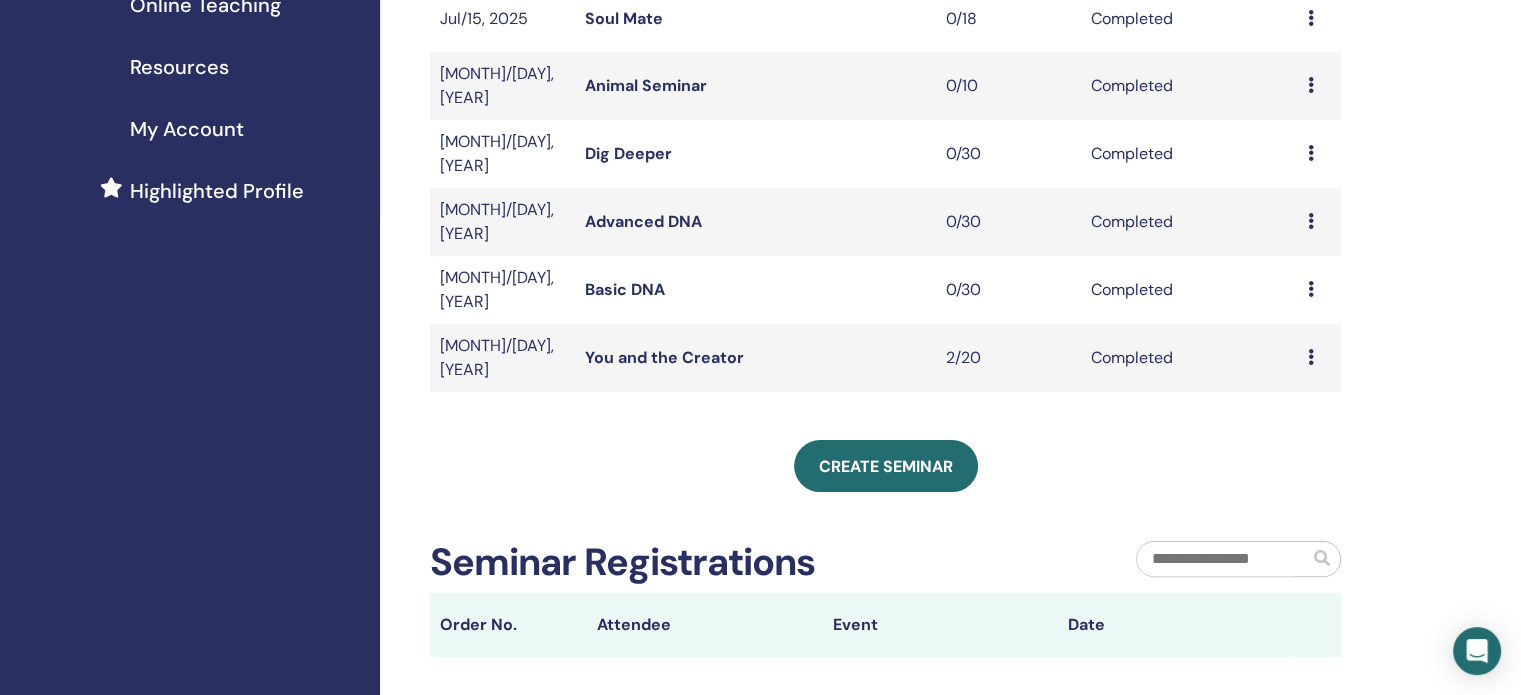 scroll, scrollTop: 400, scrollLeft: 0, axis: vertical 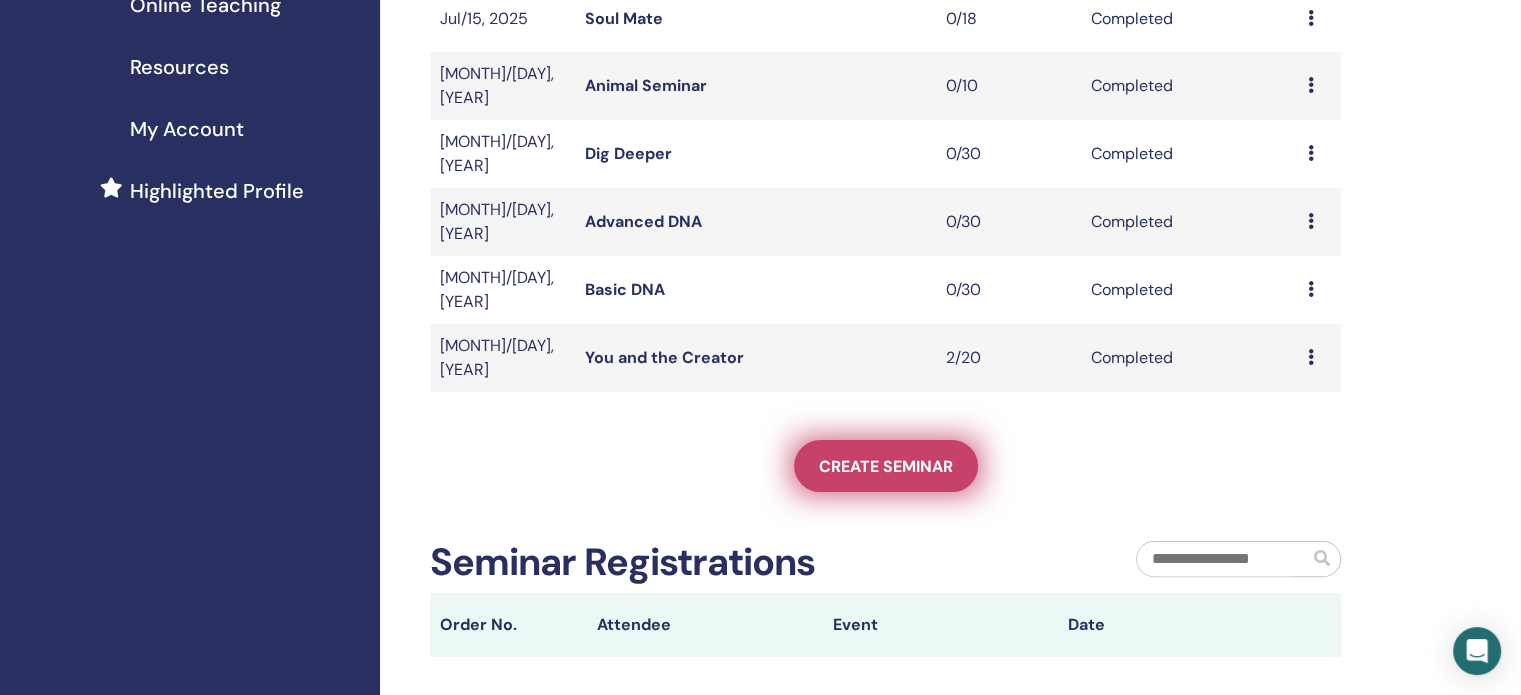 click on "Create seminar" at bounding box center (886, 466) 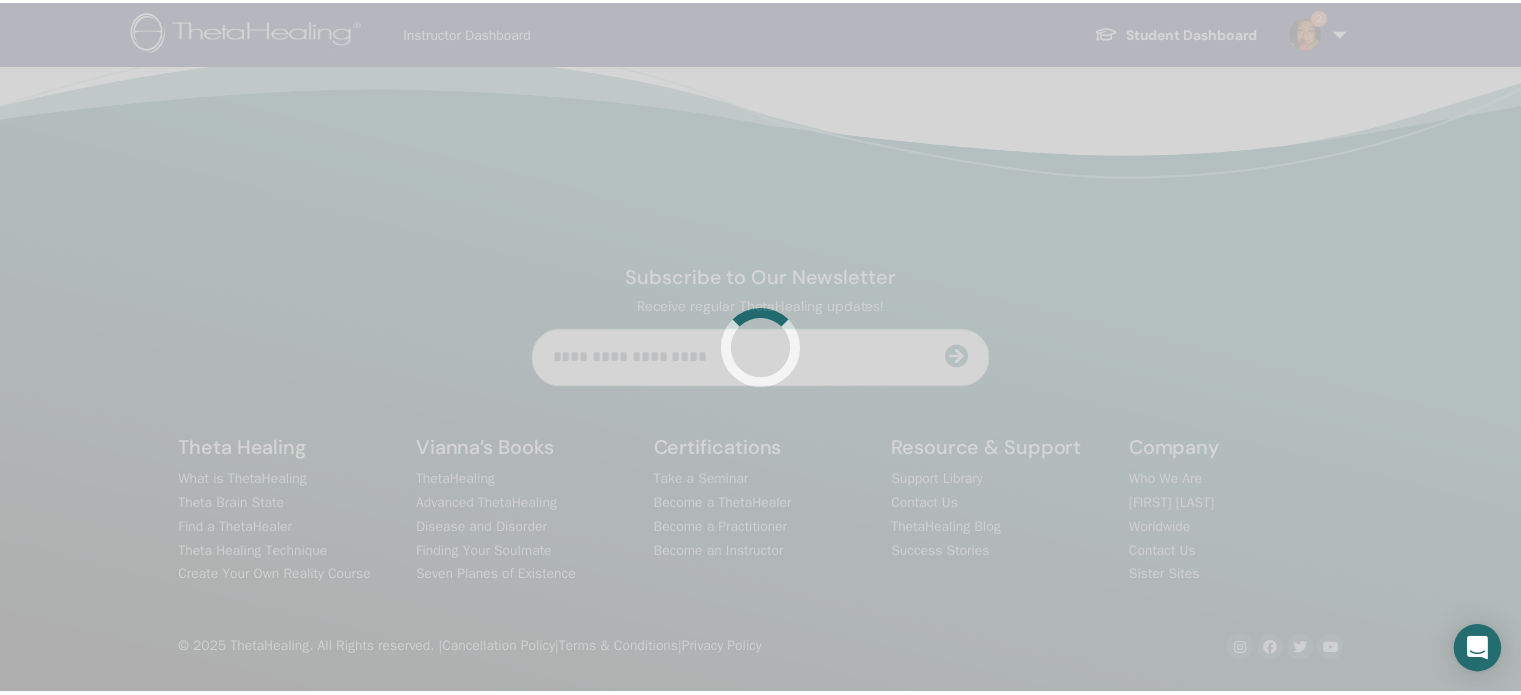 scroll, scrollTop: 0, scrollLeft: 0, axis: both 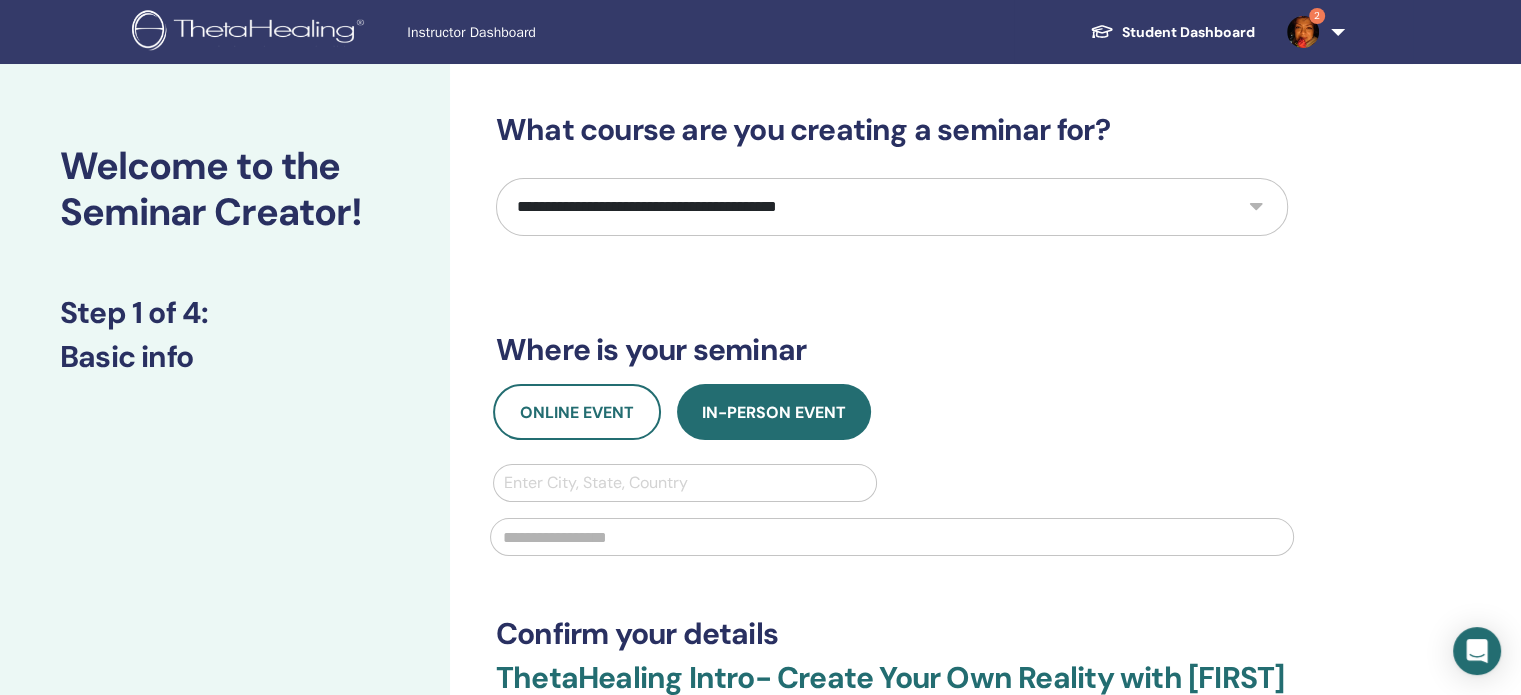 click on "**********" at bounding box center [892, 207] 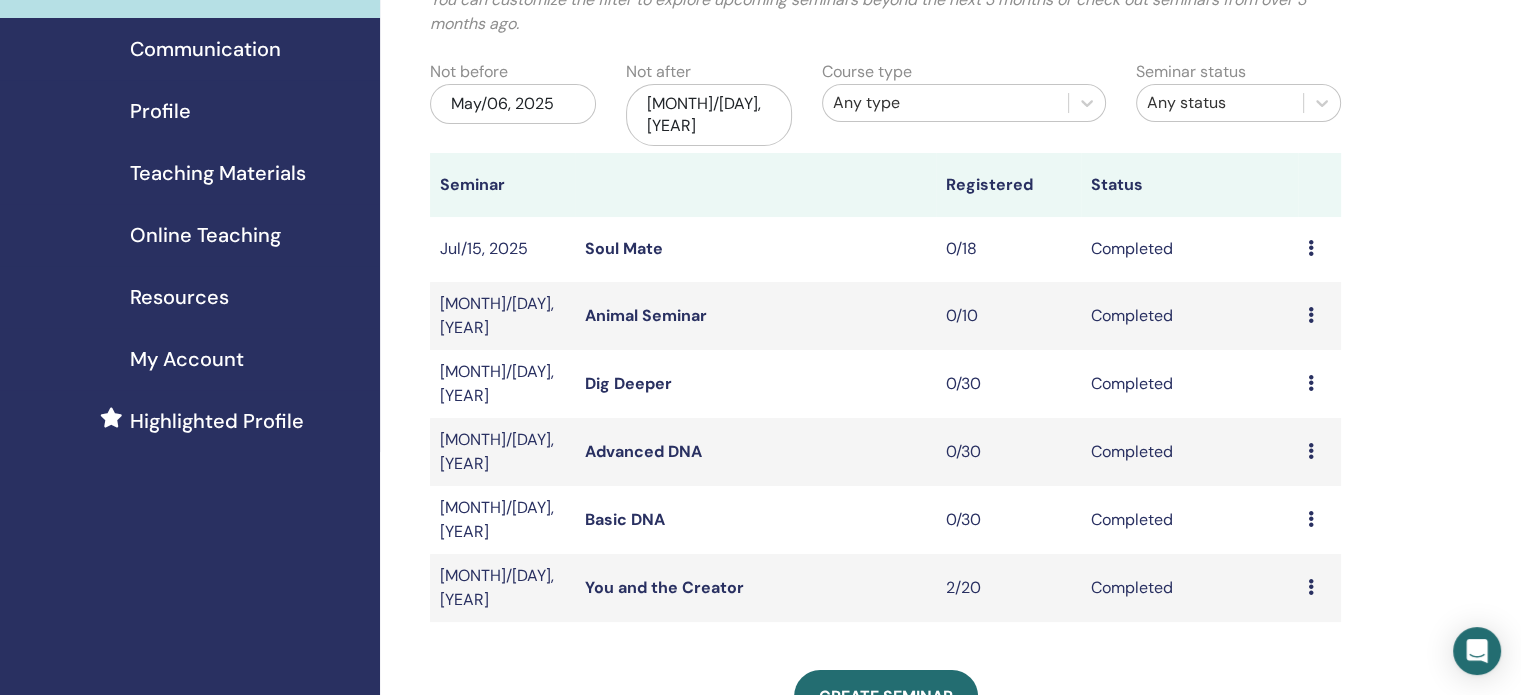 scroll, scrollTop: 0, scrollLeft: 0, axis: both 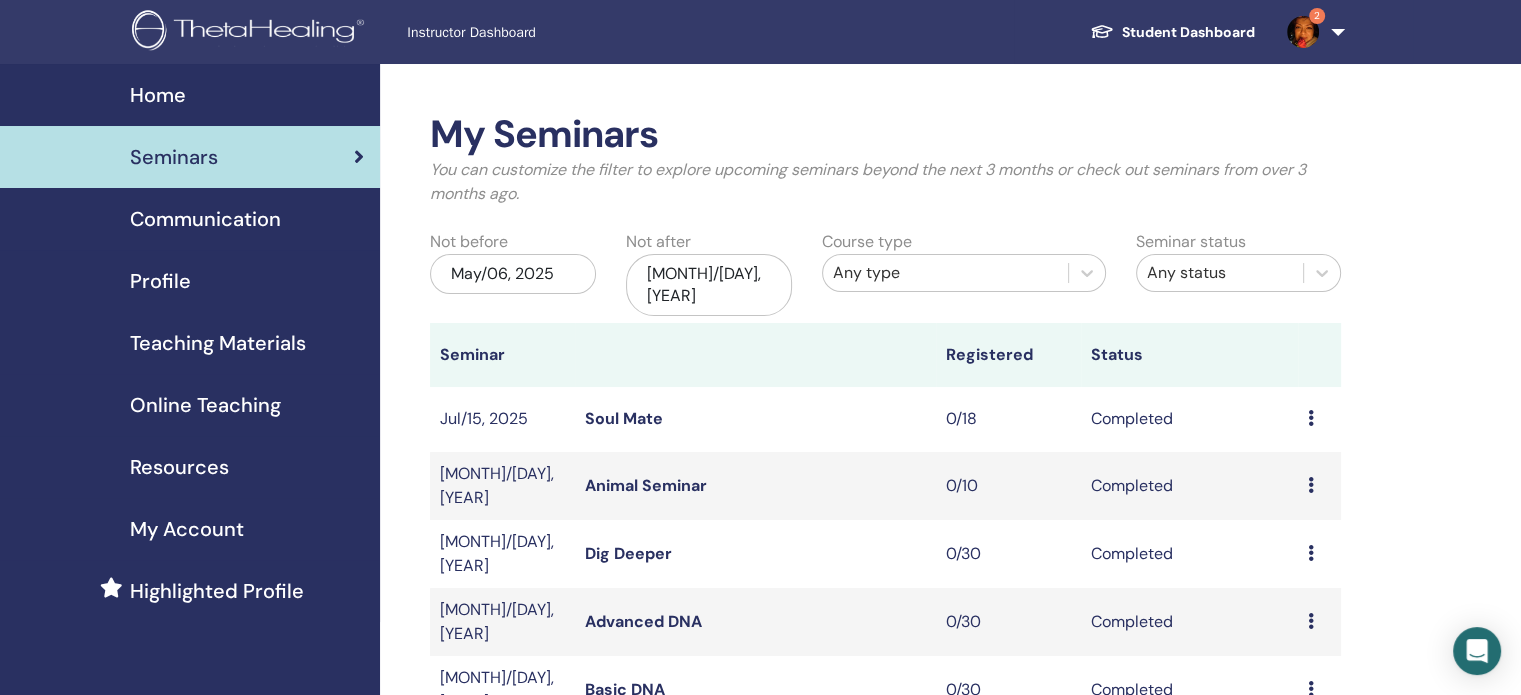 click at bounding box center [1303, 32] 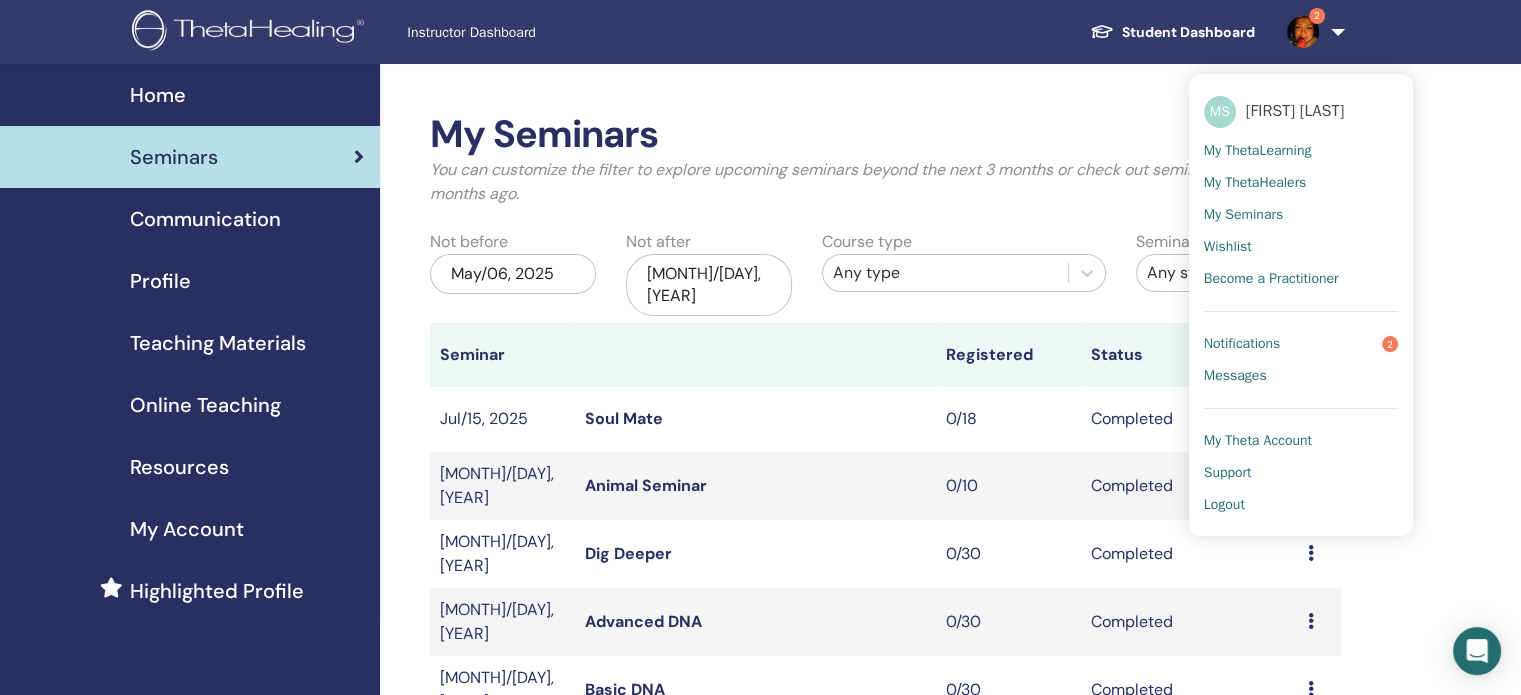 click on "Notifications" at bounding box center (1242, 344) 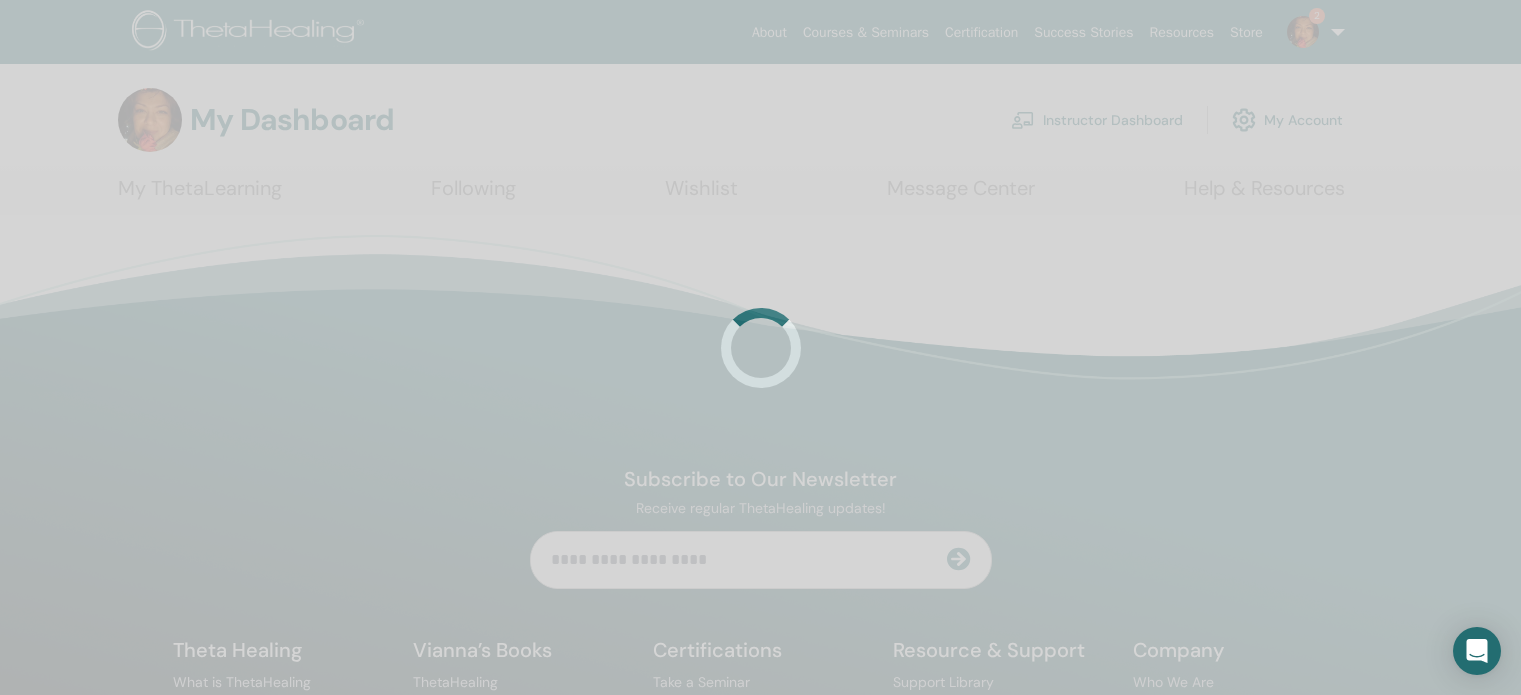 scroll, scrollTop: 0, scrollLeft: 0, axis: both 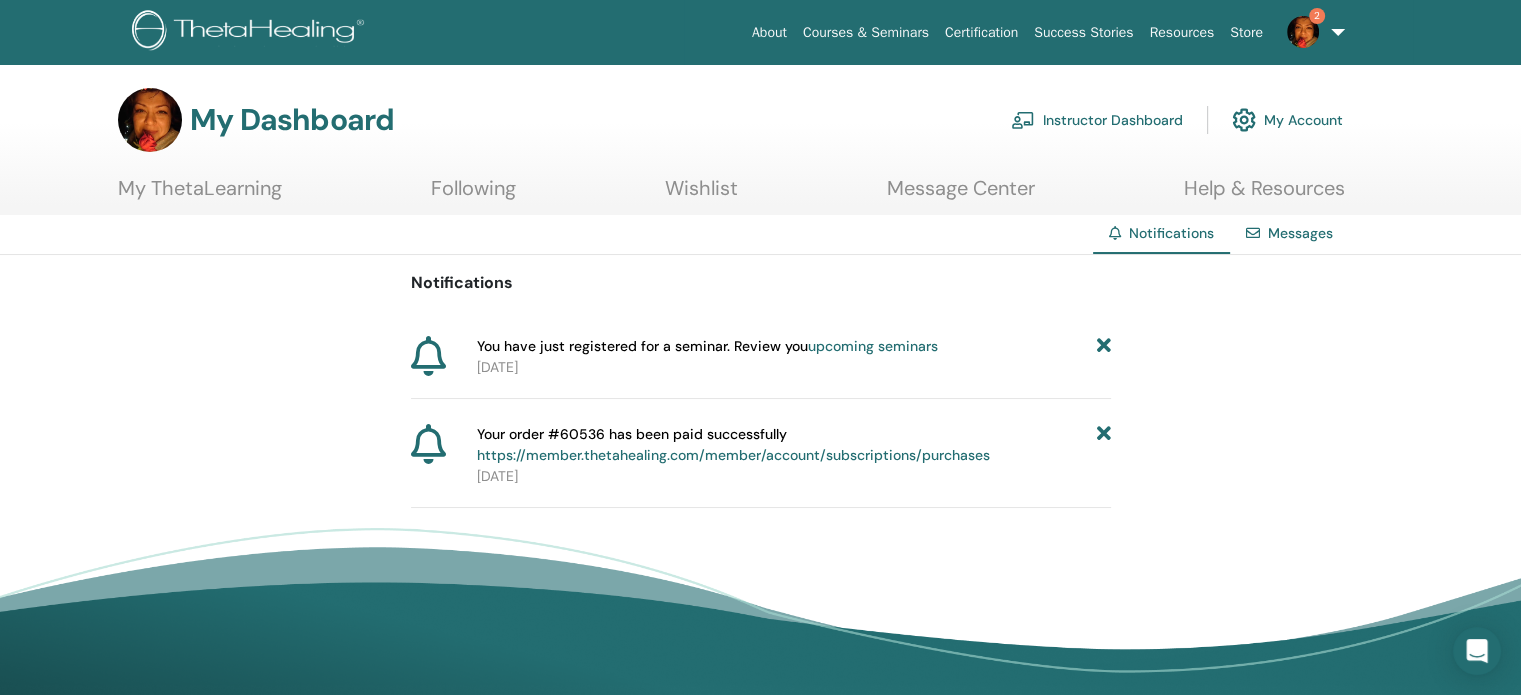 click on "My ThetaLearning" at bounding box center [200, 195] 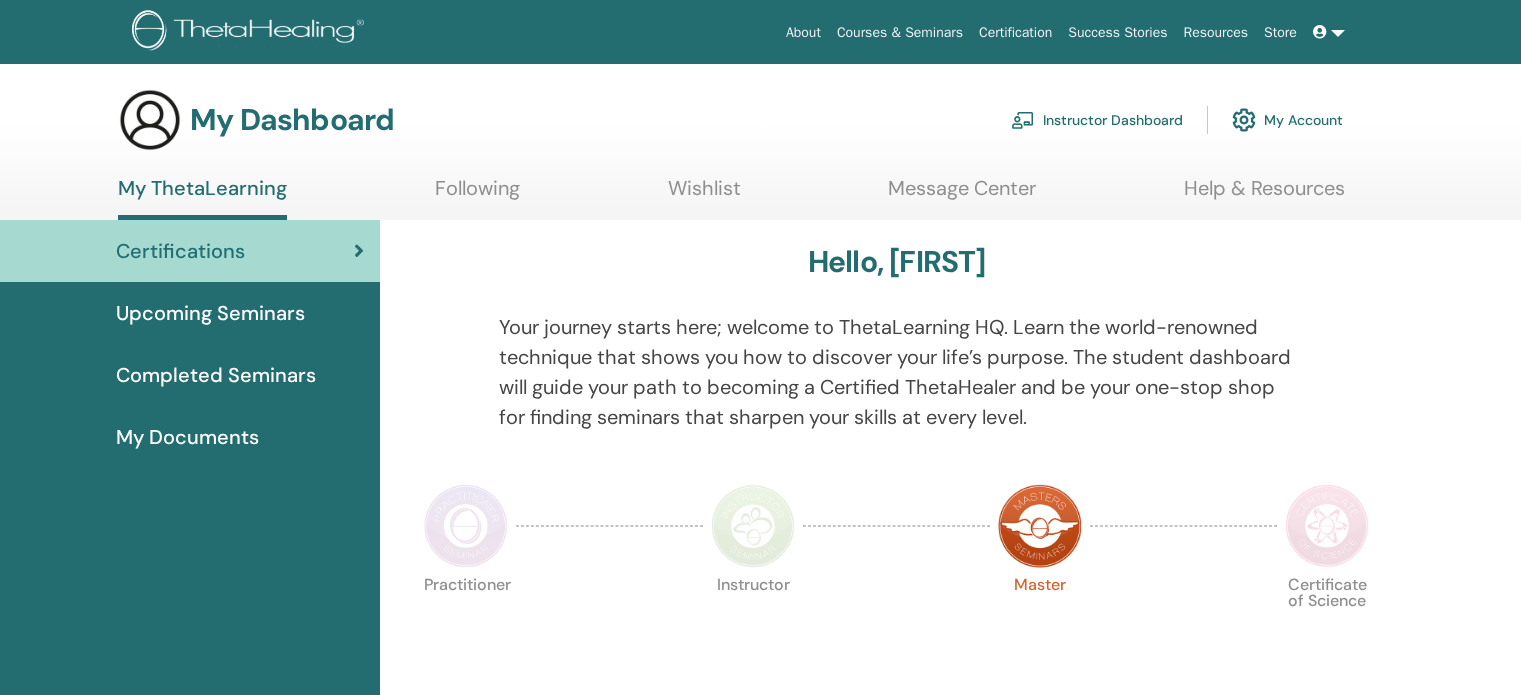 scroll, scrollTop: 0, scrollLeft: 0, axis: both 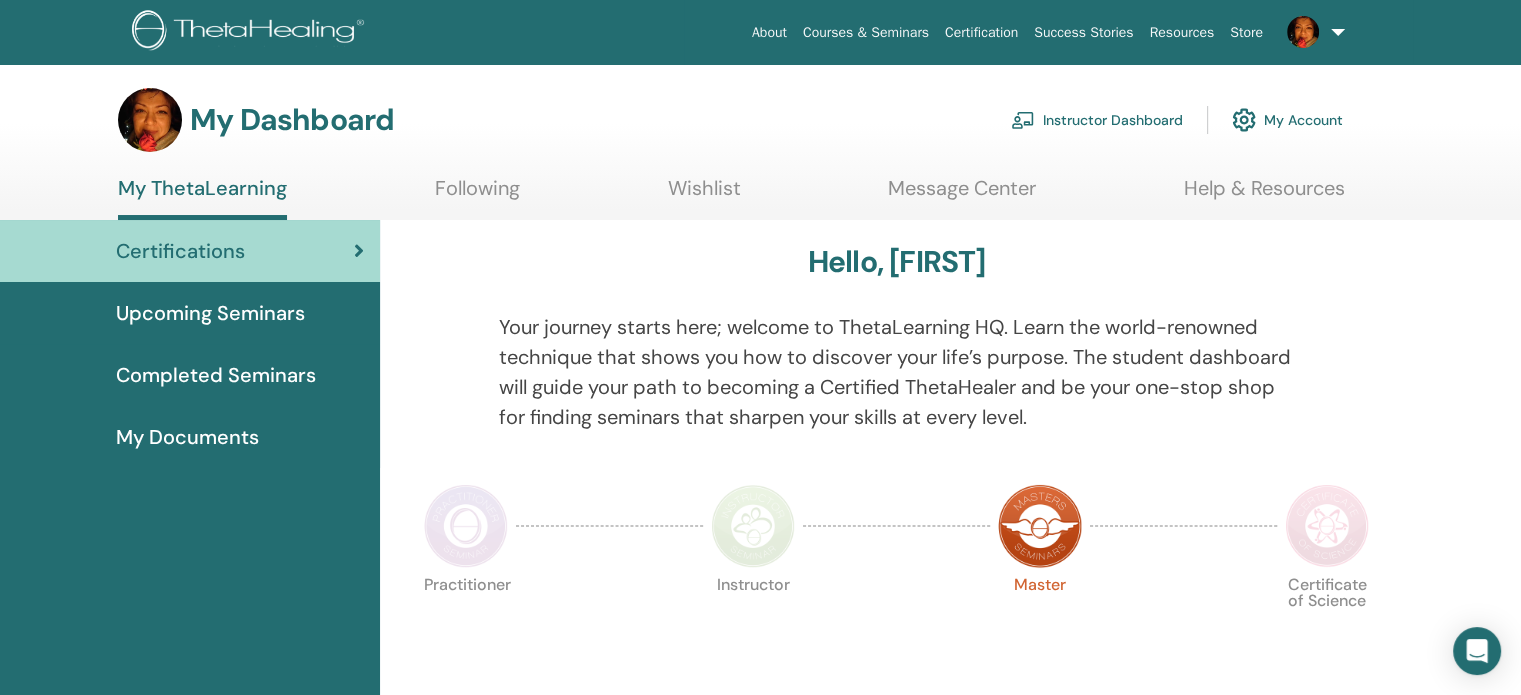 click on "Completed Seminars" at bounding box center (216, 375) 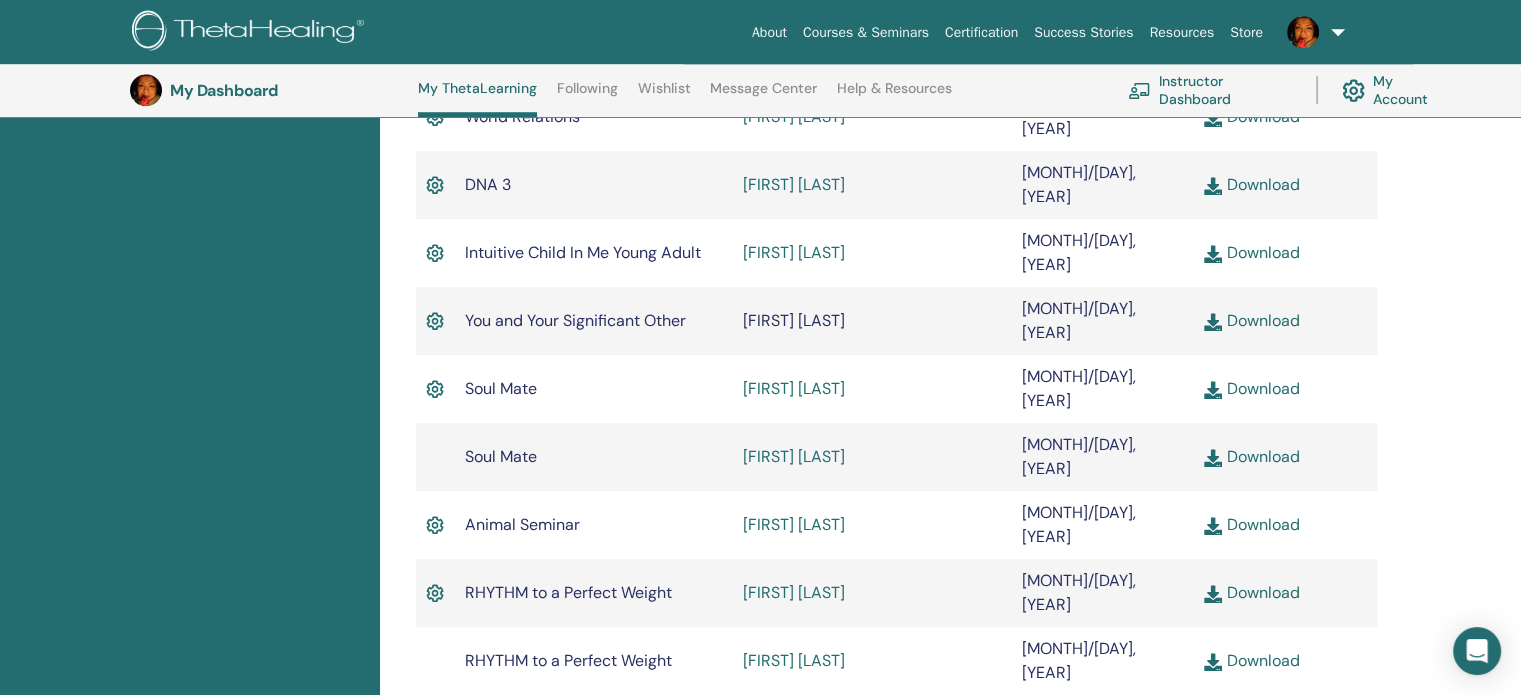 scroll, scrollTop: 1552, scrollLeft: 0, axis: vertical 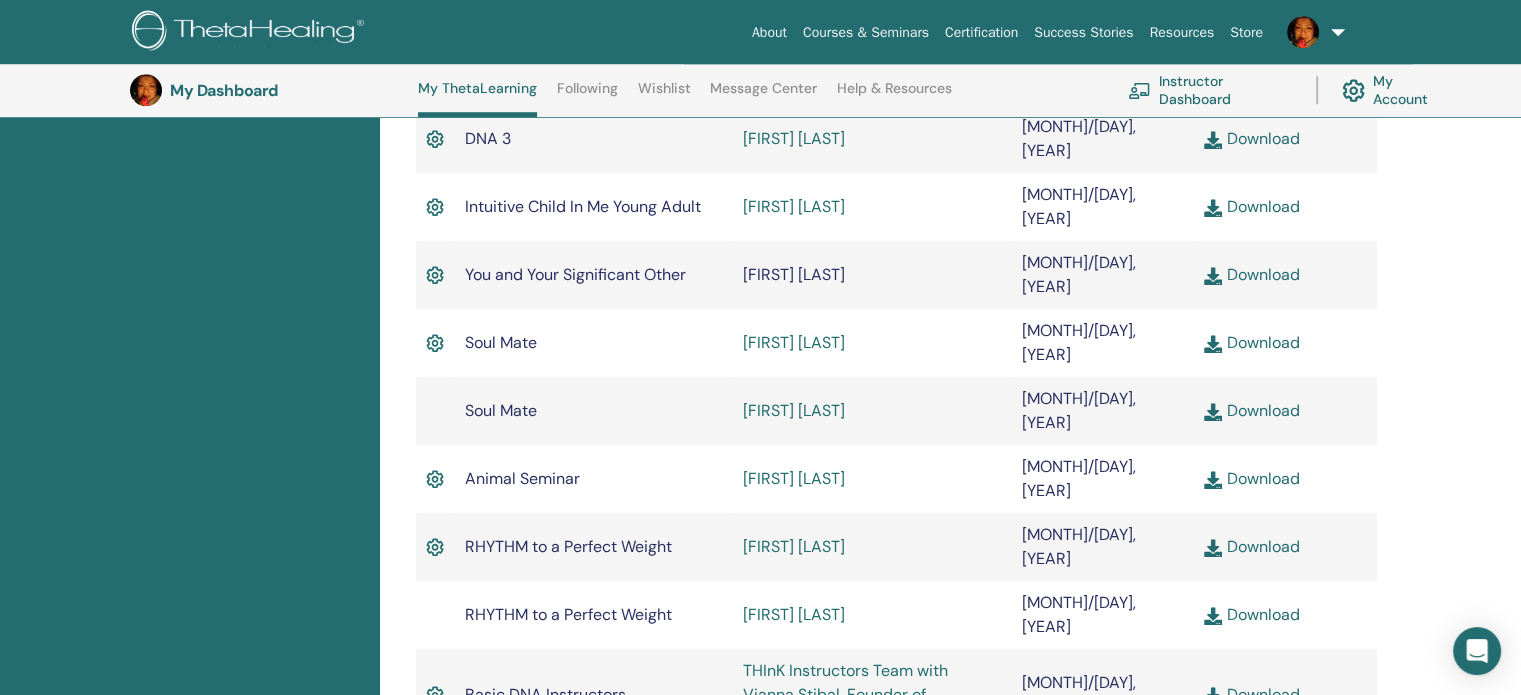 click on "Download" at bounding box center [1251, 694] 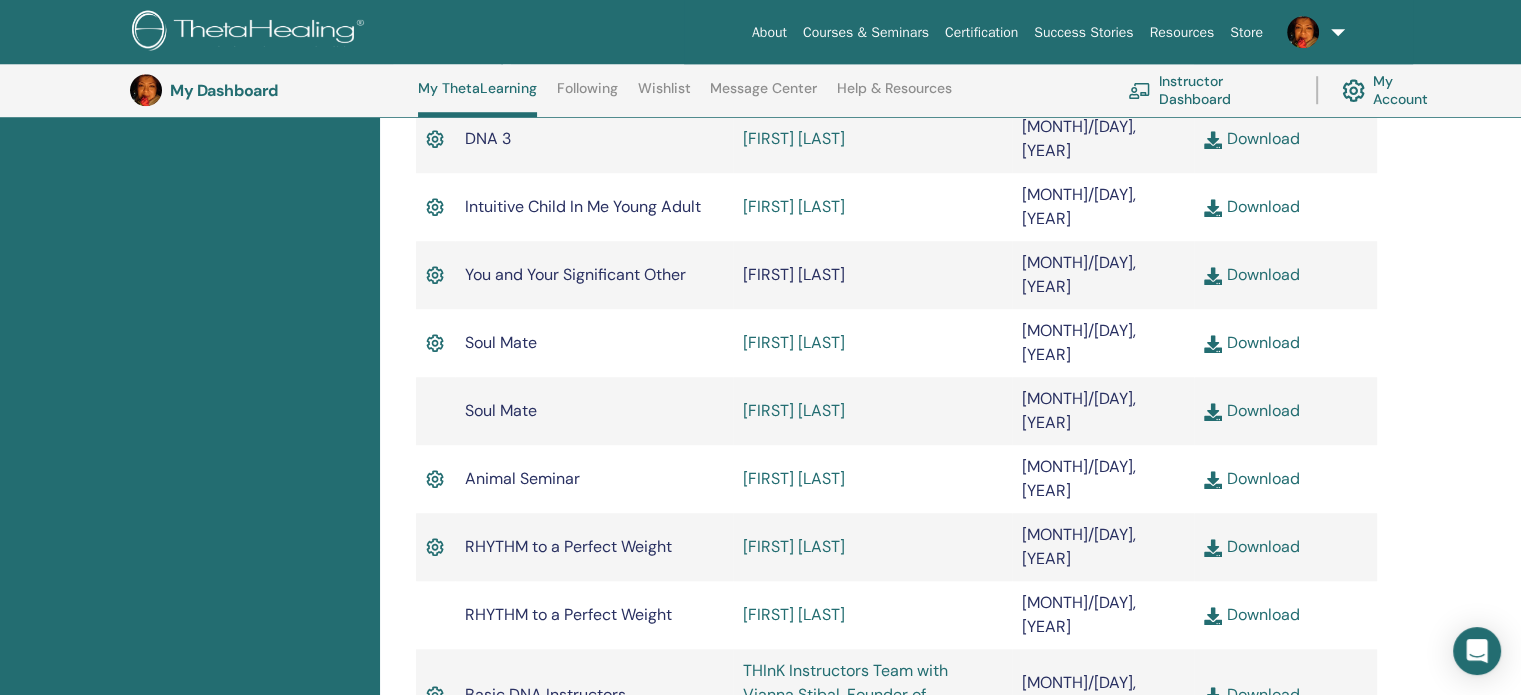 click on "Instructor Dashboard" at bounding box center [1210, 90] 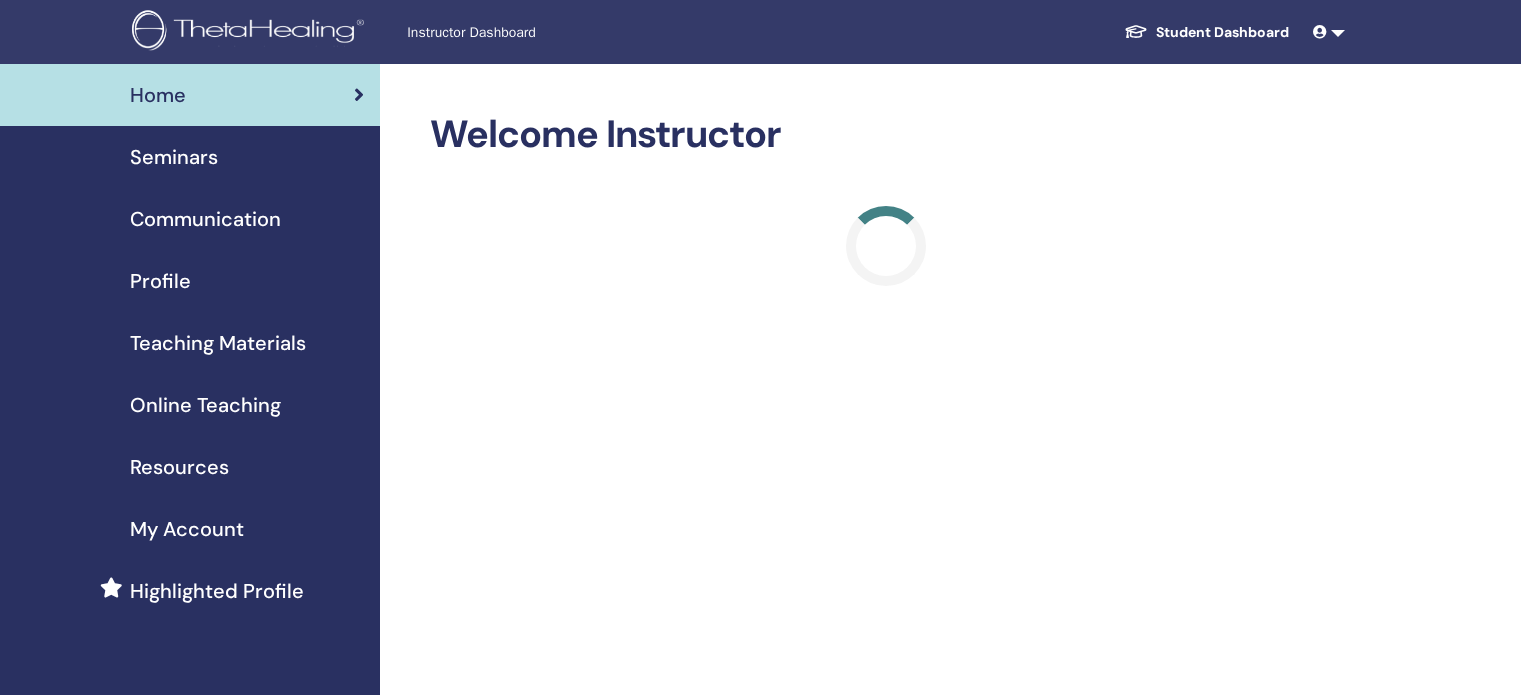 scroll, scrollTop: 0, scrollLeft: 0, axis: both 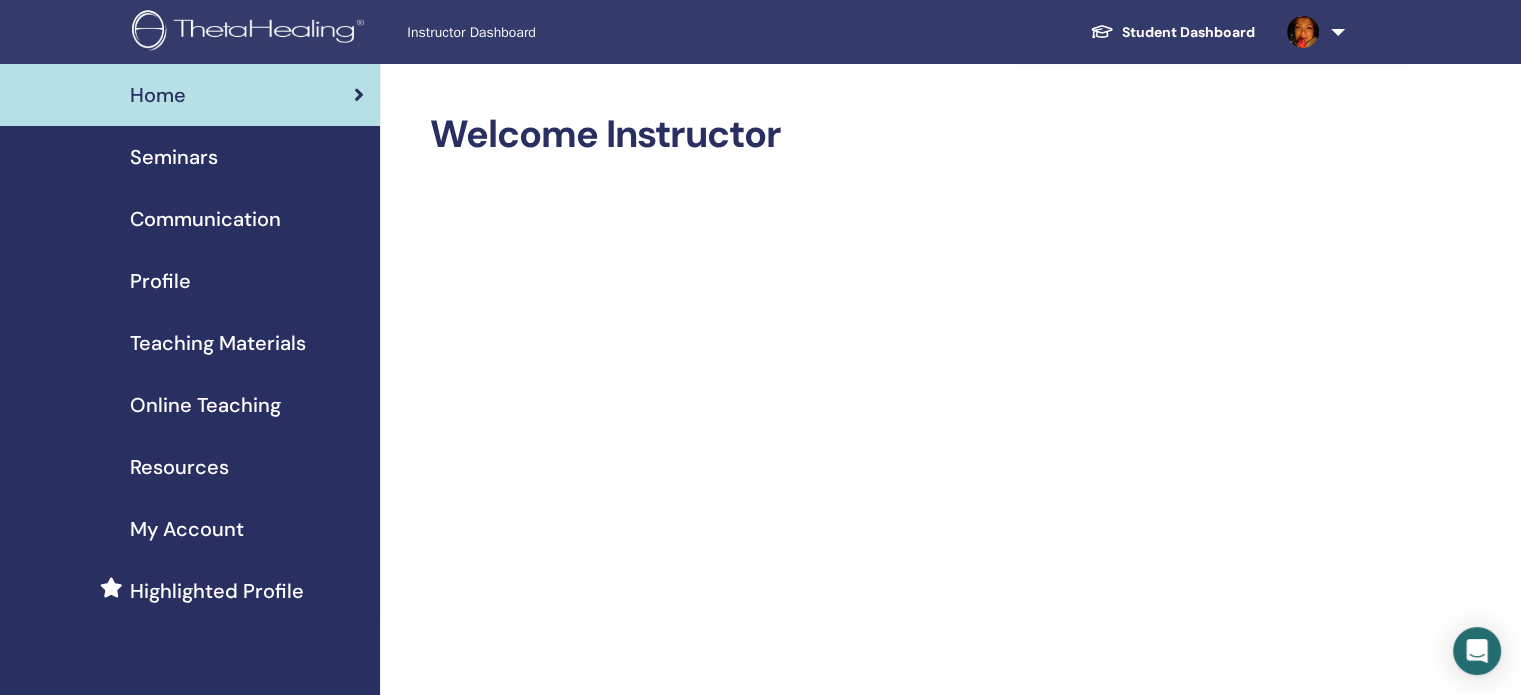 click on "Teaching Materials" at bounding box center (218, 343) 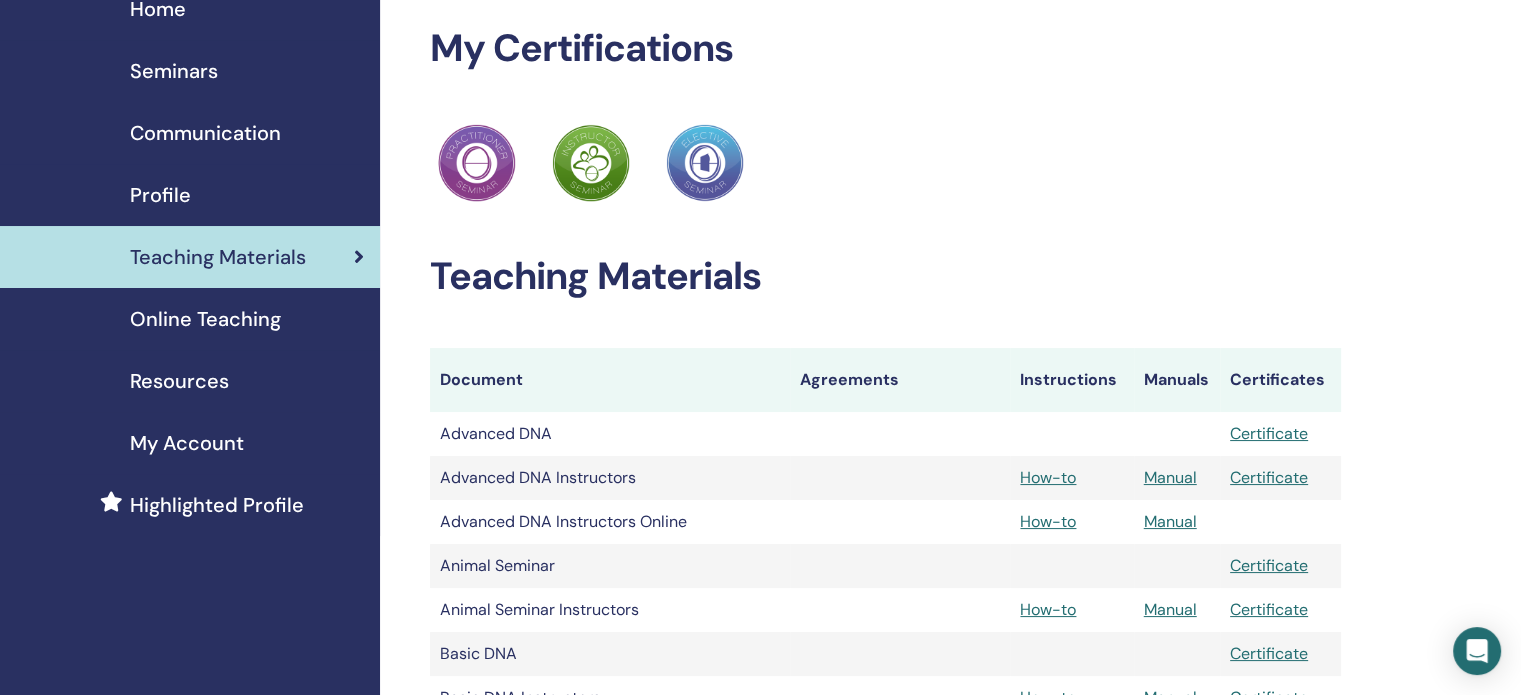 scroll, scrollTop: 0, scrollLeft: 0, axis: both 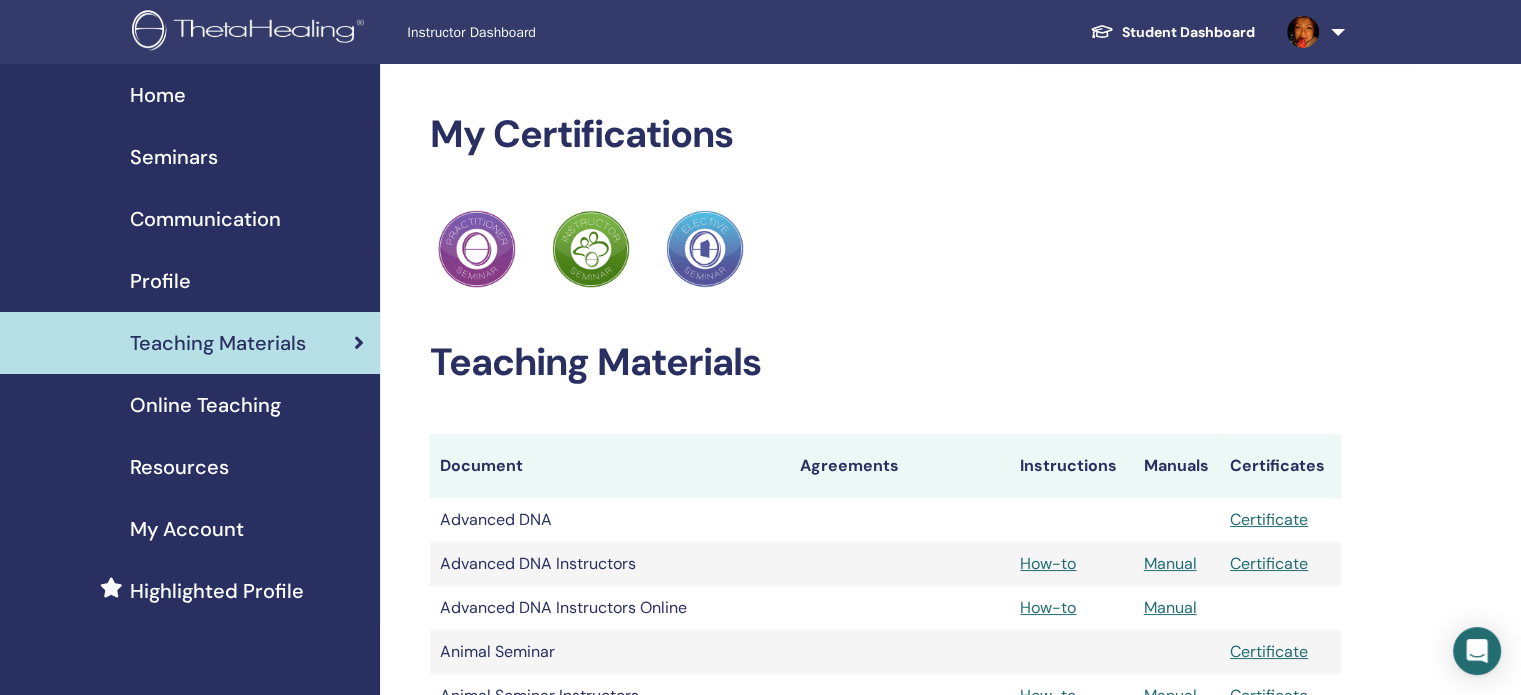click on "Home" at bounding box center (158, 95) 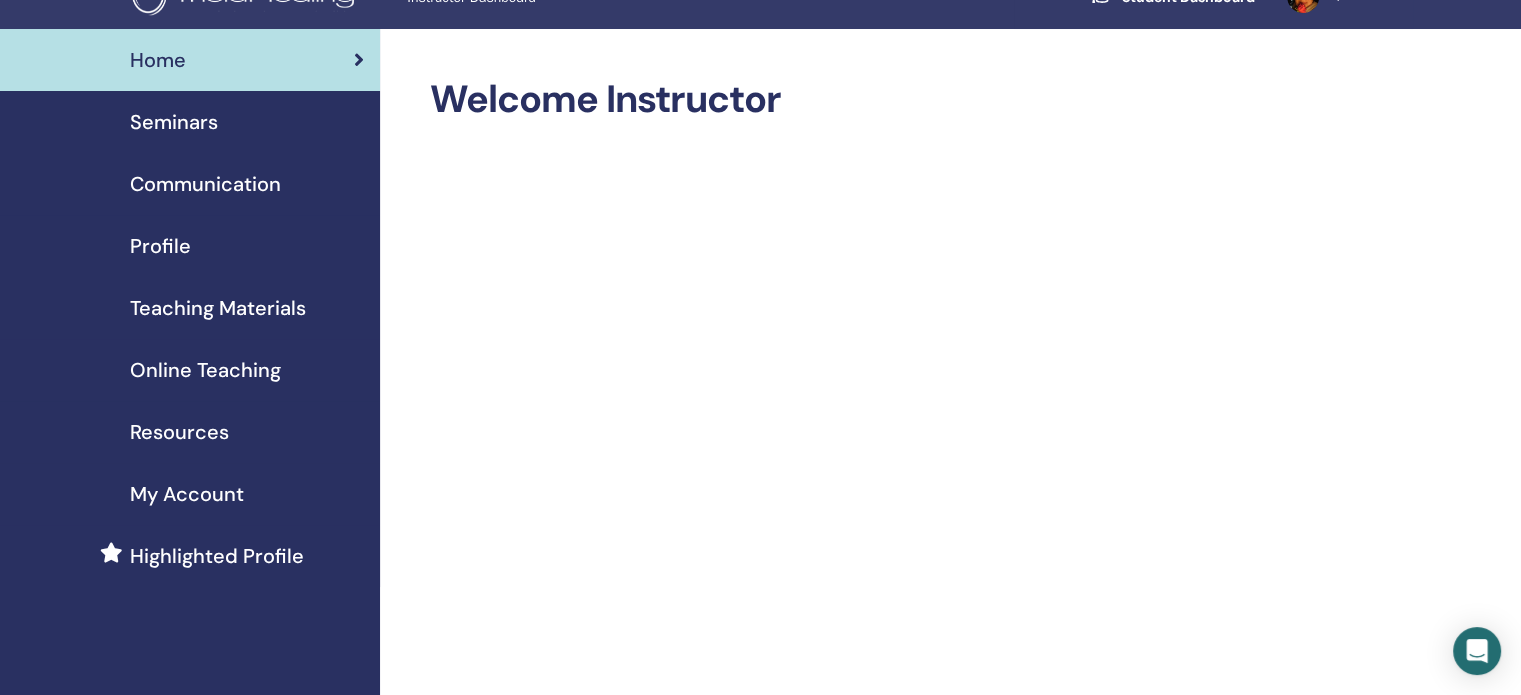 scroll, scrollTop: 0, scrollLeft: 0, axis: both 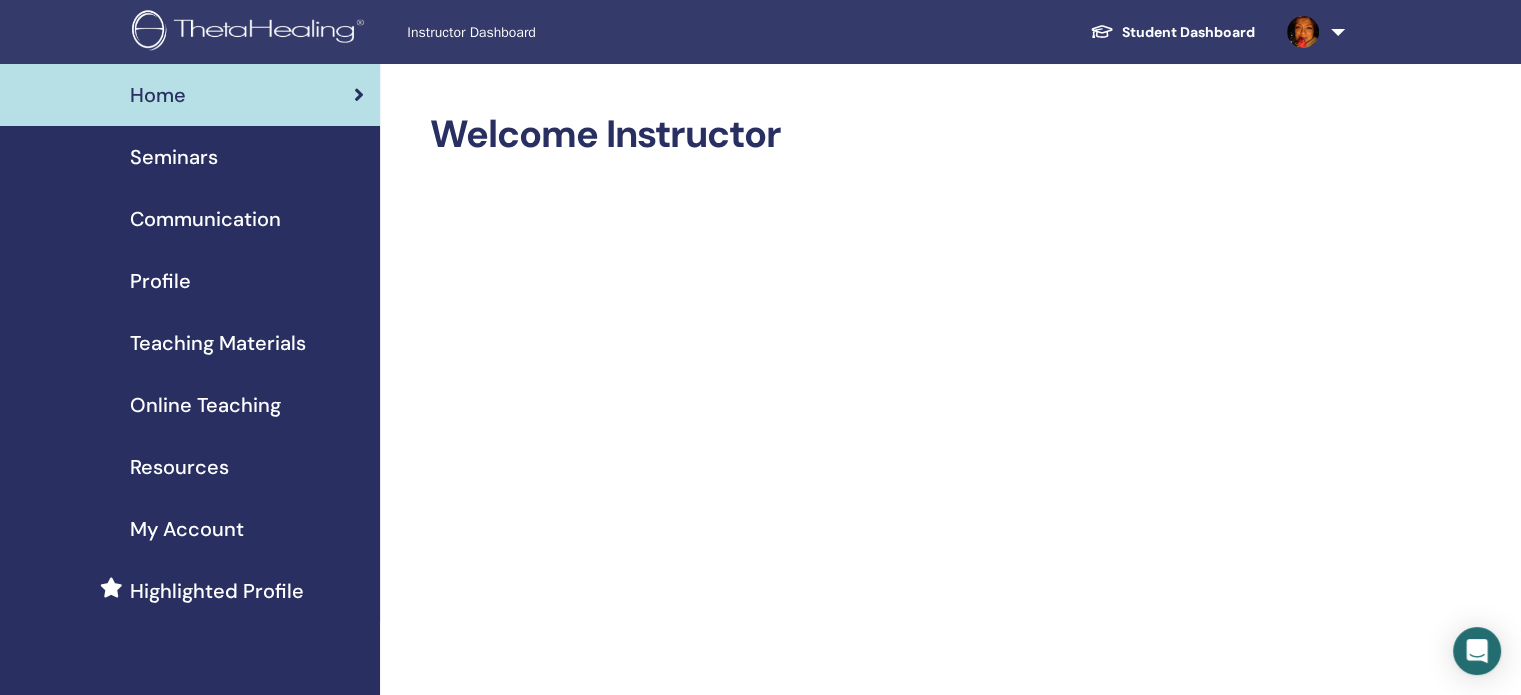 click on "Seminars" at bounding box center [174, 157] 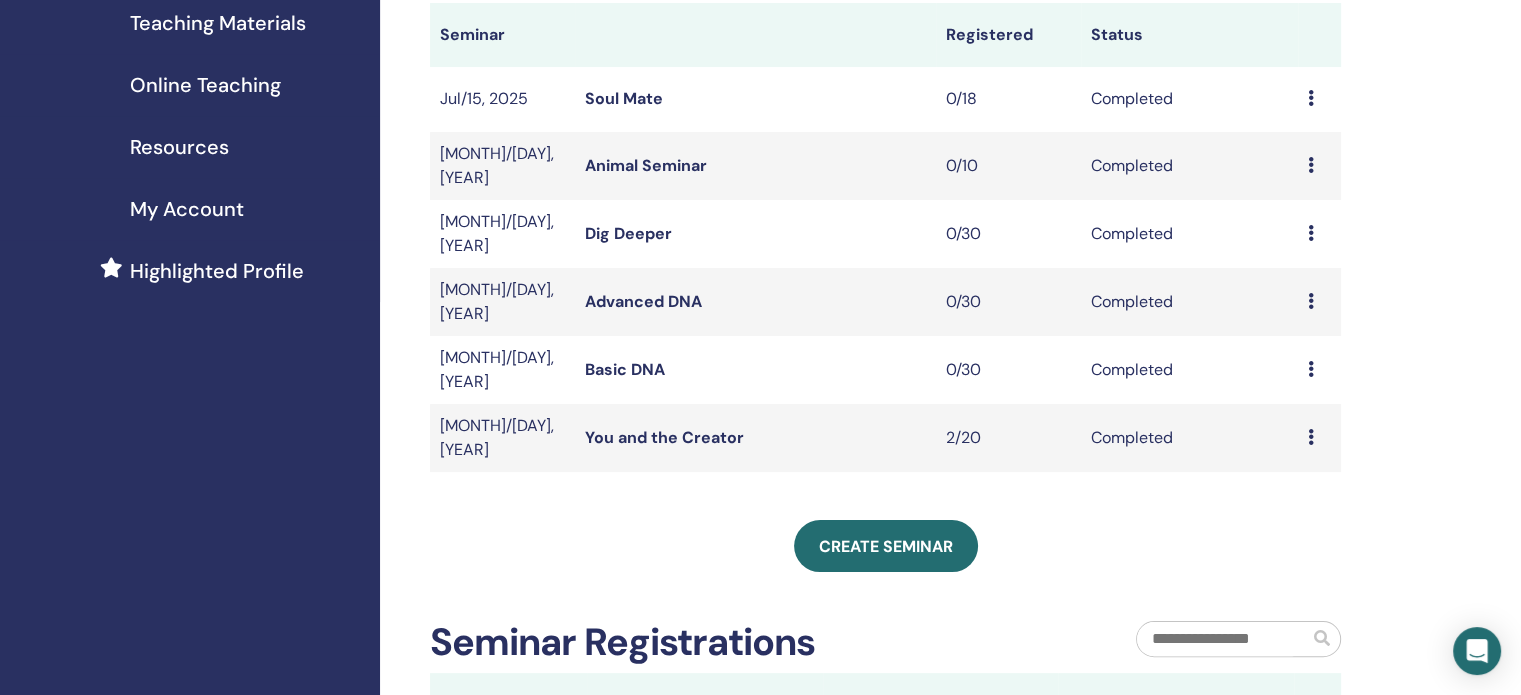 scroll, scrollTop: 500, scrollLeft: 0, axis: vertical 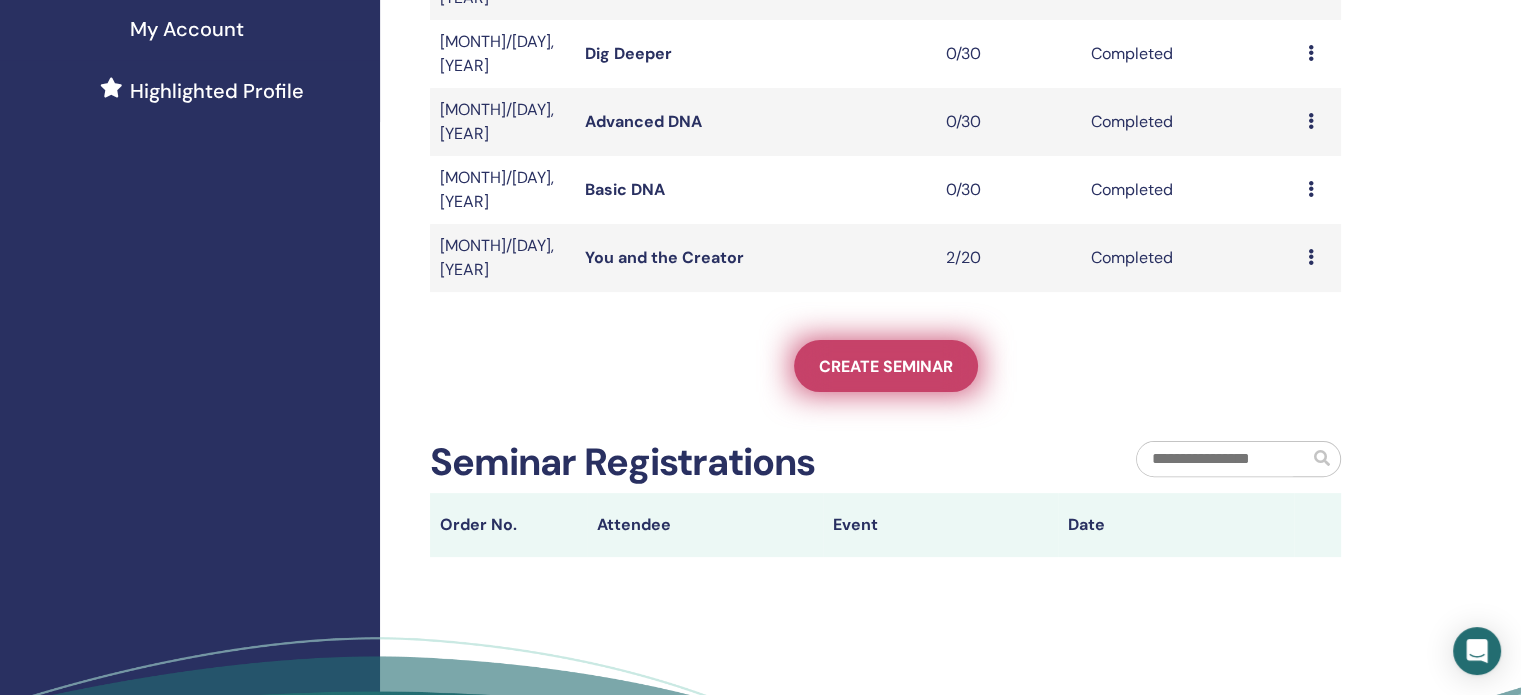 click on "Create seminar" at bounding box center (886, 366) 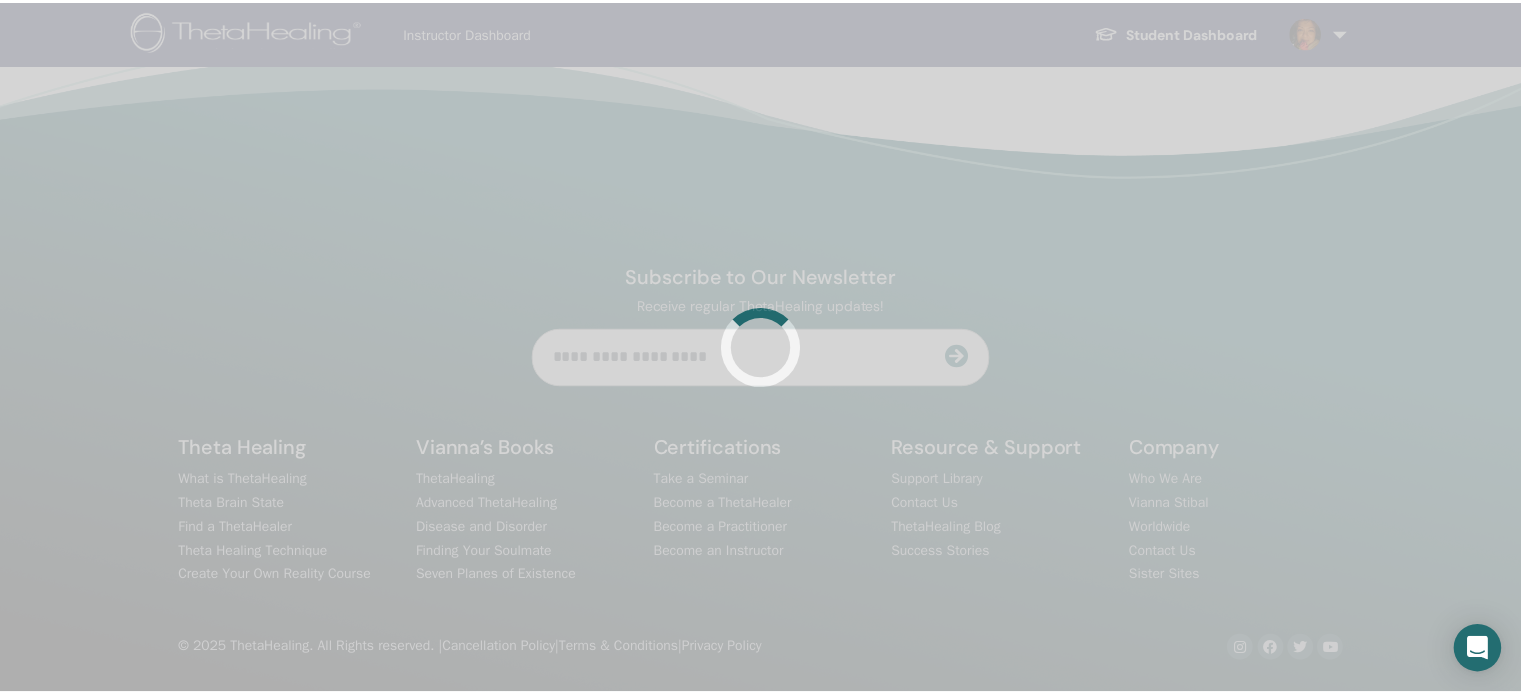 scroll, scrollTop: 0, scrollLeft: 0, axis: both 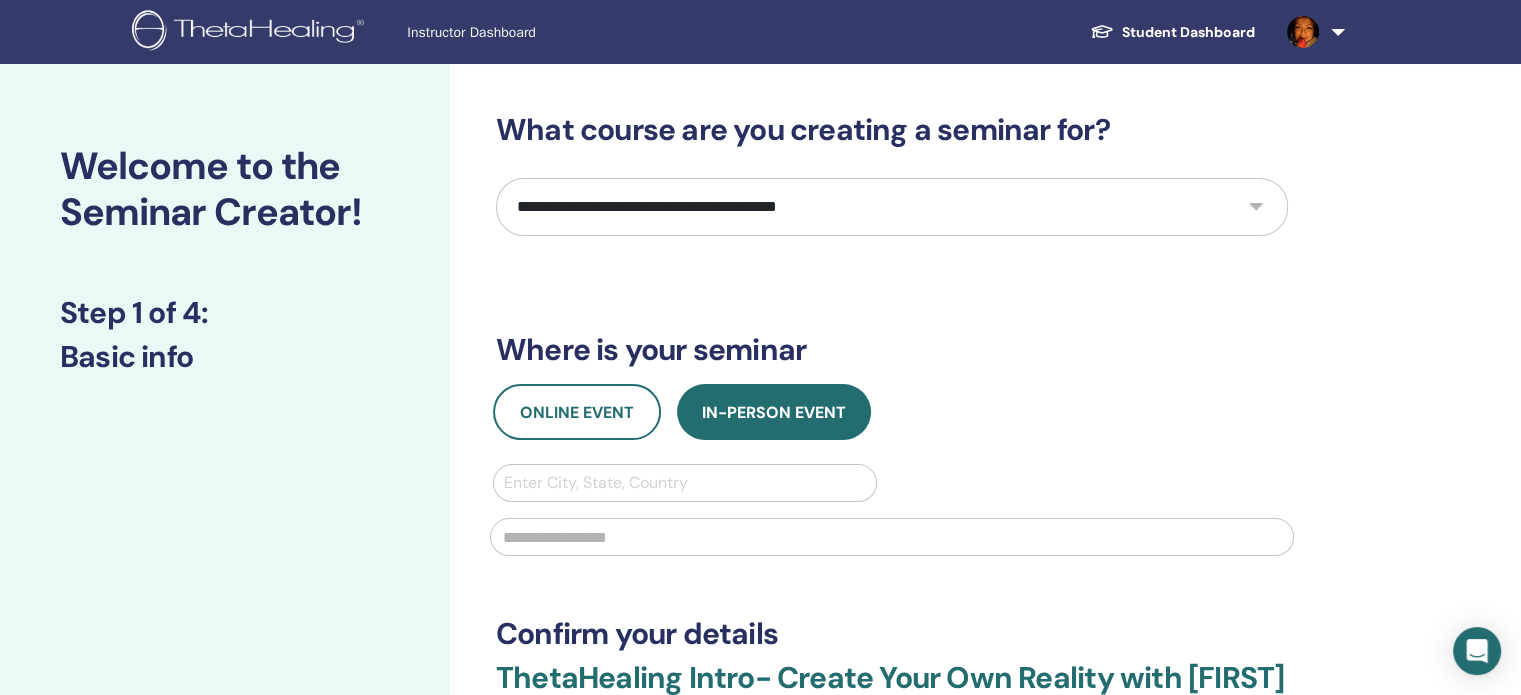 click on "**********" at bounding box center [892, 207] 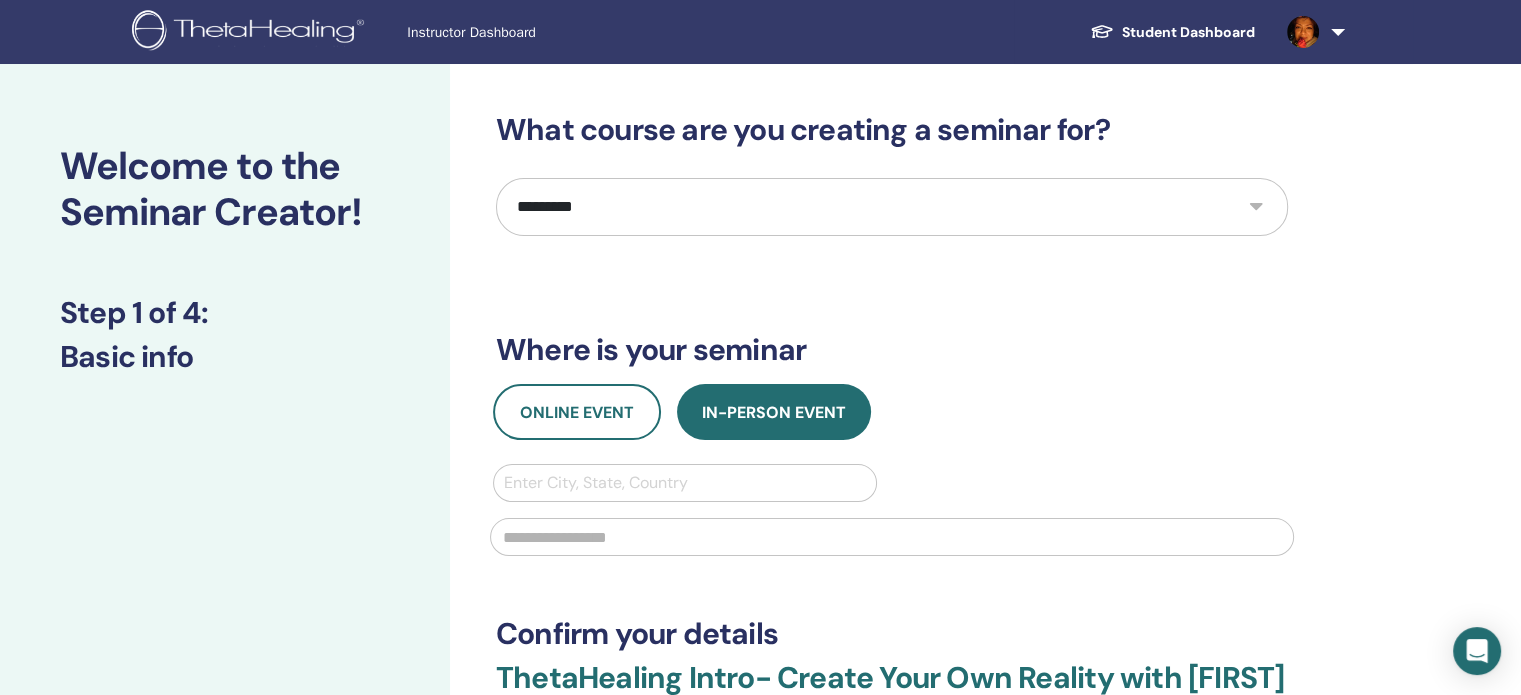 click on "**********" at bounding box center (892, 207) 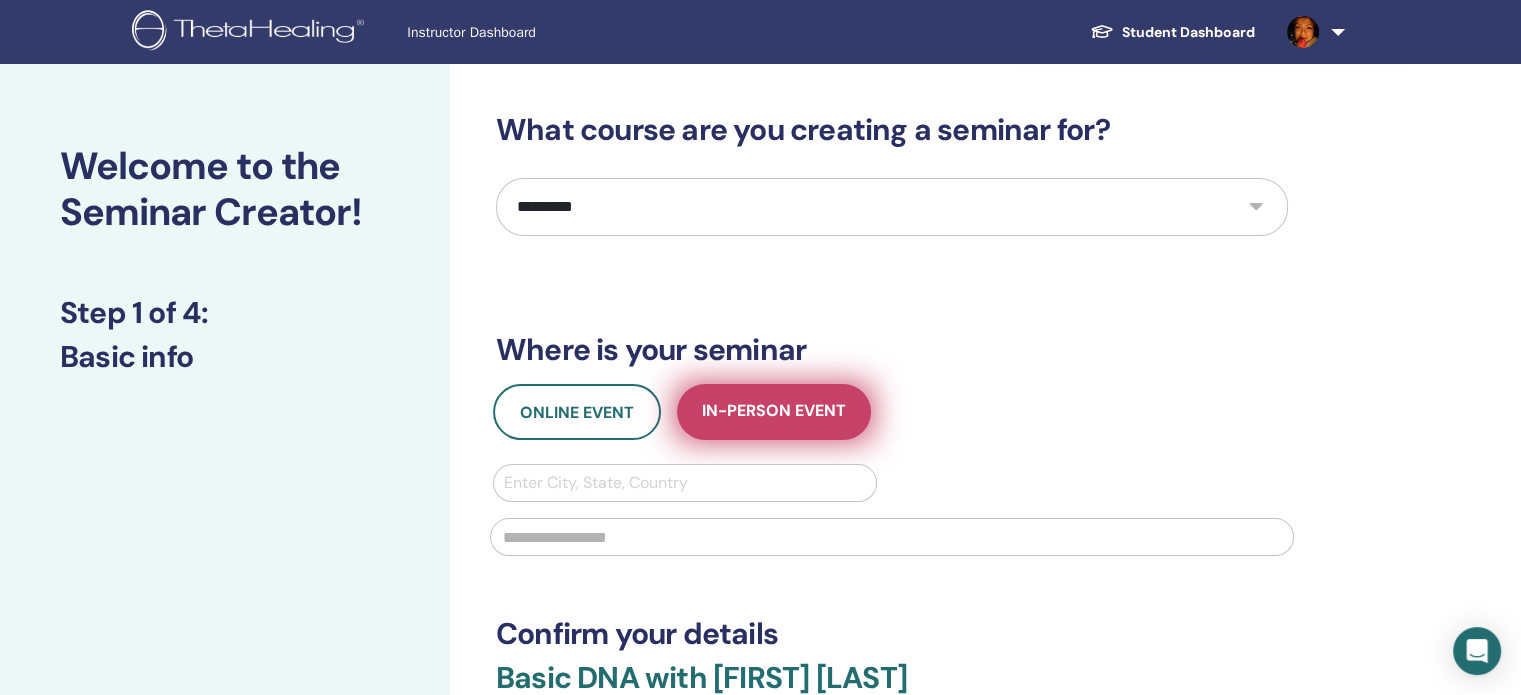click on "In-Person Event" at bounding box center [774, 412] 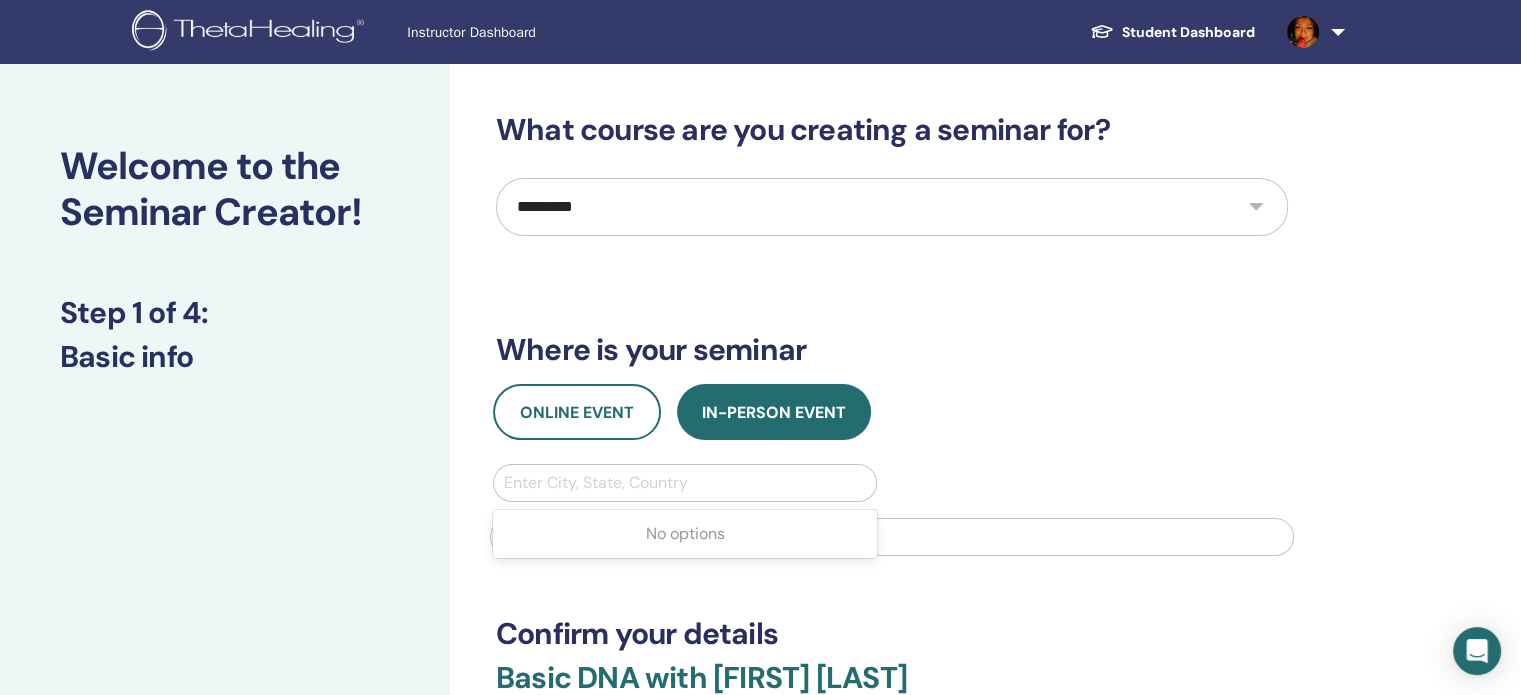 click at bounding box center (685, 483) 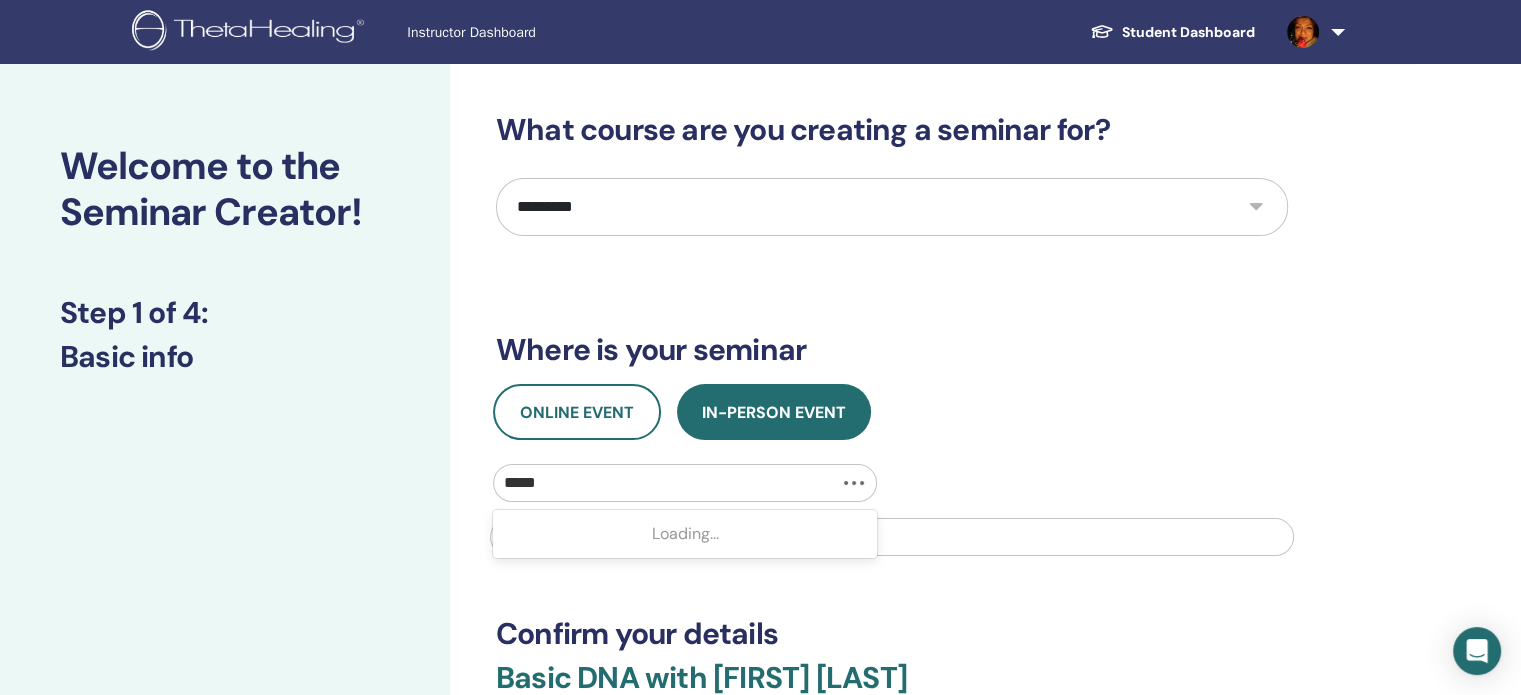 type on "******" 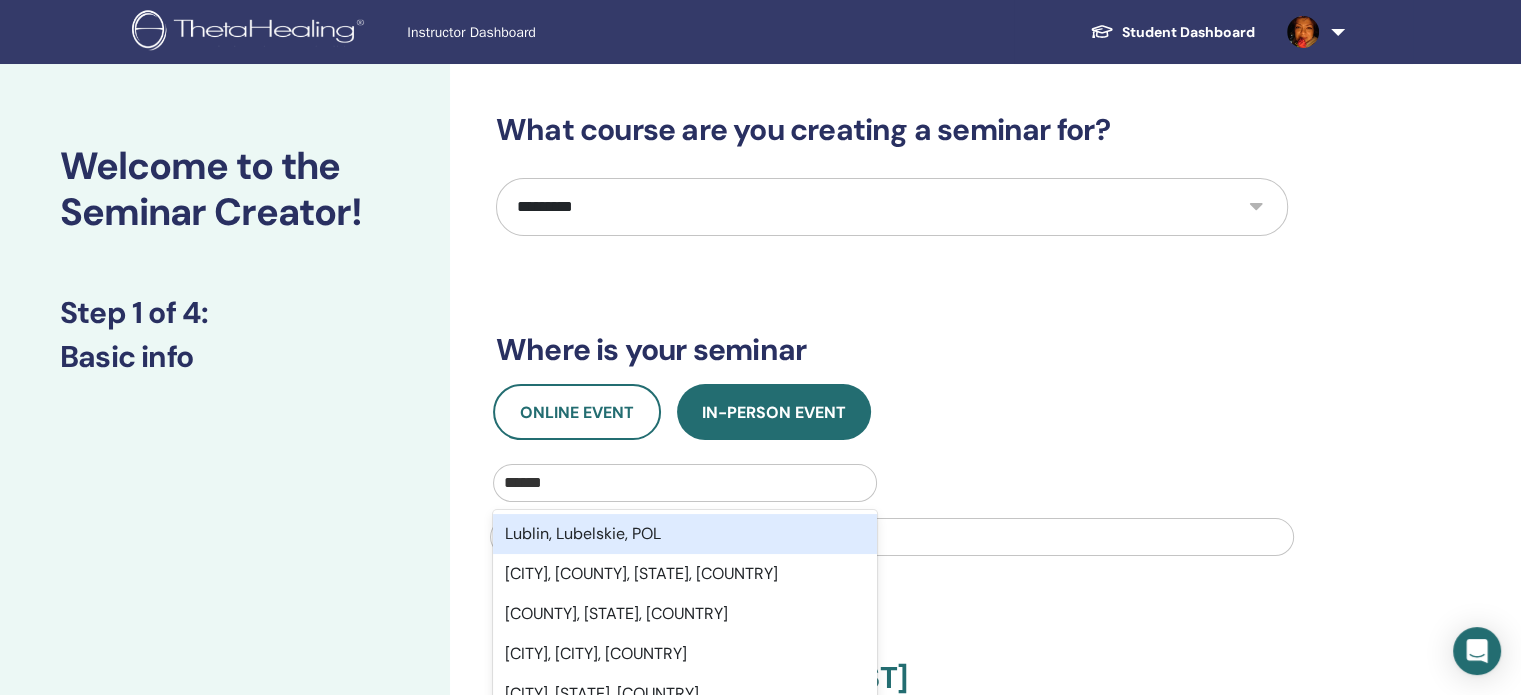click on "Lublin, Lubelskie, POL" at bounding box center (685, 534) 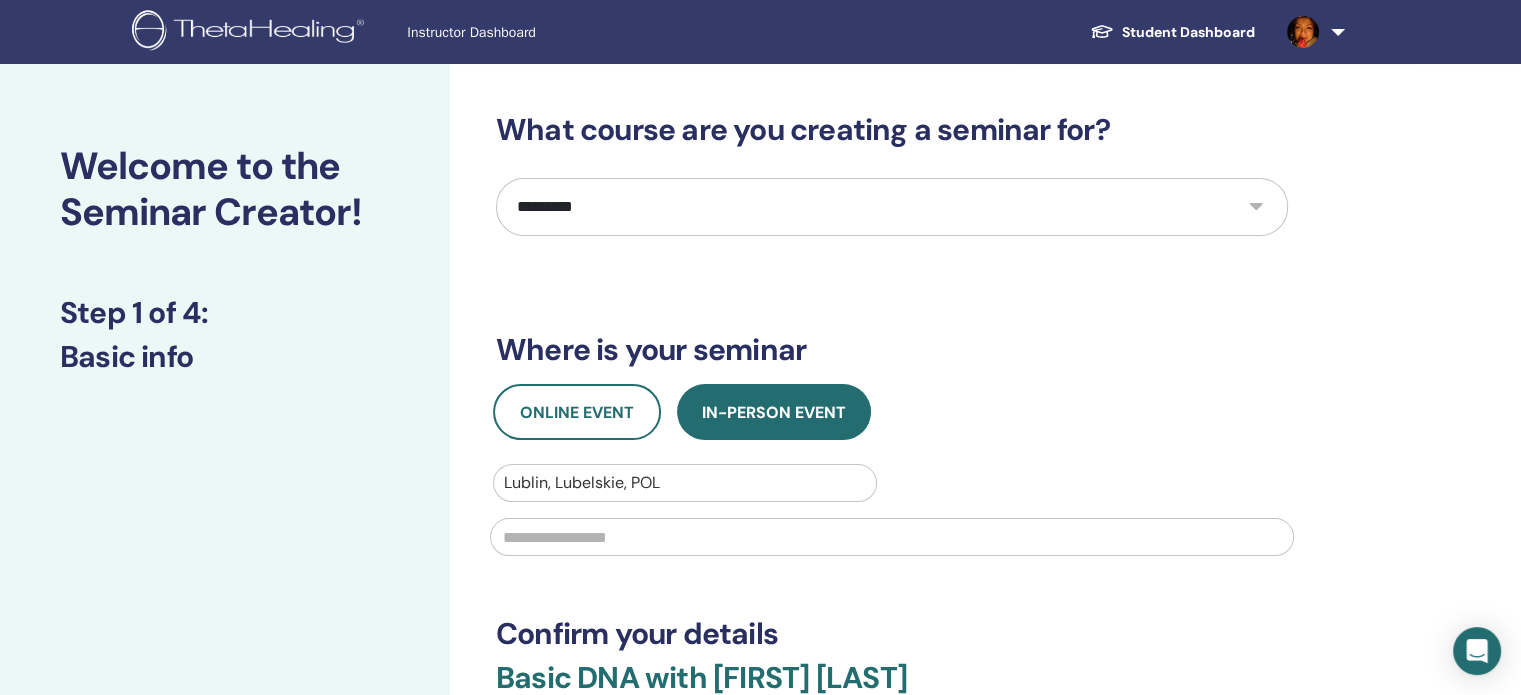 click at bounding box center [892, 537] 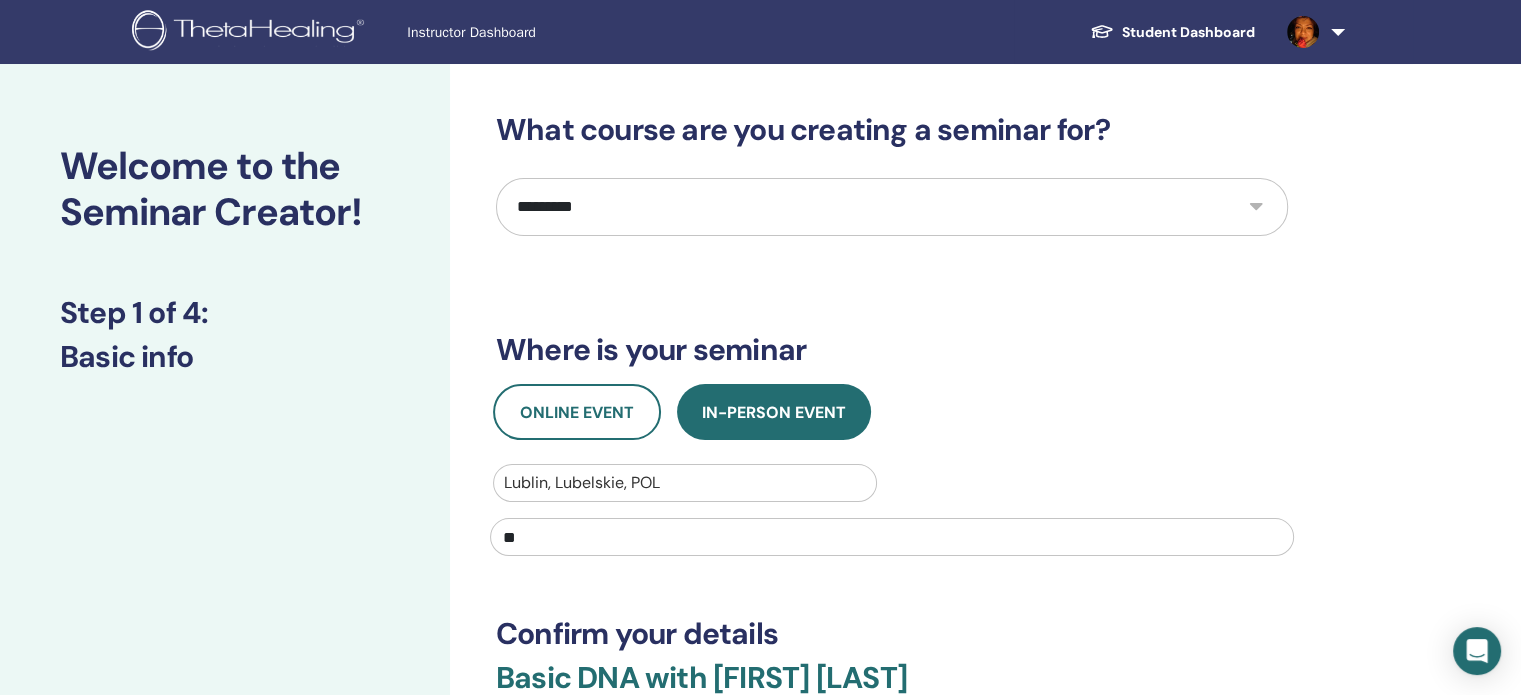 type on "*" 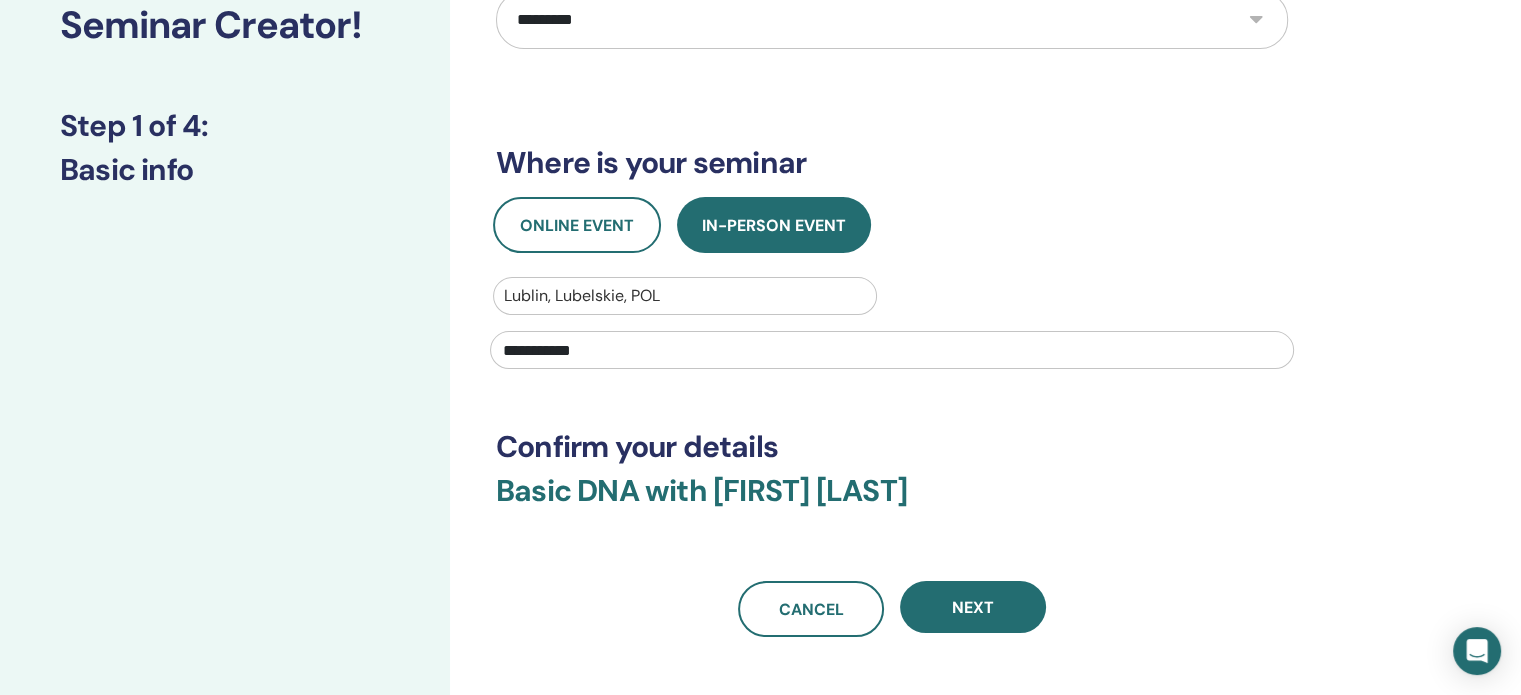 scroll, scrollTop: 200, scrollLeft: 0, axis: vertical 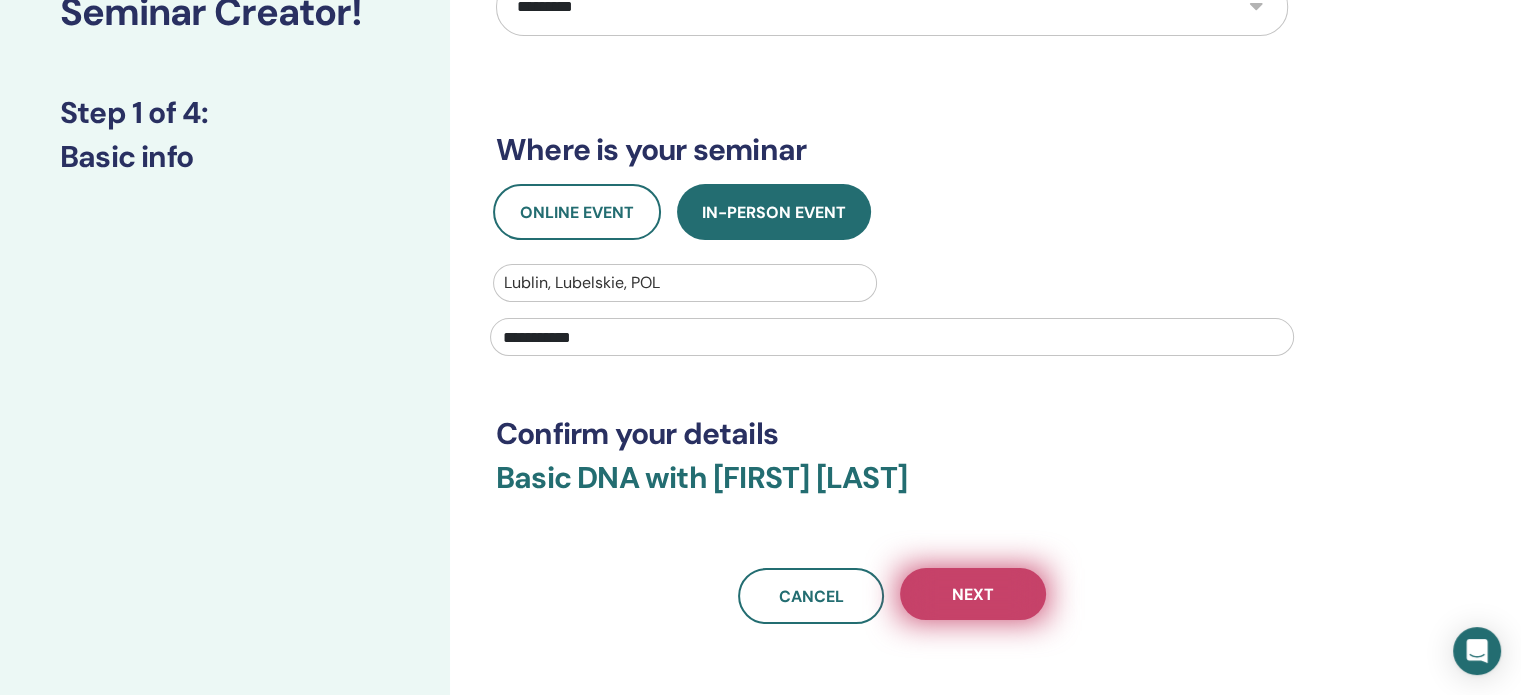 type on "**********" 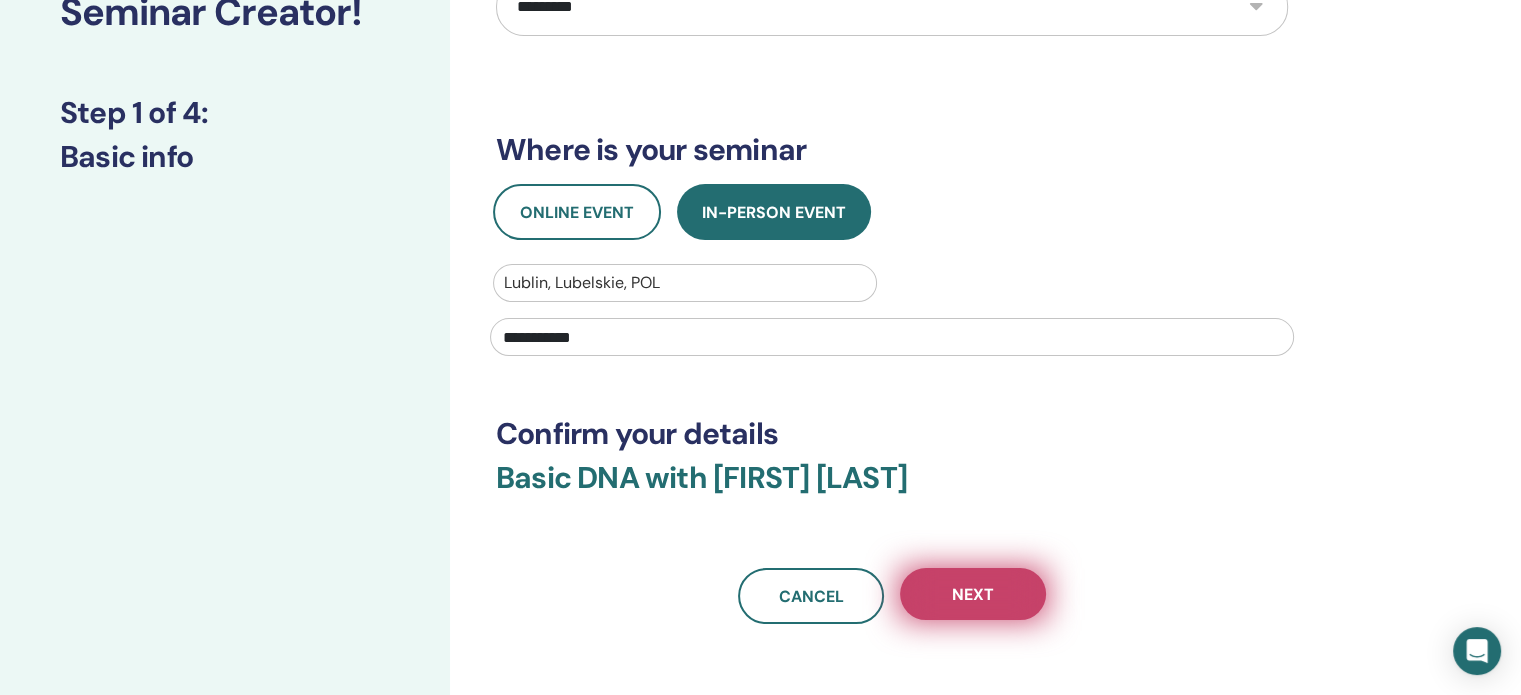 click on "Next" at bounding box center [973, 594] 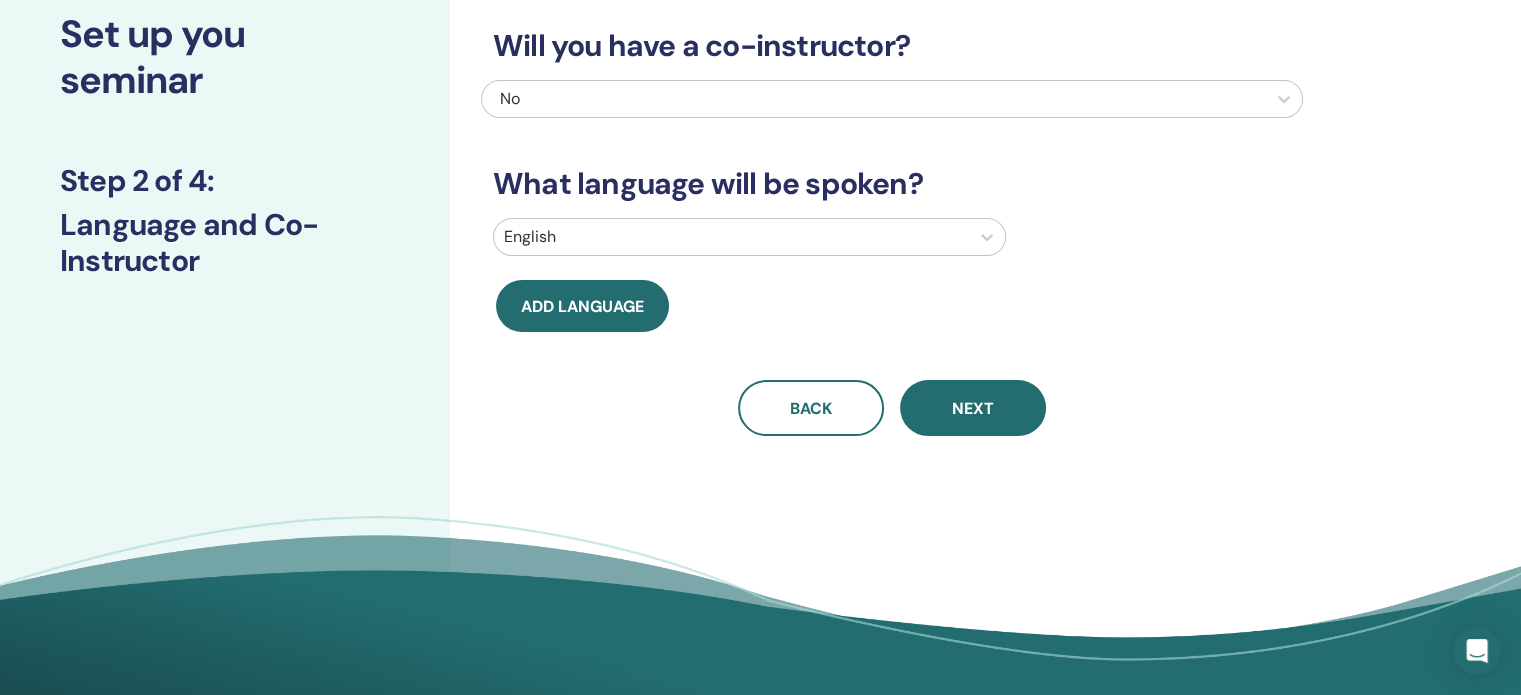 scroll, scrollTop: 0, scrollLeft: 0, axis: both 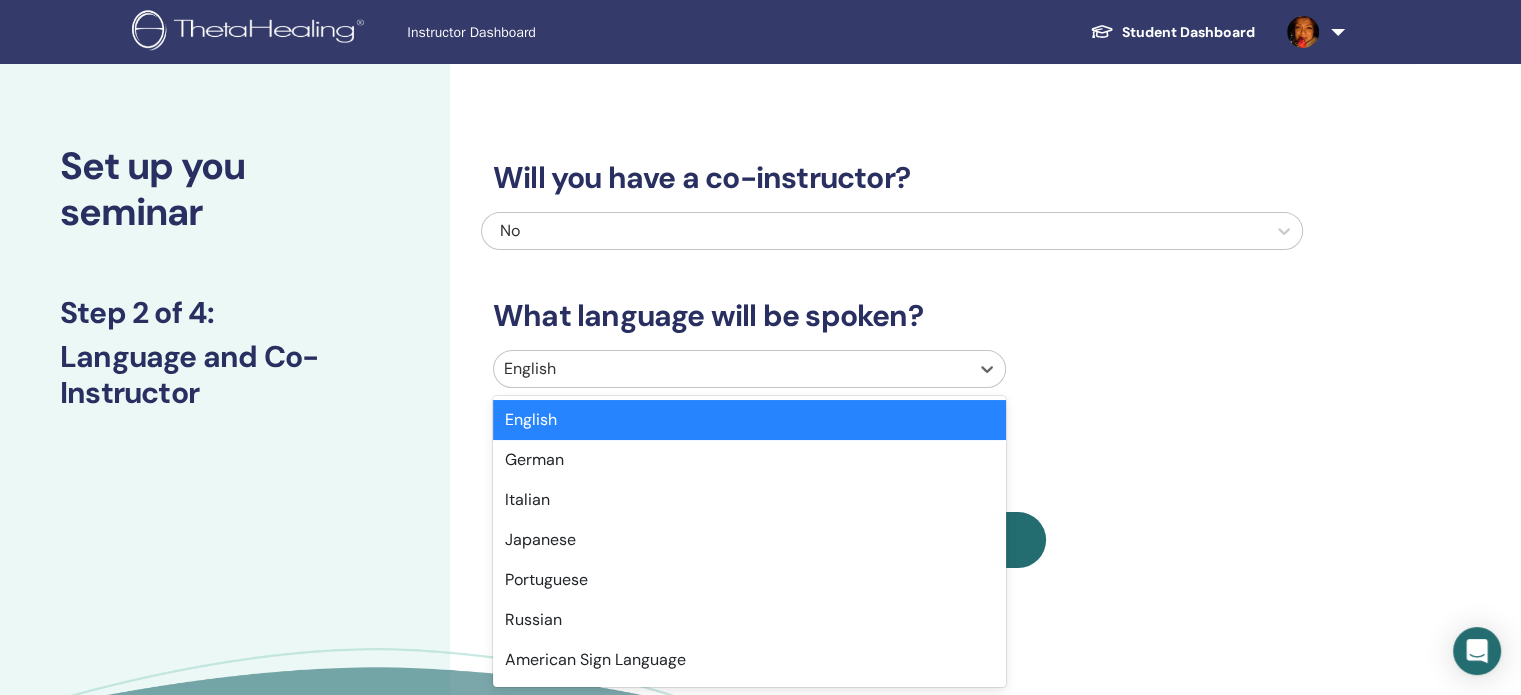click at bounding box center (731, 369) 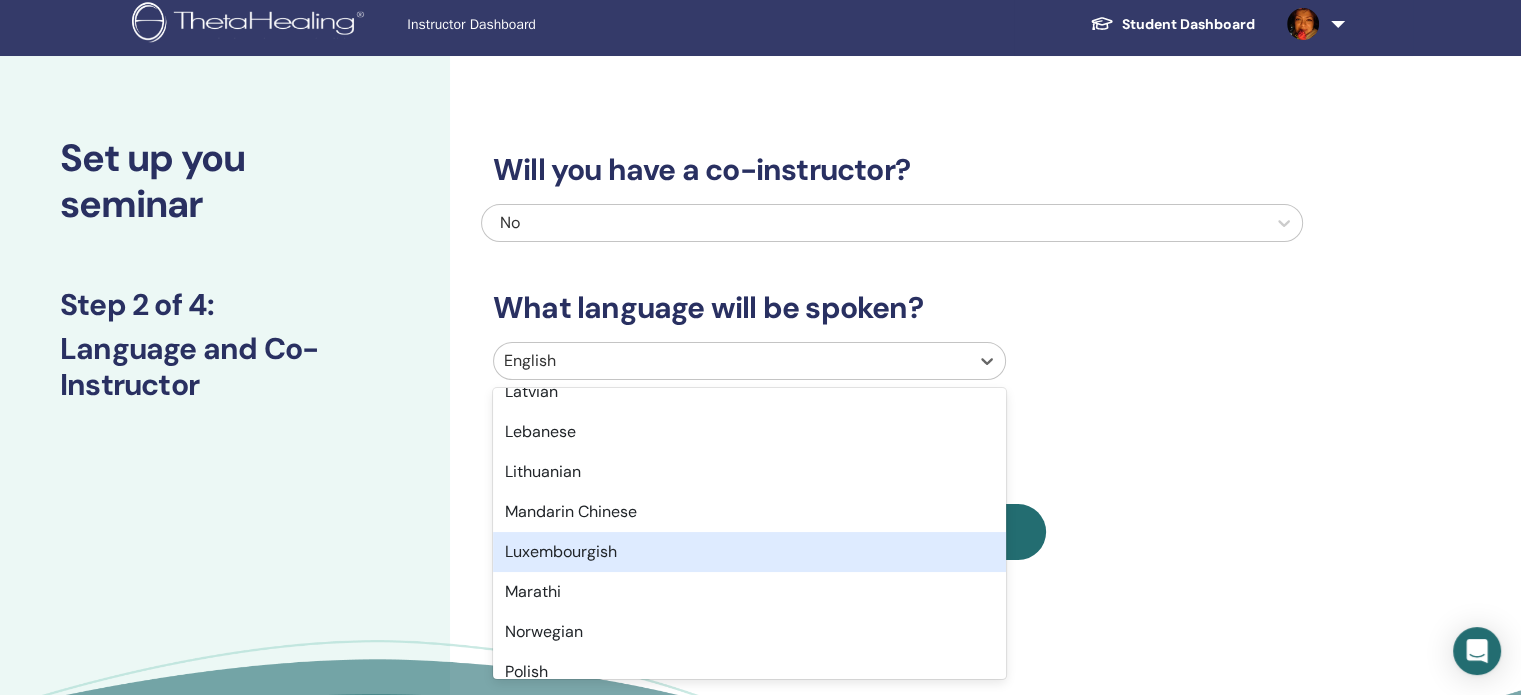 scroll, scrollTop: 1200, scrollLeft: 0, axis: vertical 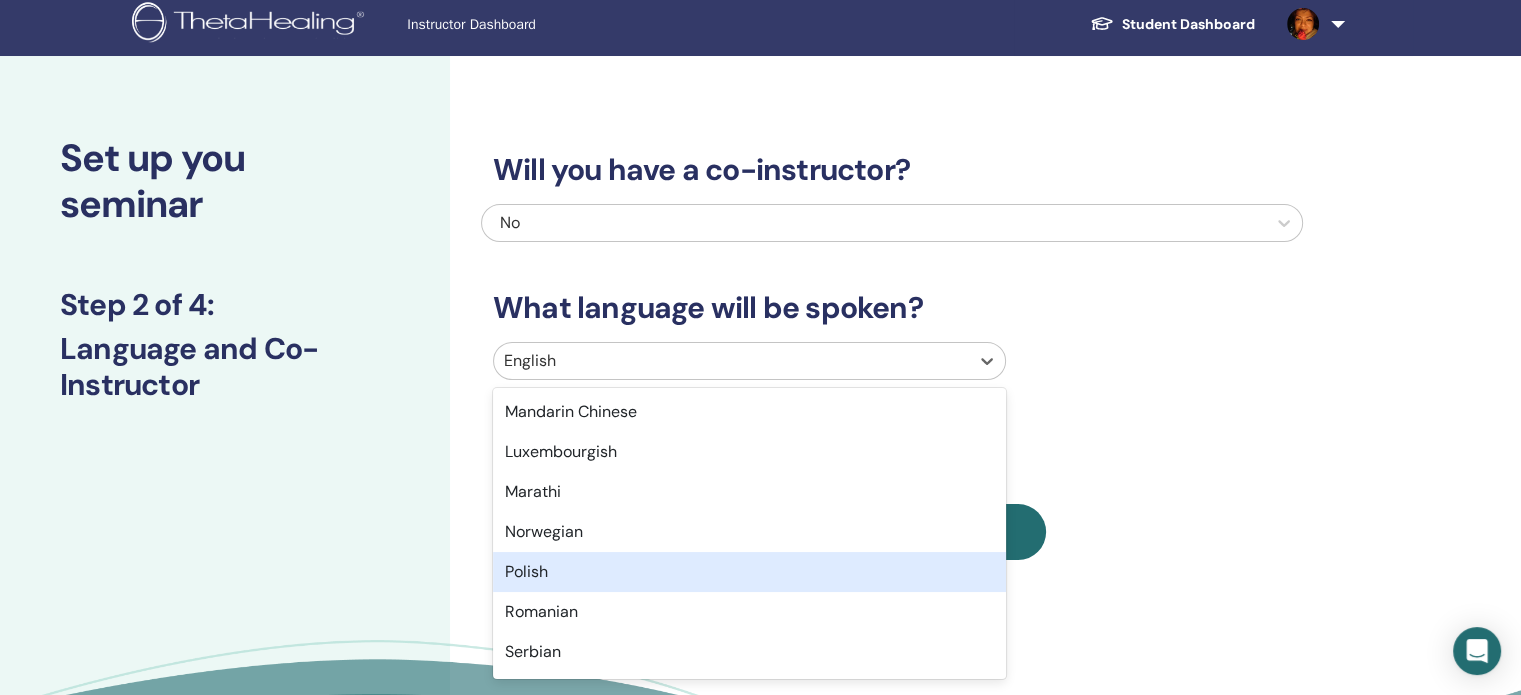 click on "Polish" at bounding box center (749, 572) 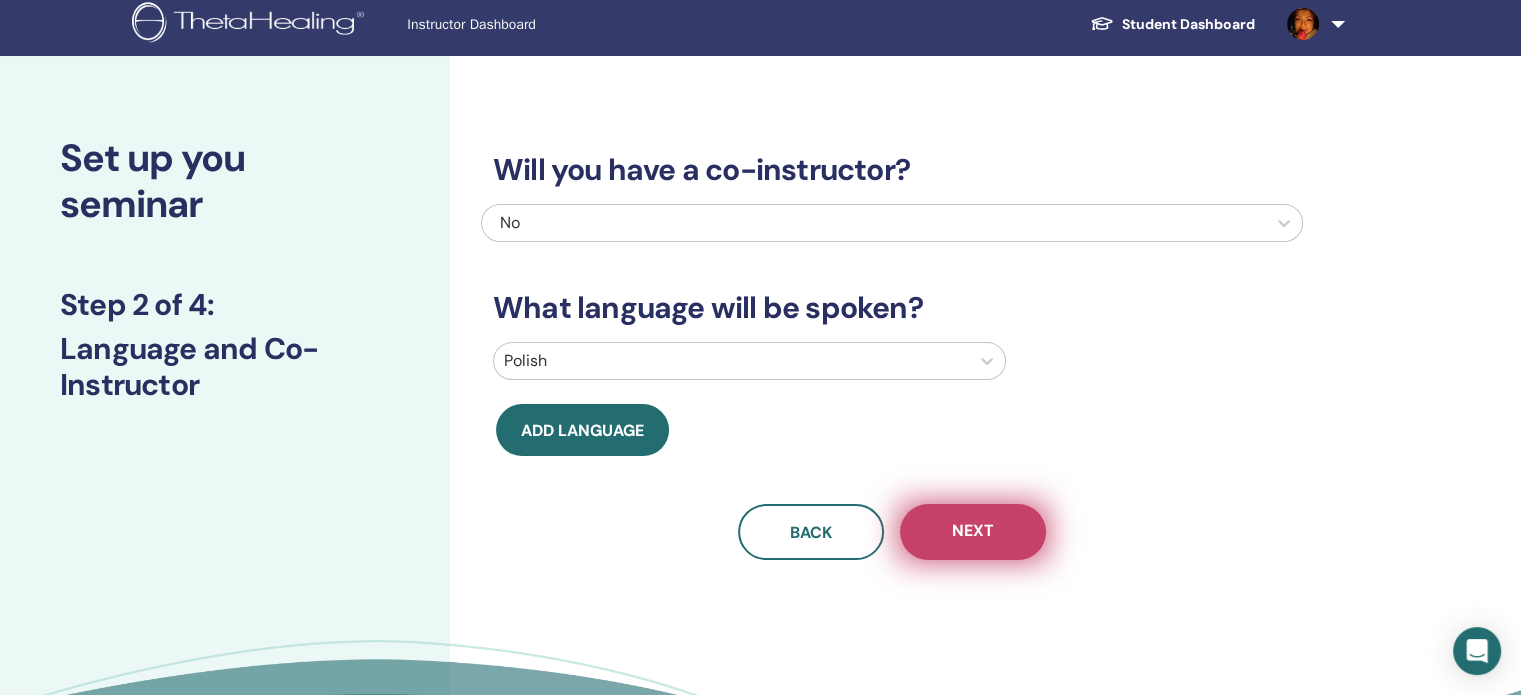 click on "Next" at bounding box center [973, 532] 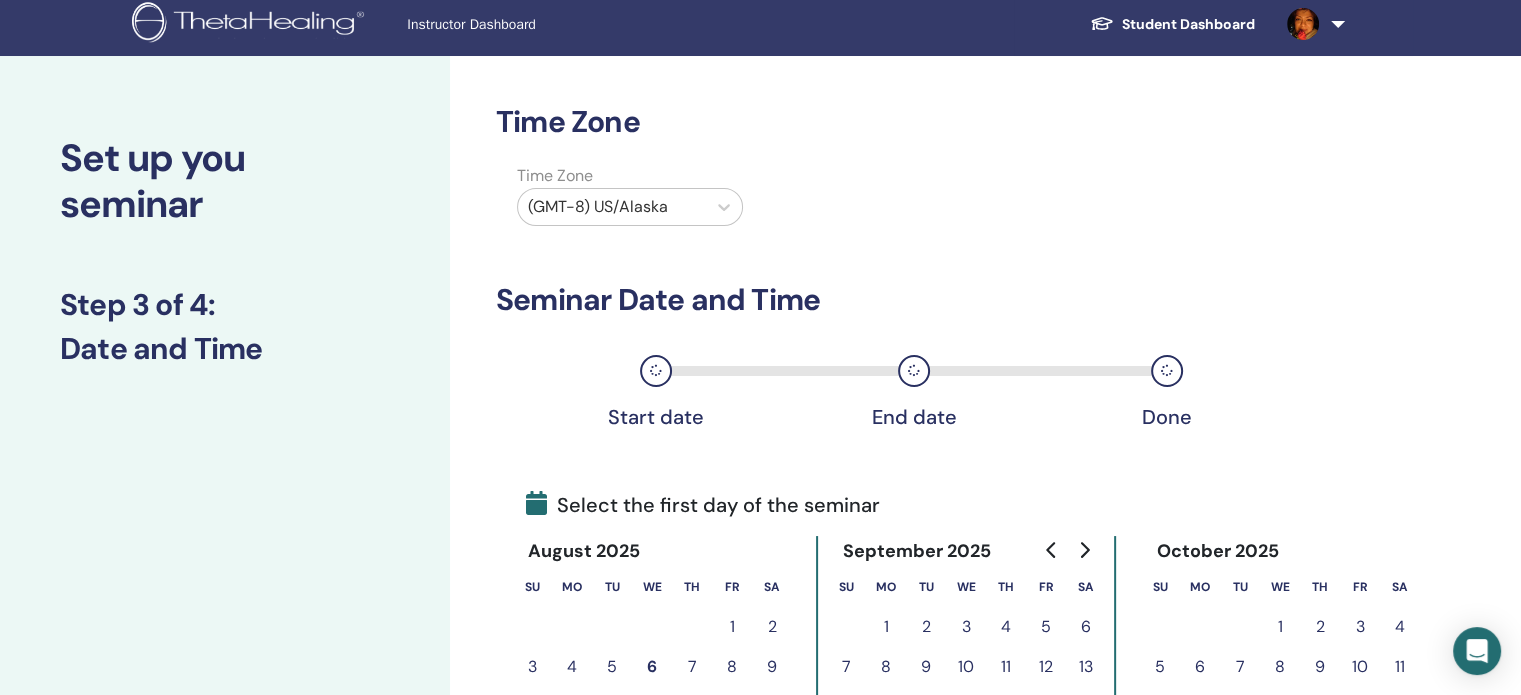 click at bounding box center [612, 207] 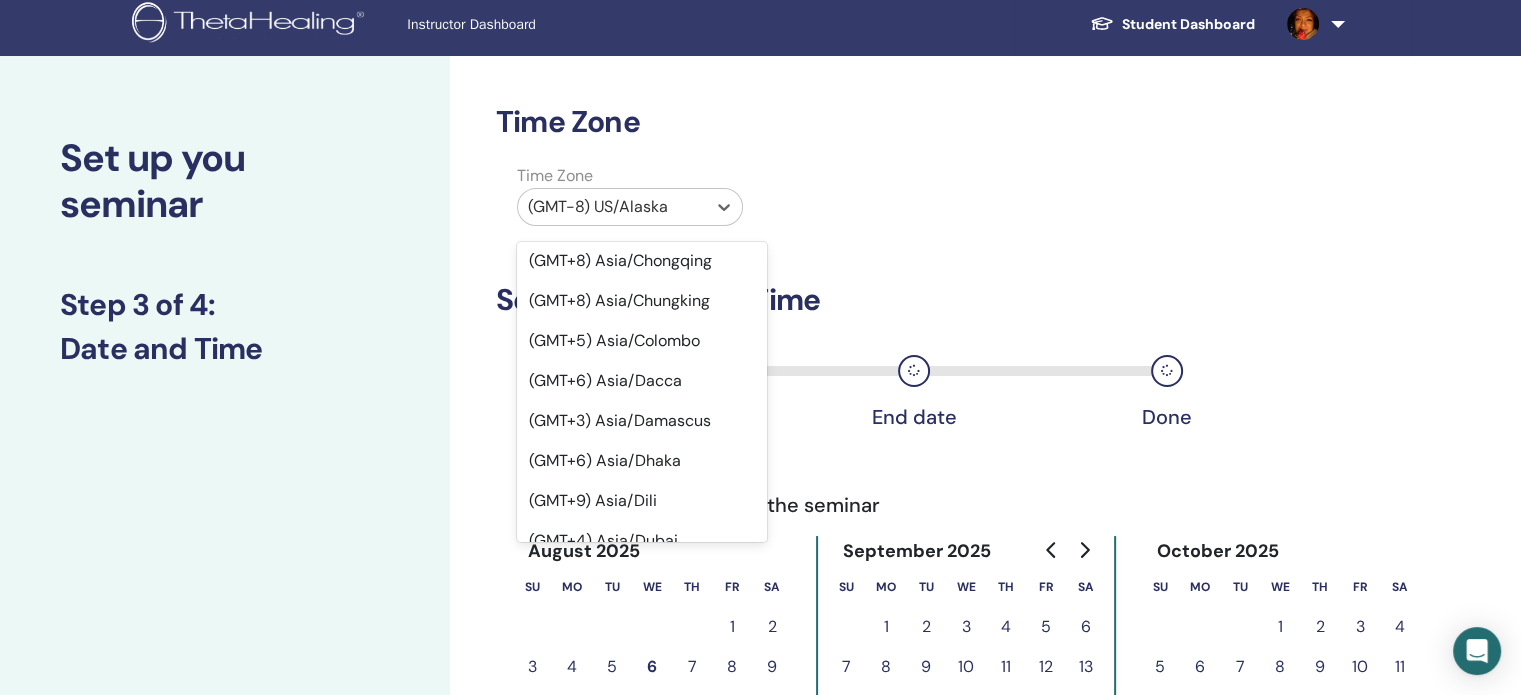 scroll, scrollTop: 14833, scrollLeft: 0, axis: vertical 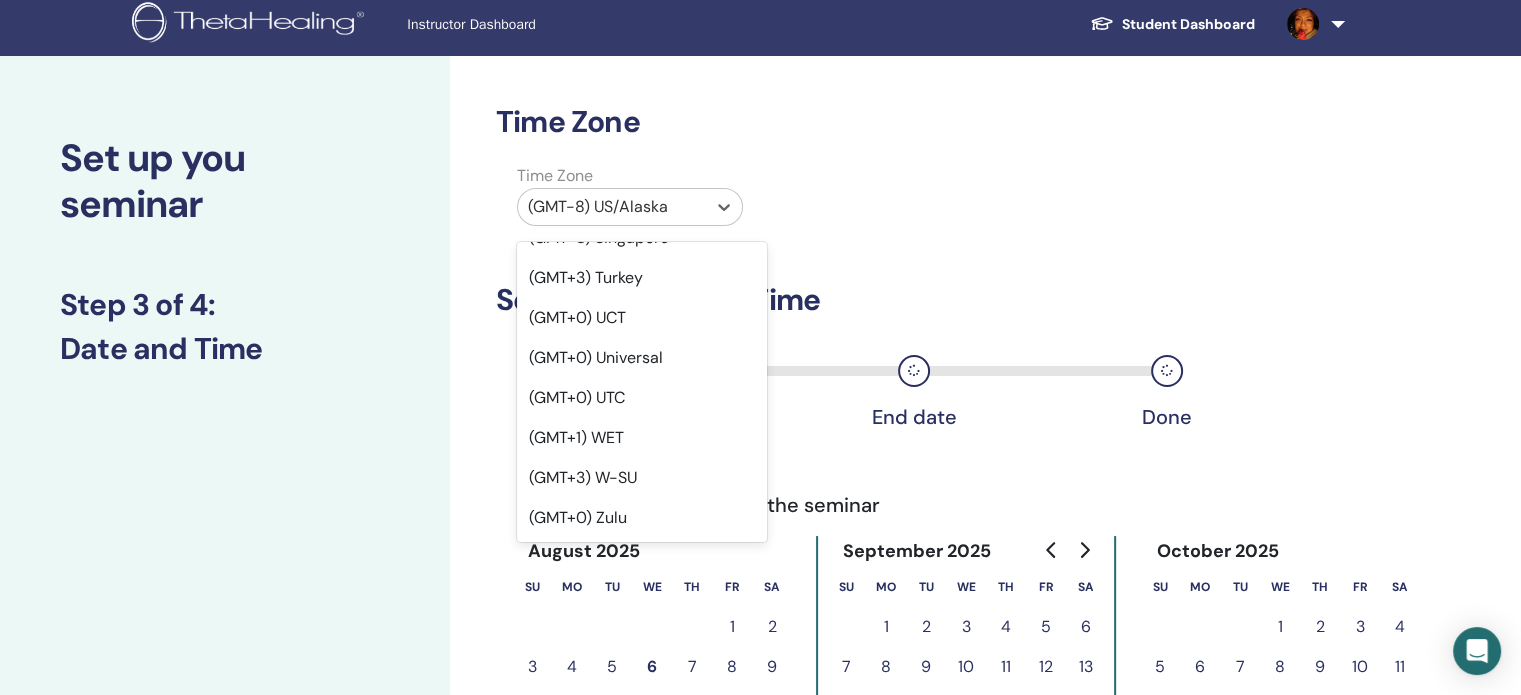 click on "(GMT+2) Poland" at bounding box center [642, -2] 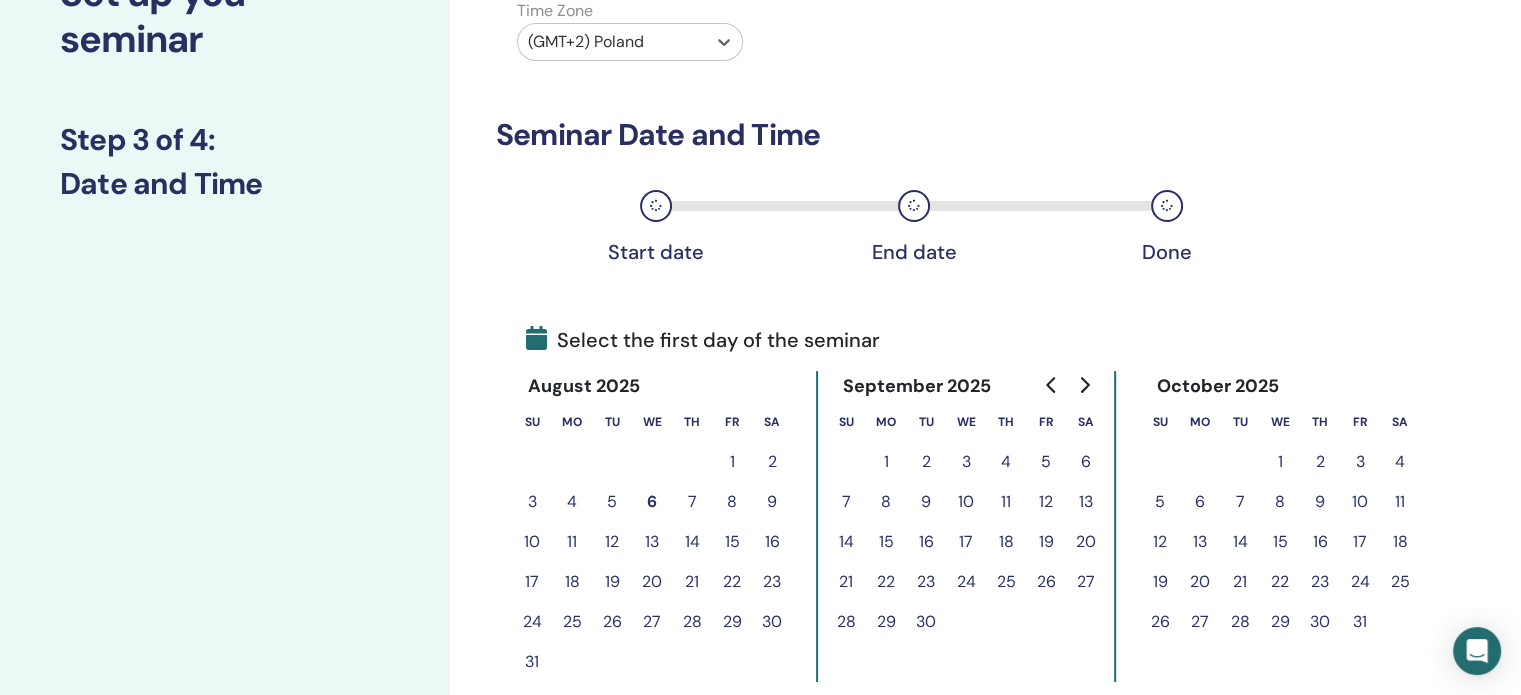 scroll, scrollTop: 208, scrollLeft: 0, axis: vertical 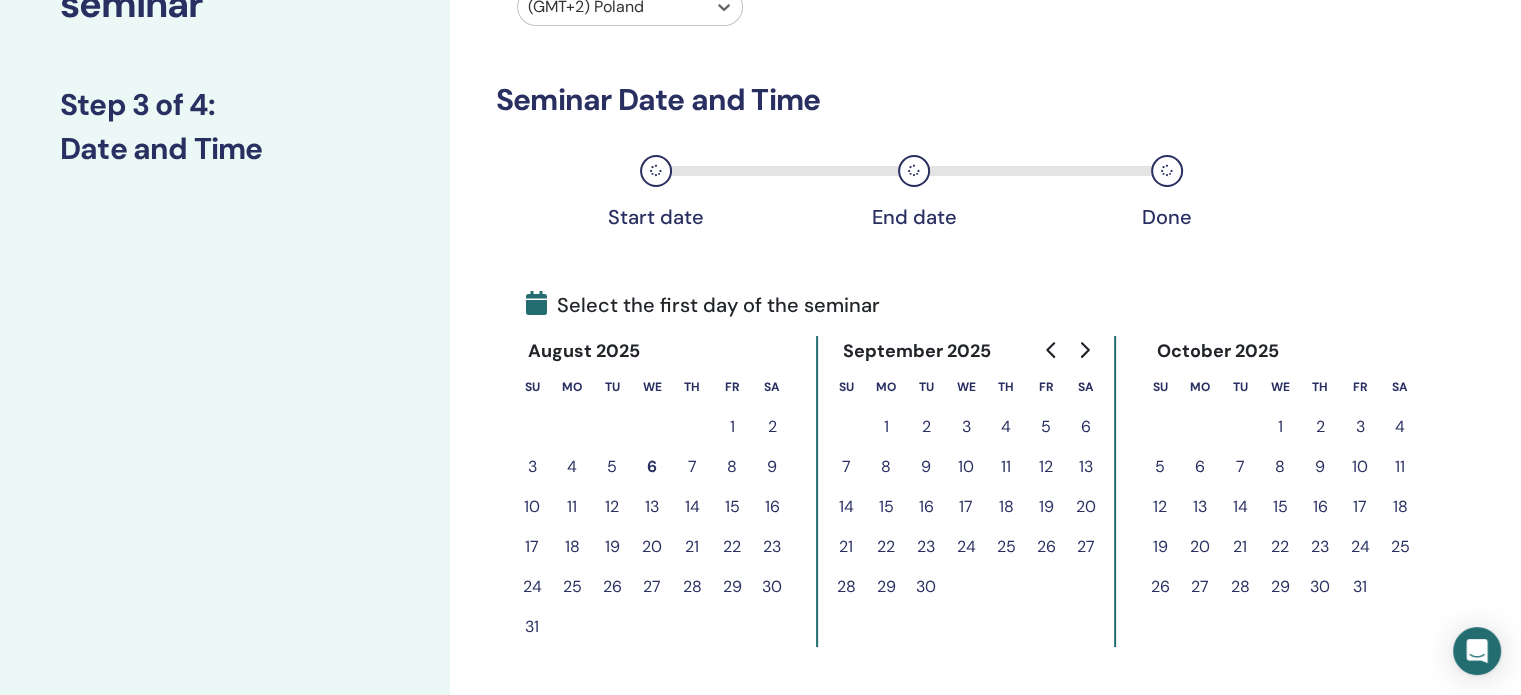 click on "22" at bounding box center [732, 547] 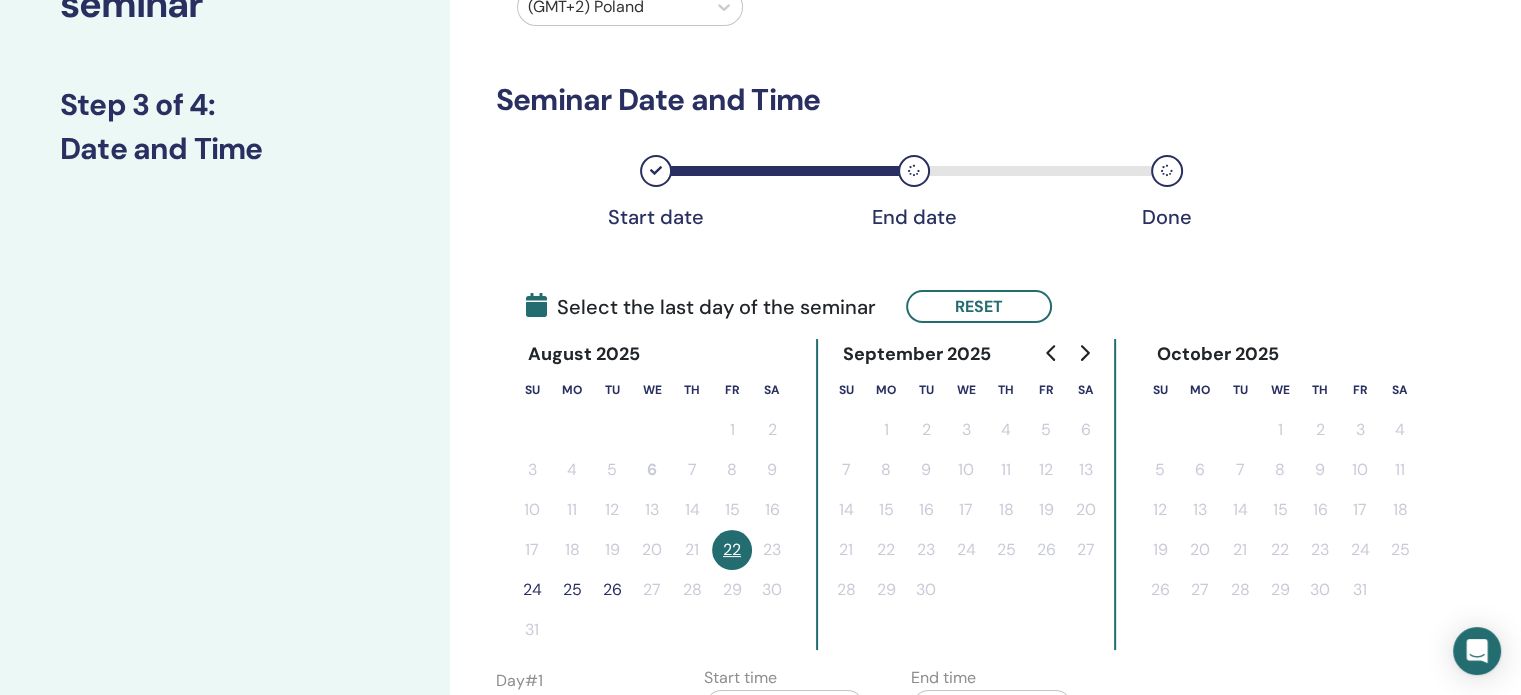 click on "24" at bounding box center [532, 590] 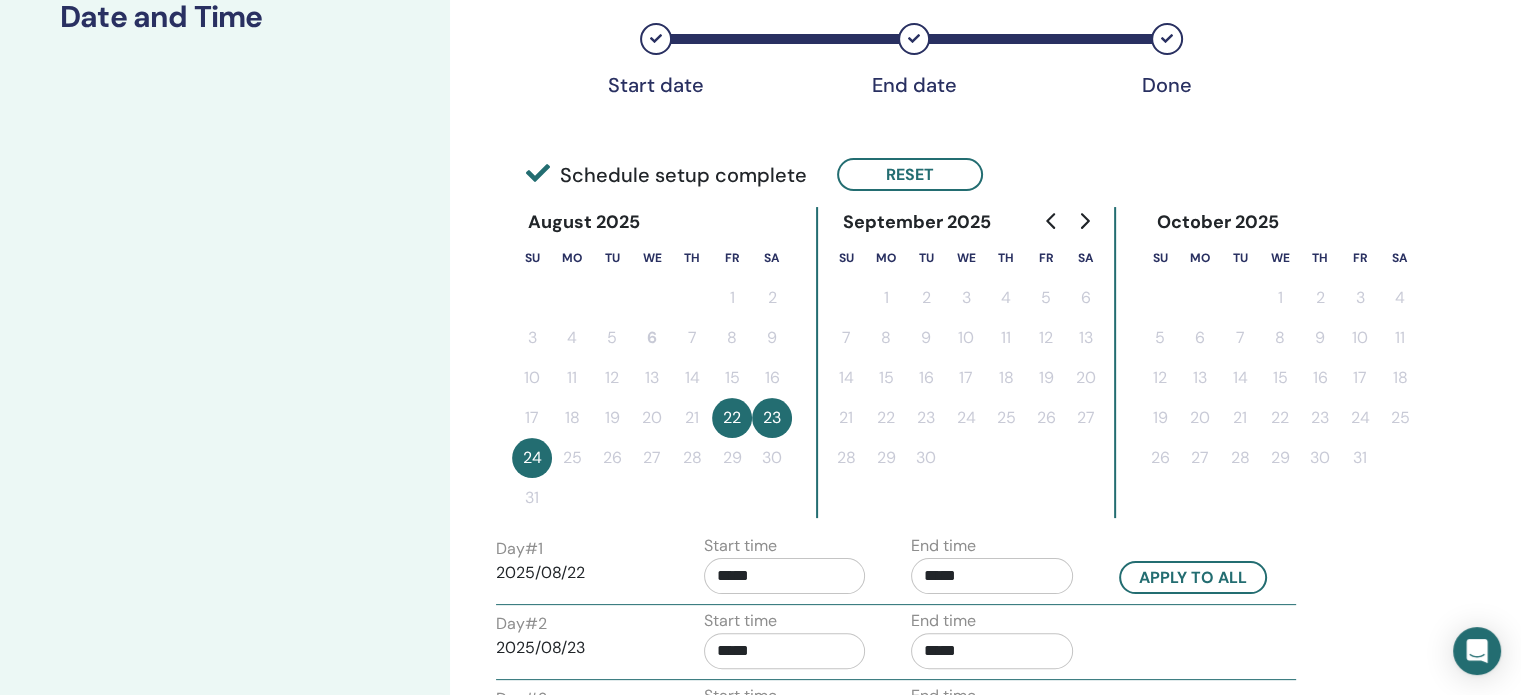 scroll, scrollTop: 408, scrollLeft: 0, axis: vertical 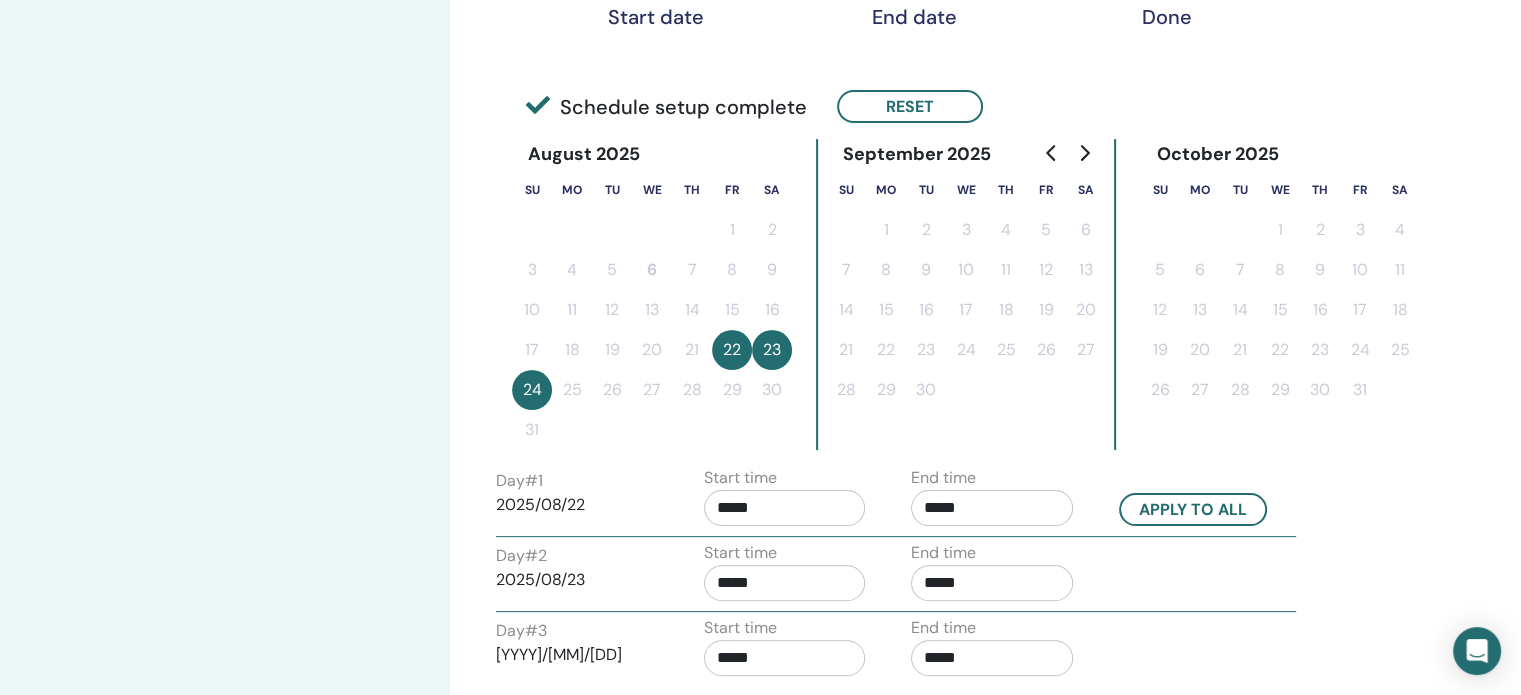 click on "*****" at bounding box center [785, 508] 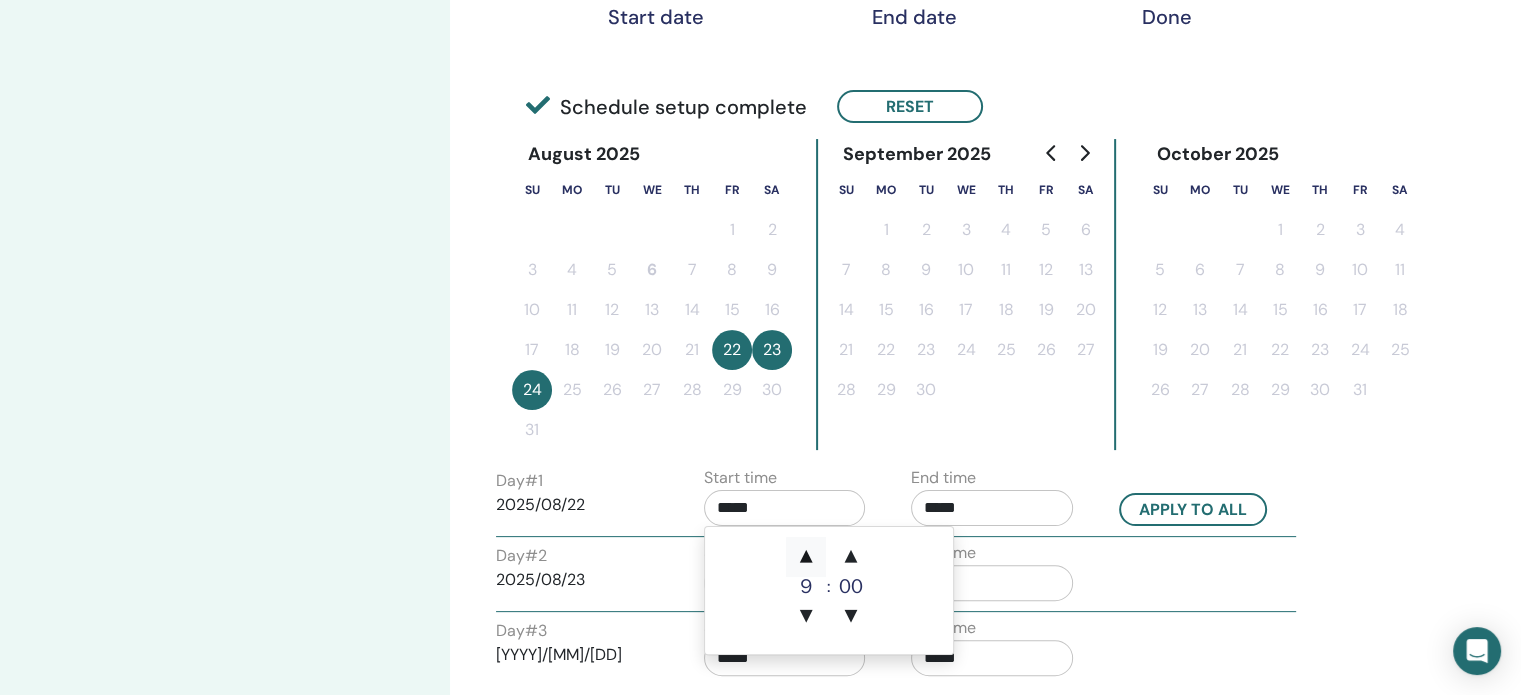 click on "▲" at bounding box center (806, 557) 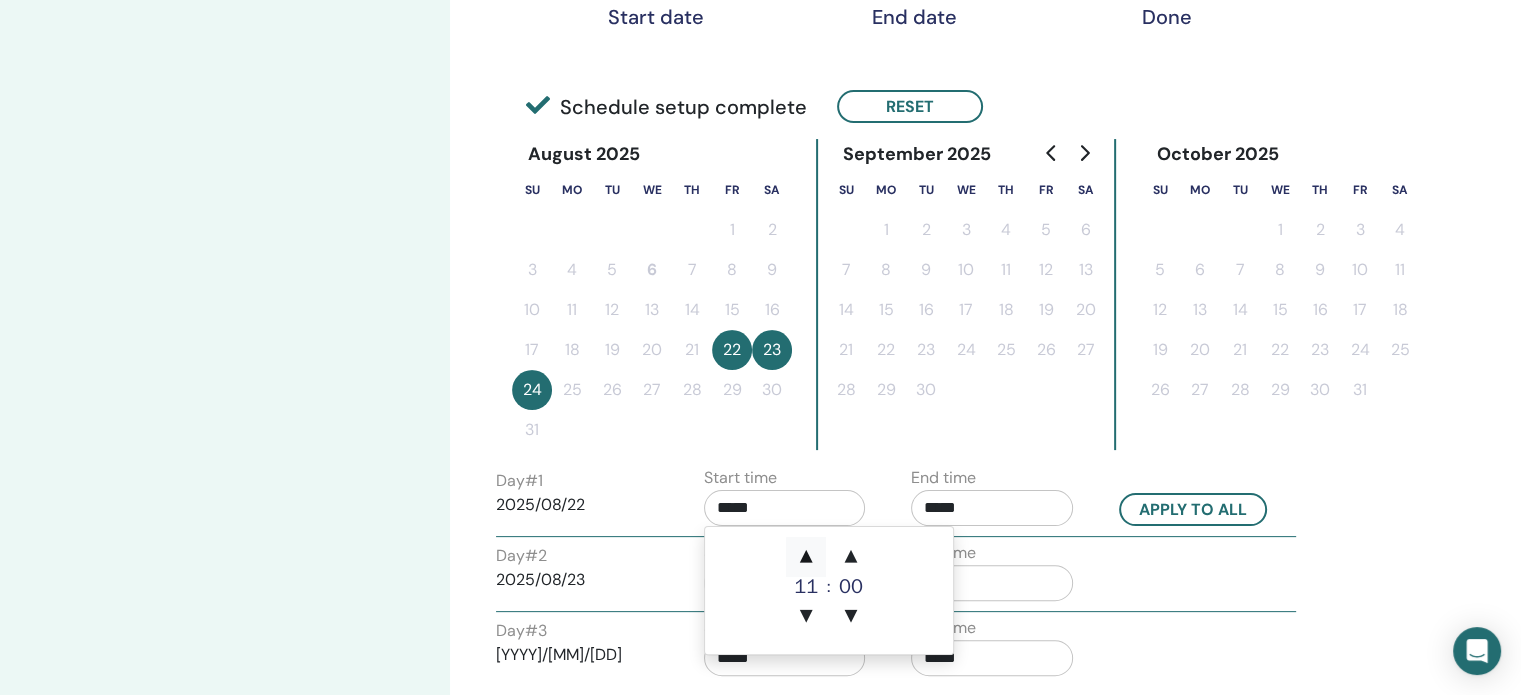 click on "▲" at bounding box center [806, 557] 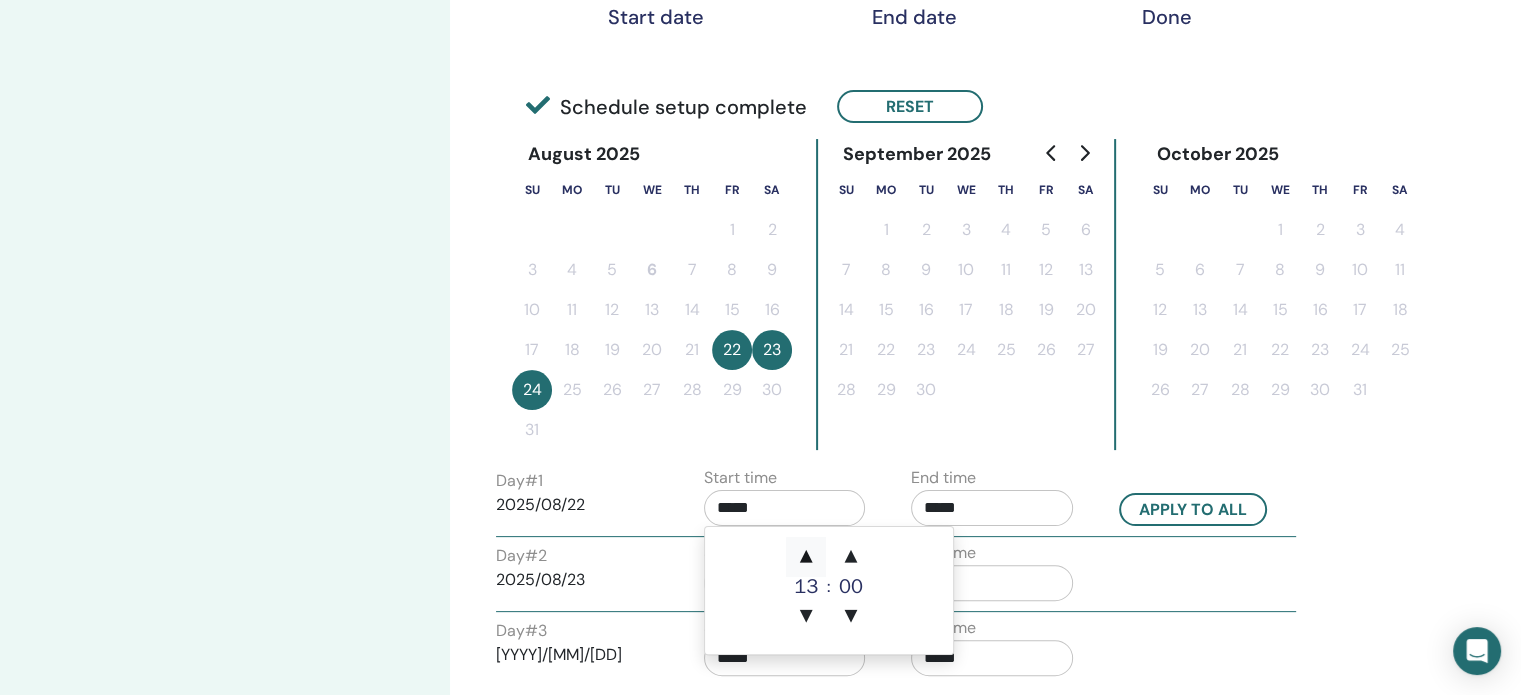 click on "▲" at bounding box center [806, 557] 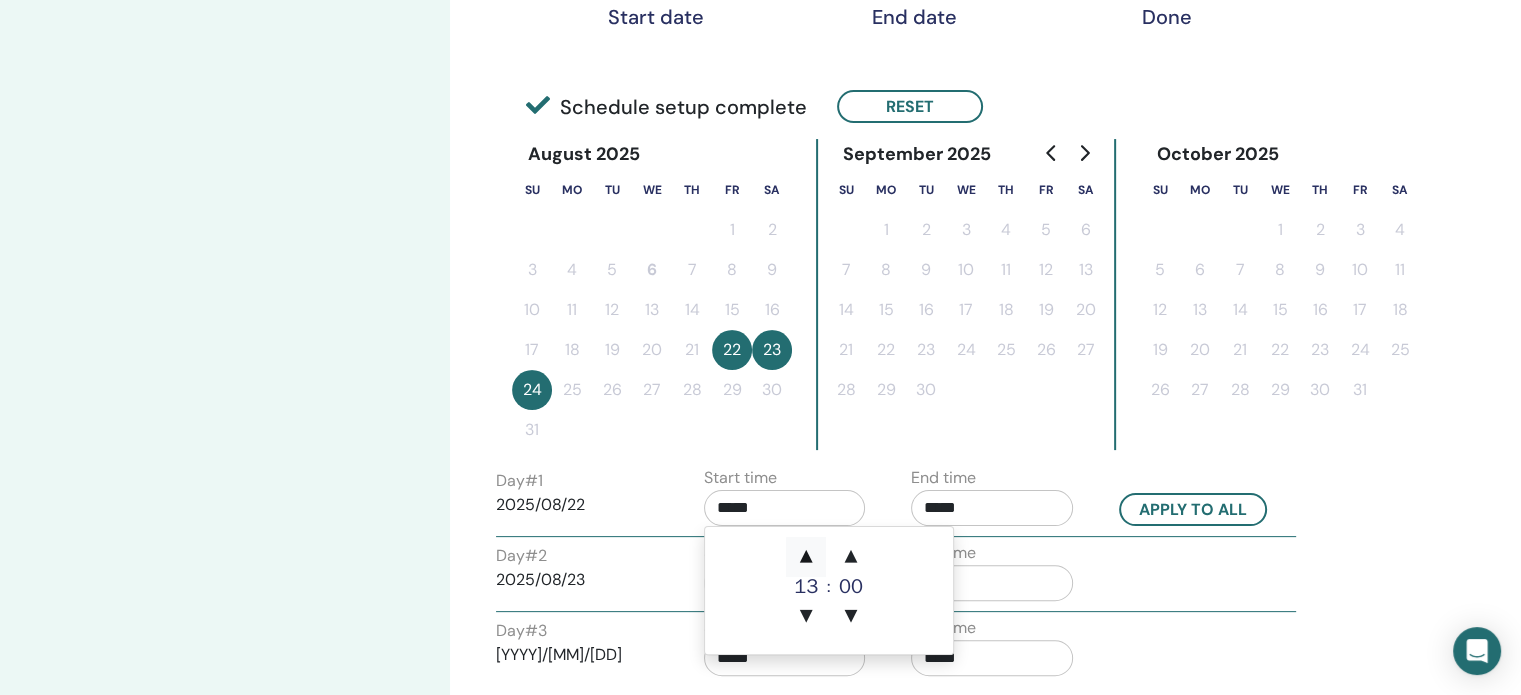 click on "▲" at bounding box center [806, 557] 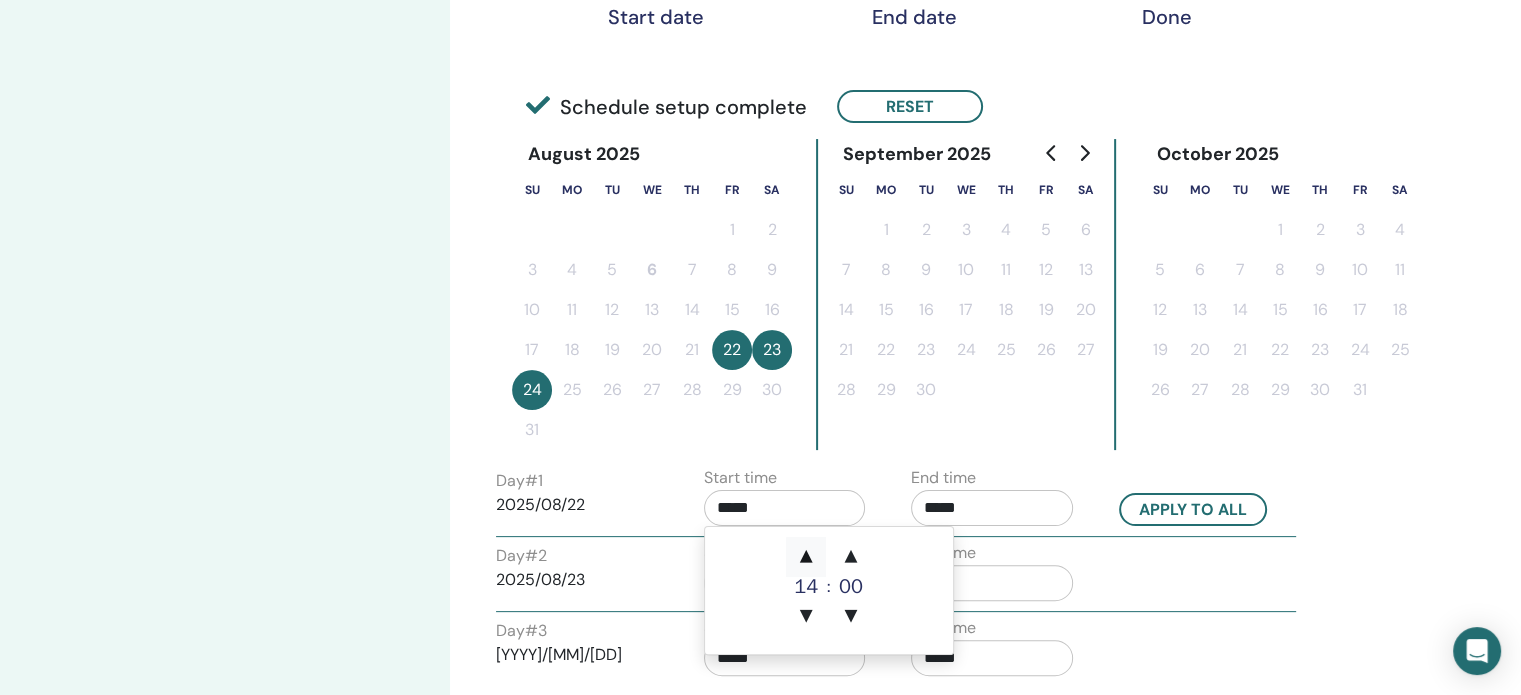 click on "▲" at bounding box center (806, 557) 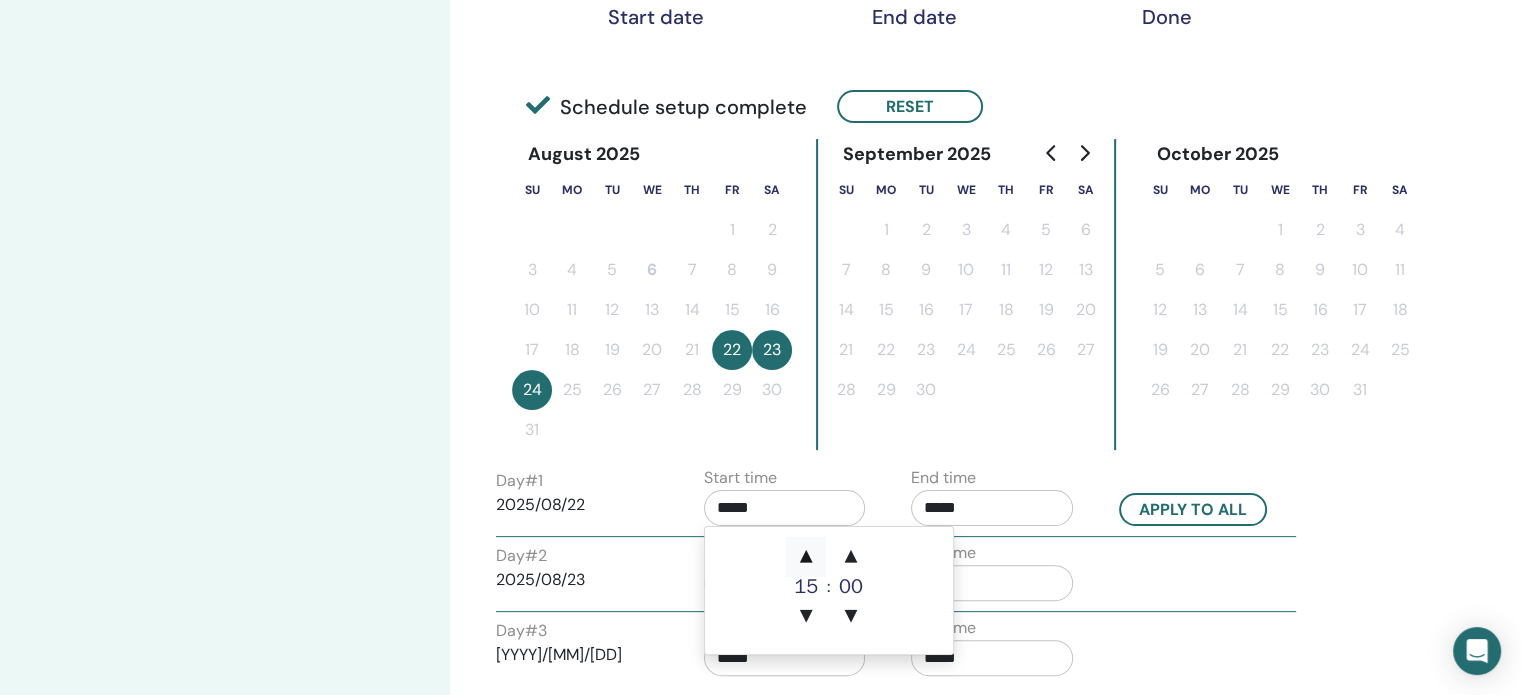 click on "▲" at bounding box center [806, 557] 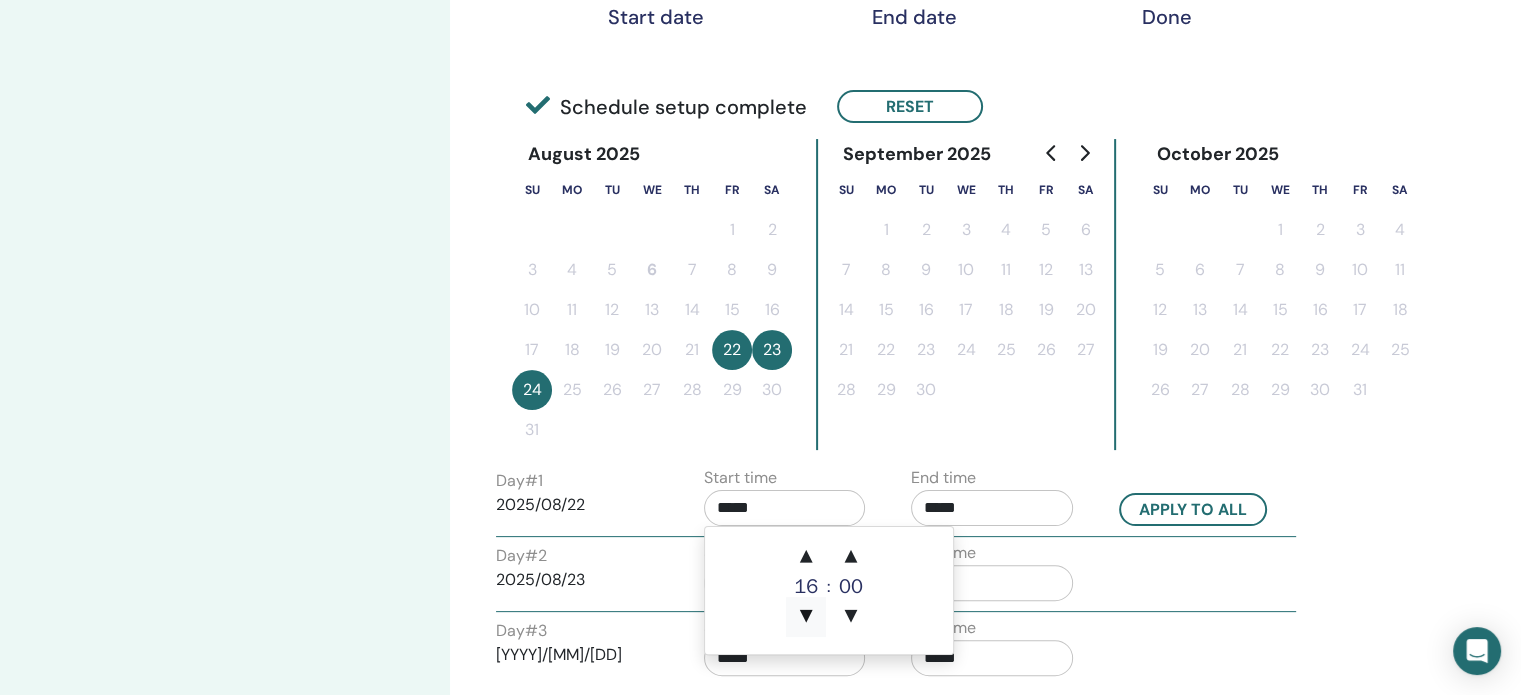 click on "▼" at bounding box center (806, 617) 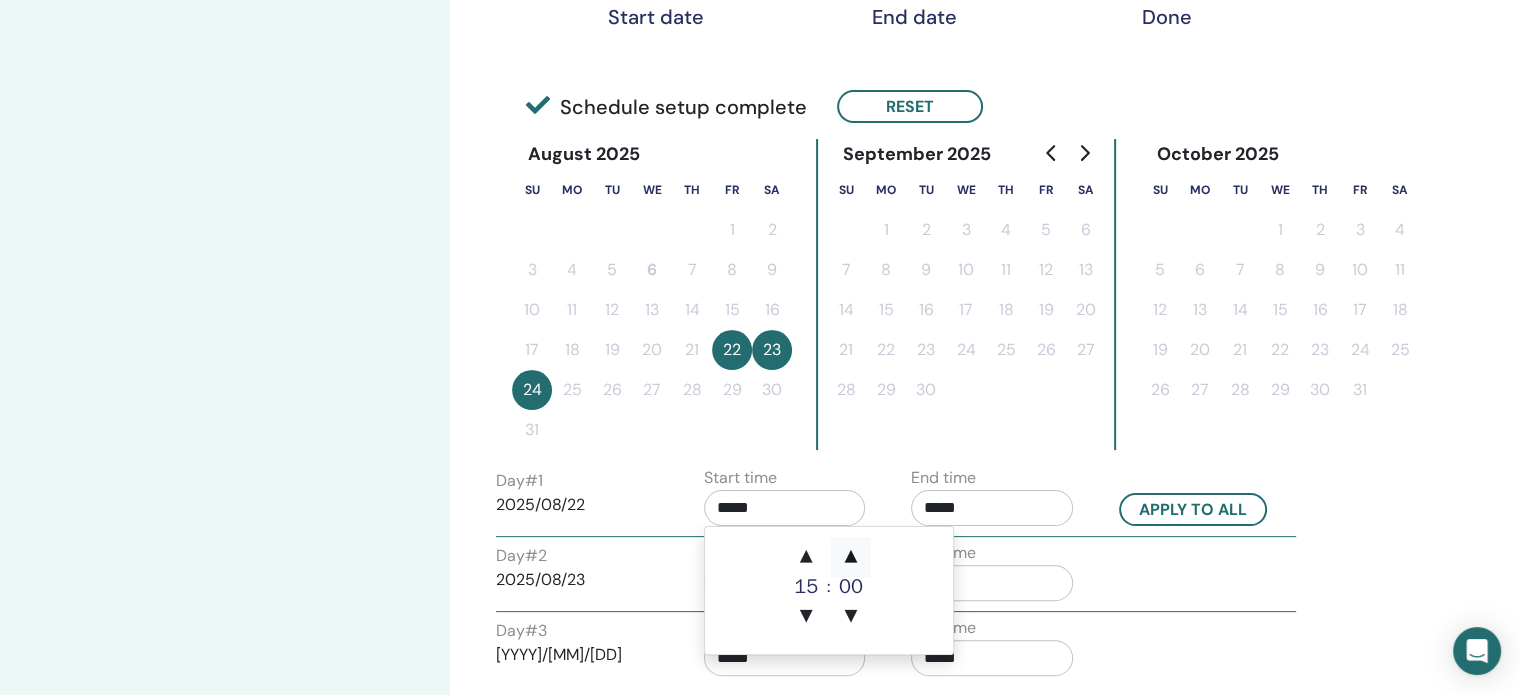 click on "▲" at bounding box center (851, 557) 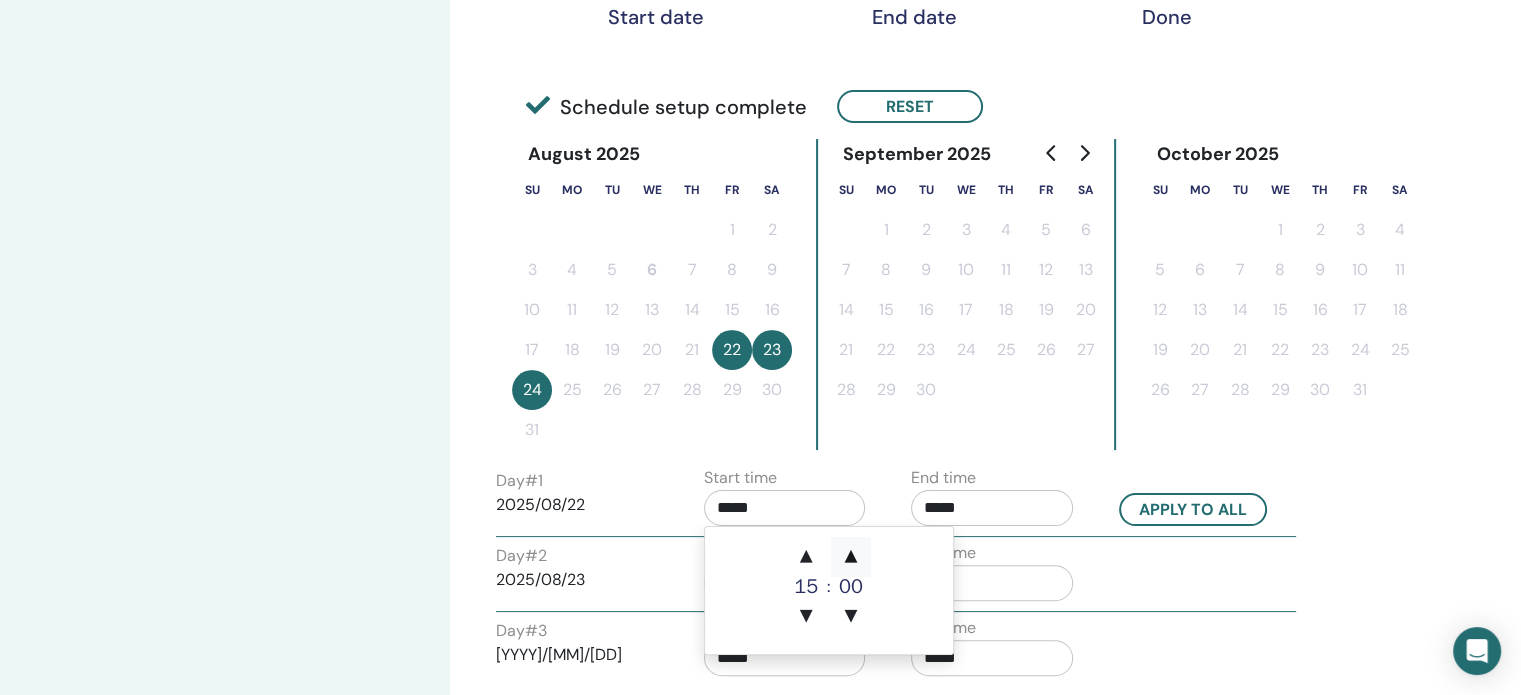 click on "▲" at bounding box center (851, 557) 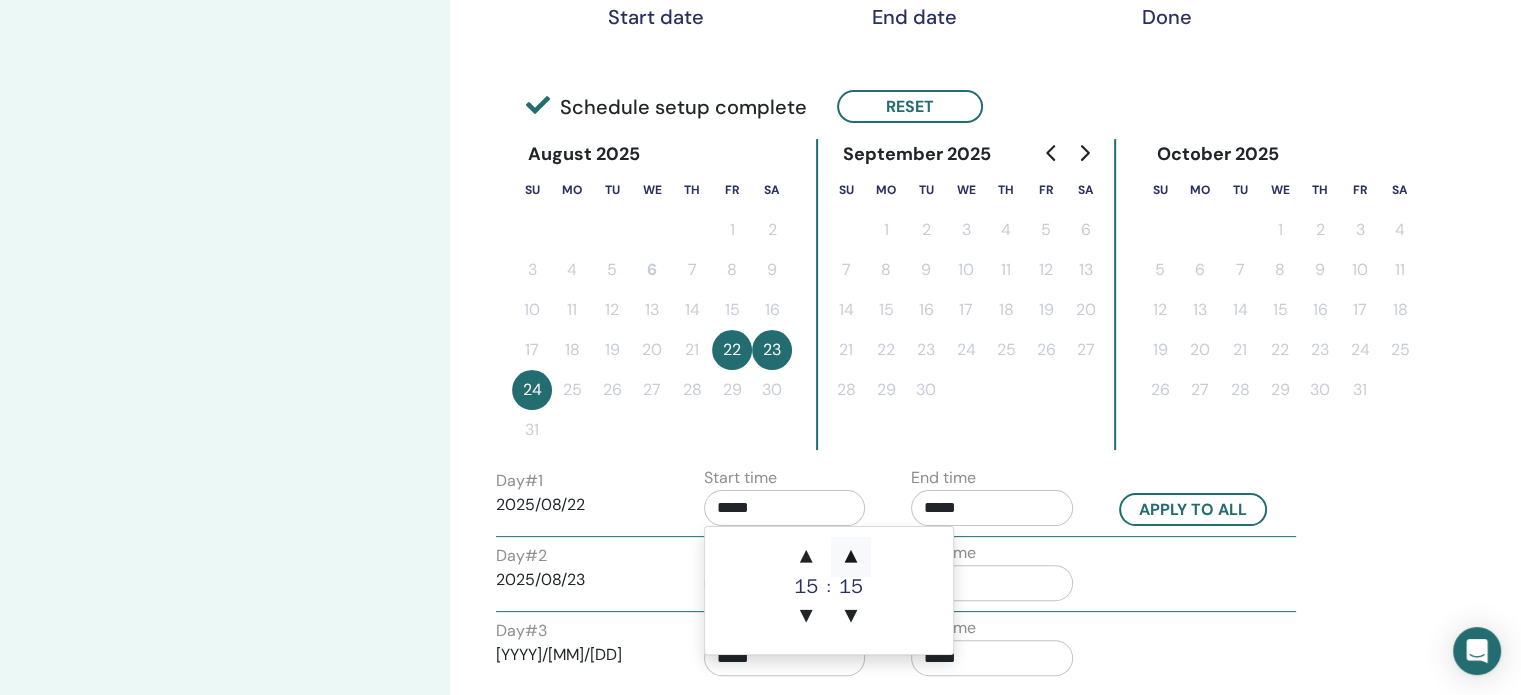 click on "▲" at bounding box center (851, 557) 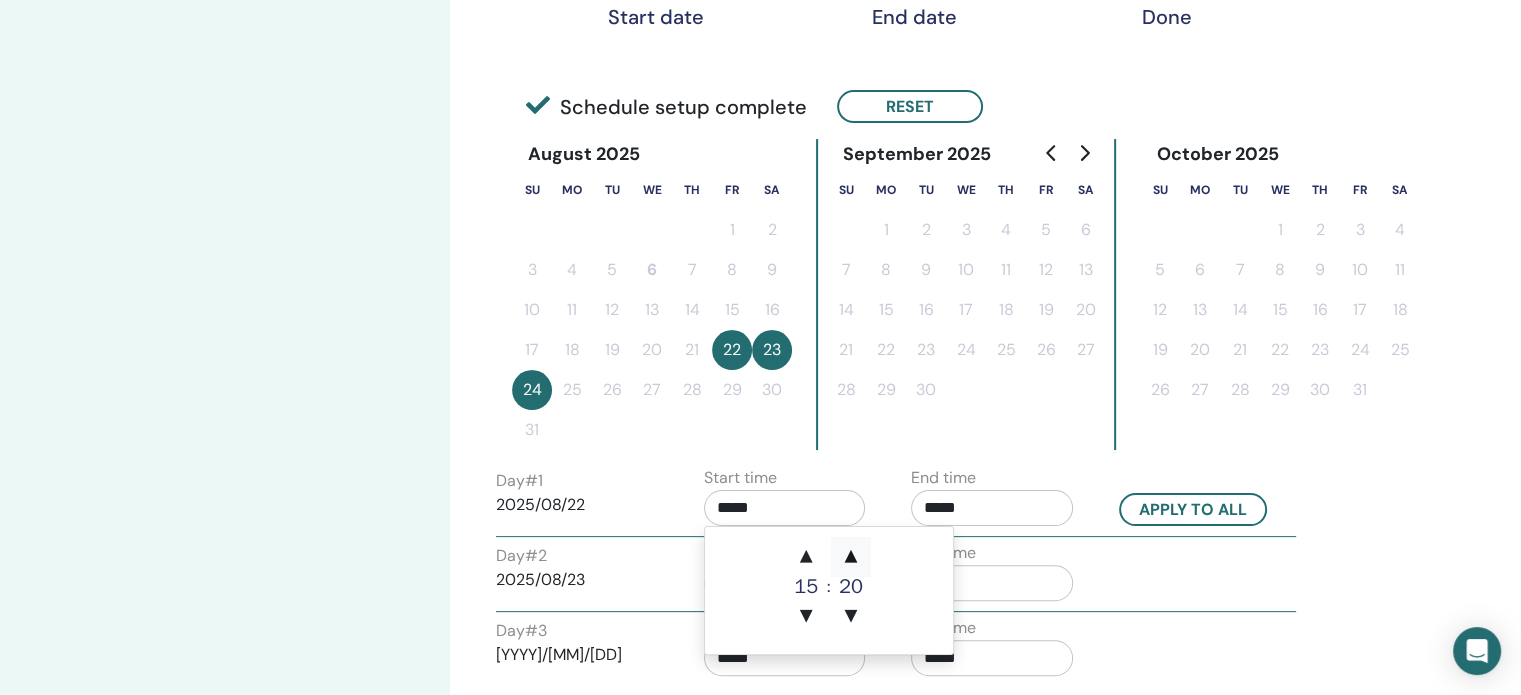 click on "▲" at bounding box center (851, 557) 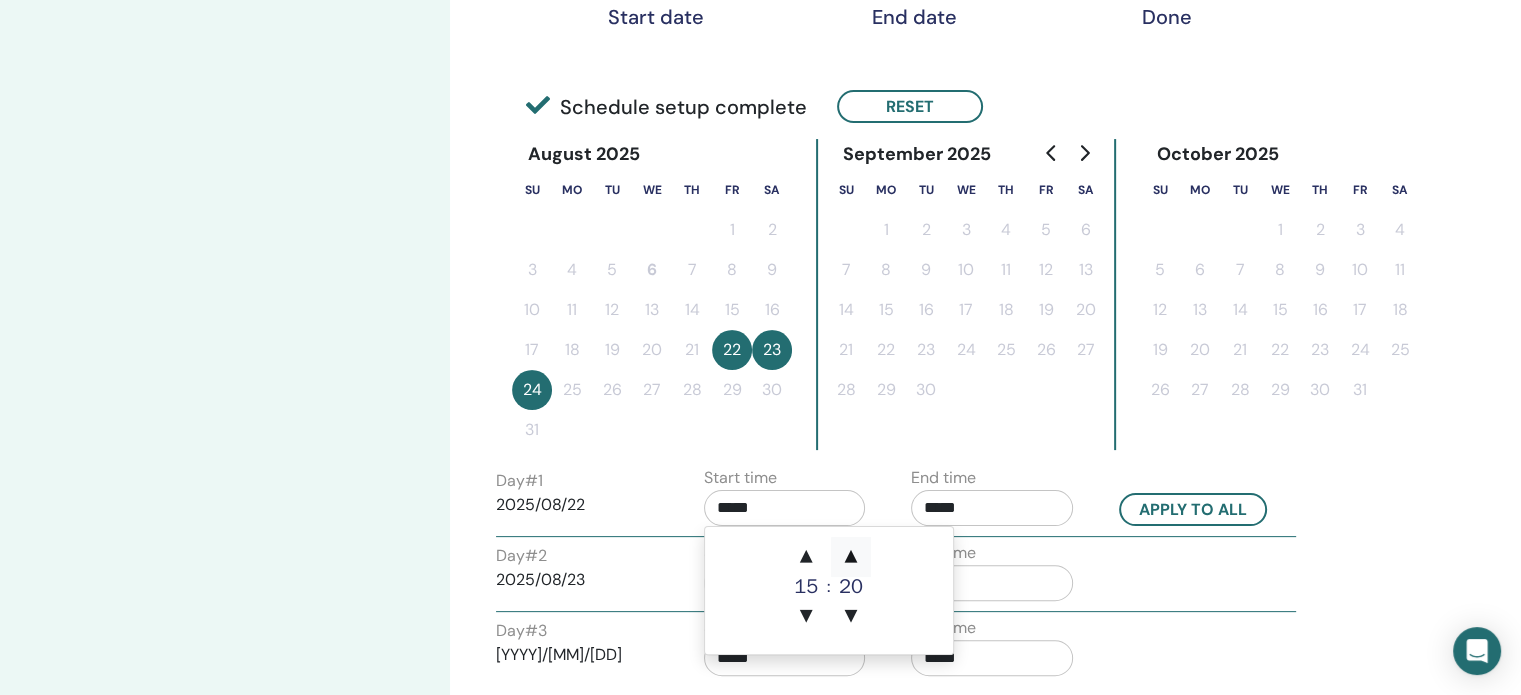 click on "▲" at bounding box center (851, 557) 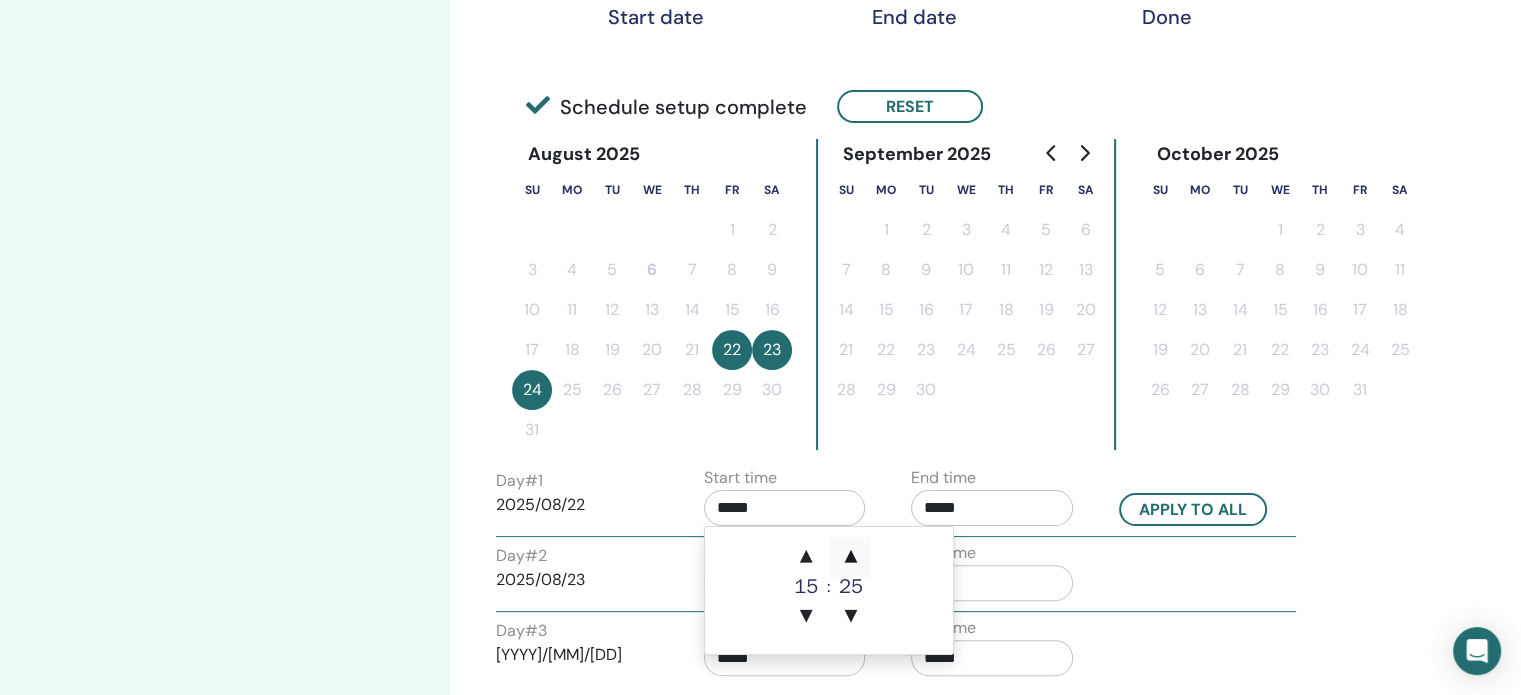 click on "▲" at bounding box center (851, 557) 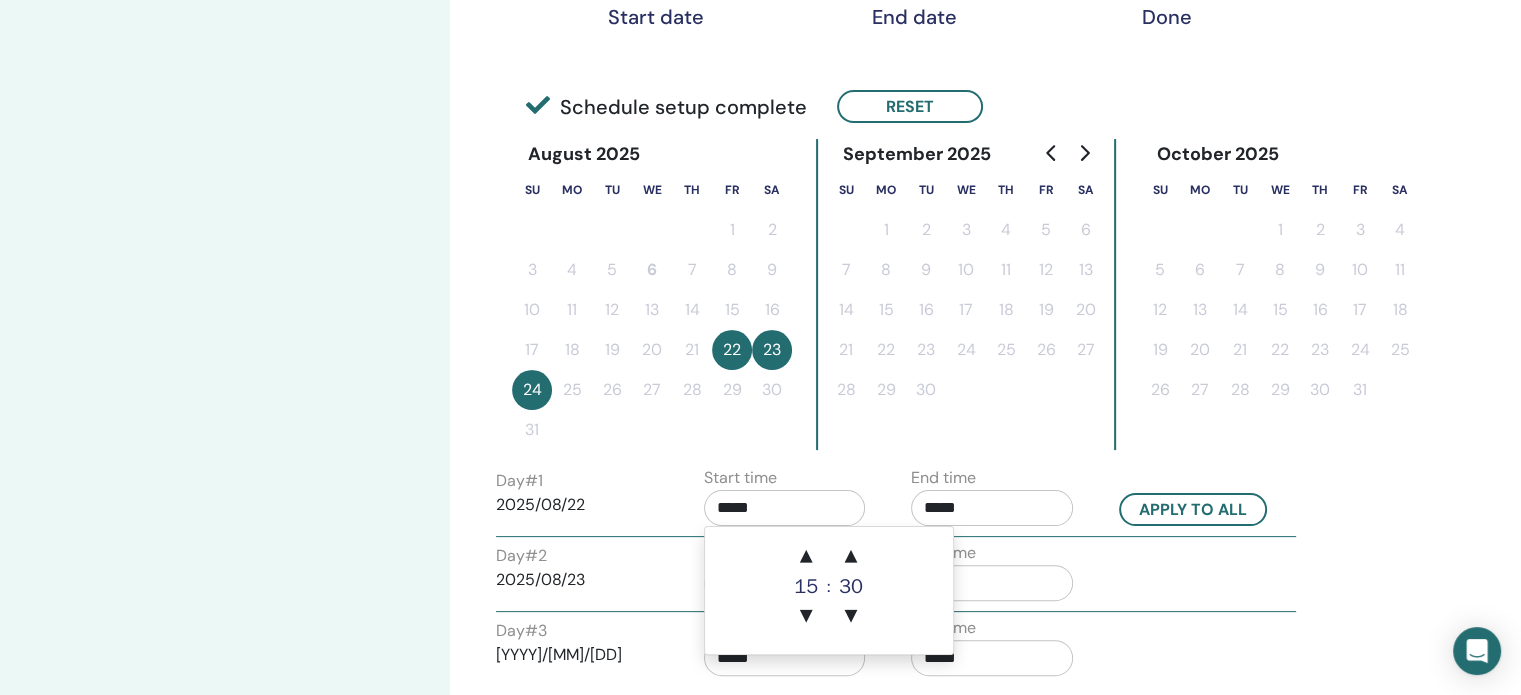 click on "*****" at bounding box center [992, 508] 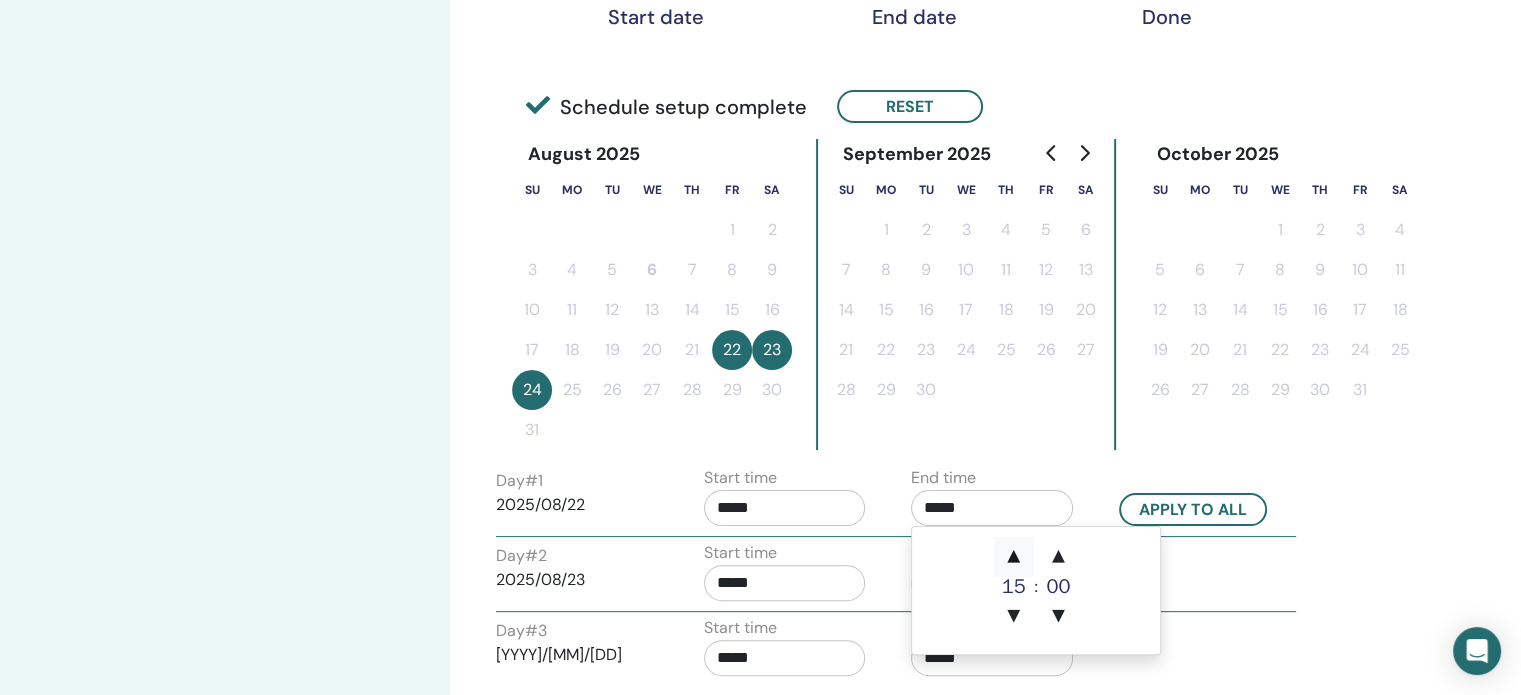 click on "▲" at bounding box center [1014, 557] 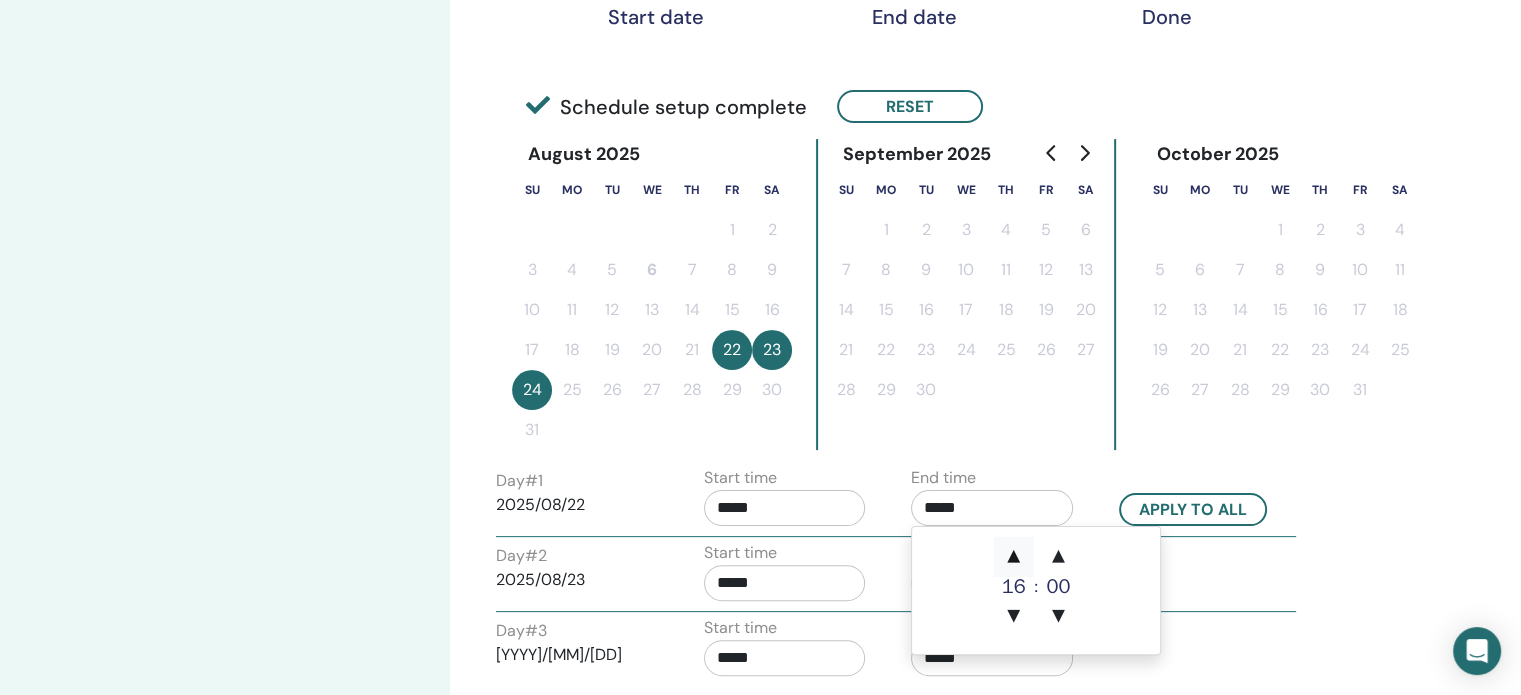 click on "▲" at bounding box center (1014, 557) 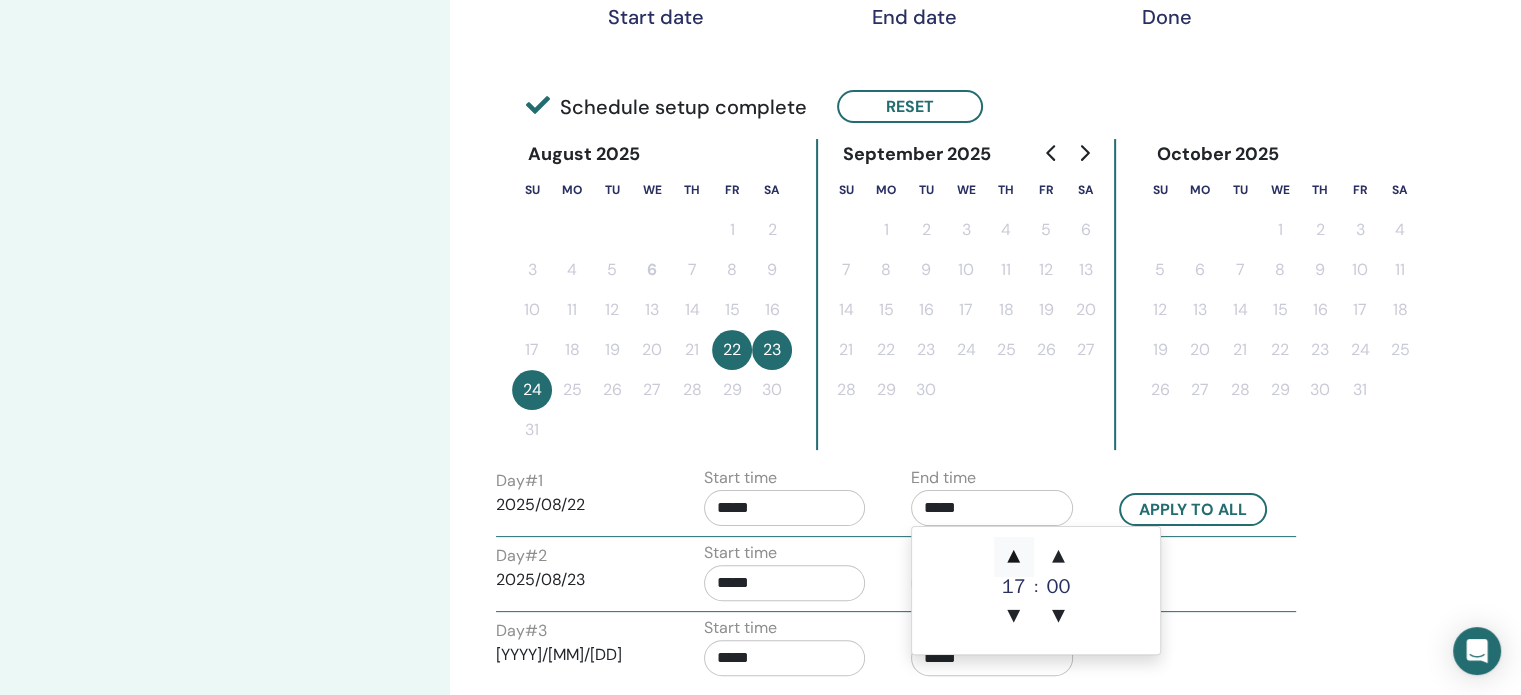 click on "▲" at bounding box center [1014, 557] 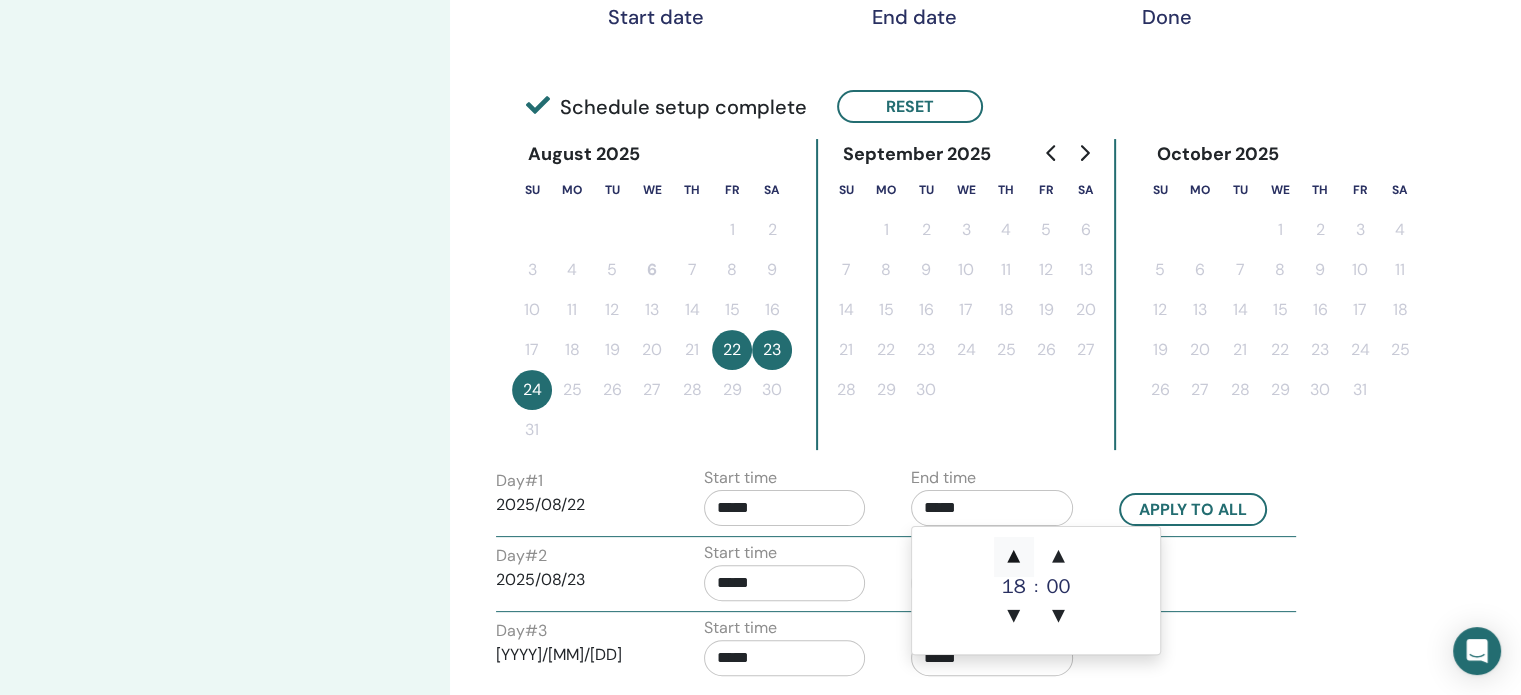 click on "▲" at bounding box center [1014, 557] 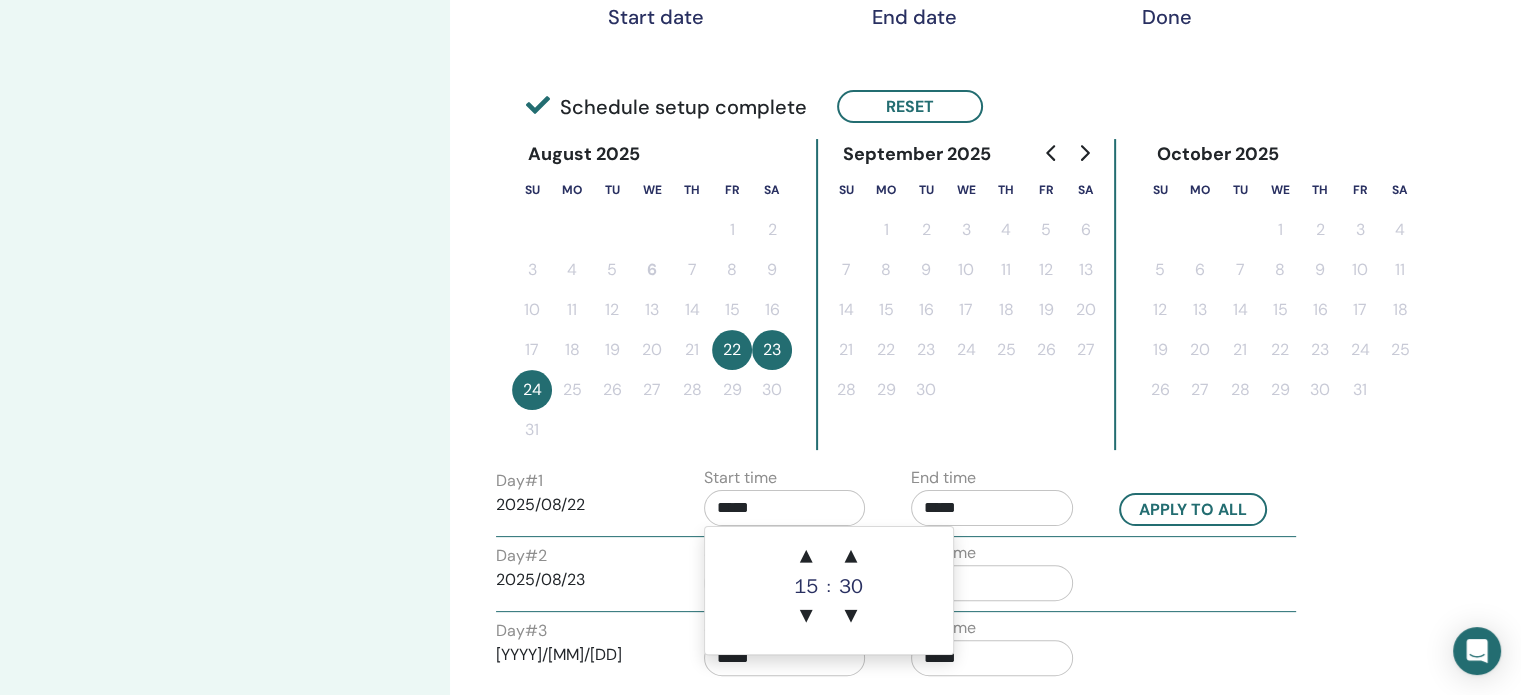 click on "*****" at bounding box center (785, 508) 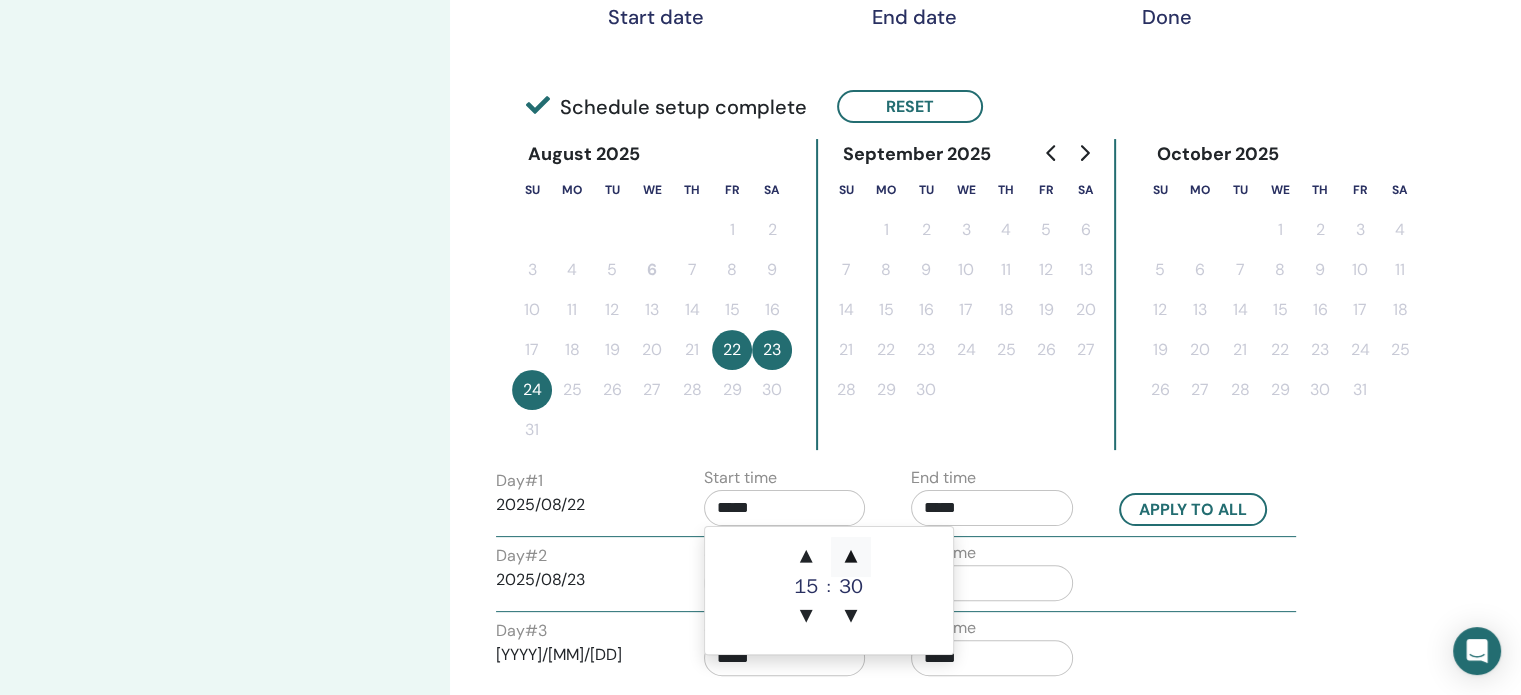 click on "▲" at bounding box center (851, 557) 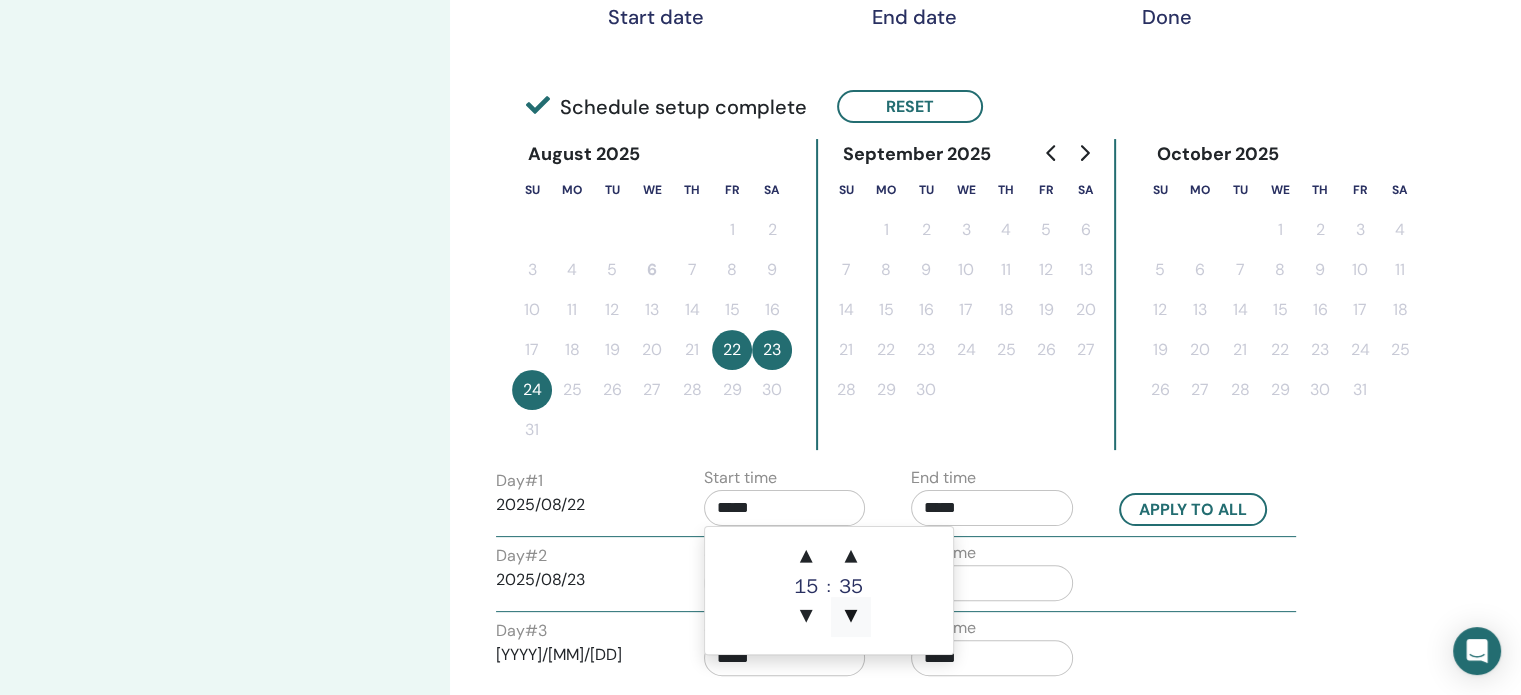 click on "▼" at bounding box center (851, 617) 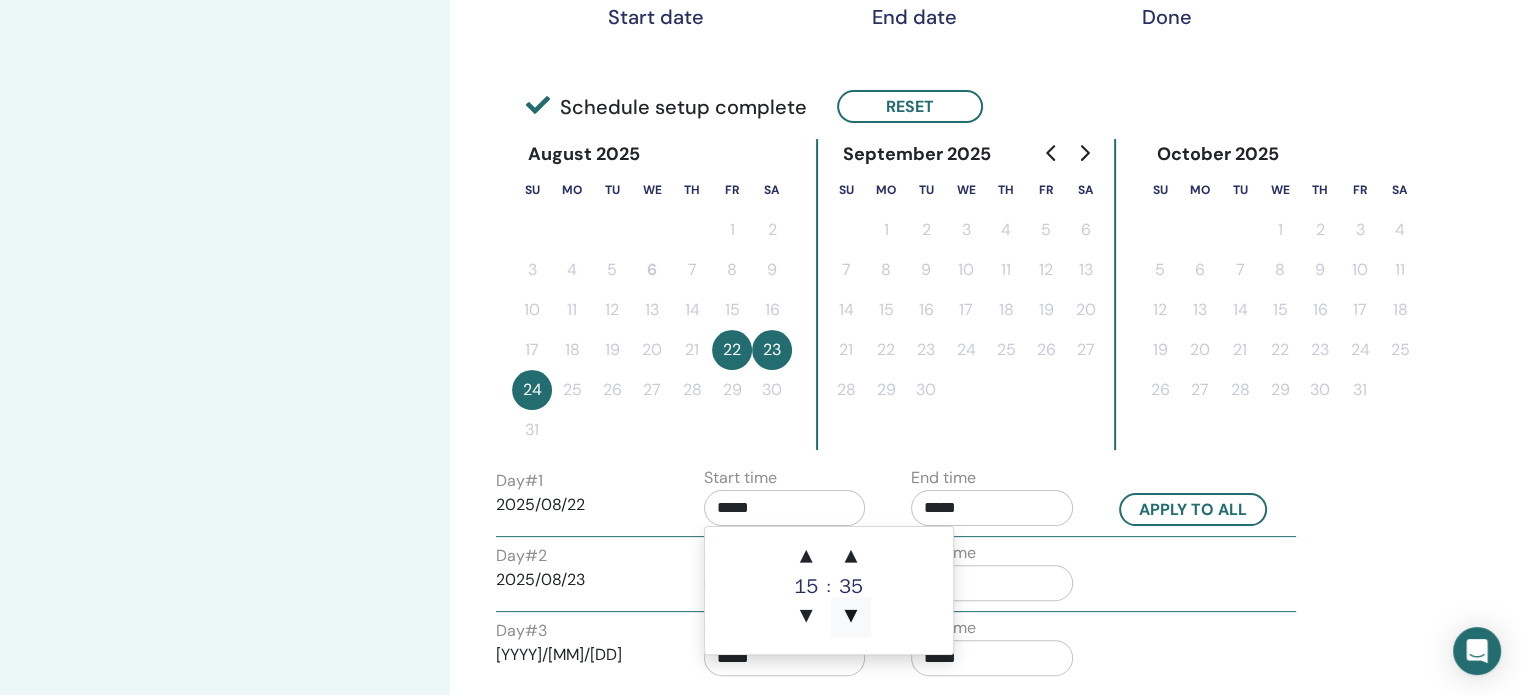 type on "*****" 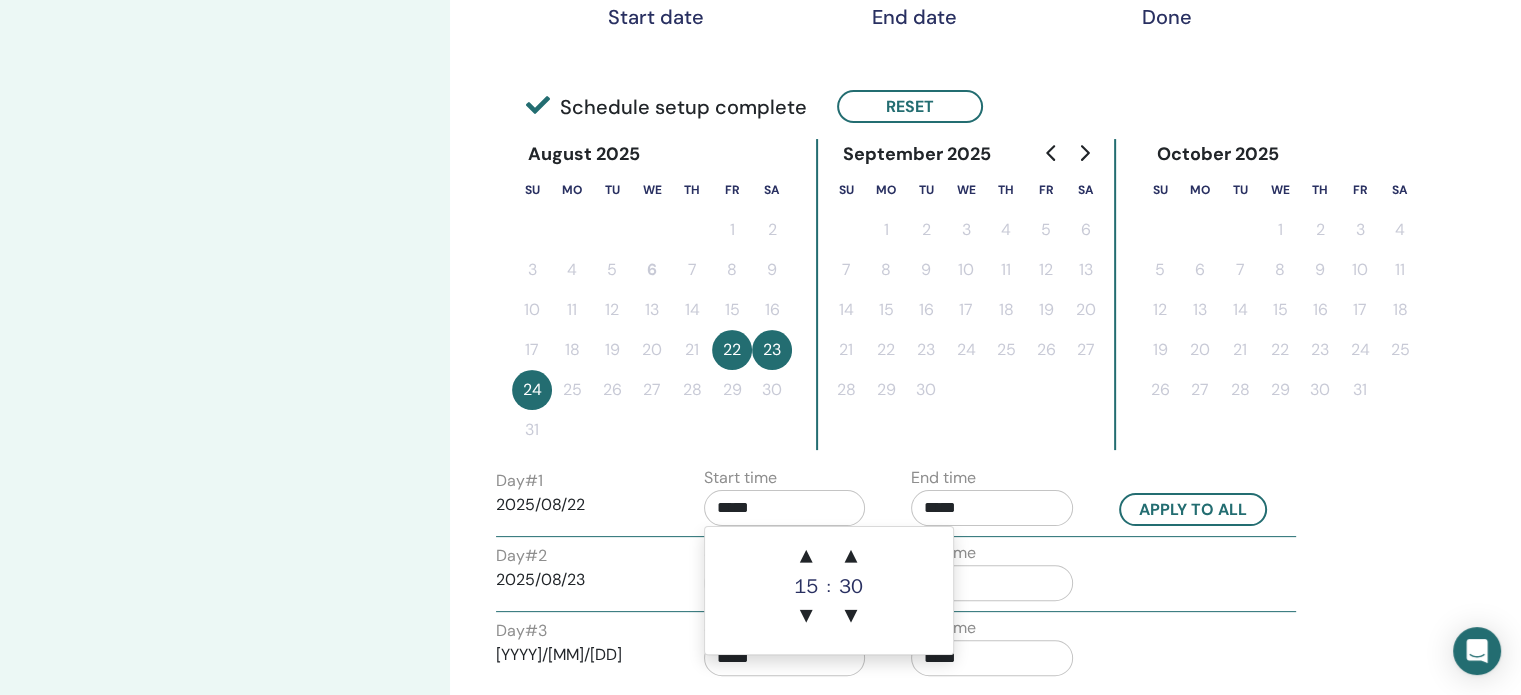 click on "*****" at bounding box center (992, 508) 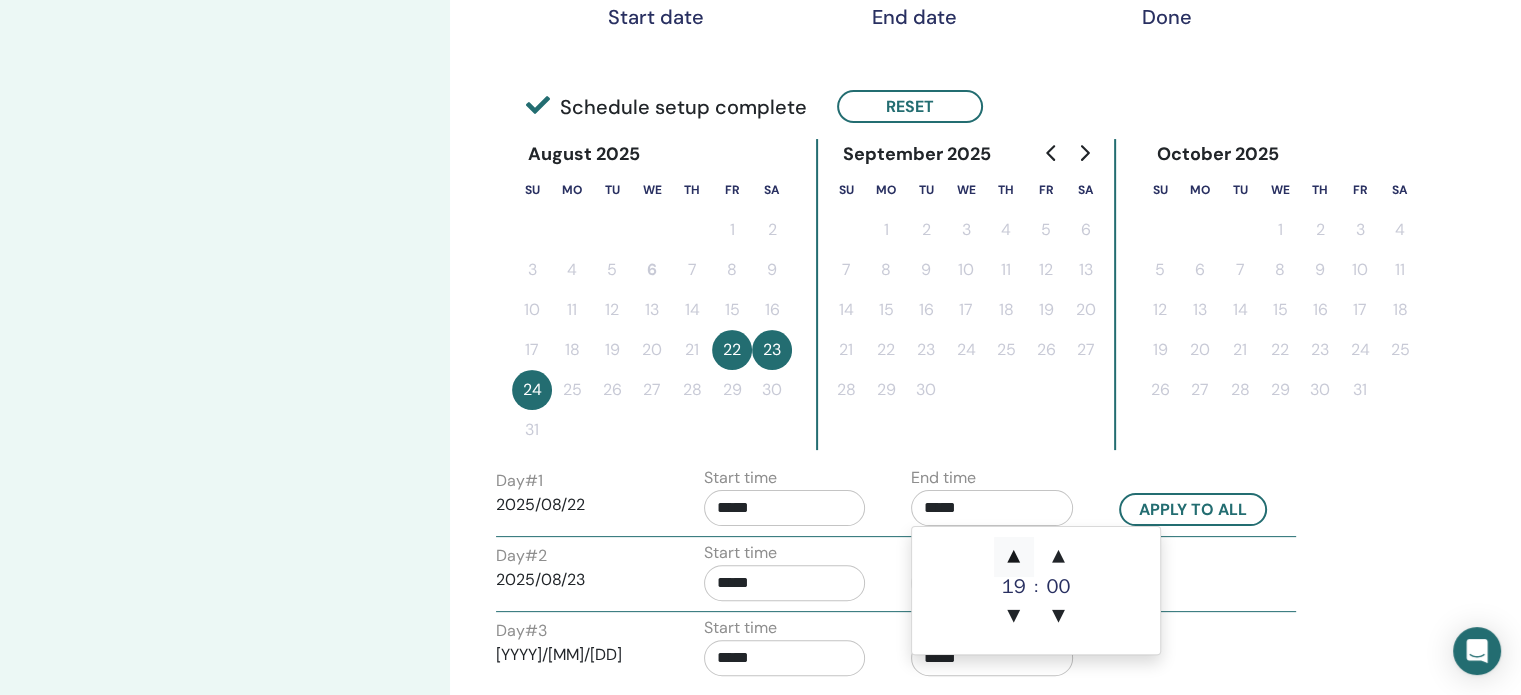 click on "▲" at bounding box center [1014, 557] 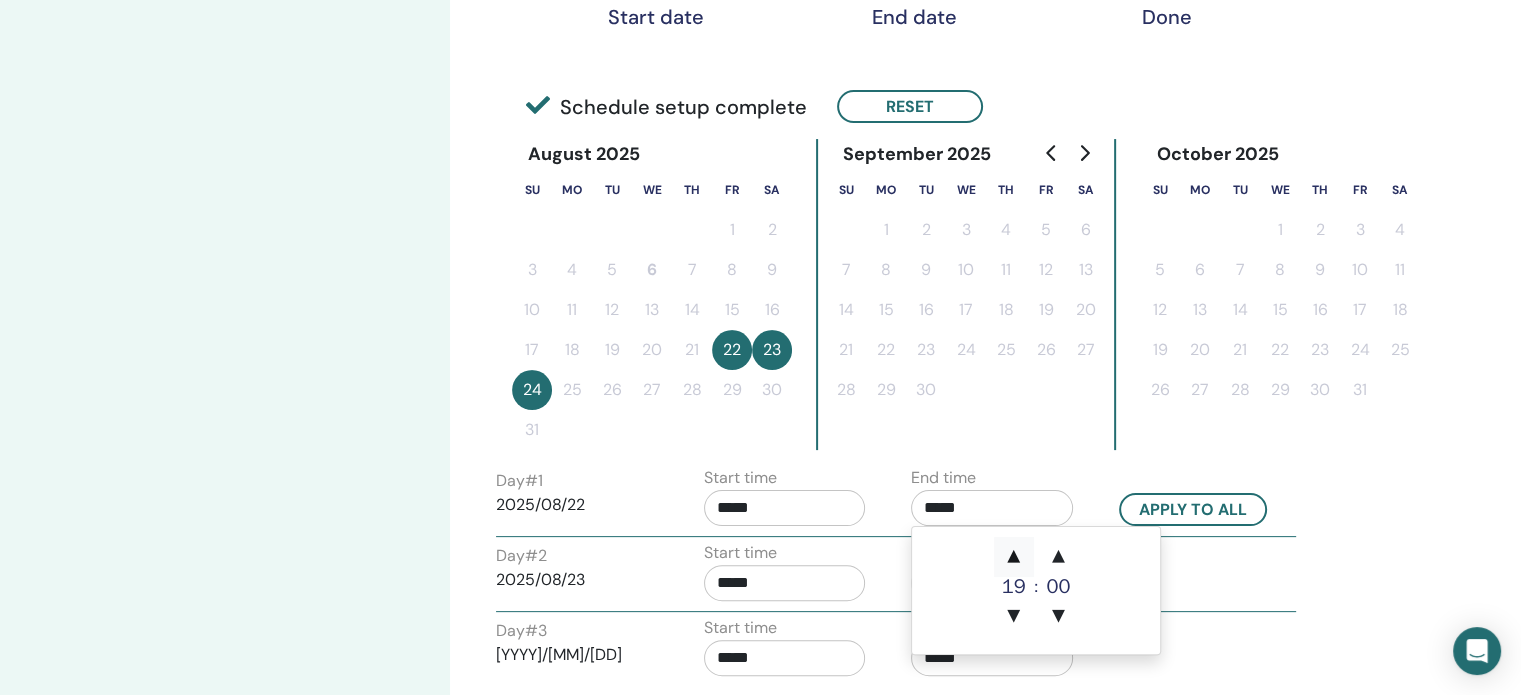 type on "*****" 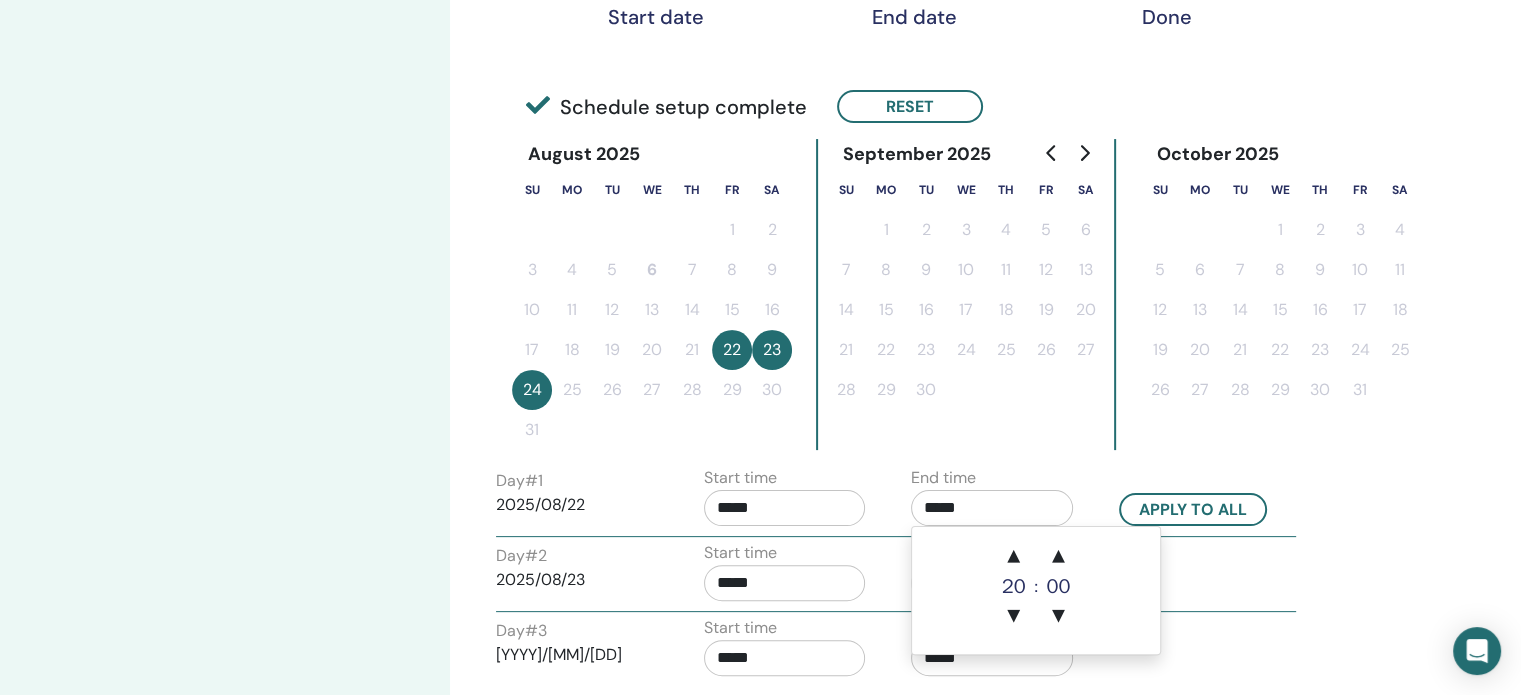 click on "Time Zone Time Zone (GMT+2) Poland Seminar Date and Time Start date End date Done Schedule setup complete Reset August 2025 Su Mo Tu We Th Fr Sa 1 2 3 4 5 6 7 8 9 10 11 12 13 14 15 16 17 18 19 20 21 22 23 24 25 26 27 28 29 30 31 September 2025 Su Mo Tu We Th Fr Sa 1 2 3 4 5 6 7 8 9 10 11 12 13 14 15 16 17 18 19 20 21 22 23 24 25 26 27 28 29 30 October 2025 Su Mo Tu We Th Fr Sa 1 2 3 4 5 6 7 8 9 10 11 12 13 14 15 16 17 18 19 20 21 22 23 24 25 26 27 28 29 30 31 Day  # 1 2025/08/22 Start time ***** End time ***** Apply to all Day  # 2 2025/08/23 Start time ***** End time ***** Day  # 3 2025/08/24 Start time ***** End time ***** Back Next" at bounding box center (957, 363) 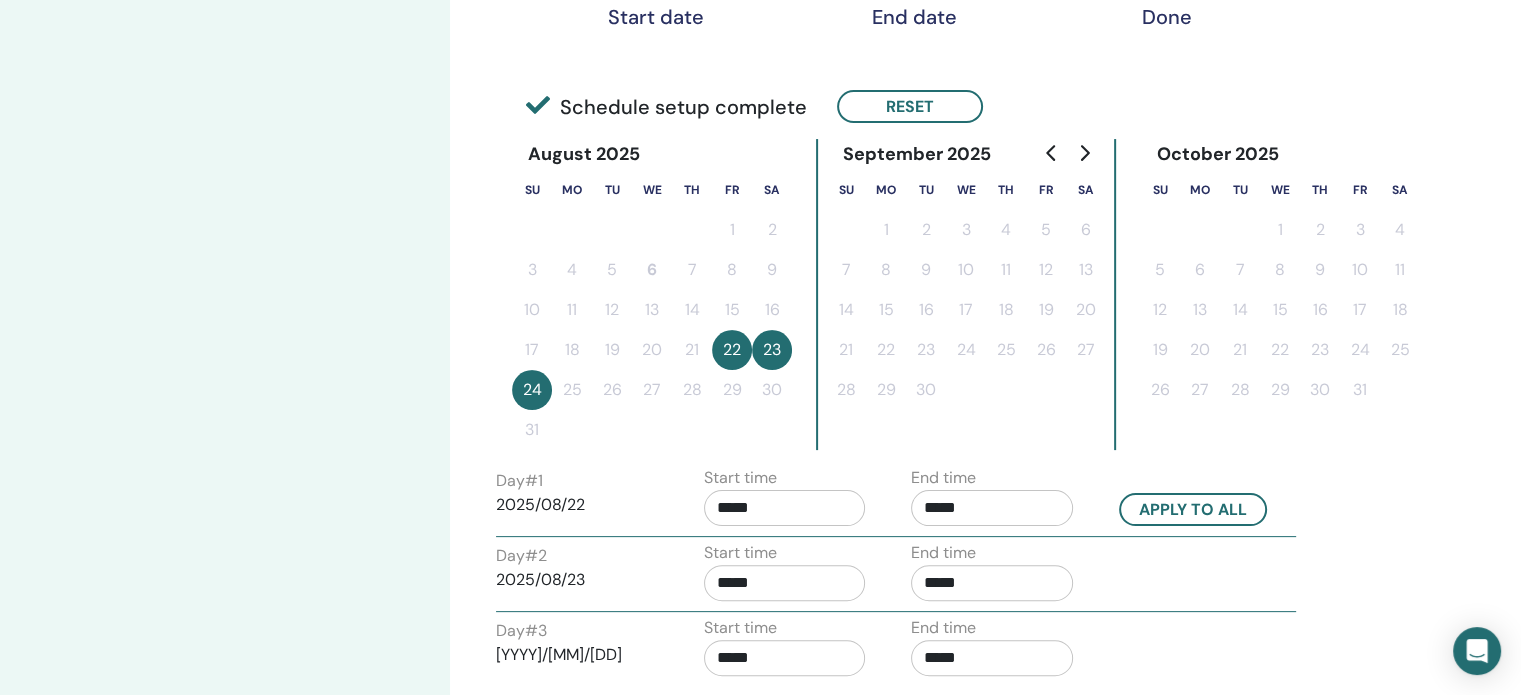 click on "*****" at bounding box center (785, 583) 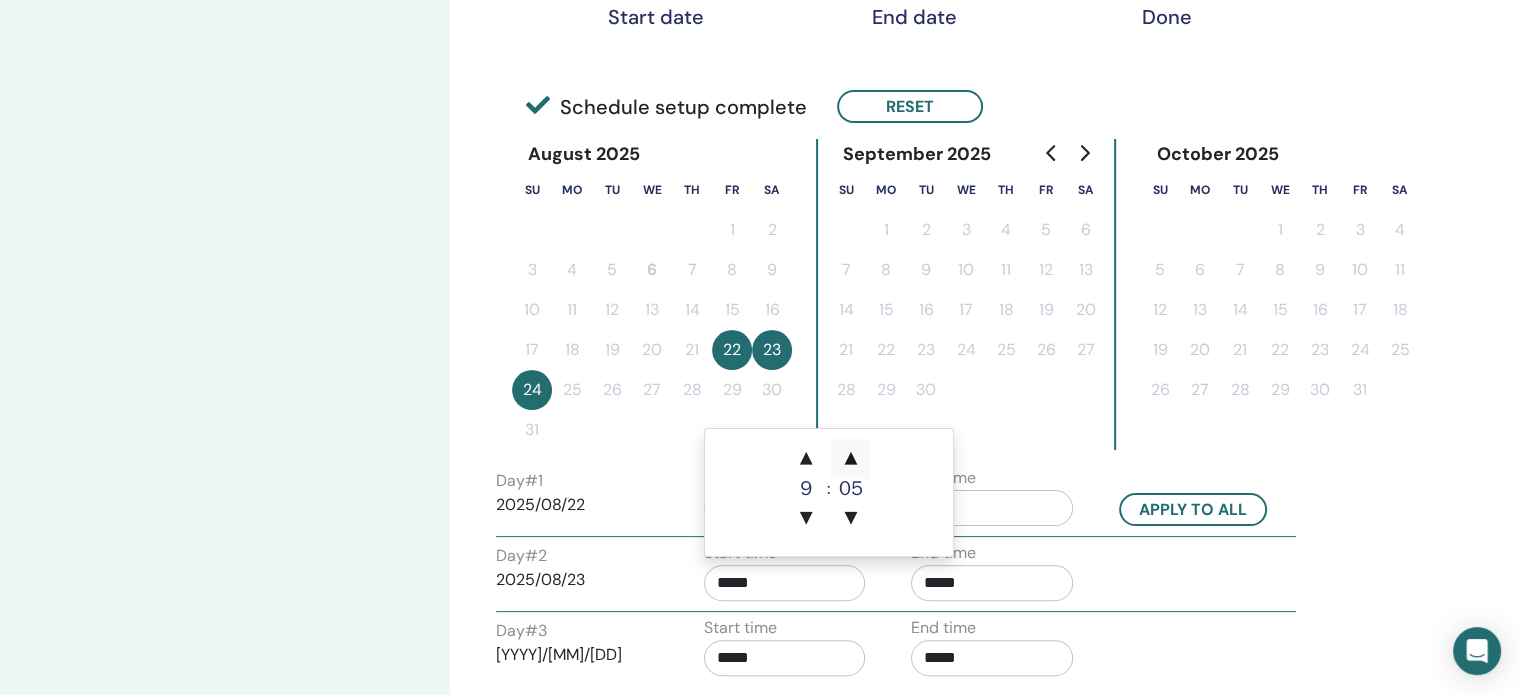 click on "▲" at bounding box center (851, 459) 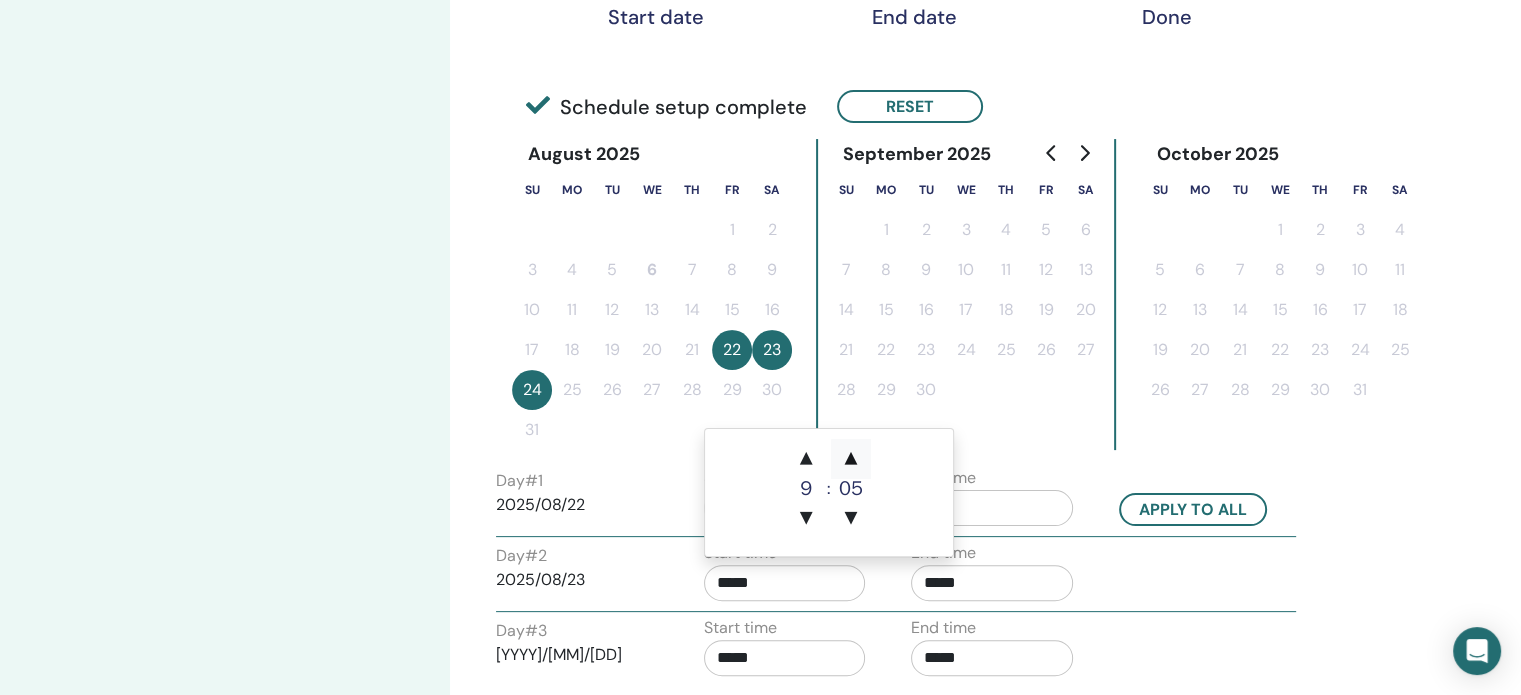 click on "▲" at bounding box center [851, 459] 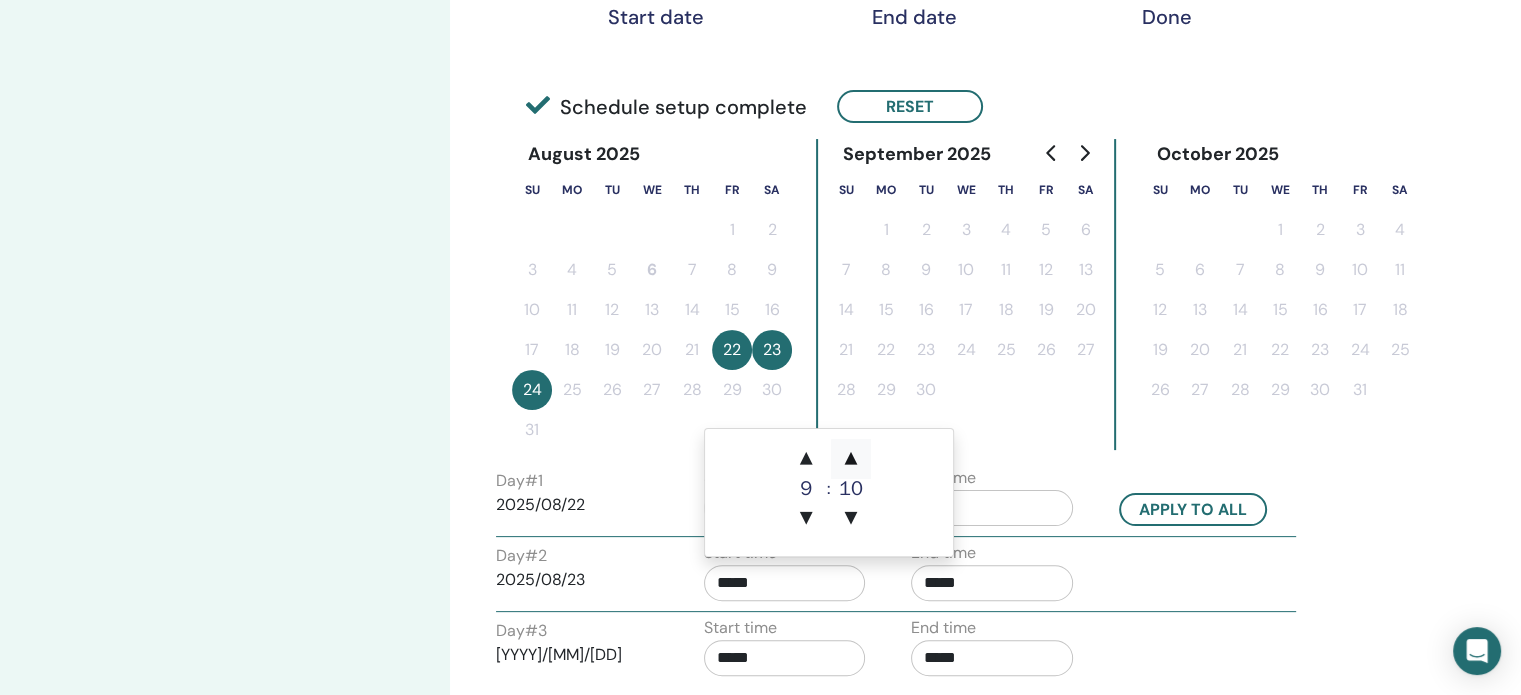 click on "▲" at bounding box center (851, 459) 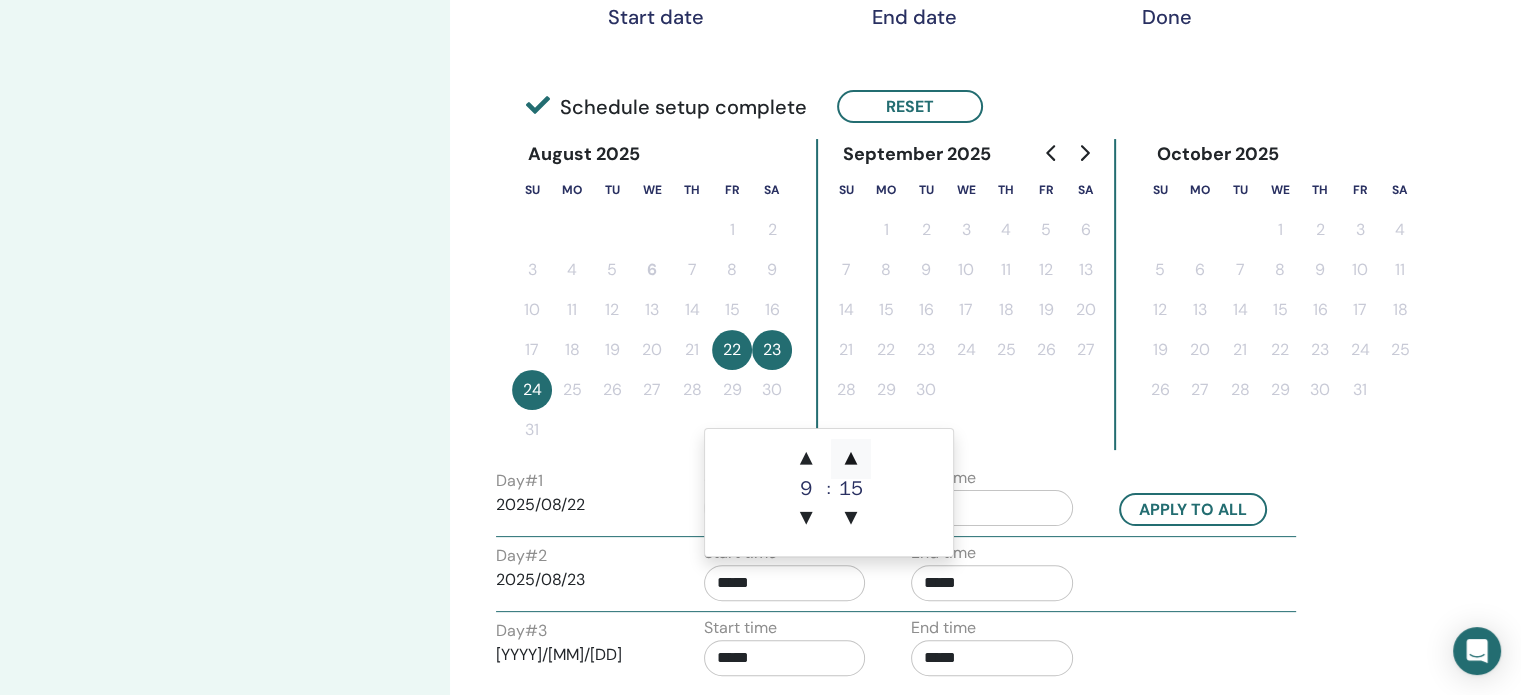 click on "▲" at bounding box center (851, 459) 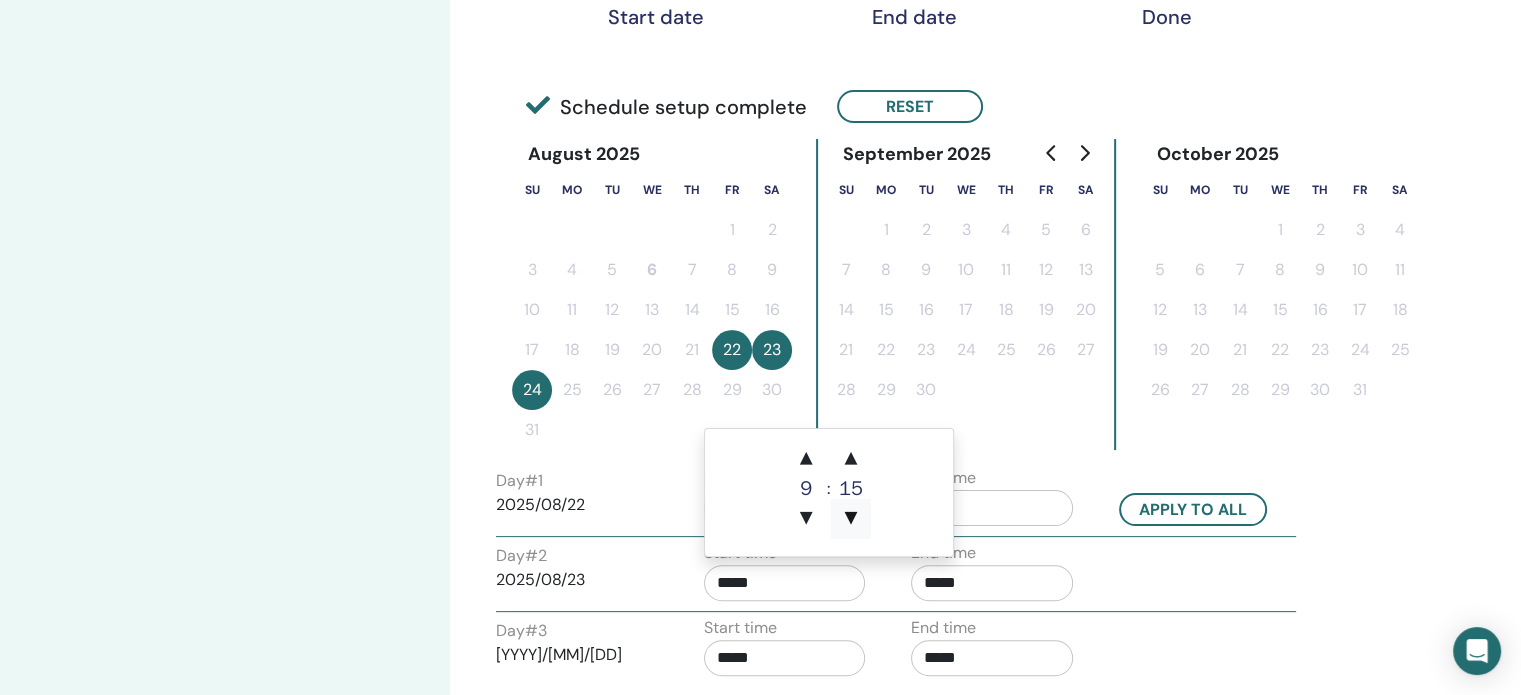 click on "▼" at bounding box center (851, 519) 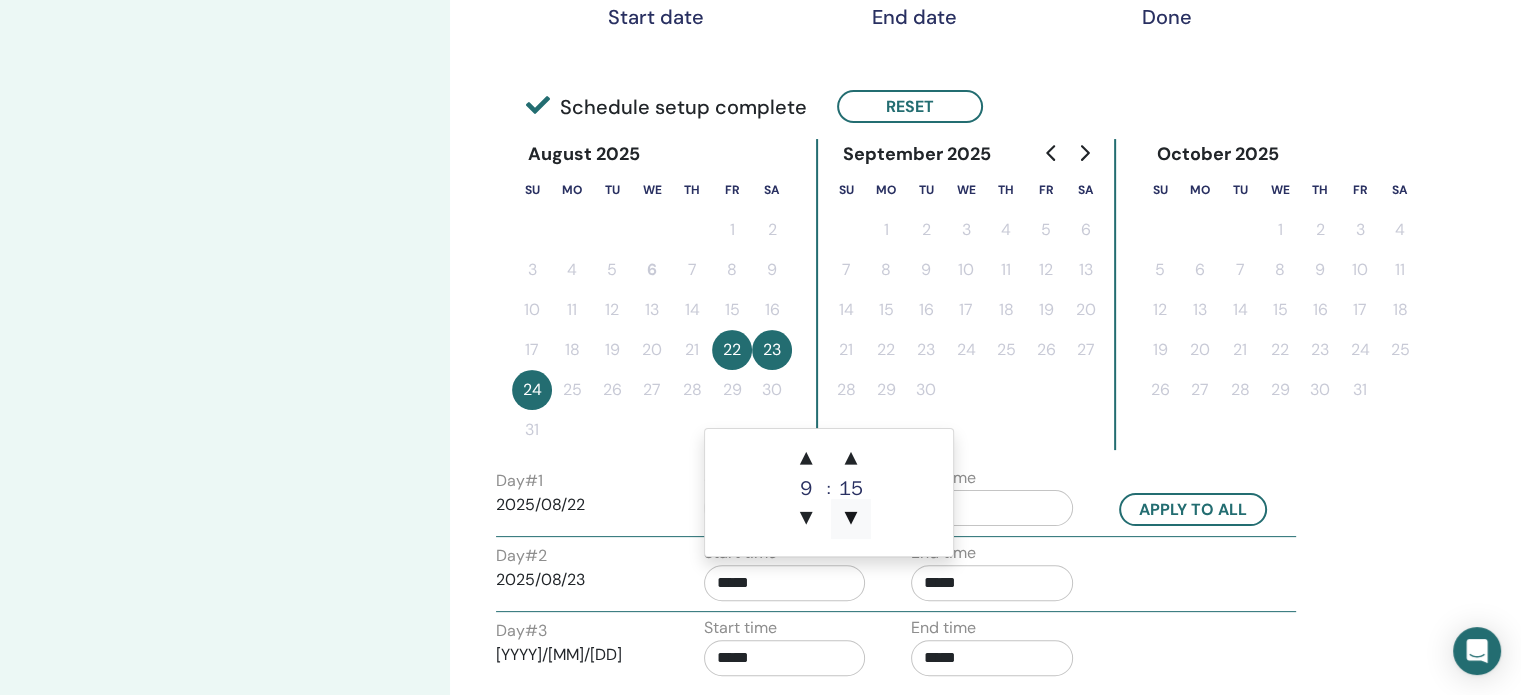 type on "*****" 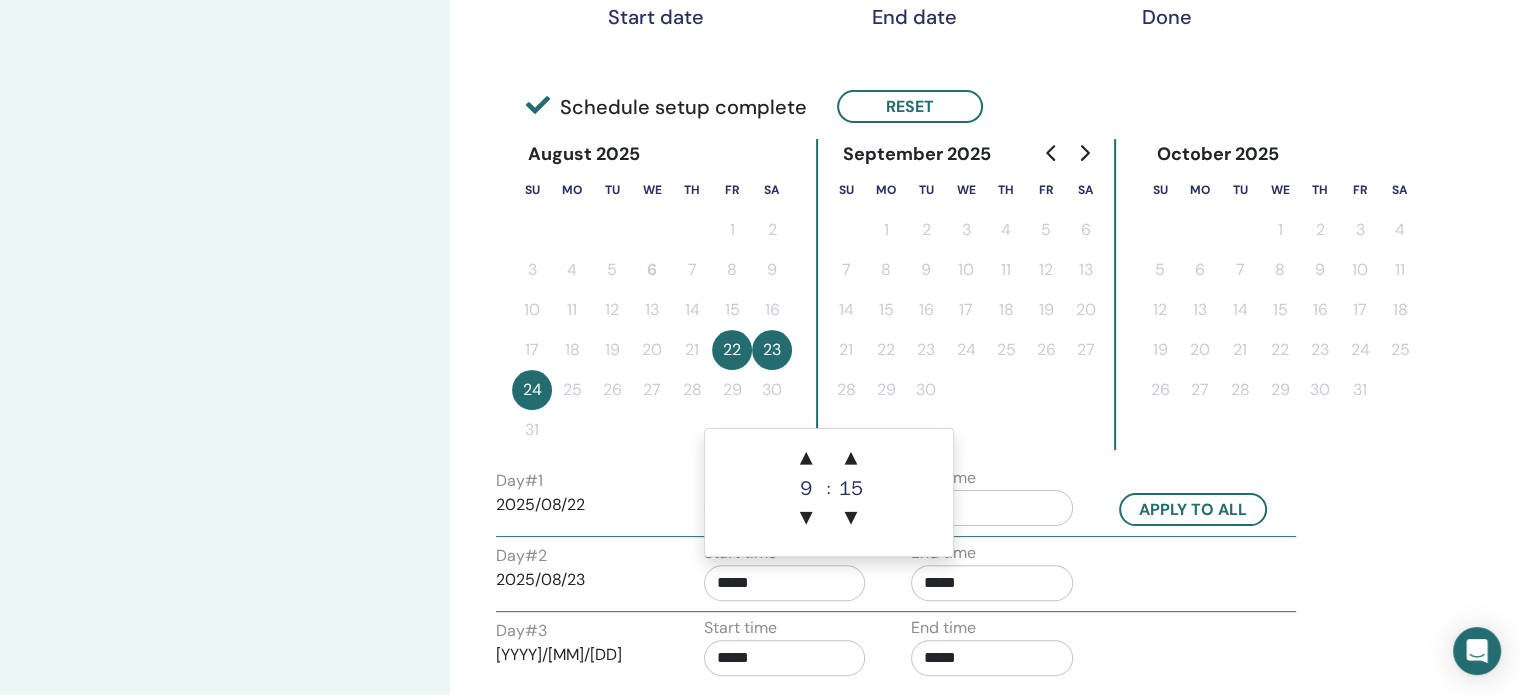 click on "*****" at bounding box center [992, 583] 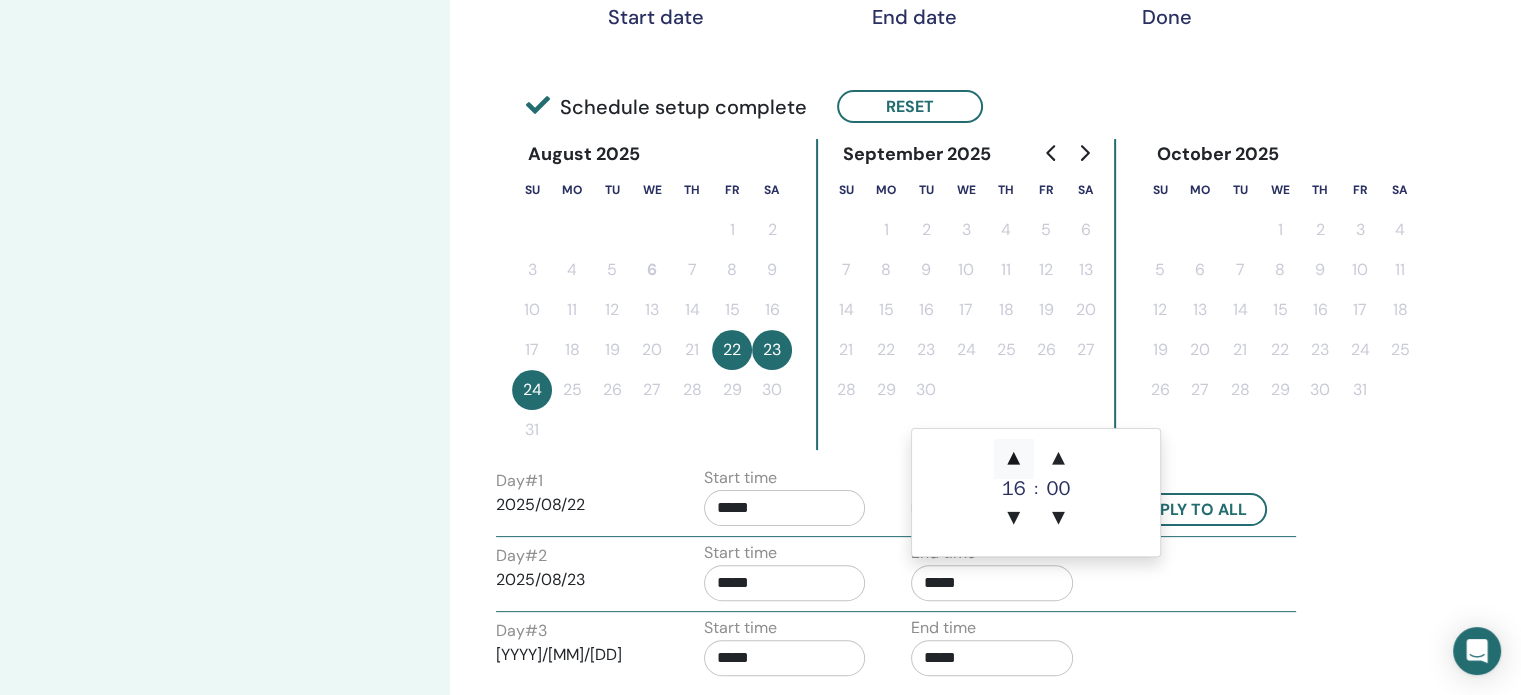 click on "▲" at bounding box center (1014, 459) 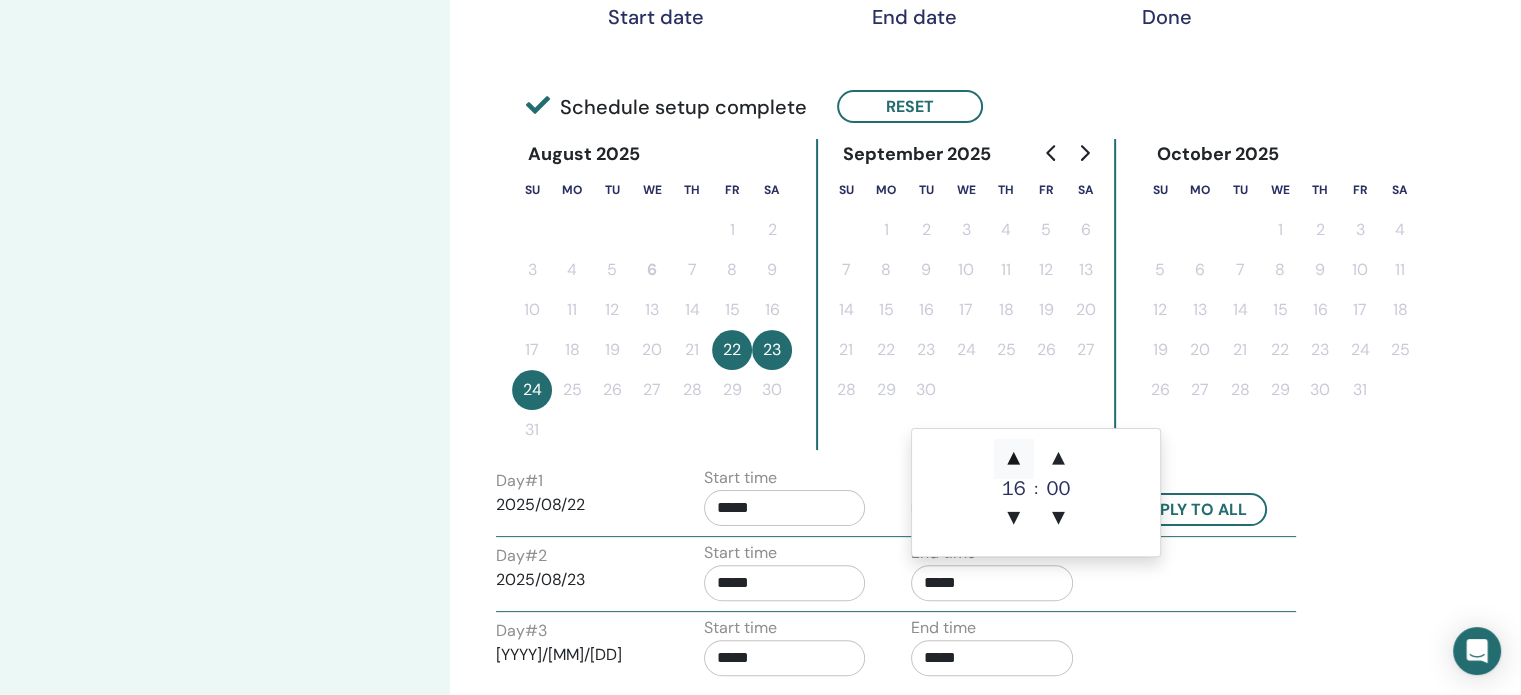 click on "▲" at bounding box center [1014, 459] 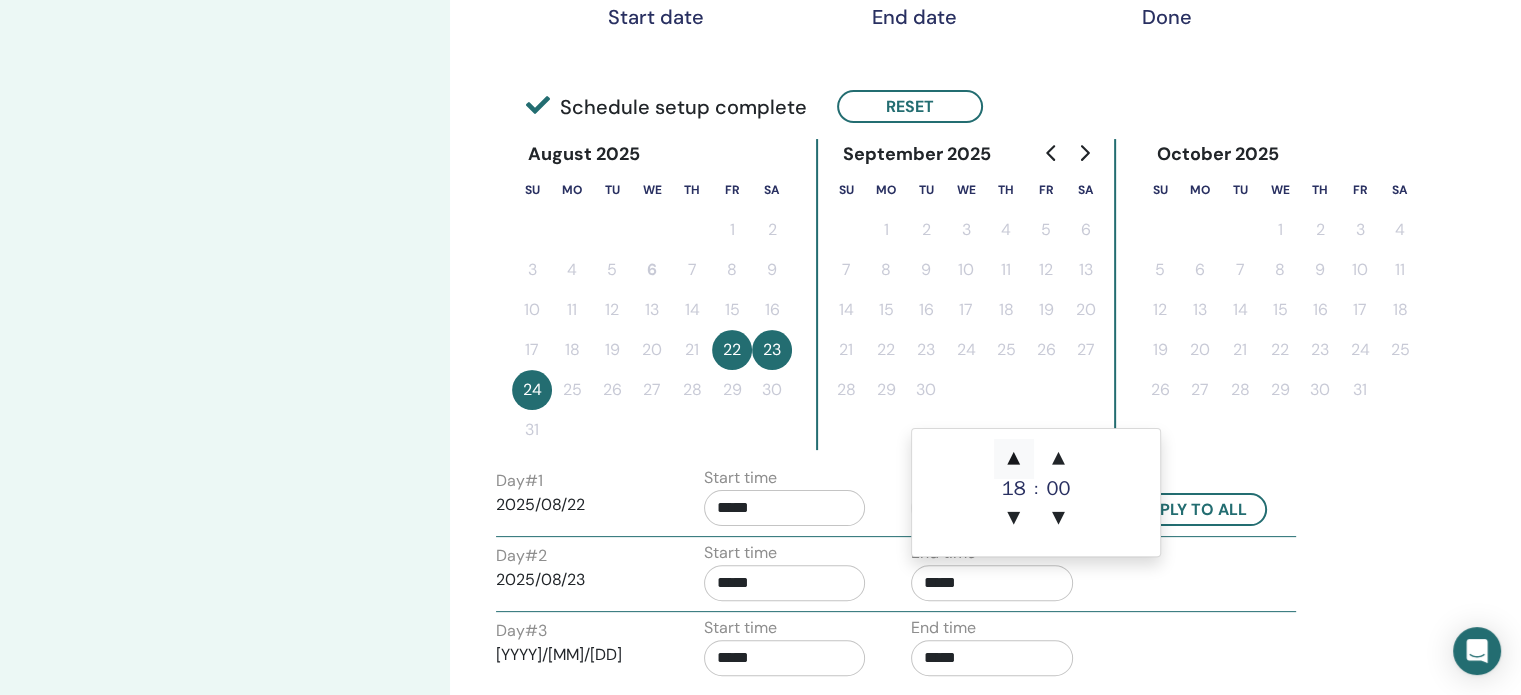 click on "▲" at bounding box center (1014, 459) 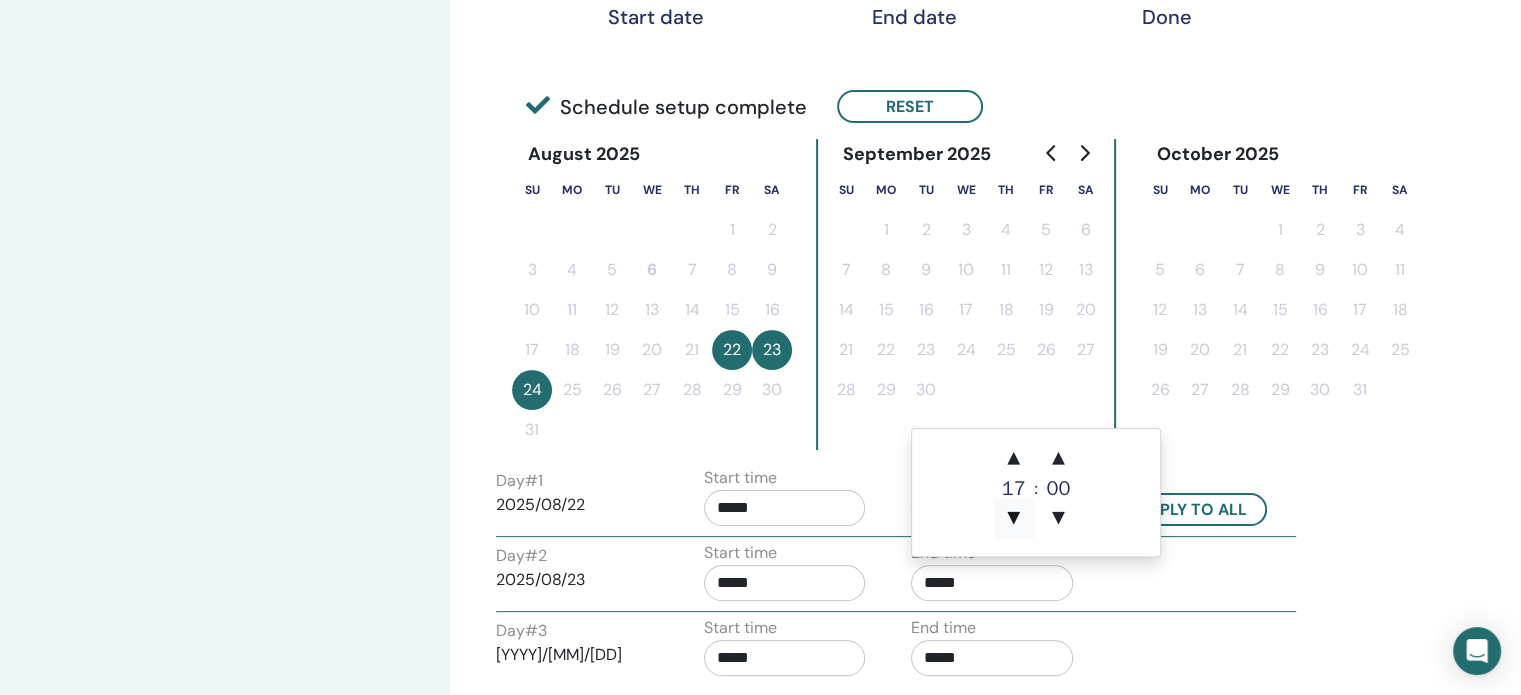 click on "▼" at bounding box center [1014, 519] 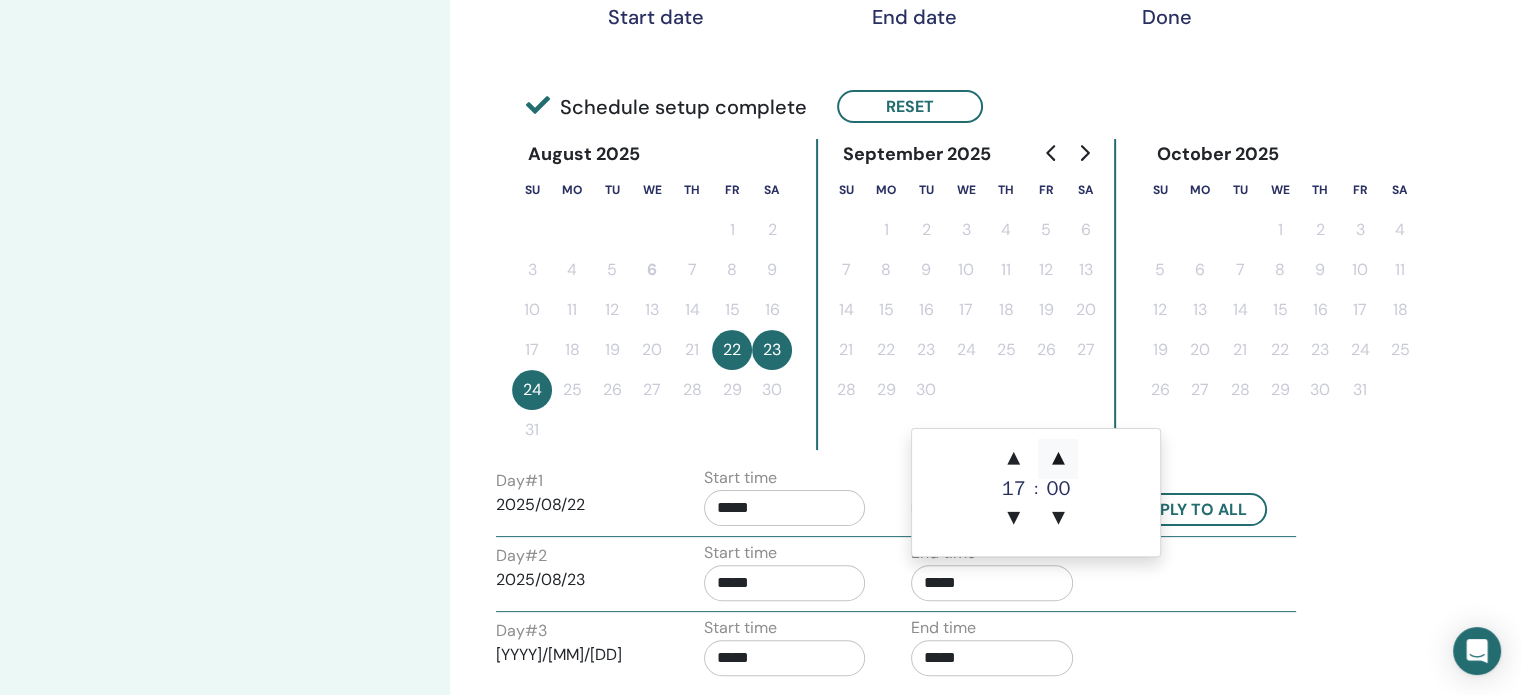 click on "▲" at bounding box center [1058, 459] 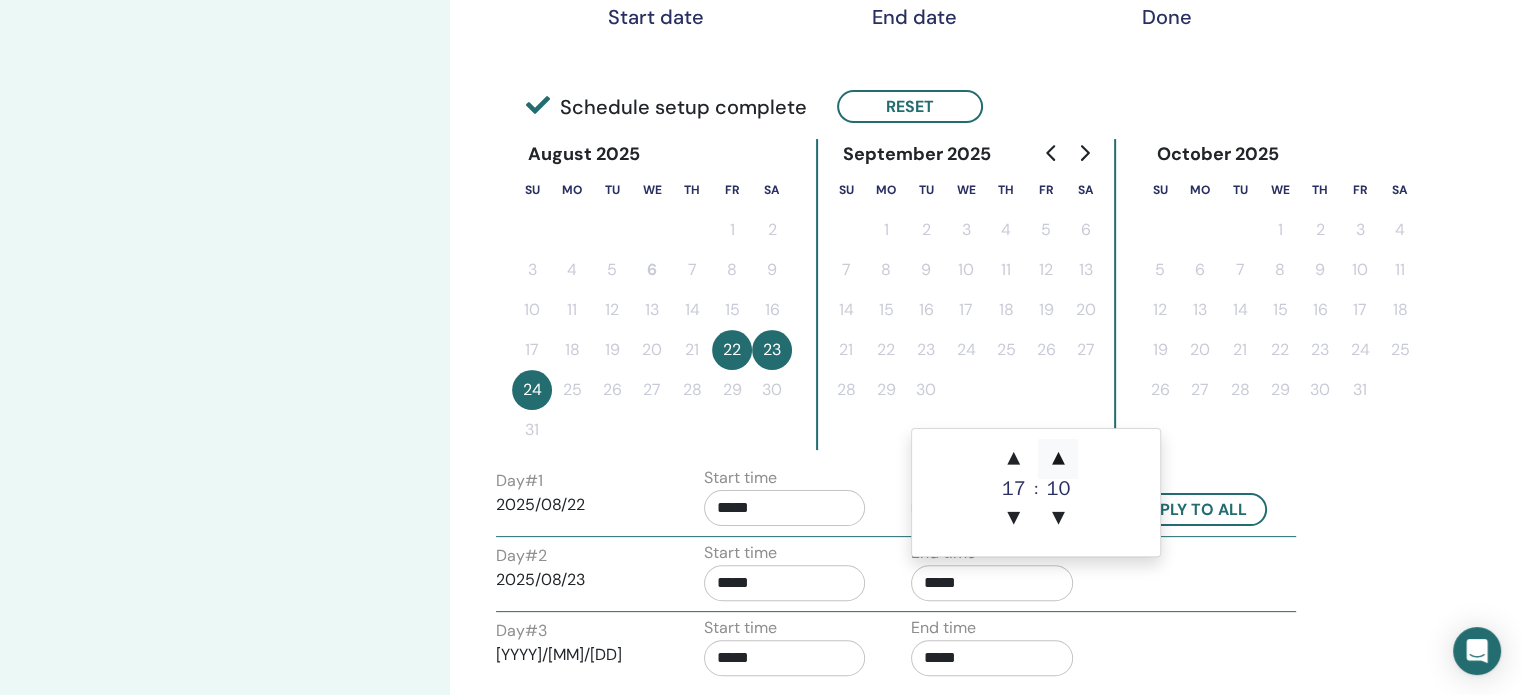 click on "▲" at bounding box center [1058, 459] 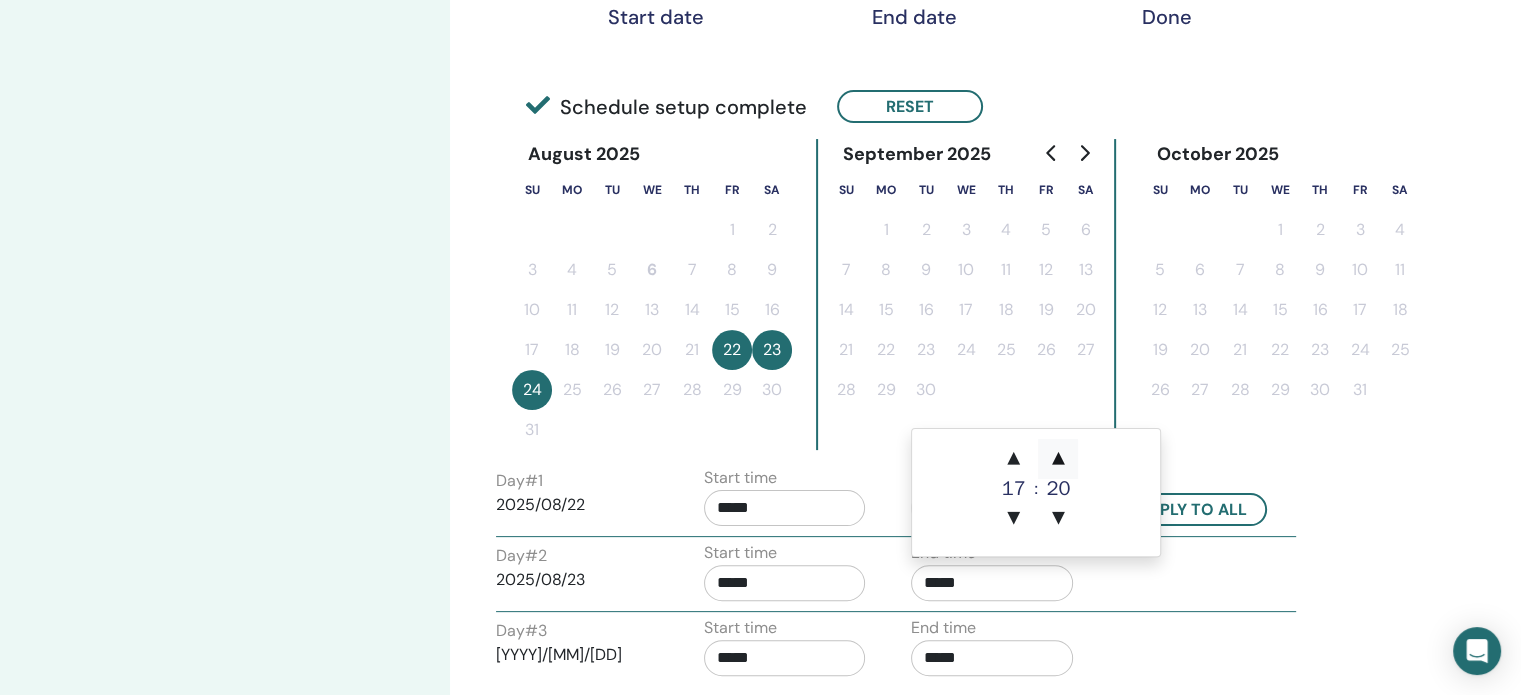 click on "▲" at bounding box center [1058, 459] 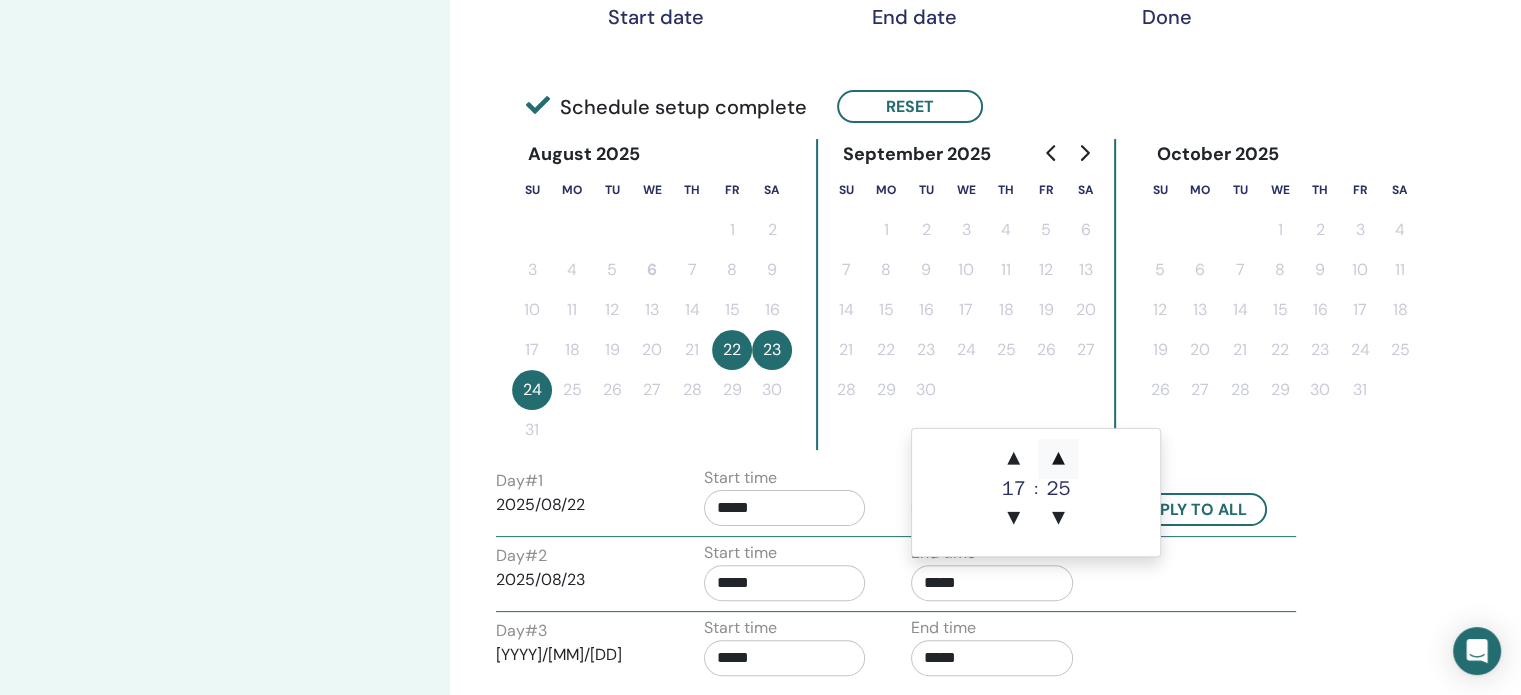 click on "▲" at bounding box center [1058, 459] 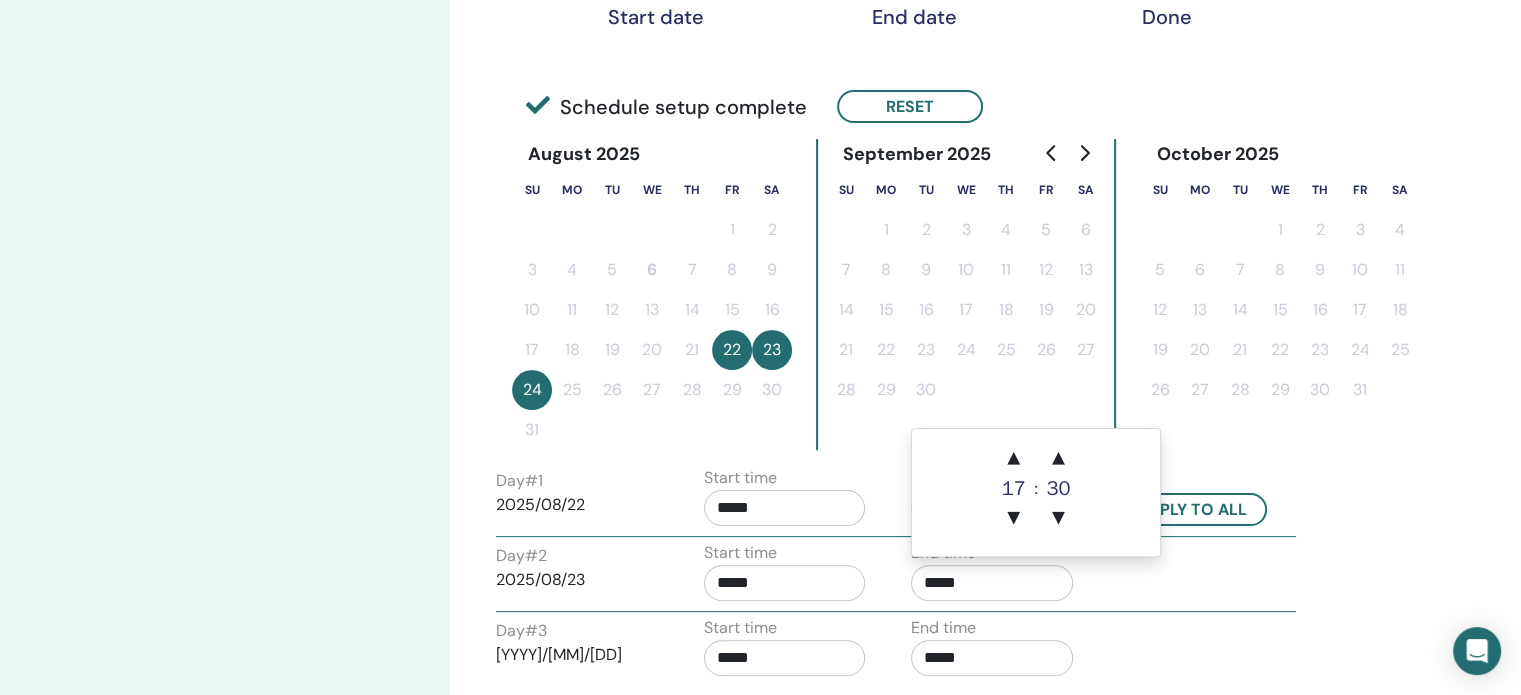 click on "October 2025 Su Mo Tu We Th Fr Sa 1 2 3 4 5 6 7 8 9 10 11 12 13 14 15 16 17 18 19 20 21 22 23 24 25 26 27 28 29 30 31" at bounding box center (1280, 294) 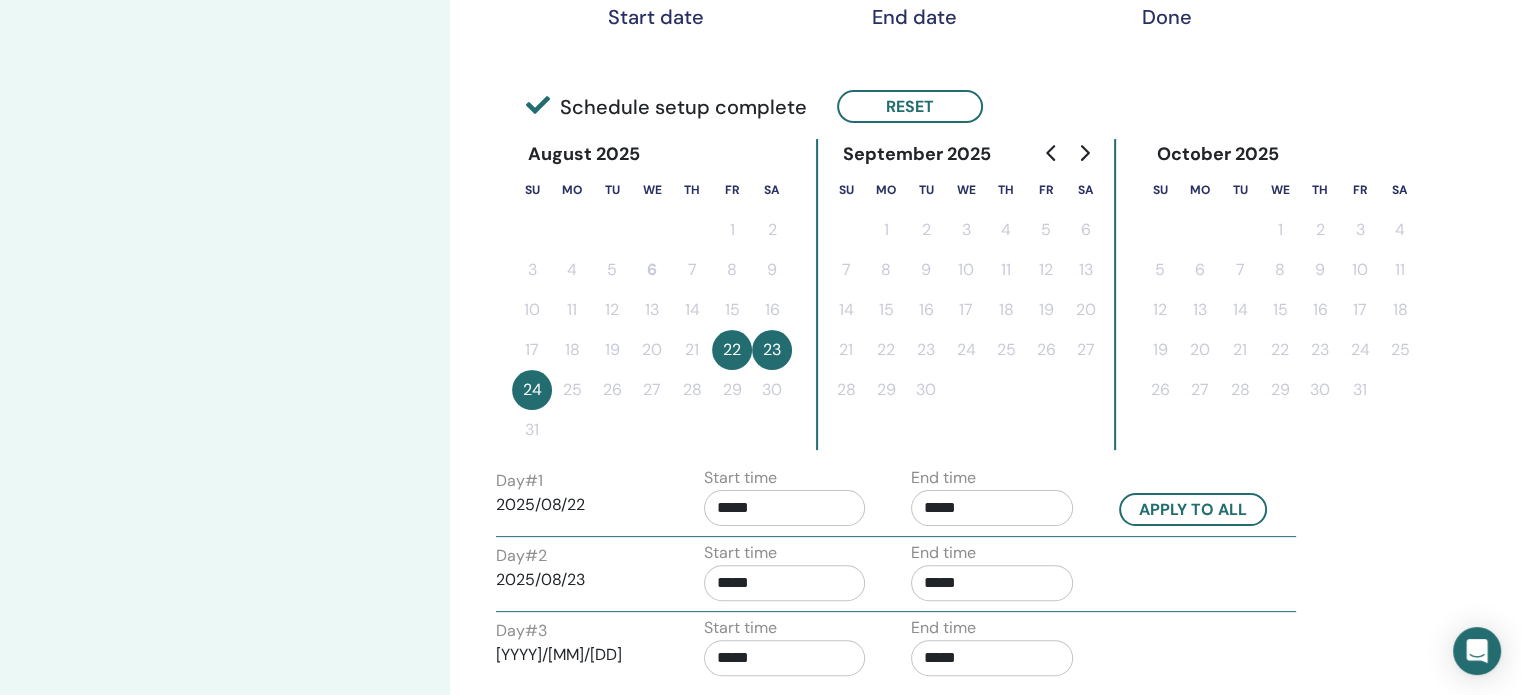 click on "*****" at bounding box center (785, 658) 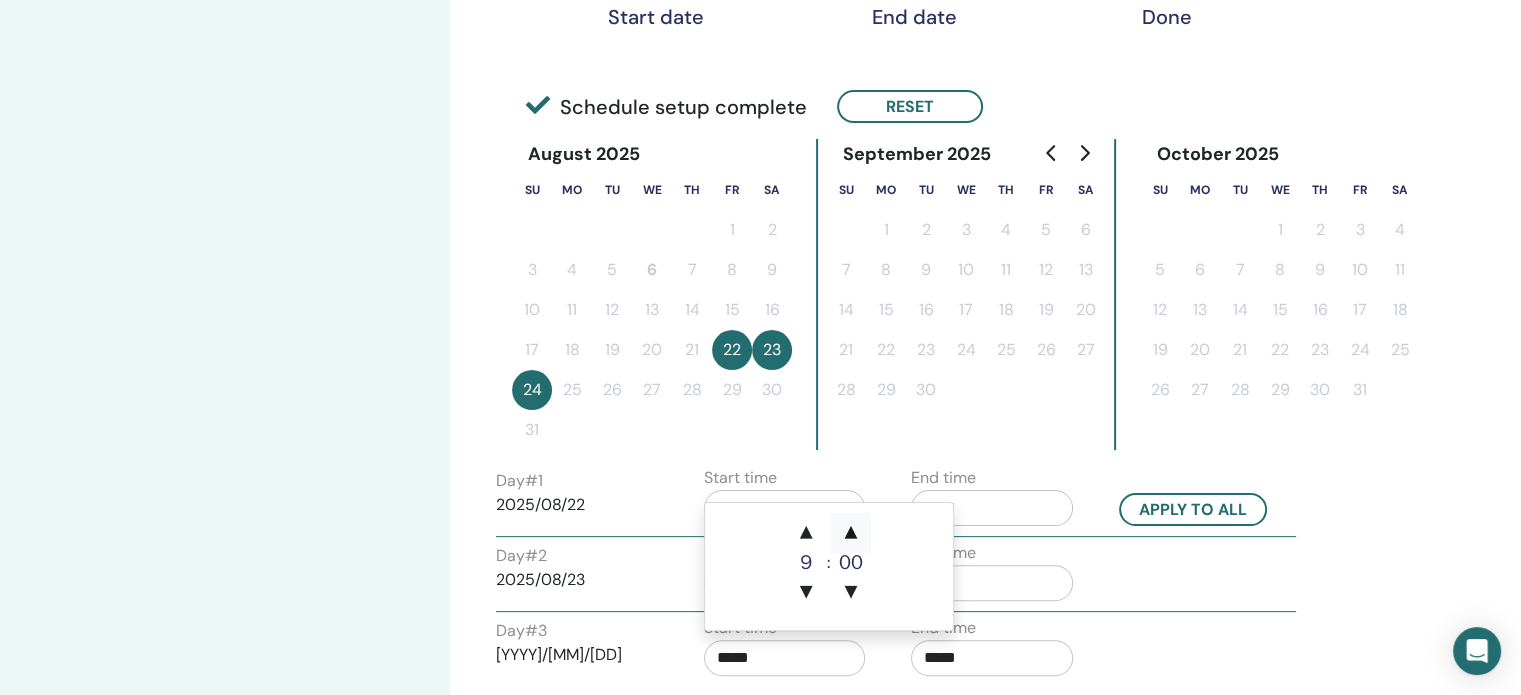 click on "▲" at bounding box center [851, 533] 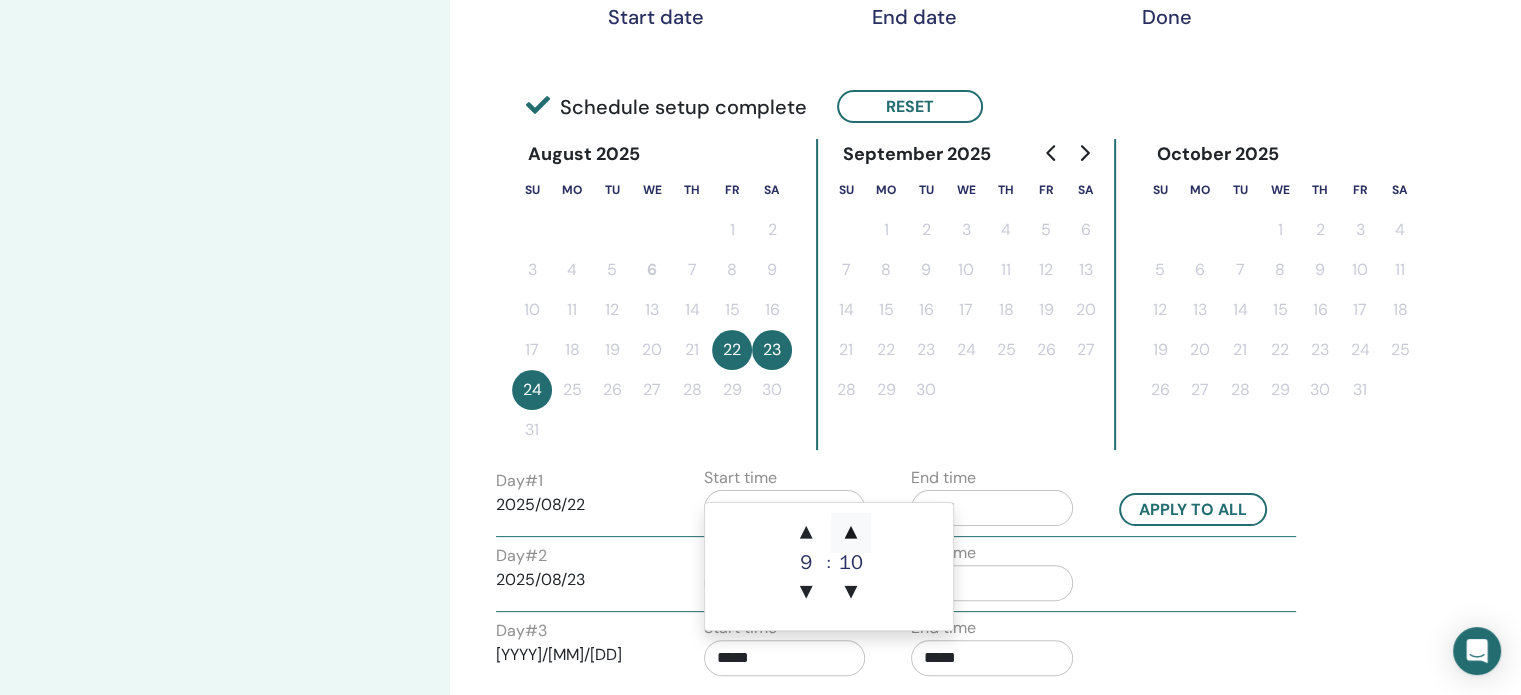 click on "▲" at bounding box center (851, 533) 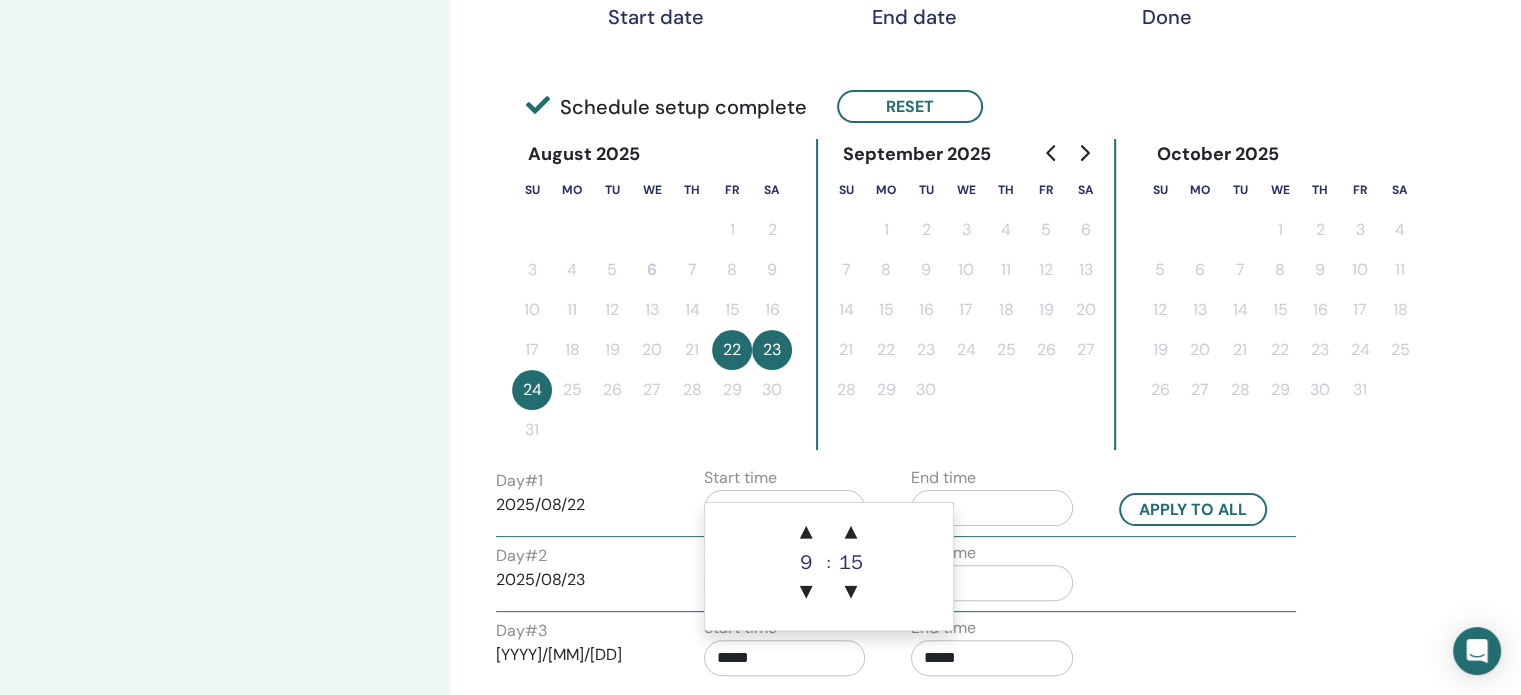 click on "Time Zone Time Zone (GMT+2) Poland Seminar Date and Time Start date End date Done Schedule setup complete Reset August 2025 Su Mo Tu We Th Fr Sa 1 2 3 4 5 6 7 8 9 10 11 12 13 14 15 16 17 18 19 20 21 22 23 24 25 26 27 28 29 30 31 September 2025 Su Mo Tu We Th Fr Sa 1 2 3 4 5 6 7 8 9 10 11 12 13 14 15 16 17 18 19 20 21 22 23 24 25 26 27 28 29 30 October 2025 Su Mo Tu We Th Fr Sa 1 2 3 4 5 6 7 8 9 10 11 12 13 14 15 16 17 18 19 20 21 22 23 24 25 26 27 28 29 30 31 Day  # 1 2025/08/22 Start time ***** End time ***** Apply to all Day  # 2 2025/08/23 Start time ***** End time ***** Day  # 3 2025/08/24 Start time ***** End time ***** Back Next" at bounding box center (957, 363) 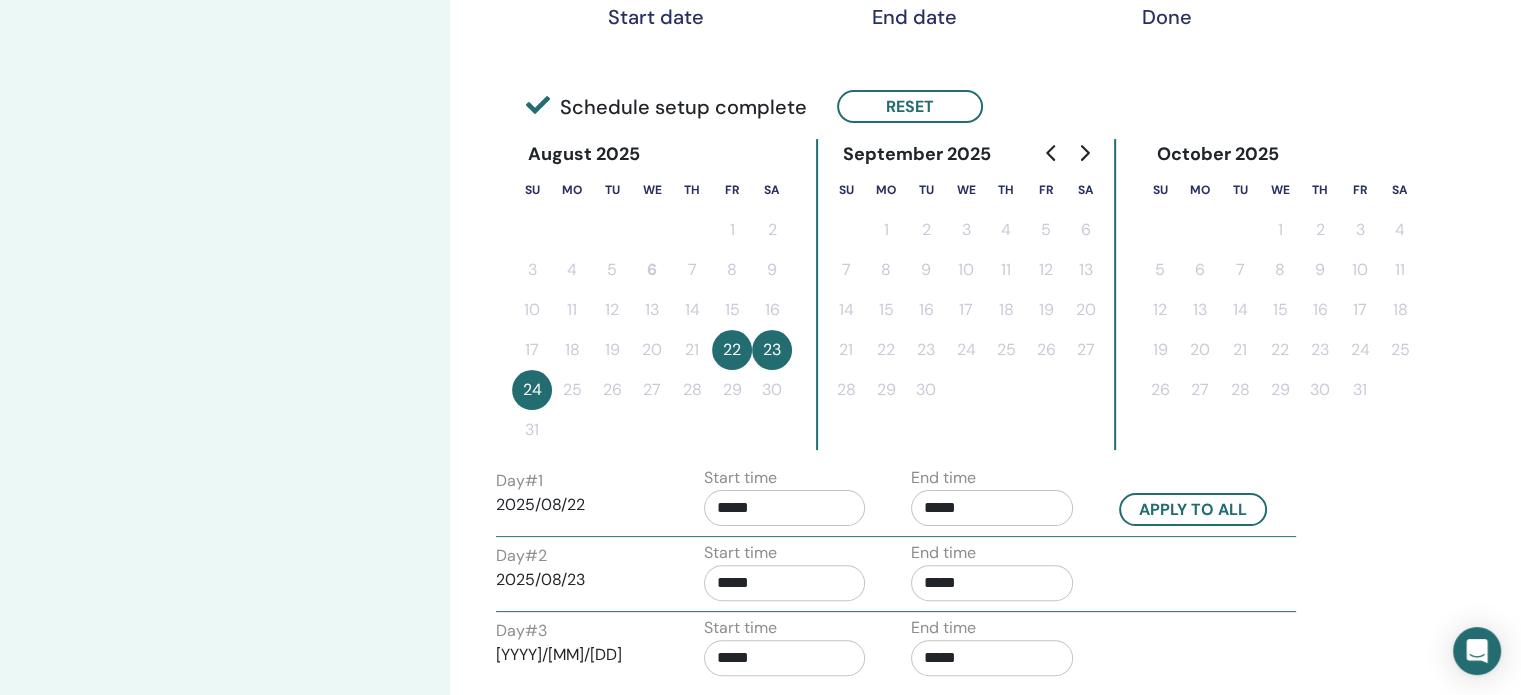 click on "*****" at bounding box center (992, 658) 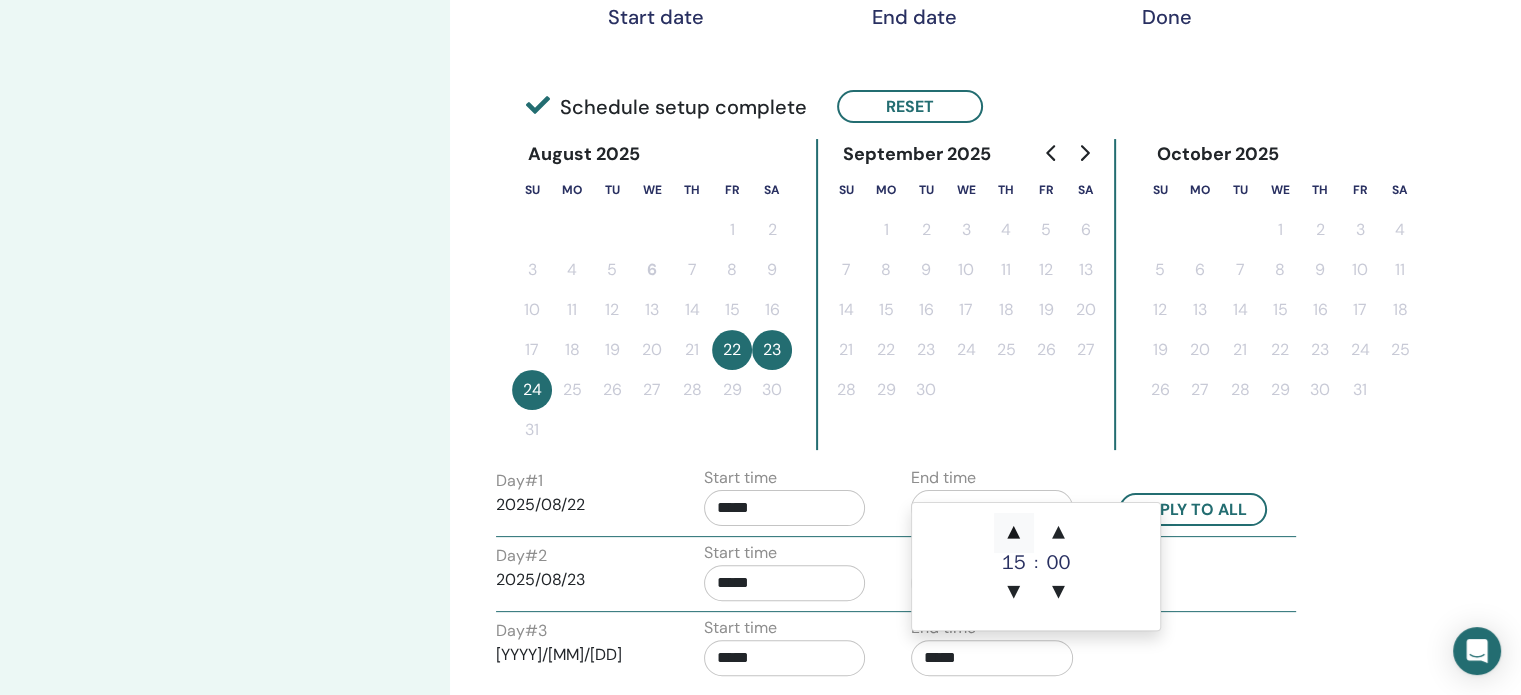 click on "▲" at bounding box center (1014, 533) 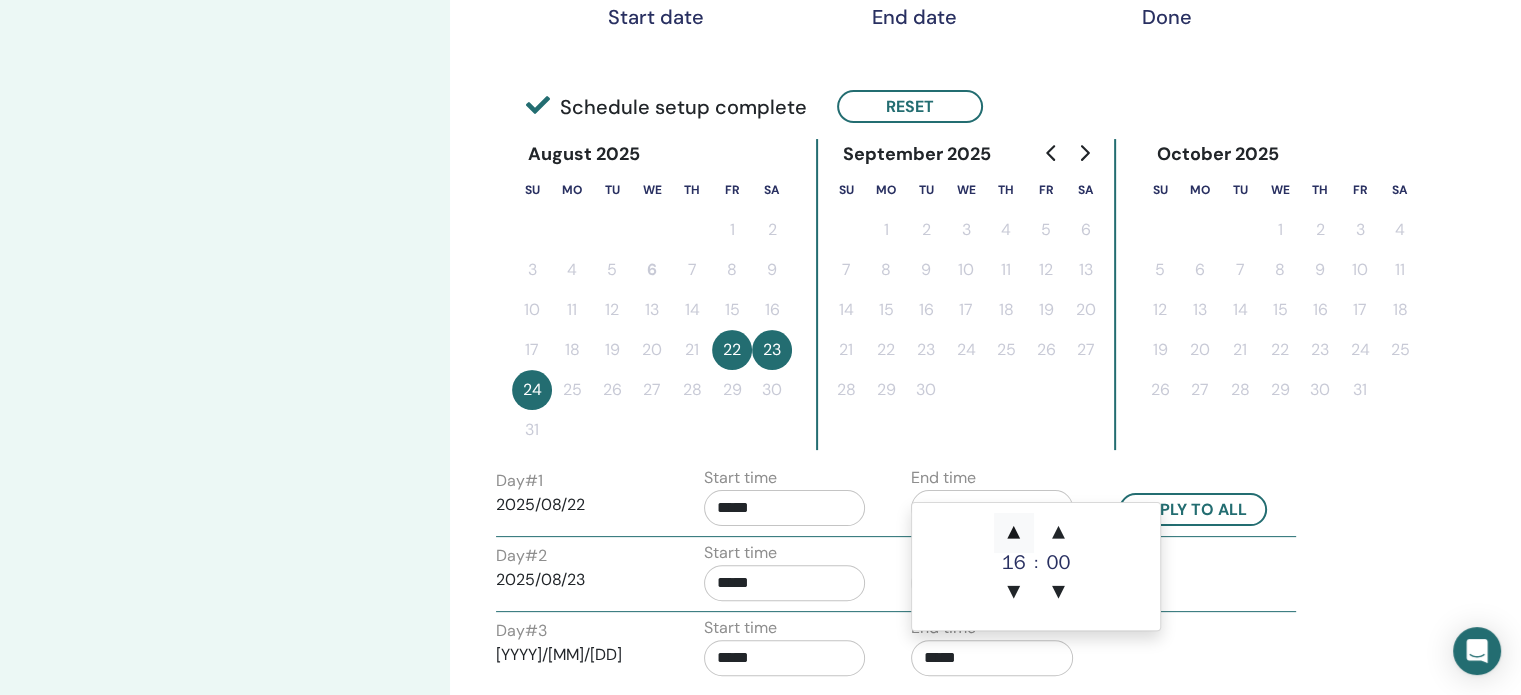 click on "▲" at bounding box center (1014, 533) 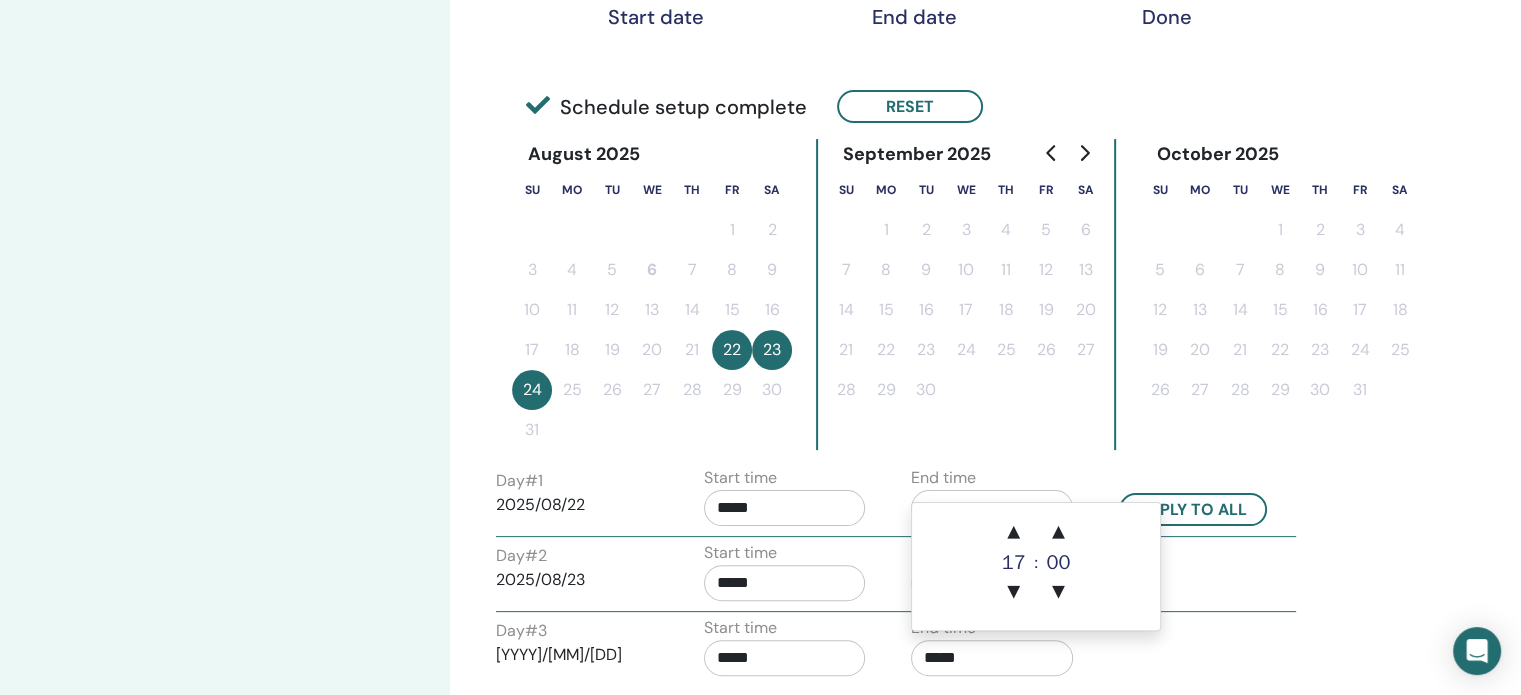click on "Day  # 2 2025/08/23 Start time ***** End time *****" at bounding box center (896, 576) 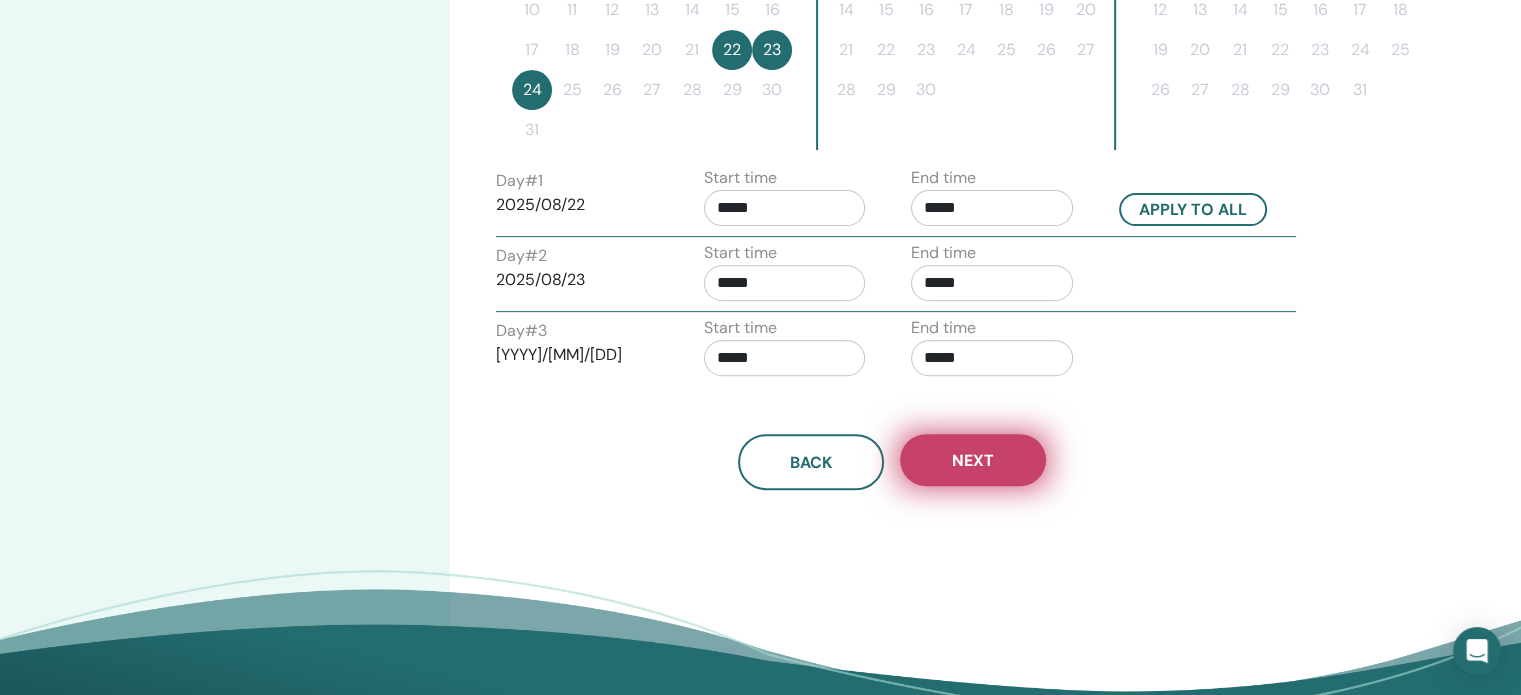 click on "Next" at bounding box center (973, 460) 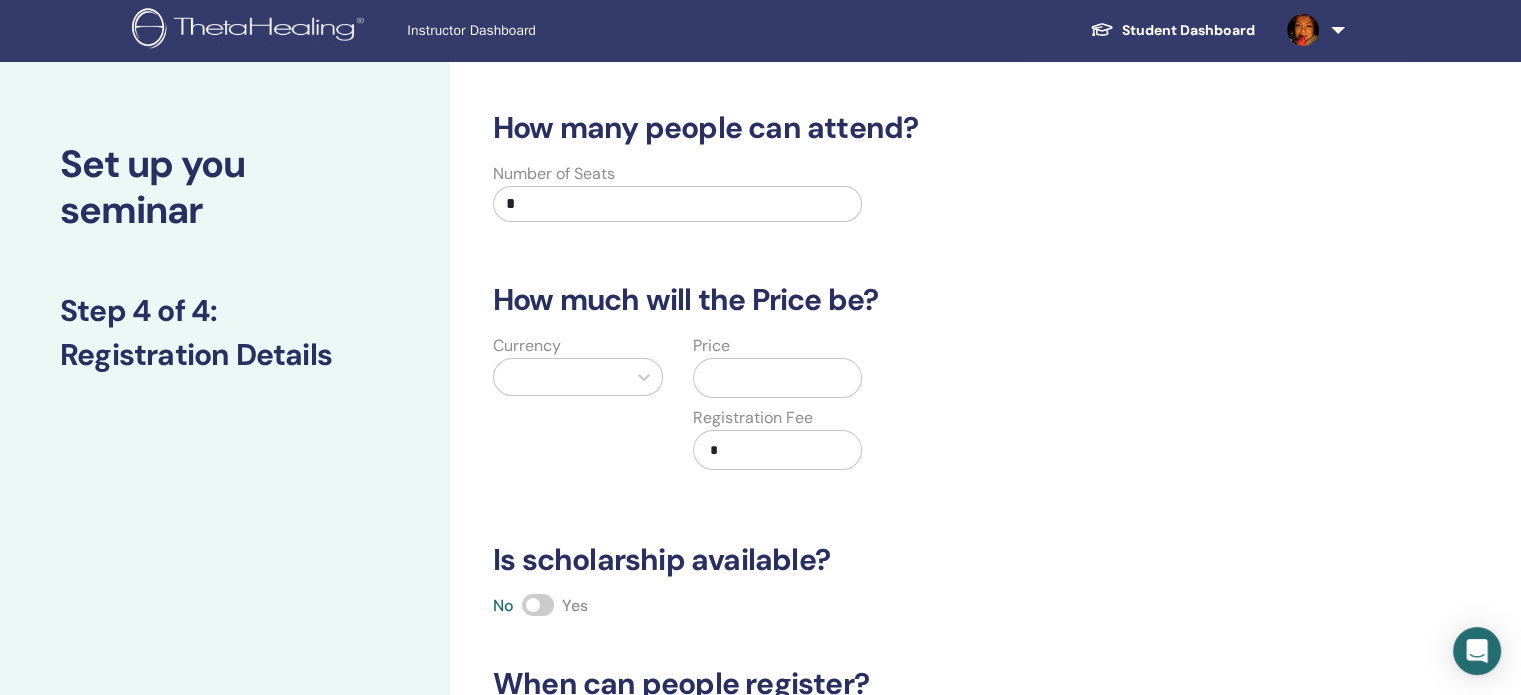 scroll, scrollTop: 0, scrollLeft: 0, axis: both 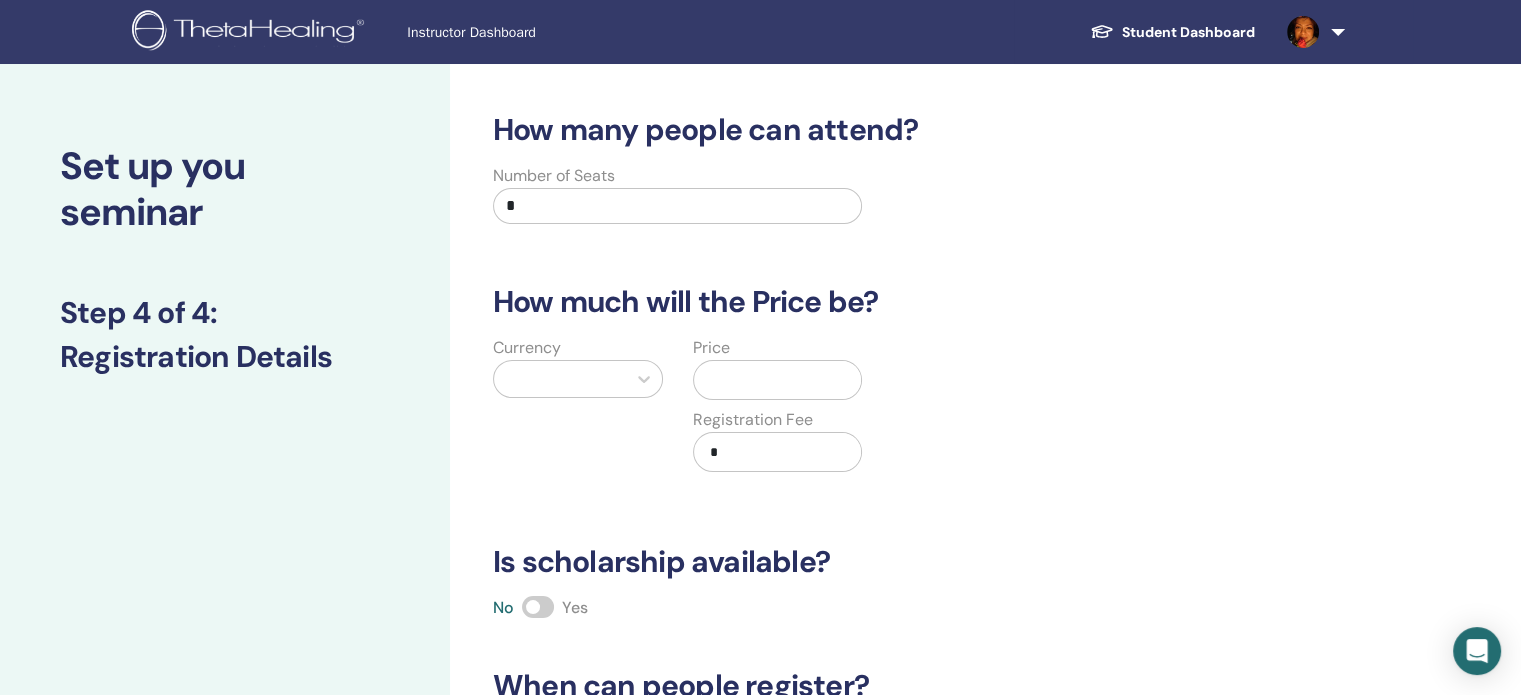 click on "*" at bounding box center [677, 206] 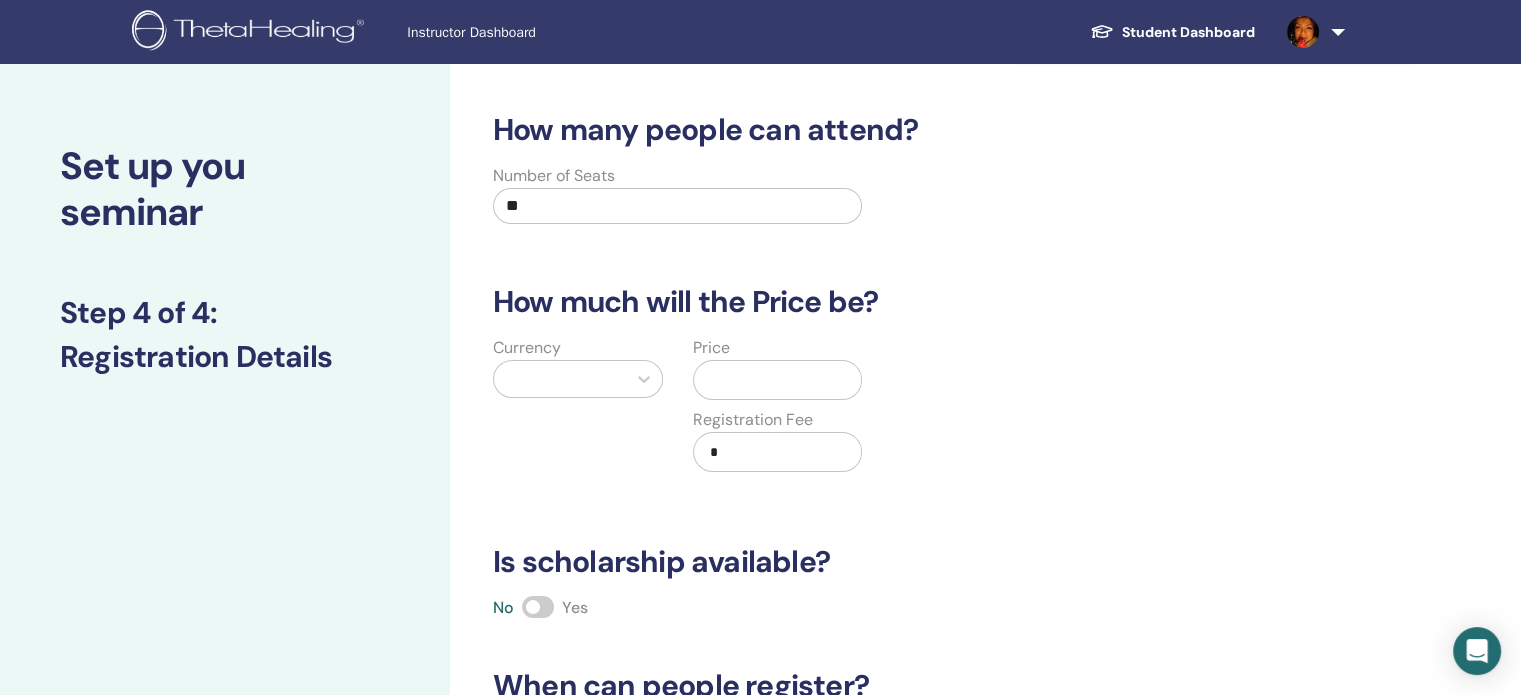 type on "*" 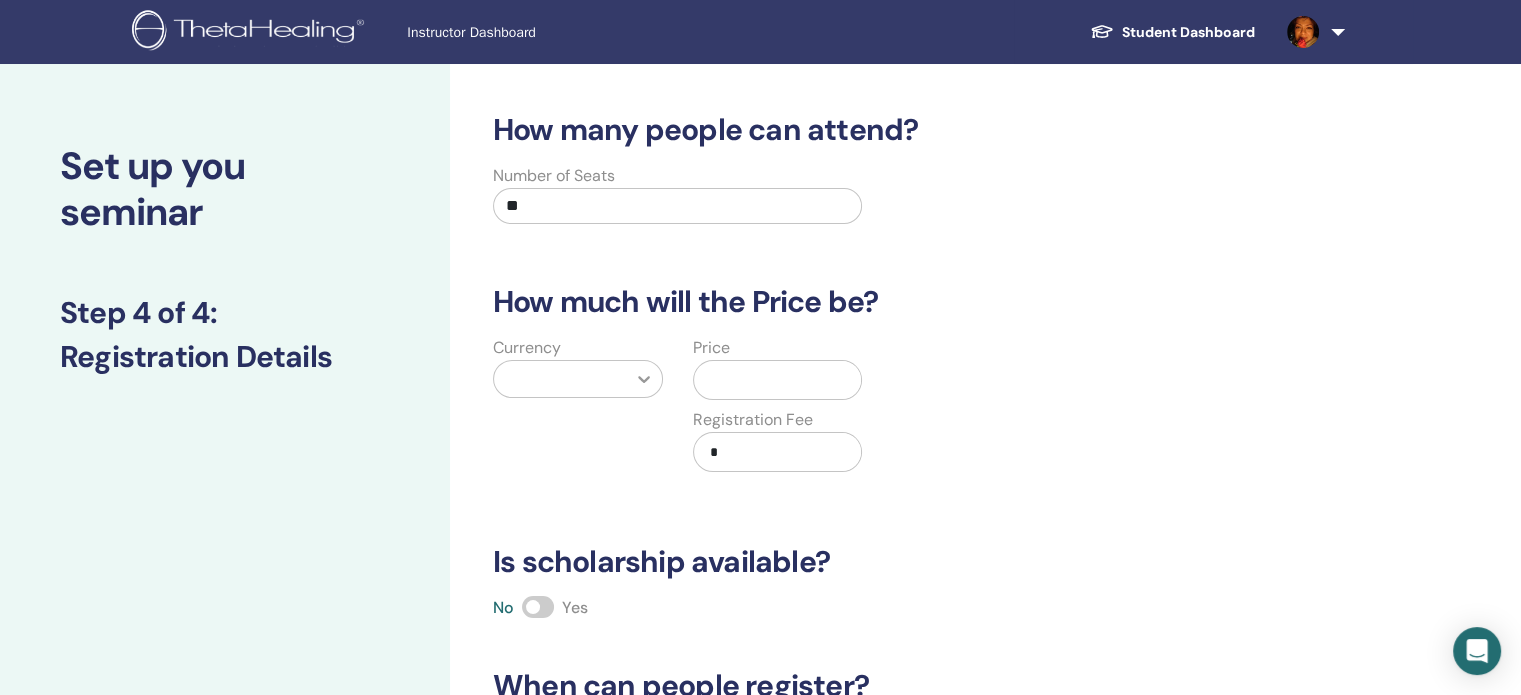 type on "**" 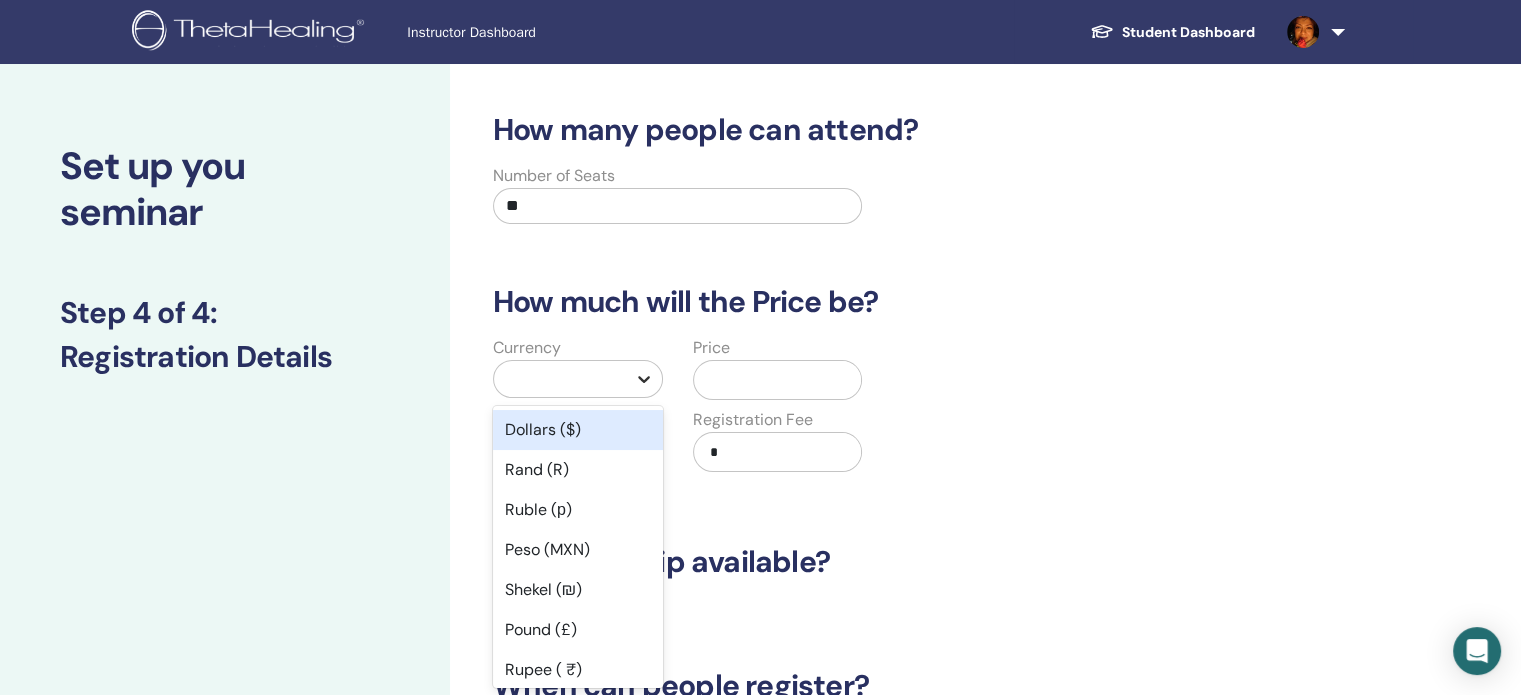 scroll, scrollTop: 18, scrollLeft: 0, axis: vertical 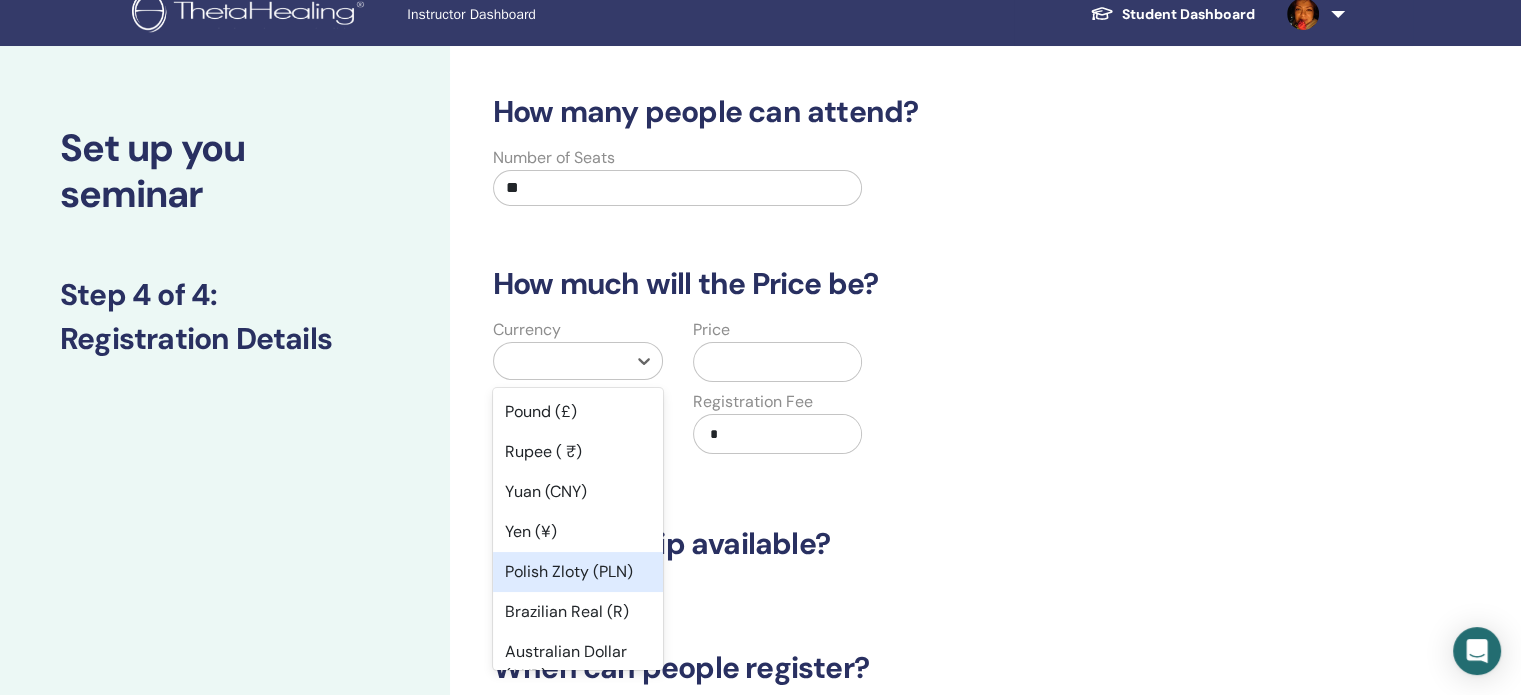 click on "Polish Zloty (PLN)" at bounding box center [578, 572] 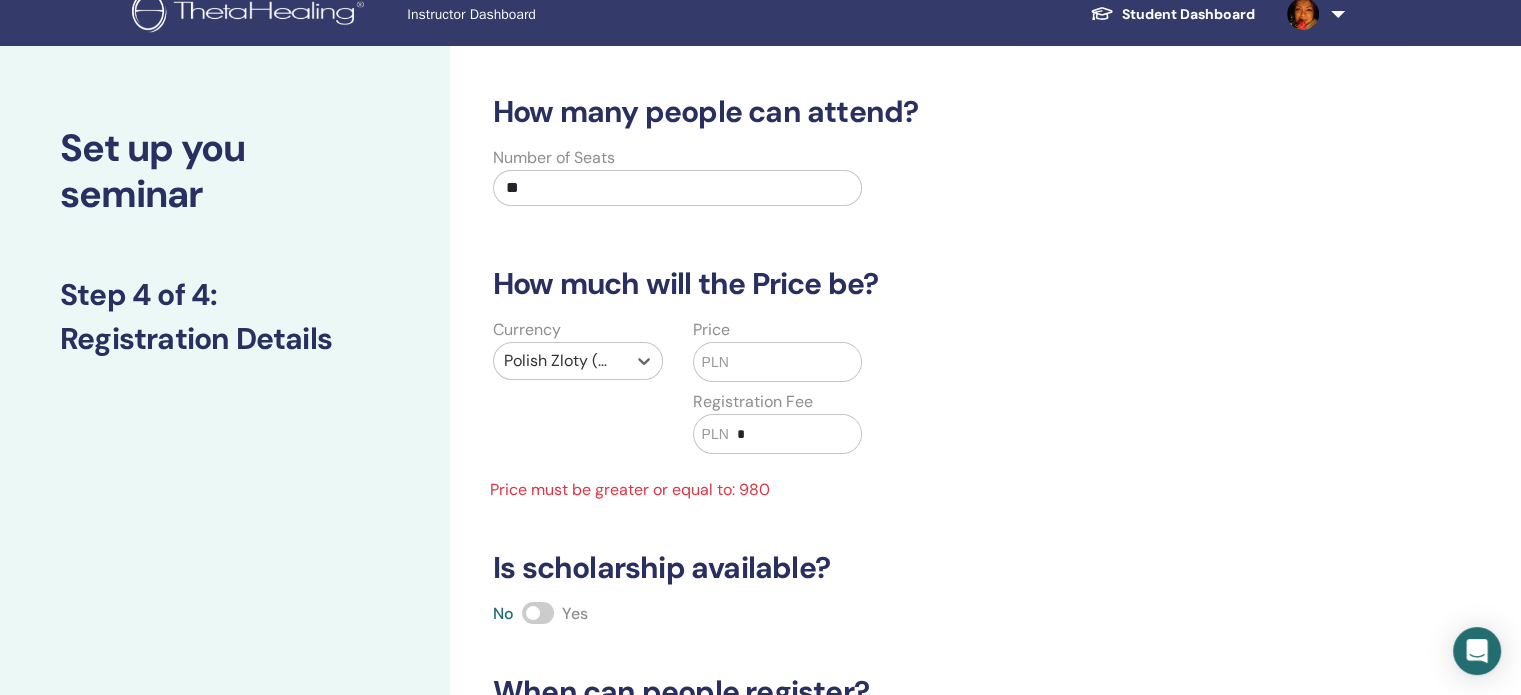 click at bounding box center [795, 362] 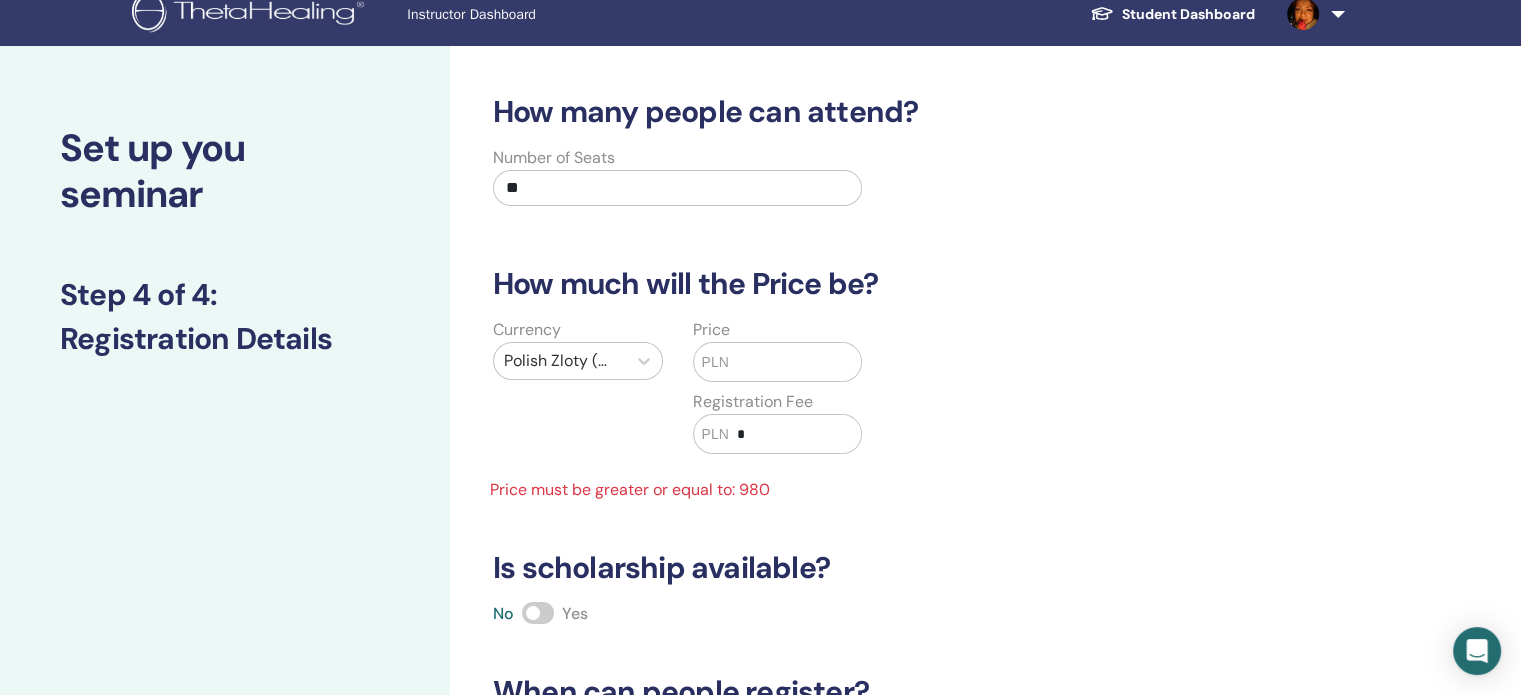 click on "*" at bounding box center (795, 434) 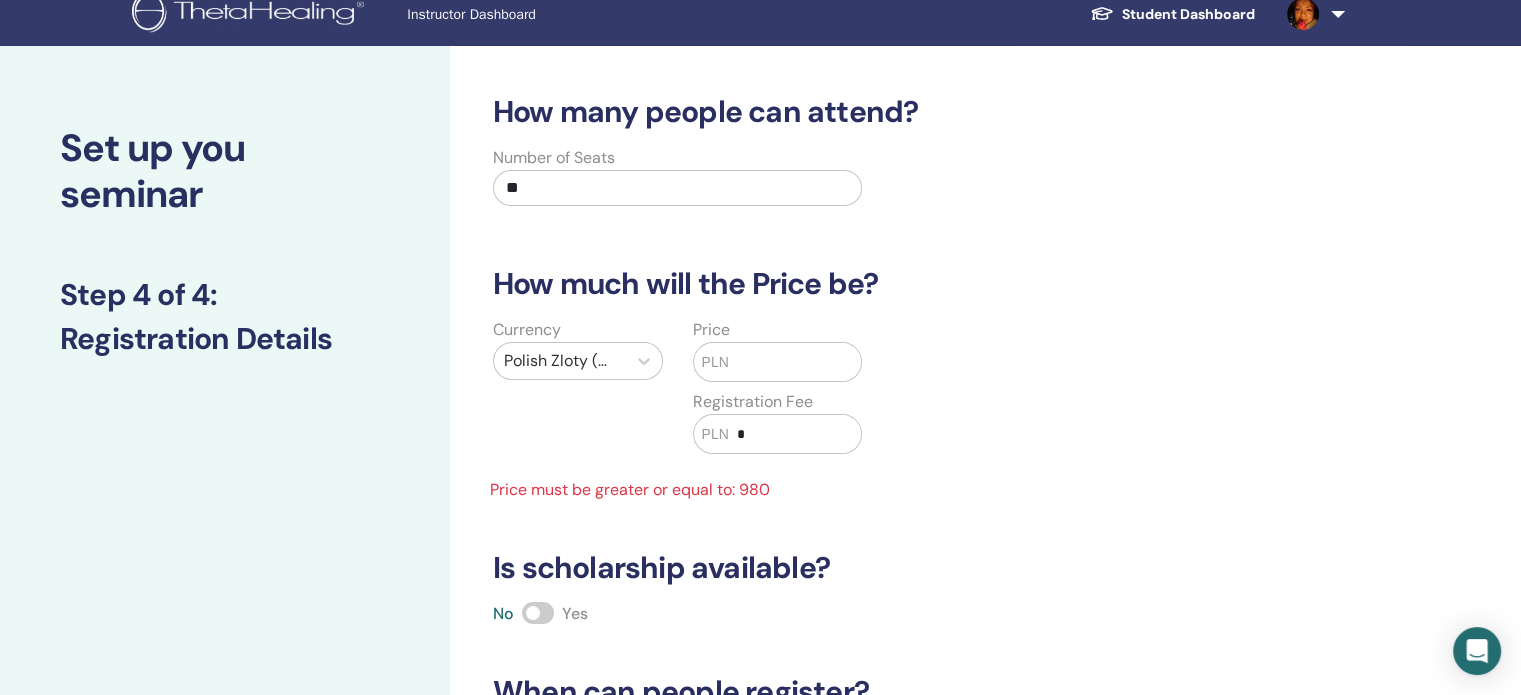 click on "*" at bounding box center [795, 434] 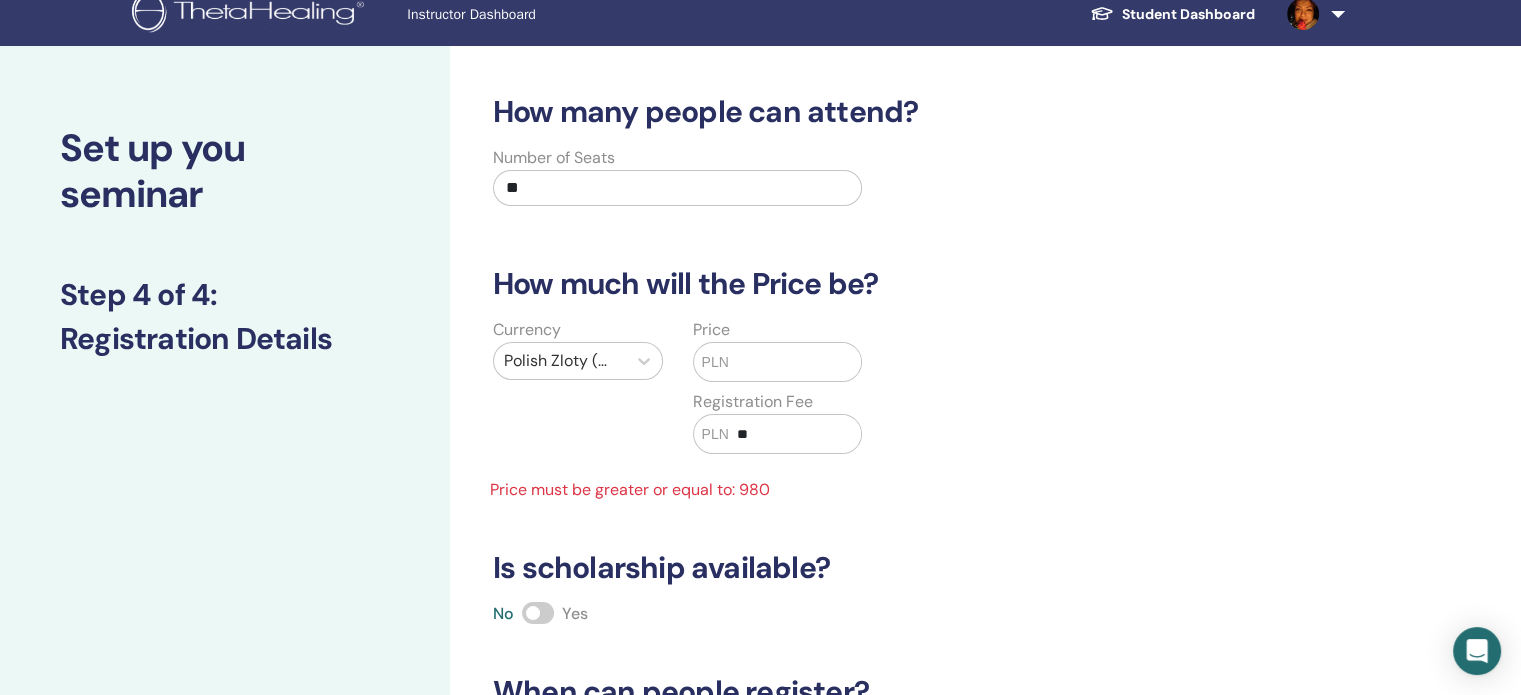 type on "*" 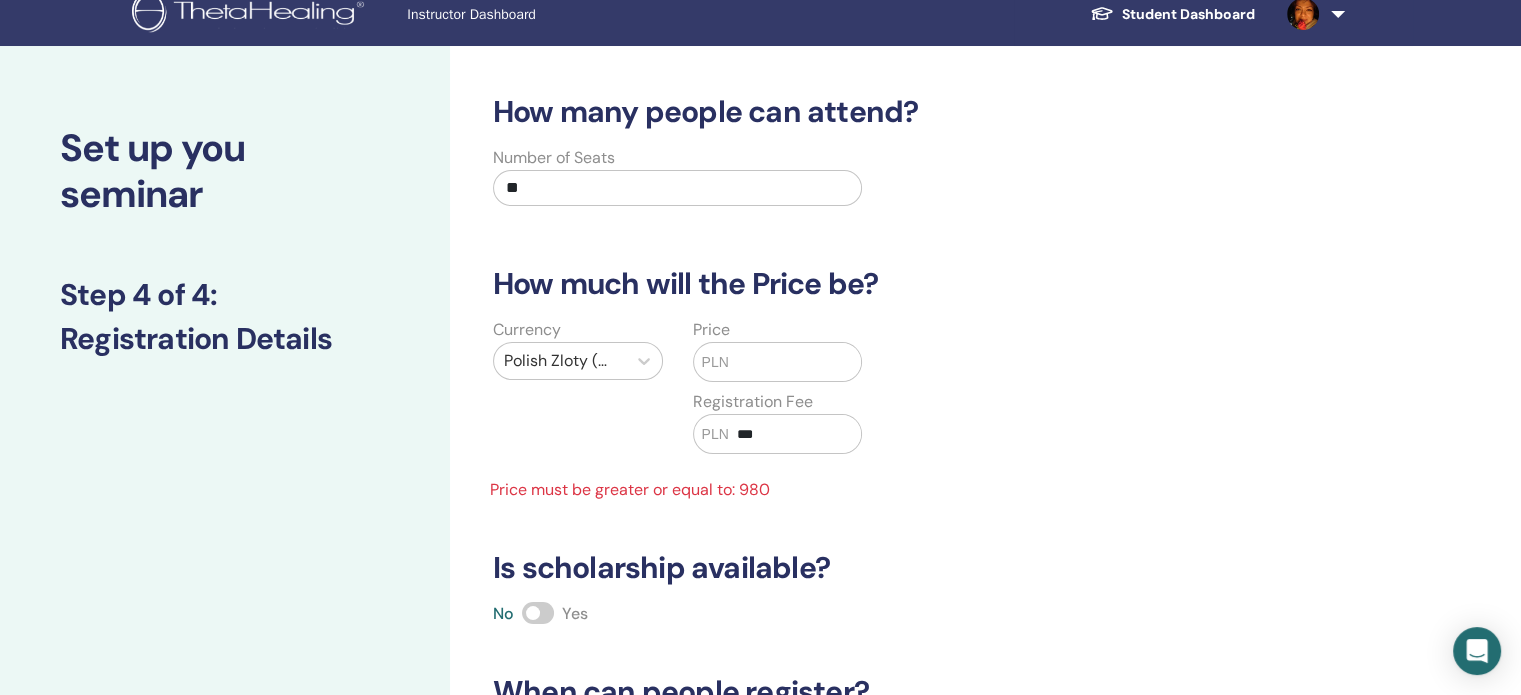 type on "***" 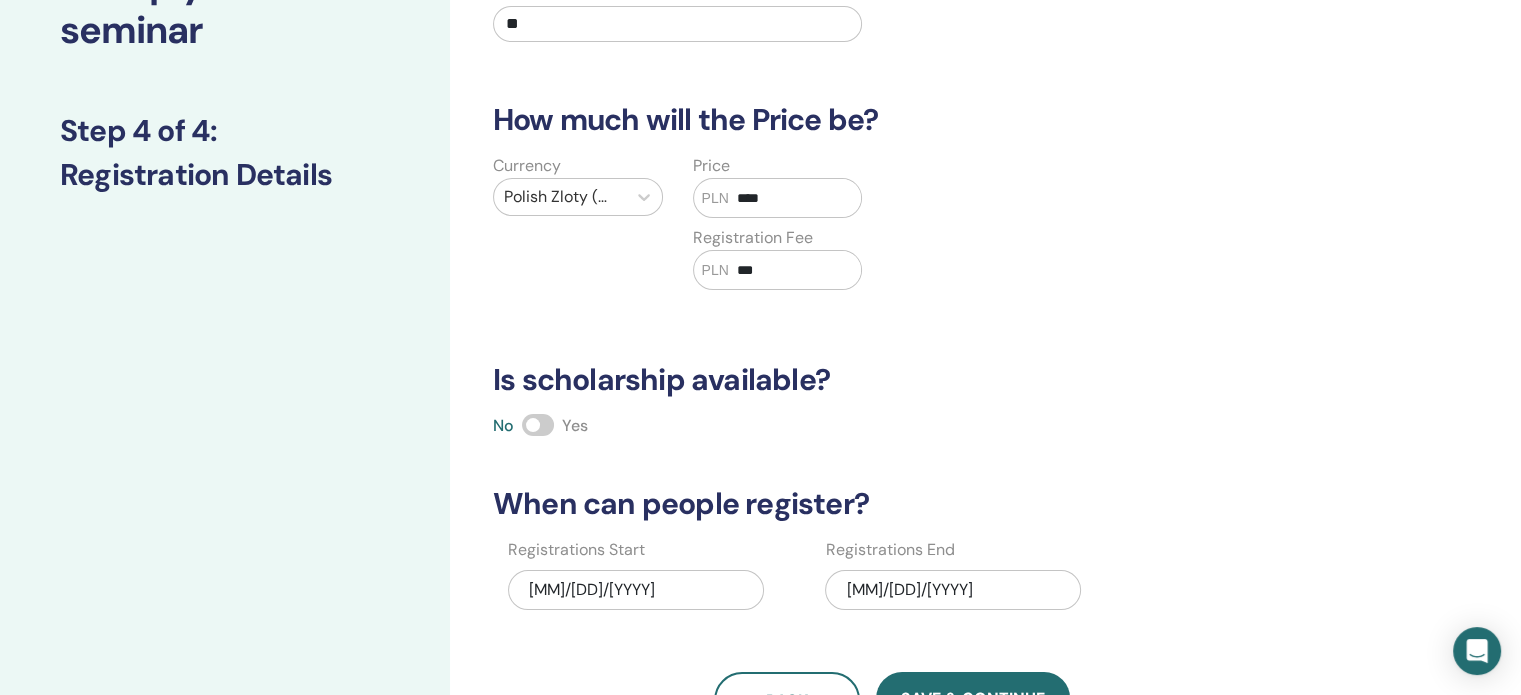 scroll, scrollTop: 318, scrollLeft: 0, axis: vertical 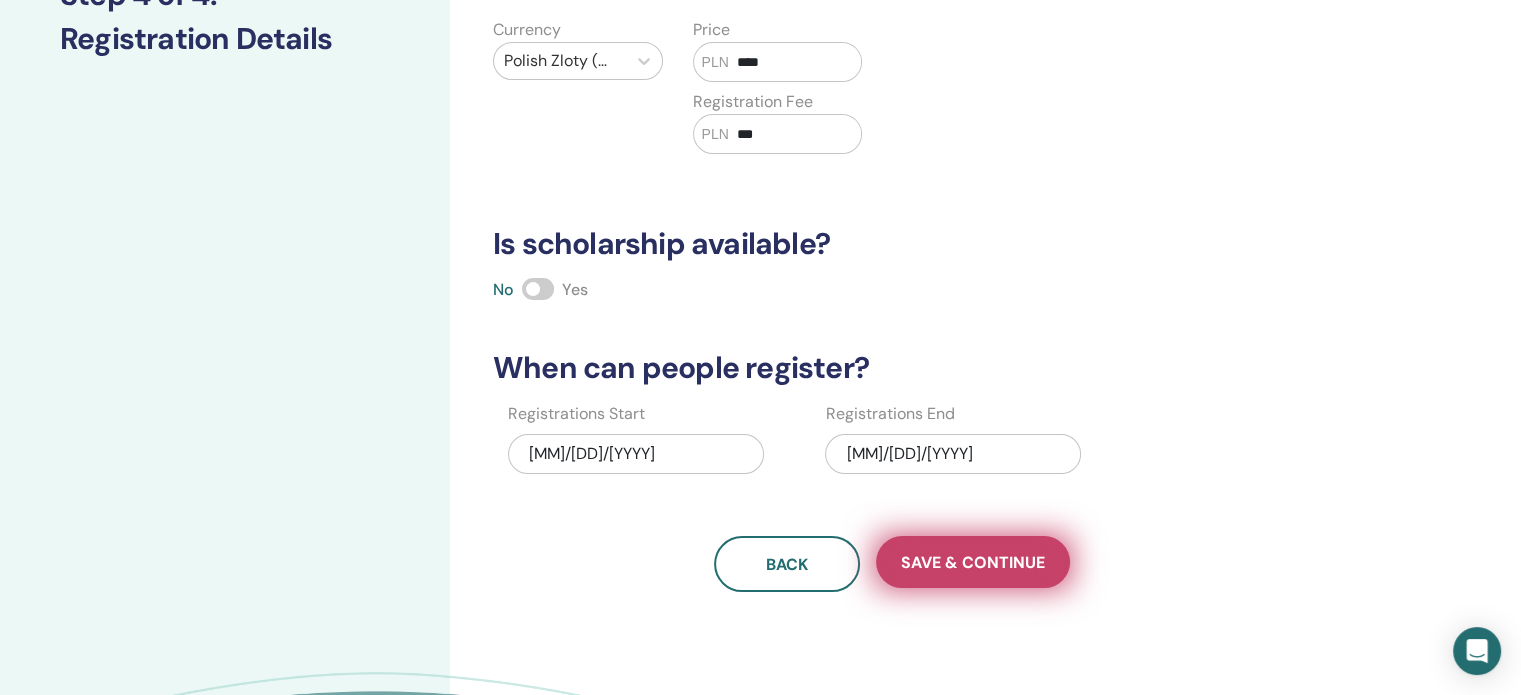 type on "****" 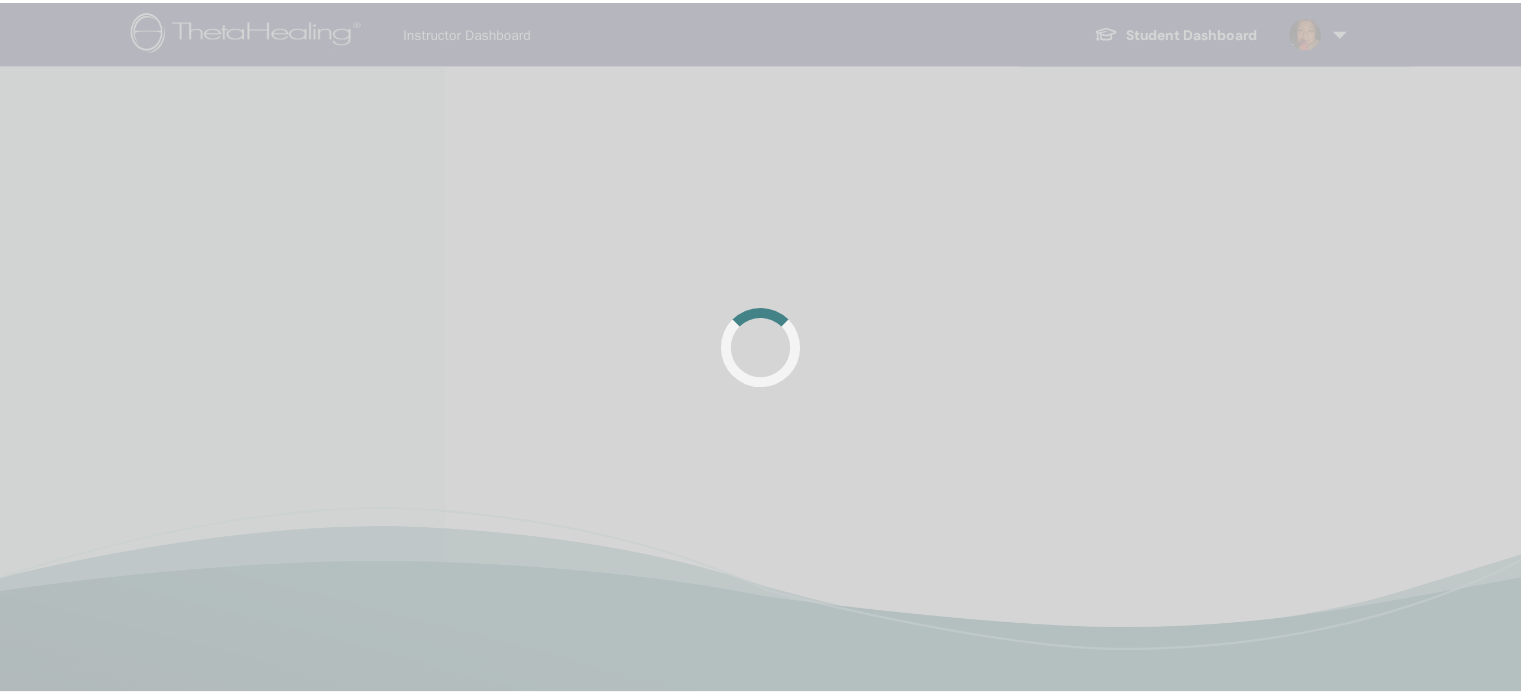 scroll, scrollTop: 0, scrollLeft: 0, axis: both 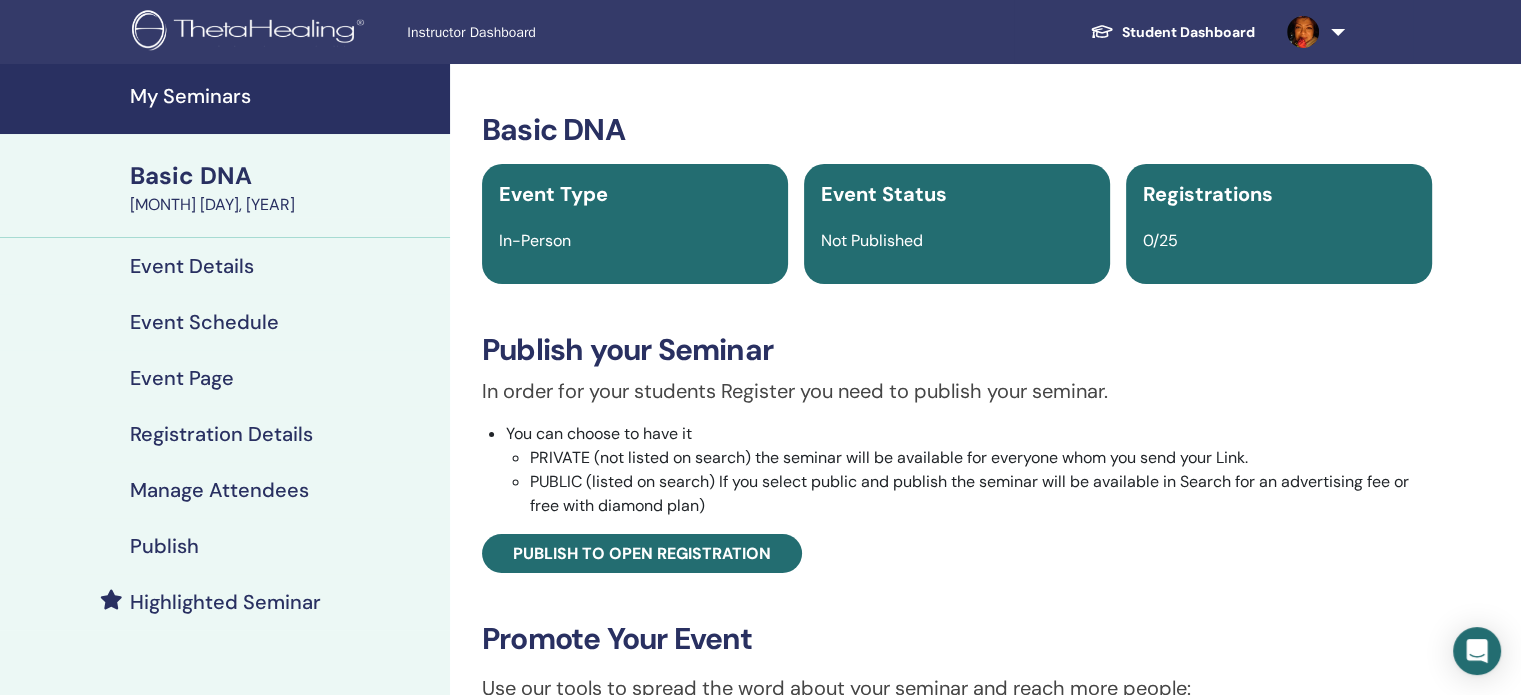 click on "Publish" at bounding box center (164, 546) 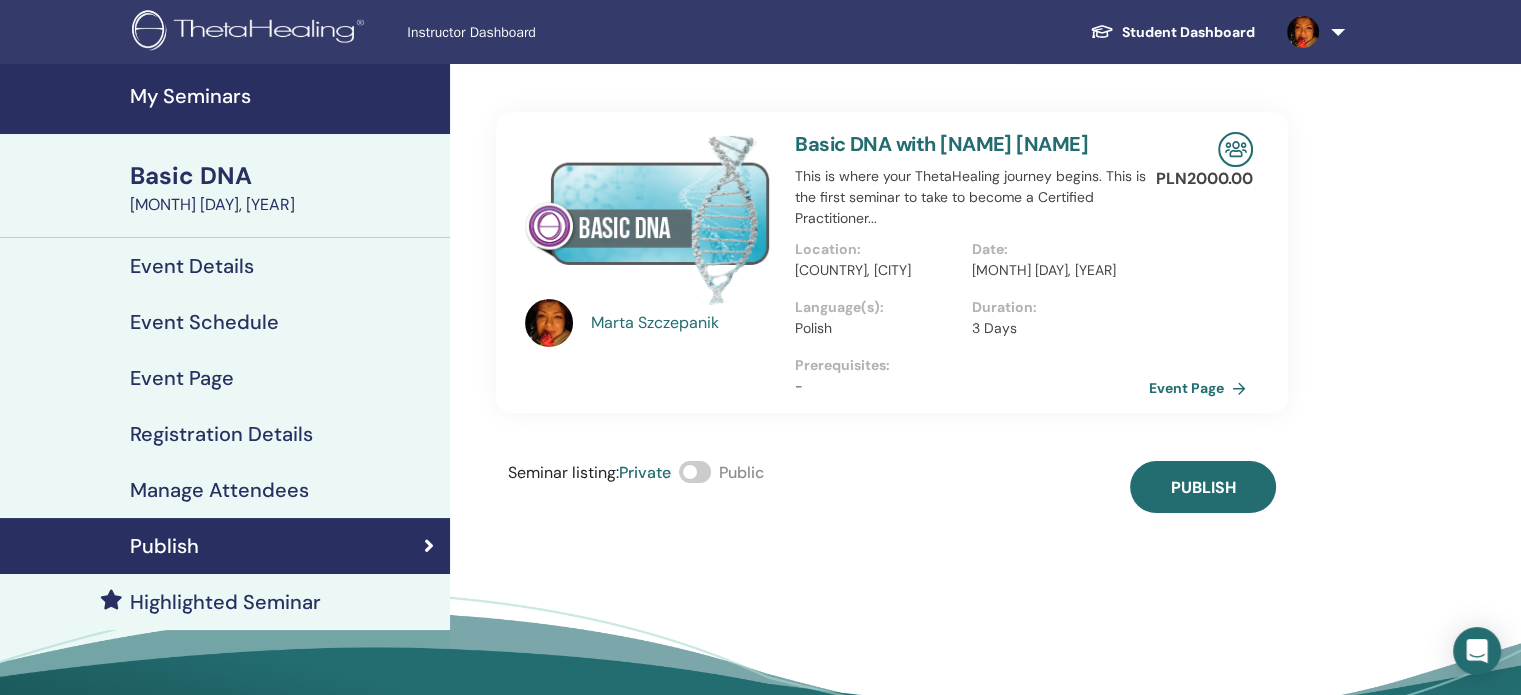 click at bounding box center (695, 472) 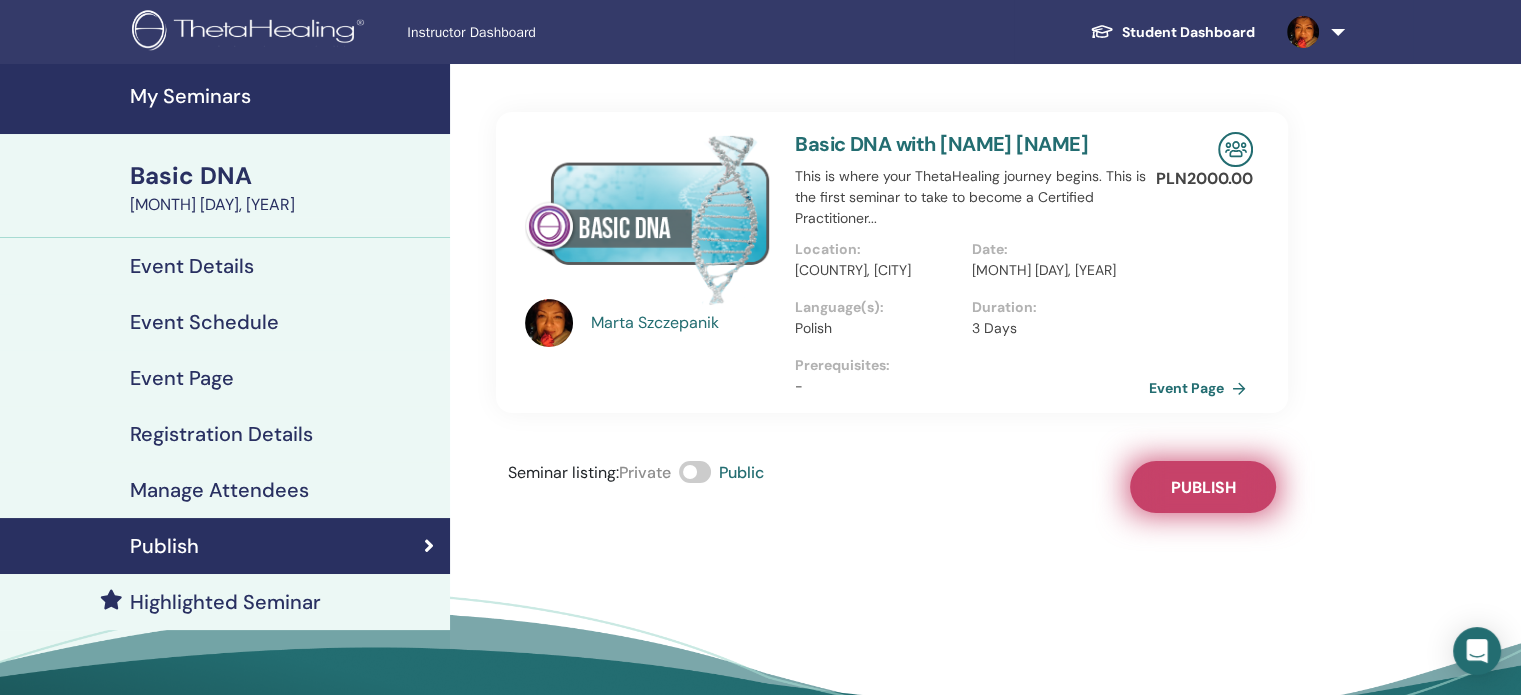 click on "Publish" at bounding box center (1203, 487) 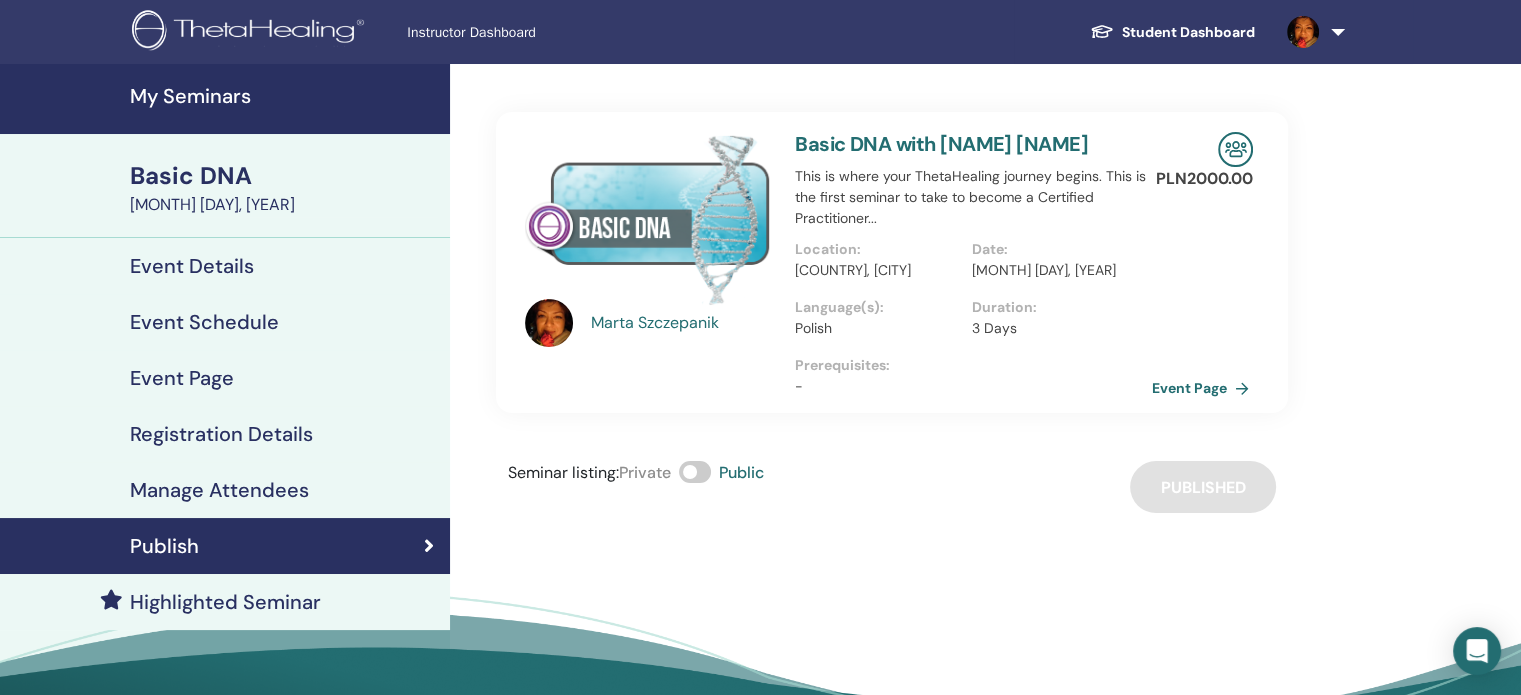click on "Event Page" at bounding box center [1204, 388] 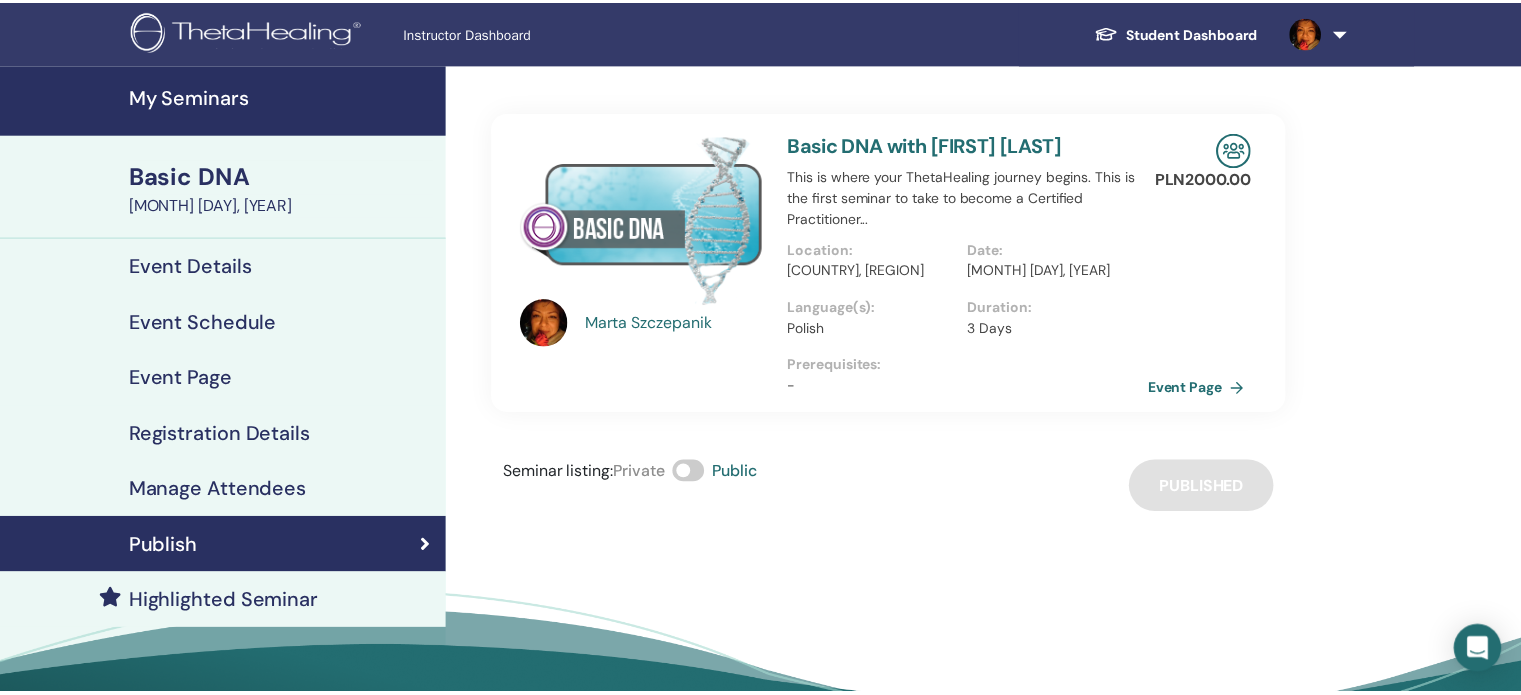 scroll, scrollTop: 0, scrollLeft: 0, axis: both 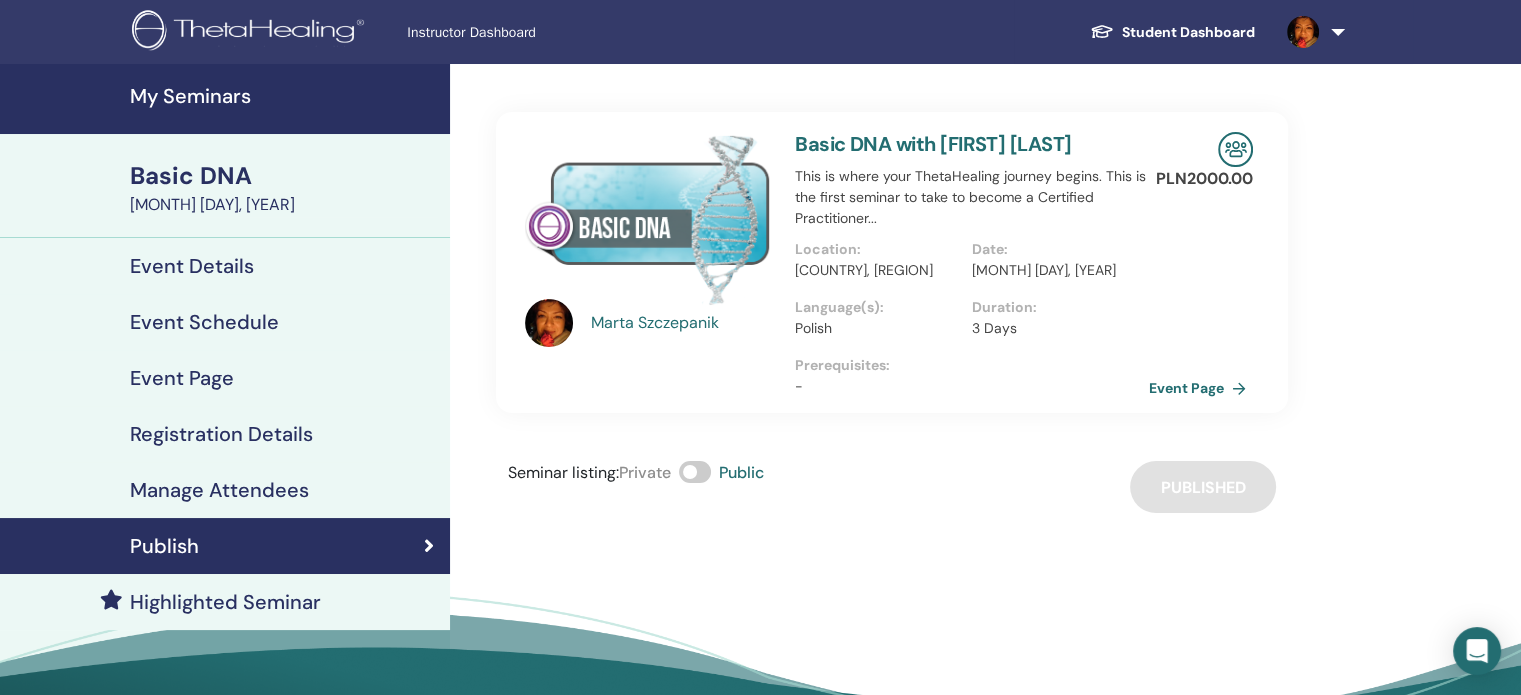 click on "My Seminars" at bounding box center (284, 96) 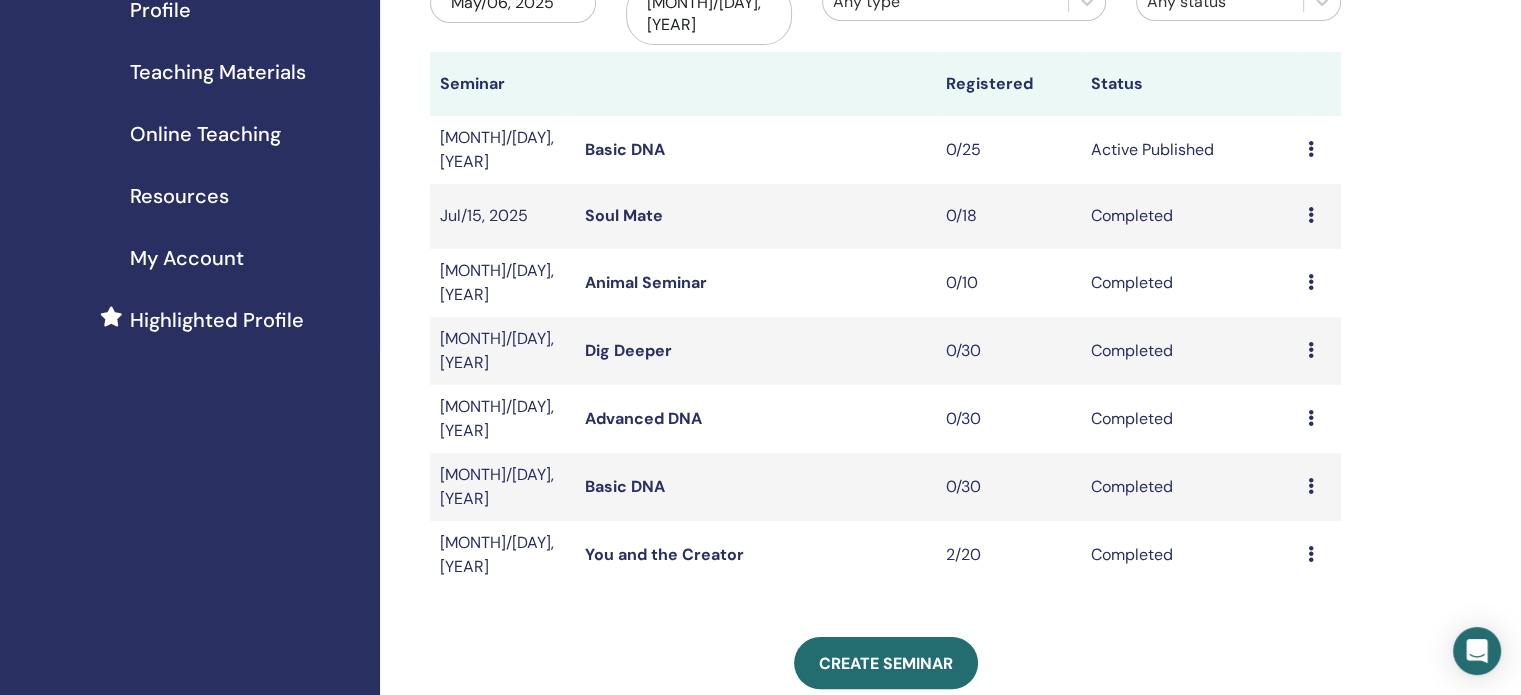 scroll, scrollTop: 400, scrollLeft: 0, axis: vertical 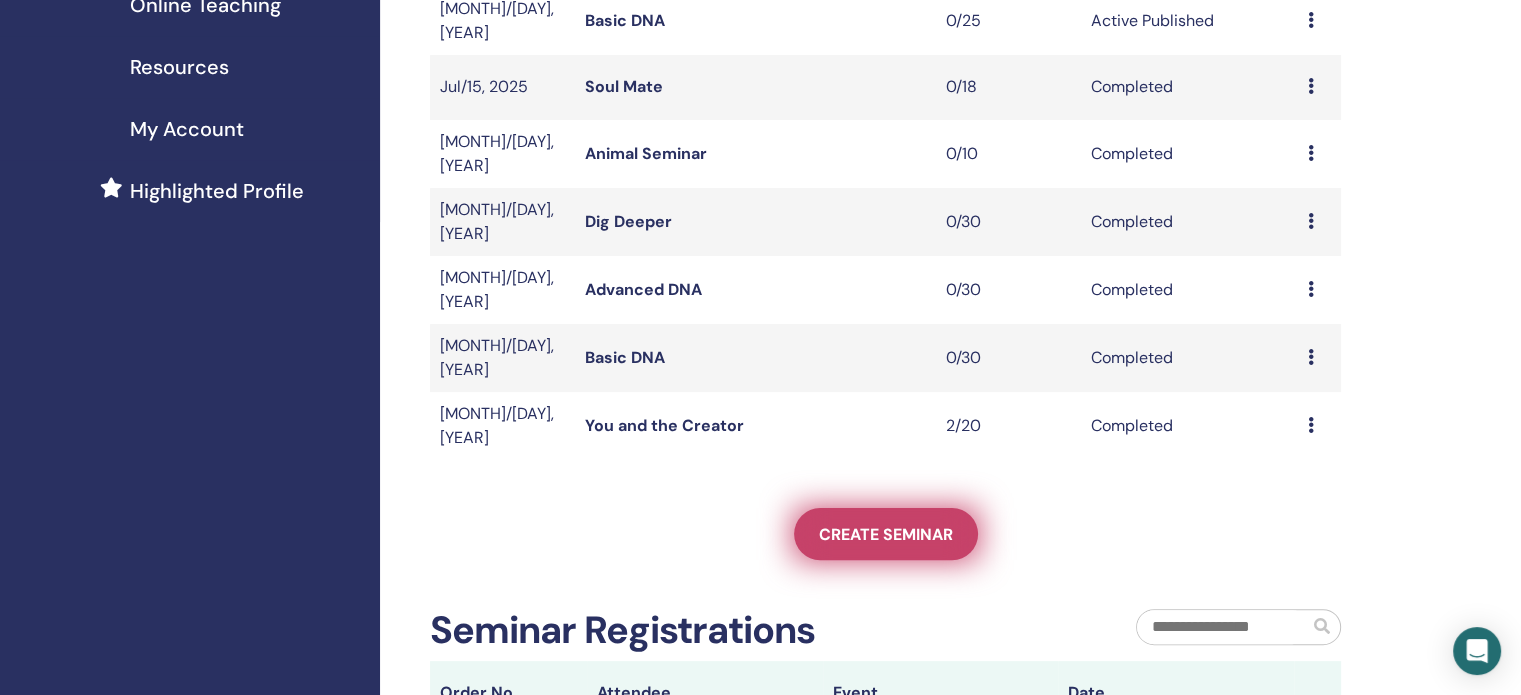click on "Create seminar" at bounding box center (886, 534) 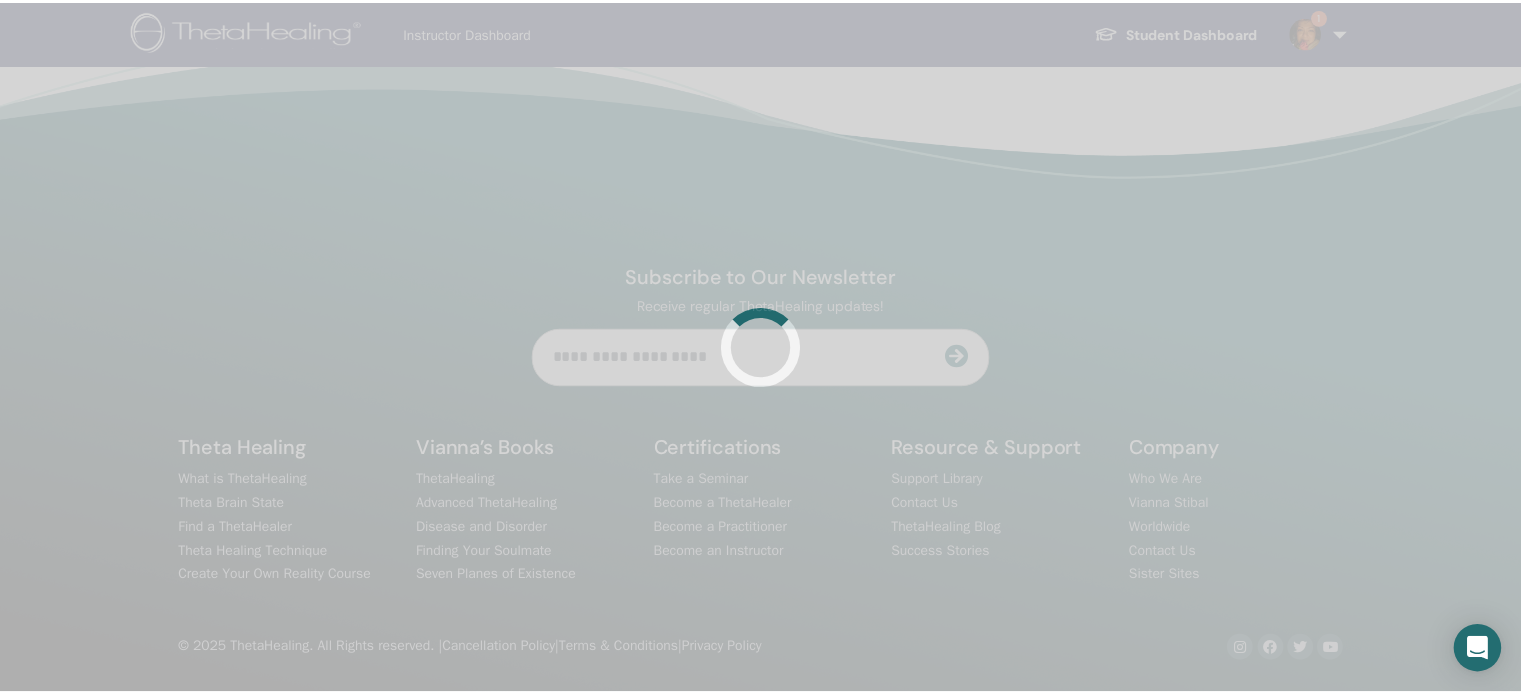 scroll, scrollTop: 0, scrollLeft: 0, axis: both 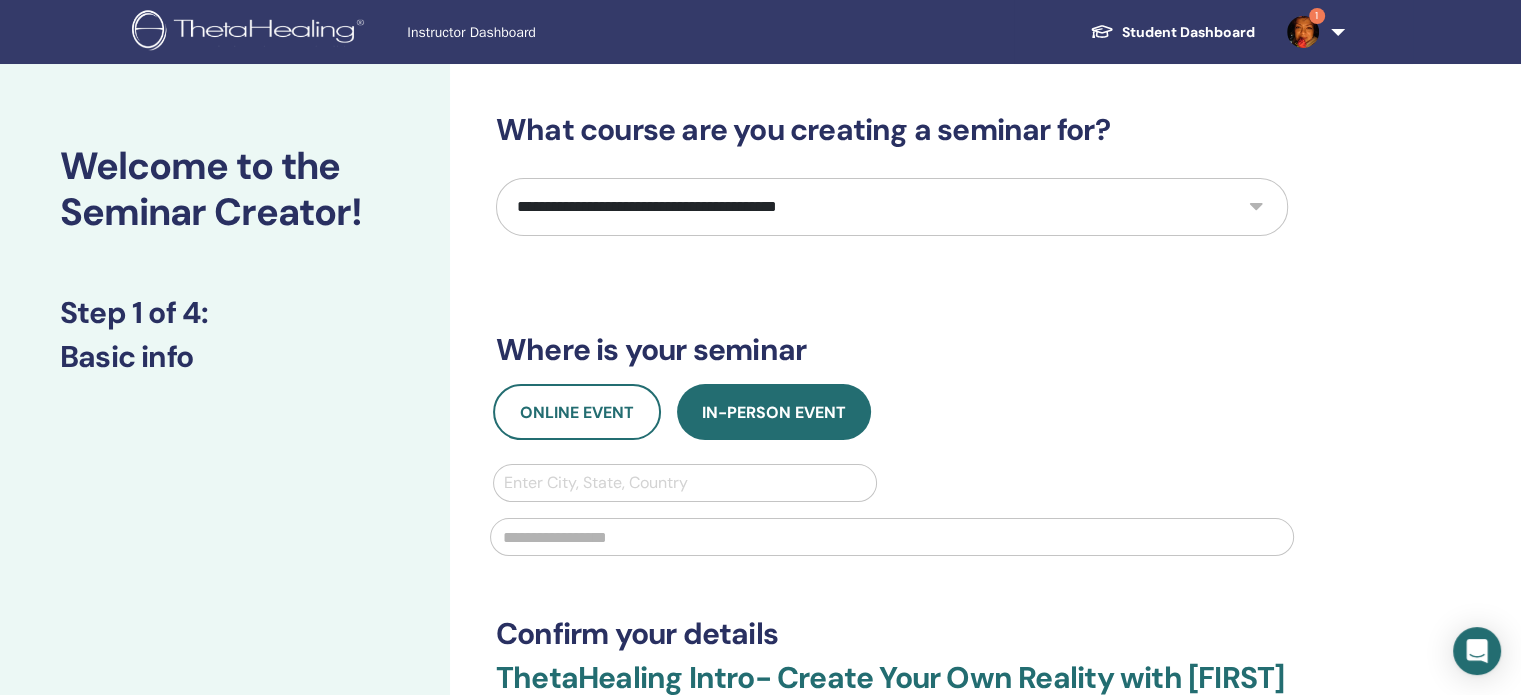 click on "**********" at bounding box center [892, 207] 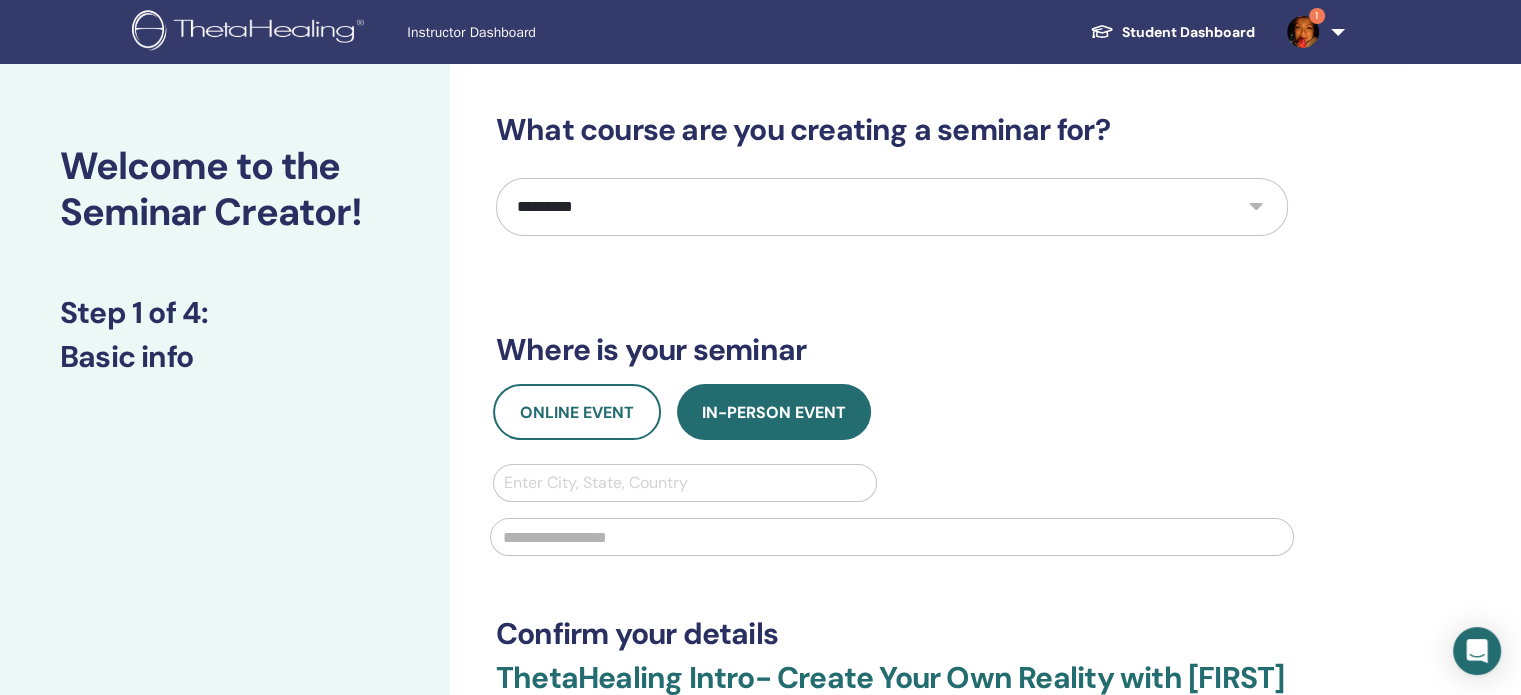 click on "**********" at bounding box center (892, 207) 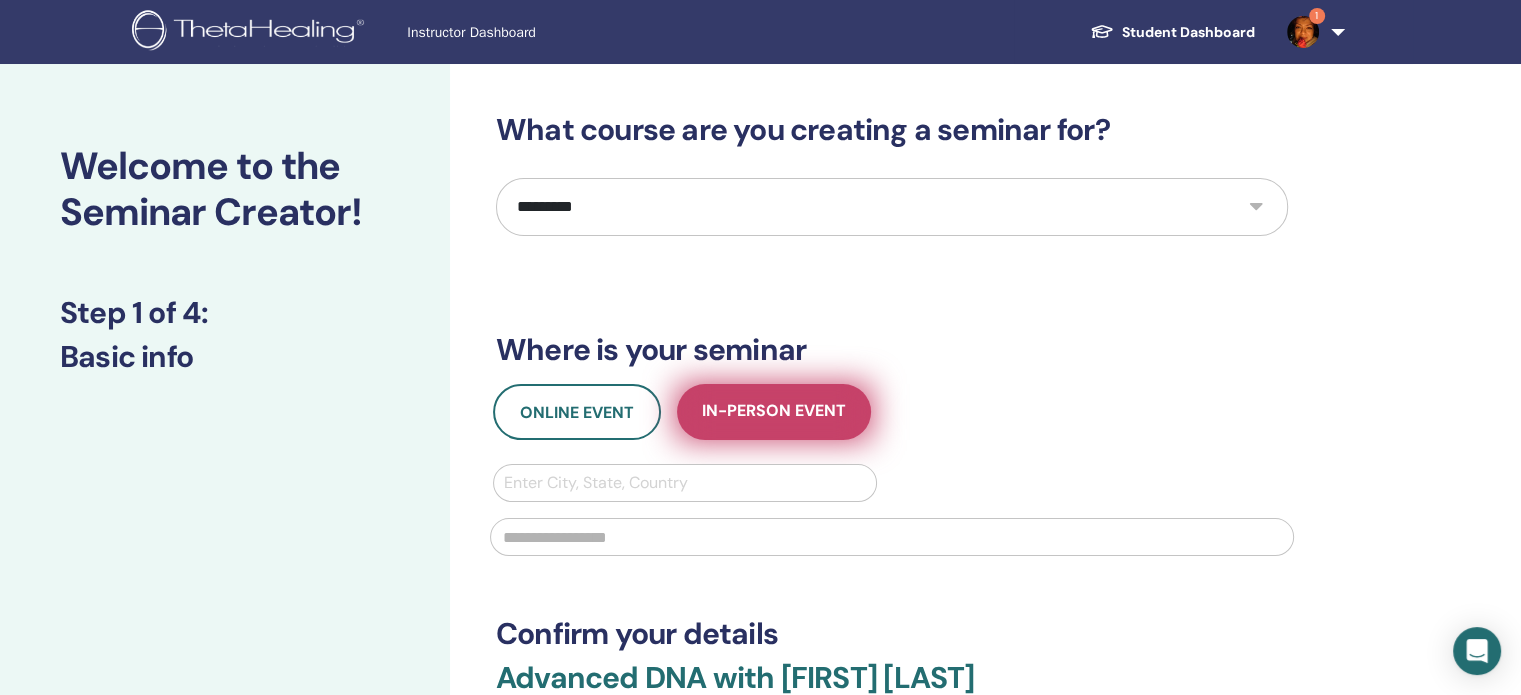 click on "In-Person Event" at bounding box center (774, 412) 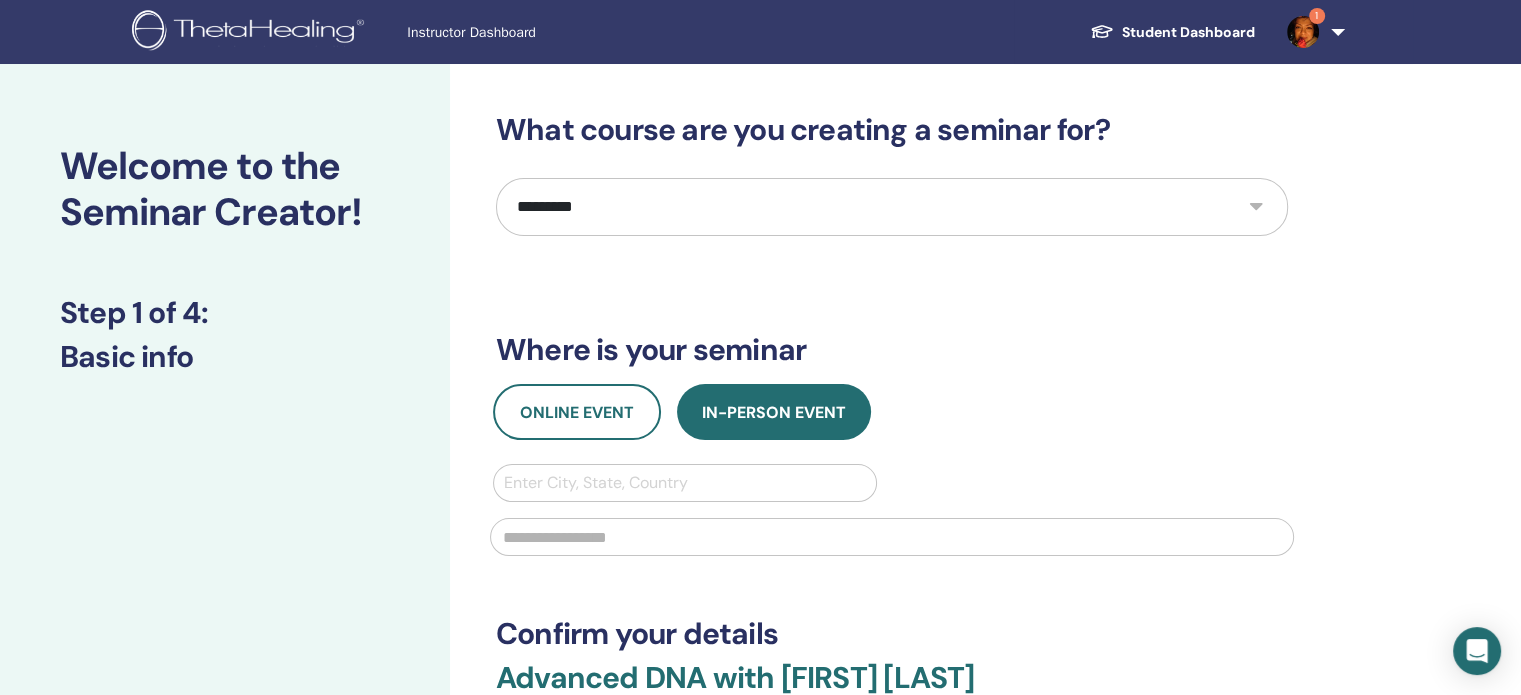click at bounding box center (685, 483) 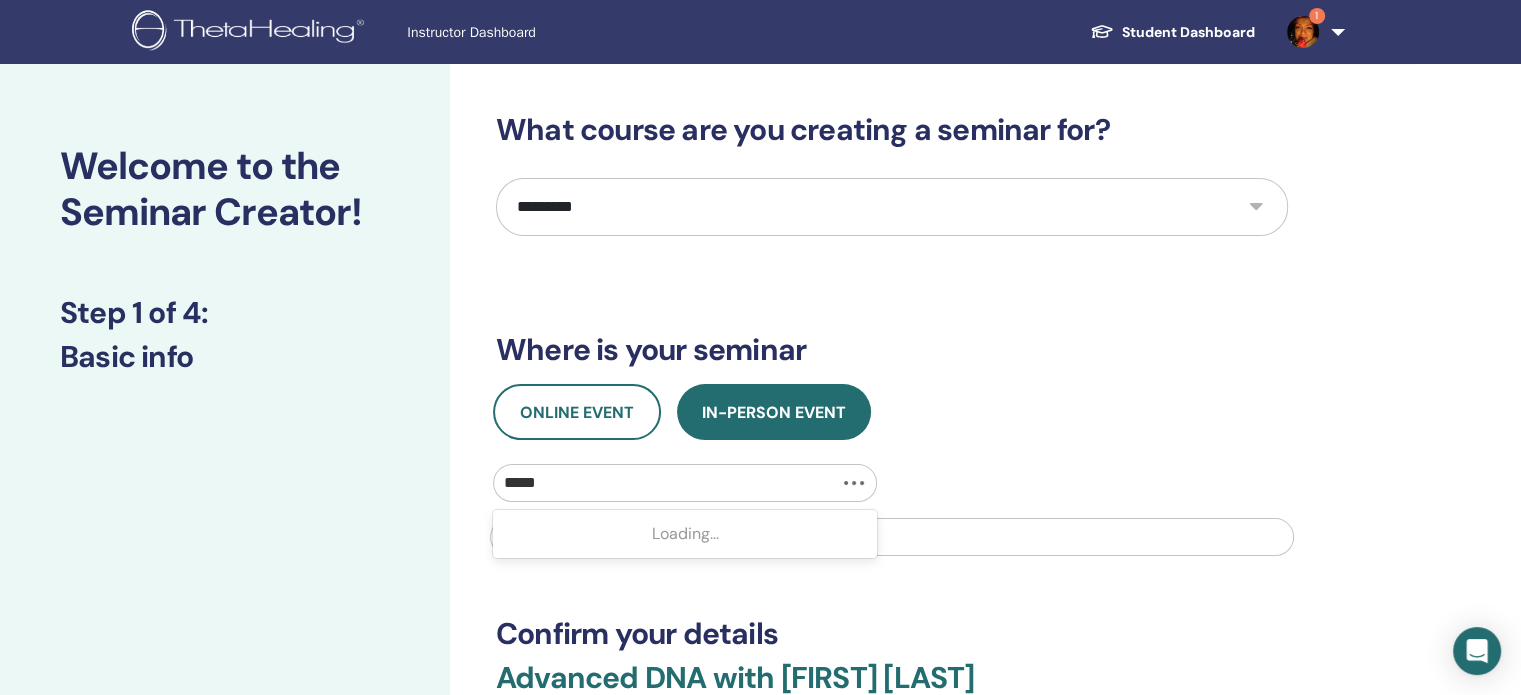 type on "******" 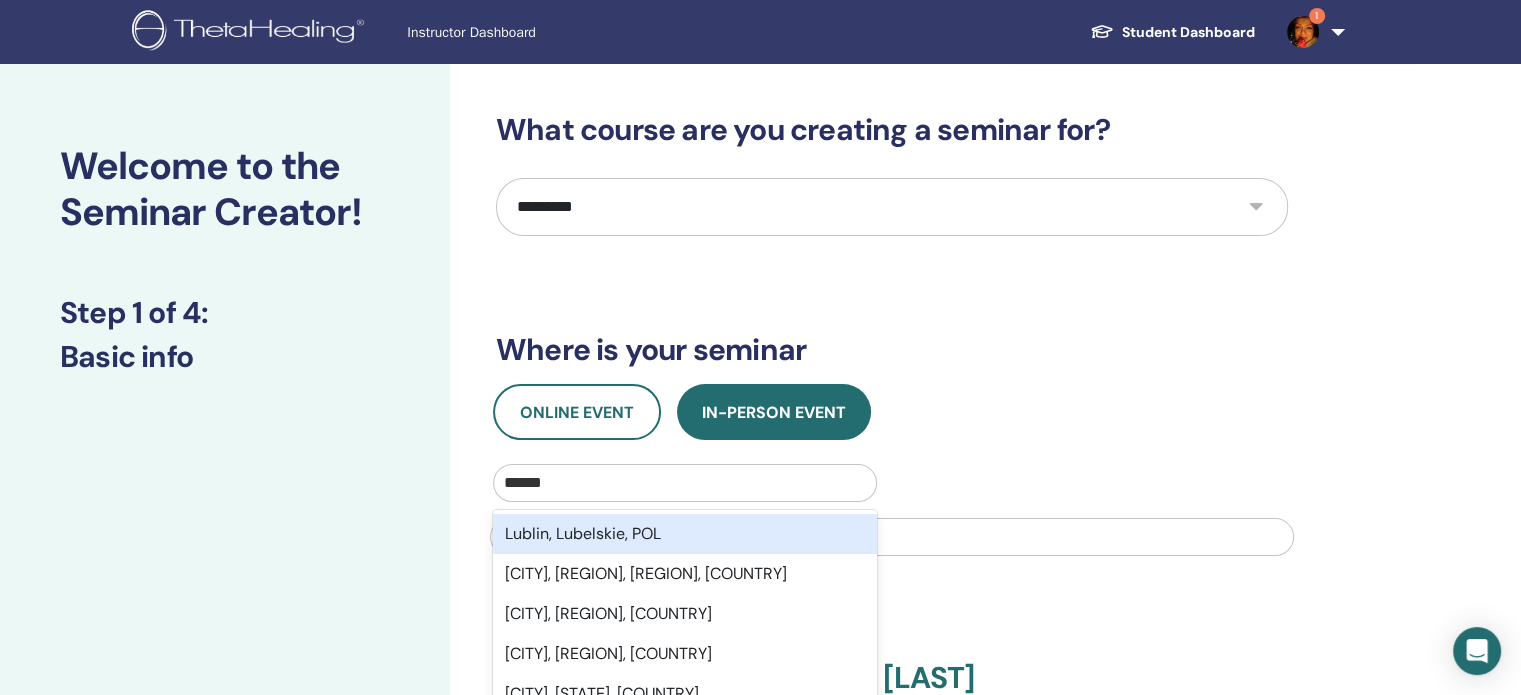 click on "Lublin, Lubelskie, POL" at bounding box center [685, 534] 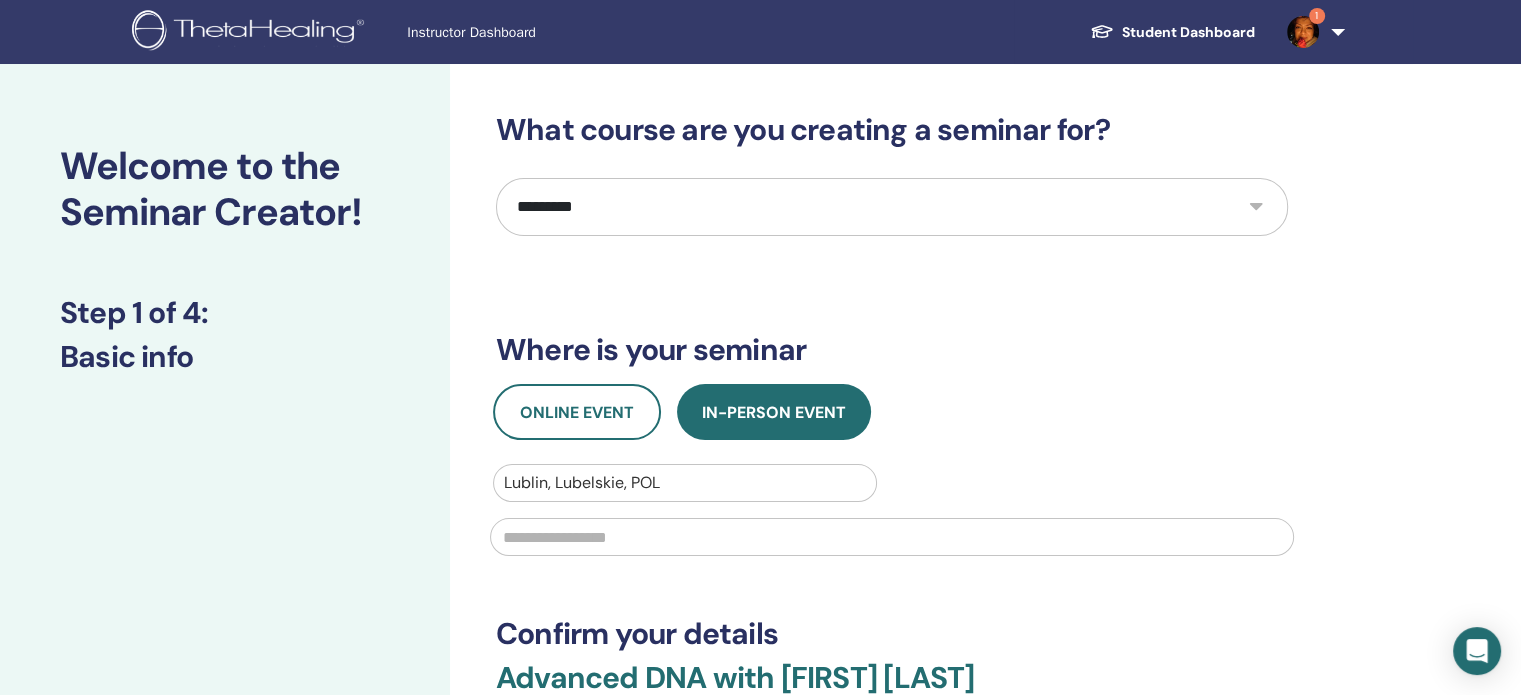 click at bounding box center [892, 537] 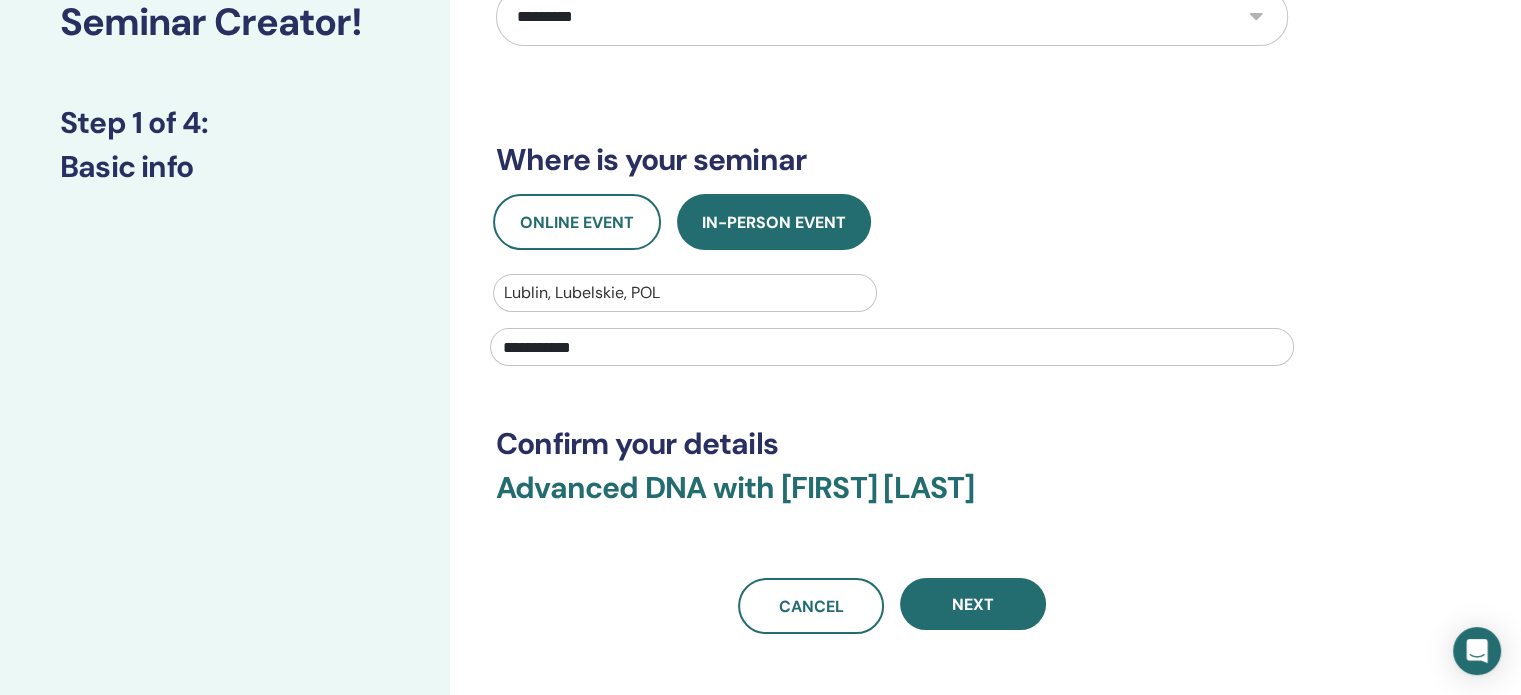 scroll, scrollTop: 200, scrollLeft: 0, axis: vertical 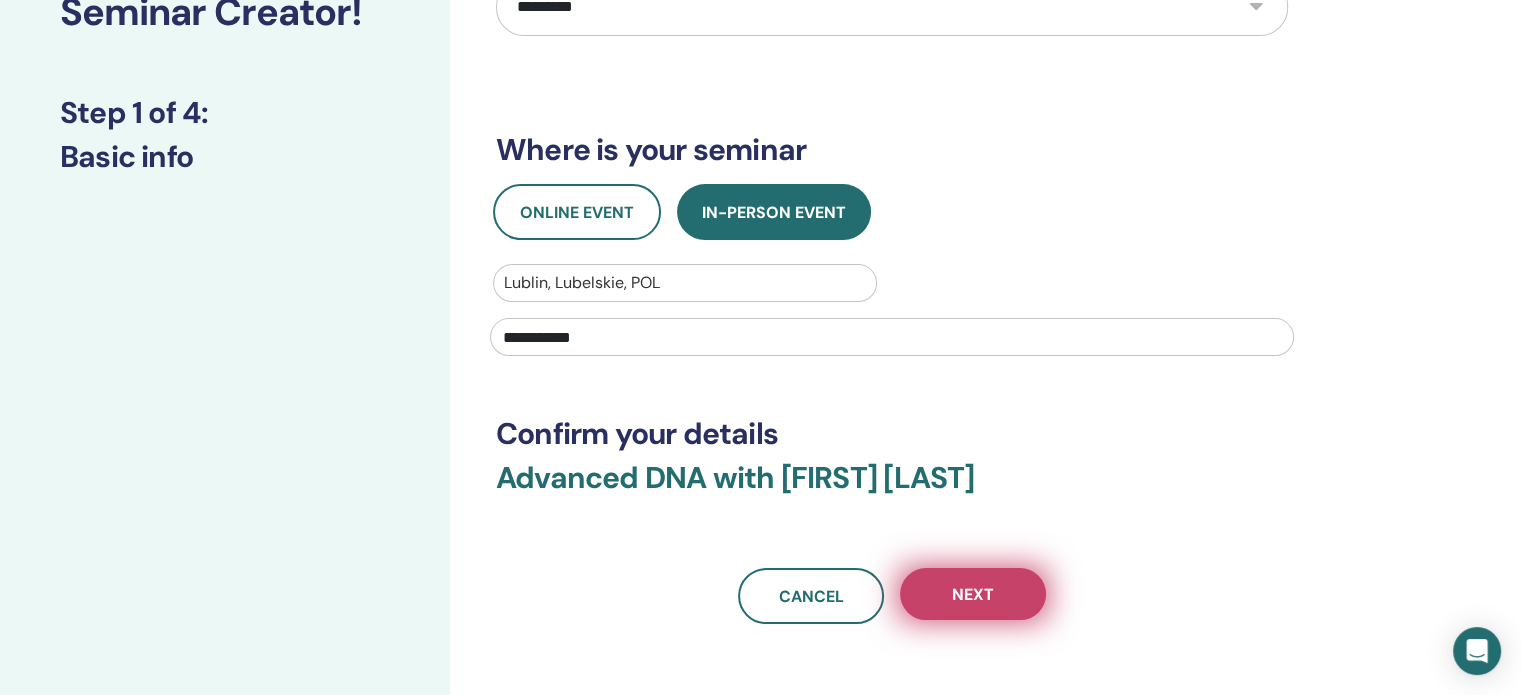 type on "**********" 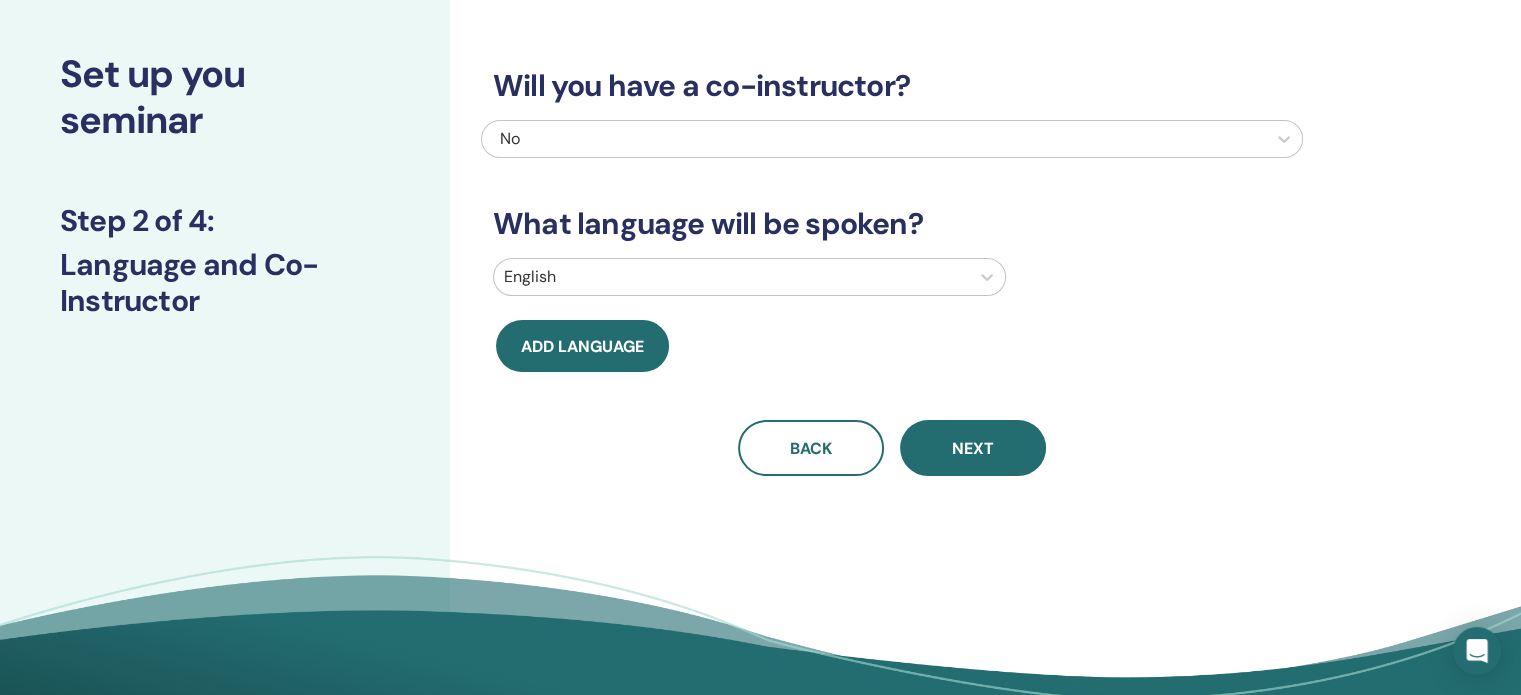 scroll, scrollTop: 0, scrollLeft: 0, axis: both 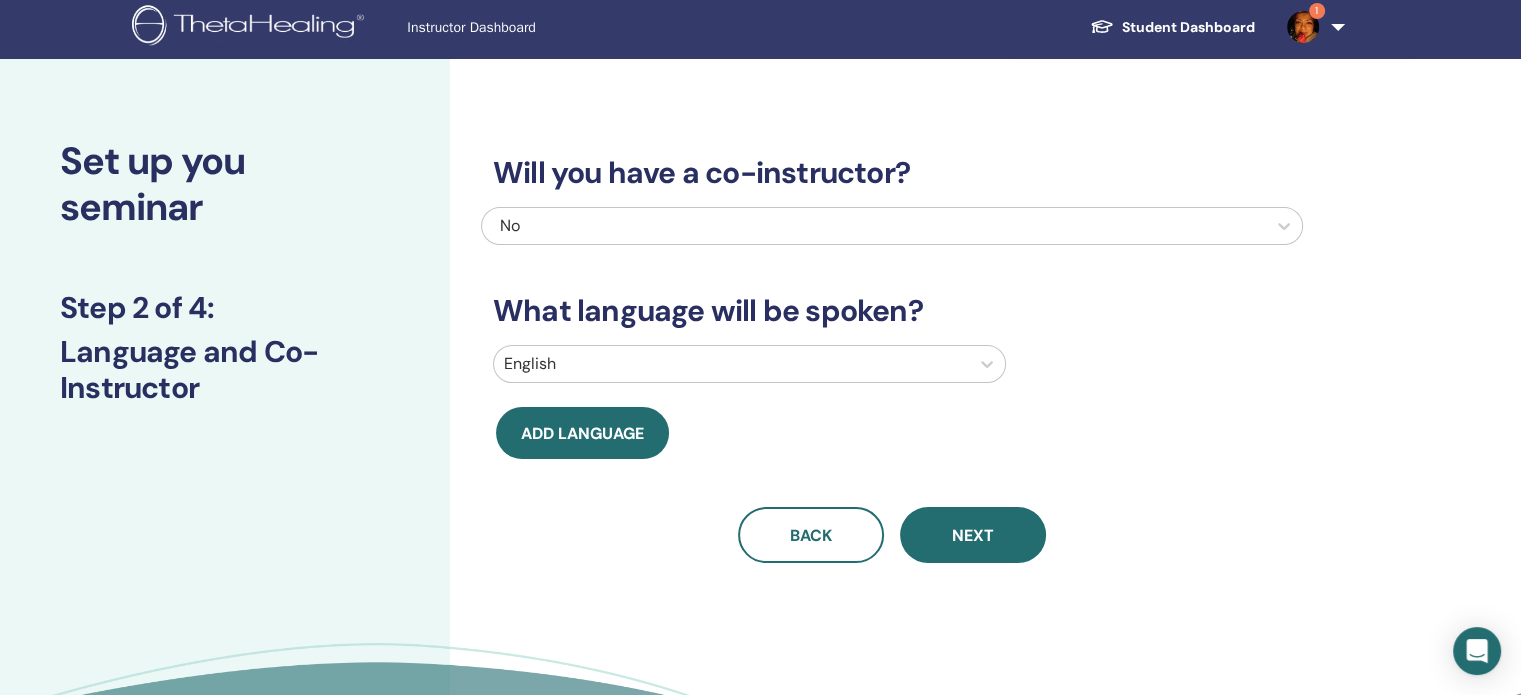 click at bounding box center (731, 364) 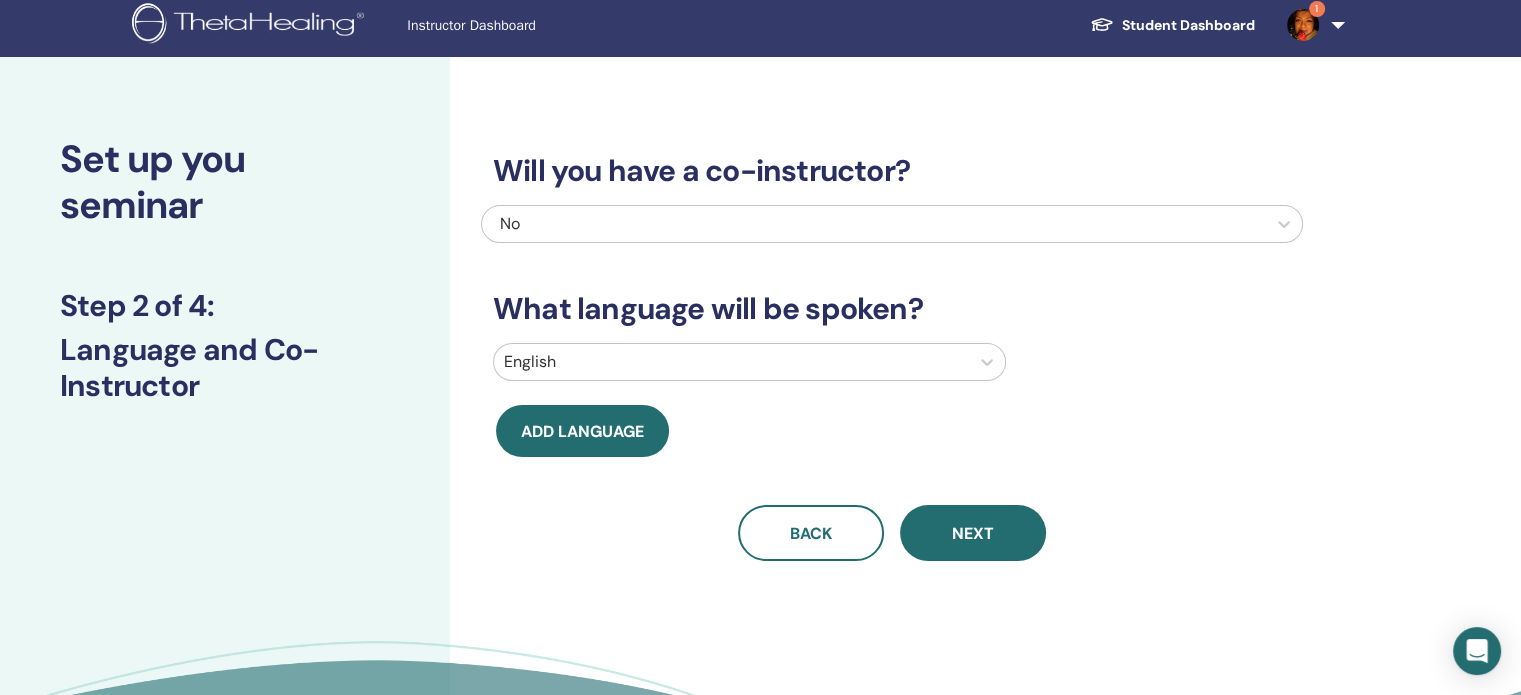 scroll, scrollTop: 8, scrollLeft: 0, axis: vertical 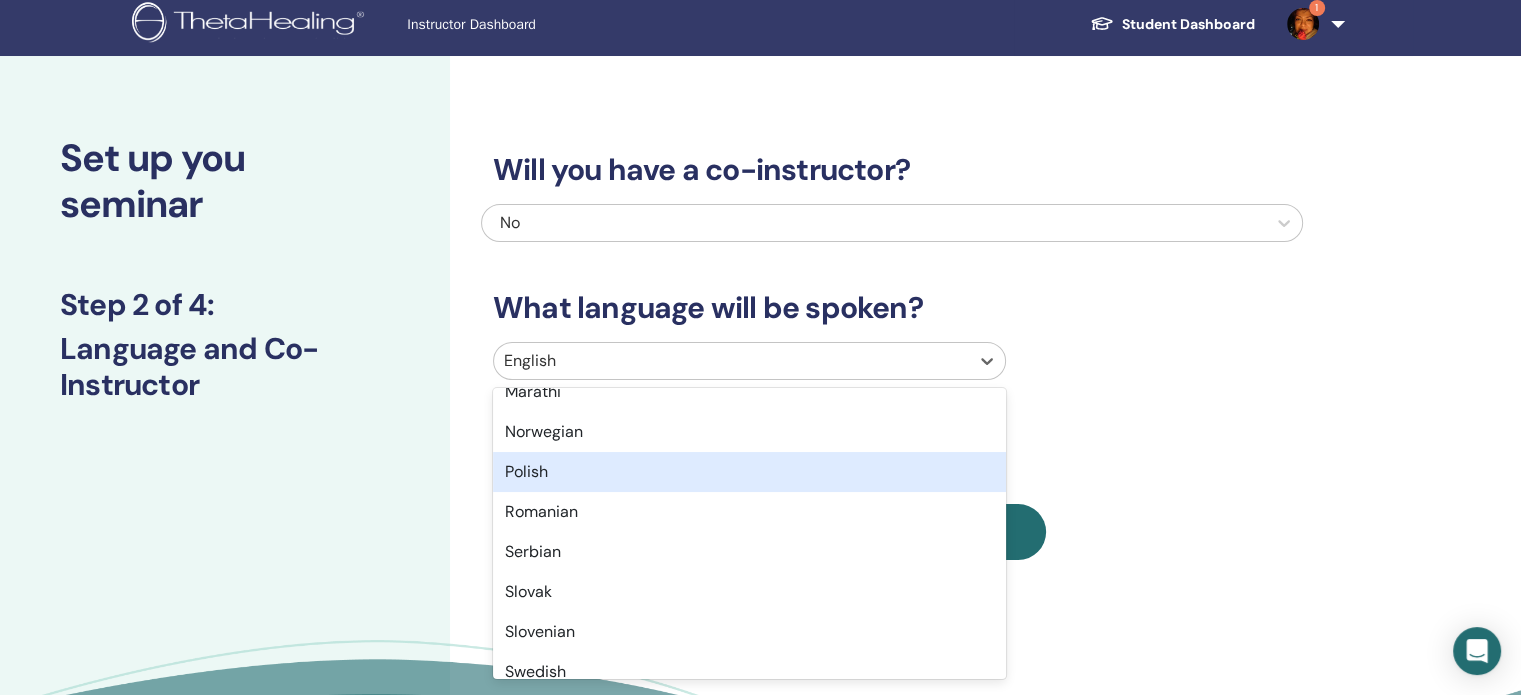 click on "Polish" at bounding box center (749, 472) 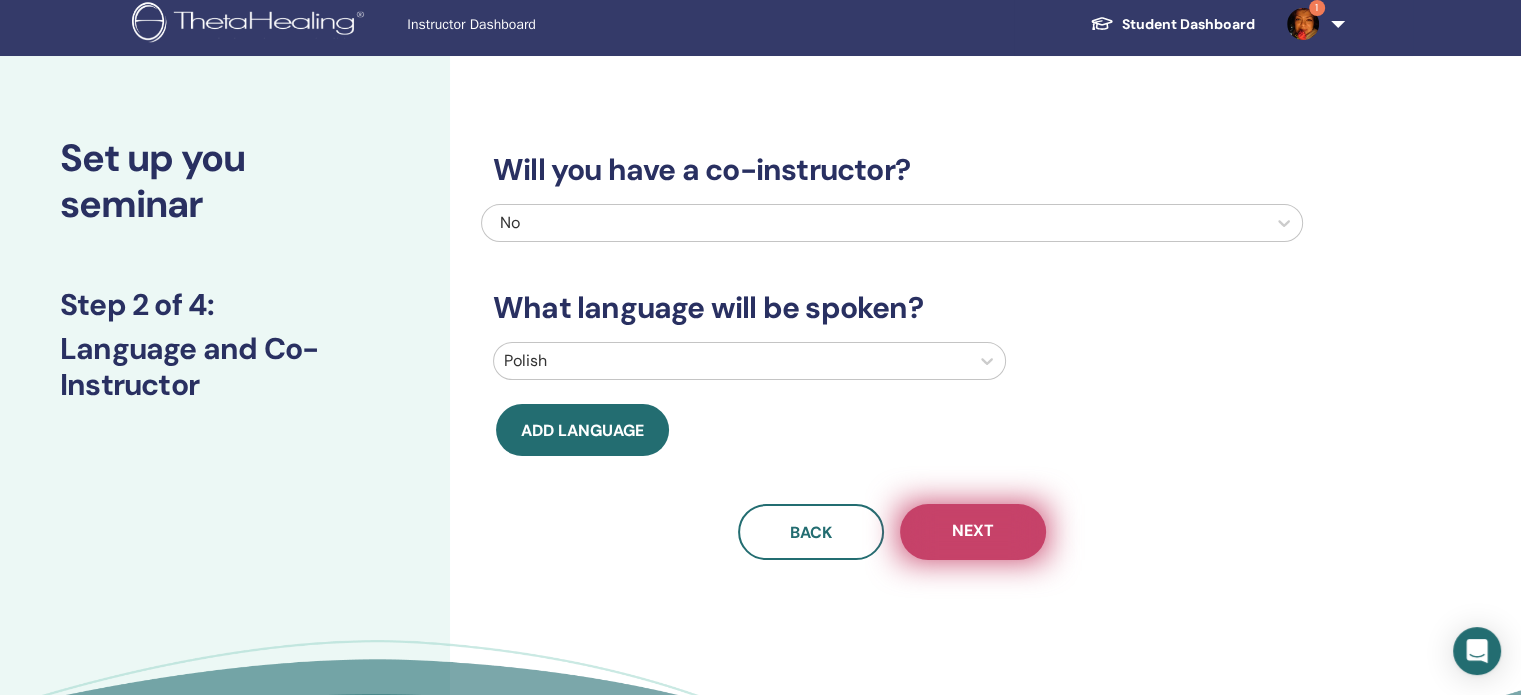 click on "Next" at bounding box center (973, 532) 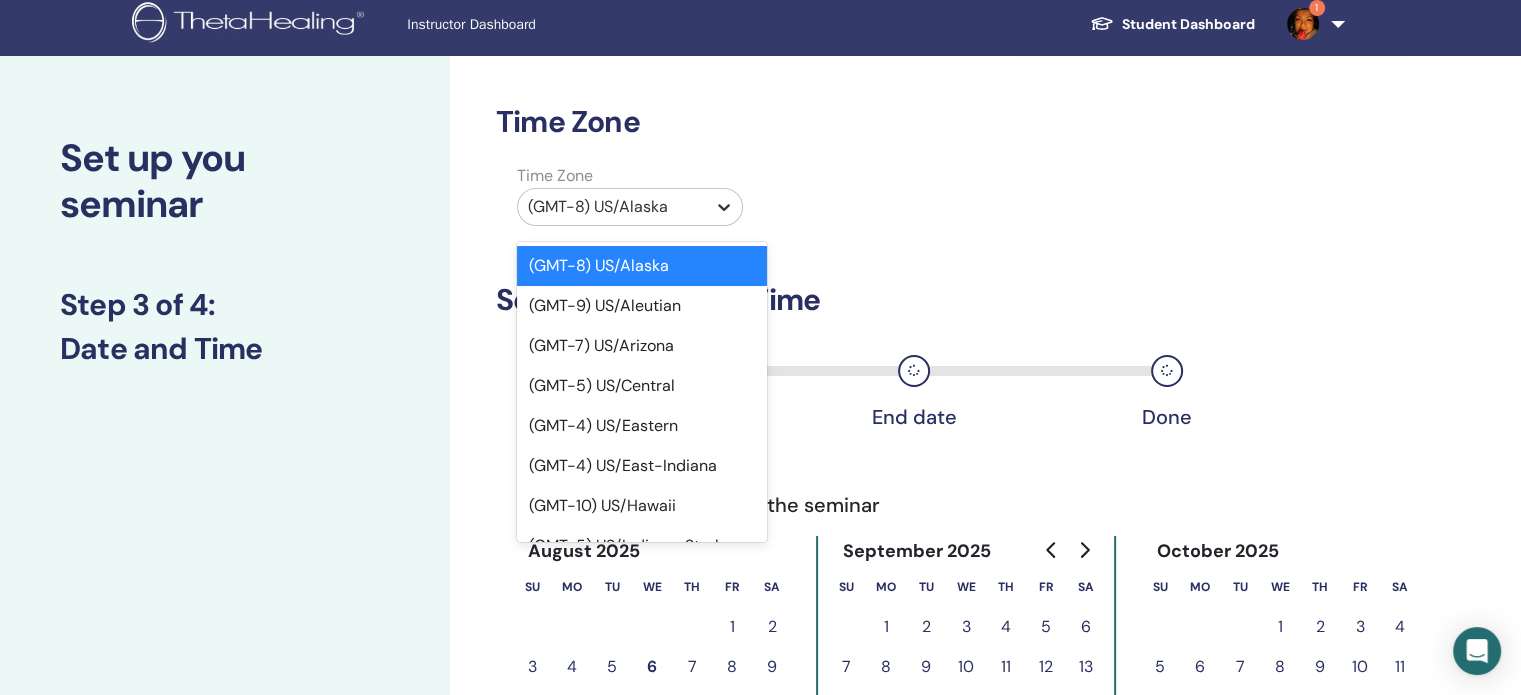 click 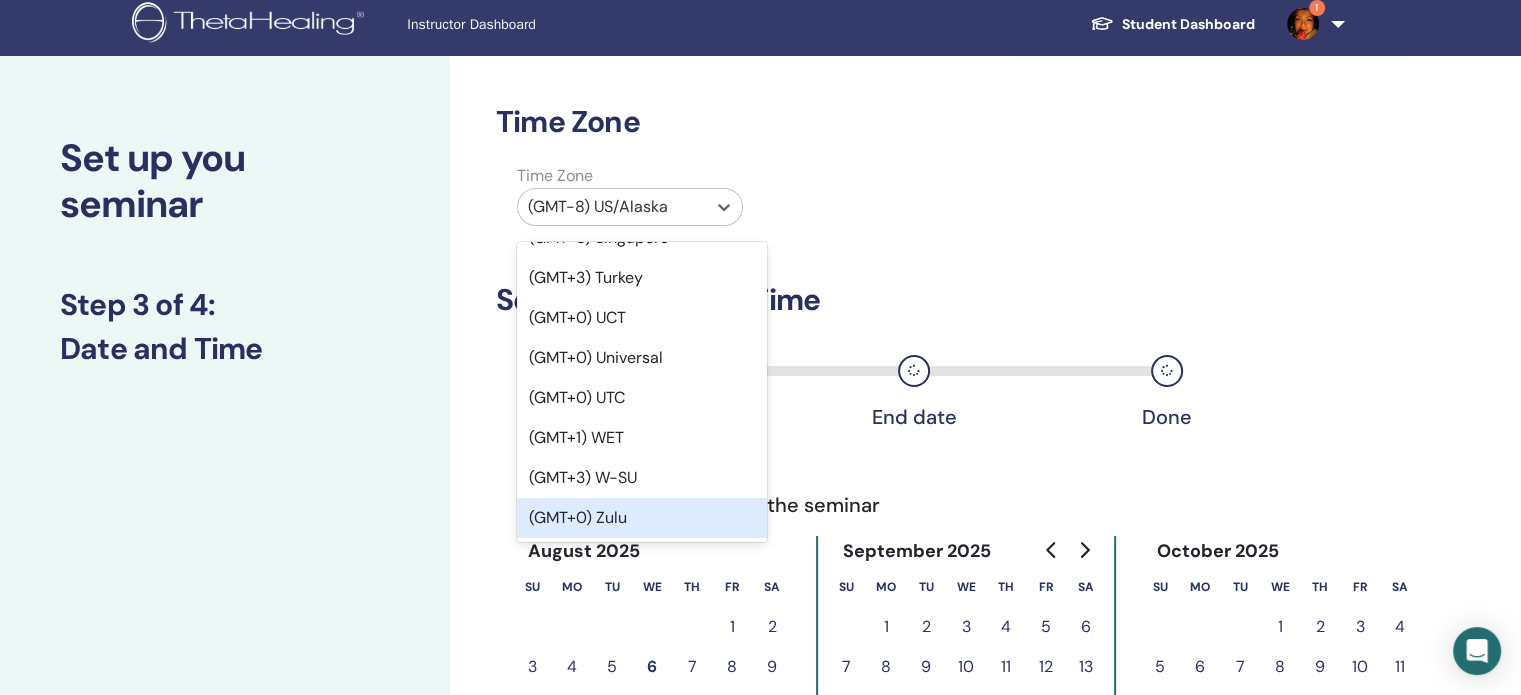 scroll, scrollTop: 25959, scrollLeft: 0, axis: vertical 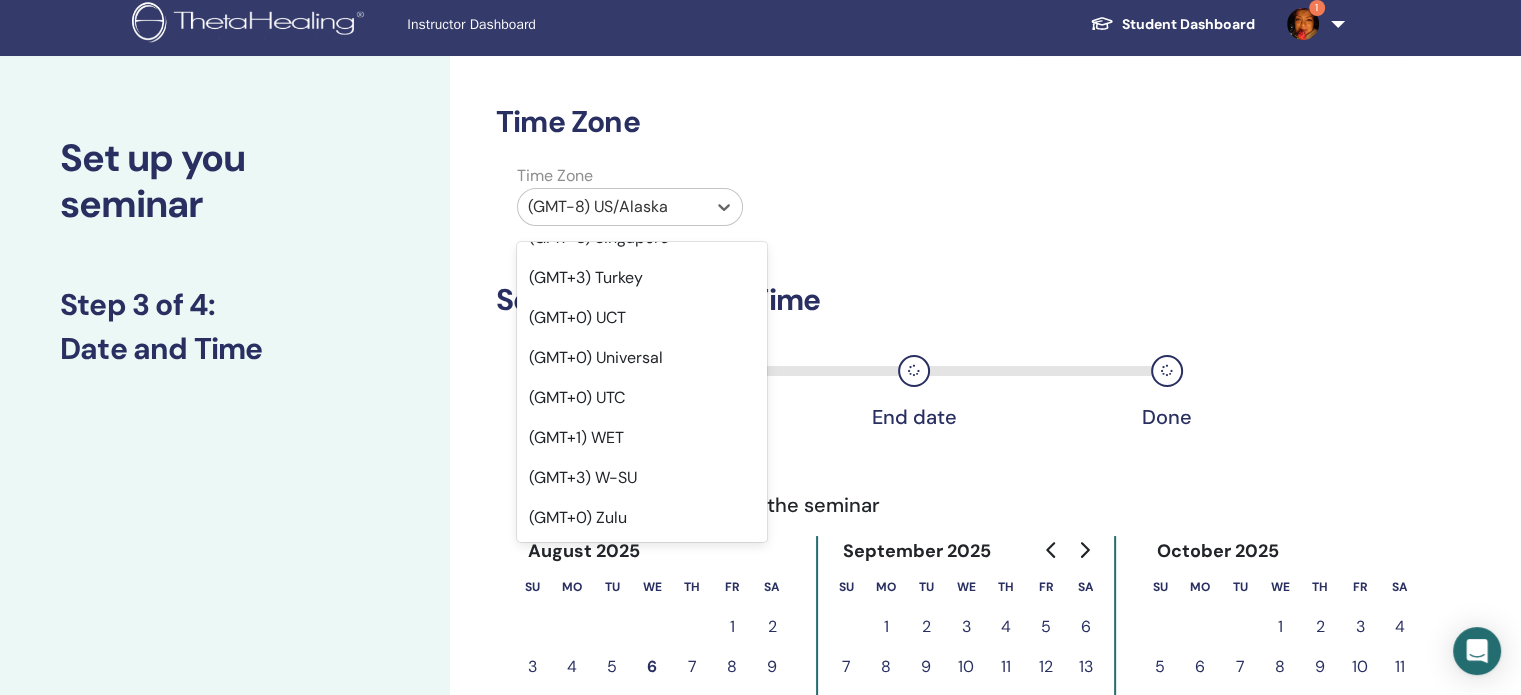 click on "(GMT+2) Poland" at bounding box center [642, -2] 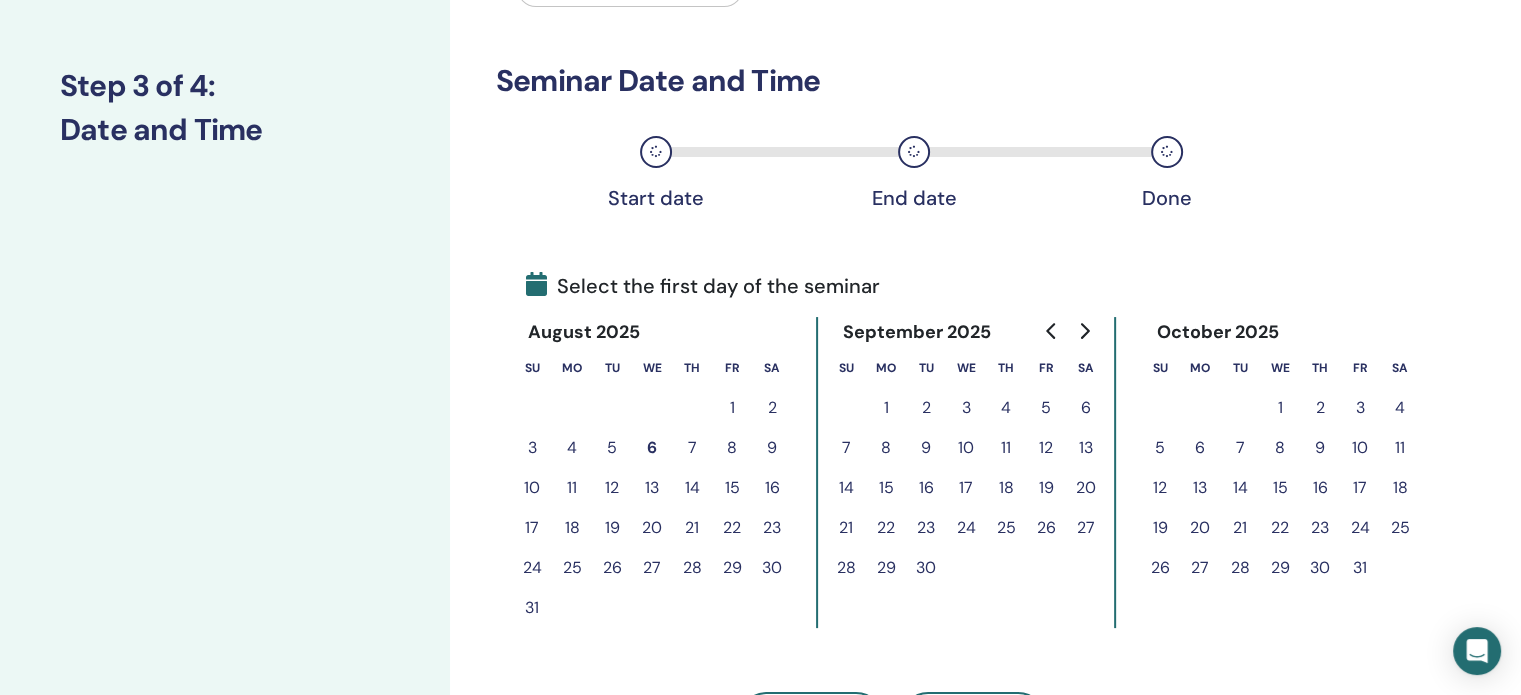 scroll, scrollTop: 308, scrollLeft: 0, axis: vertical 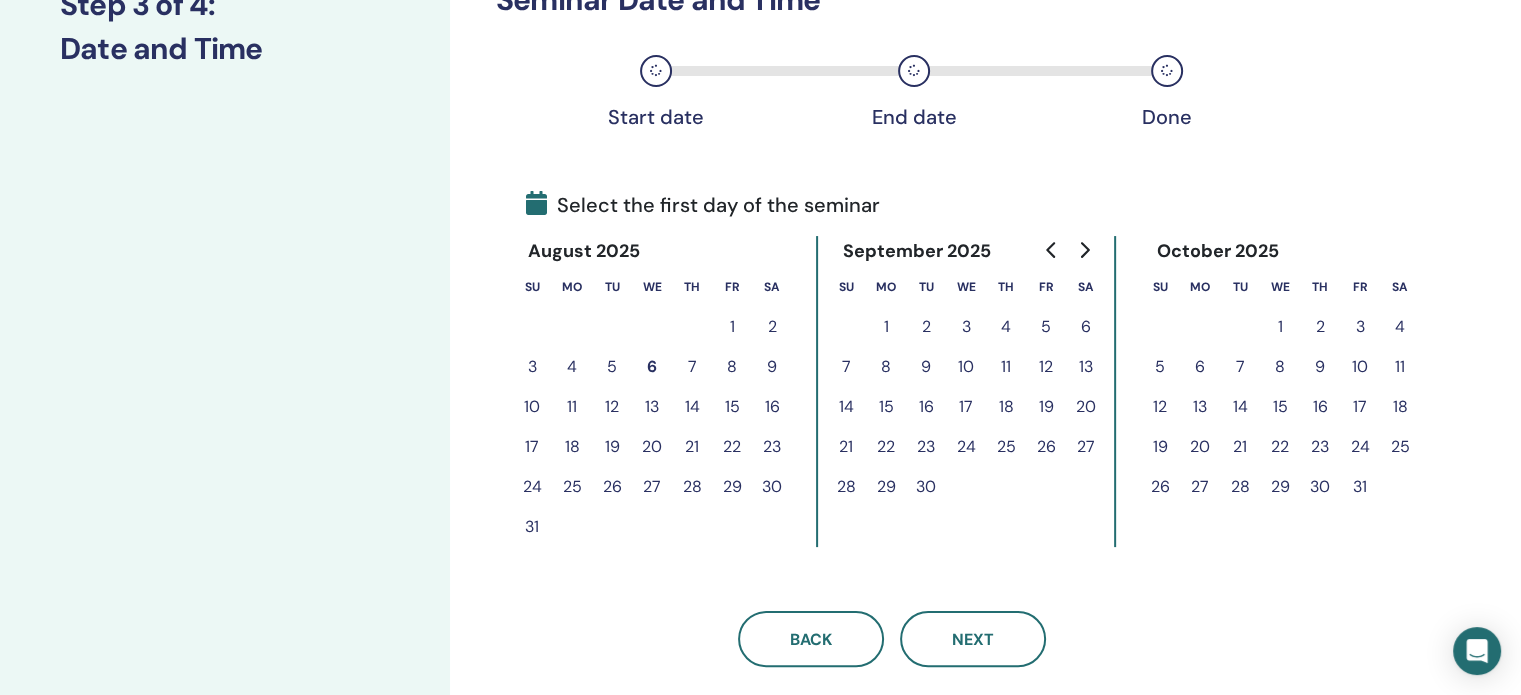 click on "5" at bounding box center (1046, 327) 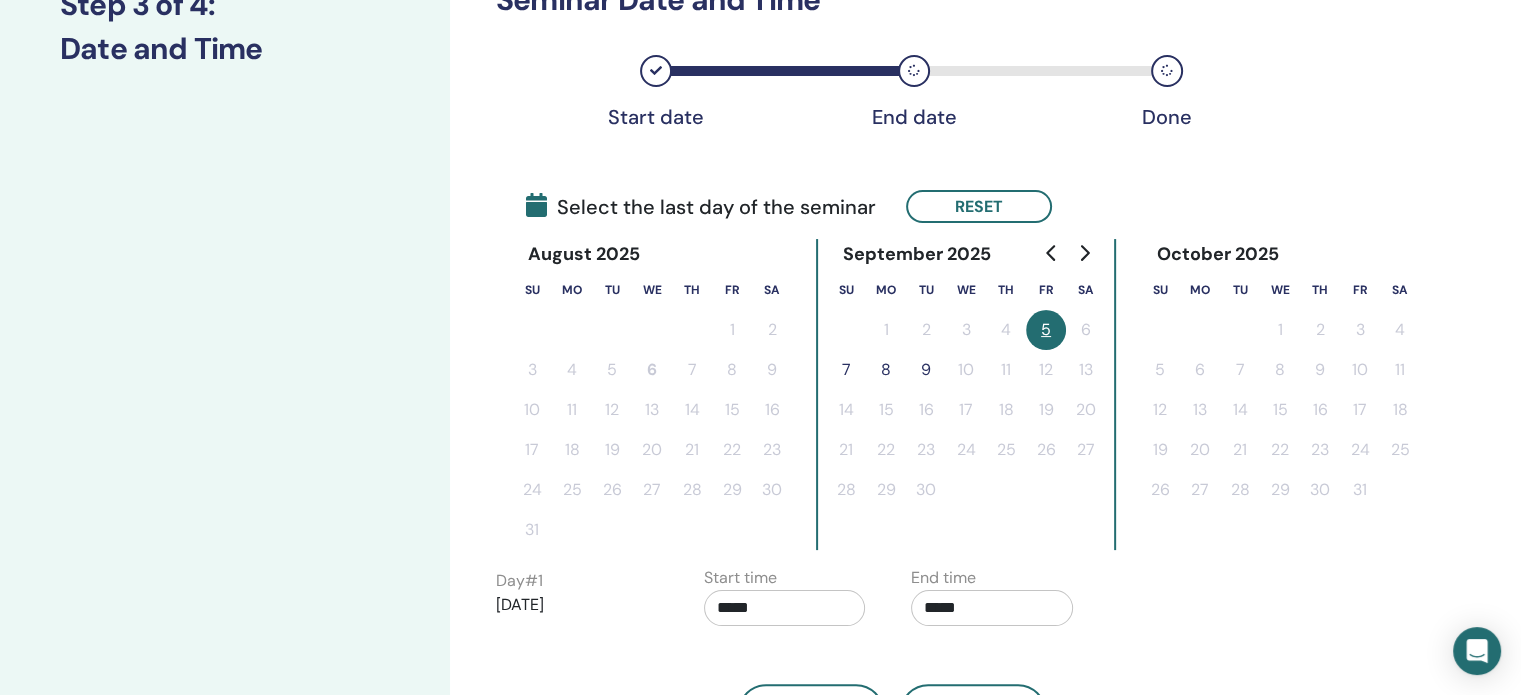 click on "7" at bounding box center (846, 370) 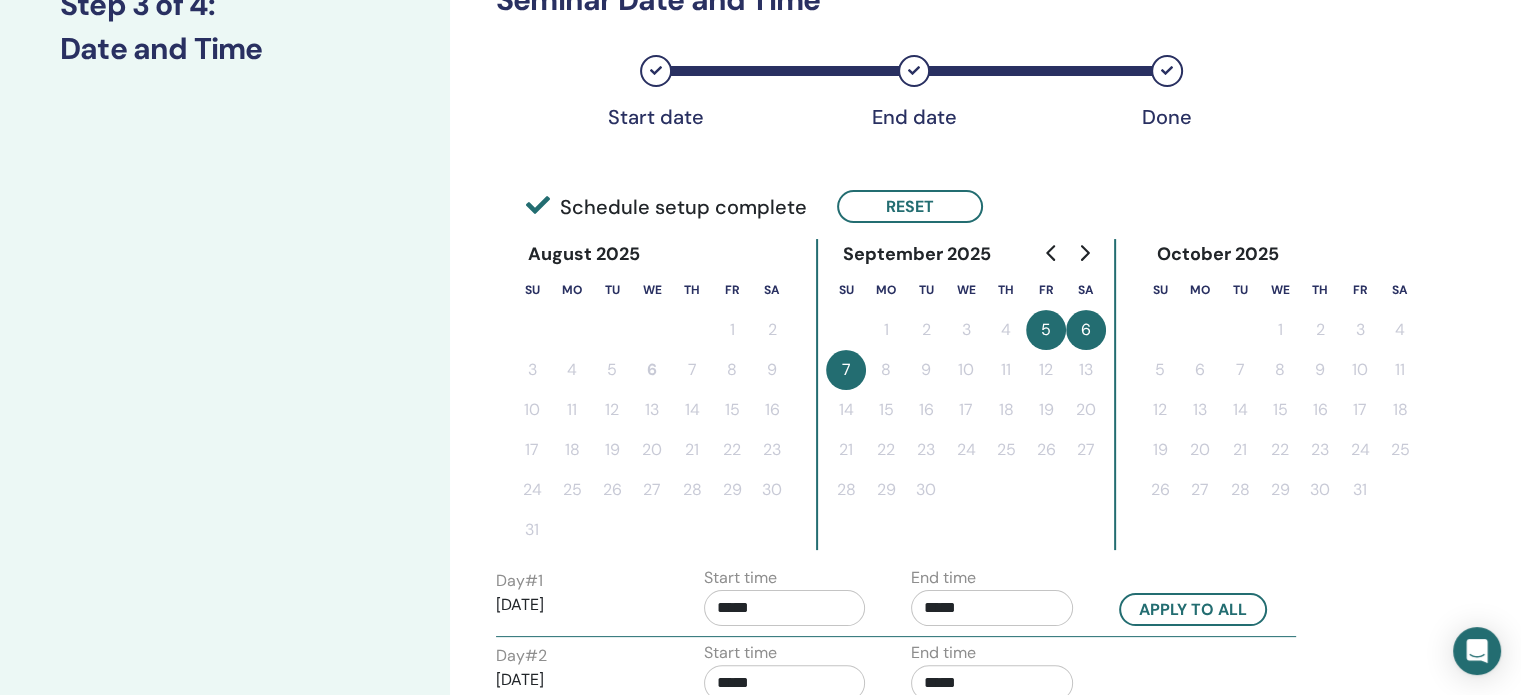 click on "*****" at bounding box center [785, 608] 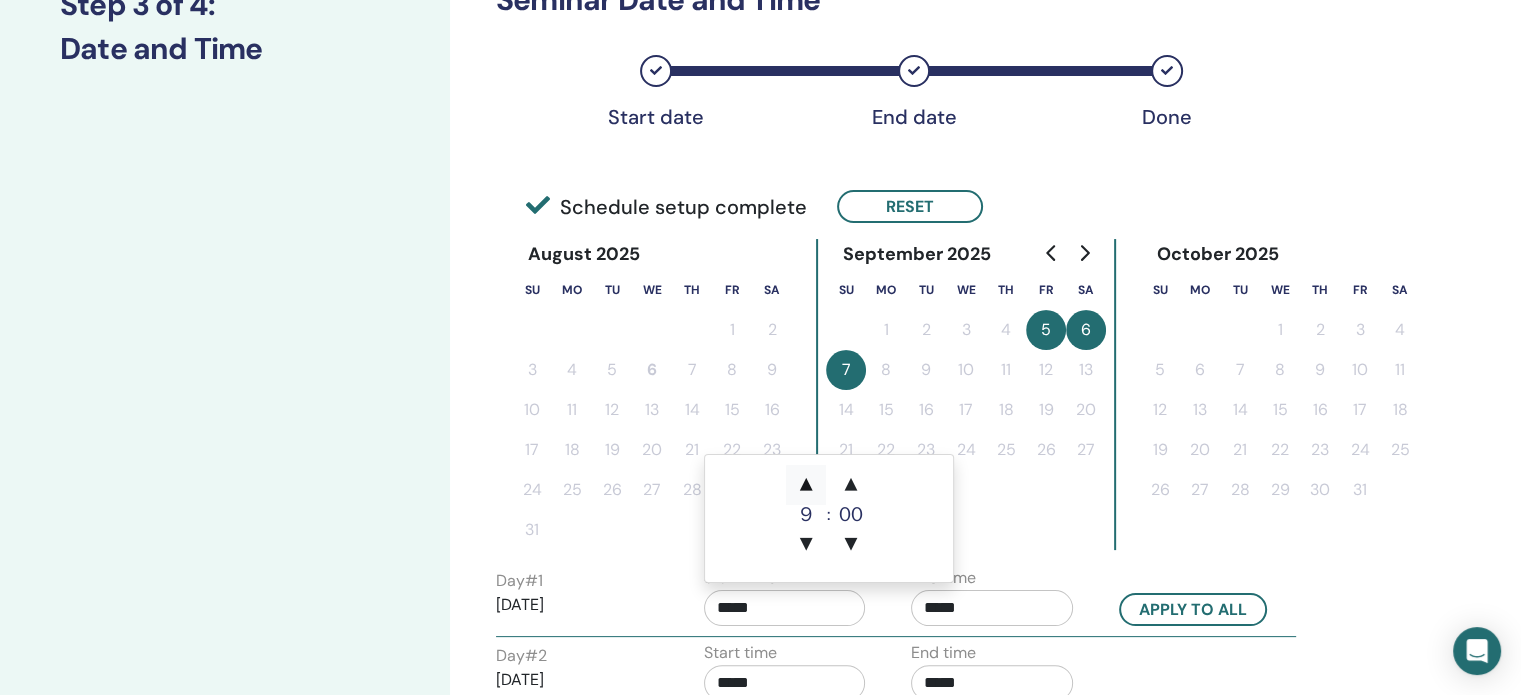 click on "▲" at bounding box center (806, 485) 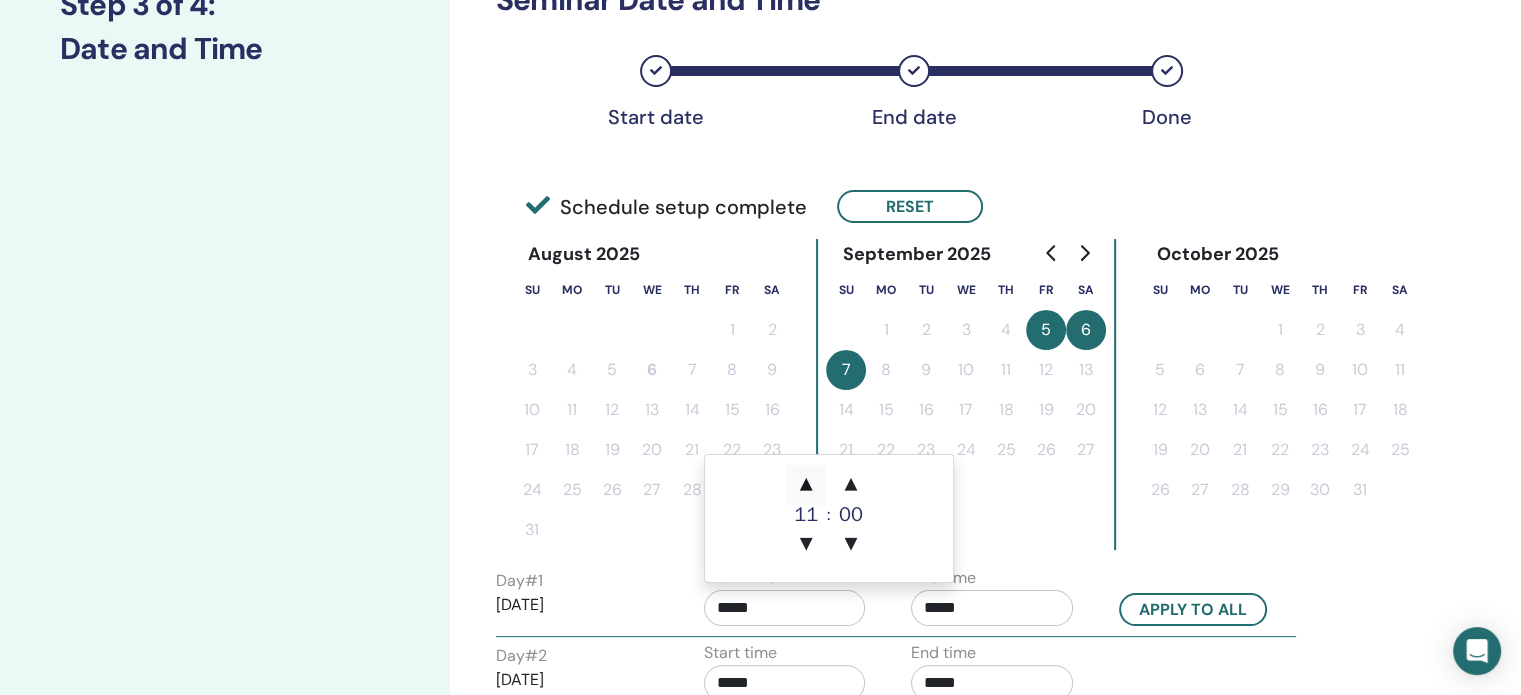 click on "▲" at bounding box center [806, 485] 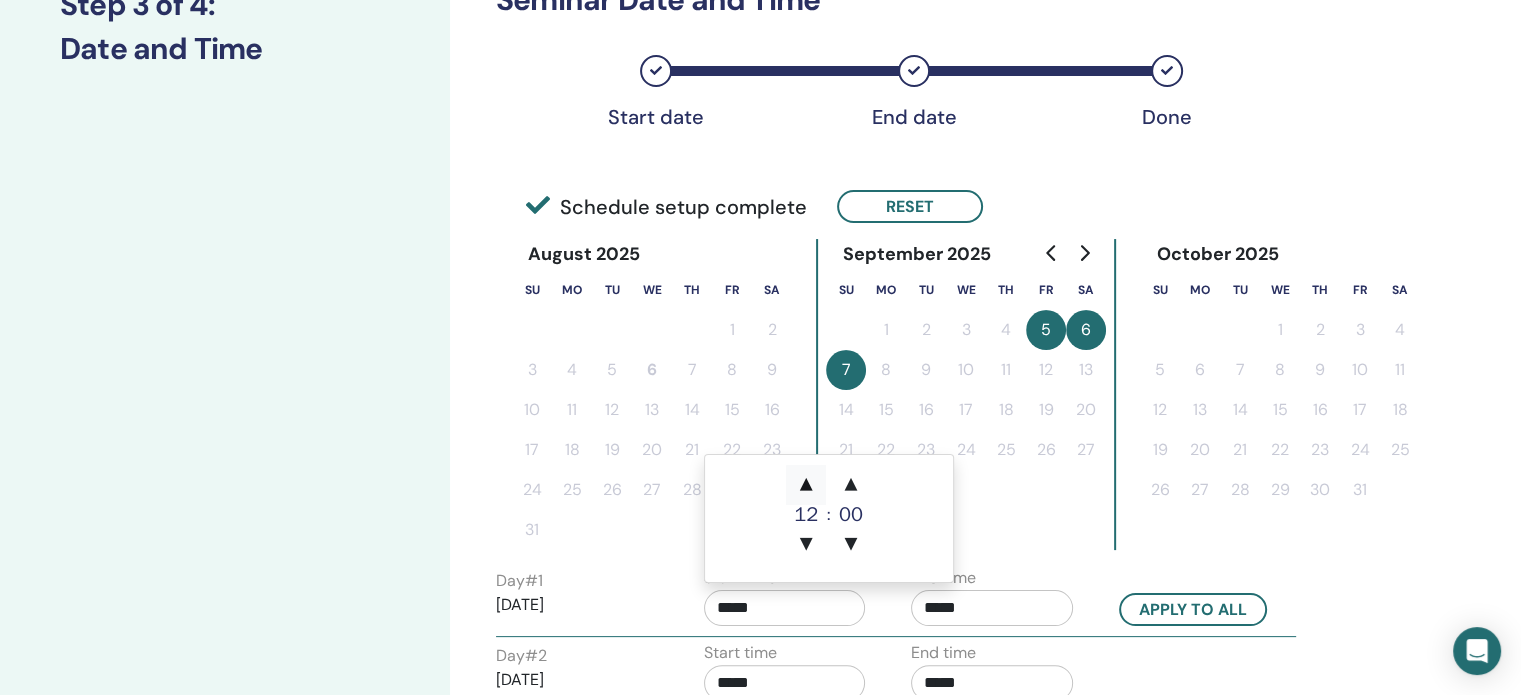 click on "▲" at bounding box center [806, 485] 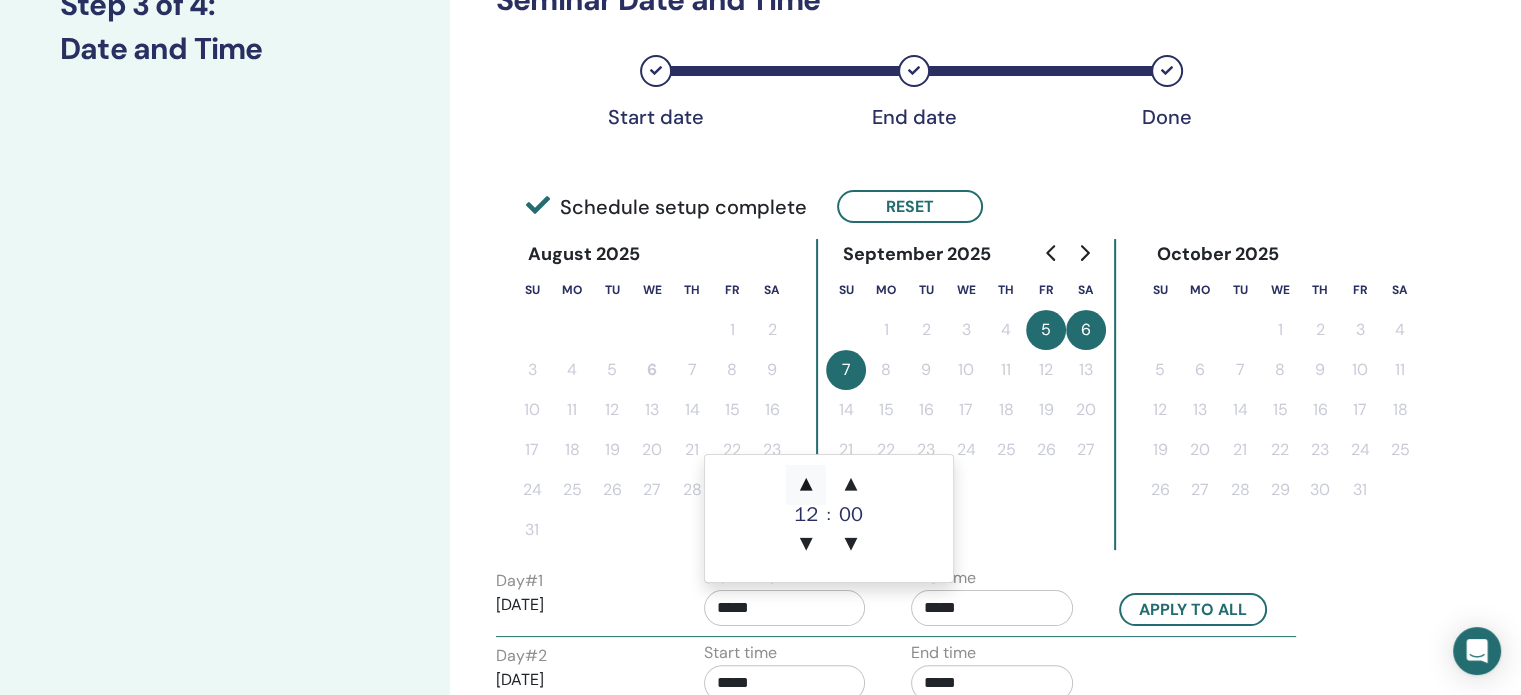 click on "▲" at bounding box center (806, 485) 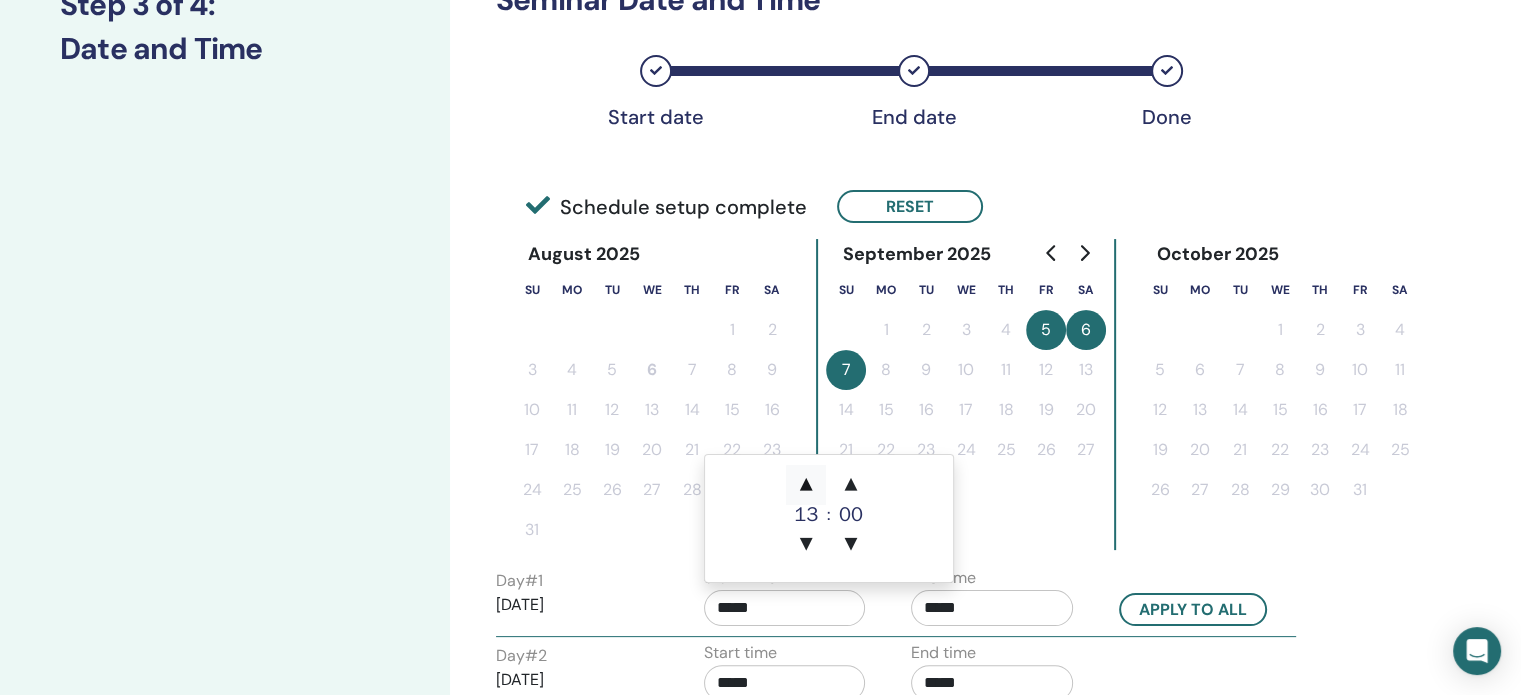 click on "▲" at bounding box center (806, 485) 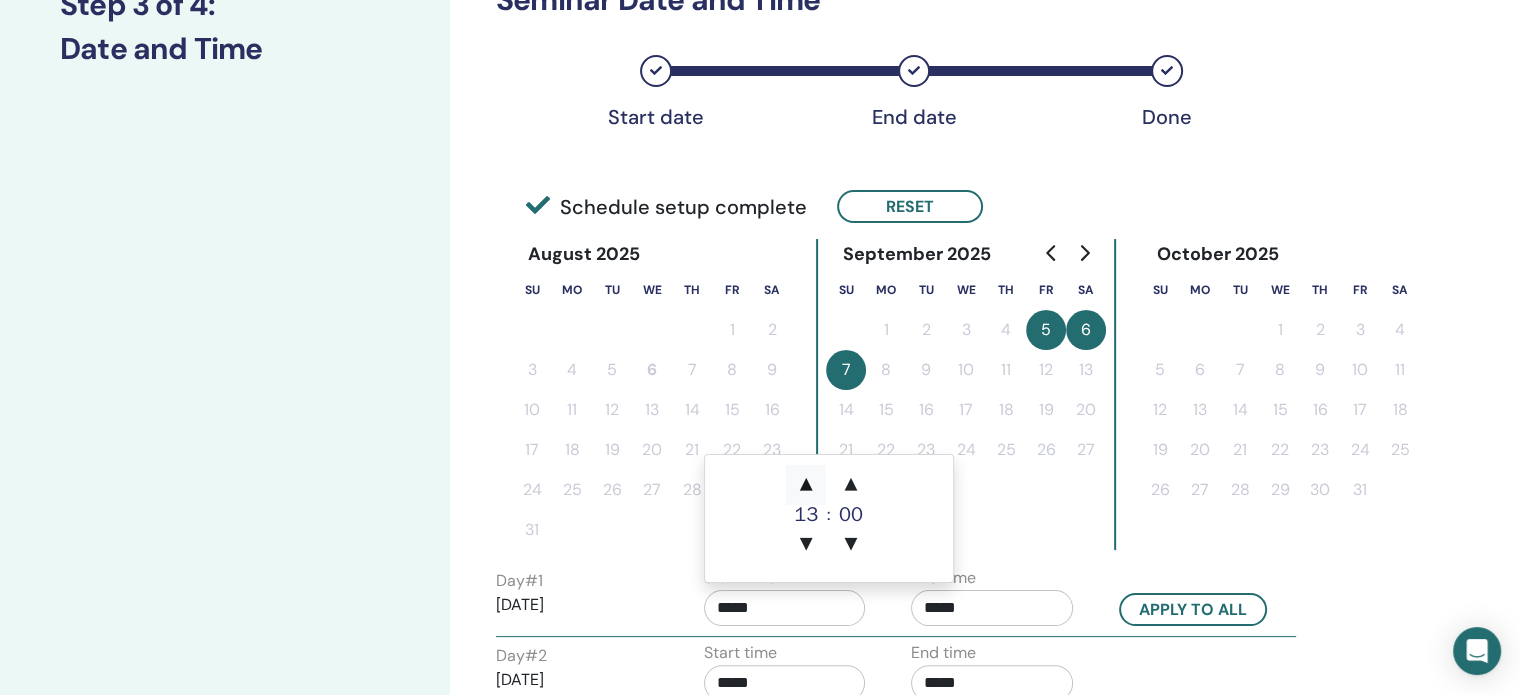 type on "*****" 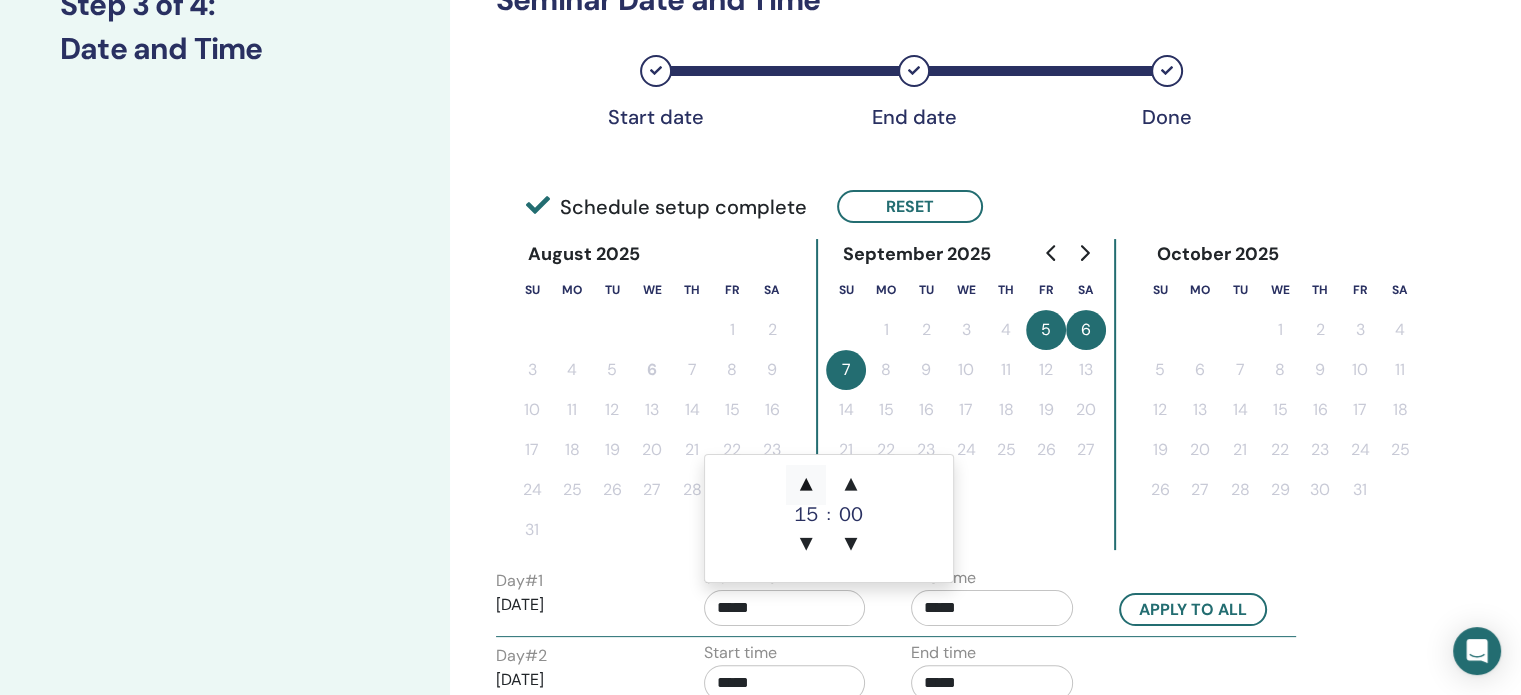 click on "▲" at bounding box center (806, 485) 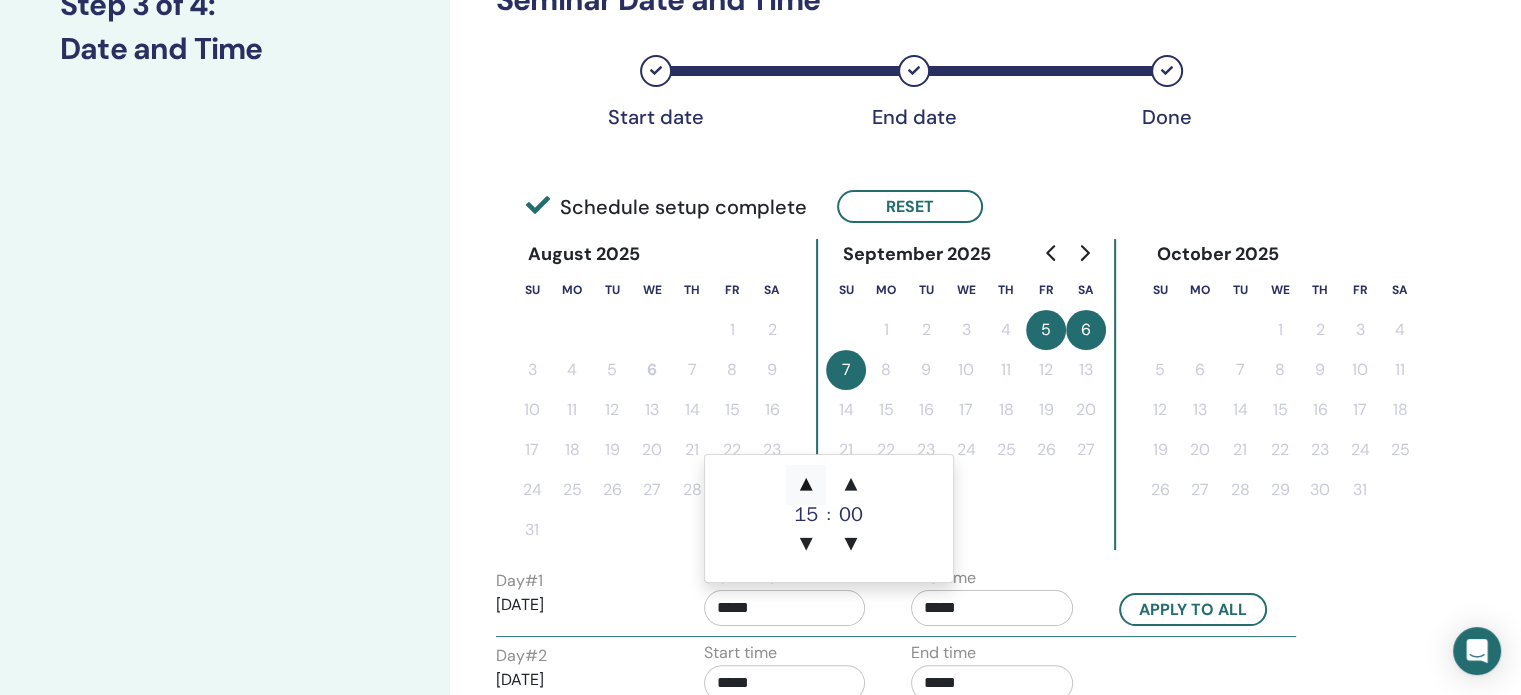 click on "▲" at bounding box center [806, 485] 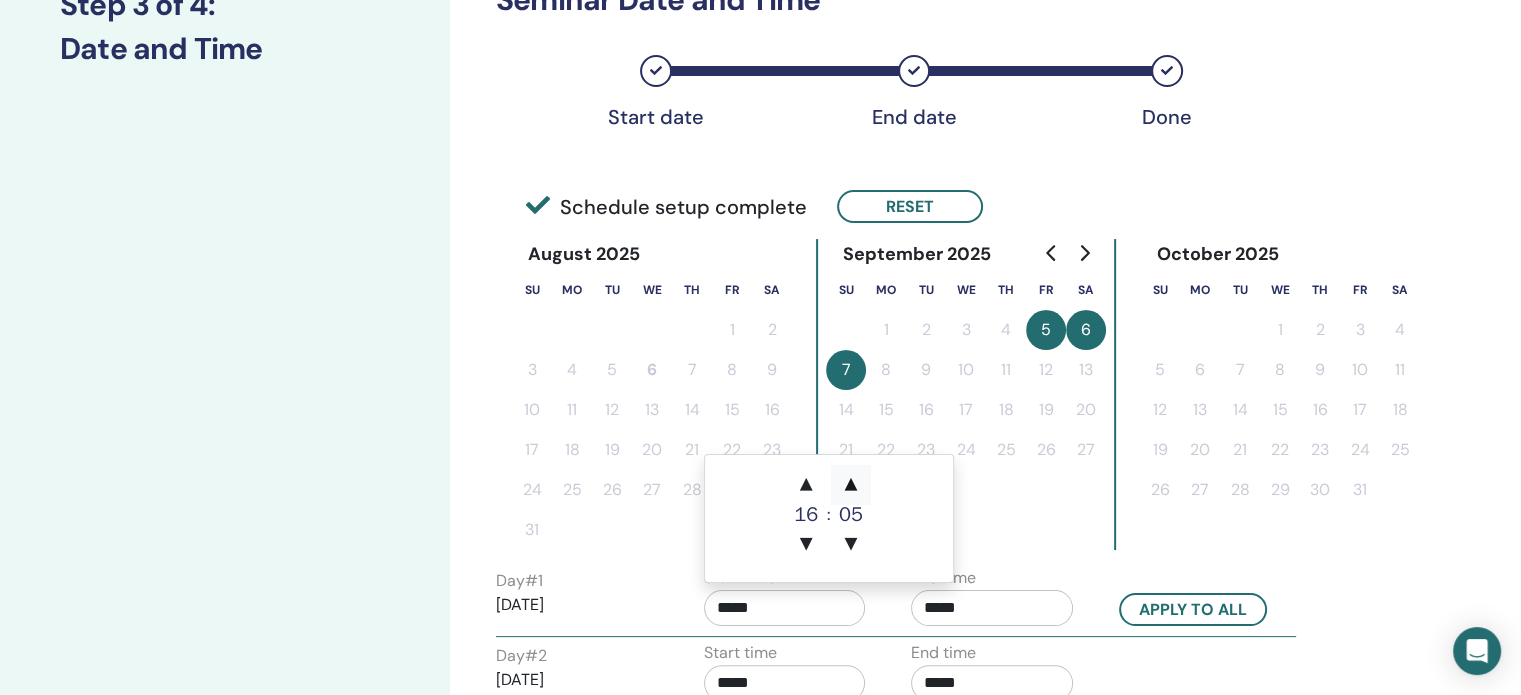 click on "▲" at bounding box center [851, 485] 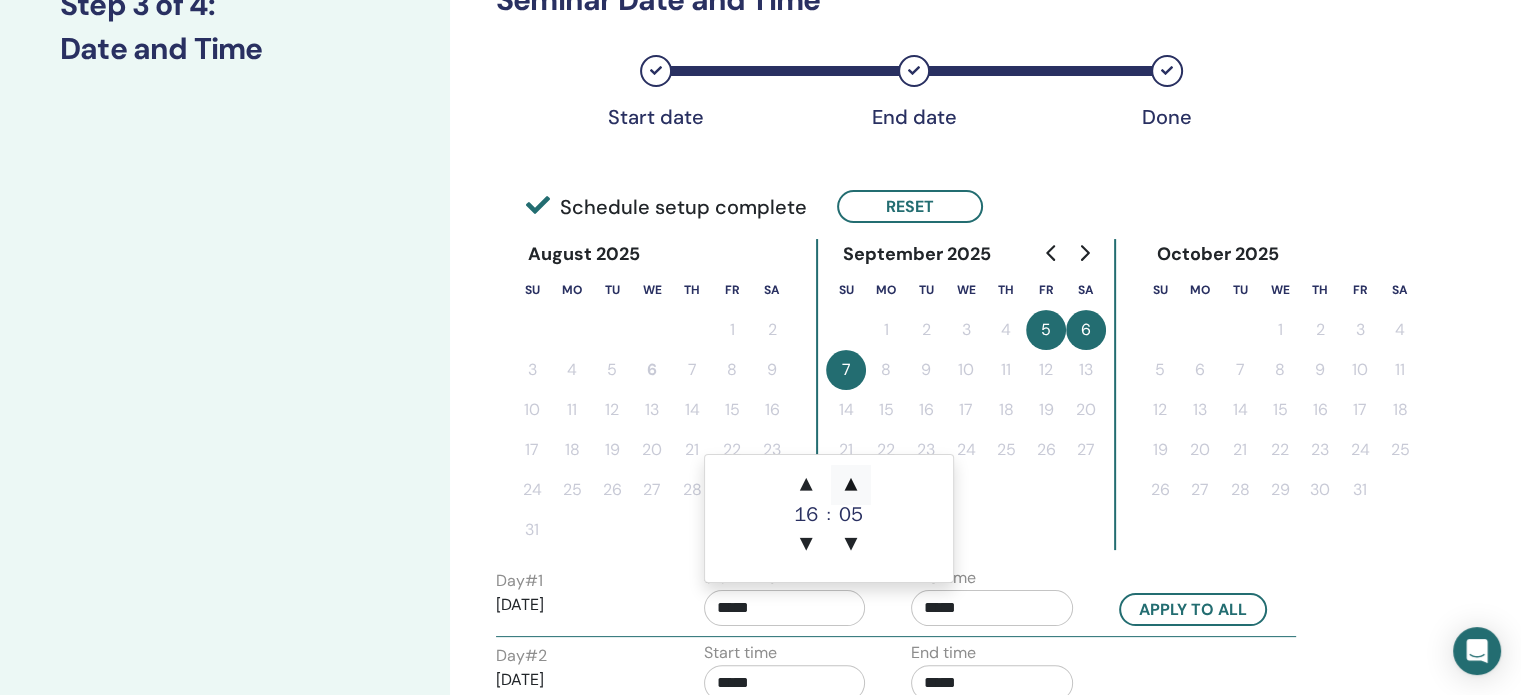 click on "▲" at bounding box center (851, 485) 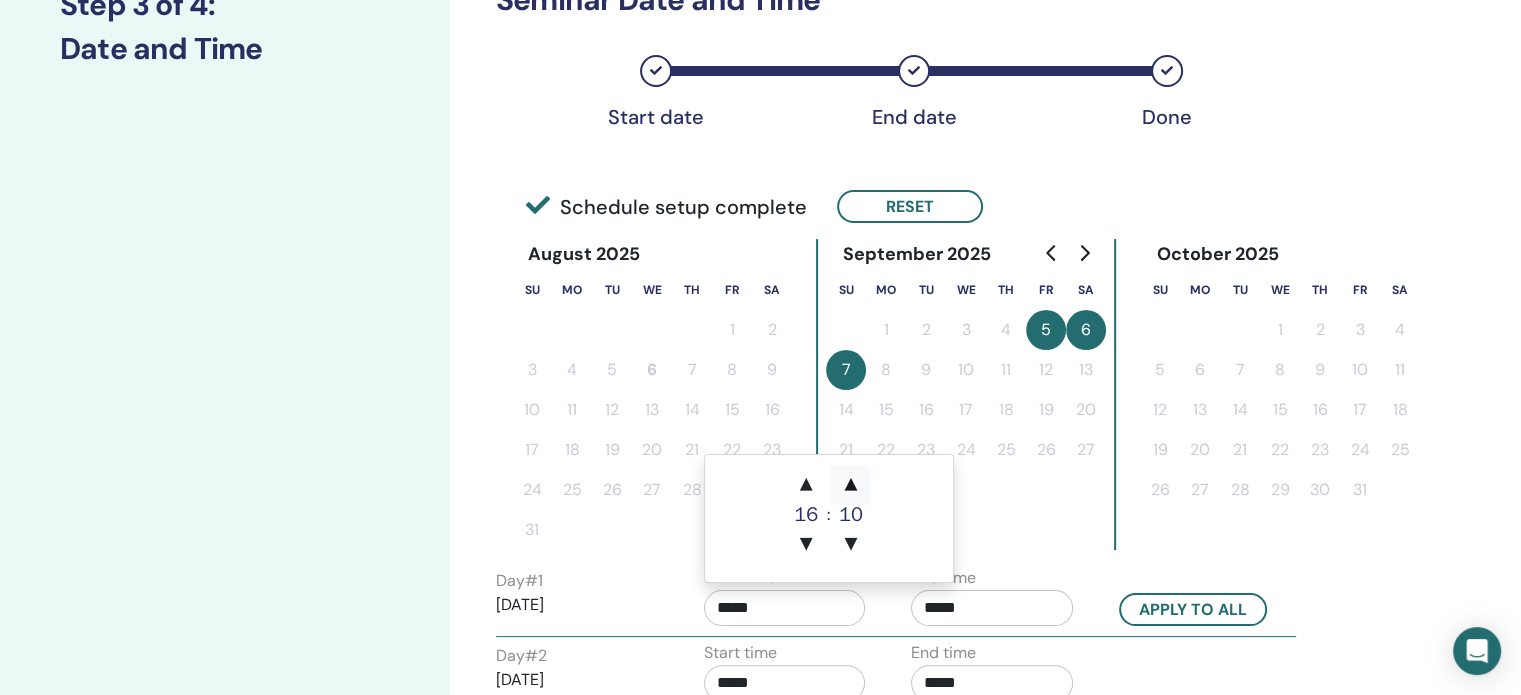 click on "▲" at bounding box center [851, 485] 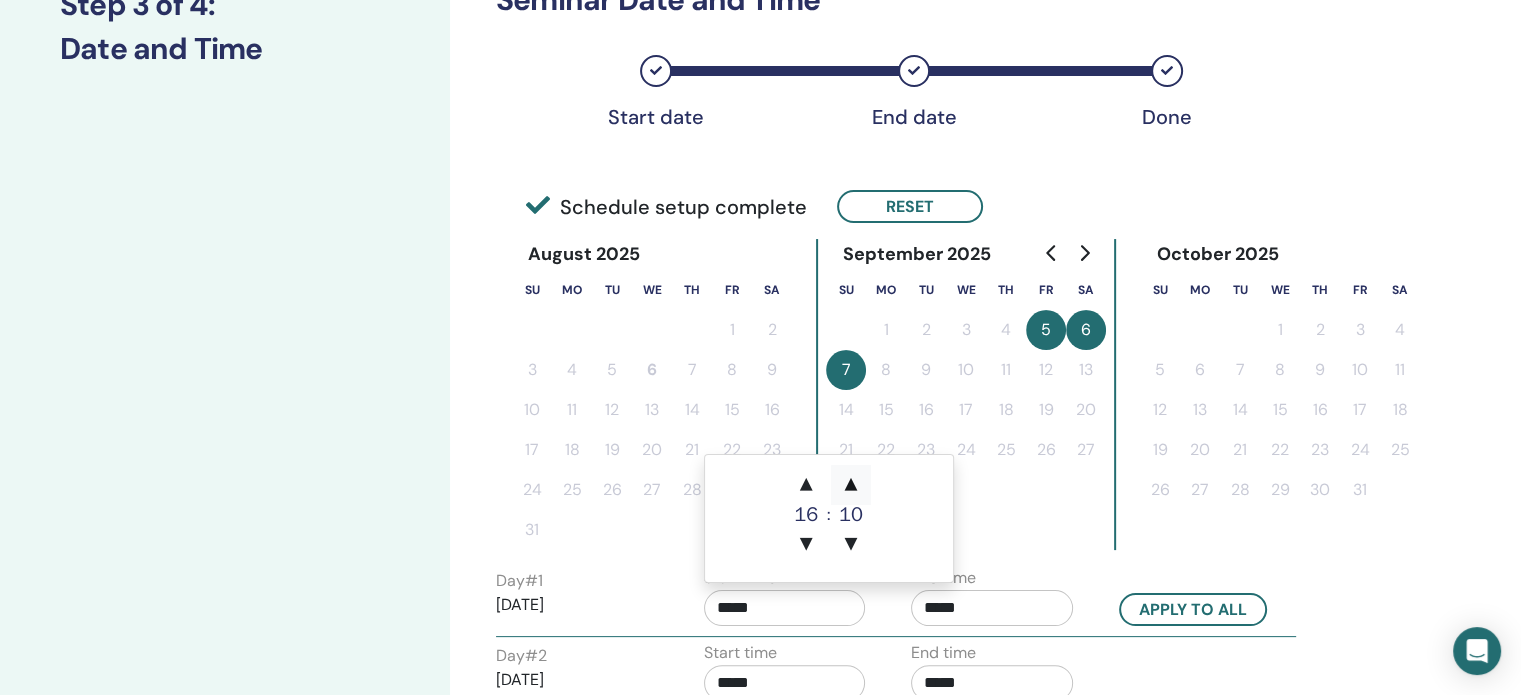 click on "▲" at bounding box center (851, 485) 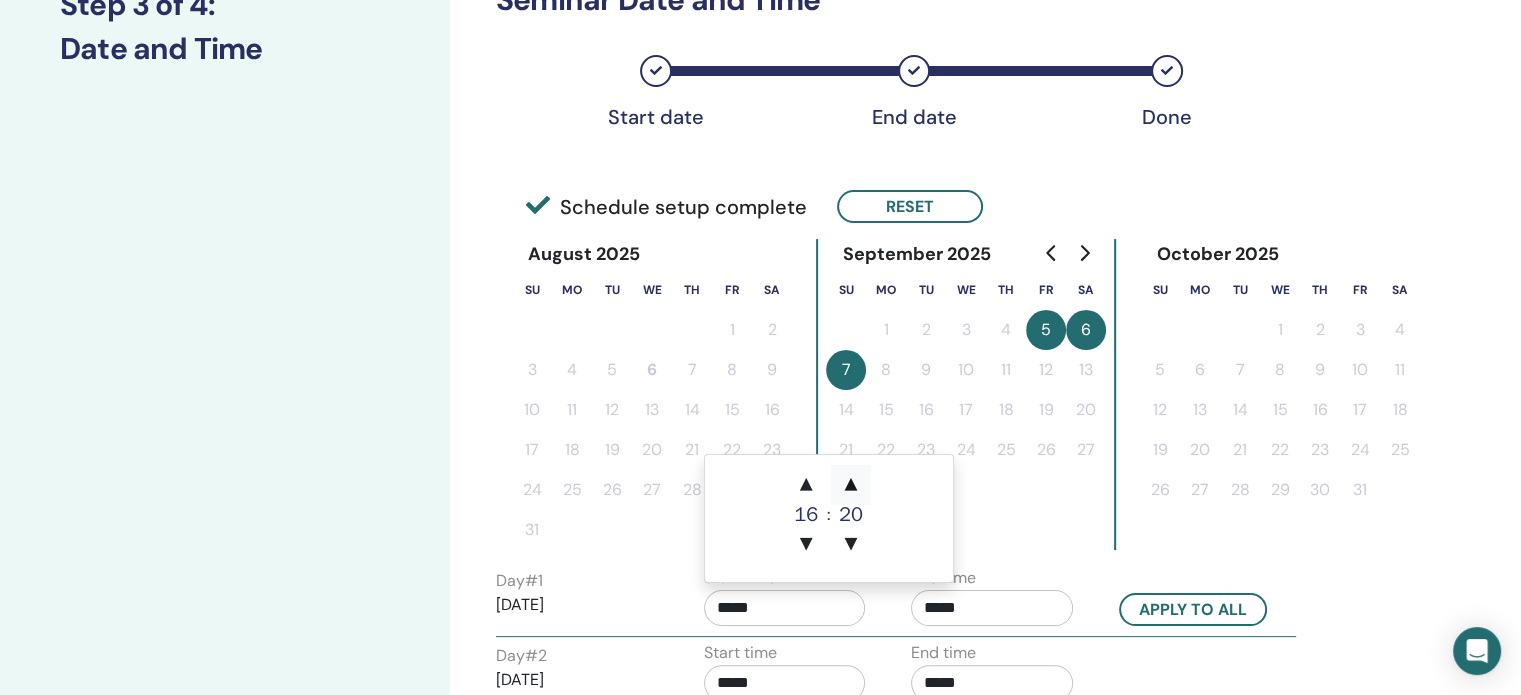 click on "▲" at bounding box center (851, 485) 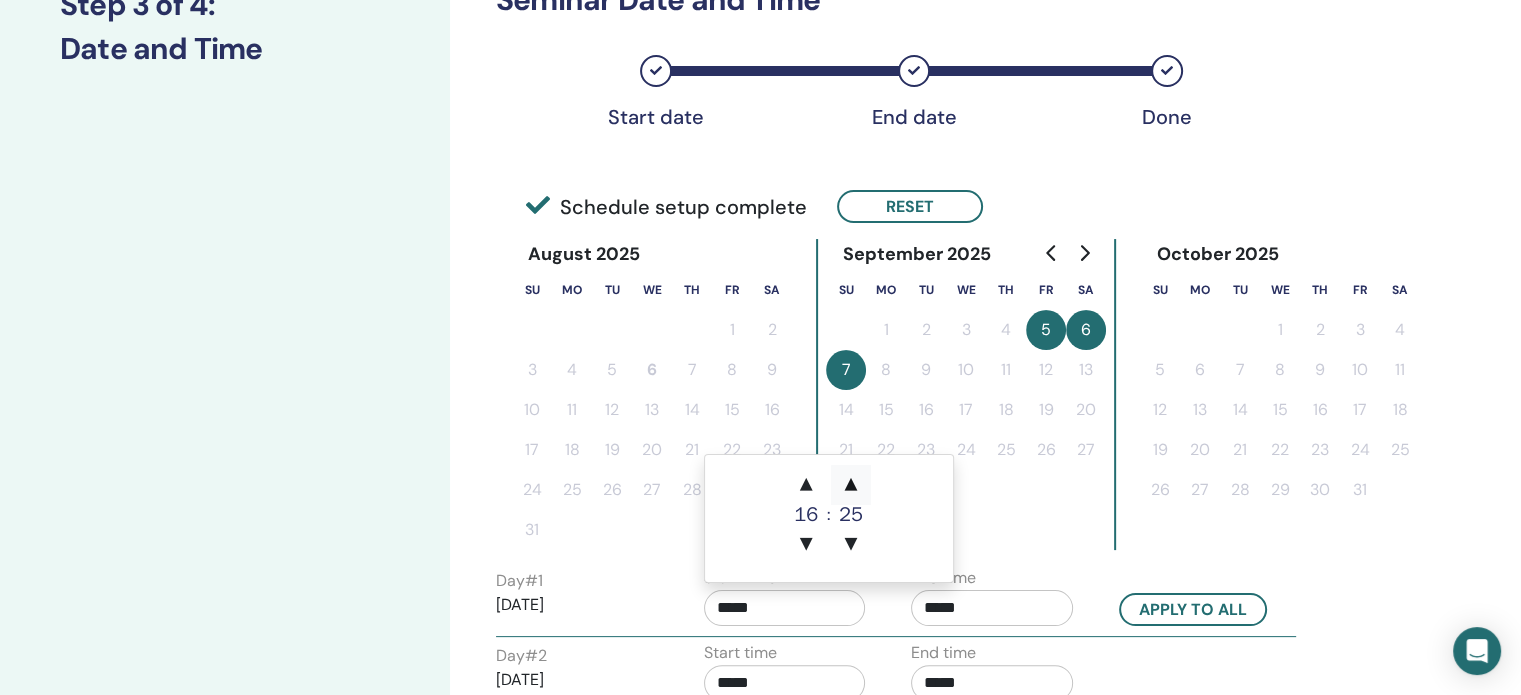 click on "▲" at bounding box center (851, 485) 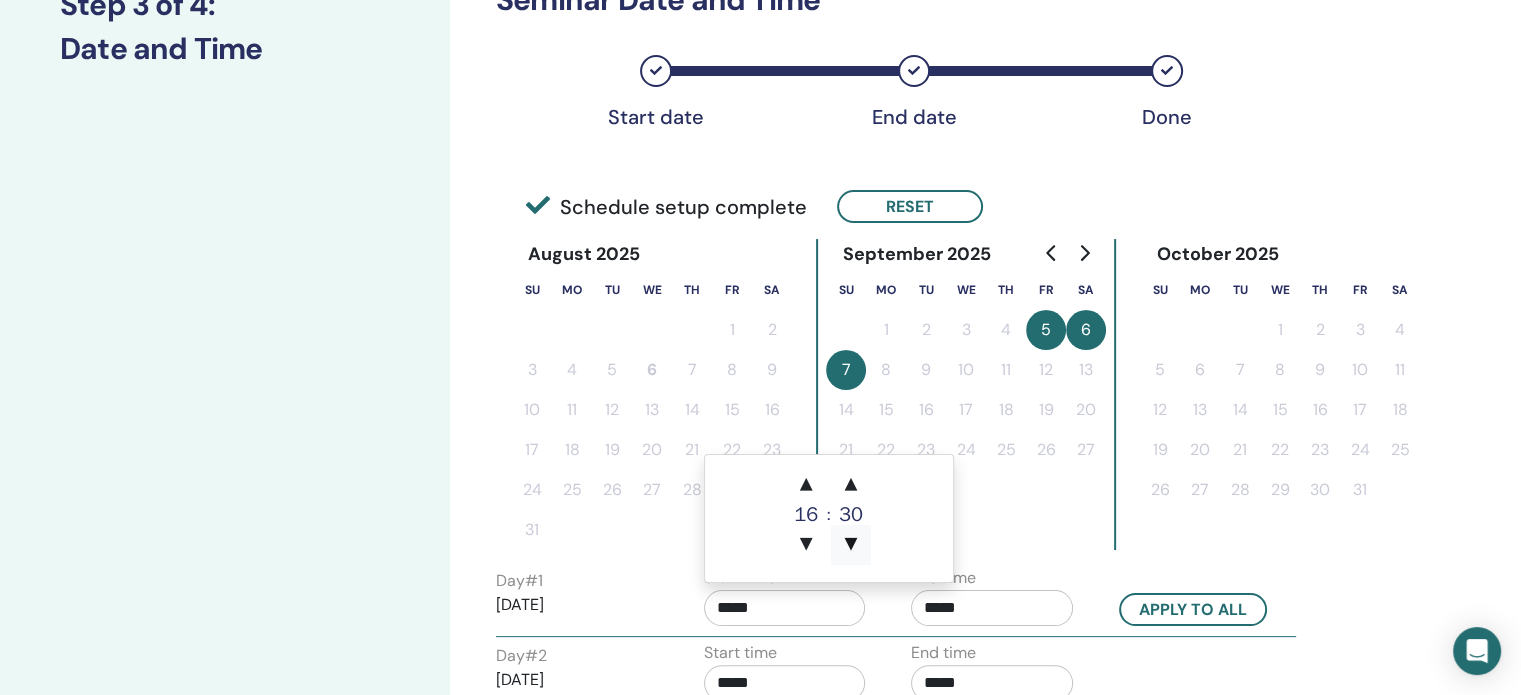 click on "▼" at bounding box center [851, 545] 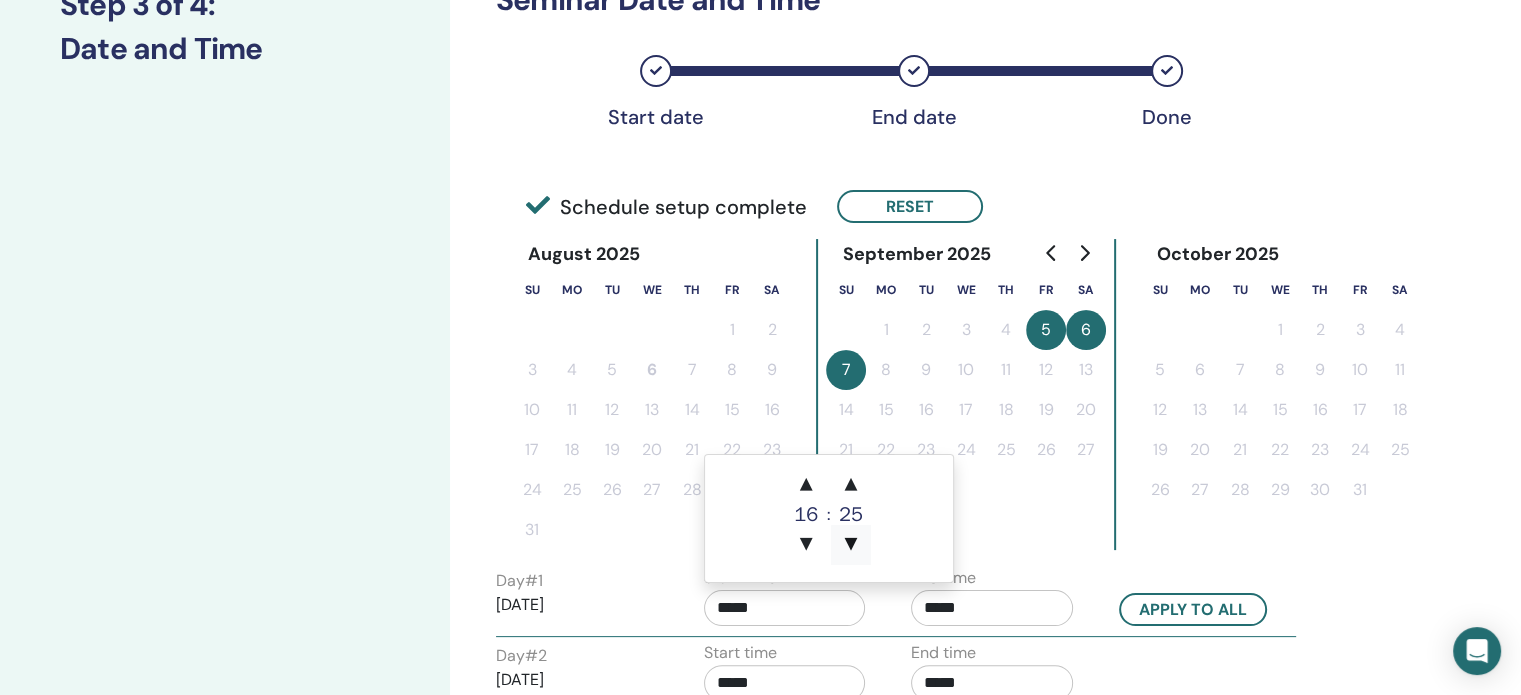 click on "▼" at bounding box center [851, 545] 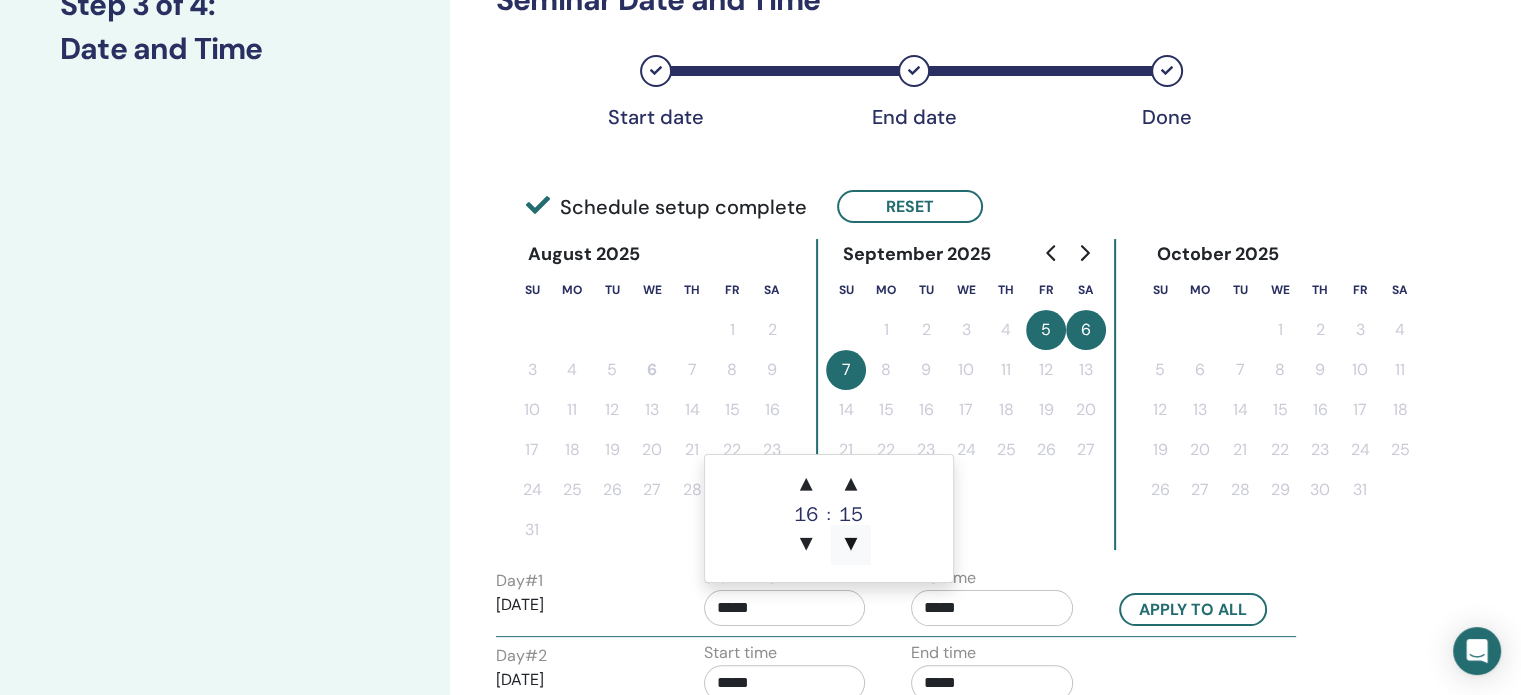click on "▼" at bounding box center [851, 545] 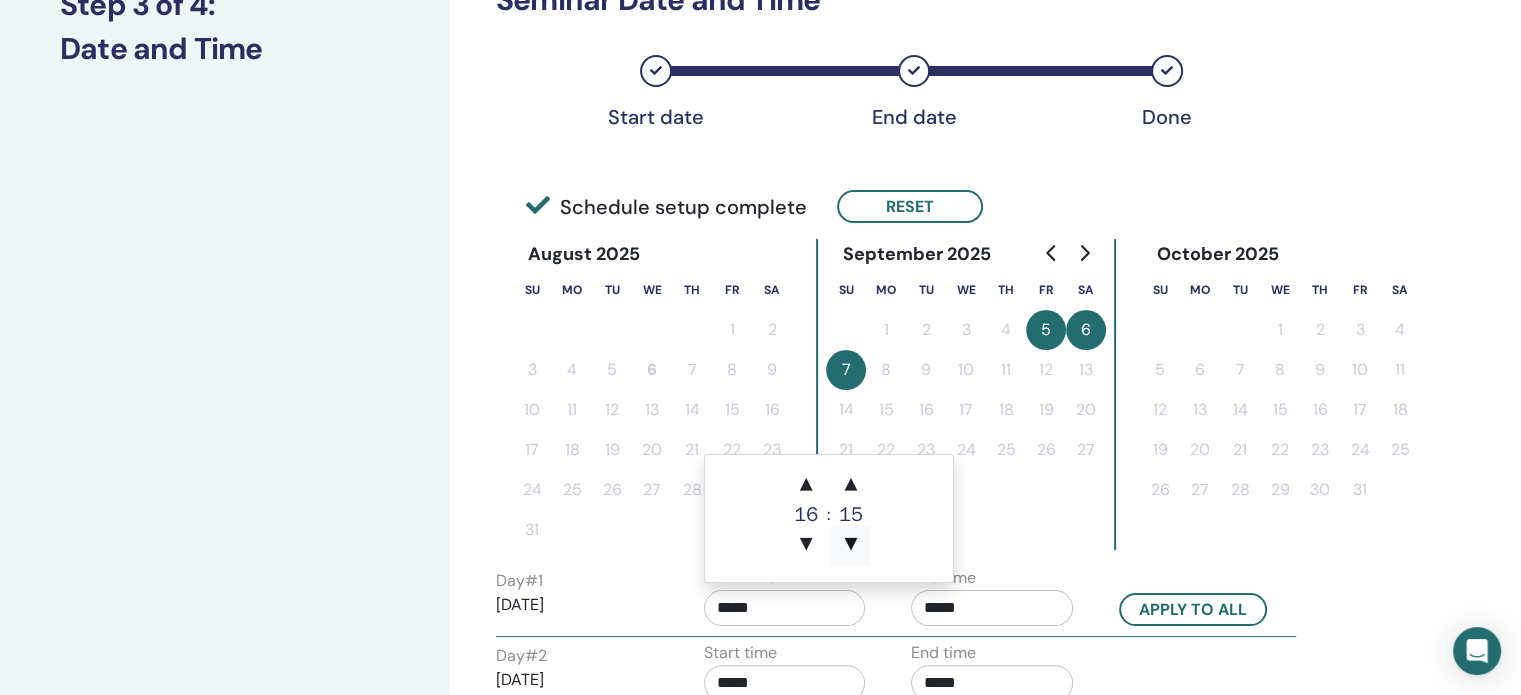 click on "▼" at bounding box center [851, 545] 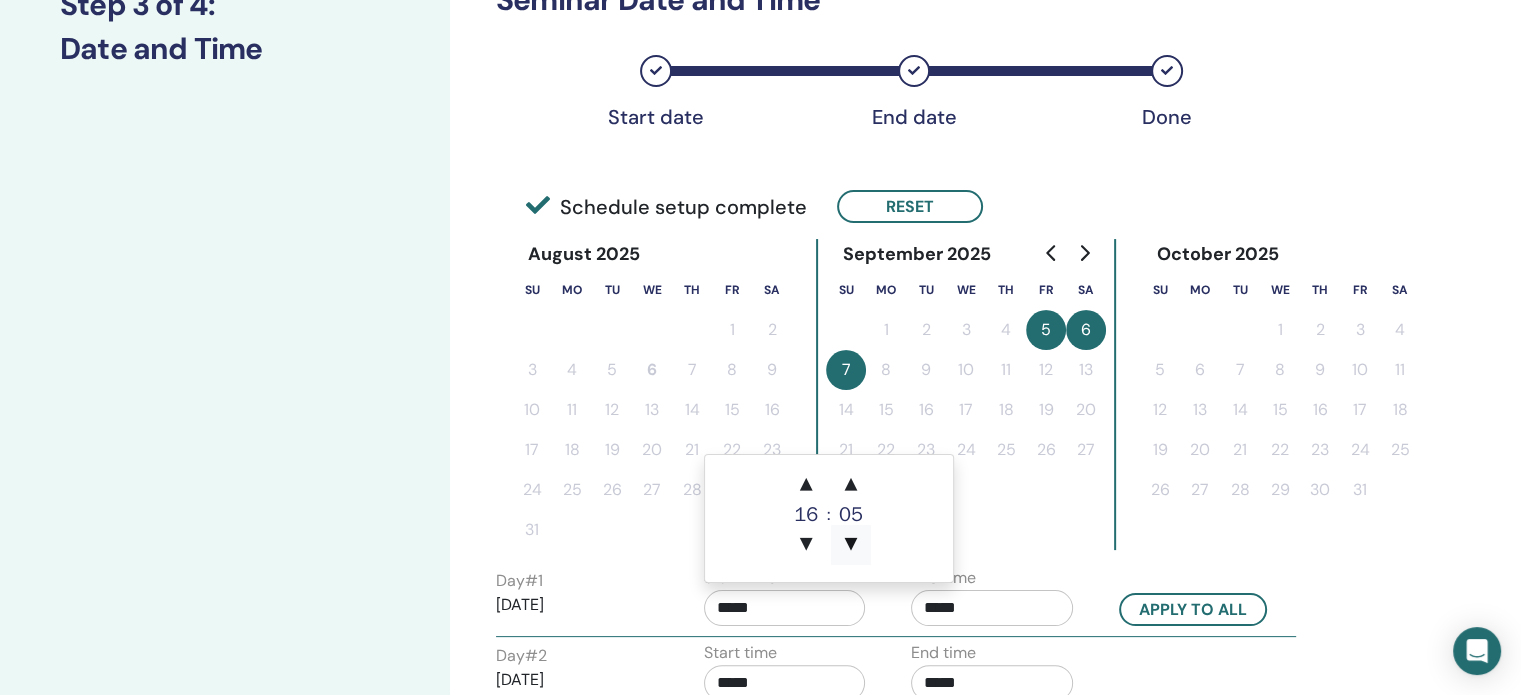 click on "▼" at bounding box center (851, 545) 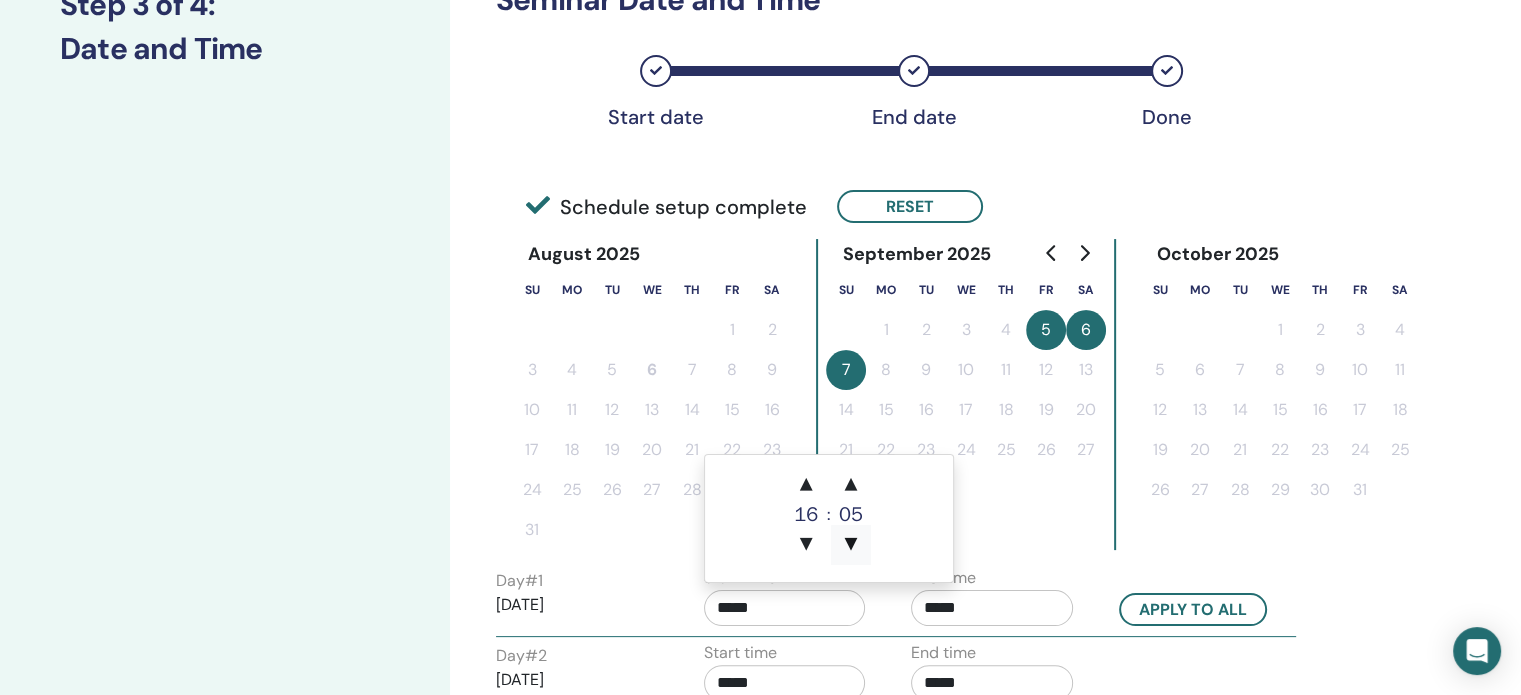 click on "▼" at bounding box center (851, 545) 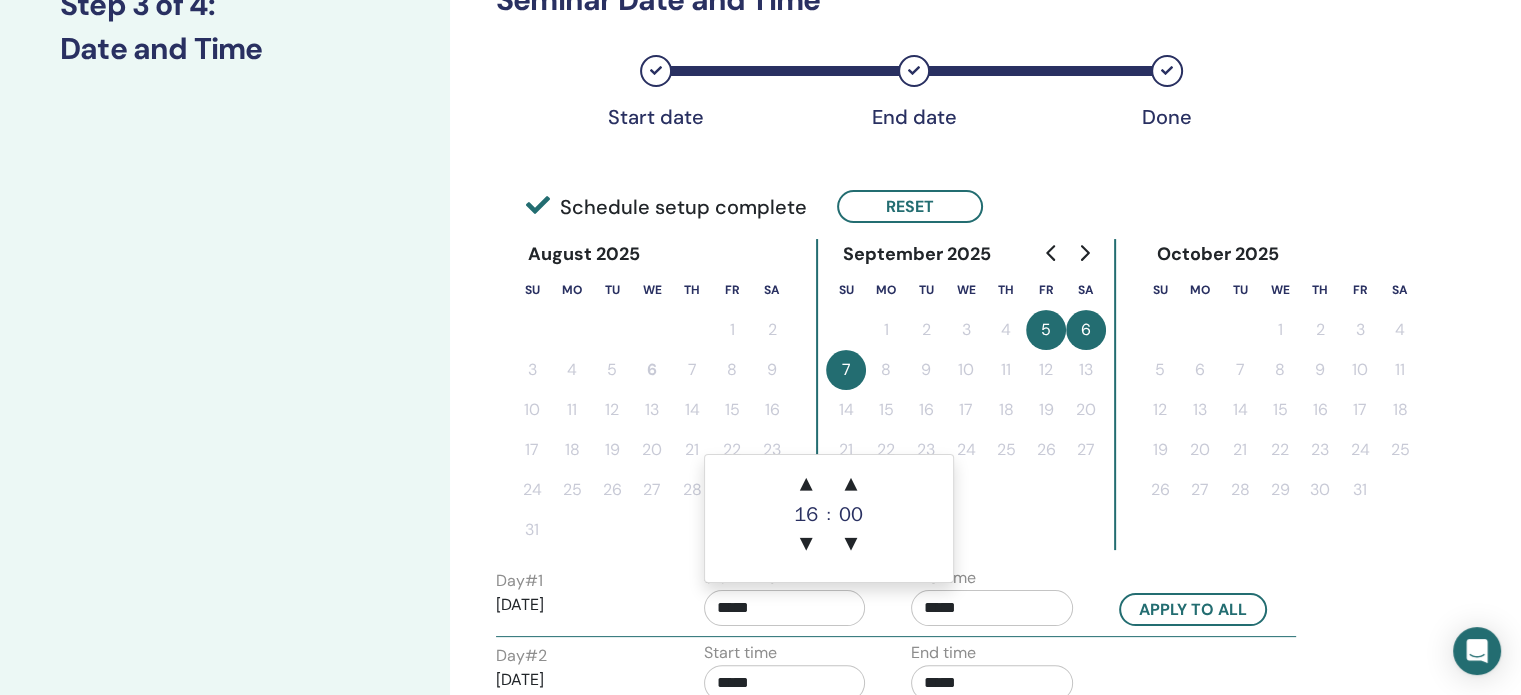 click on "Time Zone Time Zone (GMT+2) Poland Seminar Date and Time Start date End date Done Schedule setup complete Reset August 2025 Su Mo Tu We Th Fr Sa 1 2 3 4 5 6 7 8 9 10 11 12 13 14 15 16 17 18 19 20 21 22 23 24 25 26 27 28 29 30 31 September 2025 Su Mo Tu We Th Fr Sa 1 2 3 4 5 6 7 8 9 10 11 12 13 14 15 16 17 18 19 20 21 22 23 24 25 26 27 28 29 30 October 2025 Su Mo Tu We Th Fr Sa 1 2 3 4 5 6 7 8 9 10 11 12 13 14 15 16 17 18 19 20 21 22 23 24 25 26 27 28 29 30 31 Day  # 1 2025/09/05 Start time ***** End time ***** Apply to all Day  # 2 2025/09/06 Start time ***** End time ***** Day  # 3 2025/09/07 Start time ***** End time ***** Back Next" at bounding box center (957, 463) 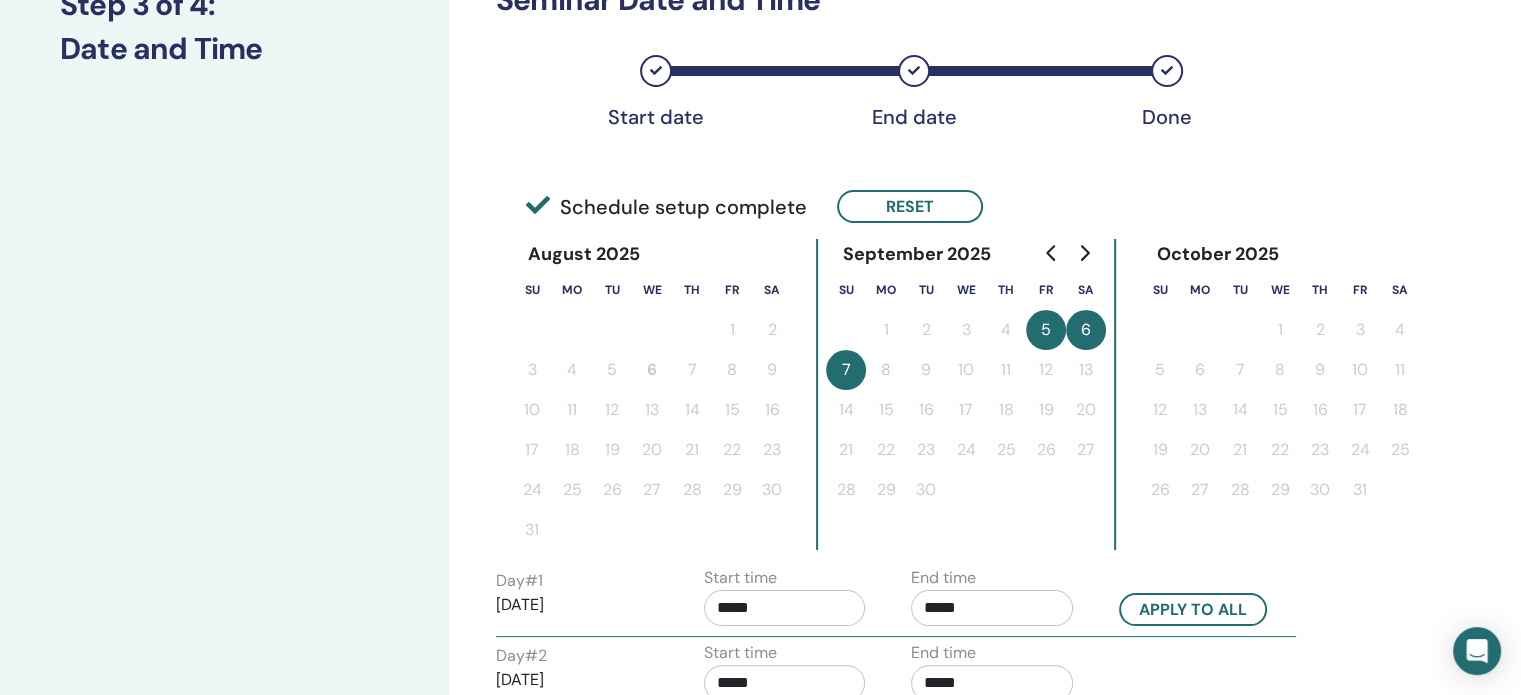 click on "*****" at bounding box center (992, 608) 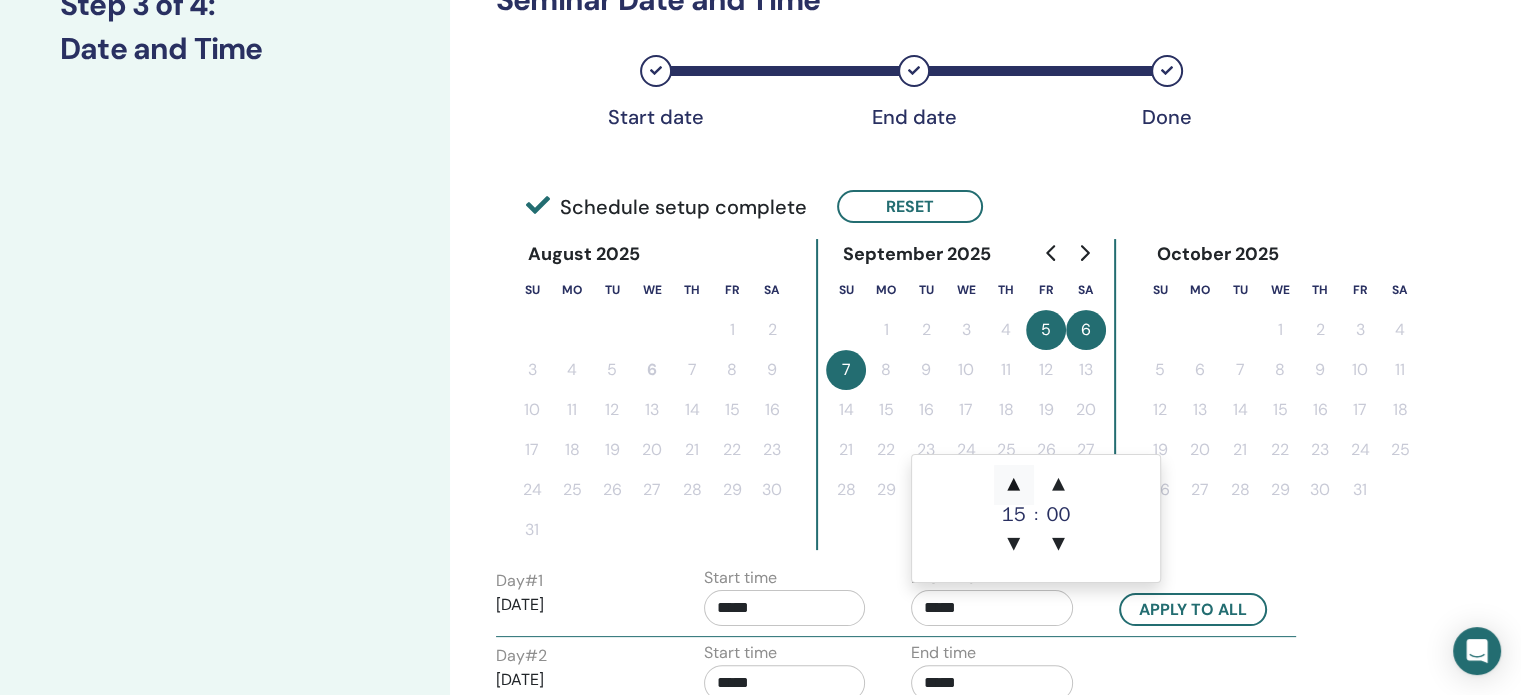 click on "▲" at bounding box center (1014, 485) 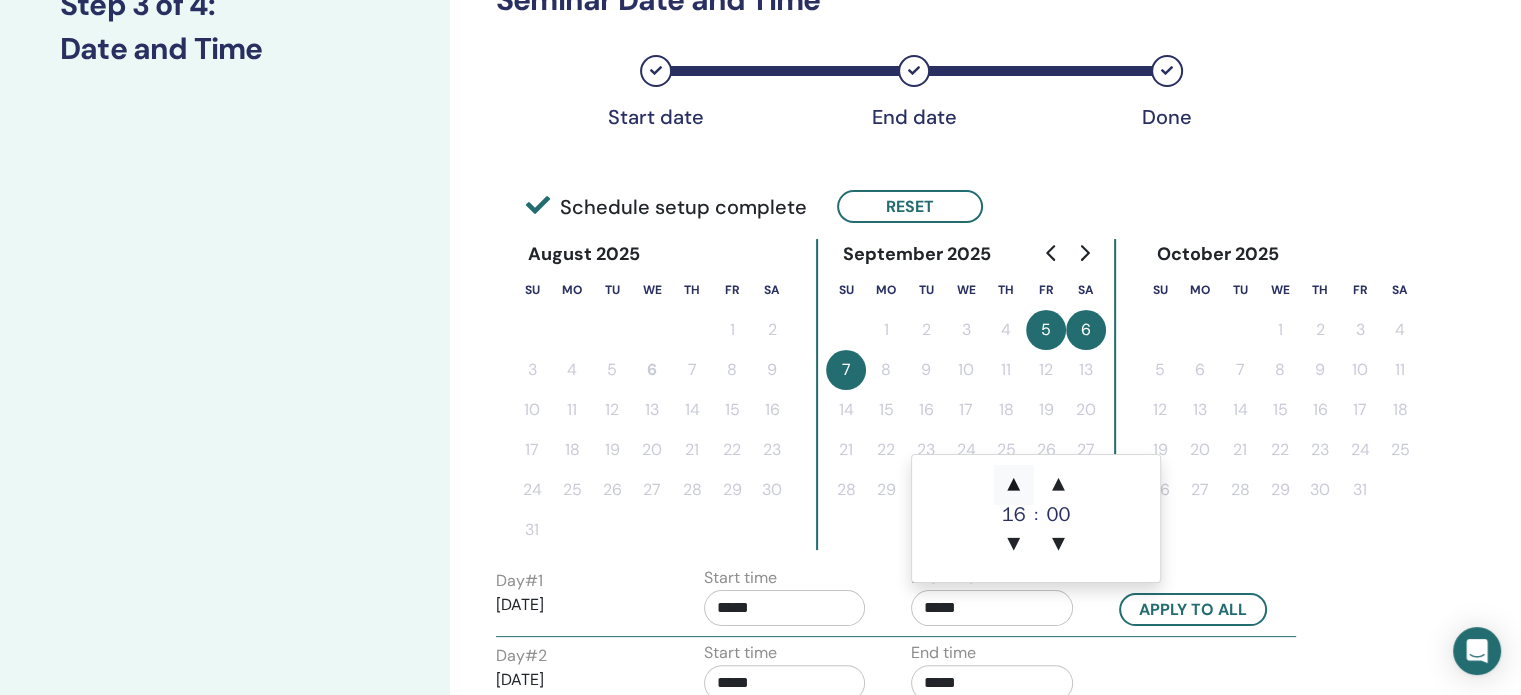 click on "▲" at bounding box center (1014, 485) 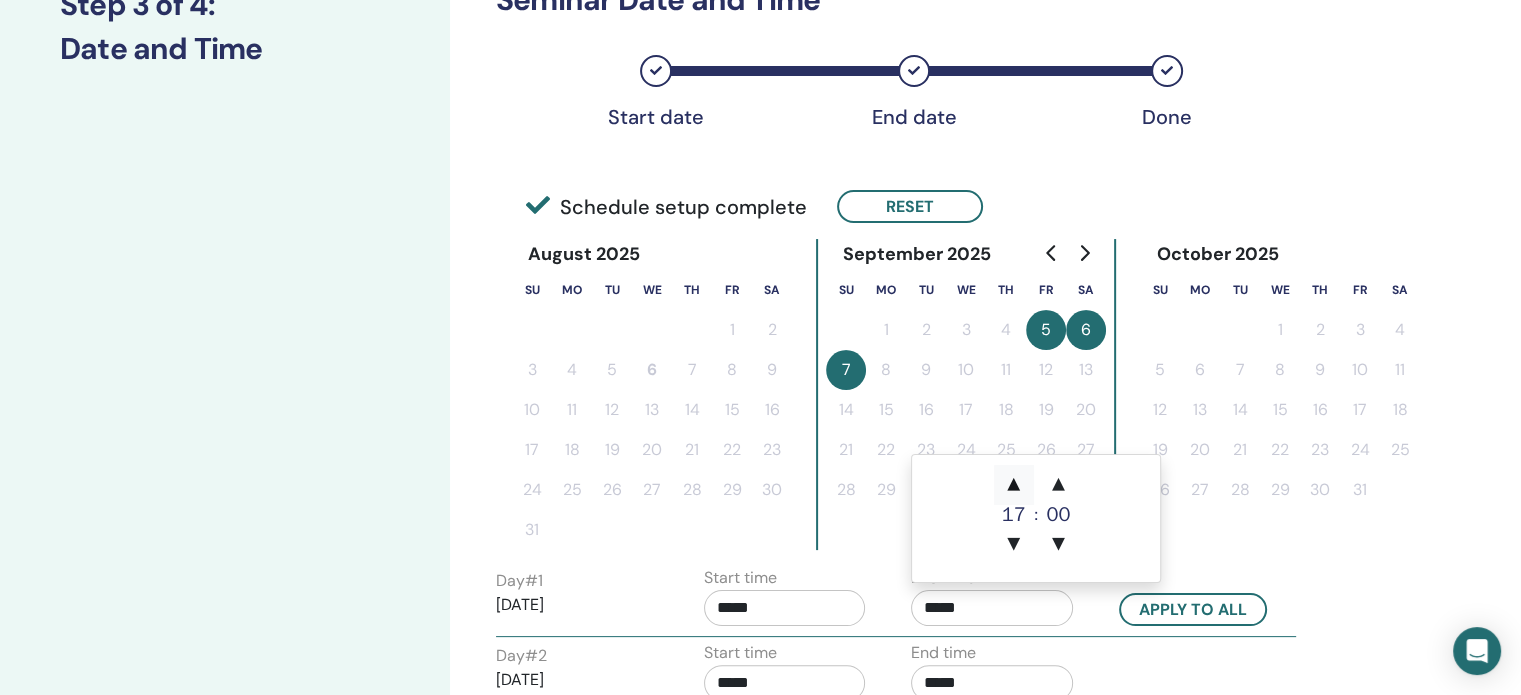 click on "▲" at bounding box center (1014, 485) 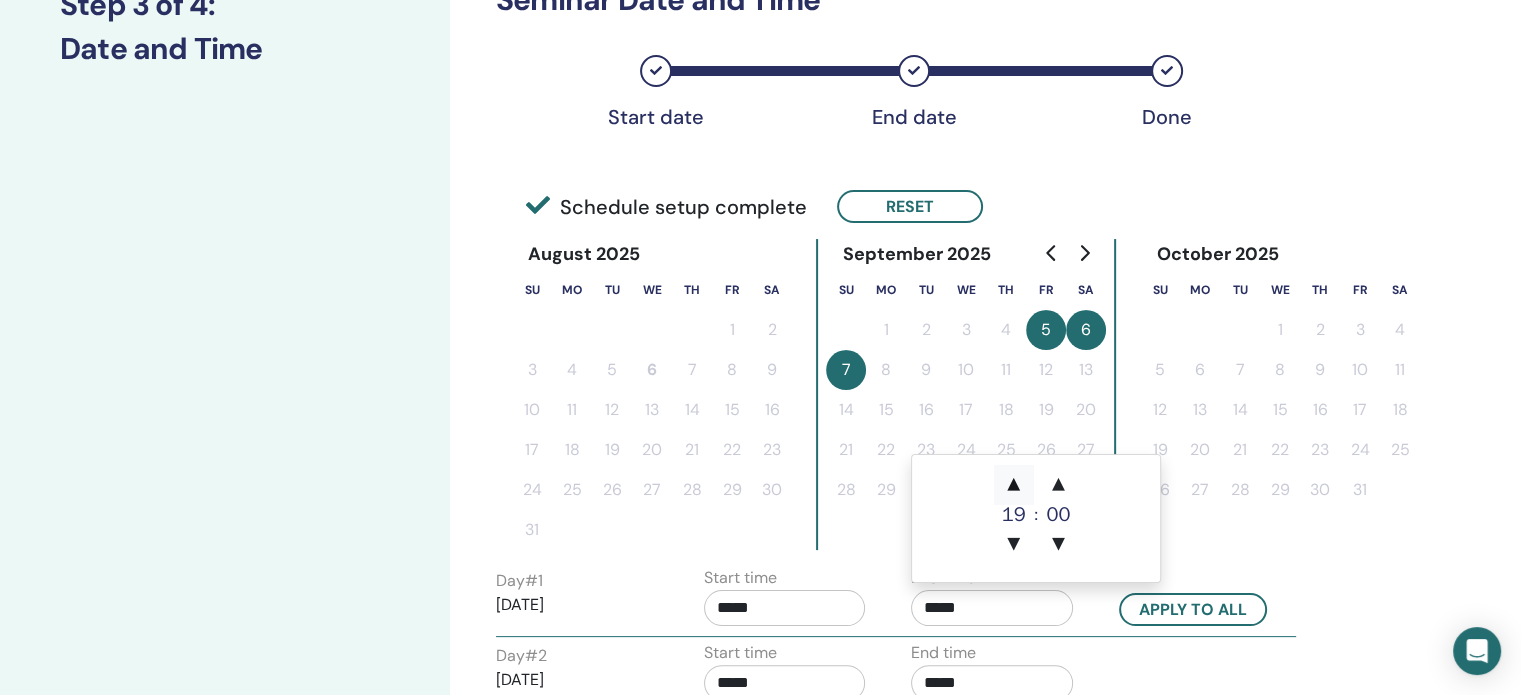 click on "▲" at bounding box center [1014, 485] 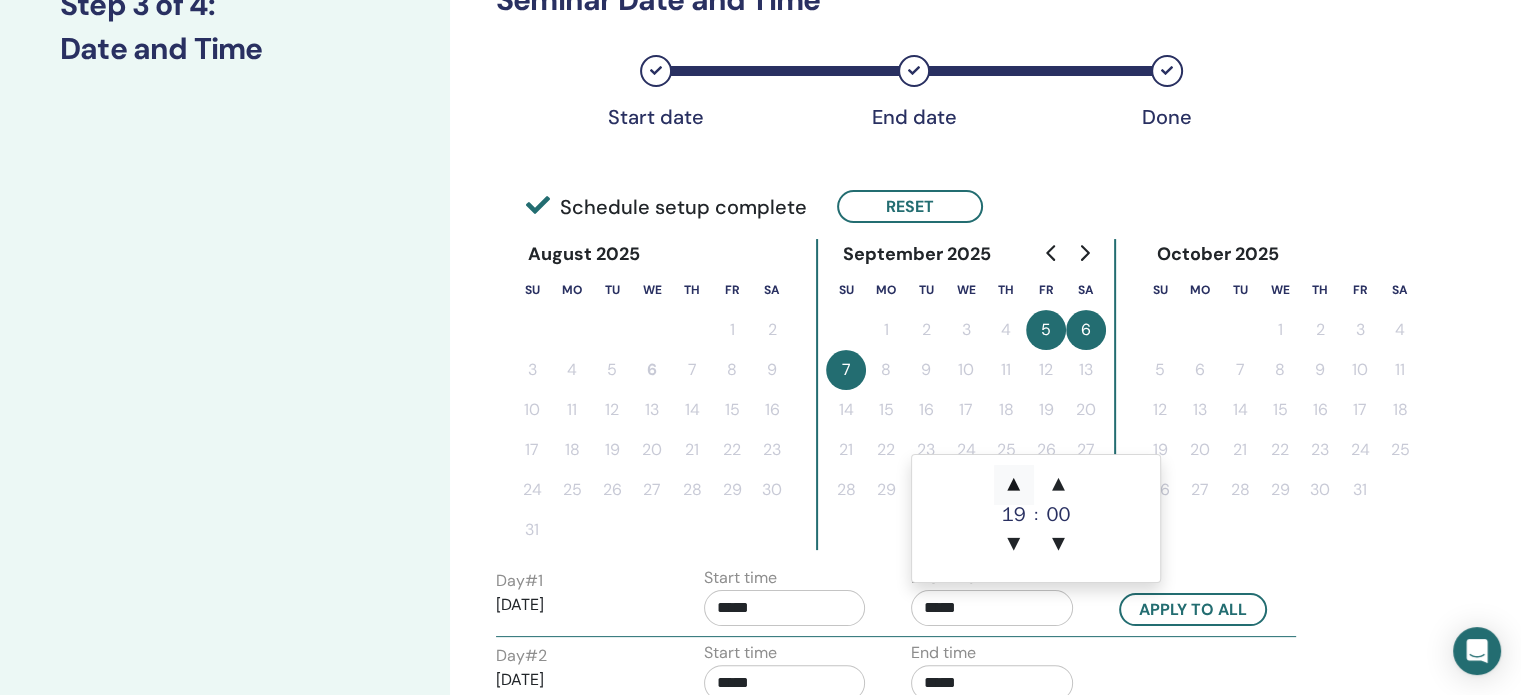 click on "▲" at bounding box center [1014, 485] 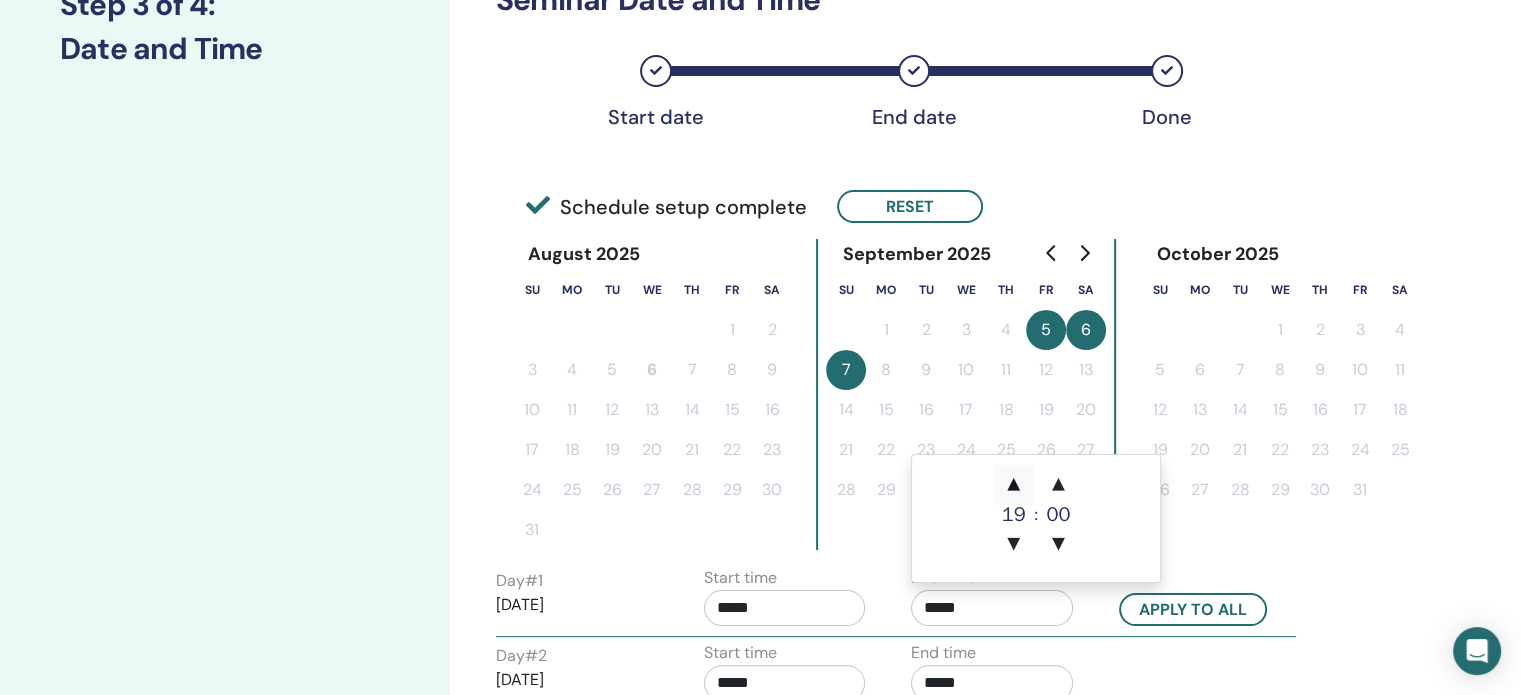 type on "*****" 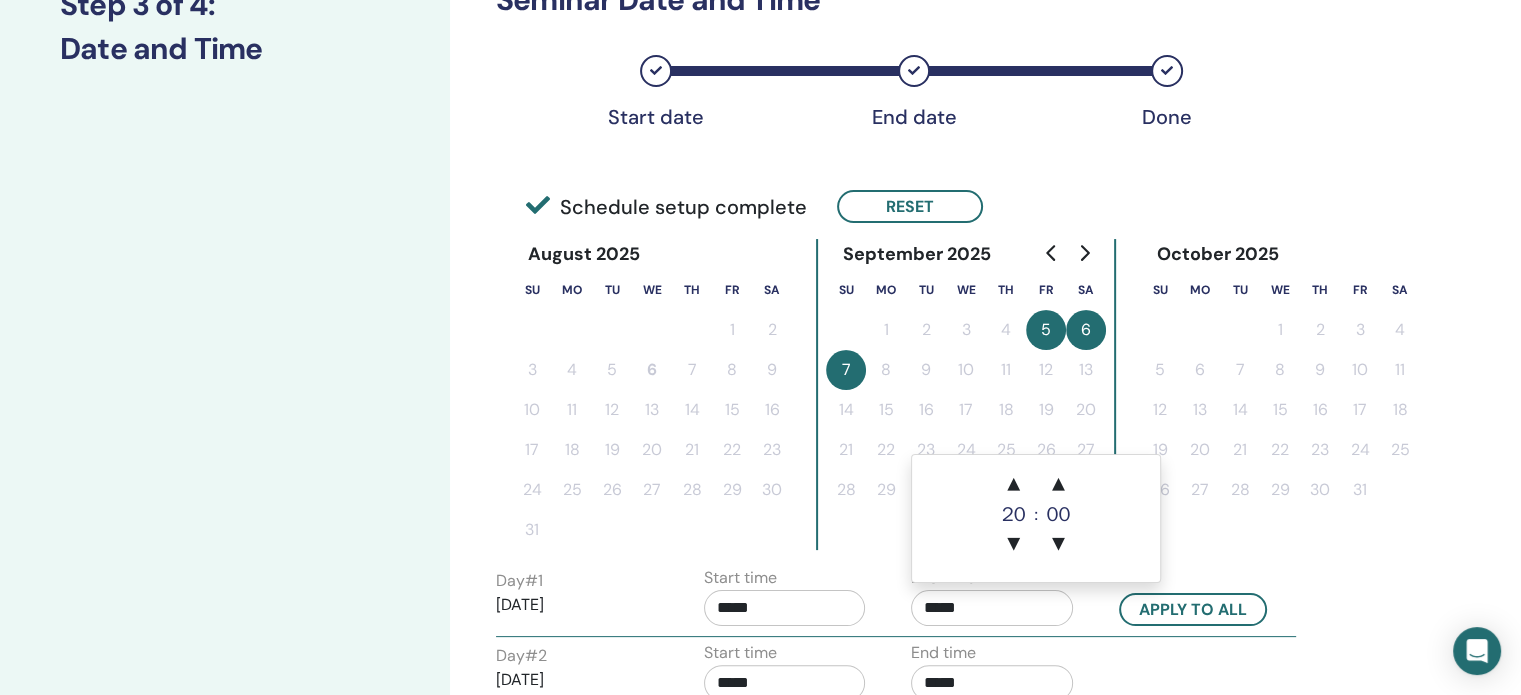 click on "October 2025 Su Mo Tu We Th Fr Sa 1 2 3 4 5 6 7 8 9 10 11 12 13 14 15 16 17 18 19 20 21 22 23 24 25 26 27 28 29 30 31" at bounding box center (1280, 394) 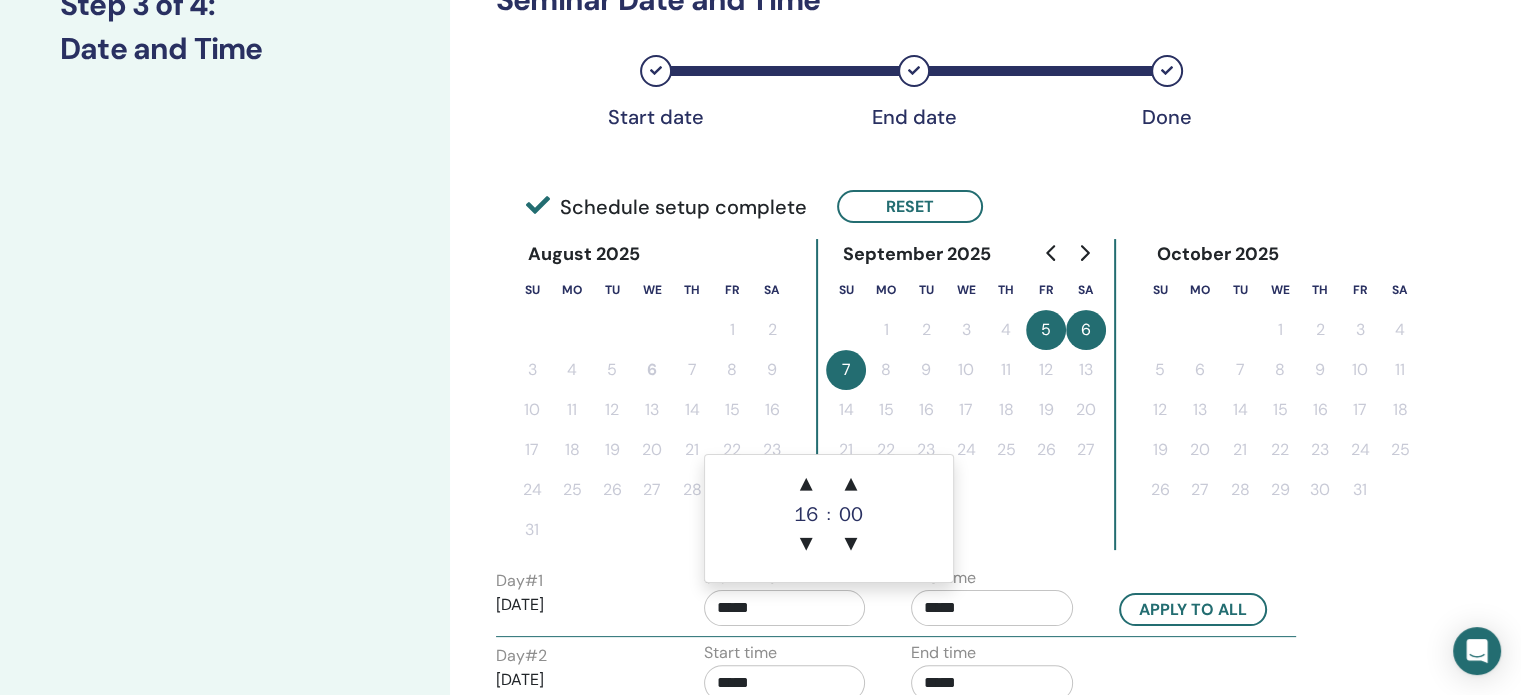 click on "*****" at bounding box center [785, 608] 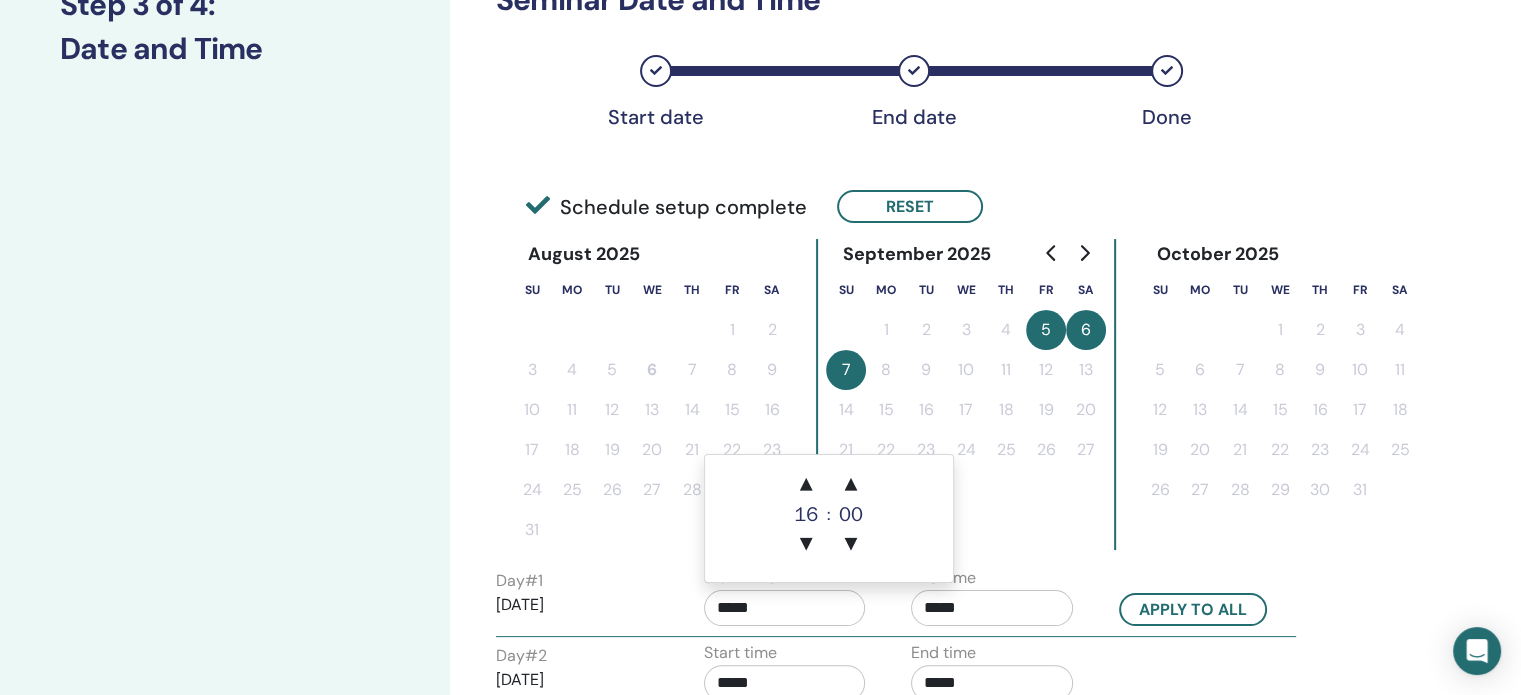 click on "October 2025 Su Mo Tu We Th Fr Sa 1 2 3 4 5 6 7 8 9 10 11 12 13 14 15 16 17 18 19 20 21 22 23 24 25 26 27 28 29 30 31" at bounding box center [1280, 394] 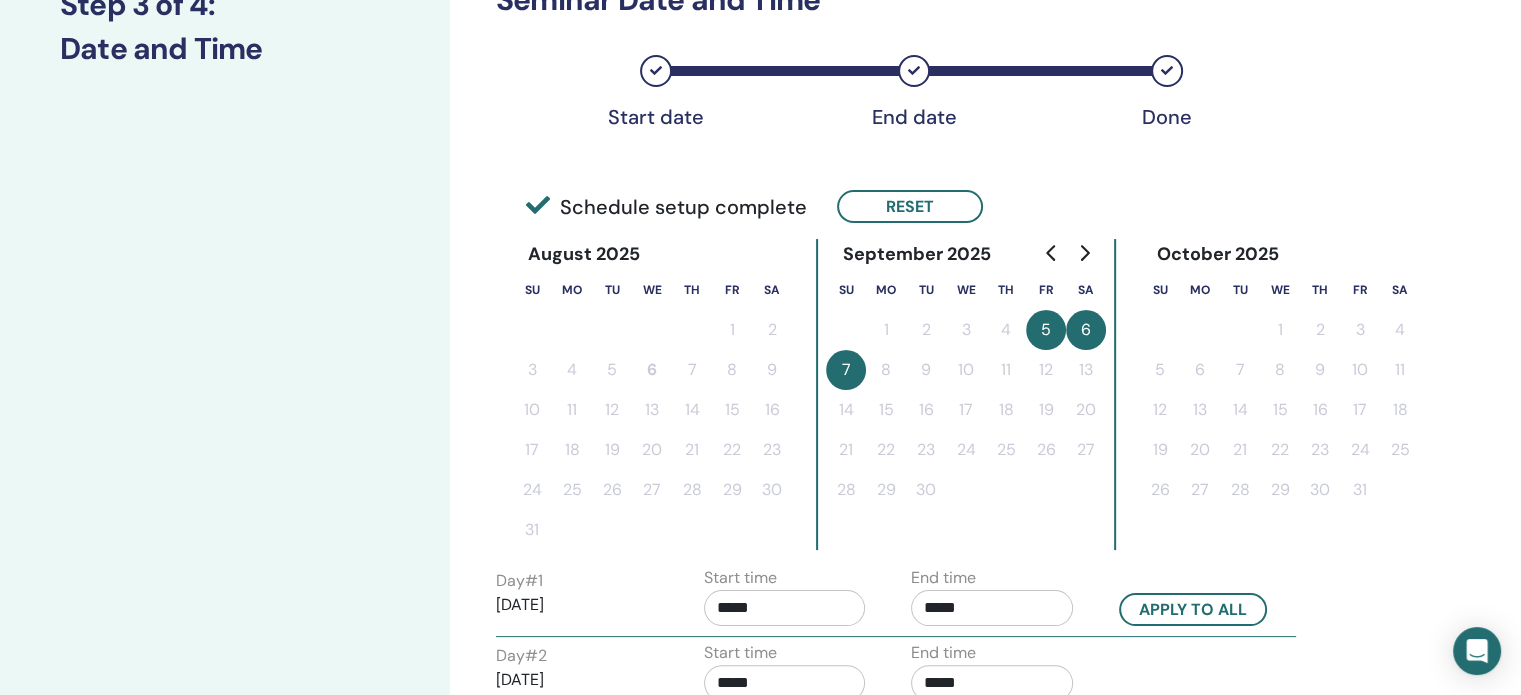 click on "*****" at bounding box center (785, 608) 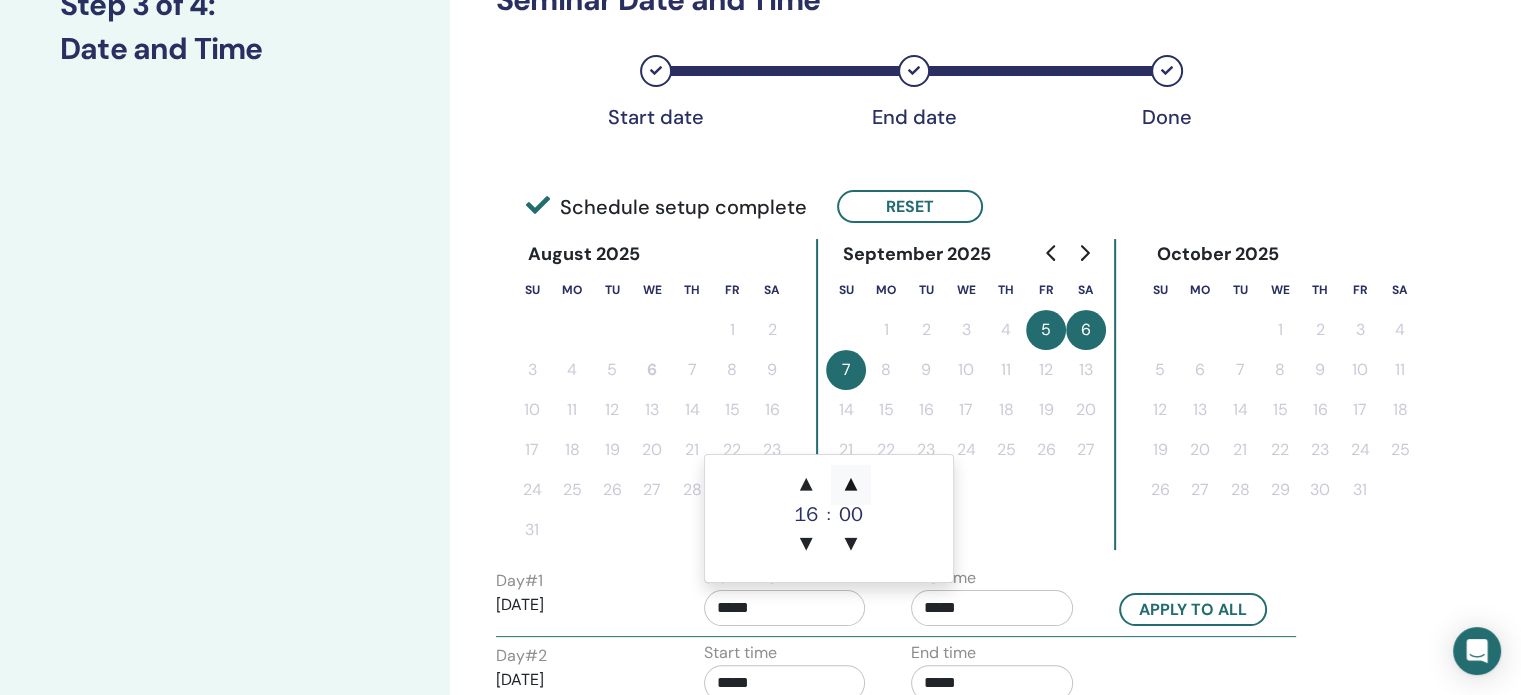 click on "▲" at bounding box center (851, 485) 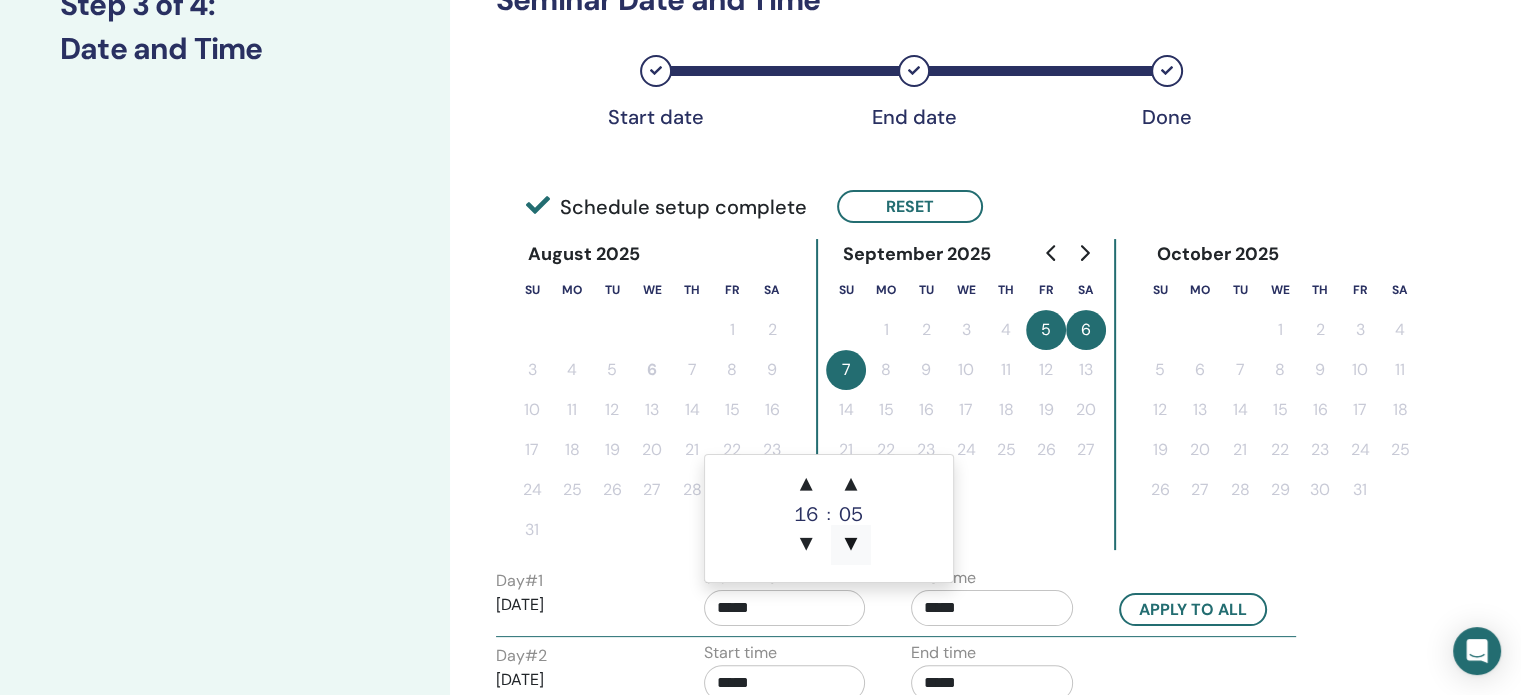 click on "▼" at bounding box center [851, 545] 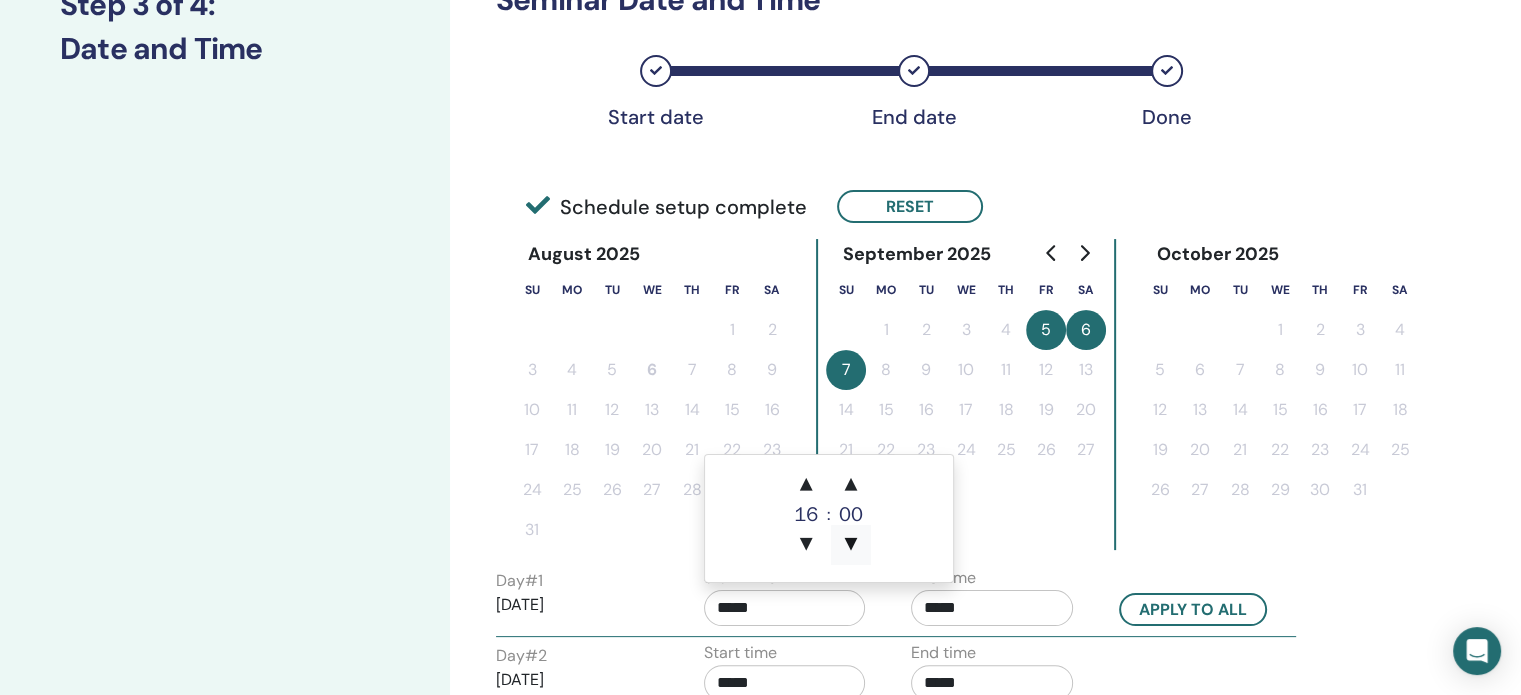 click on "▼" at bounding box center (851, 545) 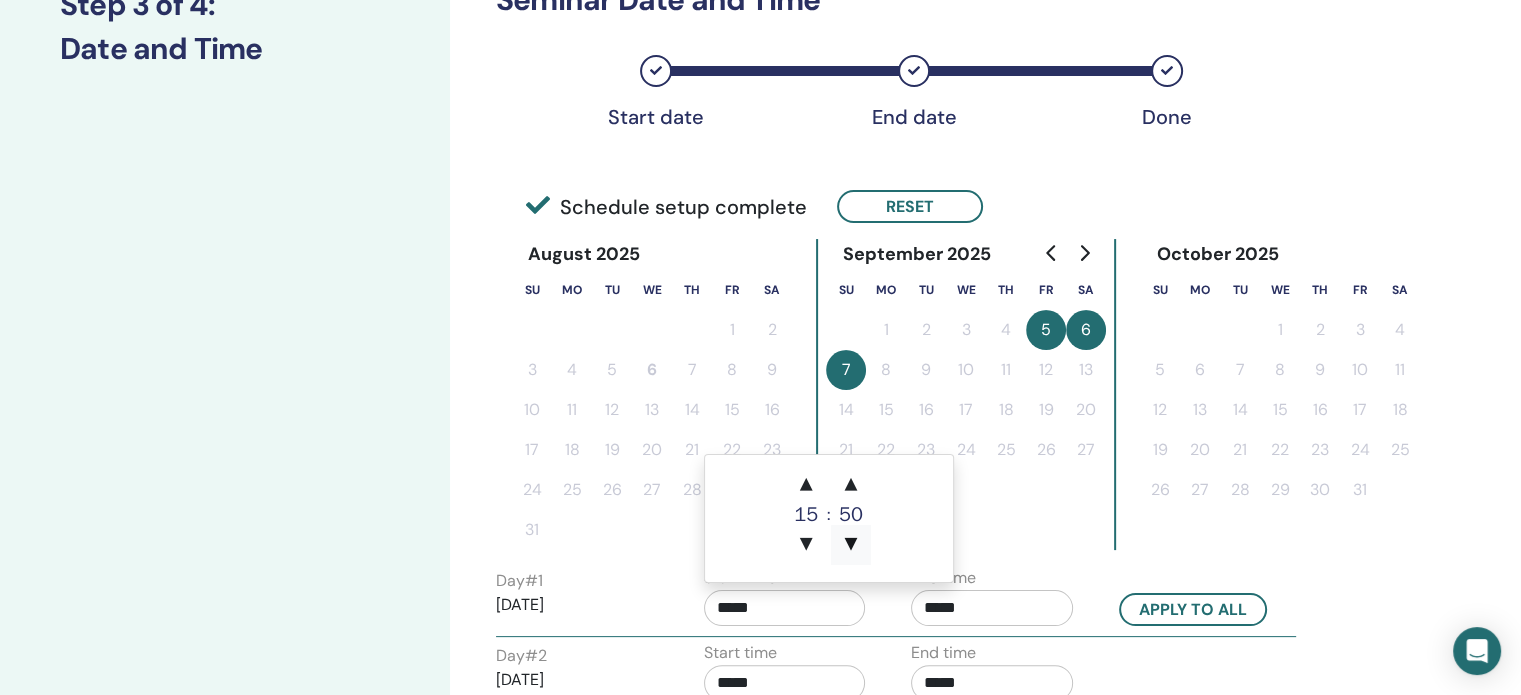 click on "▼" at bounding box center (851, 545) 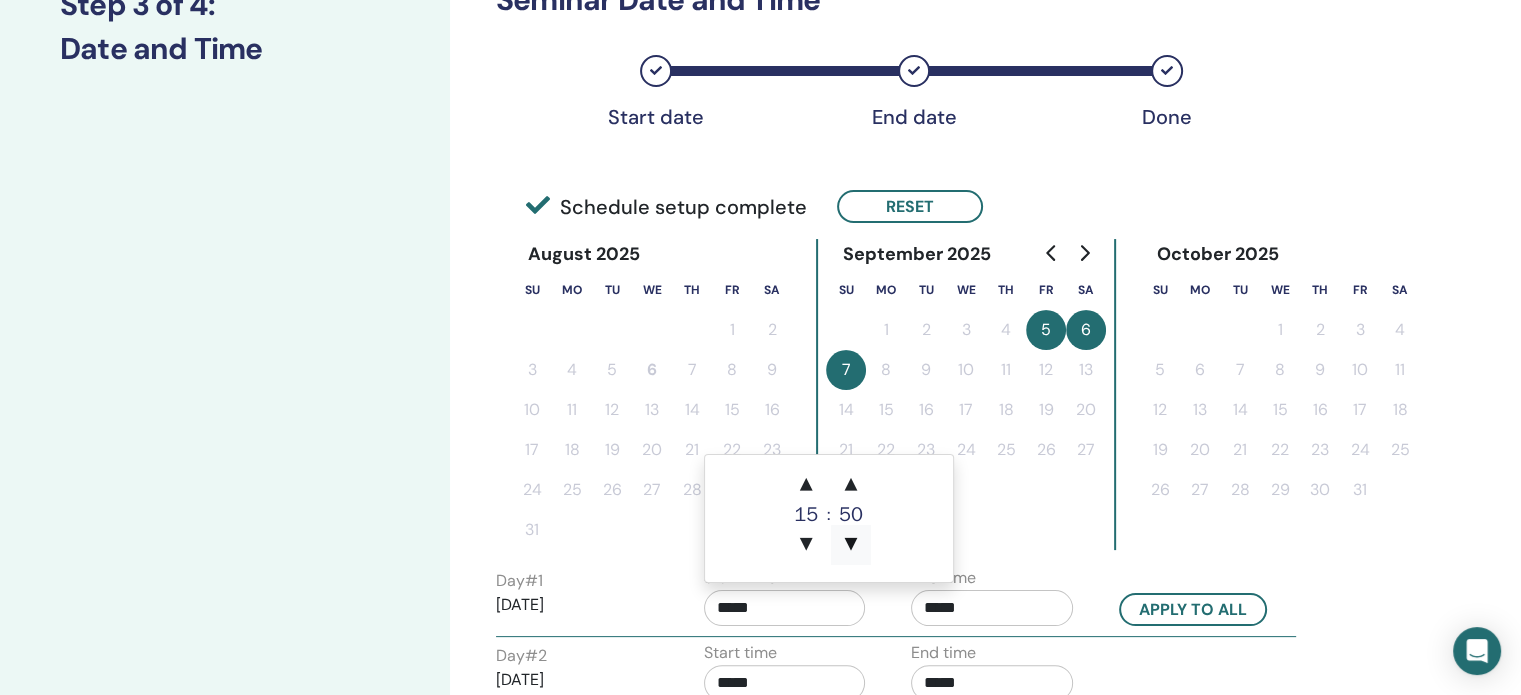 click on "▼" at bounding box center (851, 545) 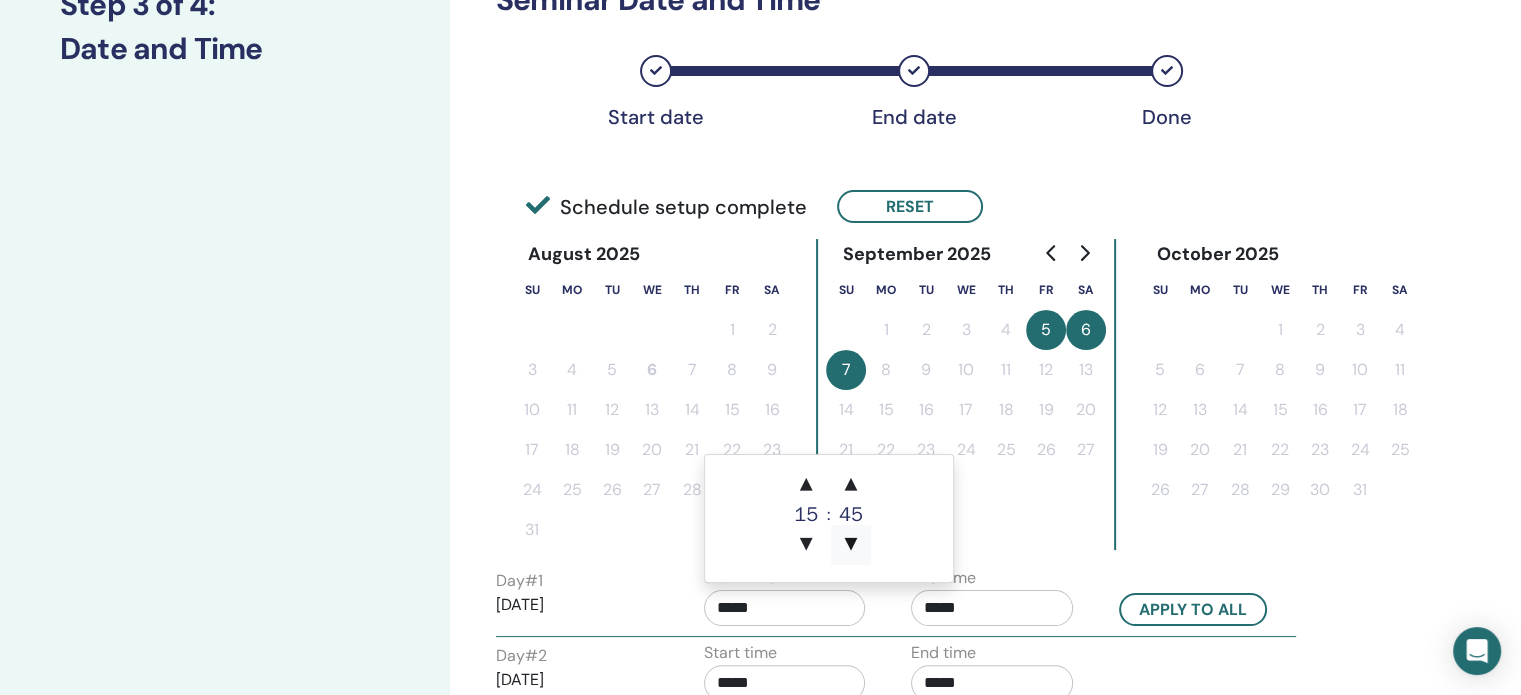 click on "▼" at bounding box center (851, 545) 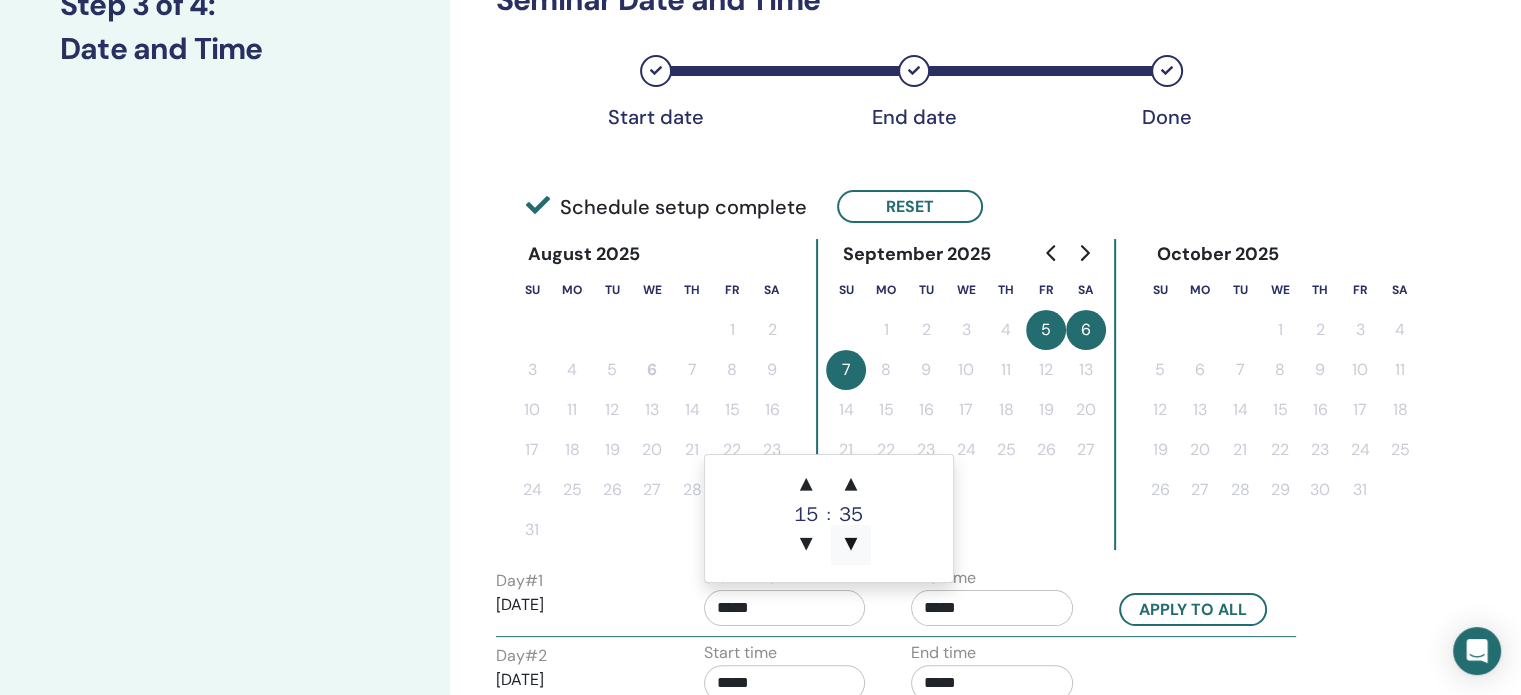 click on "▼" at bounding box center [851, 545] 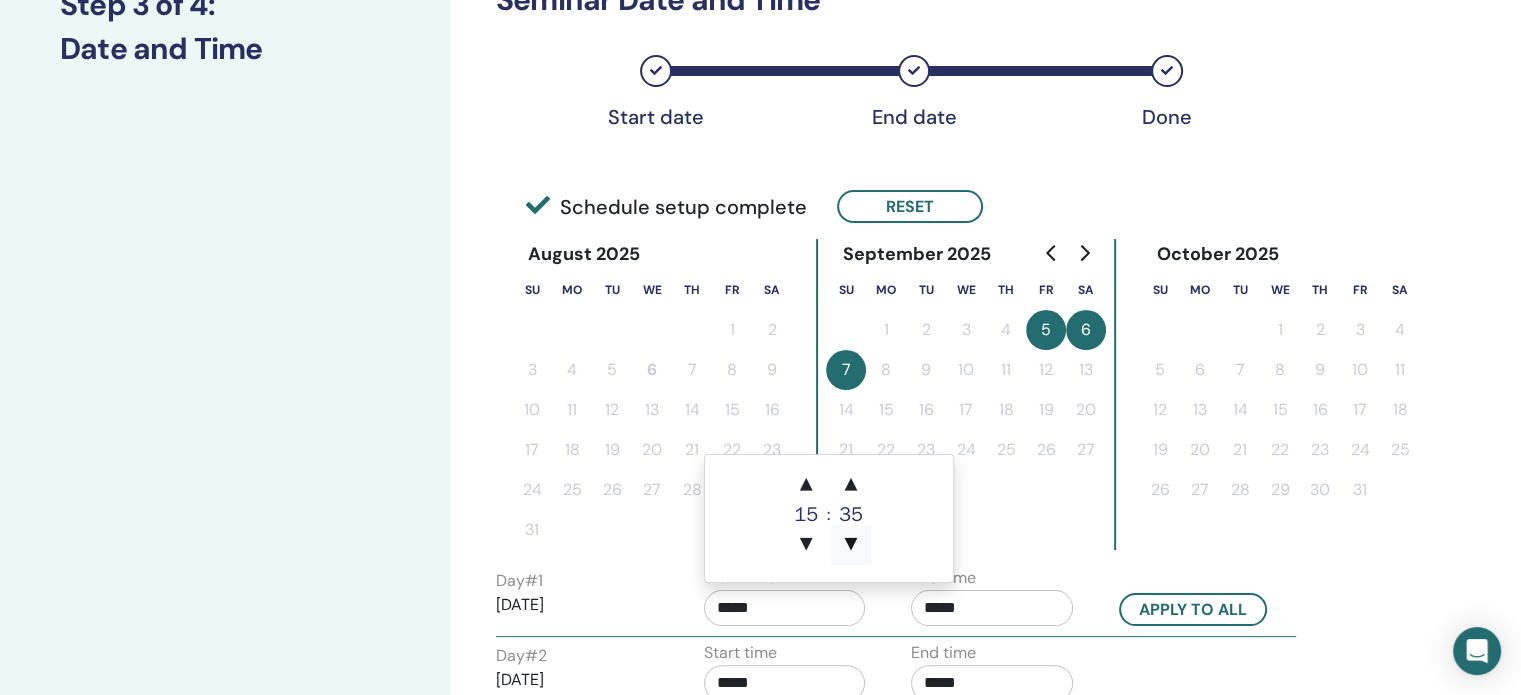 click on "▼" at bounding box center (851, 545) 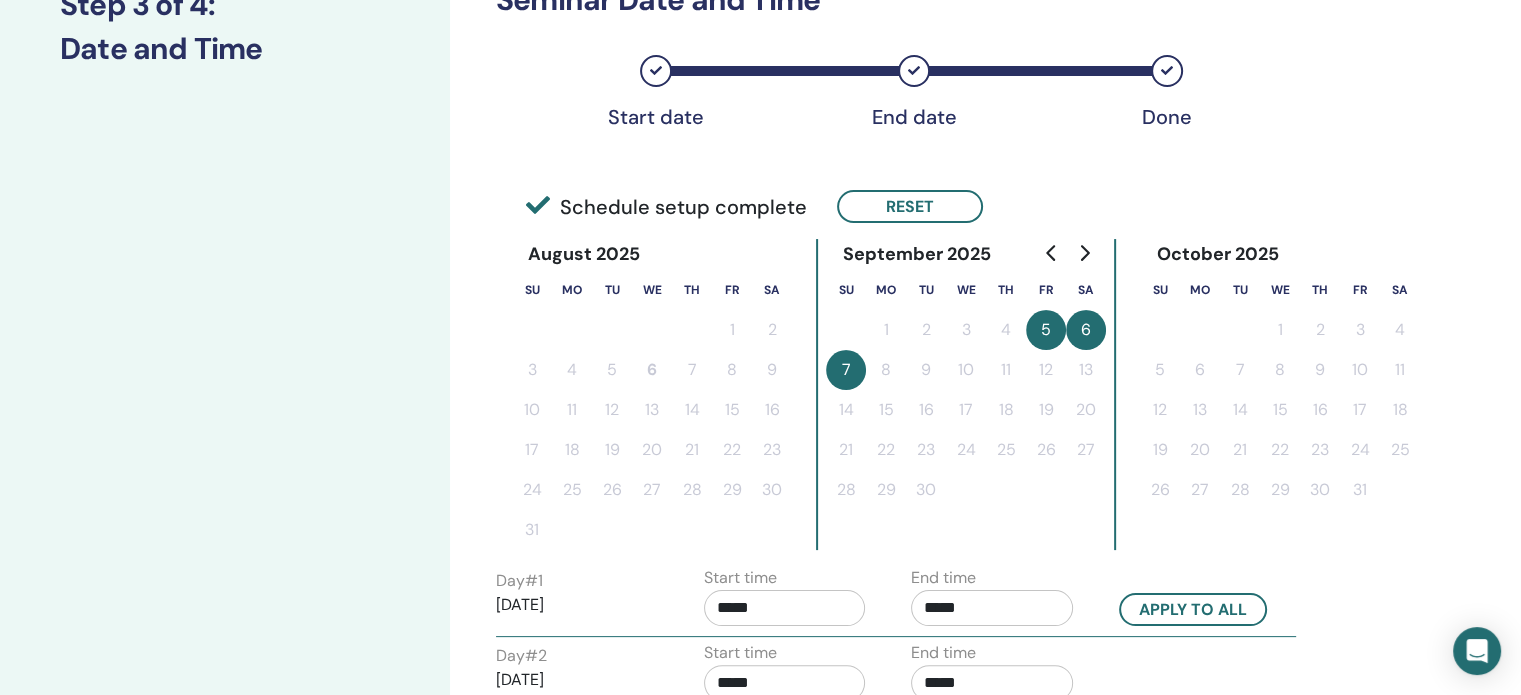 click on "October 2025 Su Mo Tu We Th Fr Sa 1 2 3 4 5 6 7 8 9 10 11 12 13 14 15 16 17 18 19 20 21 22 23 24 25 26 27 28 29 30 31" at bounding box center [1280, 394] 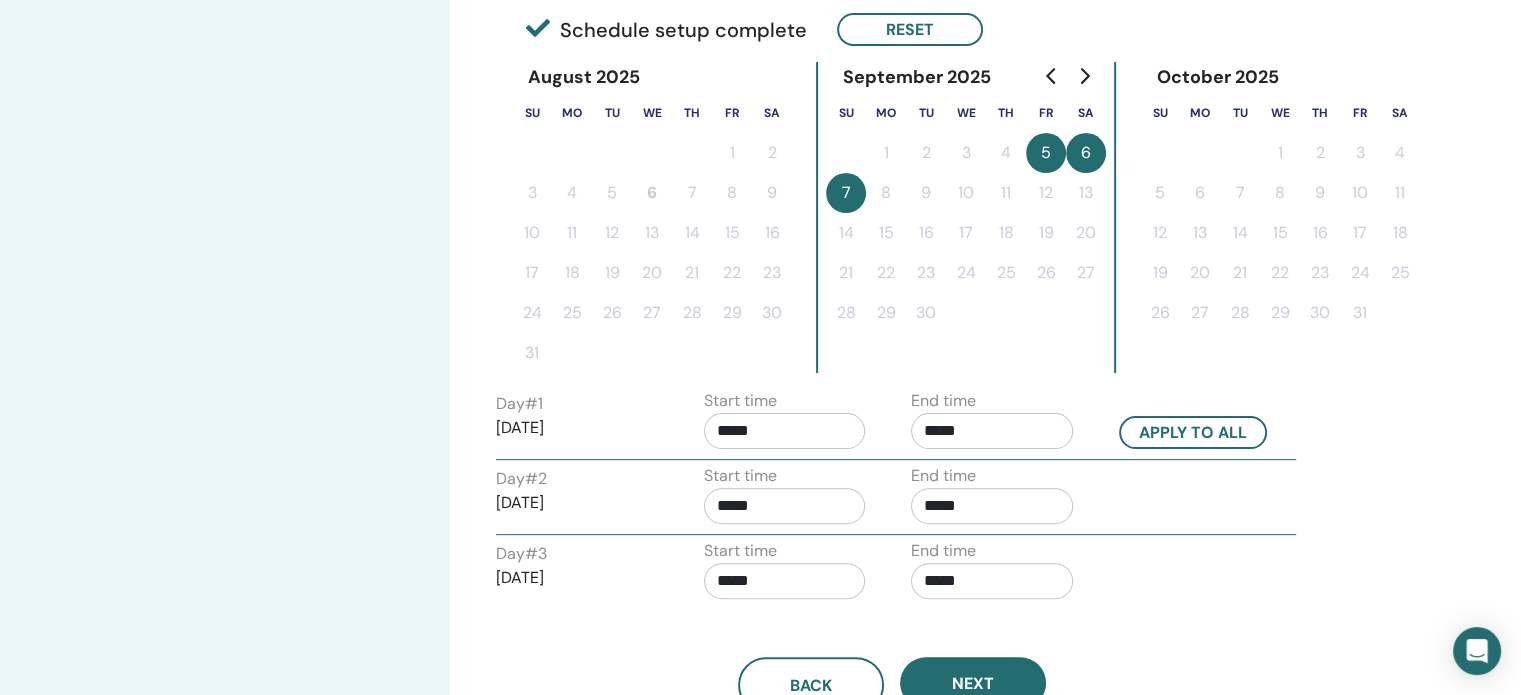 scroll, scrollTop: 508, scrollLeft: 0, axis: vertical 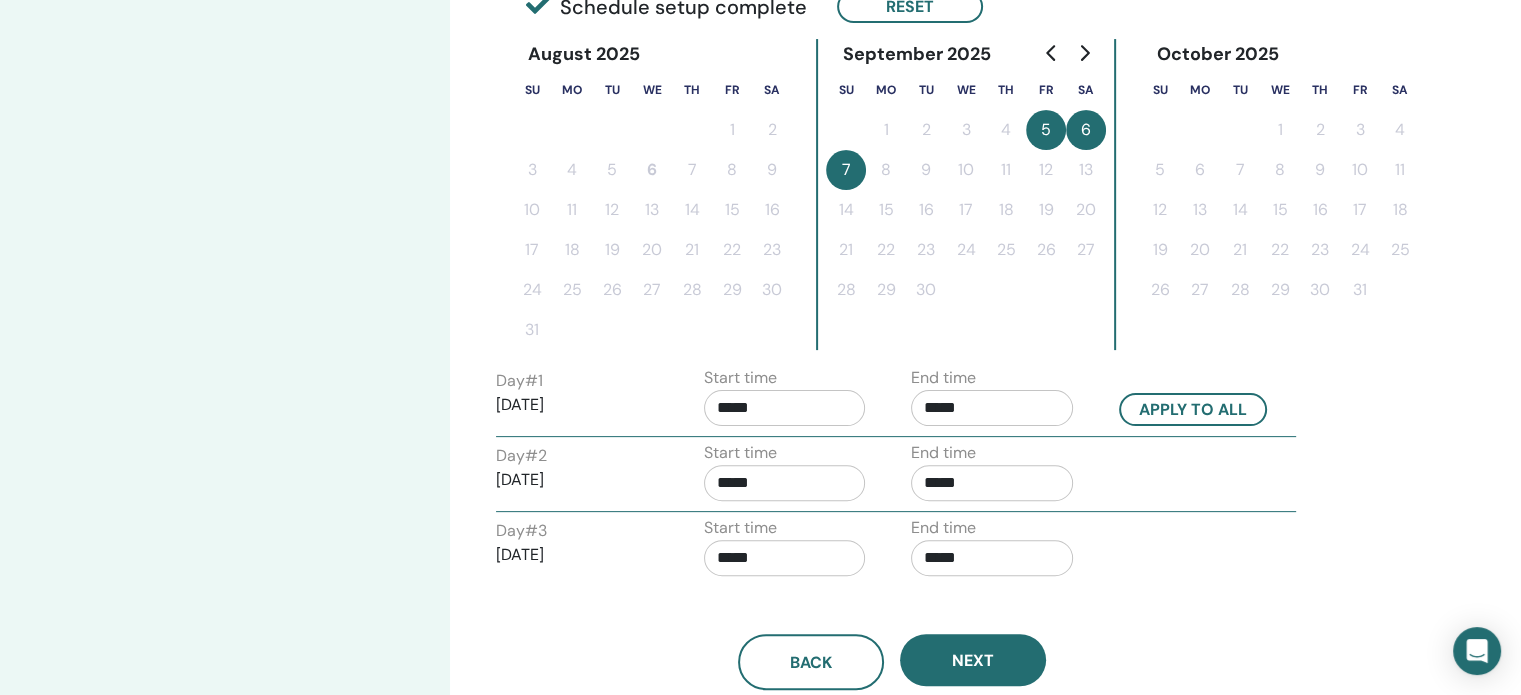 click on "*****" at bounding box center (785, 483) 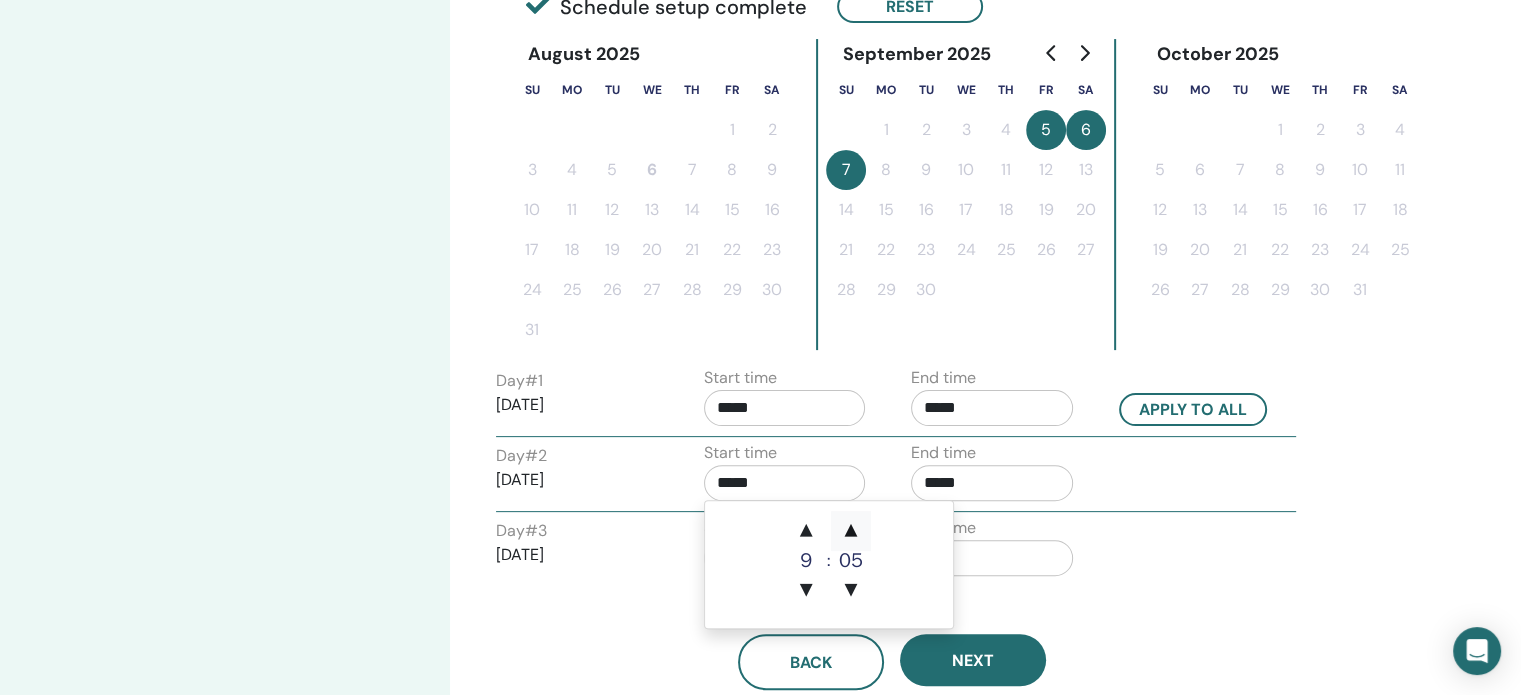 click on "▲" at bounding box center (851, 531) 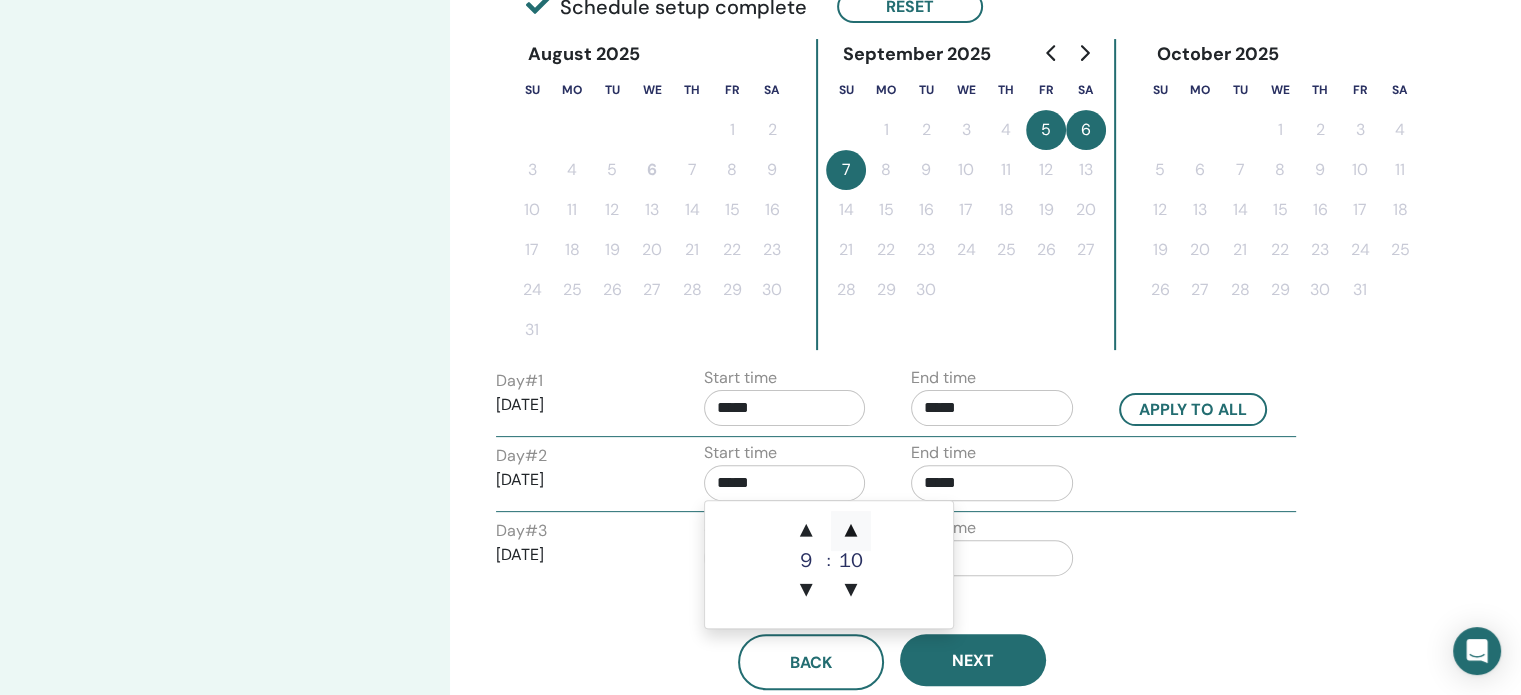 click on "▲" at bounding box center [851, 531] 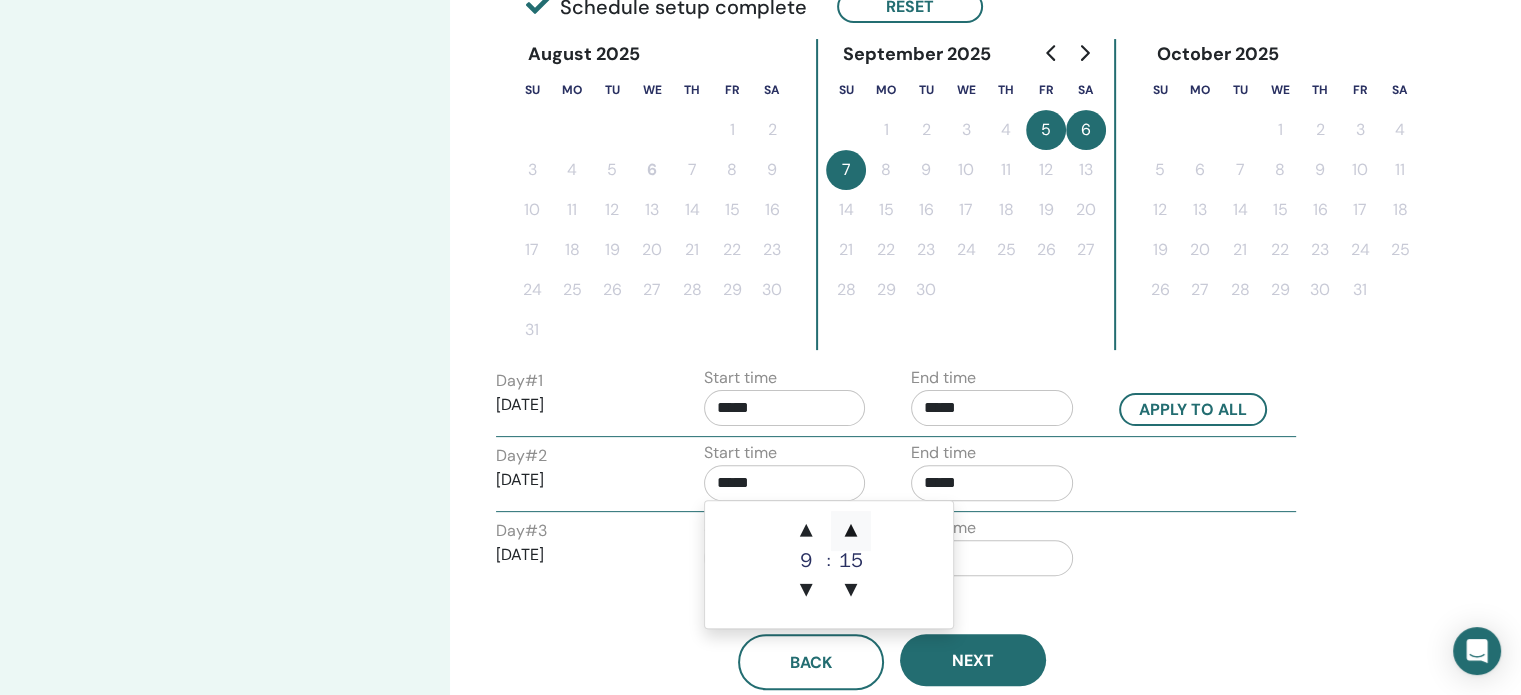 click on "▲" at bounding box center [851, 531] 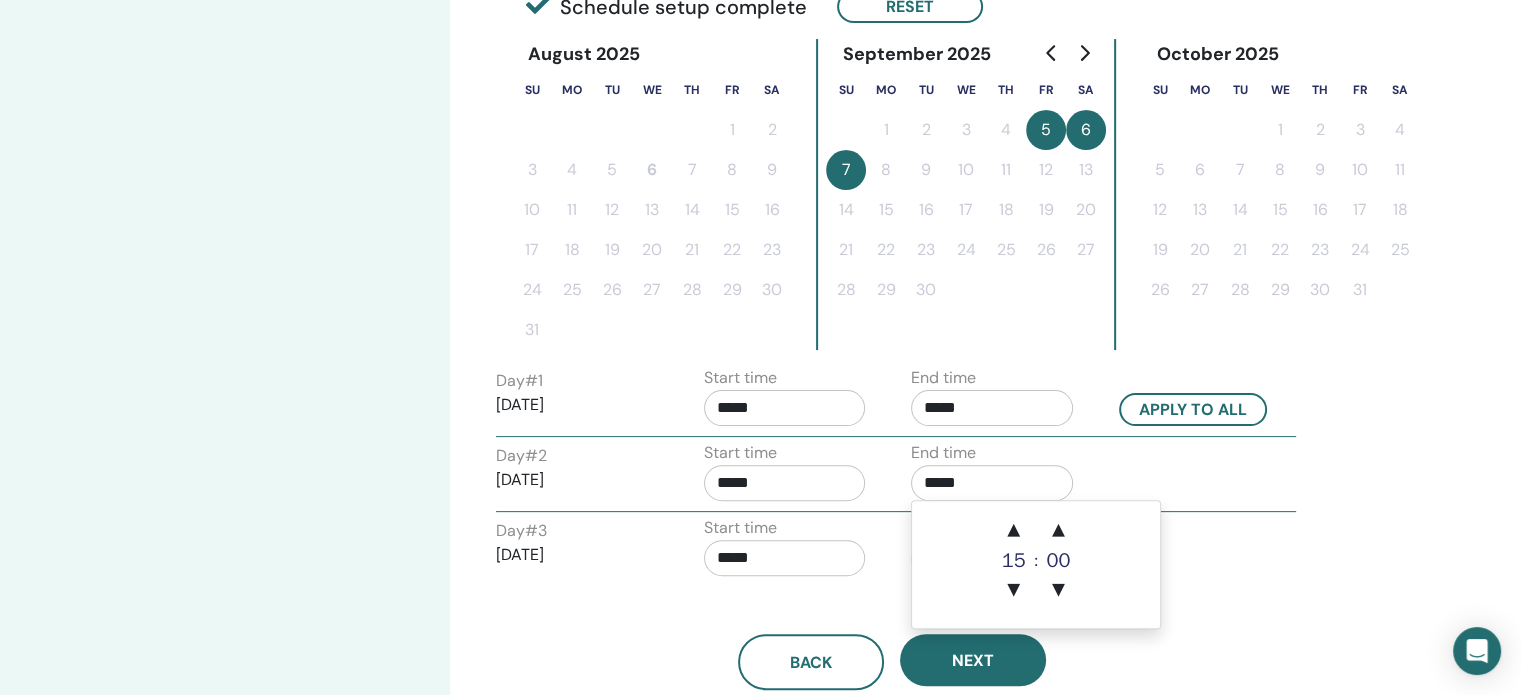 click on "*****" at bounding box center (992, 483) 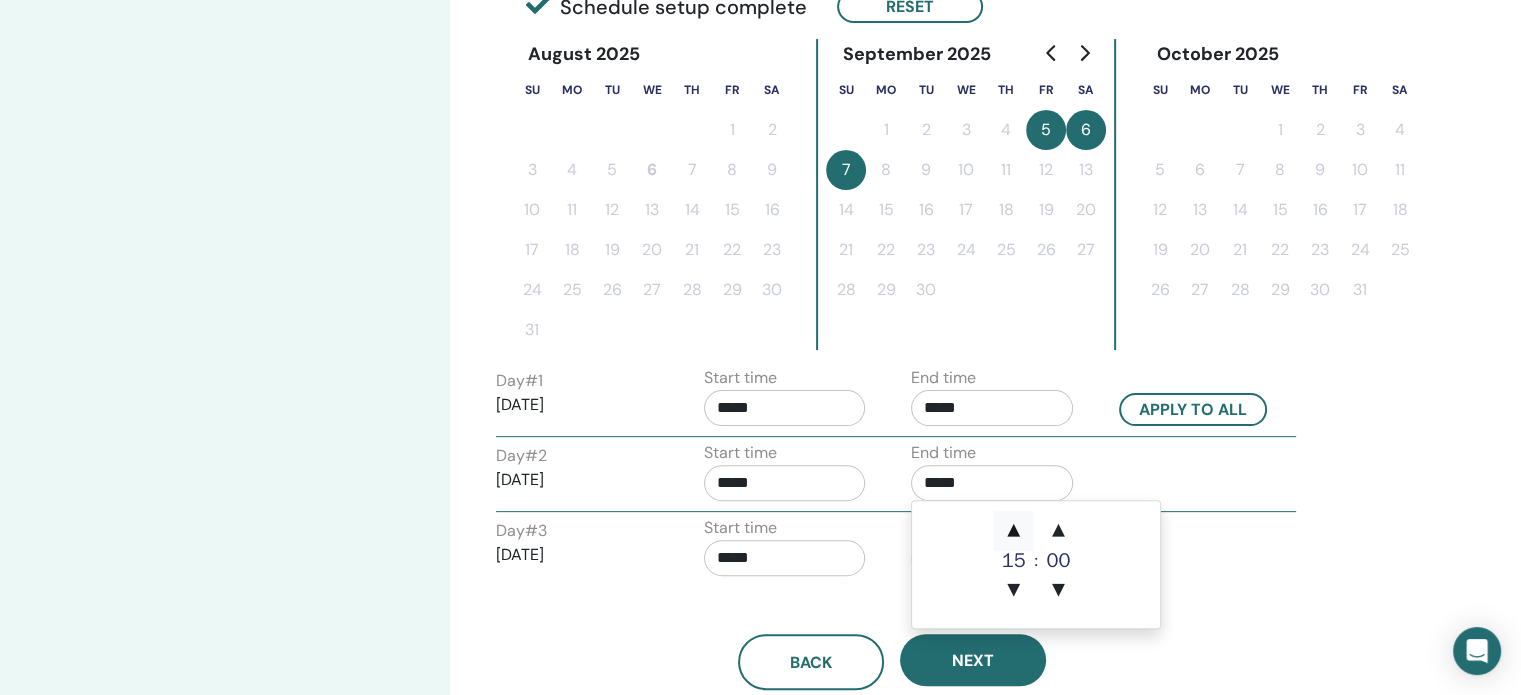 click on "▲" at bounding box center [1014, 531] 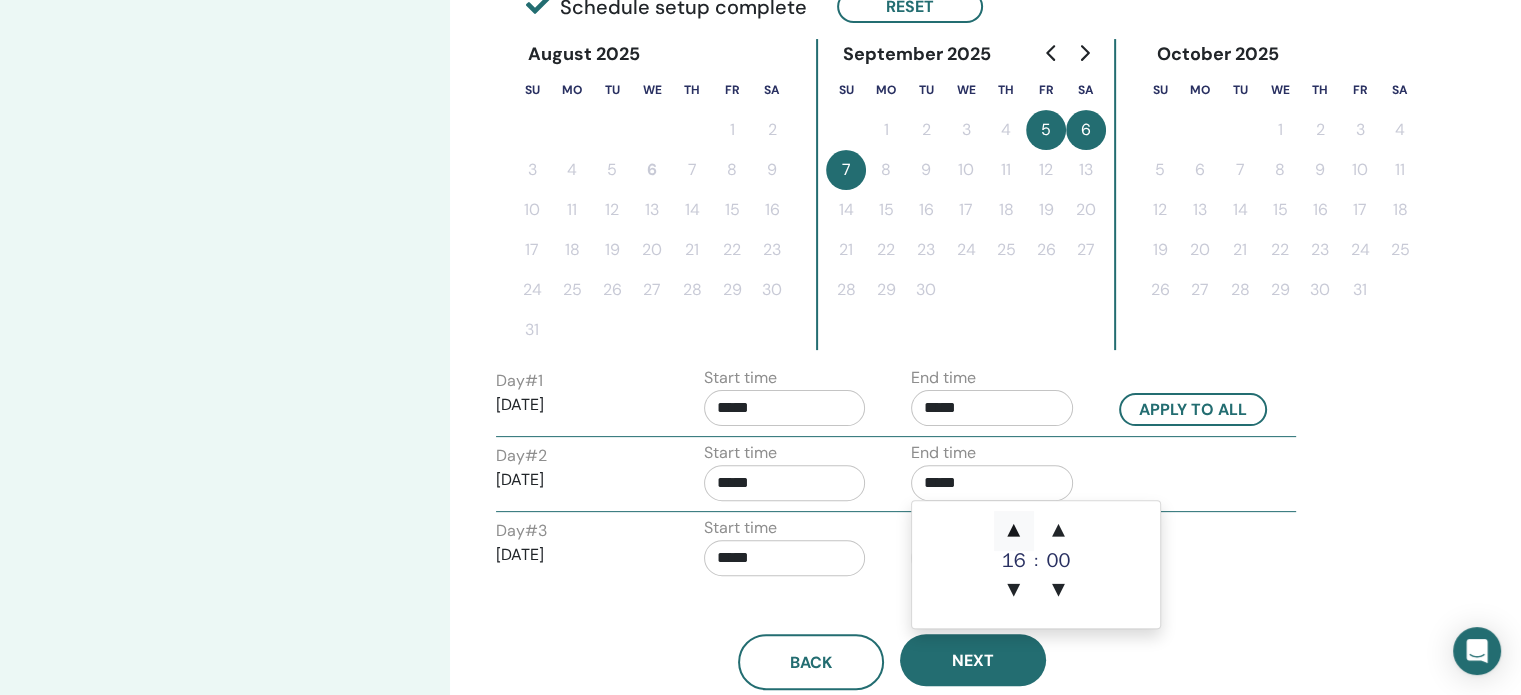 click on "▲" at bounding box center [1014, 531] 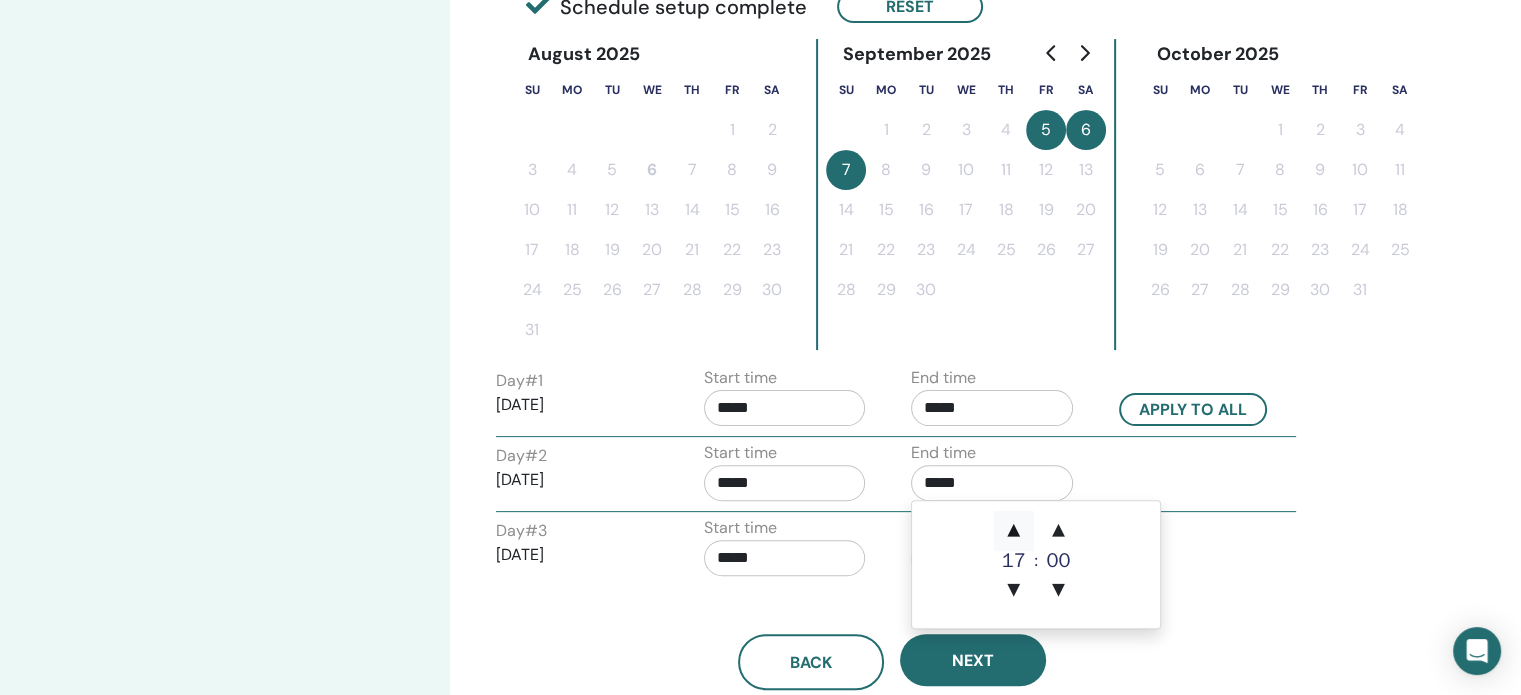 click on "▲" at bounding box center [1014, 531] 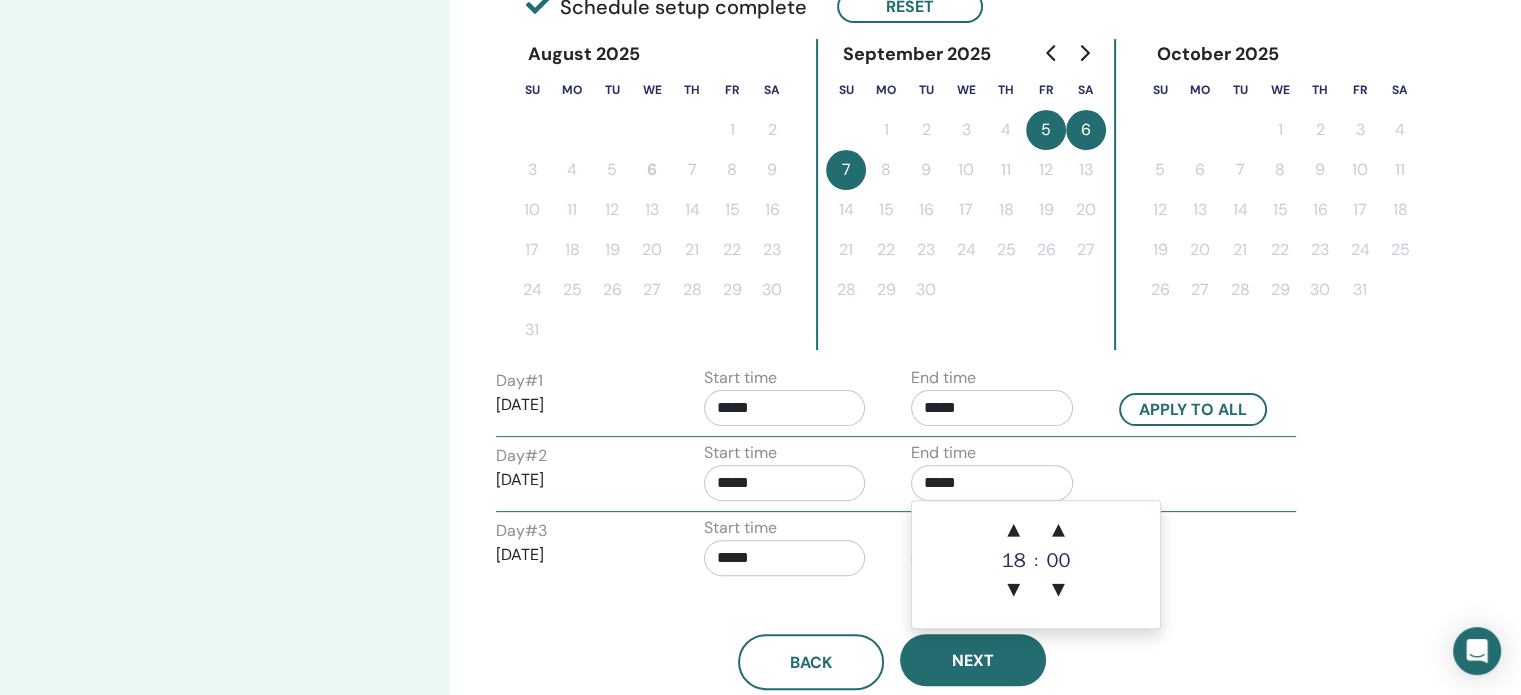 click on "Day  # 3 2025/09/07 Start time ***** End time *****" at bounding box center [896, 551] 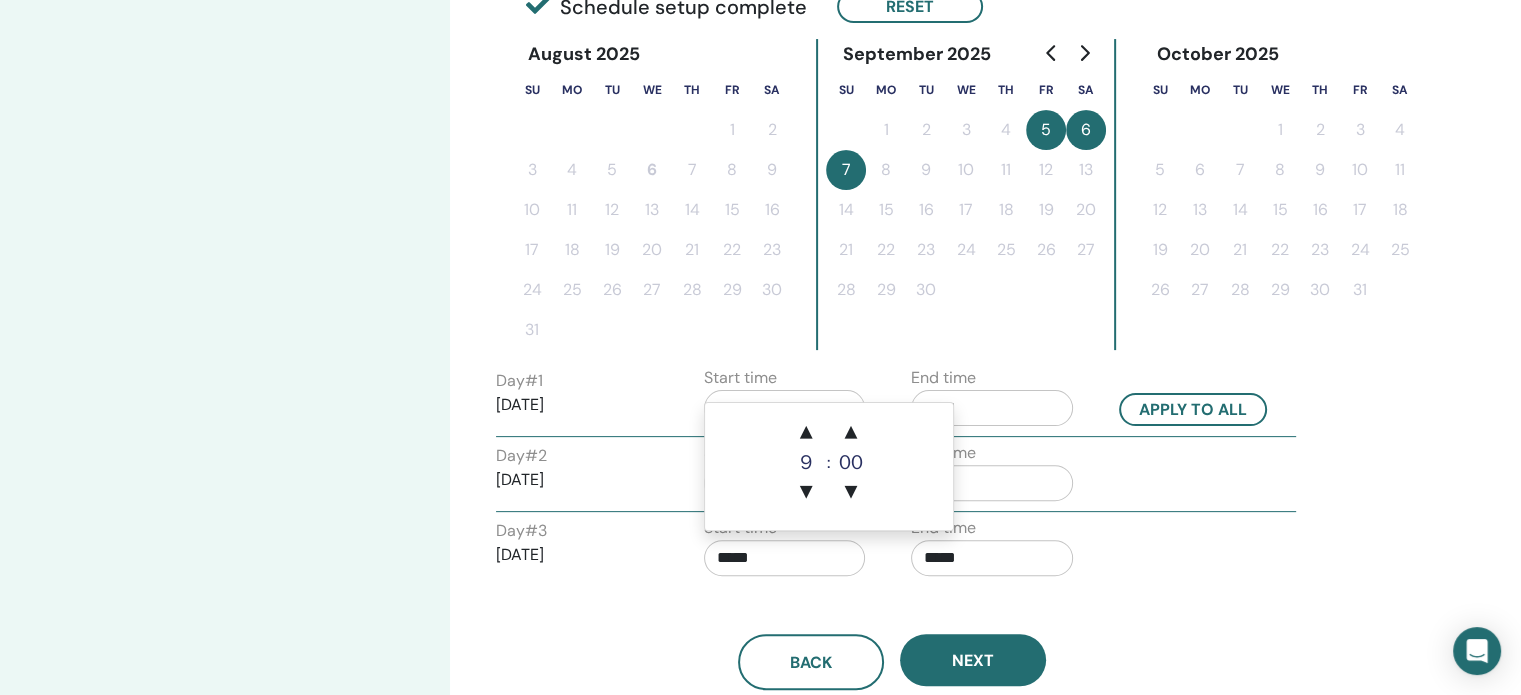 click on "*****" at bounding box center (785, 558) 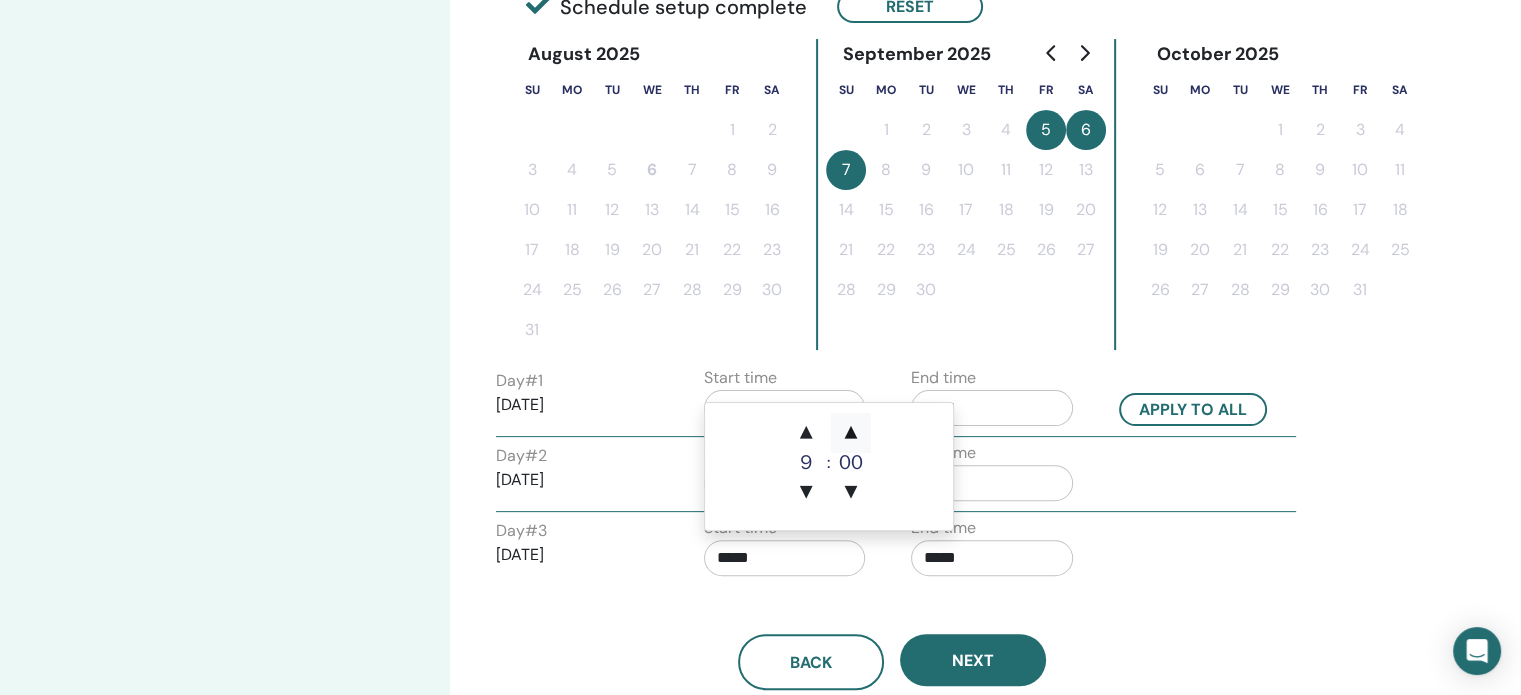 click on "▲" at bounding box center [851, 433] 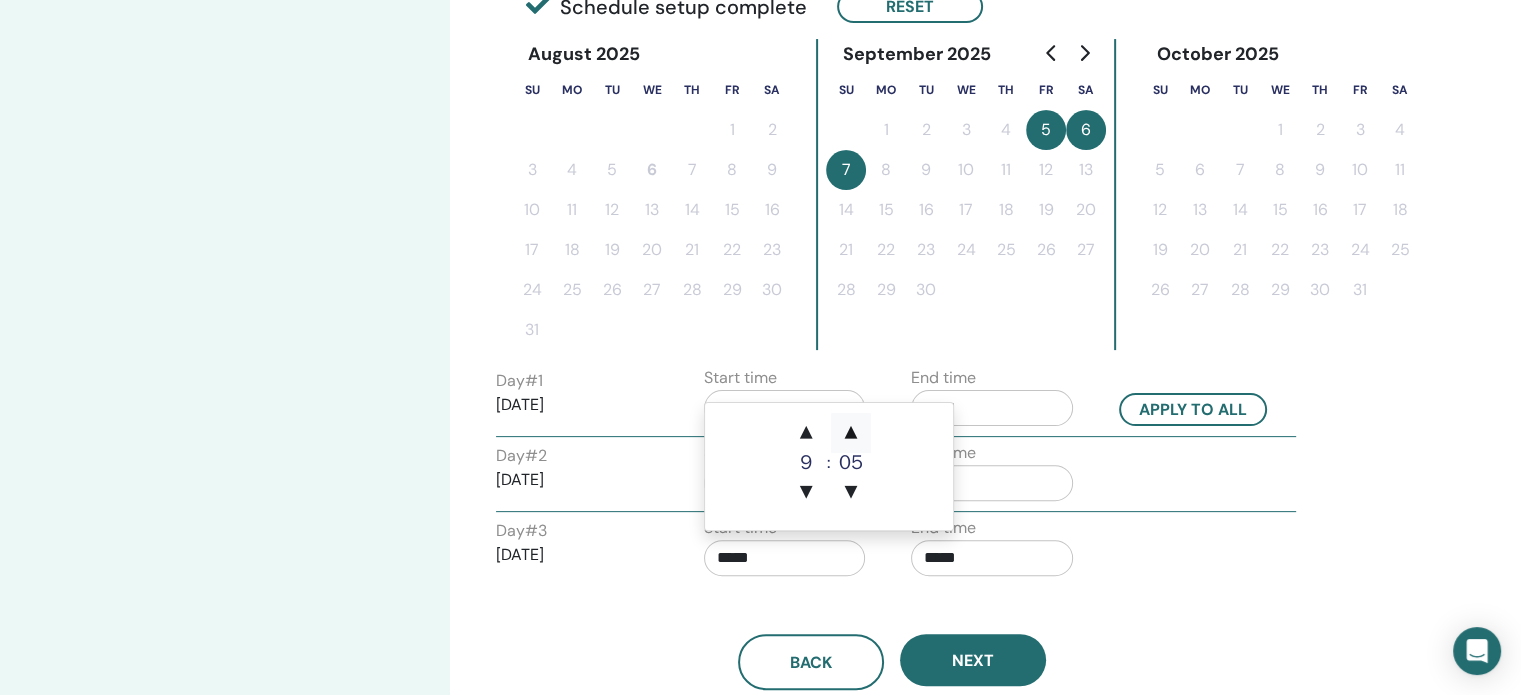 click on "▲" at bounding box center [851, 433] 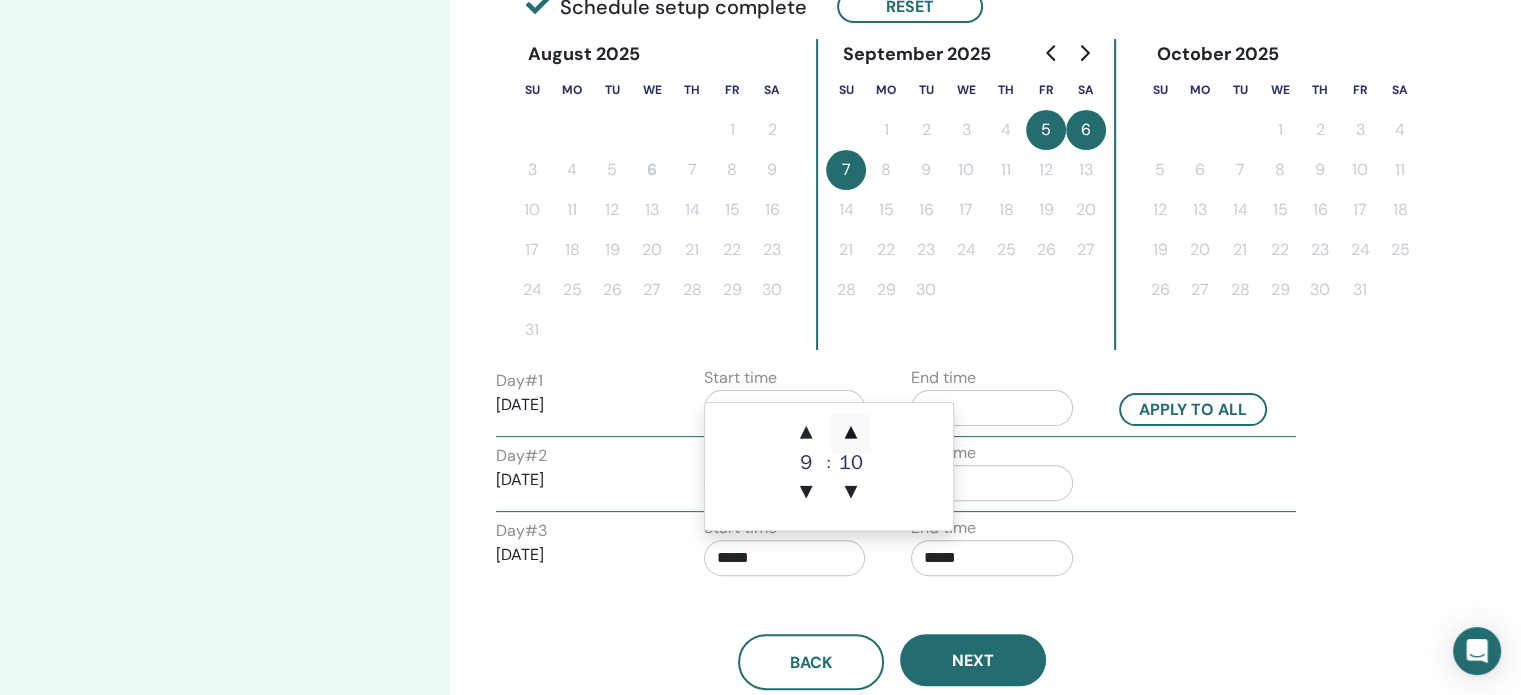 click on "▲" at bounding box center (851, 433) 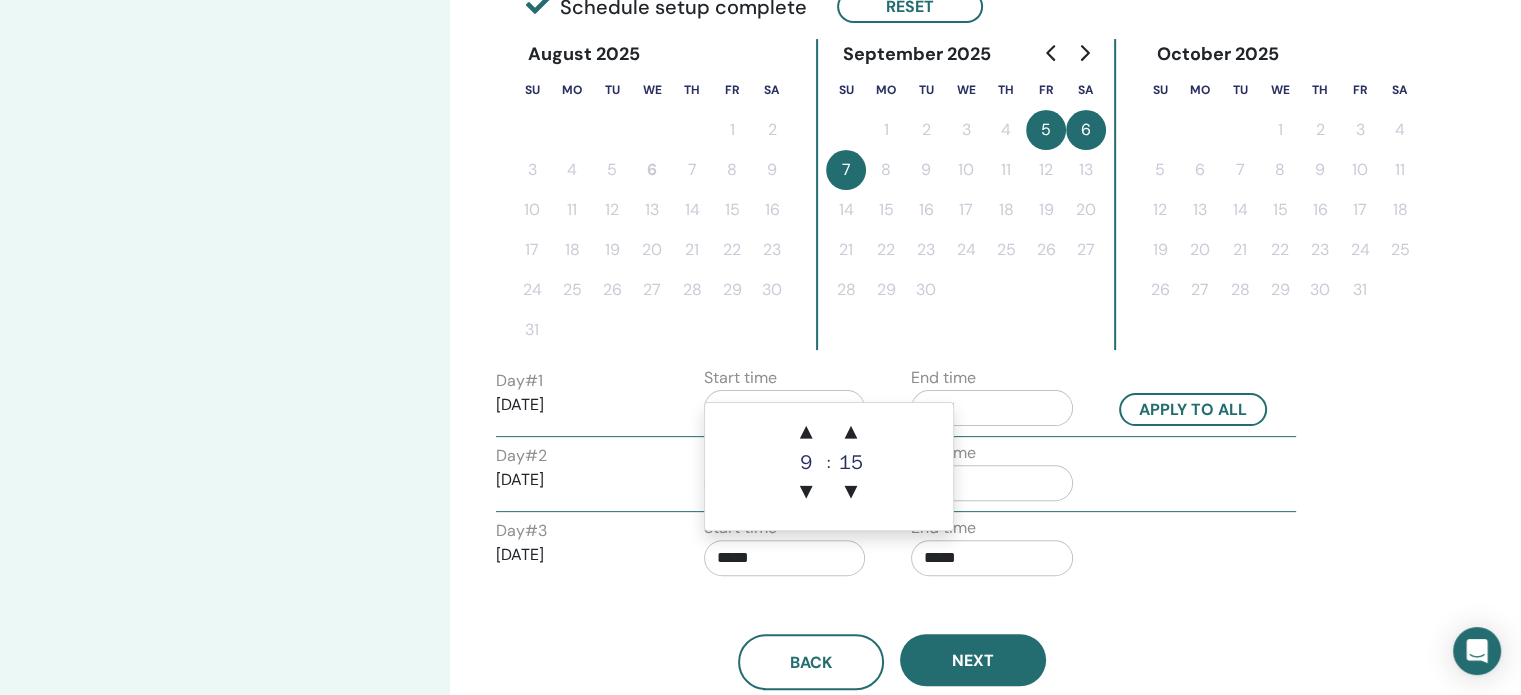 click on "*****" at bounding box center (992, 558) 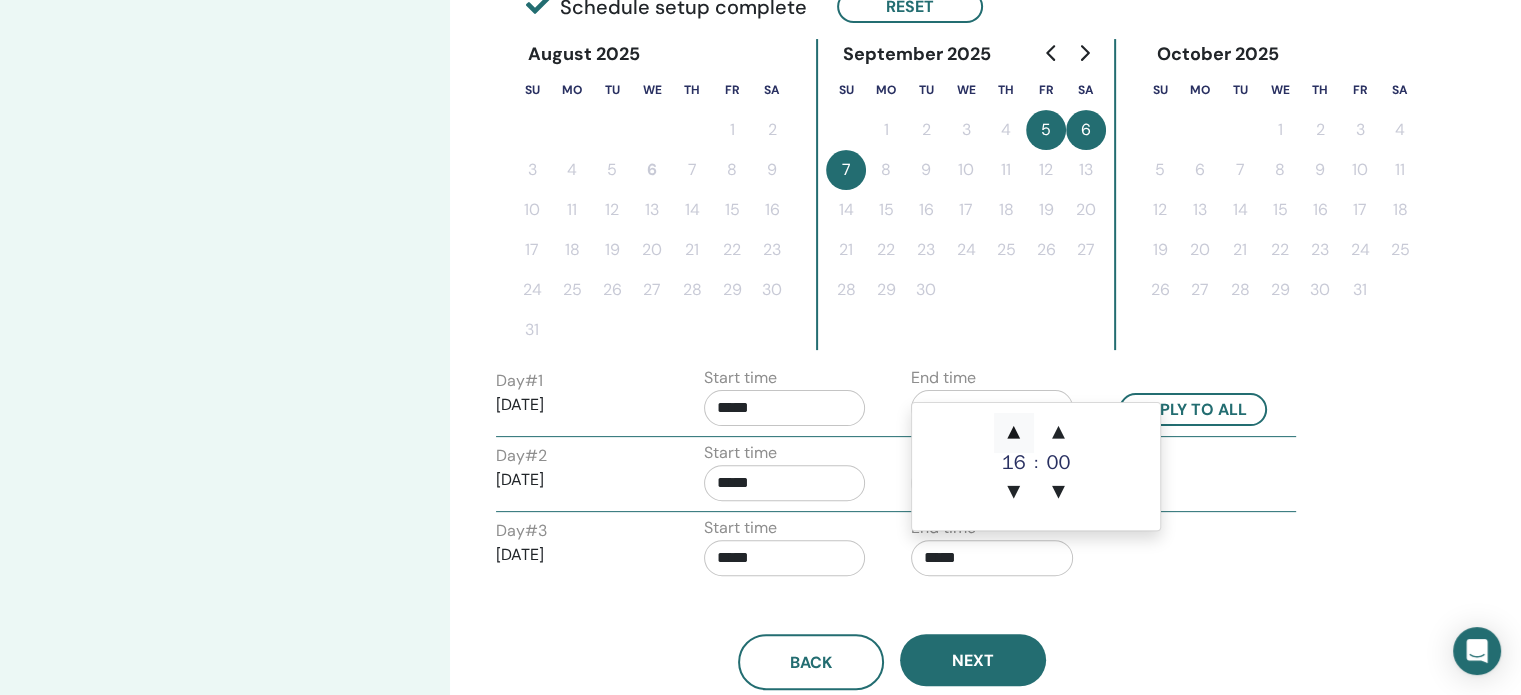 click on "▲" at bounding box center (1014, 433) 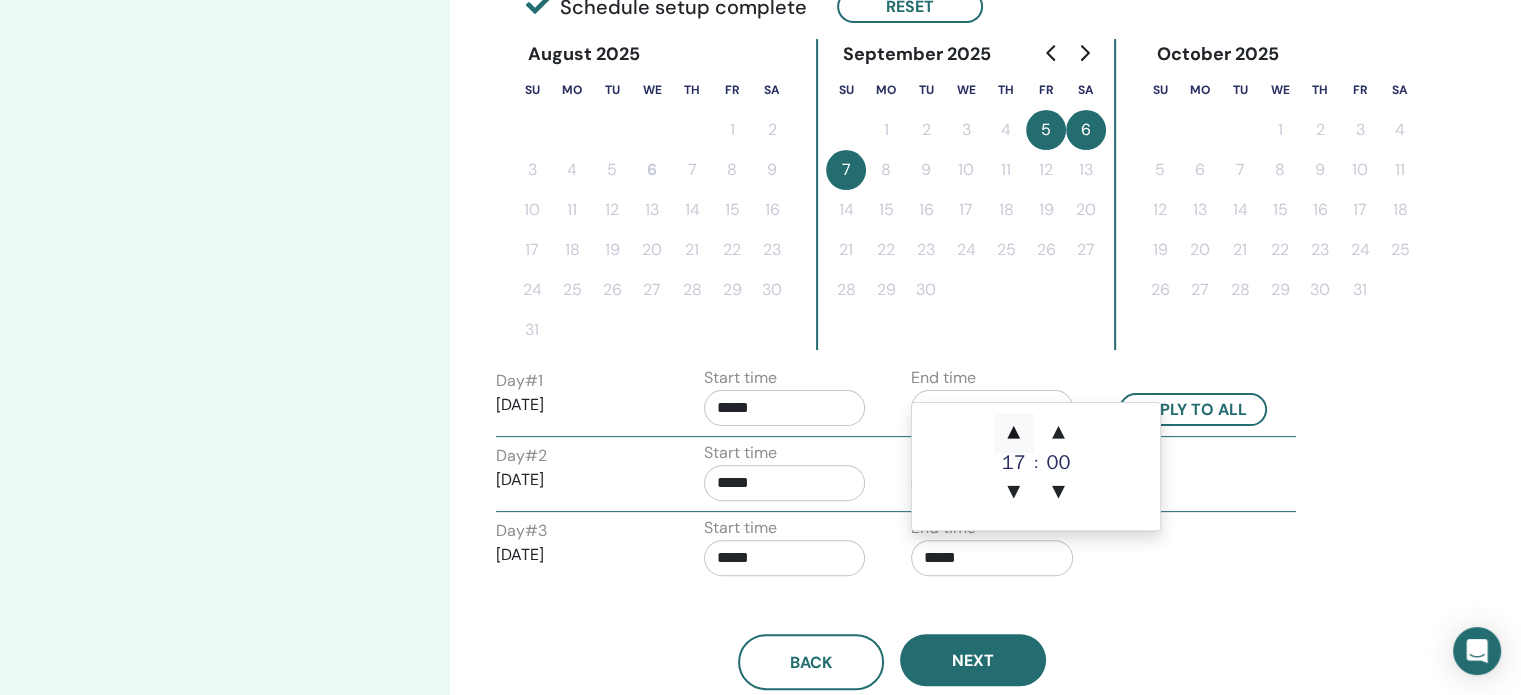 click on "▲" at bounding box center [1014, 433] 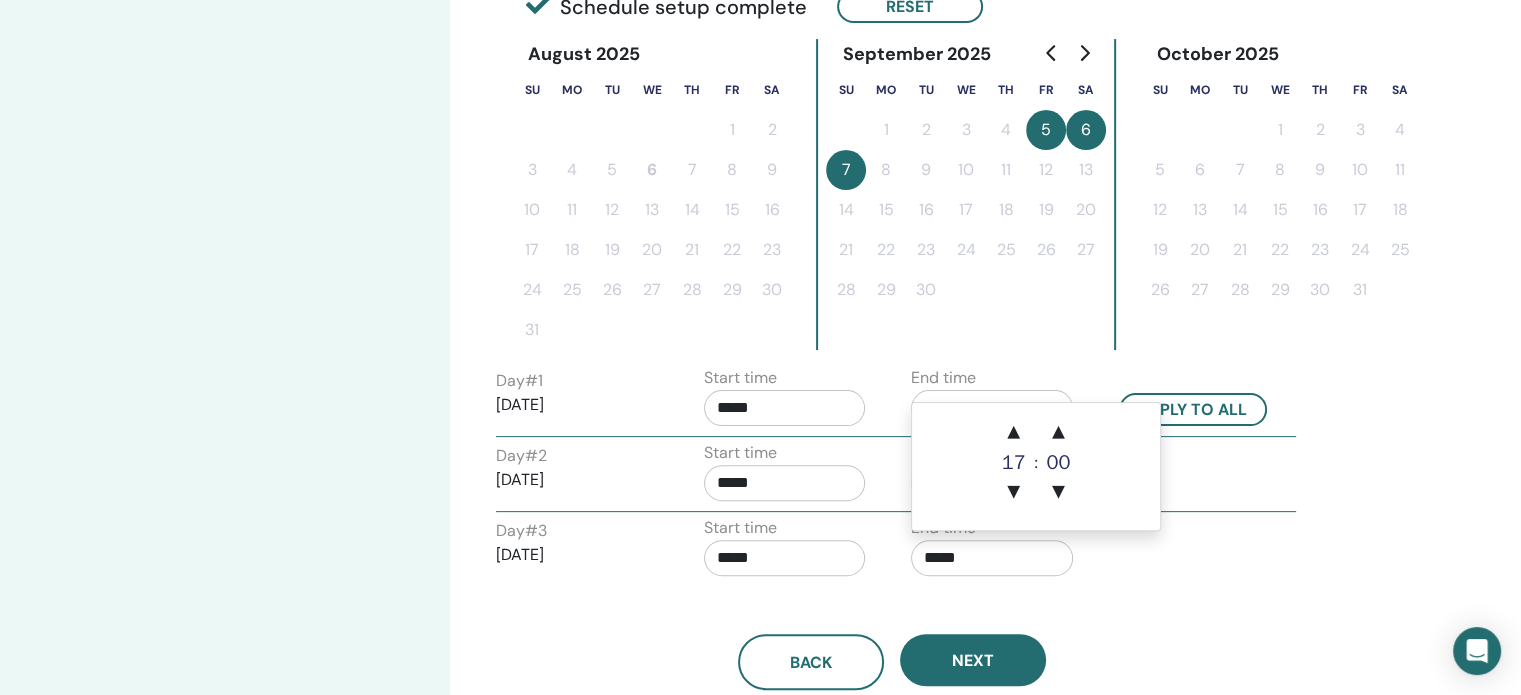 click on "Day  # 3 2025/09/07 Start time ***** End time *****" at bounding box center [896, 551] 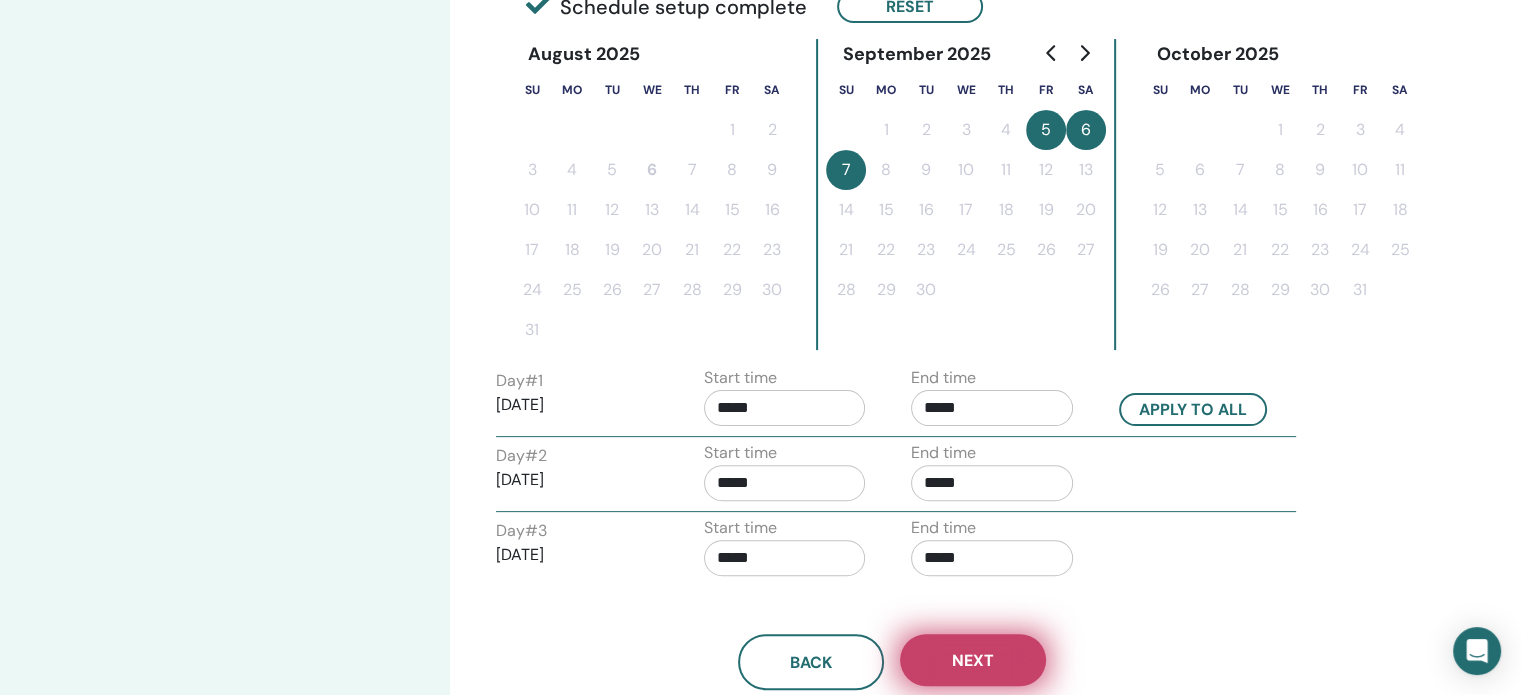 click on "Next" at bounding box center (973, 660) 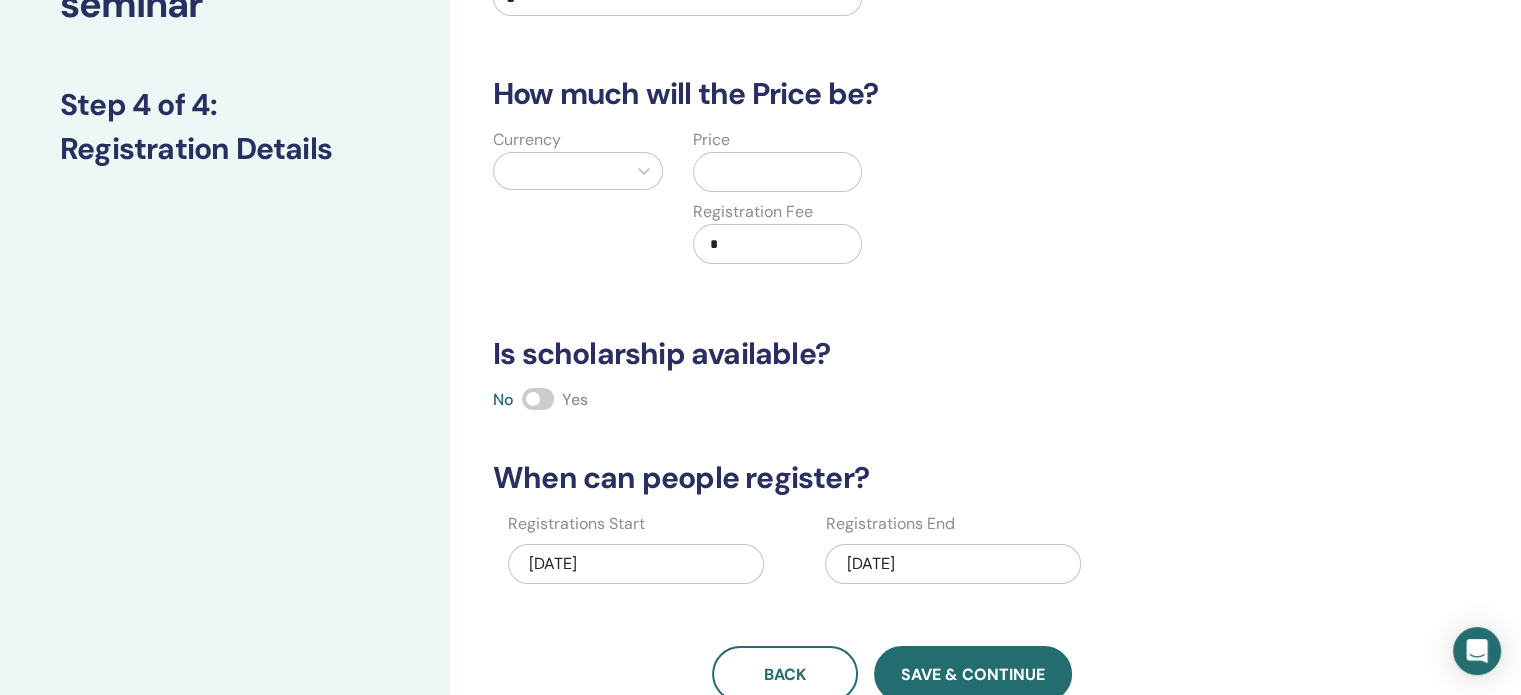 scroll, scrollTop: 0, scrollLeft: 0, axis: both 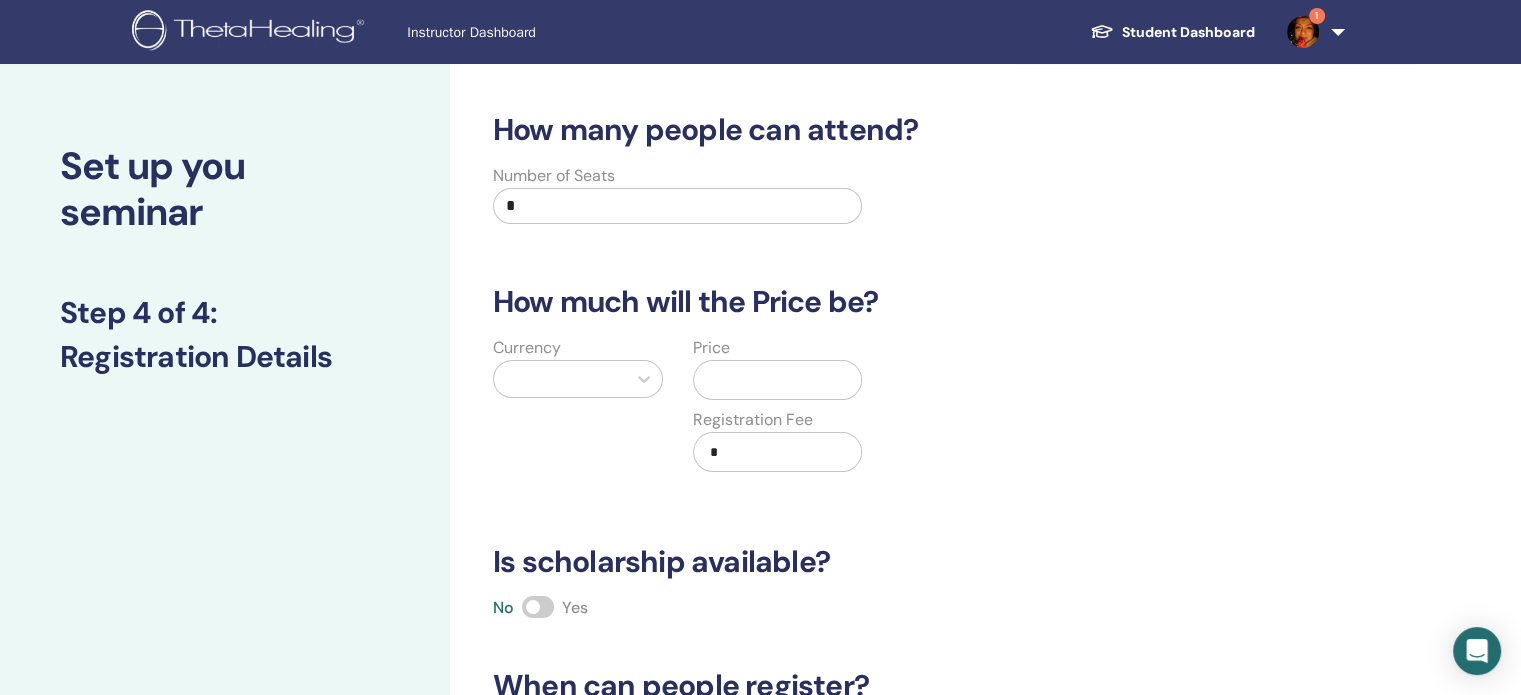 click on "*" at bounding box center (677, 206) 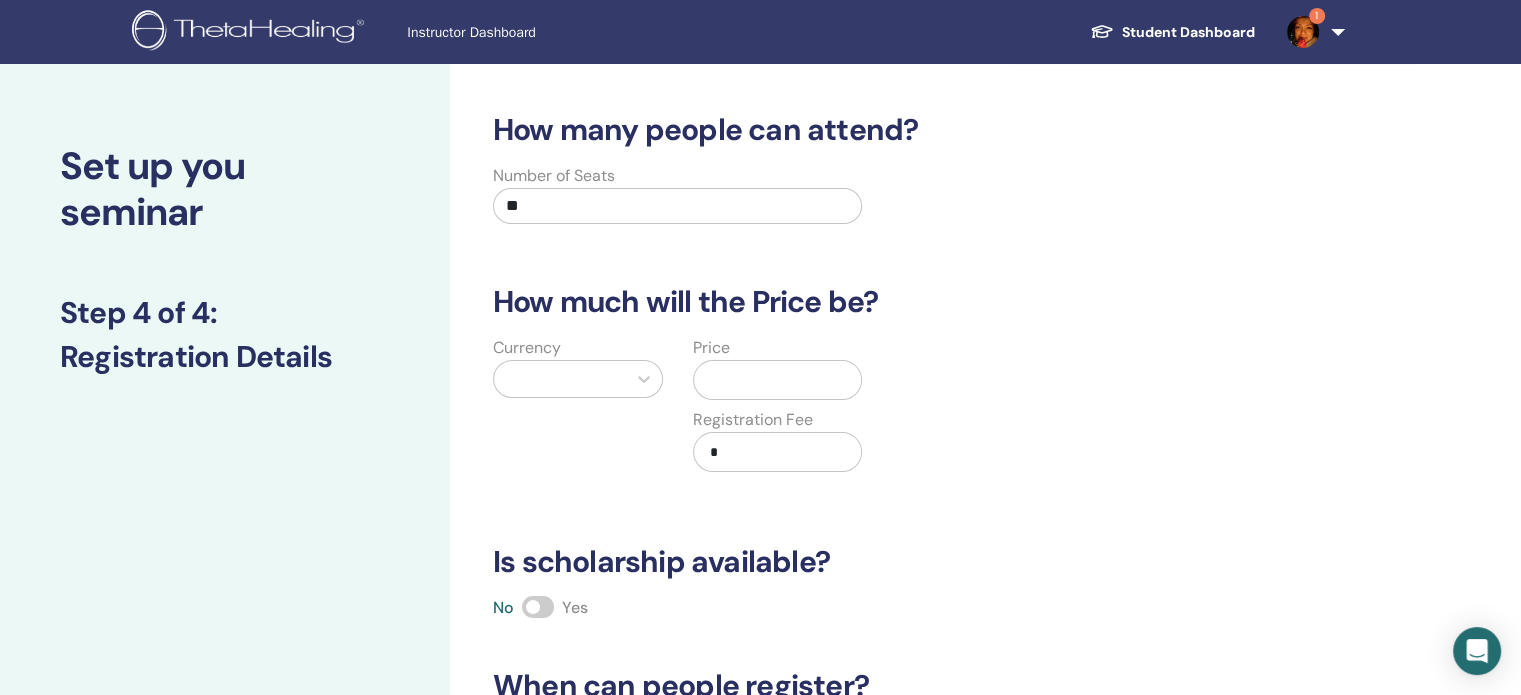 type on "*" 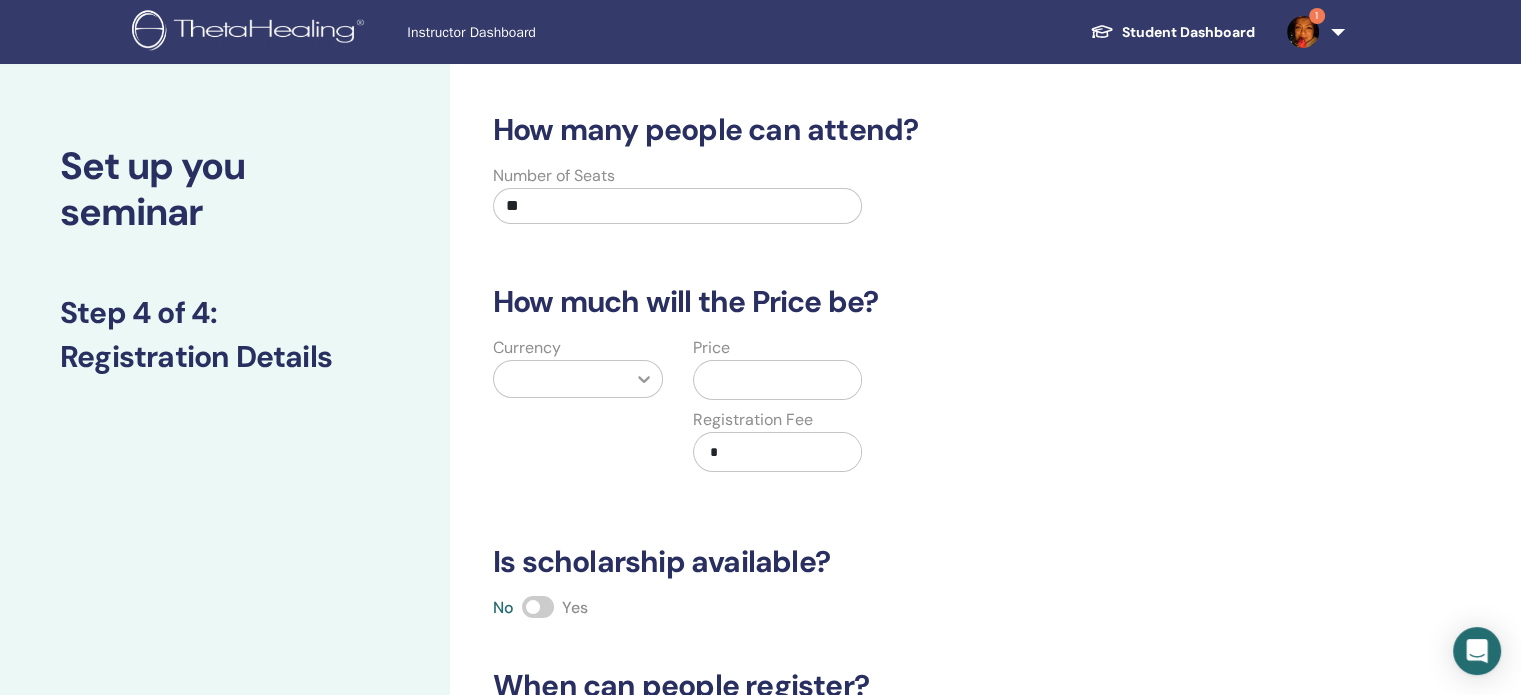 type on "**" 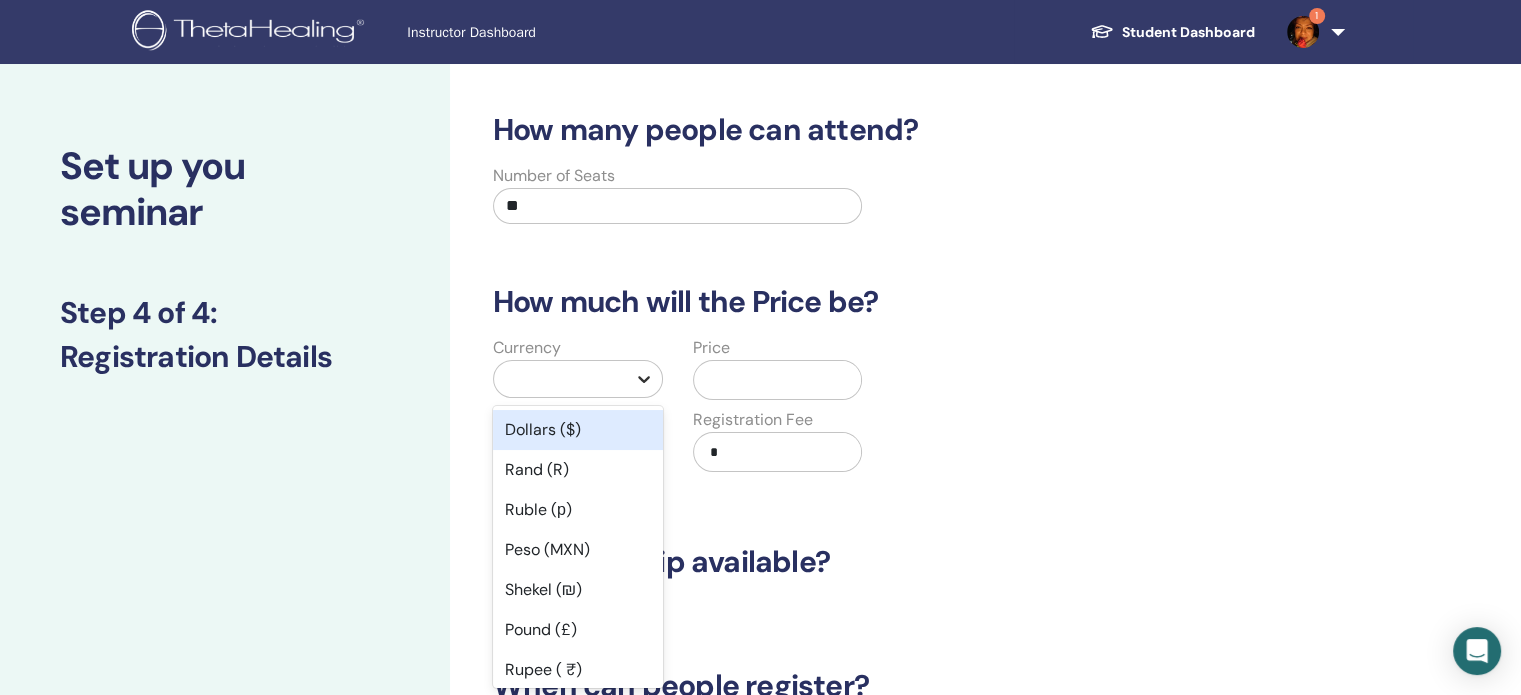 click 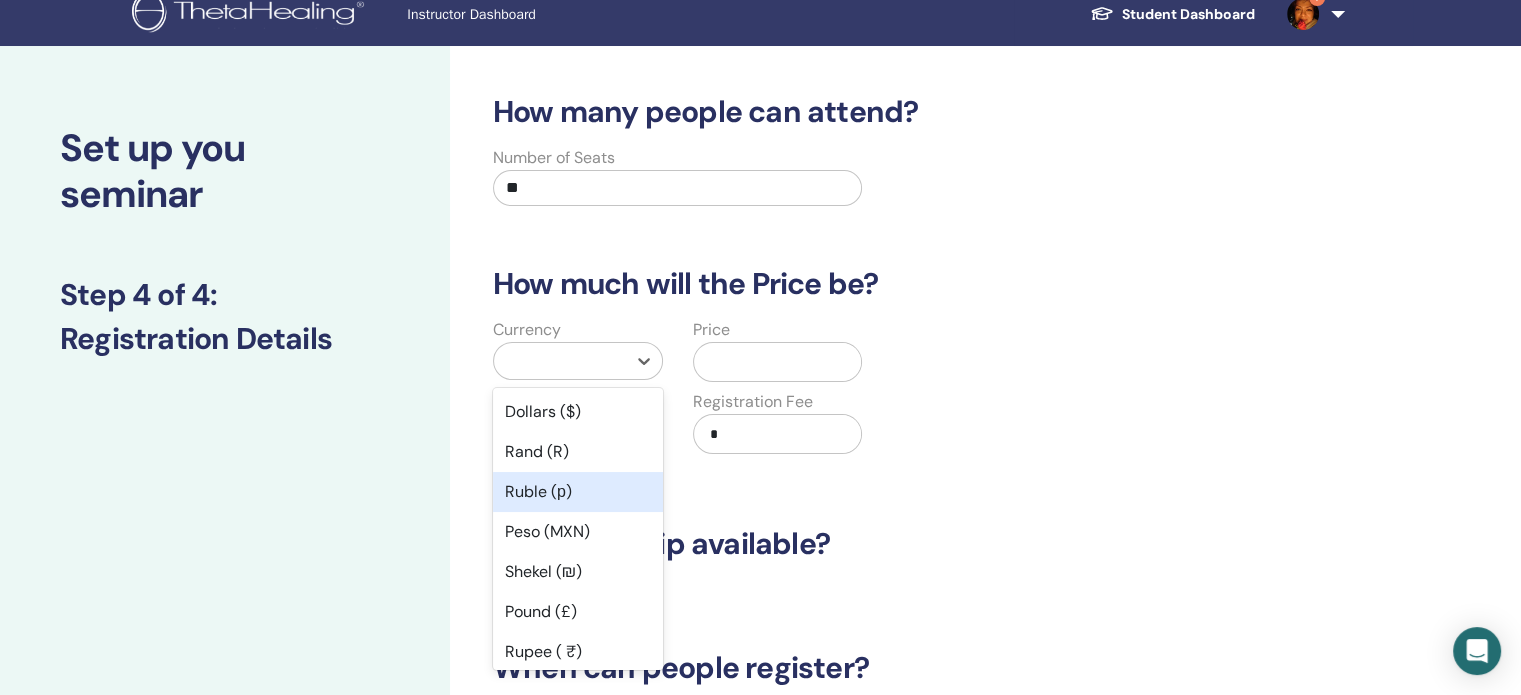 scroll, scrollTop: 200, scrollLeft: 0, axis: vertical 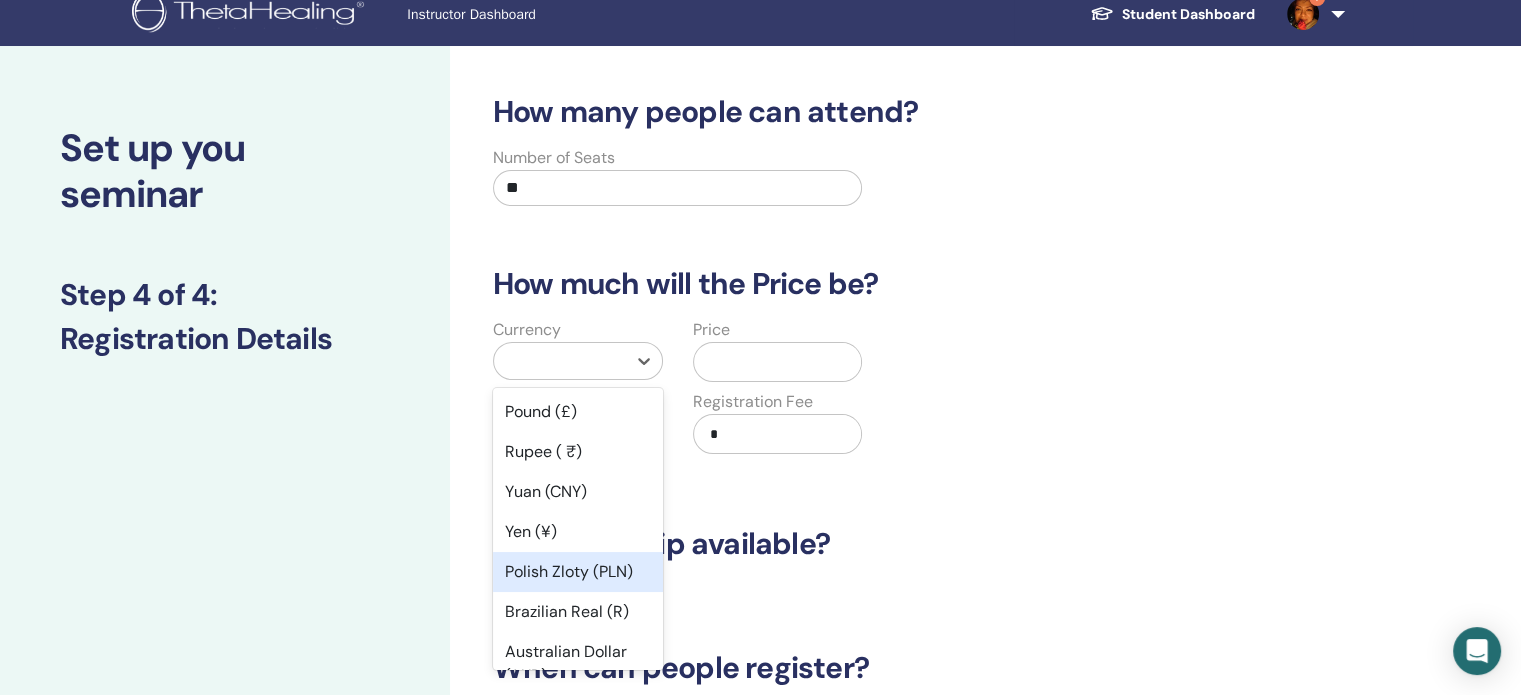 click on "Polish Zloty (PLN)" at bounding box center [578, 572] 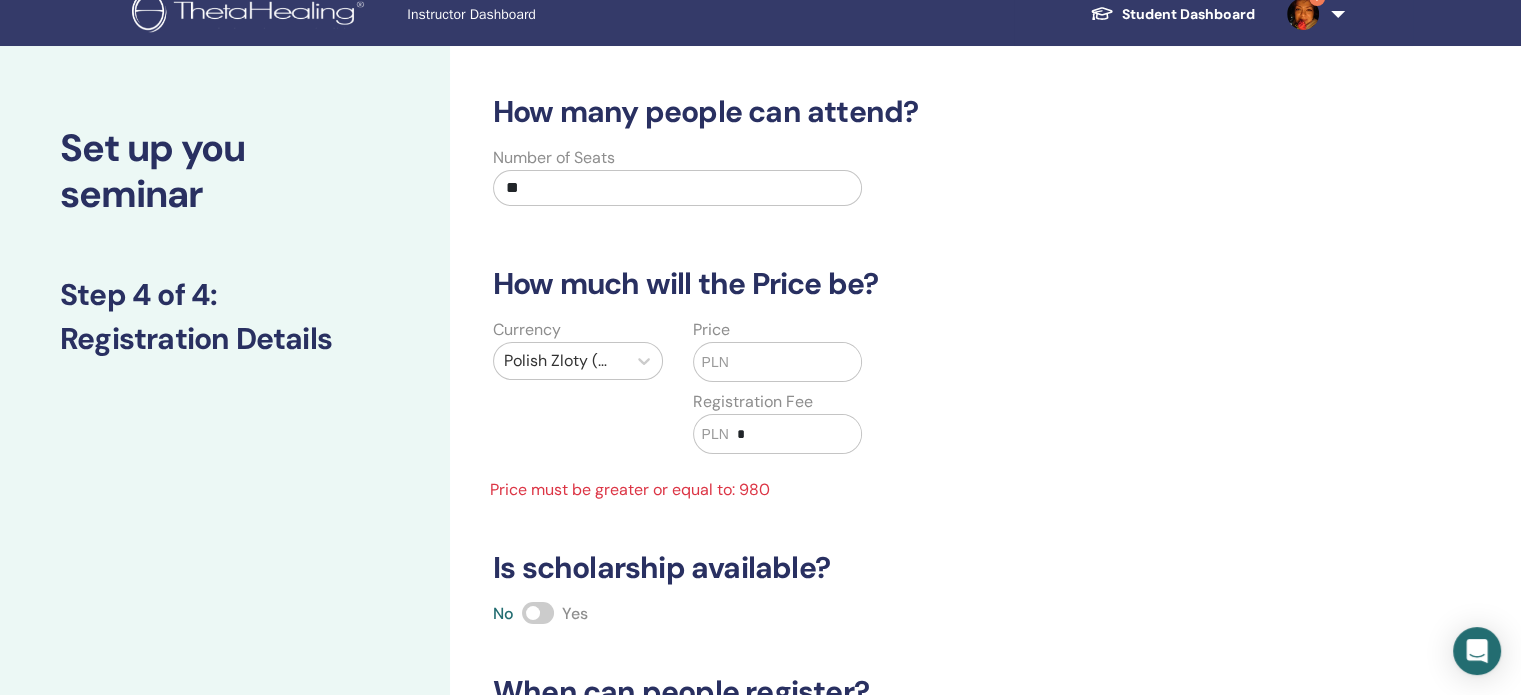 click at bounding box center [795, 362] 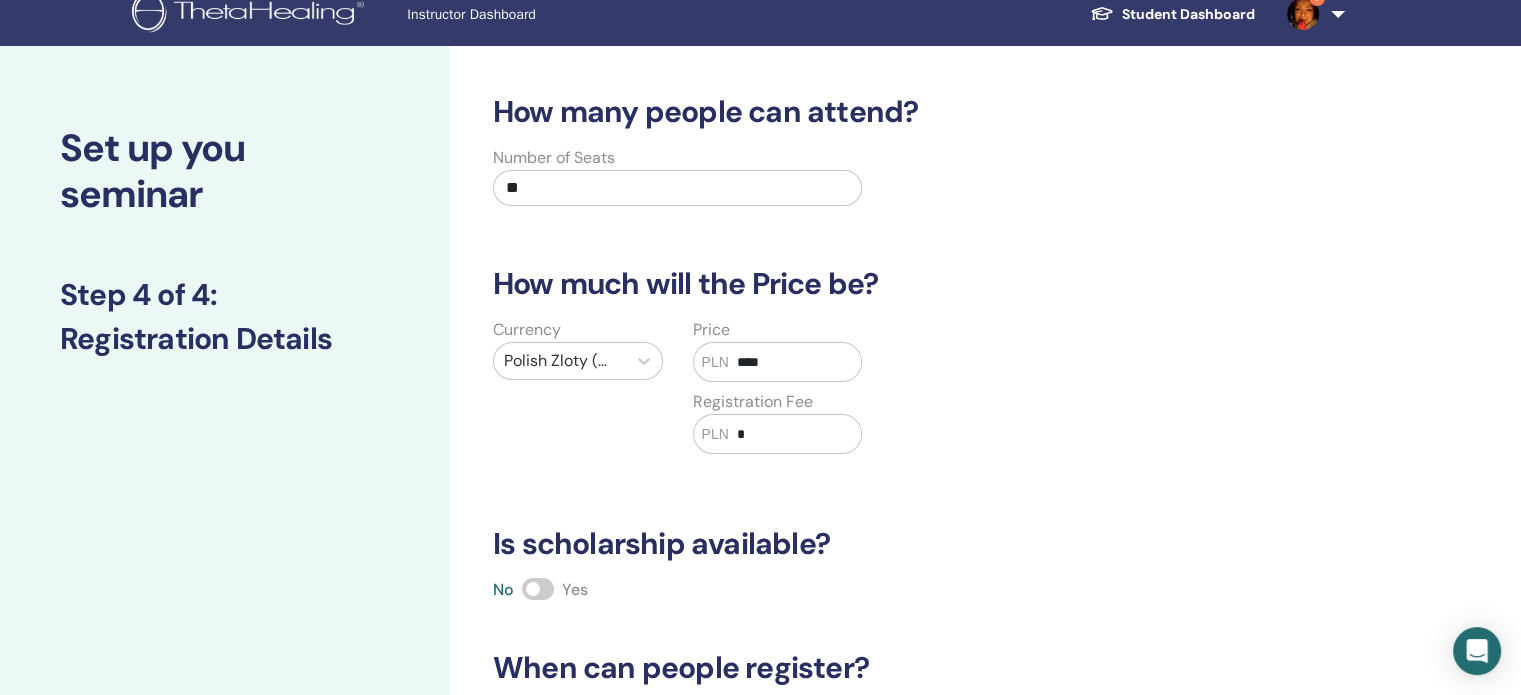 type on "****" 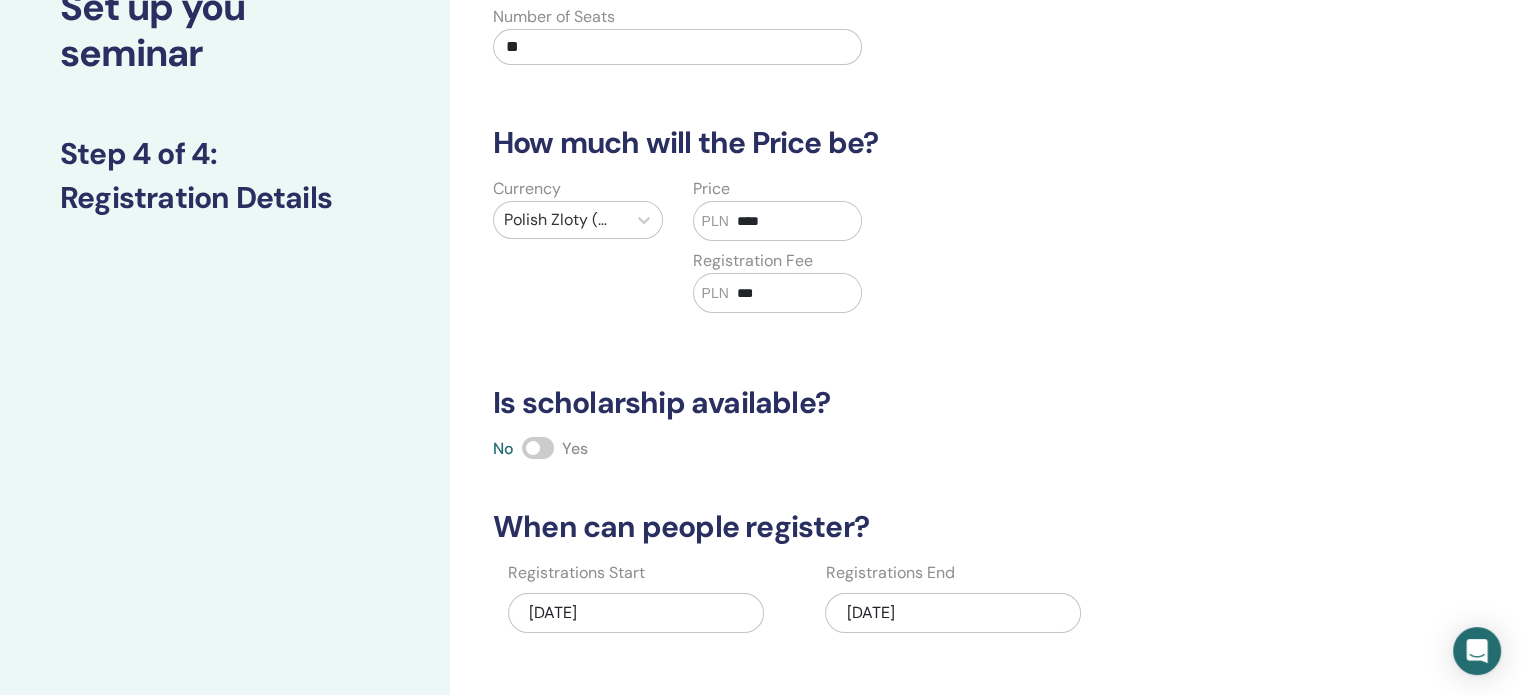 scroll, scrollTop: 218, scrollLeft: 0, axis: vertical 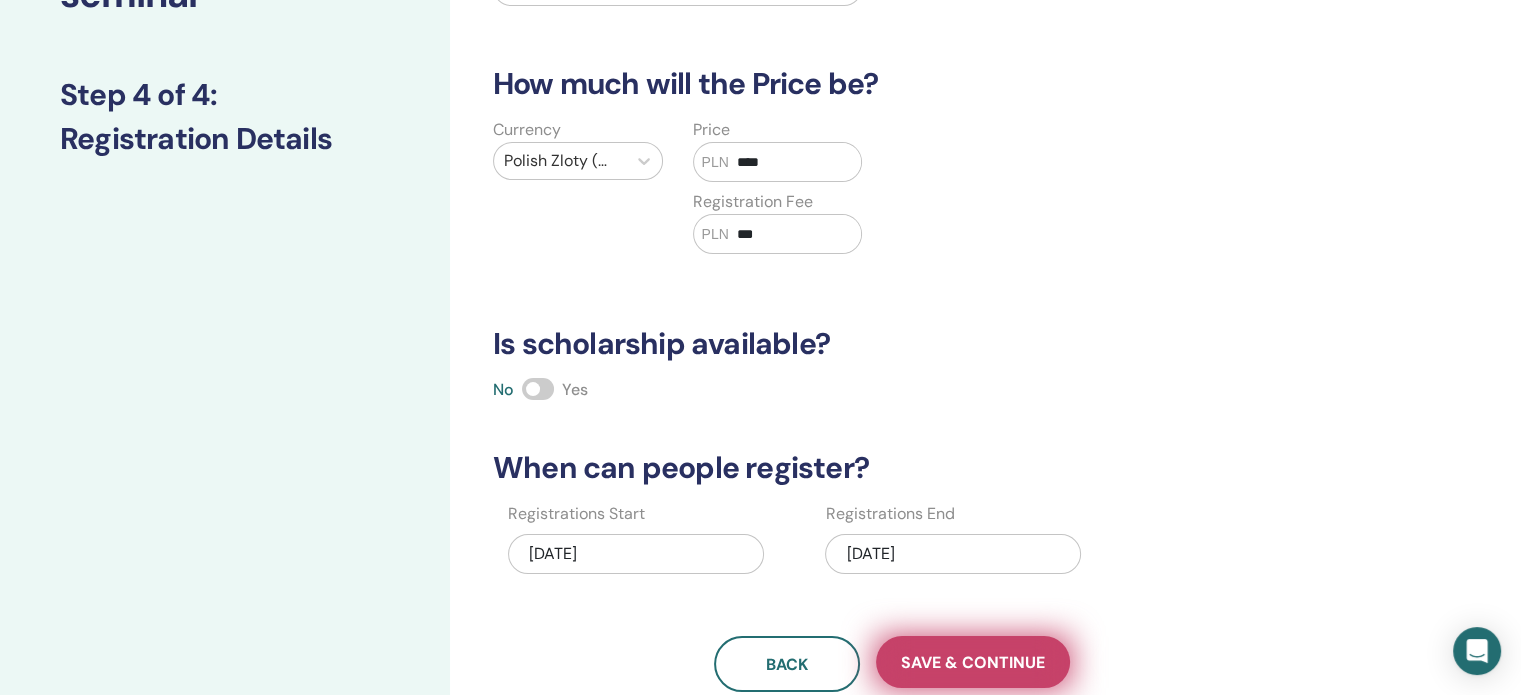 type on "***" 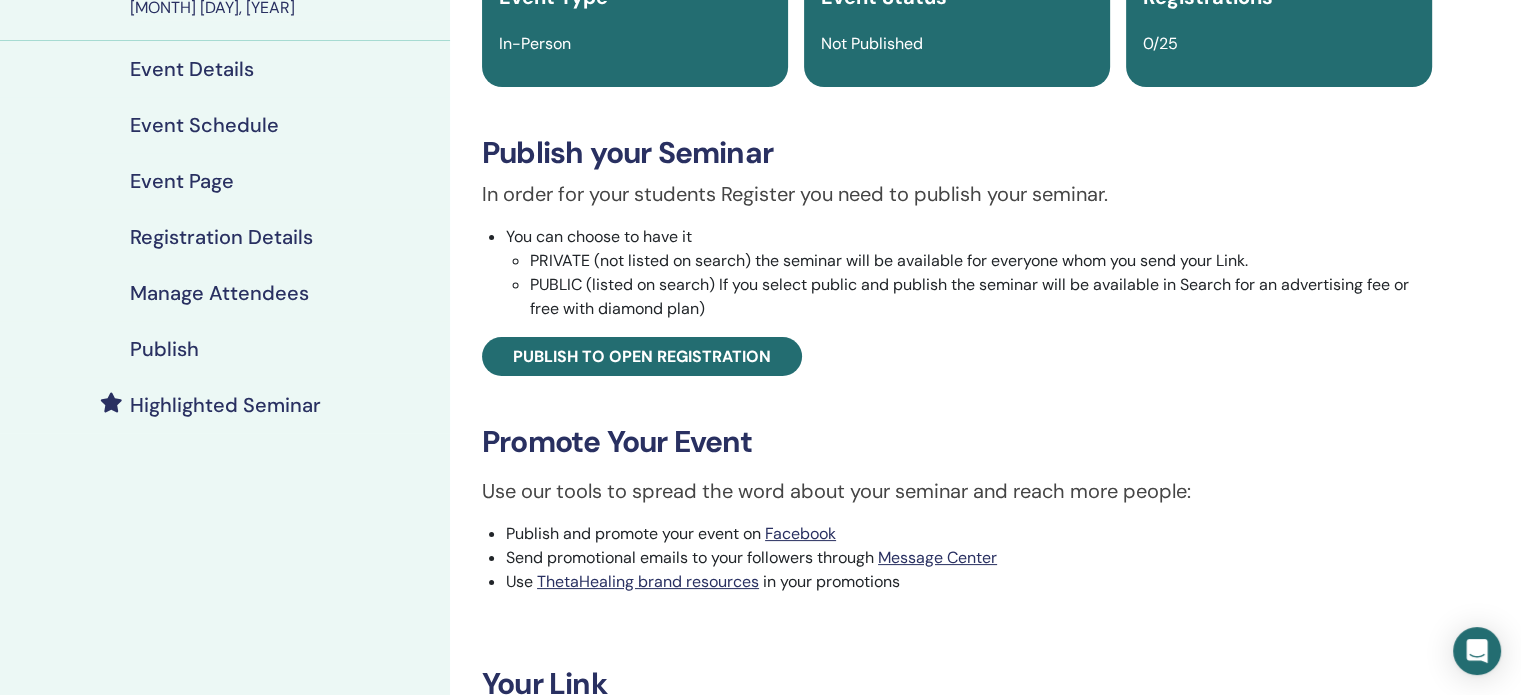 scroll, scrollTop: 200, scrollLeft: 0, axis: vertical 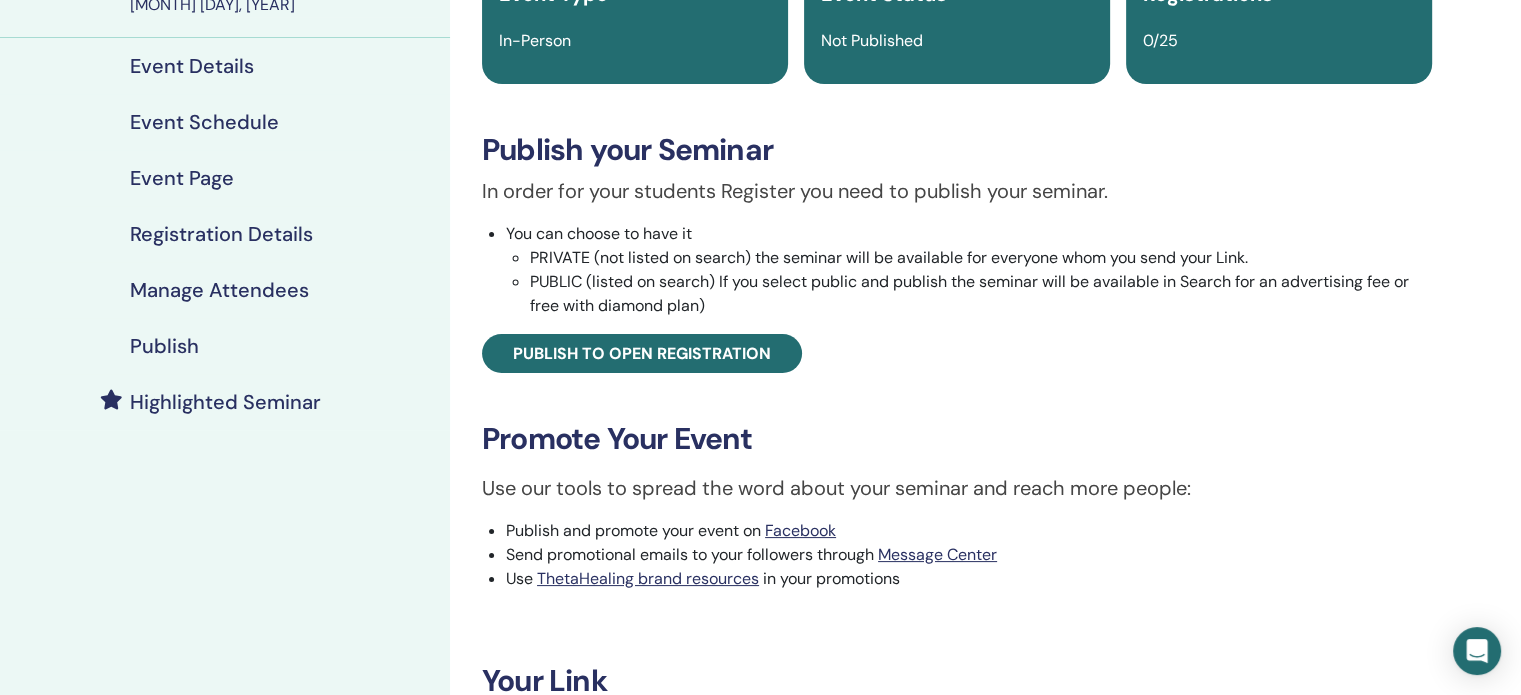 click on "Publish" at bounding box center [164, 346] 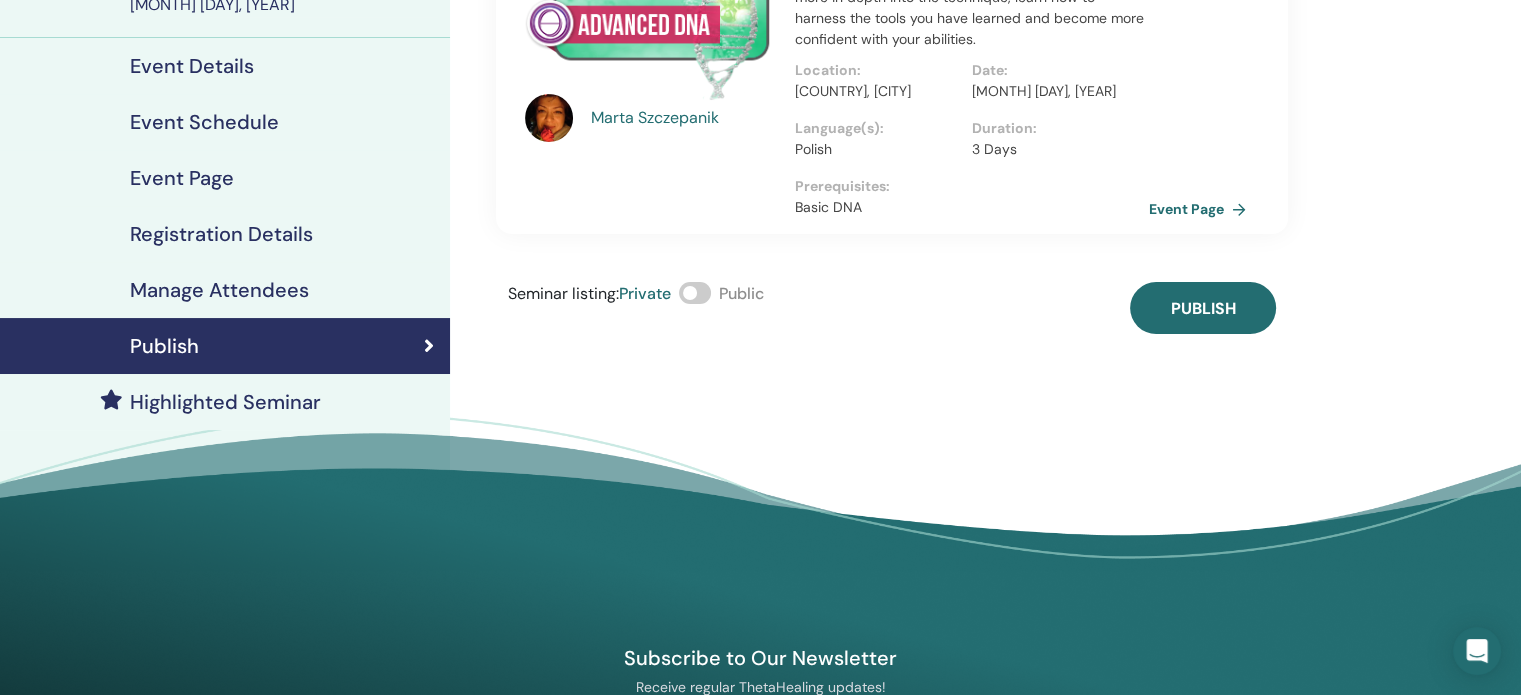 click at bounding box center [695, 293] 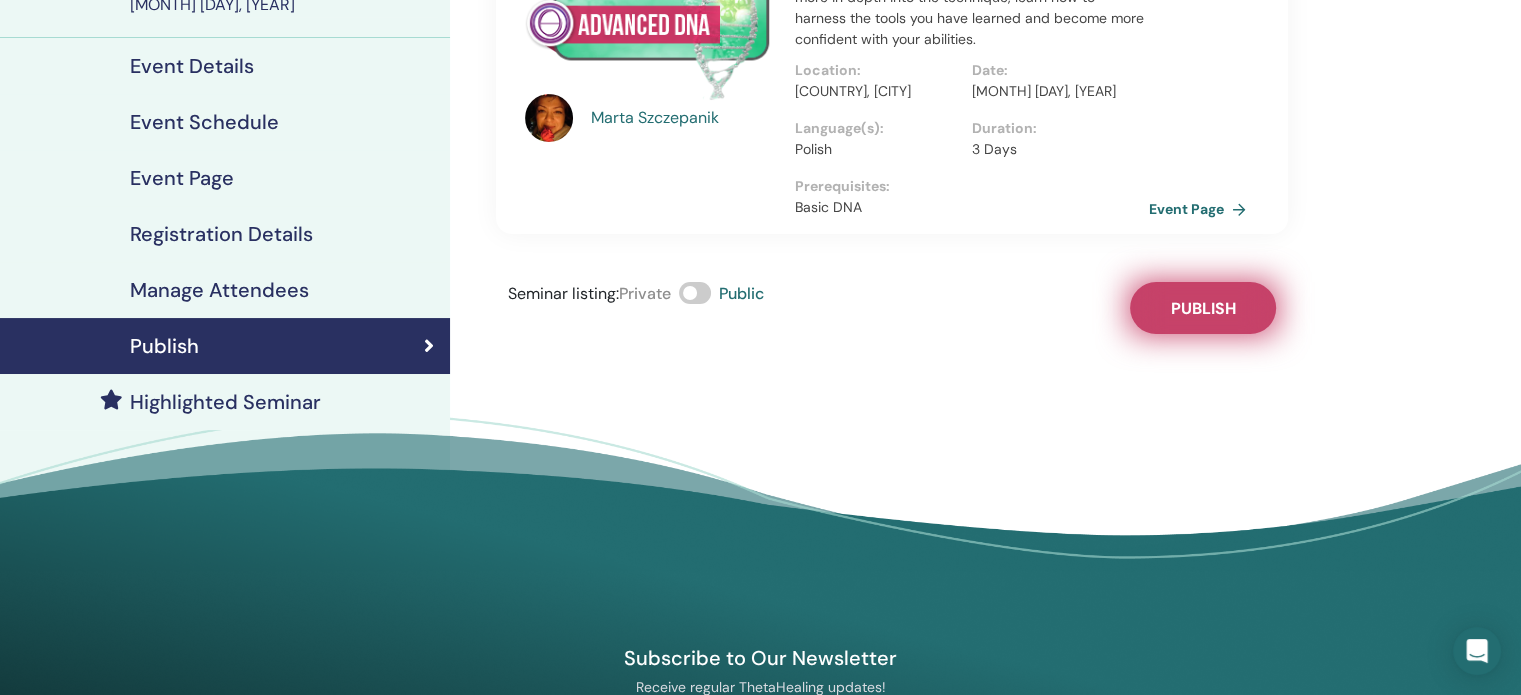 click on "Publish" at bounding box center [1203, 308] 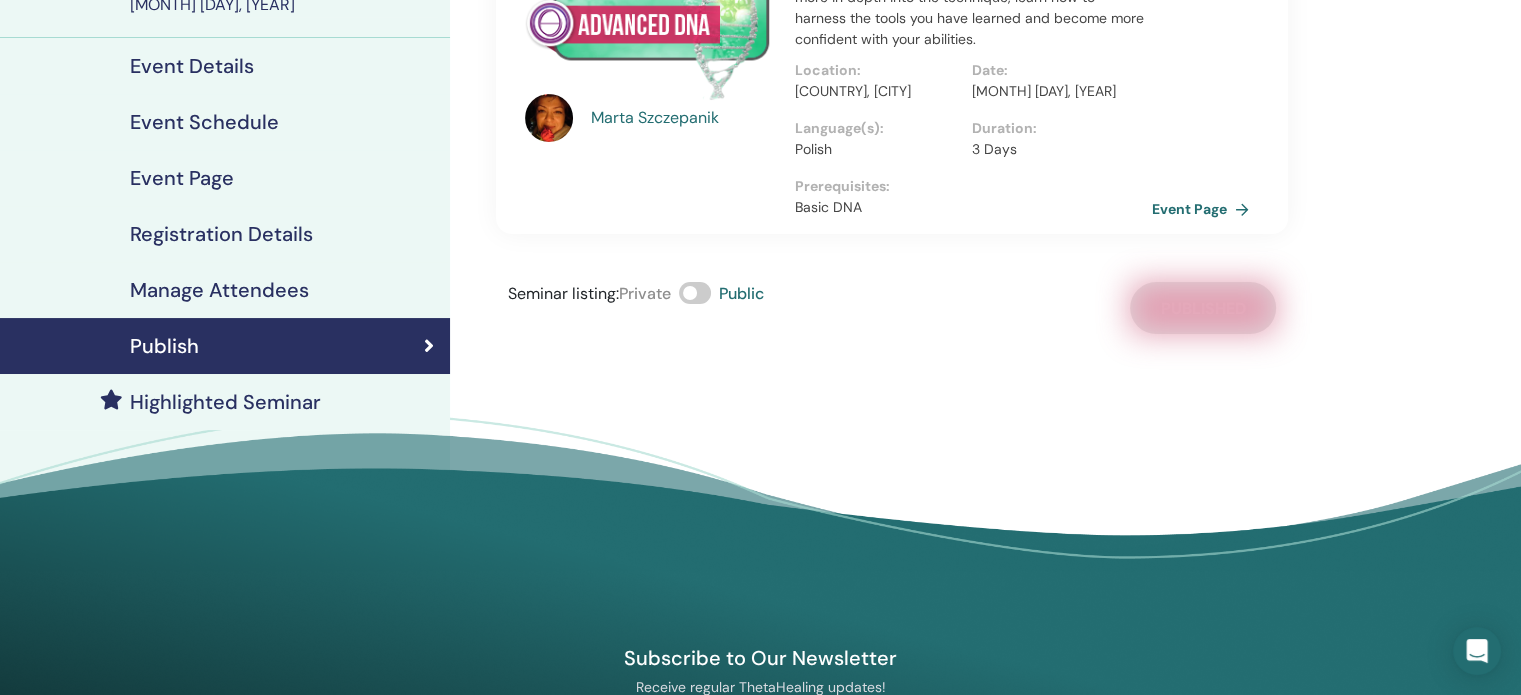 click on "Event Page" at bounding box center (1204, 209) 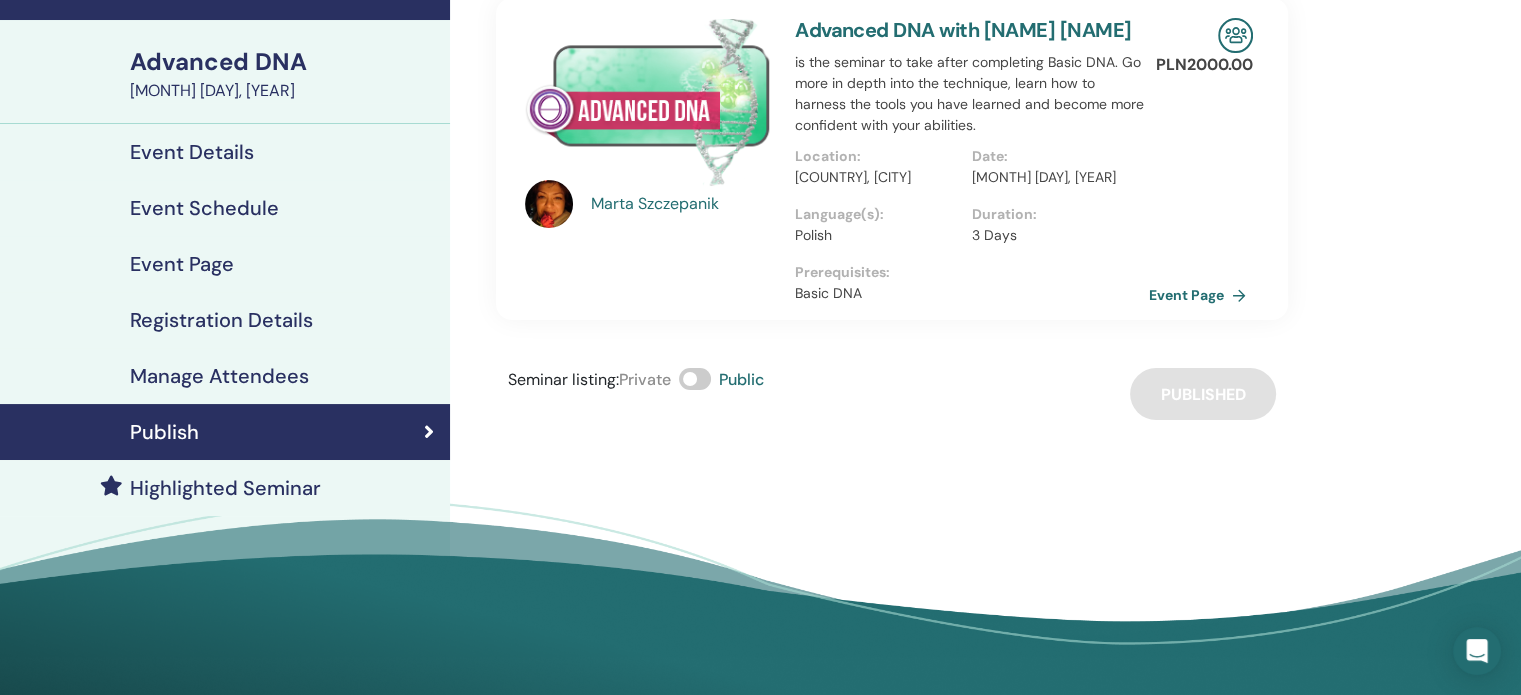 scroll, scrollTop: 0, scrollLeft: 0, axis: both 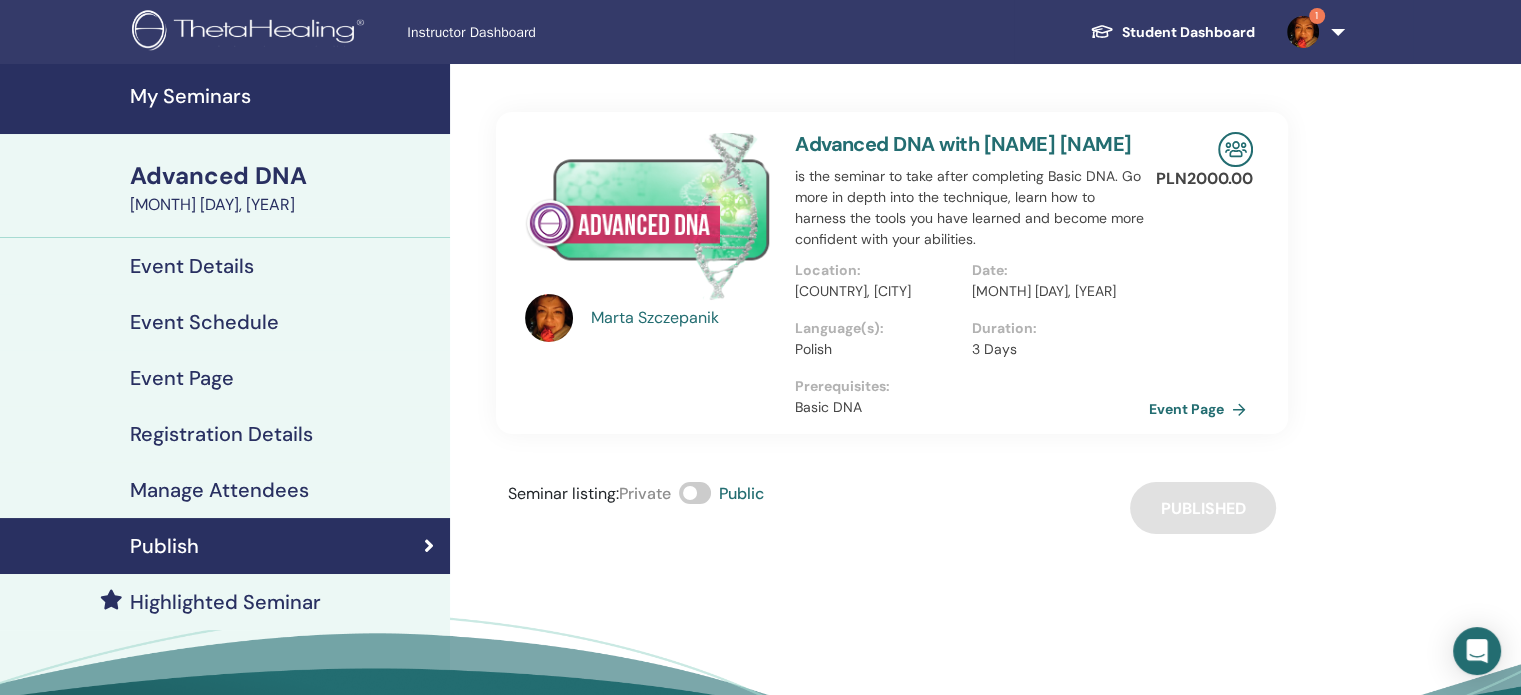 click on "My Seminars" at bounding box center [284, 96] 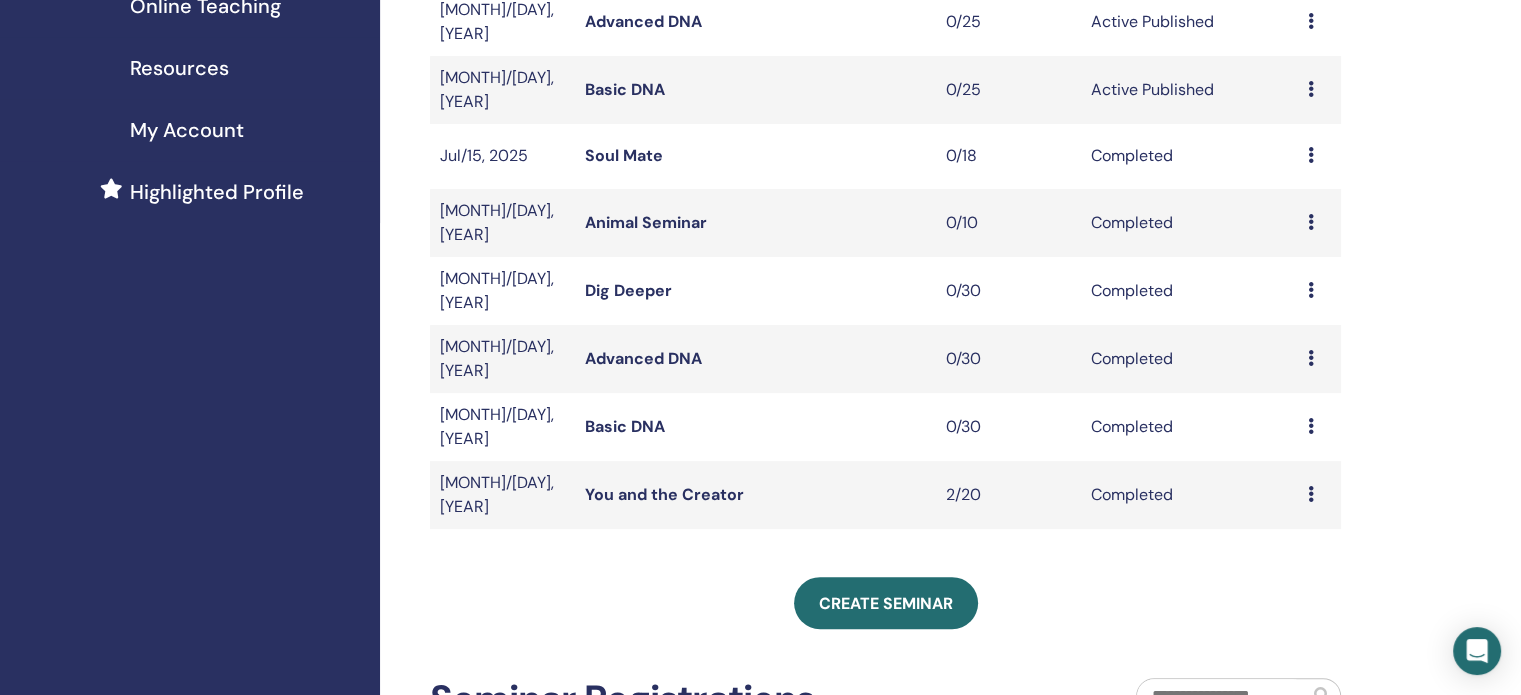 scroll, scrollTop: 400, scrollLeft: 0, axis: vertical 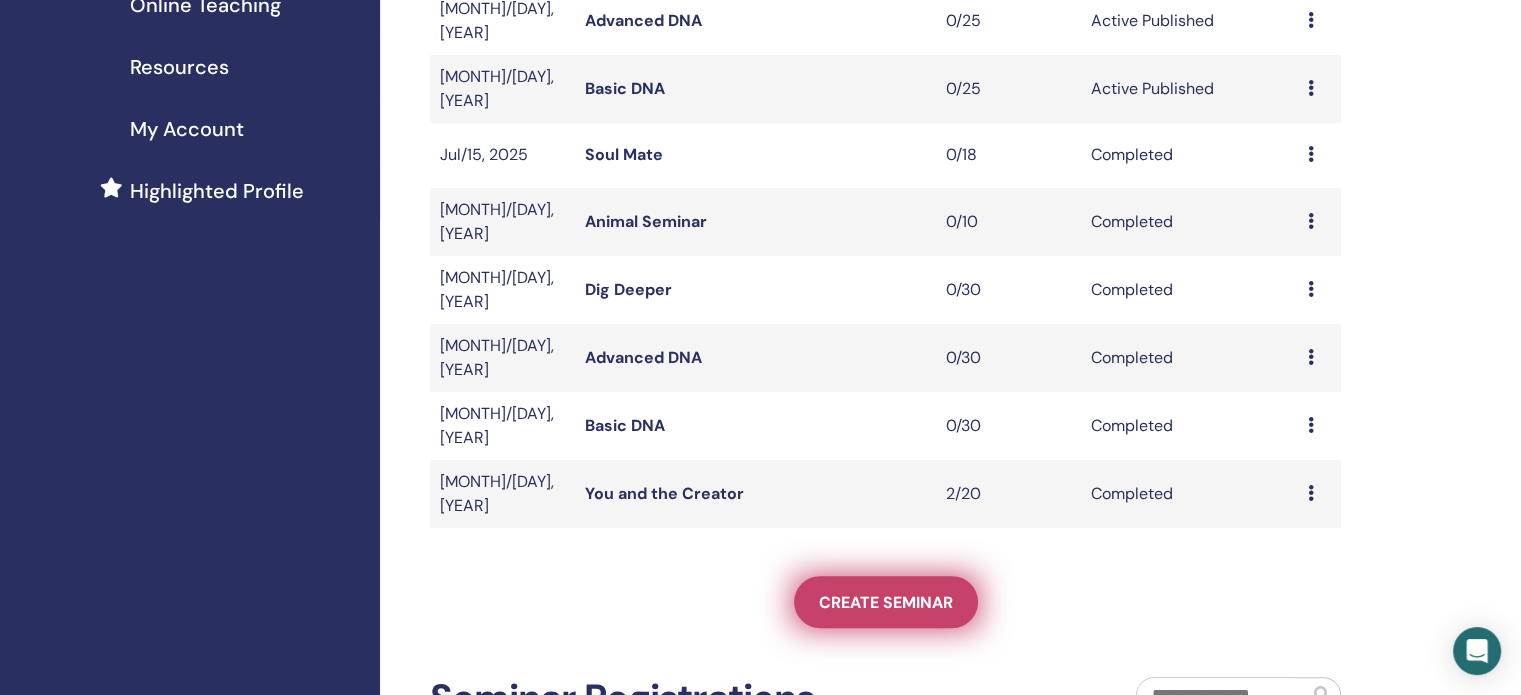 click on "Create seminar" at bounding box center [886, 602] 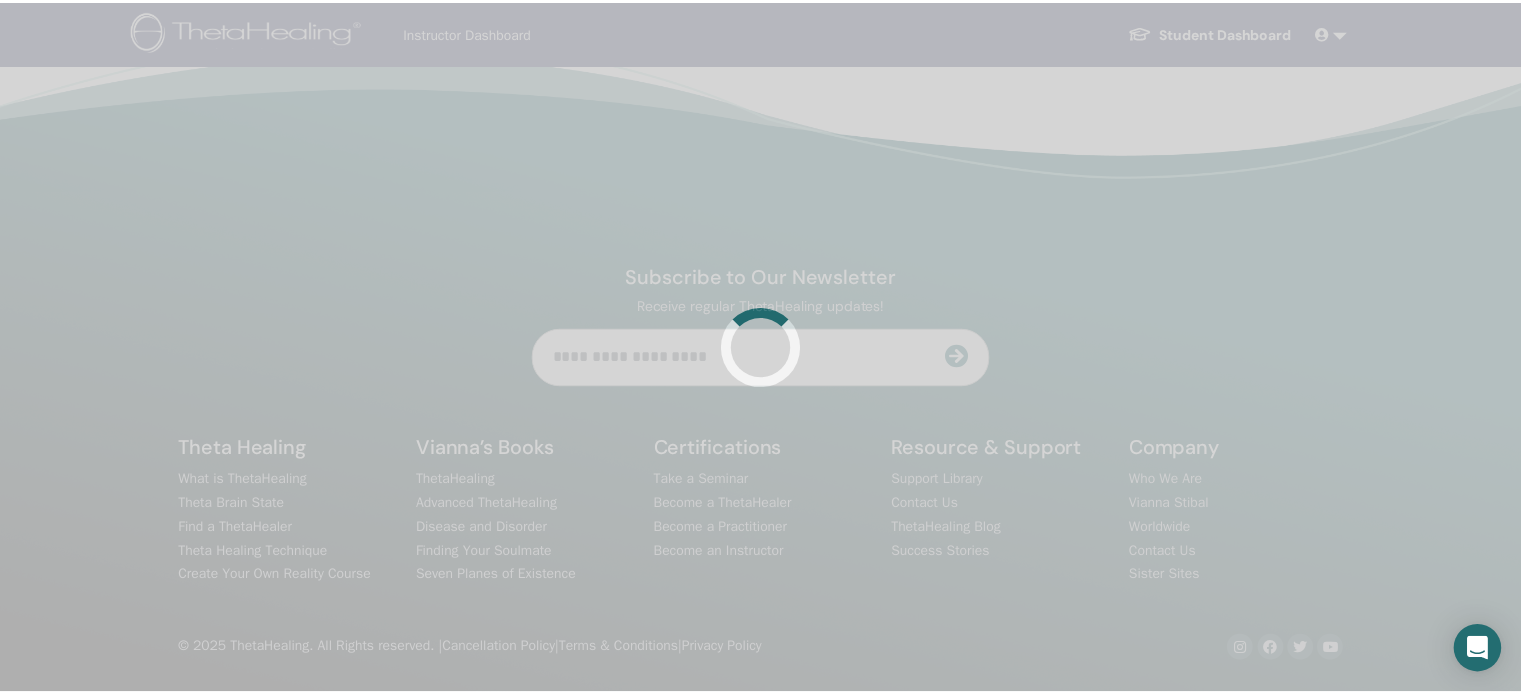 scroll, scrollTop: 0, scrollLeft: 0, axis: both 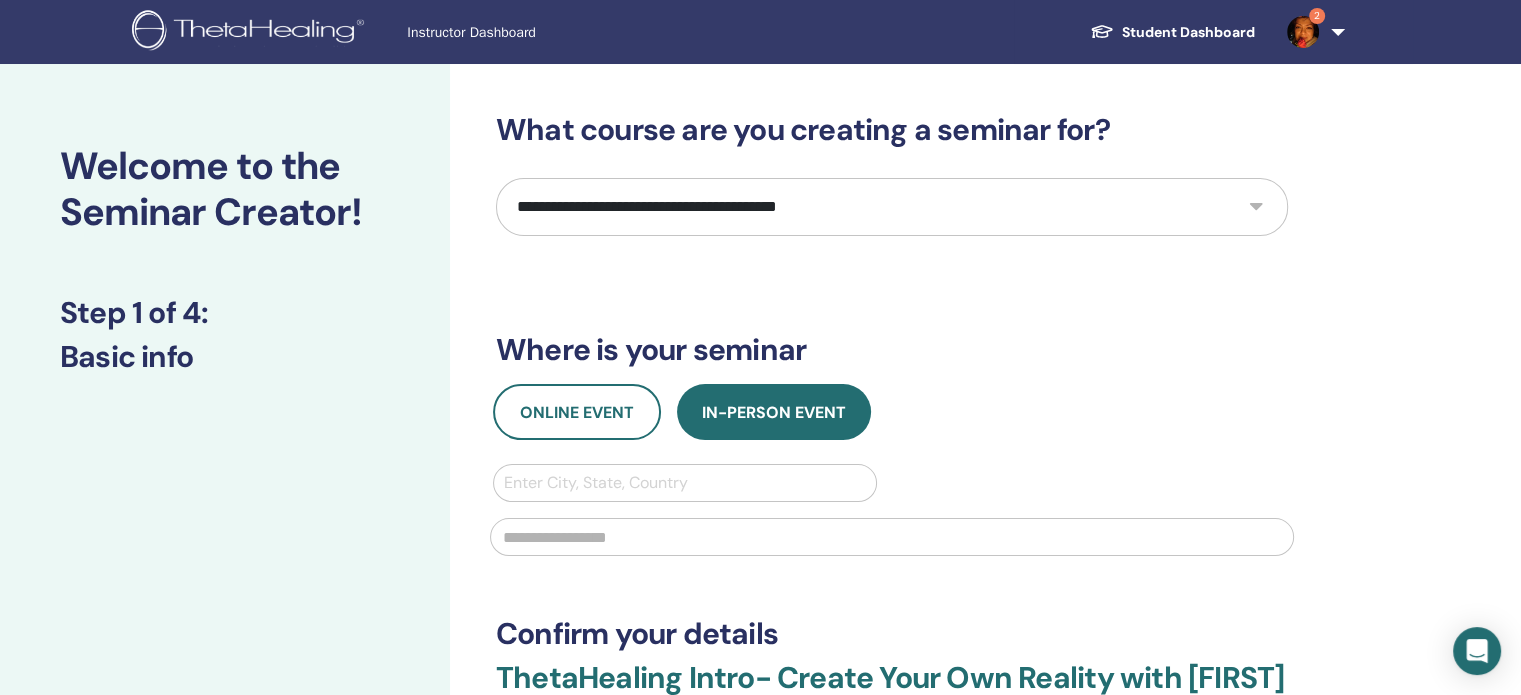 click on "**********" at bounding box center [892, 207] 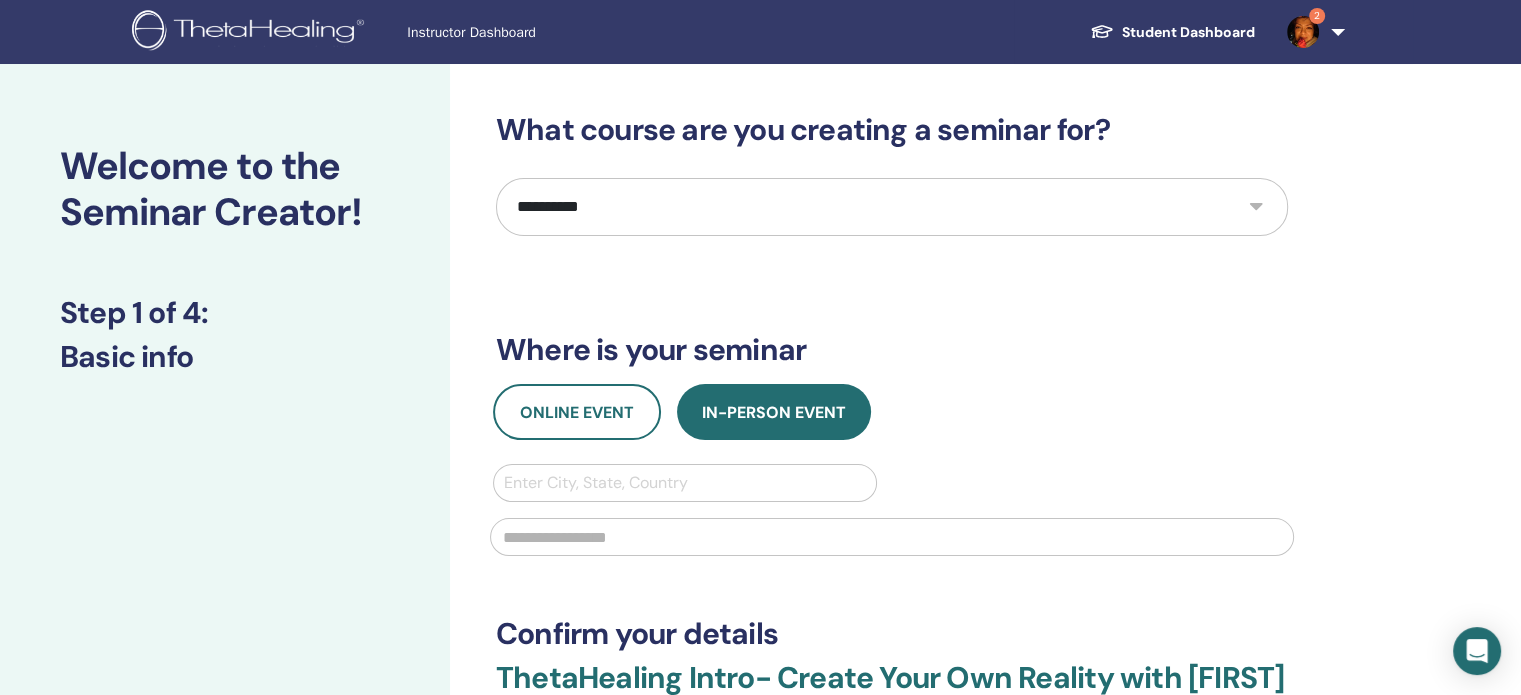 click on "**********" at bounding box center [892, 207] 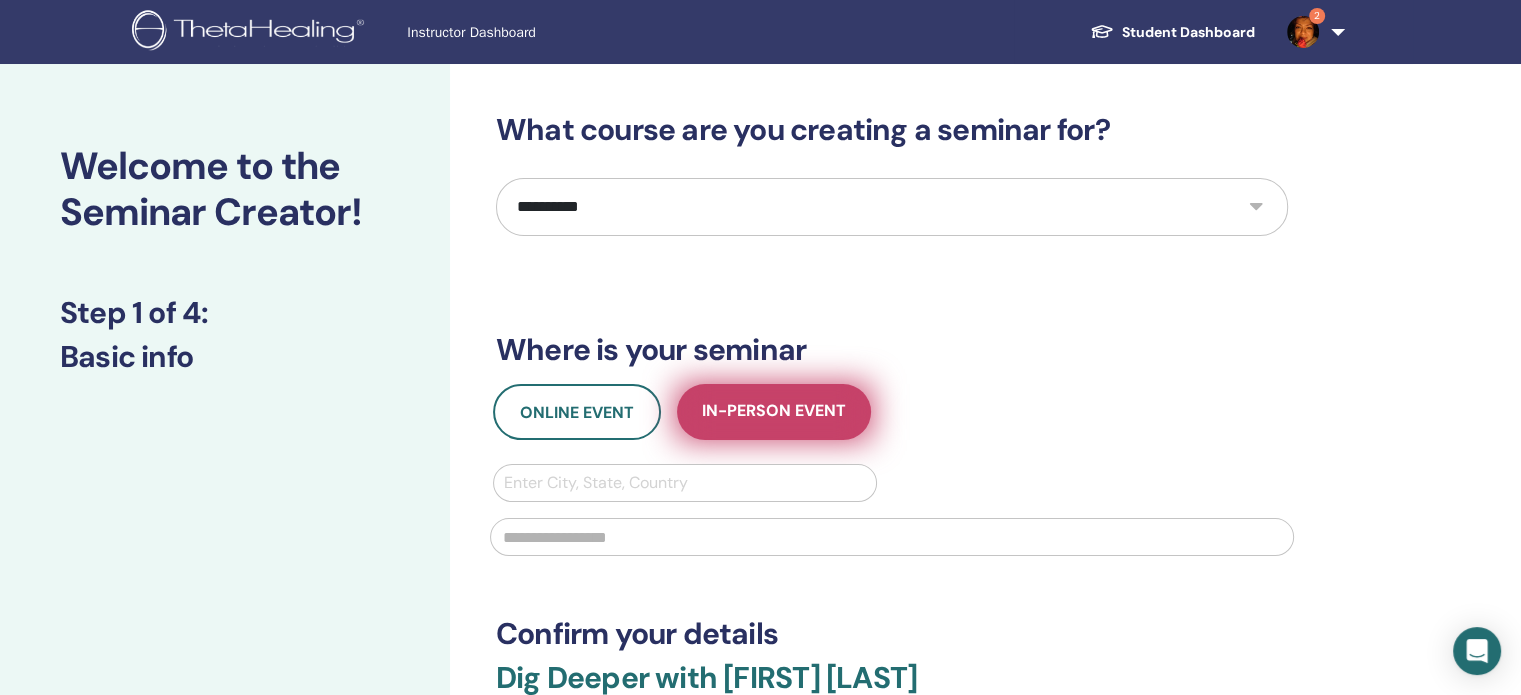 click on "In-Person Event" at bounding box center (774, 412) 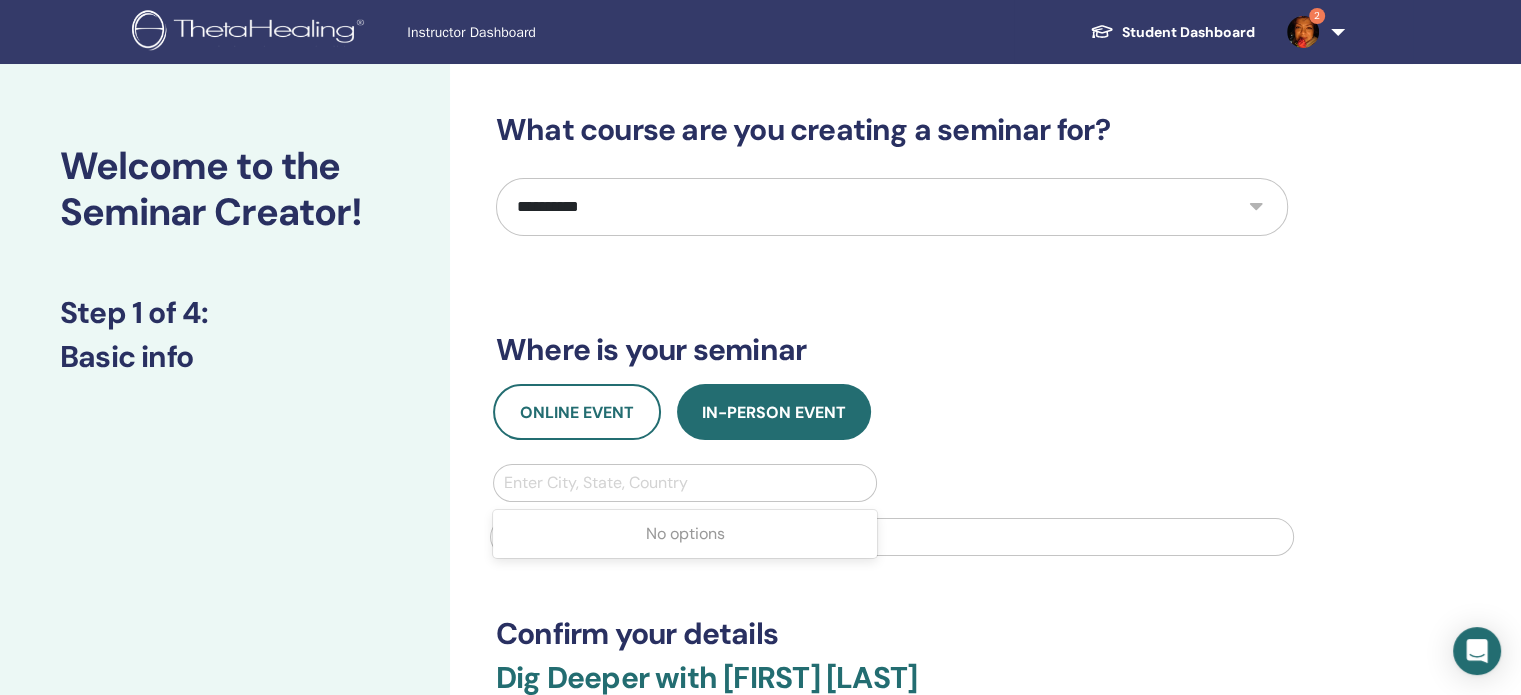 click at bounding box center (685, 483) 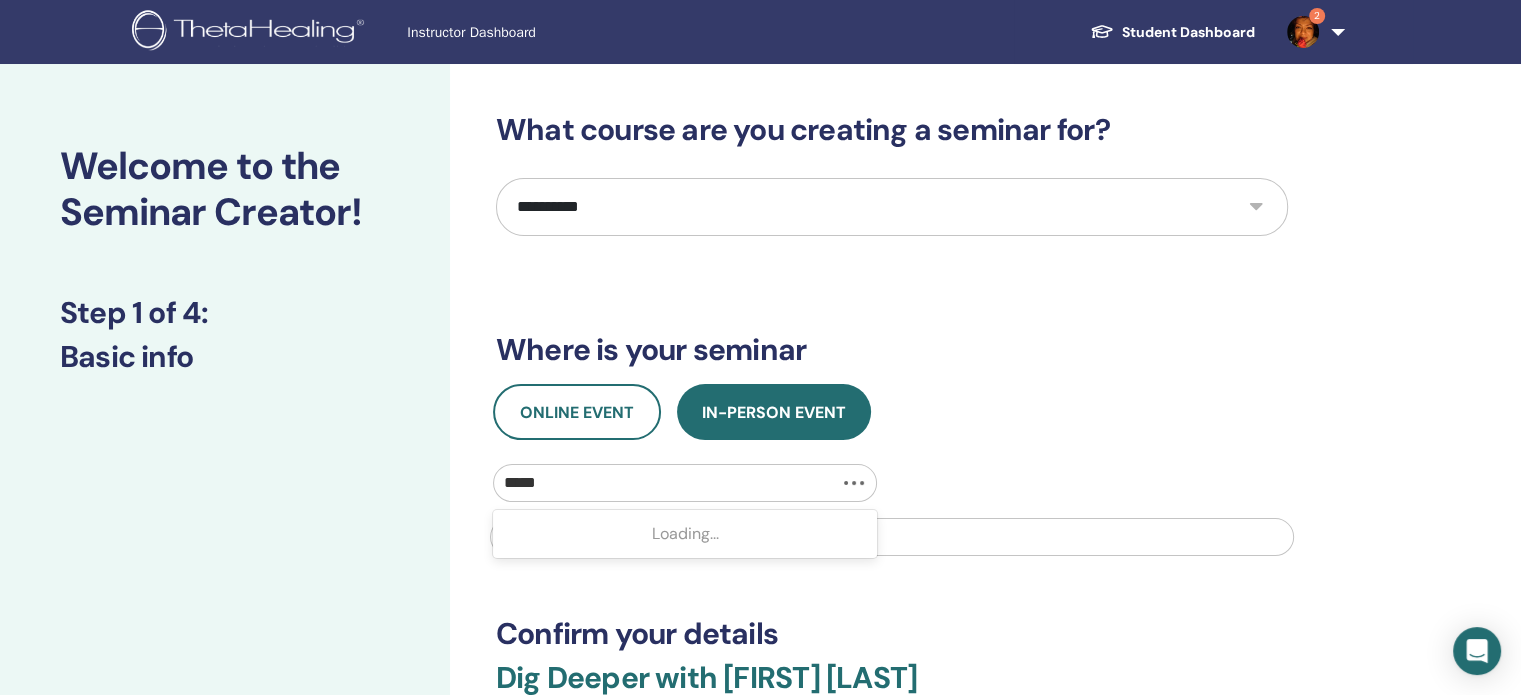 type on "******" 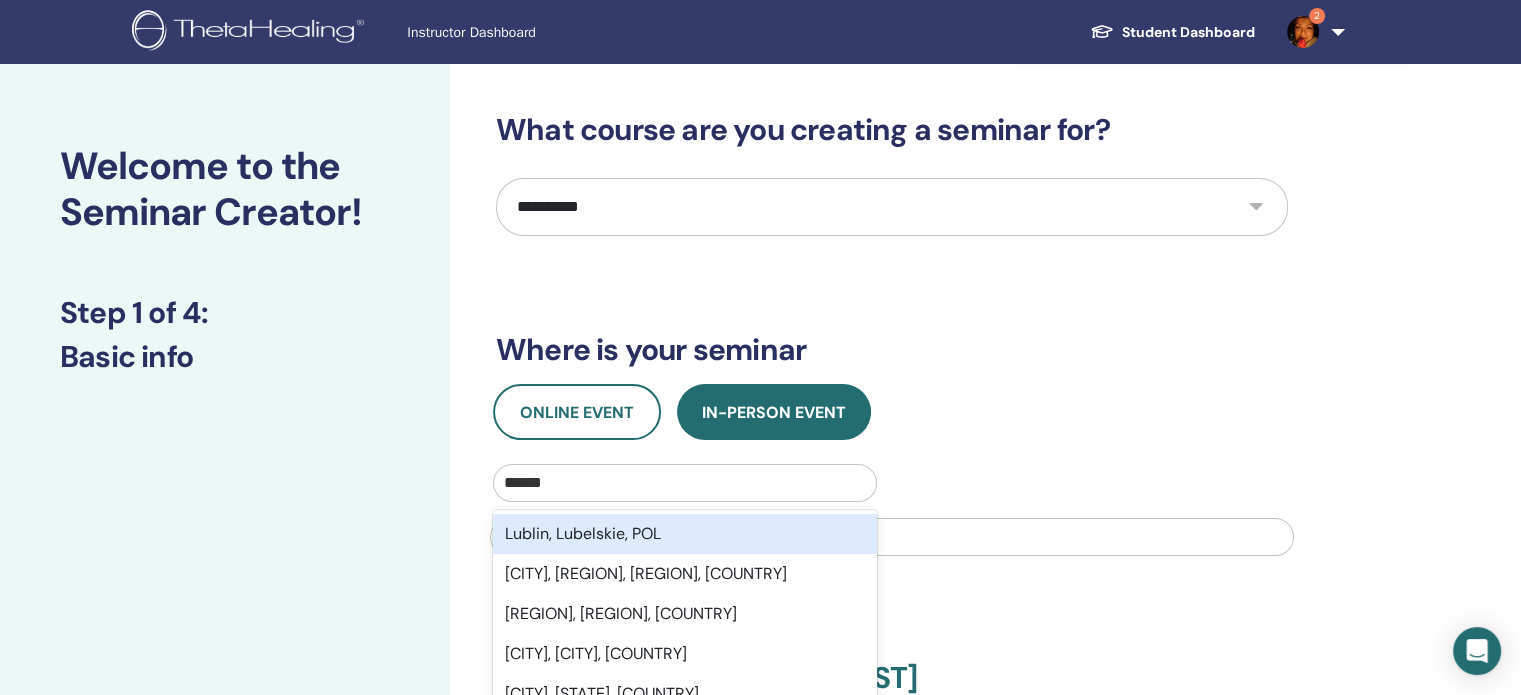 click on "Lublin, Lubelskie, POL" at bounding box center [685, 534] 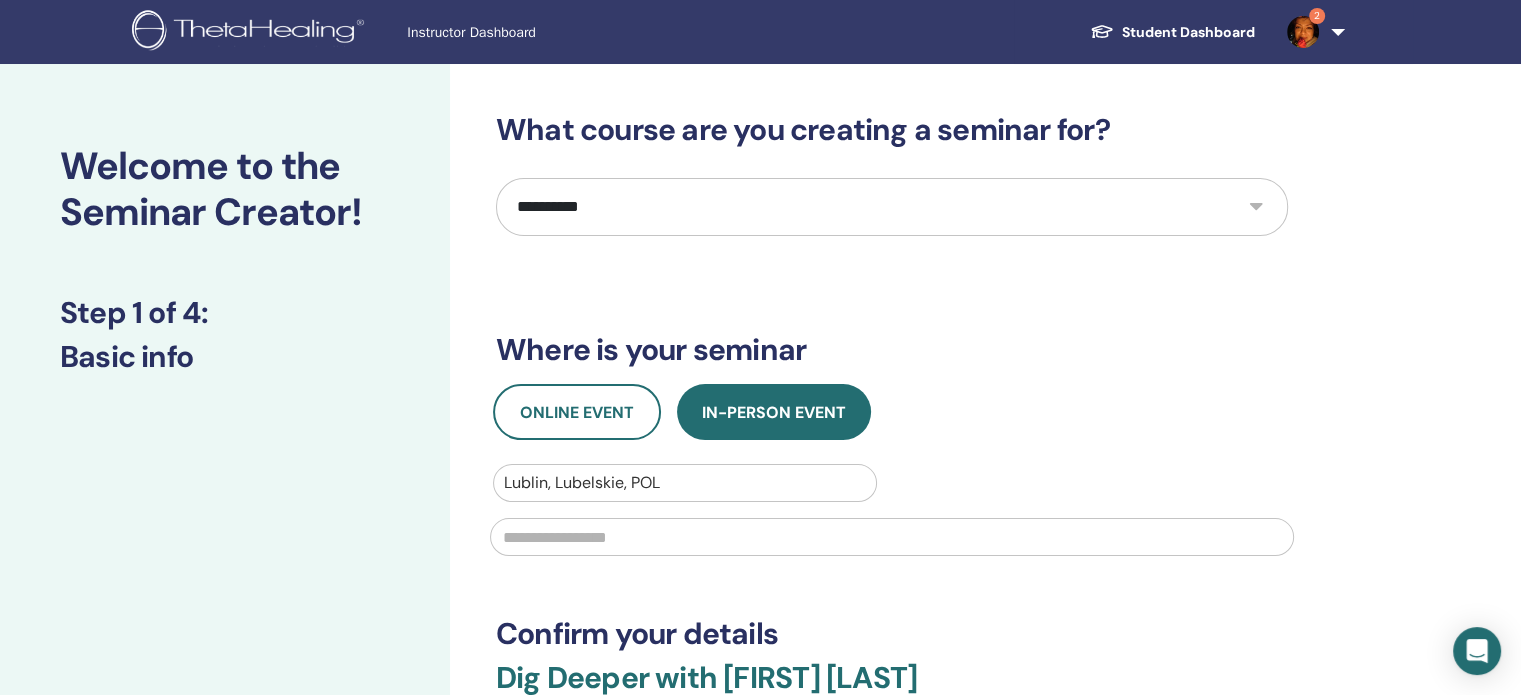 click at bounding box center [892, 537] 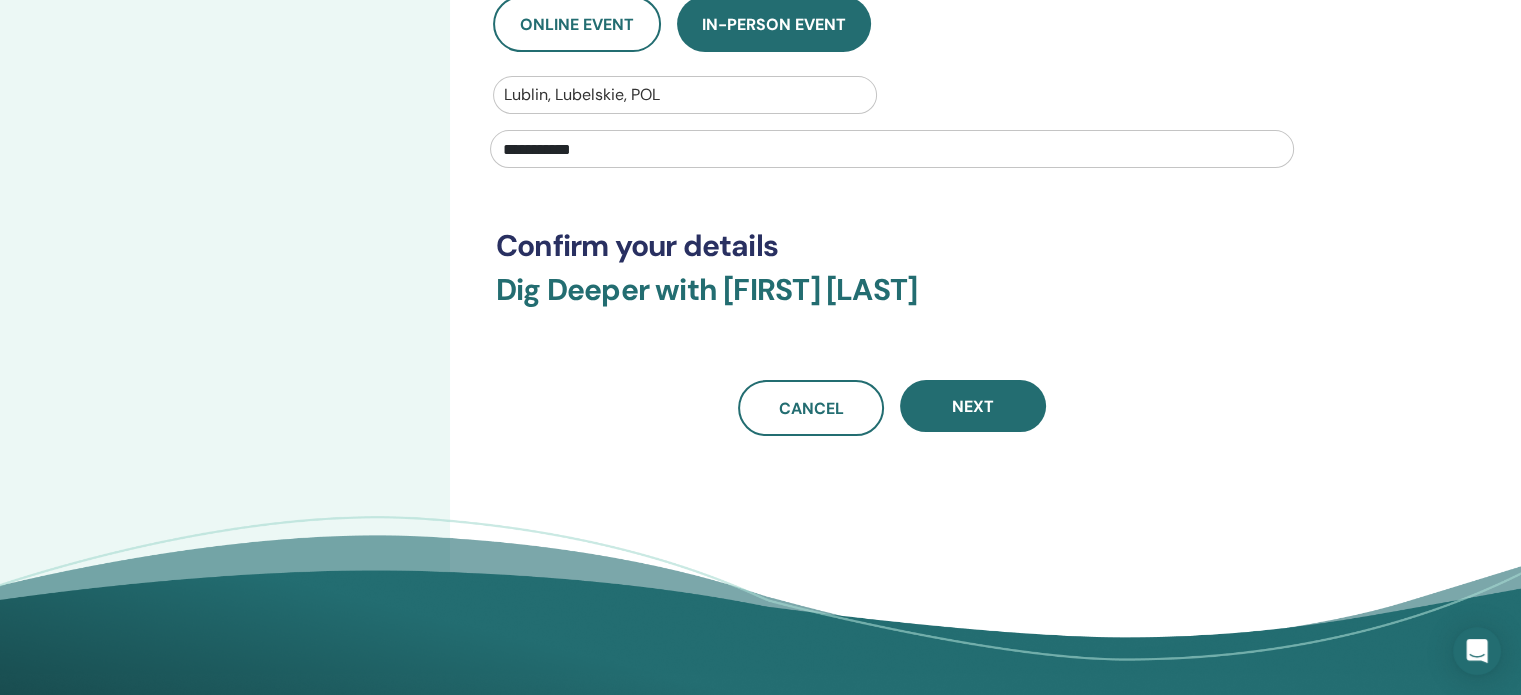 scroll, scrollTop: 400, scrollLeft: 0, axis: vertical 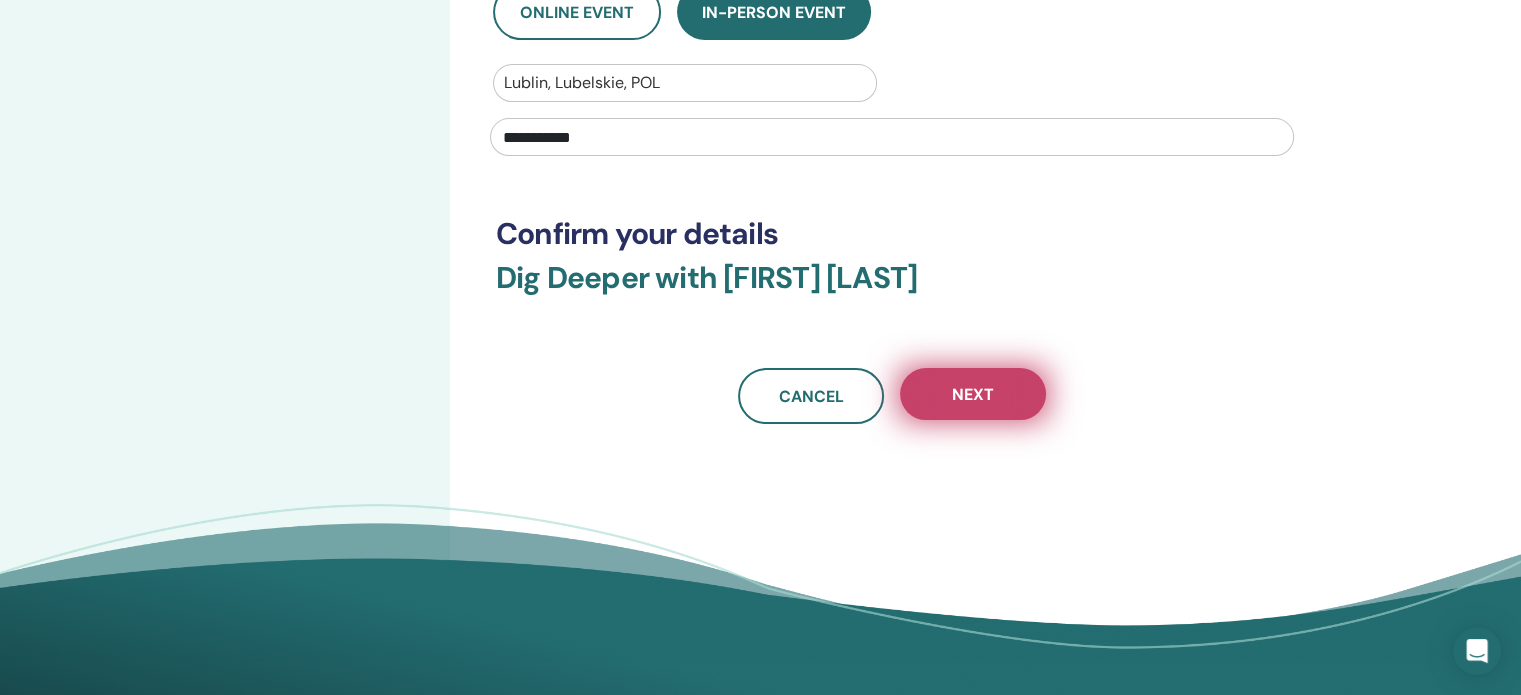 type on "**********" 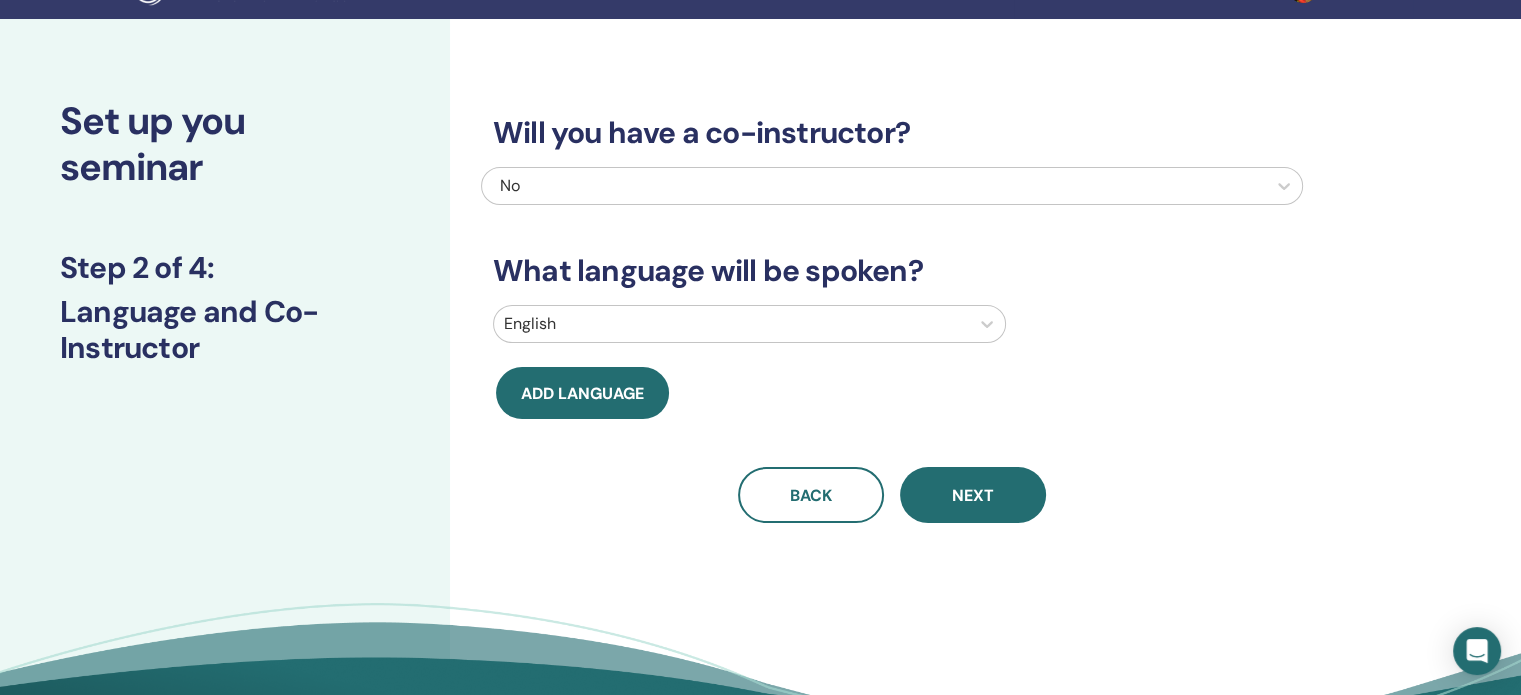 scroll, scrollTop: 0, scrollLeft: 0, axis: both 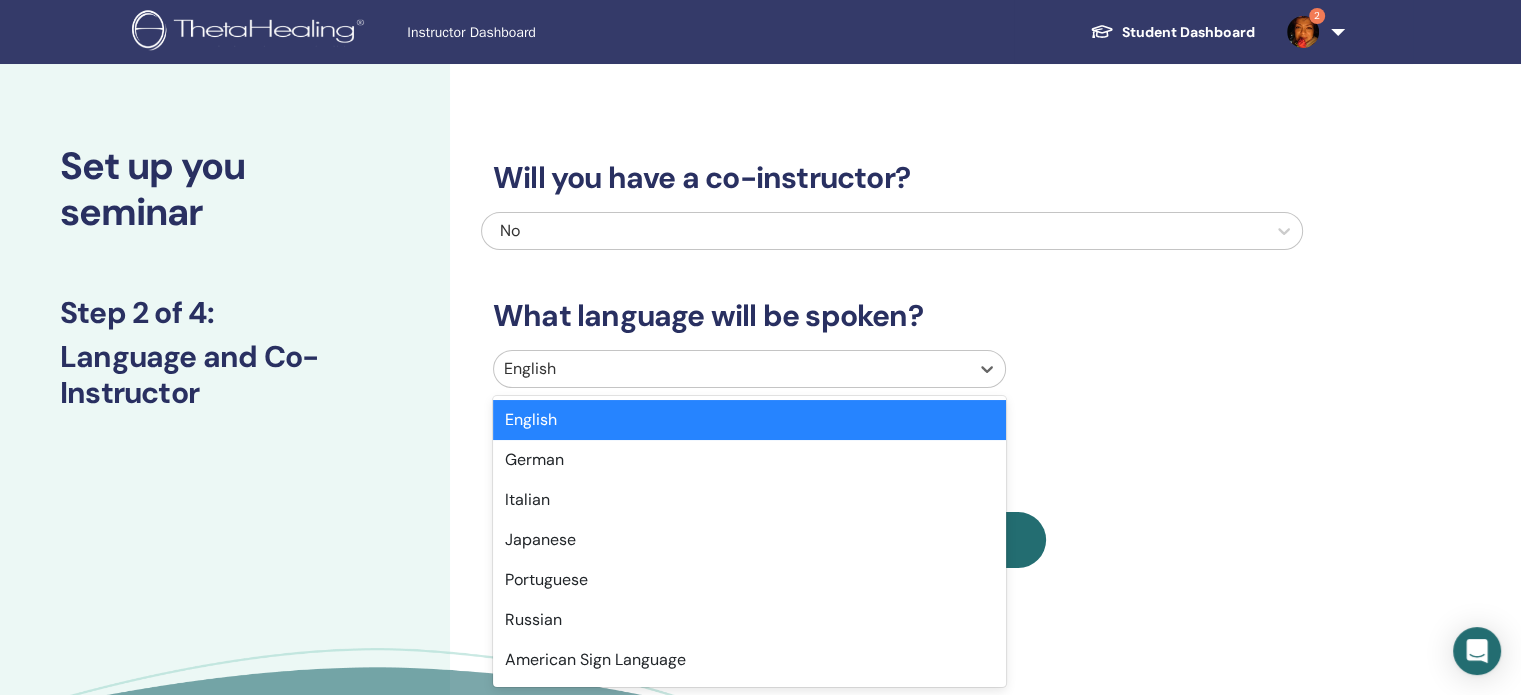click at bounding box center (731, 369) 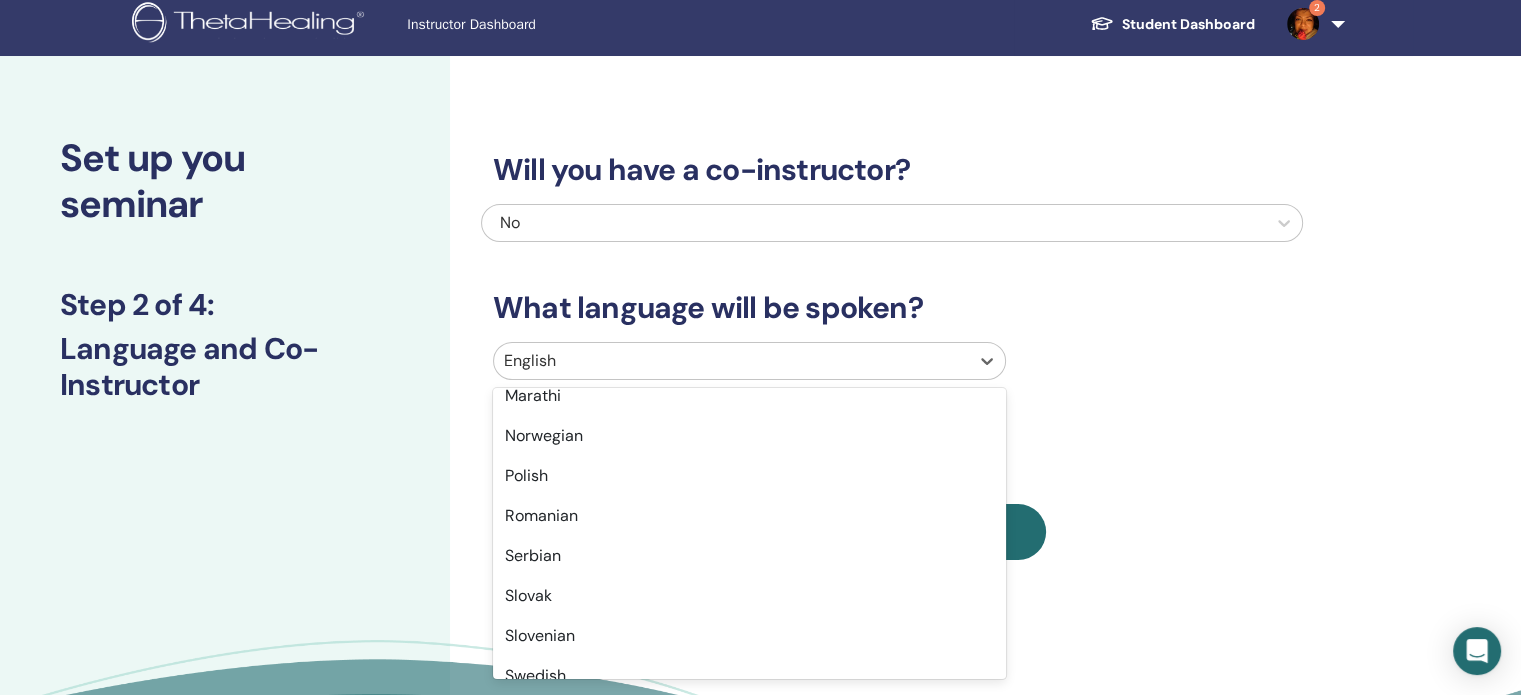 scroll, scrollTop: 1300, scrollLeft: 0, axis: vertical 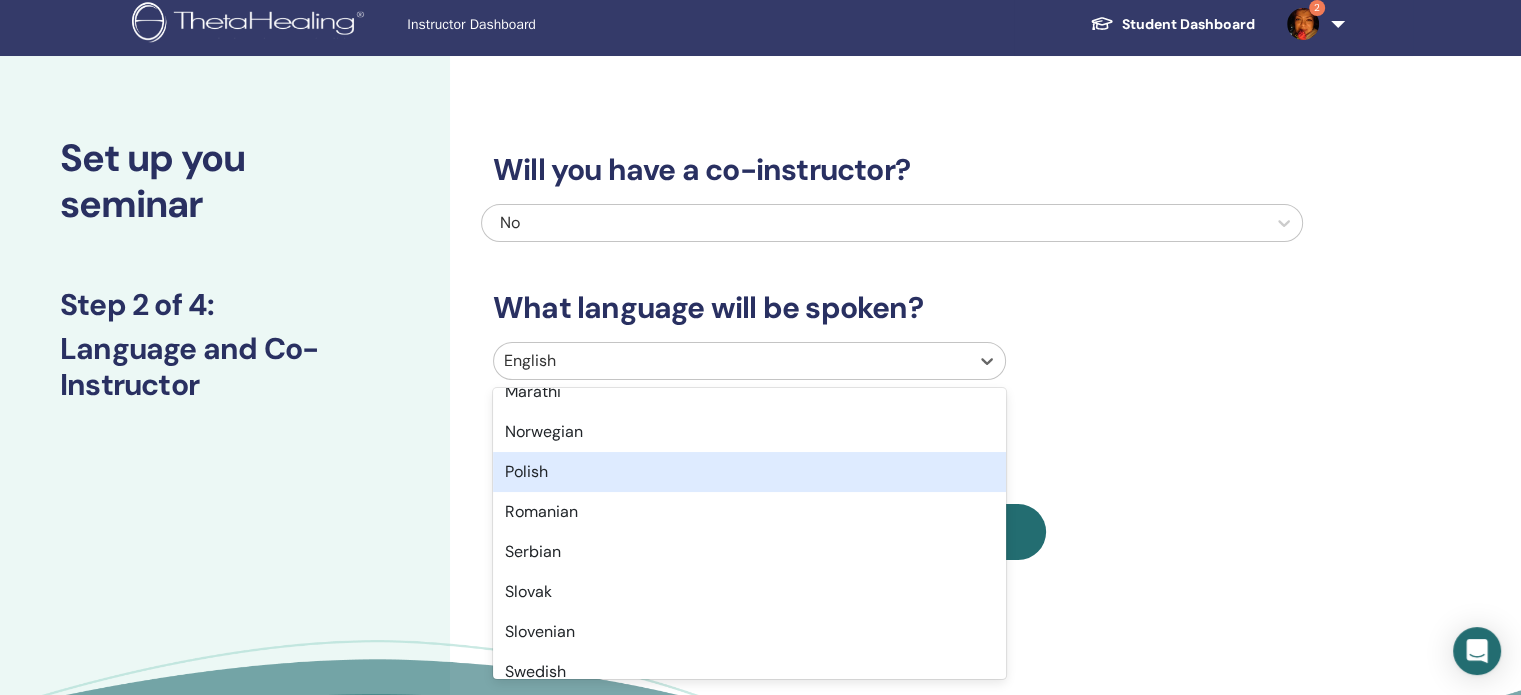 click on "Polish" at bounding box center [749, 472] 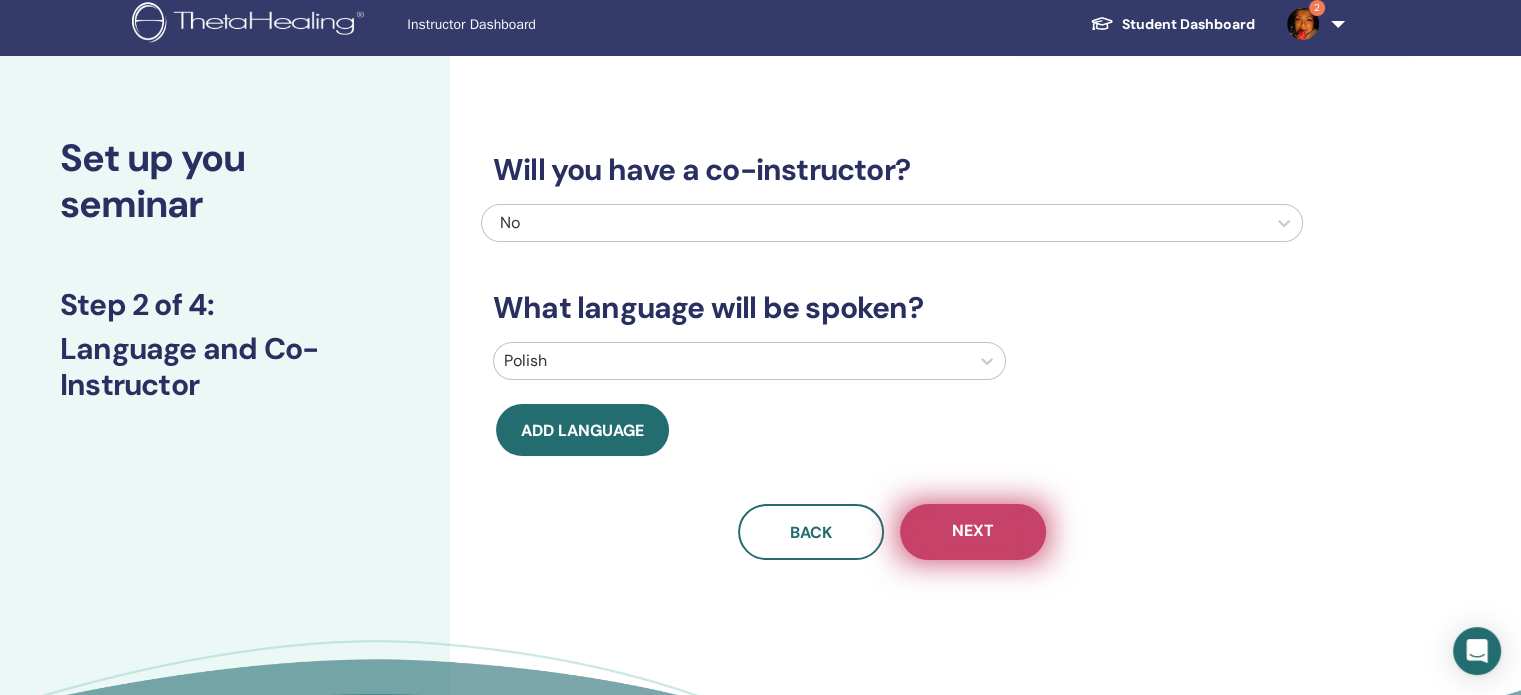 click on "Next" at bounding box center [973, 532] 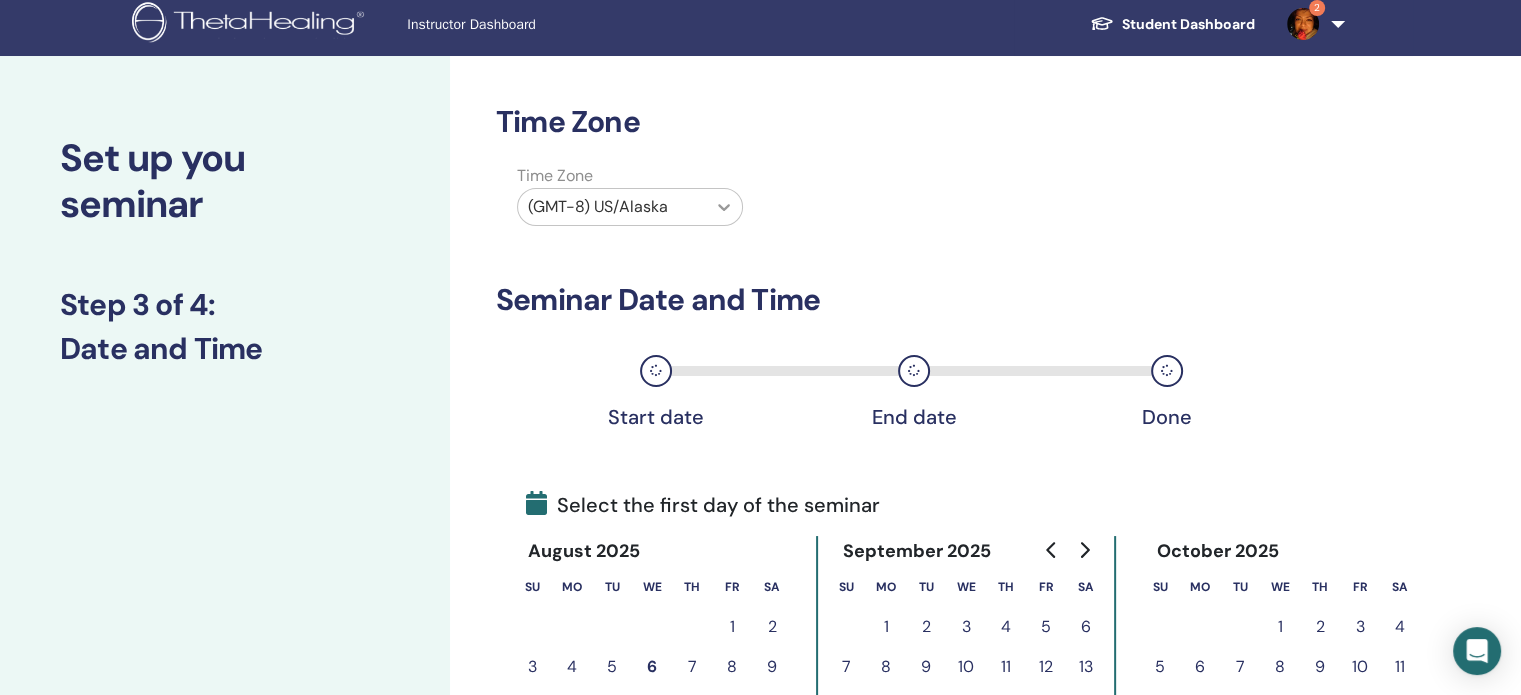 click at bounding box center [724, 207] 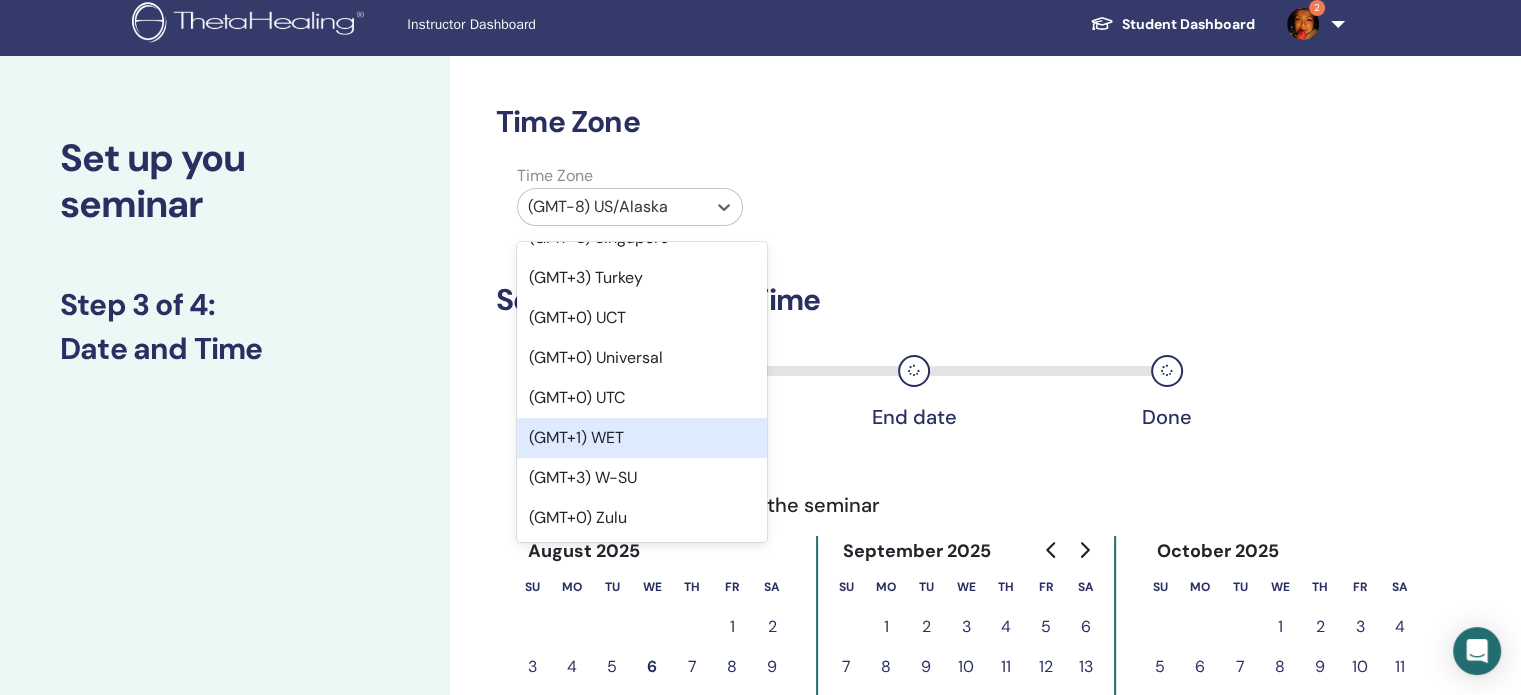 scroll, scrollTop: 25959, scrollLeft: 0, axis: vertical 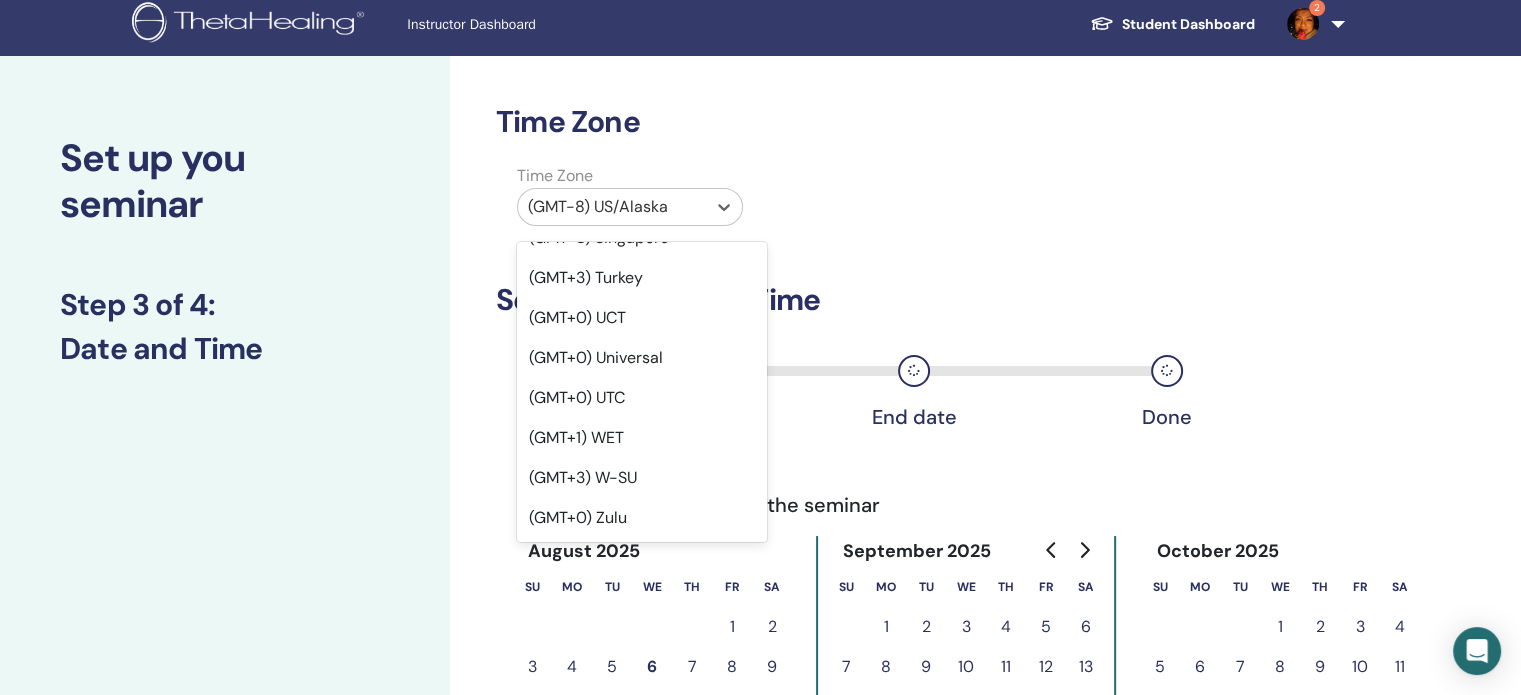 click on "(GMT+2) Poland" at bounding box center [642, -2] 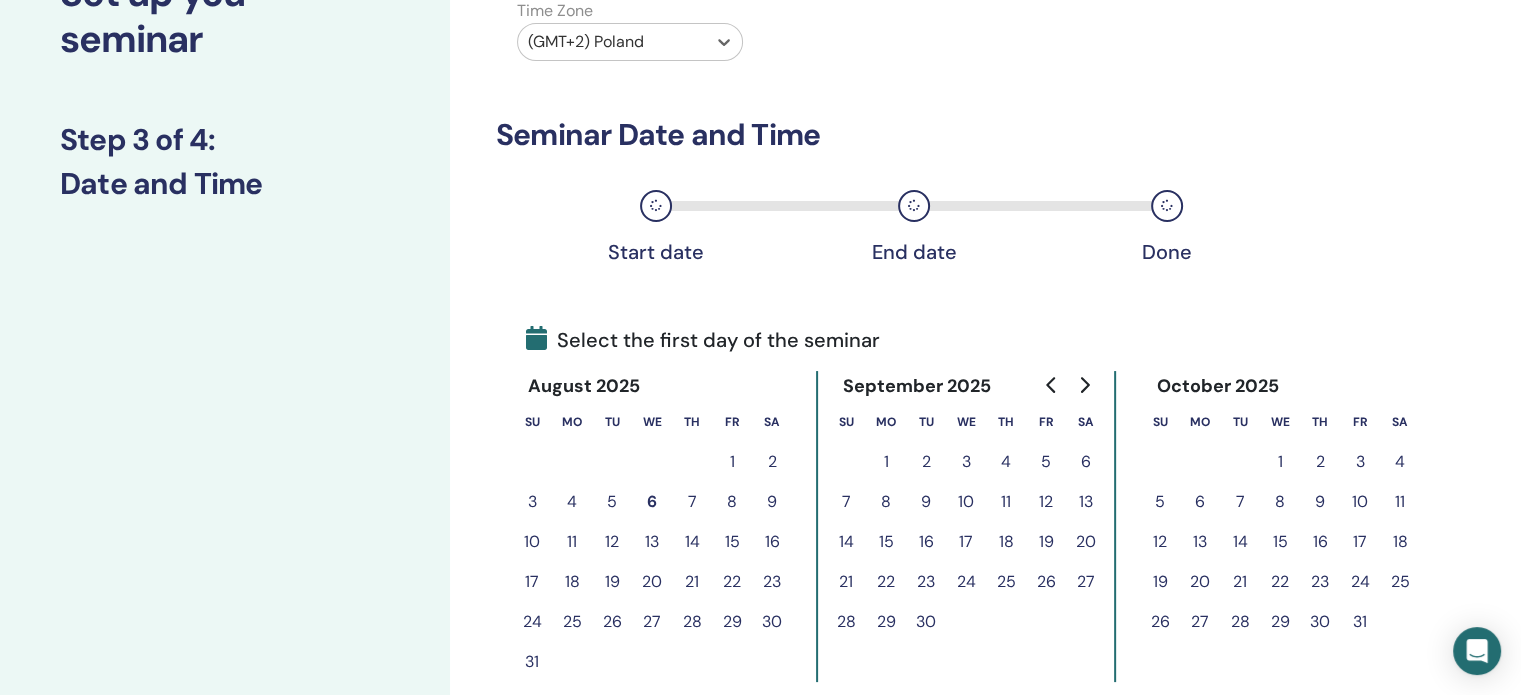 scroll, scrollTop: 208, scrollLeft: 0, axis: vertical 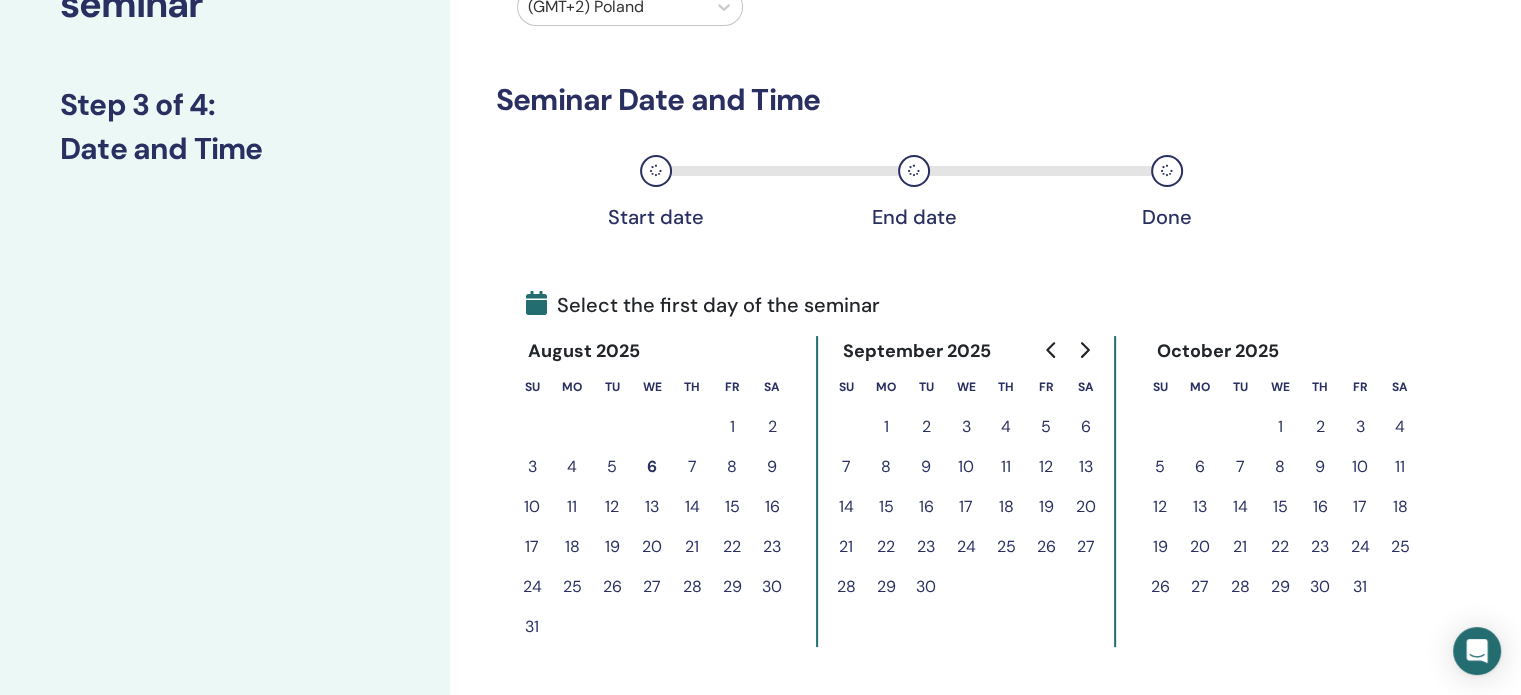 click 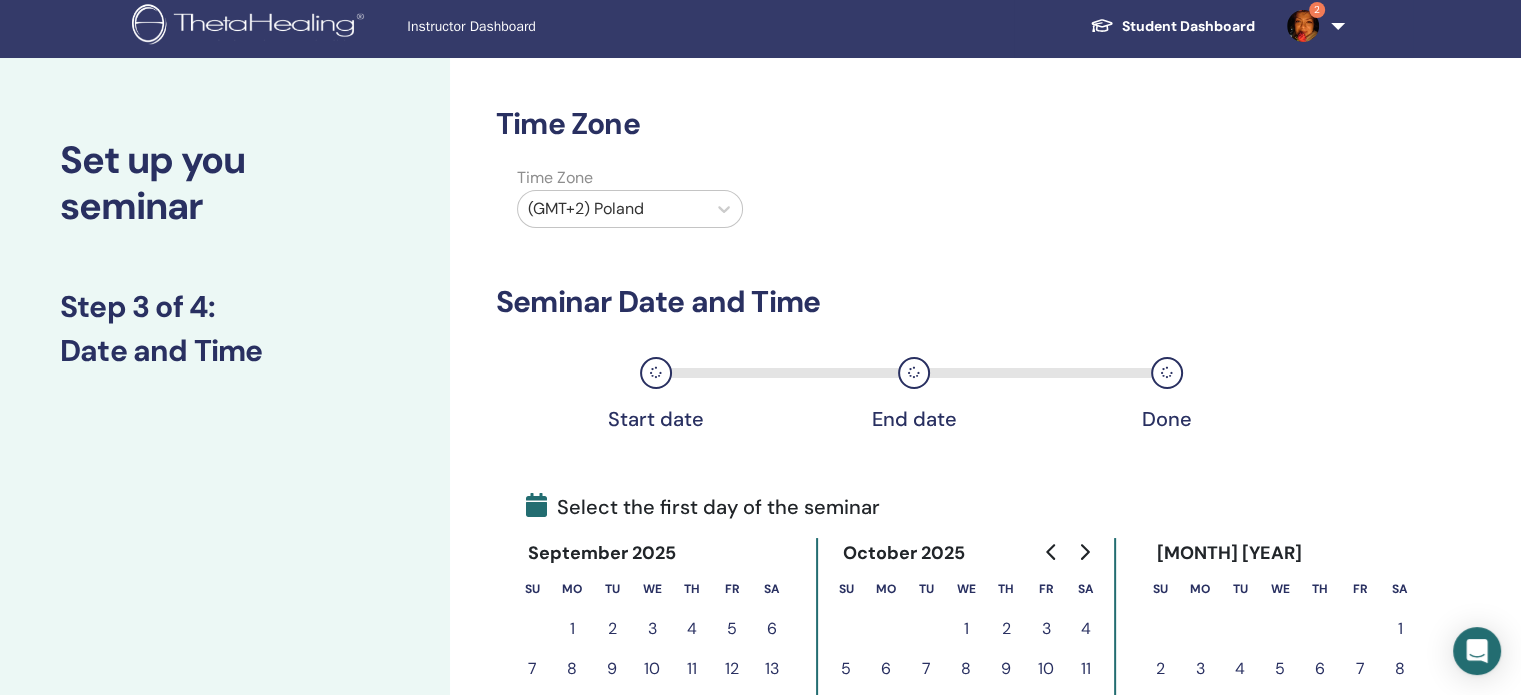 scroll, scrollTop: 0, scrollLeft: 0, axis: both 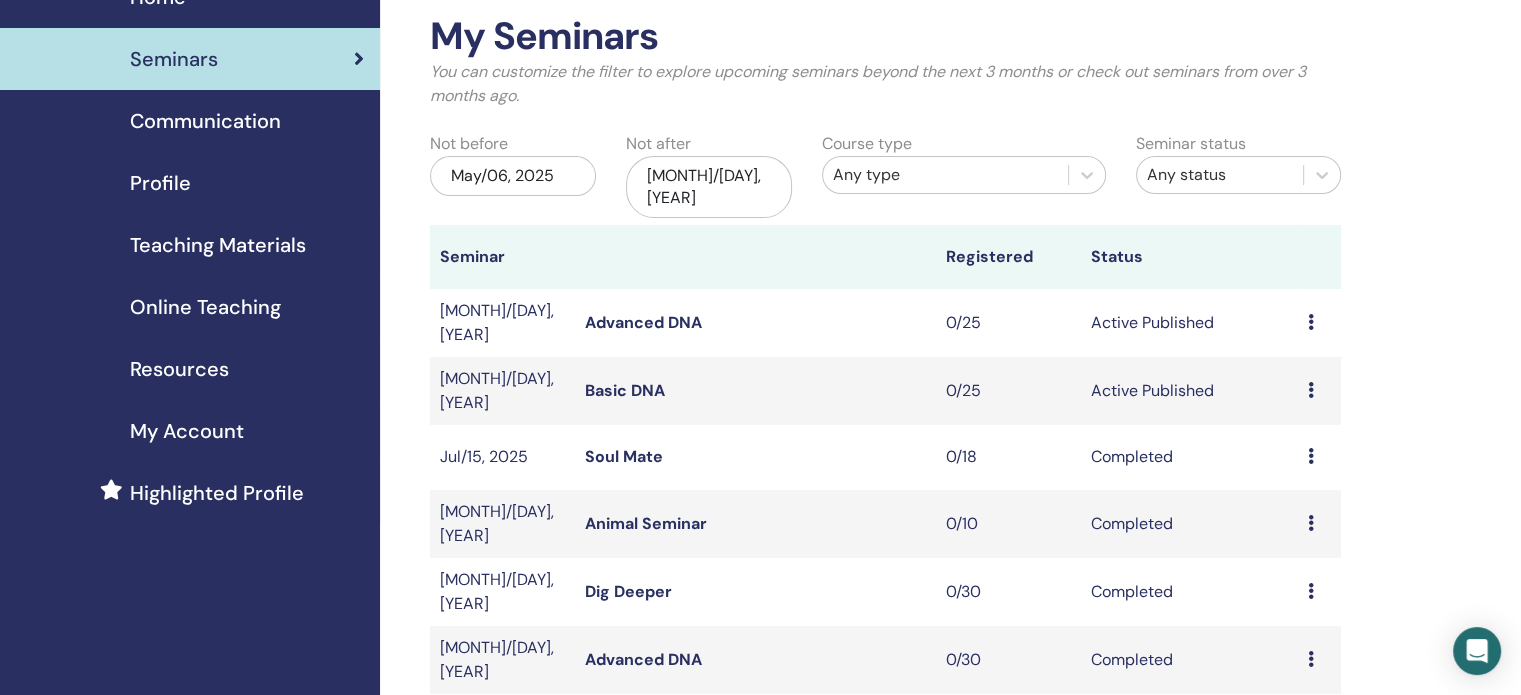 click on "Advanced DNA" at bounding box center [643, 322] 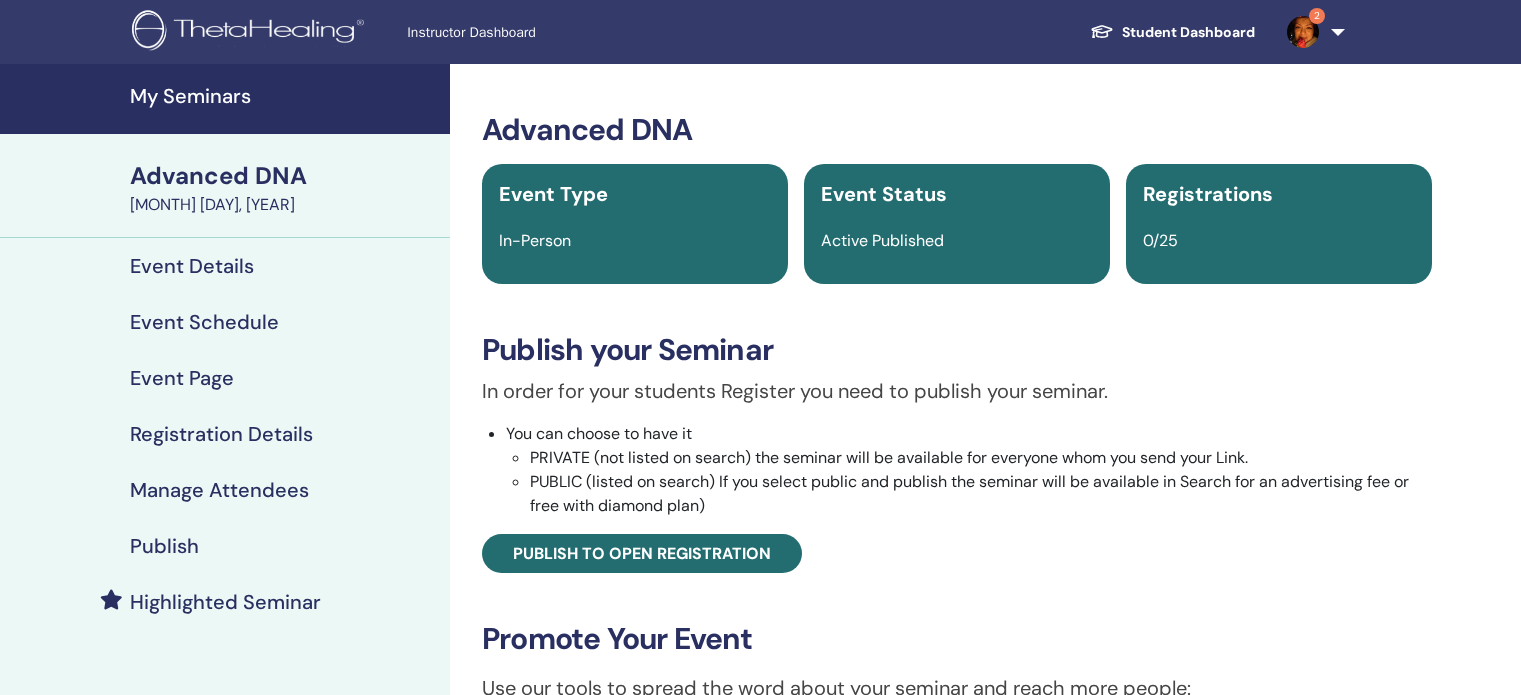 scroll, scrollTop: 0, scrollLeft: 0, axis: both 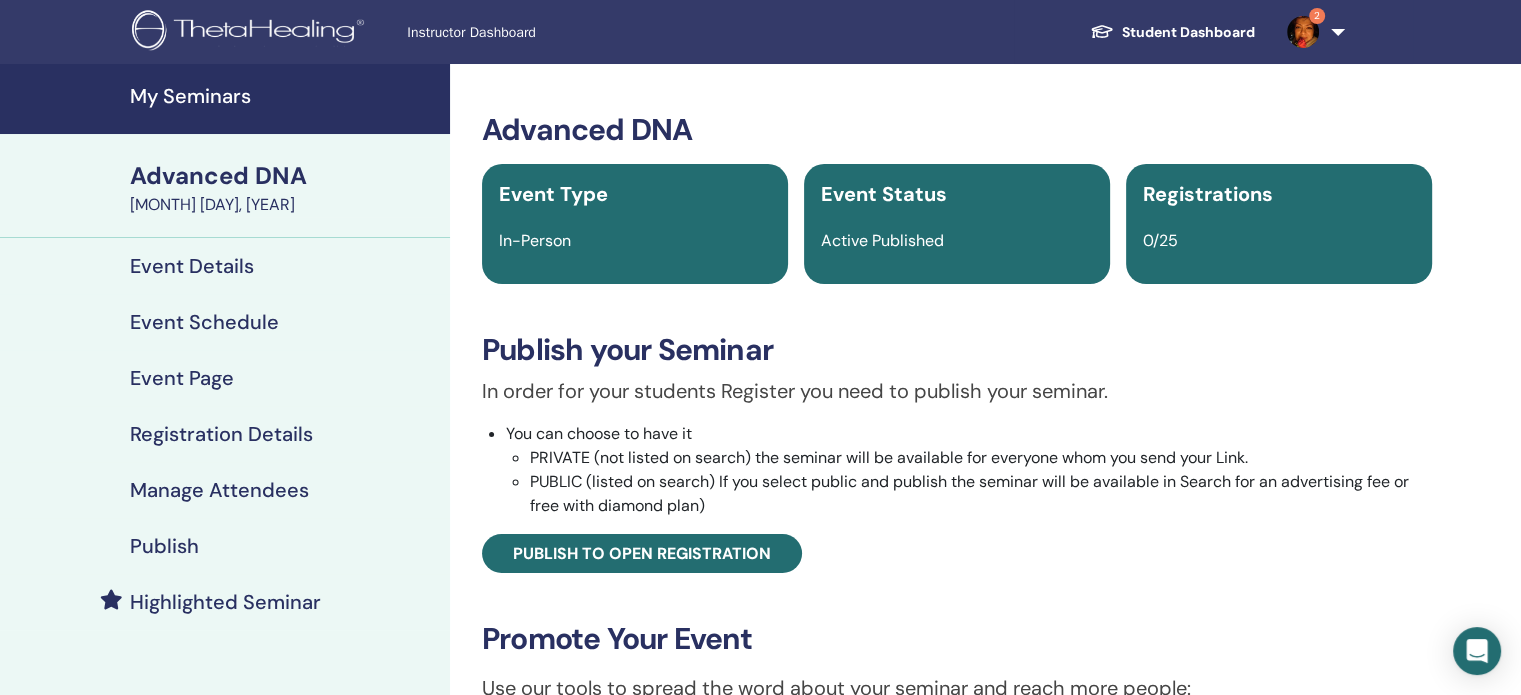 click on "Publish" at bounding box center (164, 546) 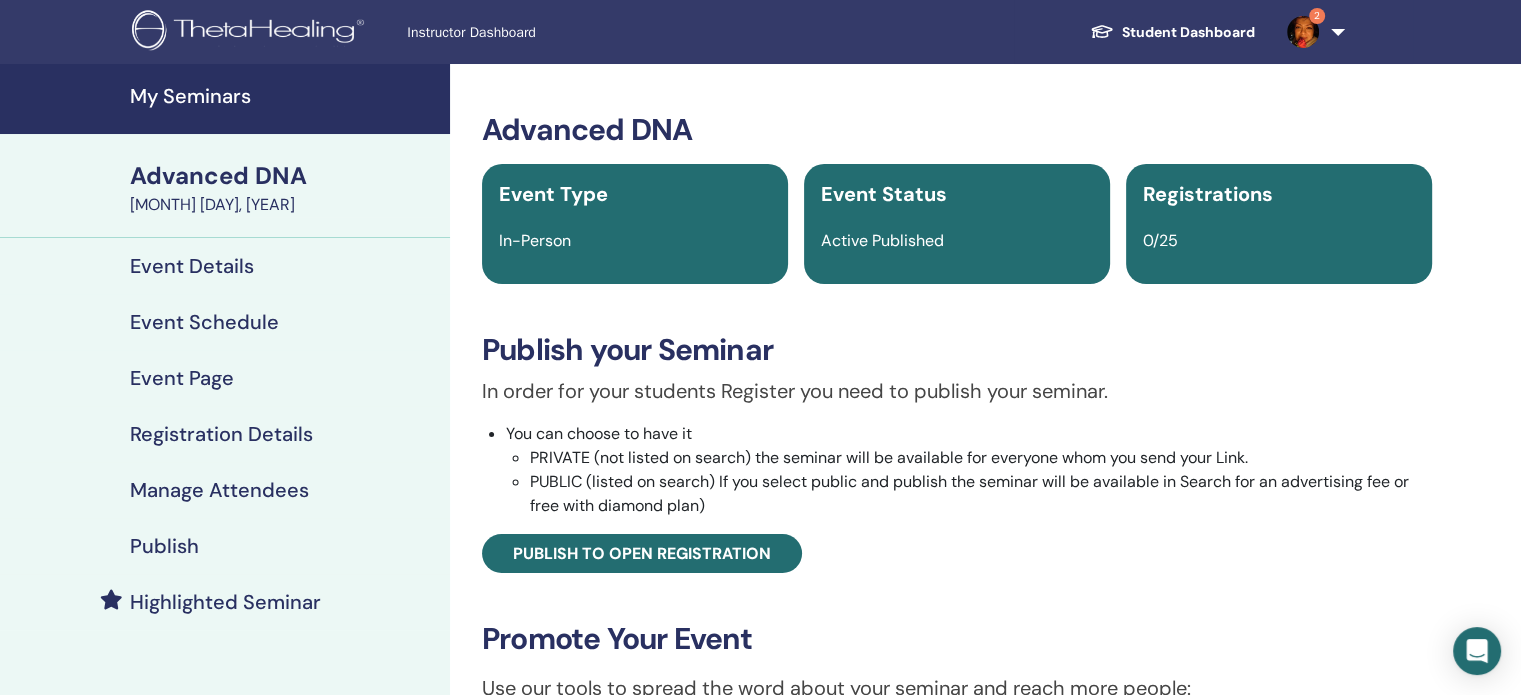 click on "My Seminars" at bounding box center (284, 96) 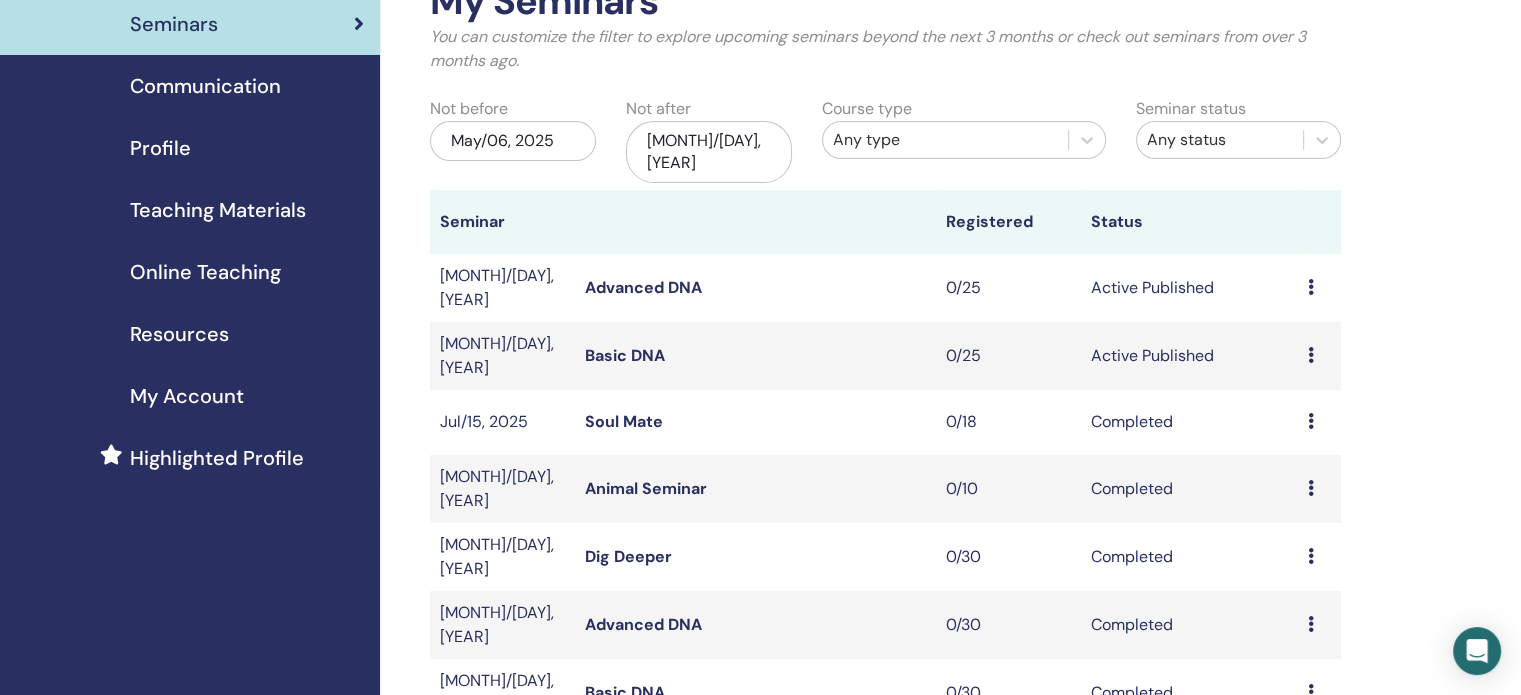scroll, scrollTop: 300, scrollLeft: 0, axis: vertical 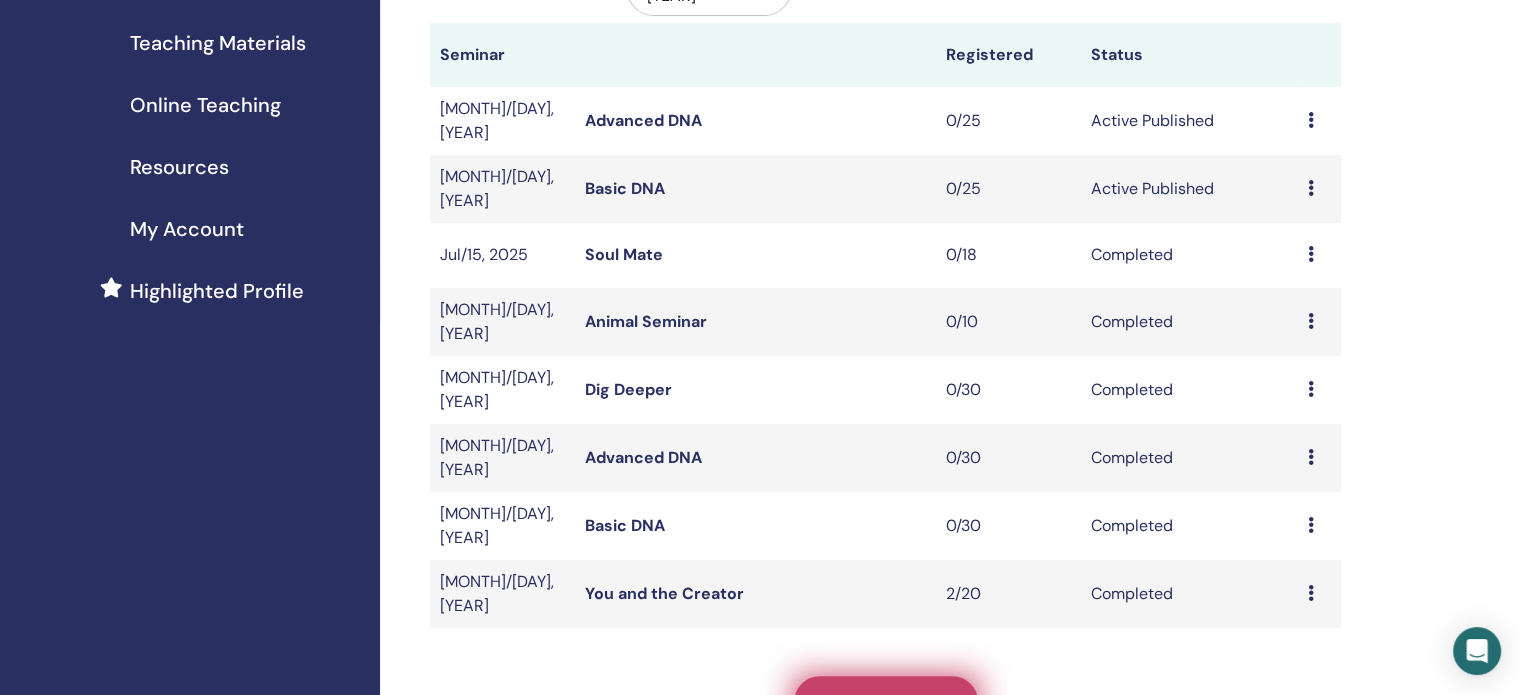 click on "Create seminar" at bounding box center [886, 702] 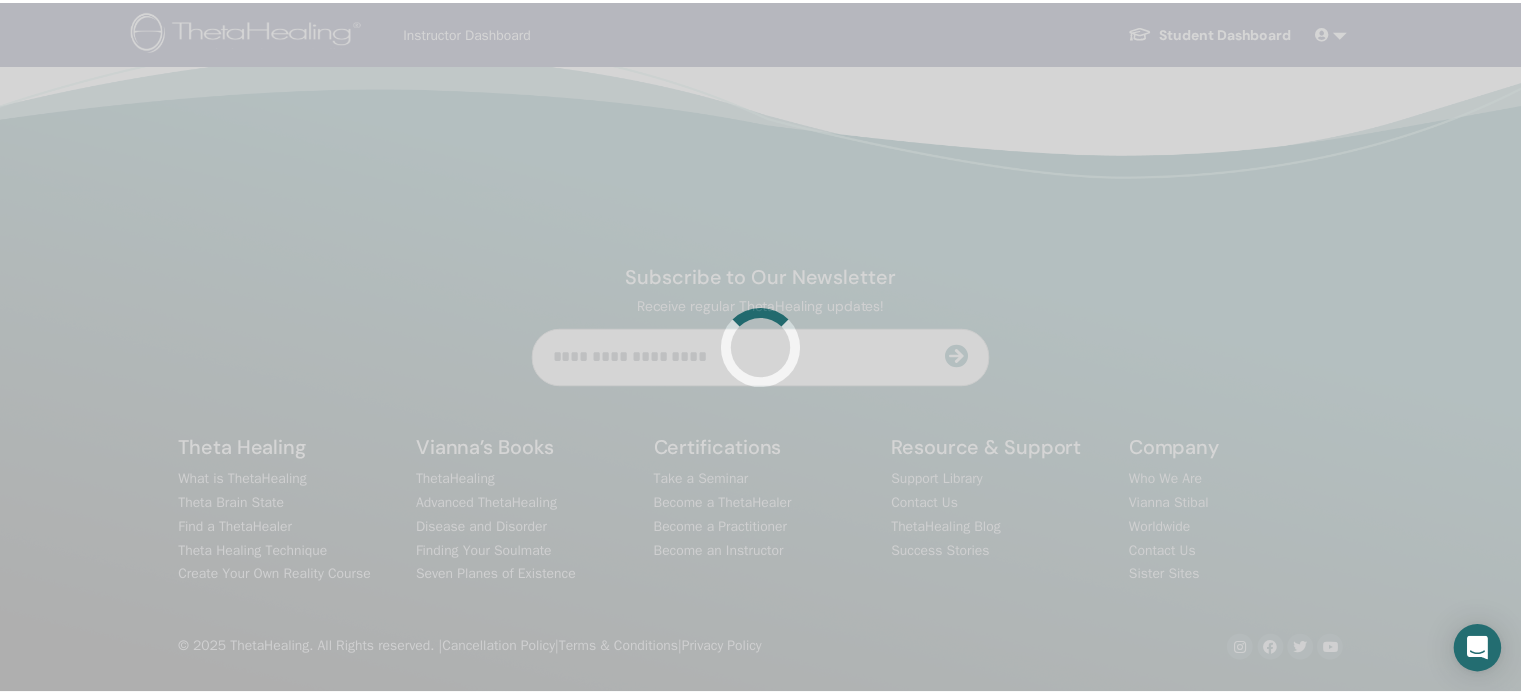 scroll, scrollTop: 0, scrollLeft: 0, axis: both 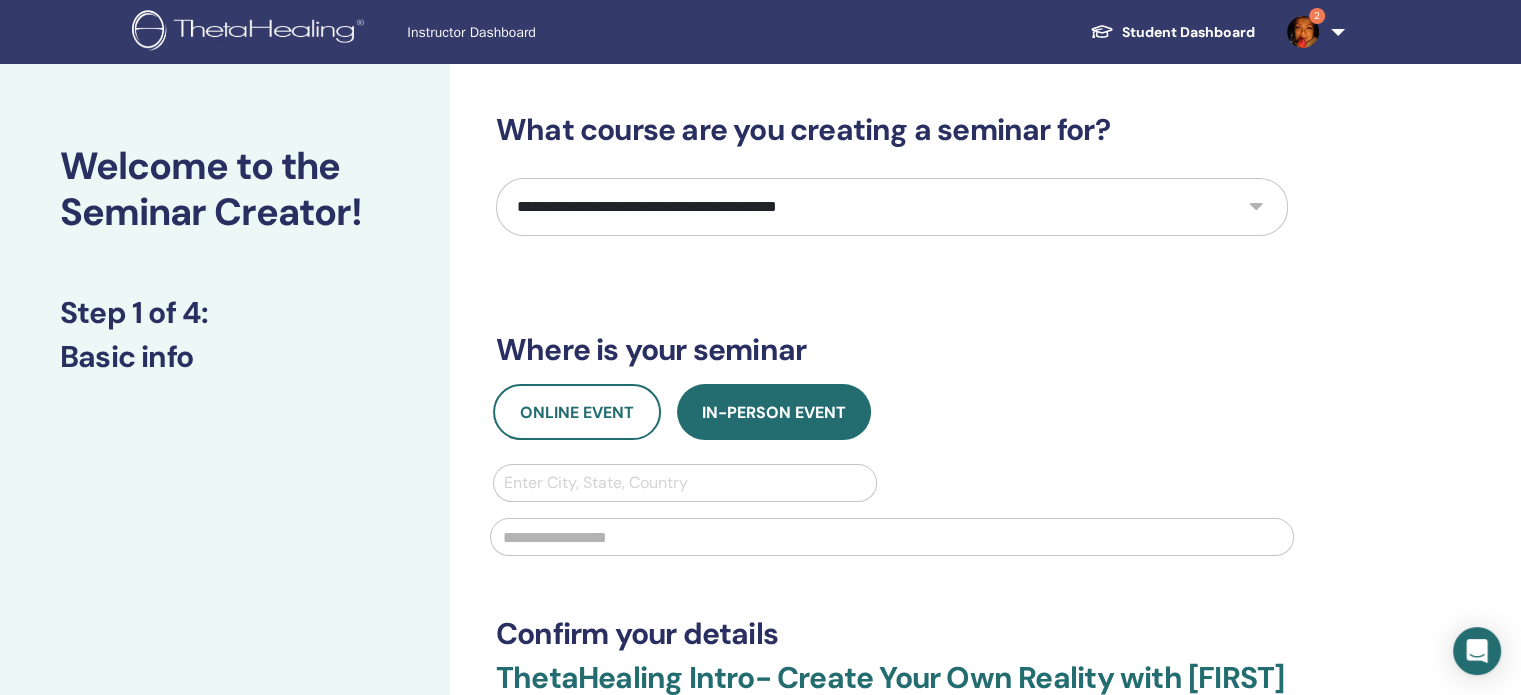 click on "**********" at bounding box center (892, 207) 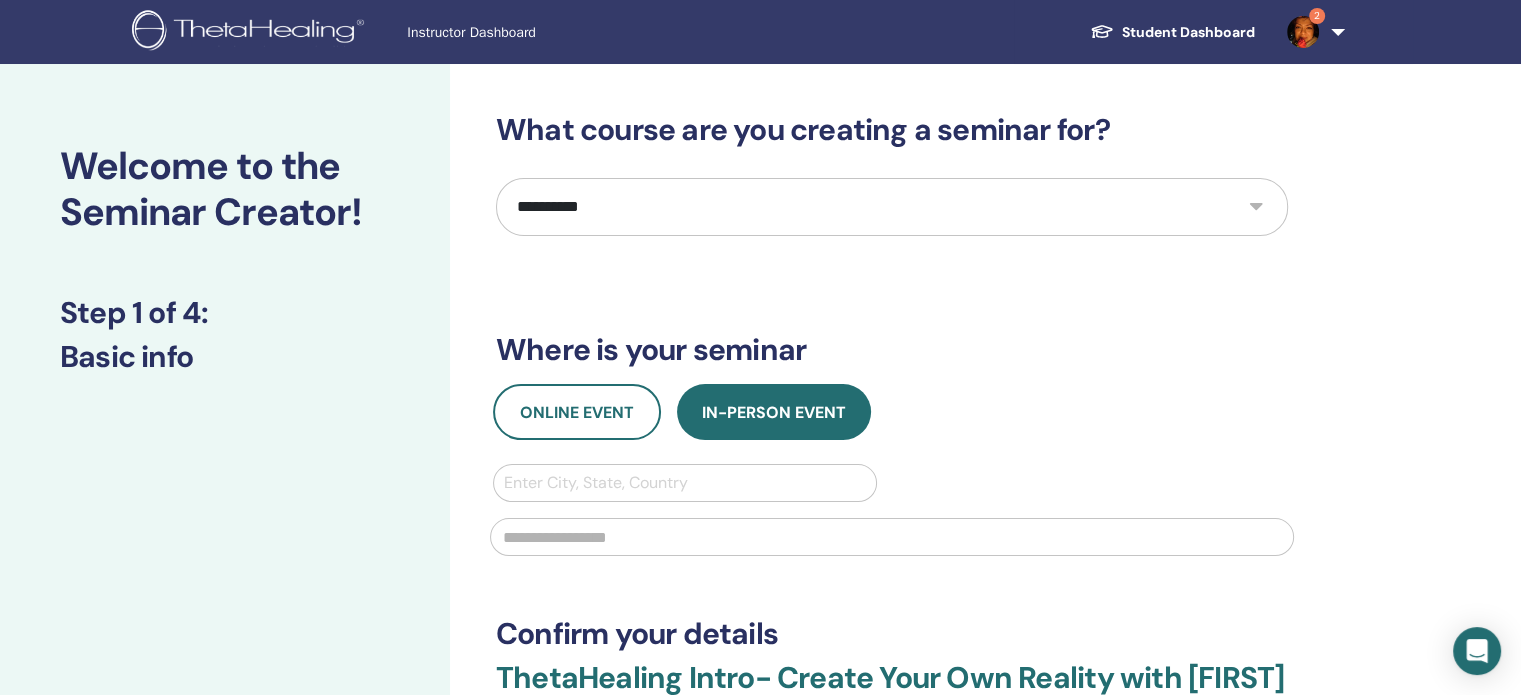 click on "**********" at bounding box center (892, 207) 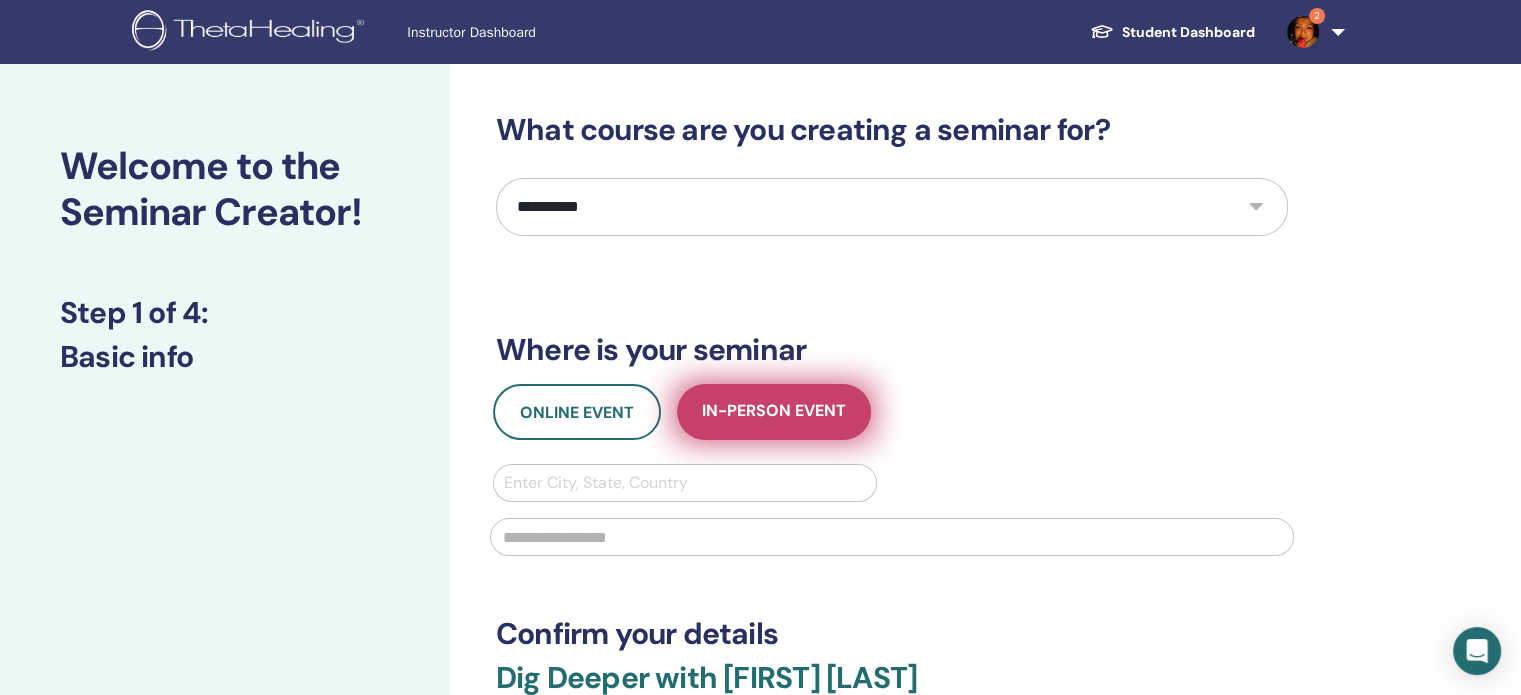 click on "In-Person Event" at bounding box center (774, 412) 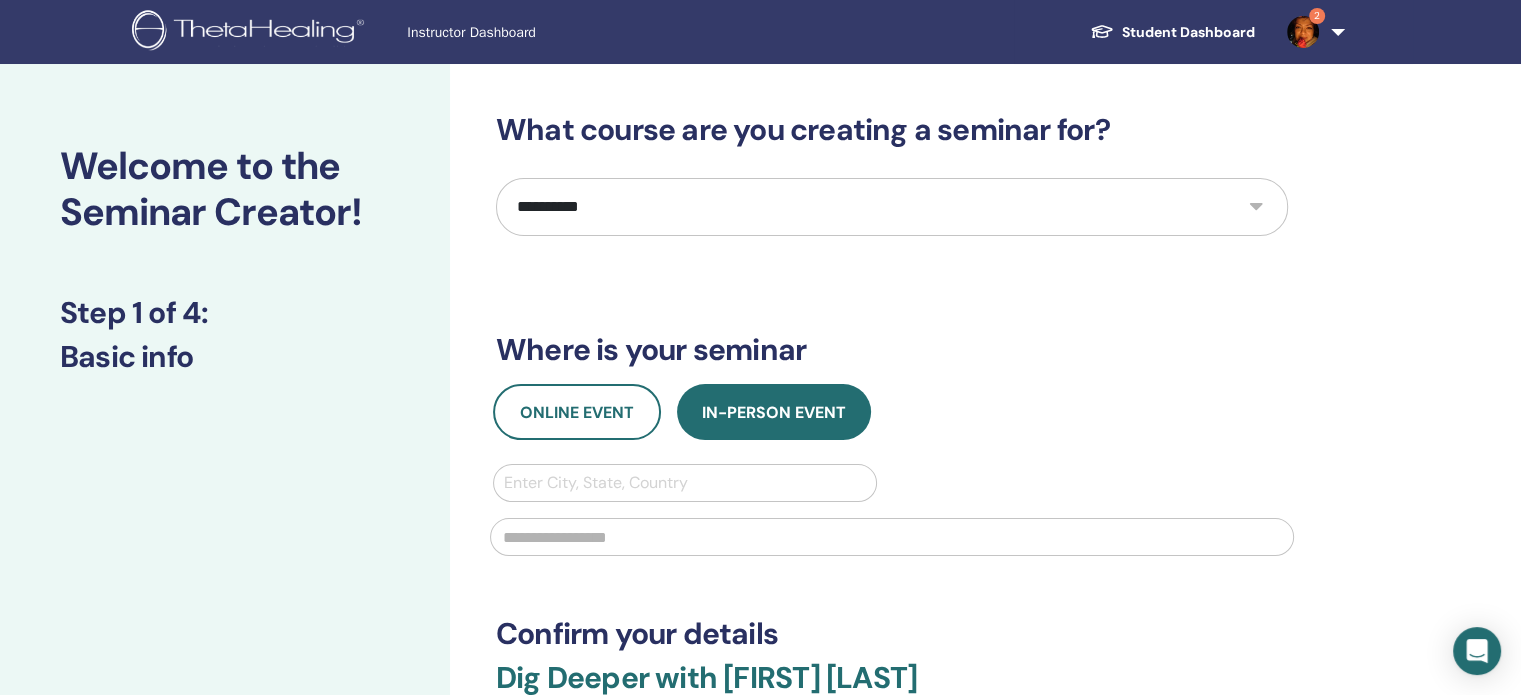 click at bounding box center (685, 483) 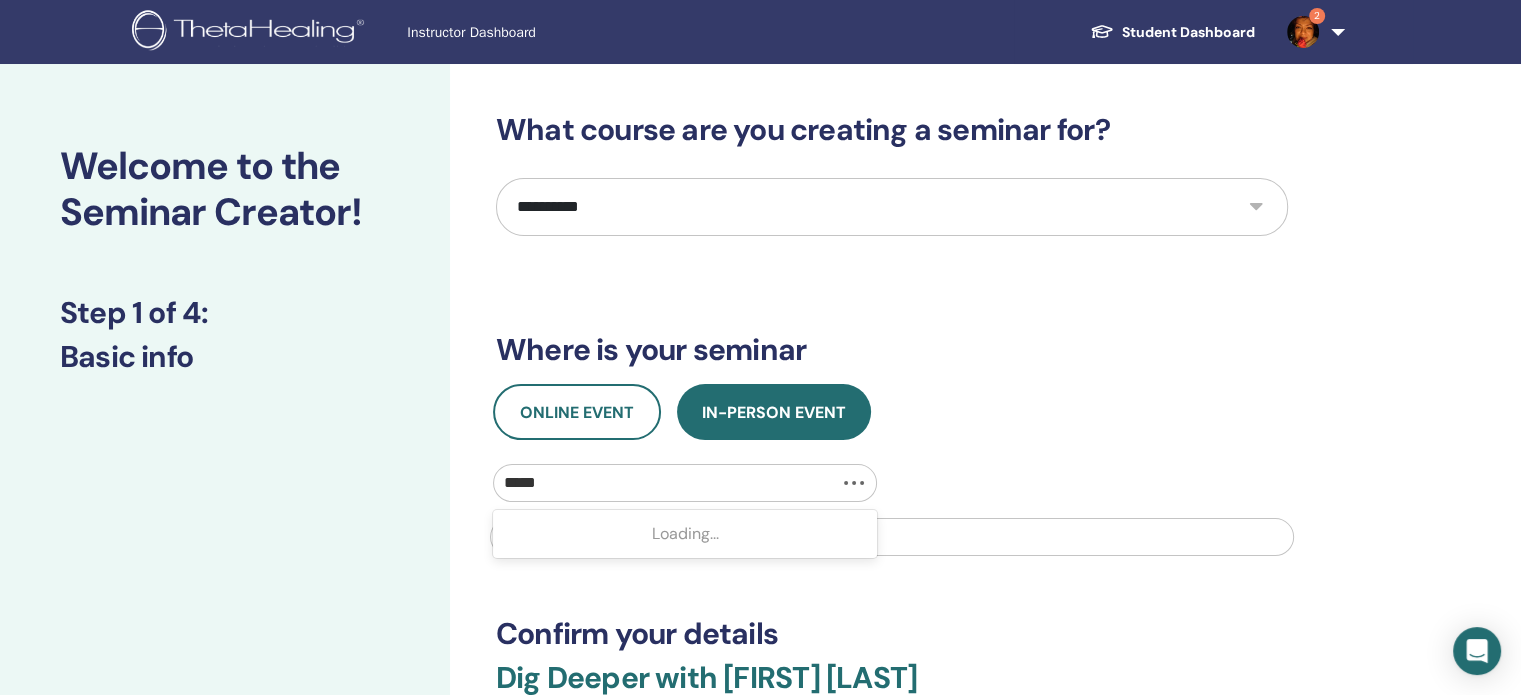 type on "******" 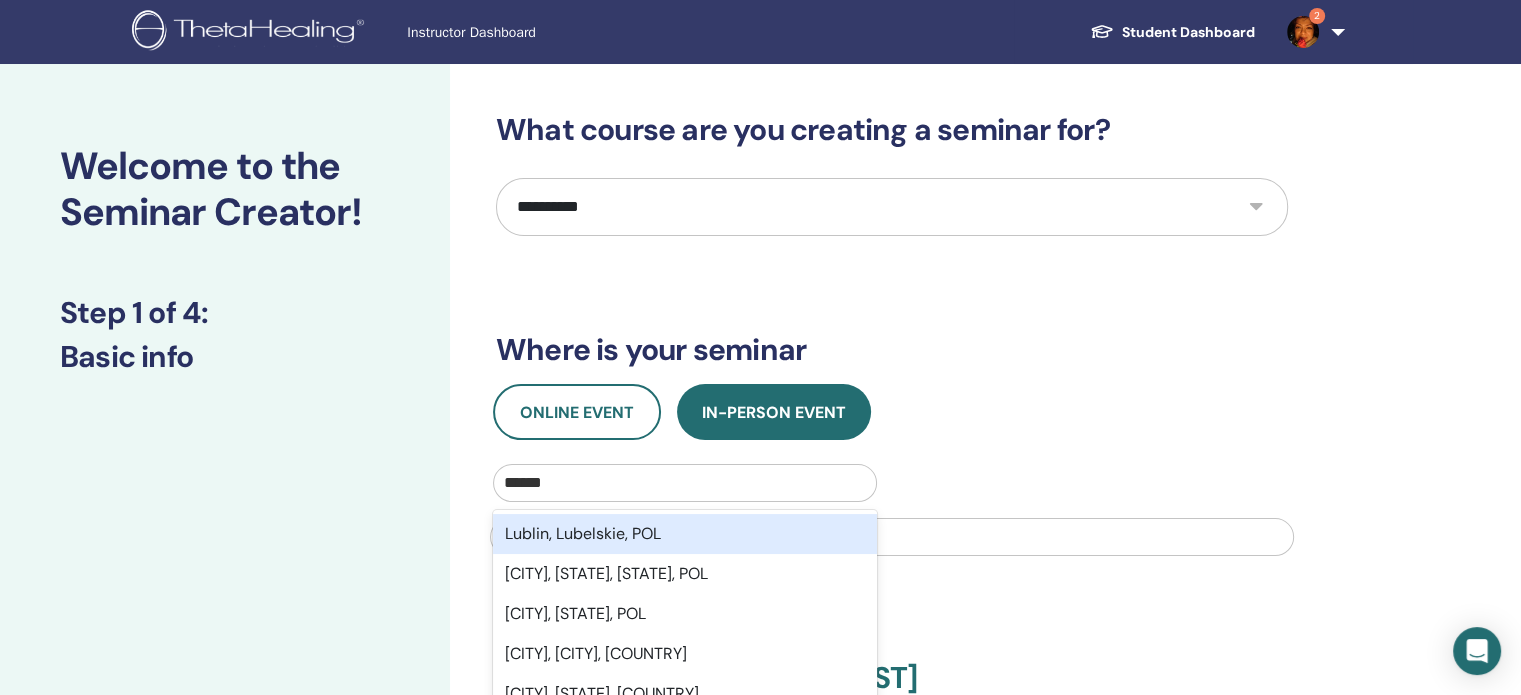 click on "Lublin, Lubelskie, POL" at bounding box center [685, 534] 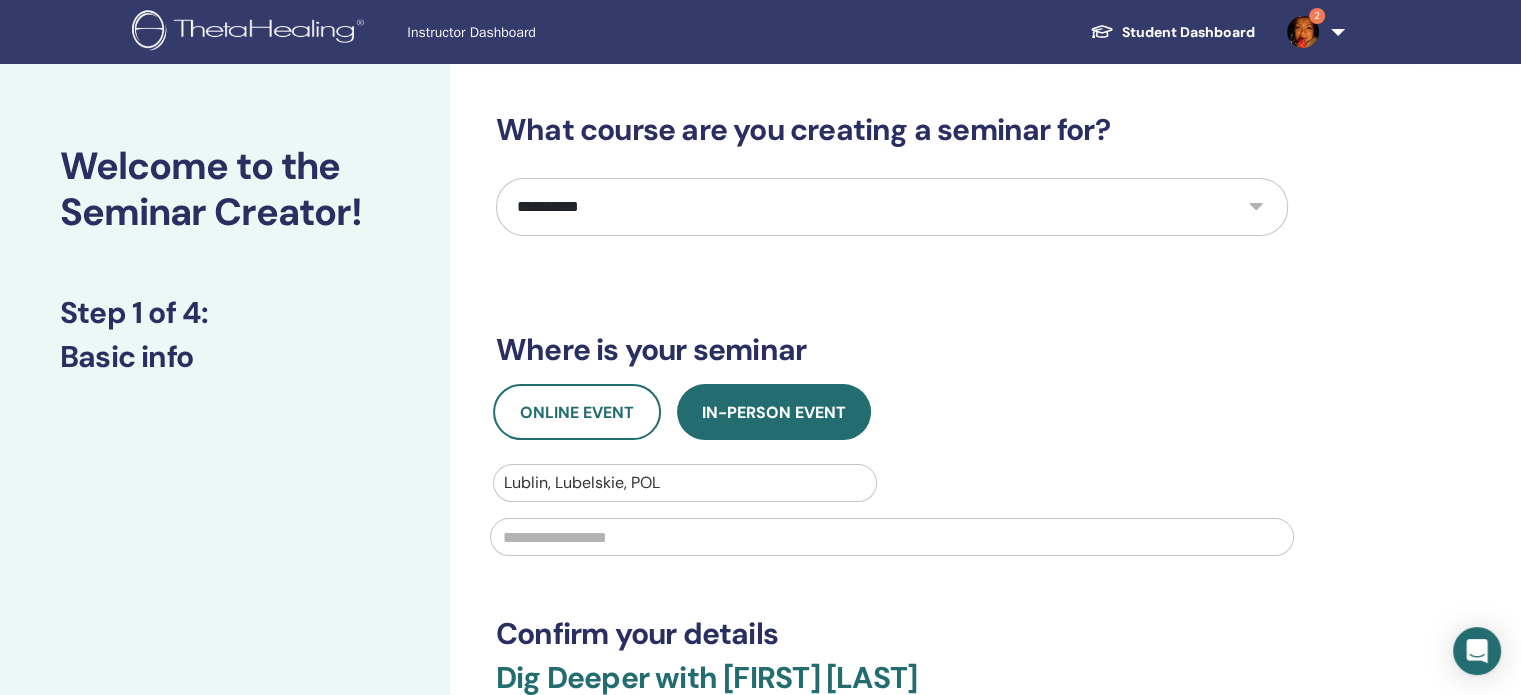 click at bounding box center (892, 537) 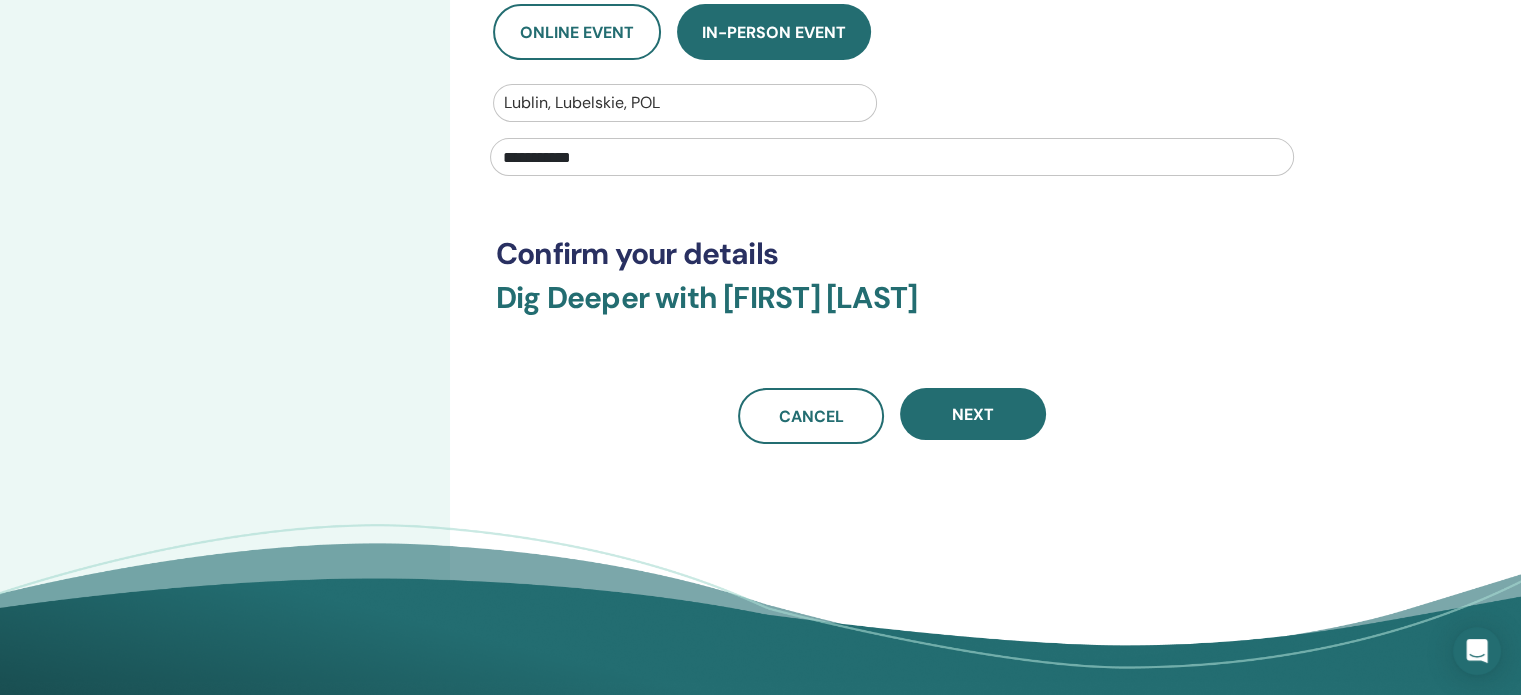 scroll, scrollTop: 400, scrollLeft: 0, axis: vertical 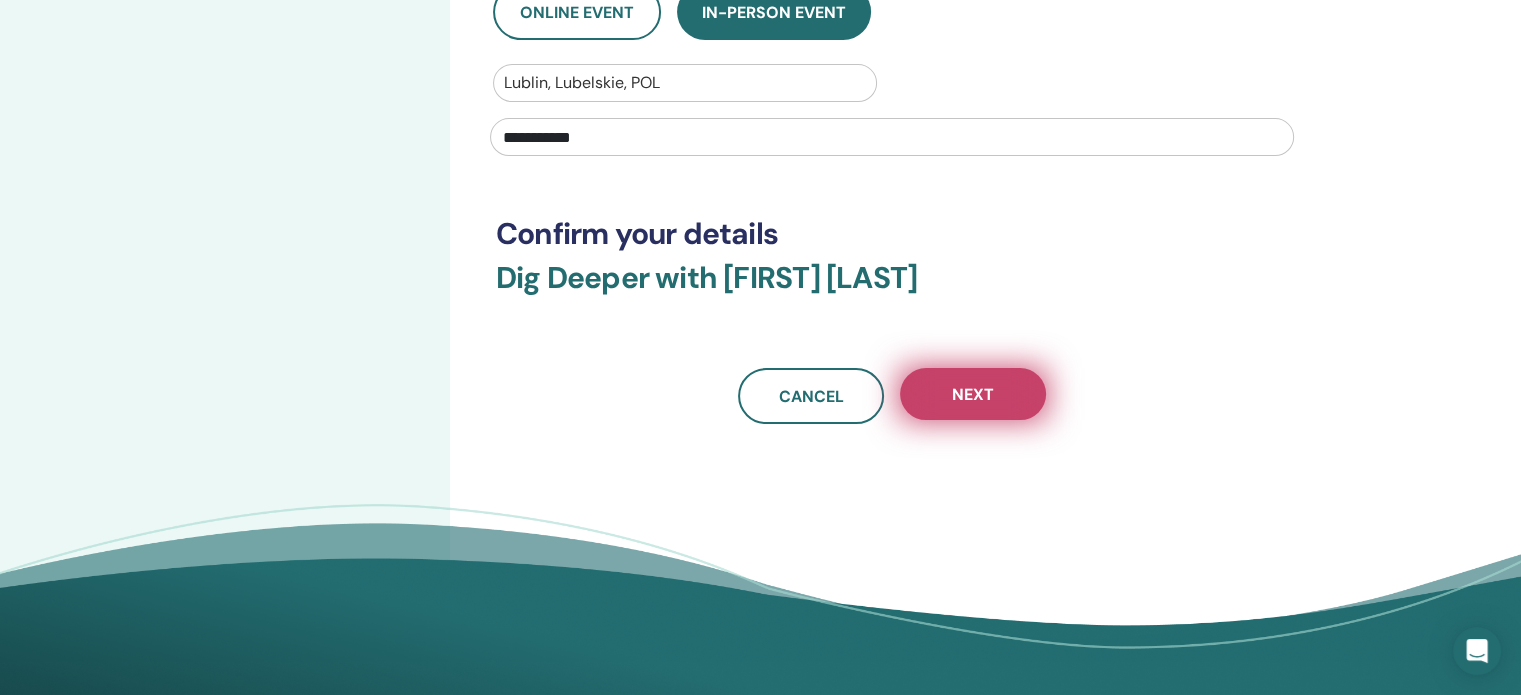 type on "**********" 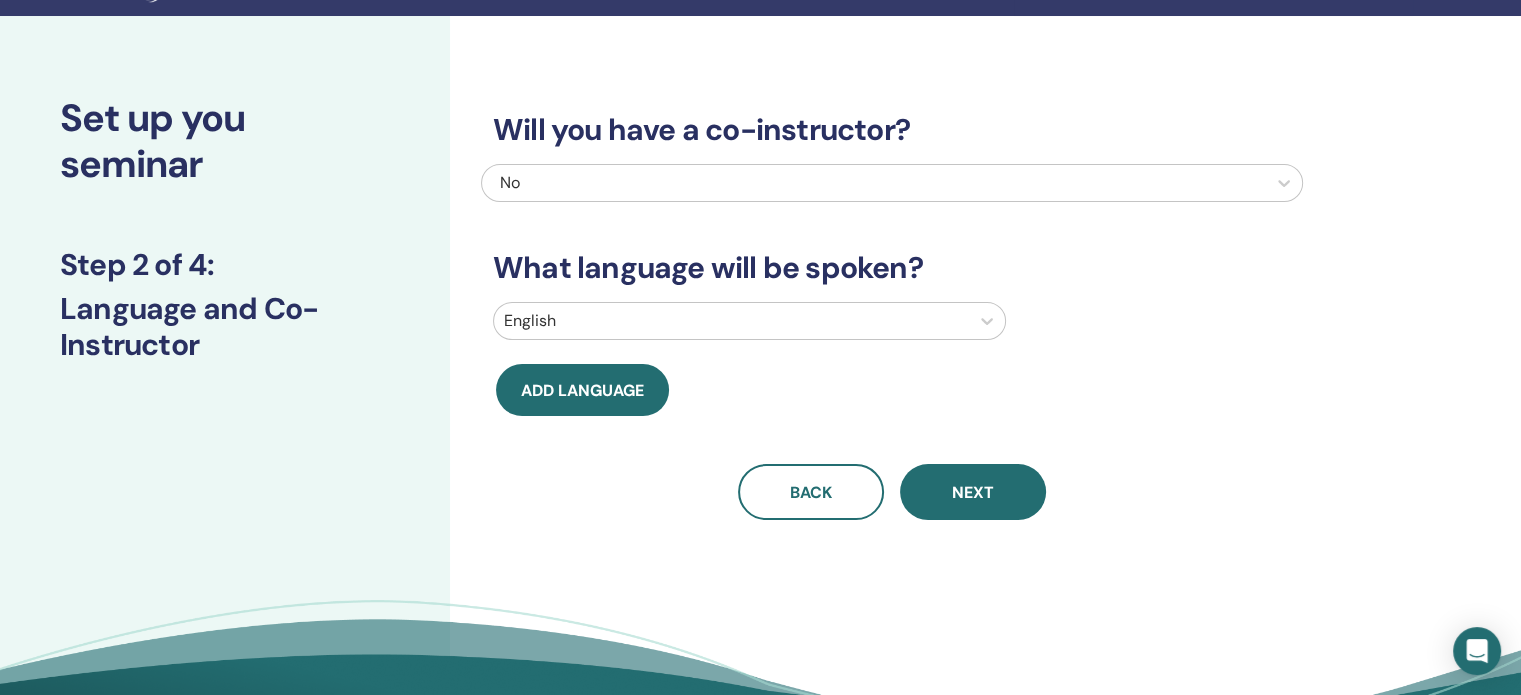 scroll, scrollTop: 0, scrollLeft: 0, axis: both 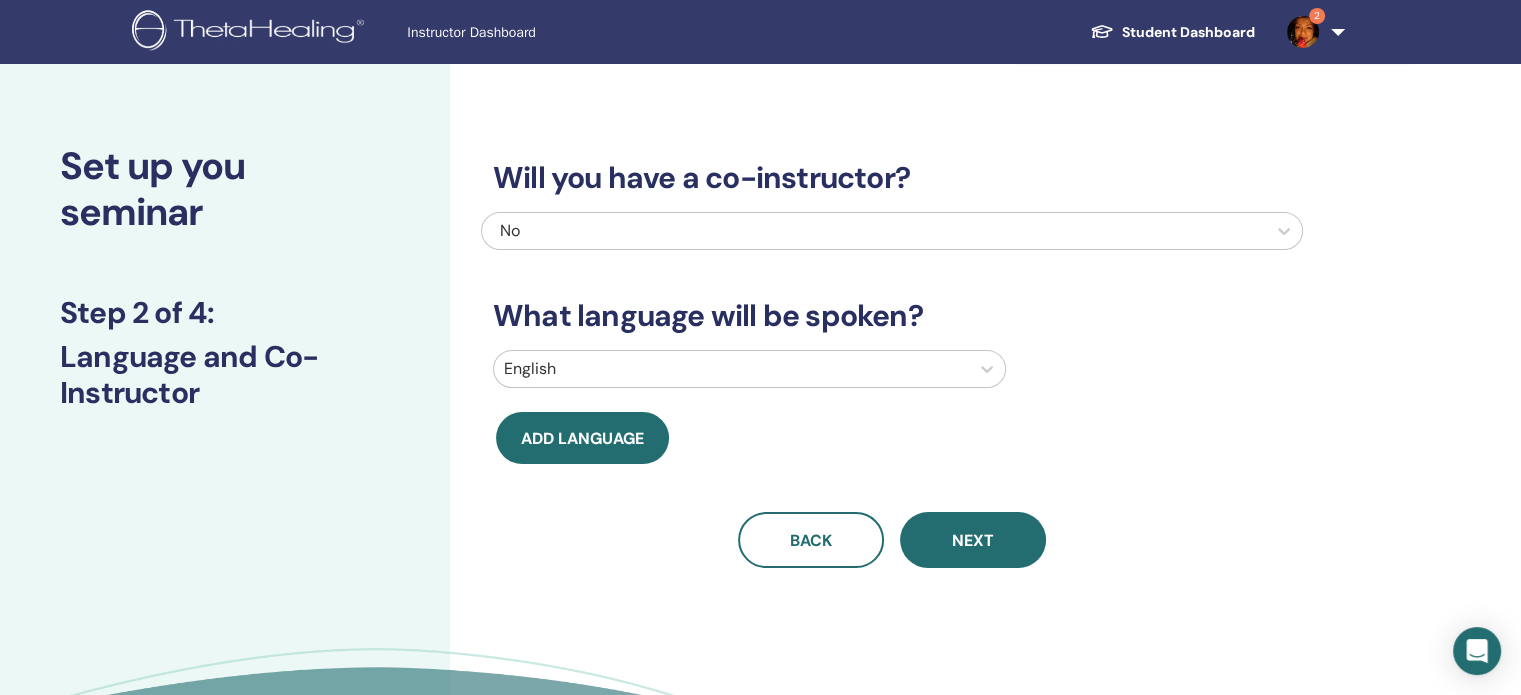 click at bounding box center (731, 369) 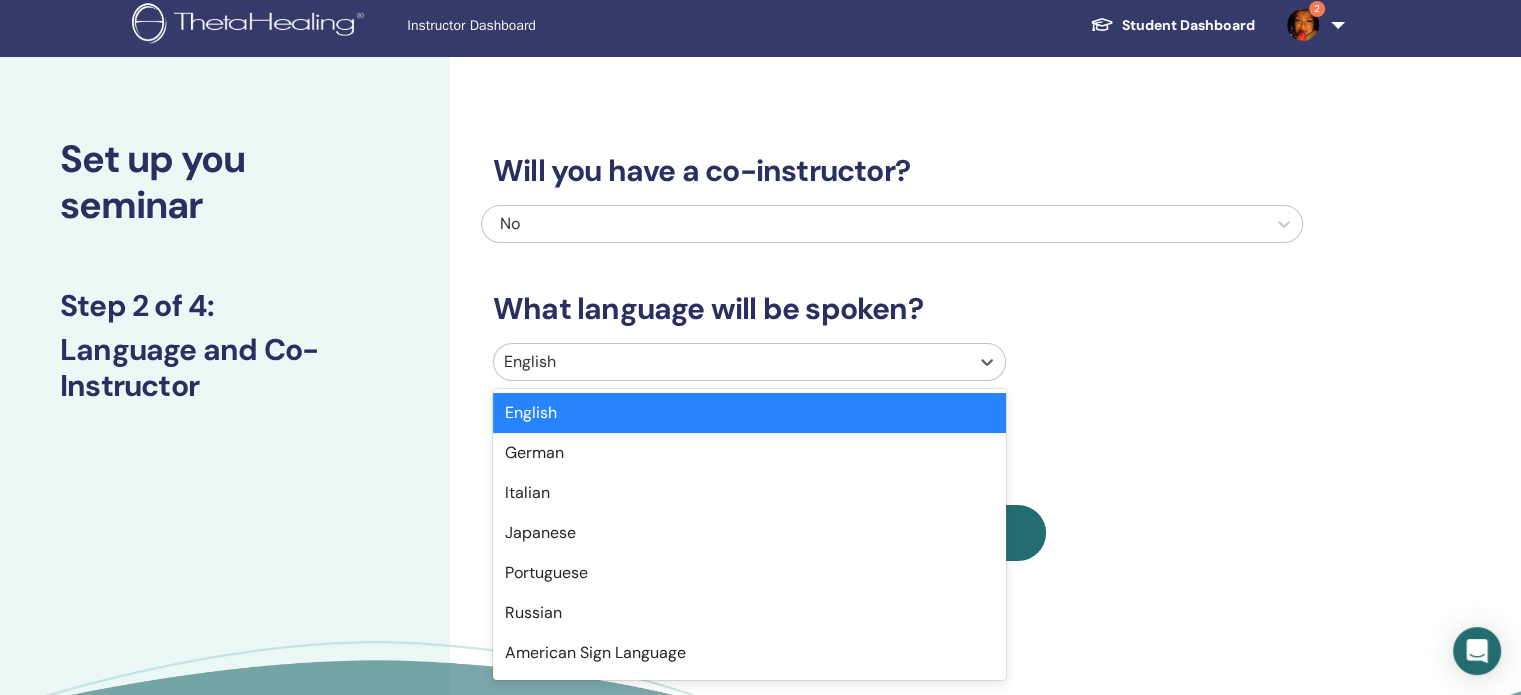 scroll, scrollTop: 8, scrollLeft: 0, axis: vertical 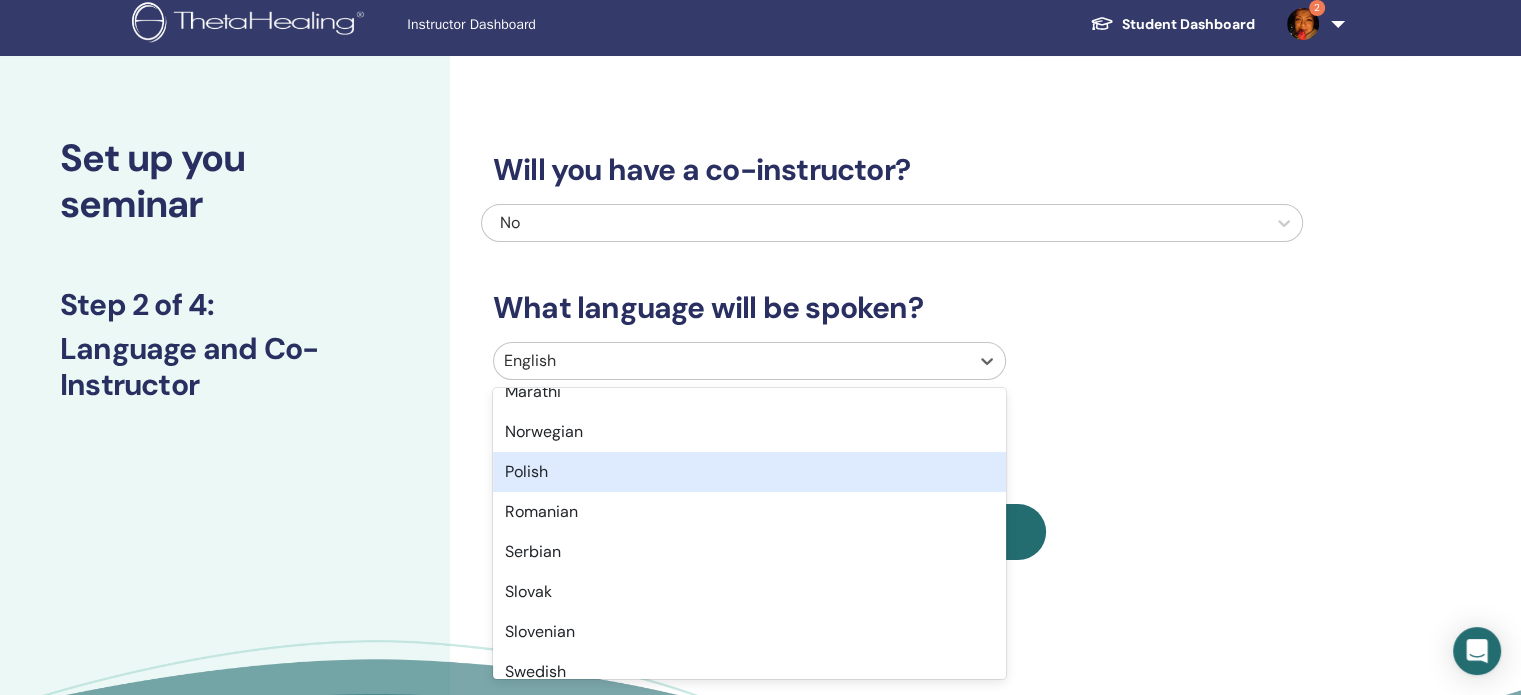 click on "Polish" at bounding box center [749, 472] 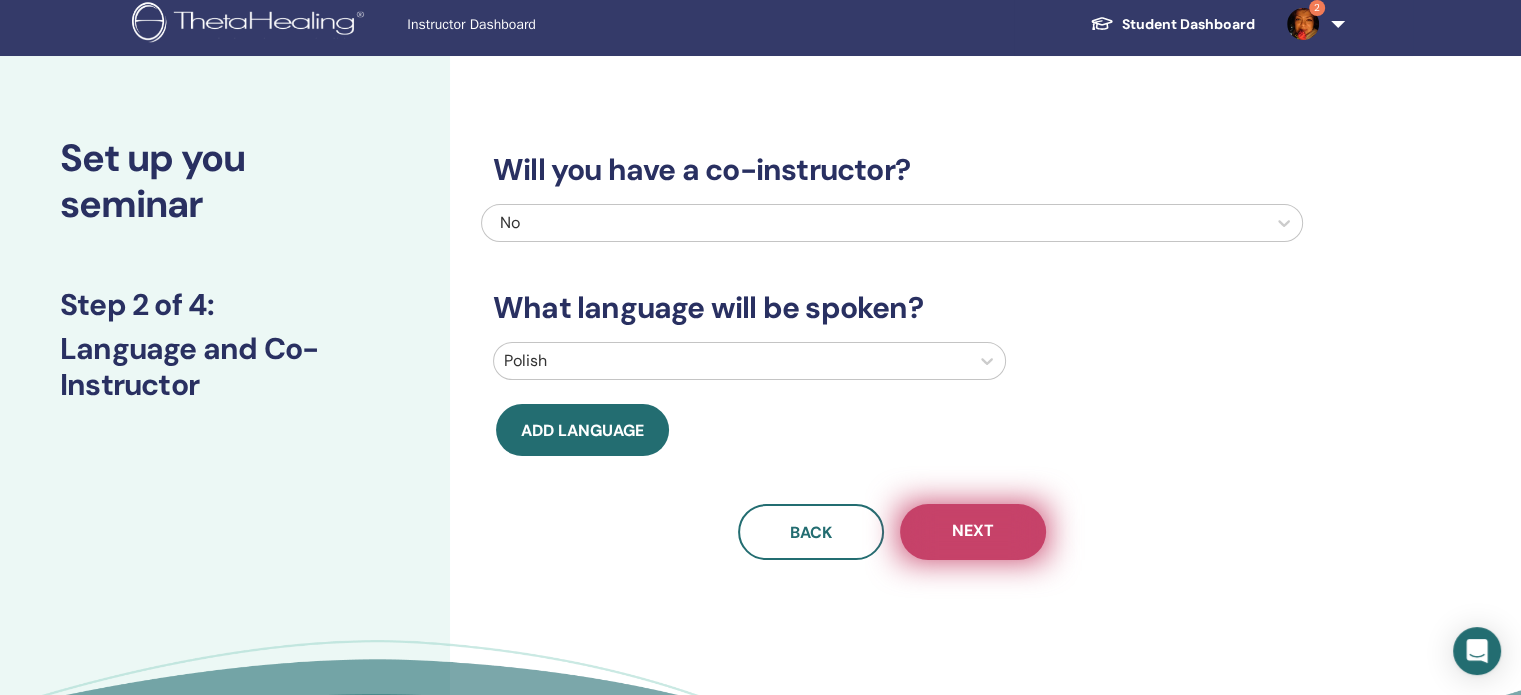 click on "Next" at bounding box center (973, 532) 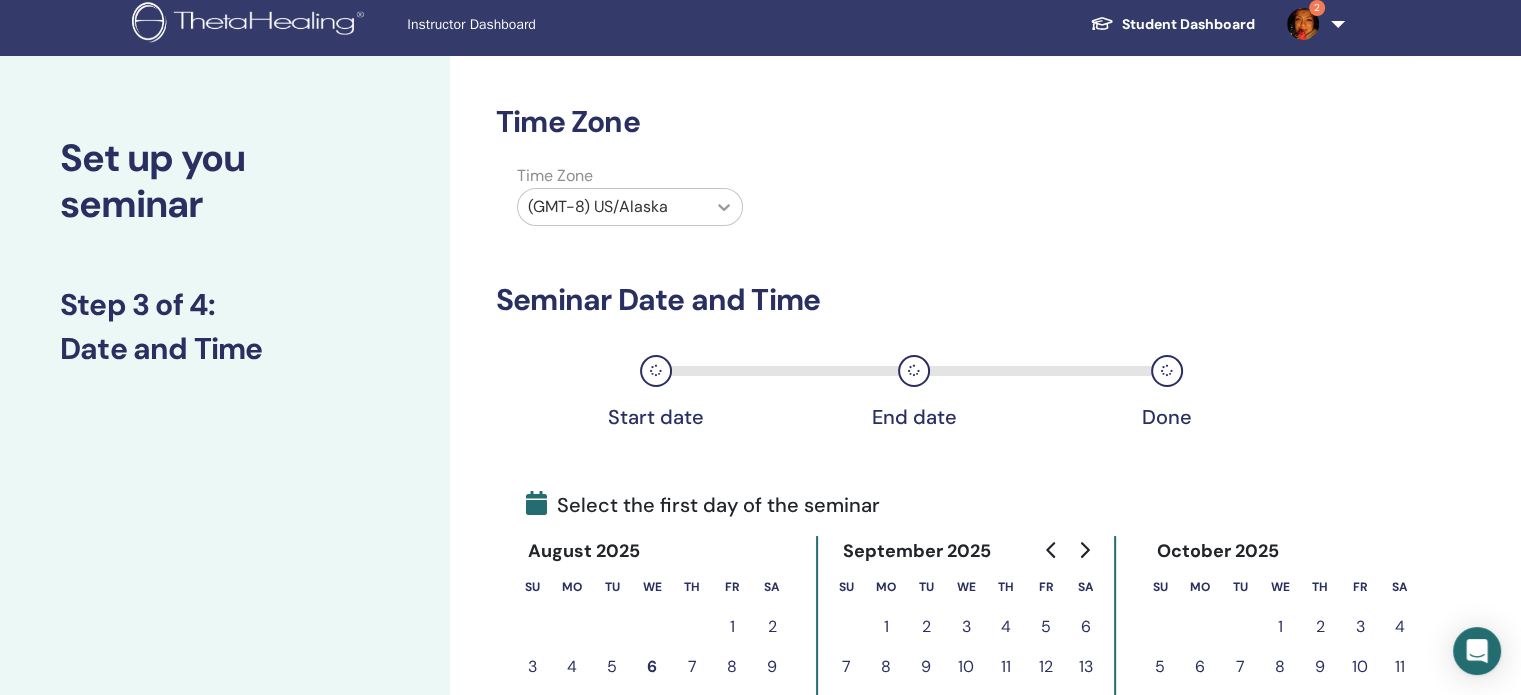 click 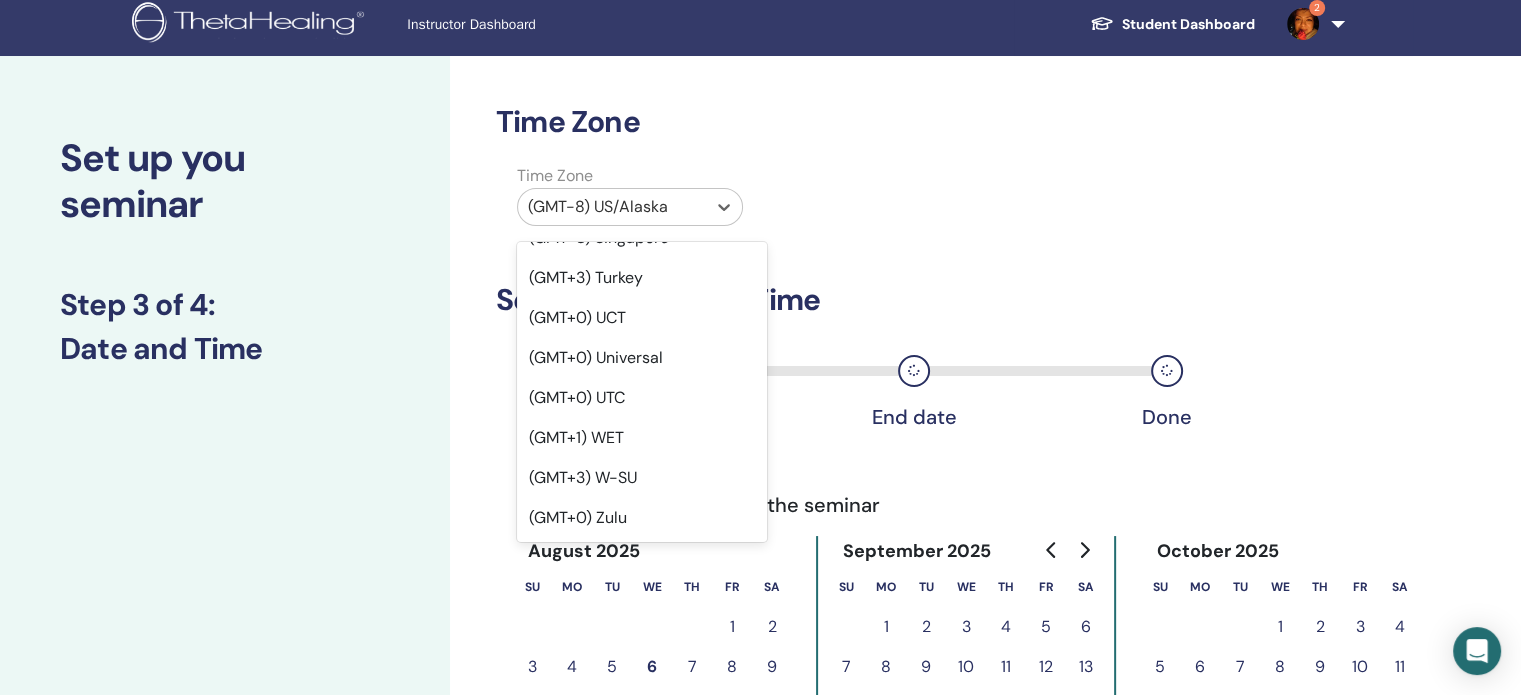 scroll, scrollTop: 25859, scrollLeft: 0, axis: vertical 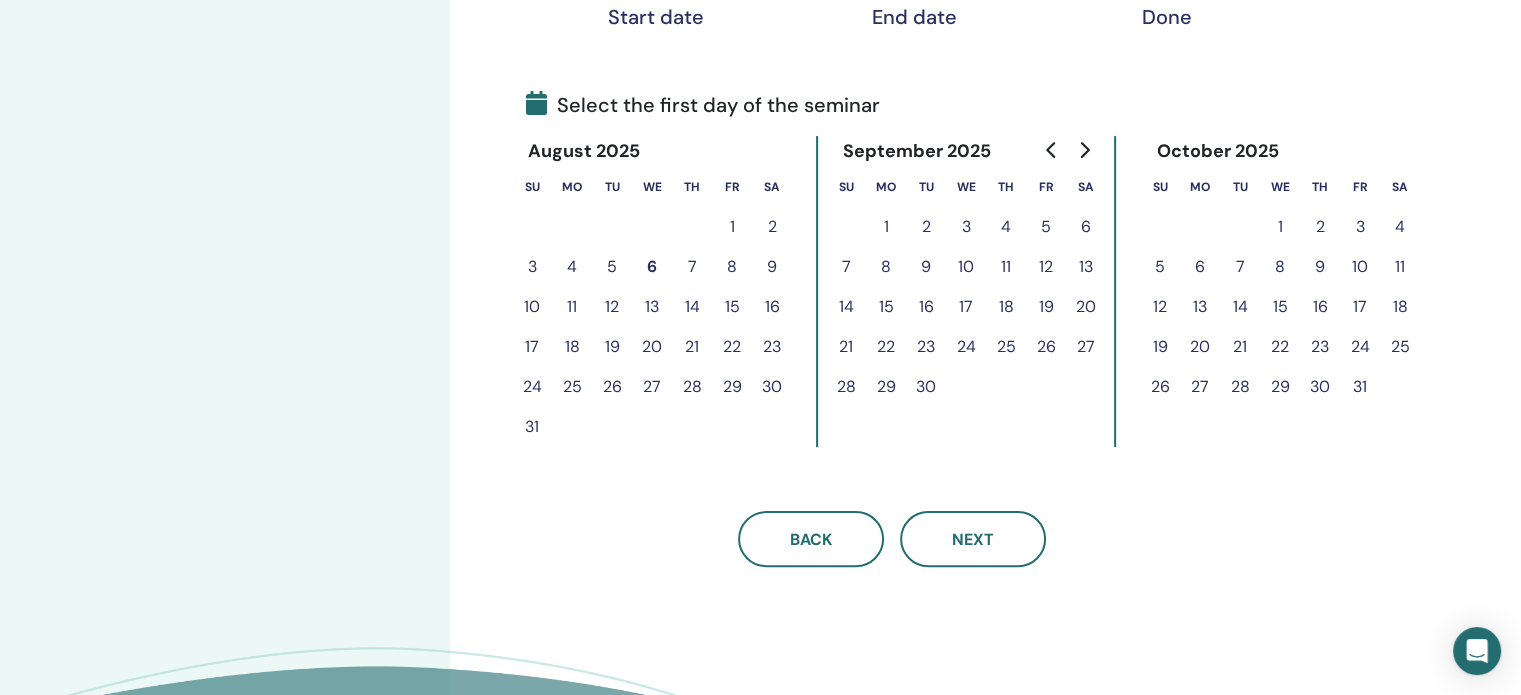 click on "20" at bounding box center [1086, 307] 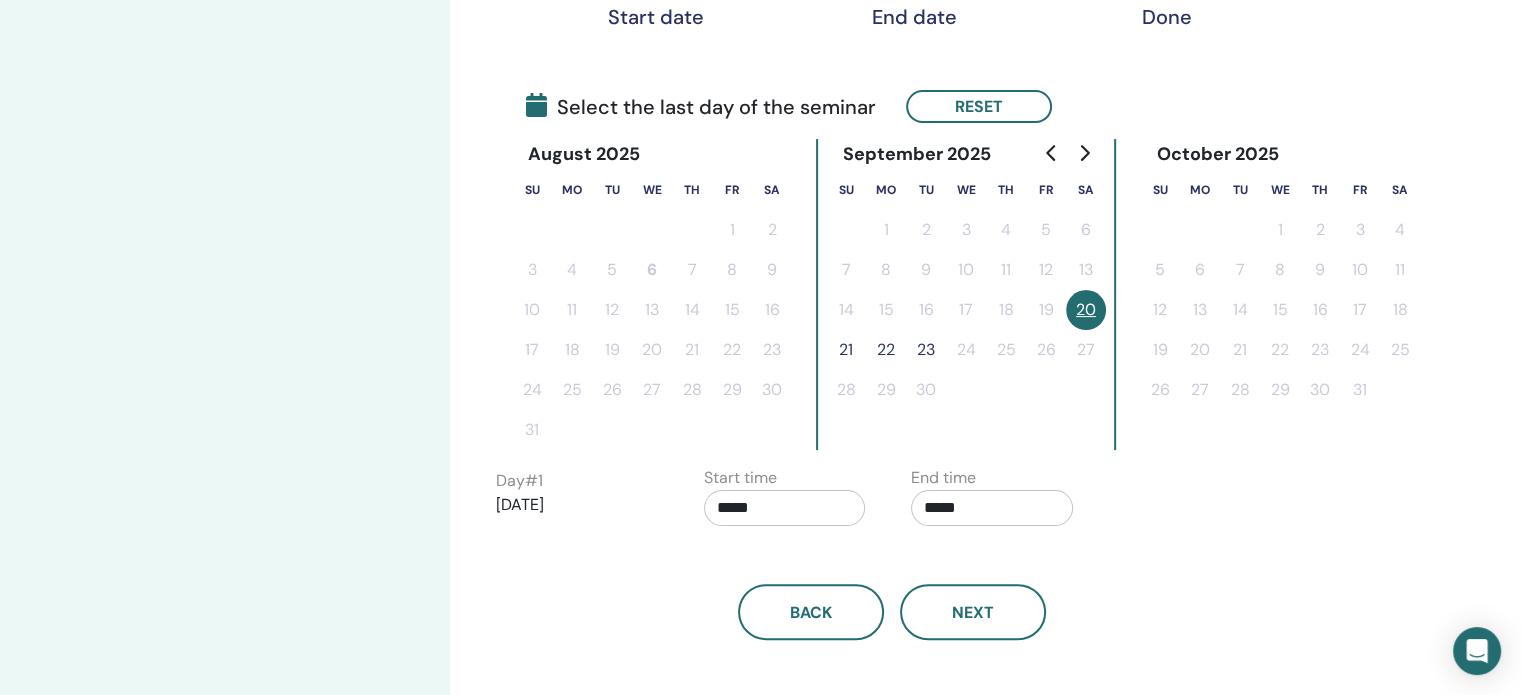 click on "21" at bounding box center [846, 350] 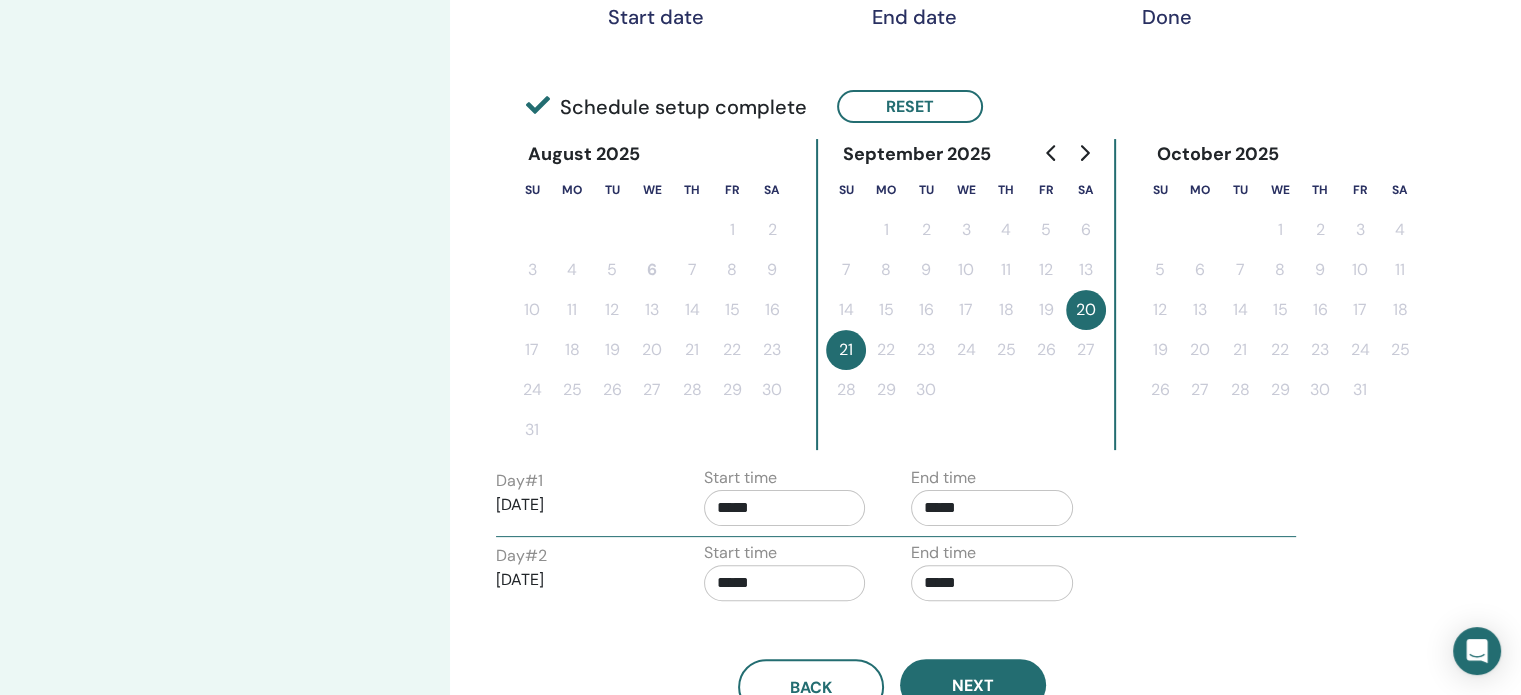 click on "*****" at bounding box center (785, 508) 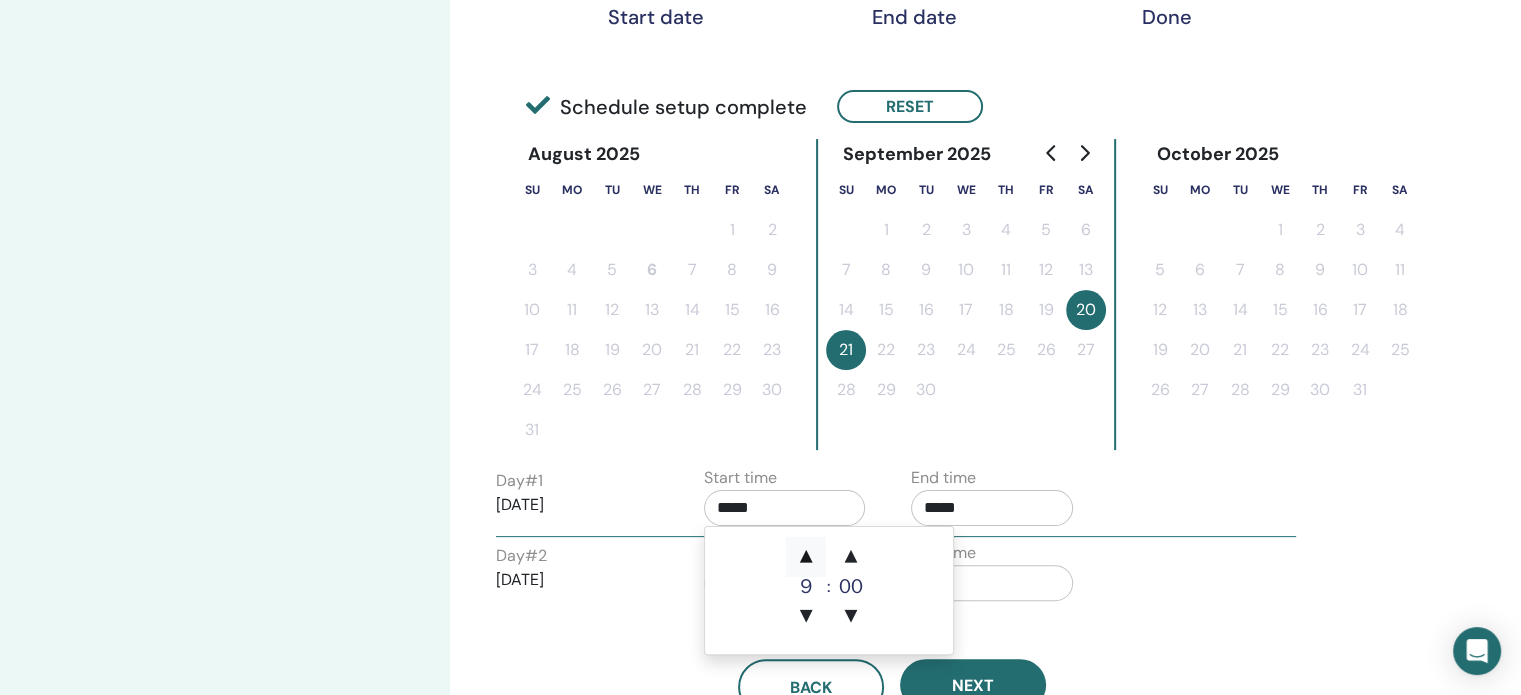 click on "▲" at bounding box center [806, 557] 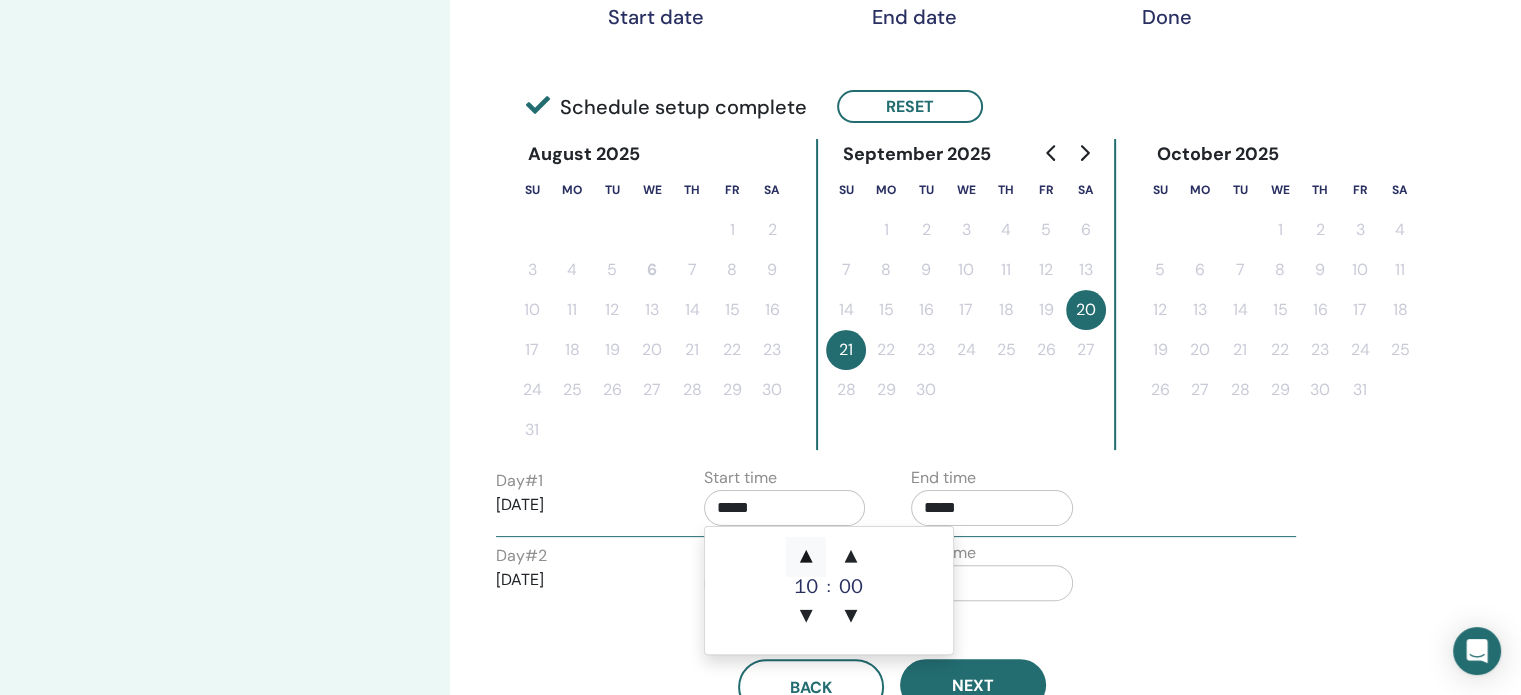 click on "▲" at bounding box center (806, 557) 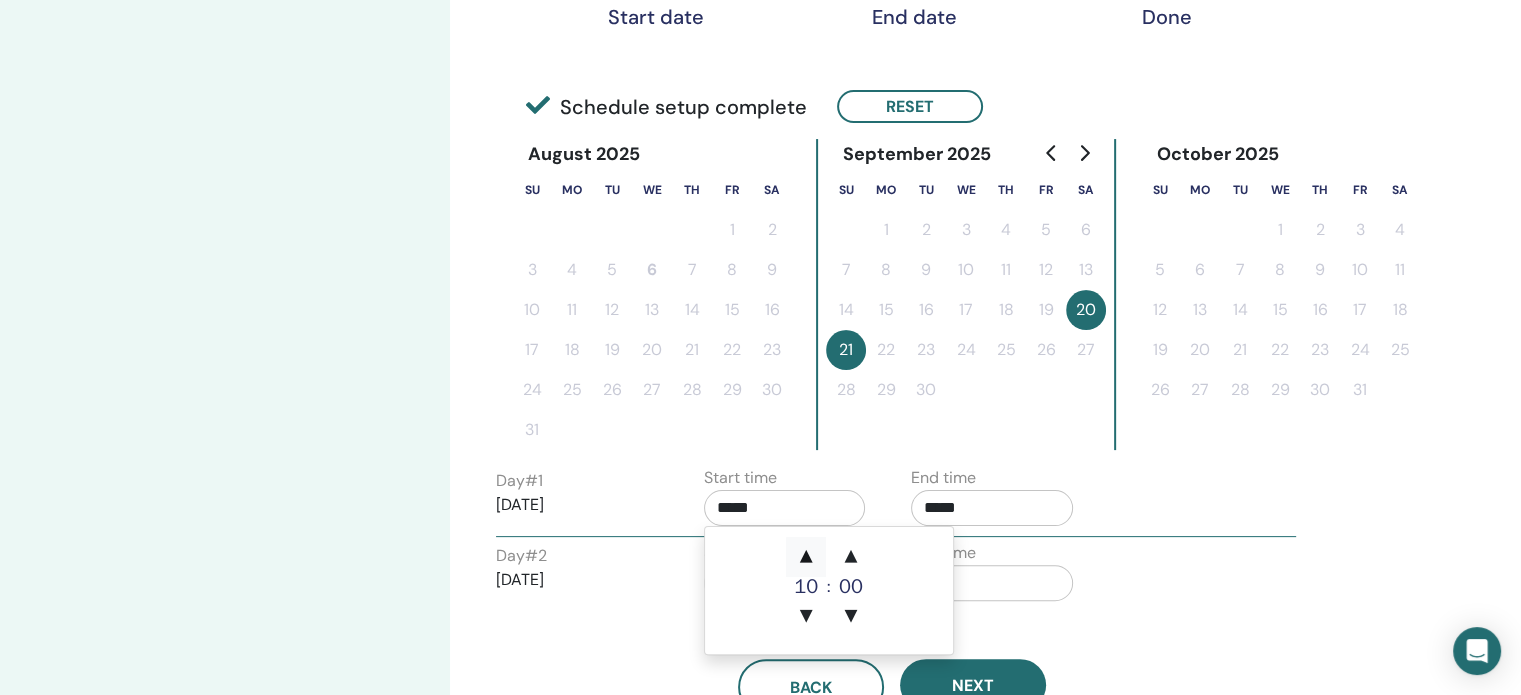 type on "*****" 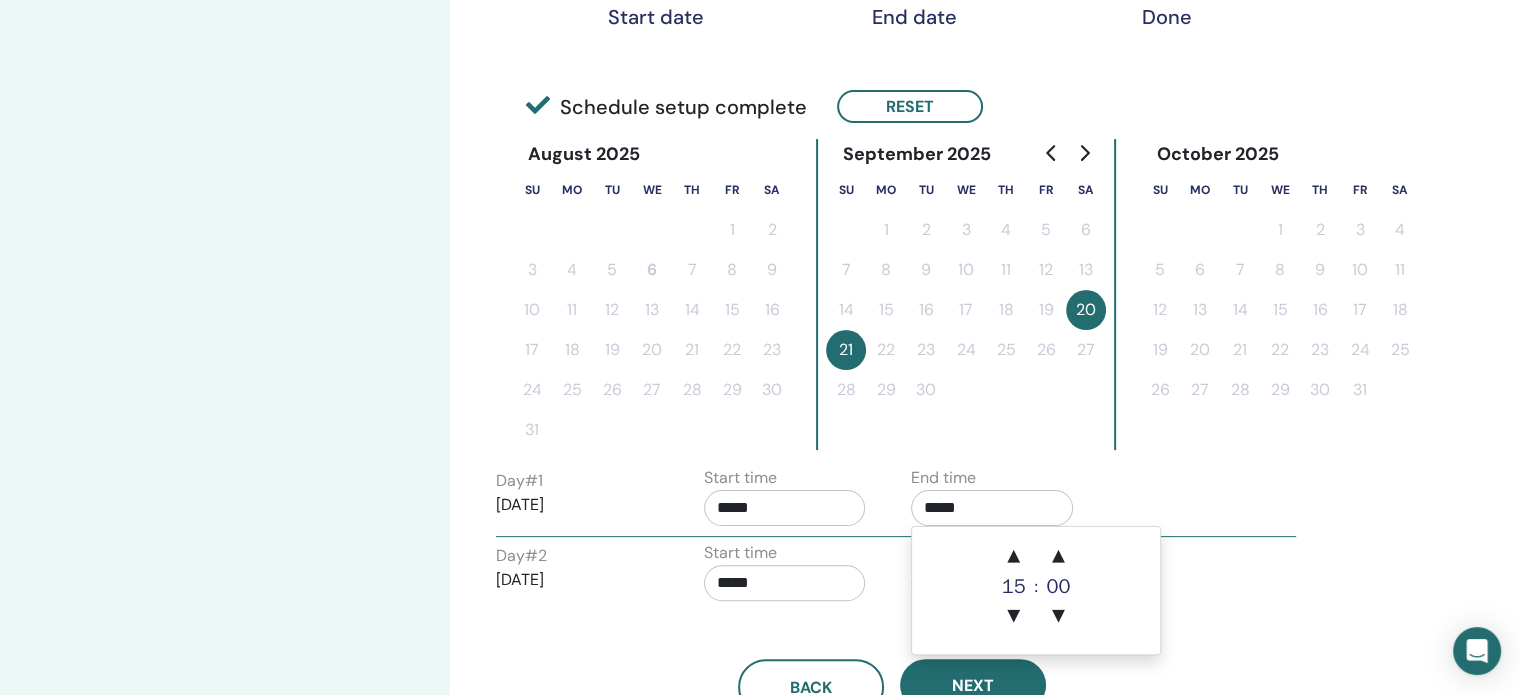 click on "*****" at bounding box center (992, 508) 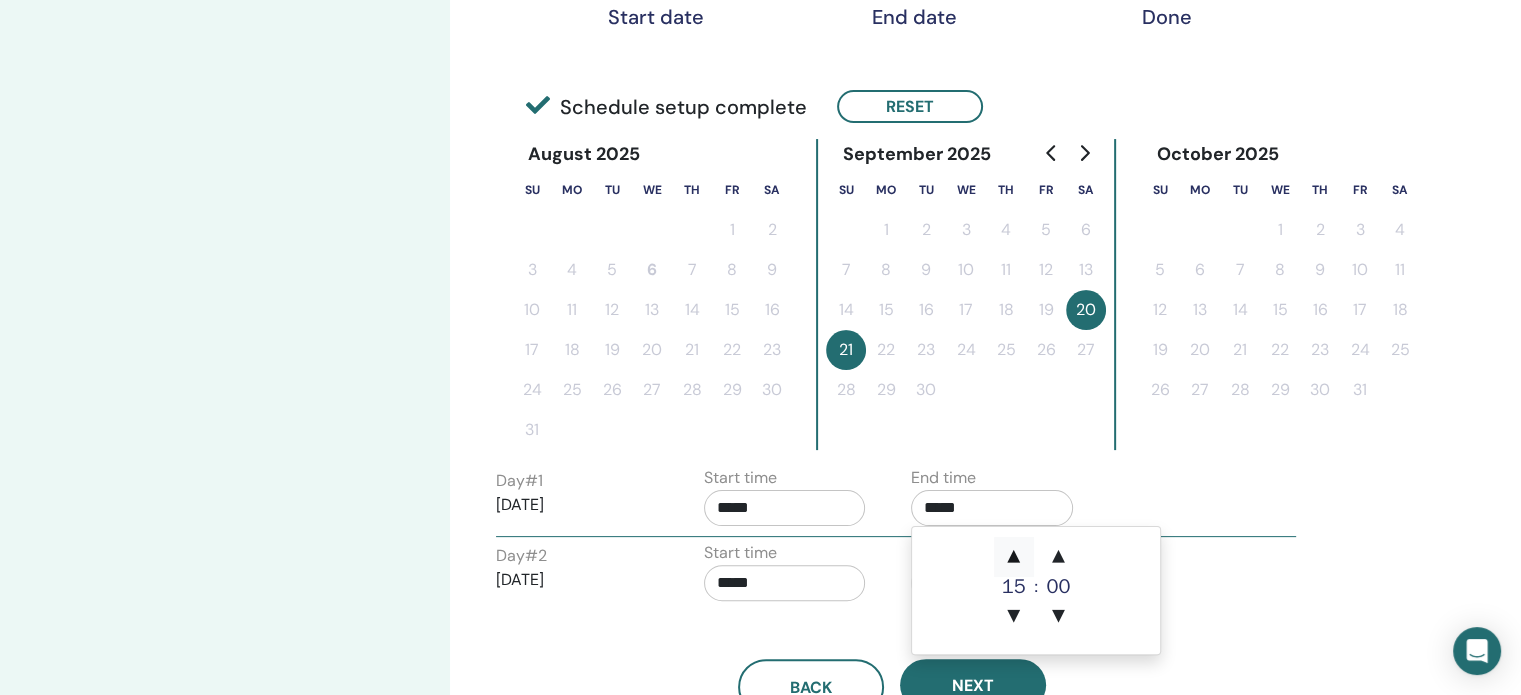click on "▲" at bounding box center (1014, 557) 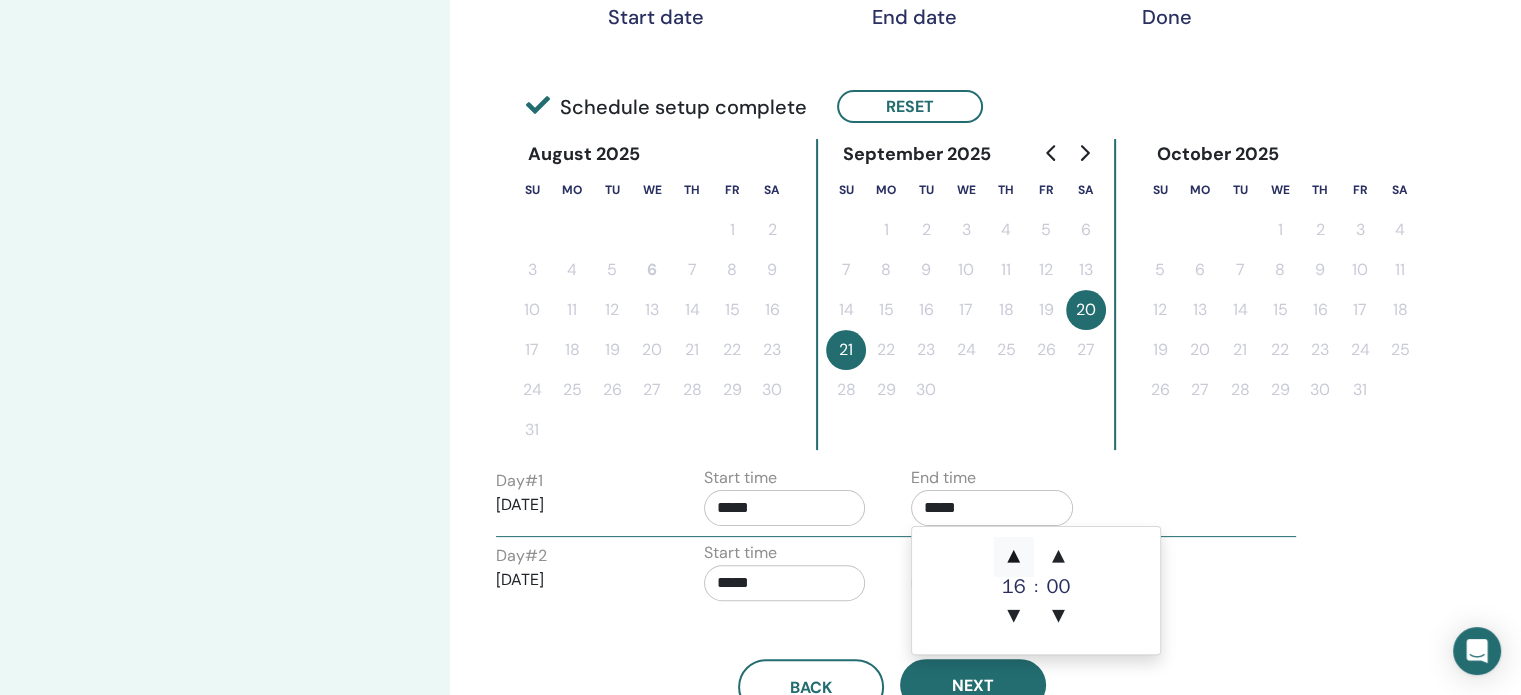click on "▲" at bounding box center [1014, 557] 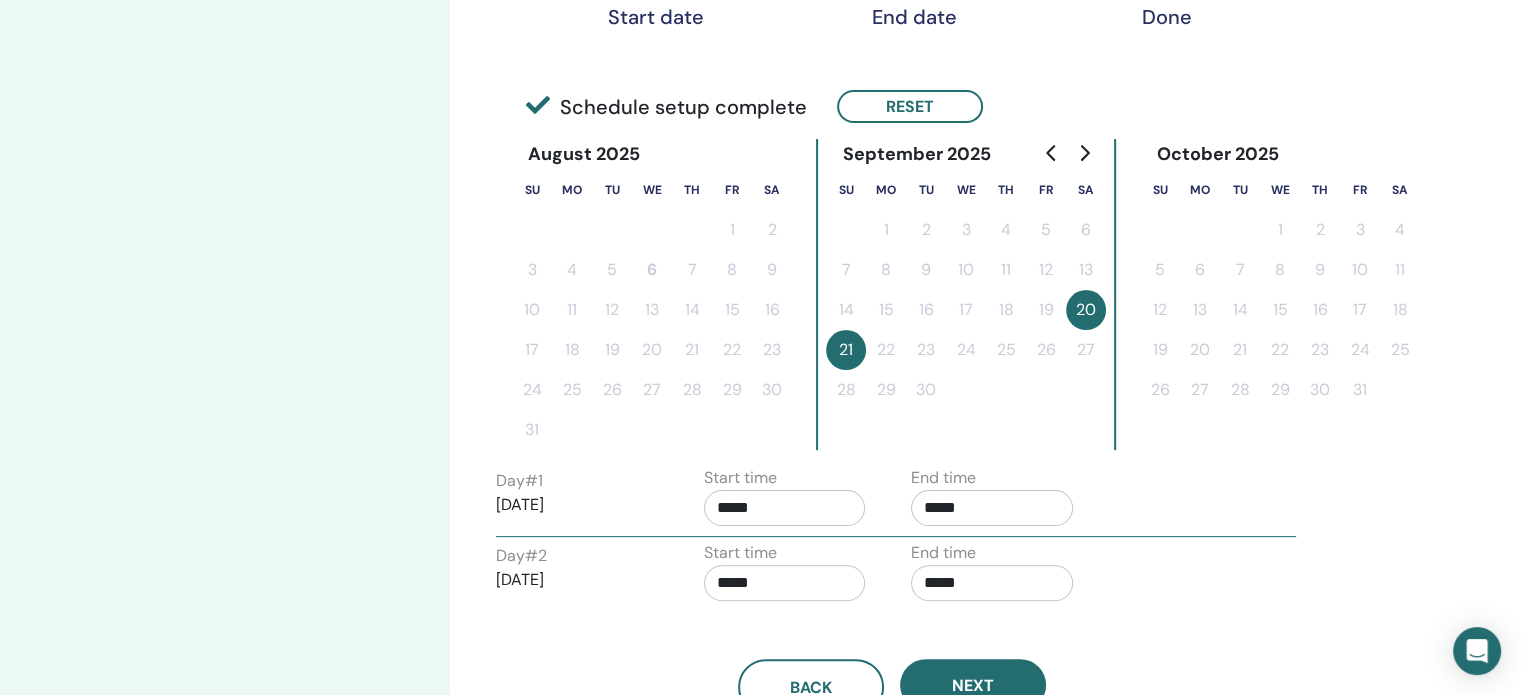 click on "Day  # 1 2025/09/20 Start time ***** End time *****" at bounding box center [896, 501] 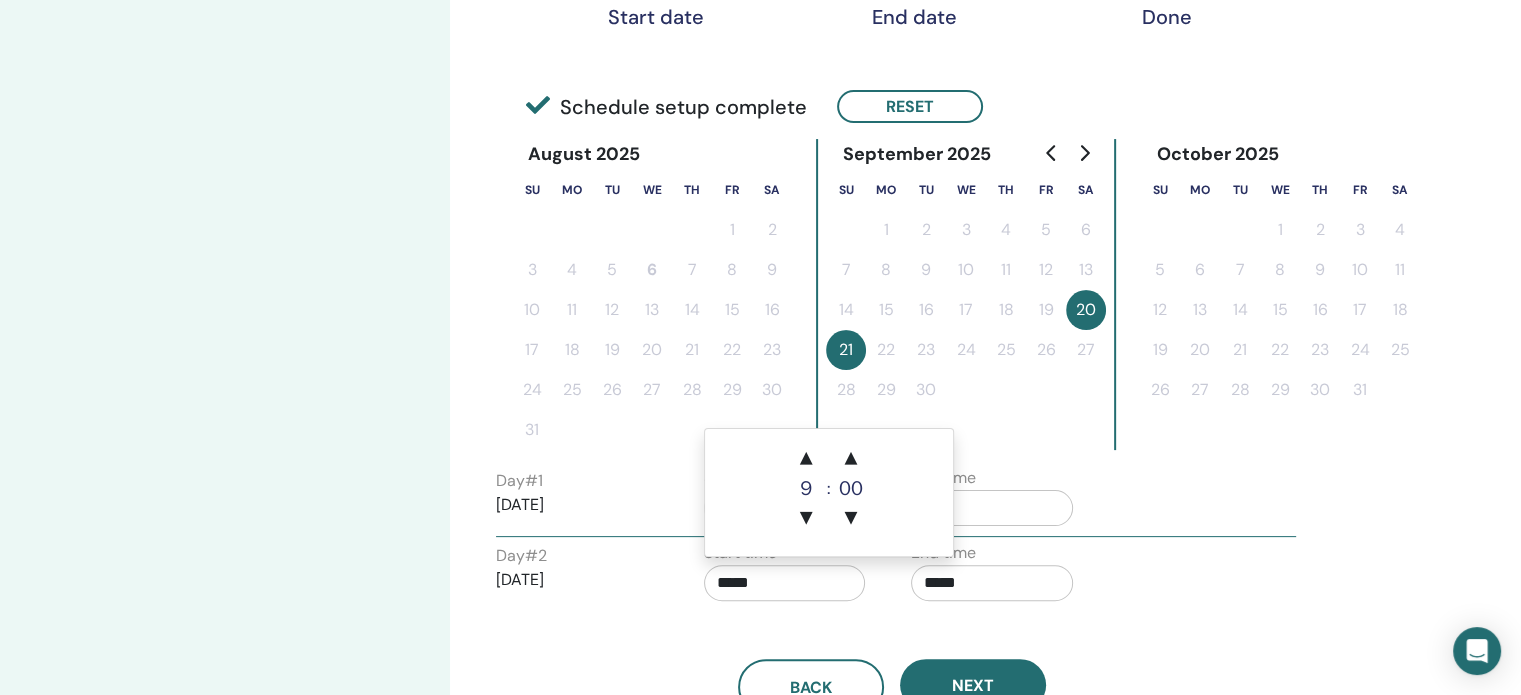 click on "*****" at bounding box center (785, 583) 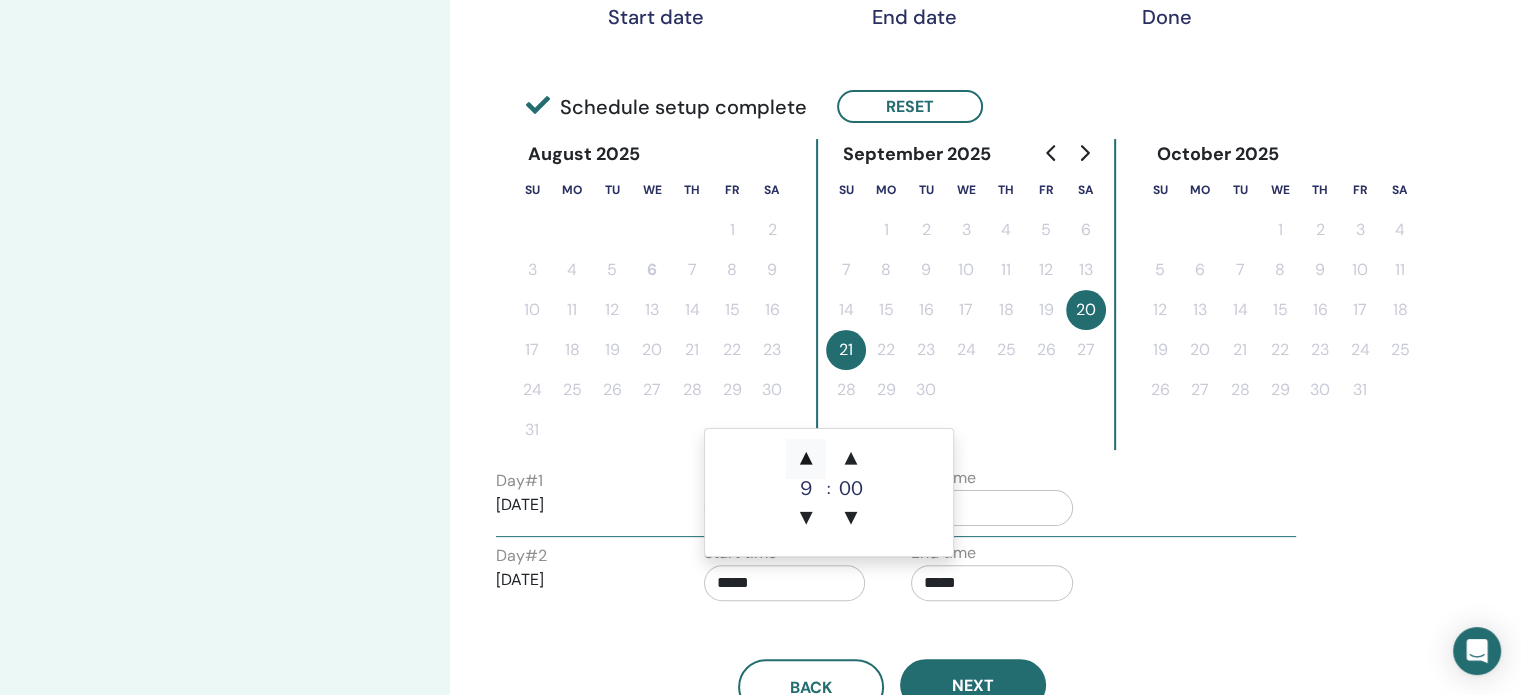 click on "▲" at bounding box center [806, 459] 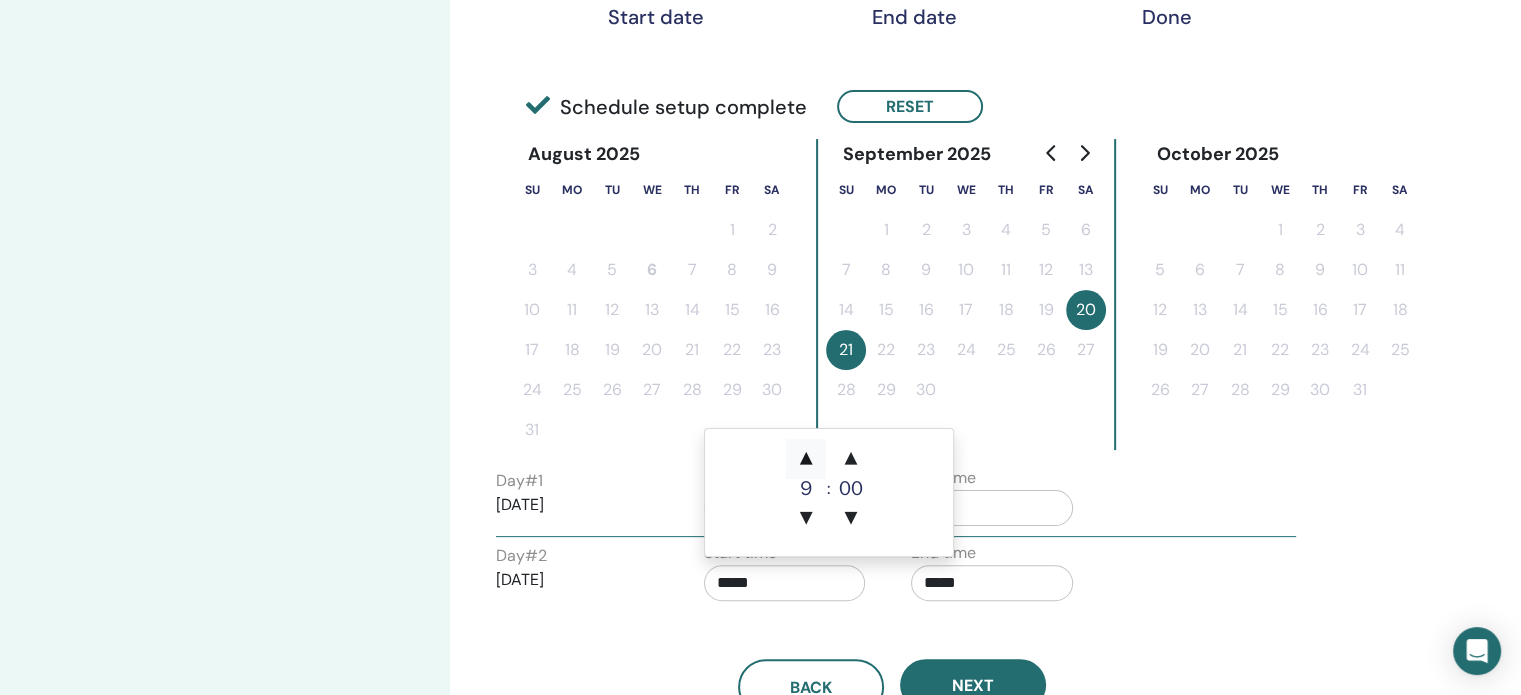 type on "*****" 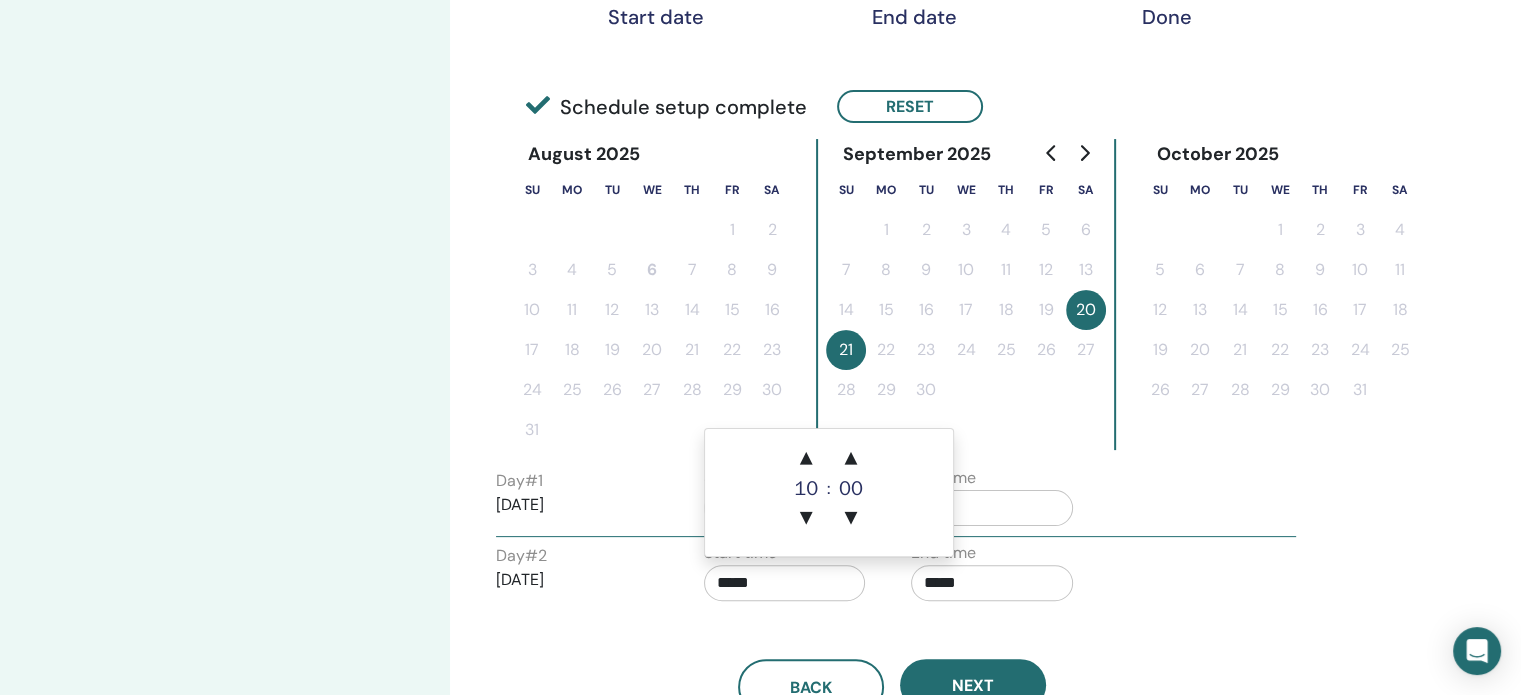 click on "*****" at bounding box center [992, 583] 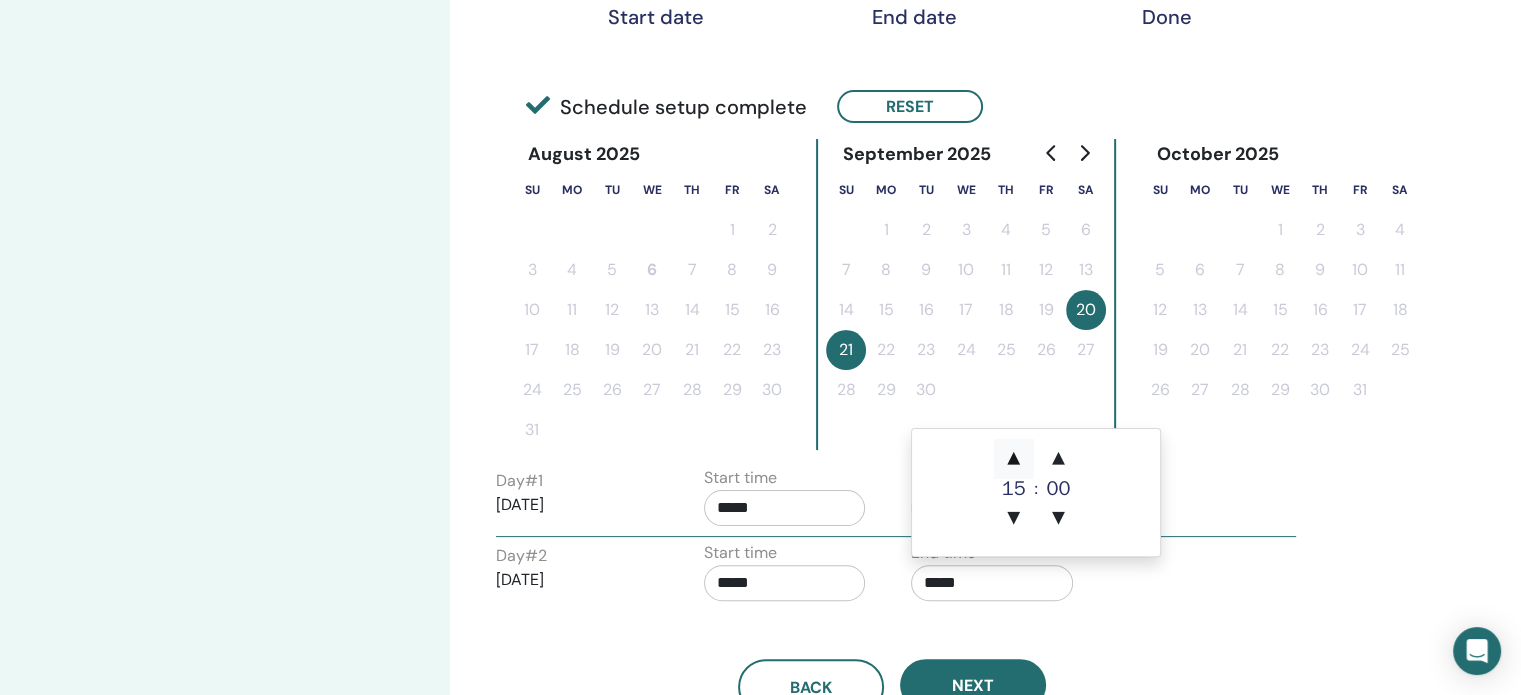 click on "▲" at bounding box center [1014, 459] 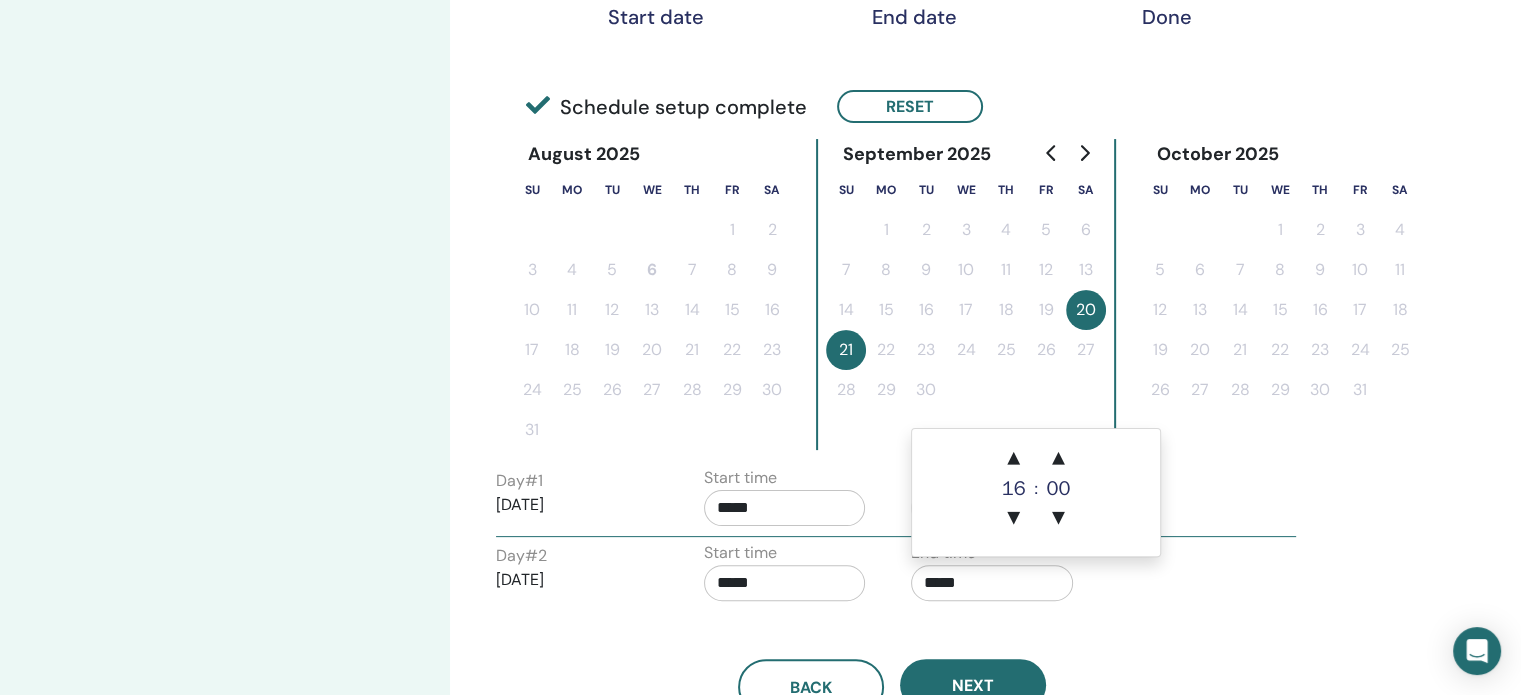 click on "Day  # 1 2025/09/20 Start time ***** End time *****" at bounding box center (896, 501) 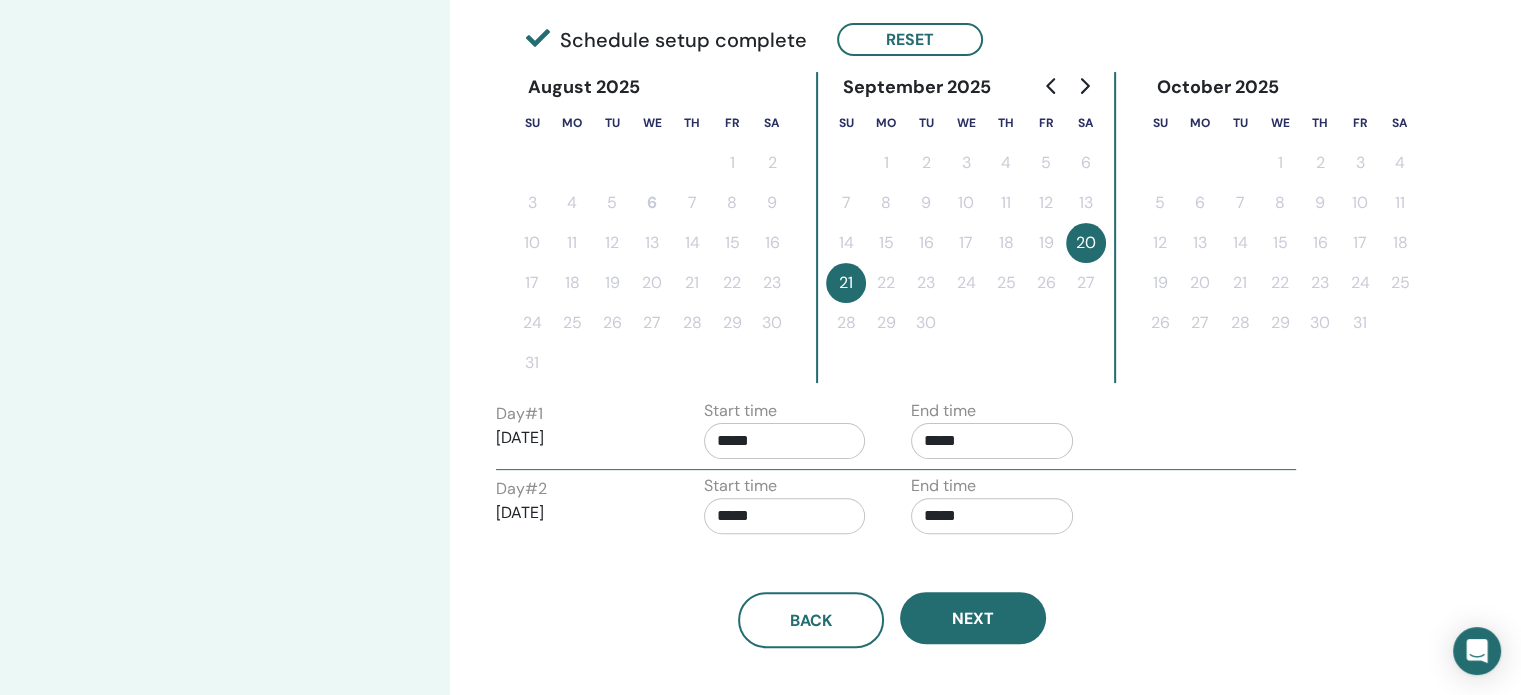 scroll, scrollTop: 508, scrollLeft: 0, axis: vertical 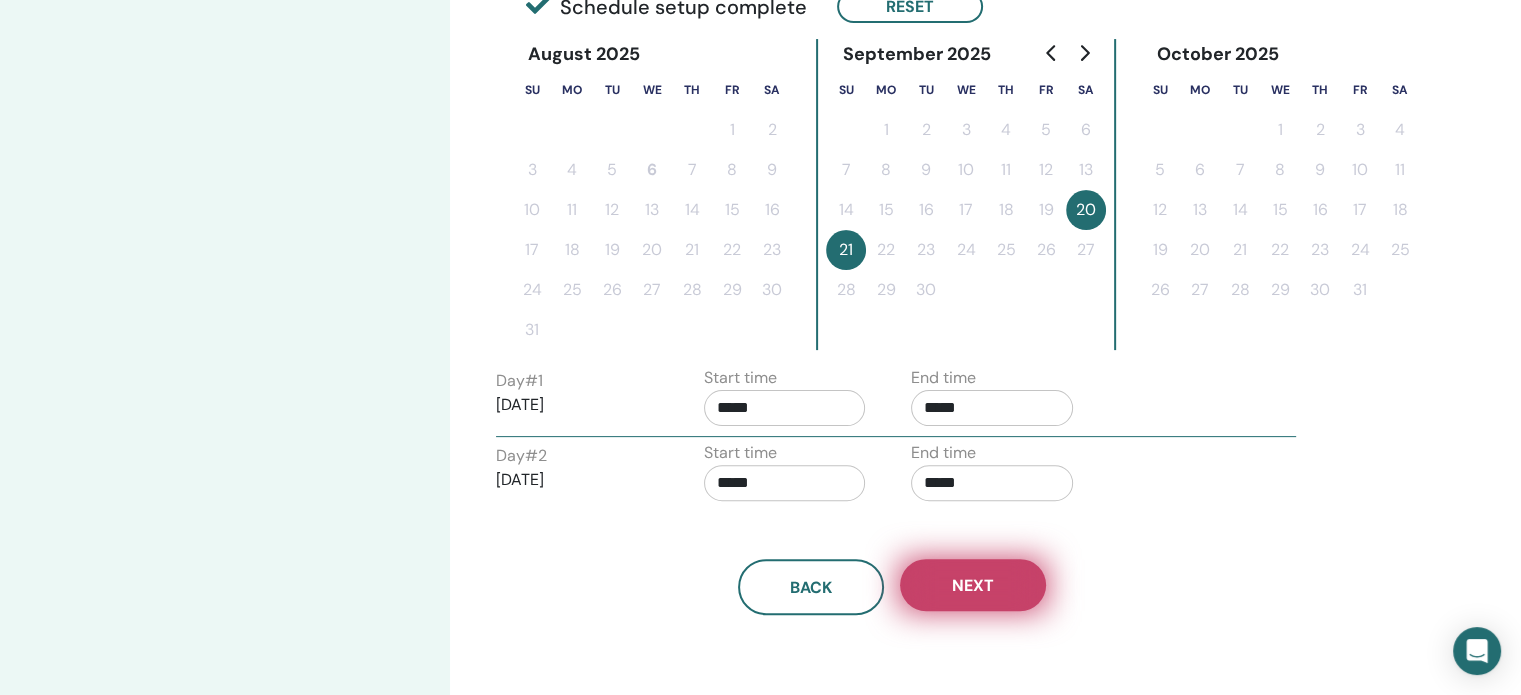 click on "Next" at bounding box center (973, 585) 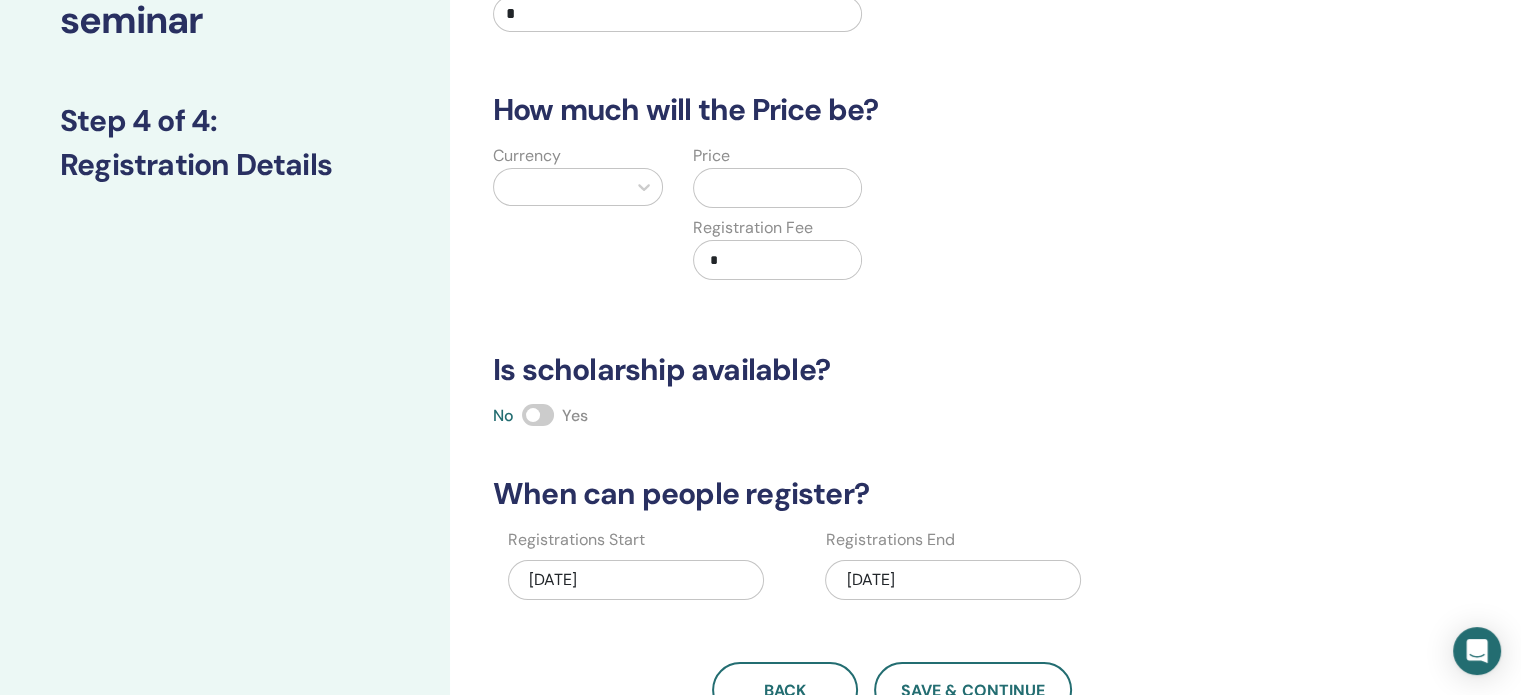 scroll, scrollTop: 0, scrollLeft: 0, axis: both 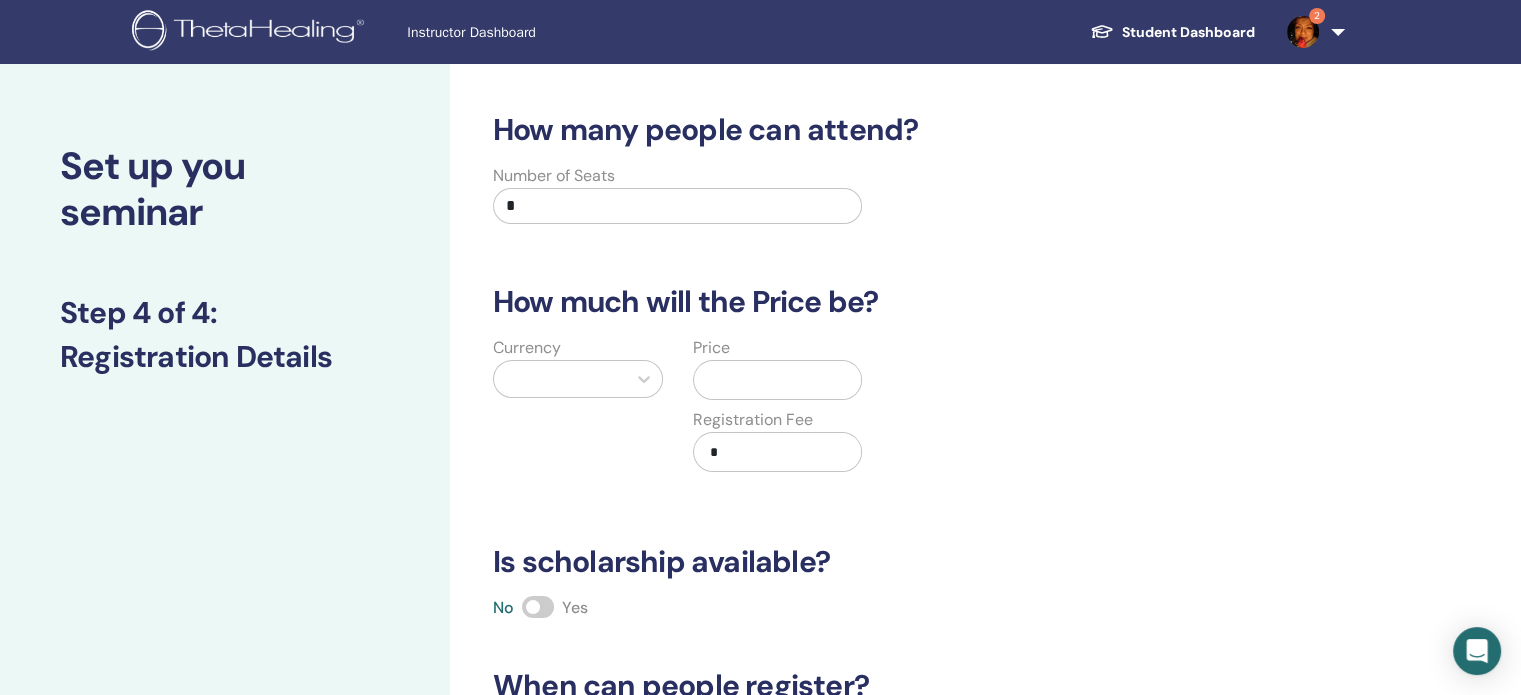 click on "*" at bounding box center [677, 206] 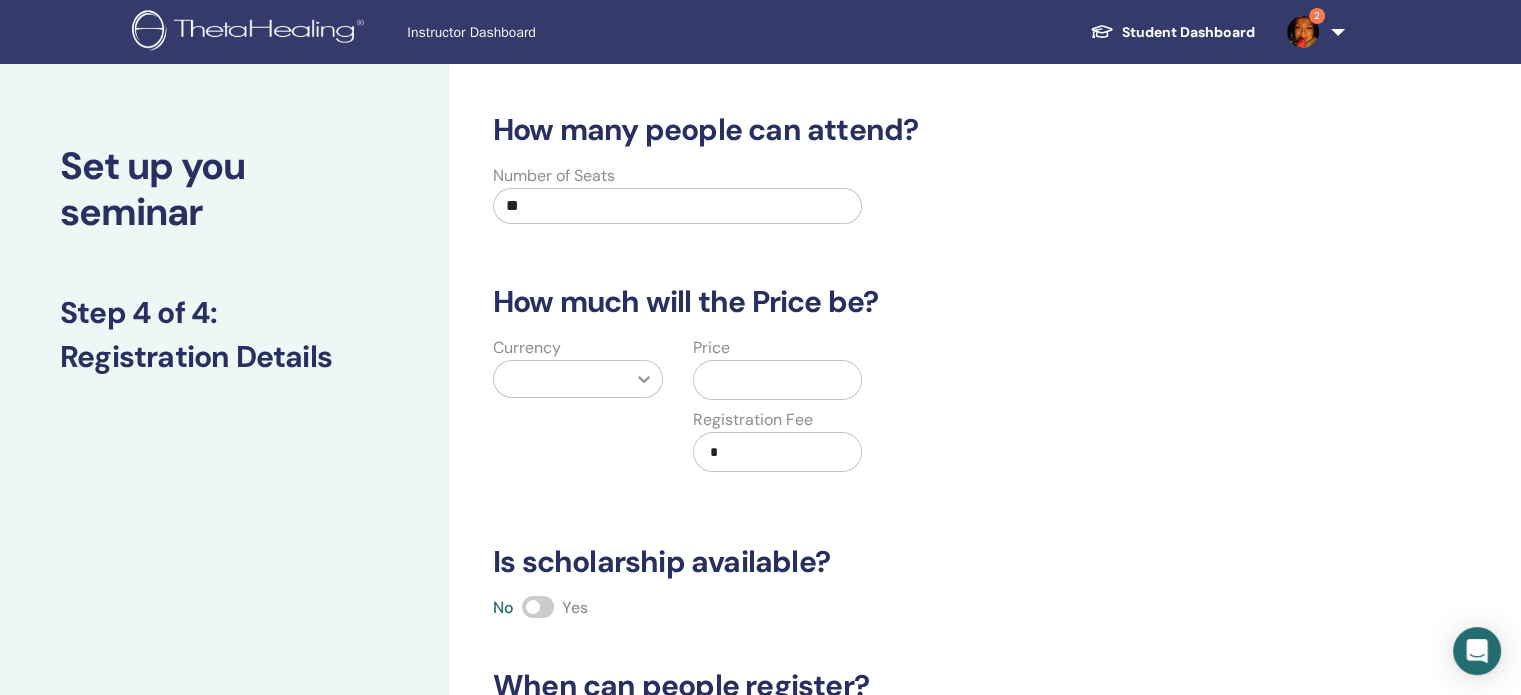 type on "**" 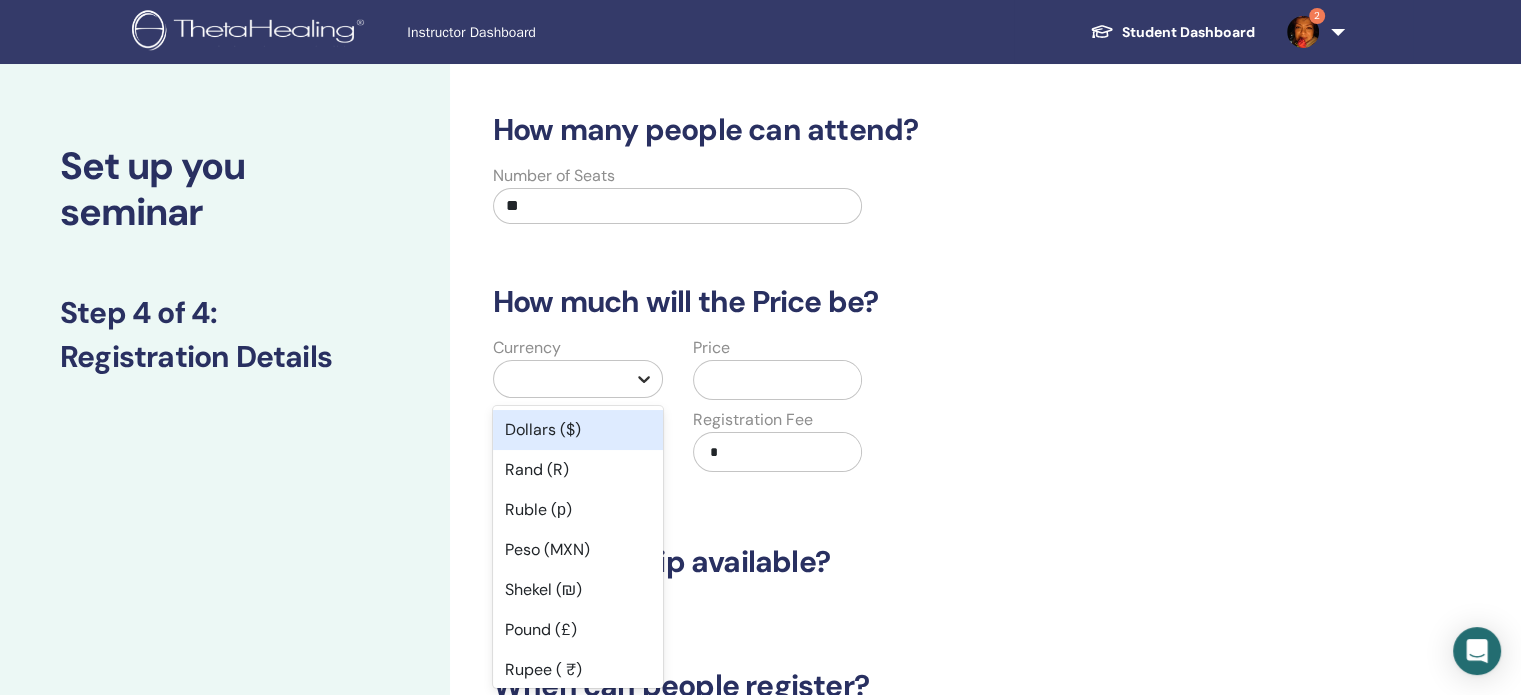 scroll, scrollTop: 18, scrollLeft: 0, axis: vertical 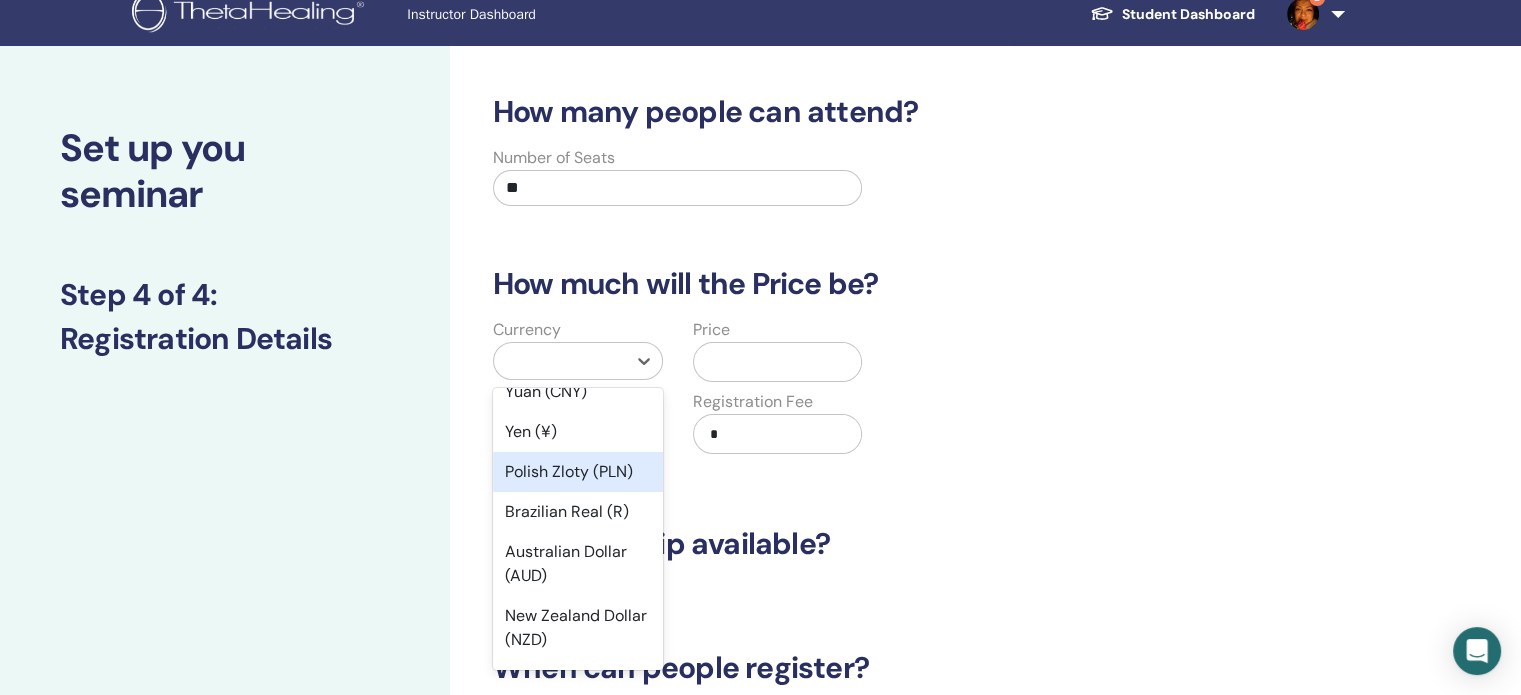 click on "Polish Zloty (PLN)" at bounding box center [578, 472] 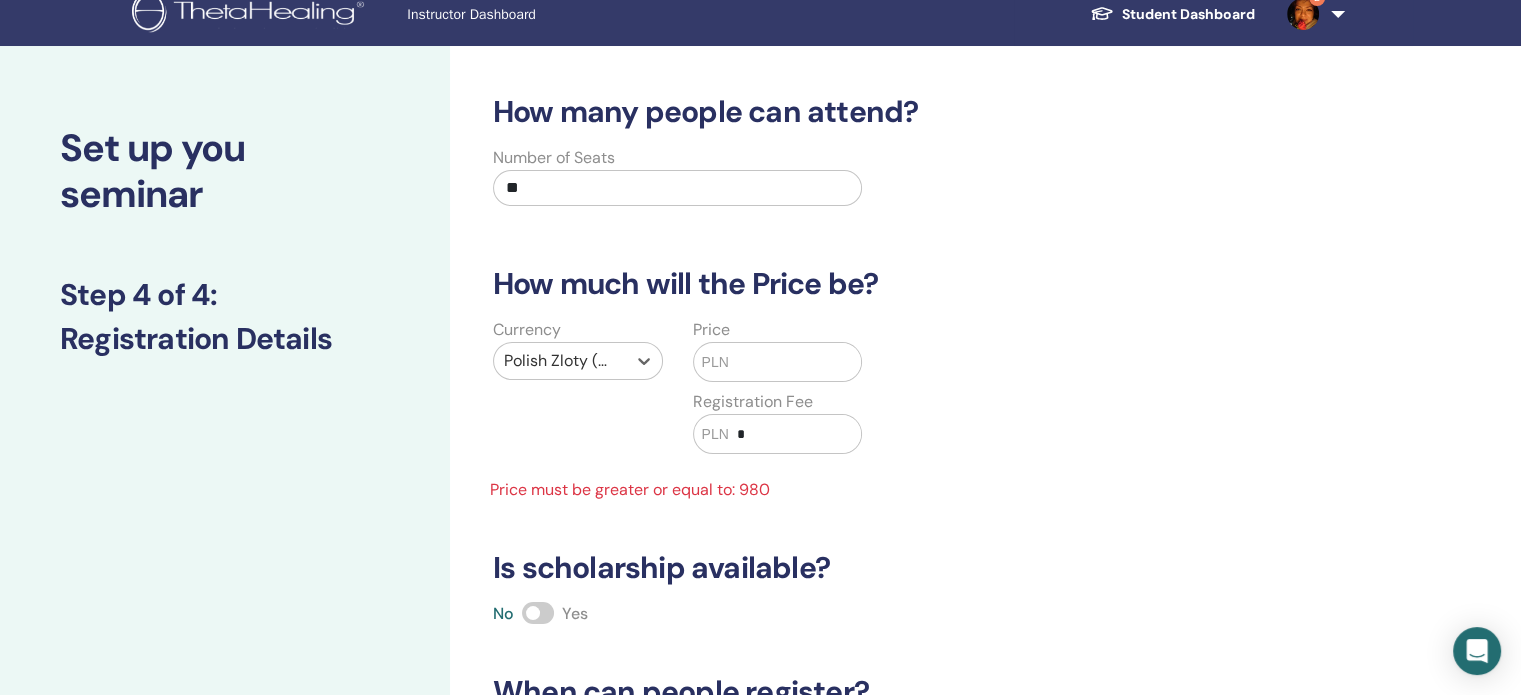 click at bounding box center [795, 362] 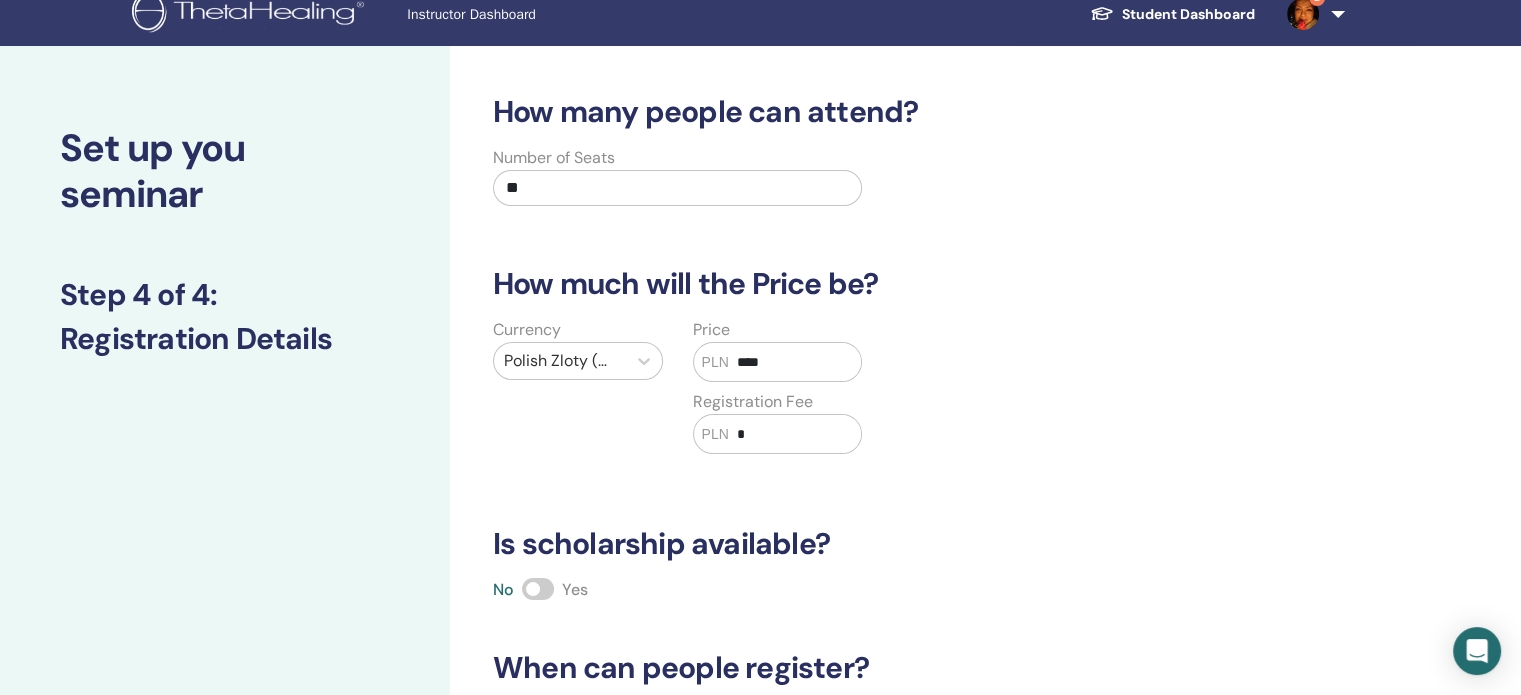 type on "****" 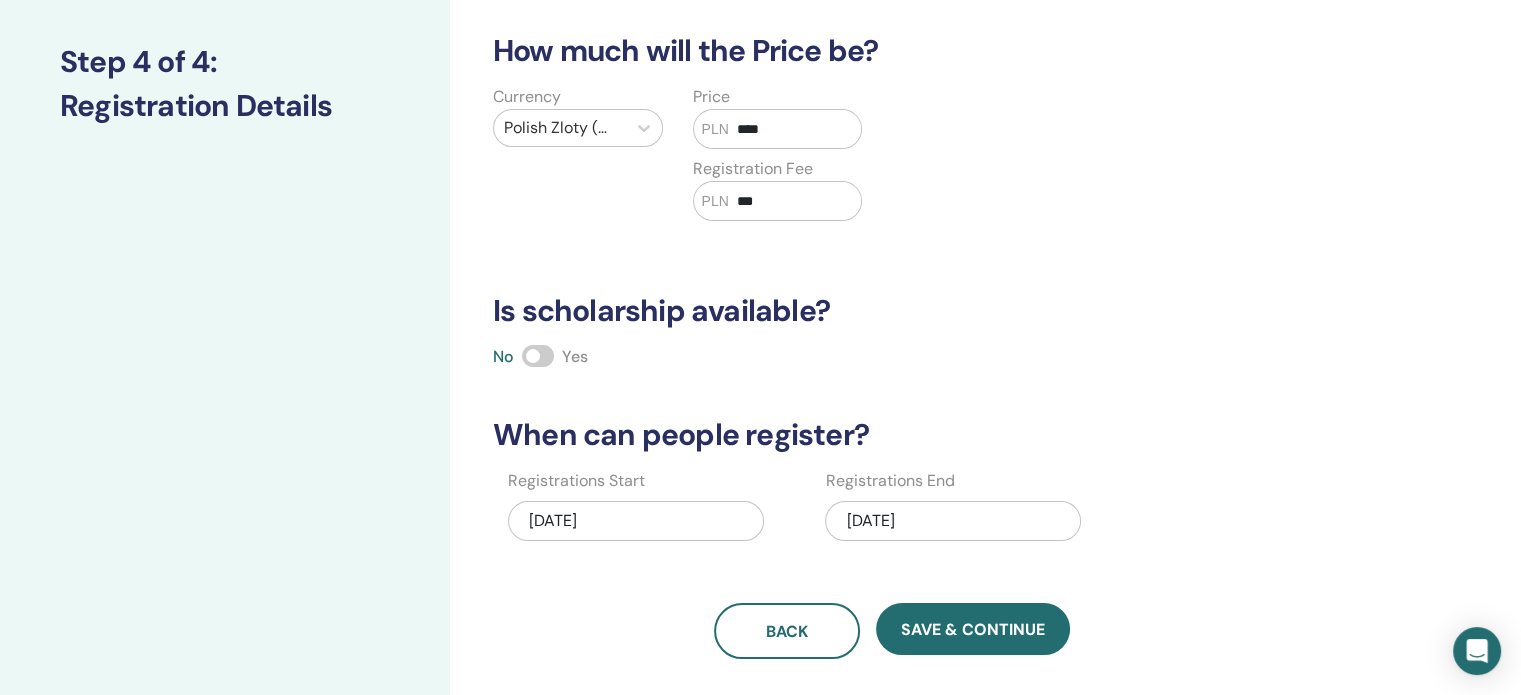 scroll, scrollTop: 318, scrollLeft: 0, axis: vertical 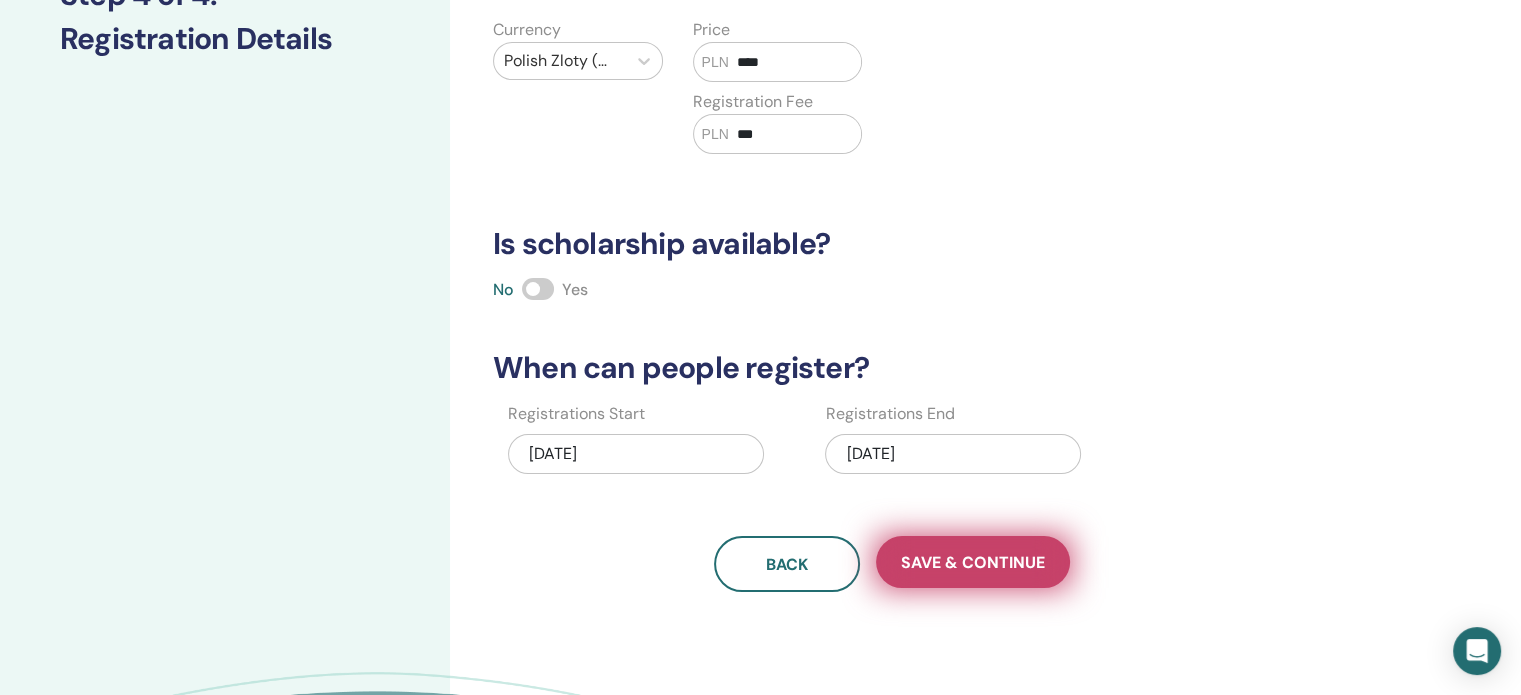 type on "***" 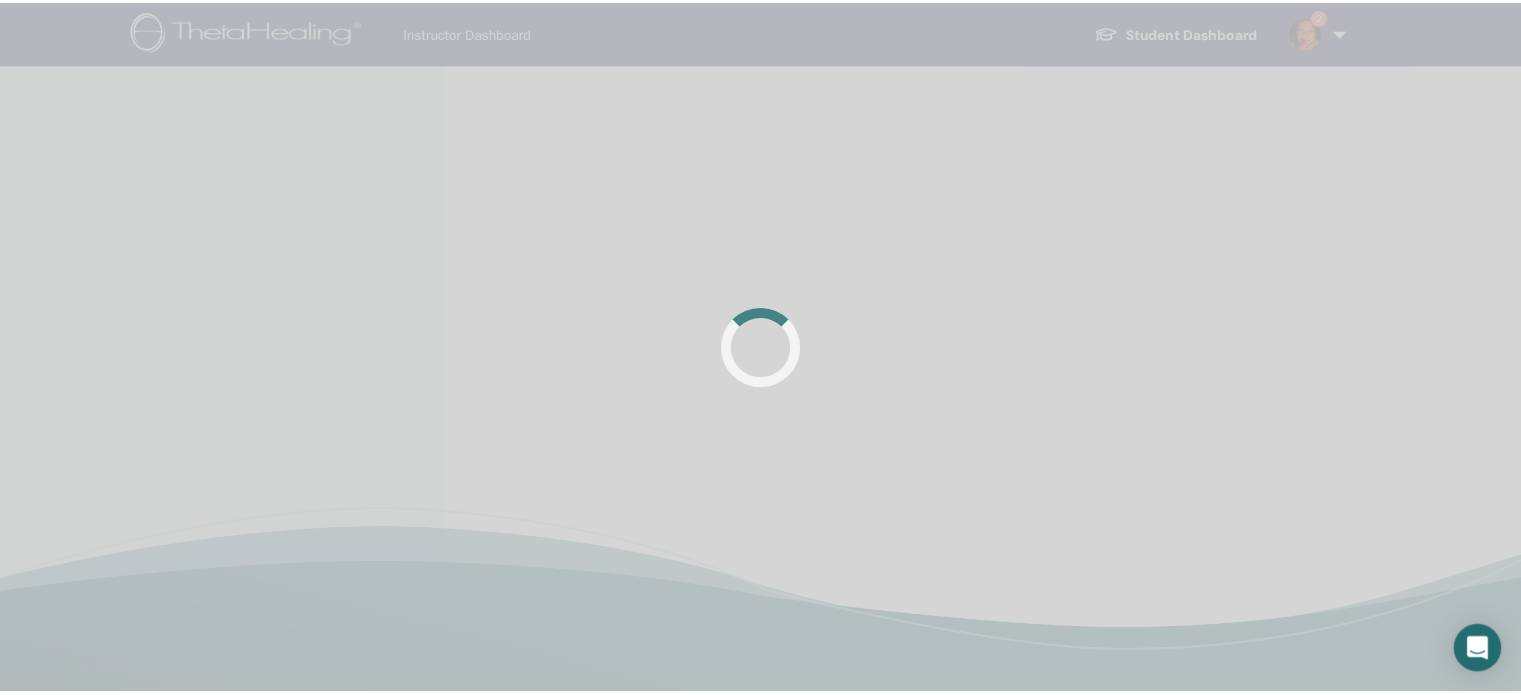 scroll, scrollTop: 0, scrollLeft: 0, axis: both 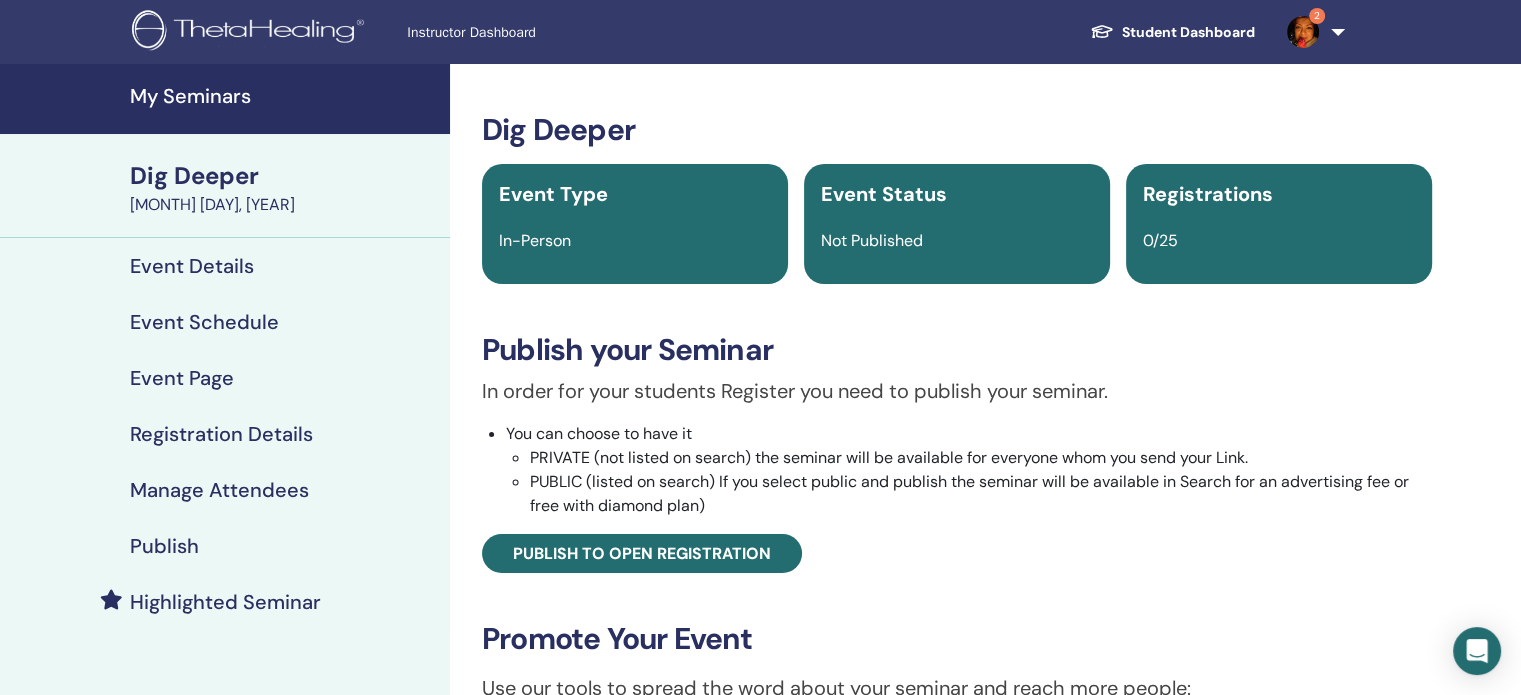 click on "Publish" at bounding box center [164, 546] 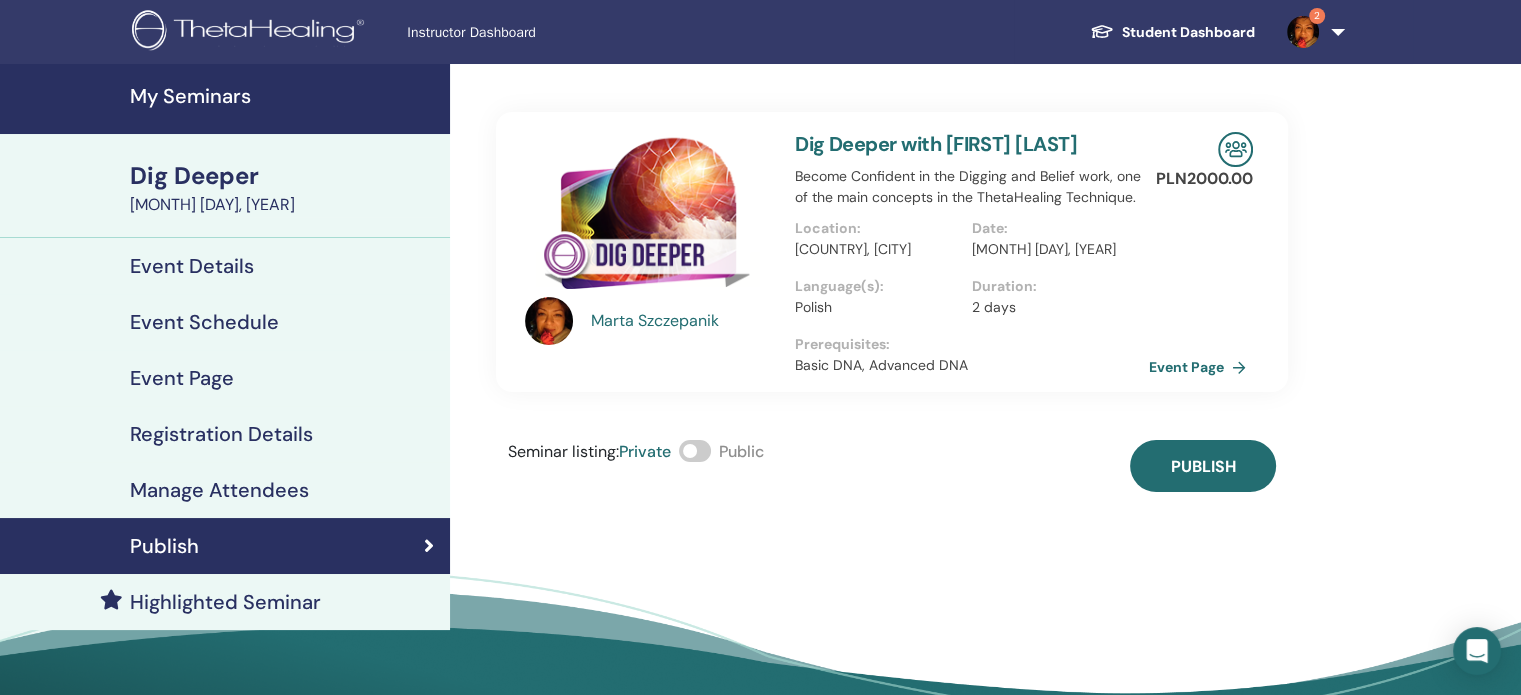 click at bounding box center (695, 451) 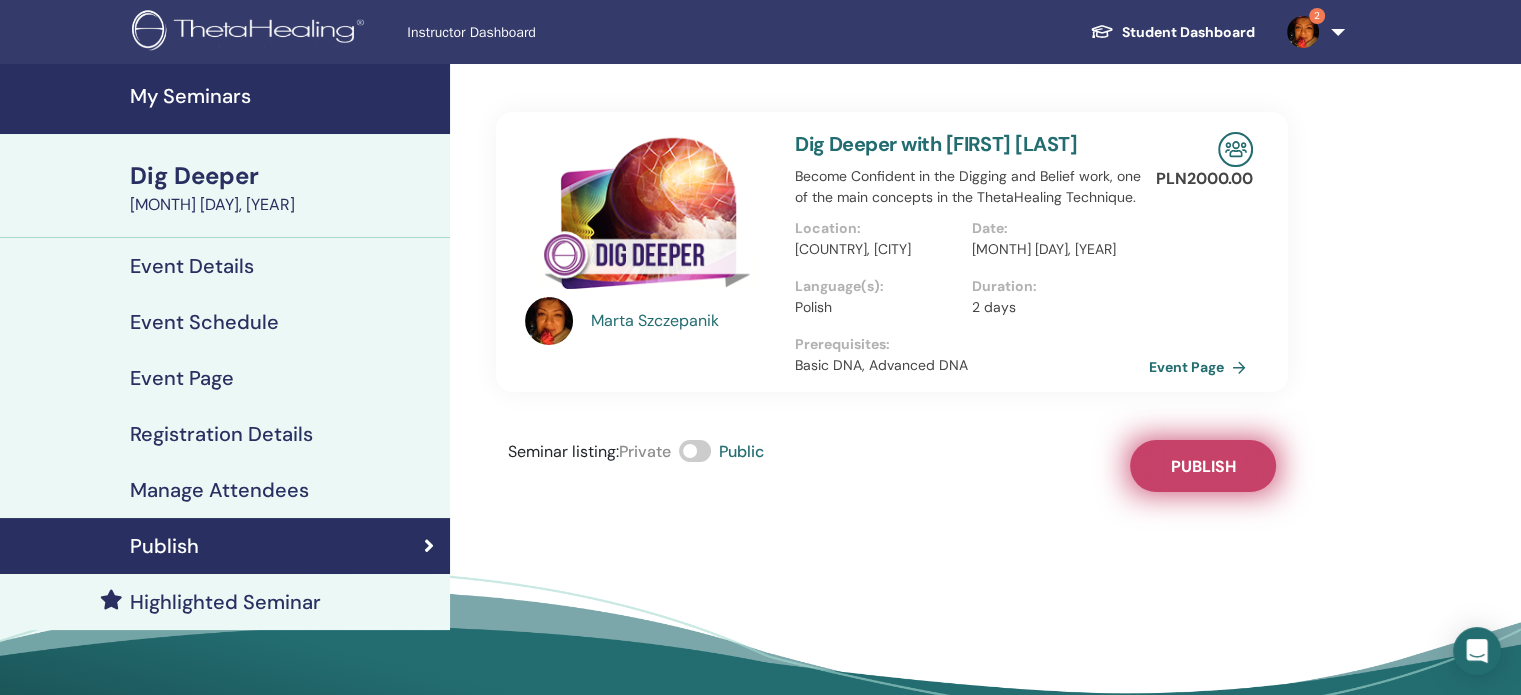 click on "Publish" at bounding box center [1203, 466] 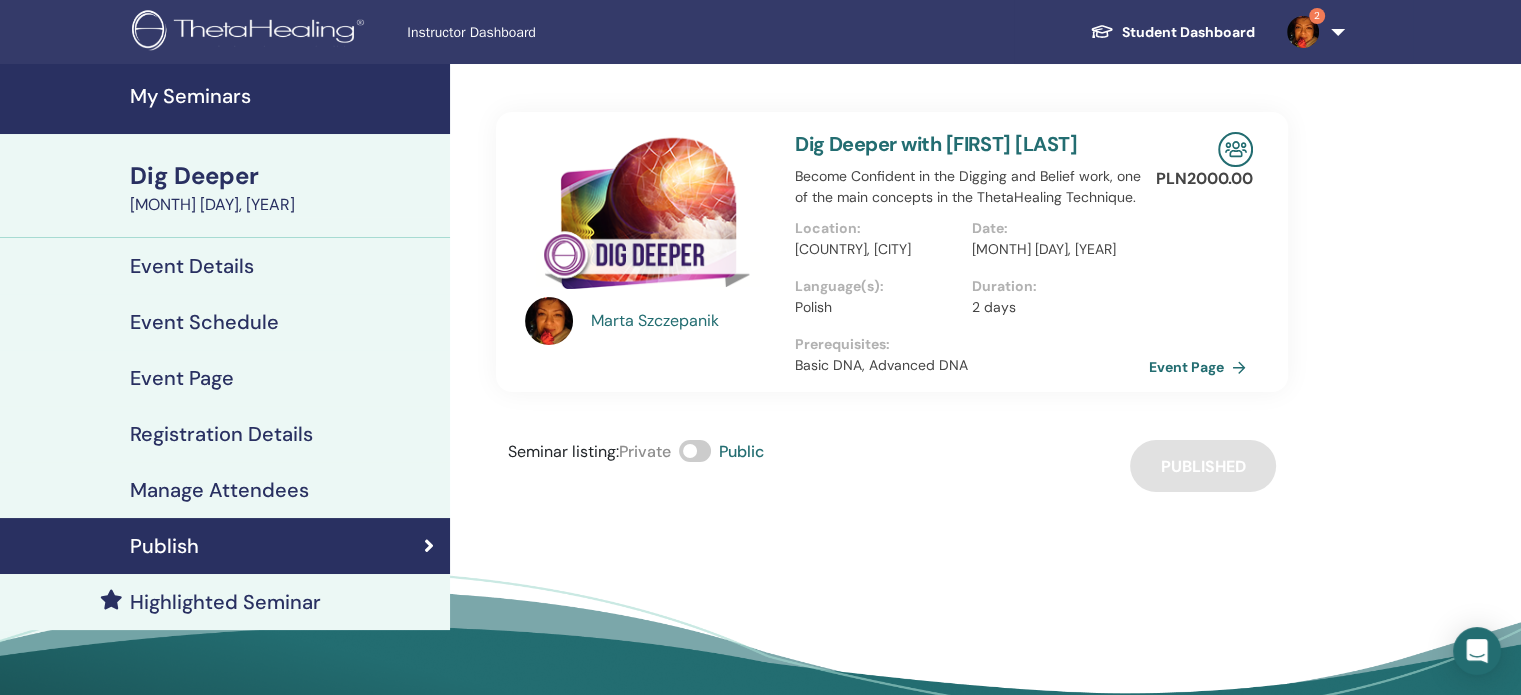 click on "Event Page" at bounding box center [1201, 367] 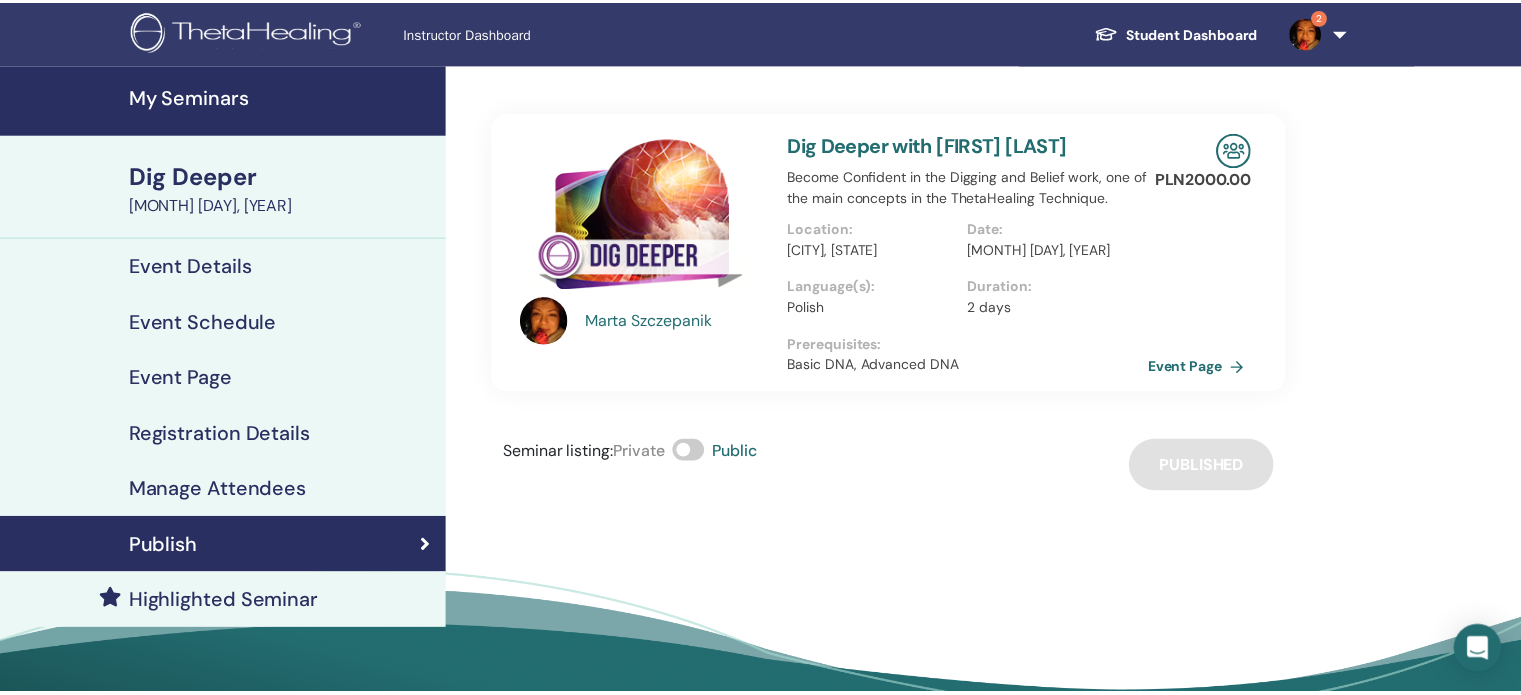 scroll, scrollTop: 0, scrollLeft: 0, axis: both 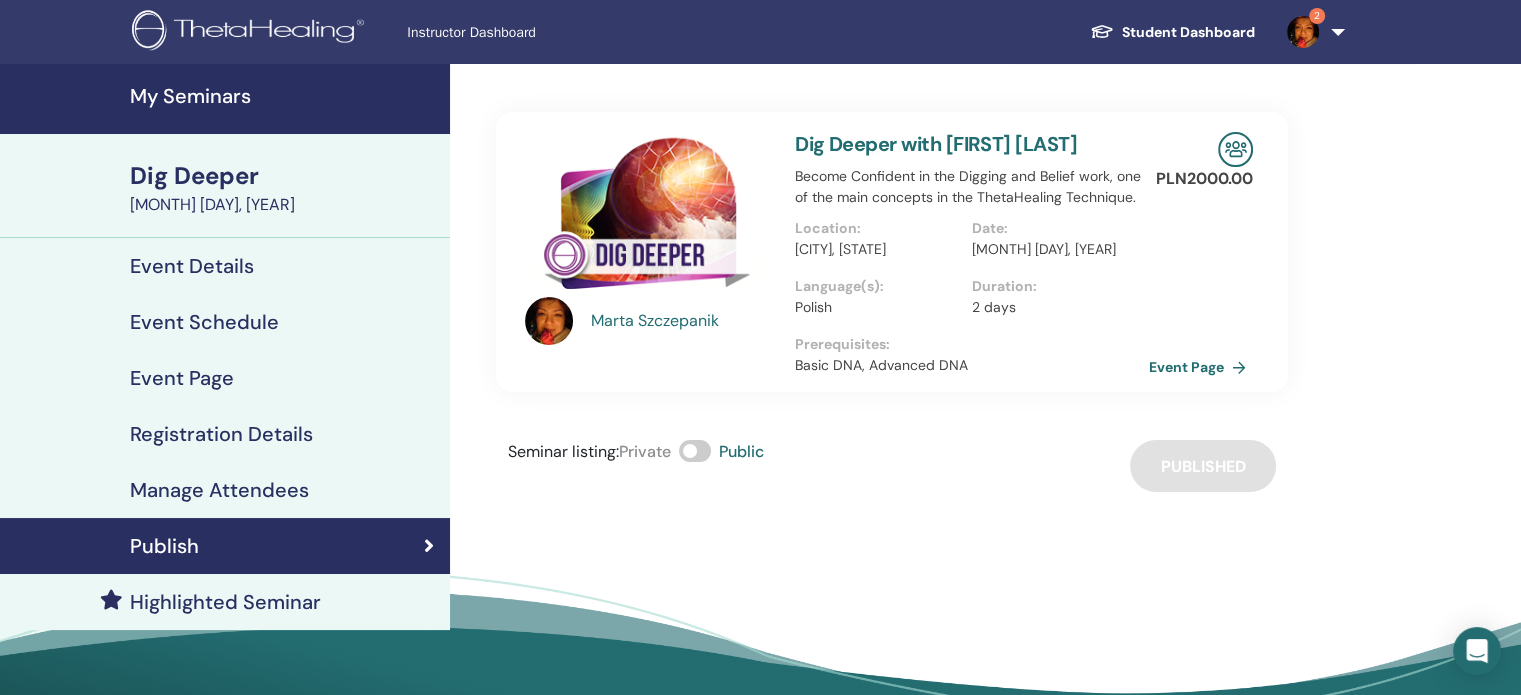 click on "My Seminars" at bounding box center (284, 96) 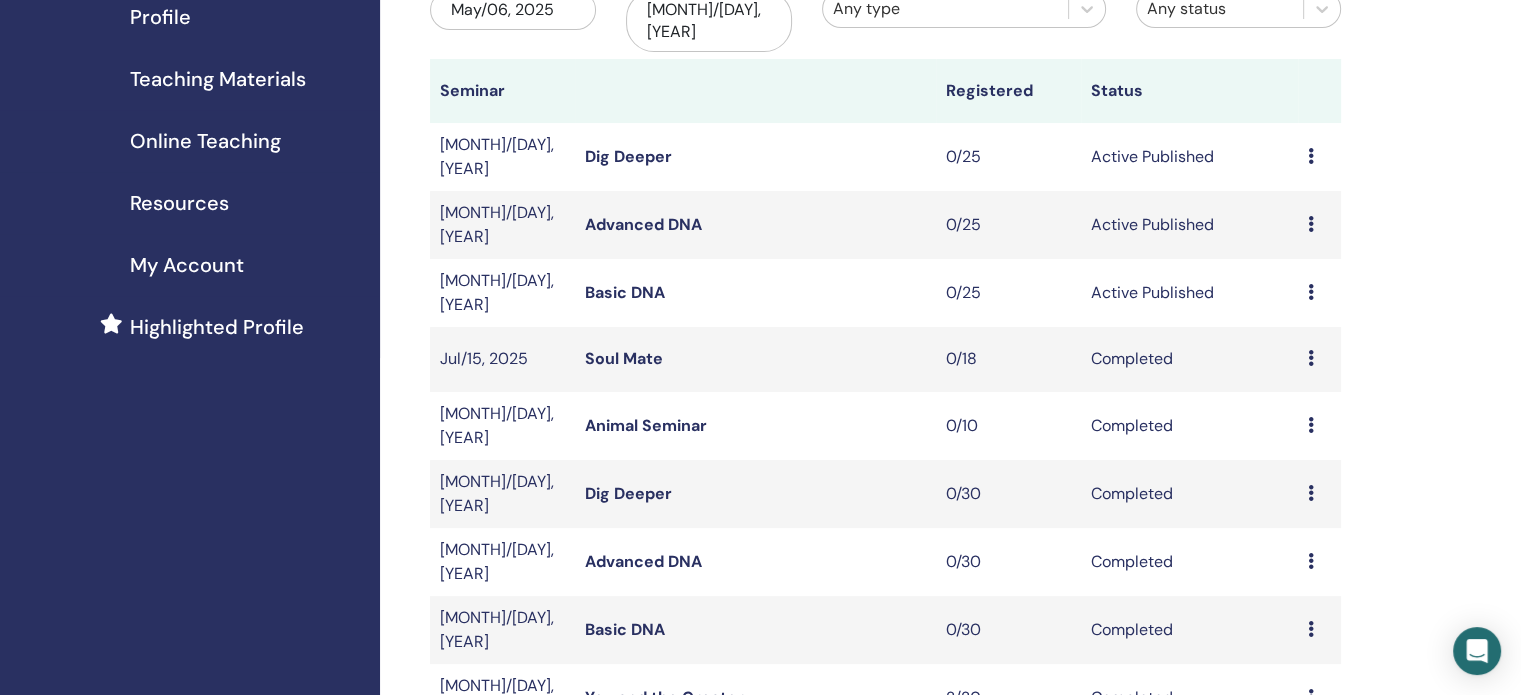 scroll, scrollTop: 400, scrollLeft: 0, axis: vertical 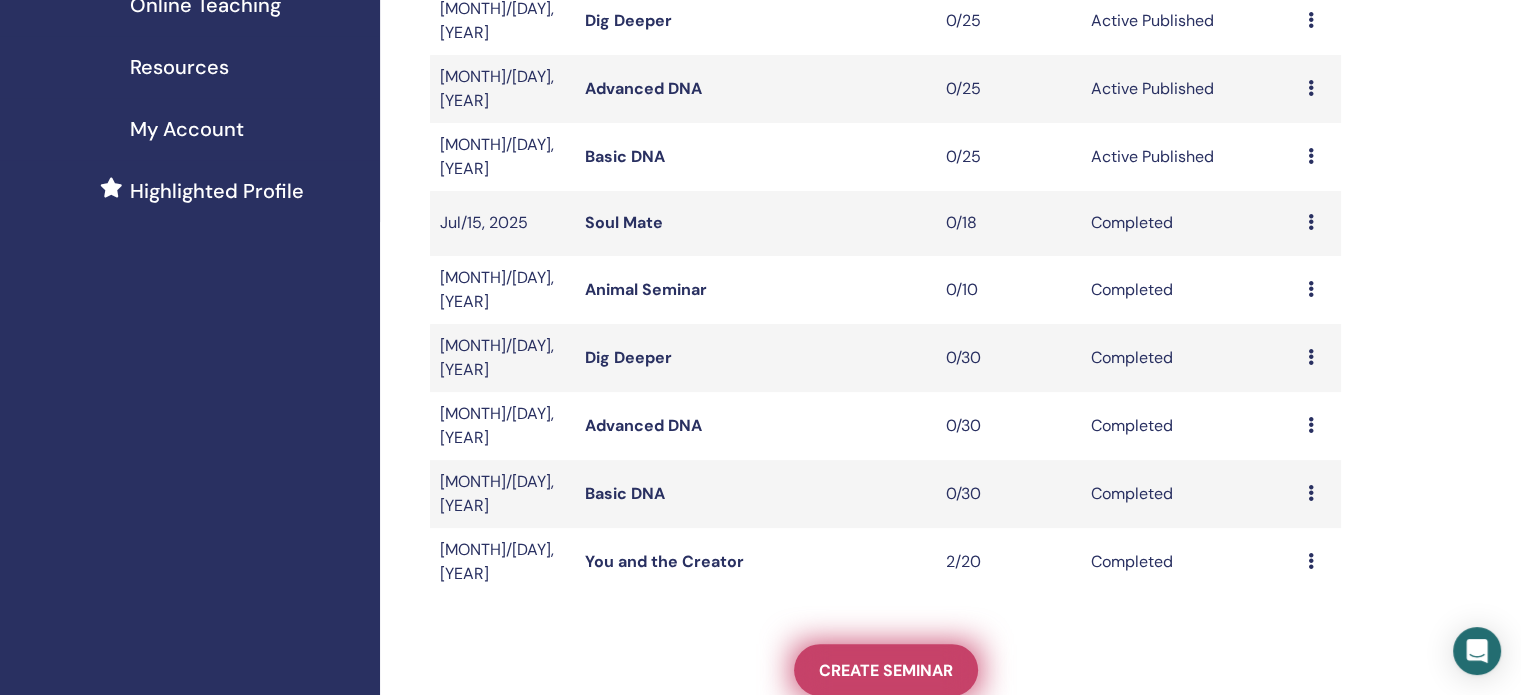 click on "Create seminar" at bounding box center [886, 670] 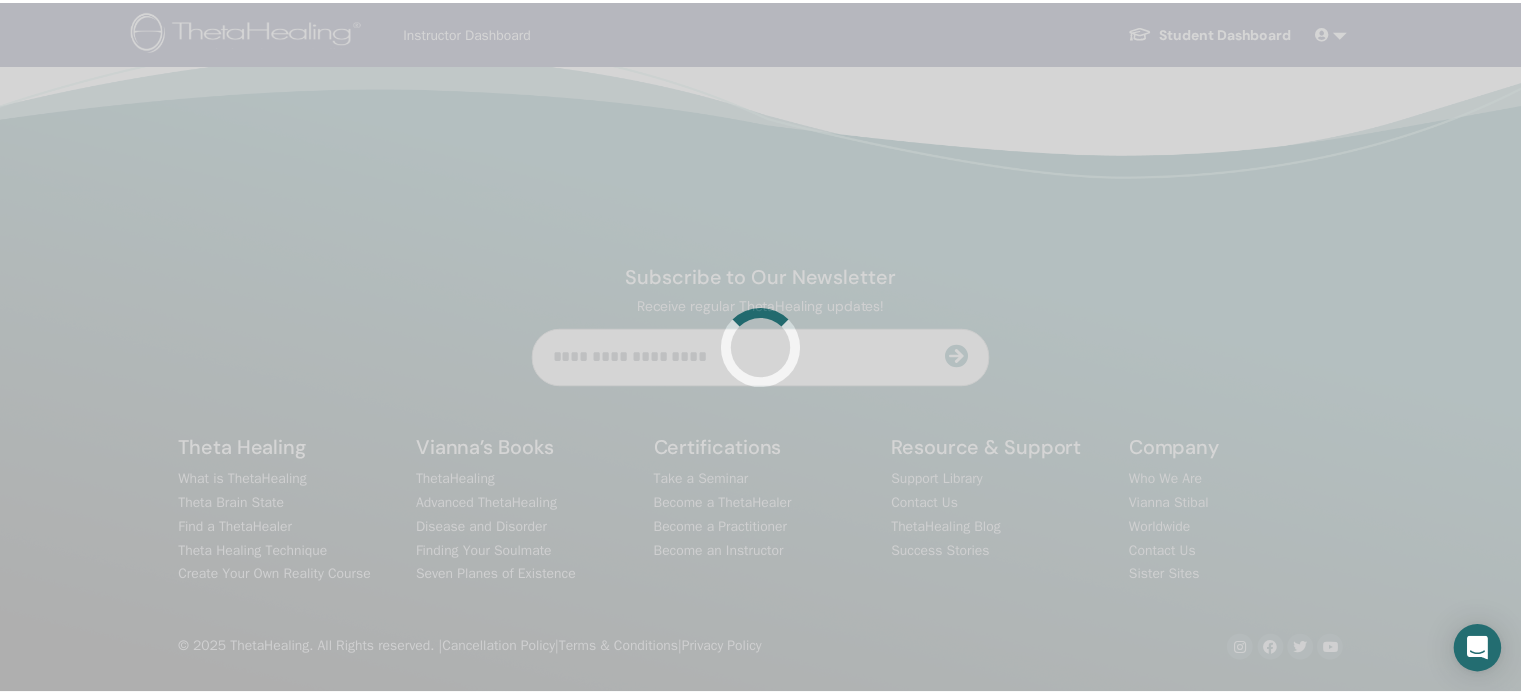 scroll, scrollTop: 0, scrollLeft: 0, axis: both 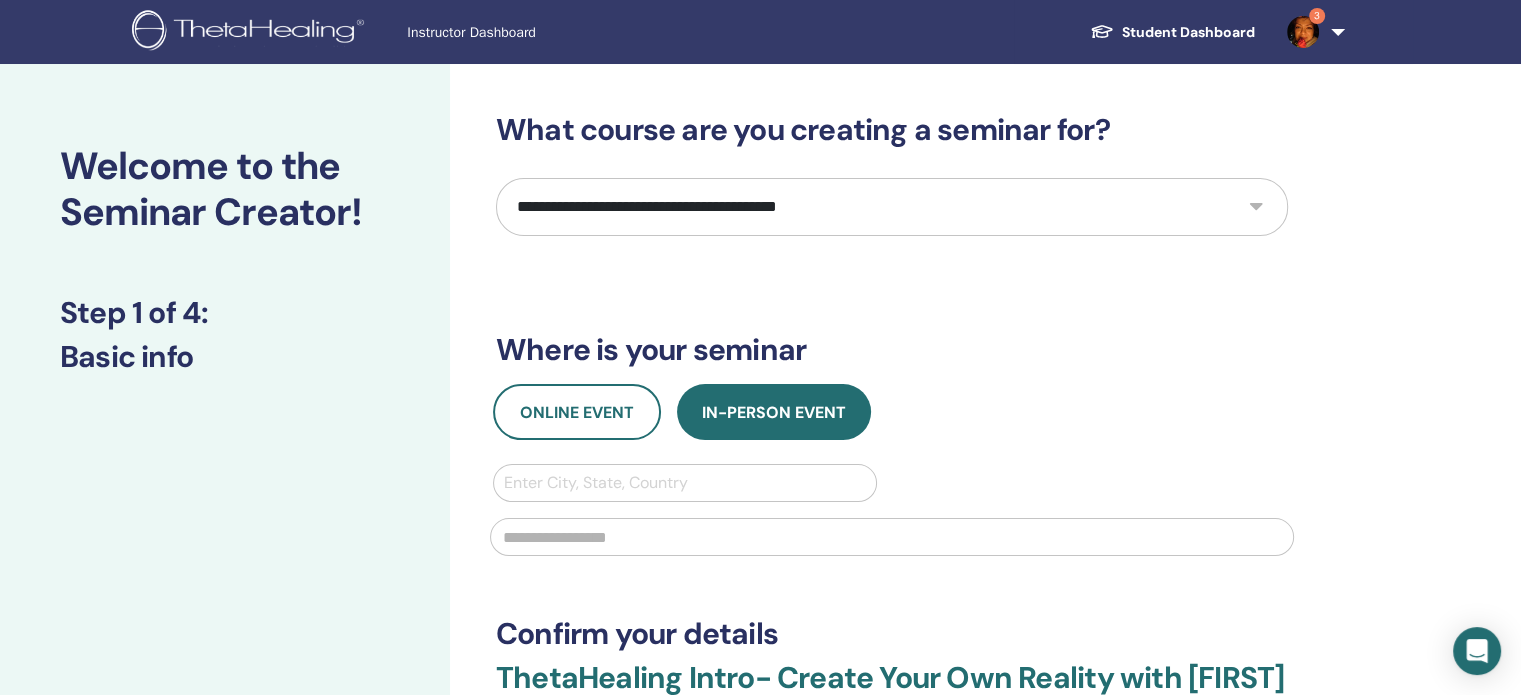 click on "**********" at bounding box center [892, 207] 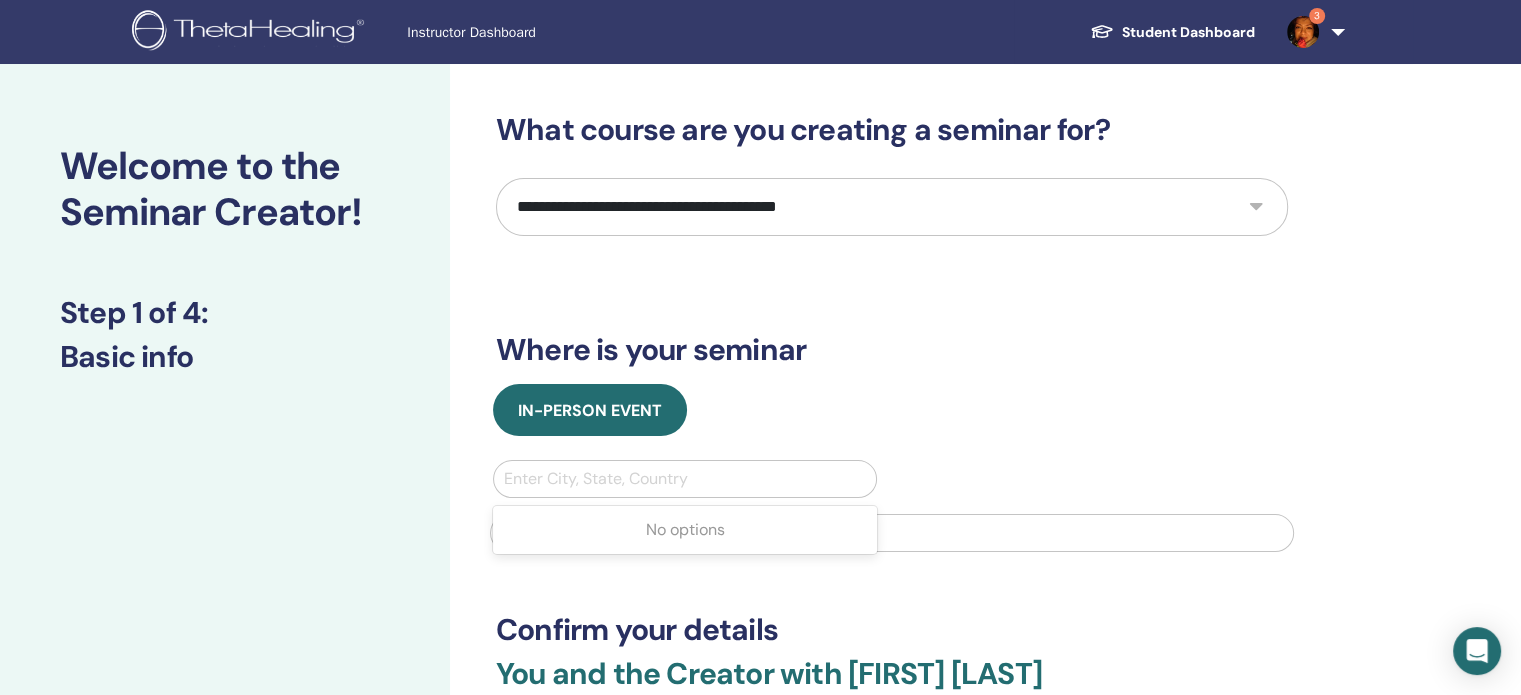 click at bounding box center [685, 479] 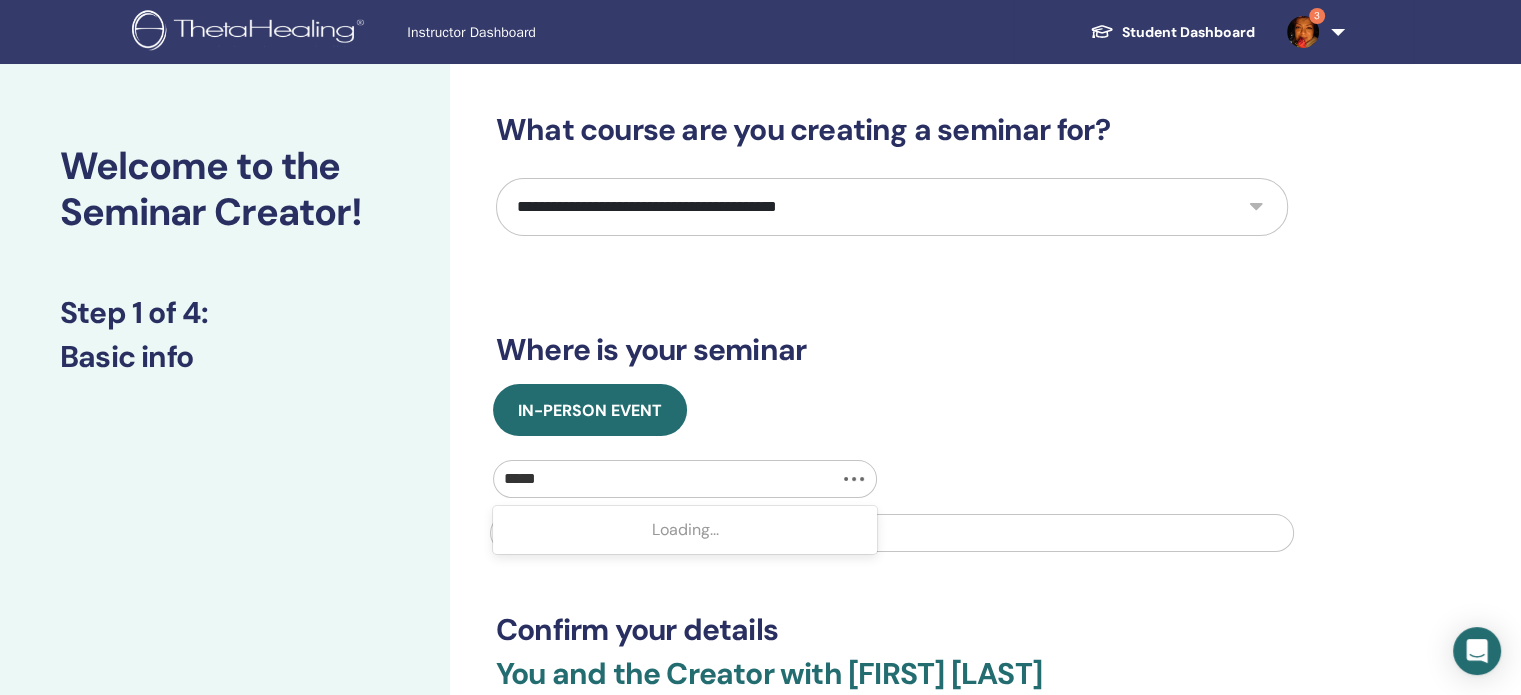 type on "******" 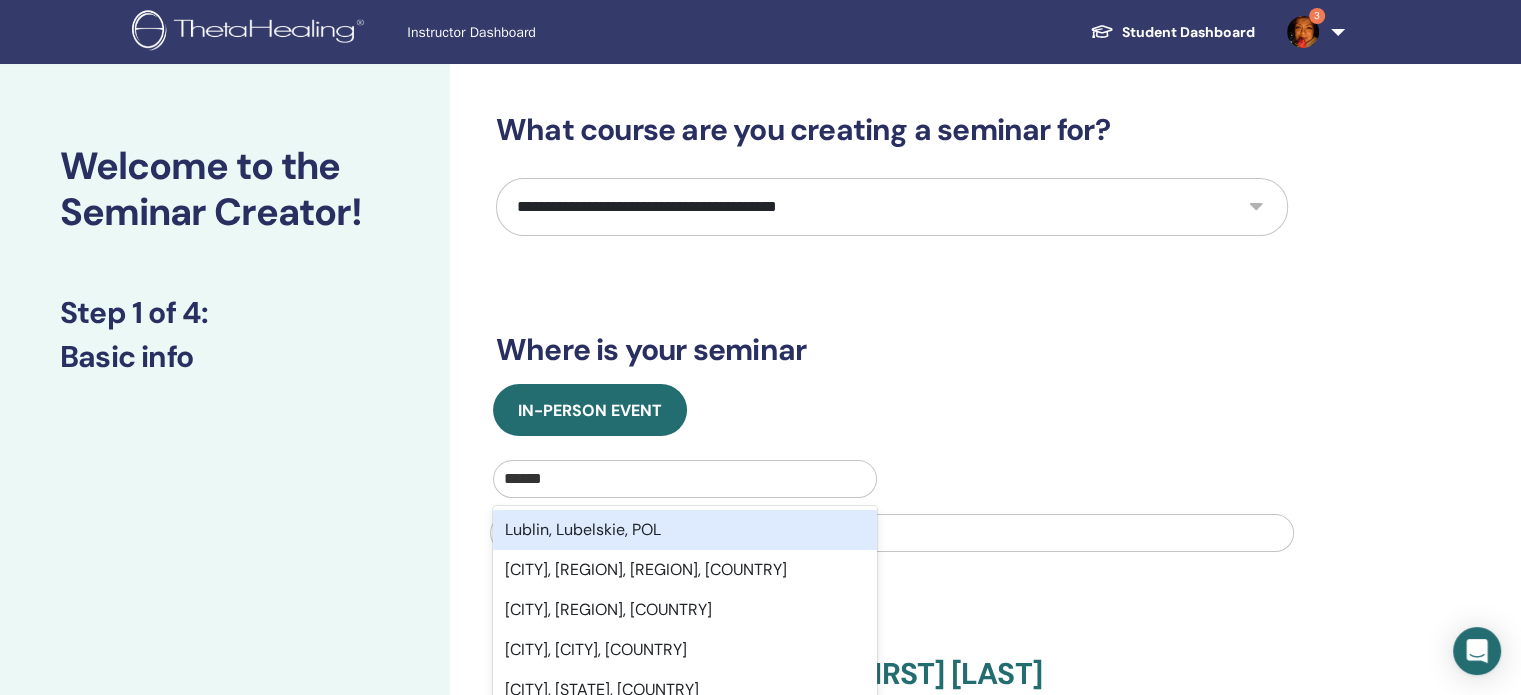 click on "Lublin, Lubelskie, POL" at bounding box center [685, 530] 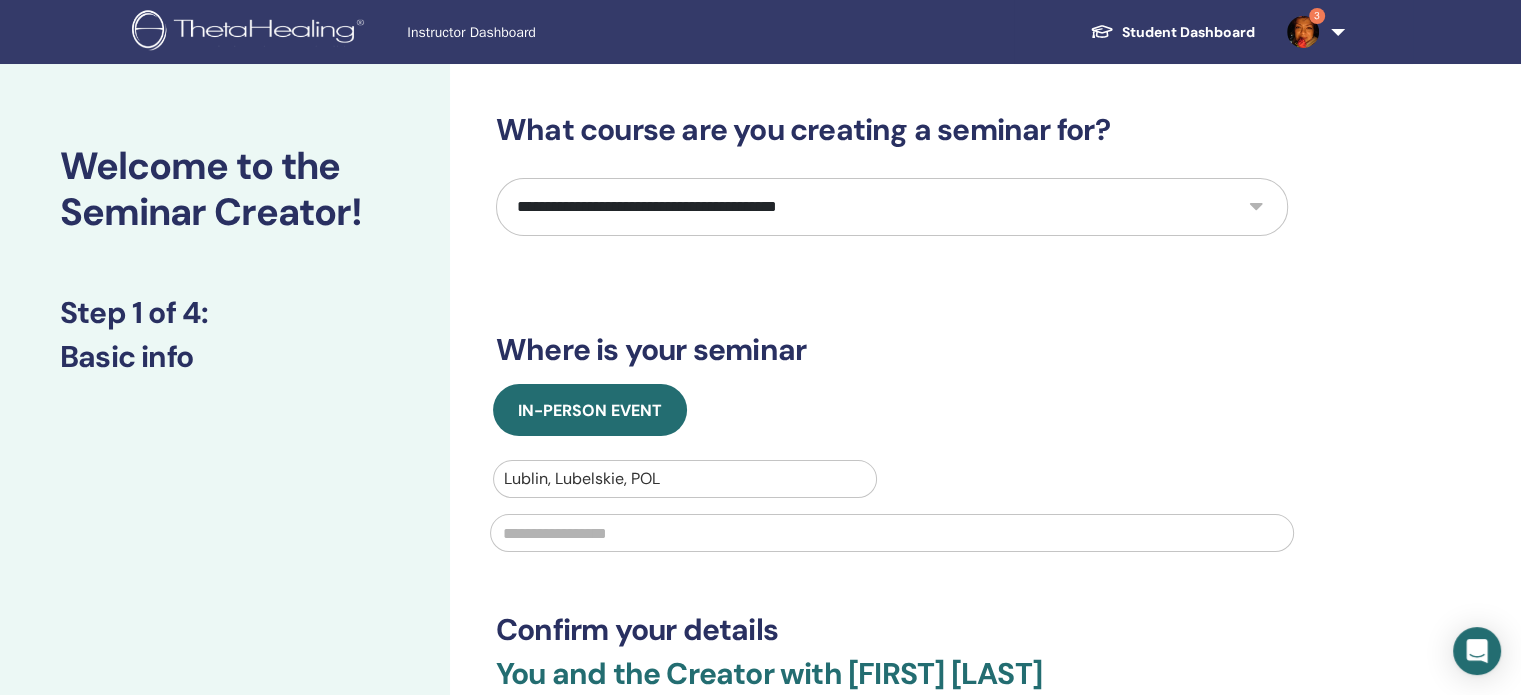 type 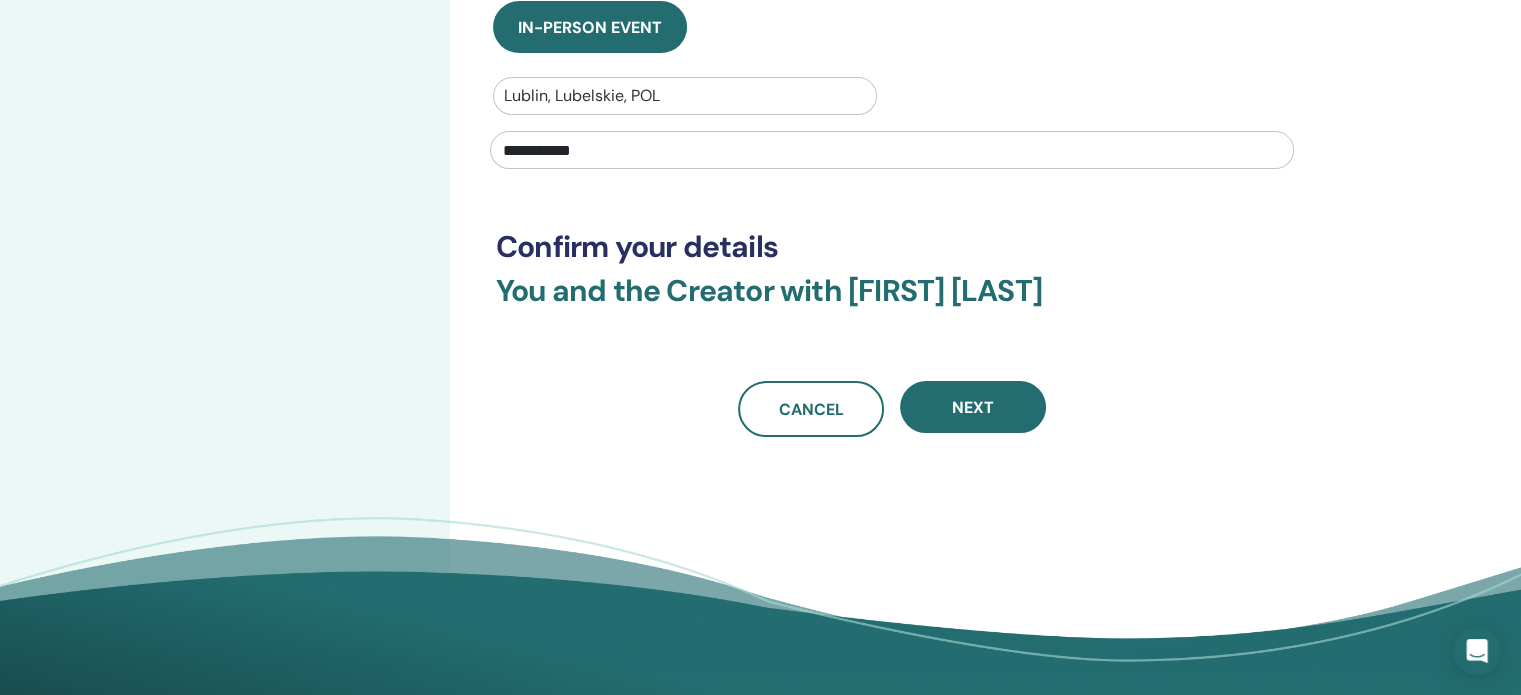 scroll, scrollTop: 400, scrollLeft: 0, axis: vertical 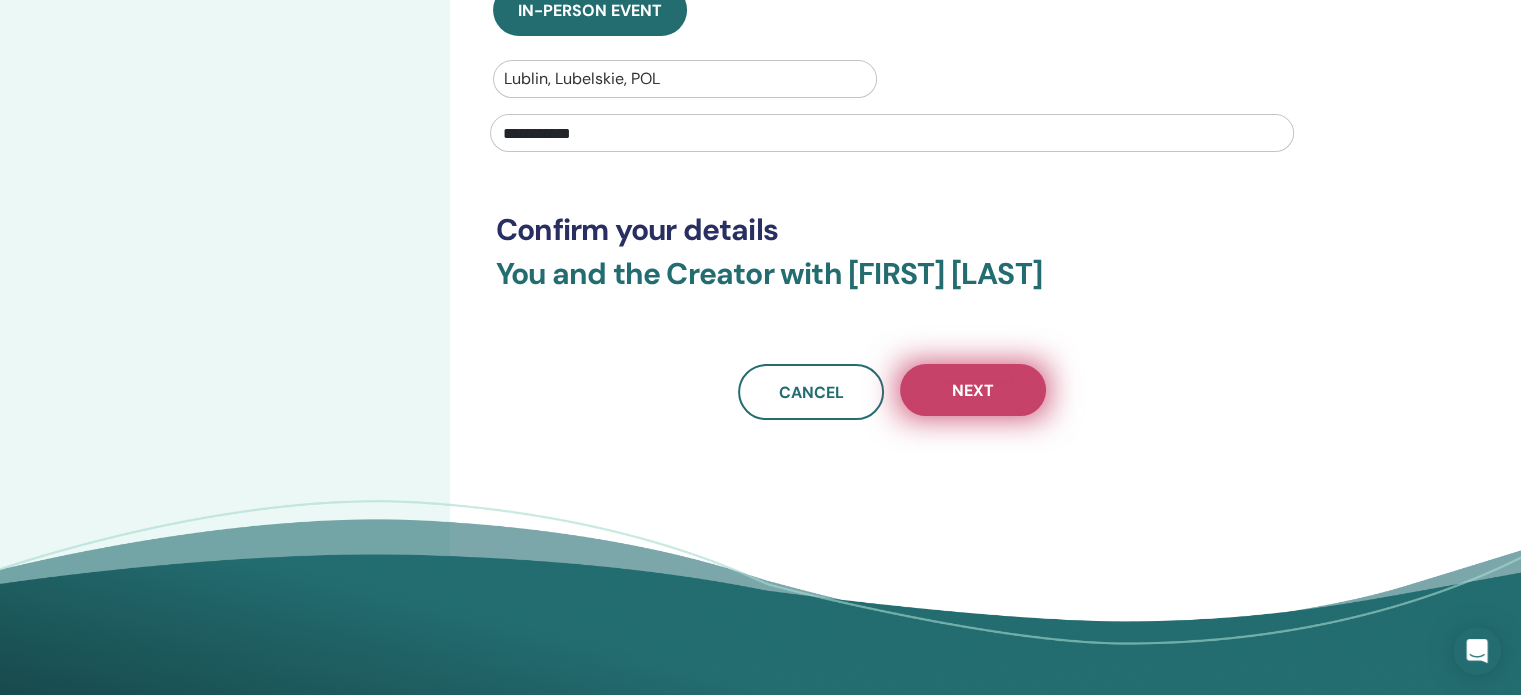 type on "**********" 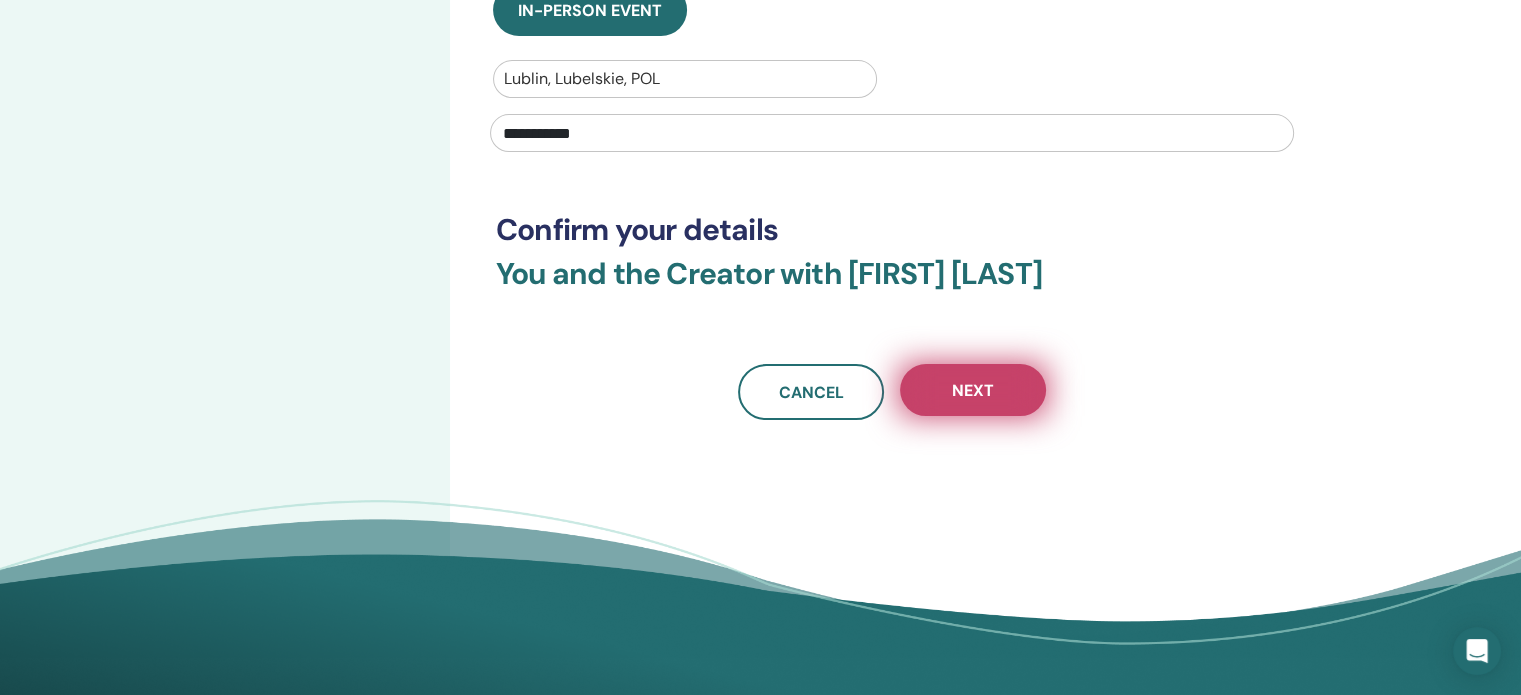 click on "Next" at bounding box center [973, 390] 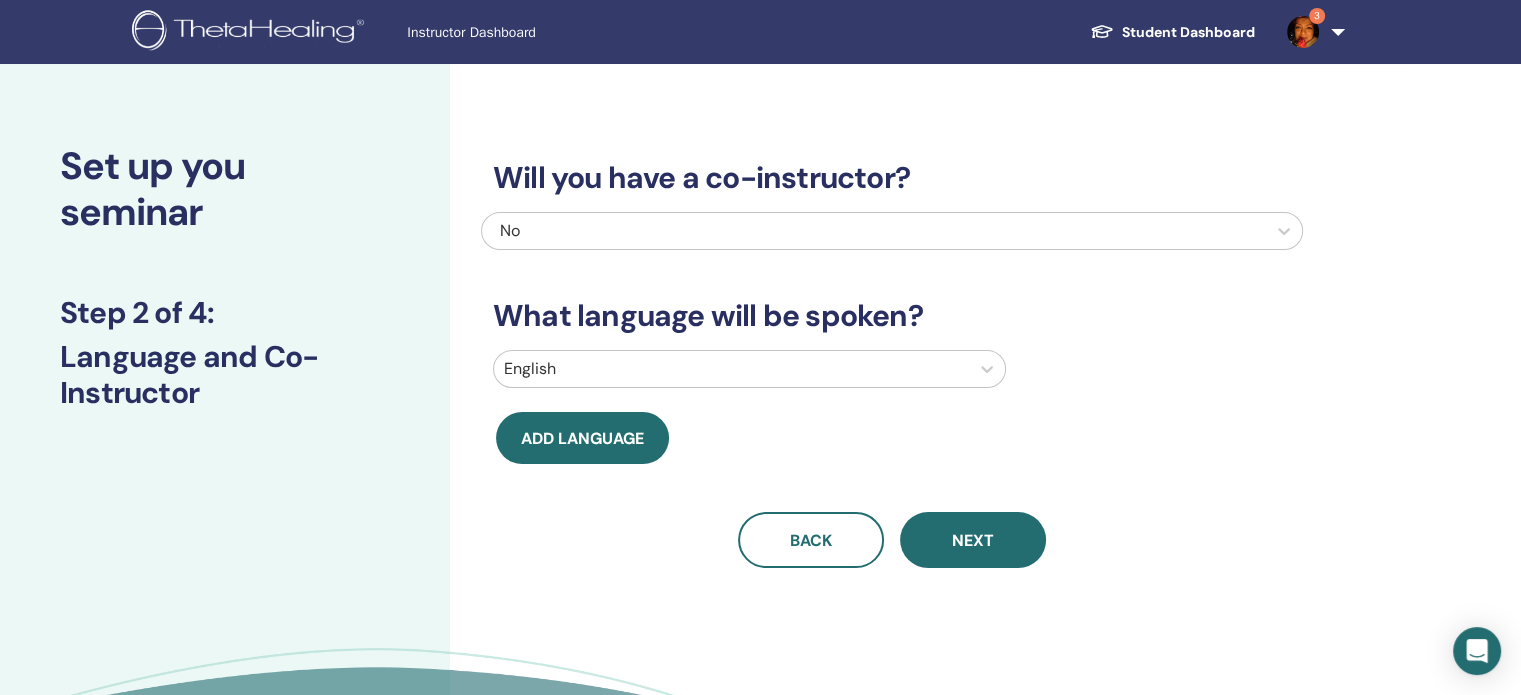 scroll, scrollTop: 0, scrollLeft: 0, axis: both 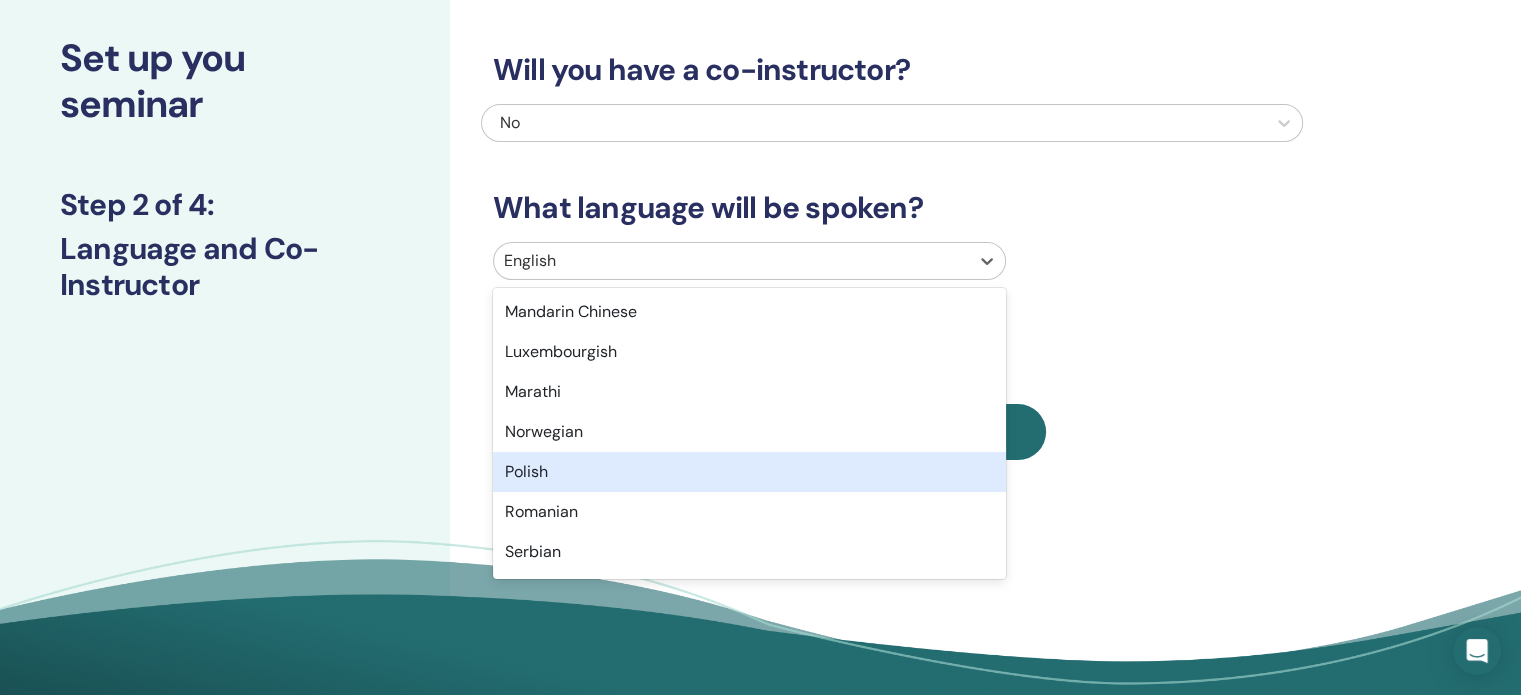 click on "Polish" at bounding box center [749, 472] 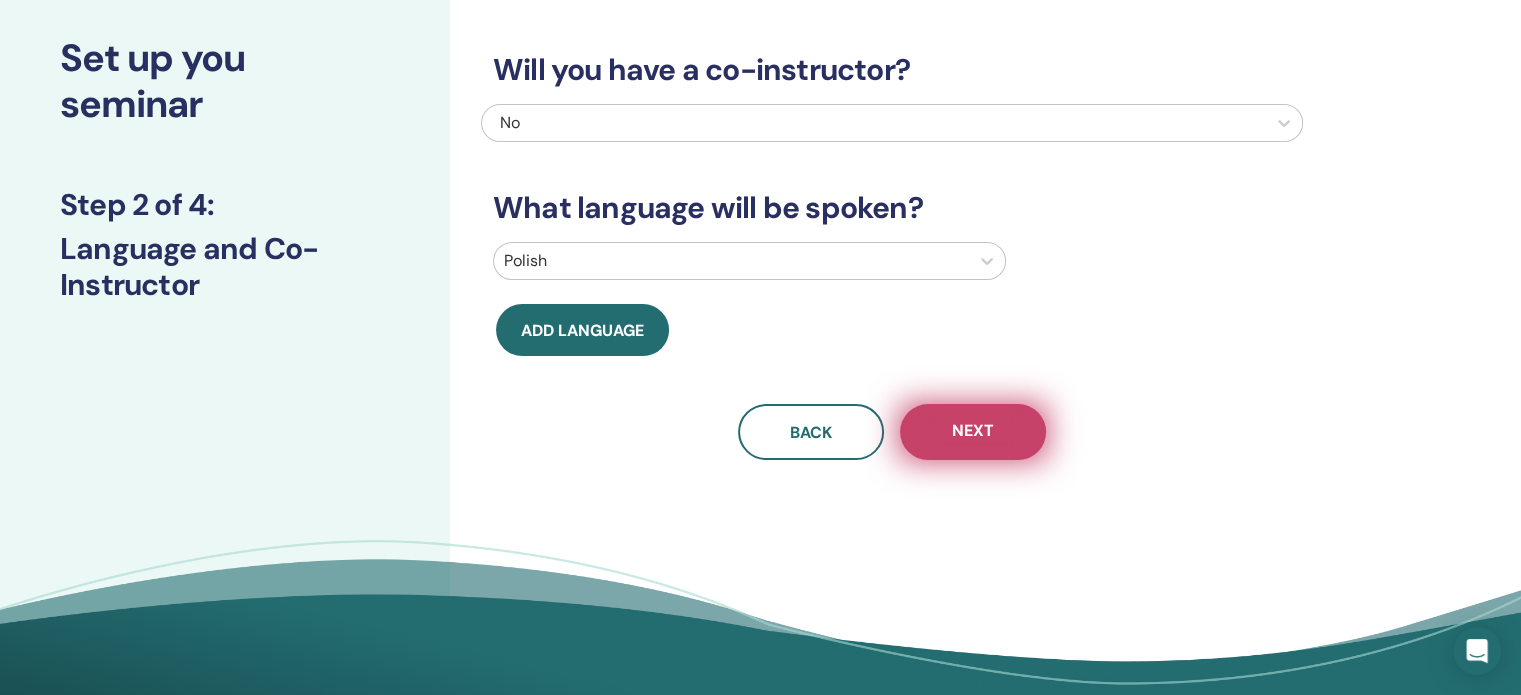 click on "Next" at bounding box center (973, 432) 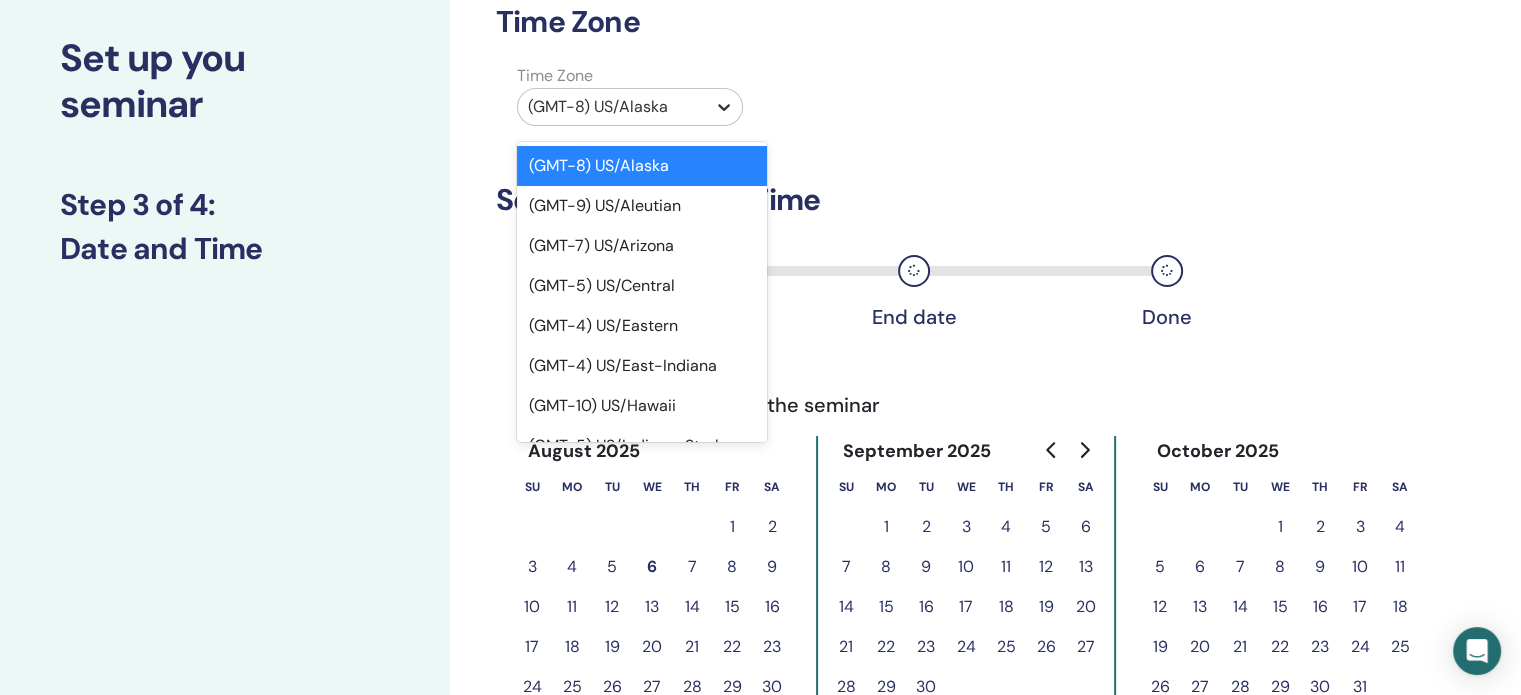 click 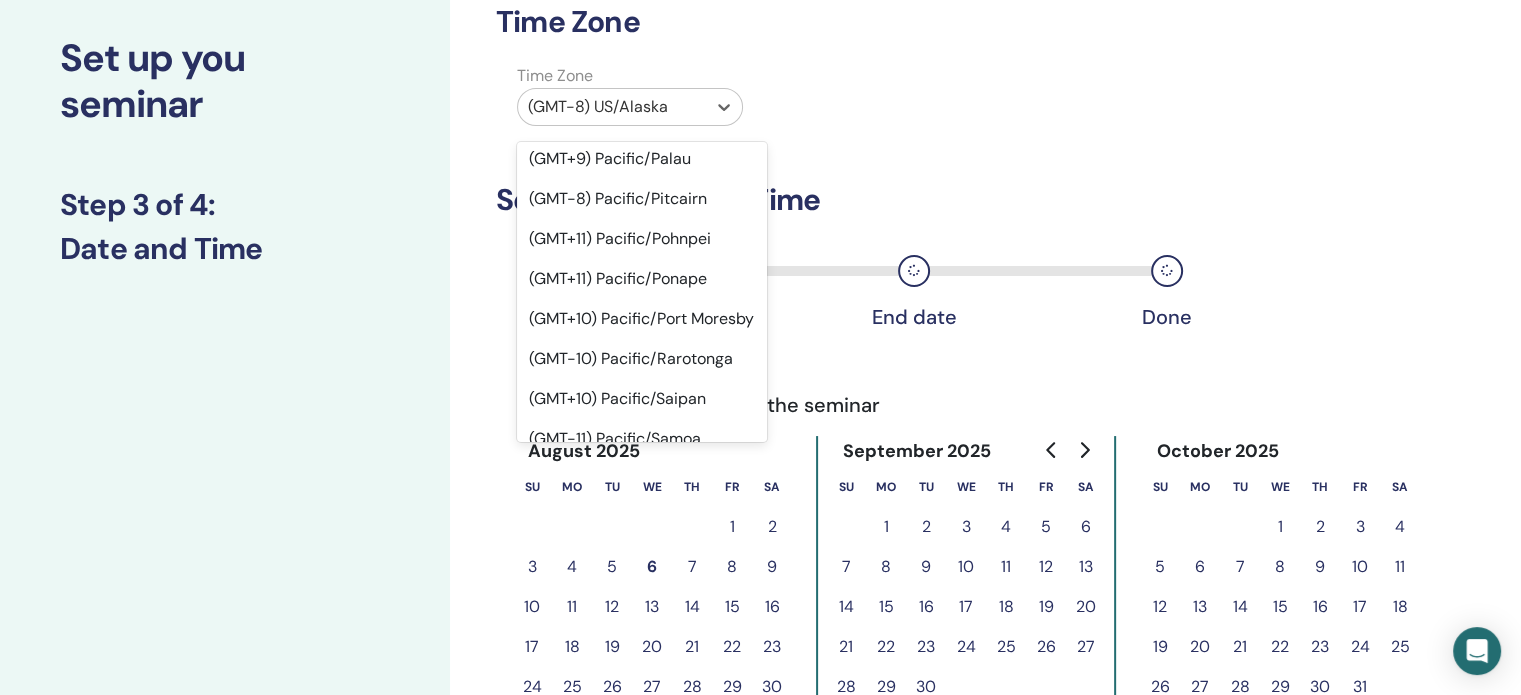 scroll, scrollTop: 26259, scrollLeft: 0, axis: vertical 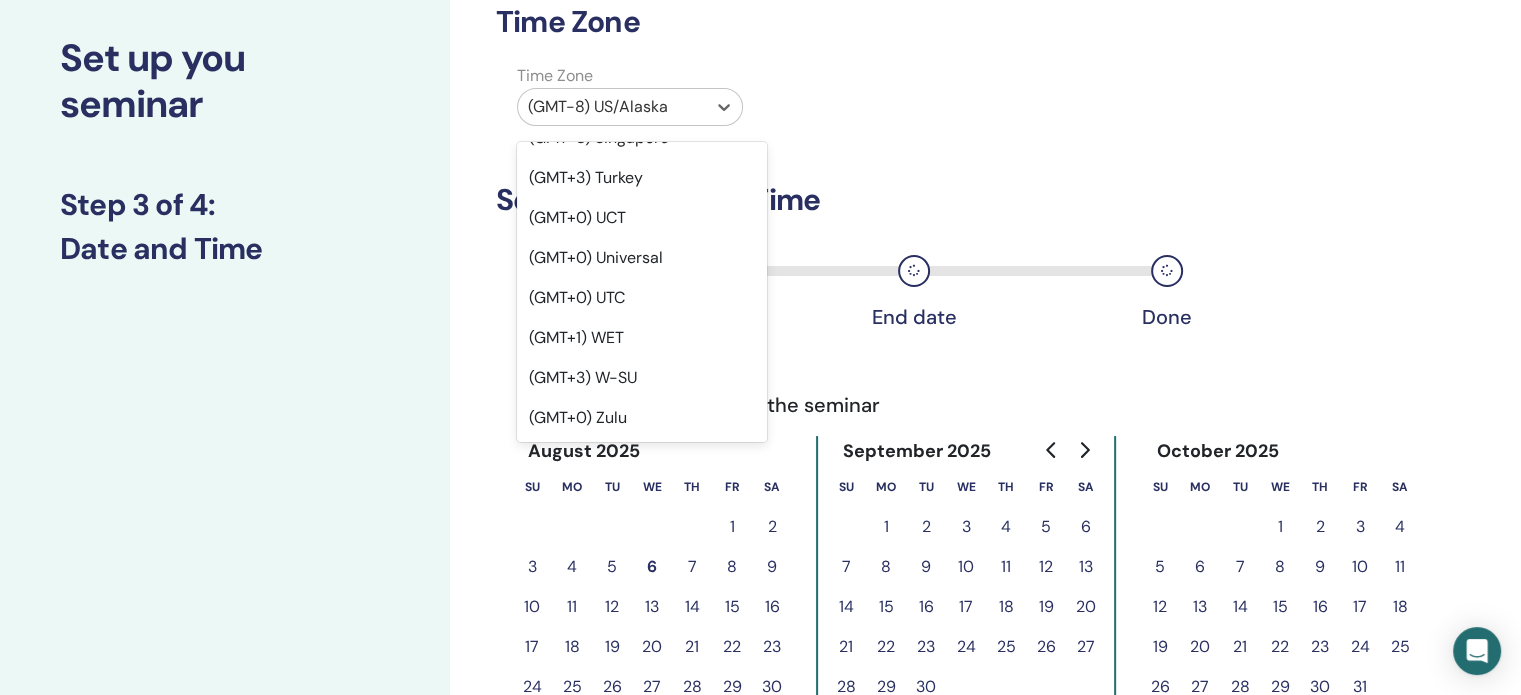 click on "(GMT+2) Poland" at bounding box center (642, -102) 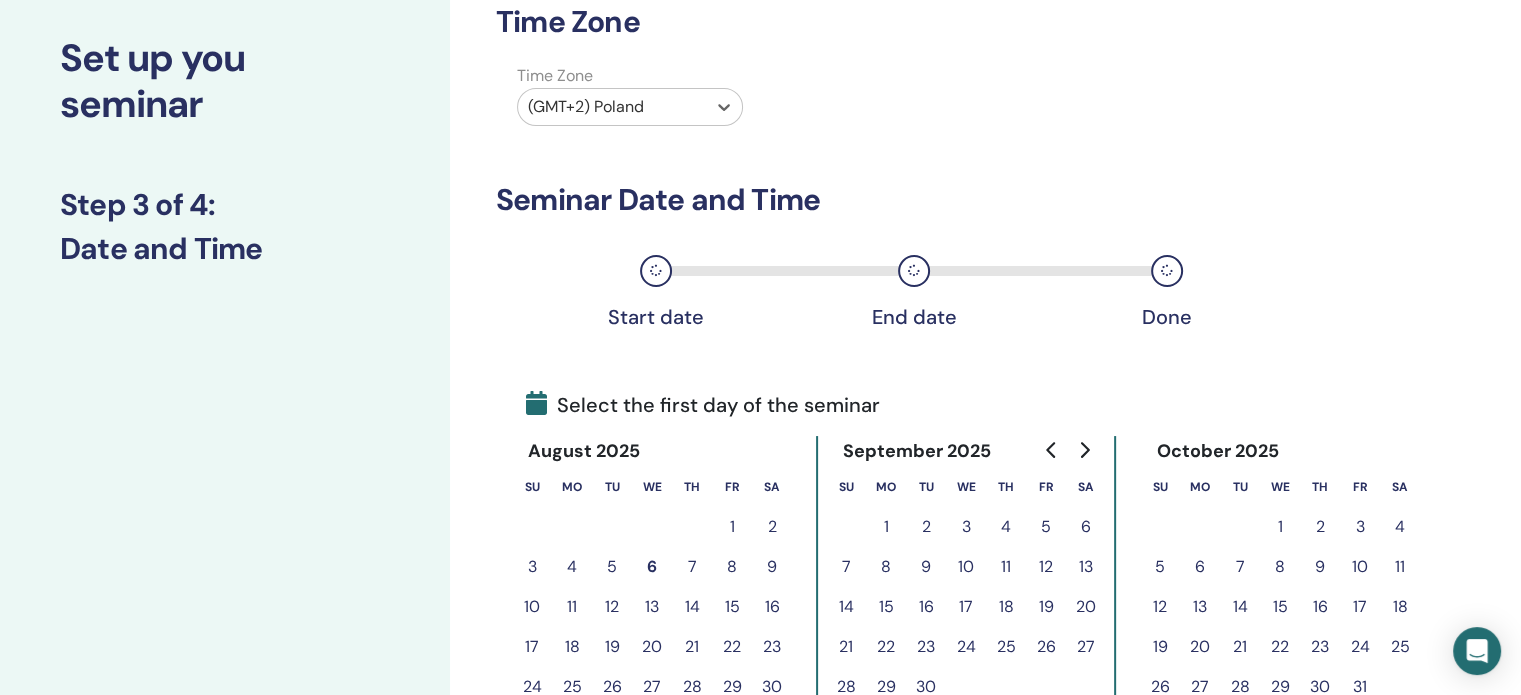click 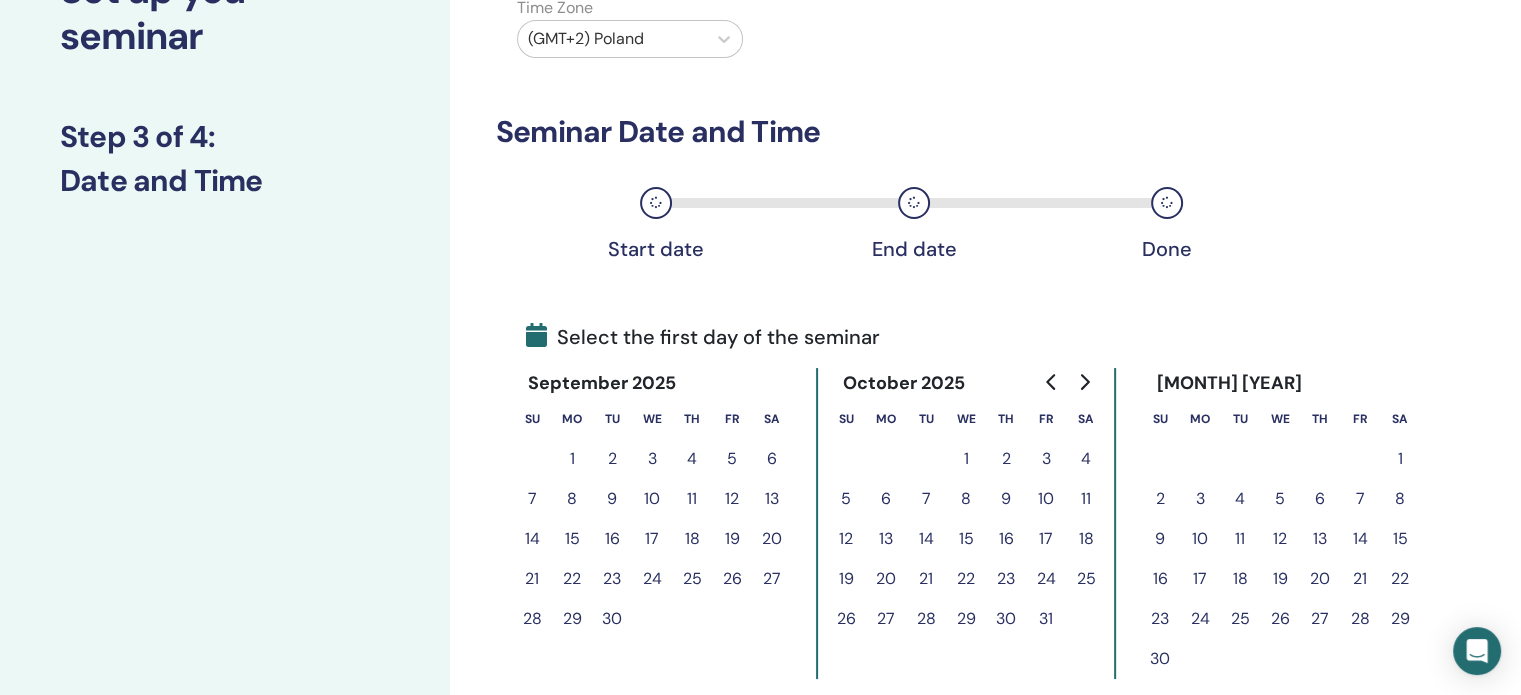 scroll, scrollTop: 208, scrollLeft: 0, axis: vertical 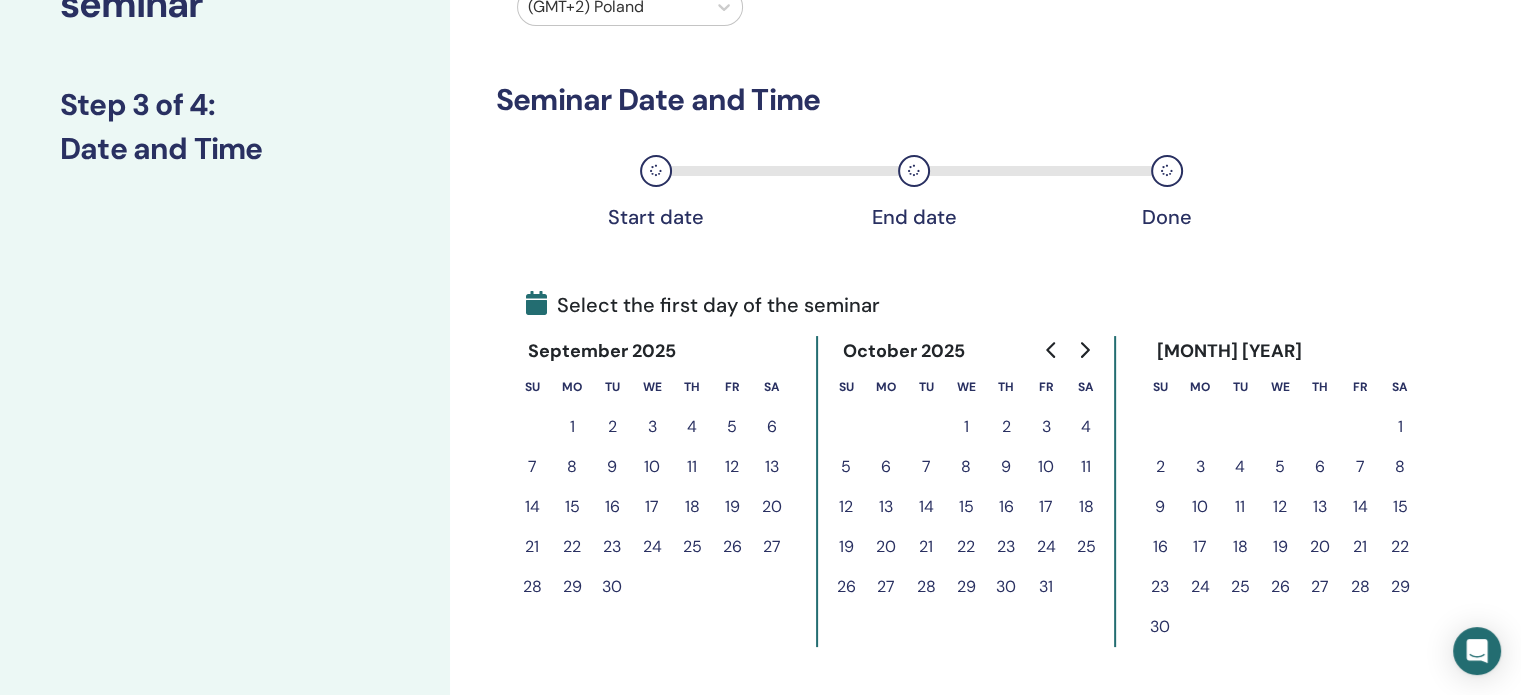 click on "4" at bounding box center [1086, 427] 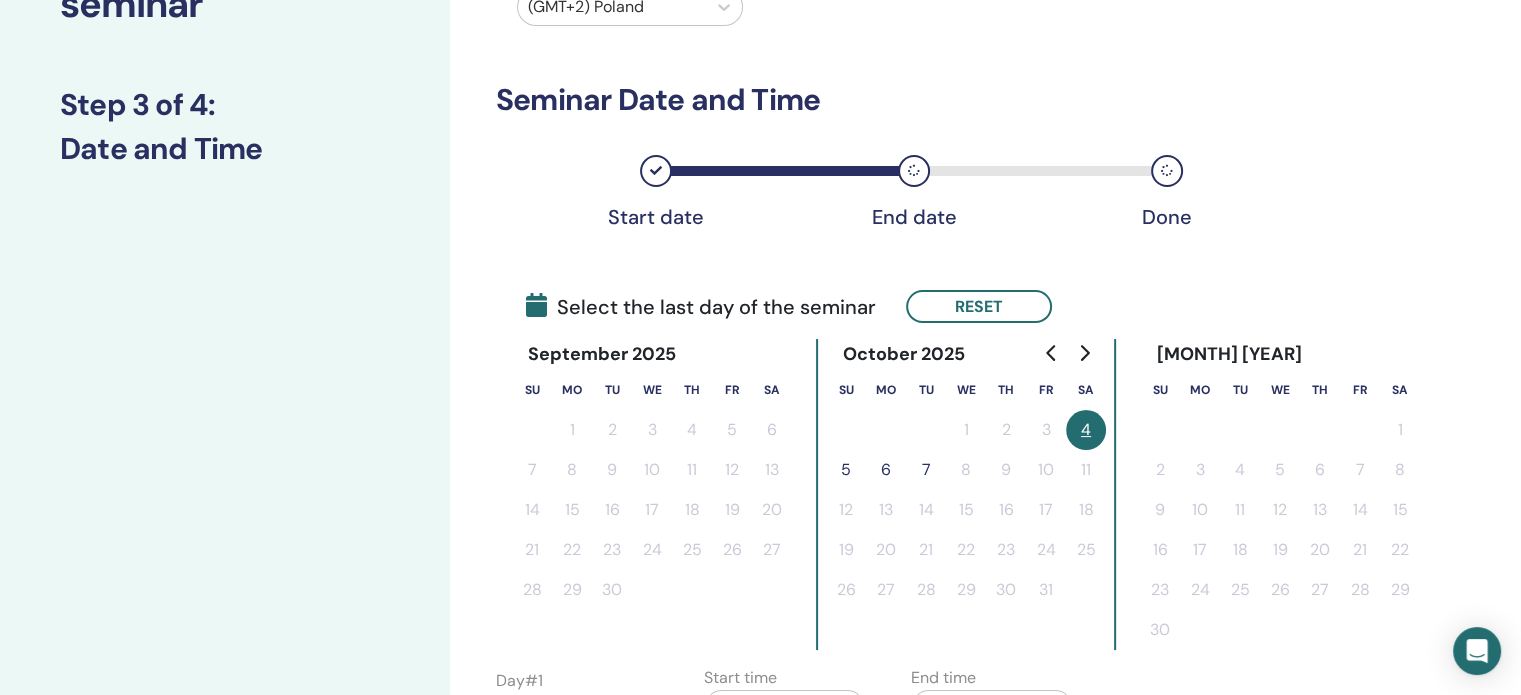 click on "5" at bounding box center [846, 470] 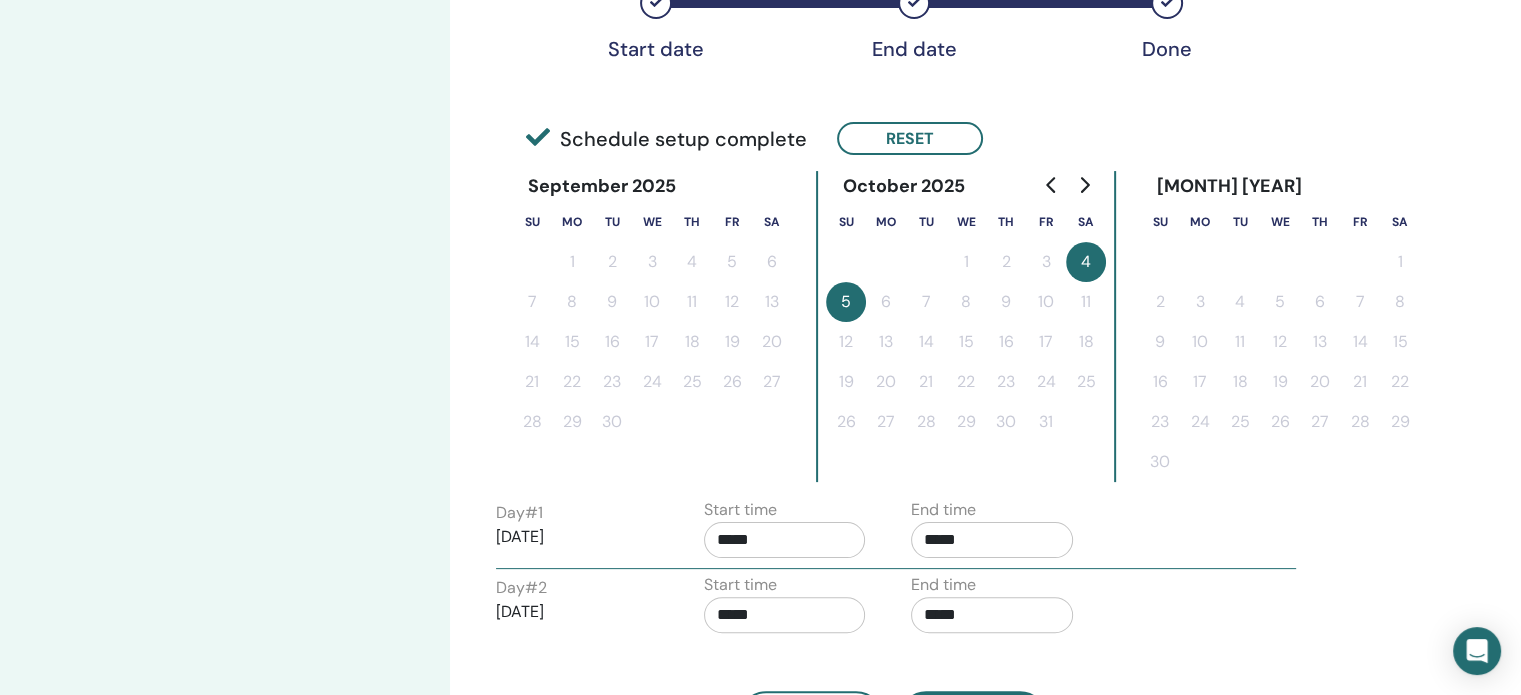 scroll, scrollTop: 508, scrollLeft: 0, axis: vertical 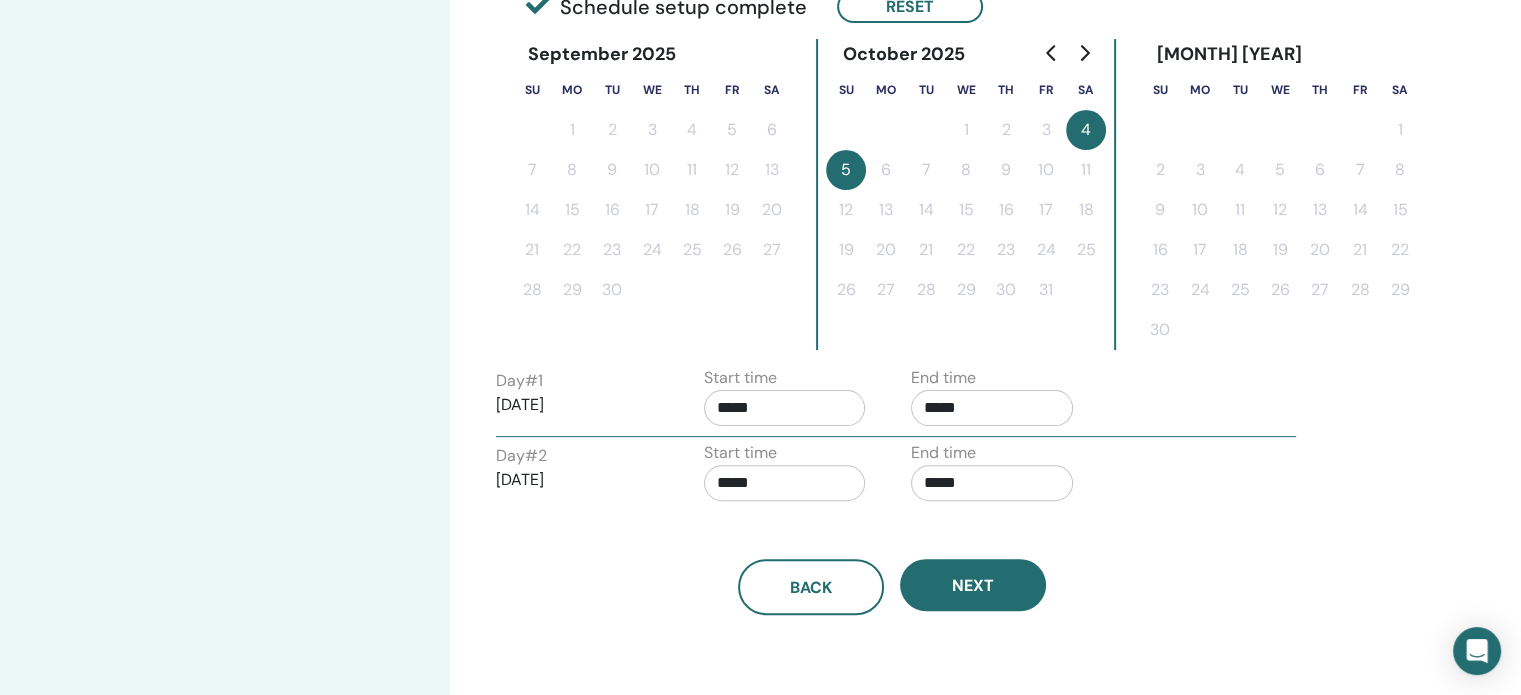 click on "*****" at bounding box center [785, 408] 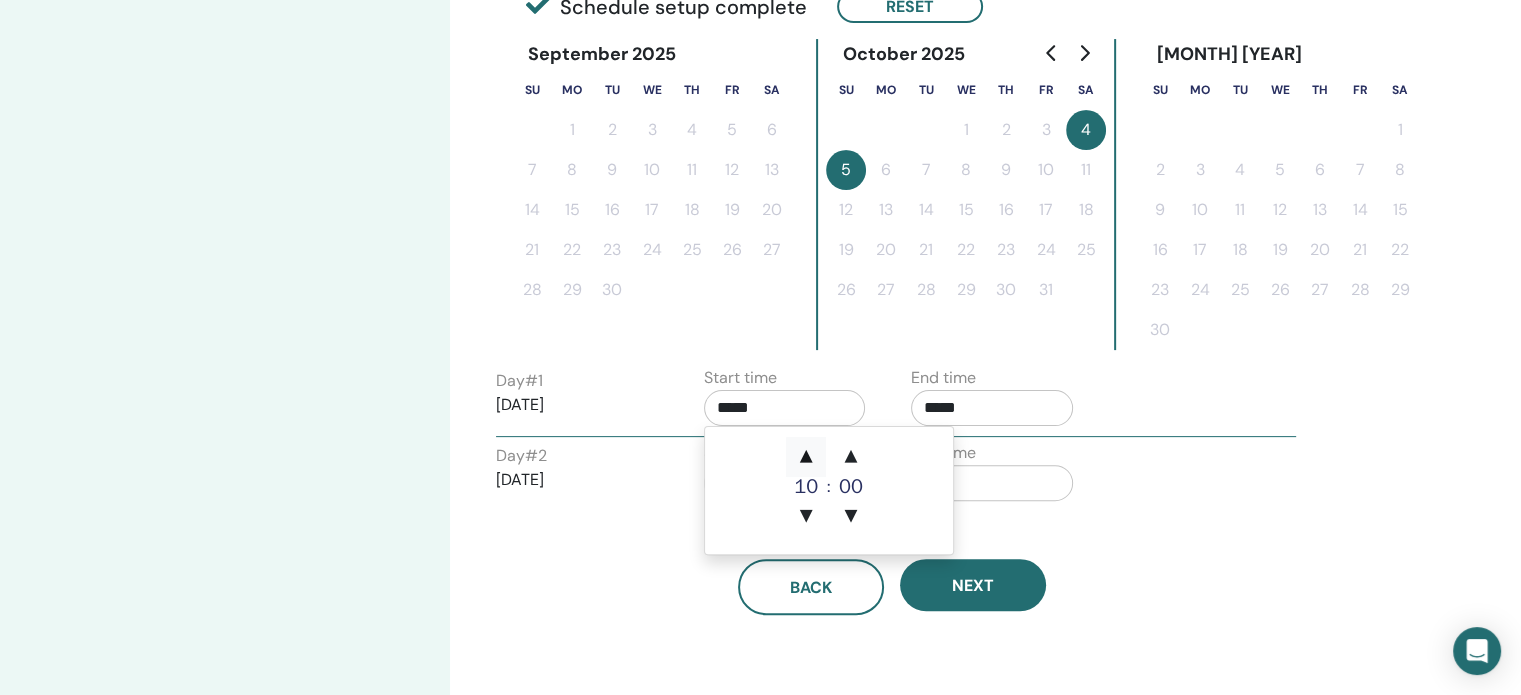 click on "▲" at bounding box center (806, 457) 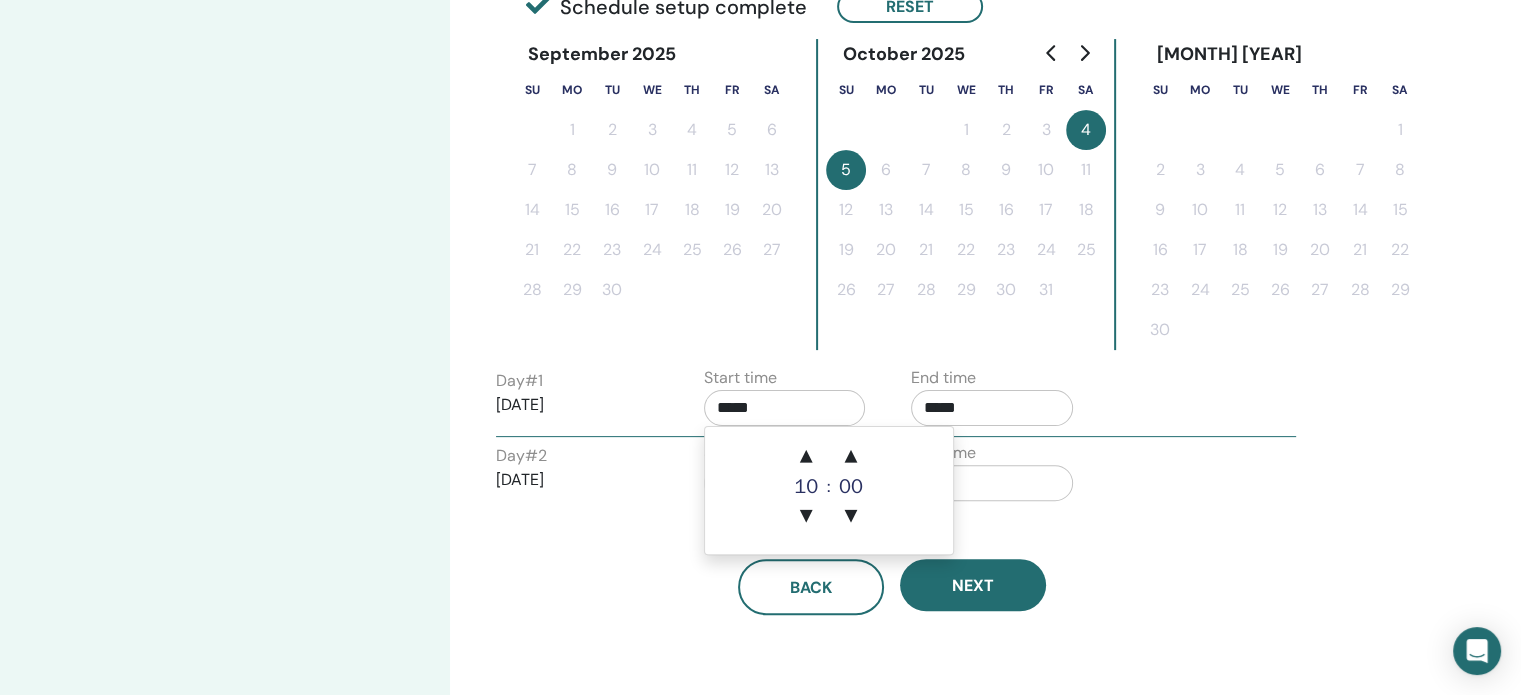 click on "*****" at bounding box center (992, 408) 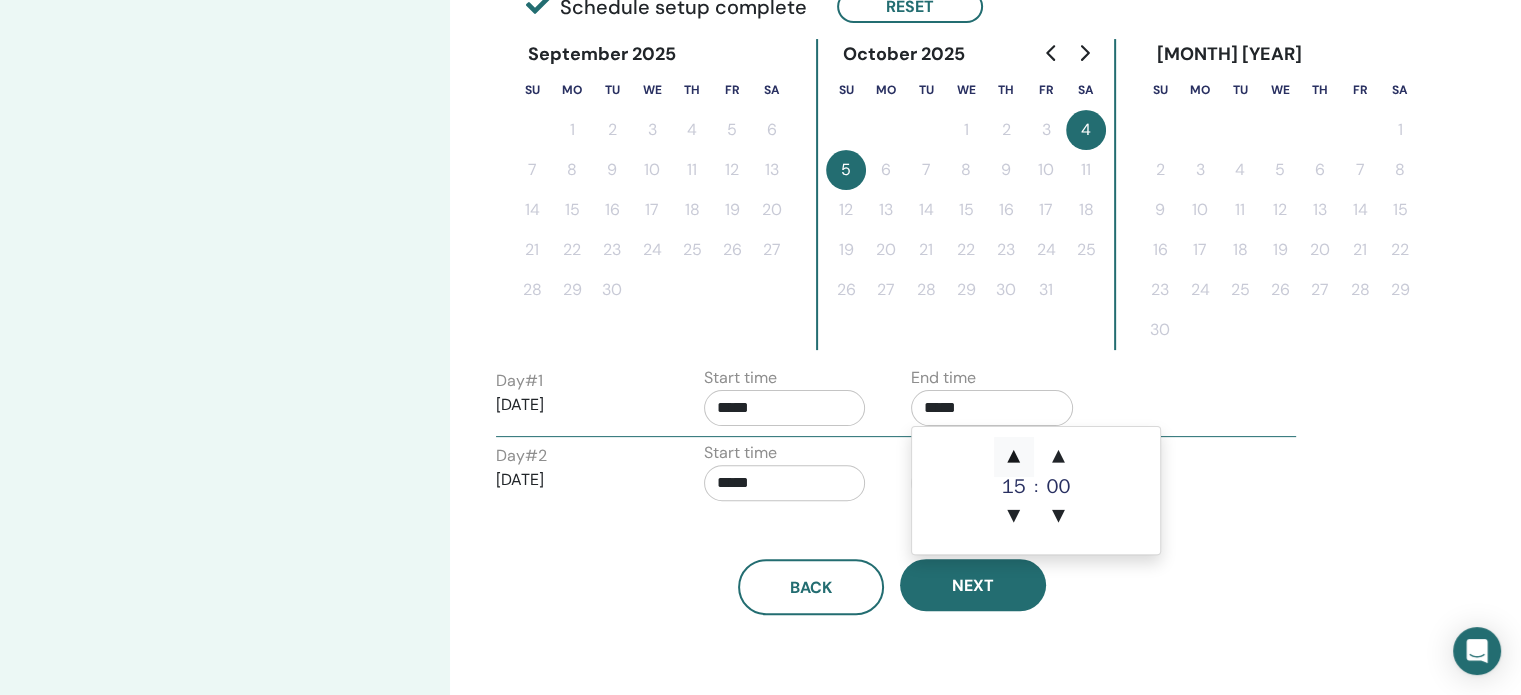click on "▲" at bounding box center (1014, 457) 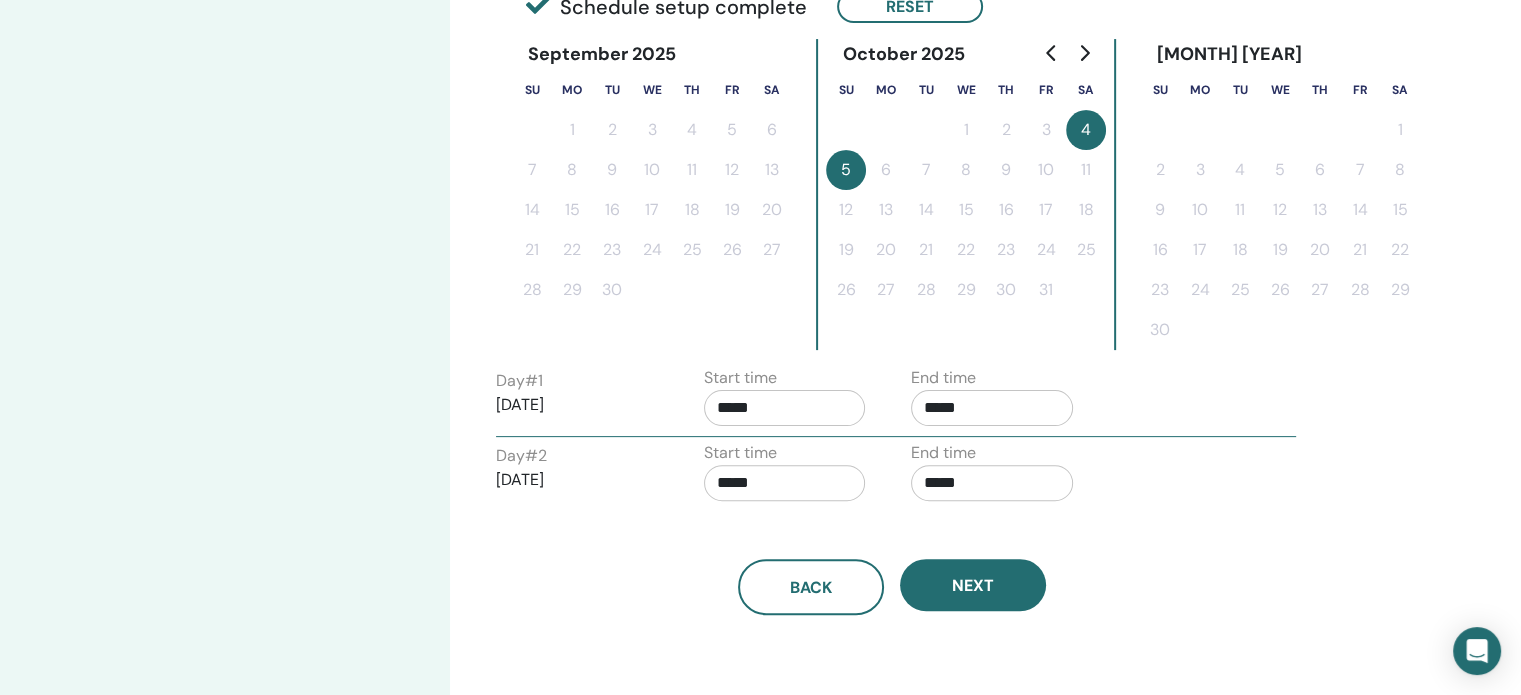 click on "Time Zone Time Zone (GMT+2) Poland Seminar Date and Time Start date End date Done Schedule setup complete Reset September 2025 Su Mo Tu We Th Fr Sa 1 2 3 4 5 6 7 8 9 10 11 12 13 14 15 16 17 18 19 20 21 22 23 24 25 26 27 28 29 30 October 2025 Su Mo Tu We Th Fr Sa 1 2 3 4 5 6 7 8 9 10 11 12 13 14 15 16 17 18 19 20 21 22 23 24 25 26 27 28 29 30 31 November 2025 Su Mo Tu We Th Fr Sa 1 2 3 4 5 6 7 8 9 10 11 12 13 14 15 16 17 18 19 20 21 22 23 24 25 26 27 28 29 30 Day  # 1 2025/10/04 Start time ***** End time ***** Day  # 2 2025/10/05 Start time ***** End time ***** Back Next" at bounding box center [957, 225] 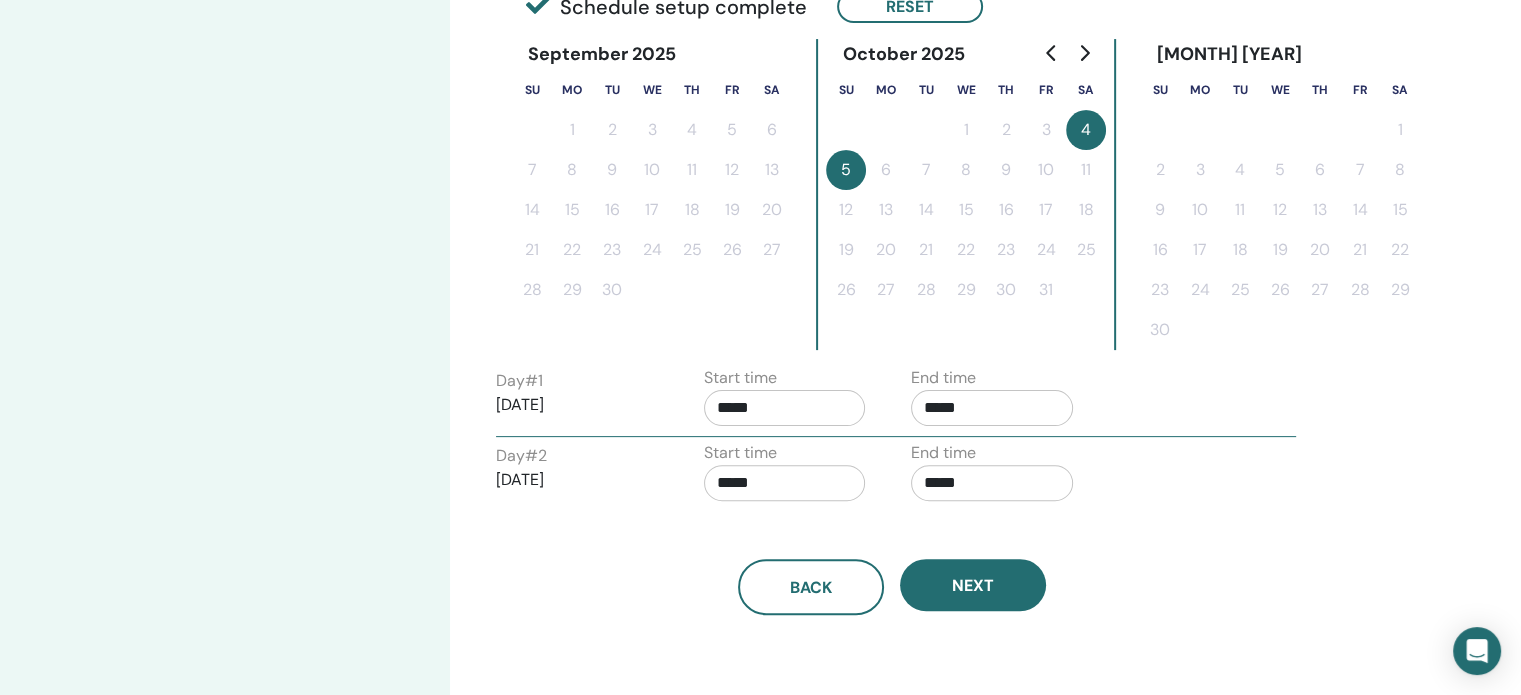 click on "*****" at bounding box center (992, 408) 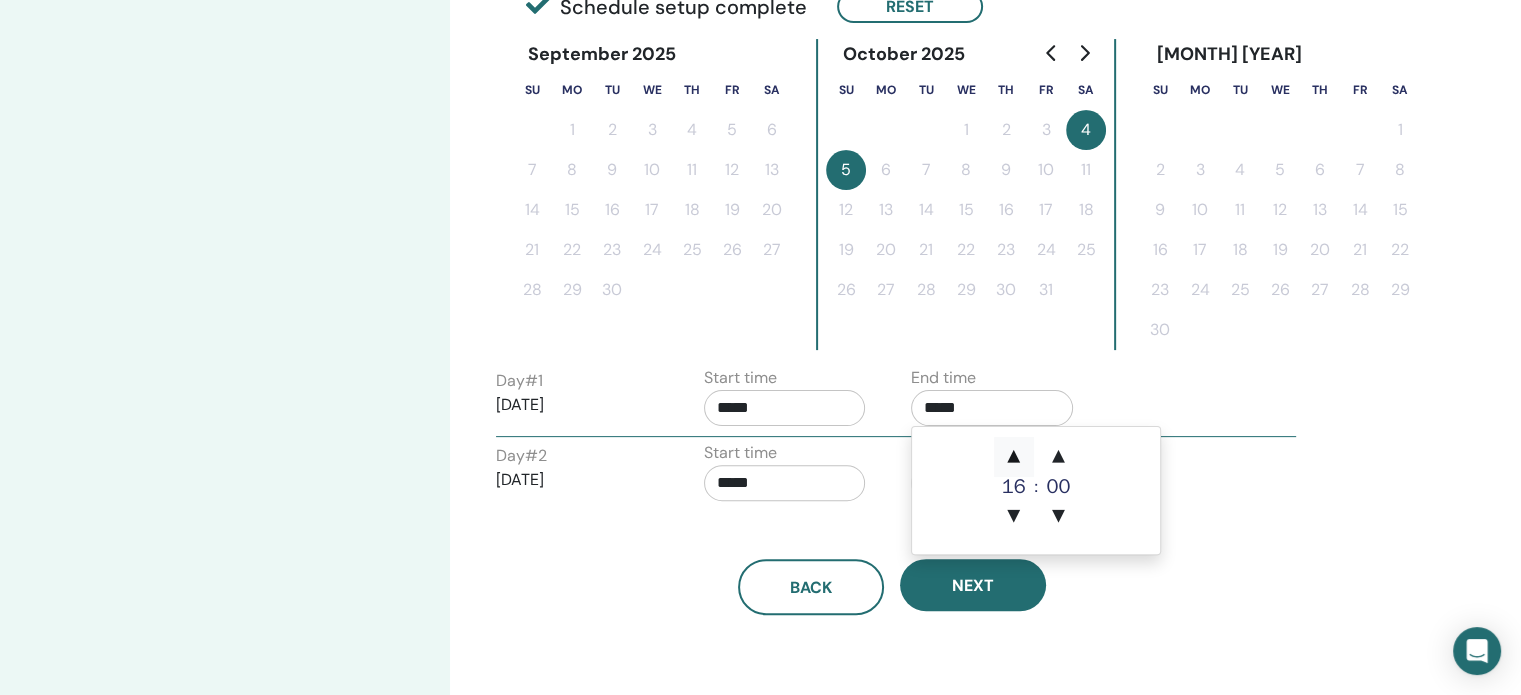 click on "▲" at bounding box center [1014, 457] 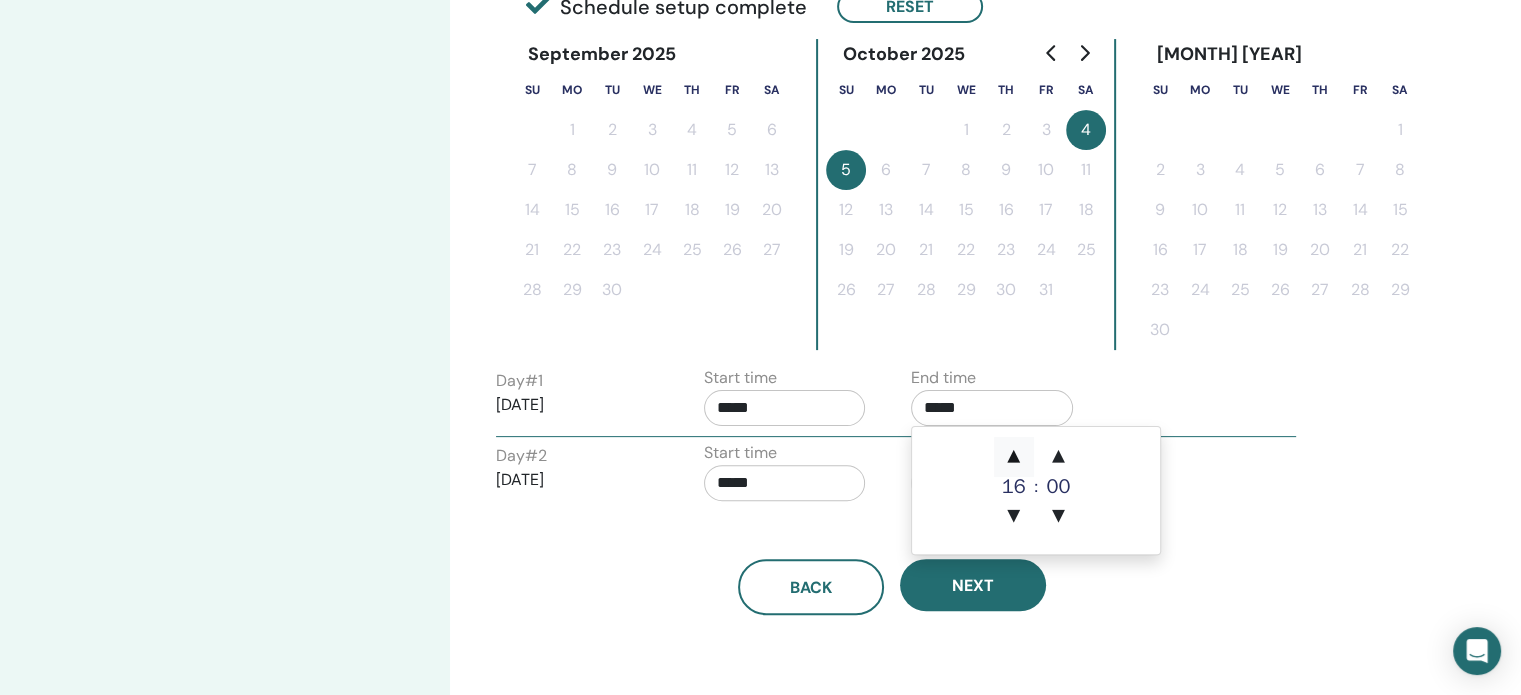 type on "*****" 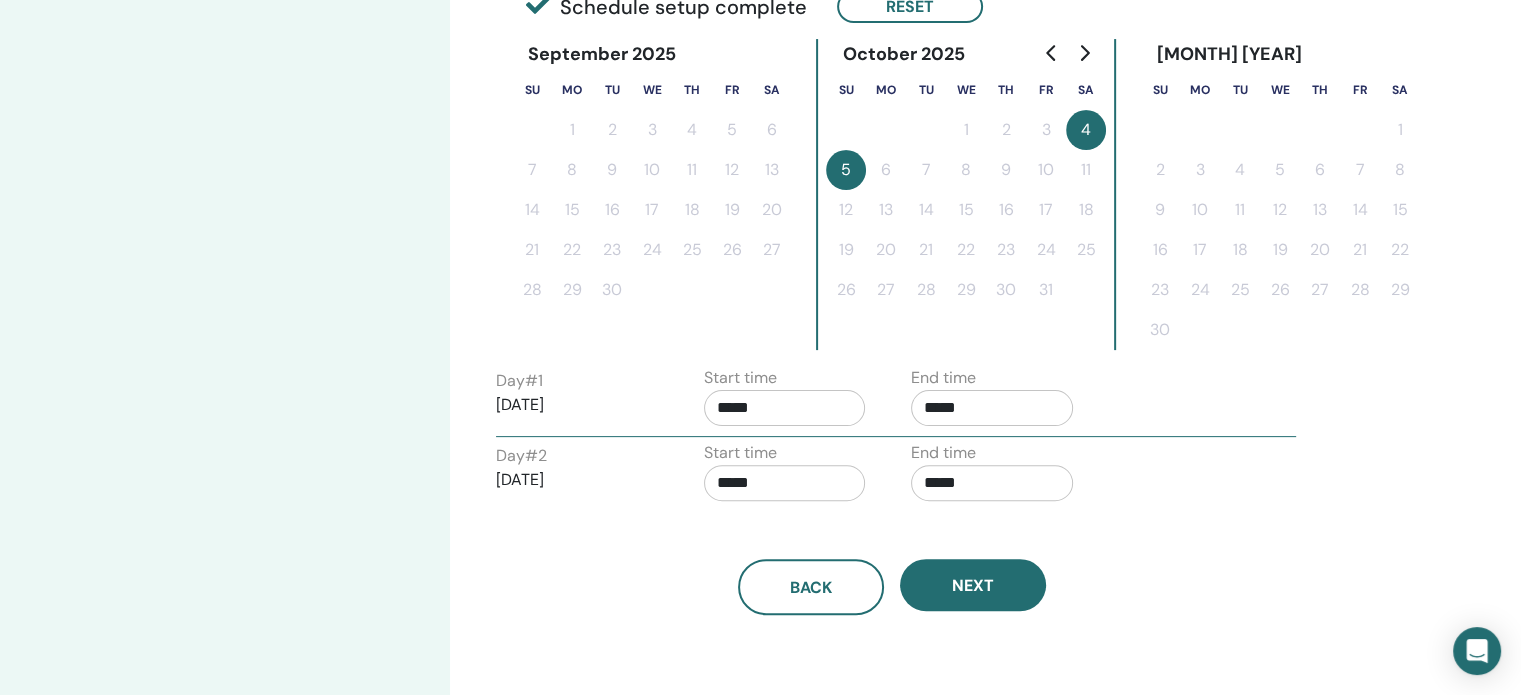 click on "Day  # 1 2025/10/04 Start time ***** End time *****" at bounding box center (896, 401) 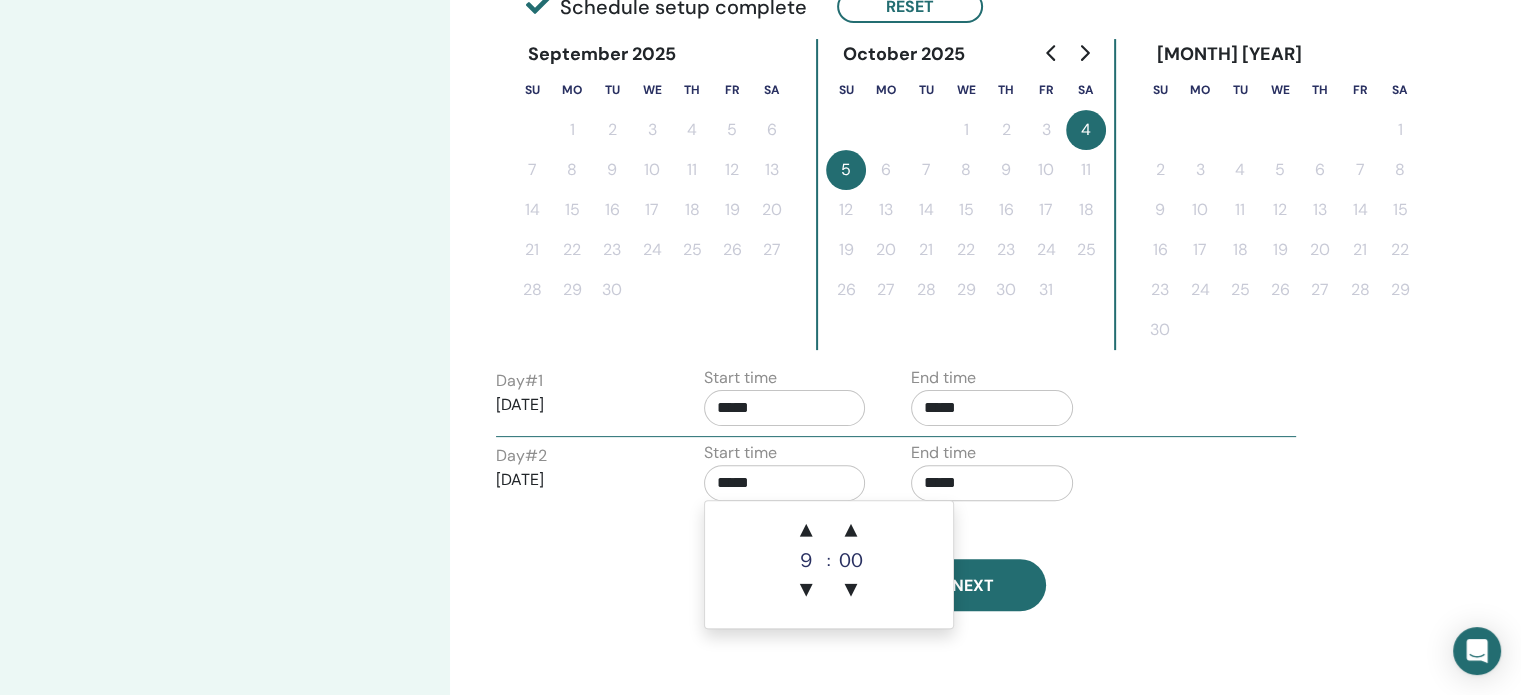 click on "*****" at bounding box center (785, 483) 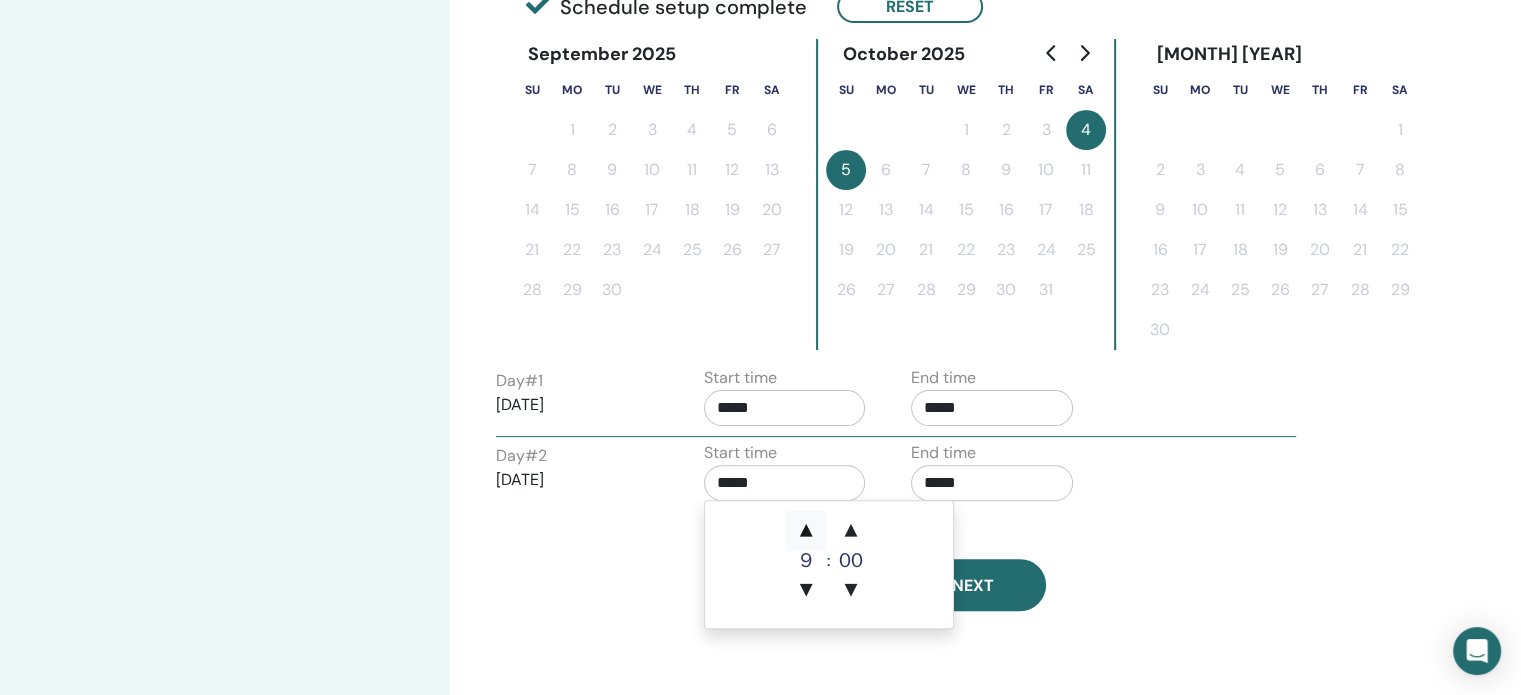 click on "▲" at bounding box center [806, 531] 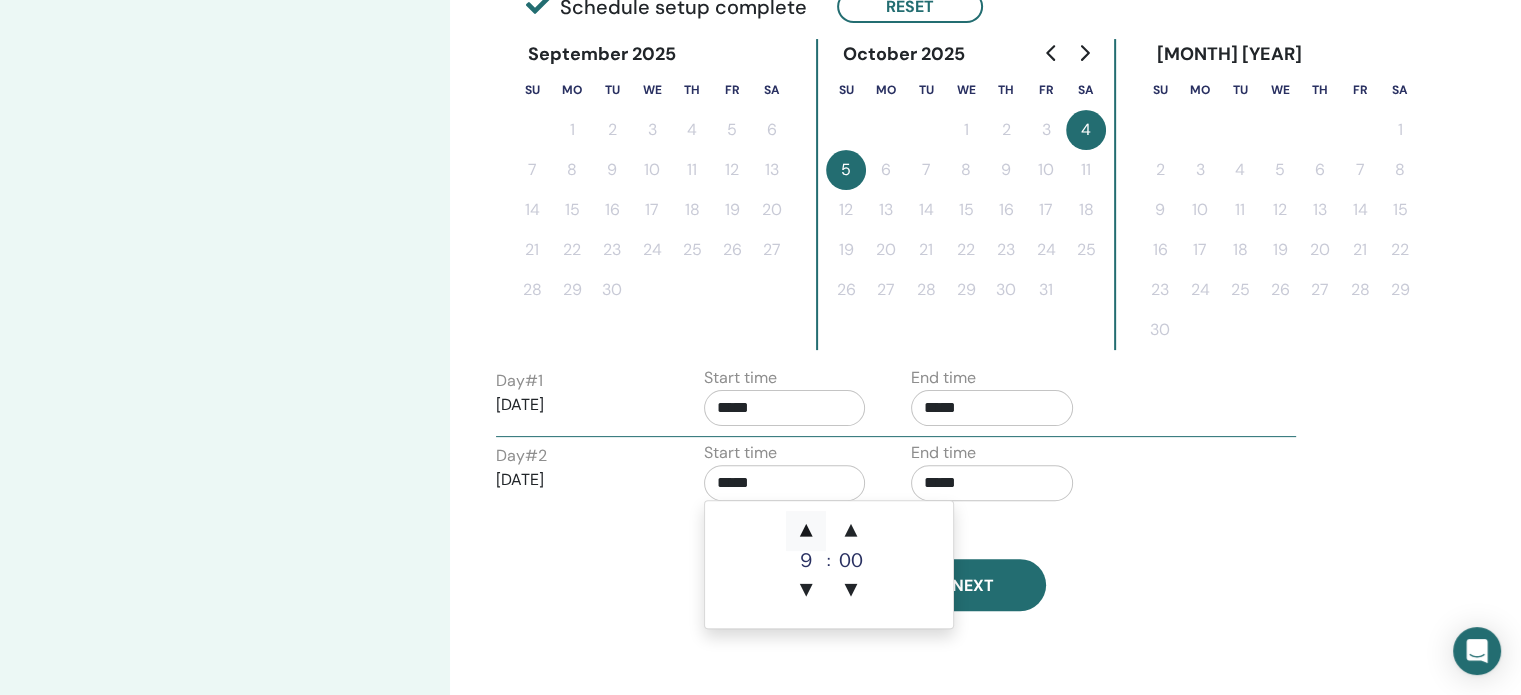 type on "*****" 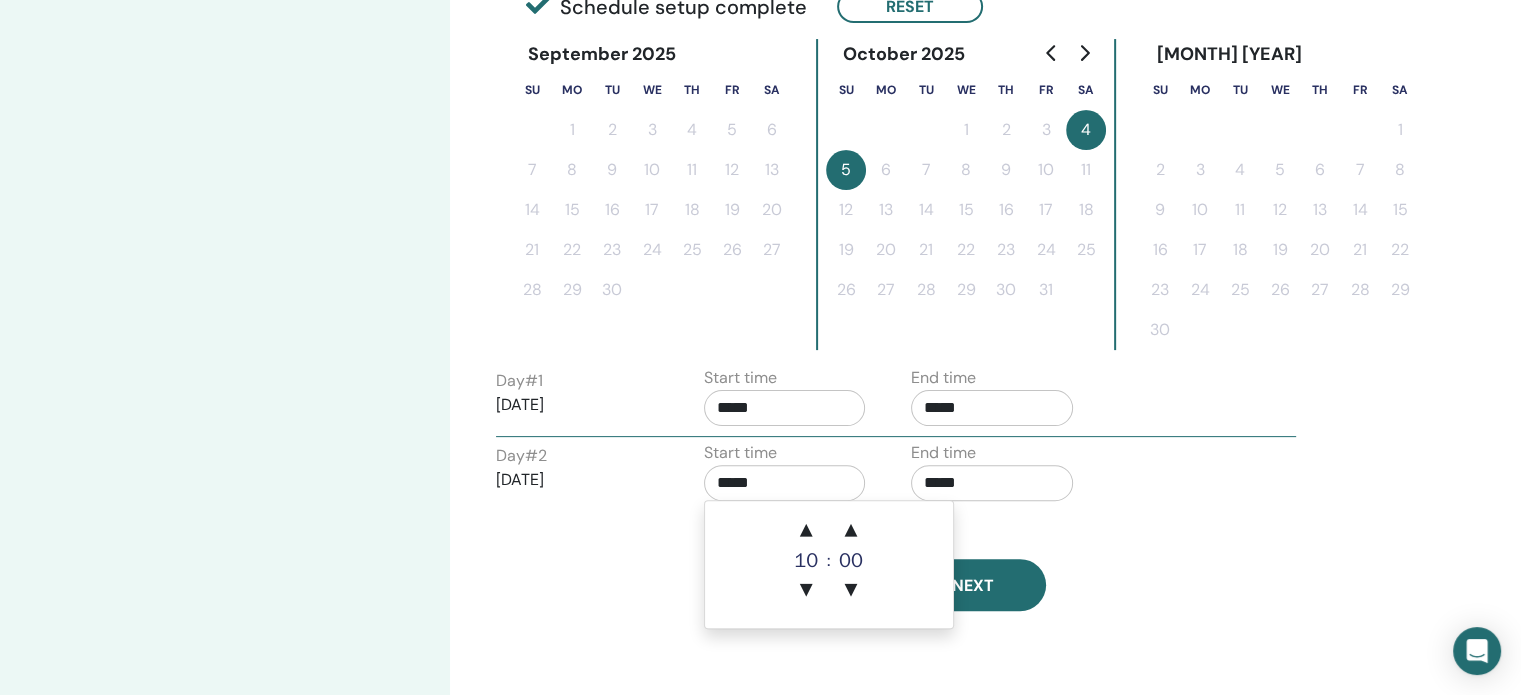 click on "*****" at bounding box center (992, 483) 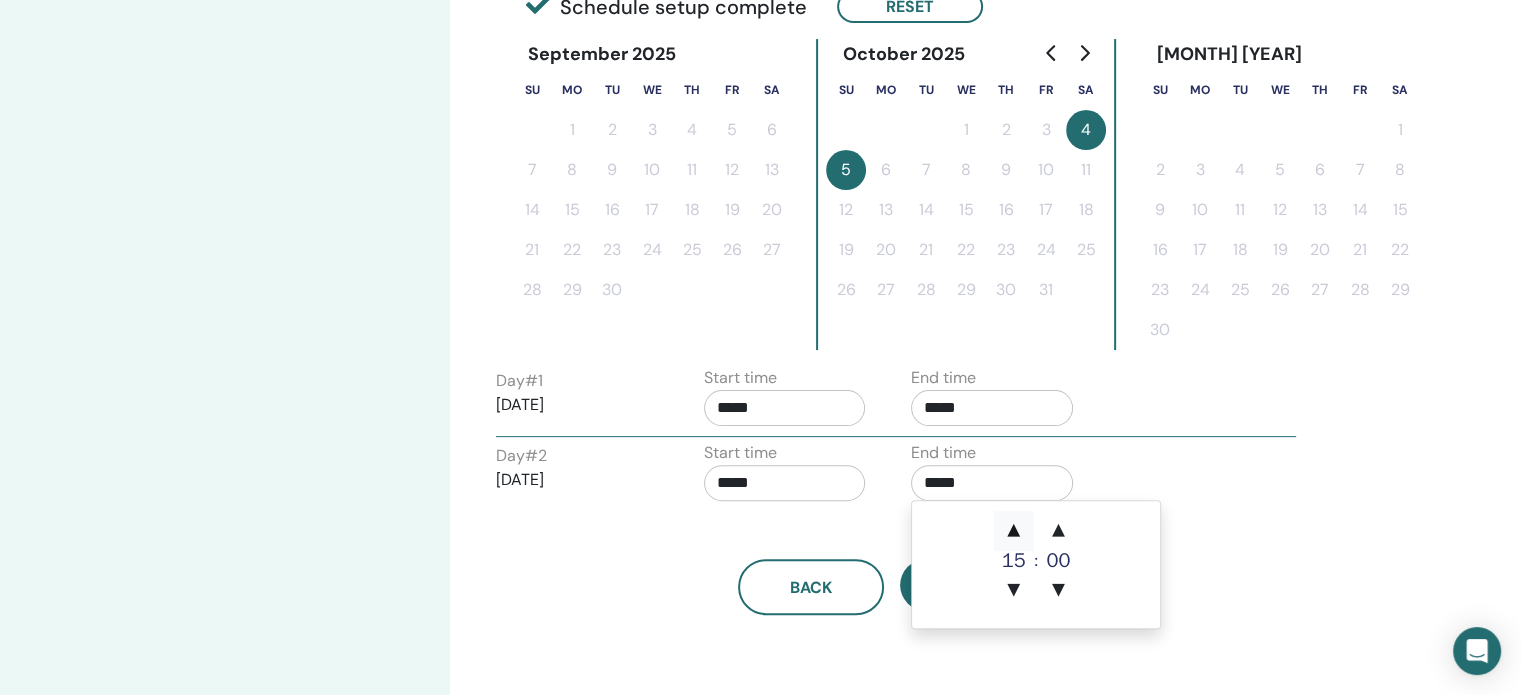 click on "▲" at bounding box center (1014, 531) 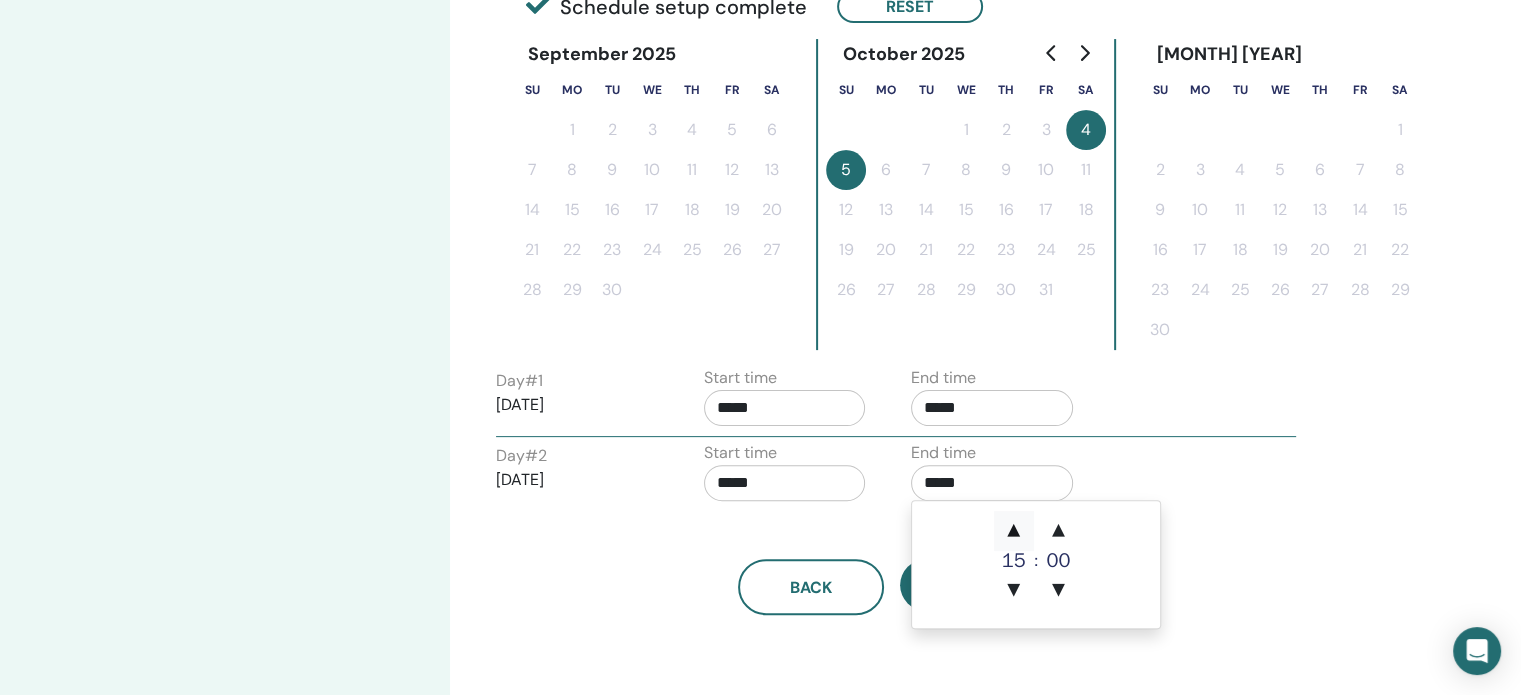 type on "*****" 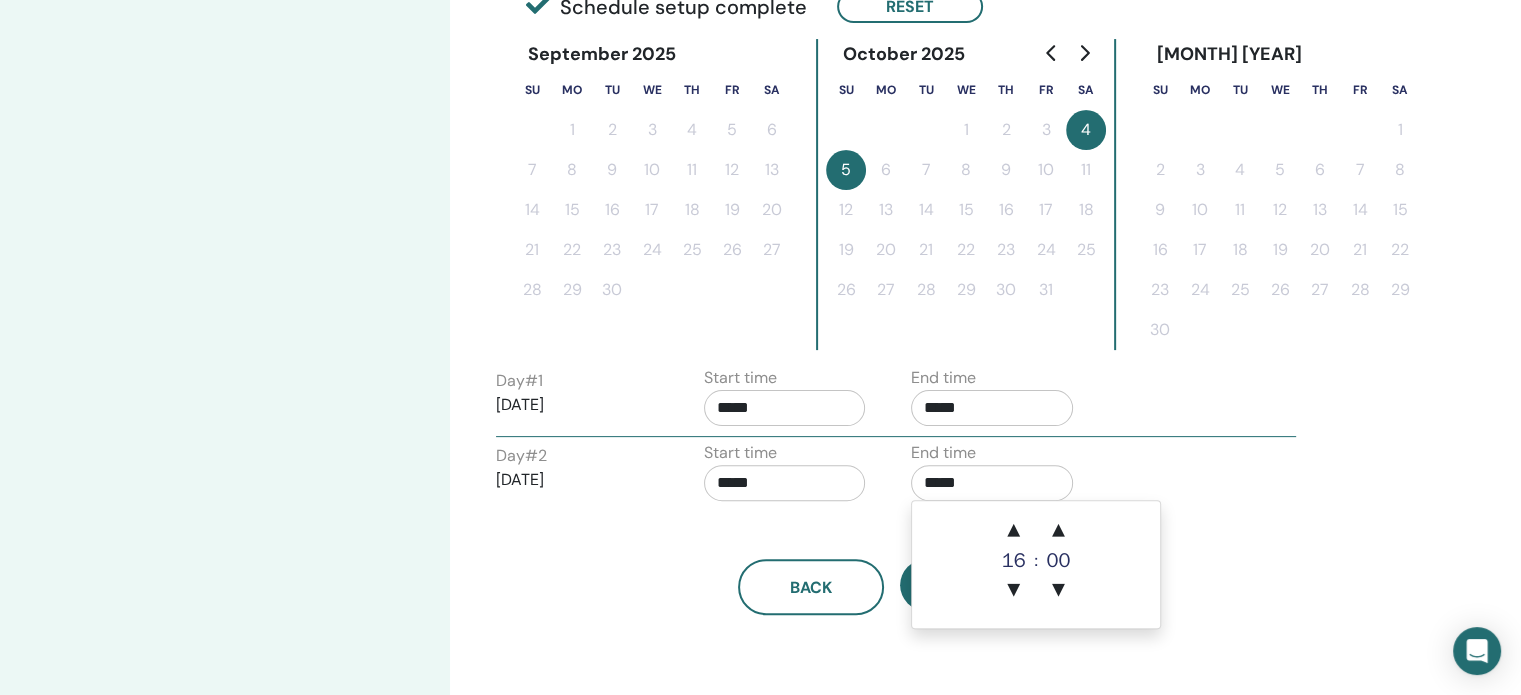 click on "Day  # 1 2025/10/04 Start time ***** End time *****" at bounding box center (896, 401) 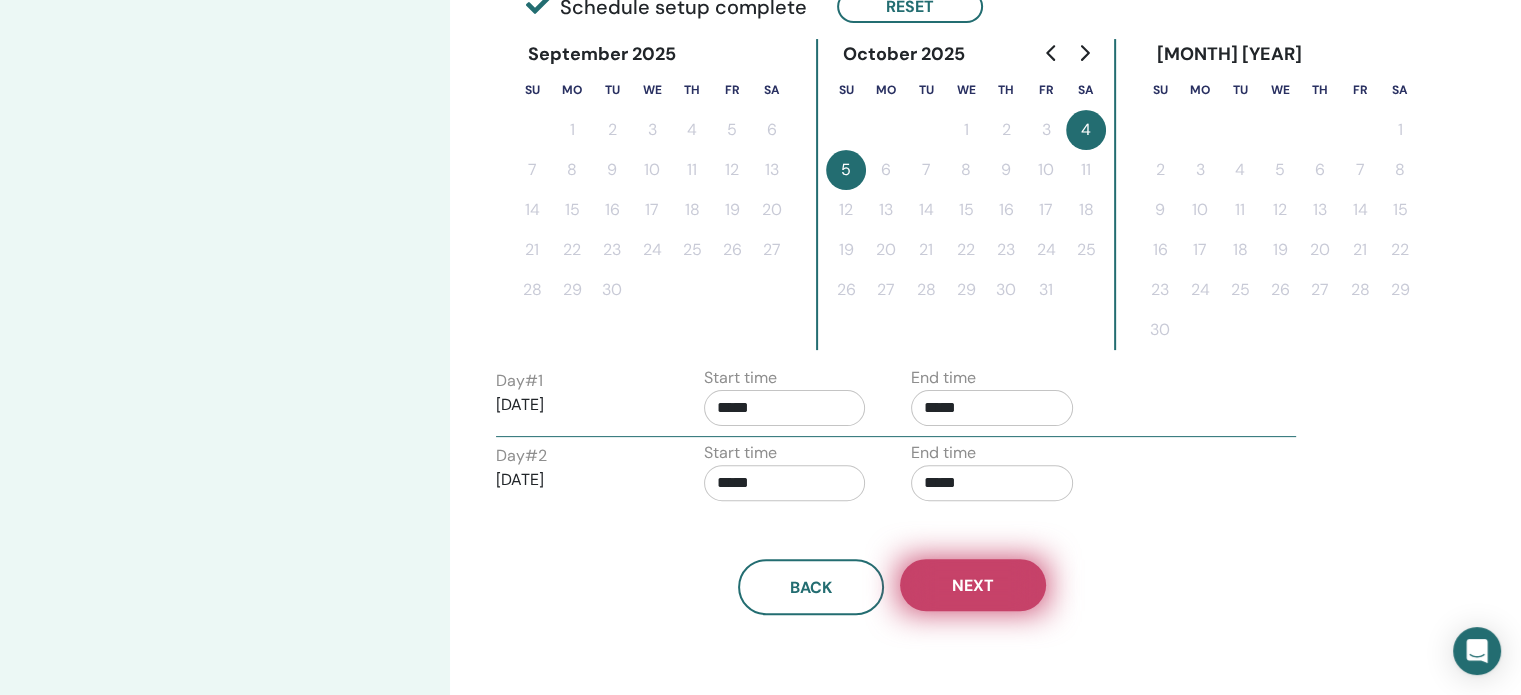 click on "Next" at bounding box center (973, 585) 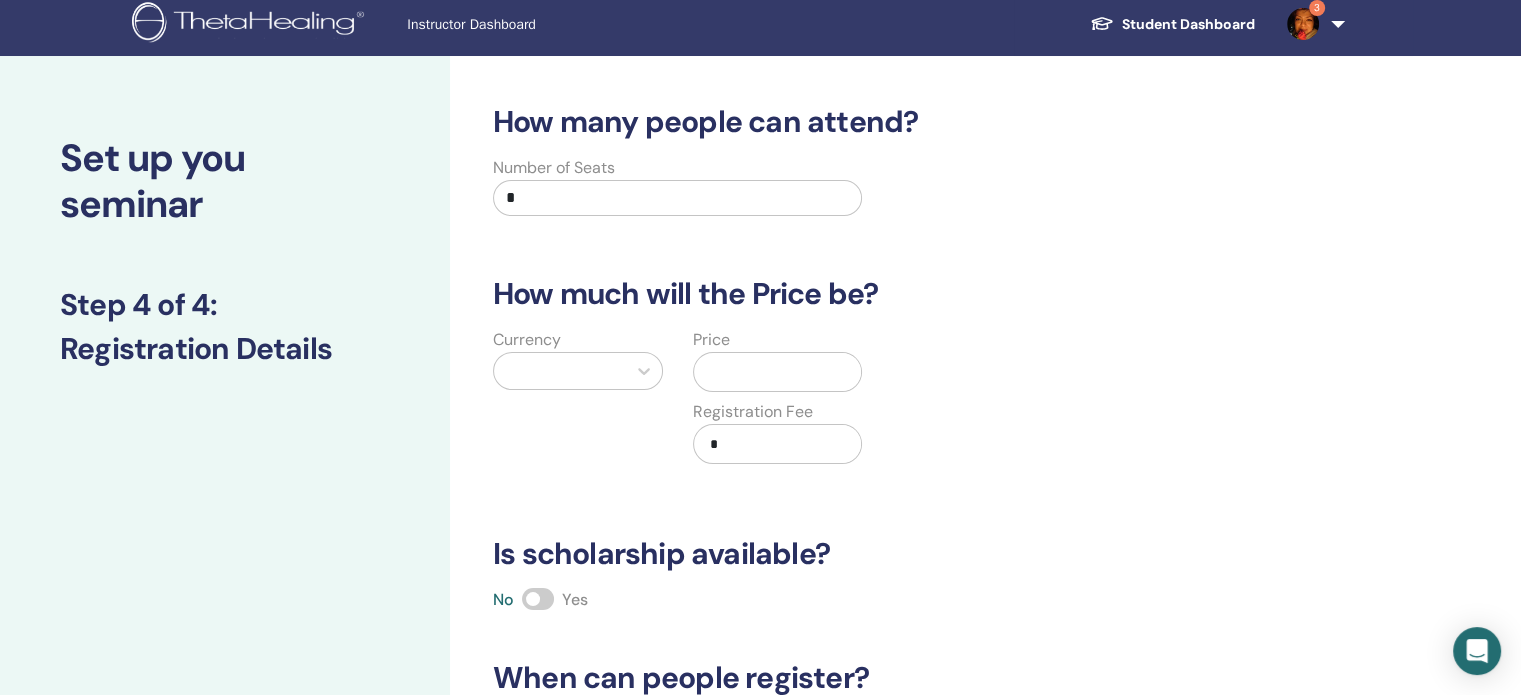 scroll, scrollTop: 0, scrollLeft: 0, axis: both 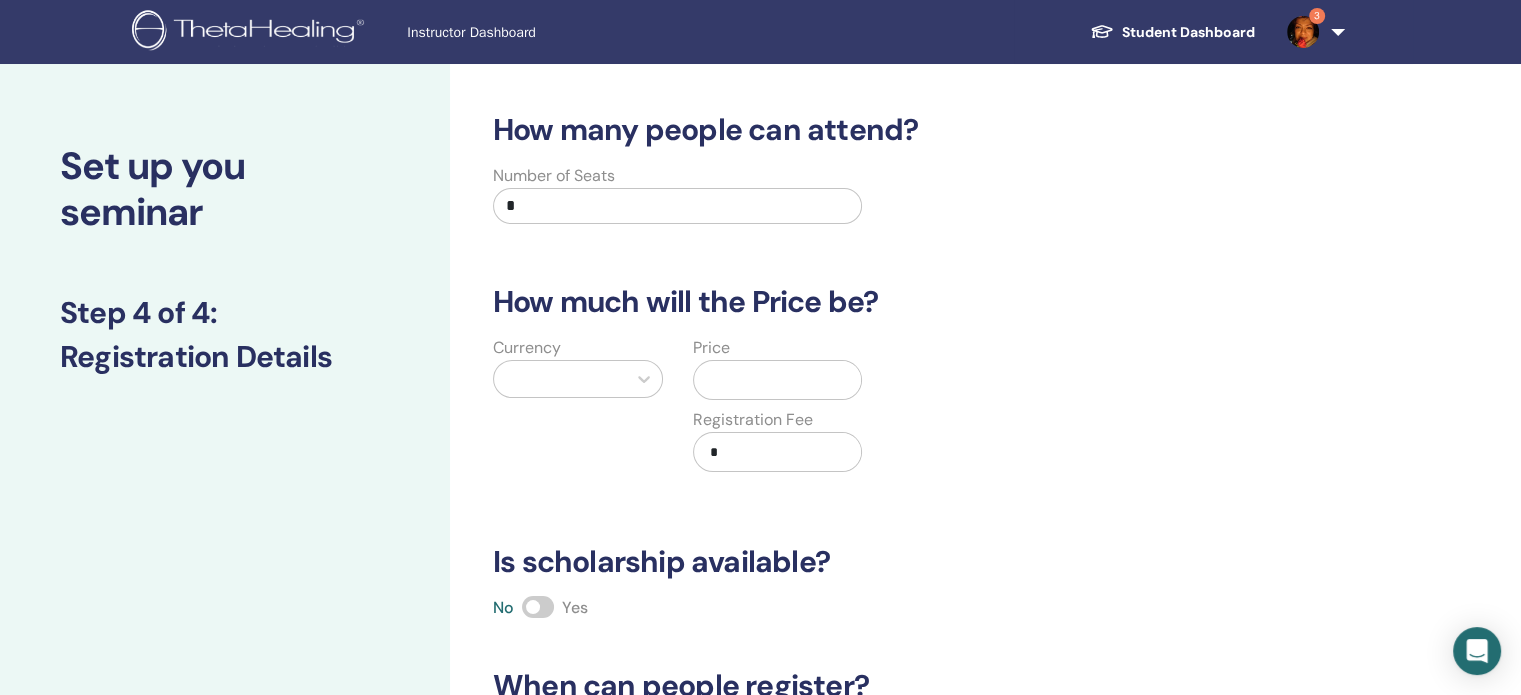 click on "*" at bounding box center (677, 206) 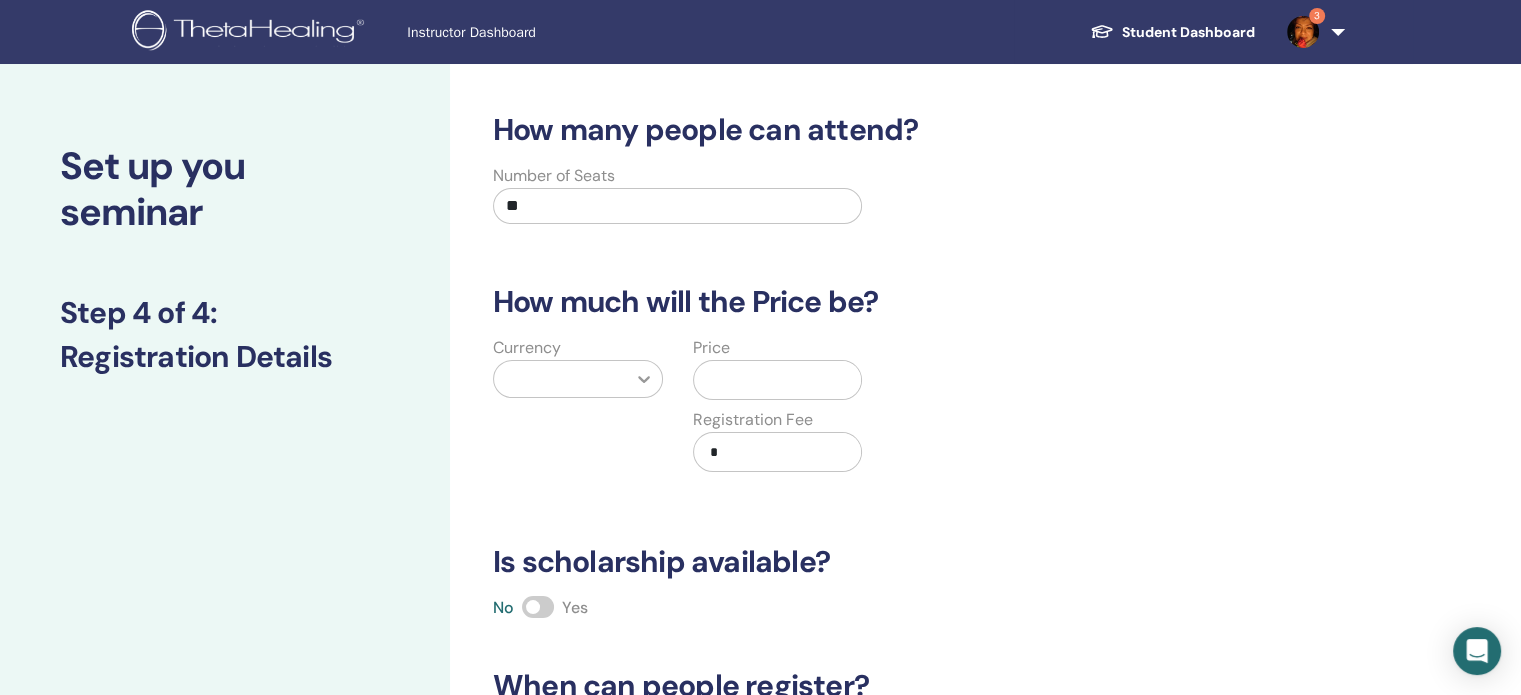 type on "**" 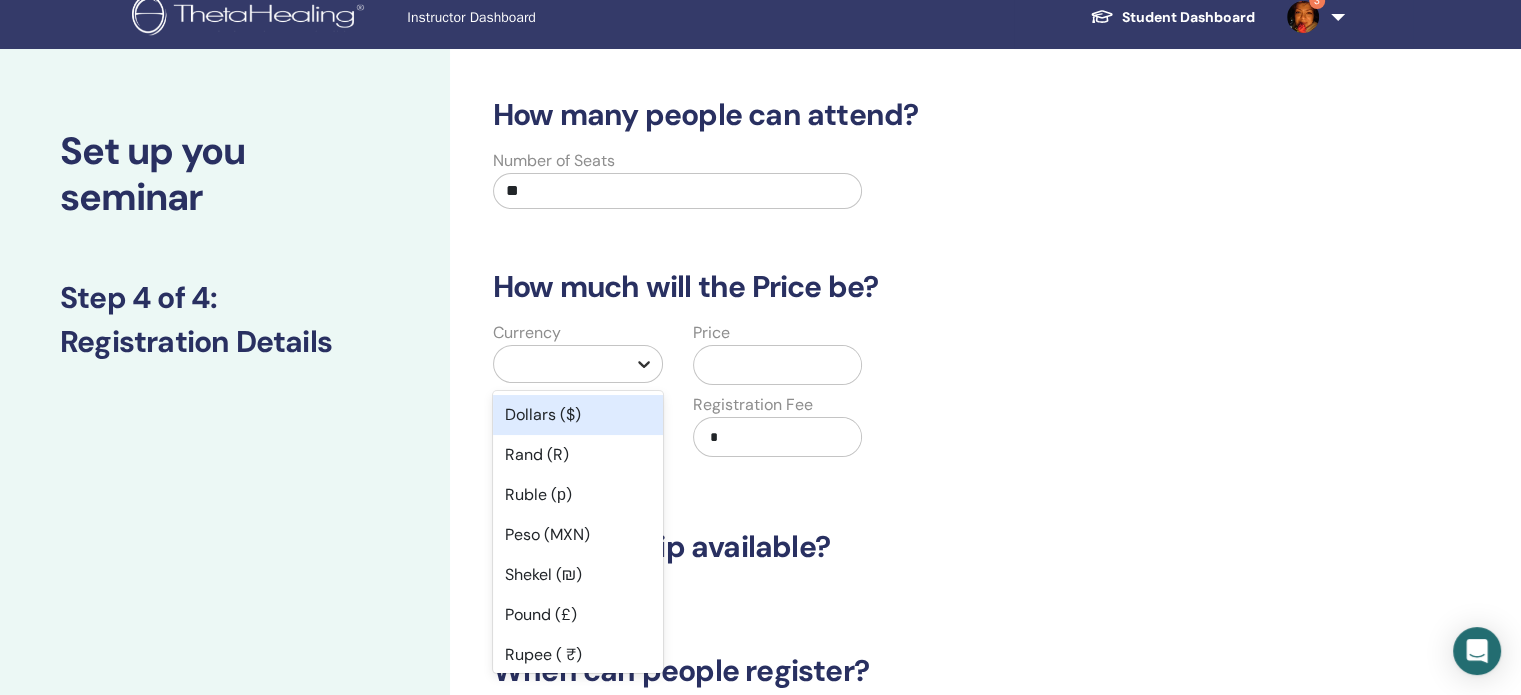 scroll, scrollTop: 18, scrollLeft: 0, axis: vertical 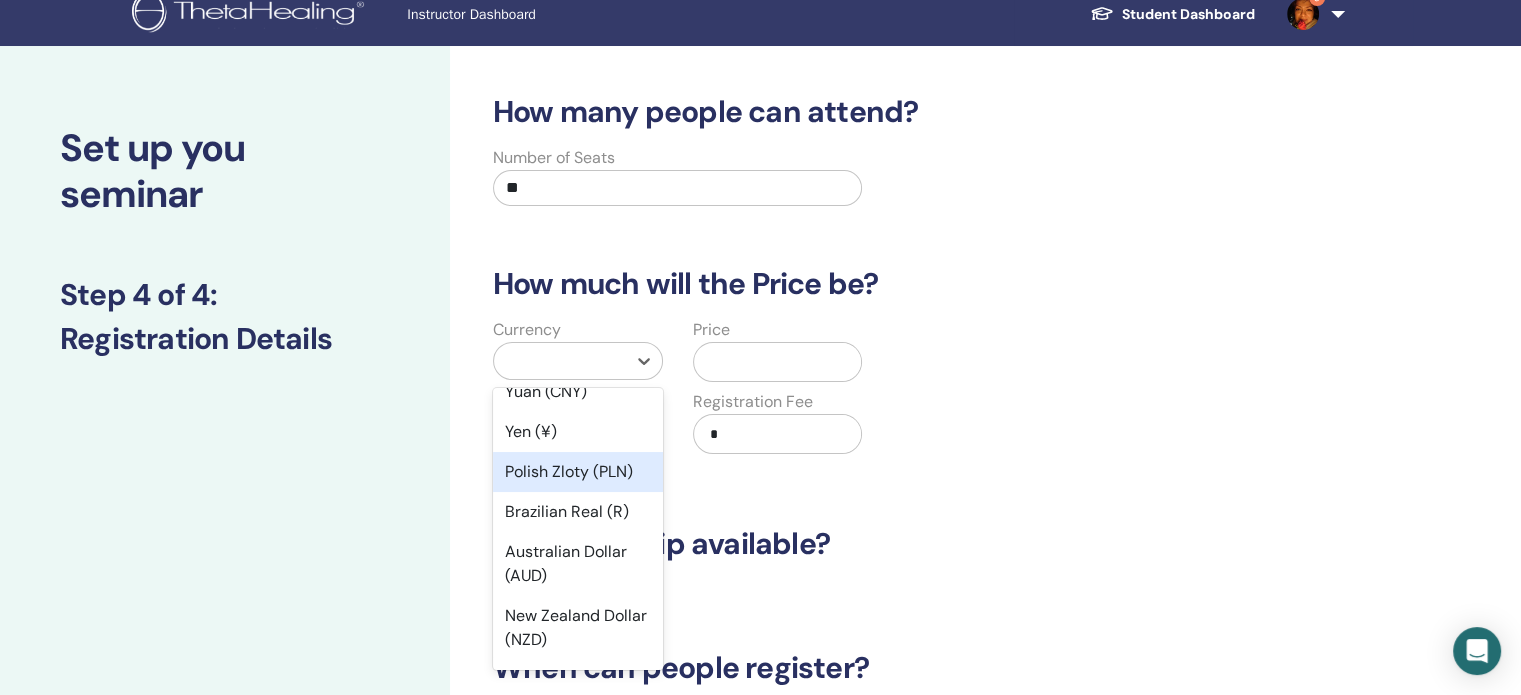 click on "Polish Zloty (PLN)" at bounding box center [578, 472] 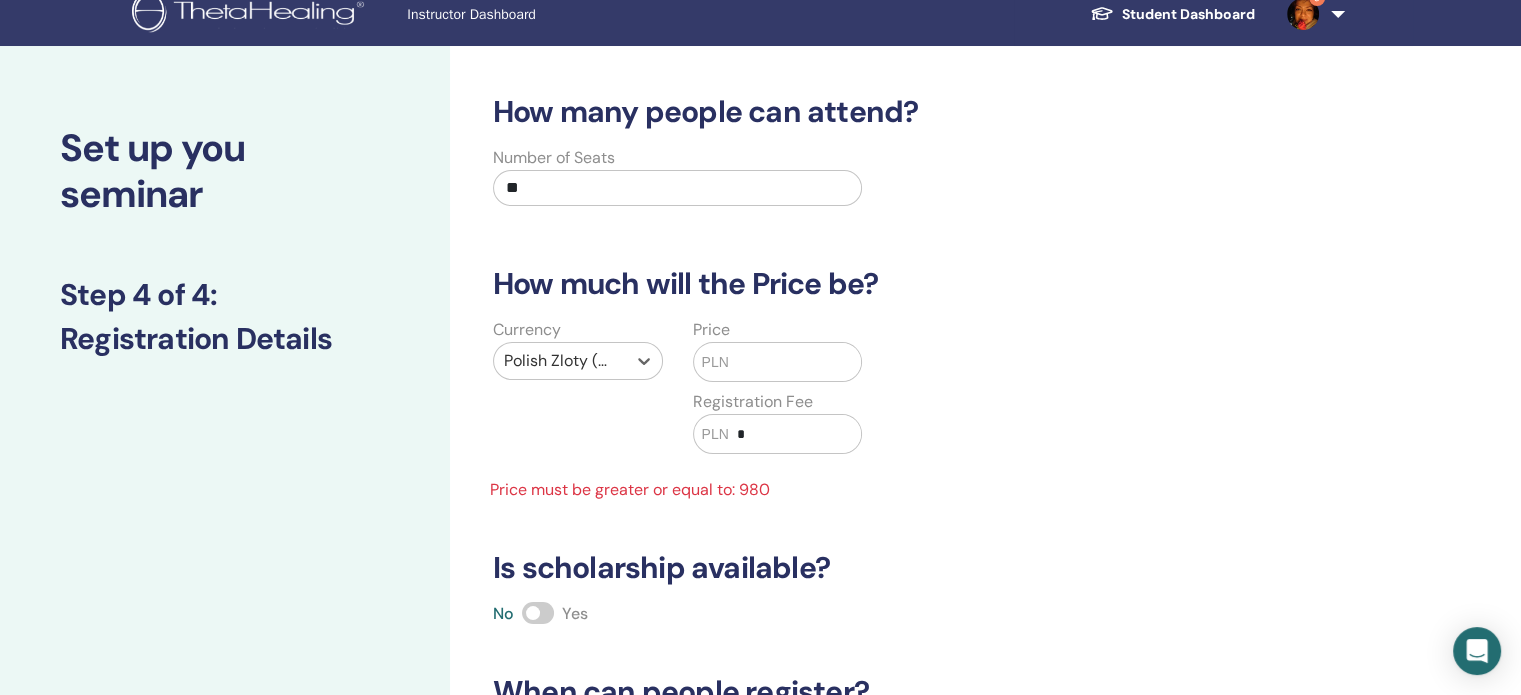 click at bounding box center [795, 362] 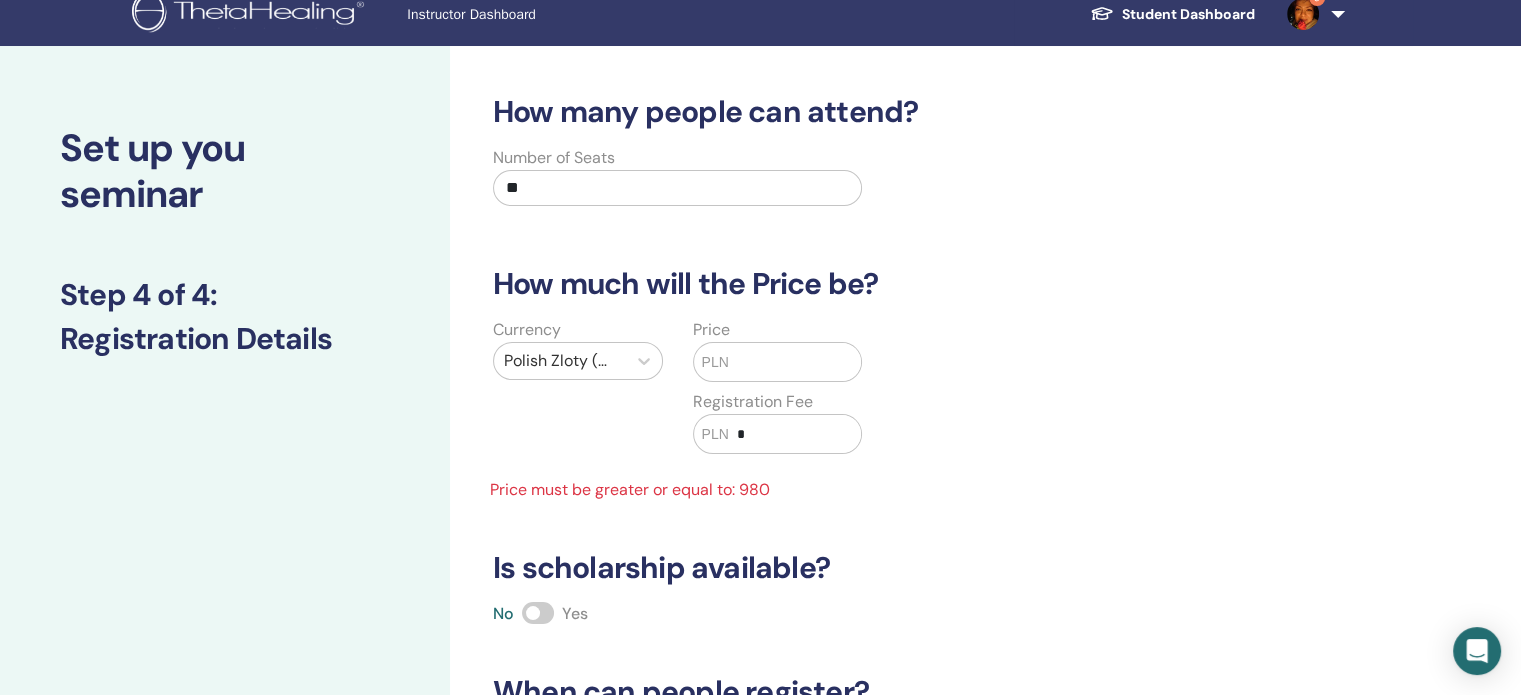 click on "*" at bounding box center [795, 434] 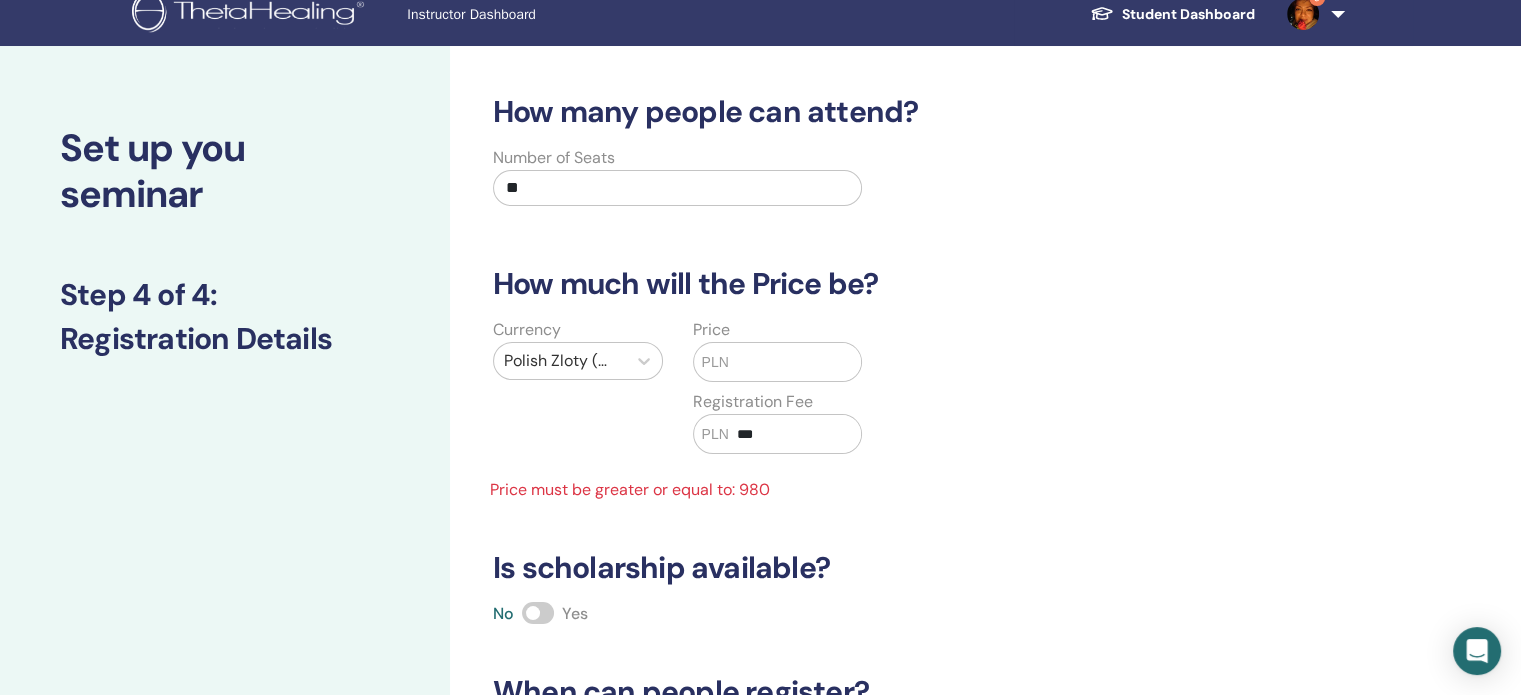type on "***" 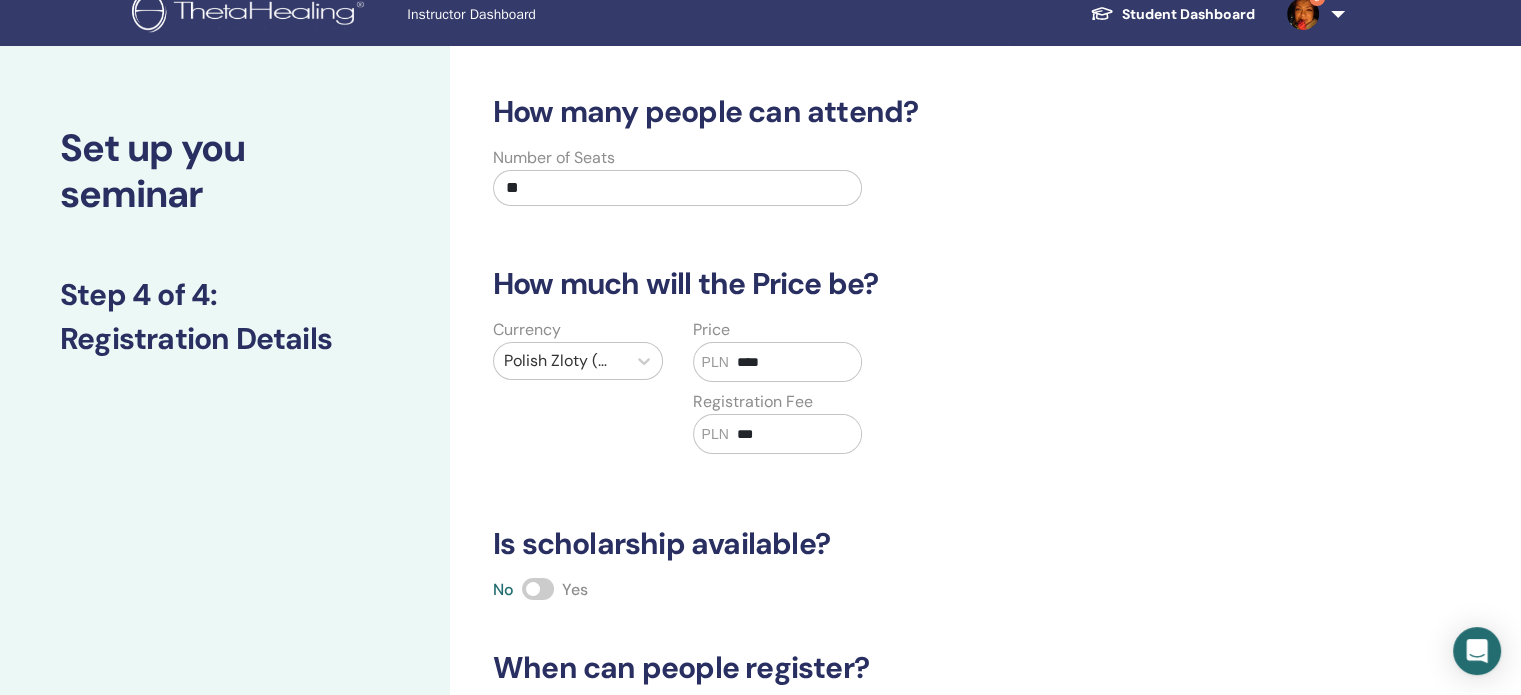 click on "****" at bounding box center [795, 362] 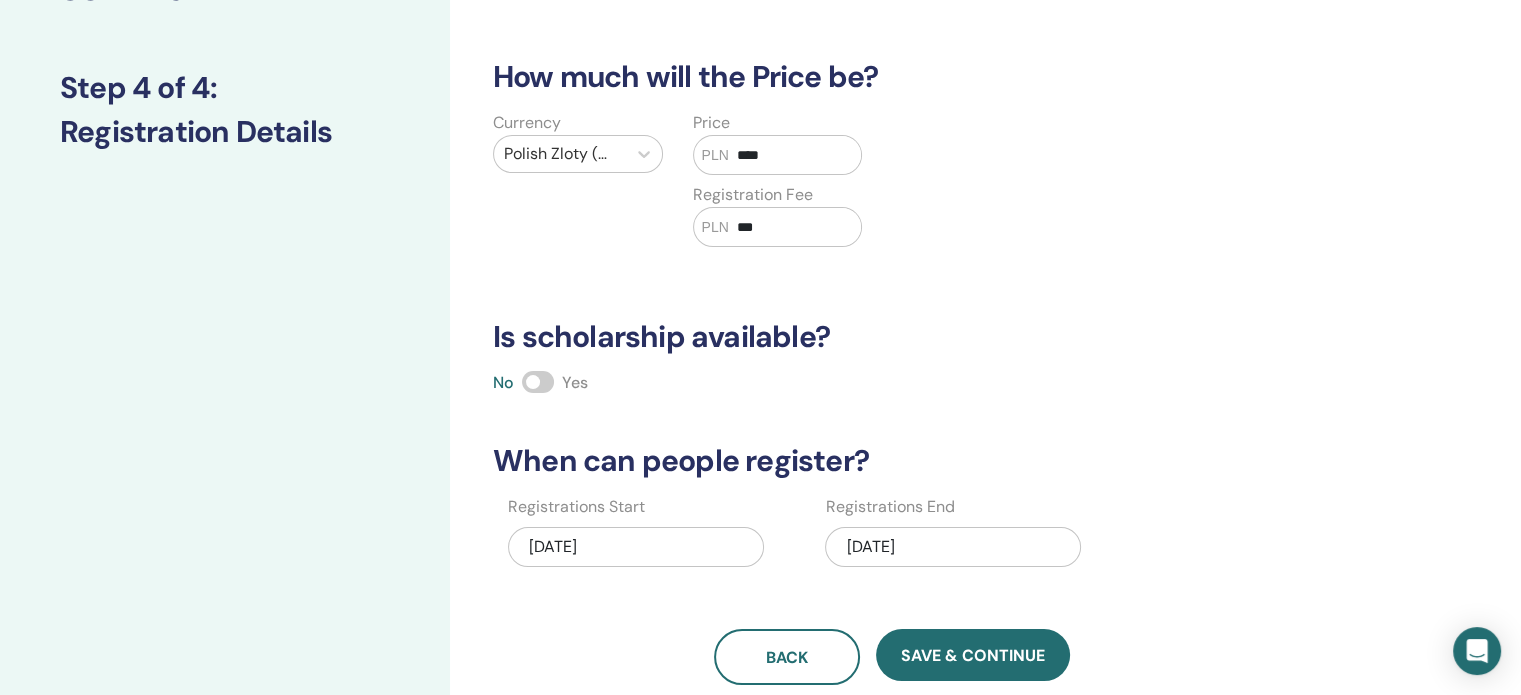 scroll, scrollTop: 318, scrollLeft: 0, axis: vertical 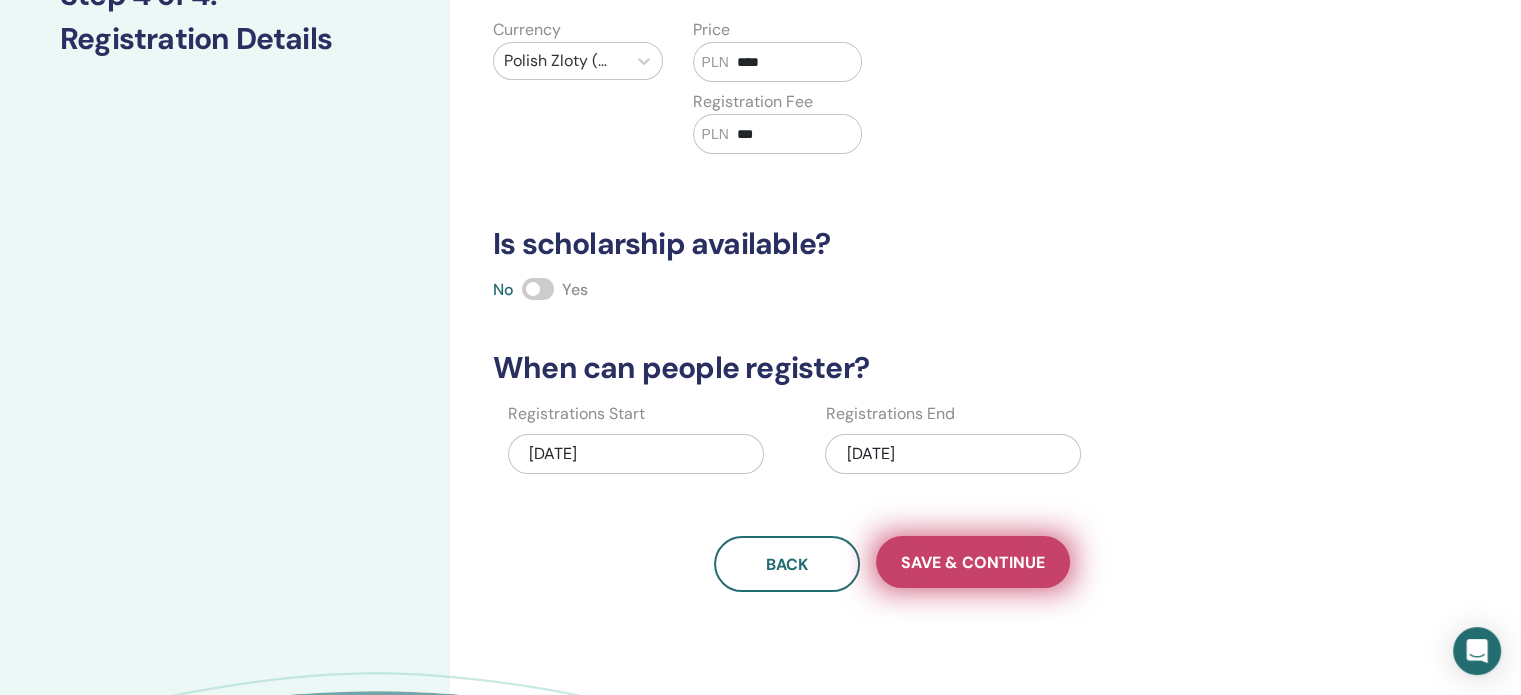 click on "Save & Continue" at bounding box center (973, 562) 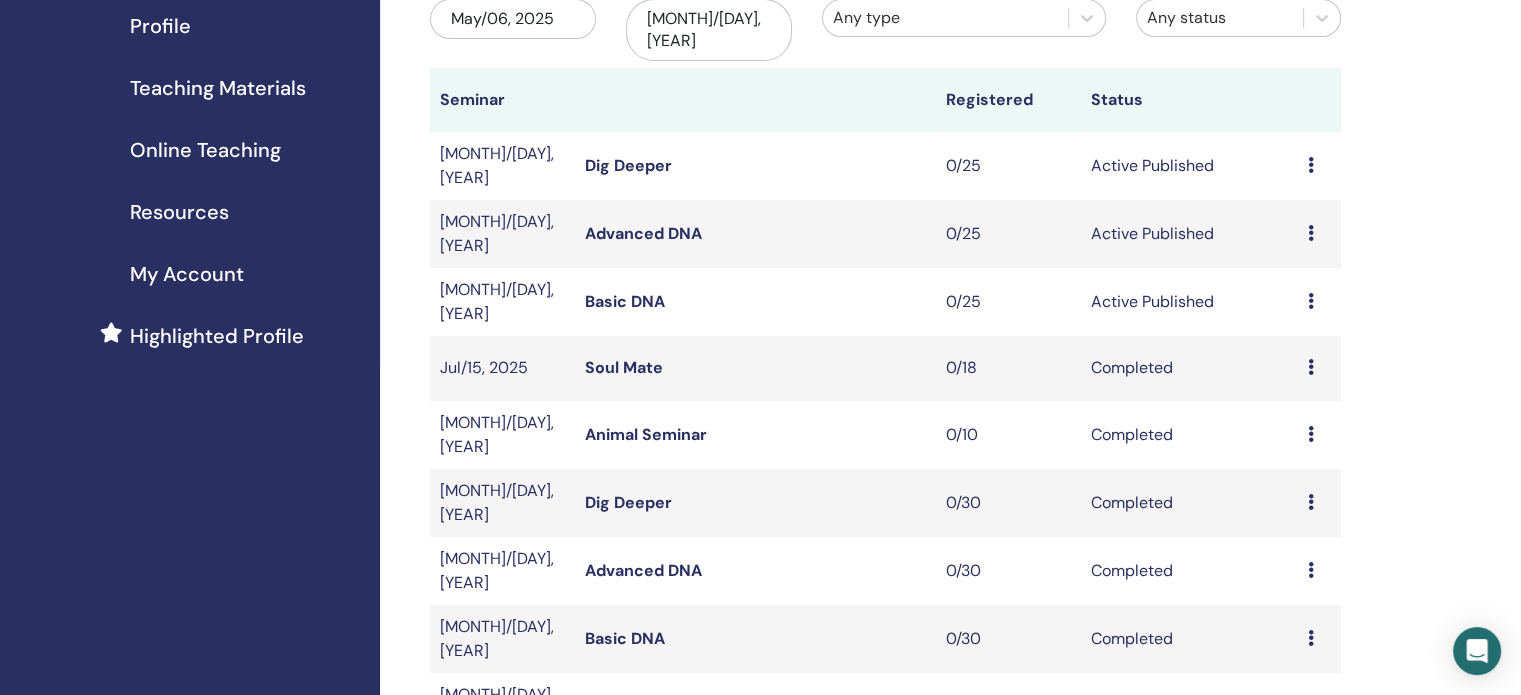 scroll, scrollTop: 300, scrollLeft: 0, axis: vertical 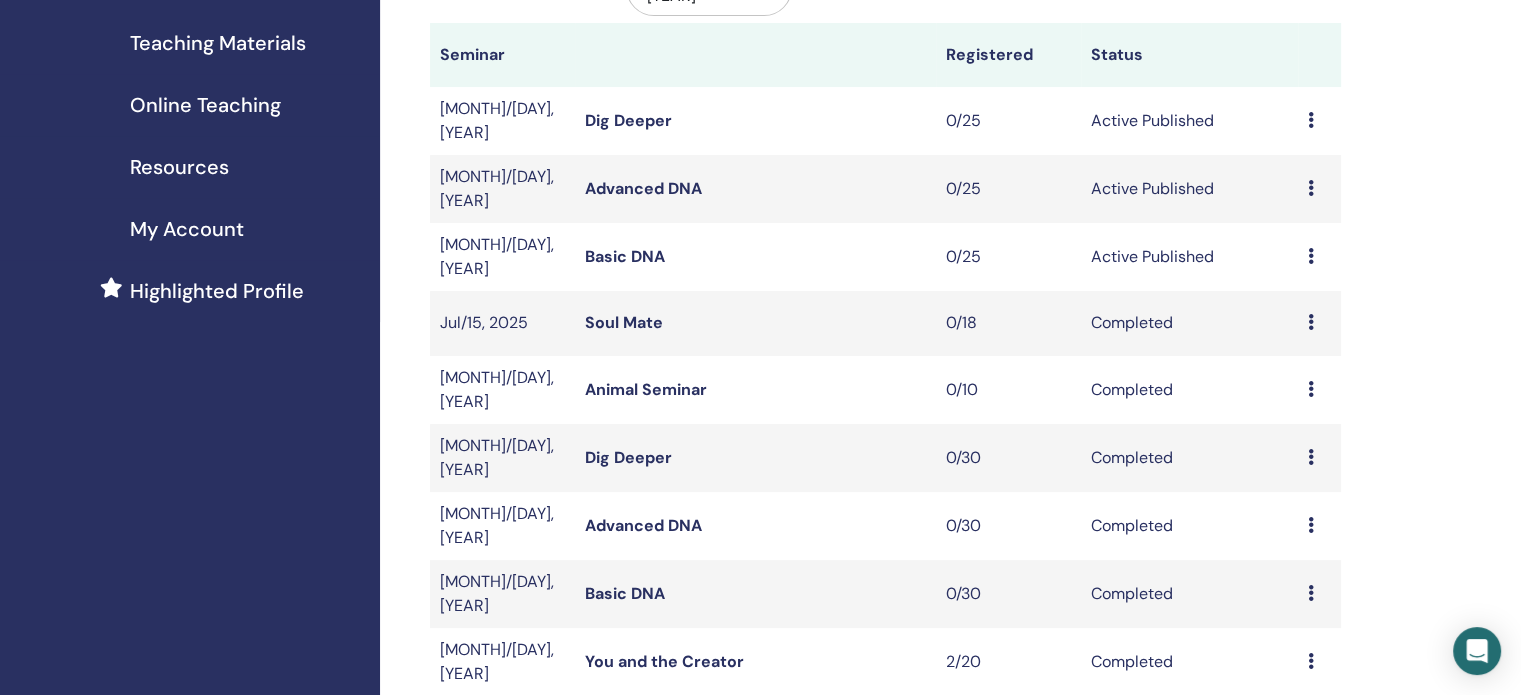 click on "You and the Creator" at bounding box center [664, 661] 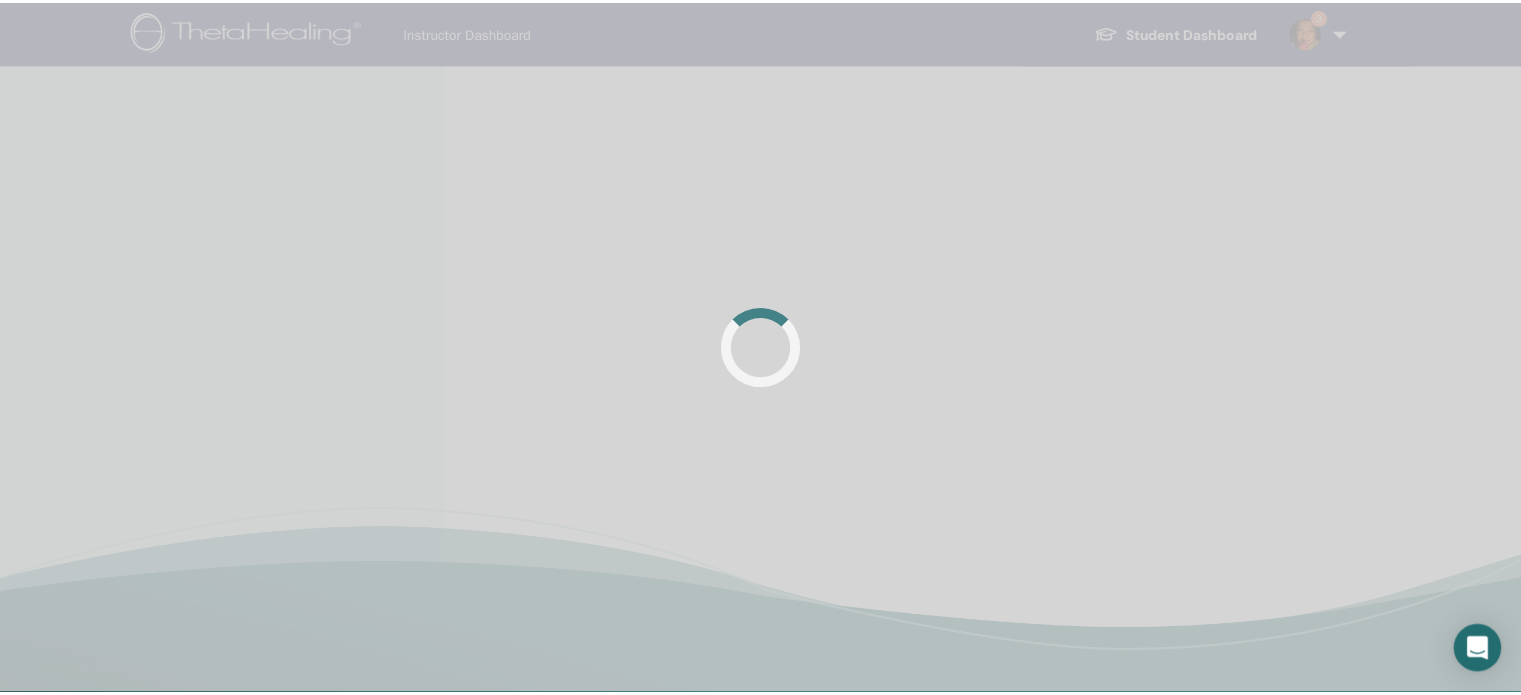 scroll, scrollTop: 0, scrollLeft: 0, axis: both 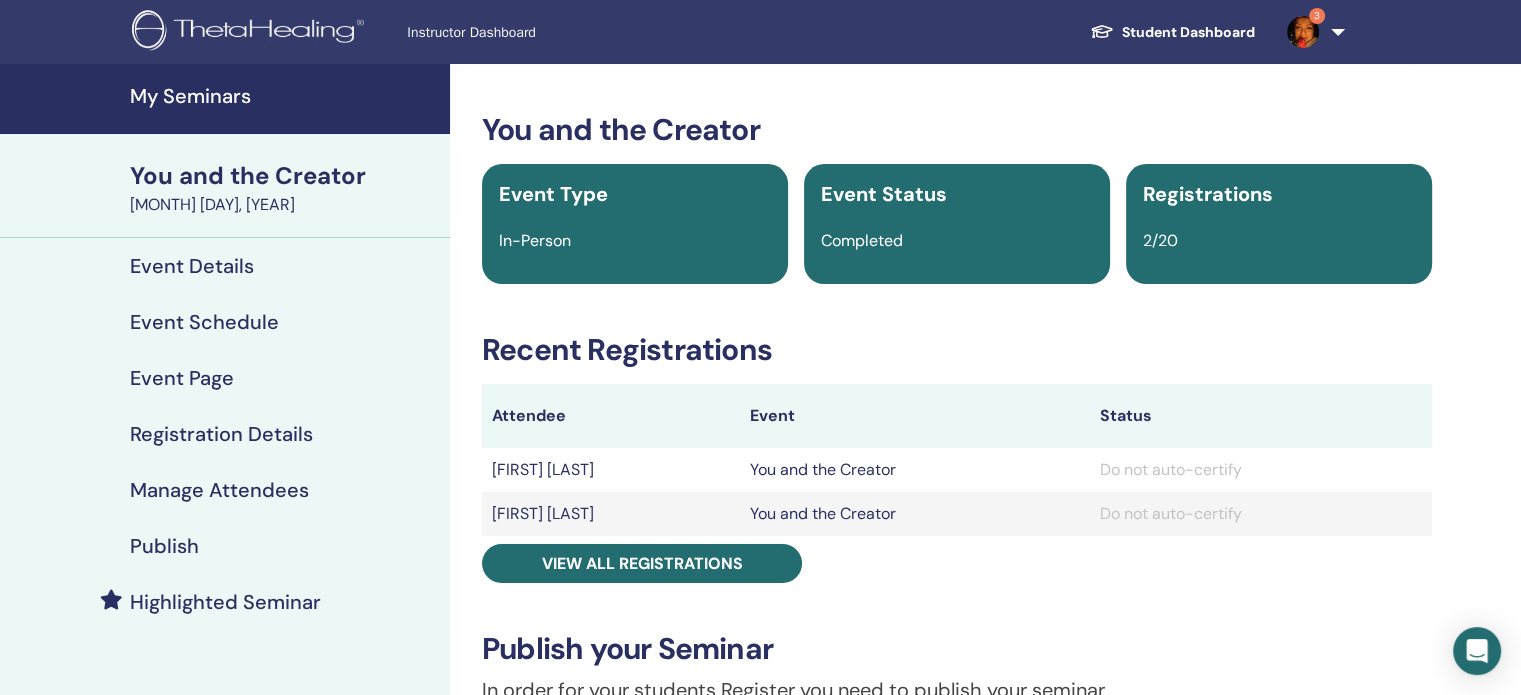 click on "Registration Details" at bounding box center (221, 434) 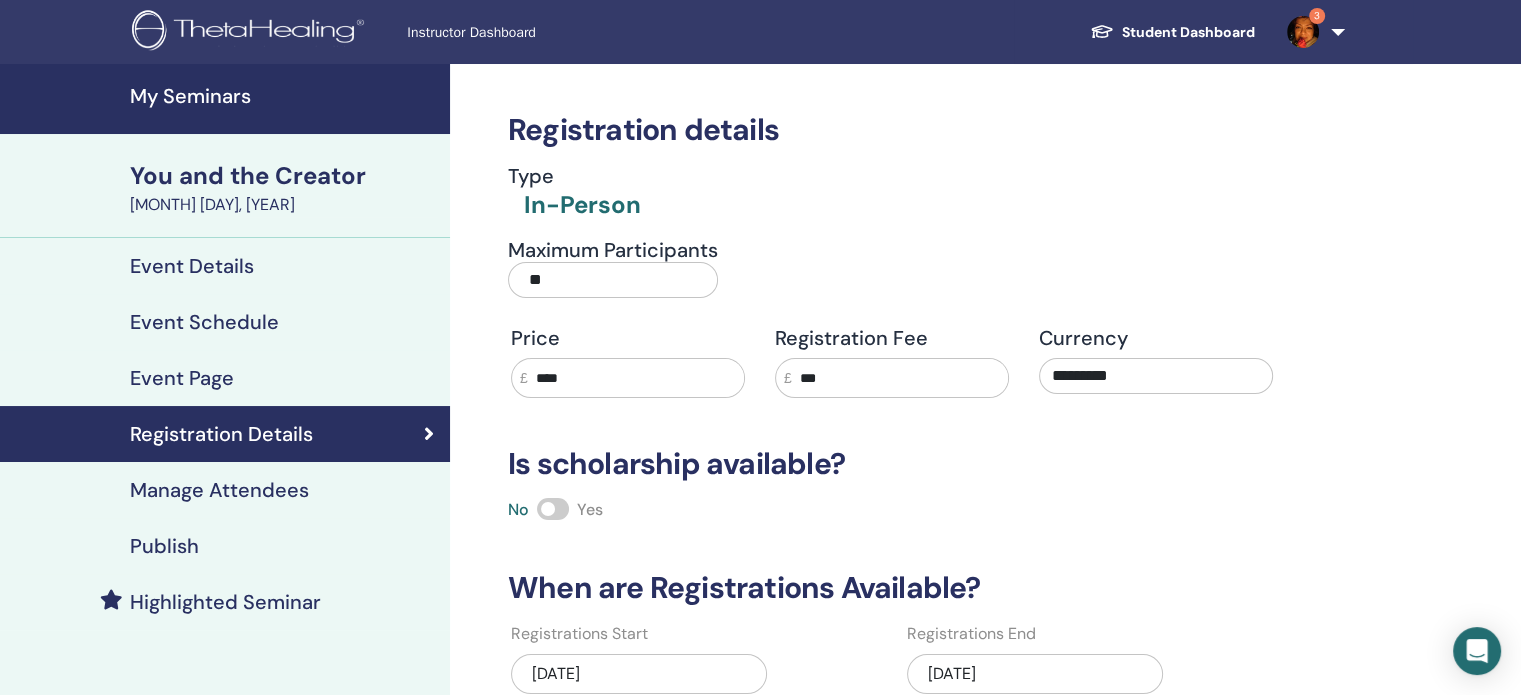 click on "Publish" at bounding box center (164, 546) 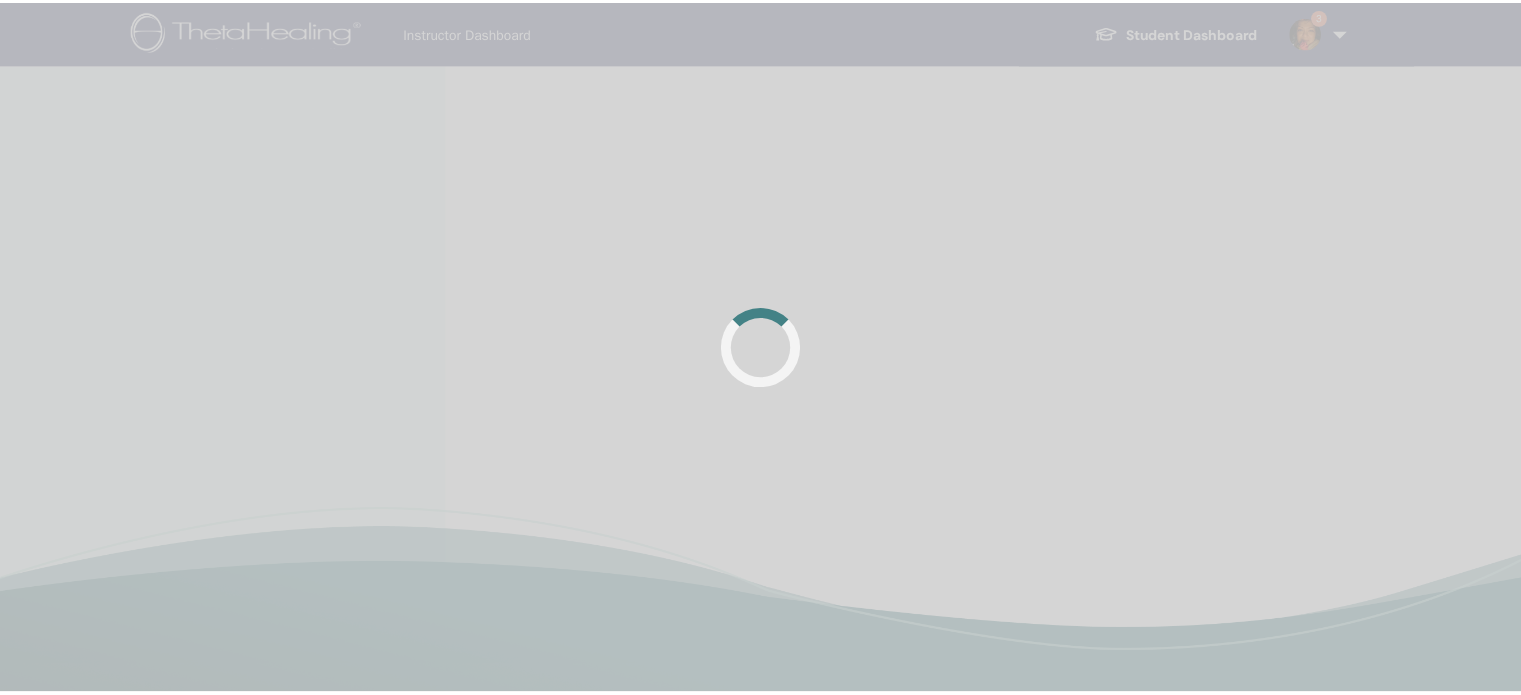 scroll, scrollTop: 0, scrollLeft: 0, axis: both 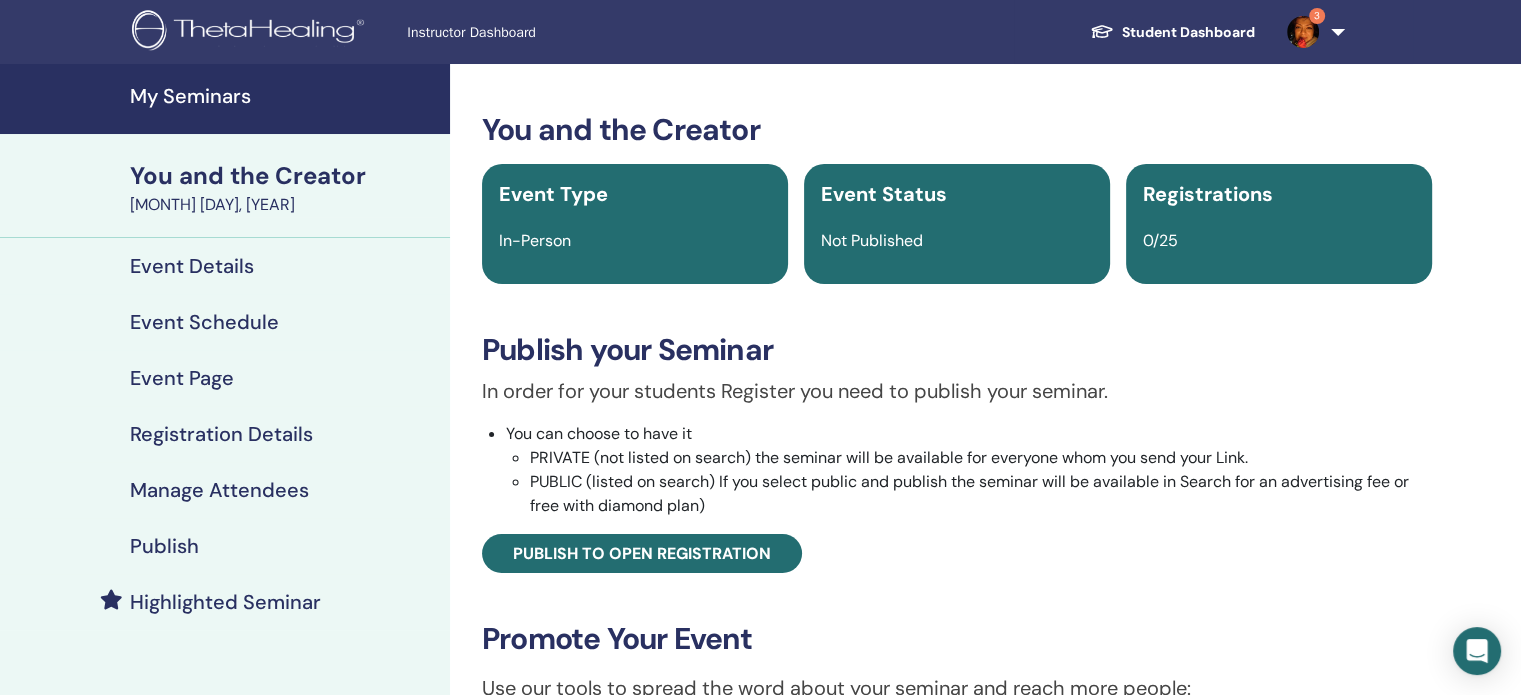 click on "Publish" at bounding box center [164, 546] 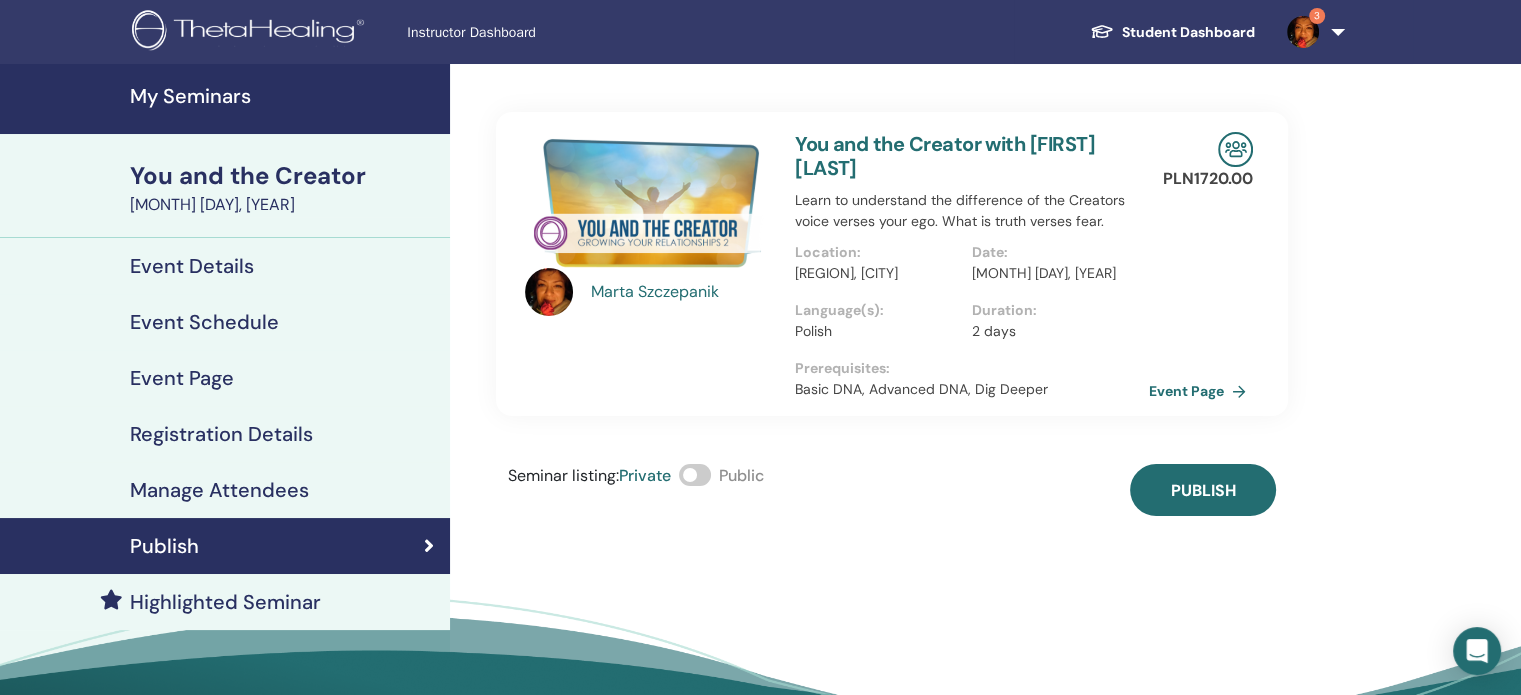 click at bounding box center [695, 475] 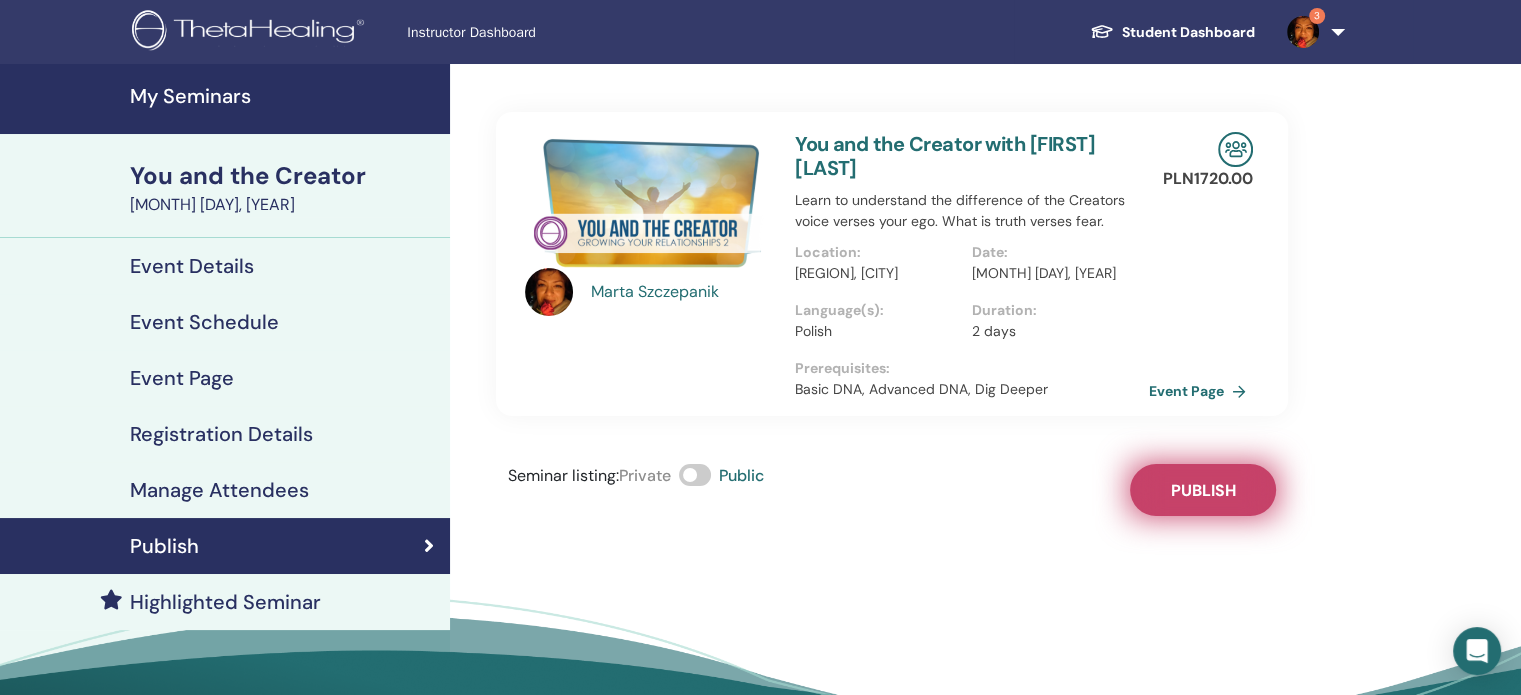 click on "Publish" at bounding box center [1203, 490] 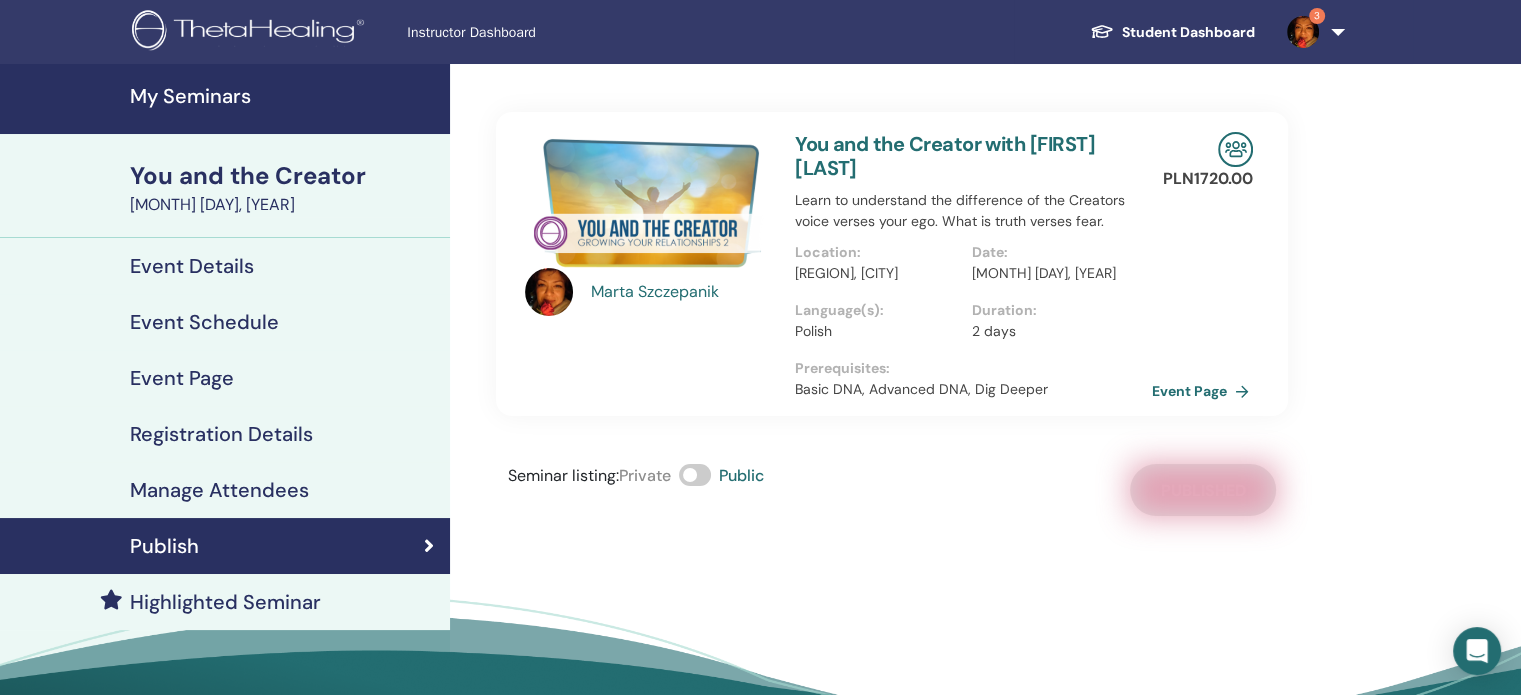 click on "Event Page" at bounding box center [1204, 391] 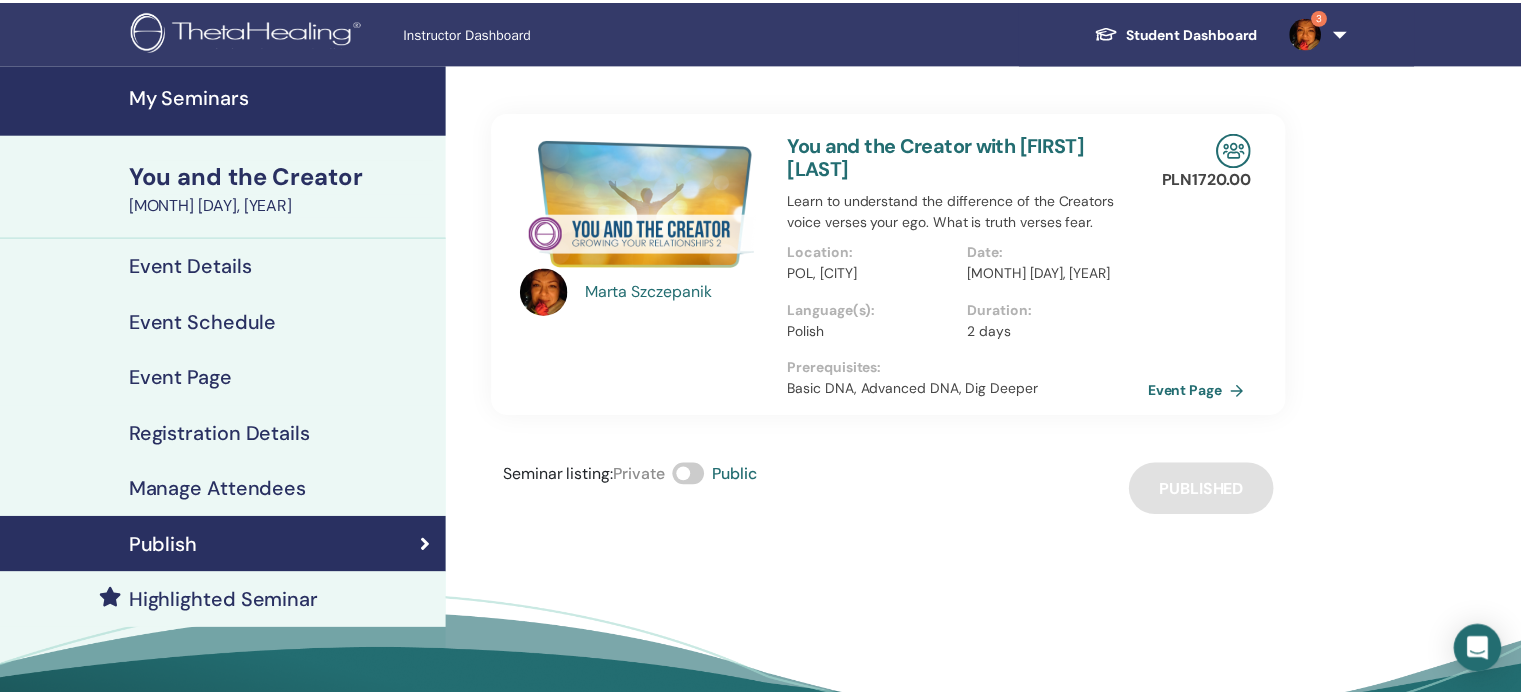 scroll, scrollTop: 0, scrollLeft: 0, axis: both 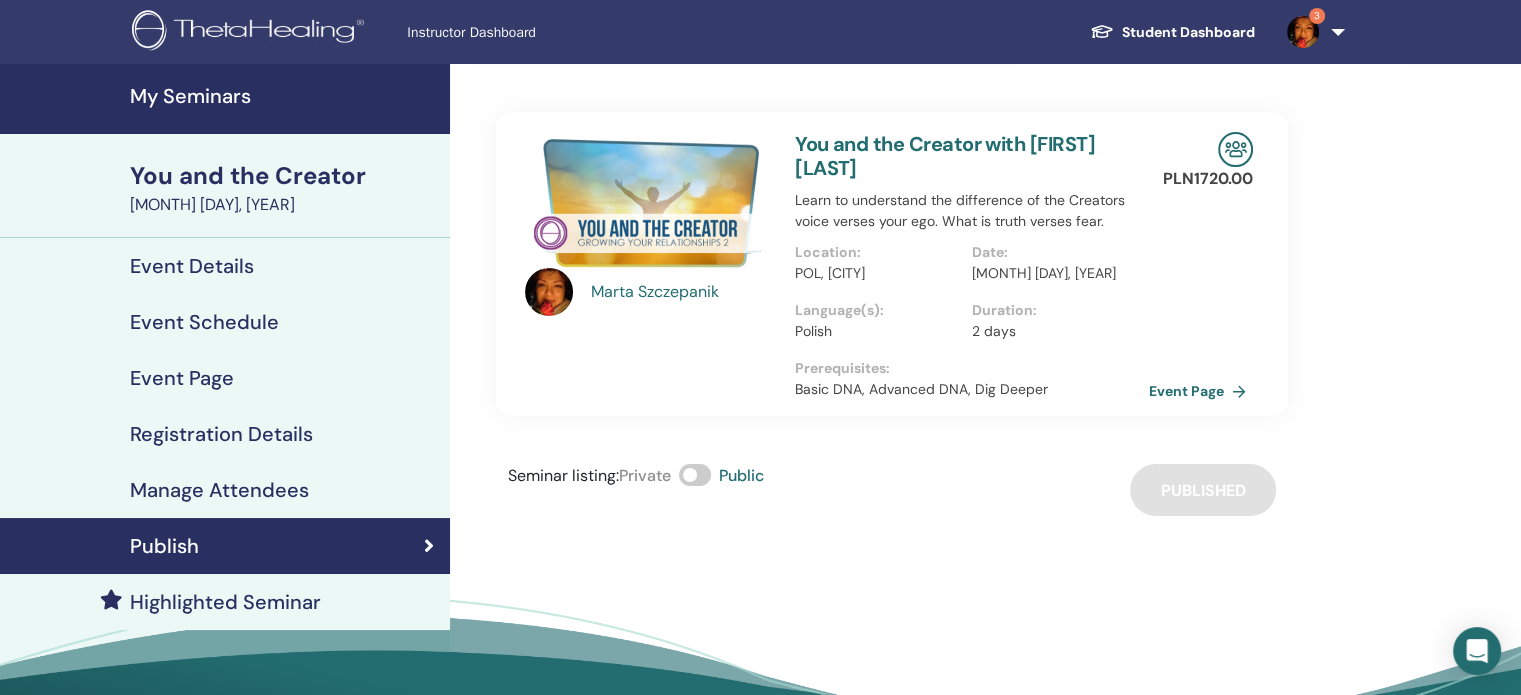 click on "My Seminars" at bounding box center [284, 96] 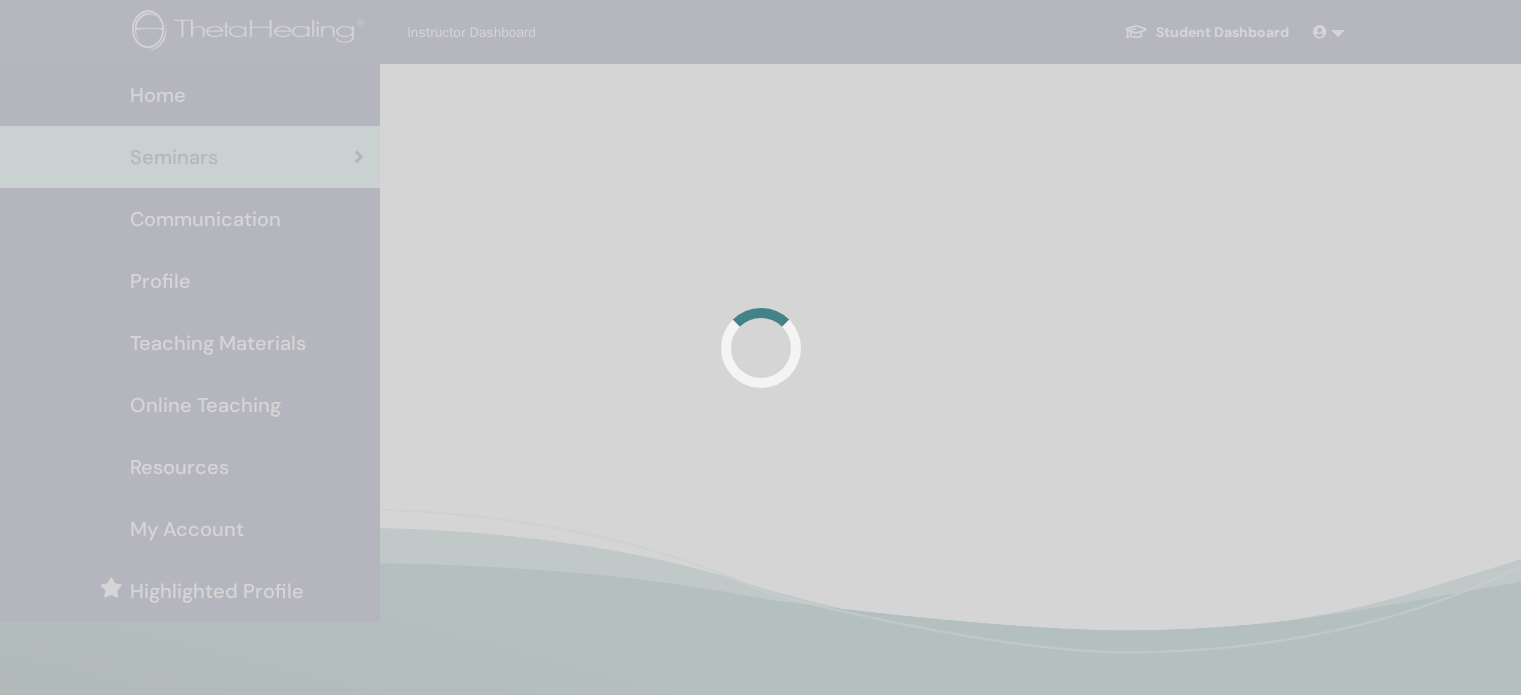 scroll, scrollTop: 0, scrollLeft: 0, axis: both 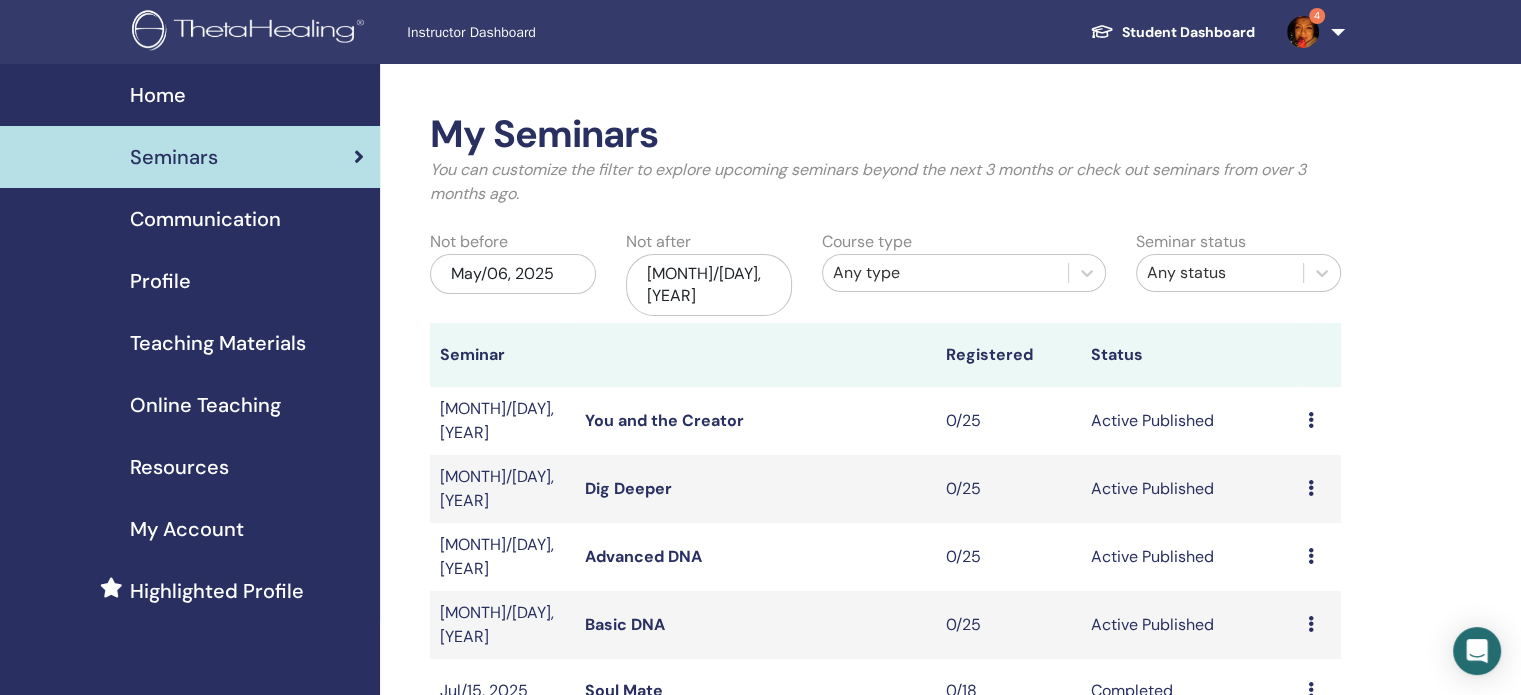 click on "Resources" at bounding box center [179, 467] 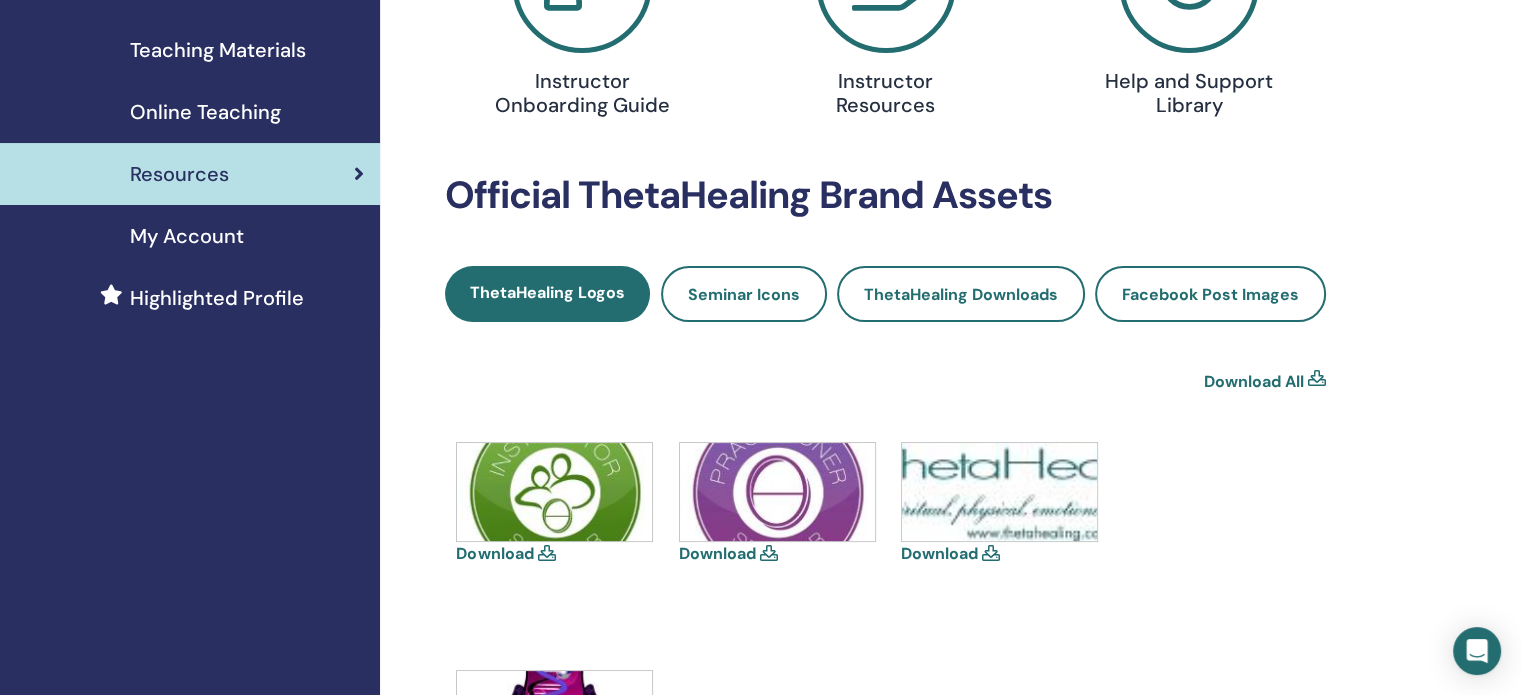 scroll, scrollTop: 300, scrollLeft: 0, axis: vertical 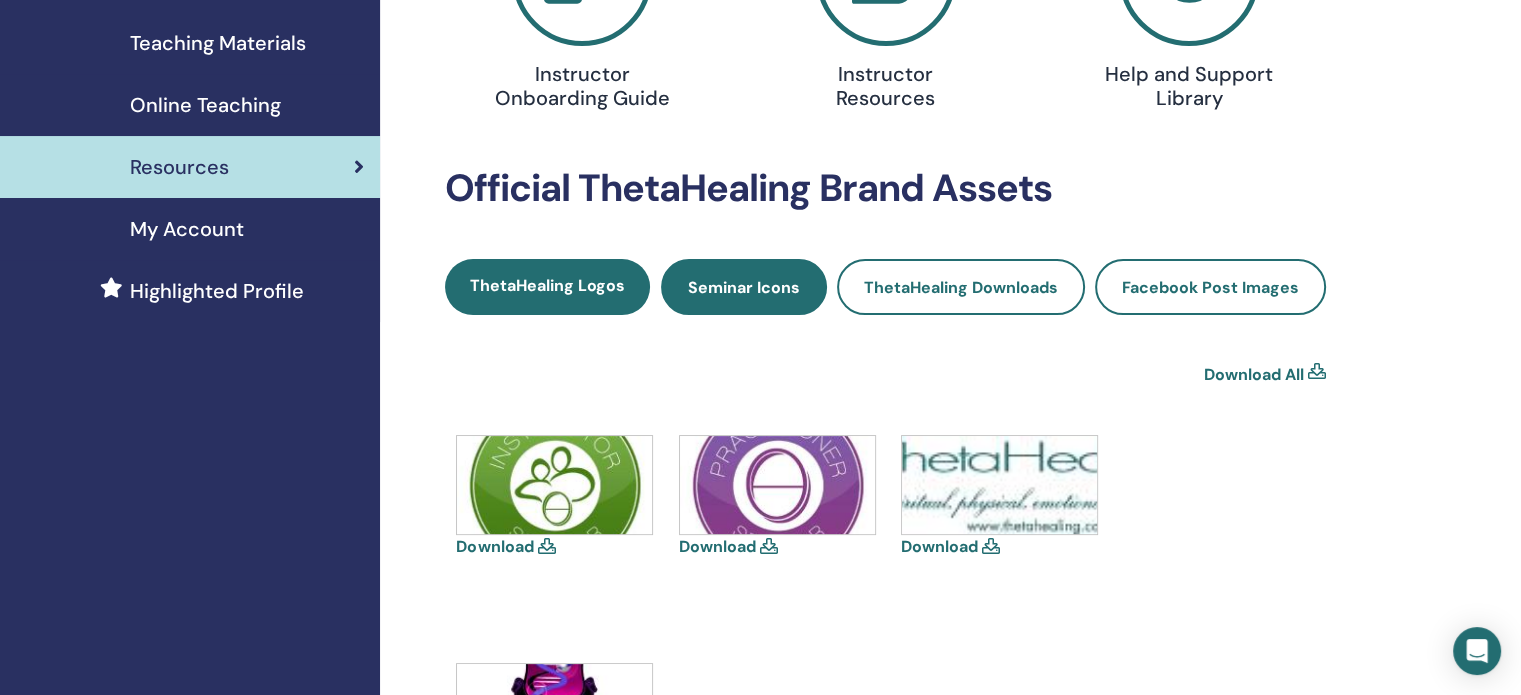 click on "Seminar Icons" at bounding box center (744, 287) 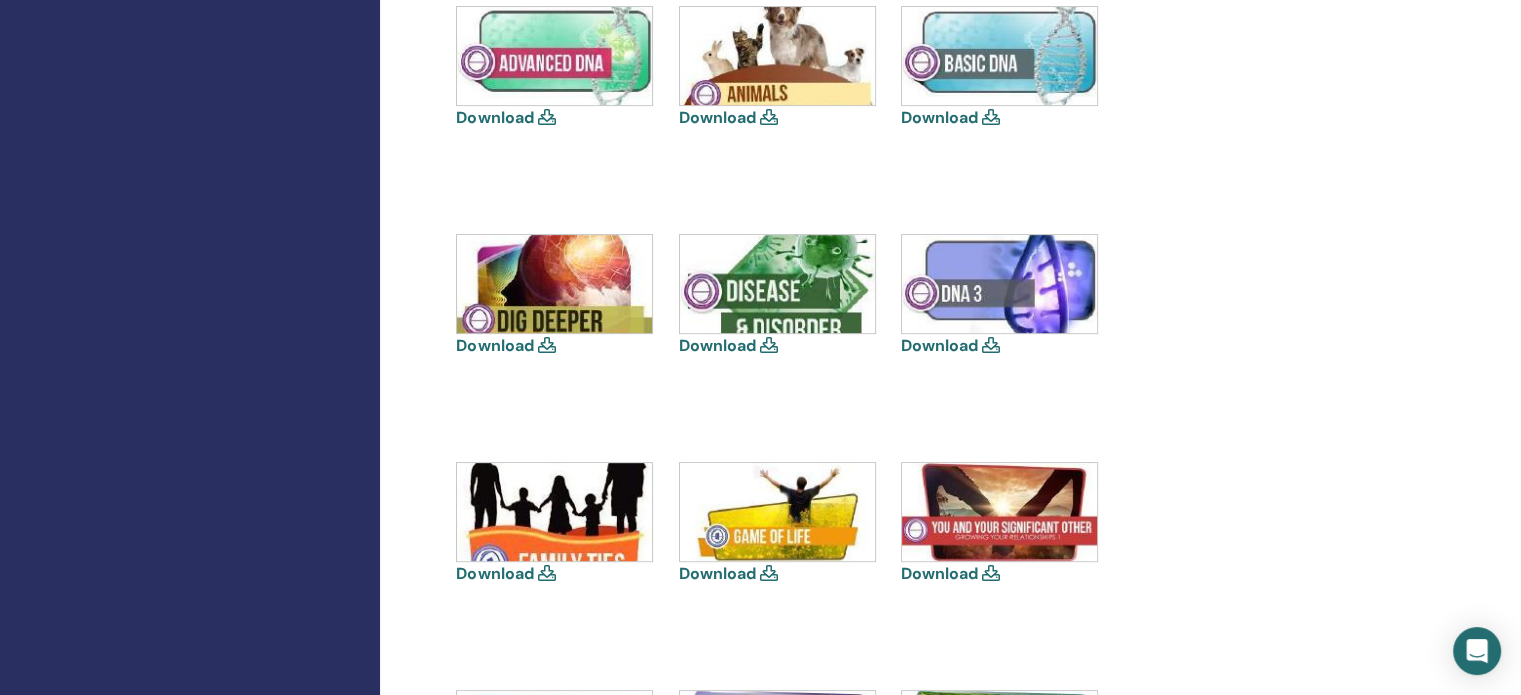 scroll, scrollTop: 900, scrollLeft: 0, axis: vertical 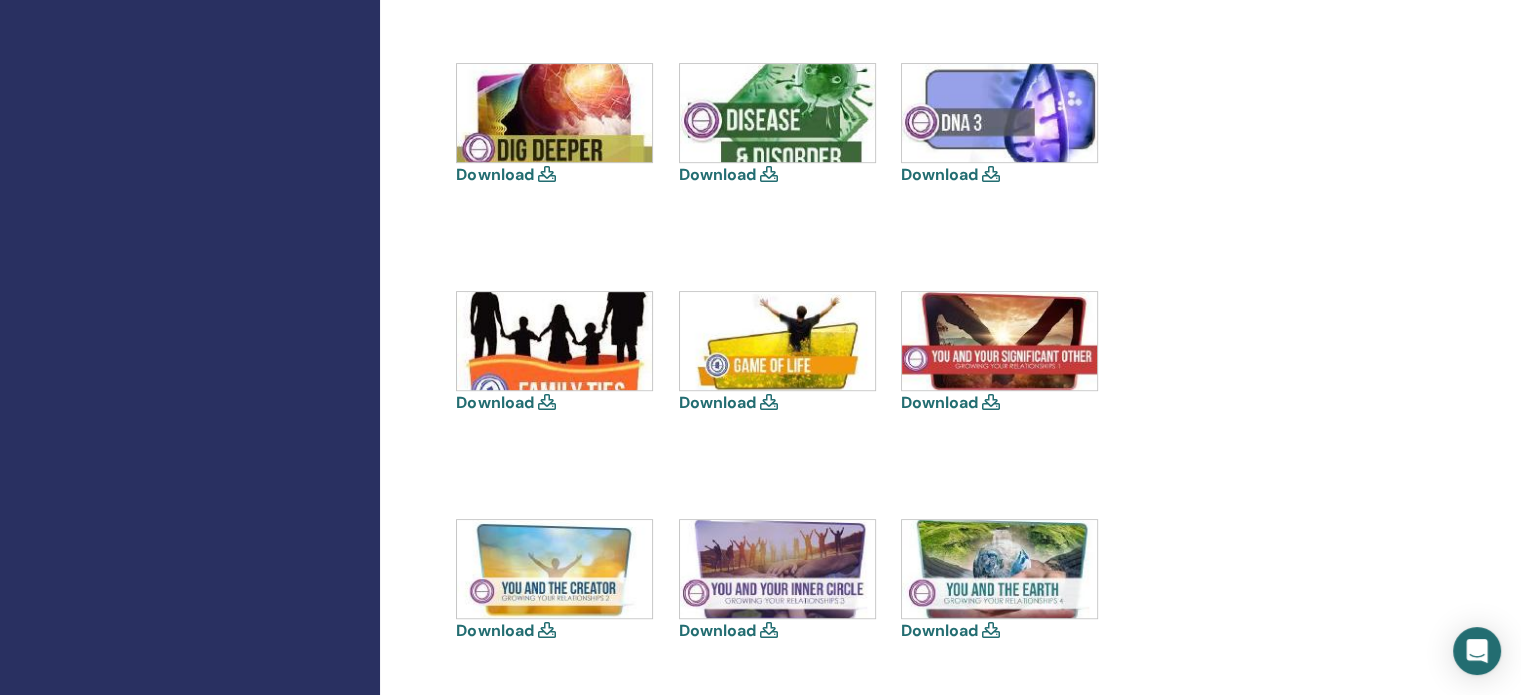 click at bounding box center [546, 630] 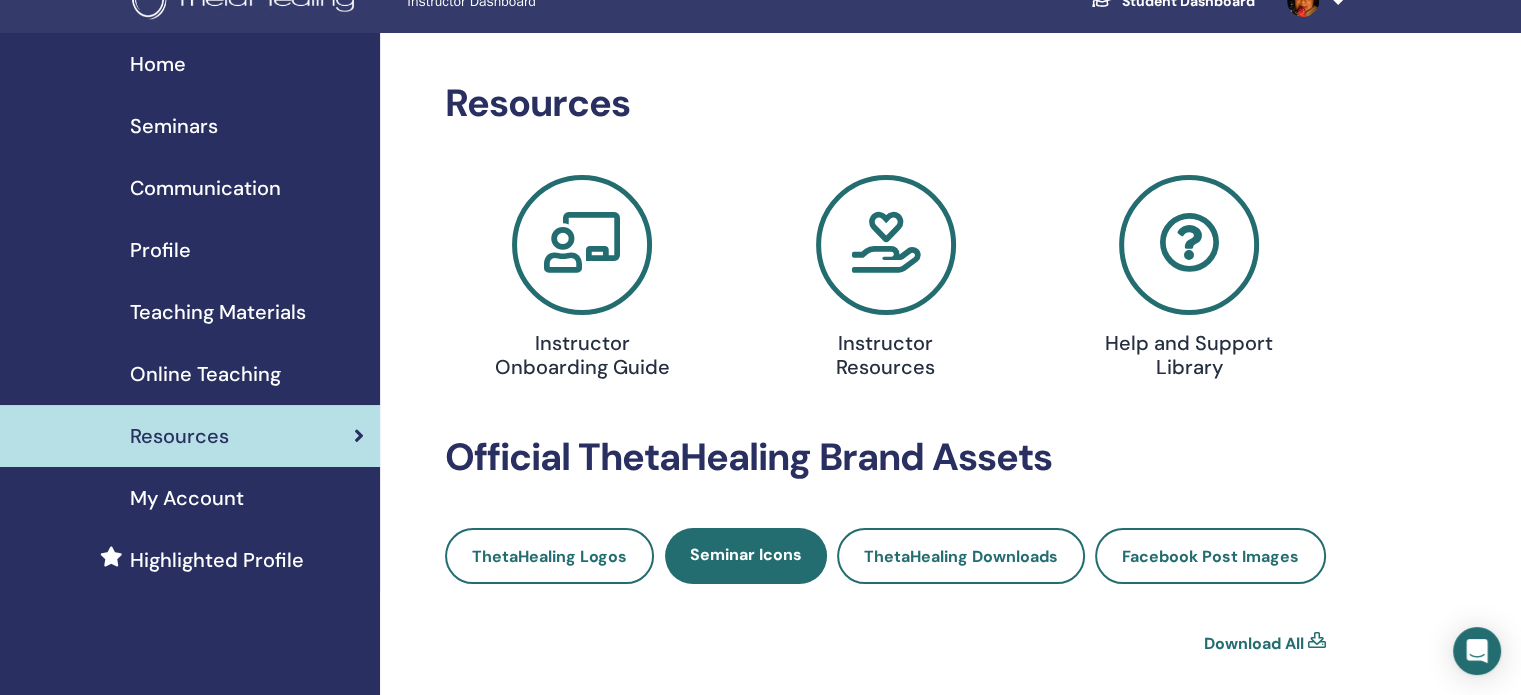 scroll, scrollTop: 0, scrollLeft: 0, axis: both 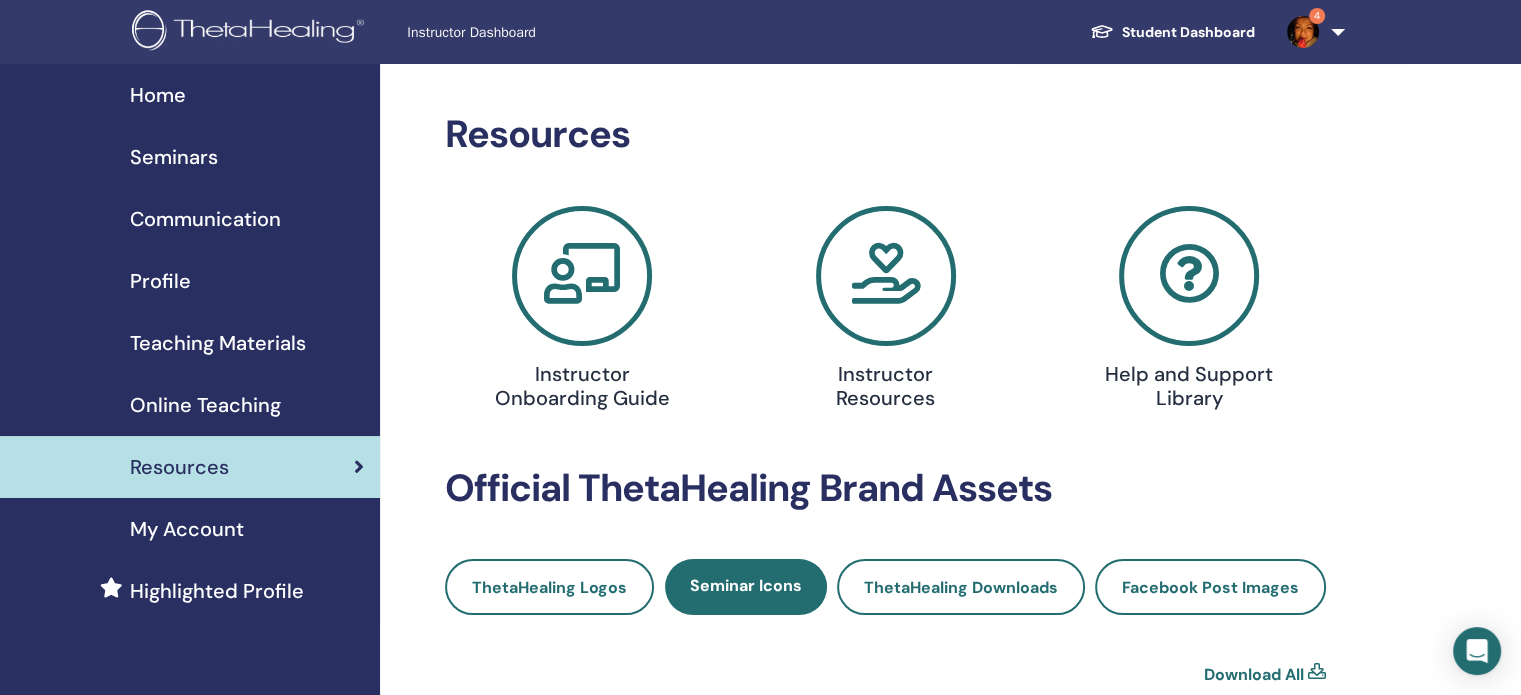 click on "Home" at bounding box center (158, 95) 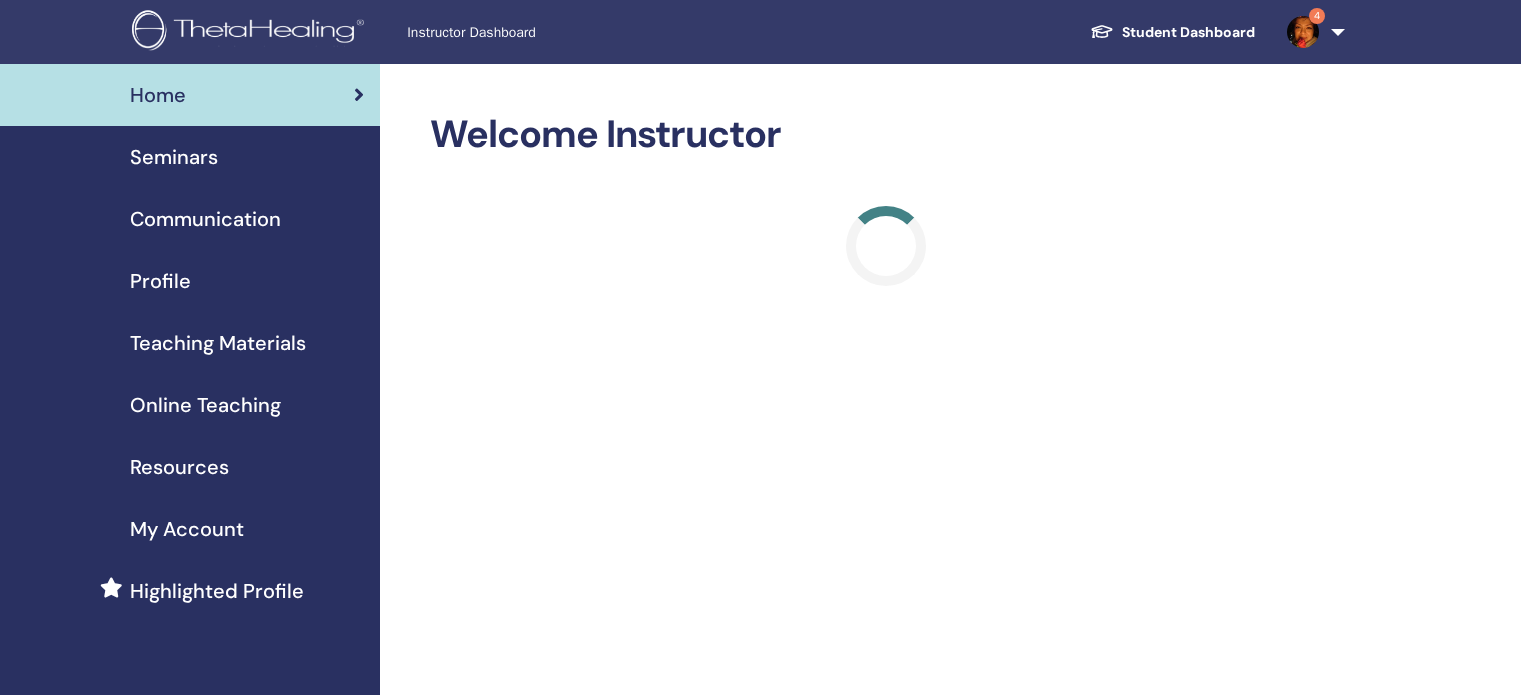 scroll, scrollTop: 0, scrollLeft: 0, axis: both 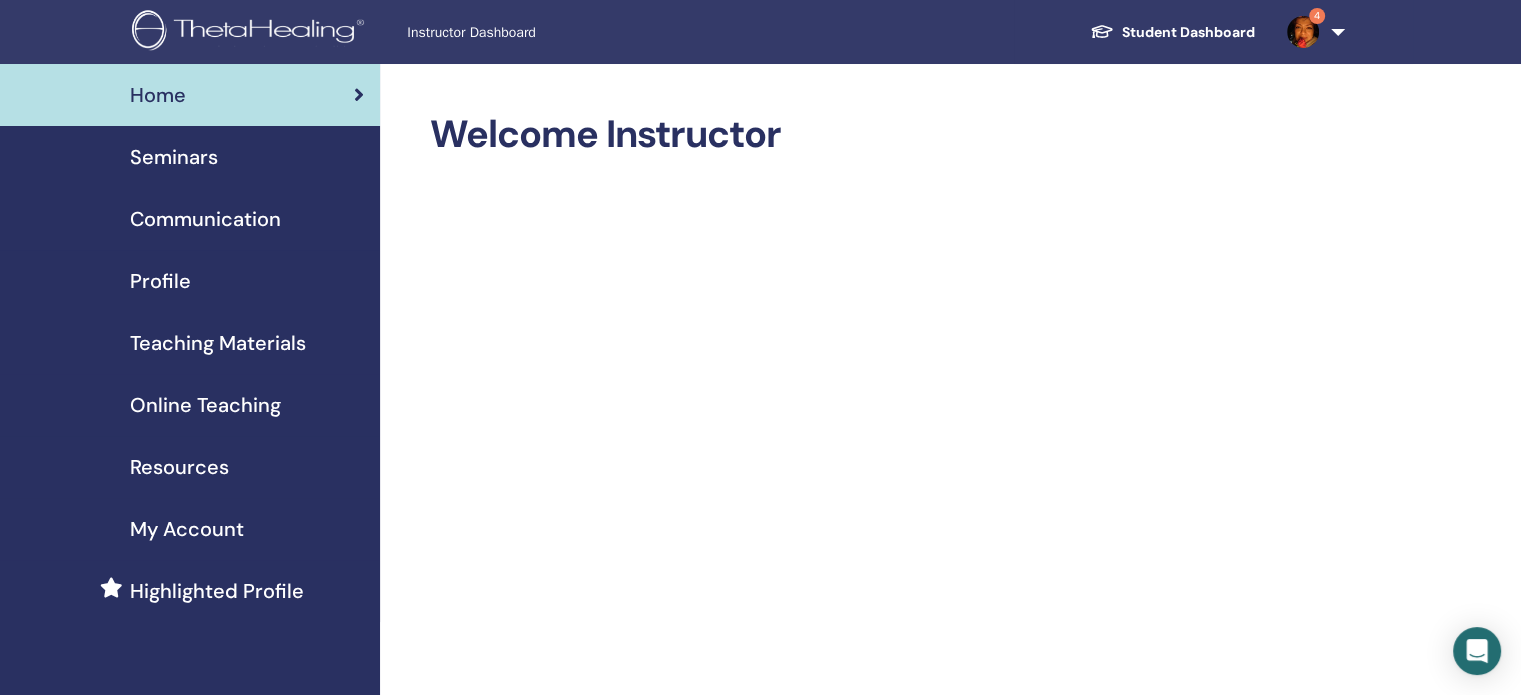 click on "Seminars" at bounding box center (174, 157) 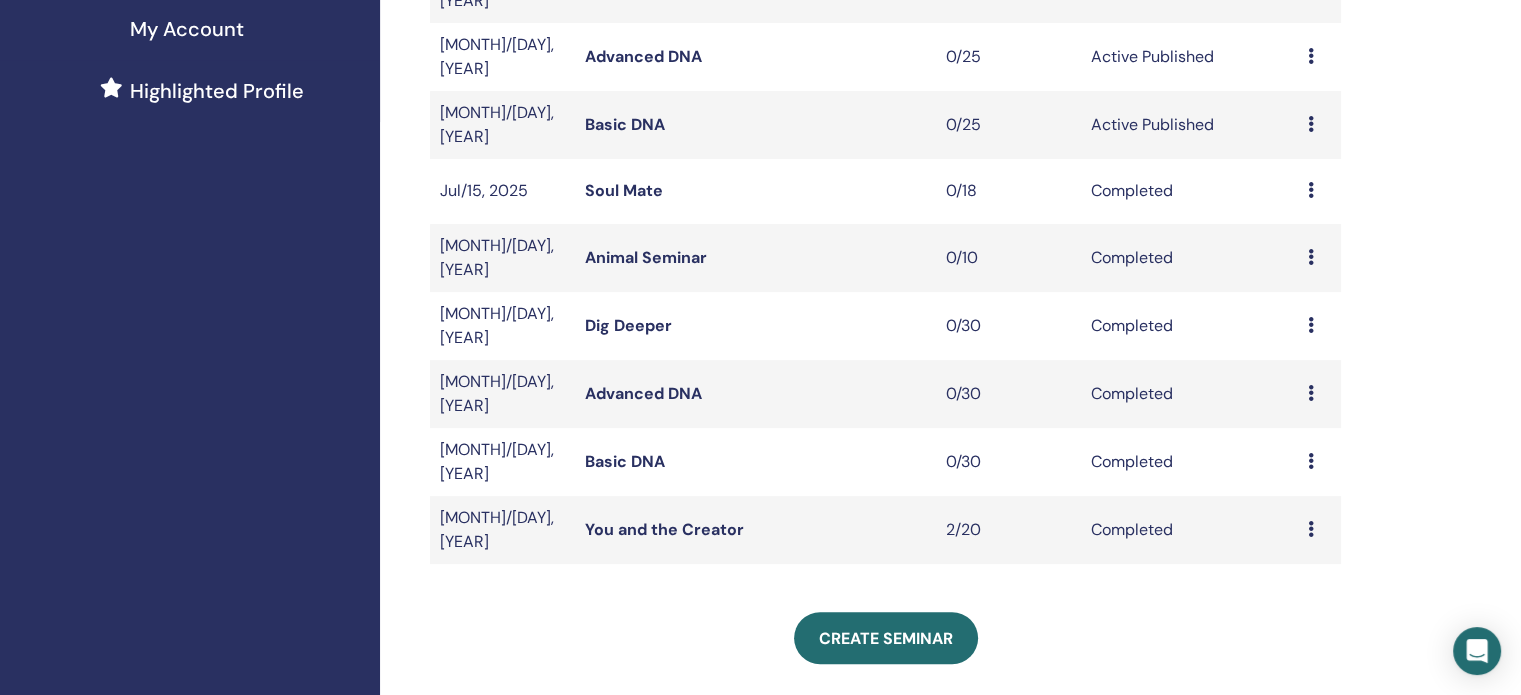 scroll, scrollTop: 600, scrollLeft: 0, axis: vertical 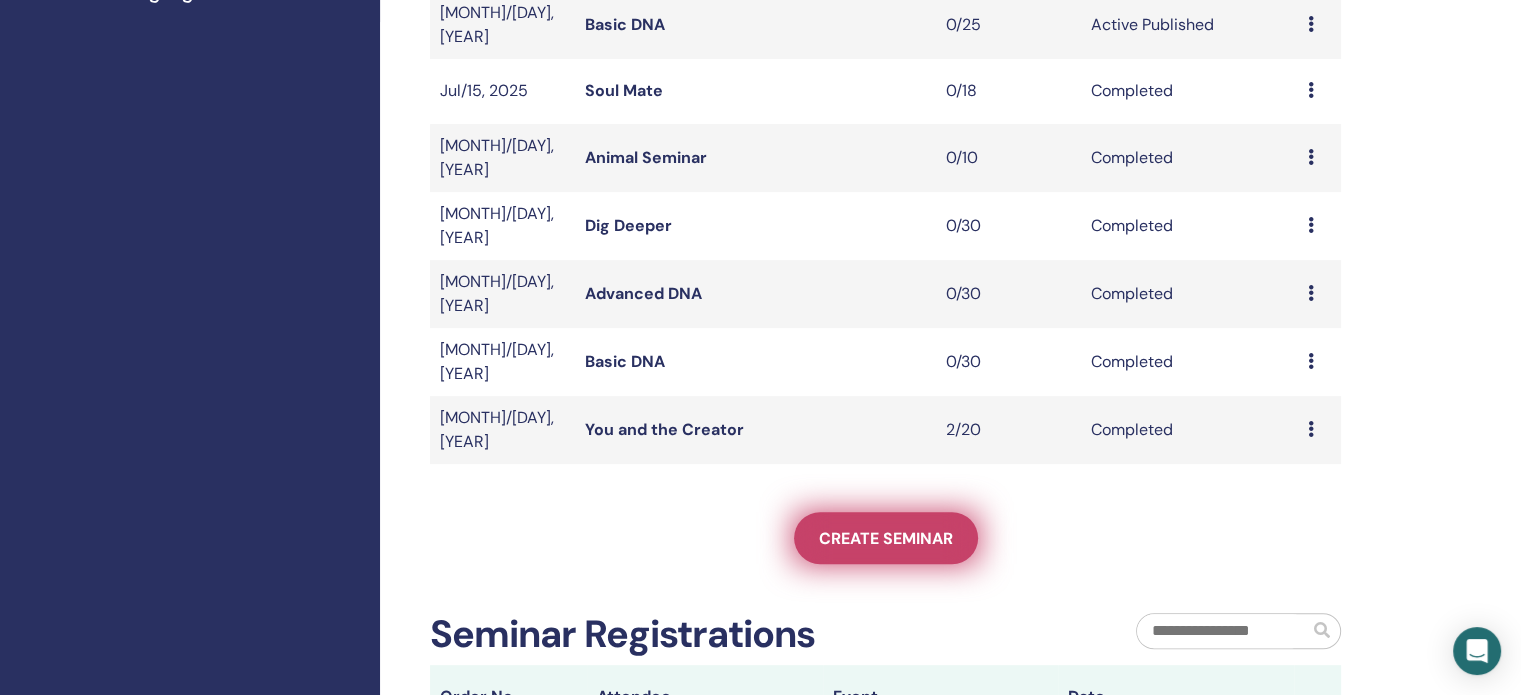 click on "Create seminar" at bounding box center [886, 538] 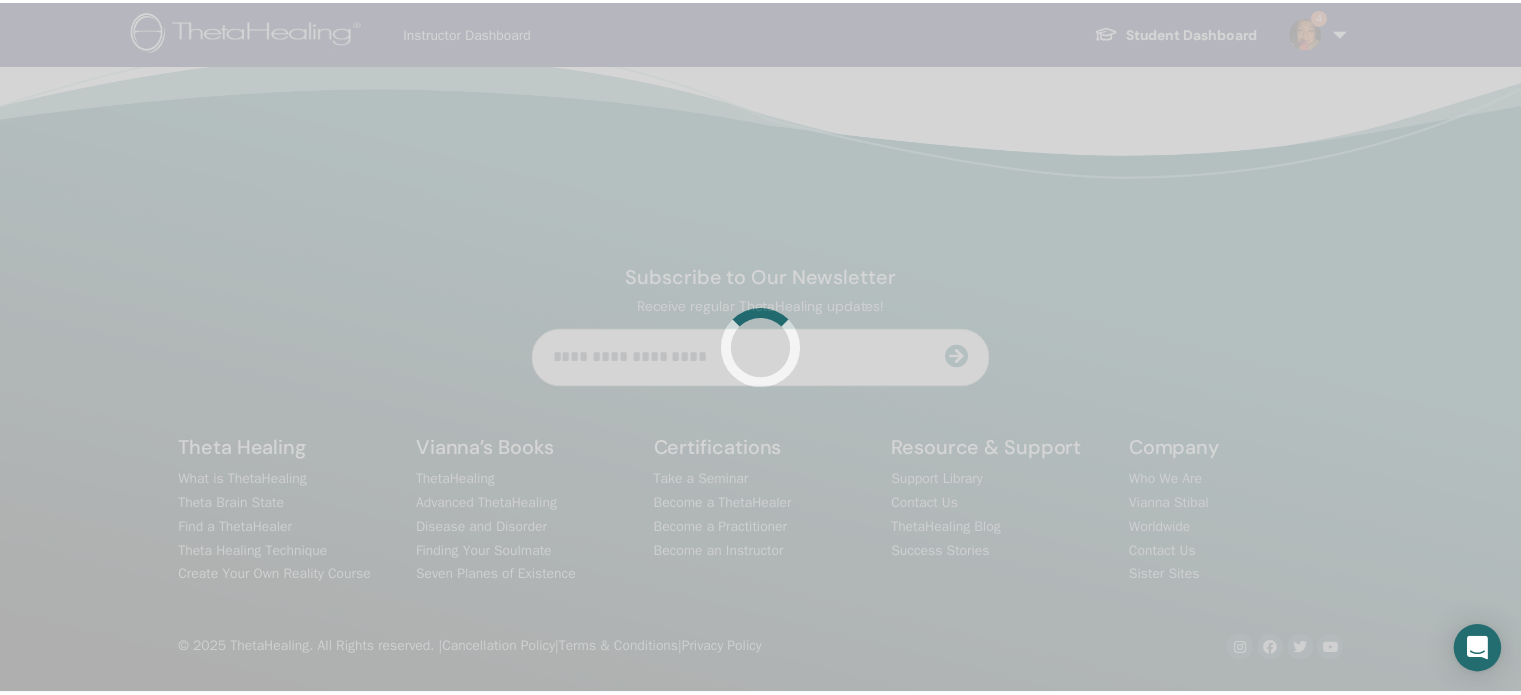 scroll, scrollTop: 0, scrollLeft: 0, axis: both 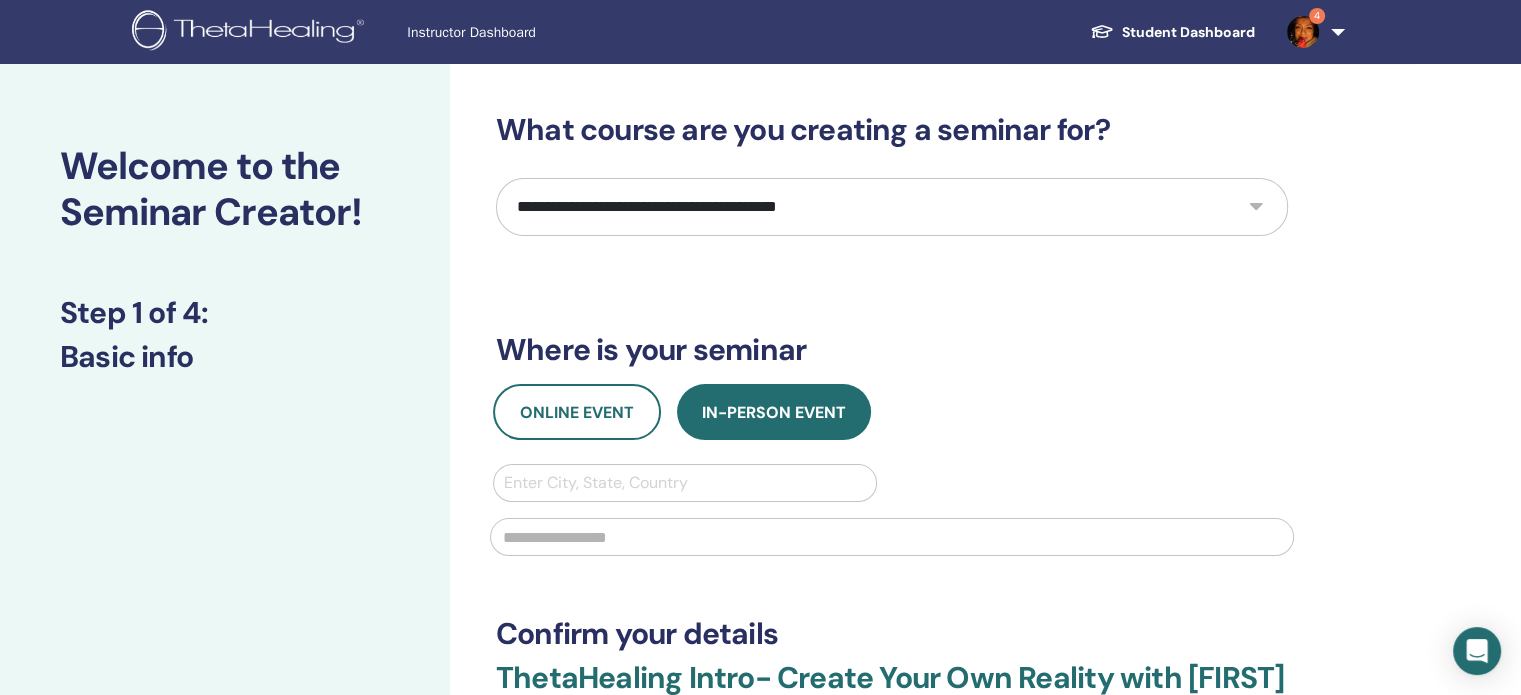 click on "**********" at bounding box center [892, 207] 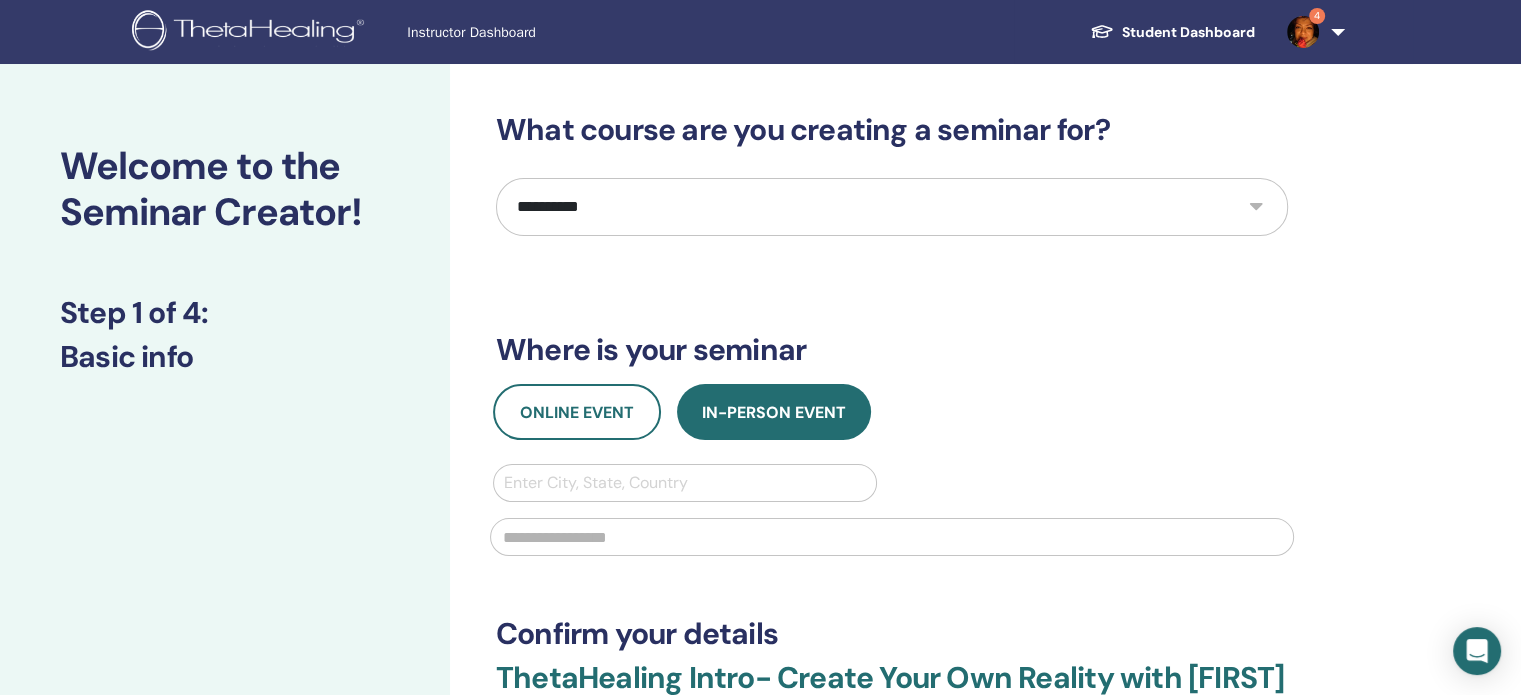 click on "**********" at bounding box center [892, 207] 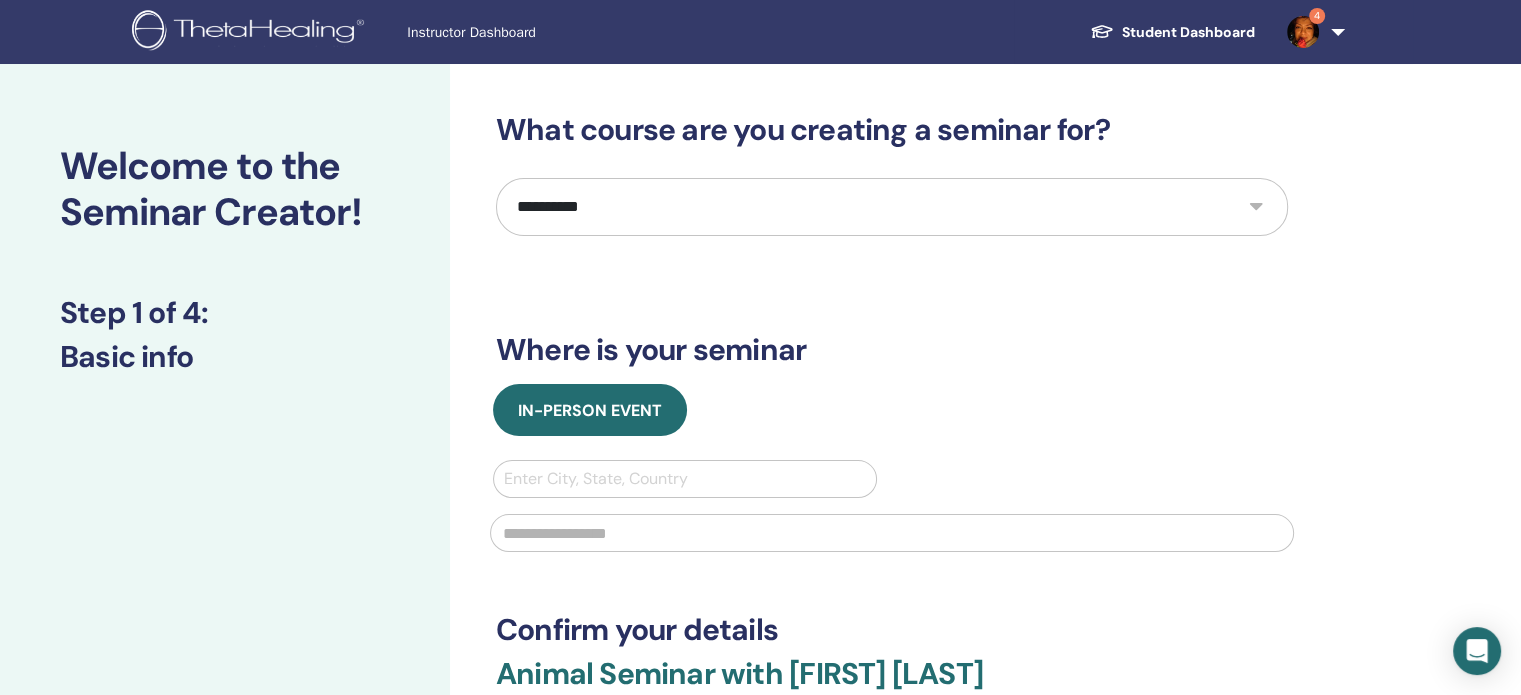 click at bounding box center (685, 479) 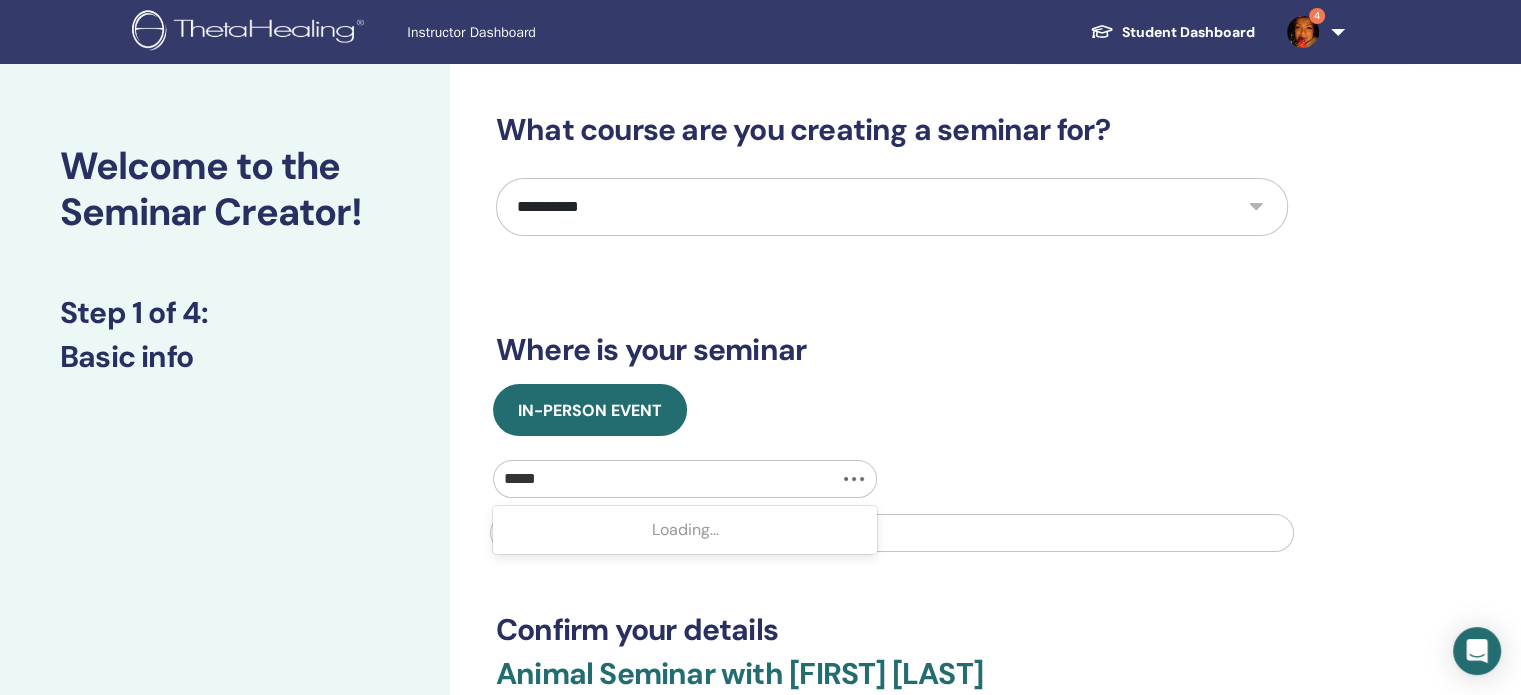 type on "******" 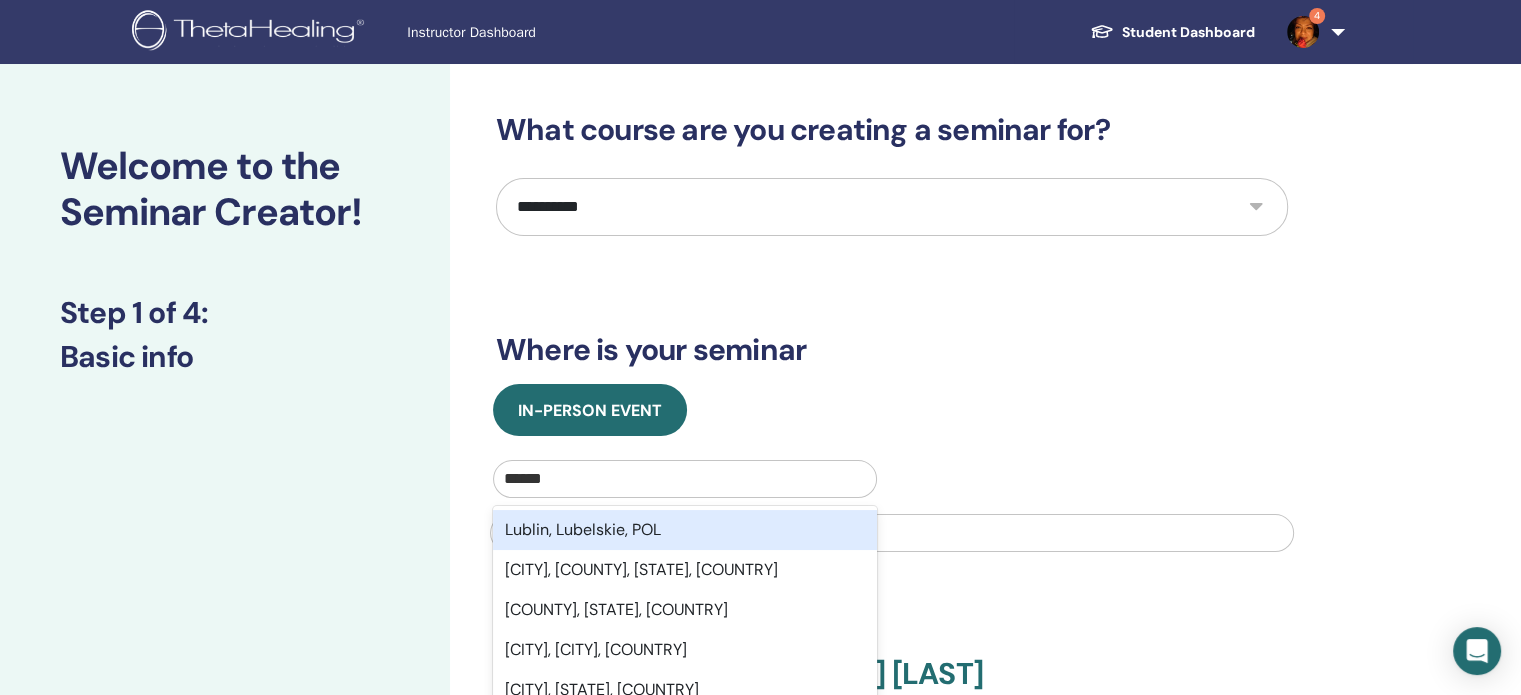 click on "Lublin, Lubelskie, POL" at bounding box center (685, 530) 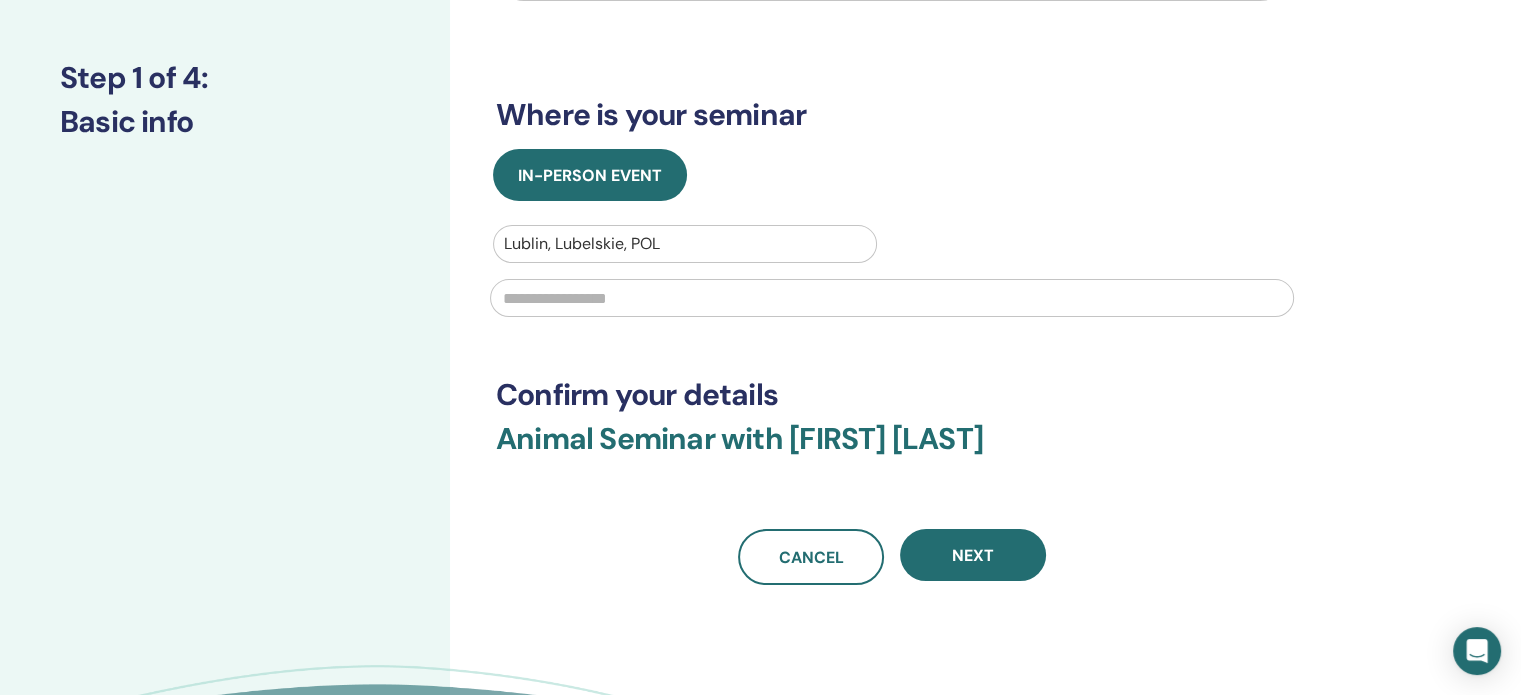 scroll, scrollTop: 300, scrollLeft: 0, axis: vertical 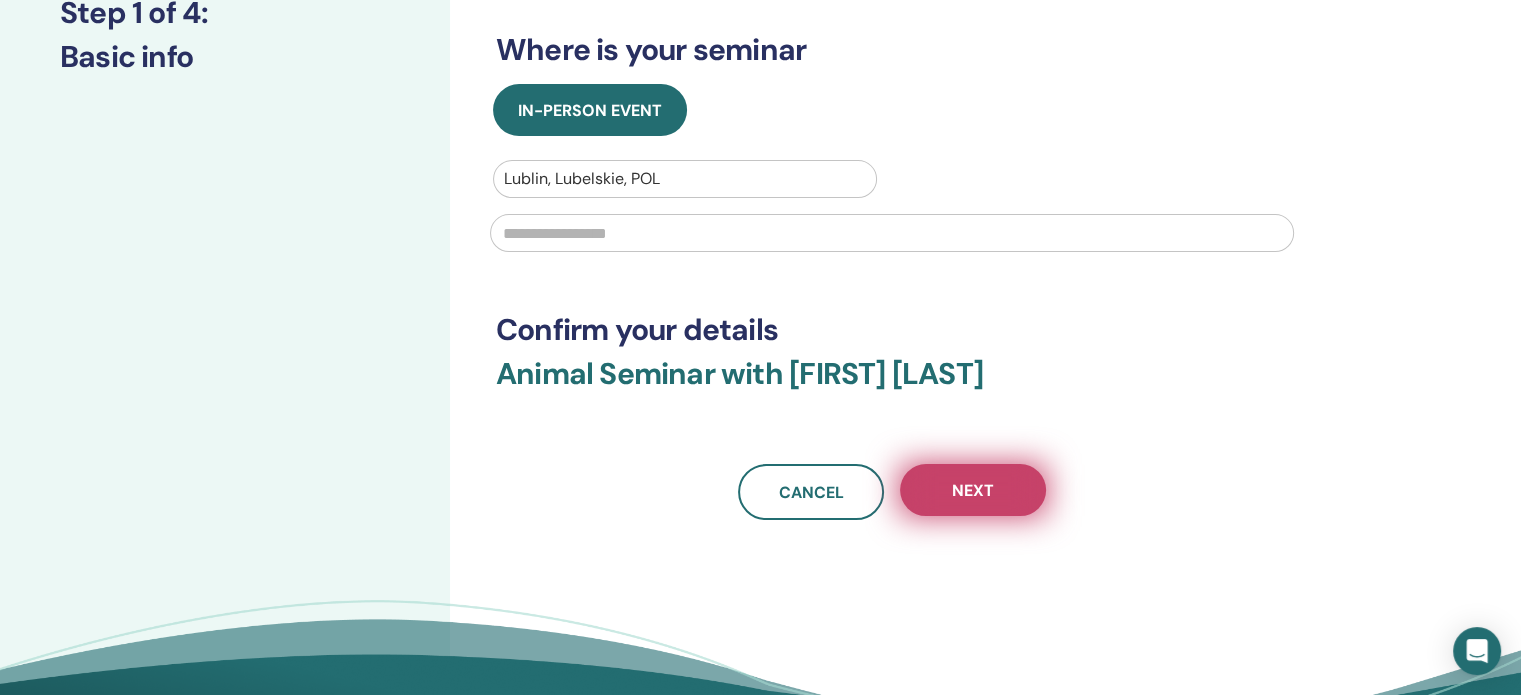 click on "Next" at bounding box center (973, 490) 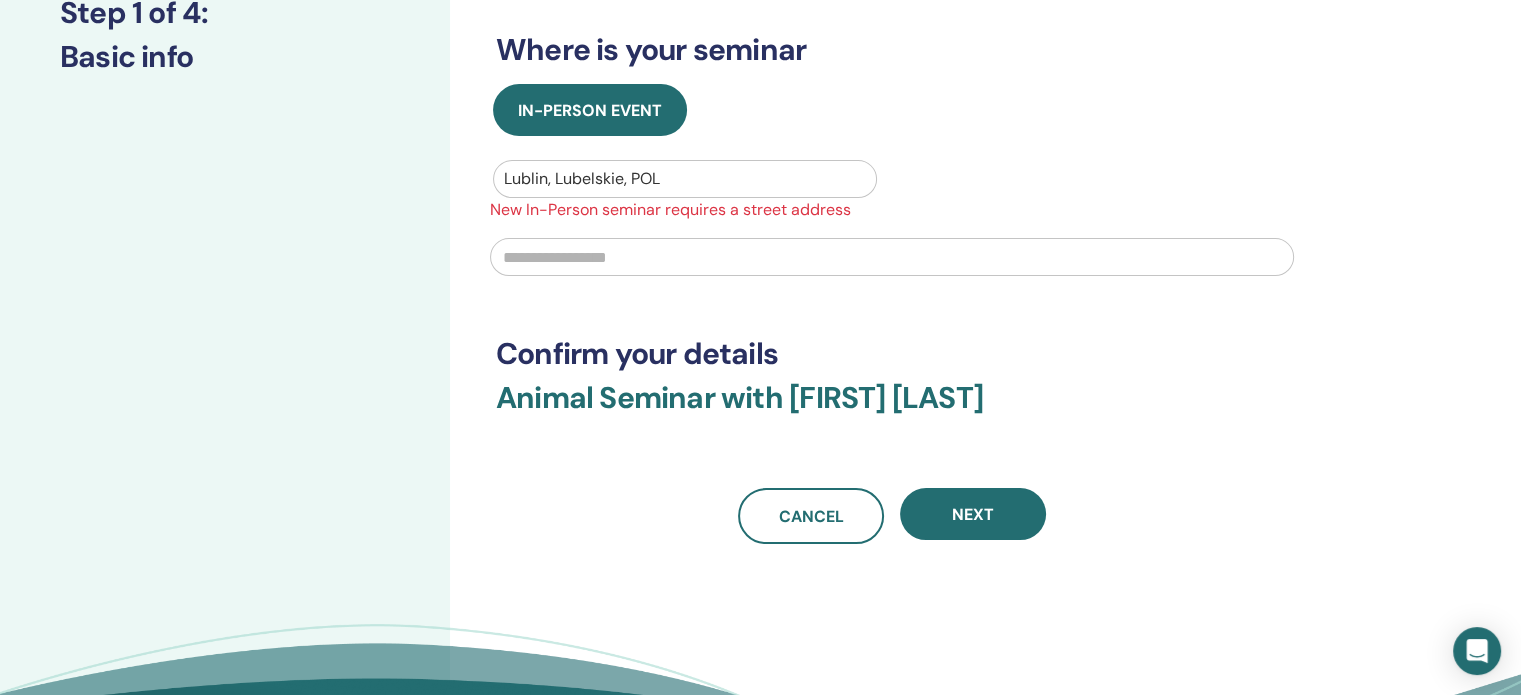 click at bounding box center (892, 257) 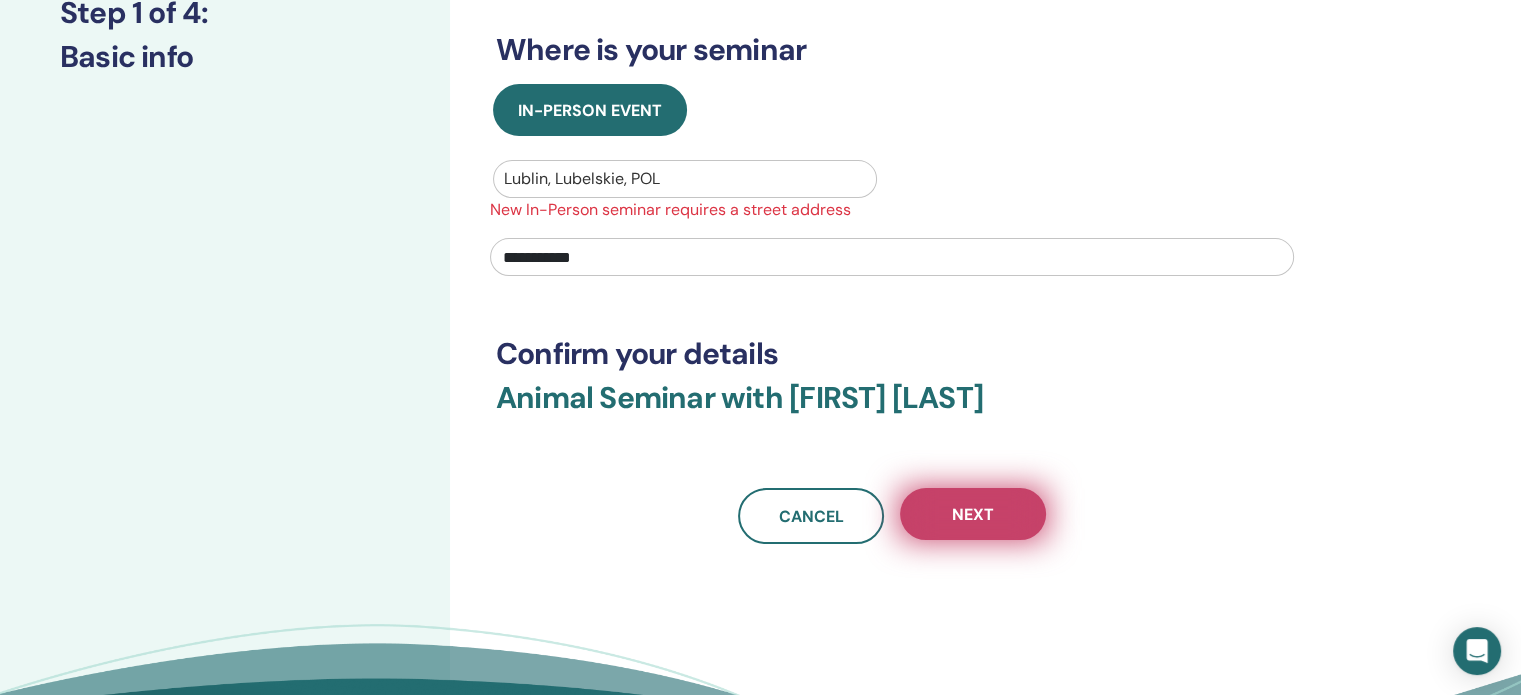 type on "**********" 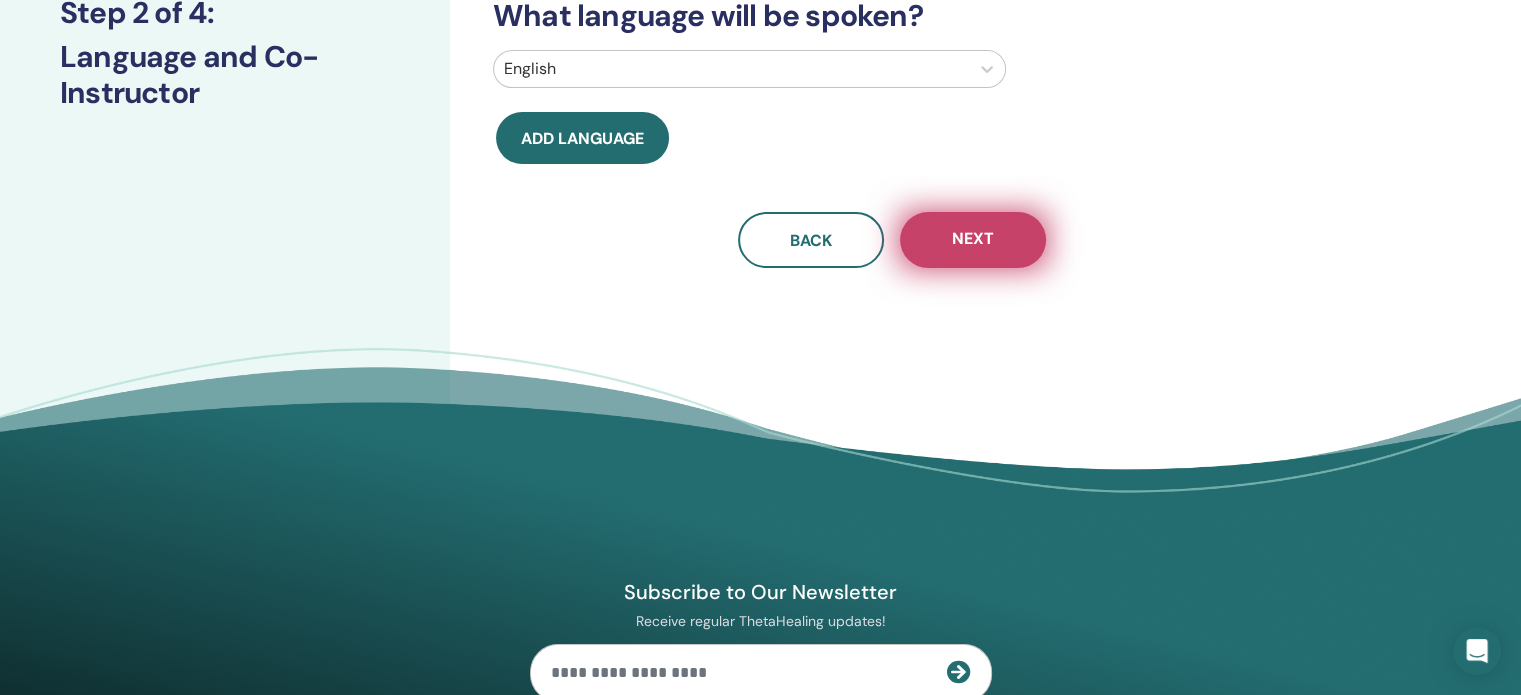 scroll, scrollTop: 0, scrollLeft: 0, axis: both 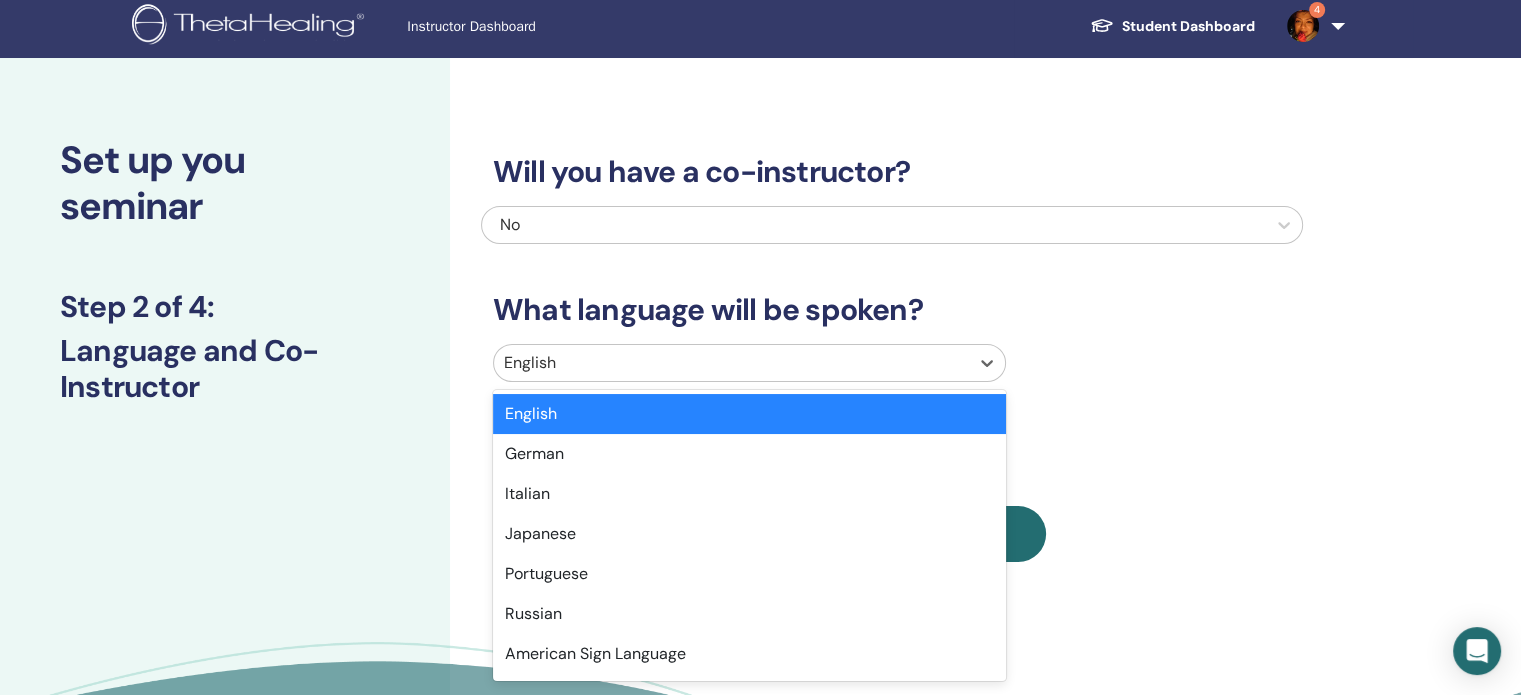 click at bounding box center (731, 363) 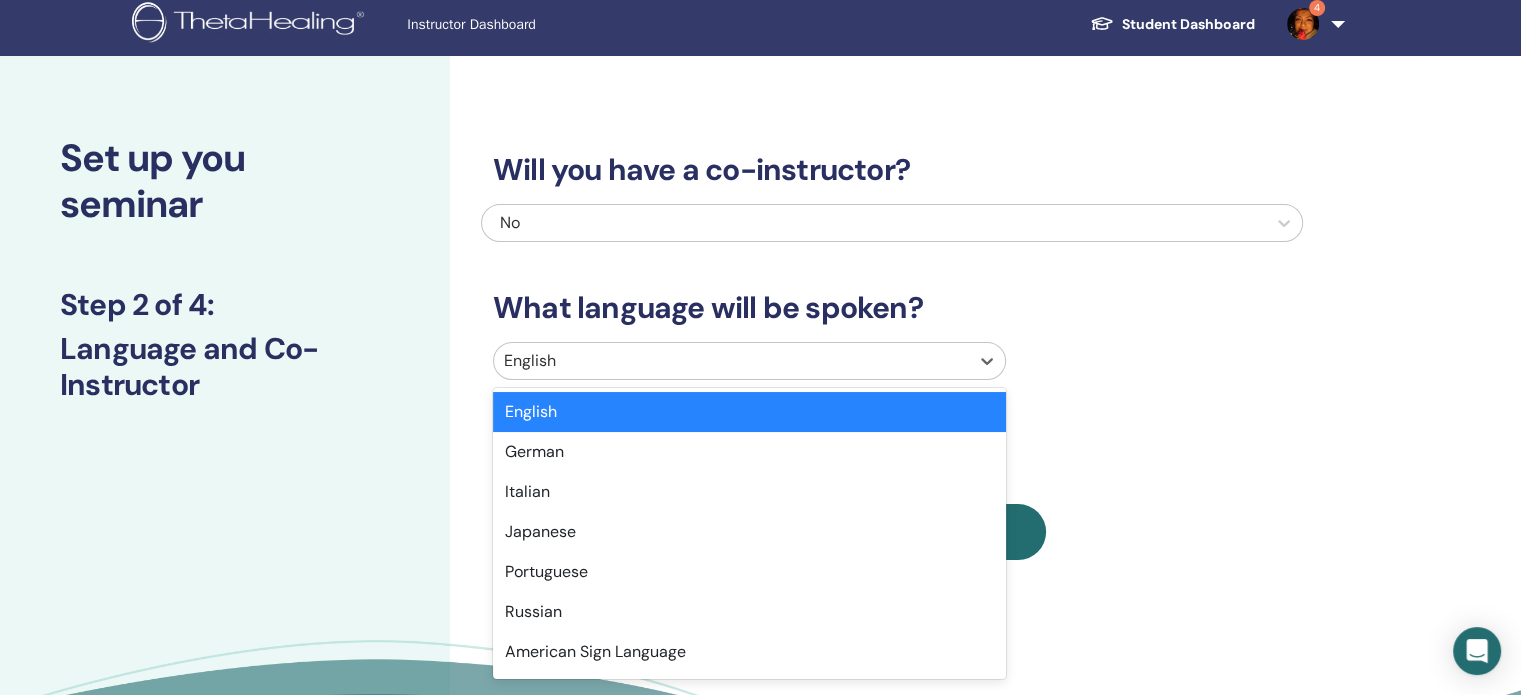 scroll, scrollTop: 8, scrollLeft: 0, axis: vertical 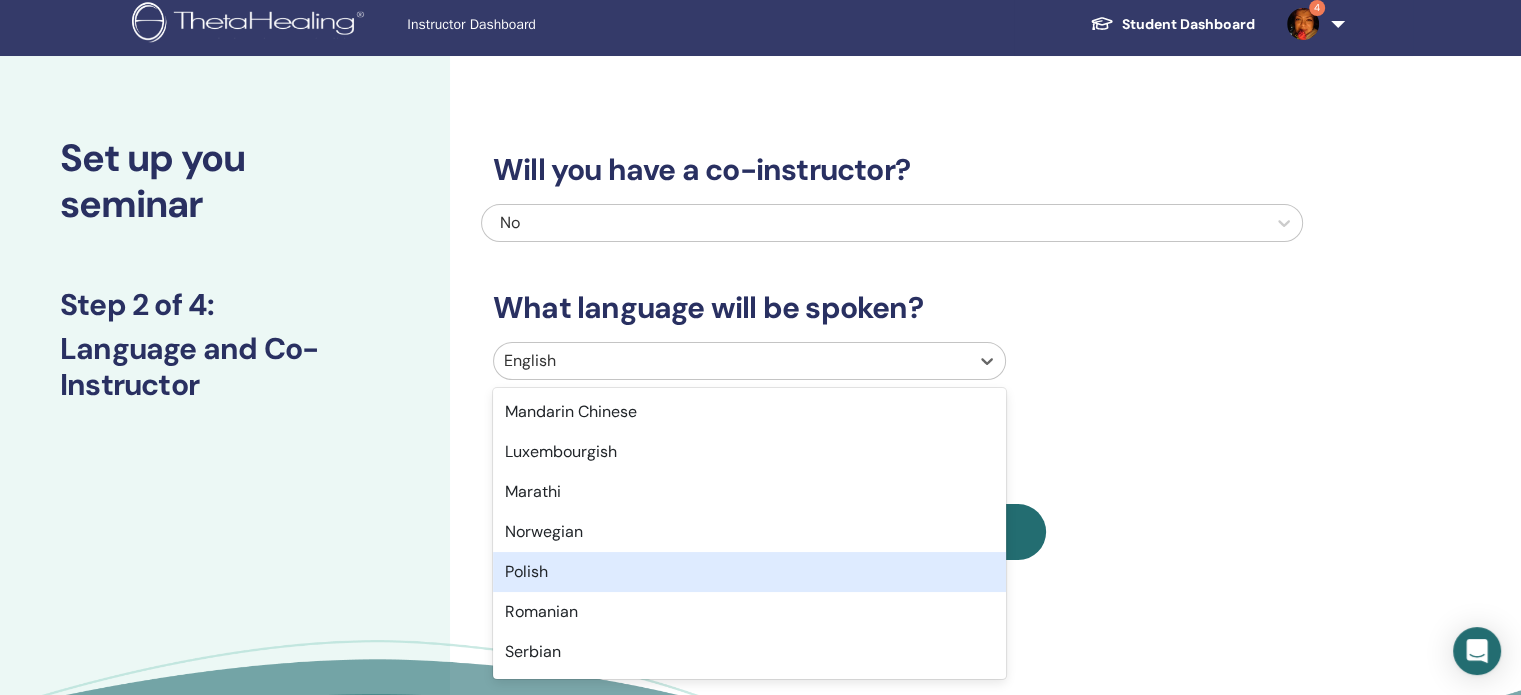 click on "Polish" at bounding box center (749, 572) 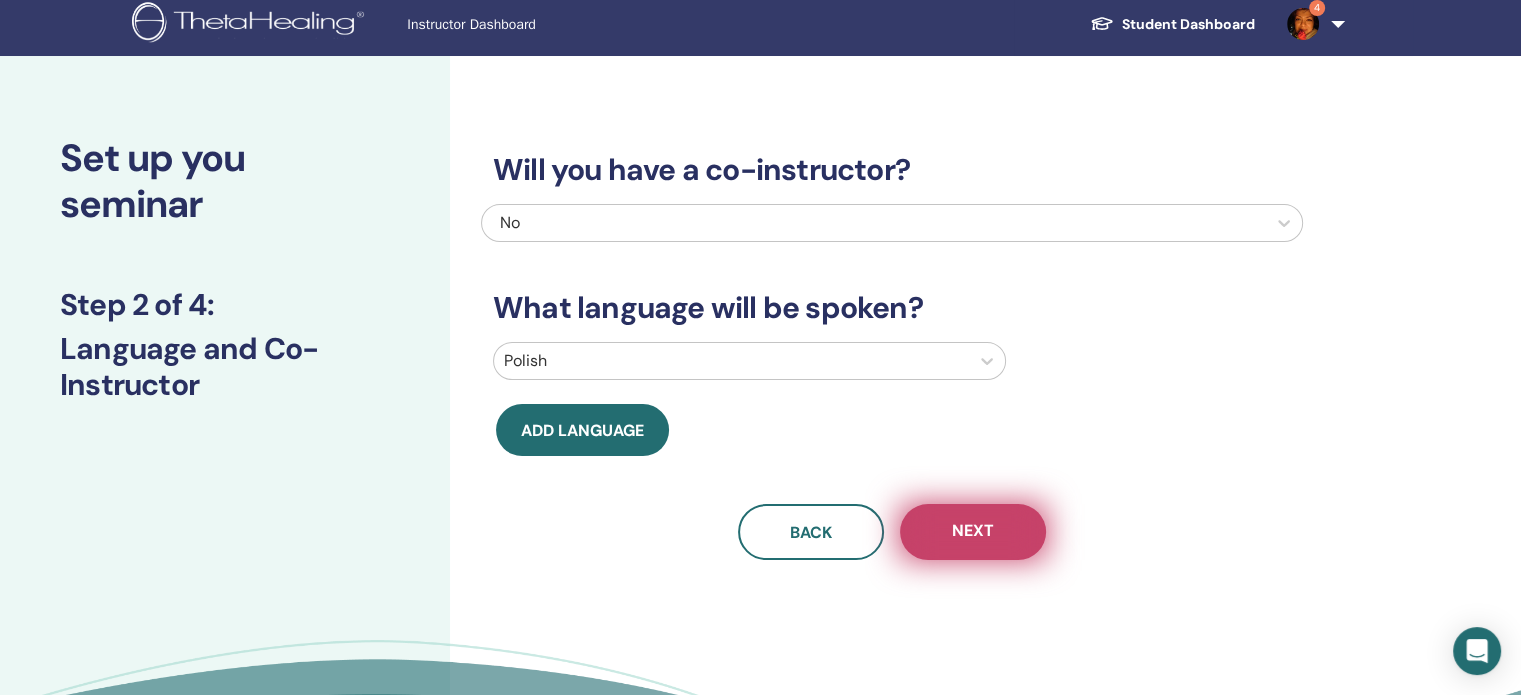 click on "Next" at bounding box center [973, 532] 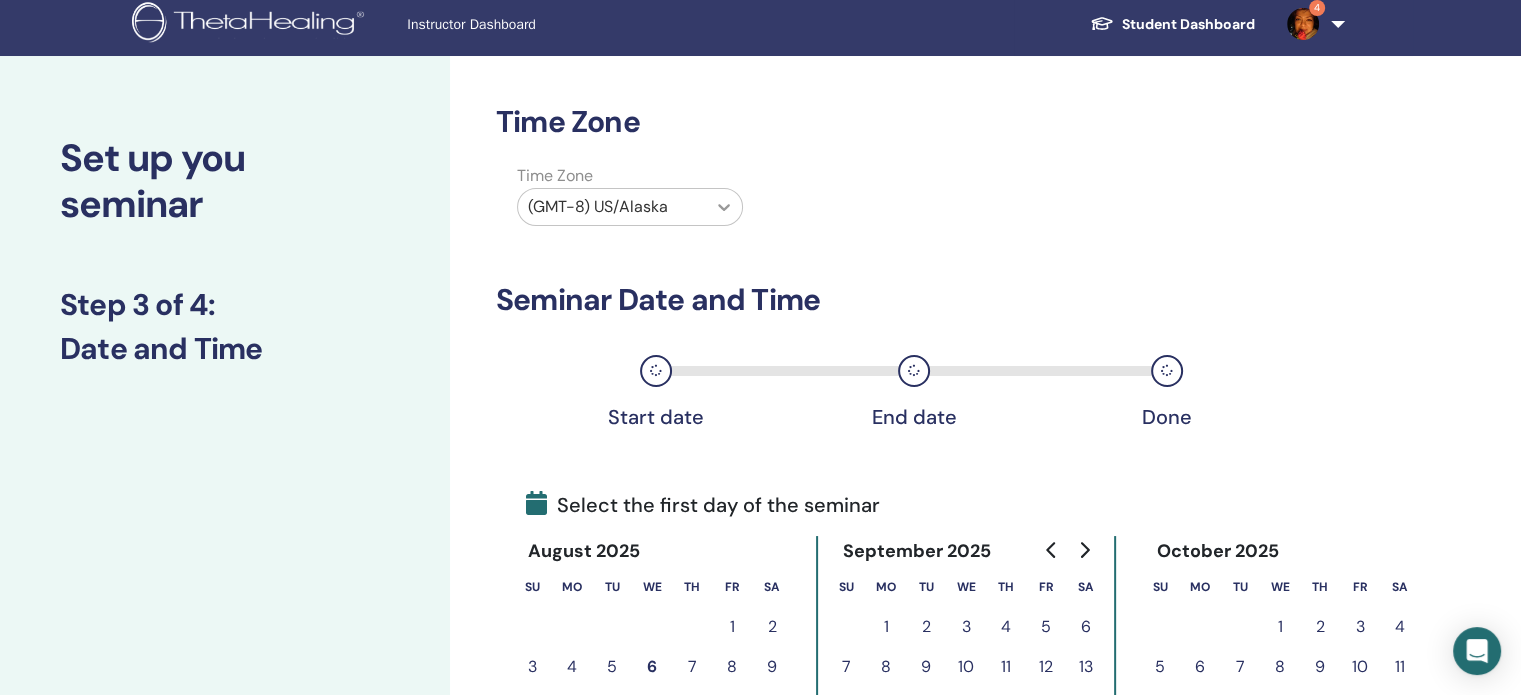 click at bounding box center [724, 207] 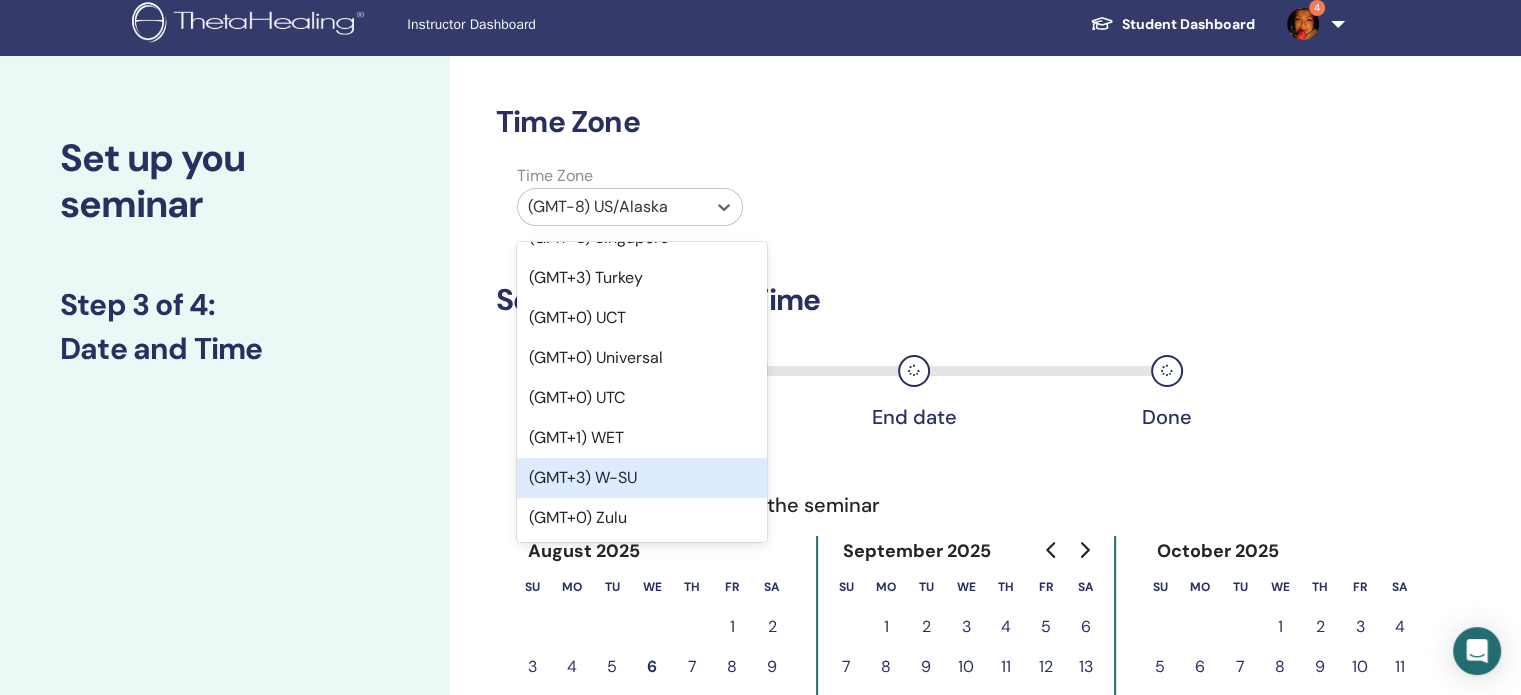 scroll, scrollTop: 25959, scrollLeft: 0, axis: vertical 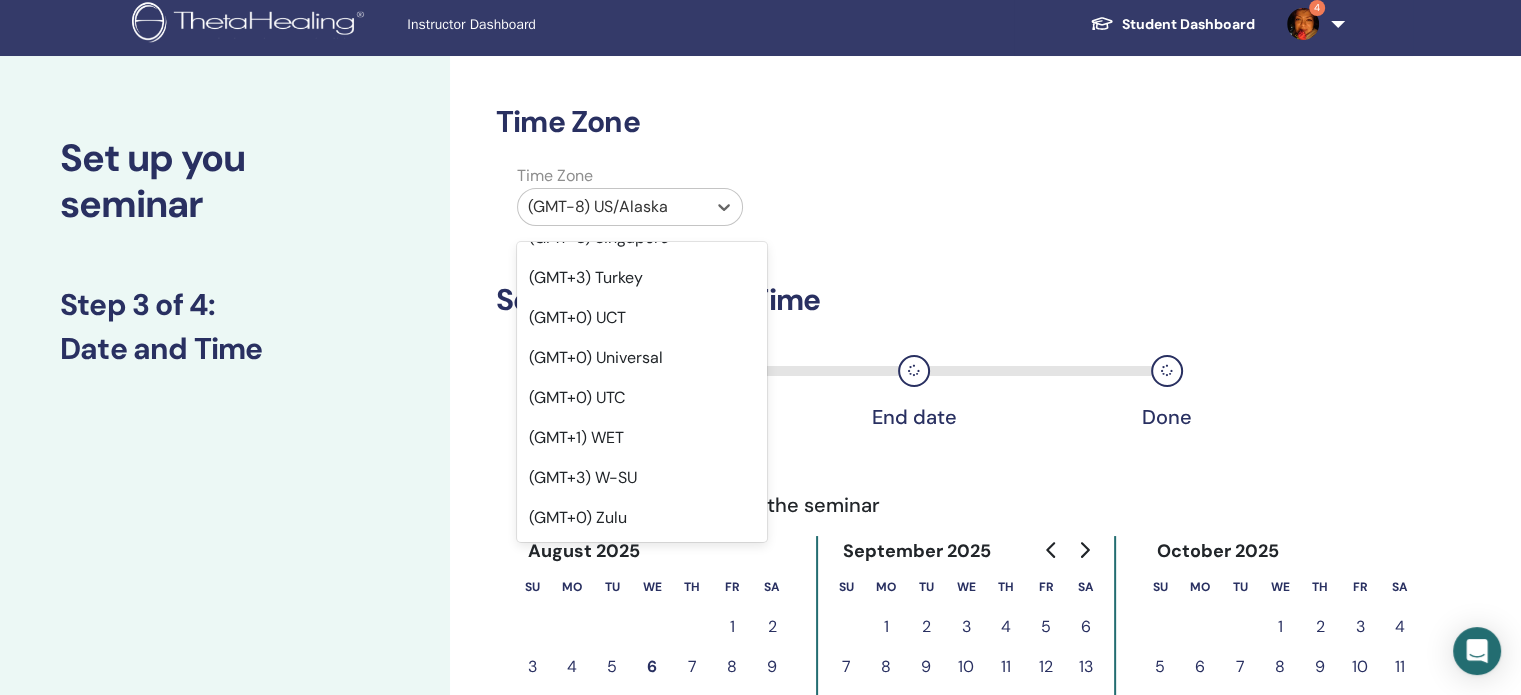click on "(GMT+2) Poland" at bounding box center [642, -2] 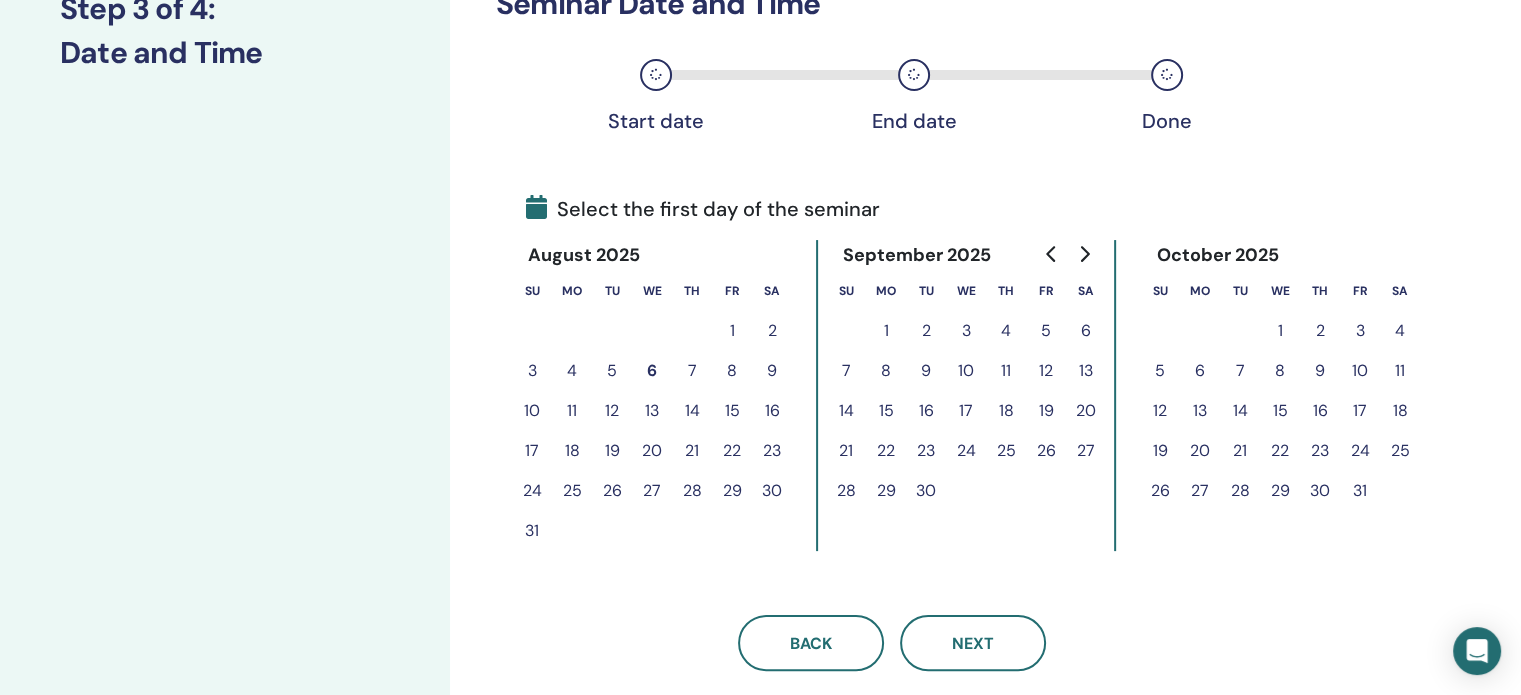 scroll, scrollTop: 308, scrollLeft: 0, axis: vertical 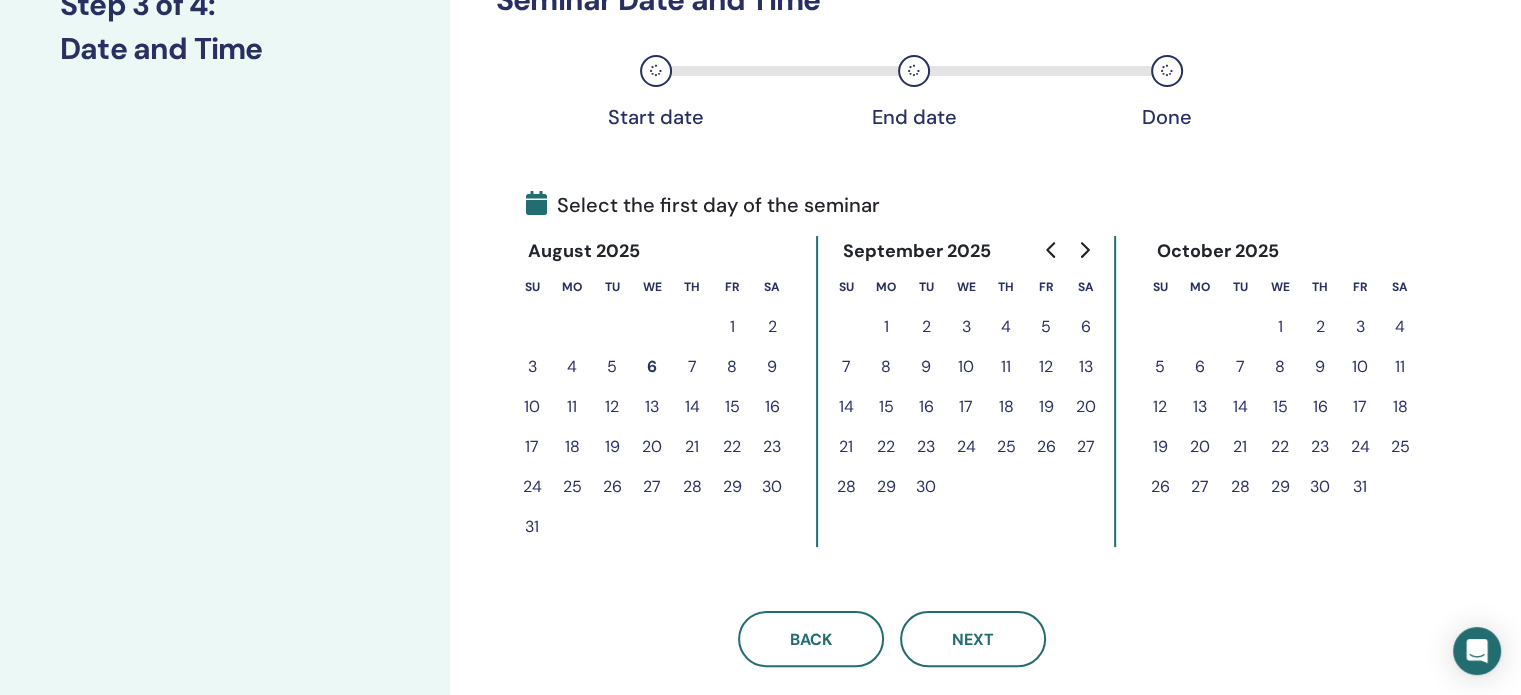 click 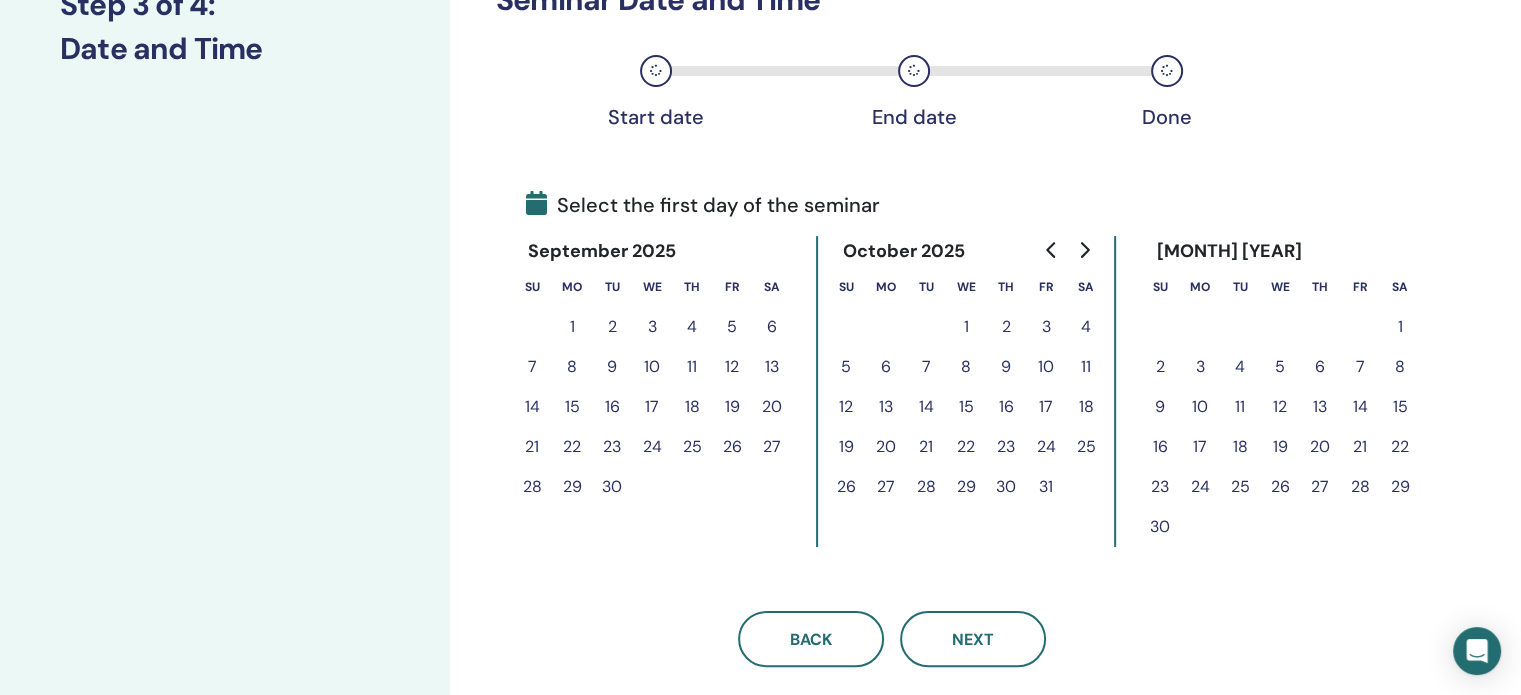 click on "16" at bounding box center [1006, 407] 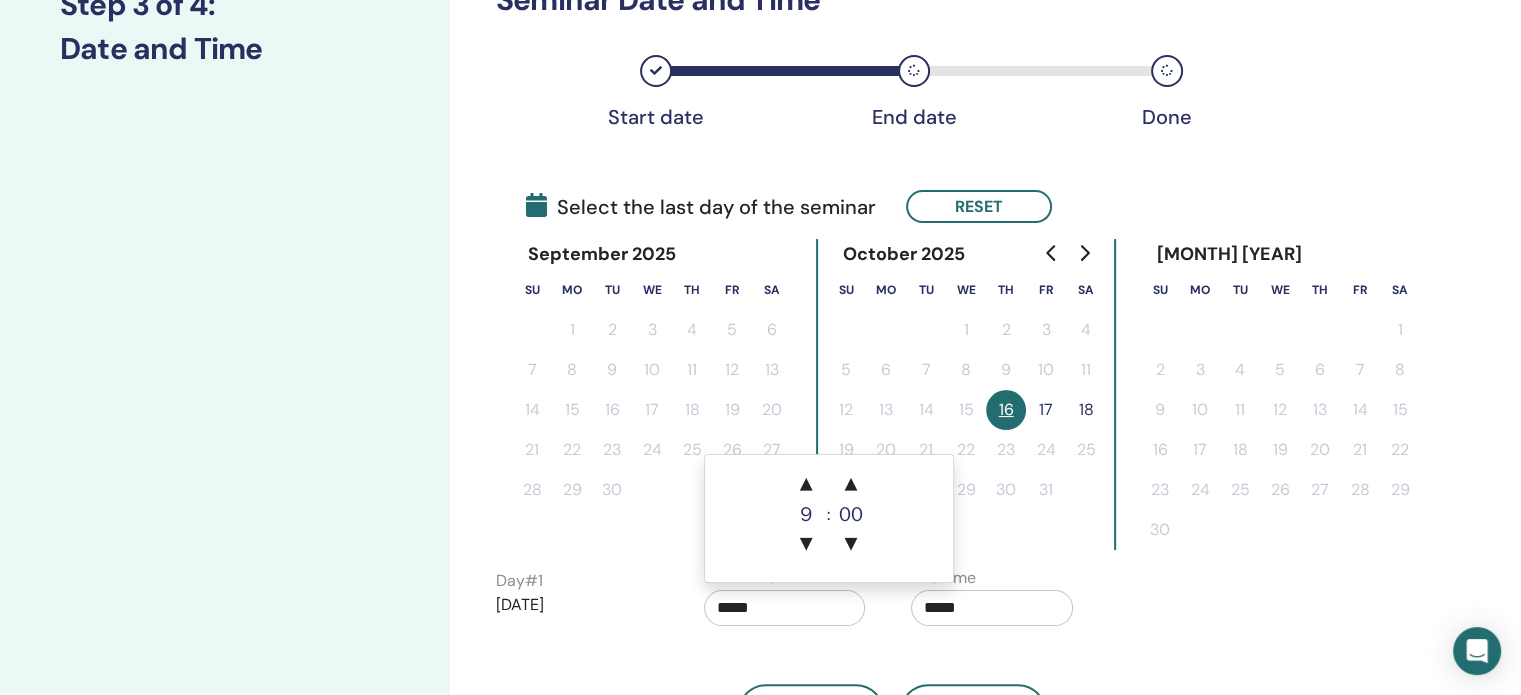 click on "*****" at bounding box center (785, 608) 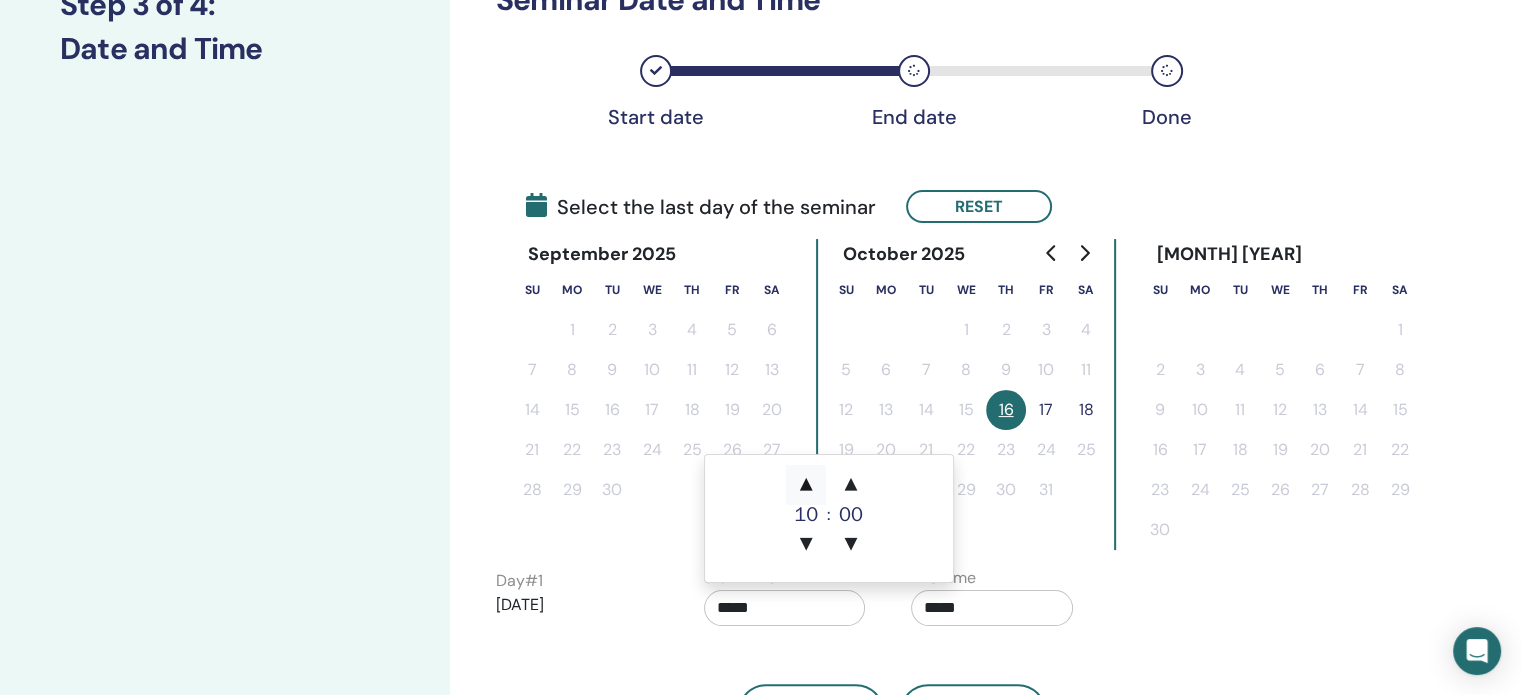 click on "▲" at bounding box center [806, 485] 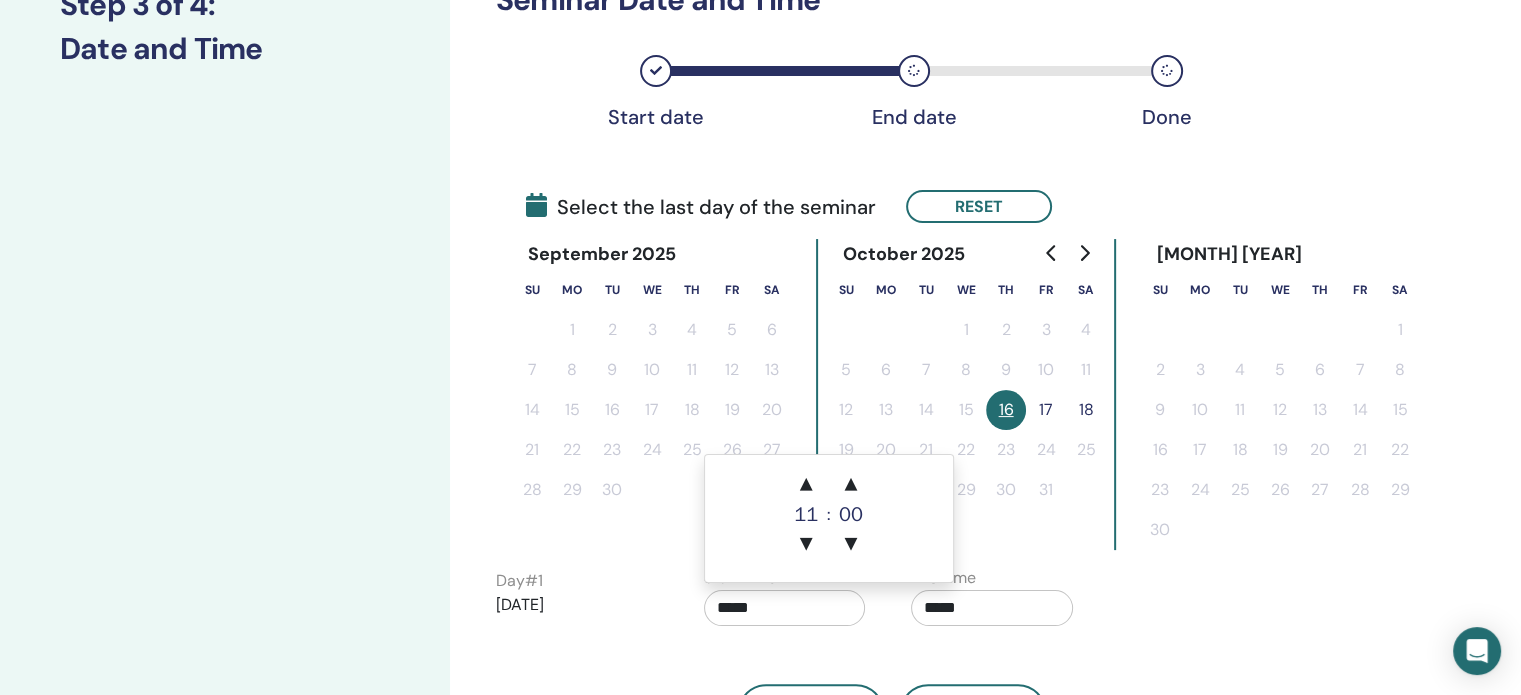 click on "*****" at bounding box center [992, 608] 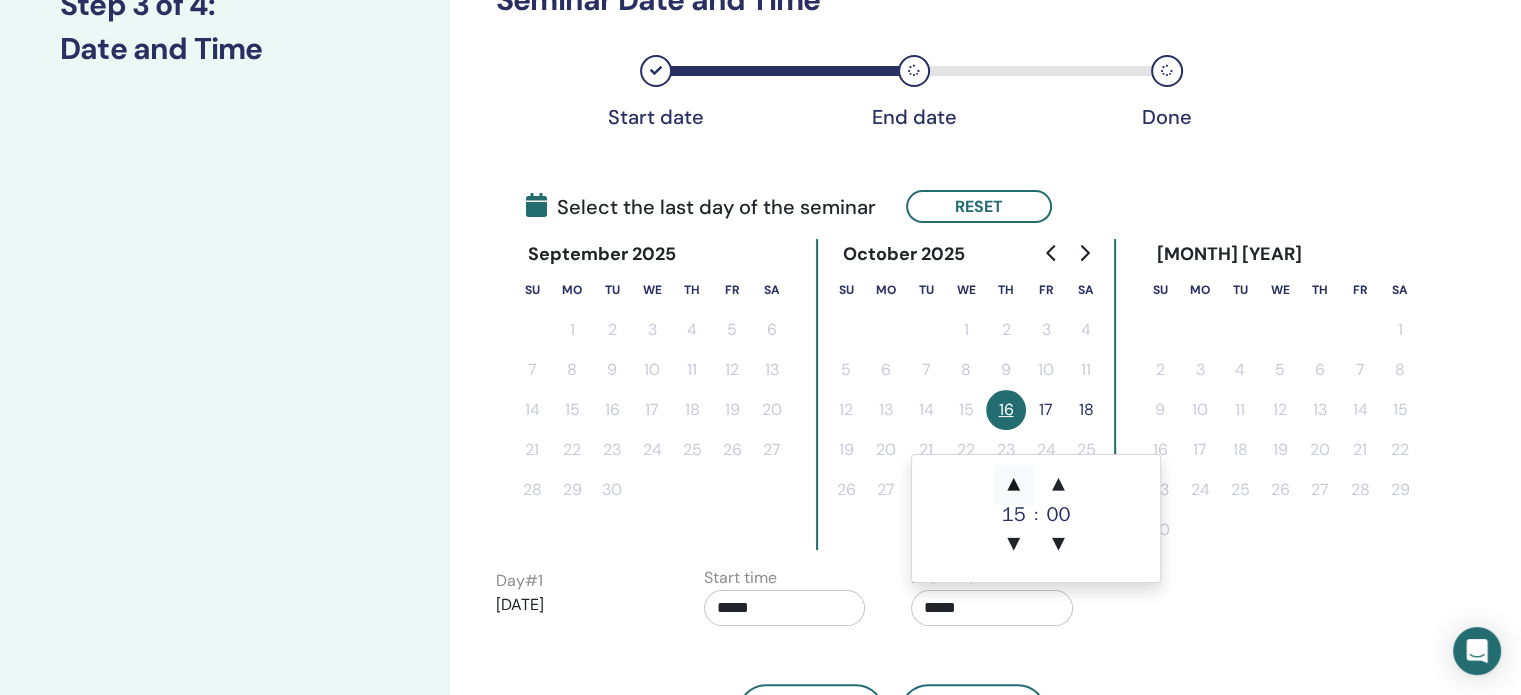 click on "▲" at bounding box center [1014, 485] 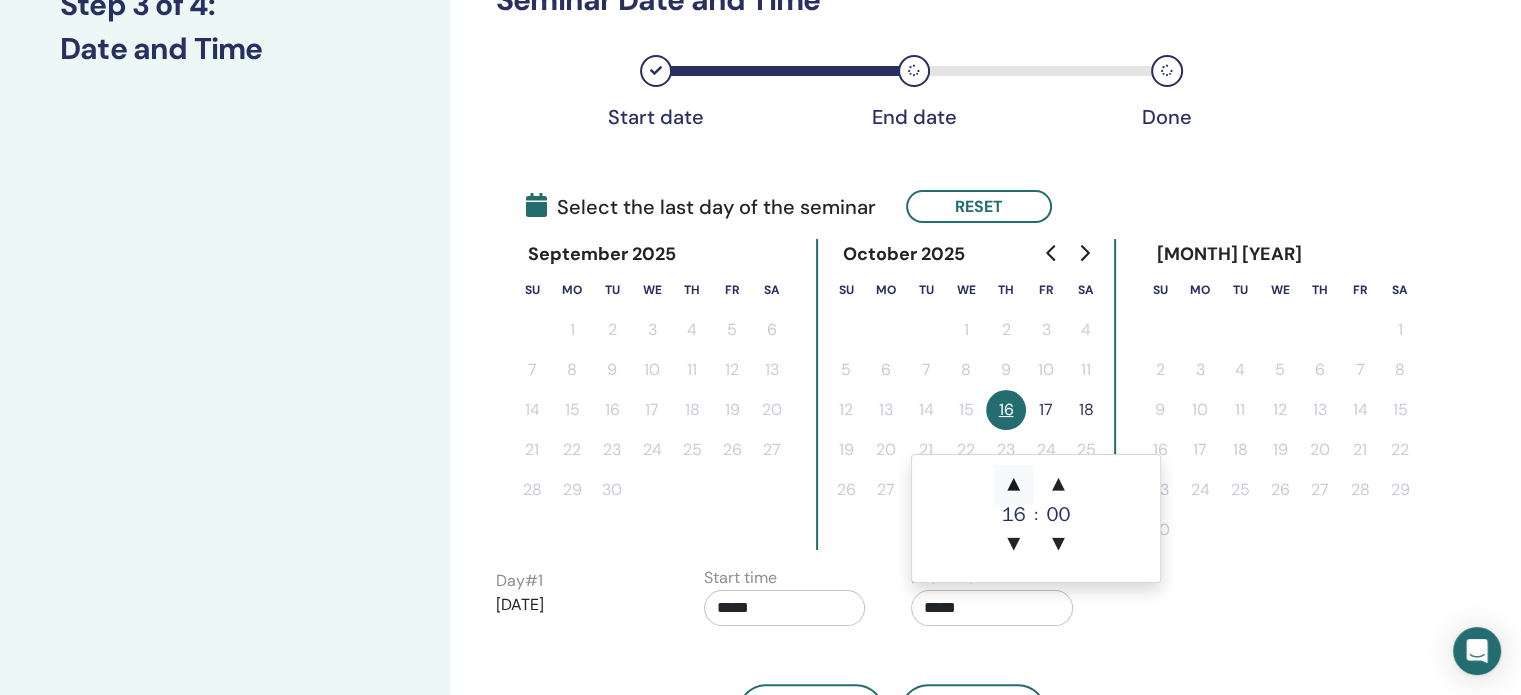 click on "▲" at bounding box center (1014, 485) 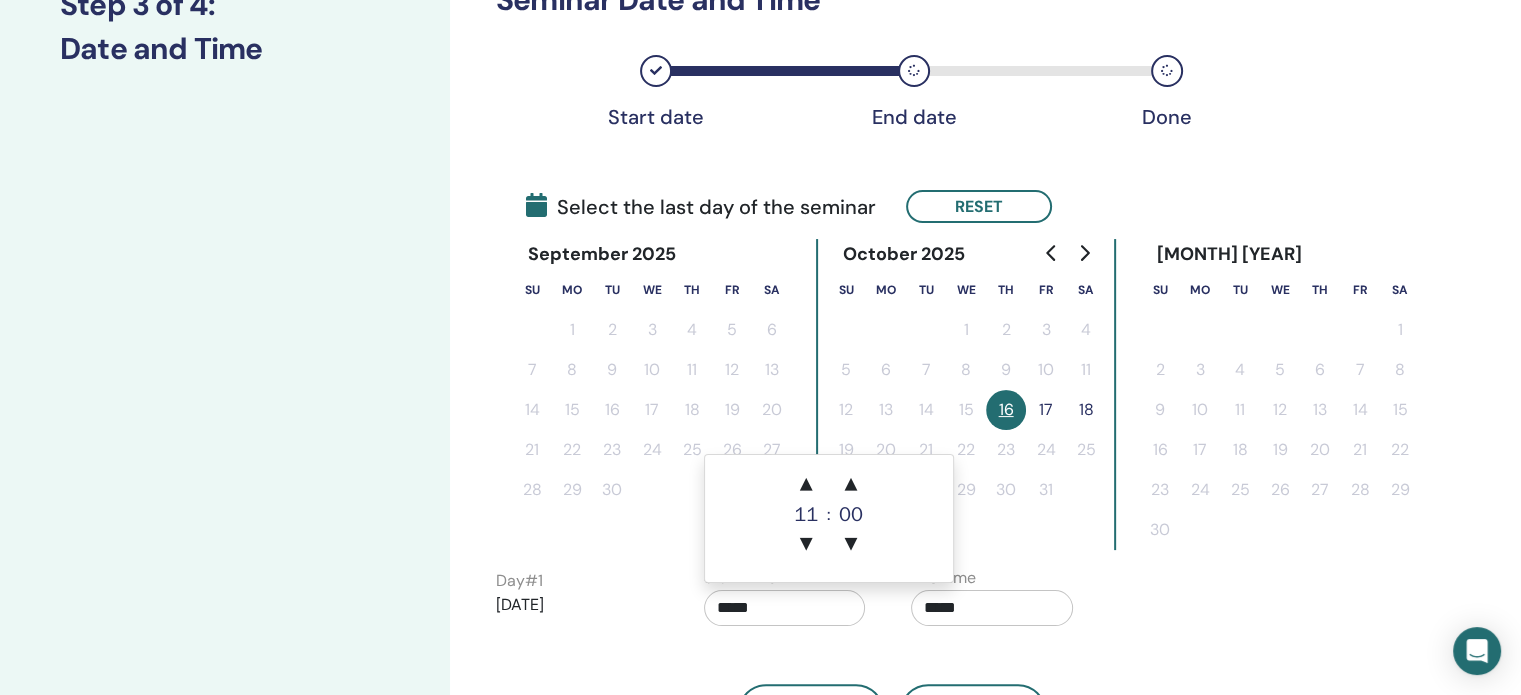 click on "*****" at bounding box center (785, 608) 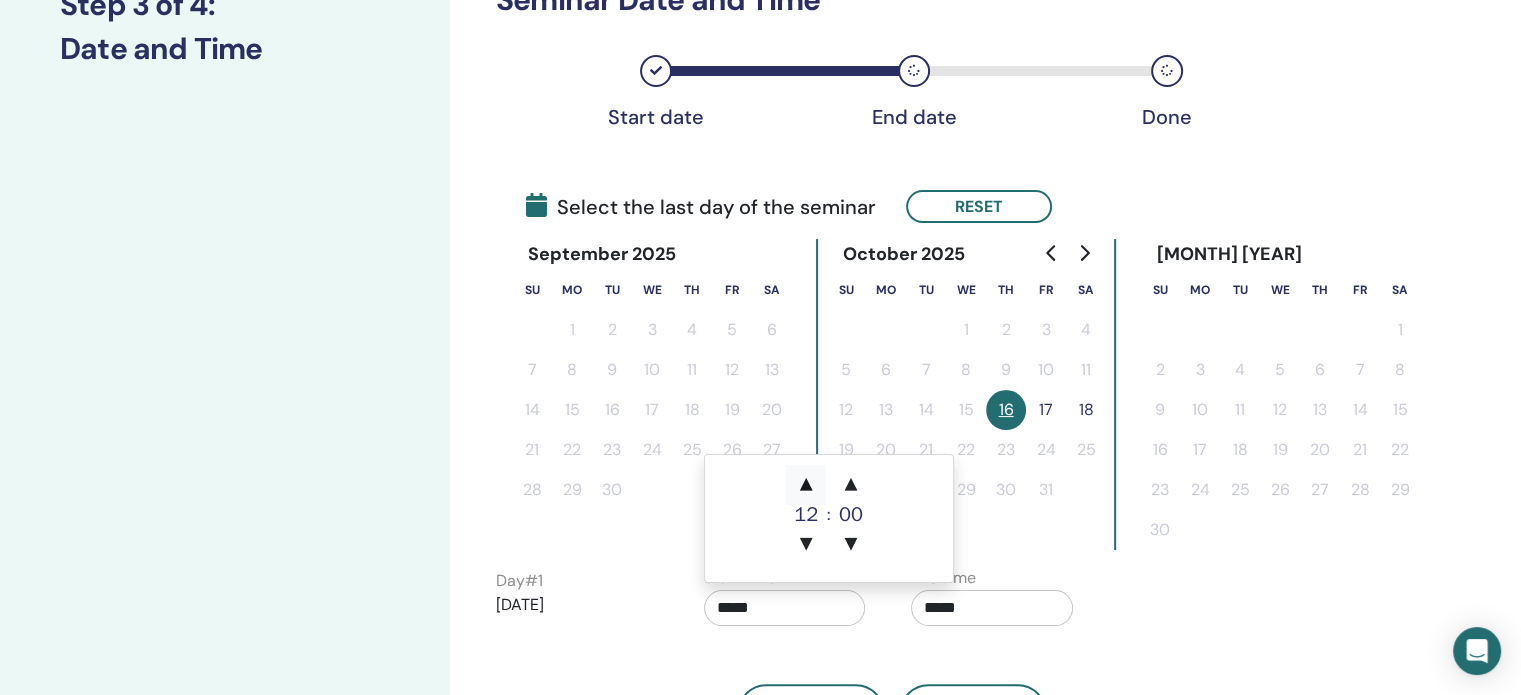 click on "▲" at bounding box center (806, 485) 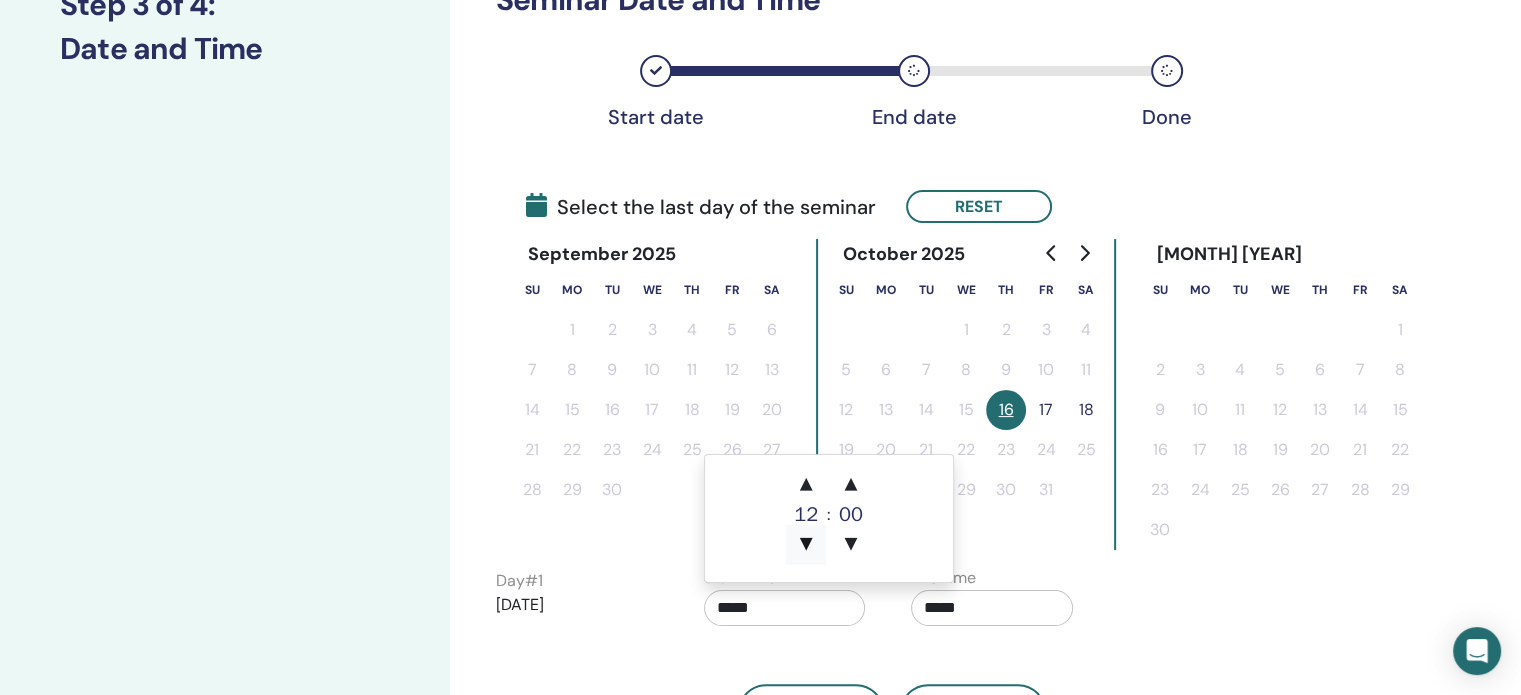 click on "▼" at bounding box center (806, 545) 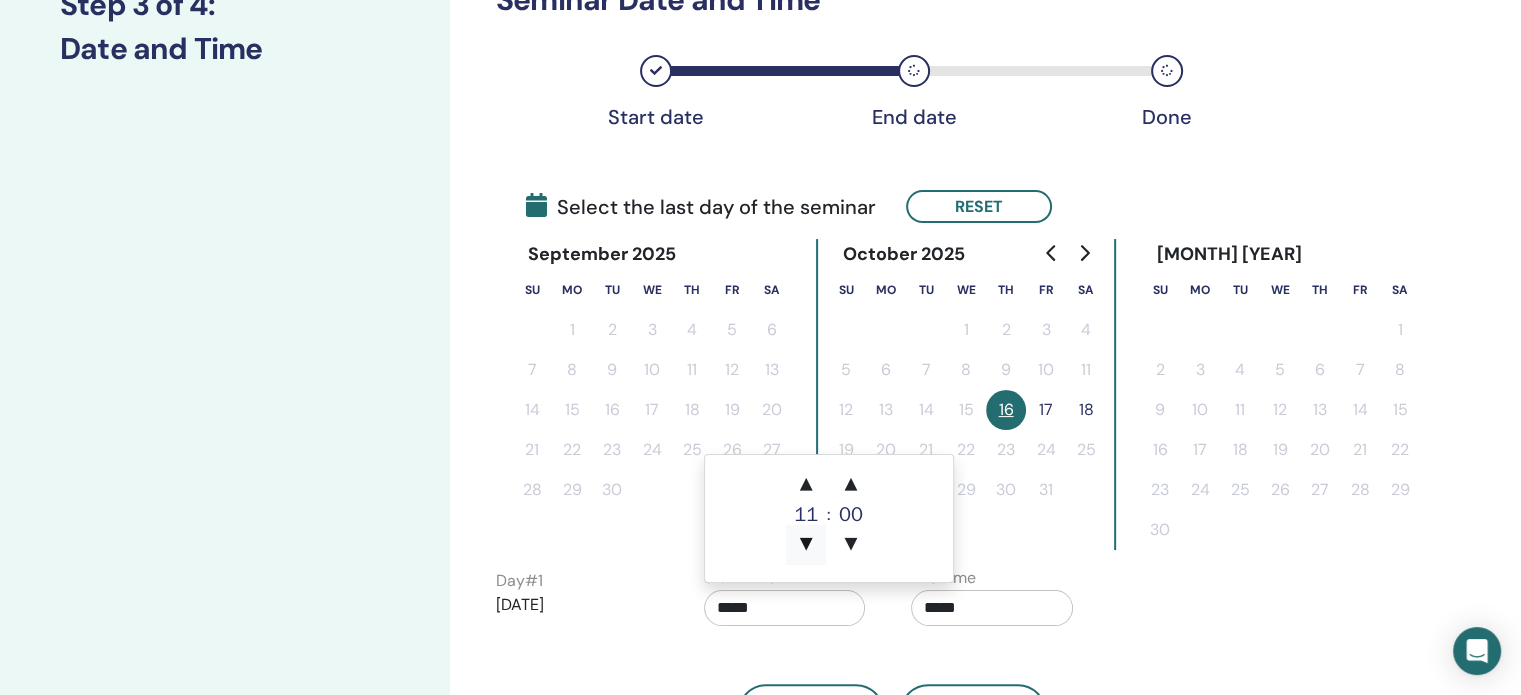 click on "▼" at bounding box center (806, 545) 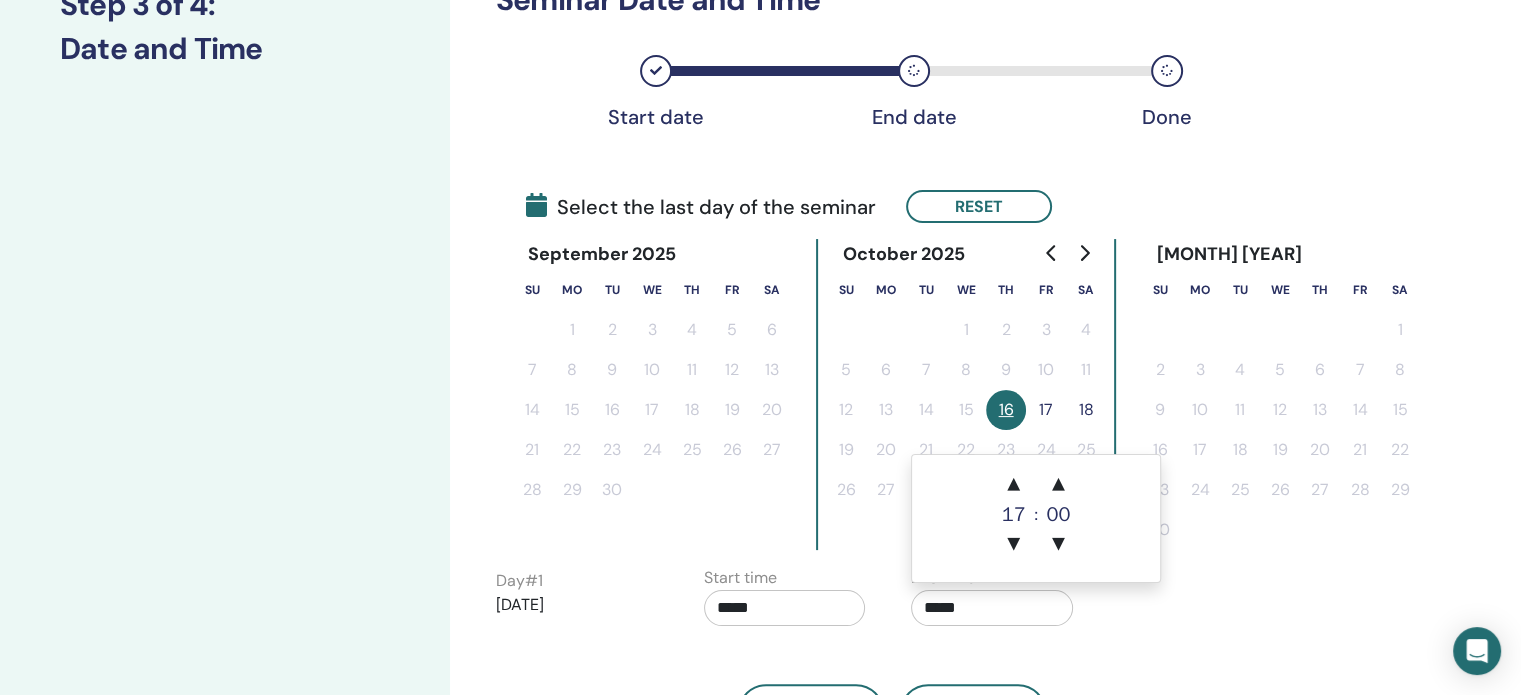 click on "*****" at bounding box center [992, 608] 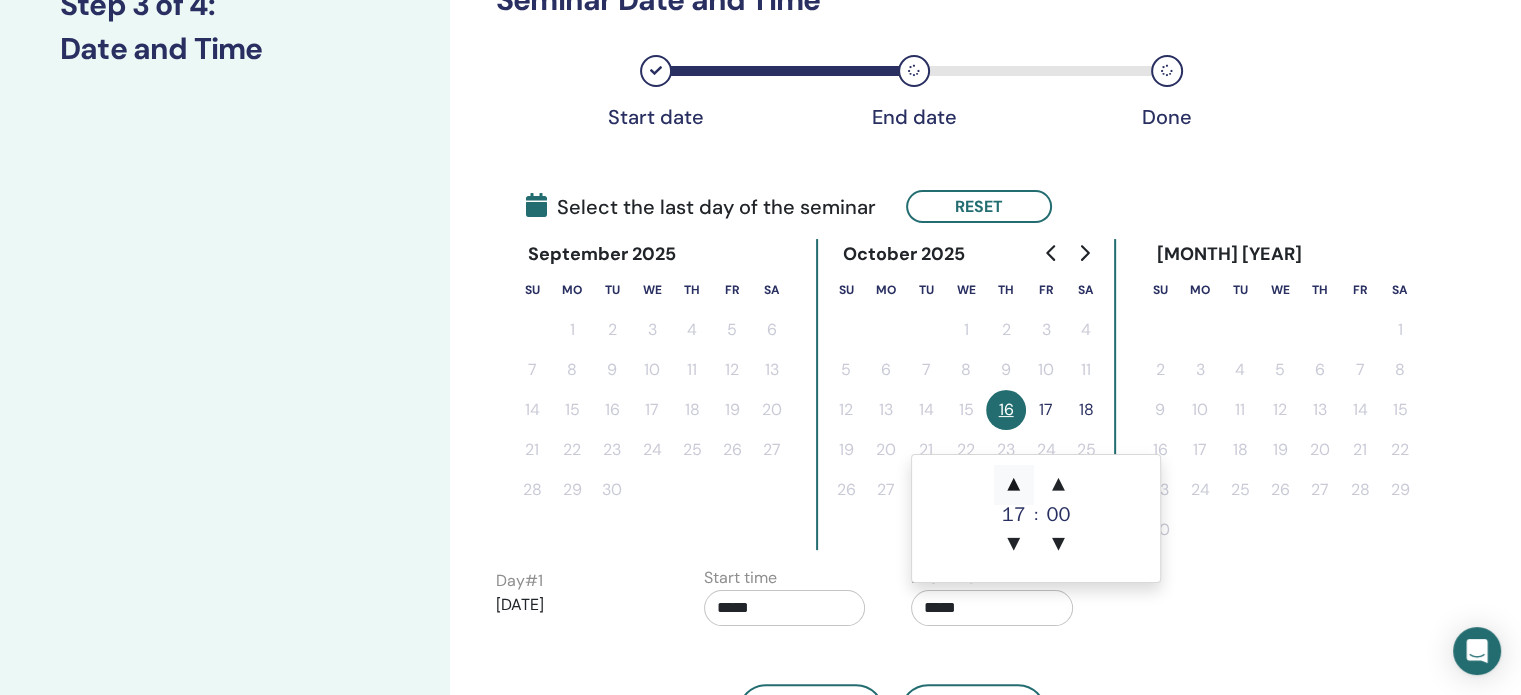 click on "▲" at bounding box center [1014, 485] 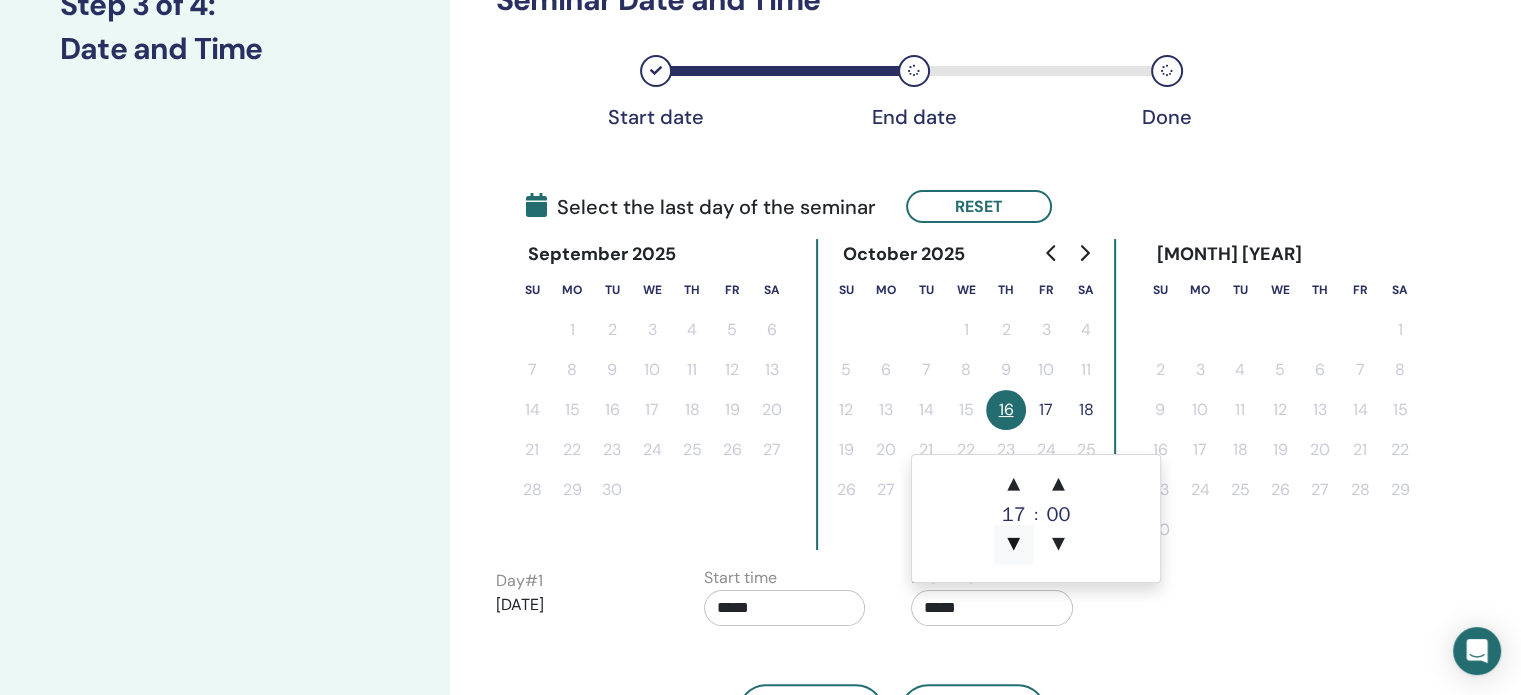 click on "▼" at bounding box center [1014, 545] 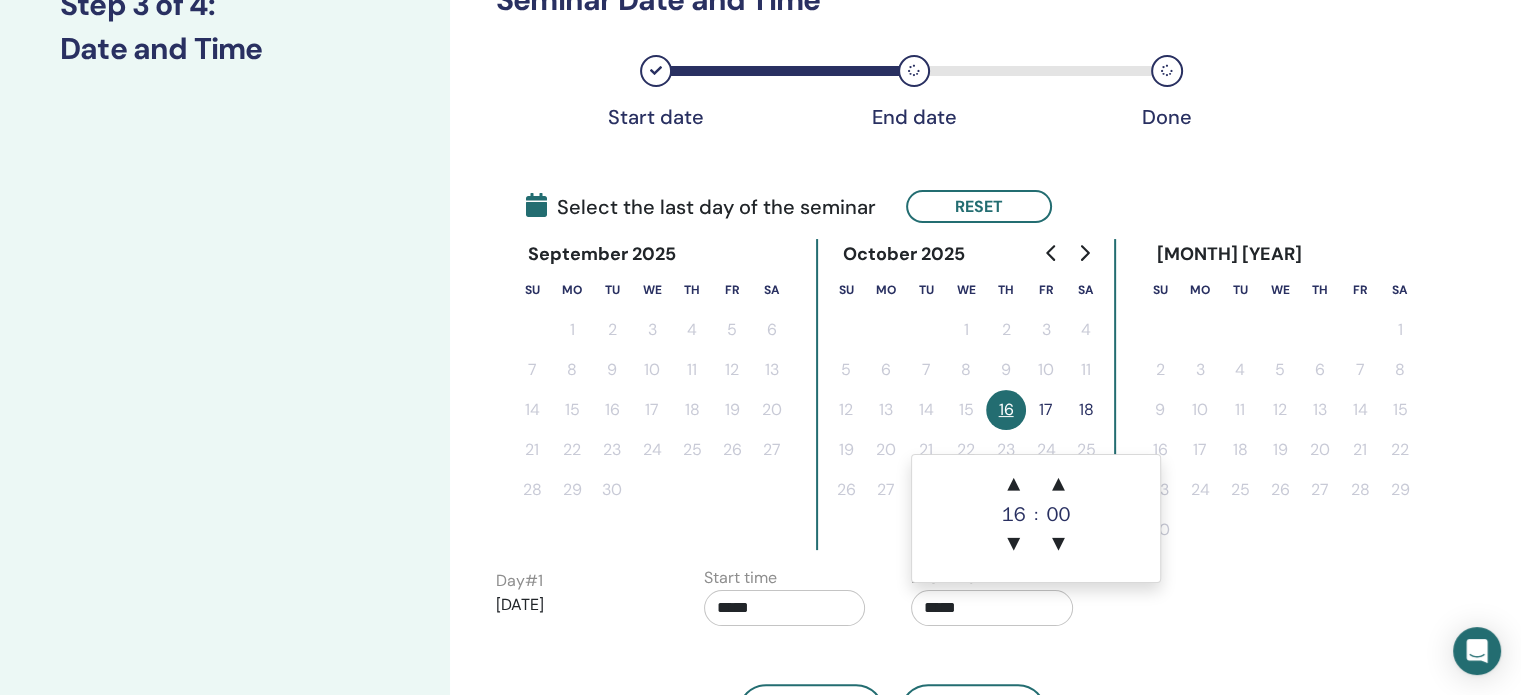 click on "Day  # 1 2025/10/16 Start time ***** End time *****" at bounding box center (896, 601) 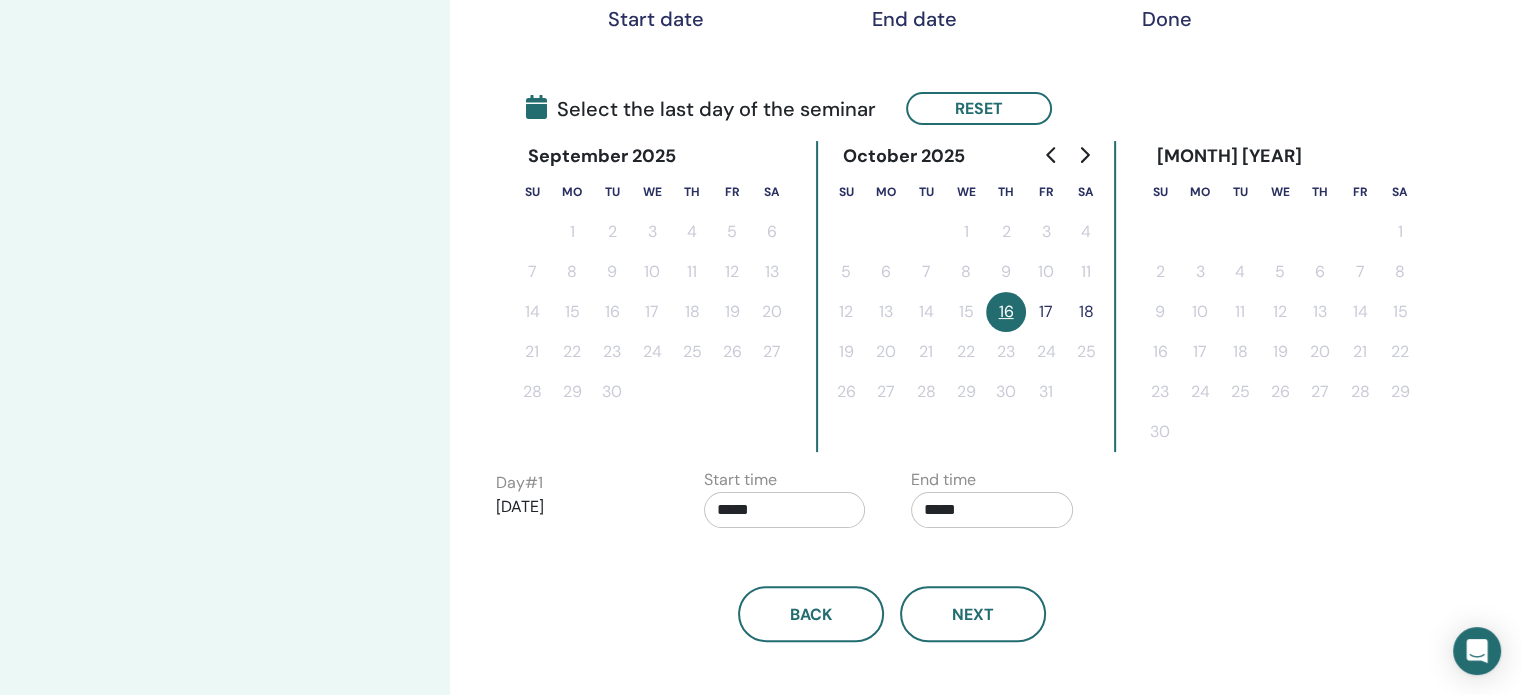 scroll, scrollTop: 408, scrollLeft: 0, axis: vertical 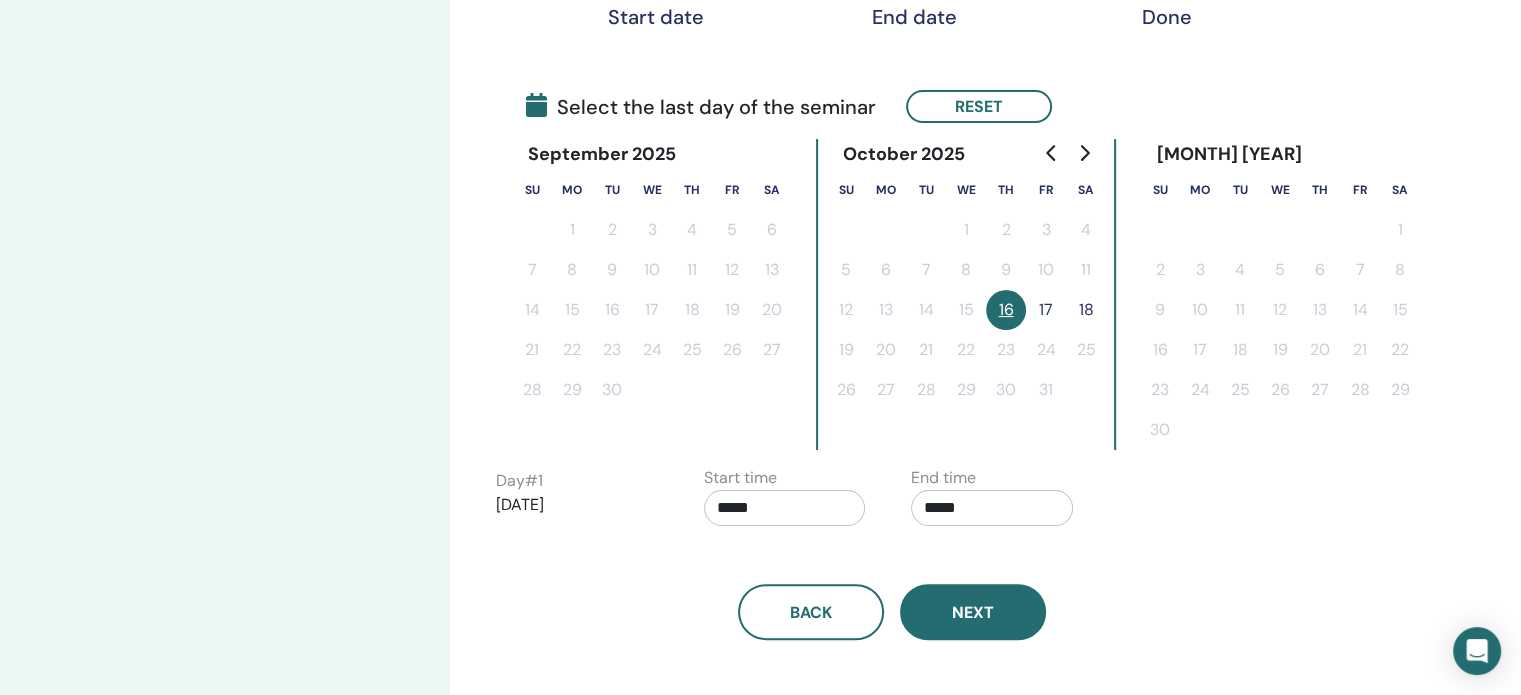 click on "Next" at bounding box center [973, 612] 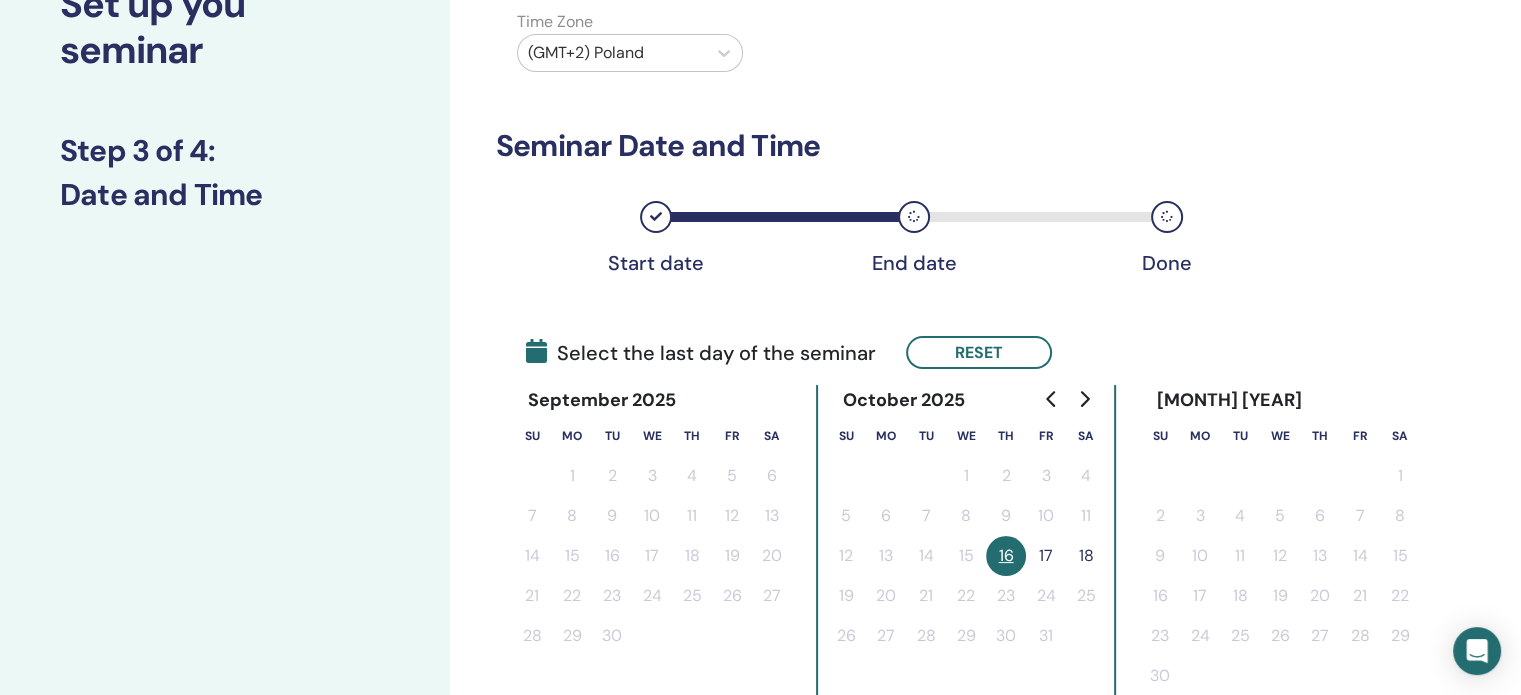 scroll, scrollTop: 208, scrollLeft: 0, axis: vertical 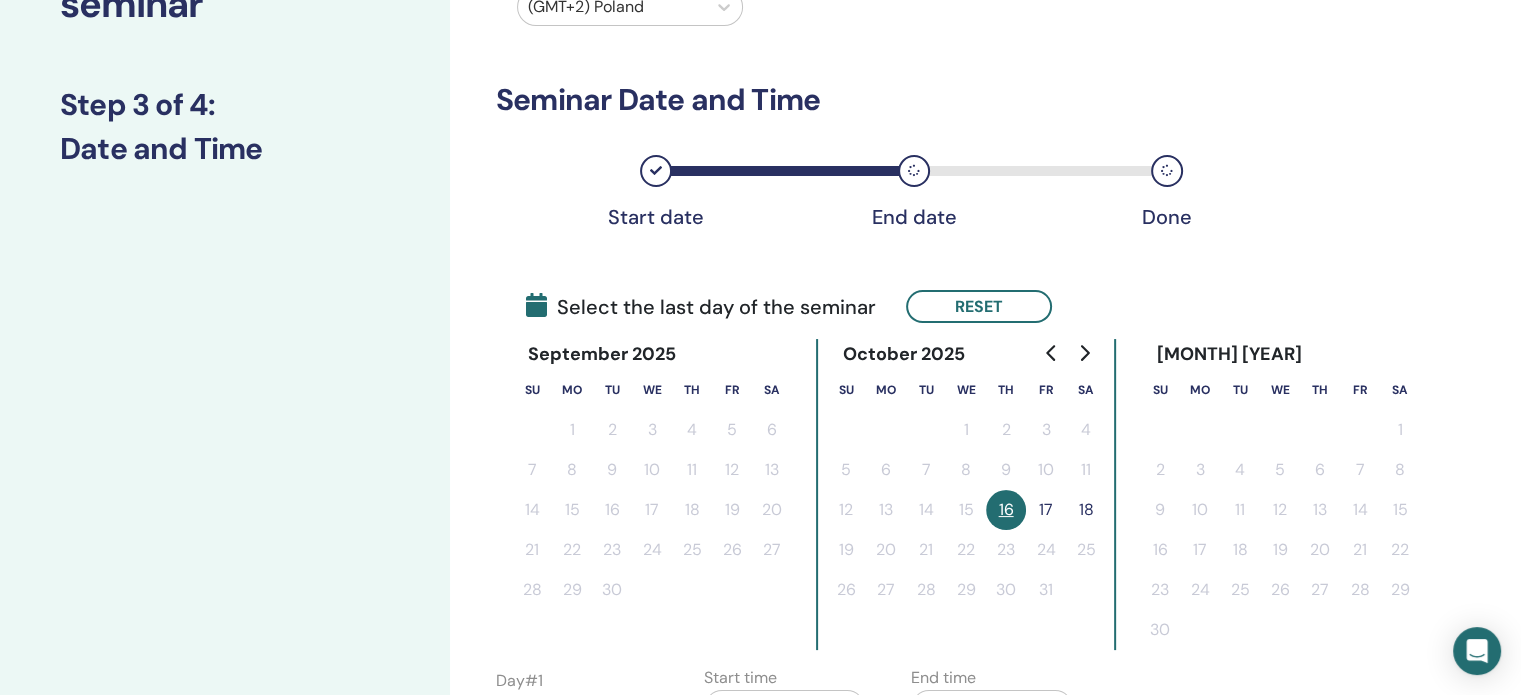 click on "17" at bounding box center [1046, 510] 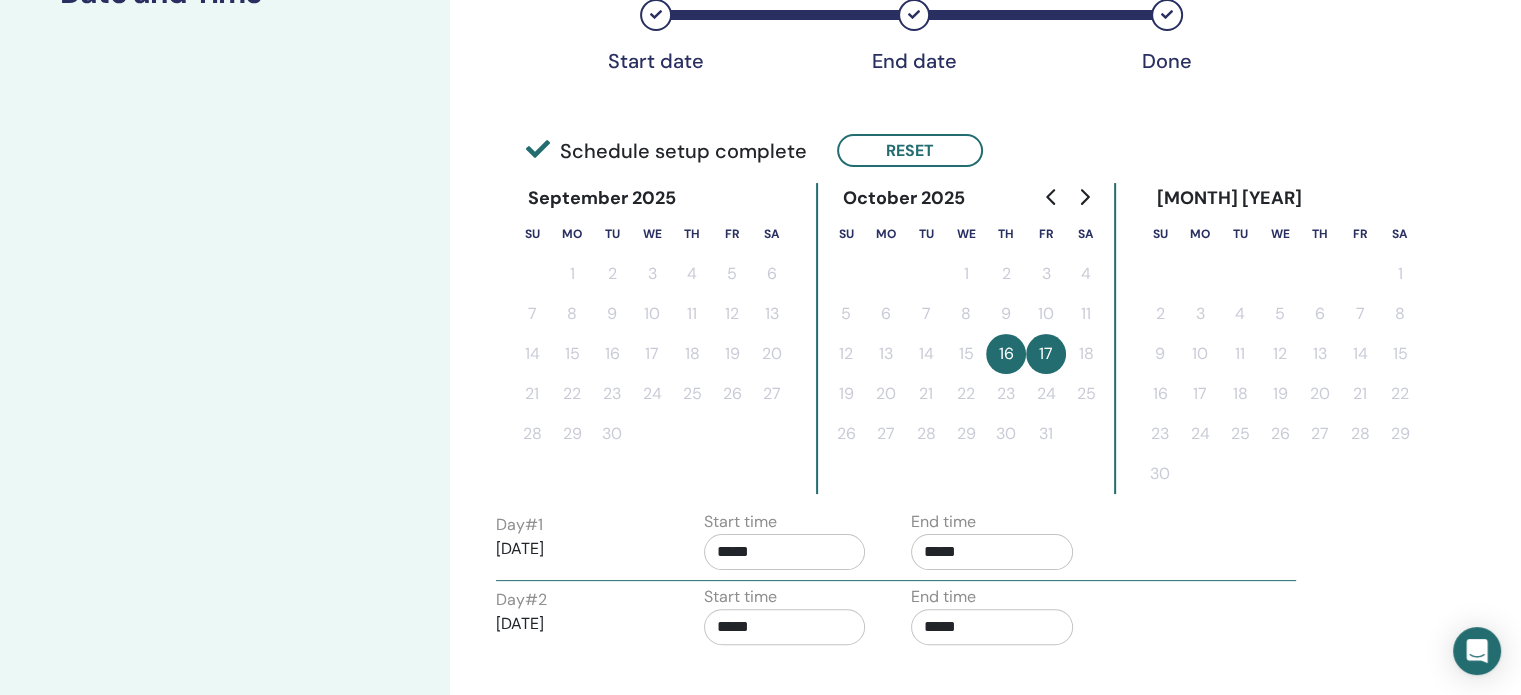 scroll, scrollTop: 408, scrollLeft: 0, axis: vertical 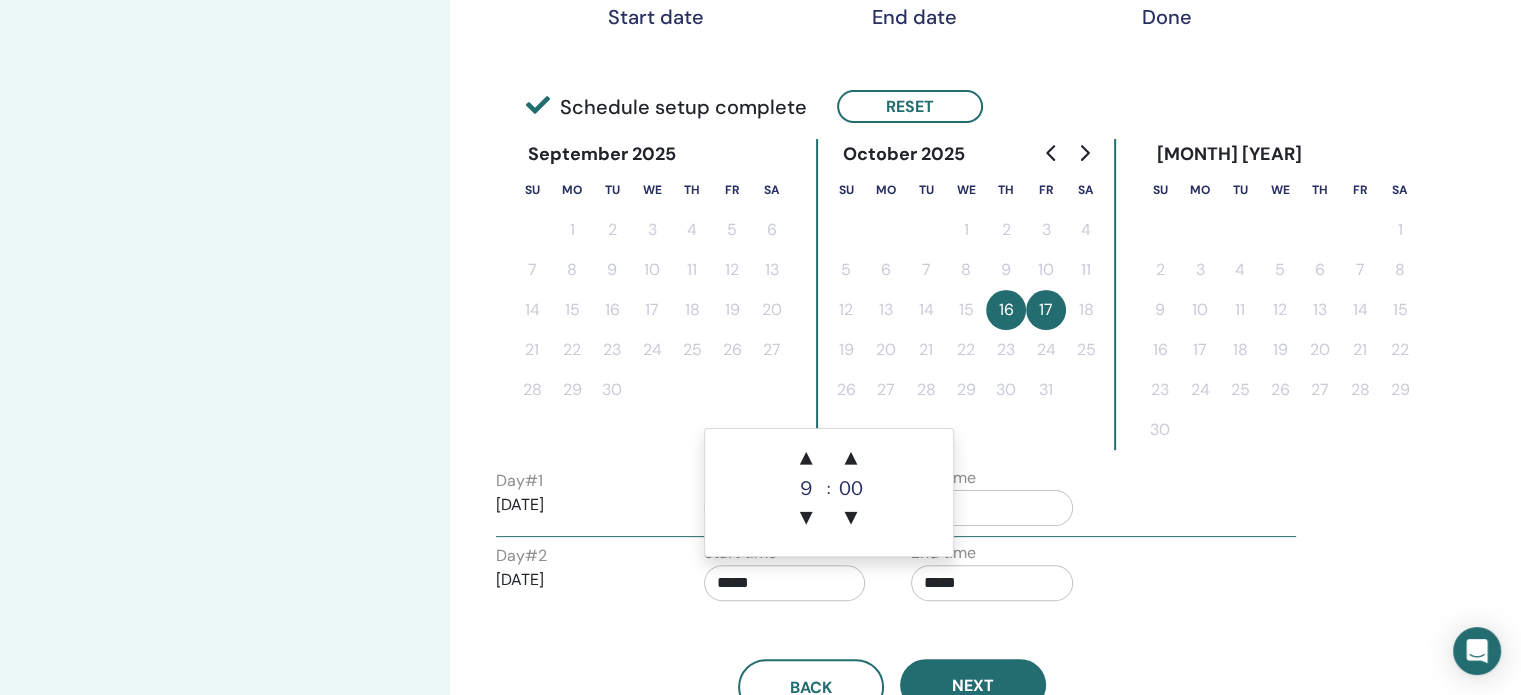 click on "*****" at bounding box center [785, 583] 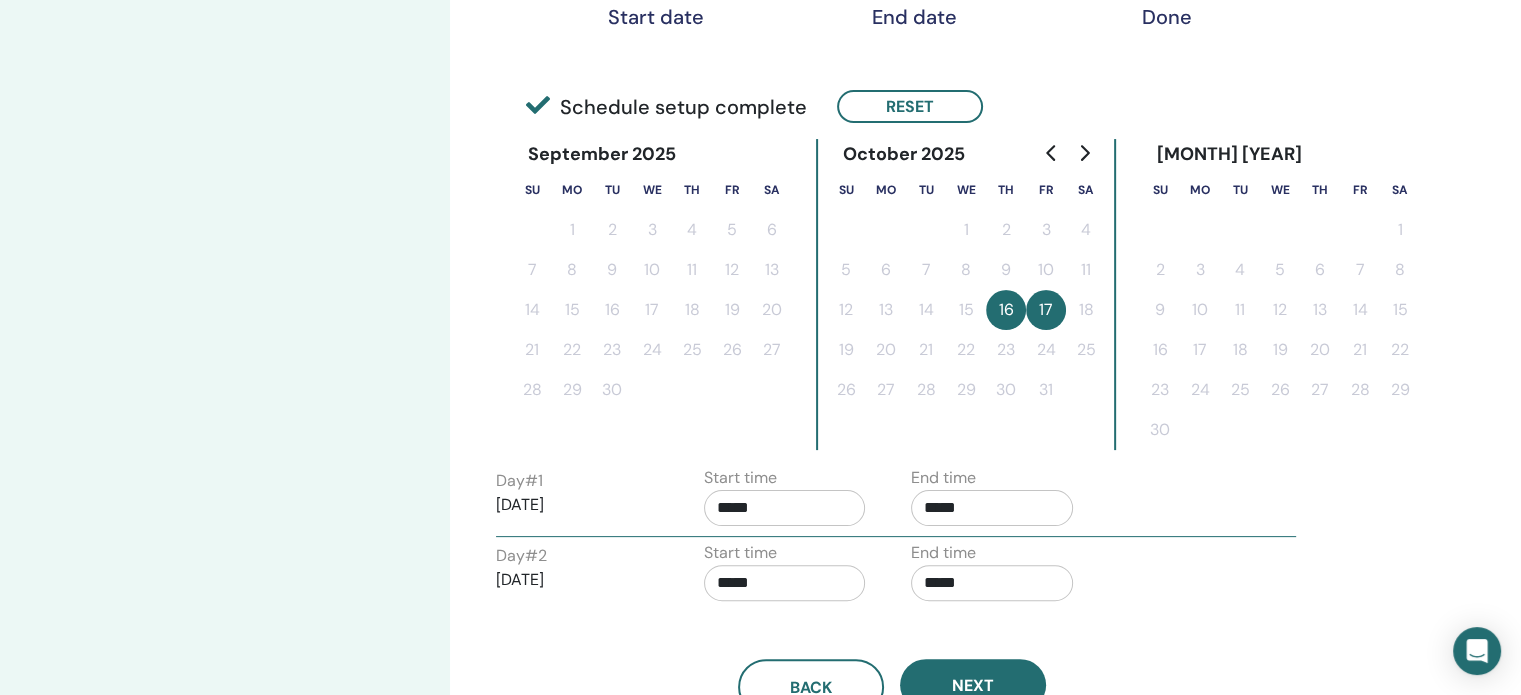 click on "Day  # 2 2025/10/17 Start time ***** End time *****" at bounding box center (896, 576) 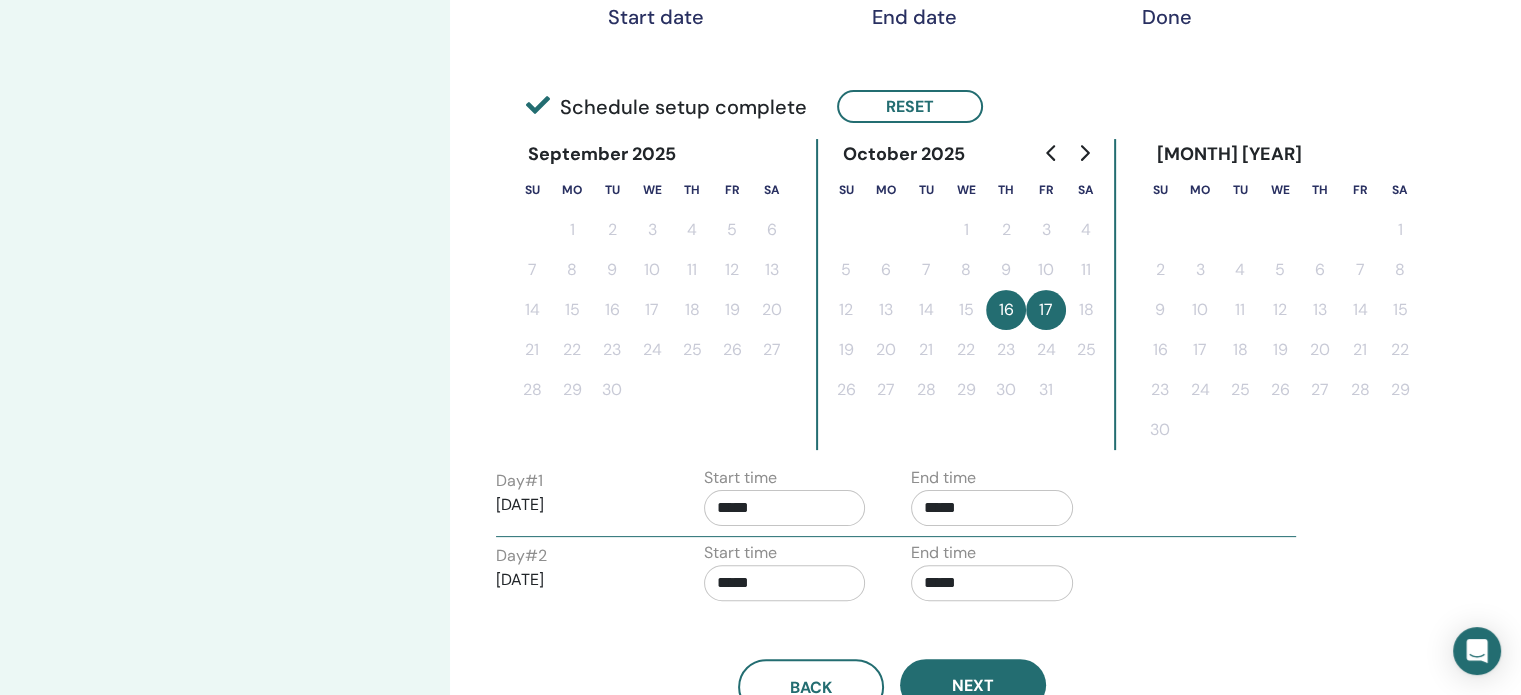 click on "*****" at bounding box center [992, 583] 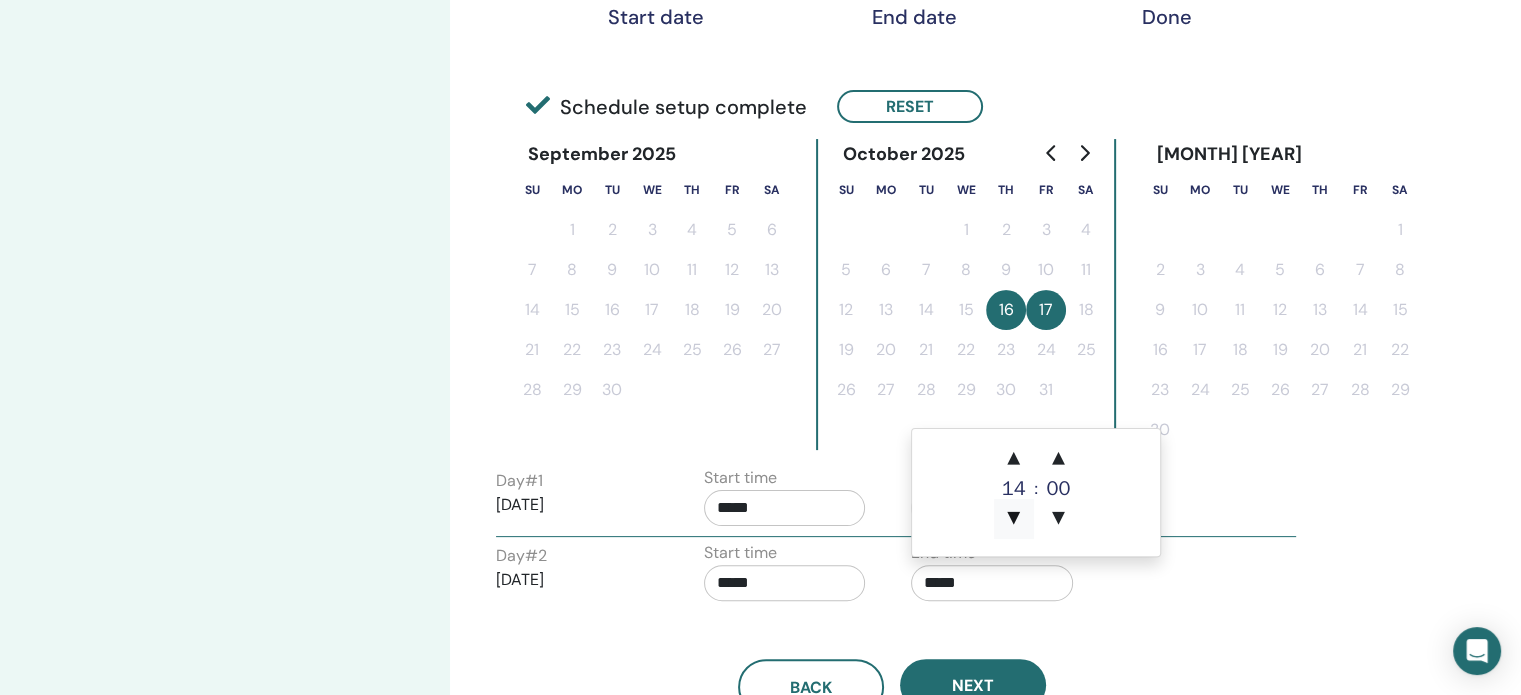 click on "▼" at bounding box center [1014, 519] 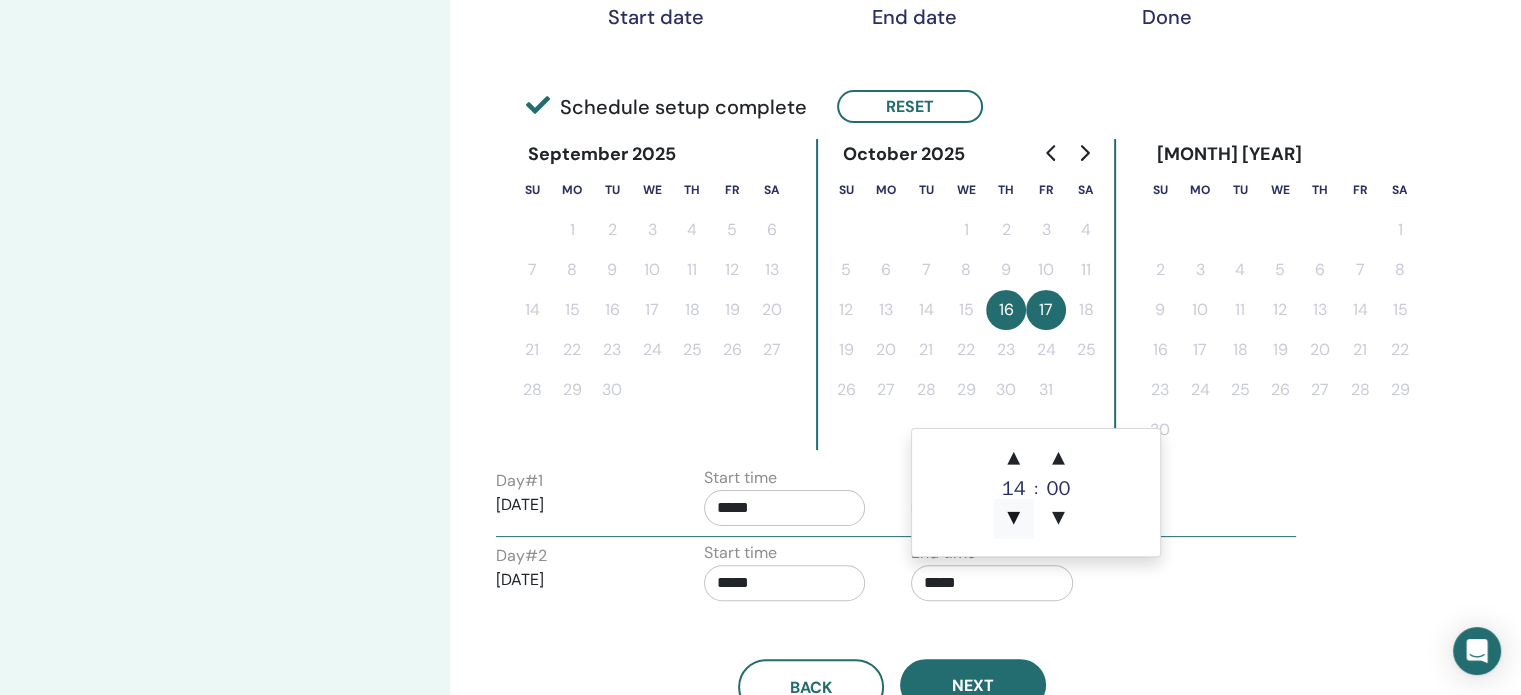 click on "▼" at bounding box center [1014, 519] 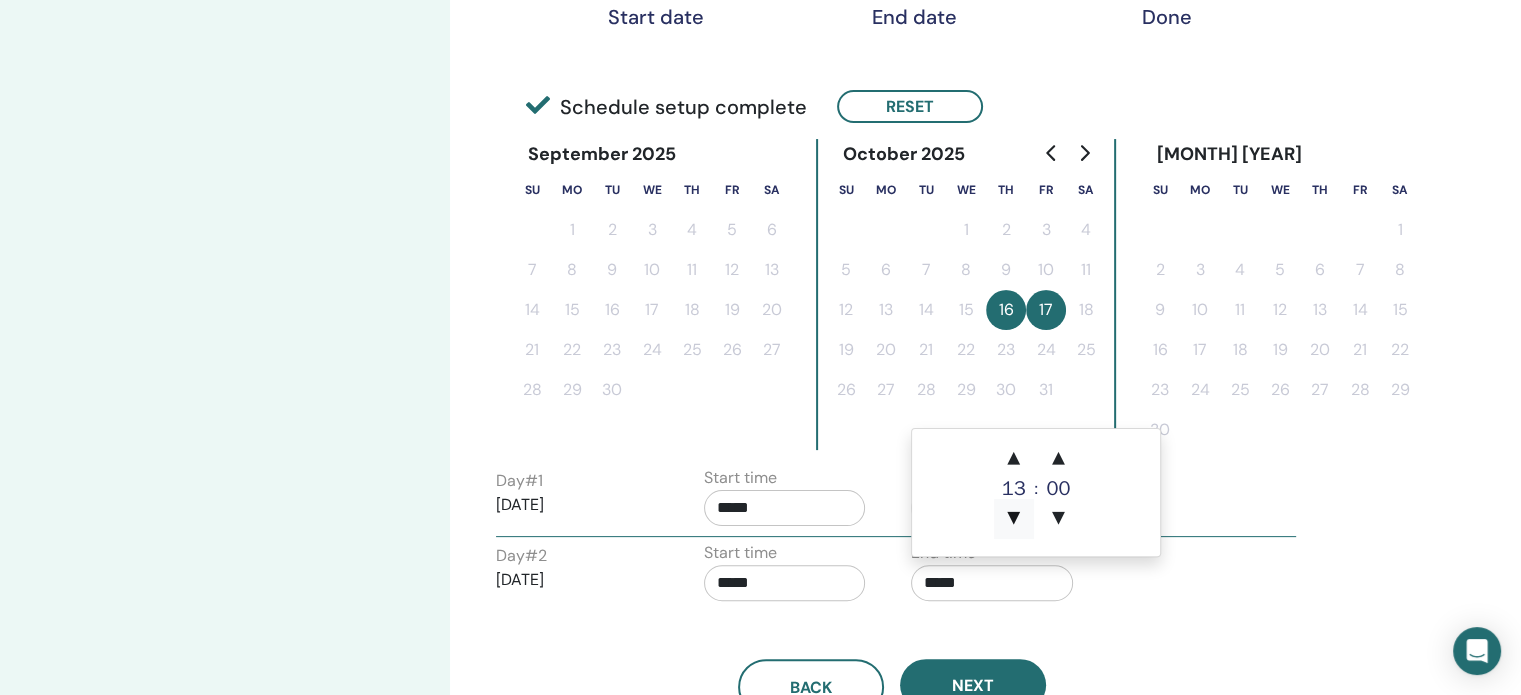 click on "▼" at bounding box center (1014, 519) 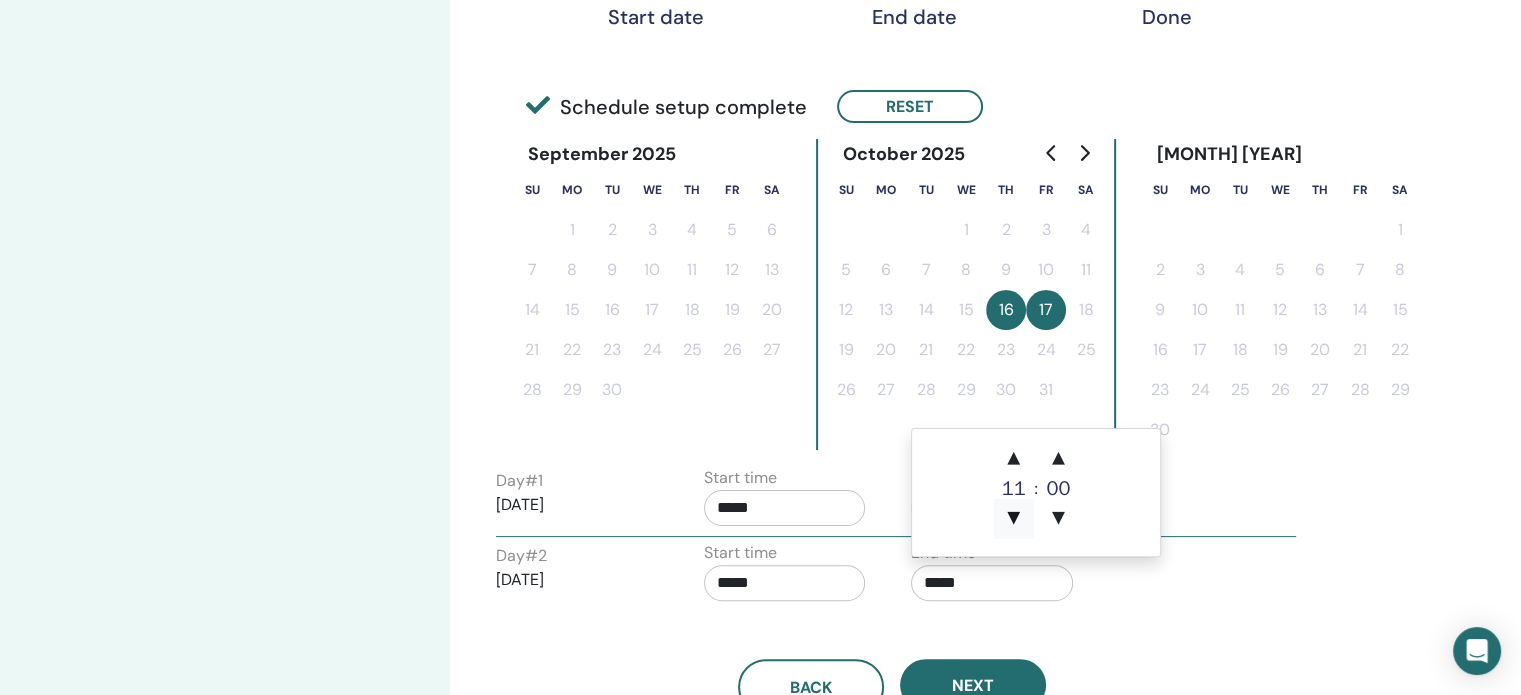 click on "▼" at bounding box center (1014, 519) 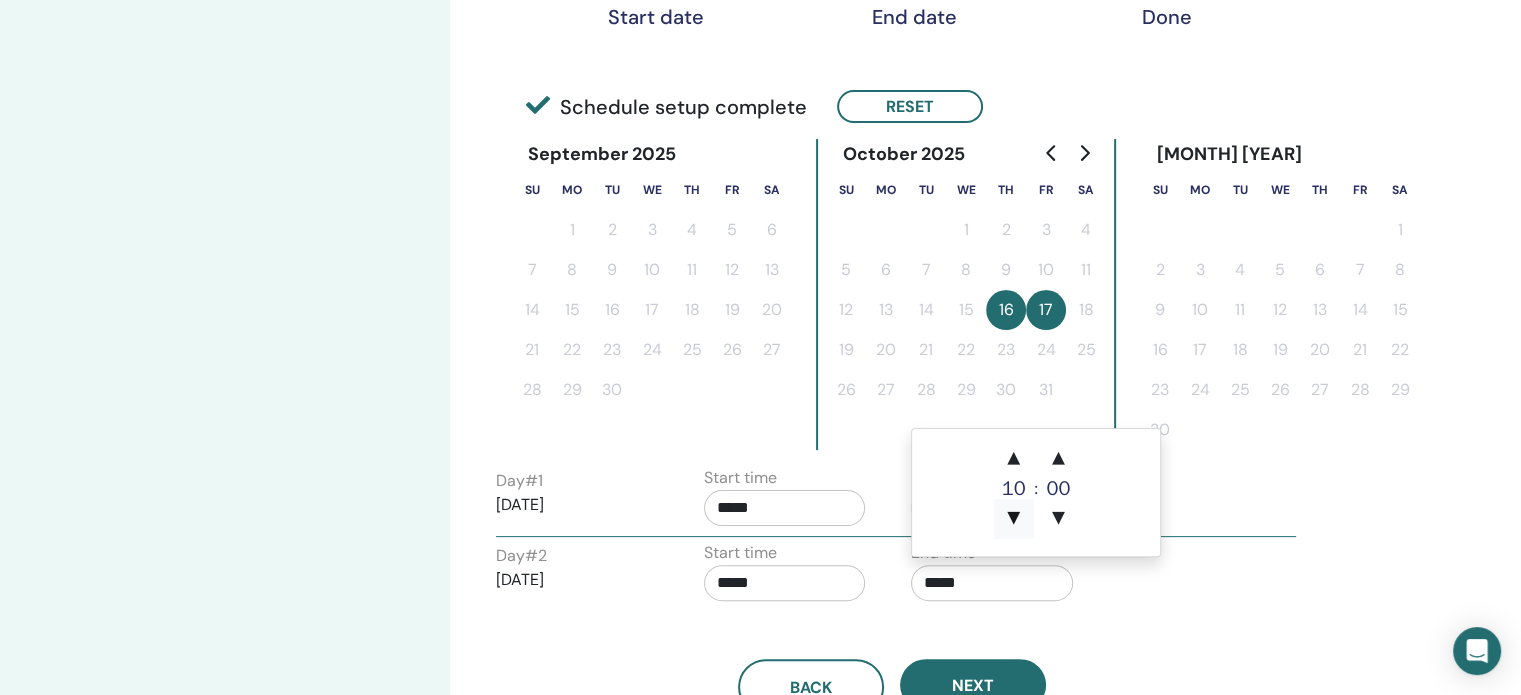click on "▼" at bounding box center (1014, 519) 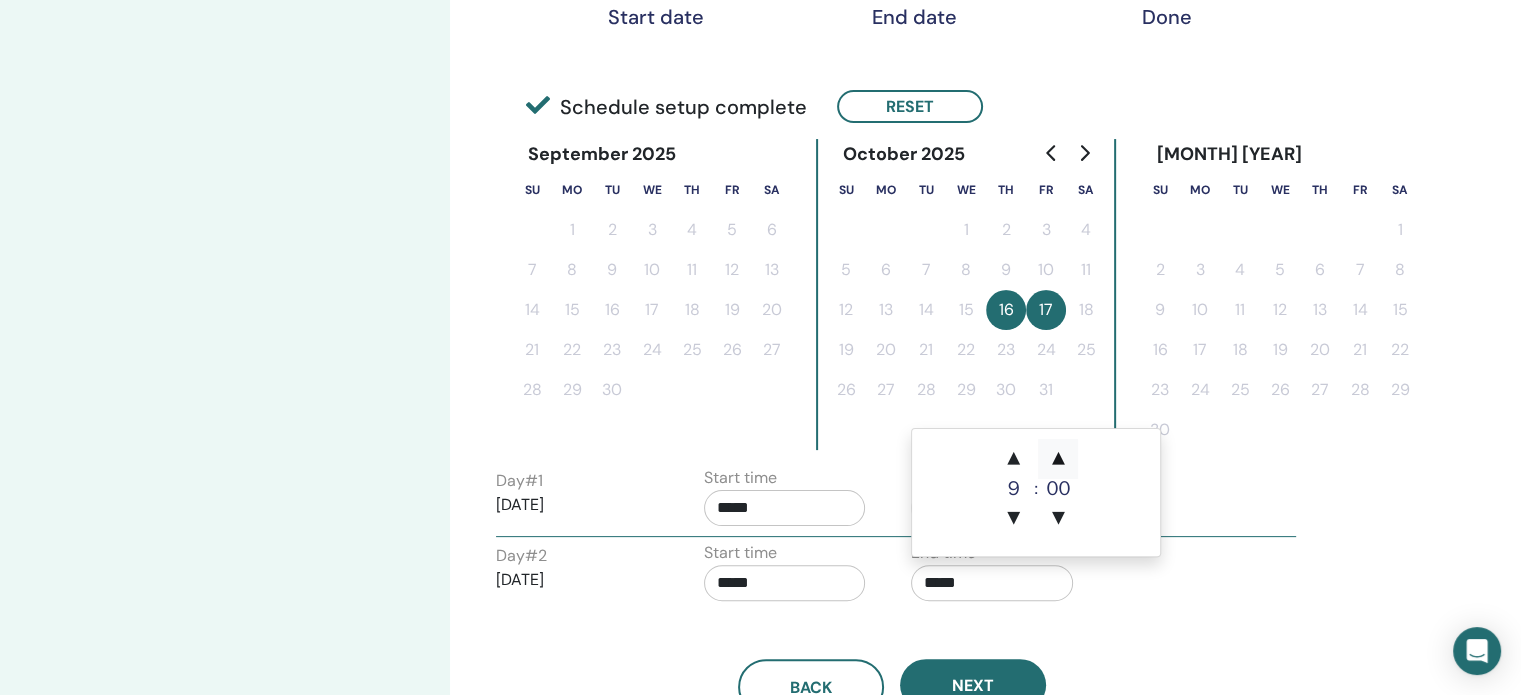 click on "▲" at bounding box center (1058, 459) 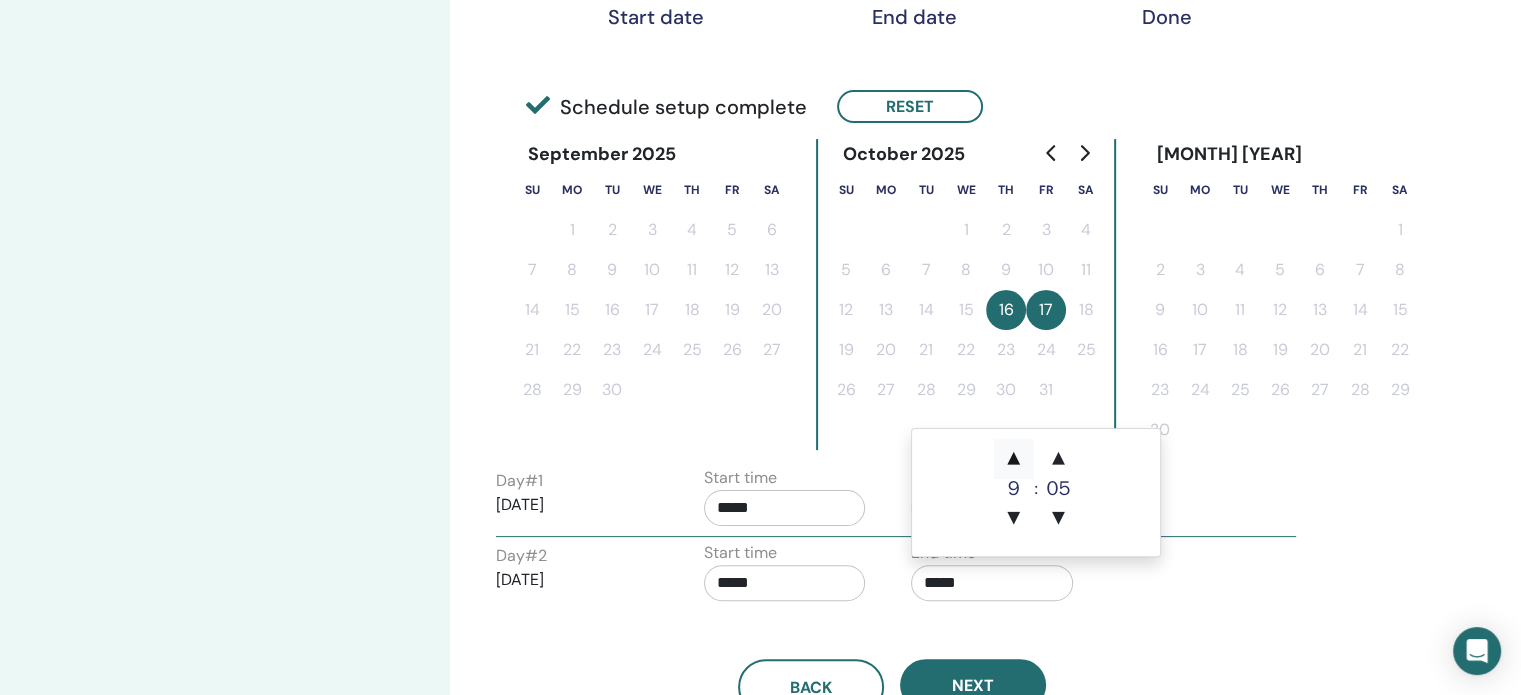 click on "▲" at bounding box center [1014, 459] 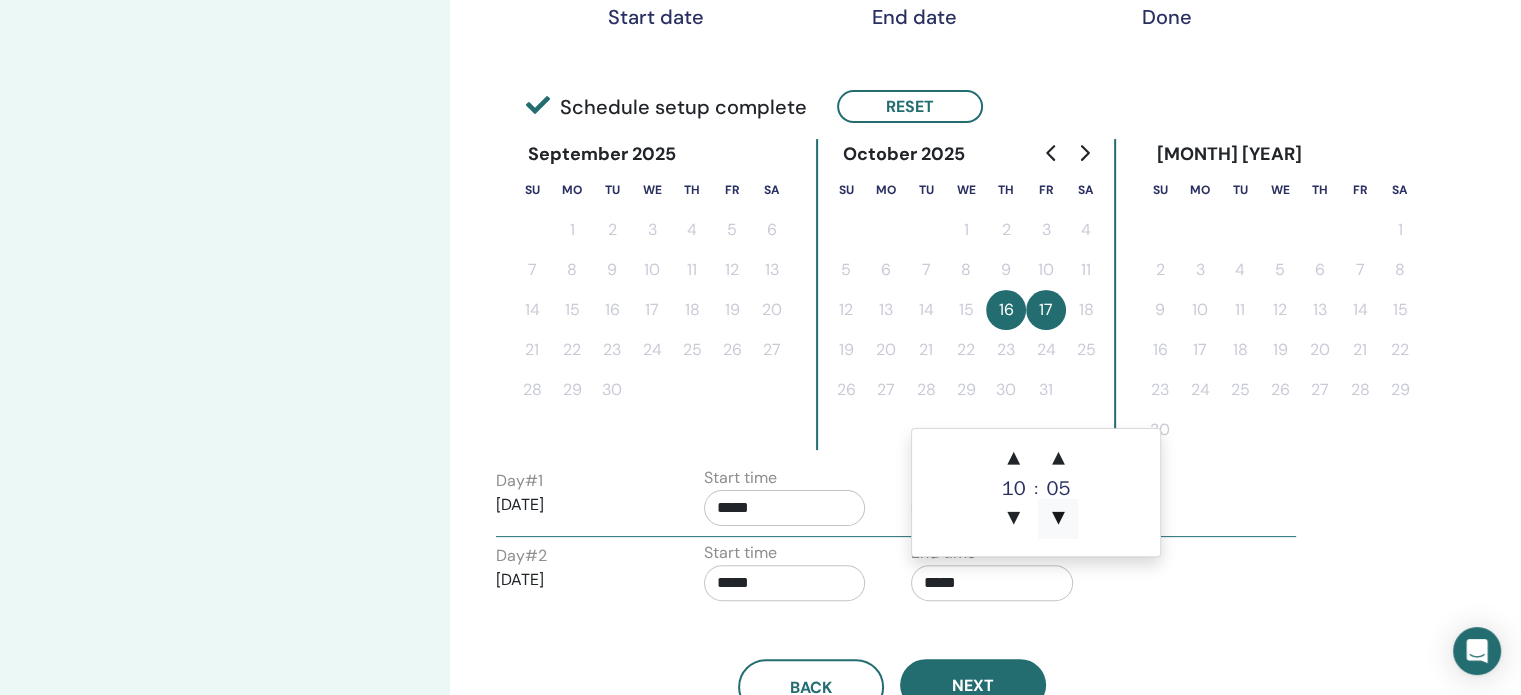 click on "▼" at bounding box center (1058, 519) 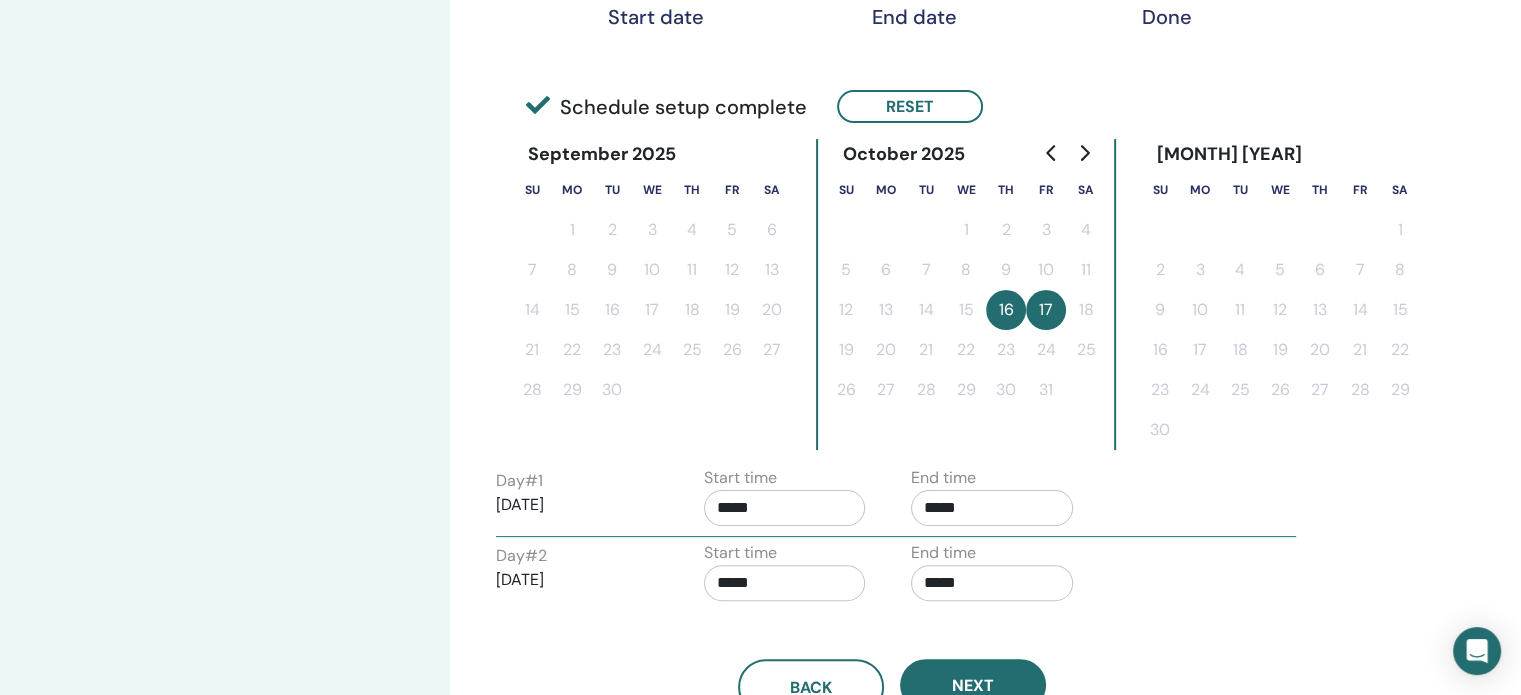 click on "Back Next" at bounding box center [892, 663] 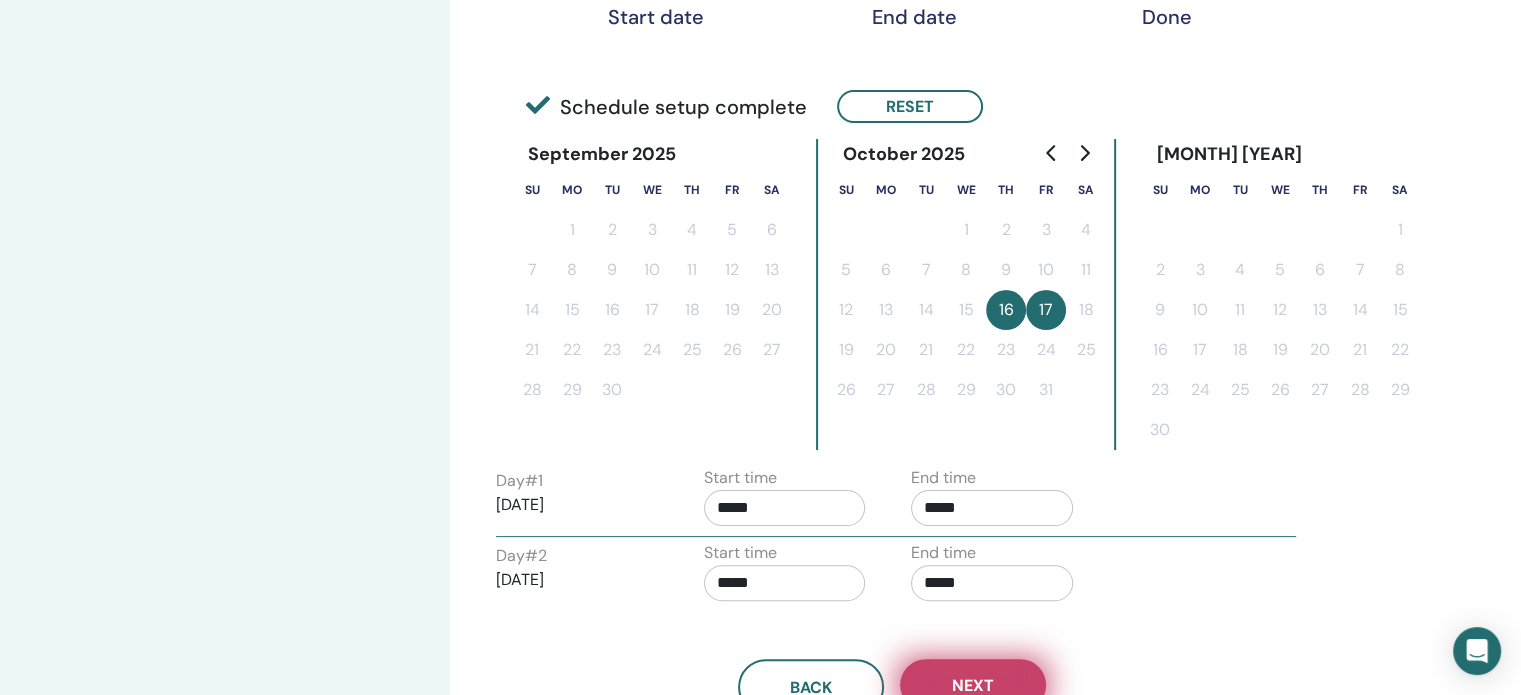 click on "Next" at bounding box center (973, 685) 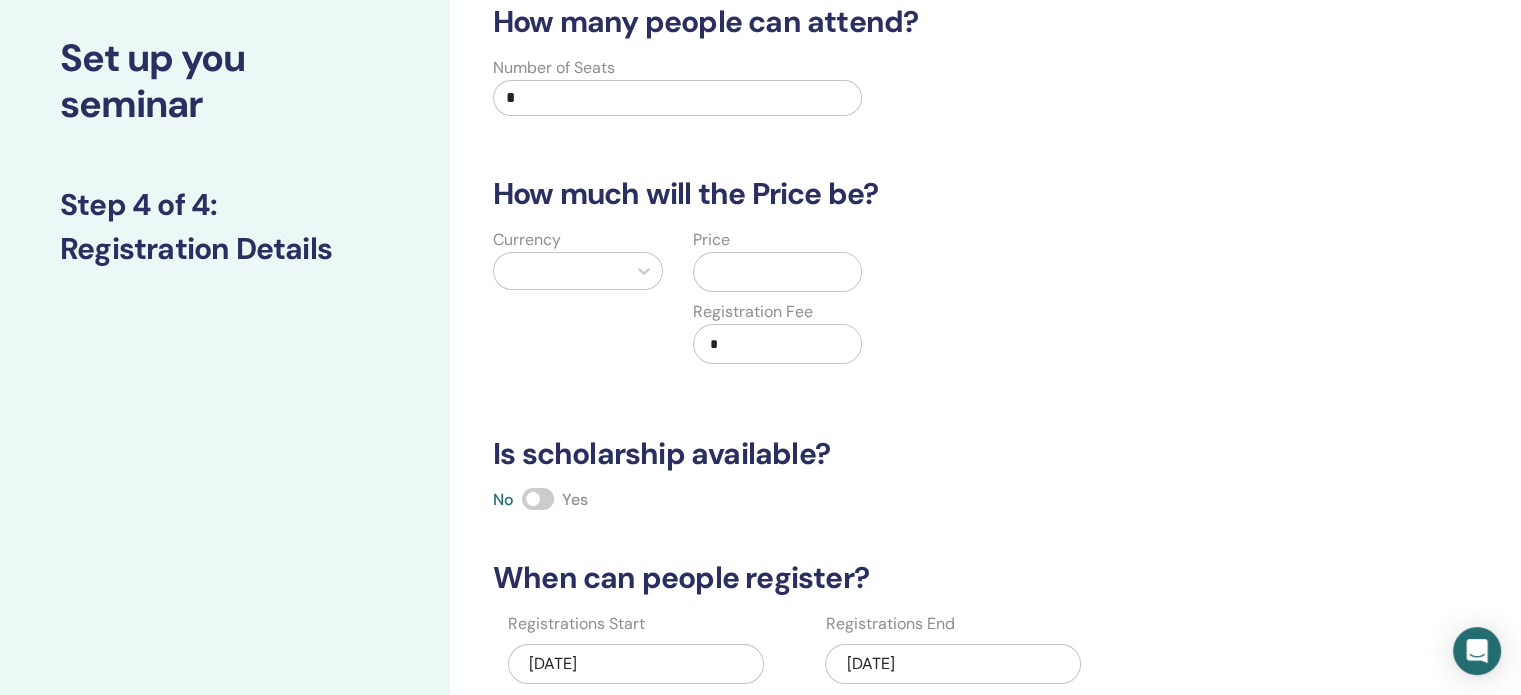 scroll, scrollTop: 0, scrollLeft: 0, axis: both 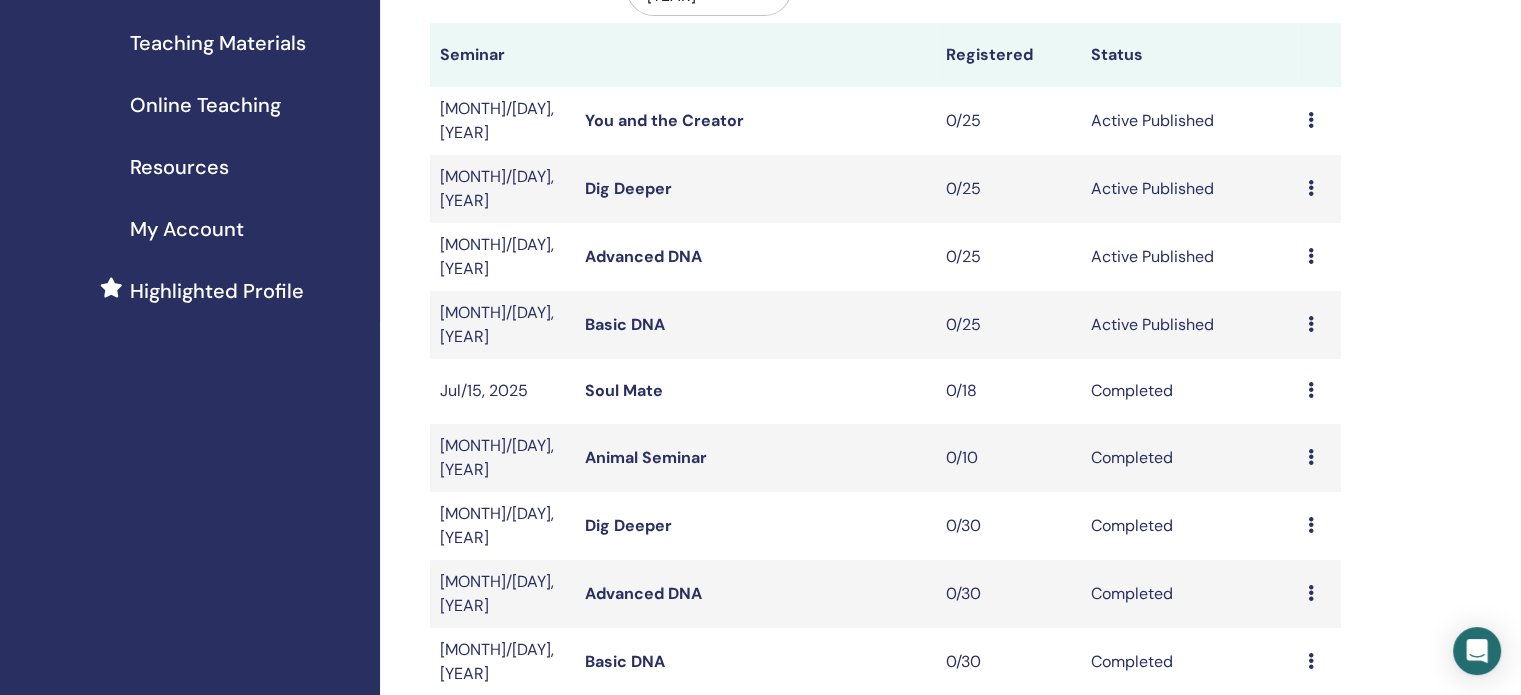 click on "Animal Seminar" at bounding box center [646, 457] 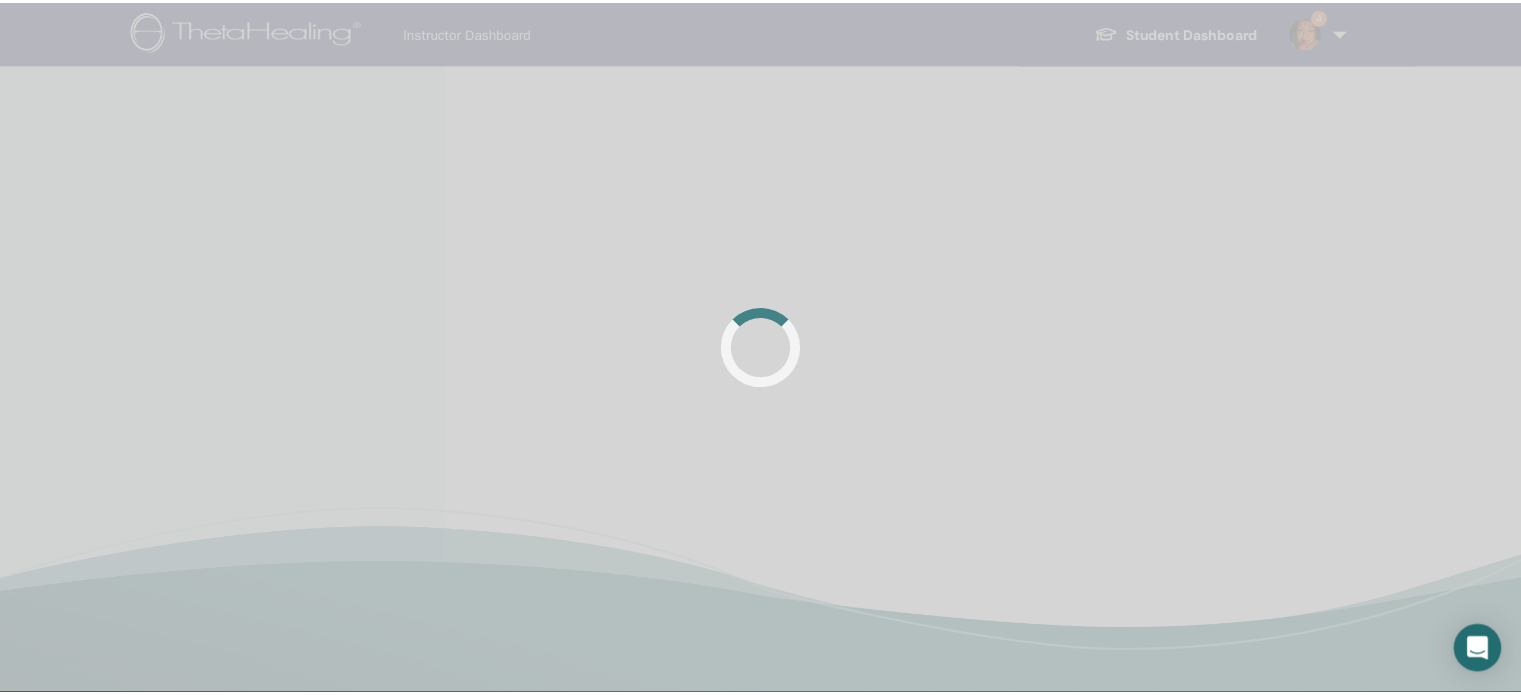 scroll, scrollTop: 0, scrollLeft: 0, axis: both 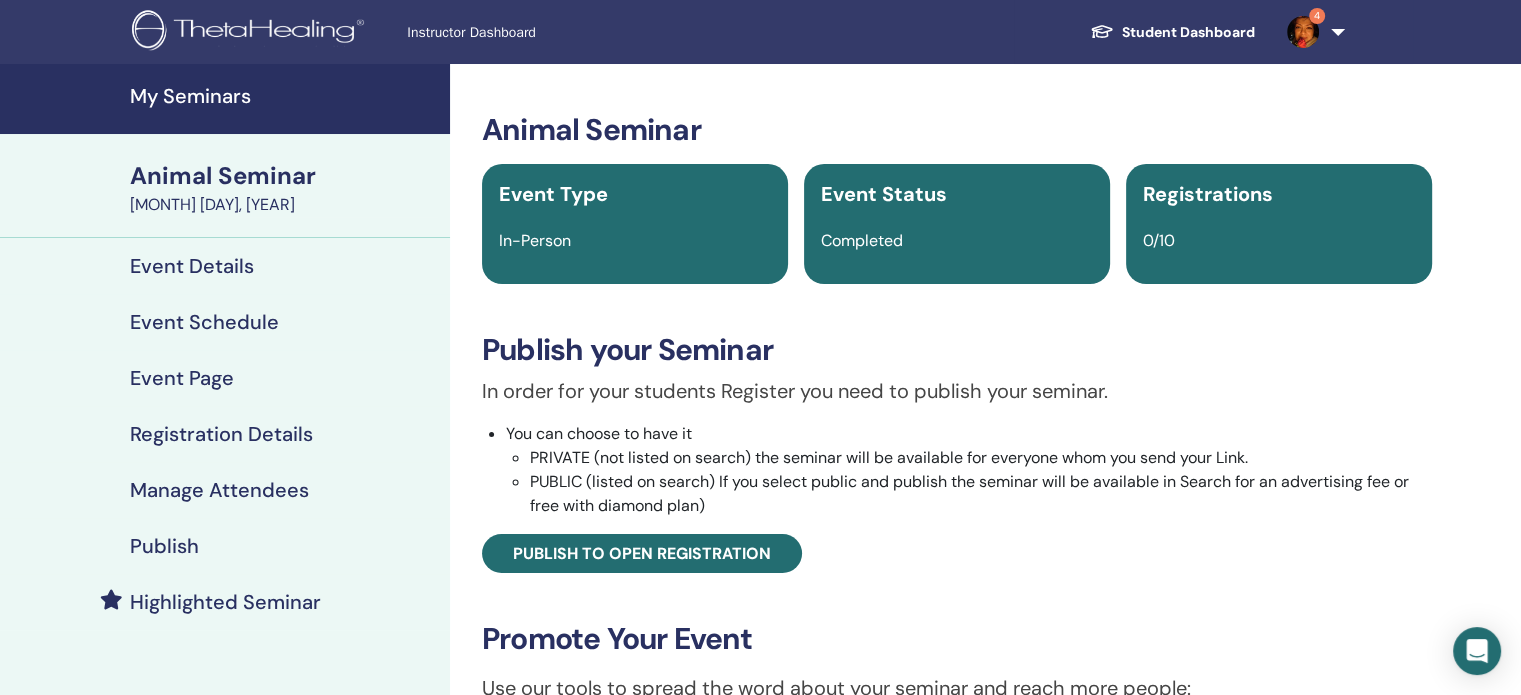 click on "Registration Details" at bounding box center [221, 434] 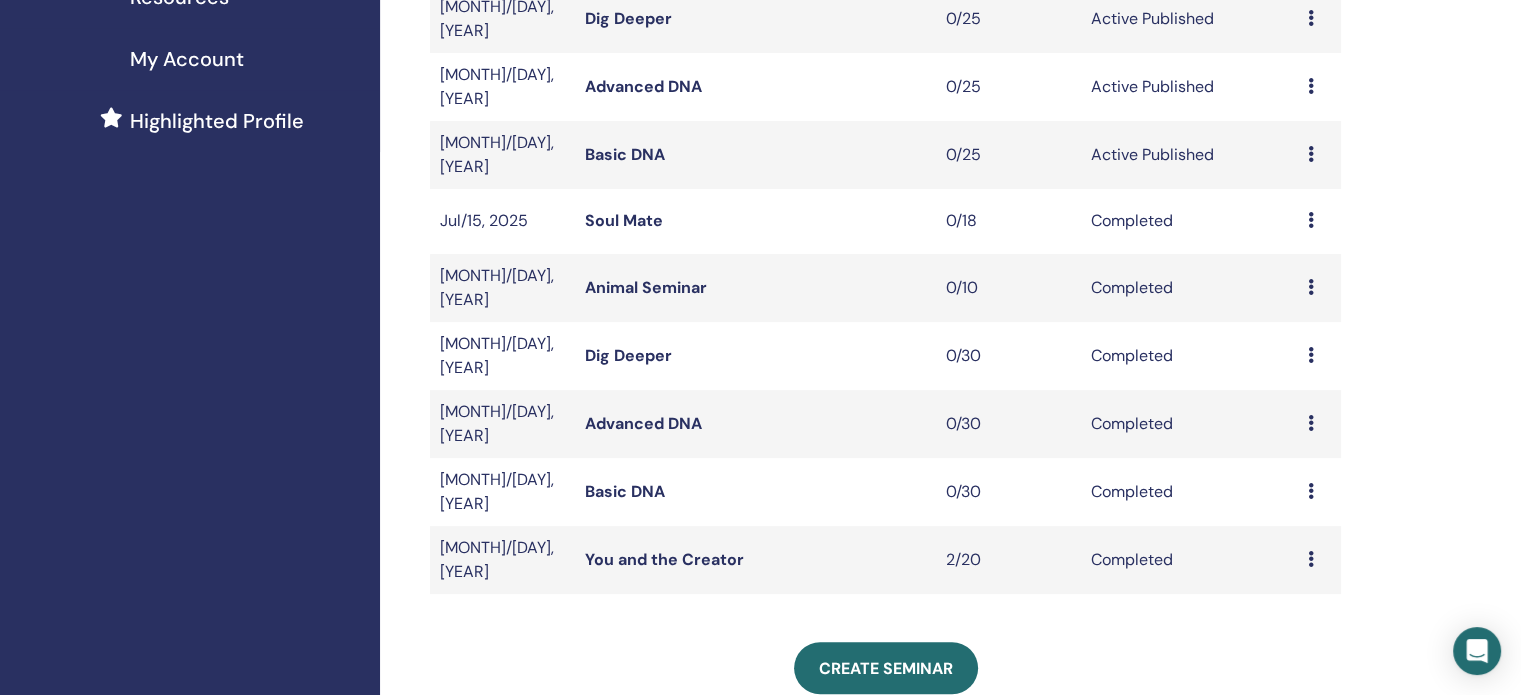 scroll, scrollTop: 476, scrollLeft: 0, axis: vertical 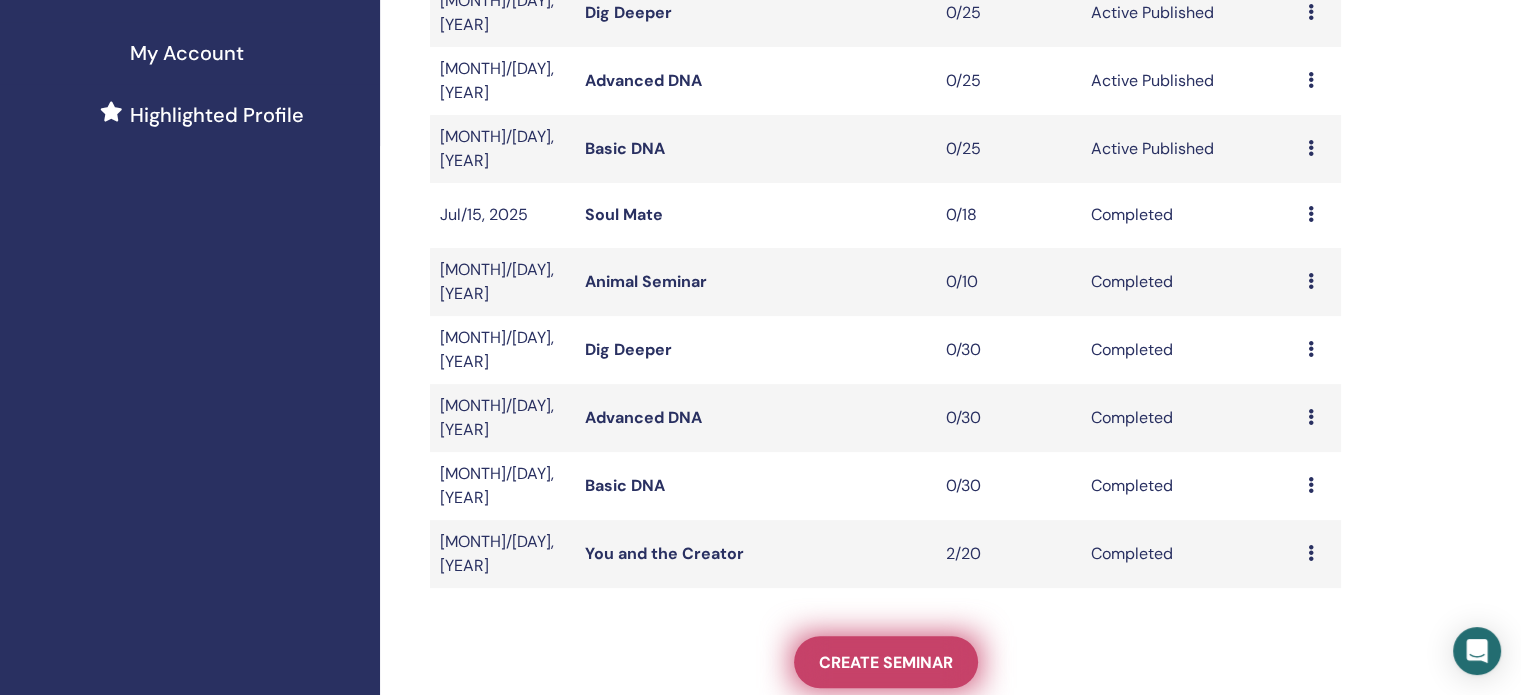 click on "Create seminar" at bounding box center [886, 662] 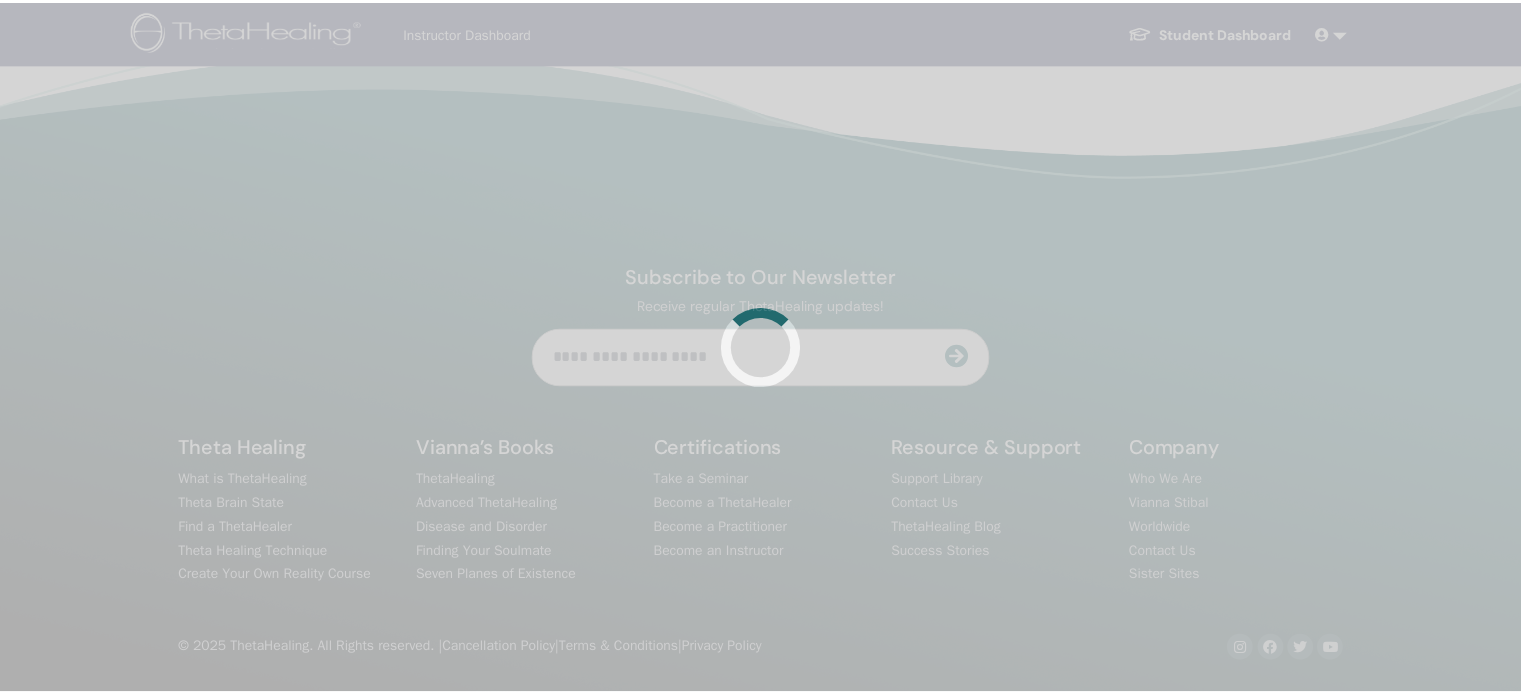 scroll, scrollTop: 0, scrollLeft: 0, axis: both 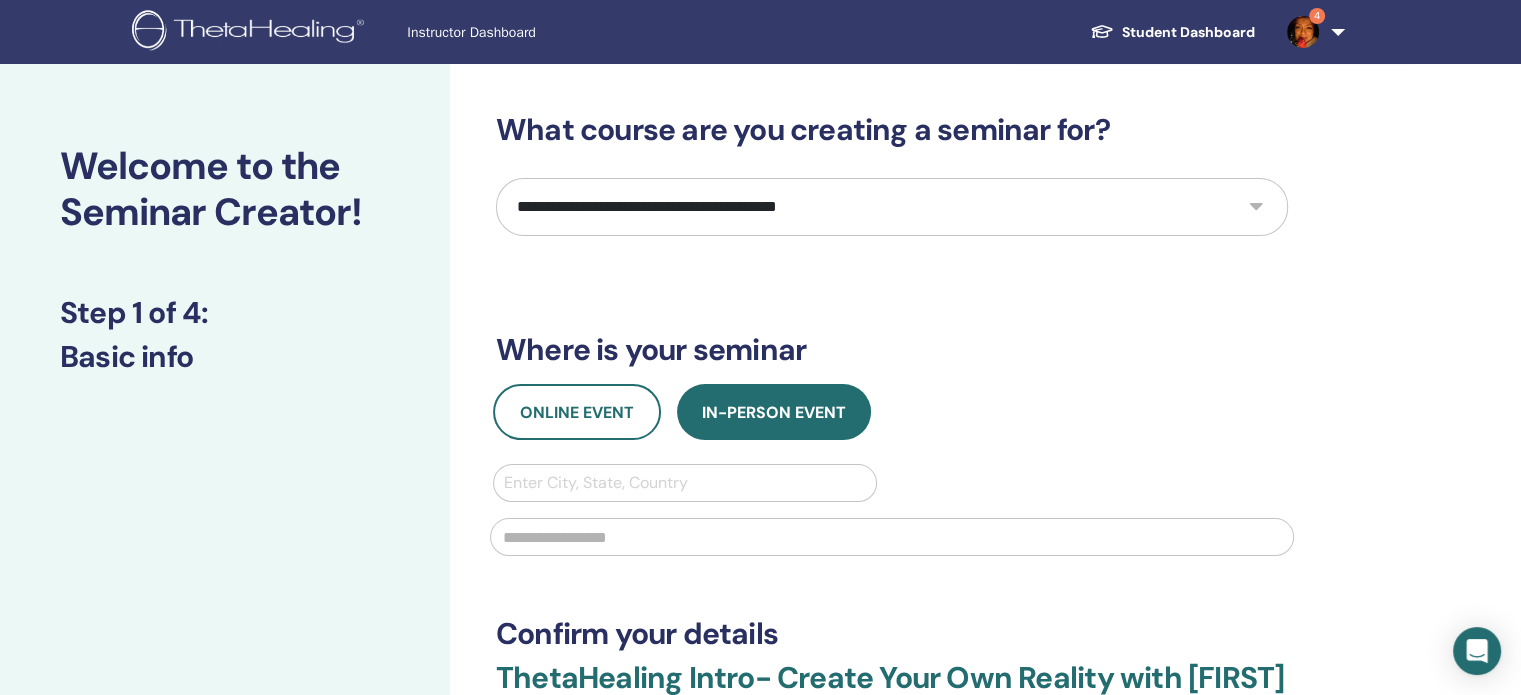 click on "**********" at bounding box center (892, 207) 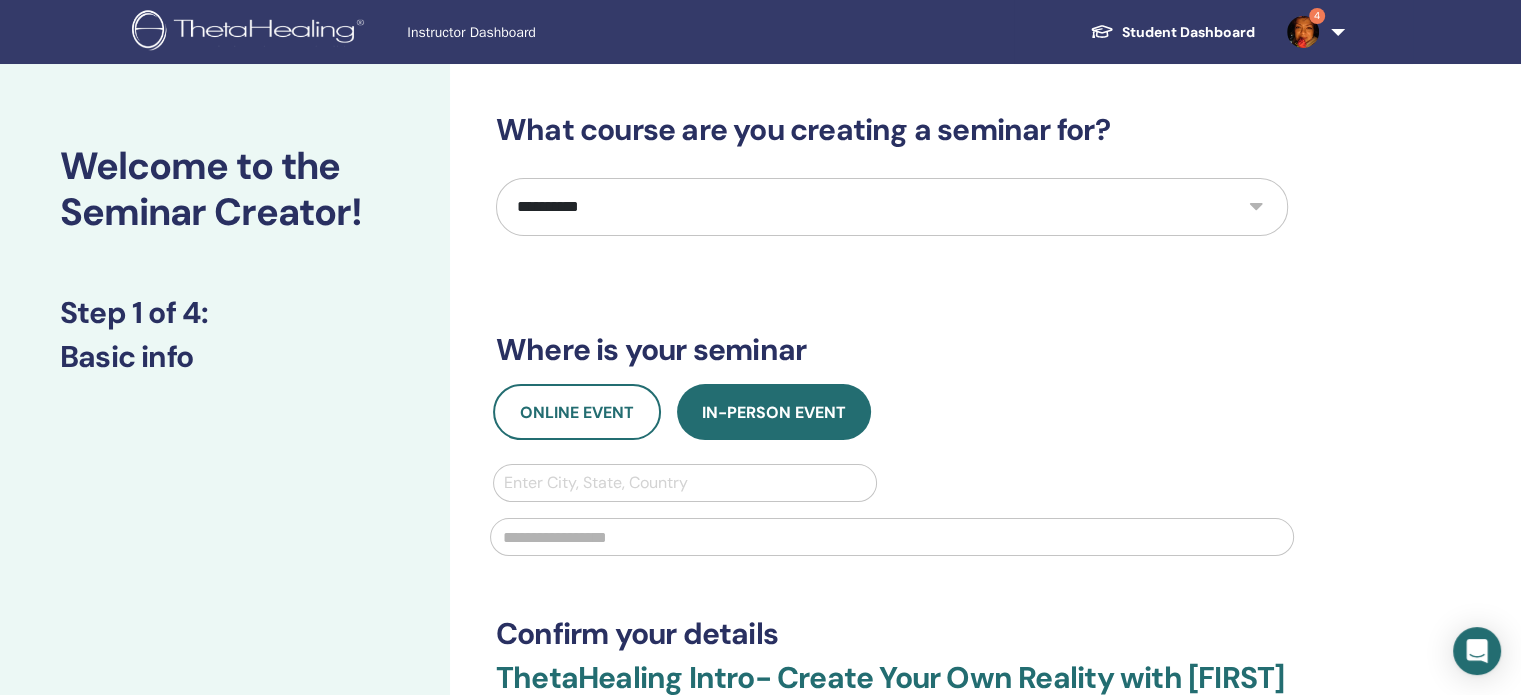 click on "**********" at bounding box center [892, 207] 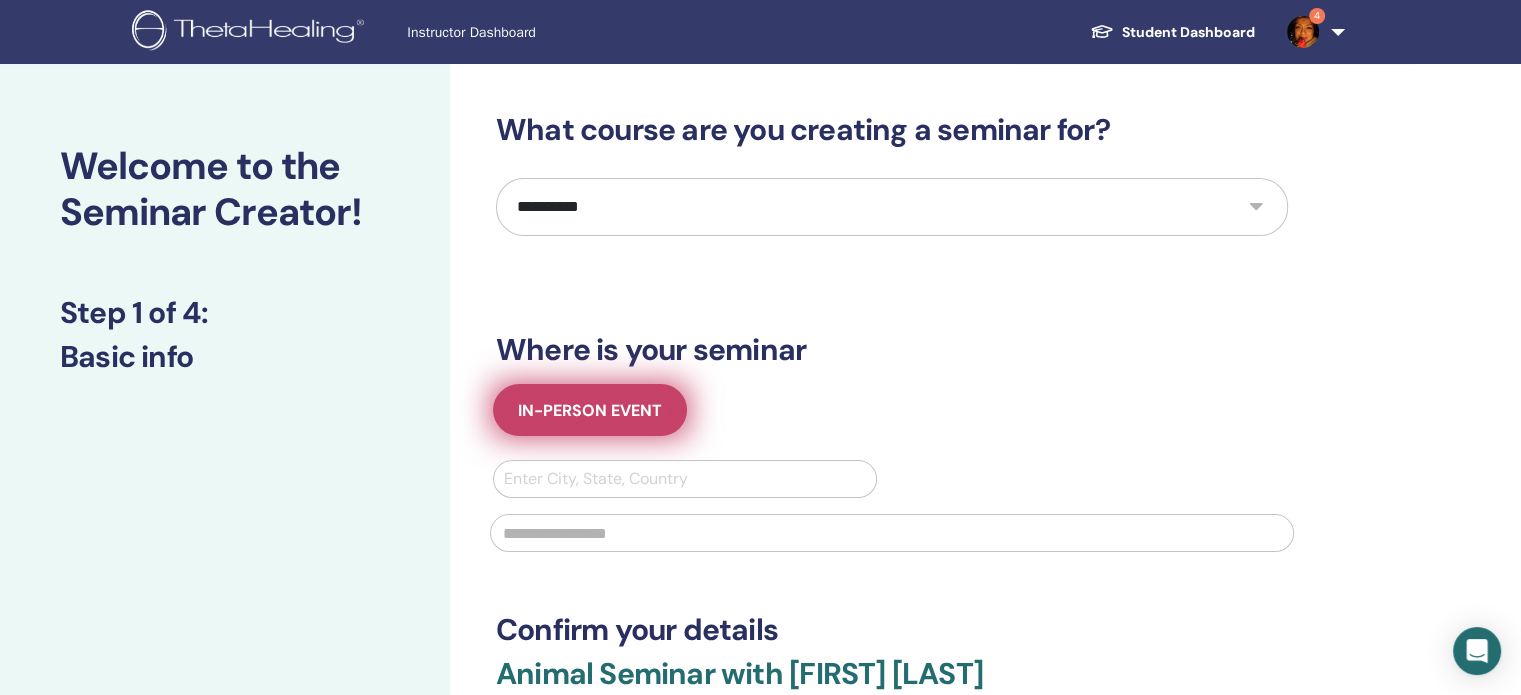 click on "In-Person Event" at bounding box center [590, 410] 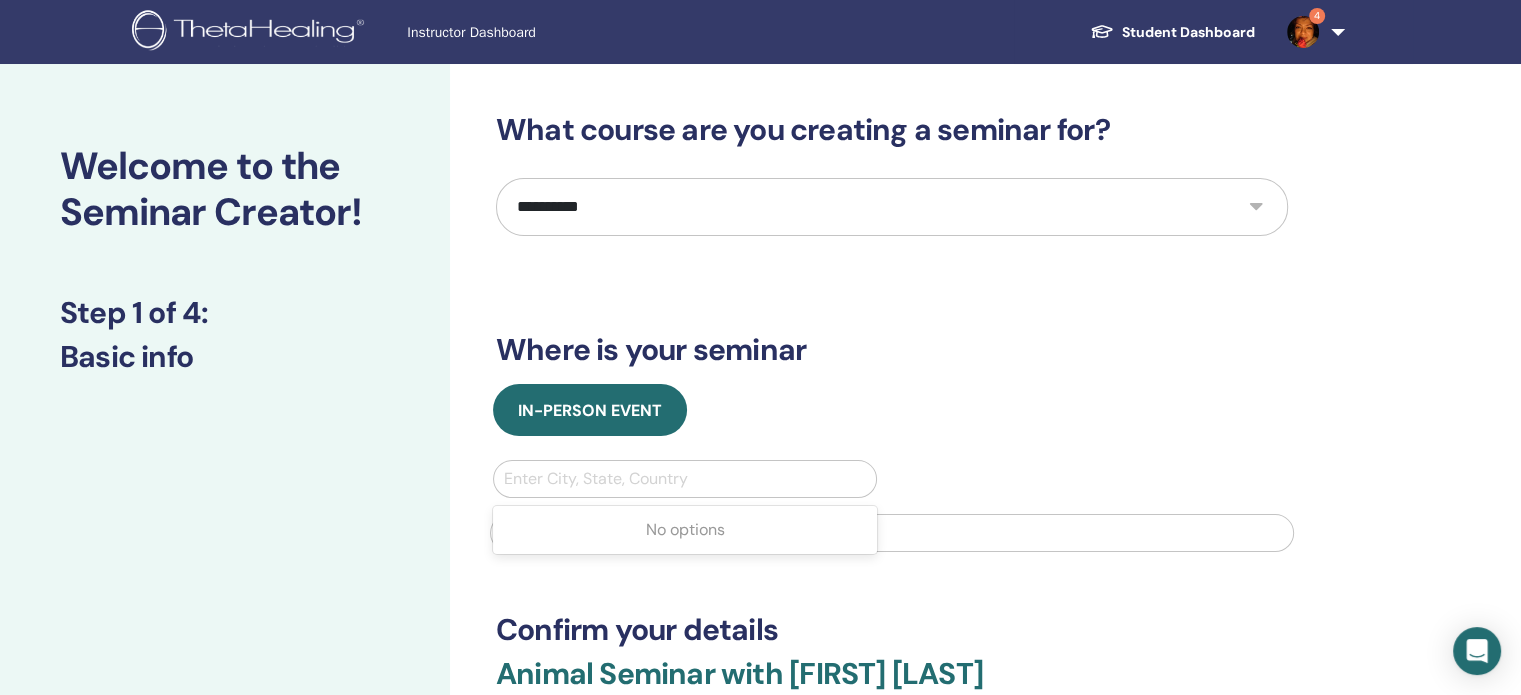 click at bounding box center [685, 479] 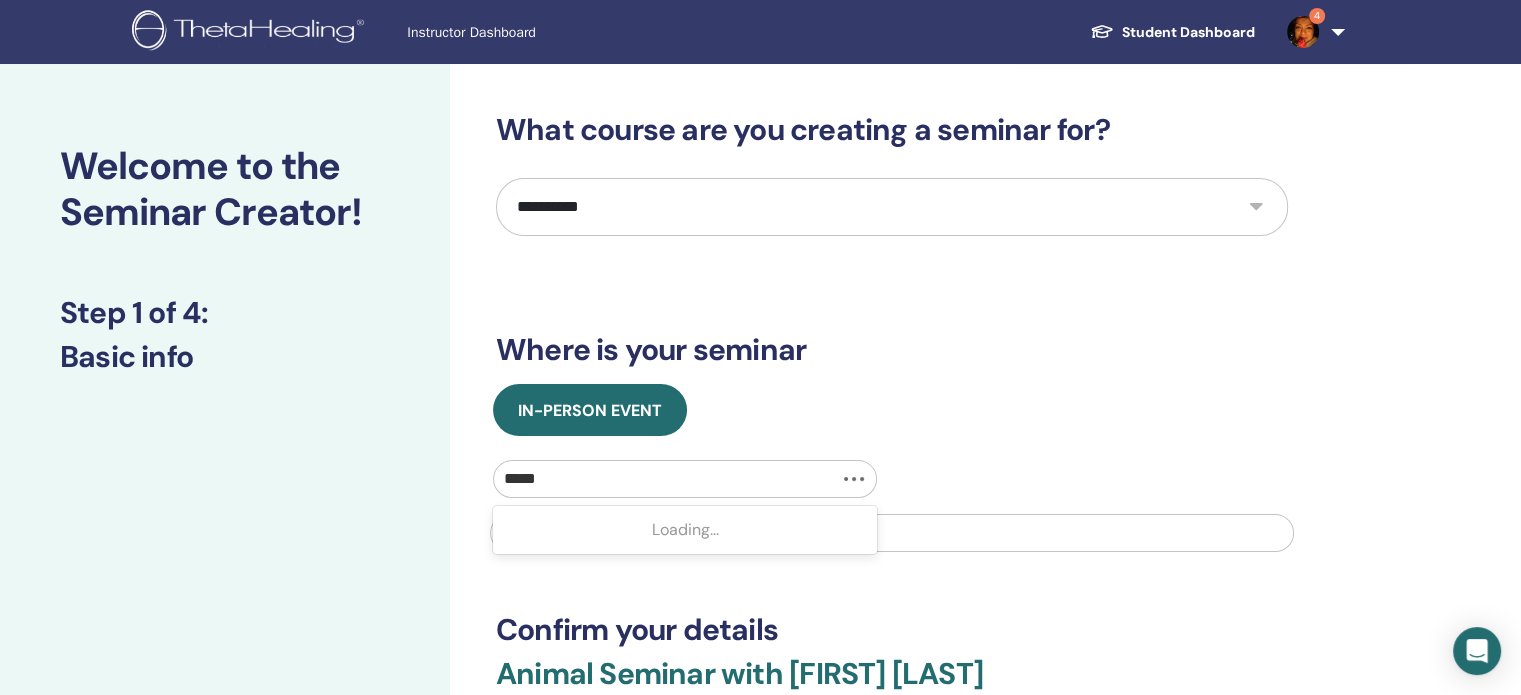type on "******" 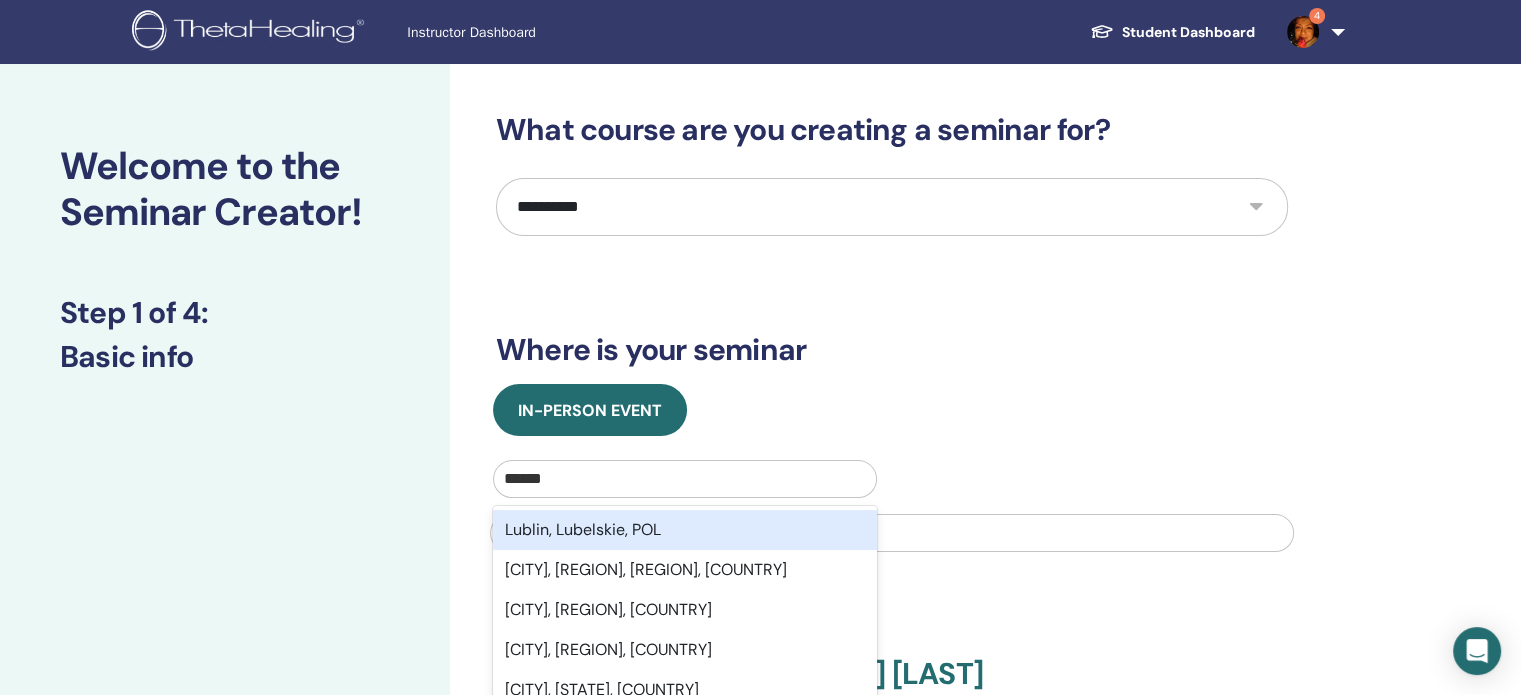 click on "Lublin, Lubelskie, POL" at bounding box center [685, 530] 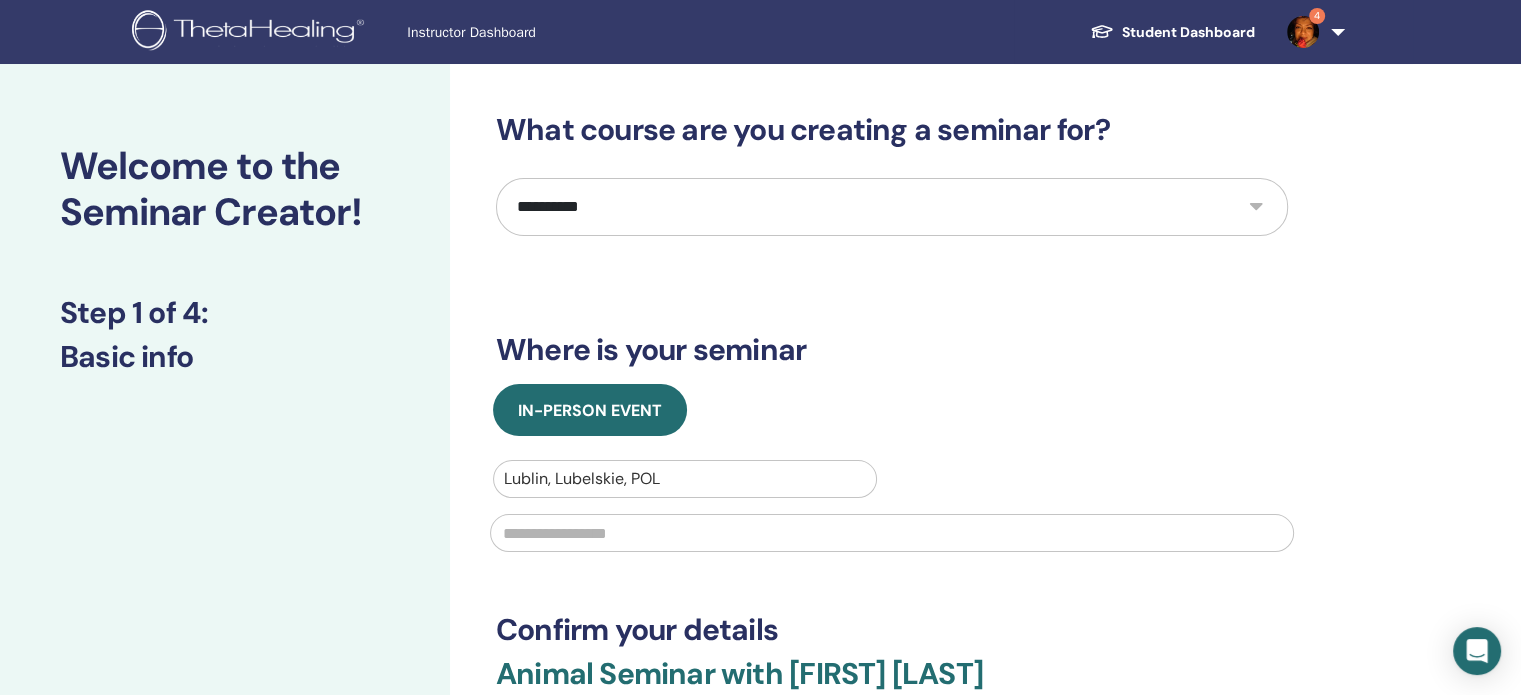 click at bounding box center (892, 533) 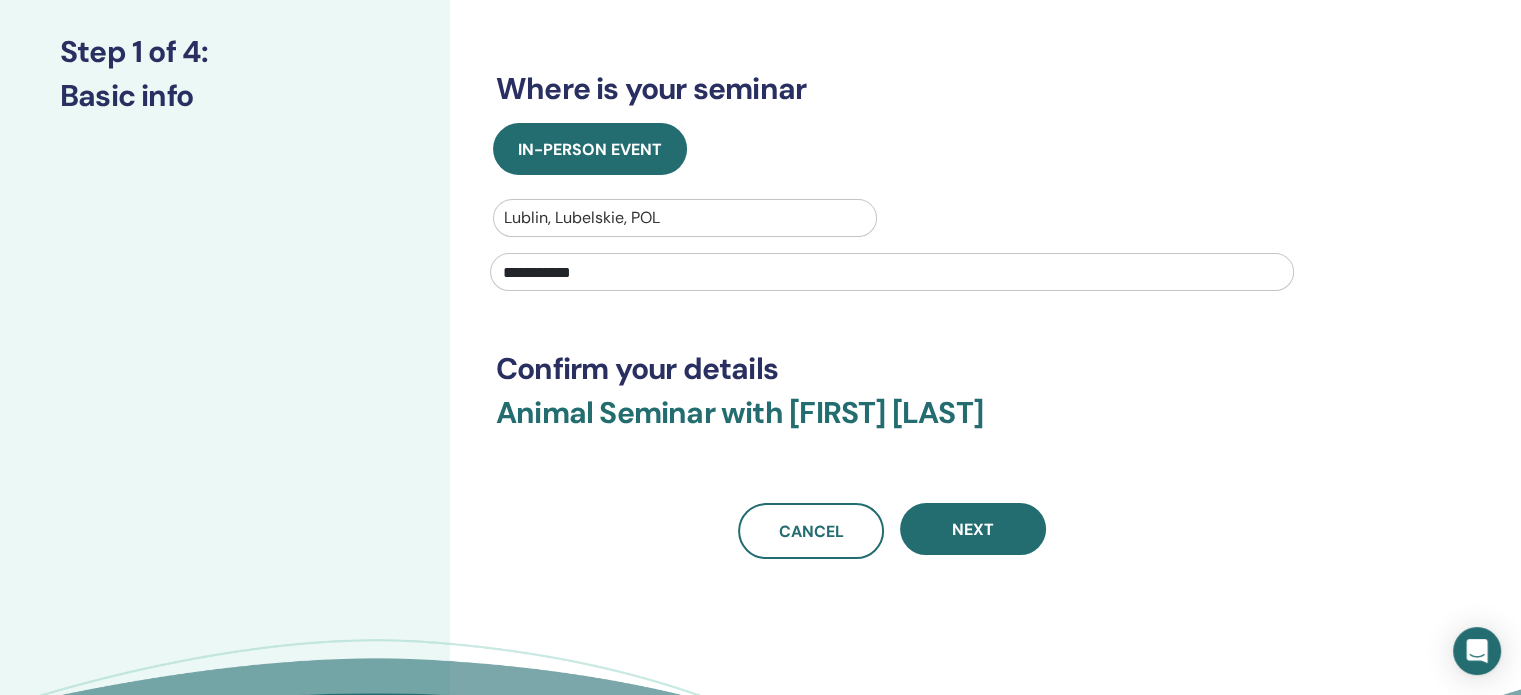 scroll, scrollTop: 300, scrollLeft: 0, axis: vertical 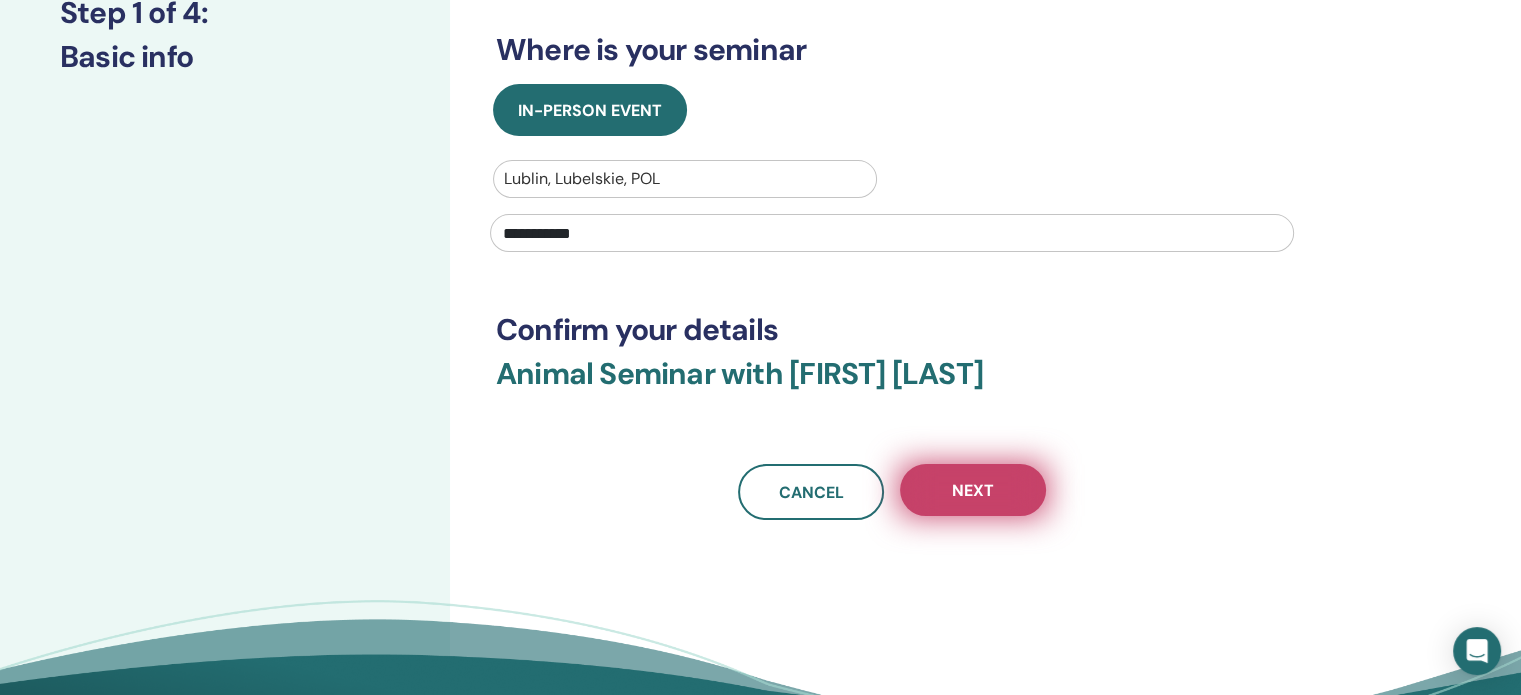 type on "**********" 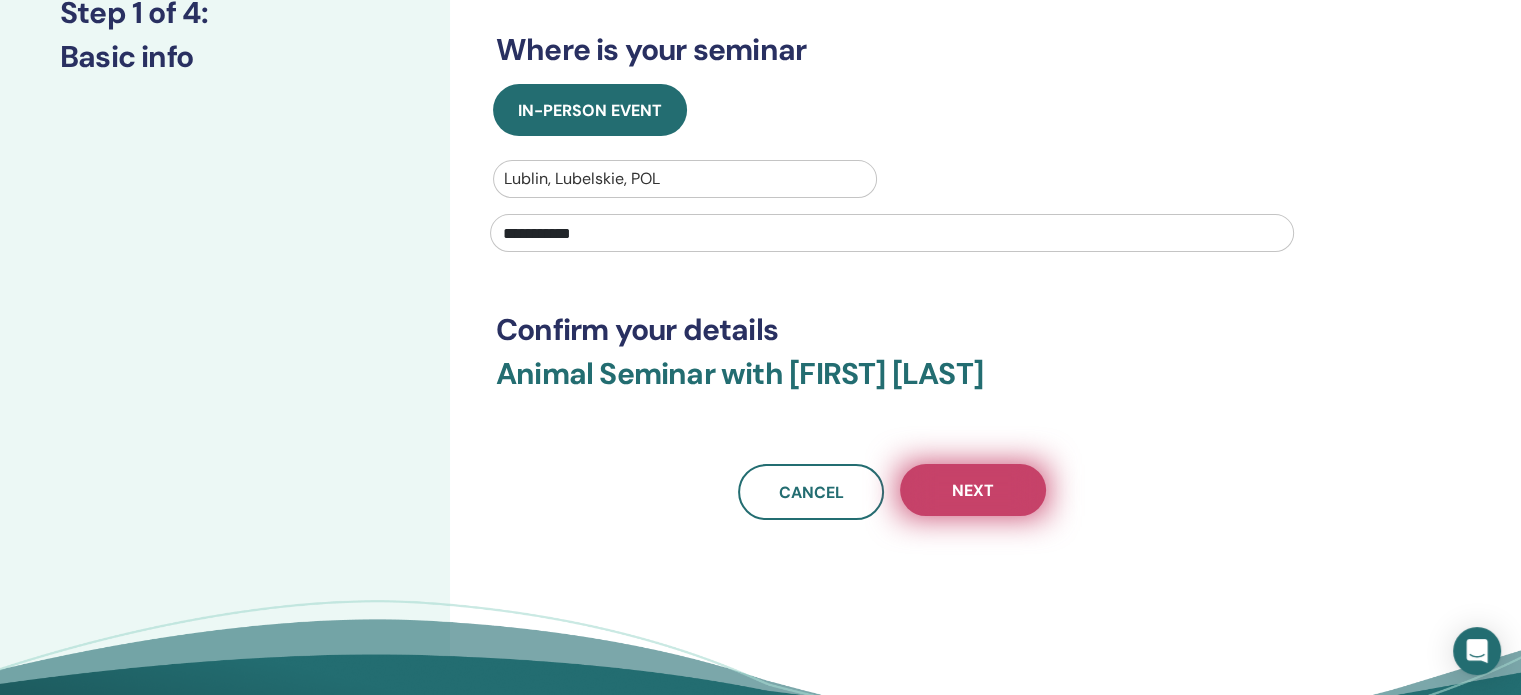 click on "Next" at bounding box center [973, 490] 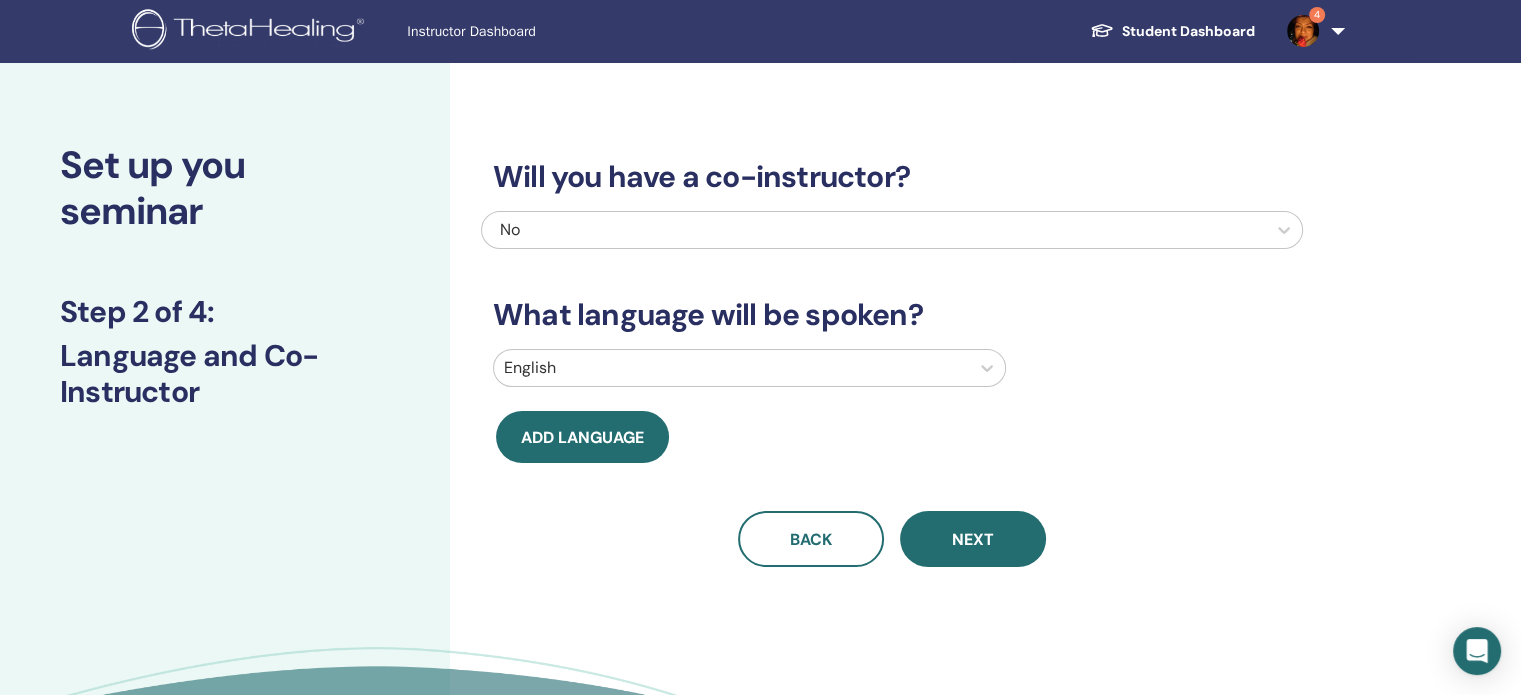 scroll, scrollTop: 0, scrollLeft: 0, axis: both 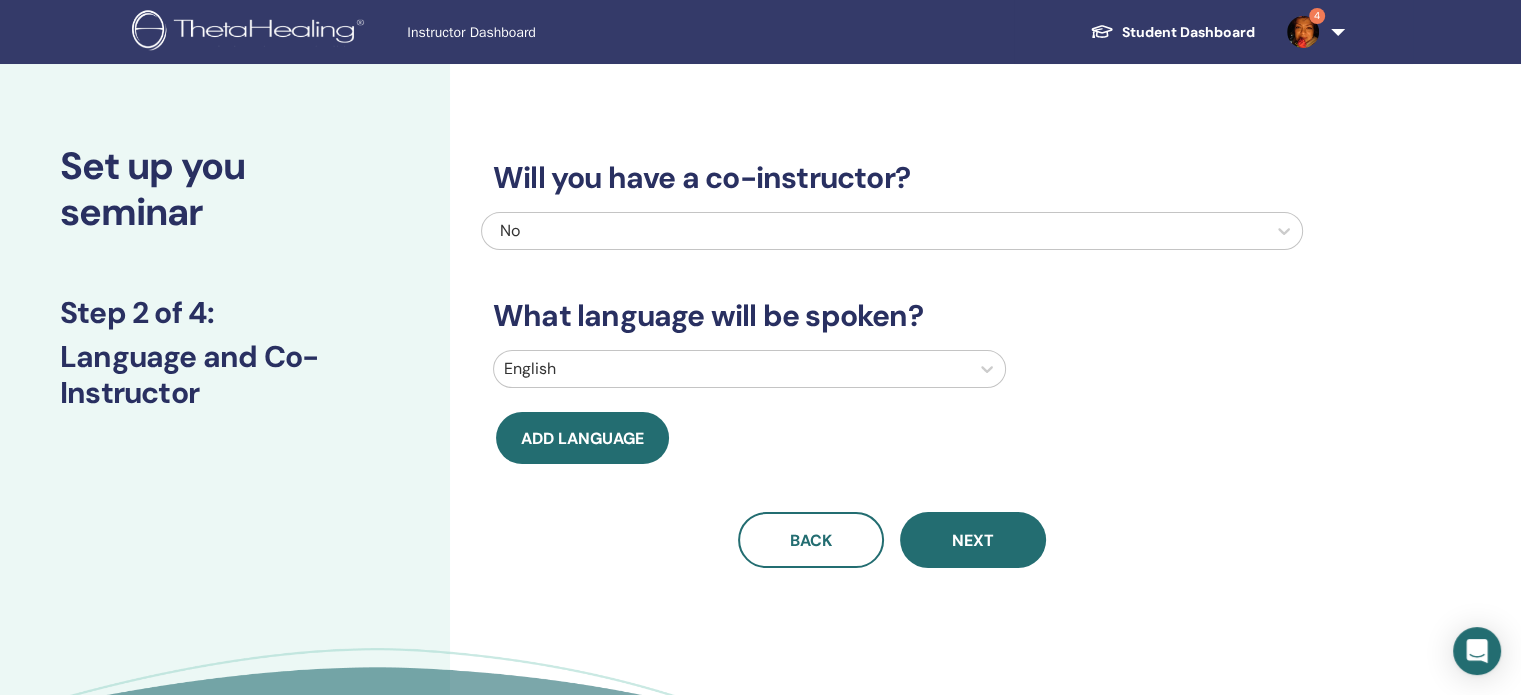 click at bounding box center (731, 369) 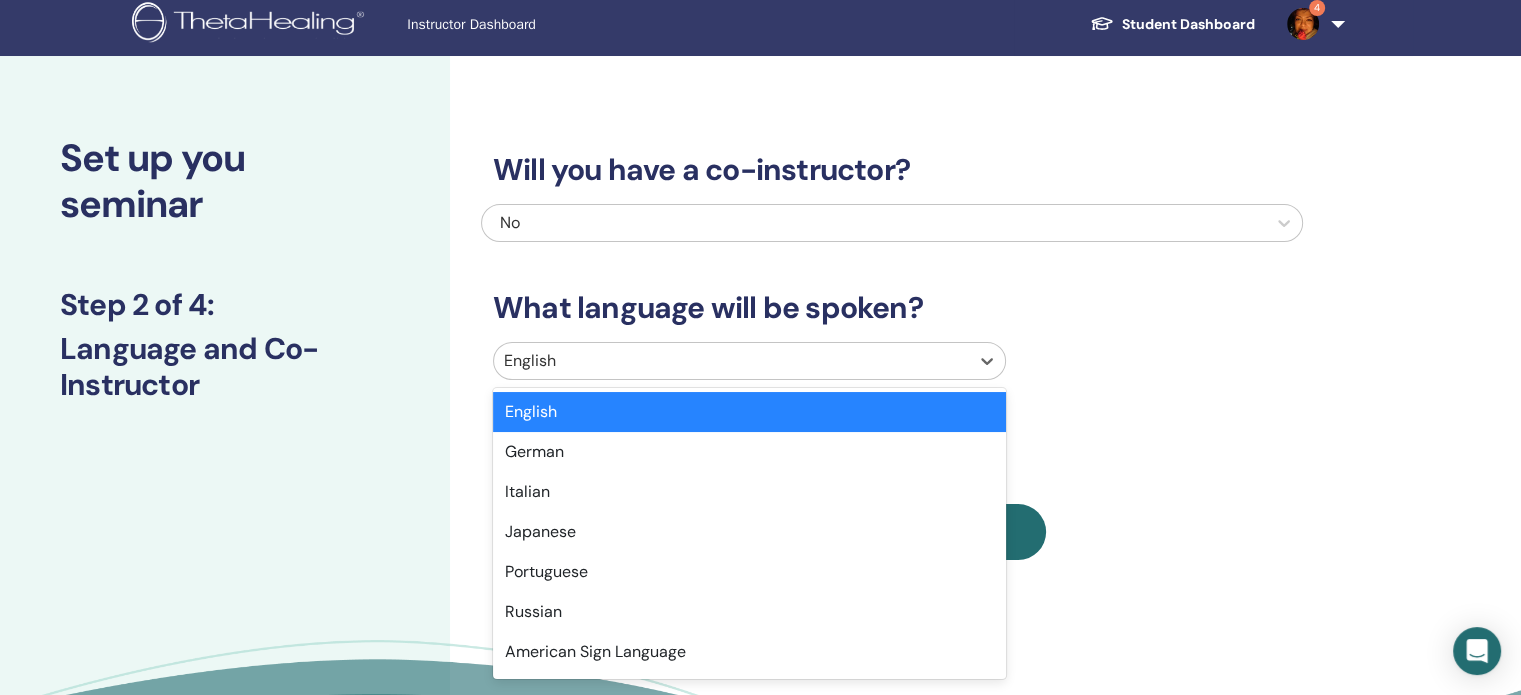 scroll, scrollTop: 8, scrollLeft: 0, axis: vertical 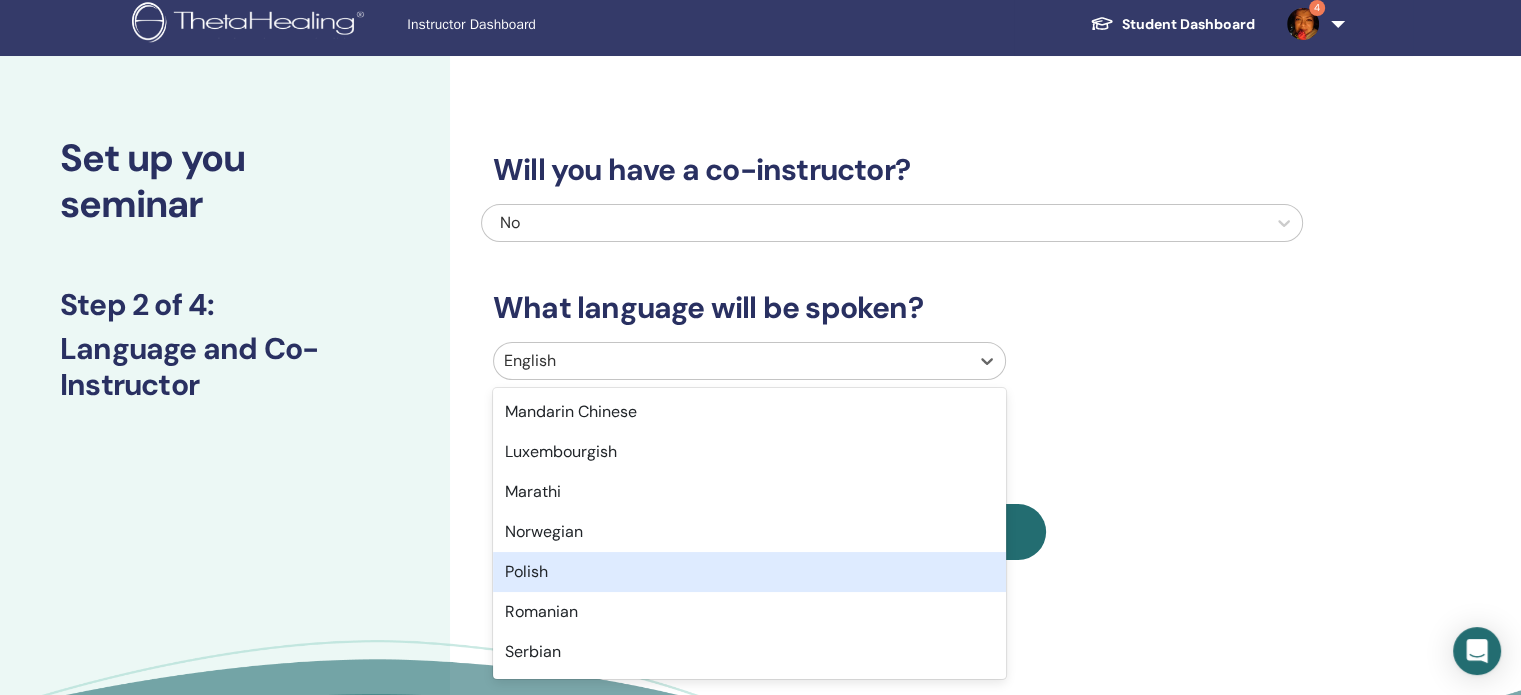 click on "Polish" at bounding box center [749, 572] 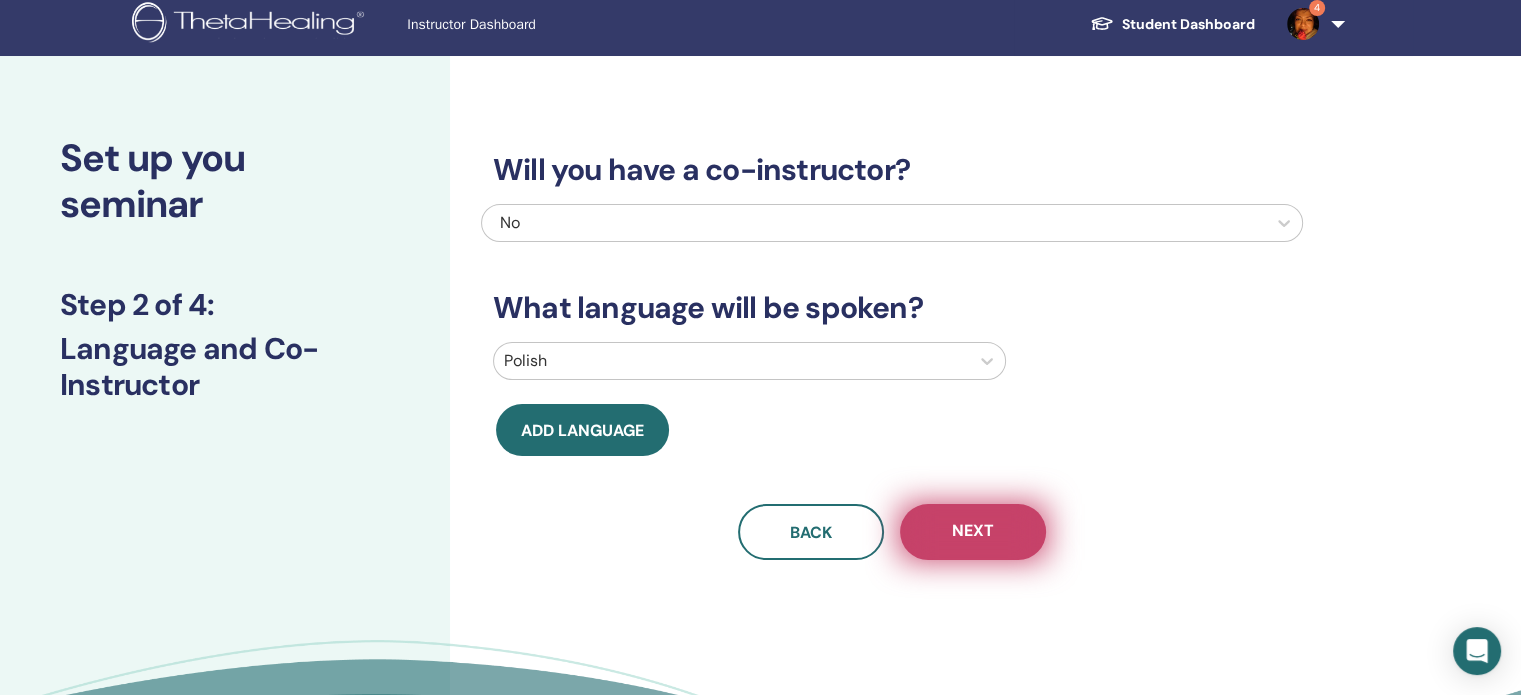click on "Next" at bounding box center [973, 532] 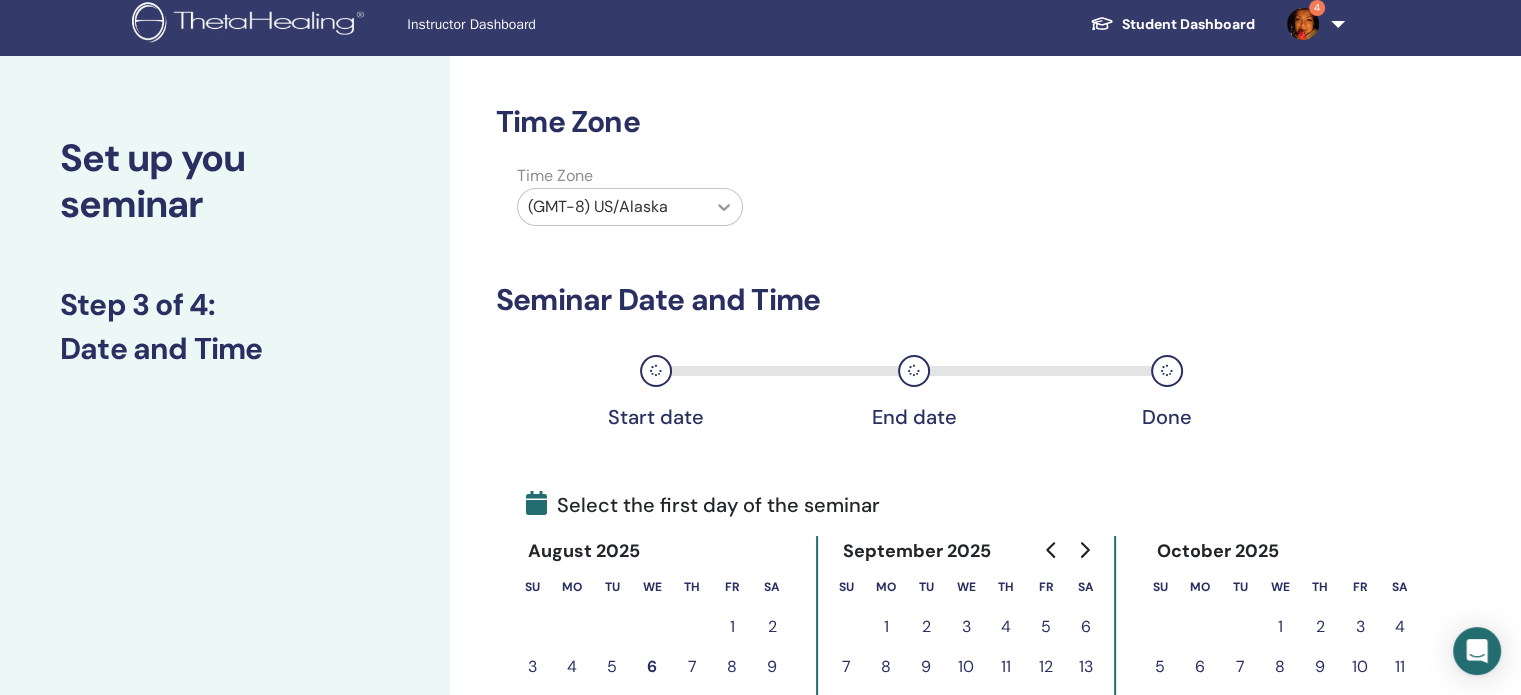 click 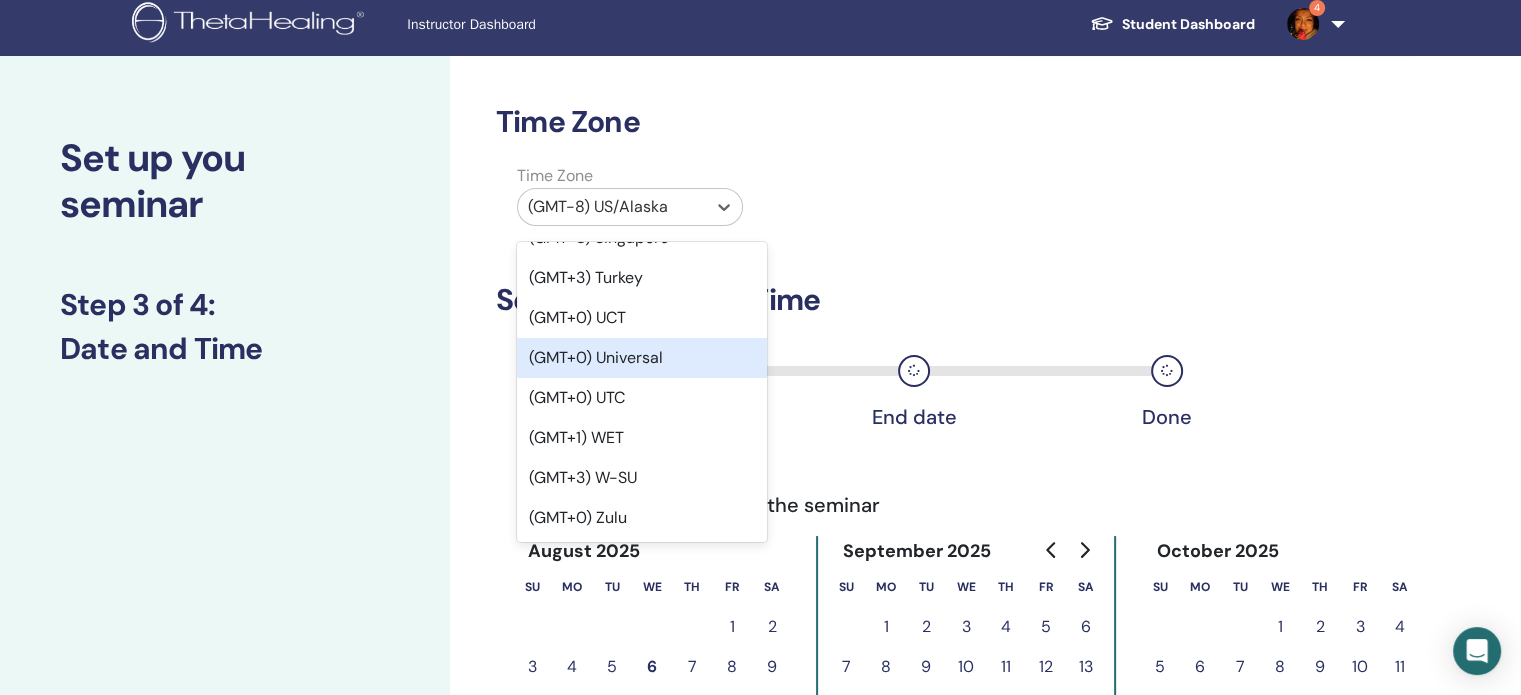 scroll, scrollTop: 25859, scrollLeft: 0, axis: vertical 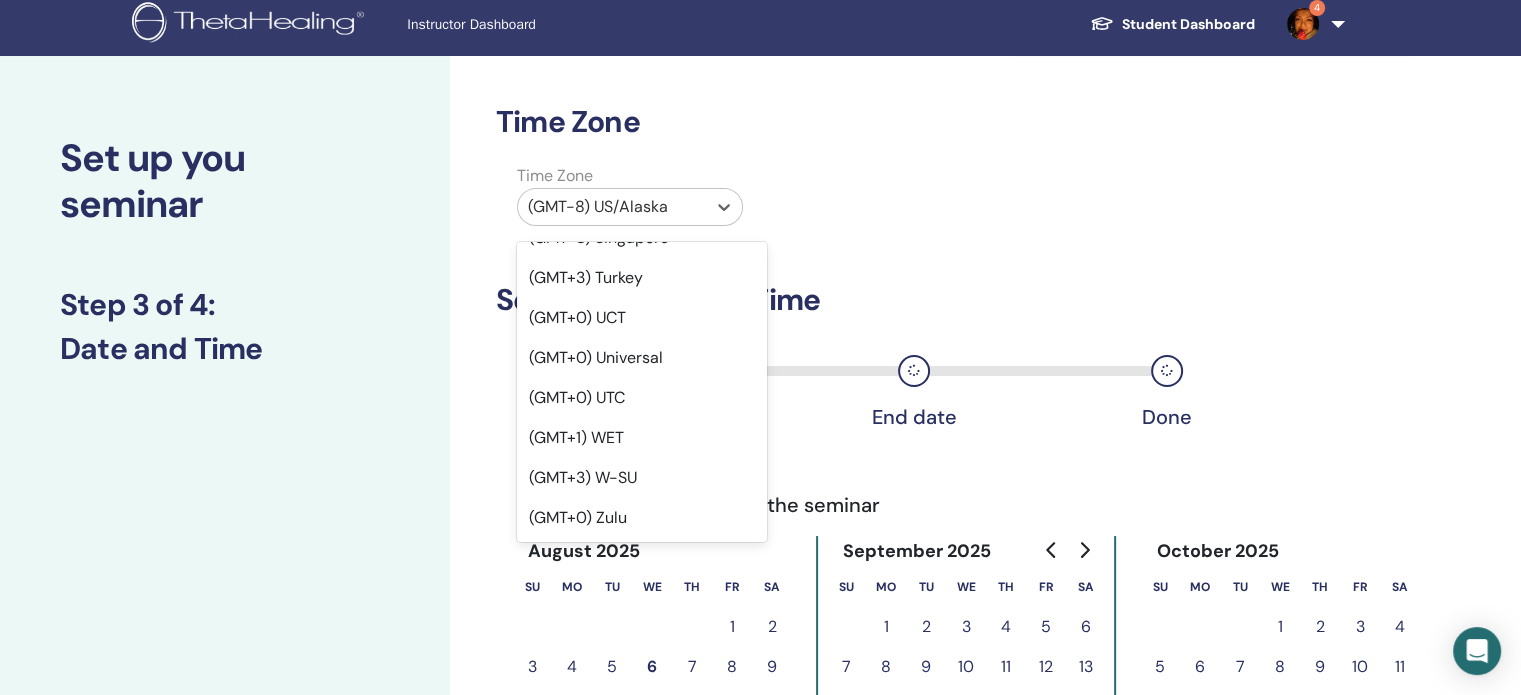 click on "(GMT+2) Poland" at bounding box center (642, -2) 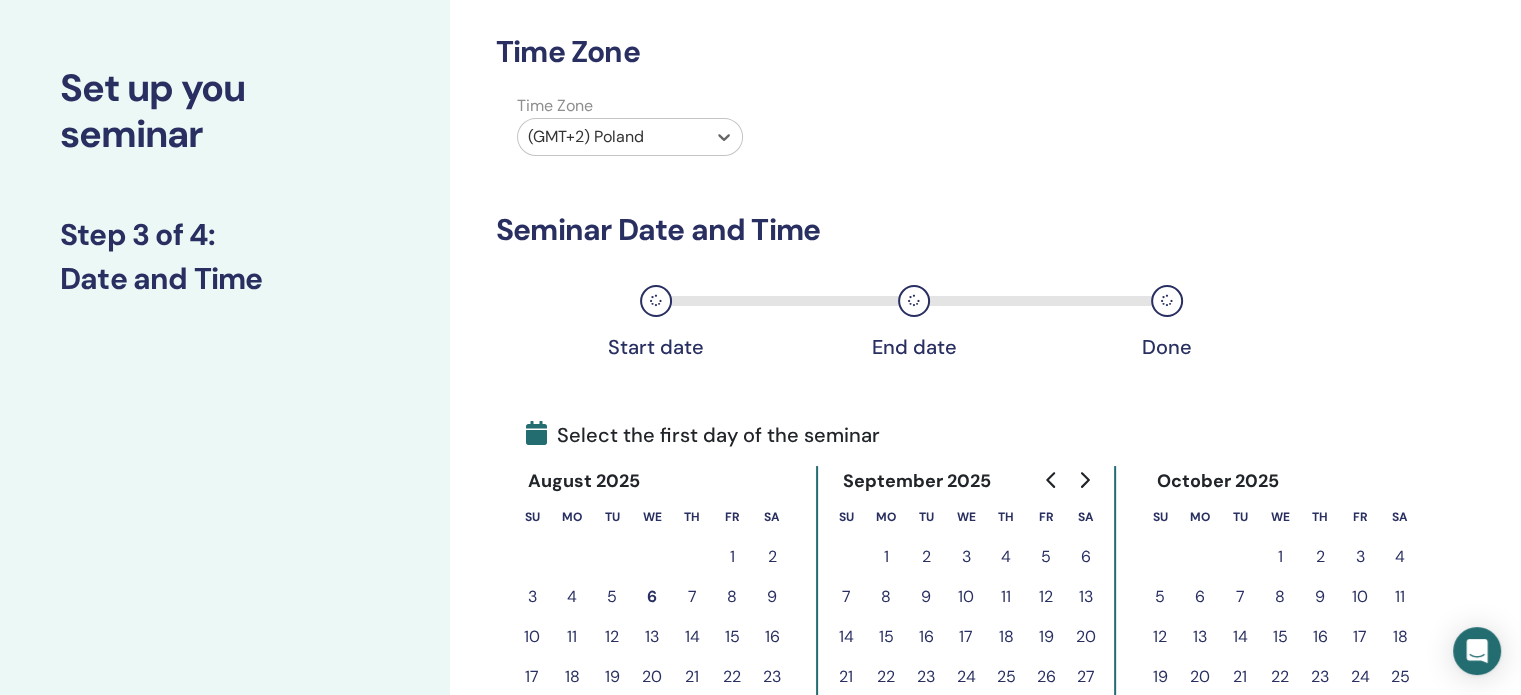 scroll, scrollTop: 308, scrollLeft: 0, axis: vertical 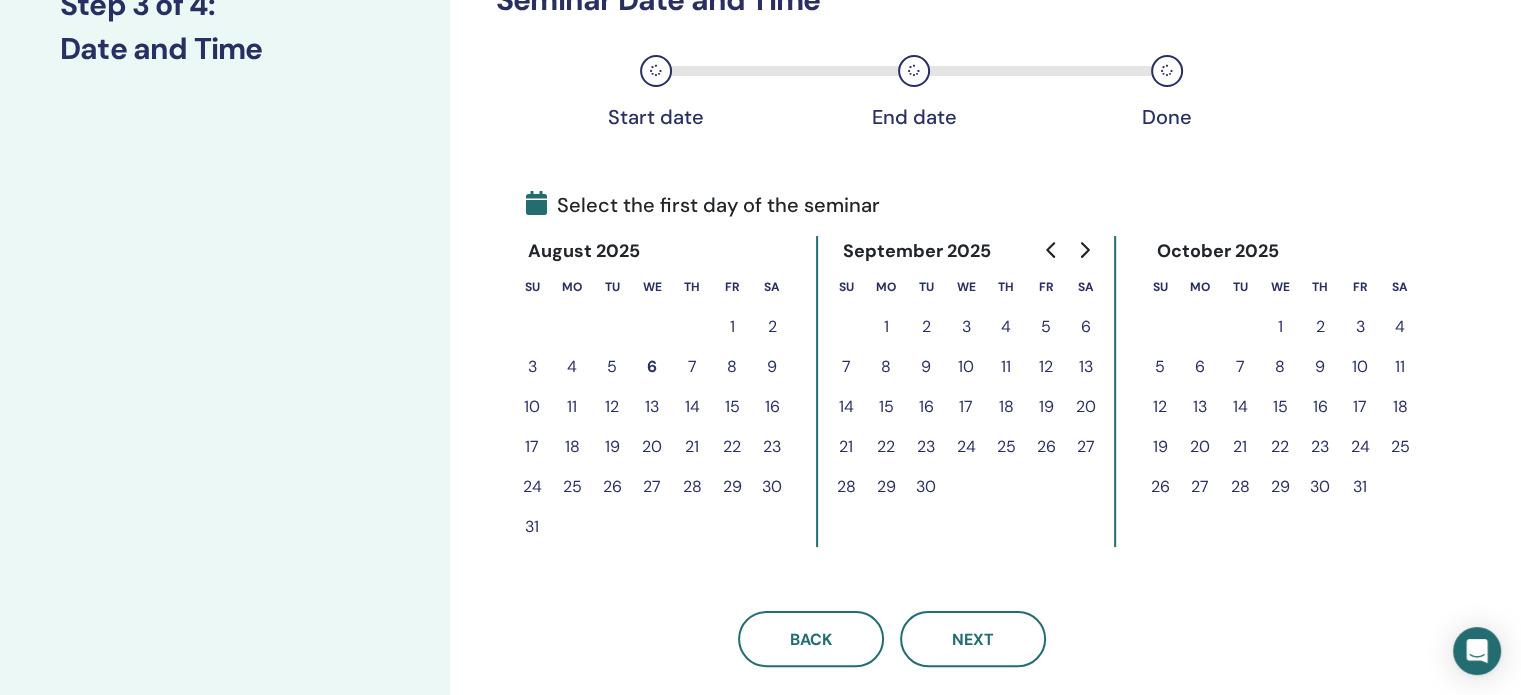 click 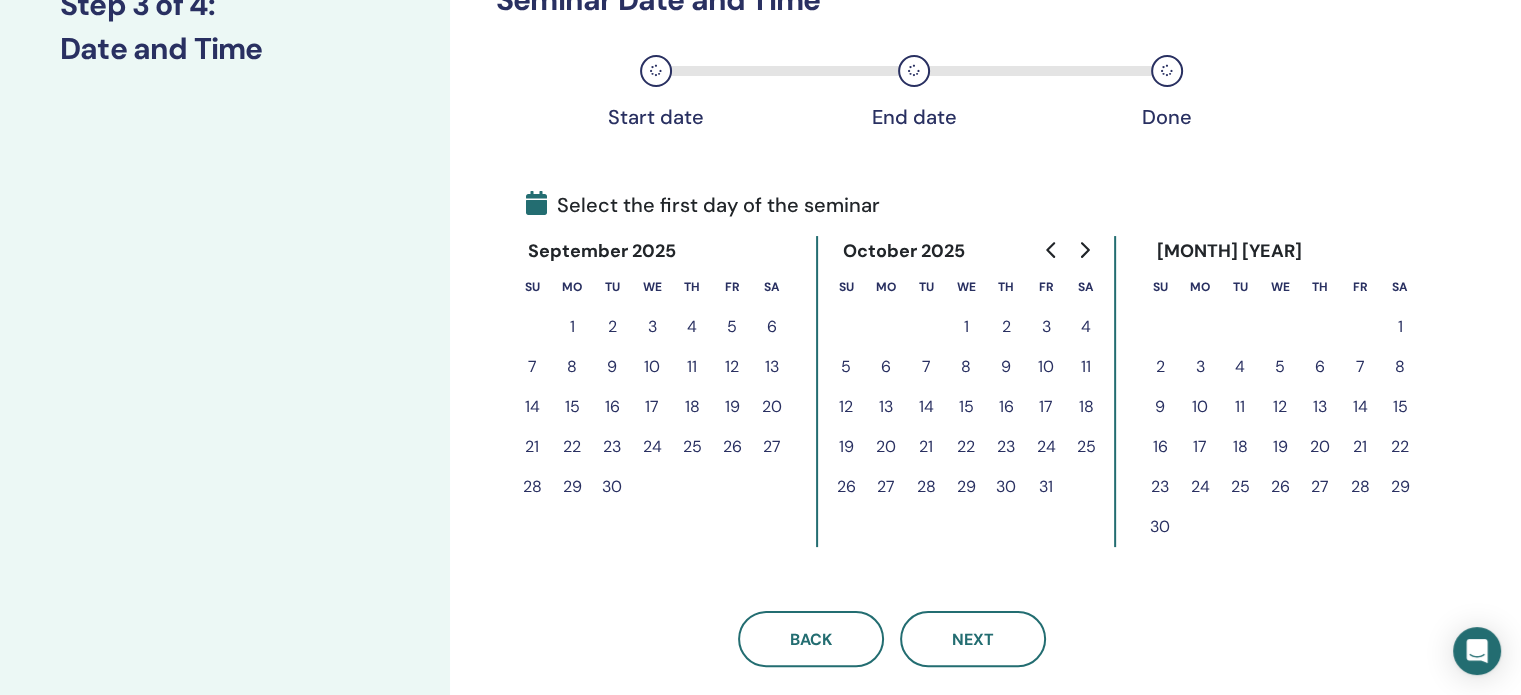 click on "16" at bounding box center [1006, 407] 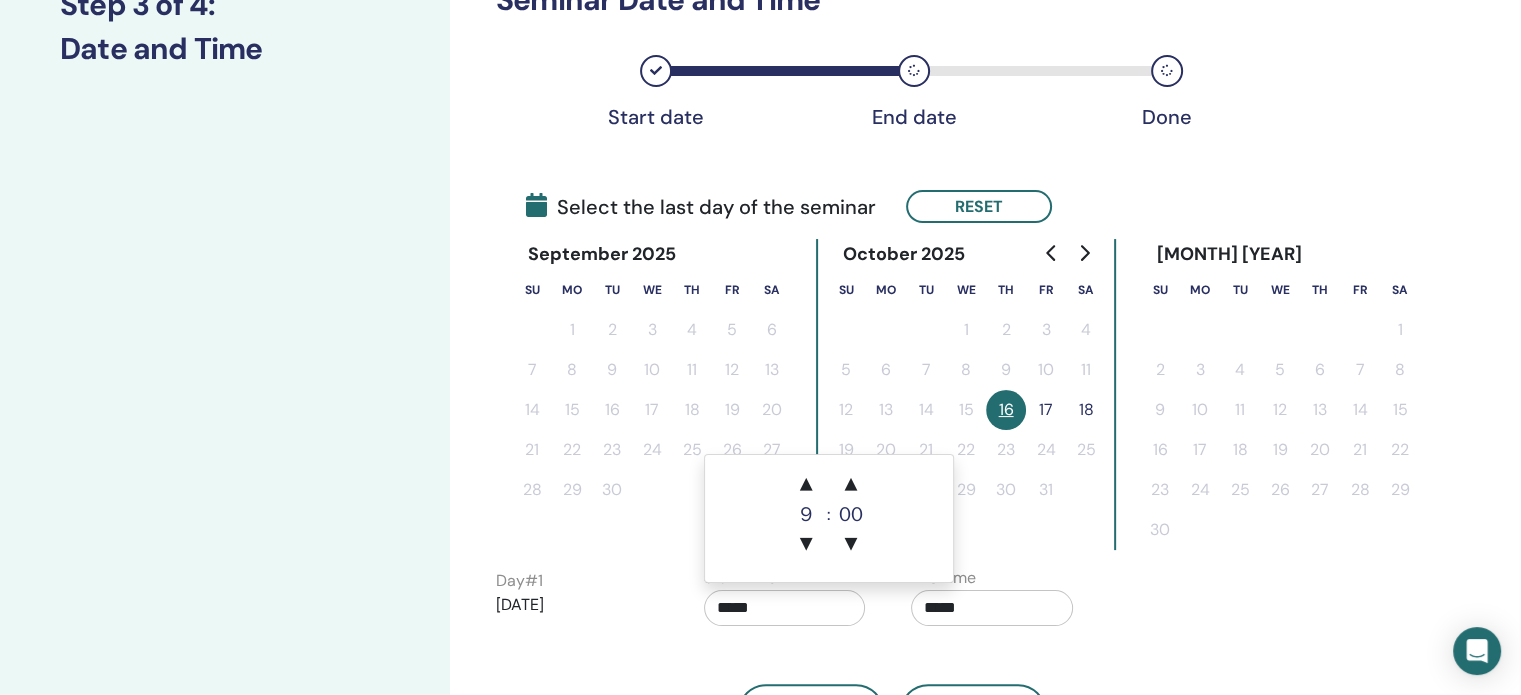 click on "*****" at bounding box center [785, 608] 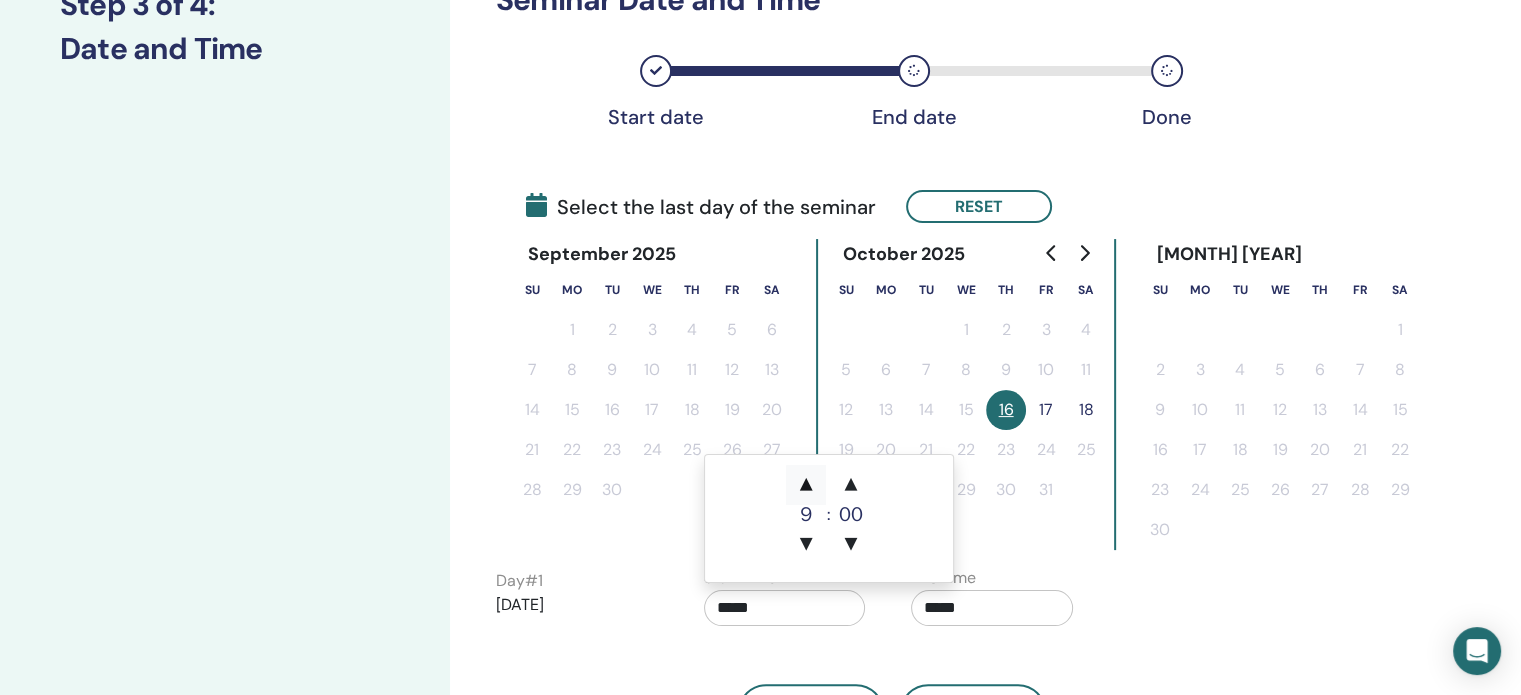 click on "▲" at bounding box center (806, 485) 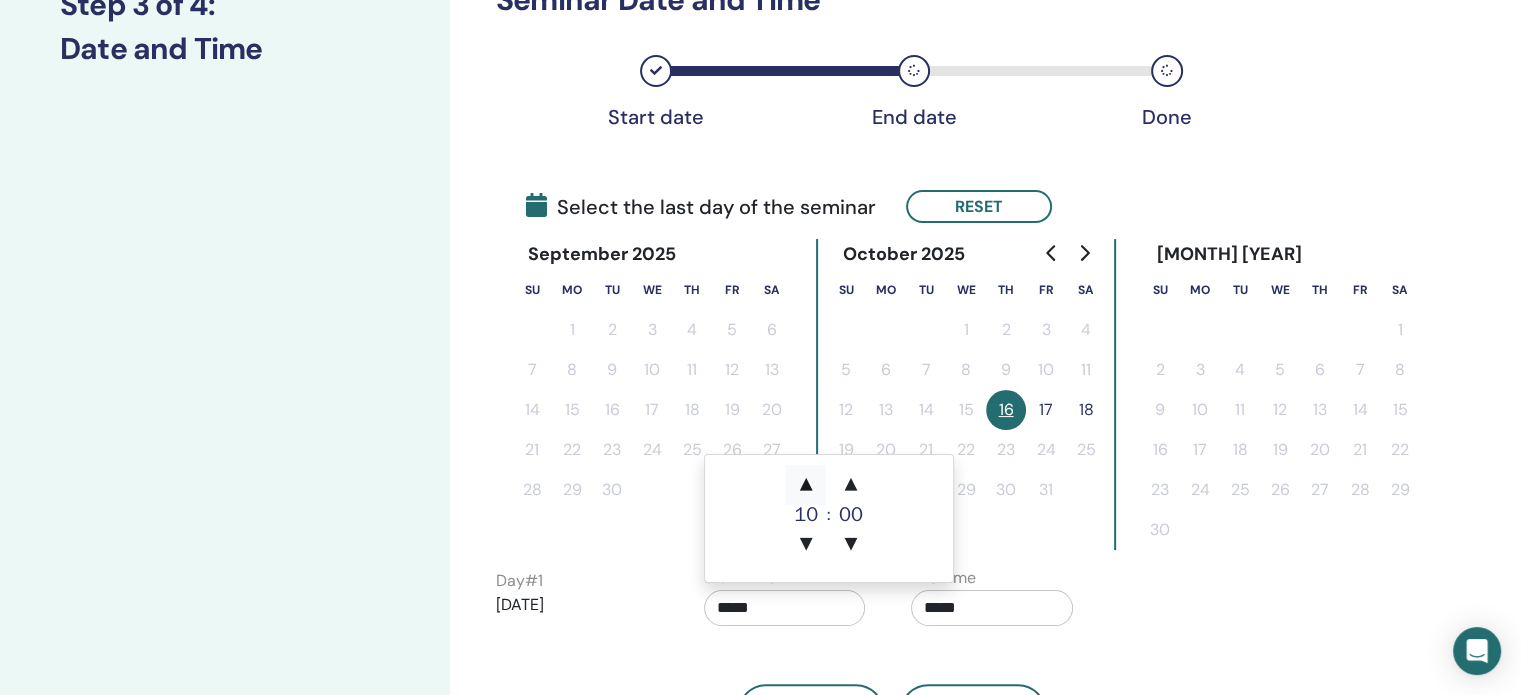 click on "▲" at bounding box center (806, 485) 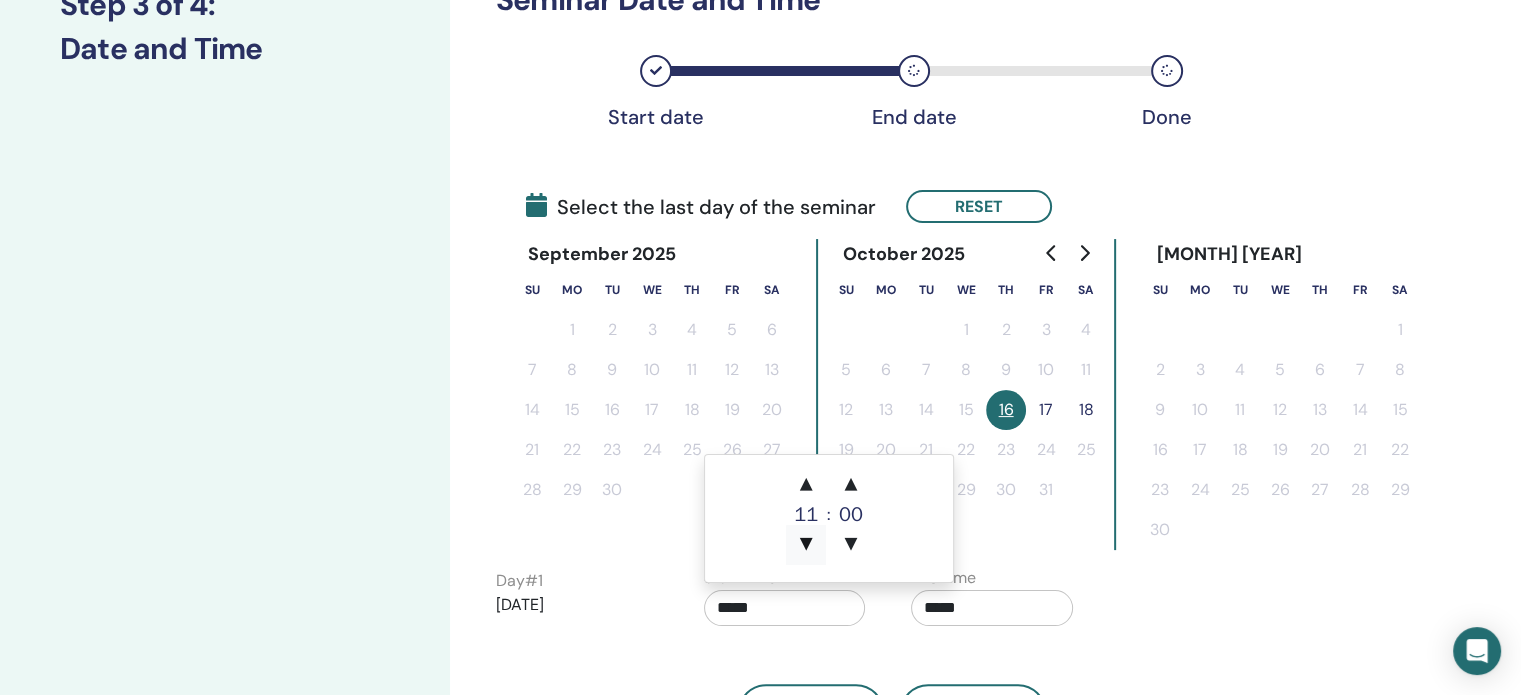 click on "▼" at bounding box center [806, 545] 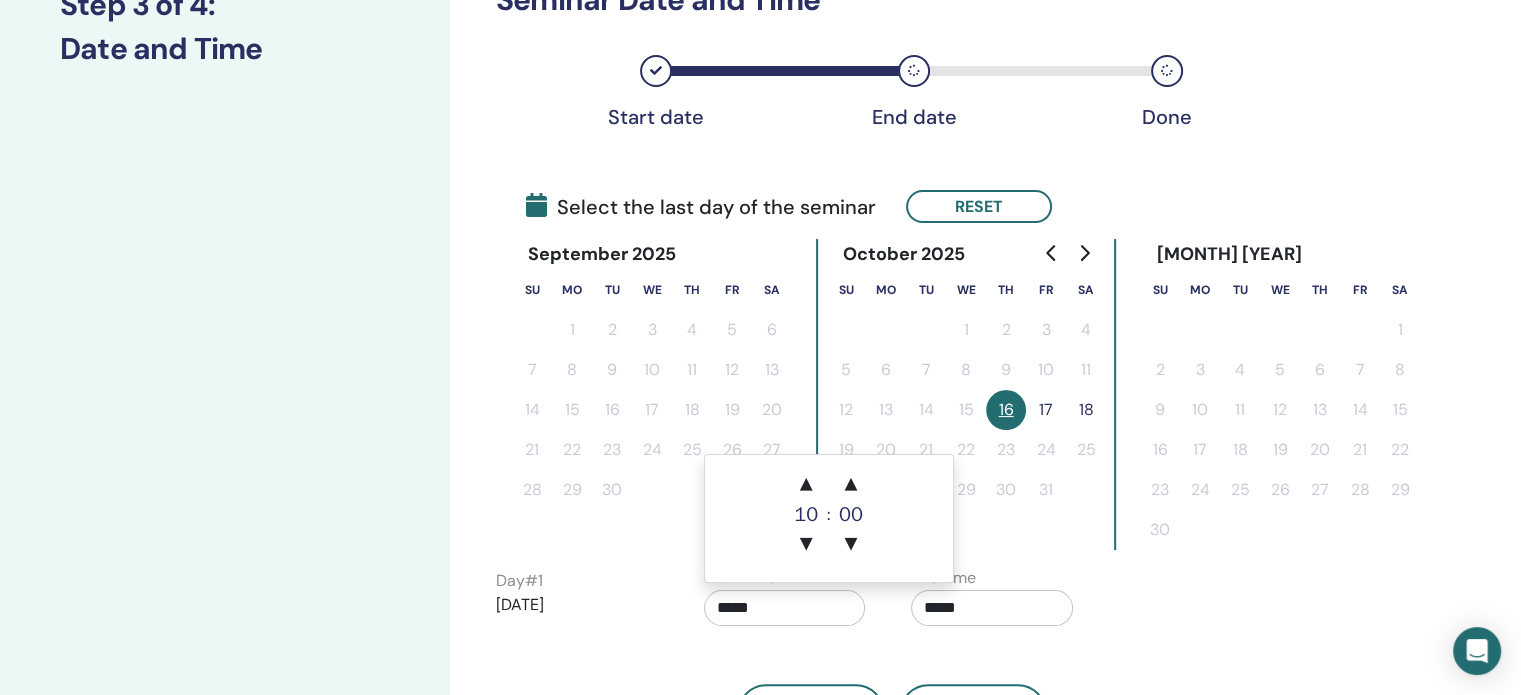 click on "*****" at bounding box center (992, 608) 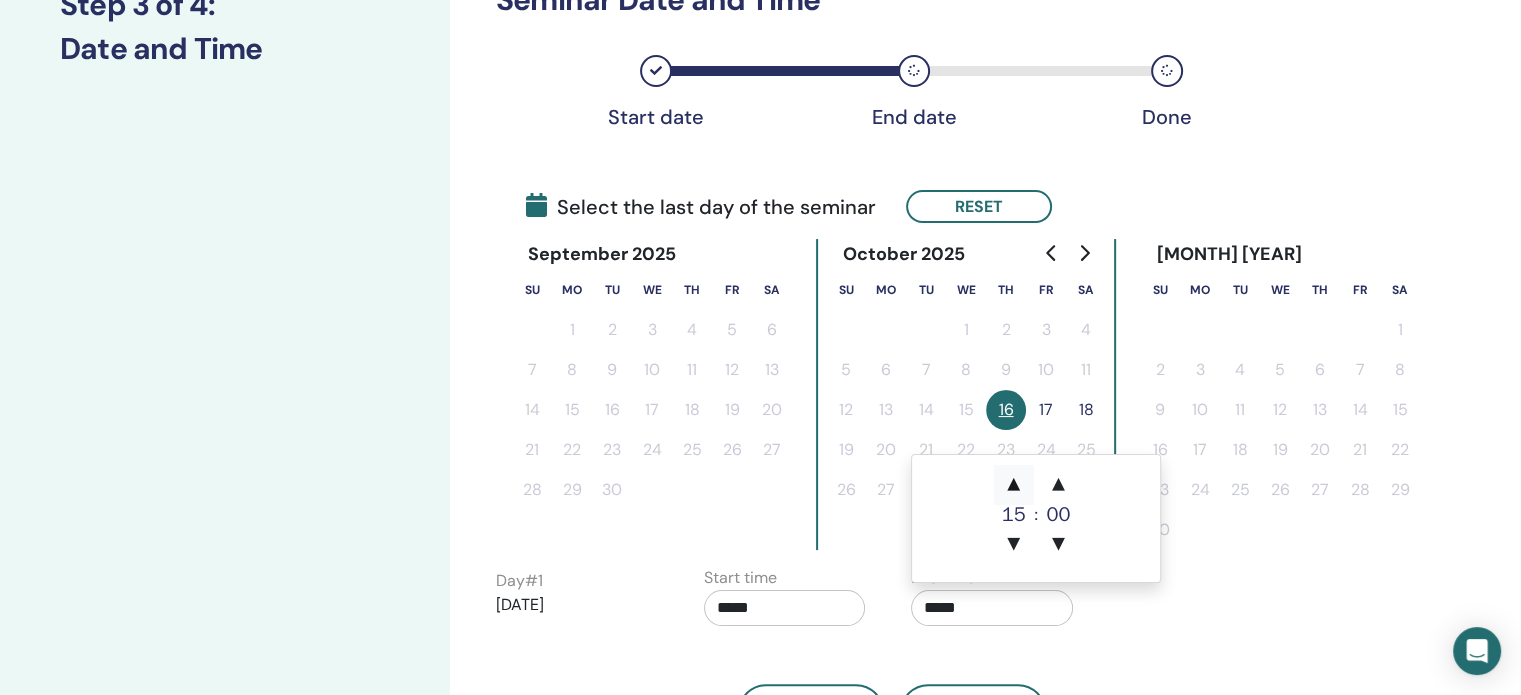 click on "▲" at bounding box center [1014, 485] 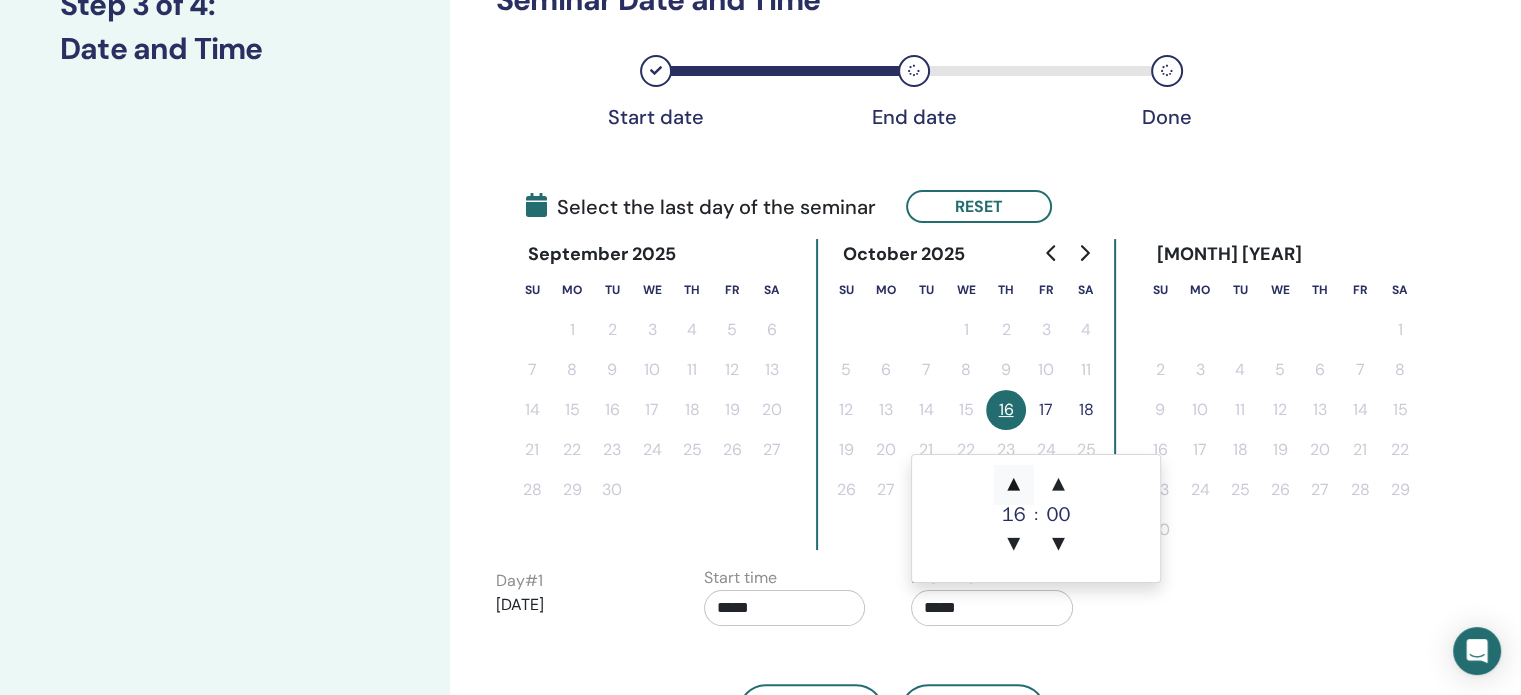 click on "▲" at bounding box center [1014, 485] 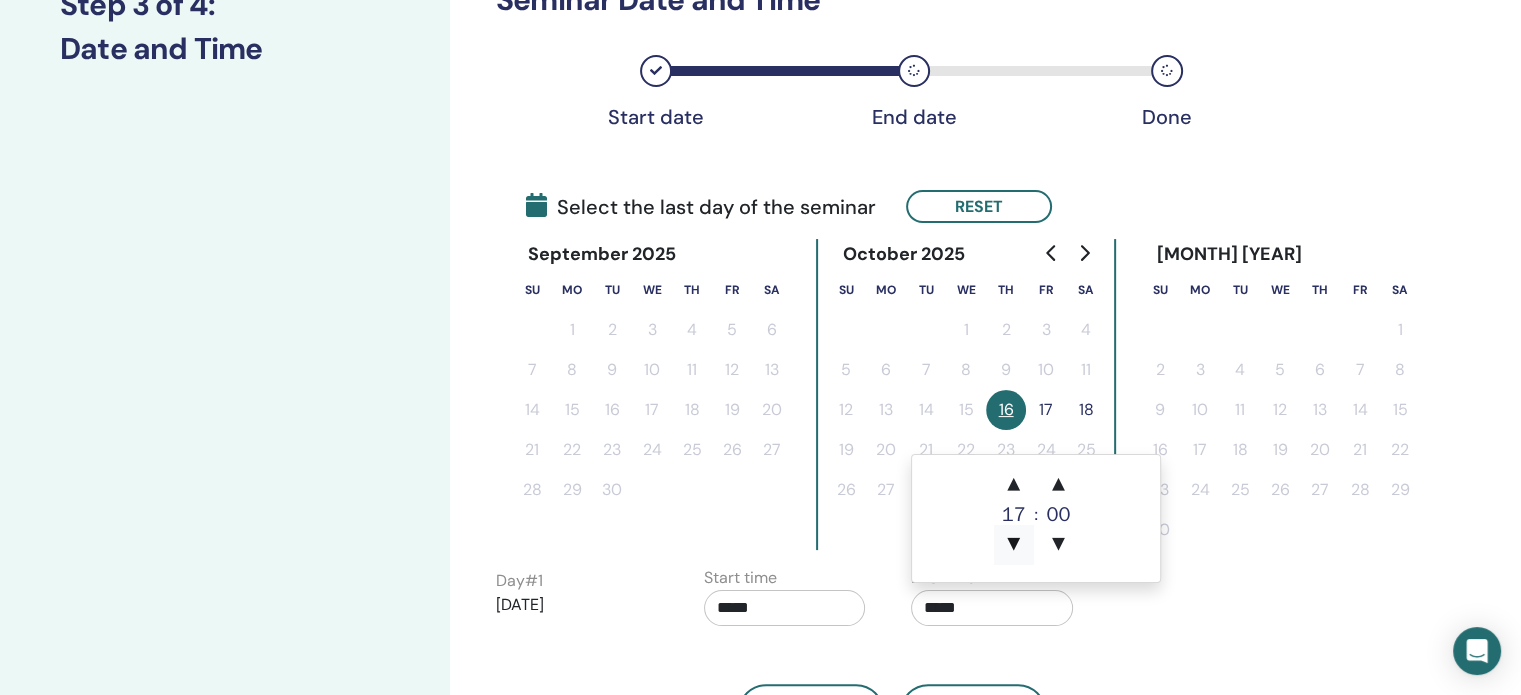 click on "▼" at bounding box center (1014, 545) 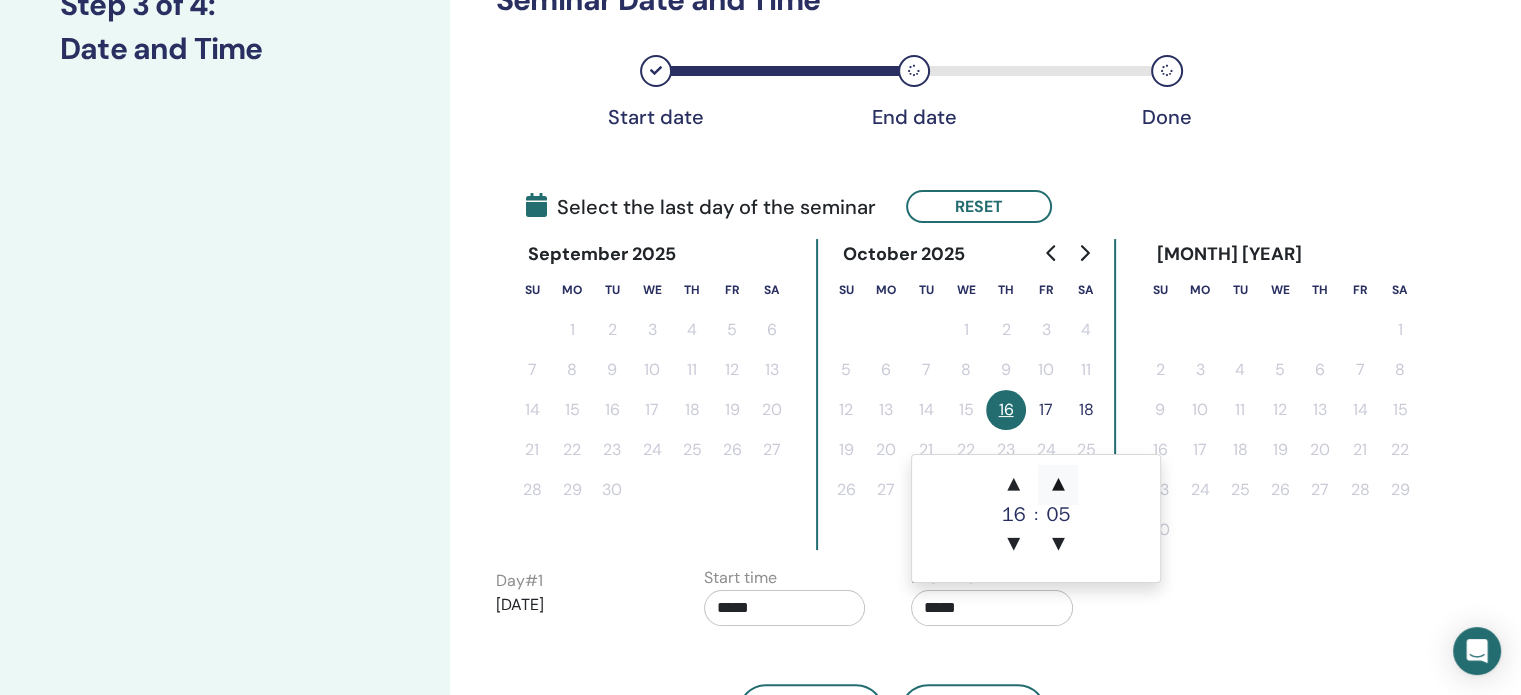 click on "▲" at bounding box center [1058, 485] 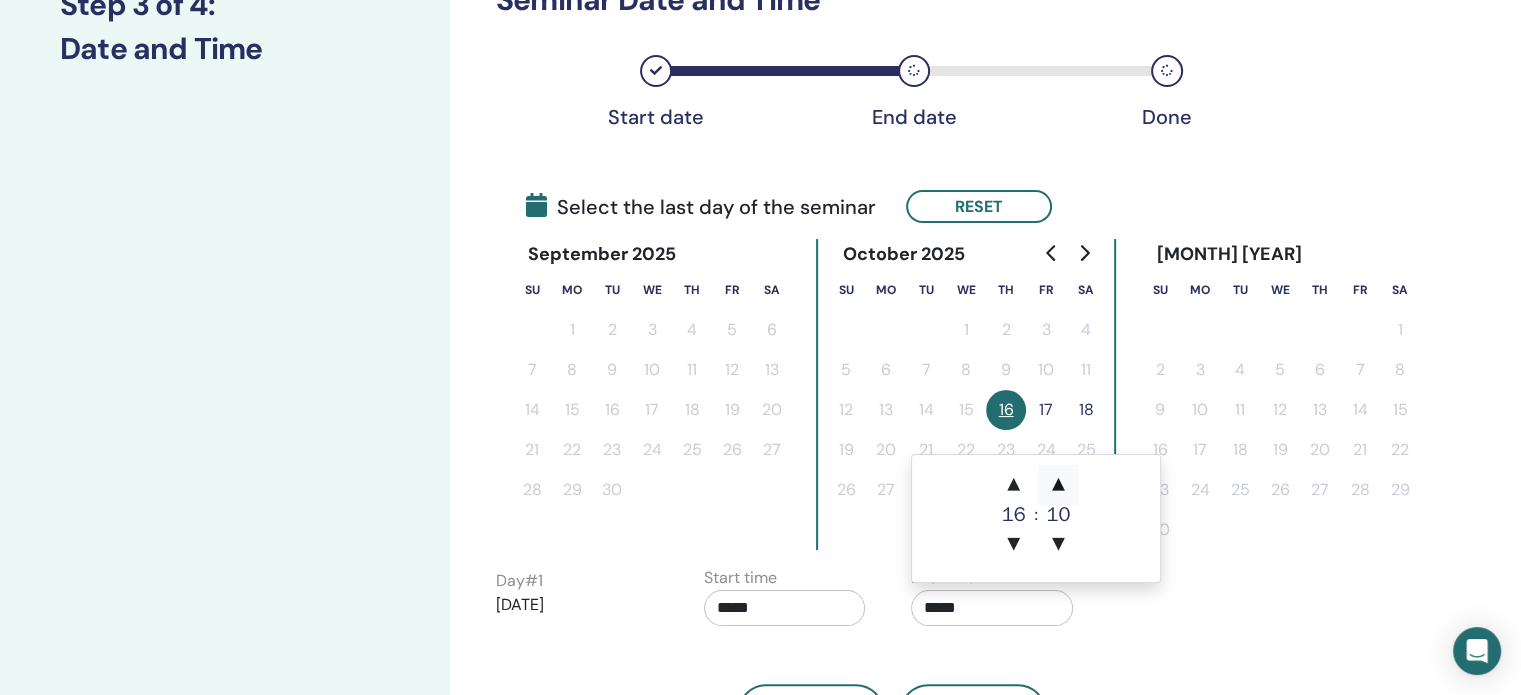 click on "▲" at bounding box center [1058, 485] 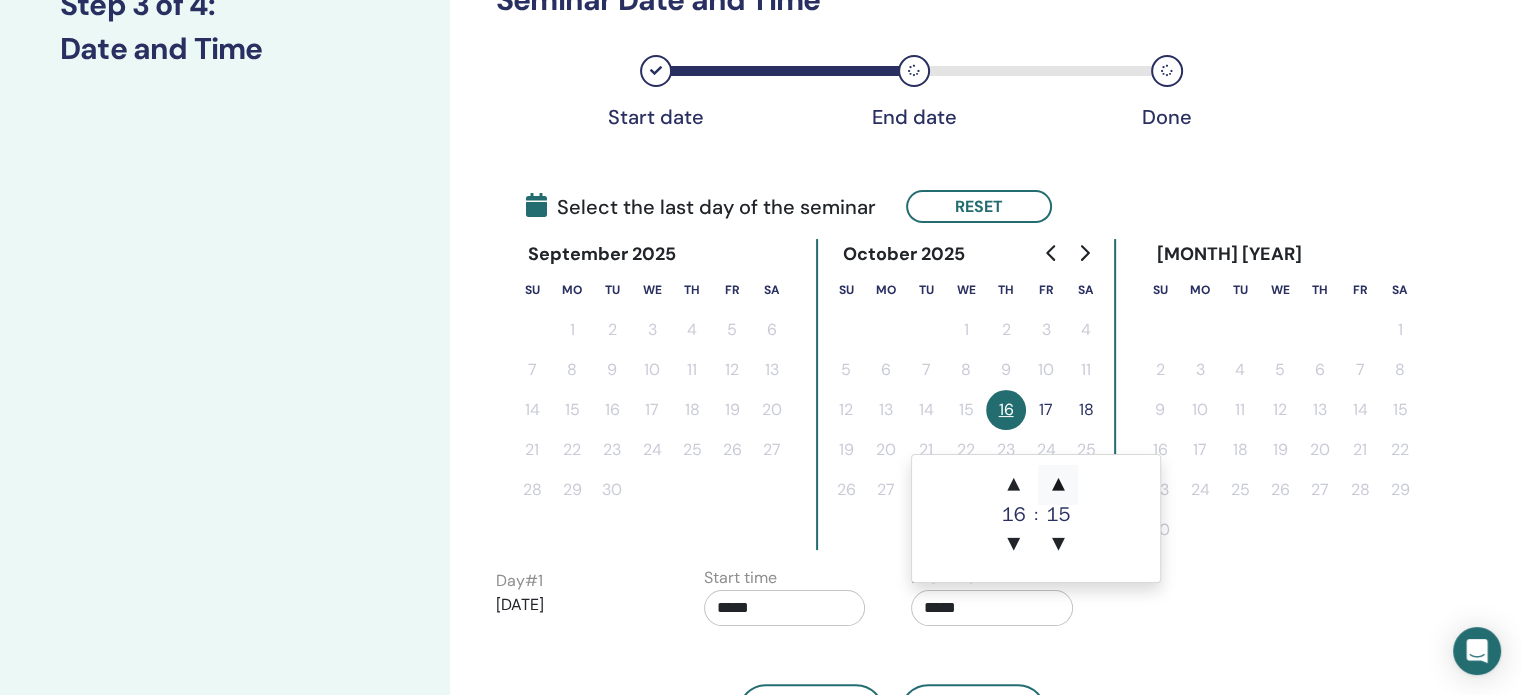 click on "▲" at bounding box center (1058, 485) 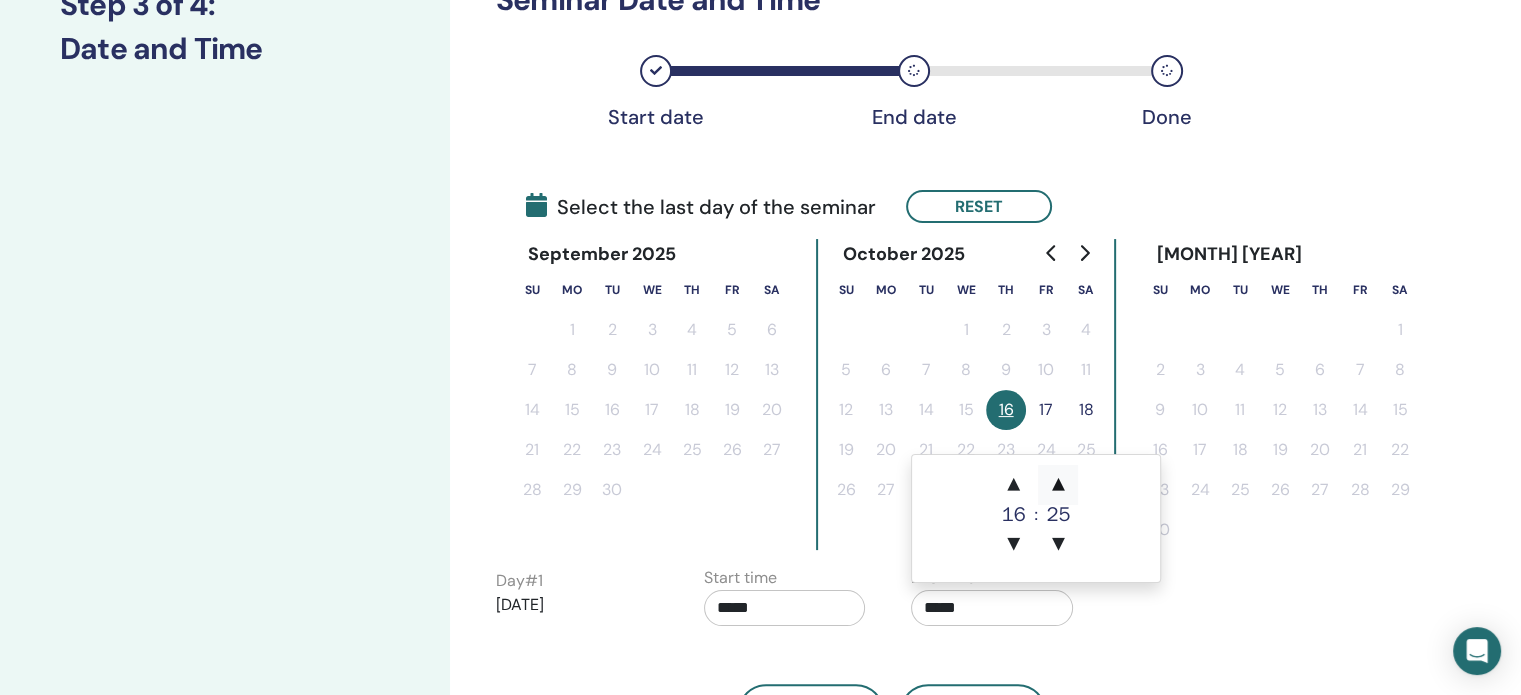 click on "▲" at bounding box center [1058, 485] 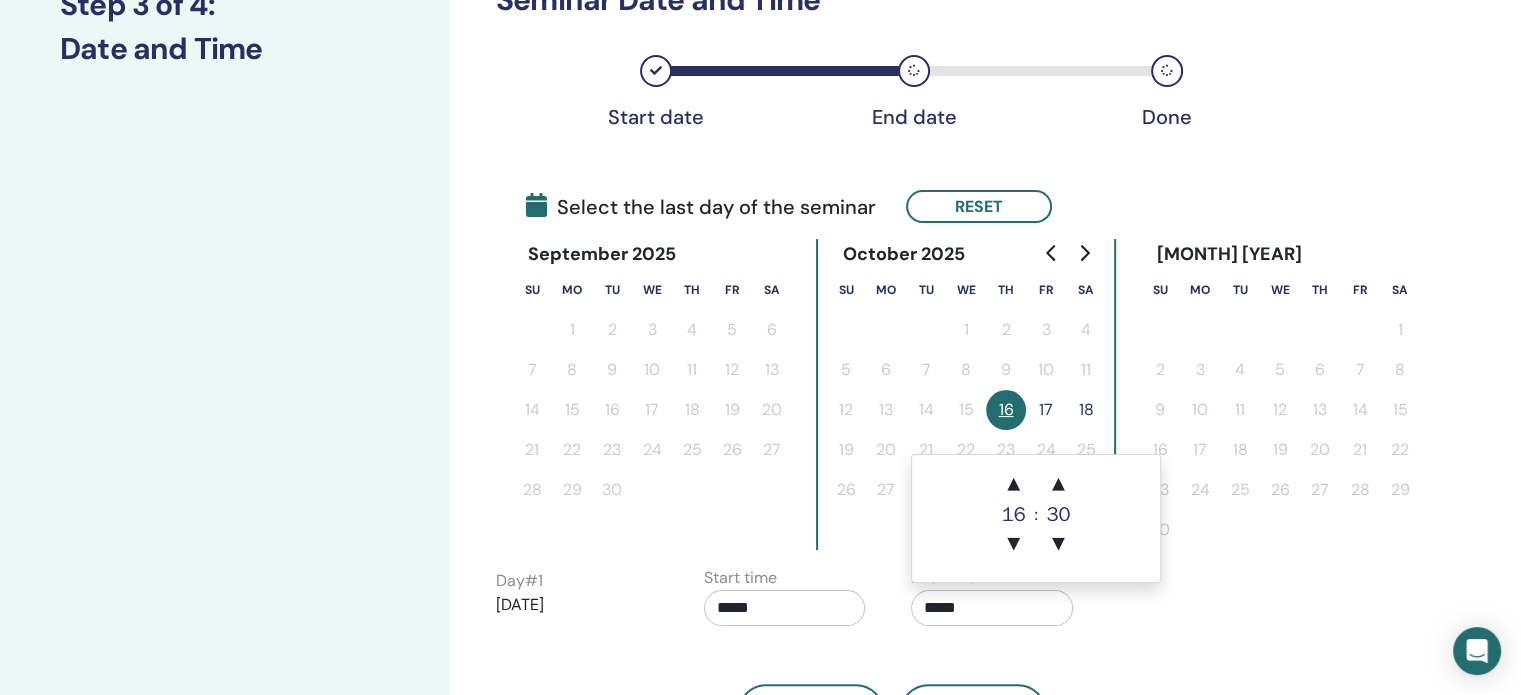 click on "Day  # 1 [DATE] Start time ***** End time *****" at bounding box center [896, 601] 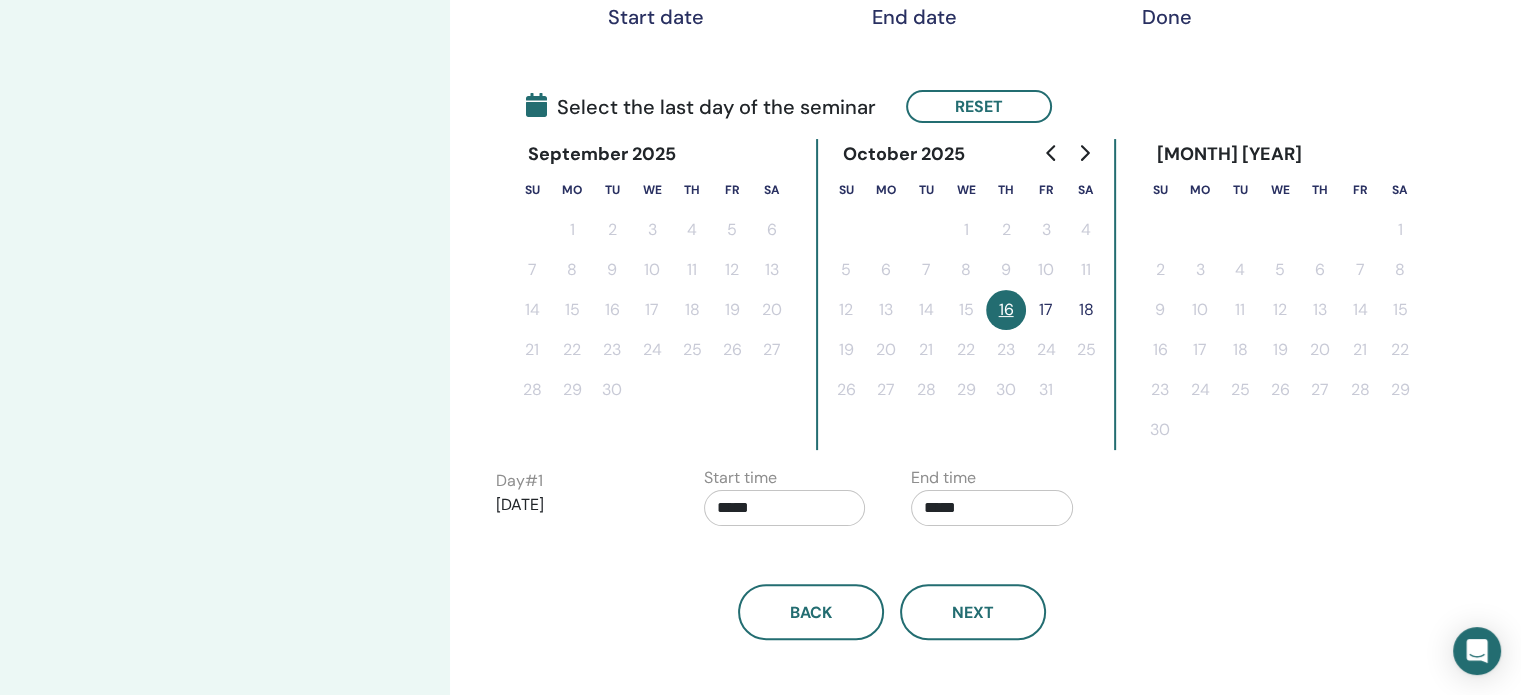 scroll, scrollTop: 508, scrollLeft: 0, axis: vertical 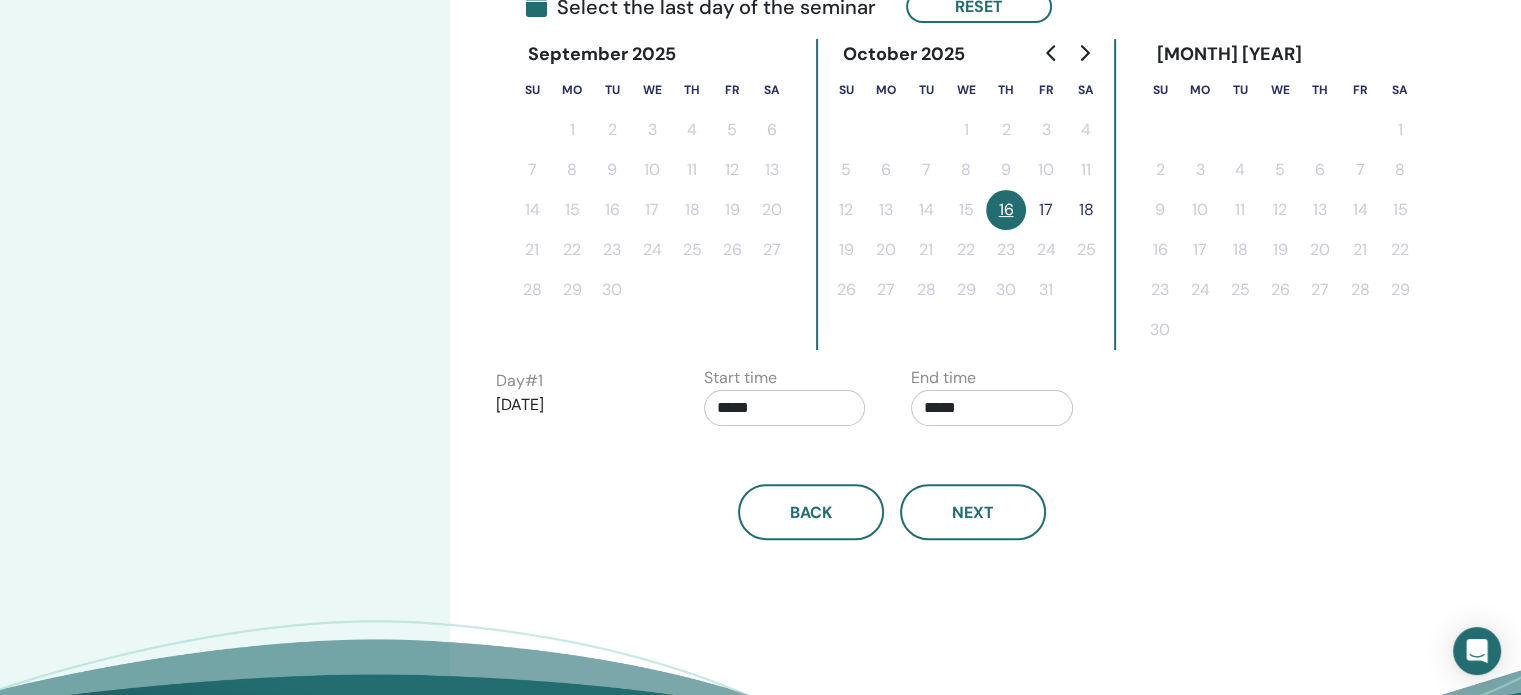 click on "17" at bounding box center [1046, 210] 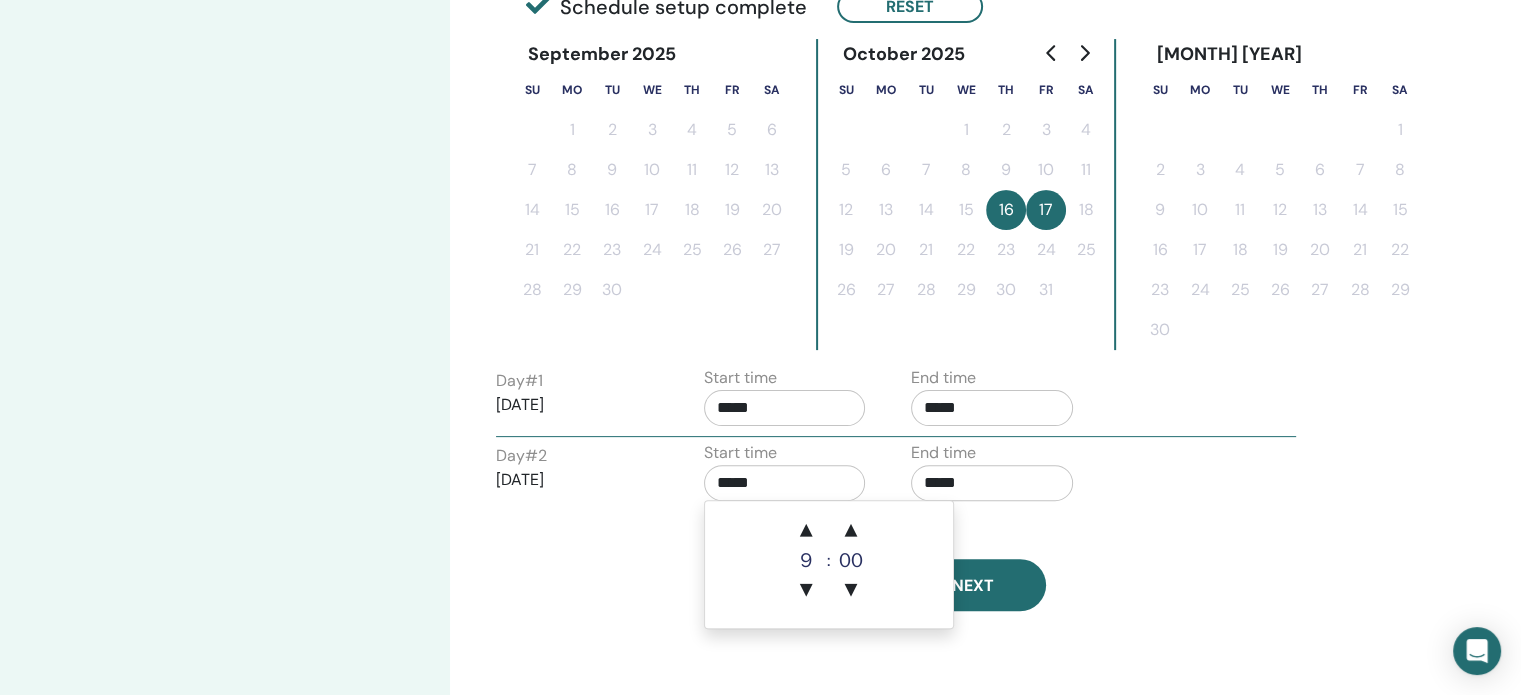click on "*****" at bounding box center [785, 483] 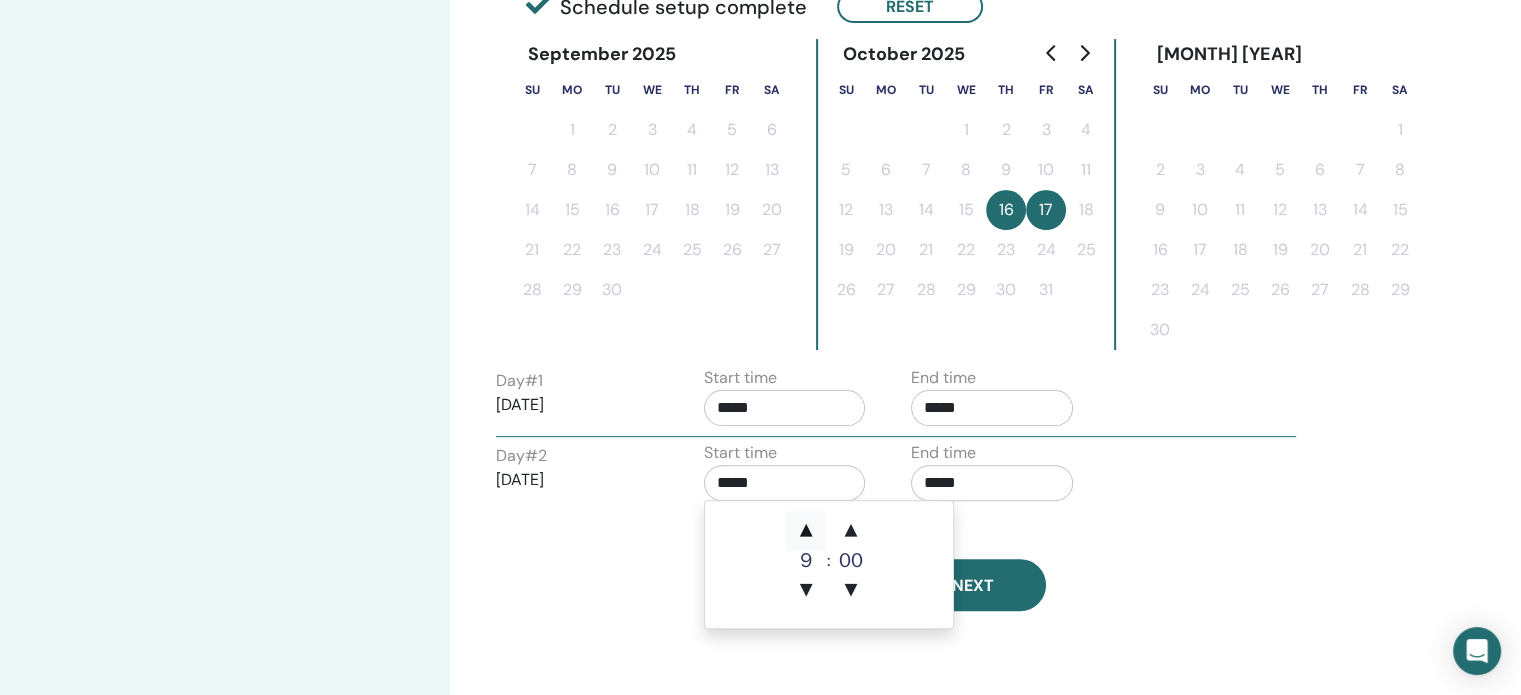 click on "▲" at bounding box center [806, 531] 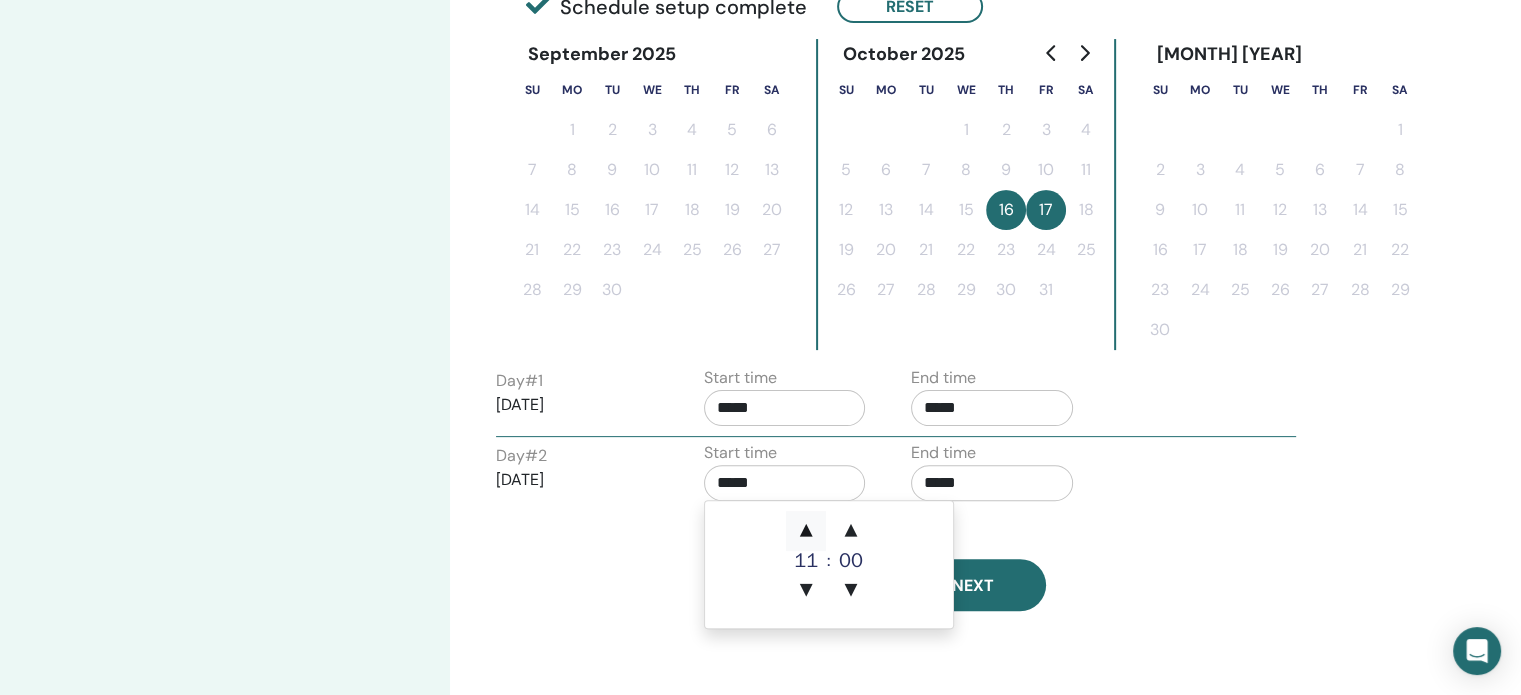 click on "▲" at bounding box center (806, 531) 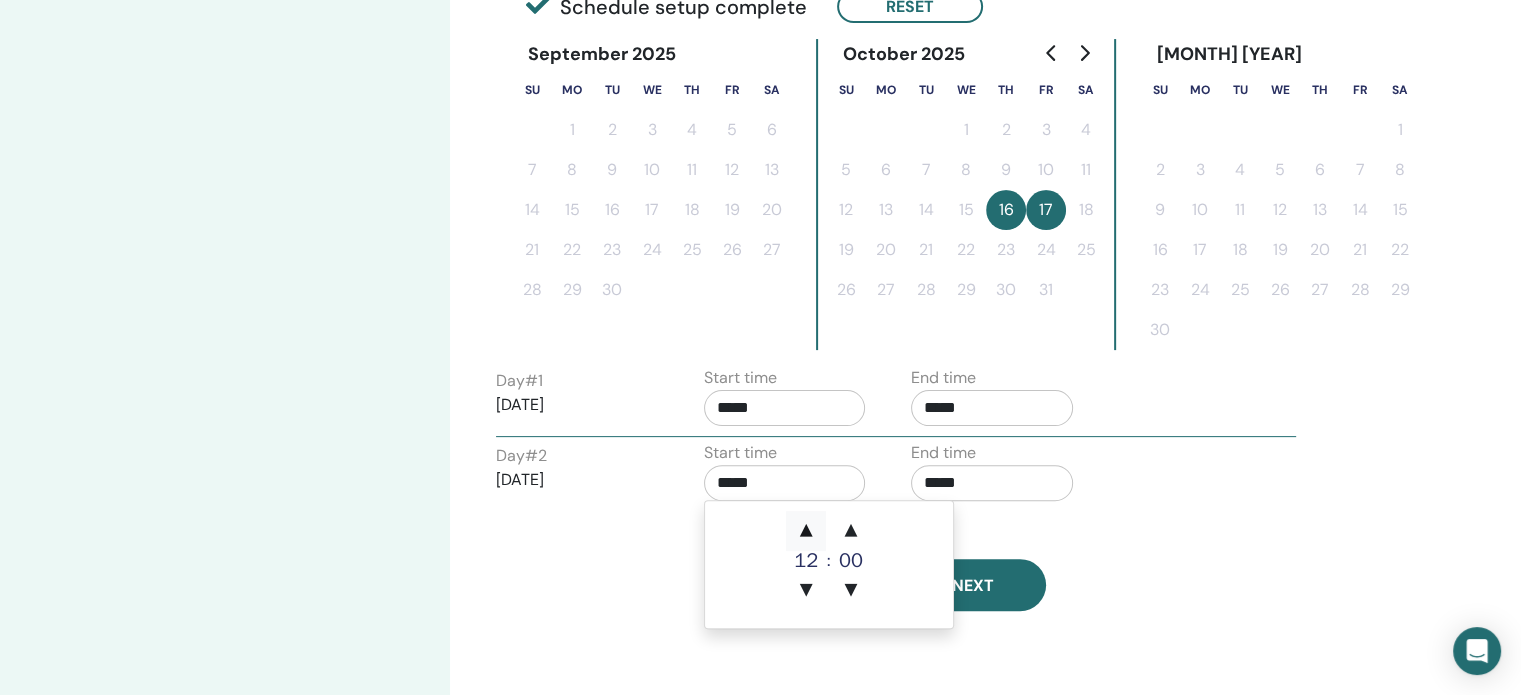 click on "▲" at bounding box center (806, 531) 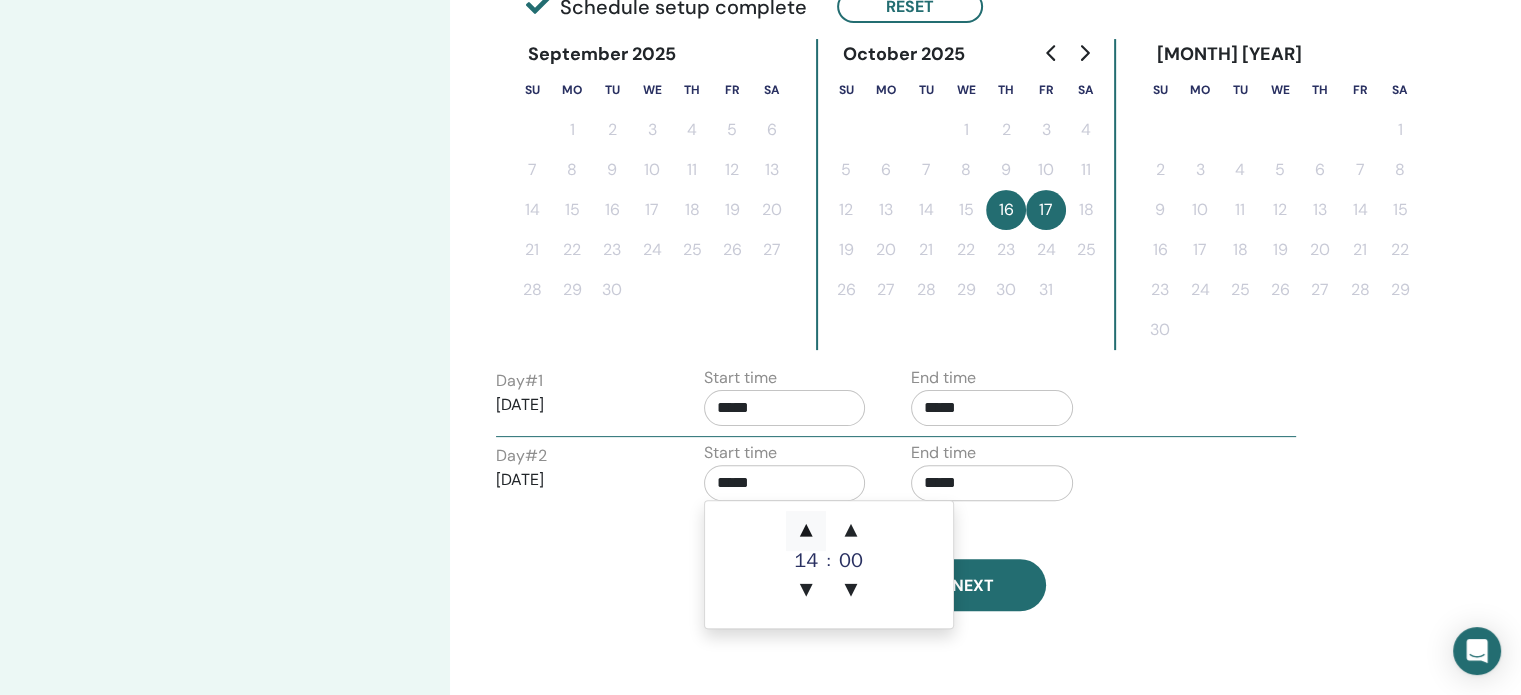 type on "*****" 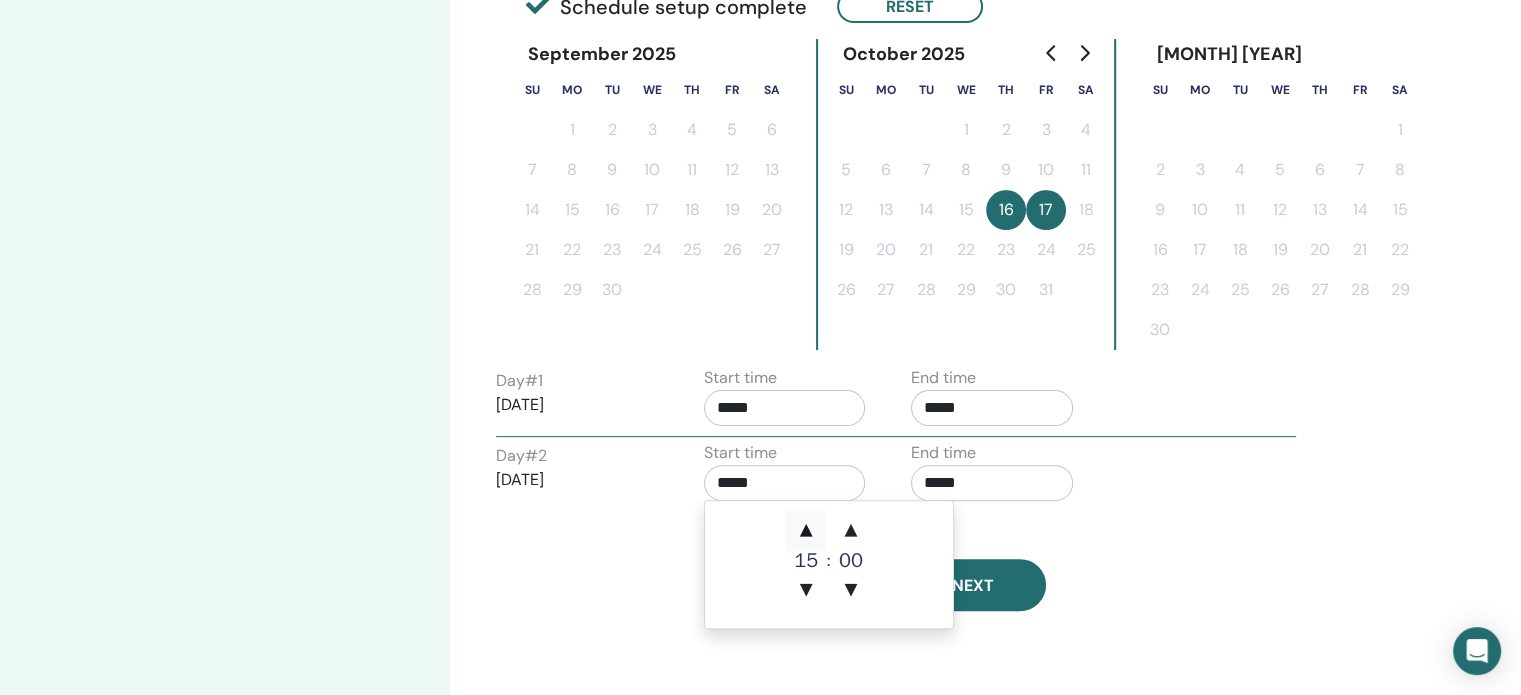 click on "▲" at bounding box center [806, 531] 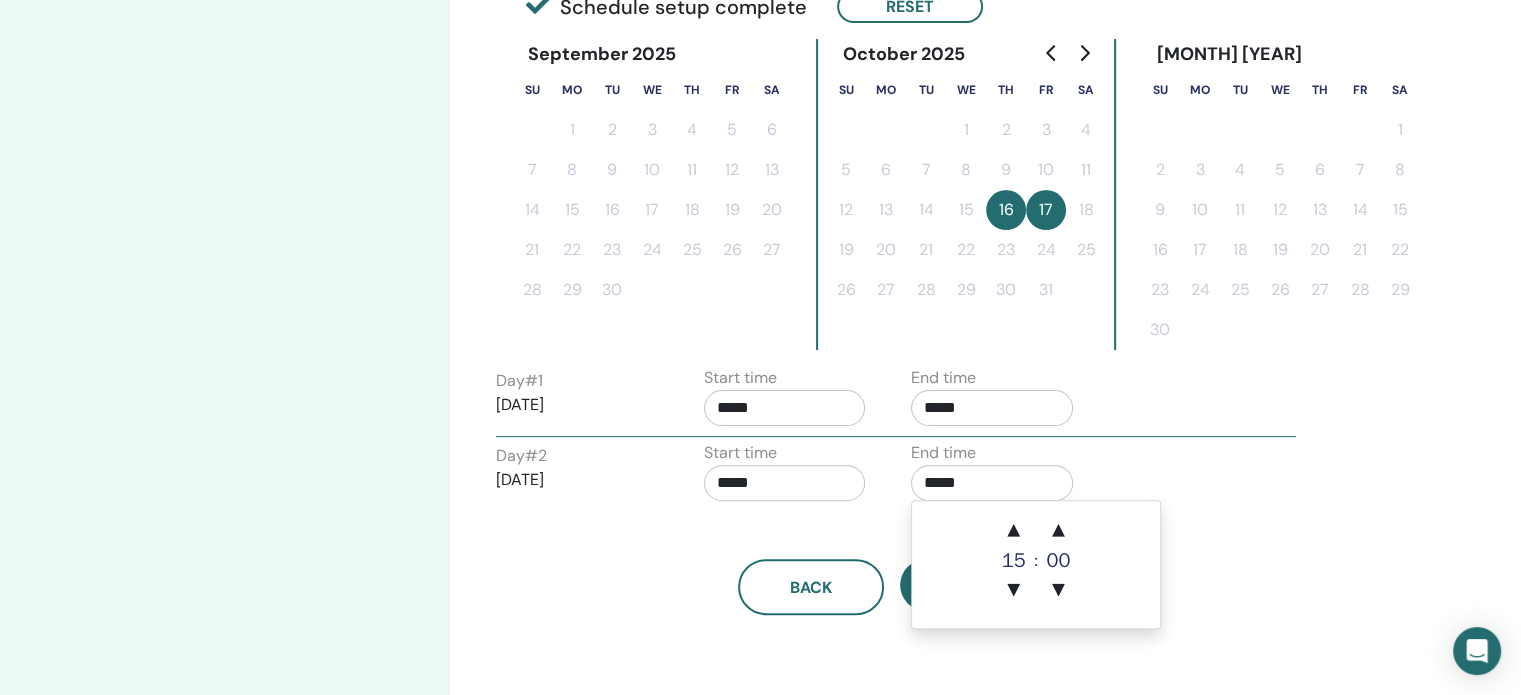 click on "*****" at bounding box center (992, 483) 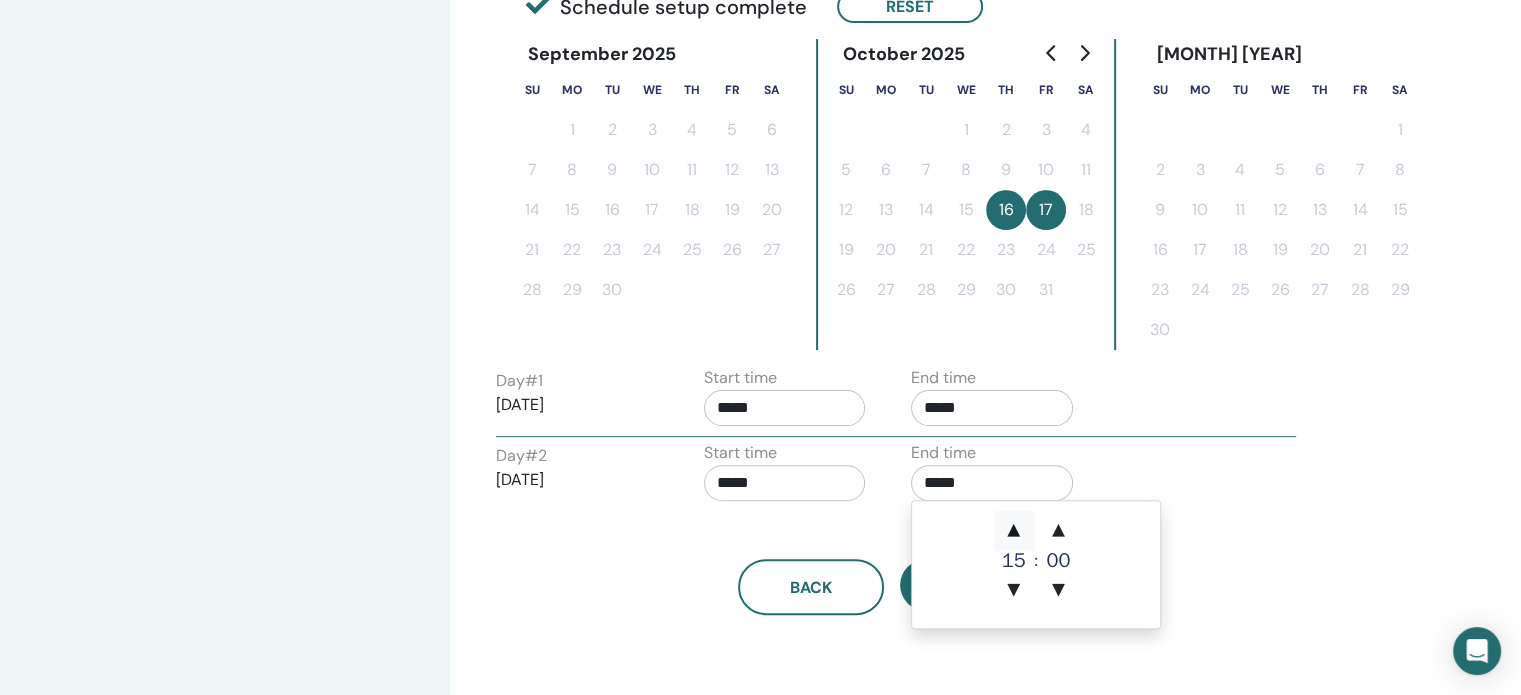 click on "▲" at bounding box center (1014, 531) 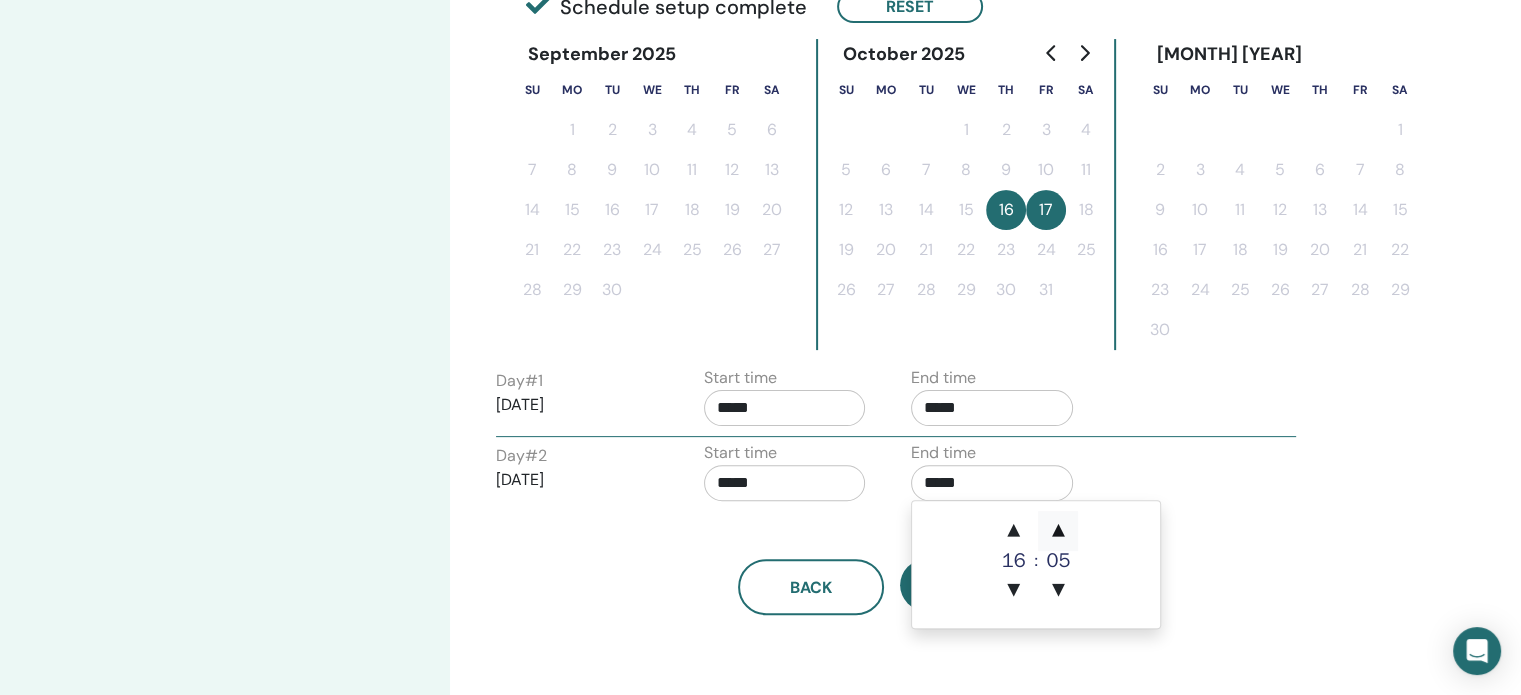 click on "▲" at bounding box center [1058, 531] 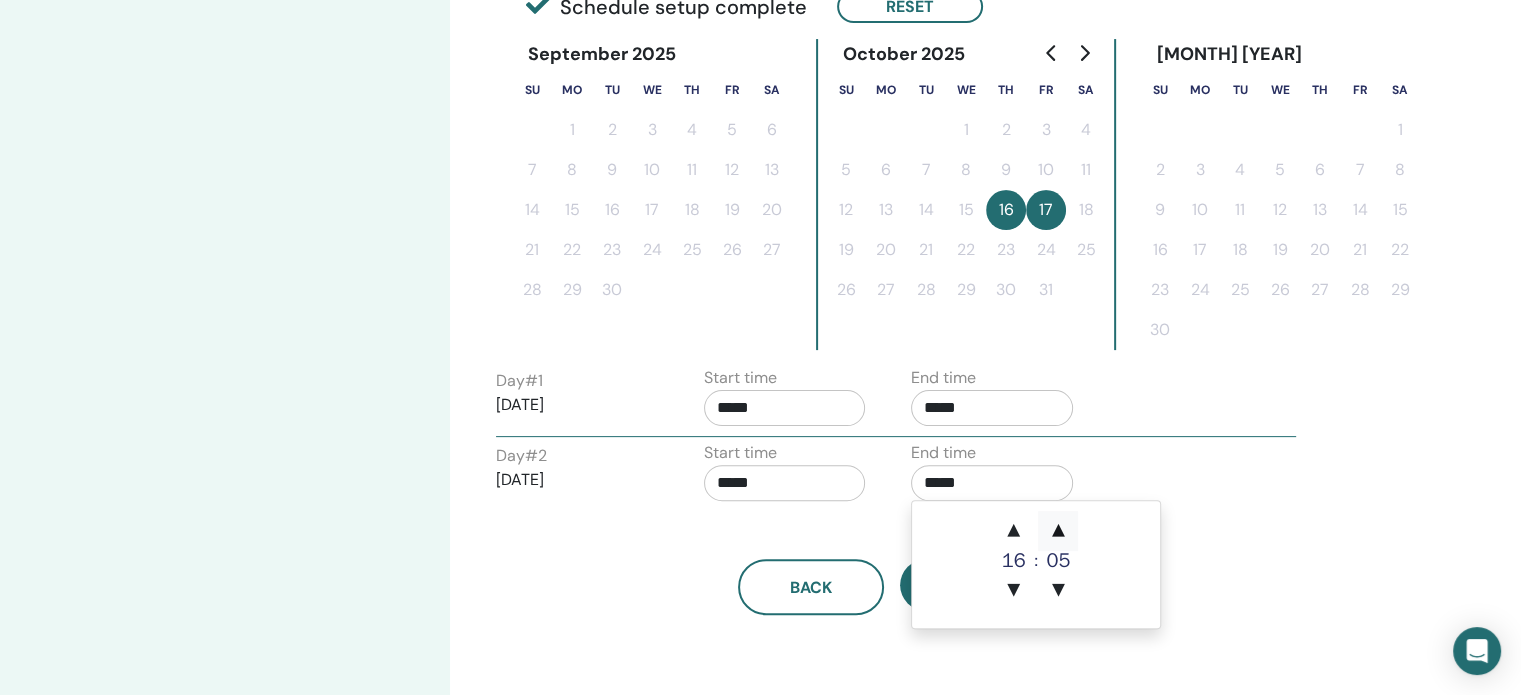 type on "*****" 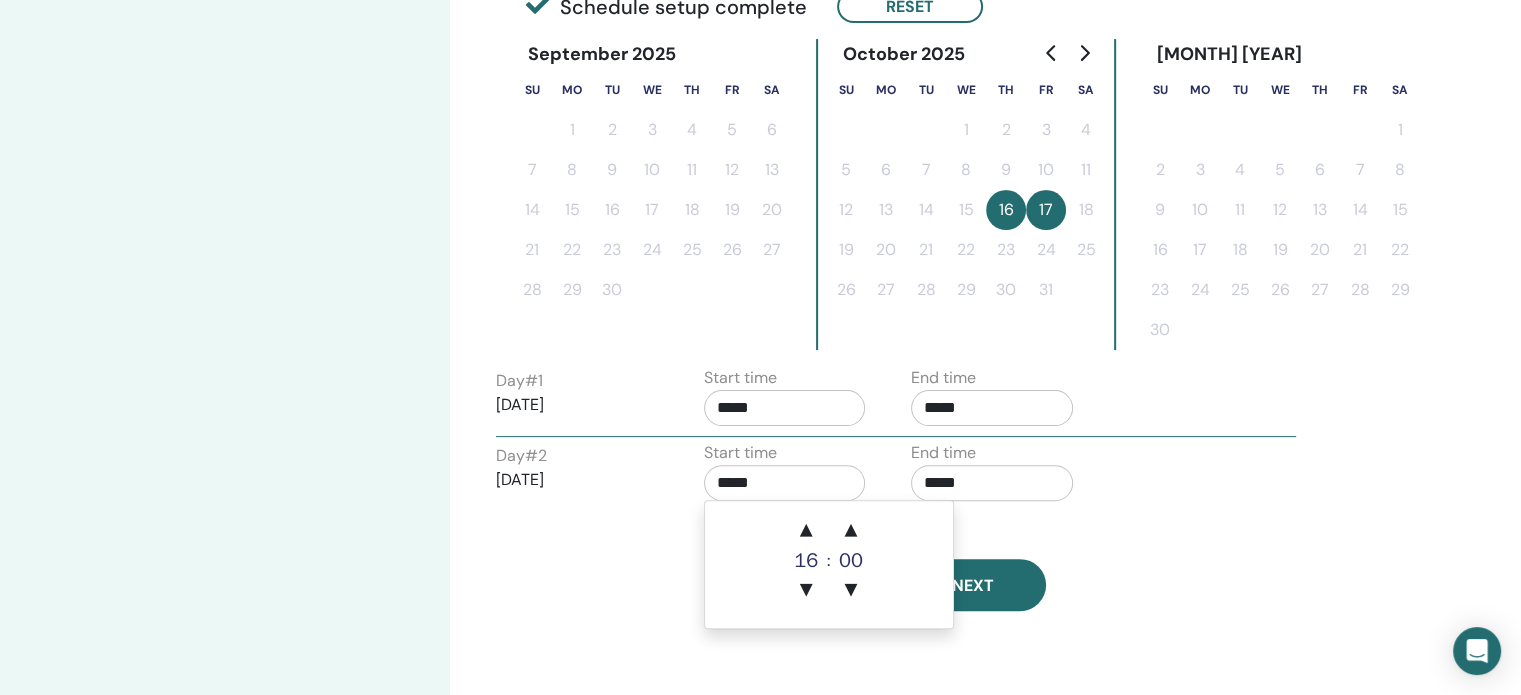 click on "*****" at bounding box center (785, 483) 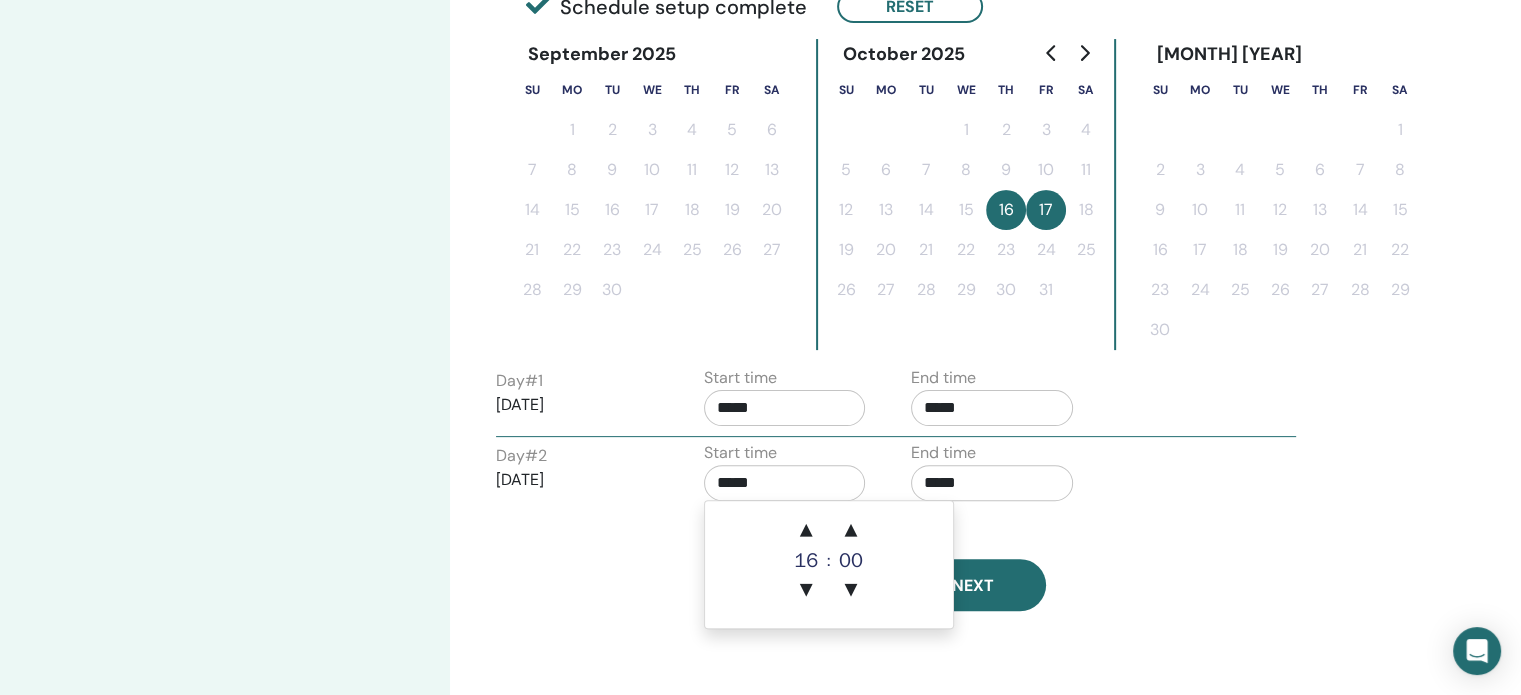 click on "Day  # 2 2025/10/17 Start time ***** End time *****" at bounding box center [896, 476] 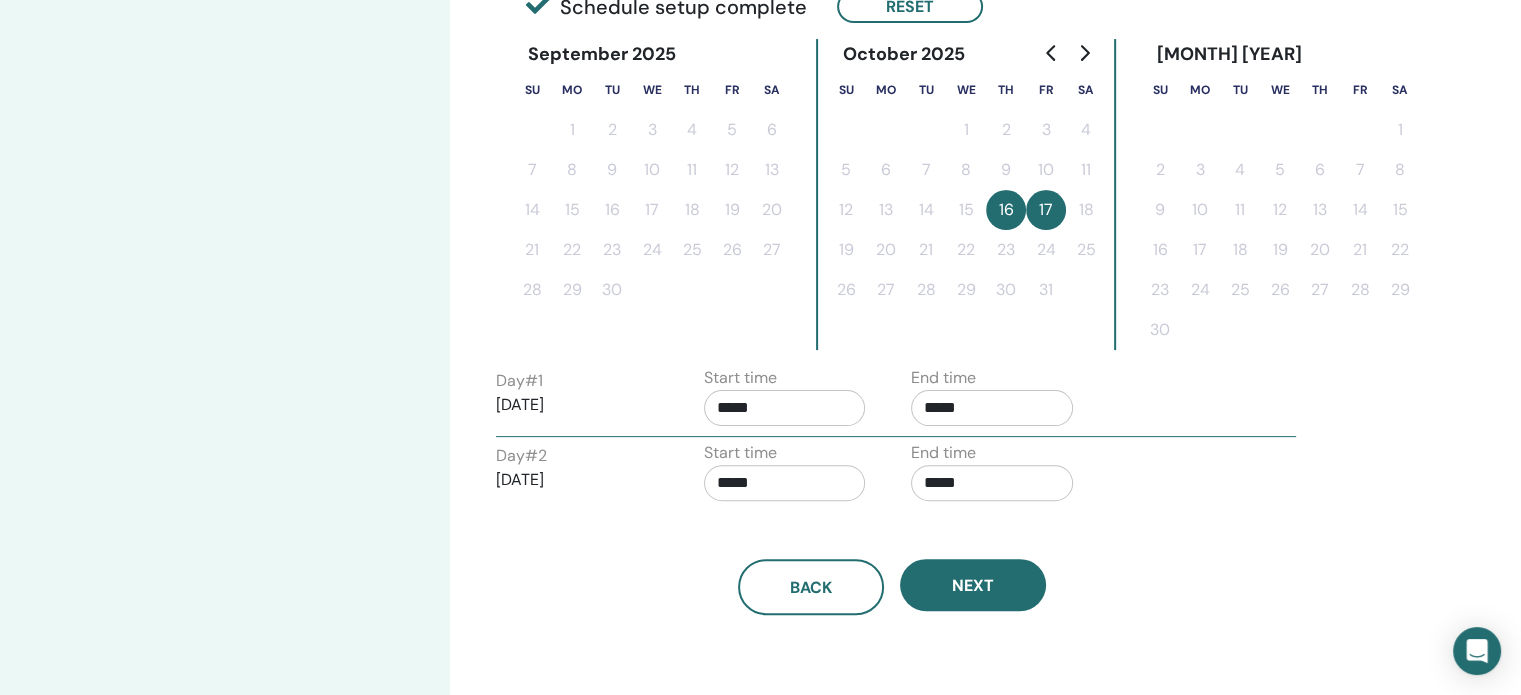 click on "*****" at bounding box center [785, 483] 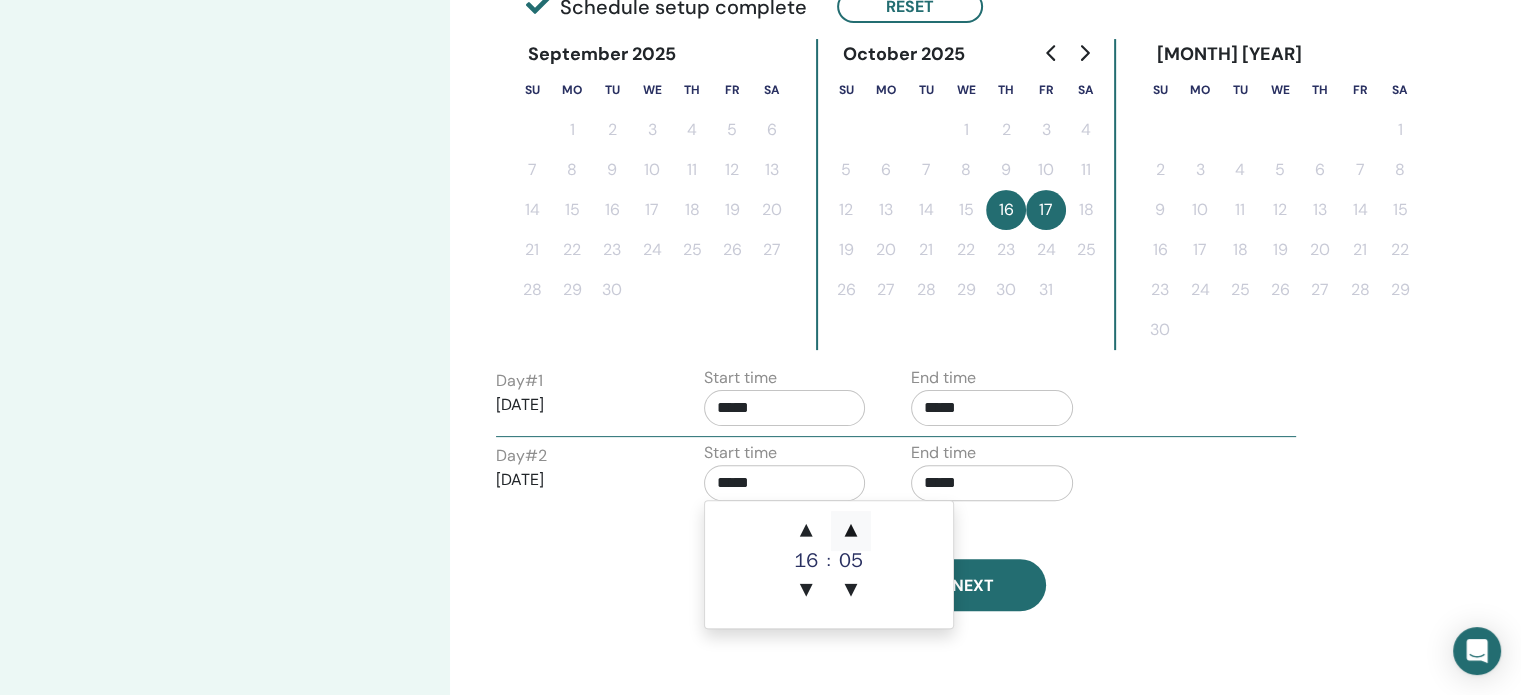 click on "▲" at bounding box center (851, 531) 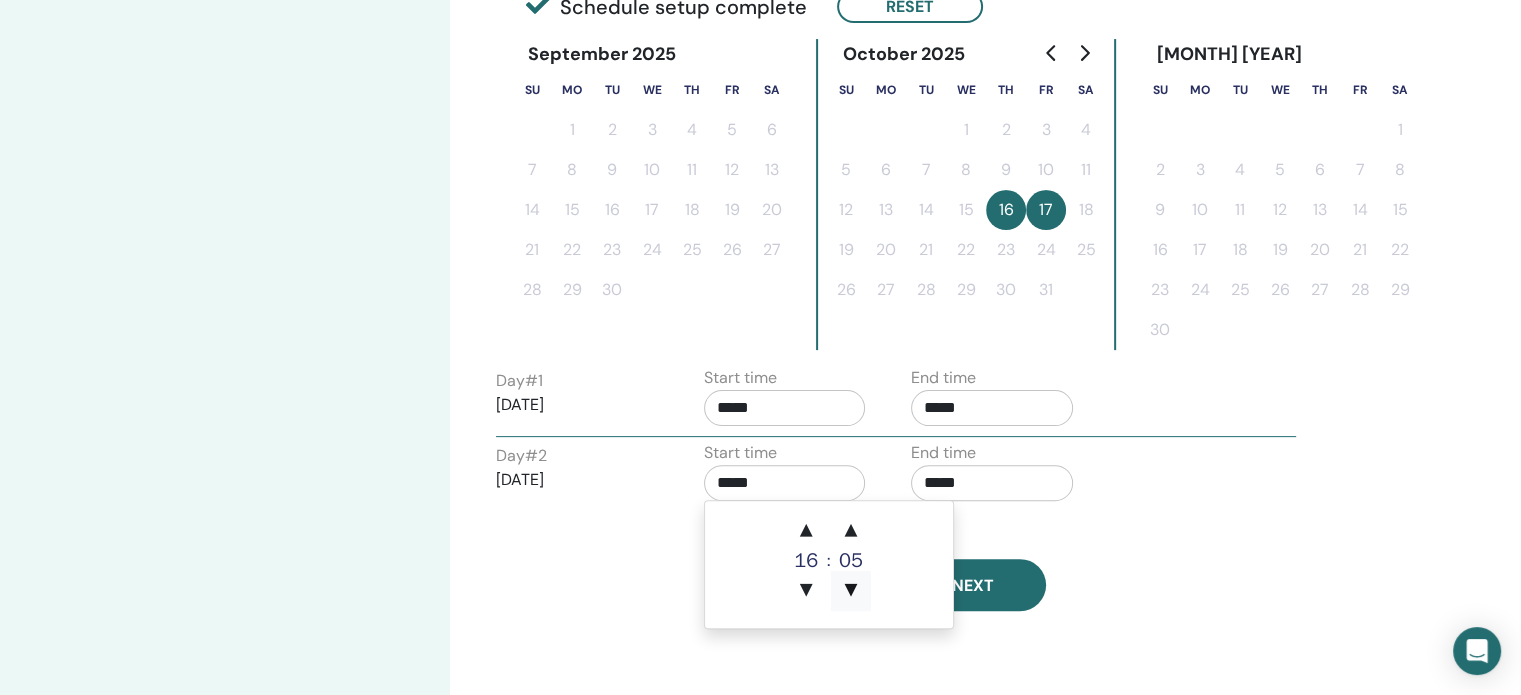 click on "▼" at bounding box center [851, 591] 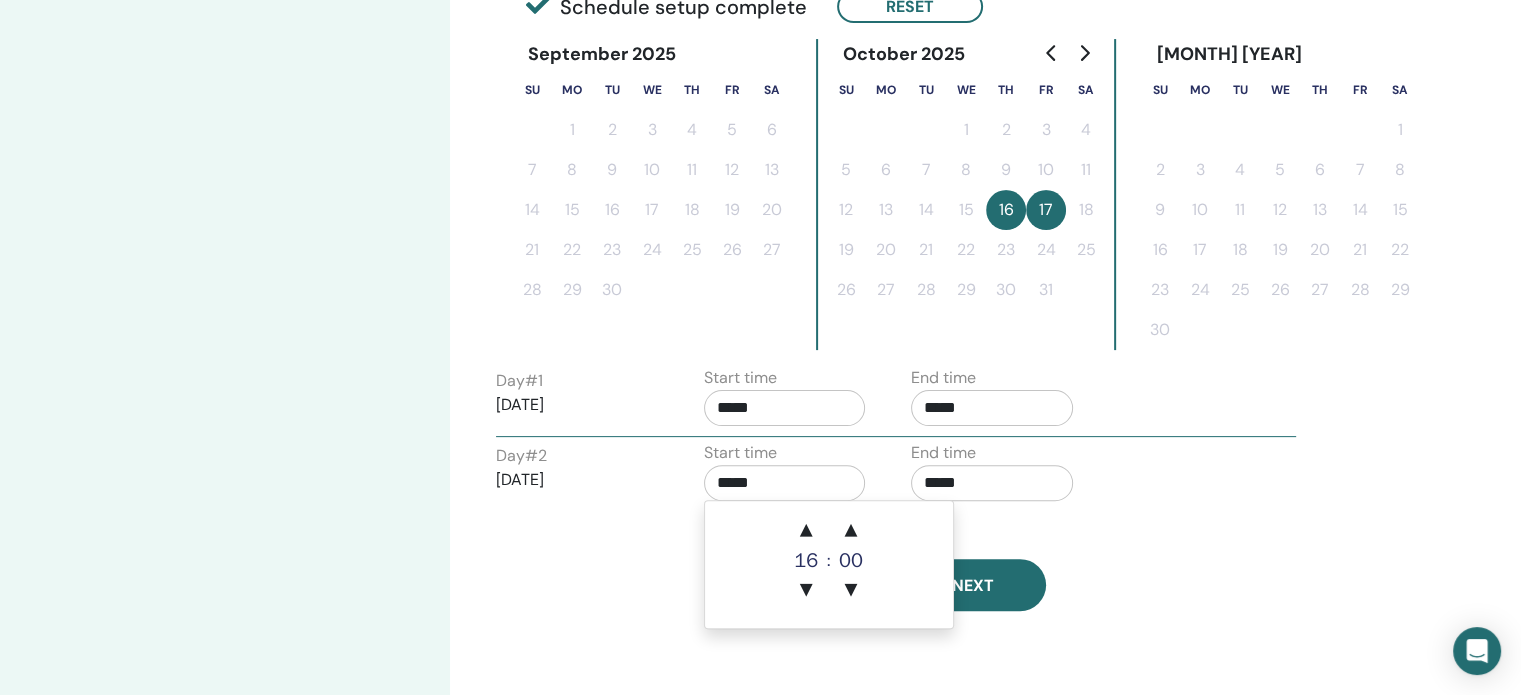 click on "Back Next" at bounding box center (892, 563) 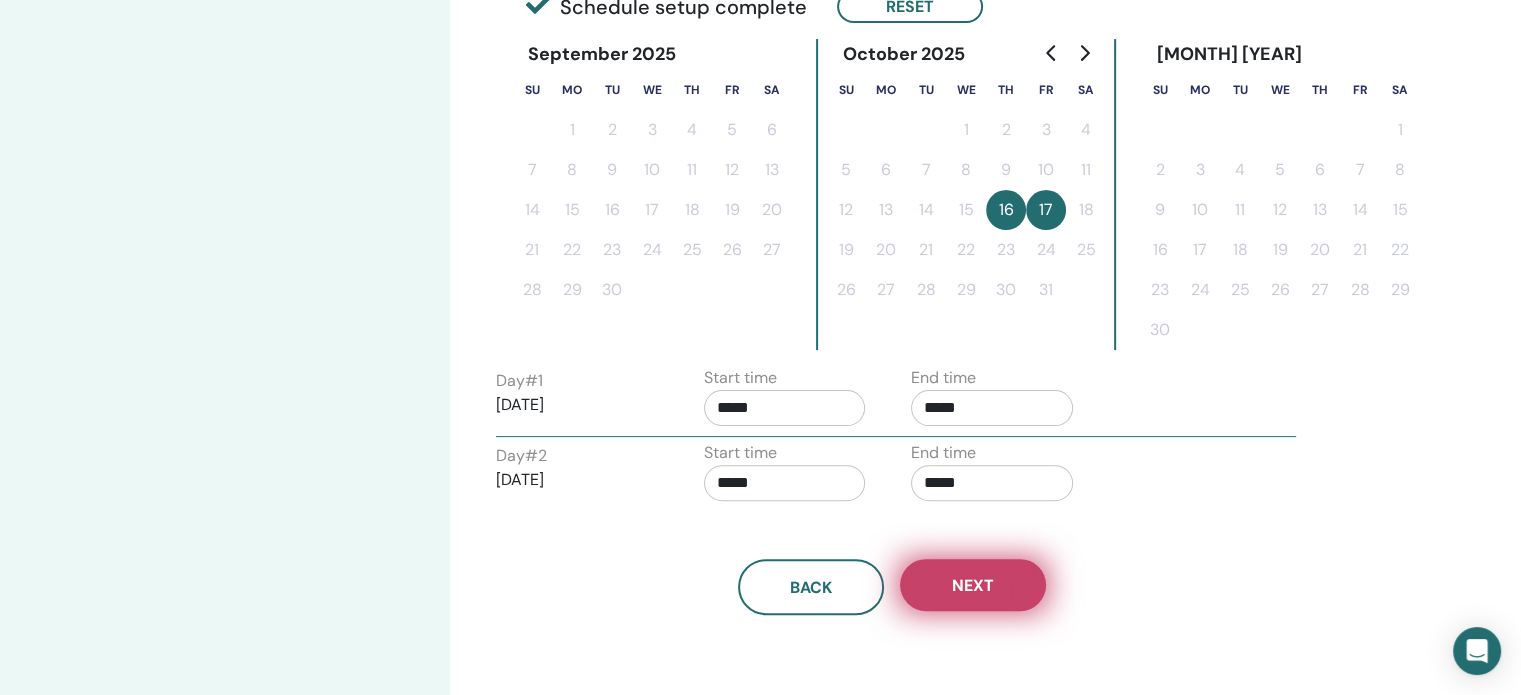 click on "Next" at bounding box center (973, 585) 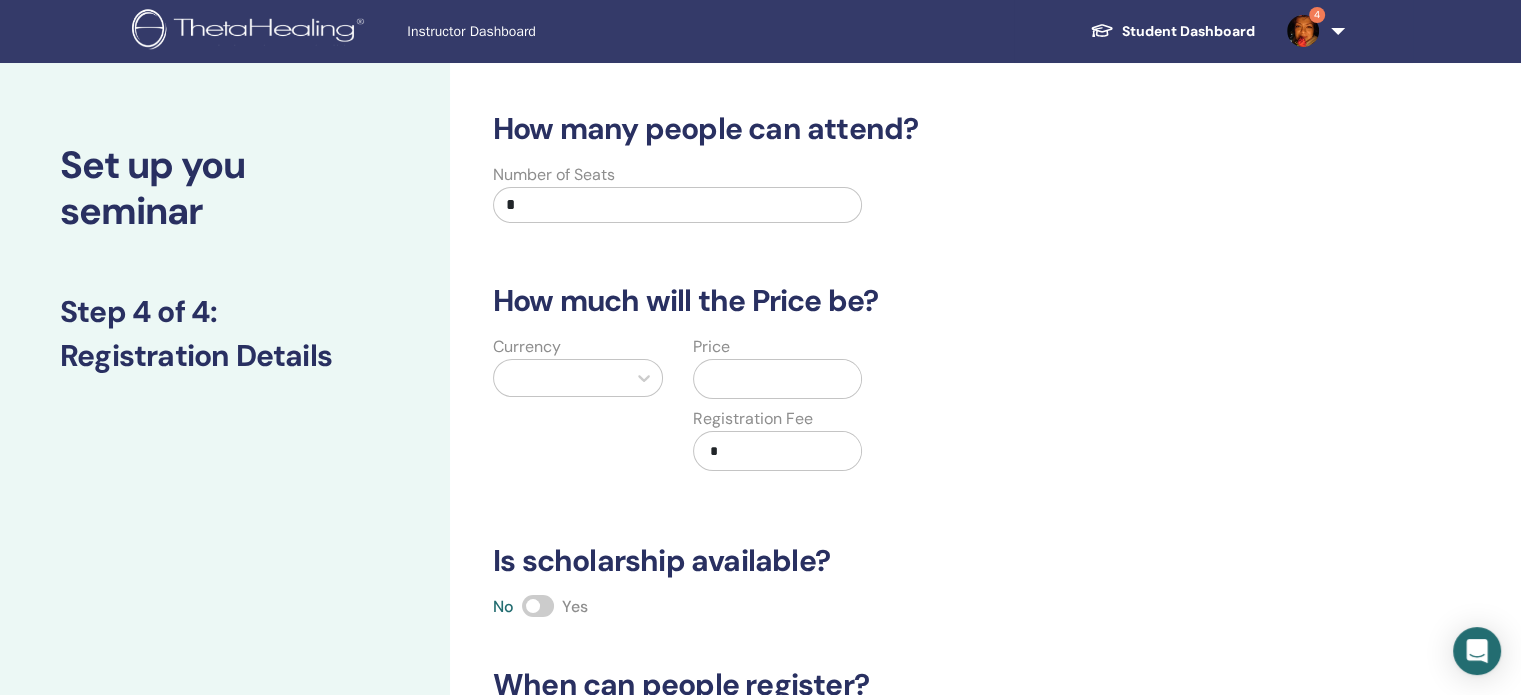 scroll, scrollTop: 0, scrollLeft: 0, axis: both 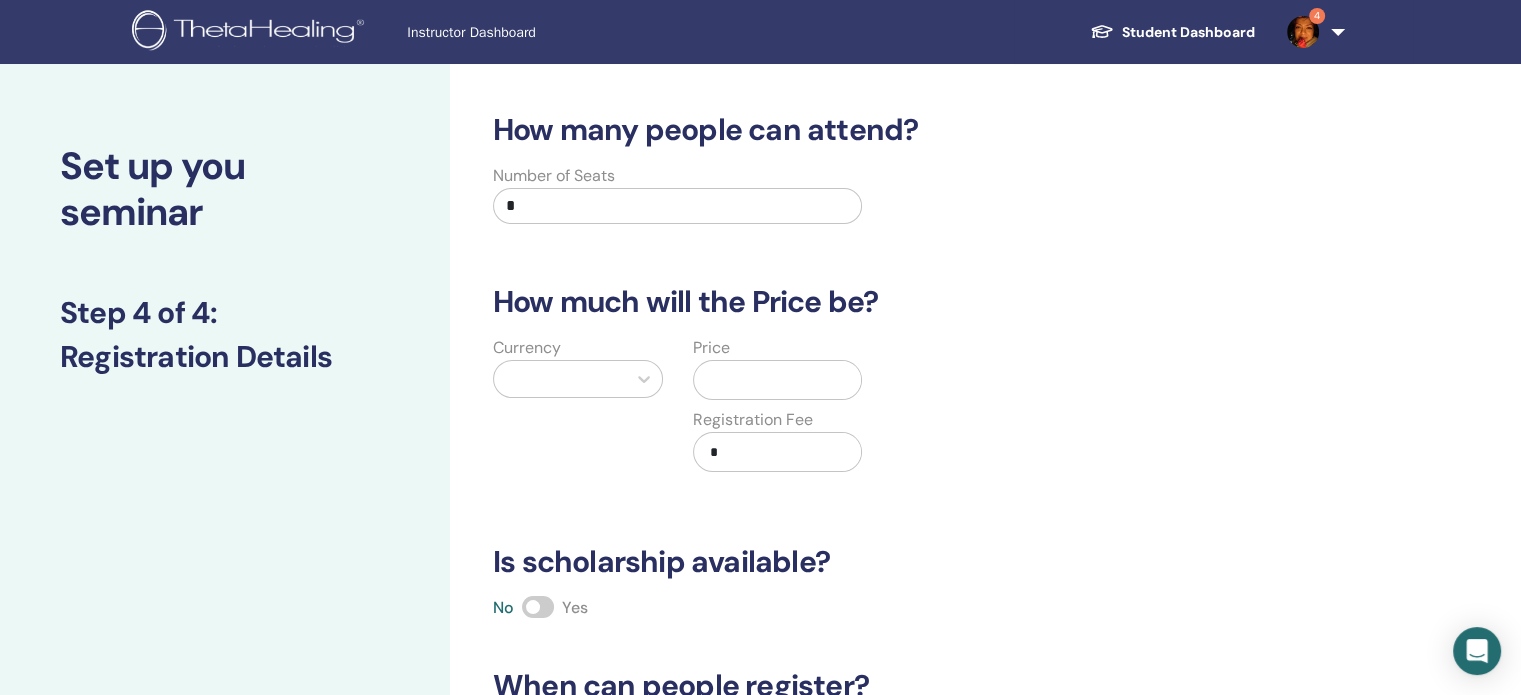click on "*" at bounding box center (677, 206) 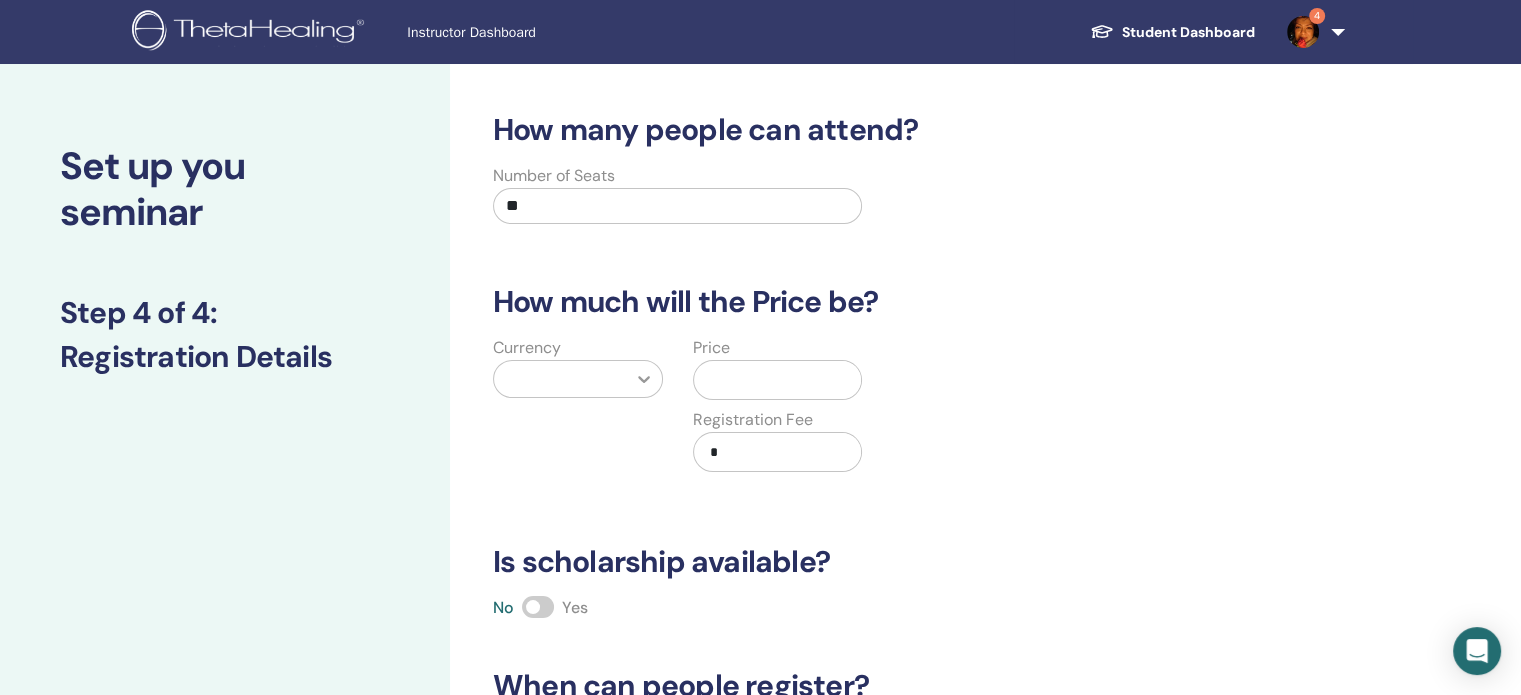 type on "**" 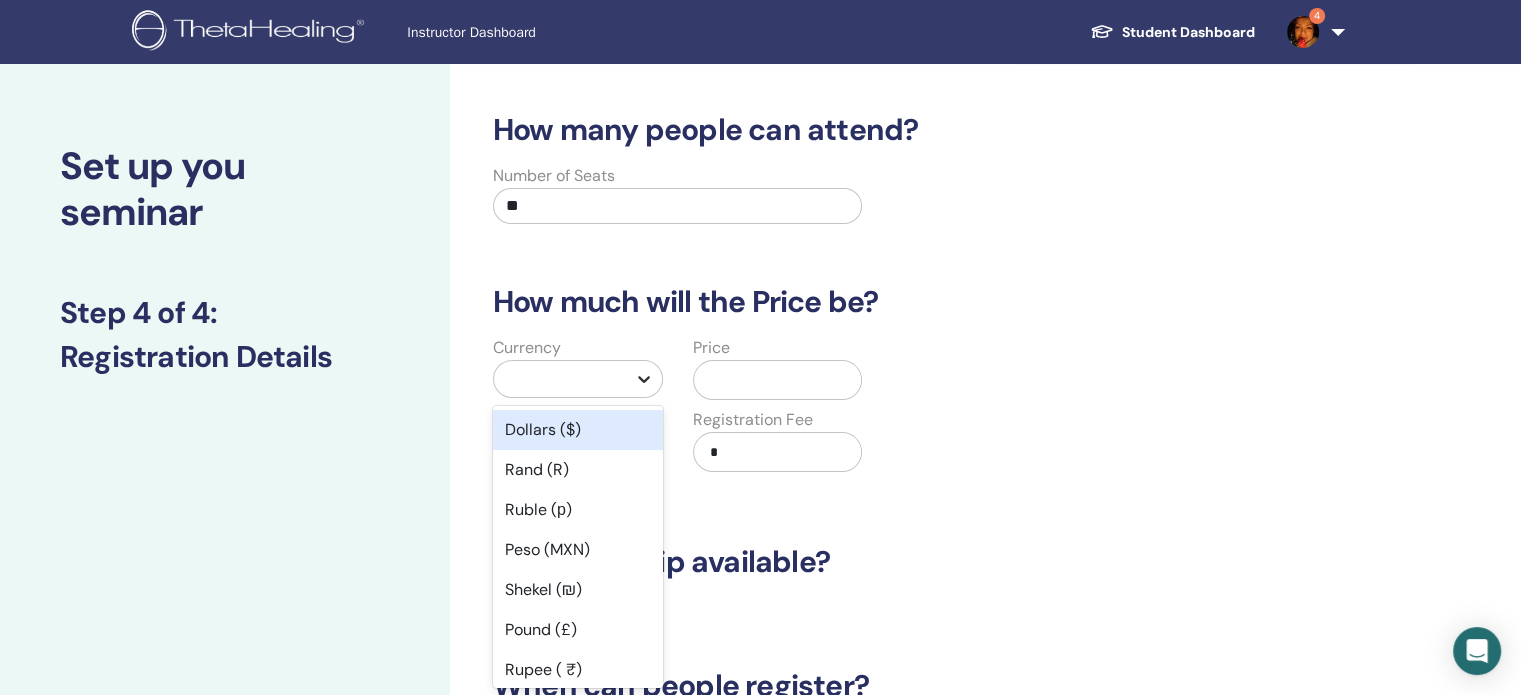 click at bounding box center (644, 379) 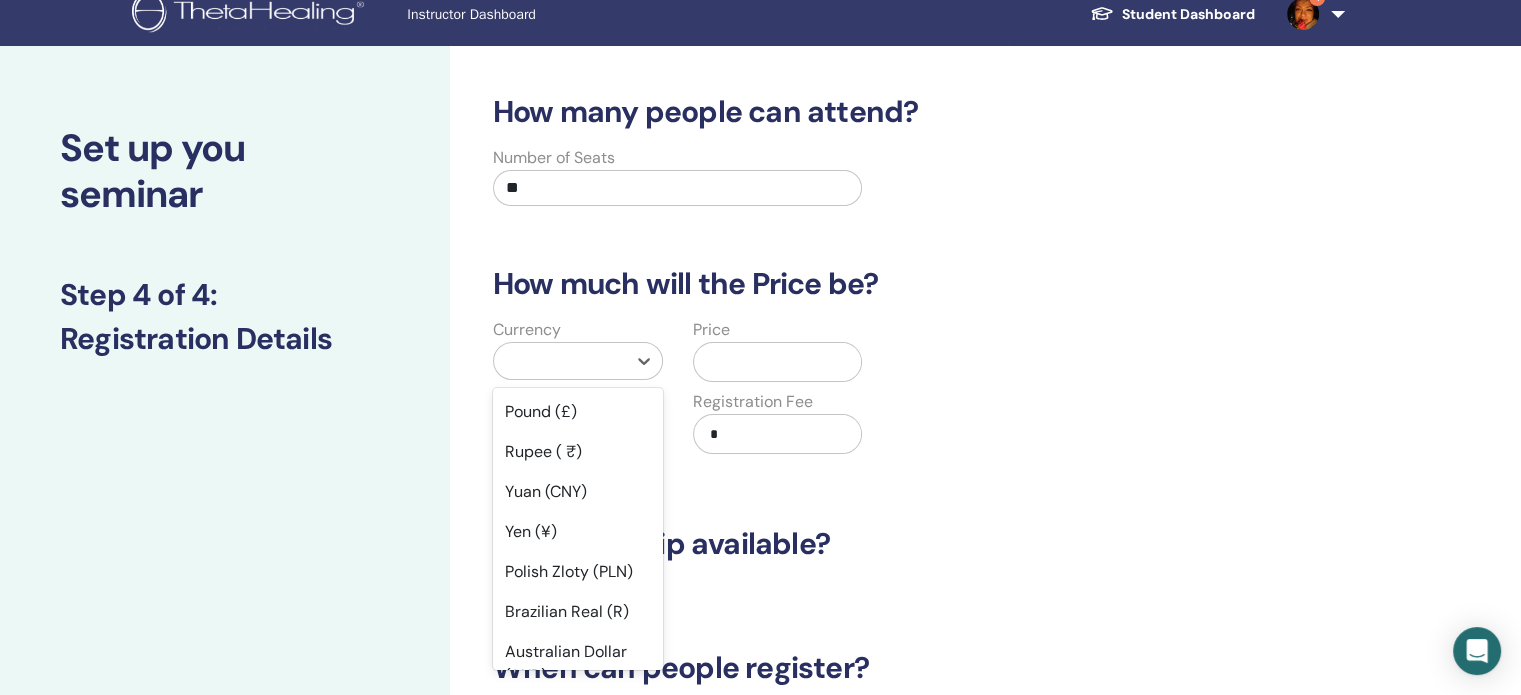 scroll, scrollTop: 300, scrollLeft: 0, axis: vertical 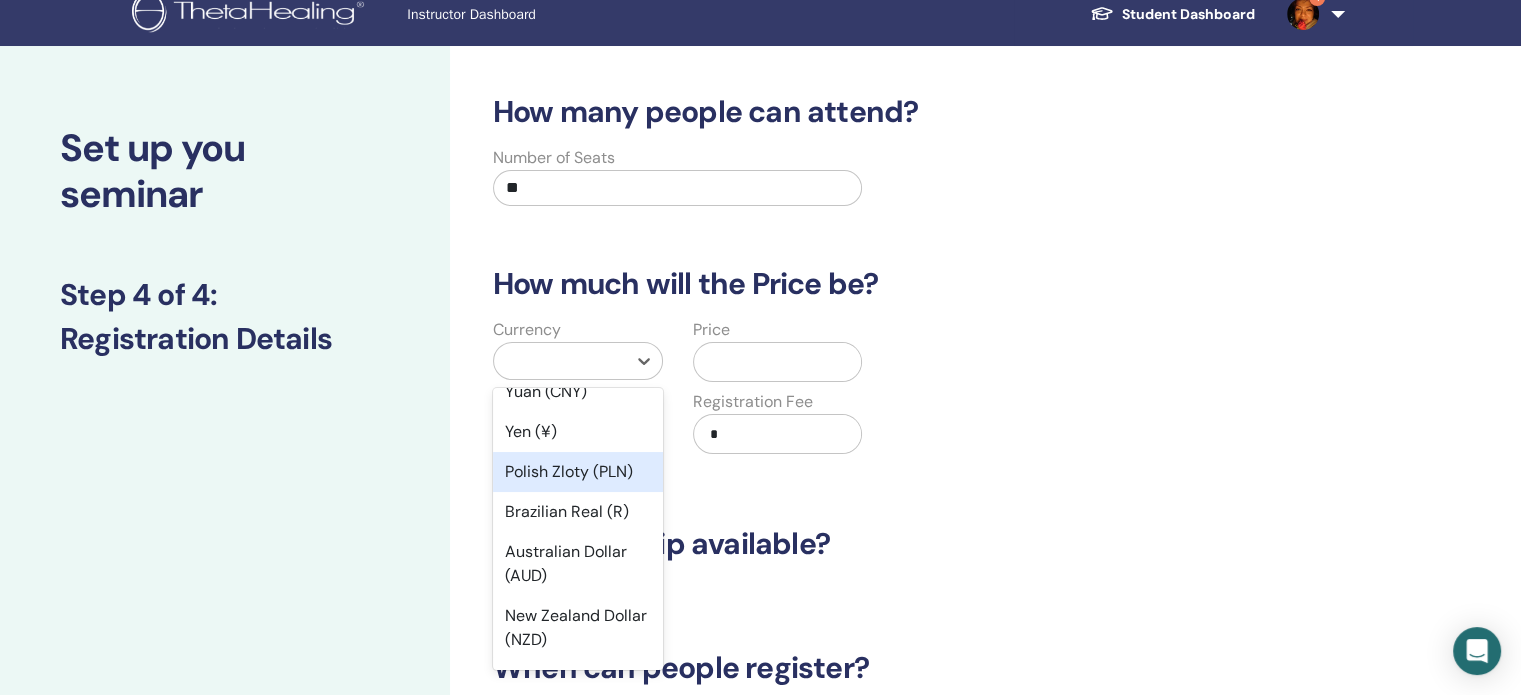 click on "Polish Zloty (PLN)" at bounding box center (578, 472) 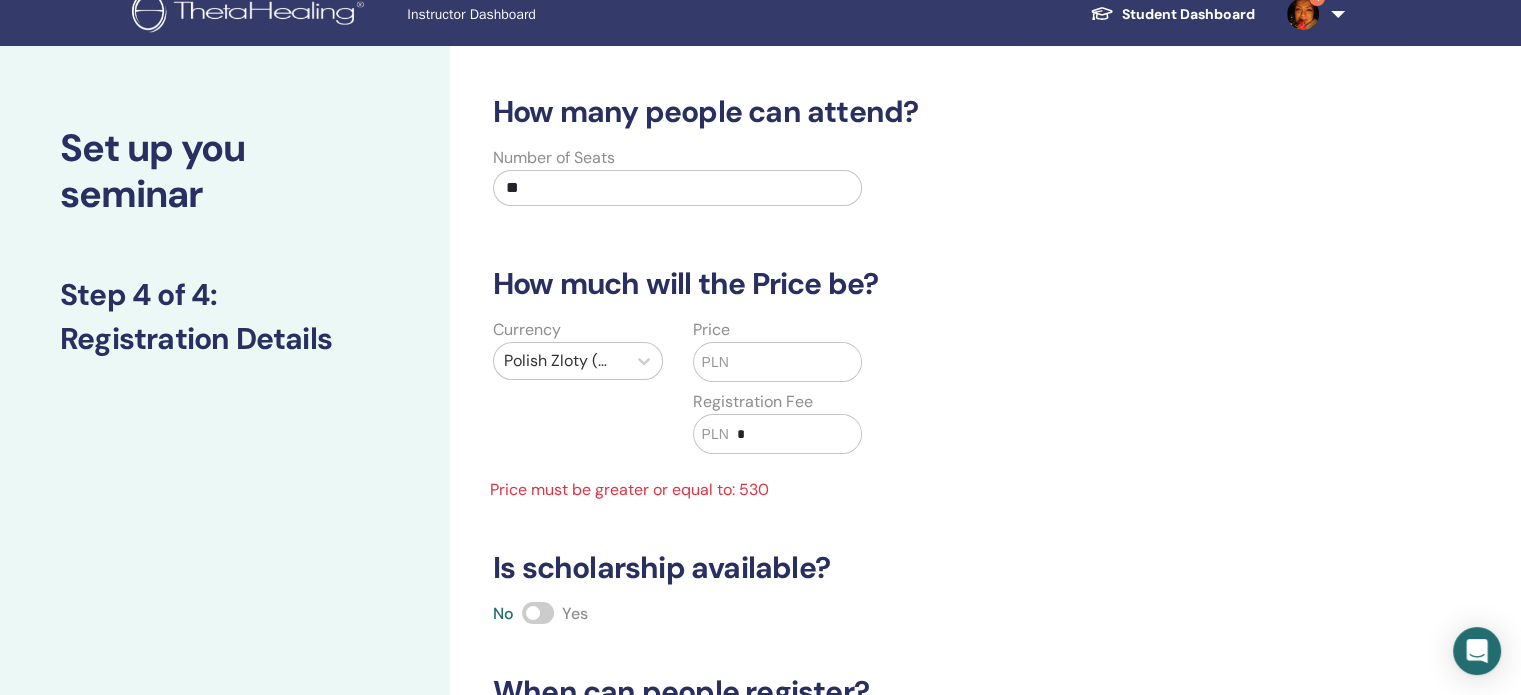 click at bounding box center (795, 362) 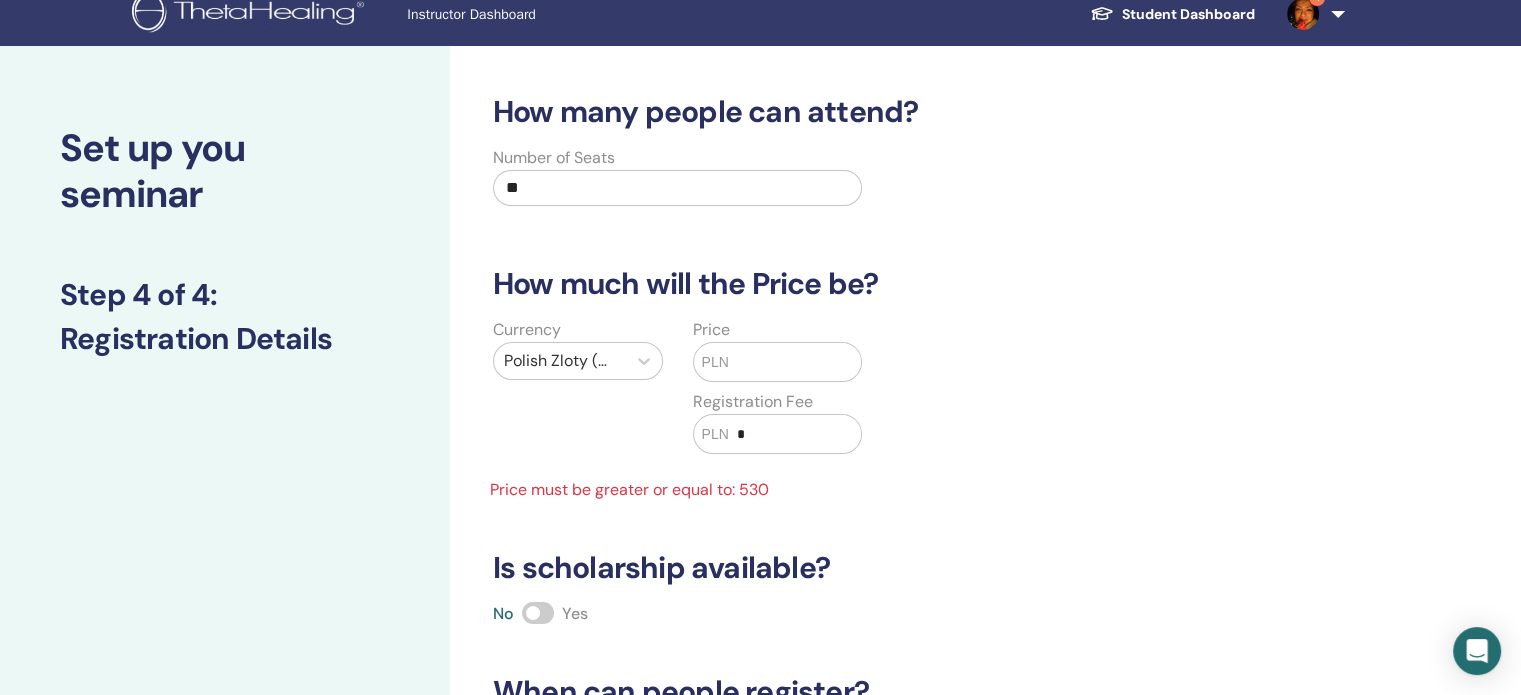 click on "*" at bounding box center [795, 434] 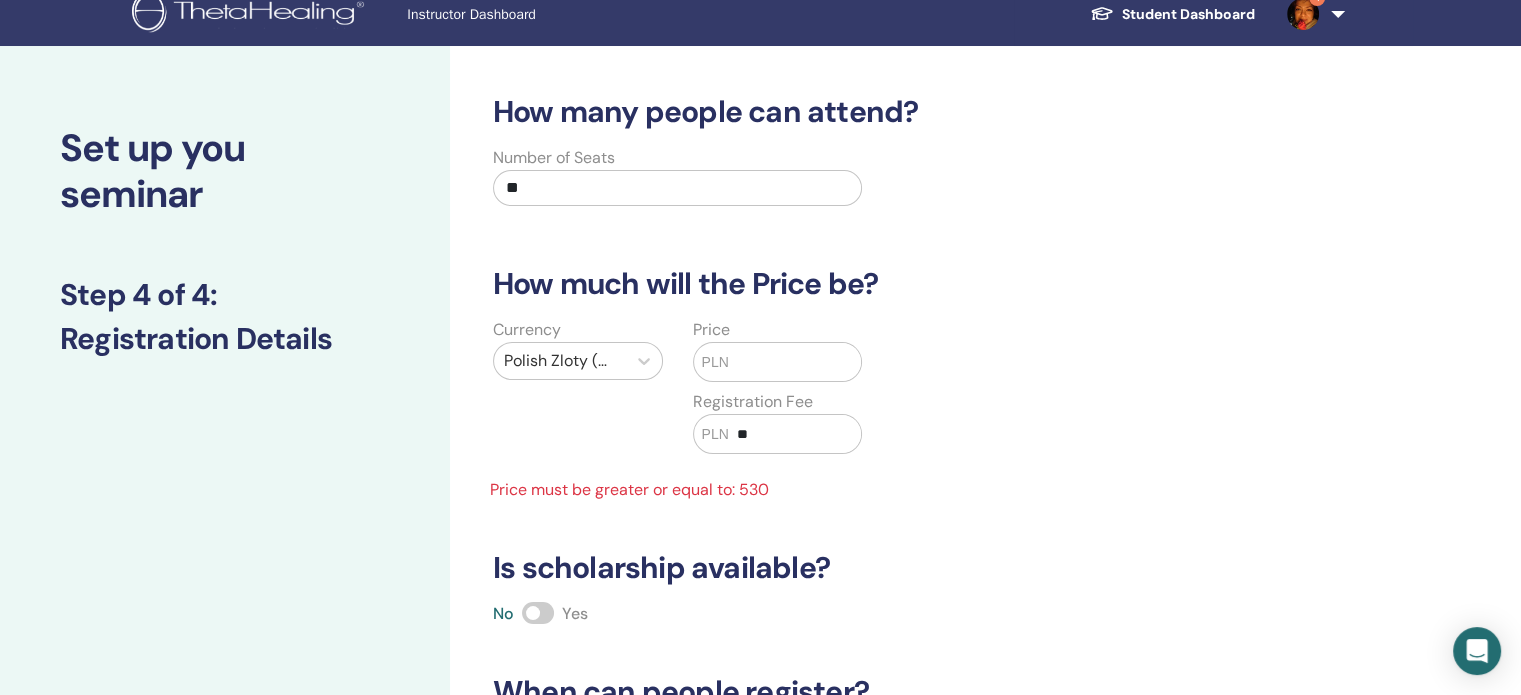 type on "*" 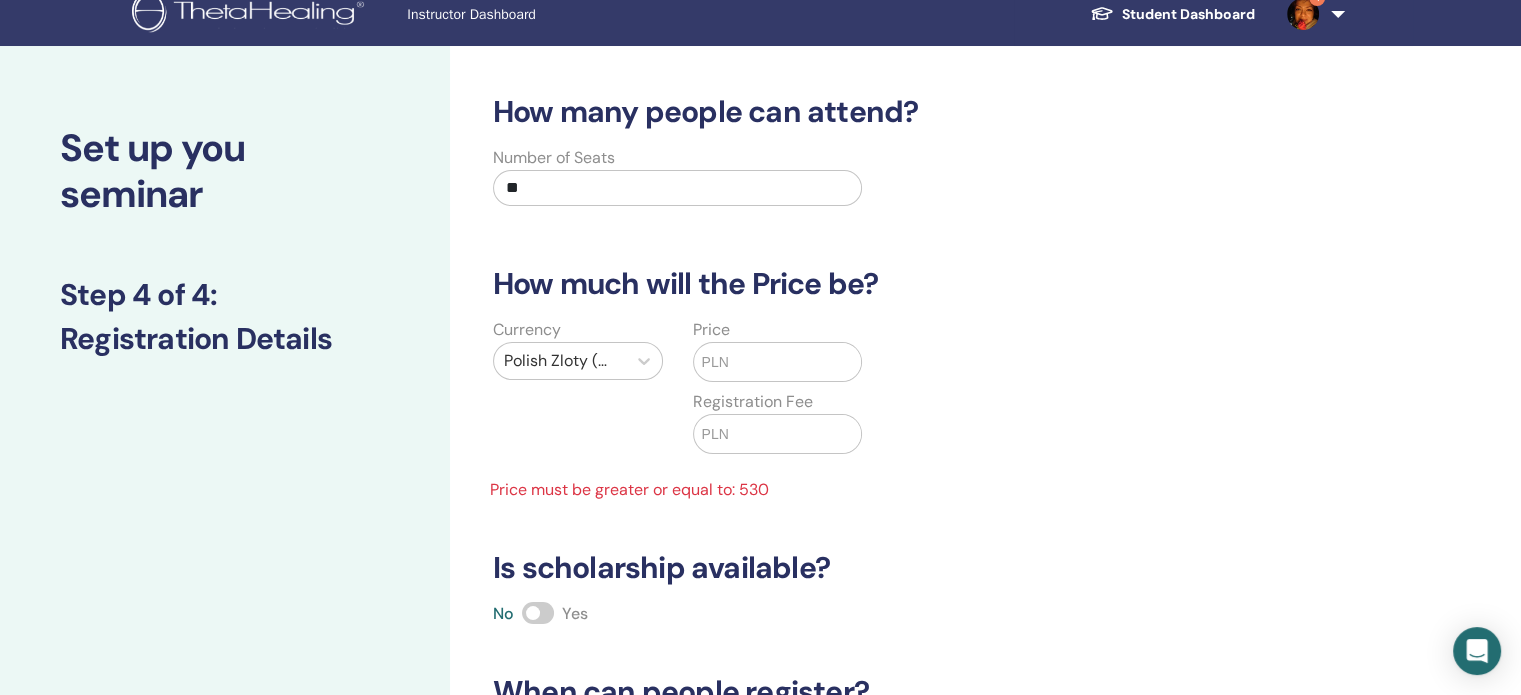 type on "*" 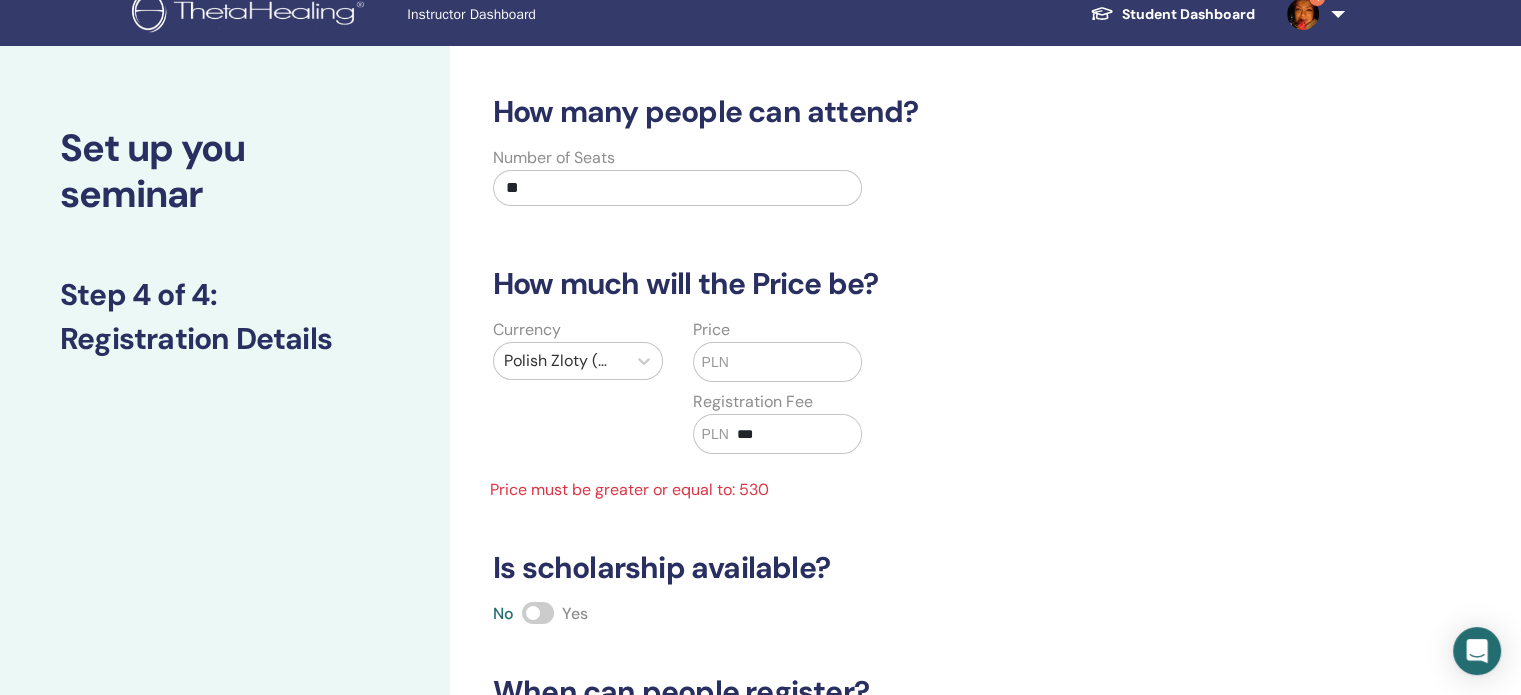 type on "***" 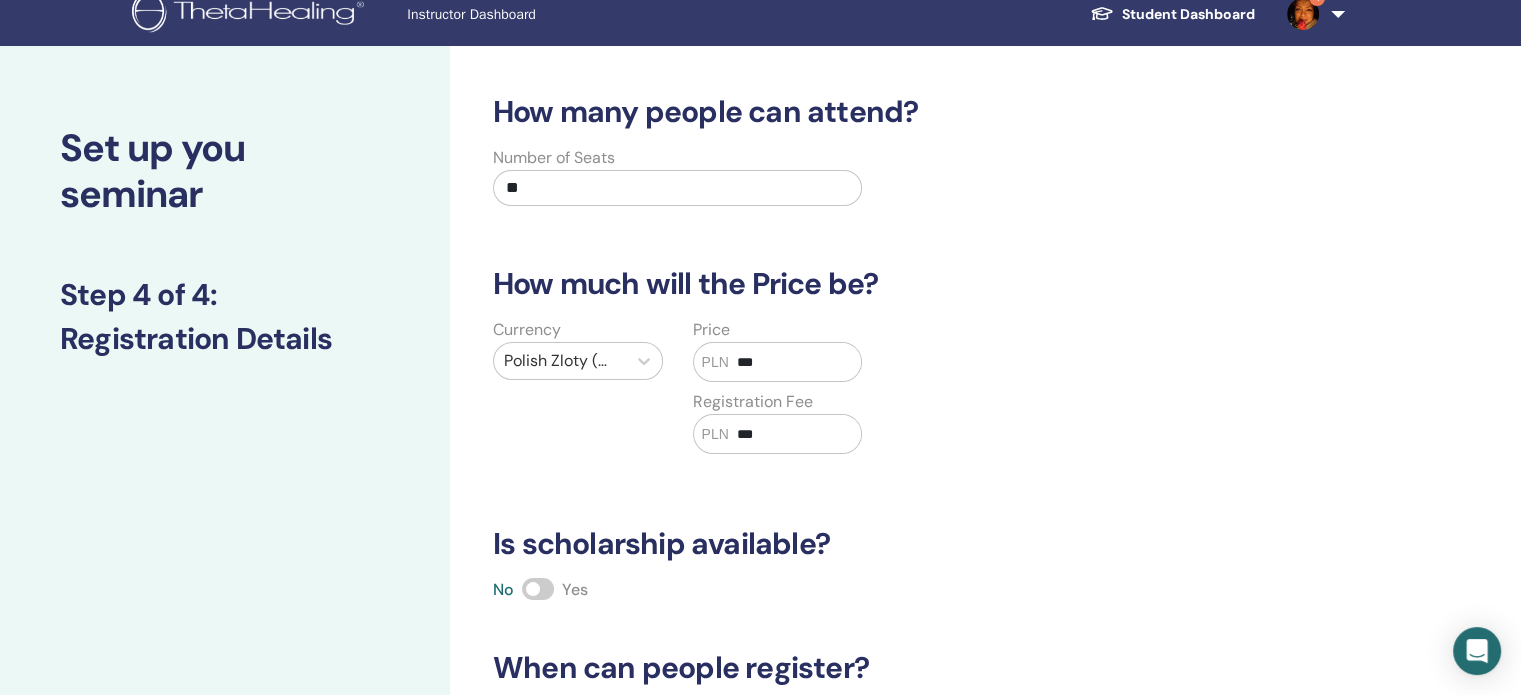 type on "***" 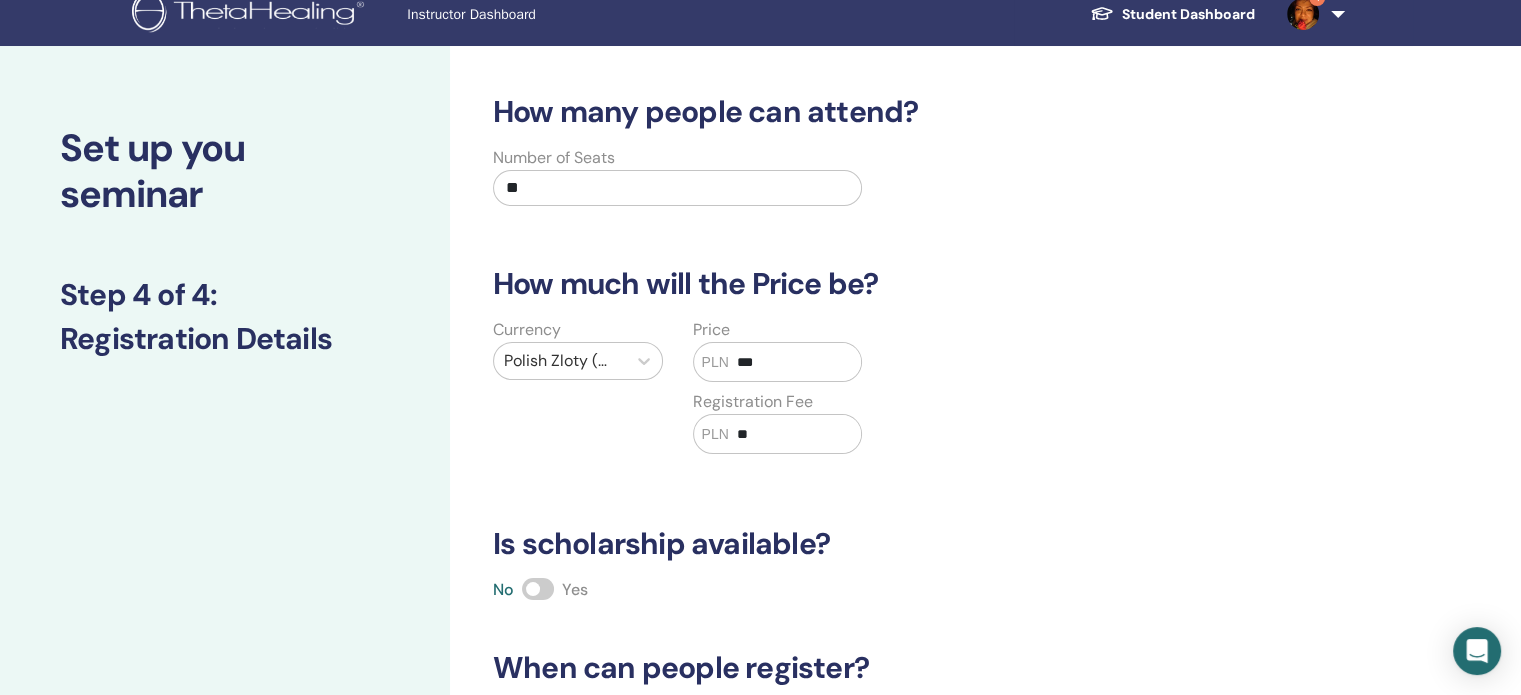 type on "*" 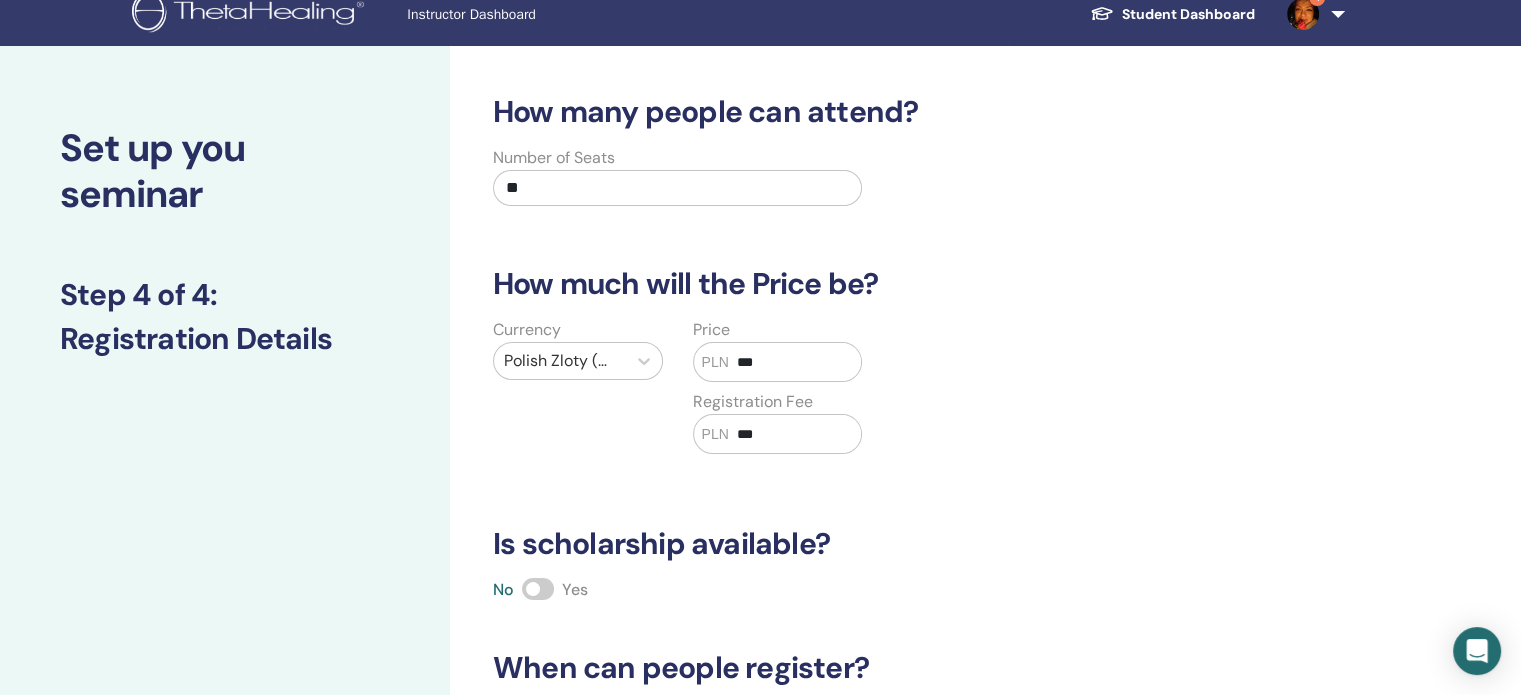 type on "***" 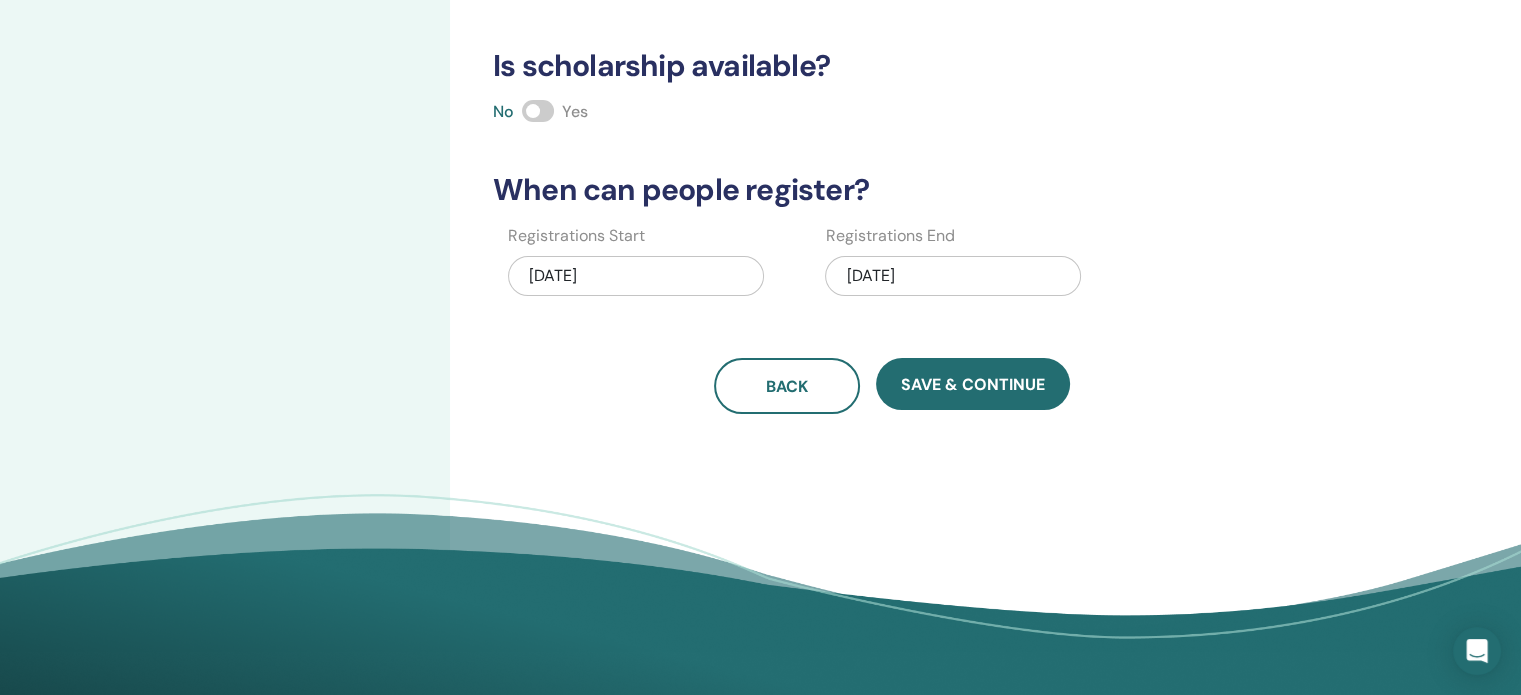 scroll, scrollTop: 518, scrollLeft: 0, axis: vertical 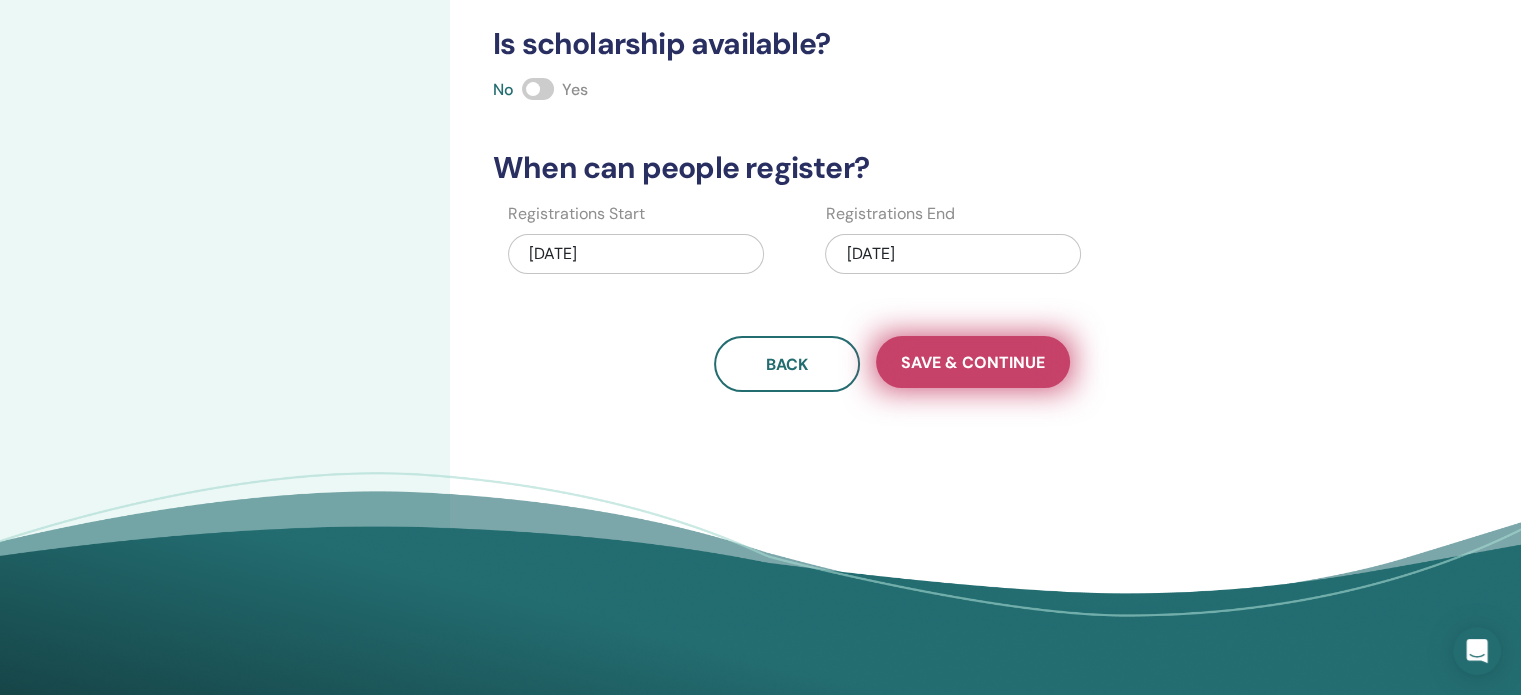 click on "Save & Continue" at bounding box center [973, 362] 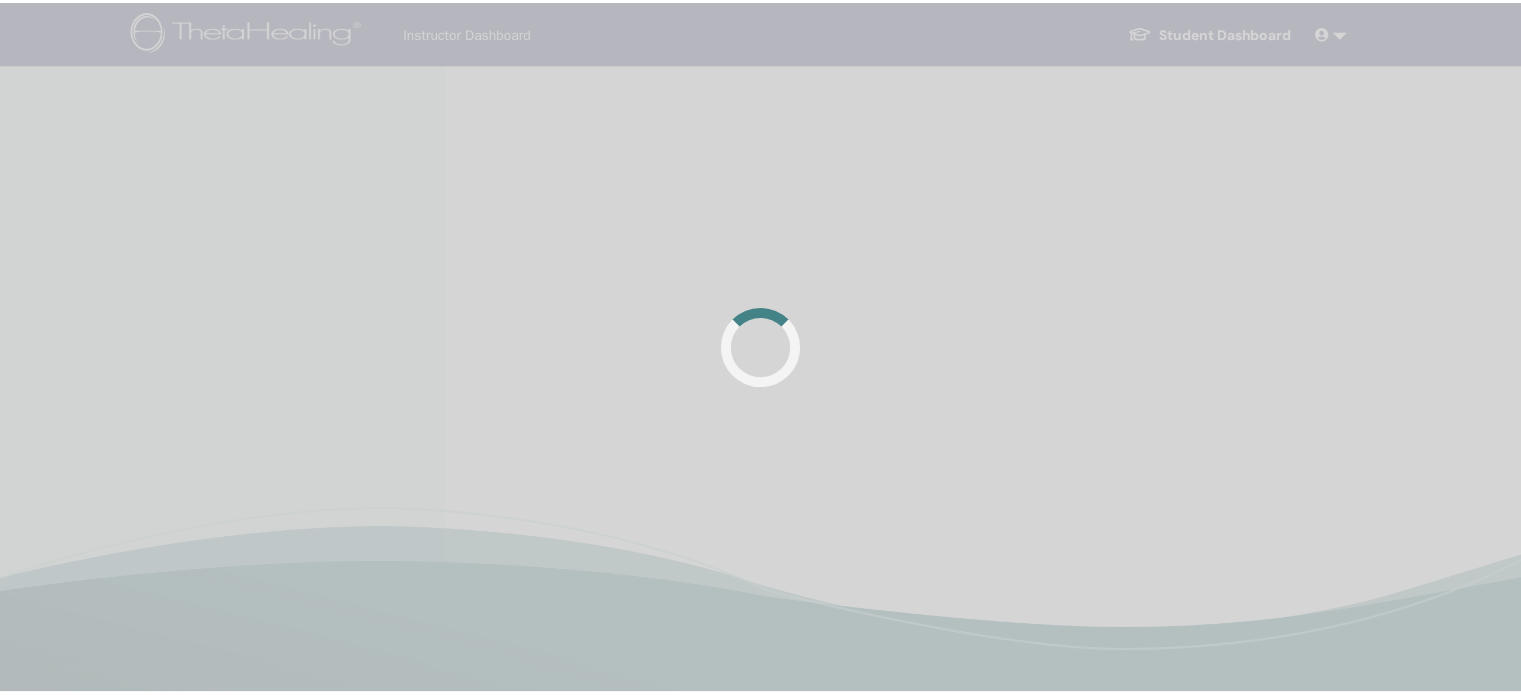 scroll, scrollTop: 0, scrollLeft: 0, axis: both 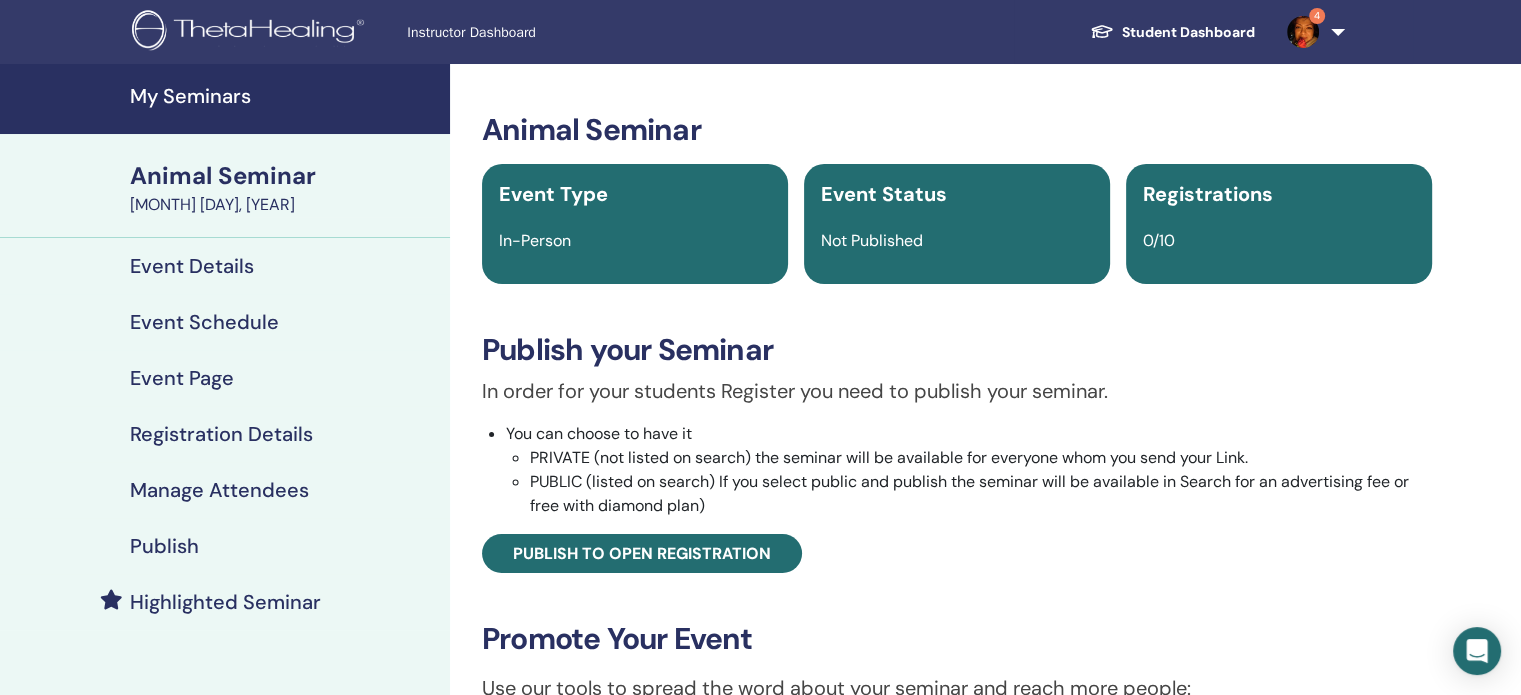 click on "Publish" at bounding box center (164, 546) 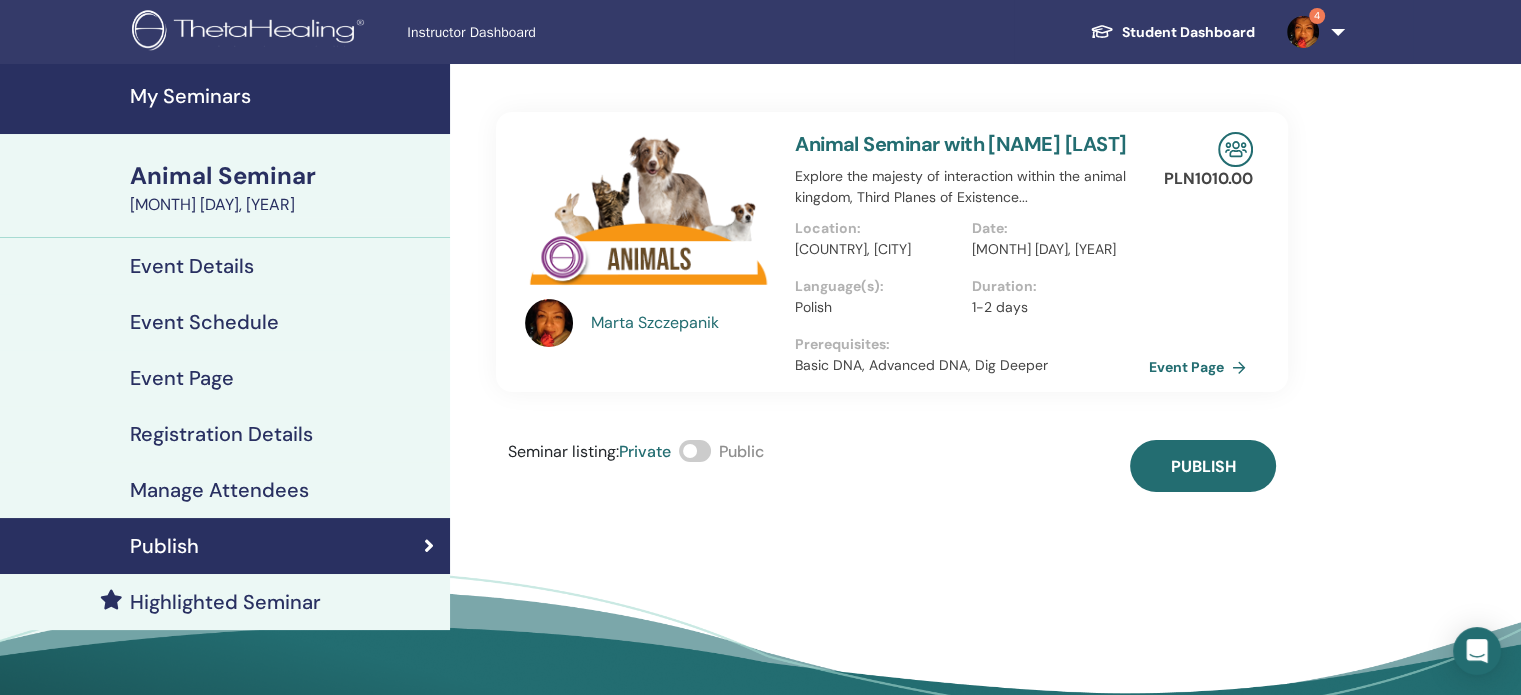 click at bounding box center (695, 451) 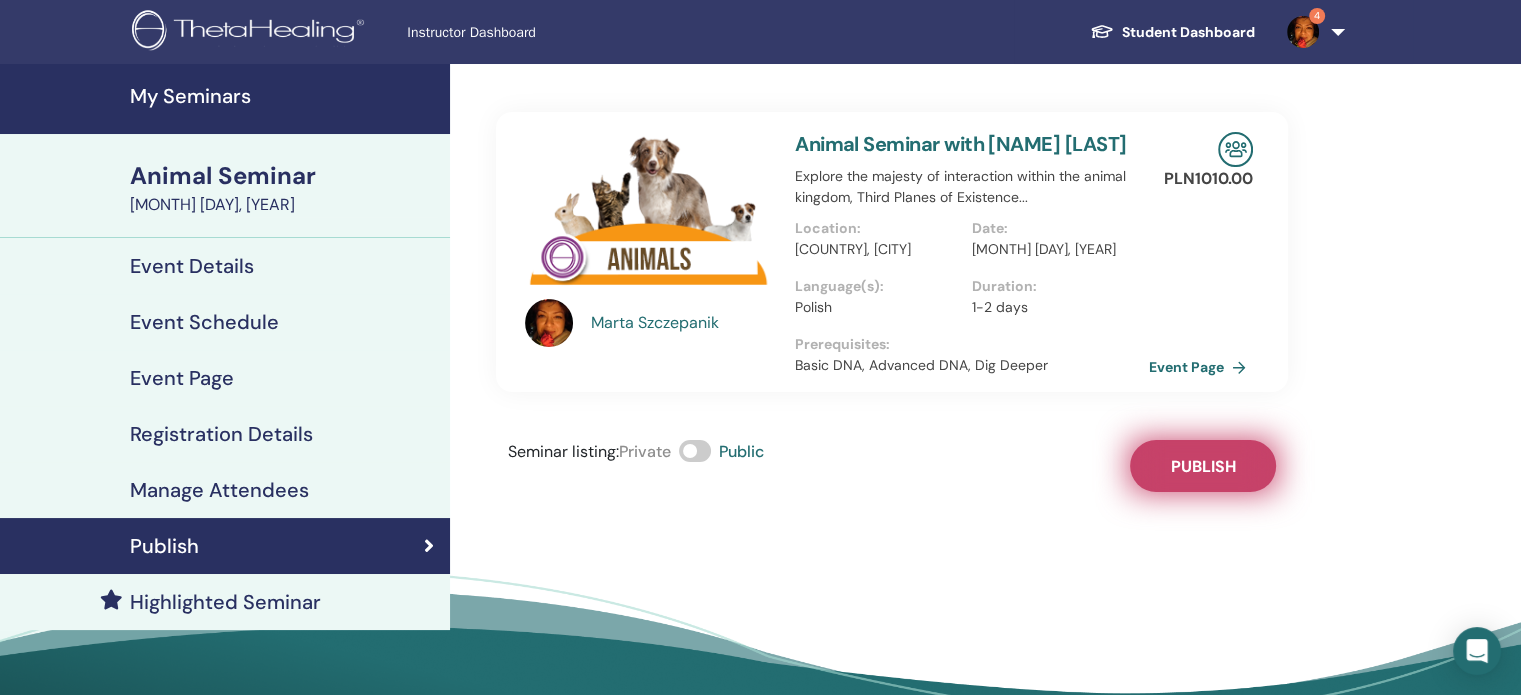 click on "Publish" at bounding box center (1203, 466) 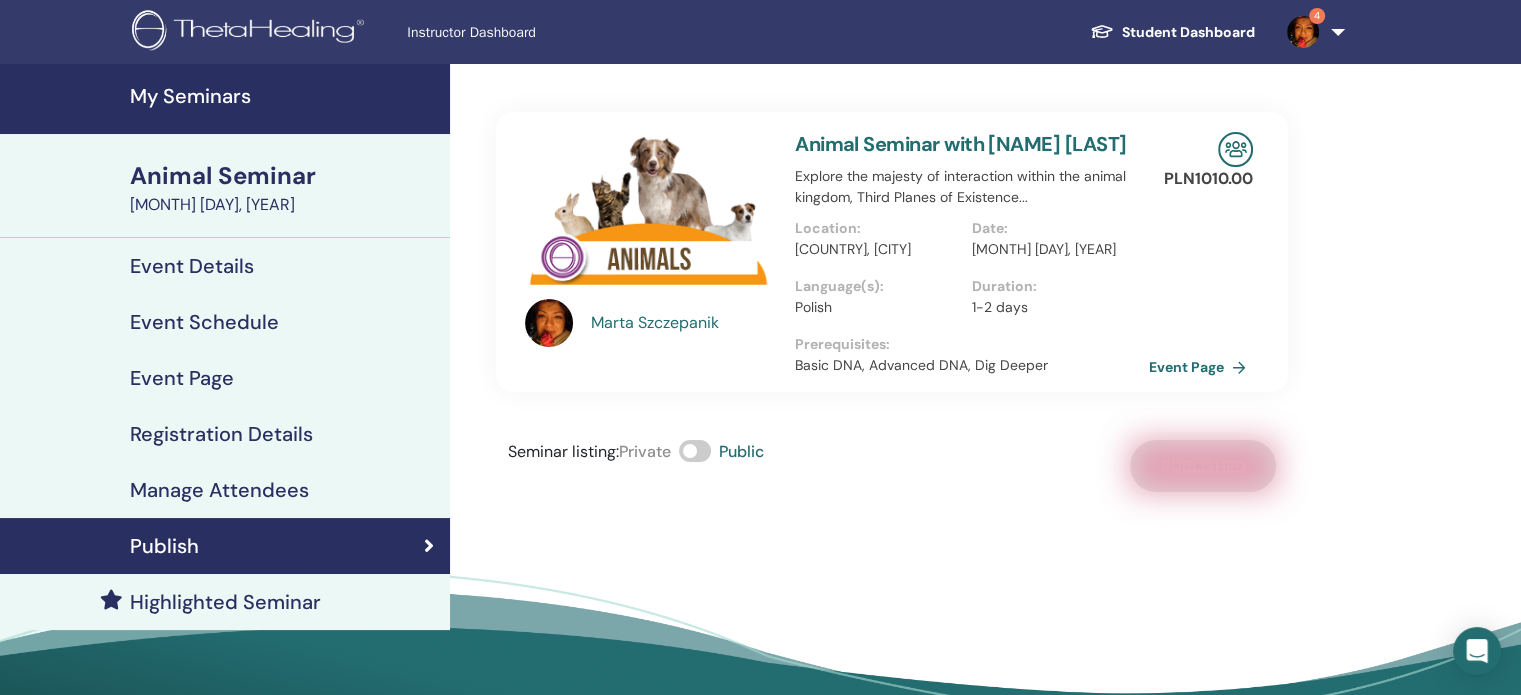 click on "Event Page" at bounding box center [1201, 367] 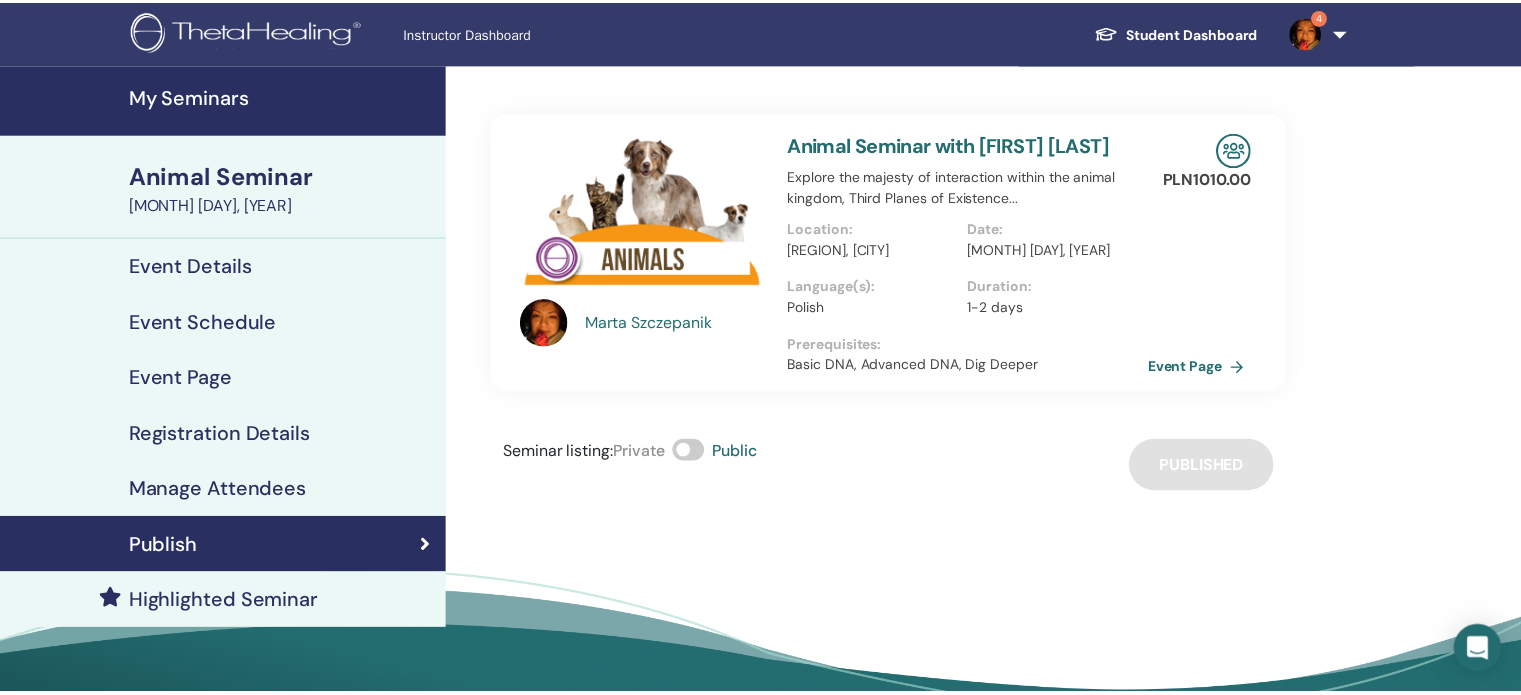 scroll, scrollTop: 0, scrollLeft: 0, axis: both 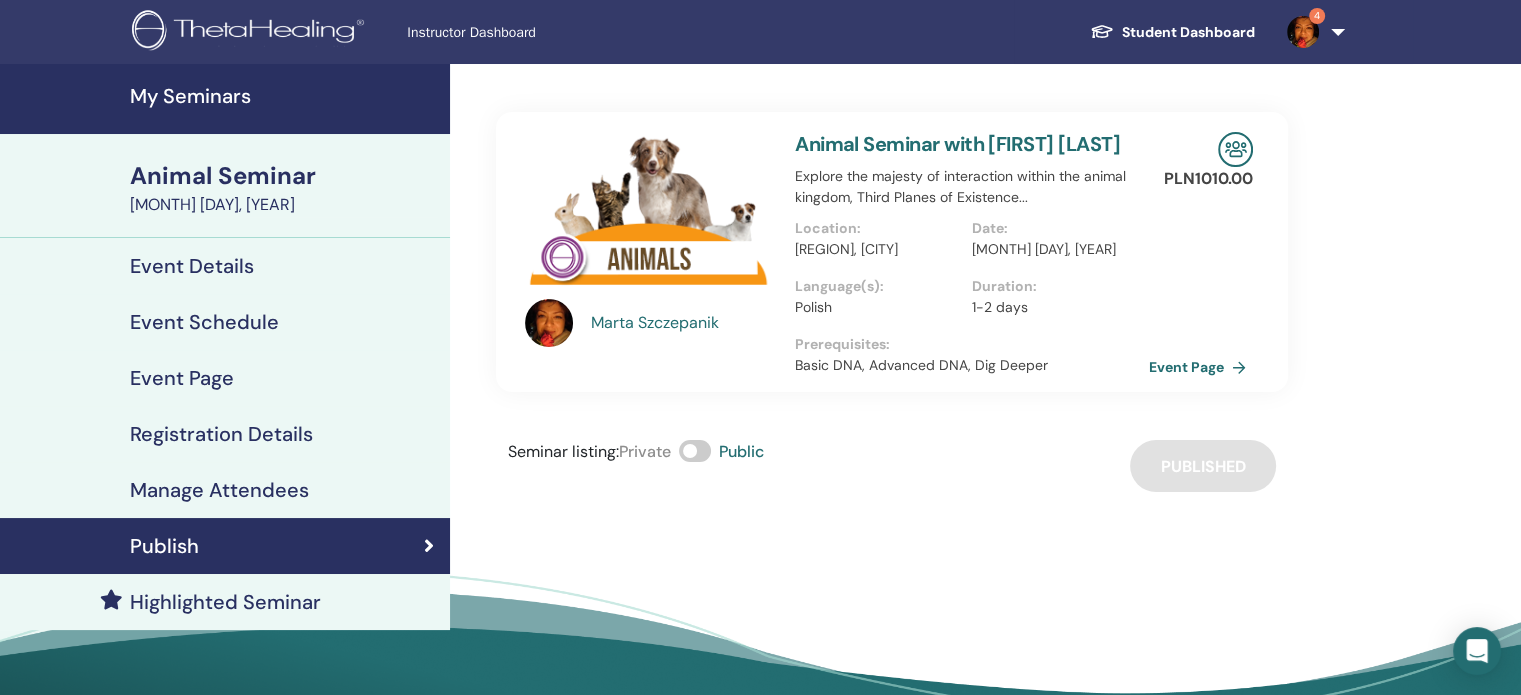 click on "My Seminars" at bounding box center [284, 96] 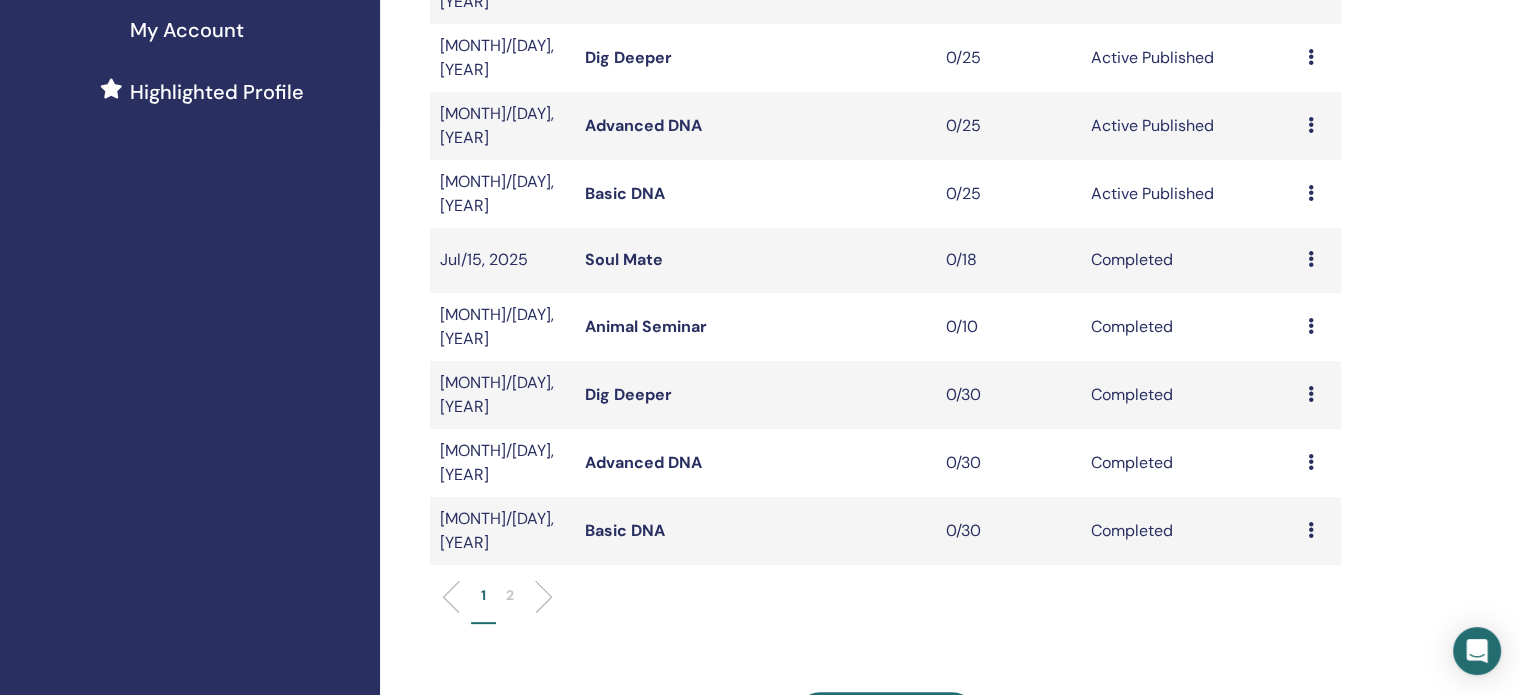 scroll, scrollTop: 500, scrollLeft: 0, axis: vertical 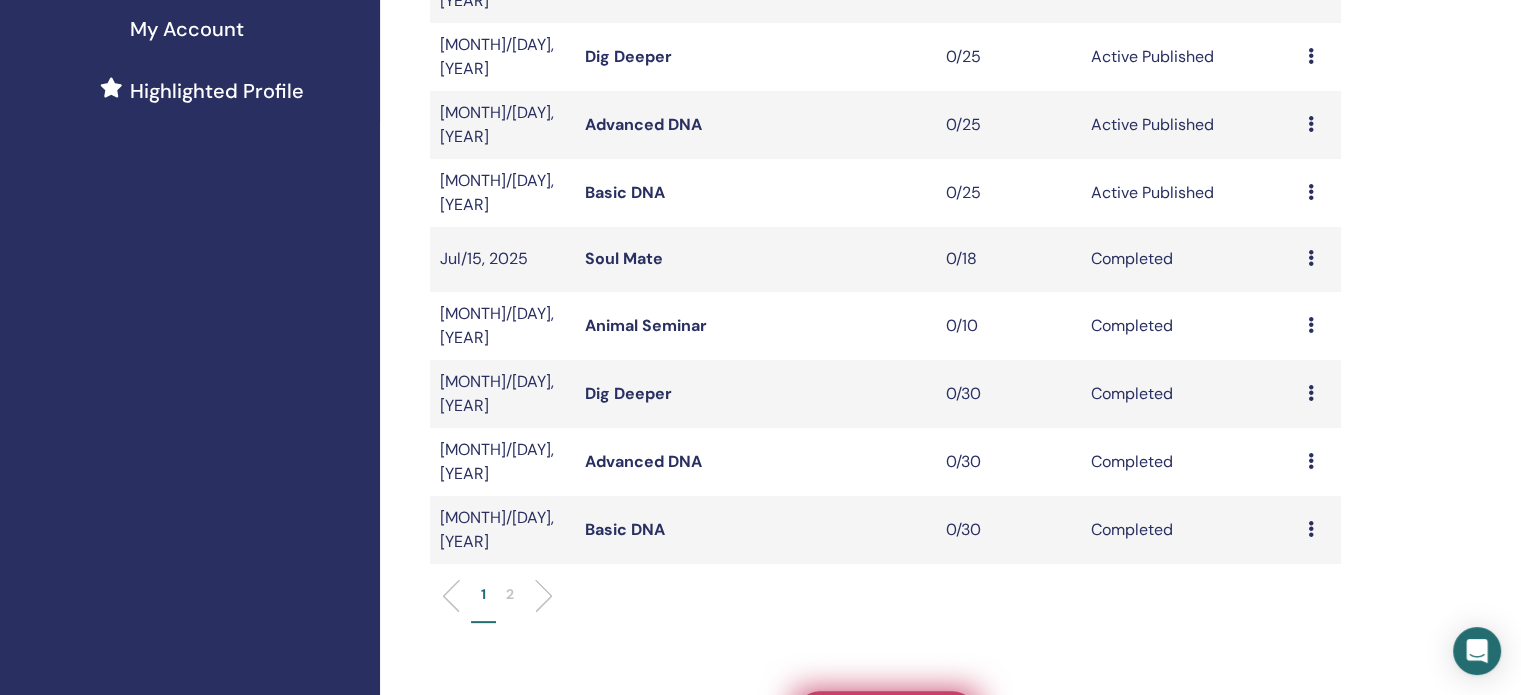 click on "Create seminar" at bounding box center (886, 717) 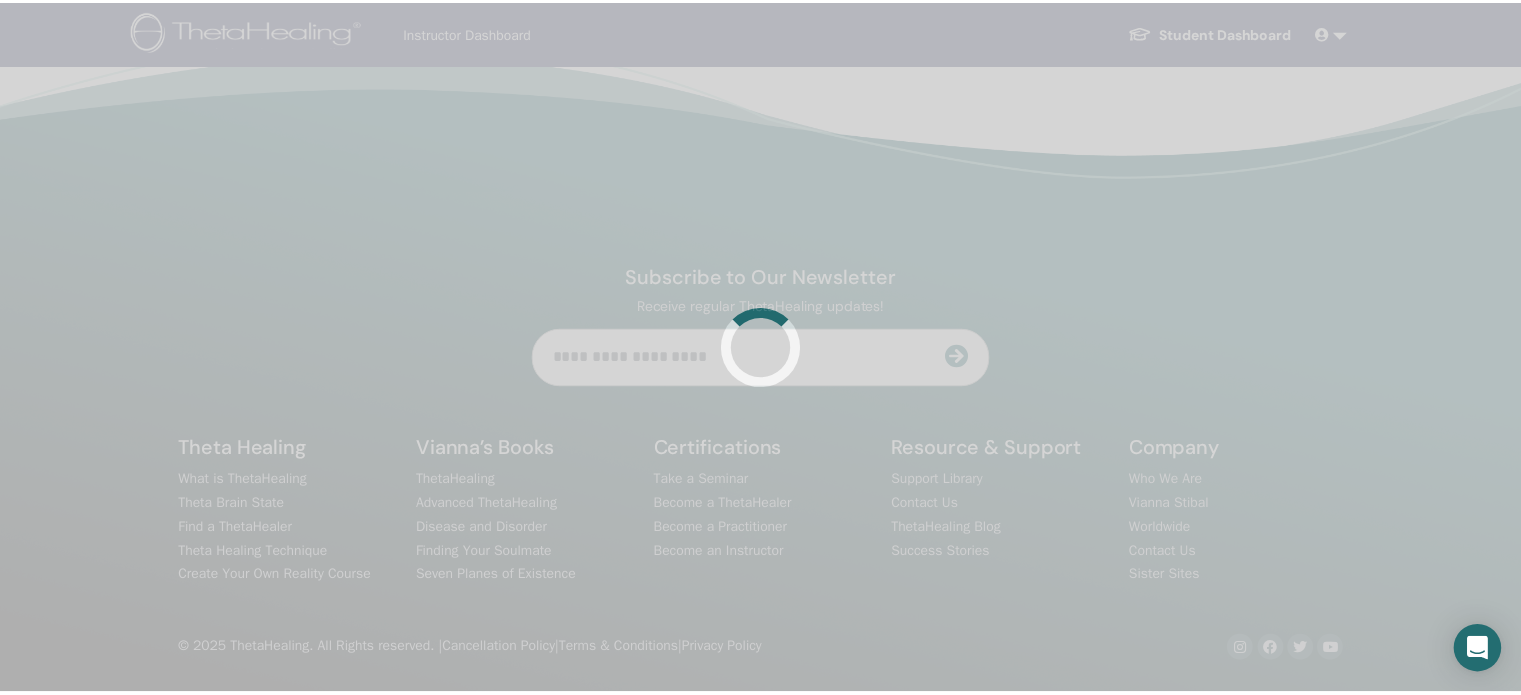 scroll, scrollTop: 0, scrollLeft: 0, axis: both 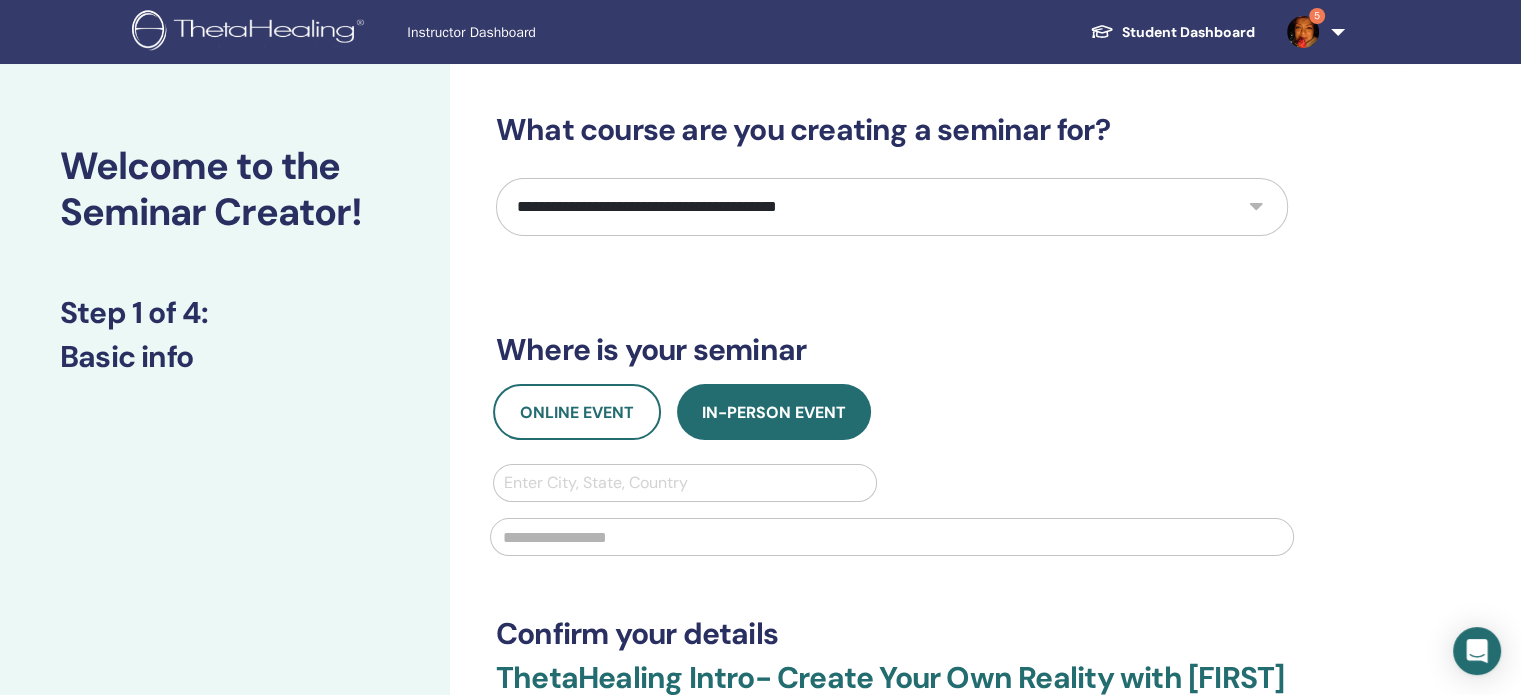click on "**********" at bounding box center (892, 207) 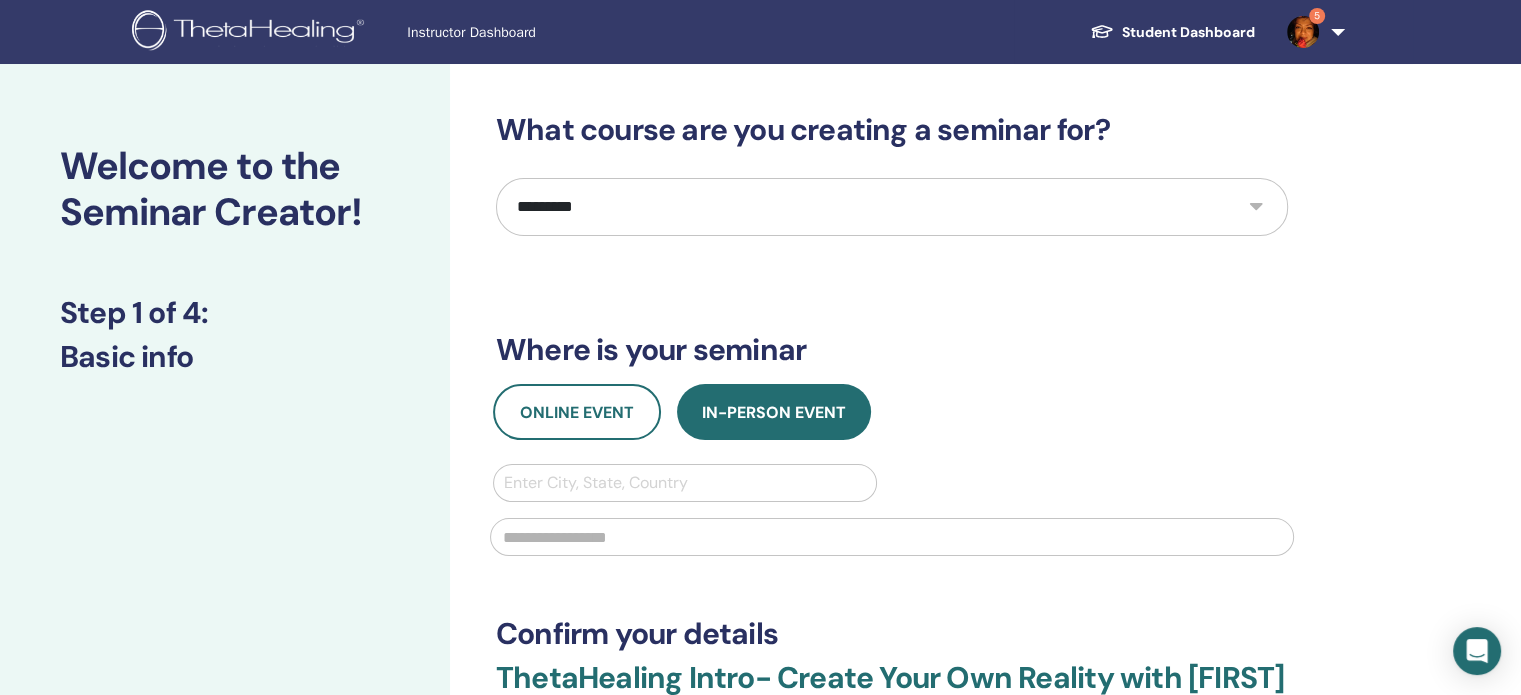 click on "**********" at bounding box center [892, 207] 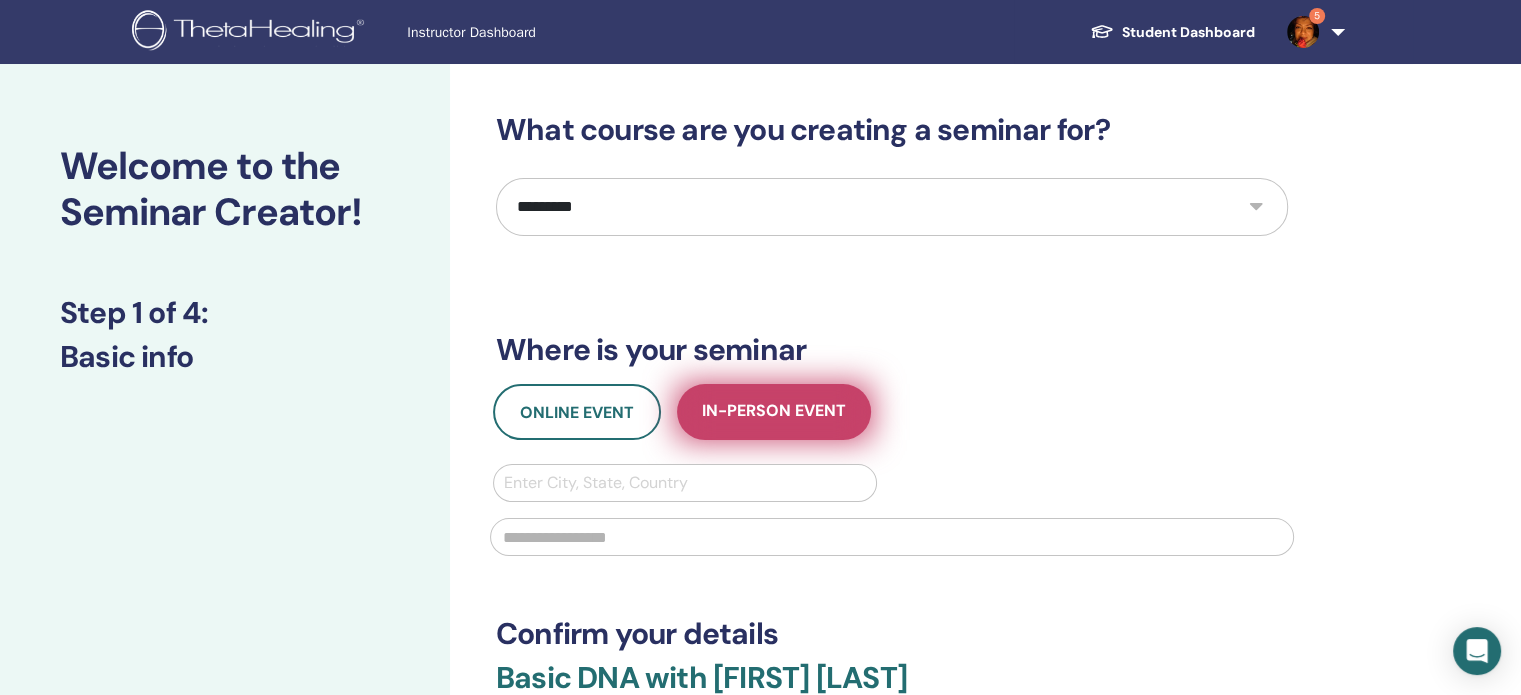 click on "In-Person Event" at bounding box center (774, 412) 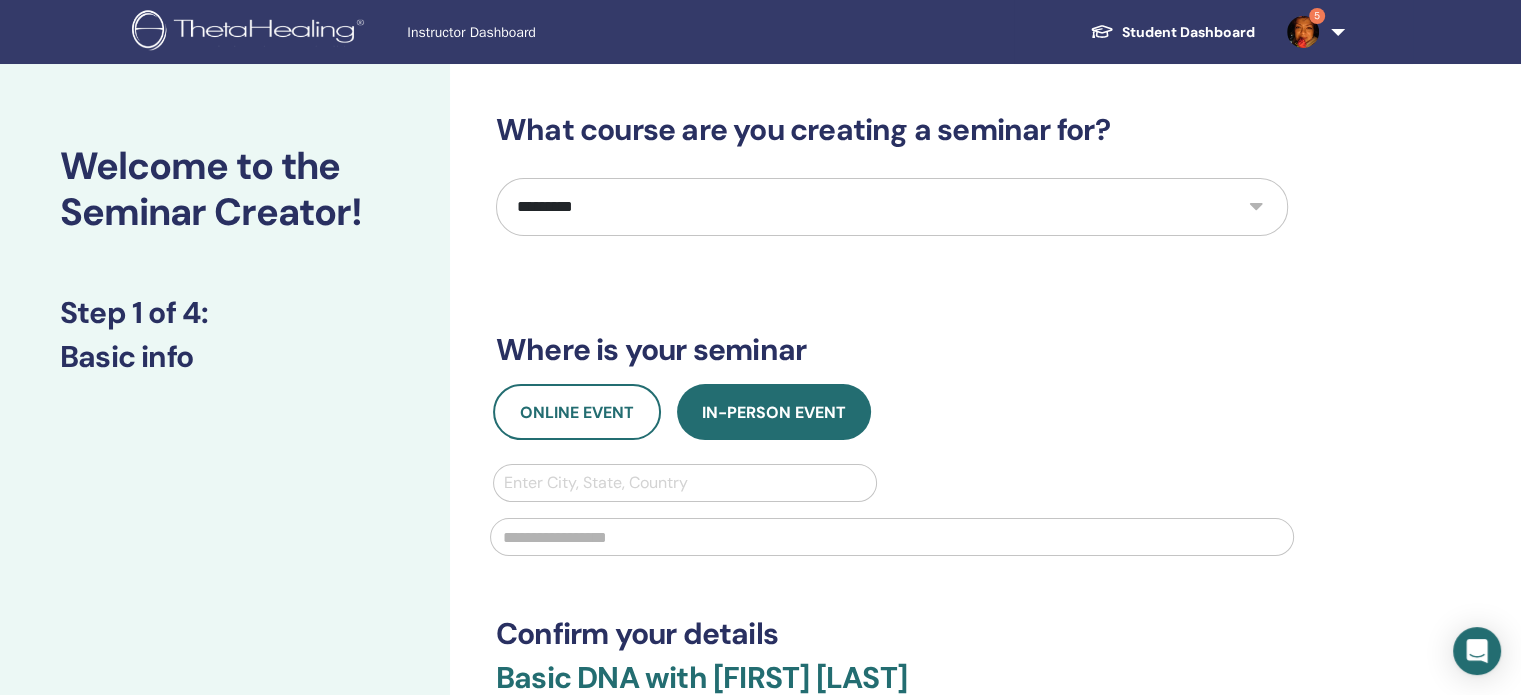 click at bounding box center (685, 483) 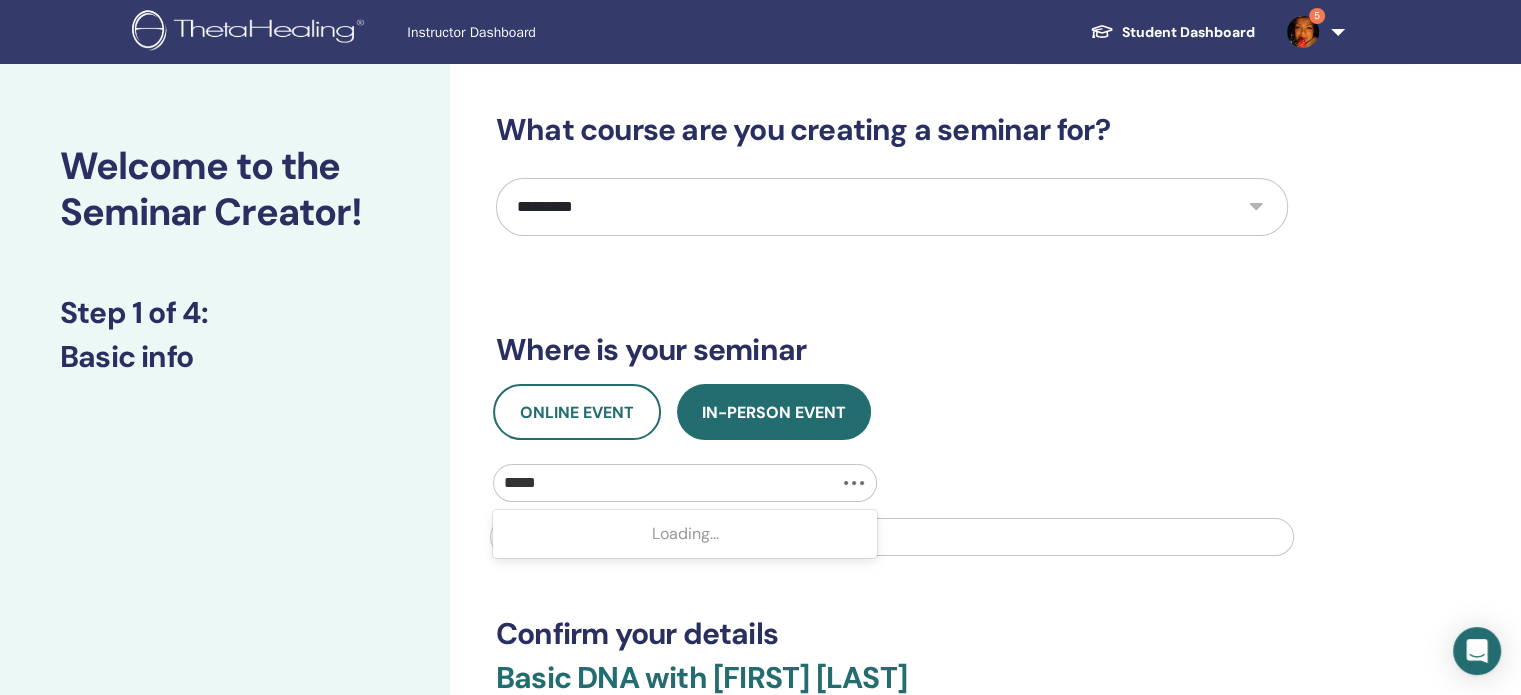 type on "******" 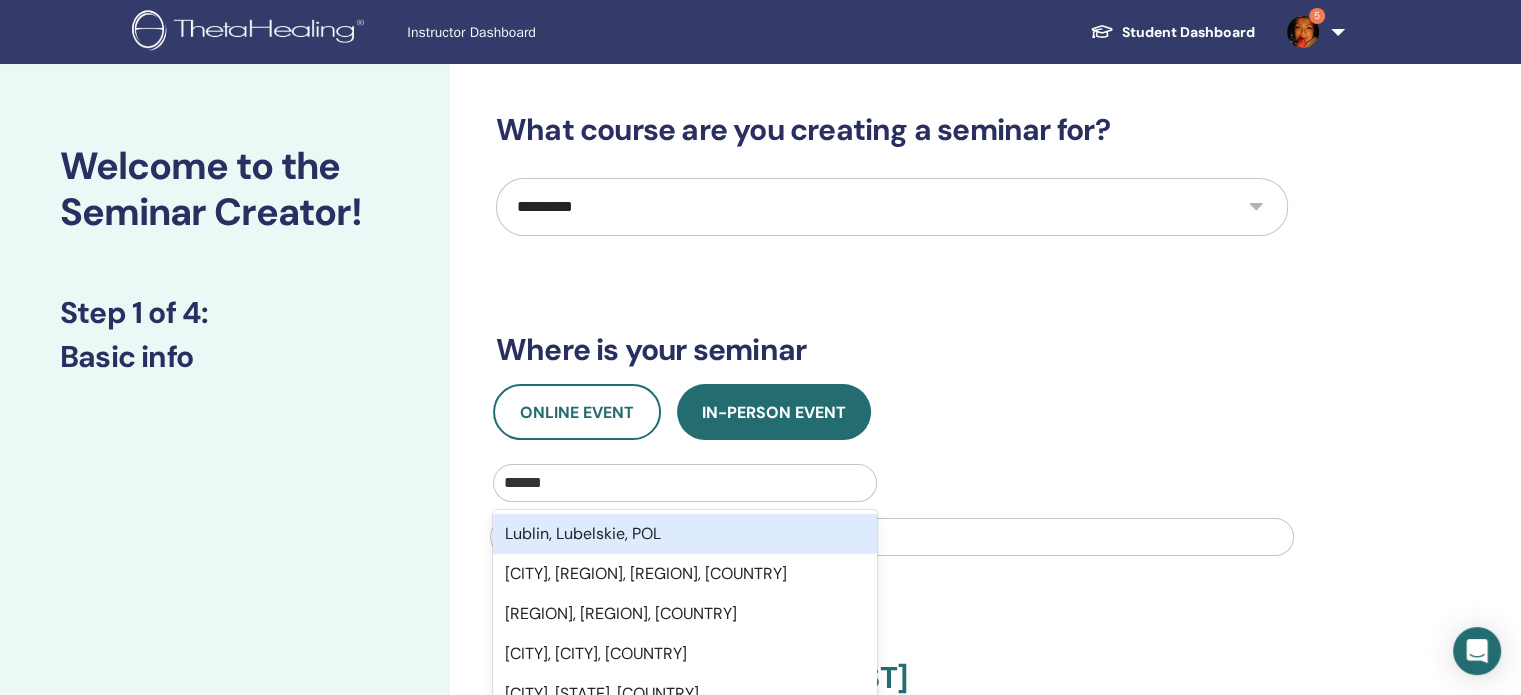 click on "Lublin, Lubelskie, POL" at bounding box center [685, 534] 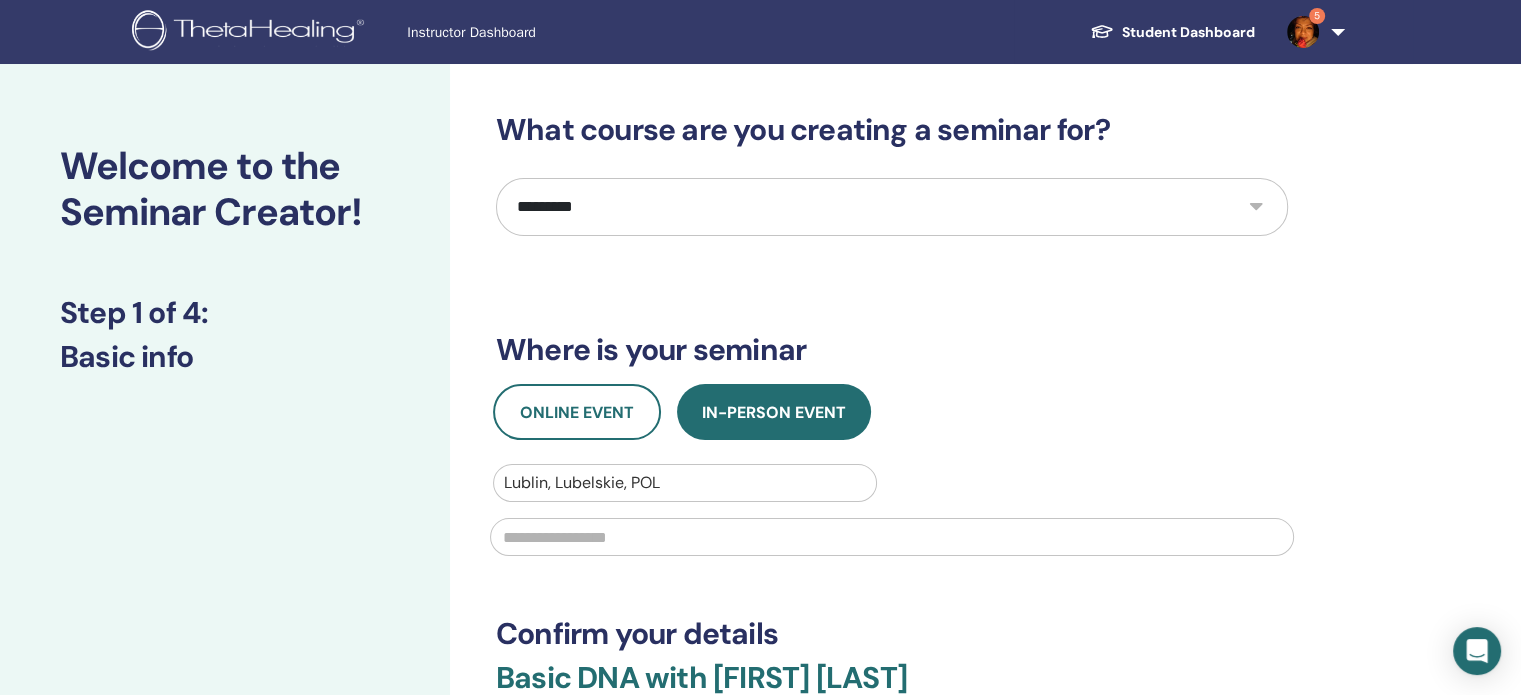 click at bounding box center [892, 537] 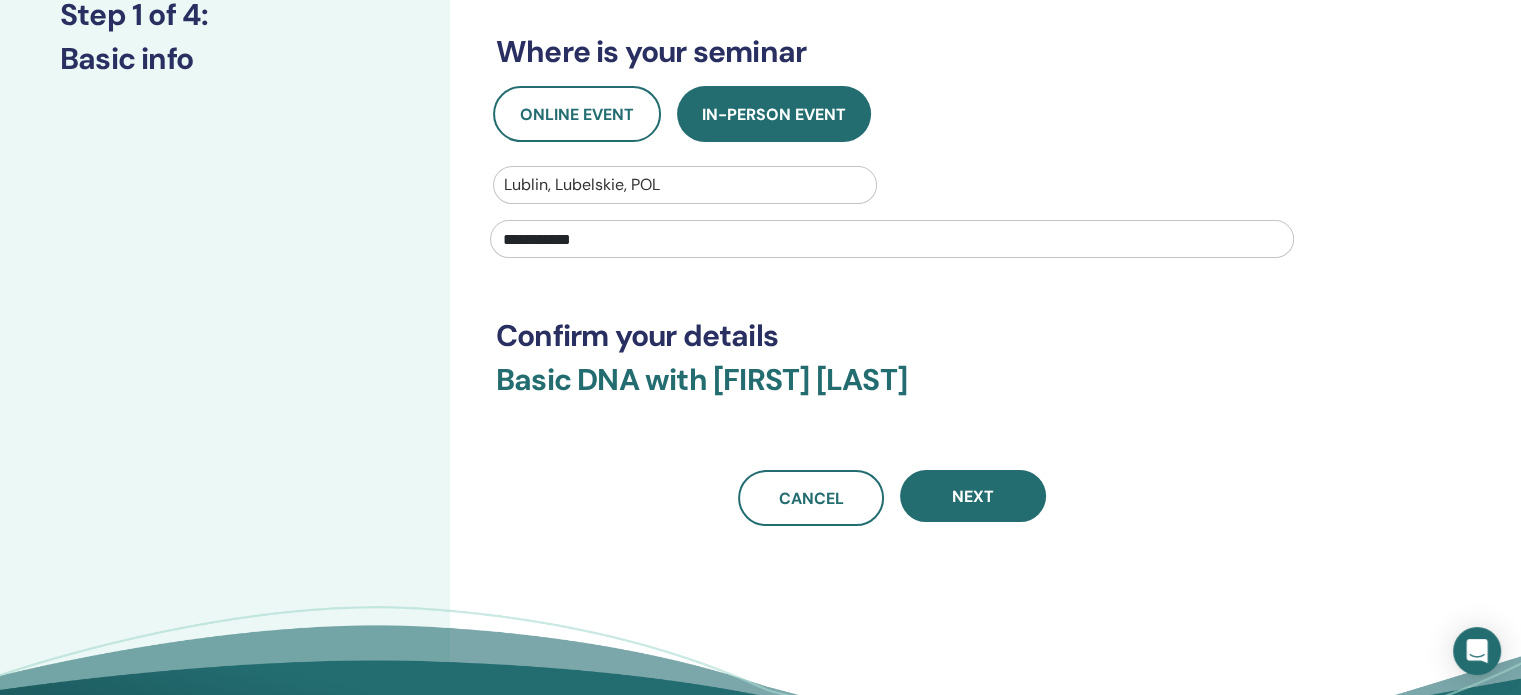 scroll, scrollTop: 300, scrollLeft: 0, axis: vertical 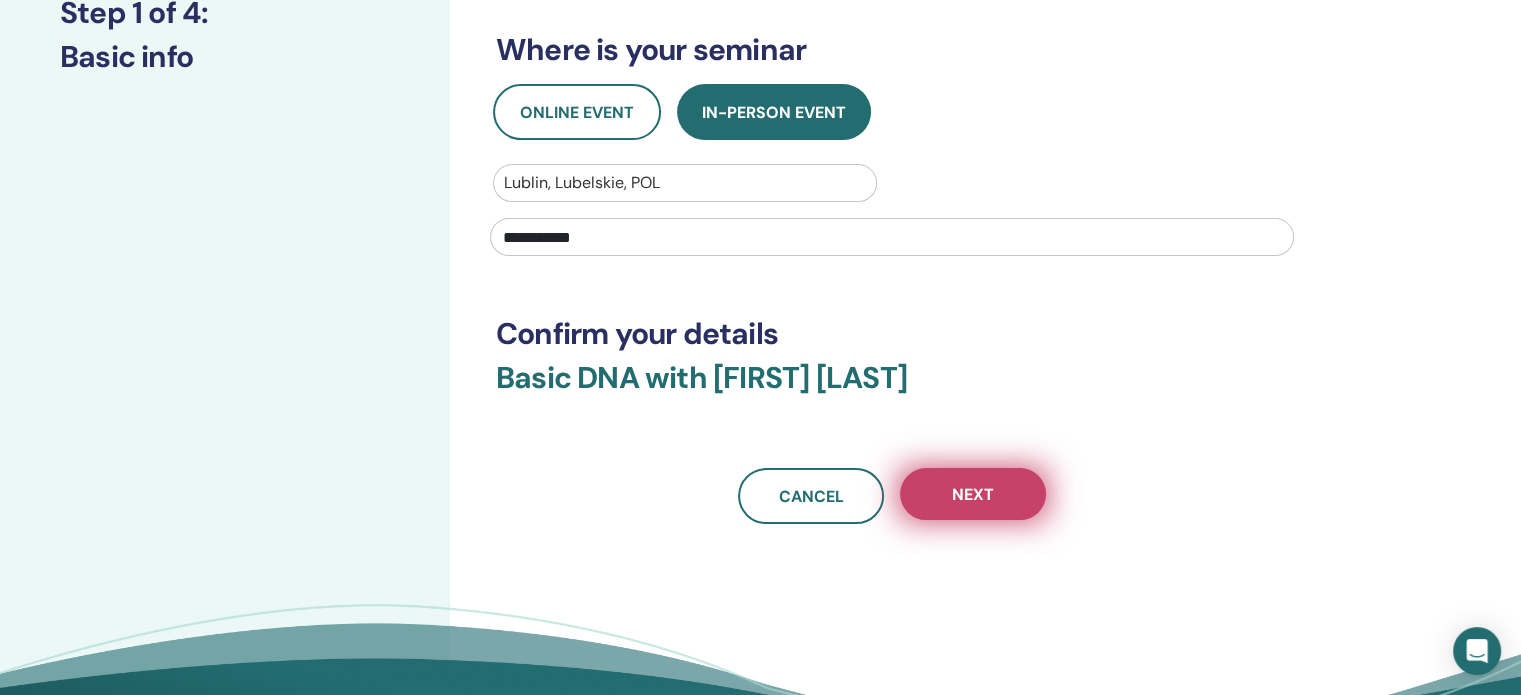 type on "**********" 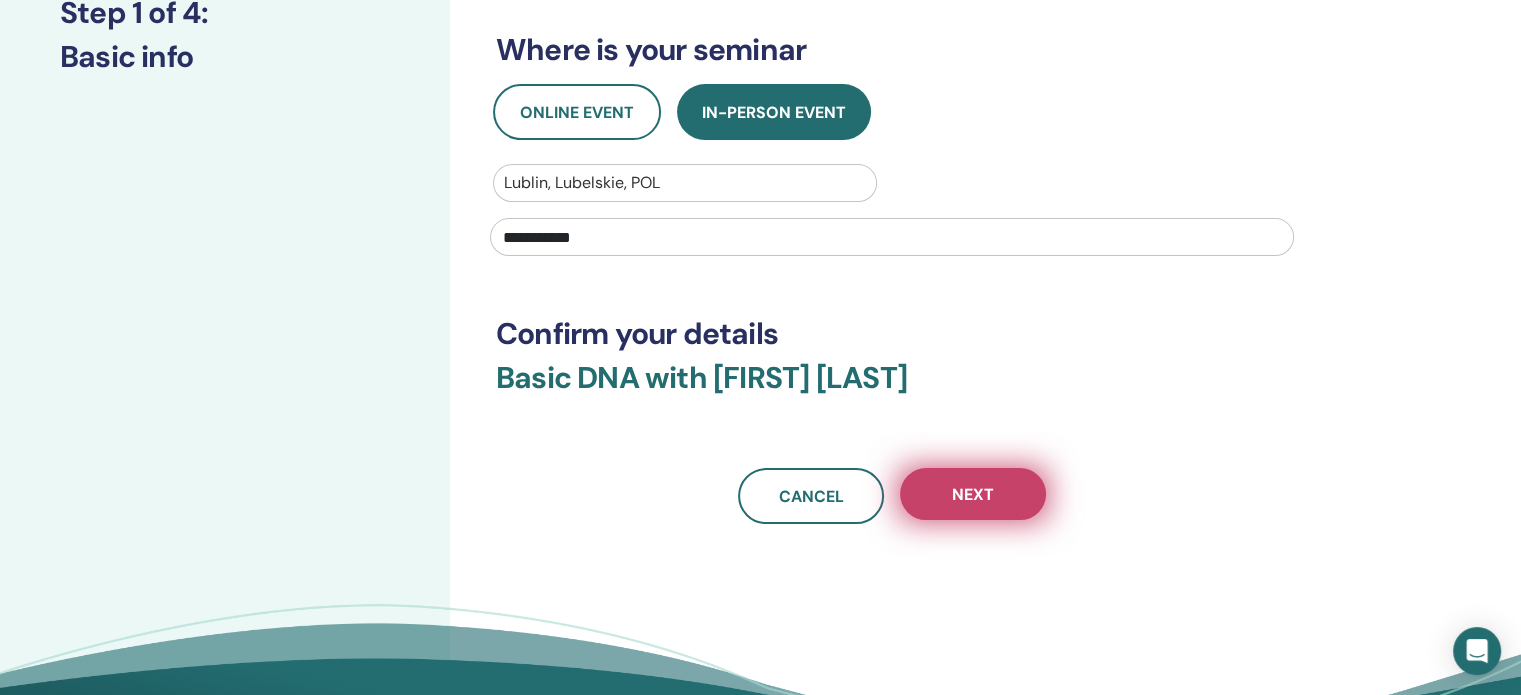 click on "Next" at bounding box center [973, 494] 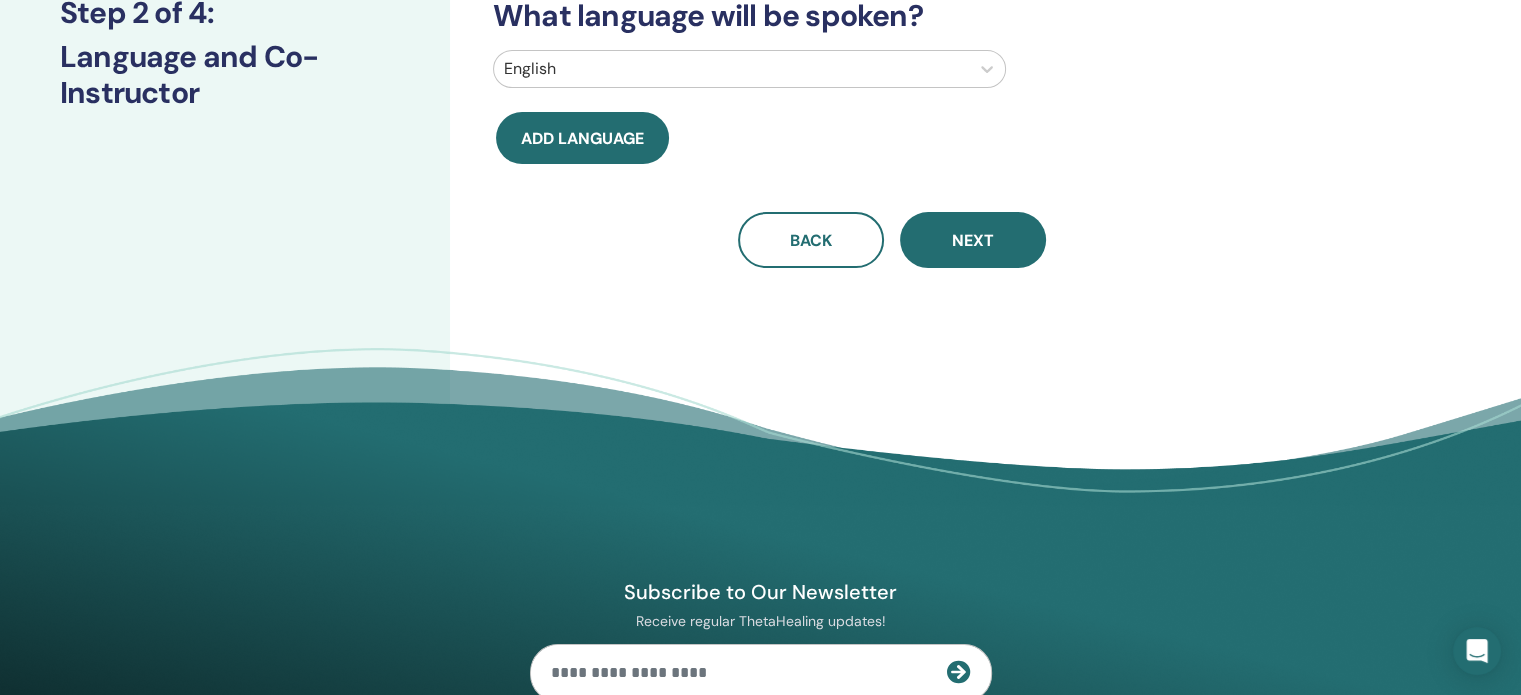 scroll, scrollTop: 0, scrollLeft: 0, axis: both 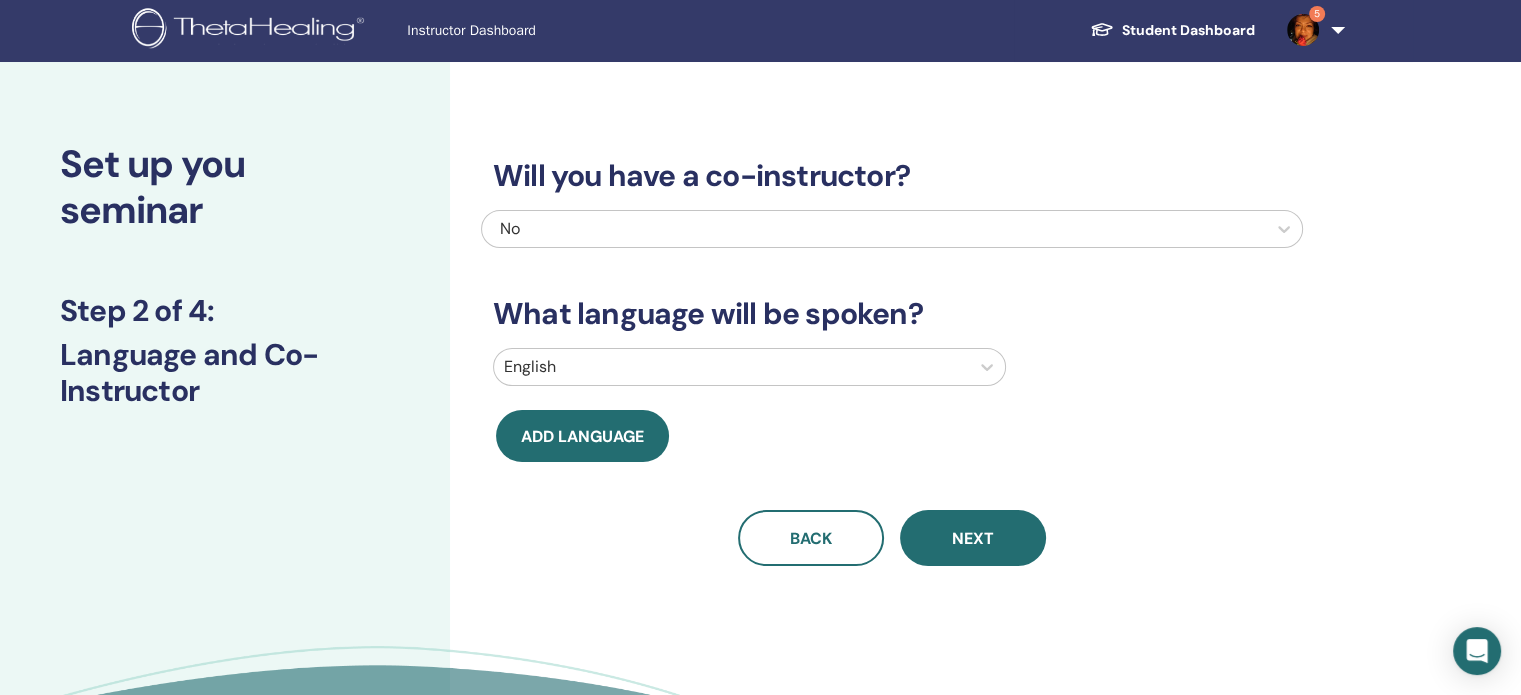 click at bounding box center (731, 367) 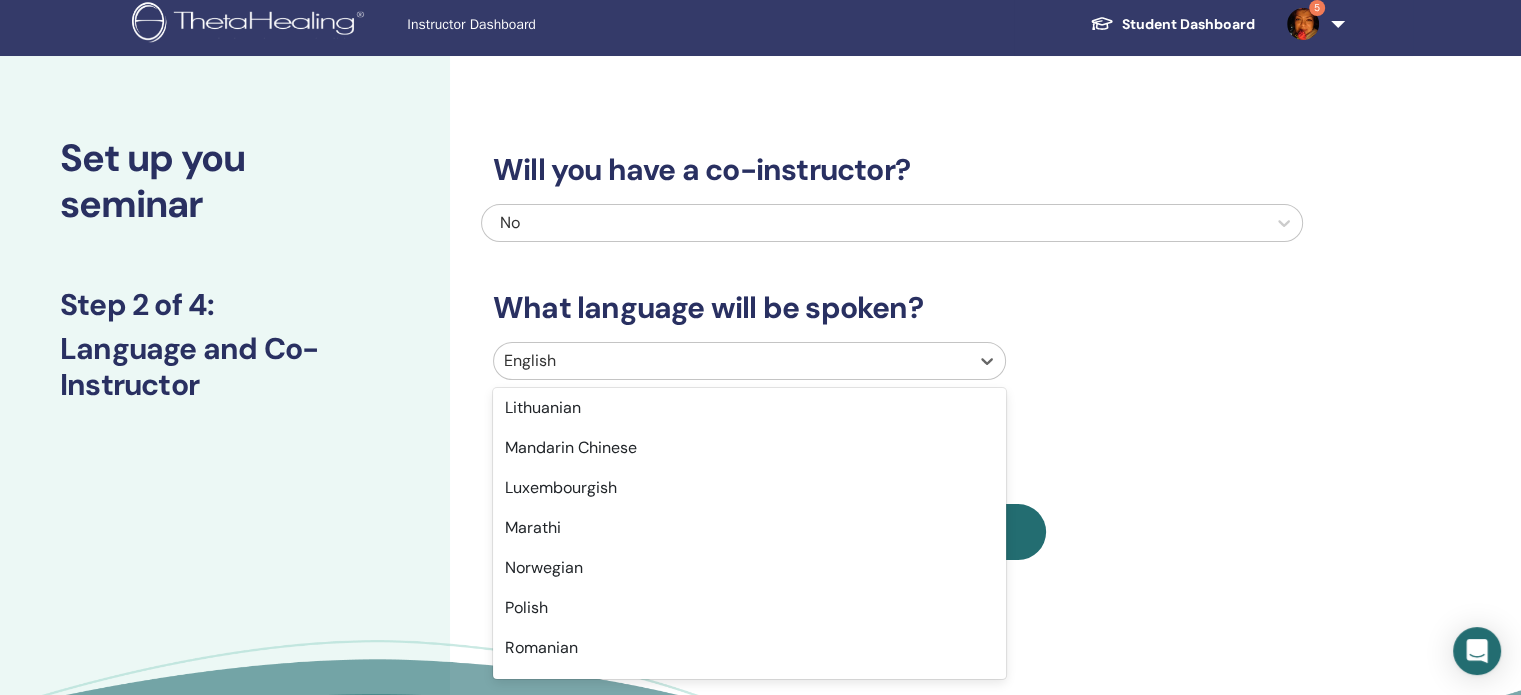scroll, scrollTop: 1200, scrollLeft: 0, axis: vertical 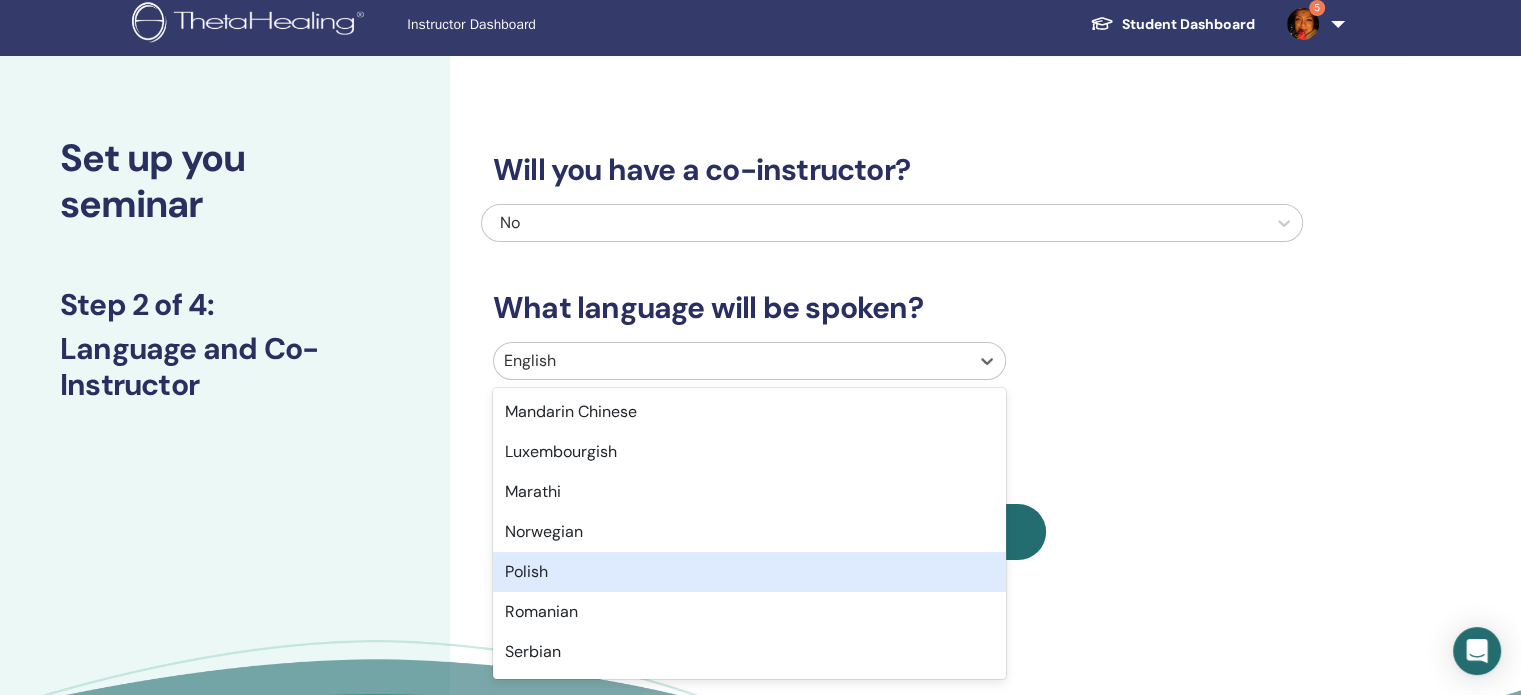 click on "Polish" at bounding box center (749, 572) 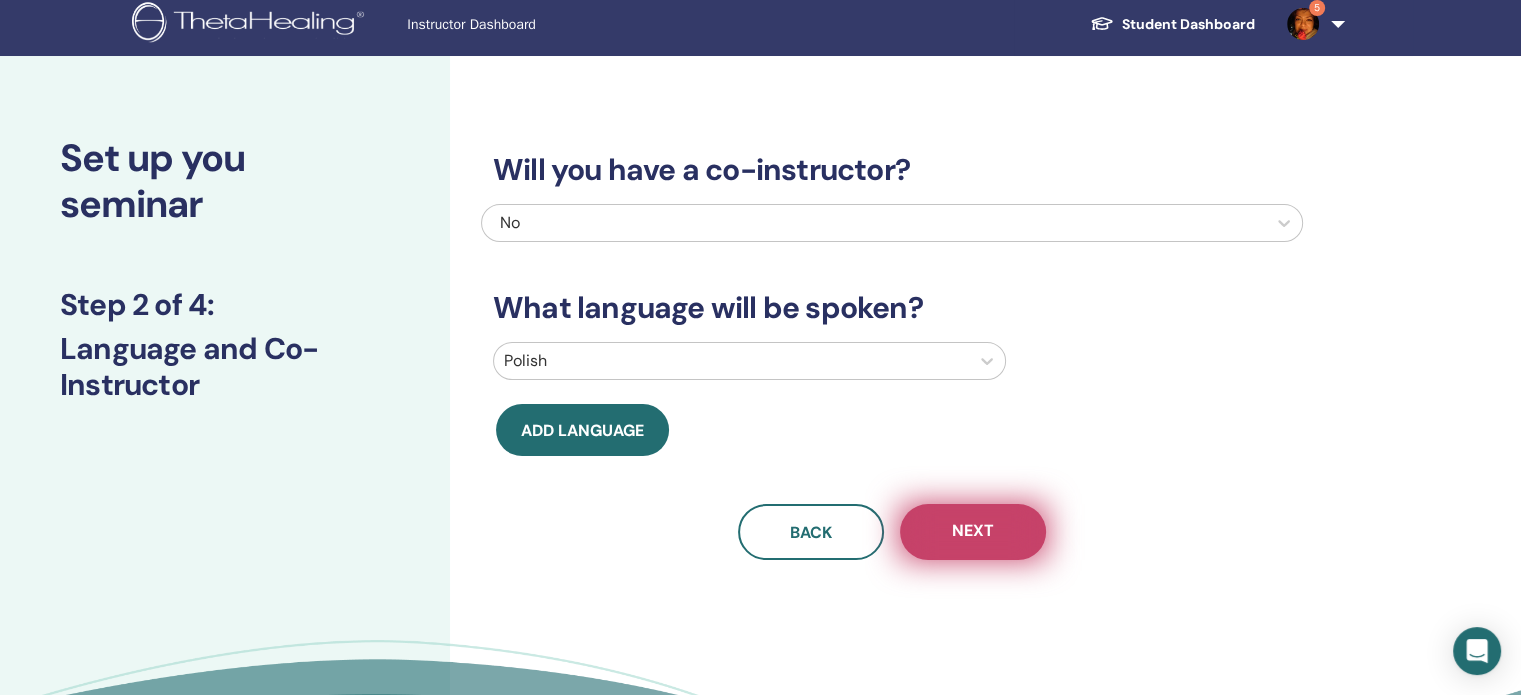 click on "Next" at bounding box center (973, 532) 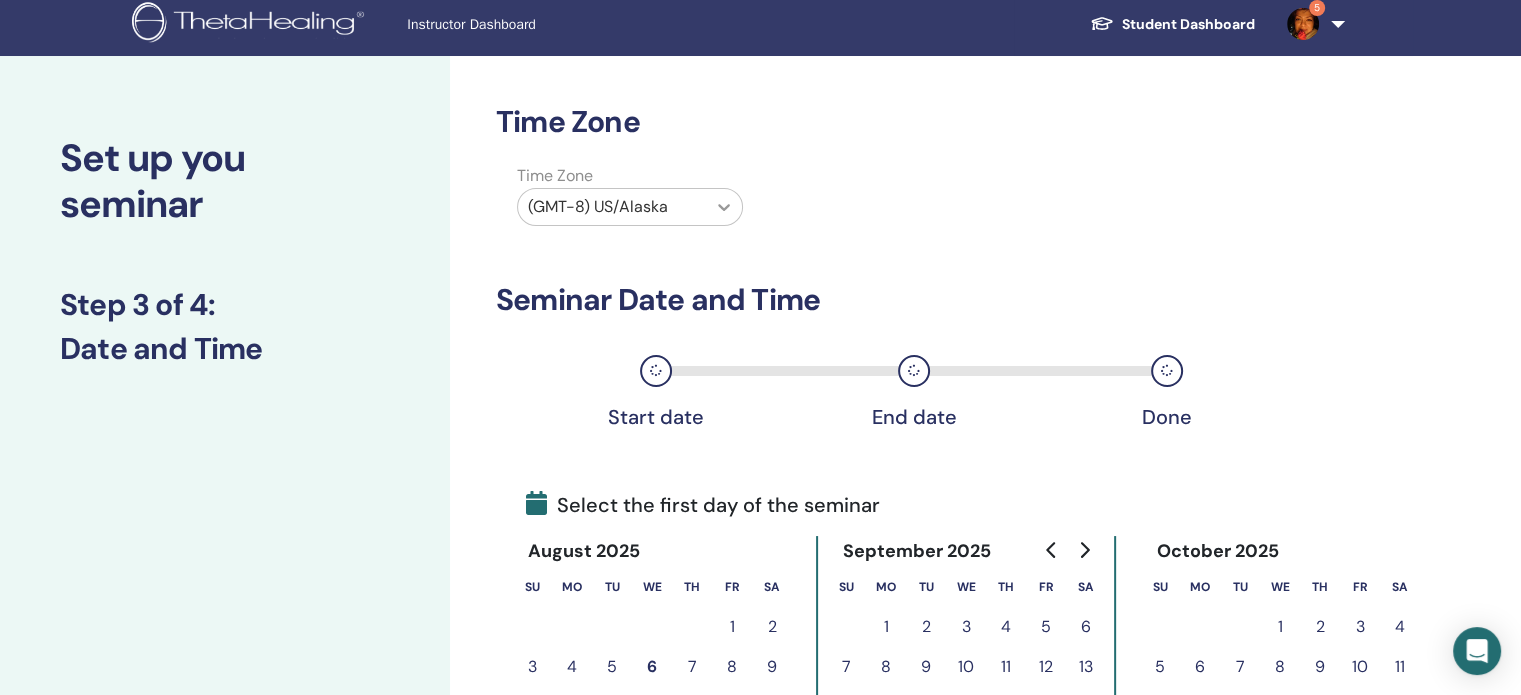 click 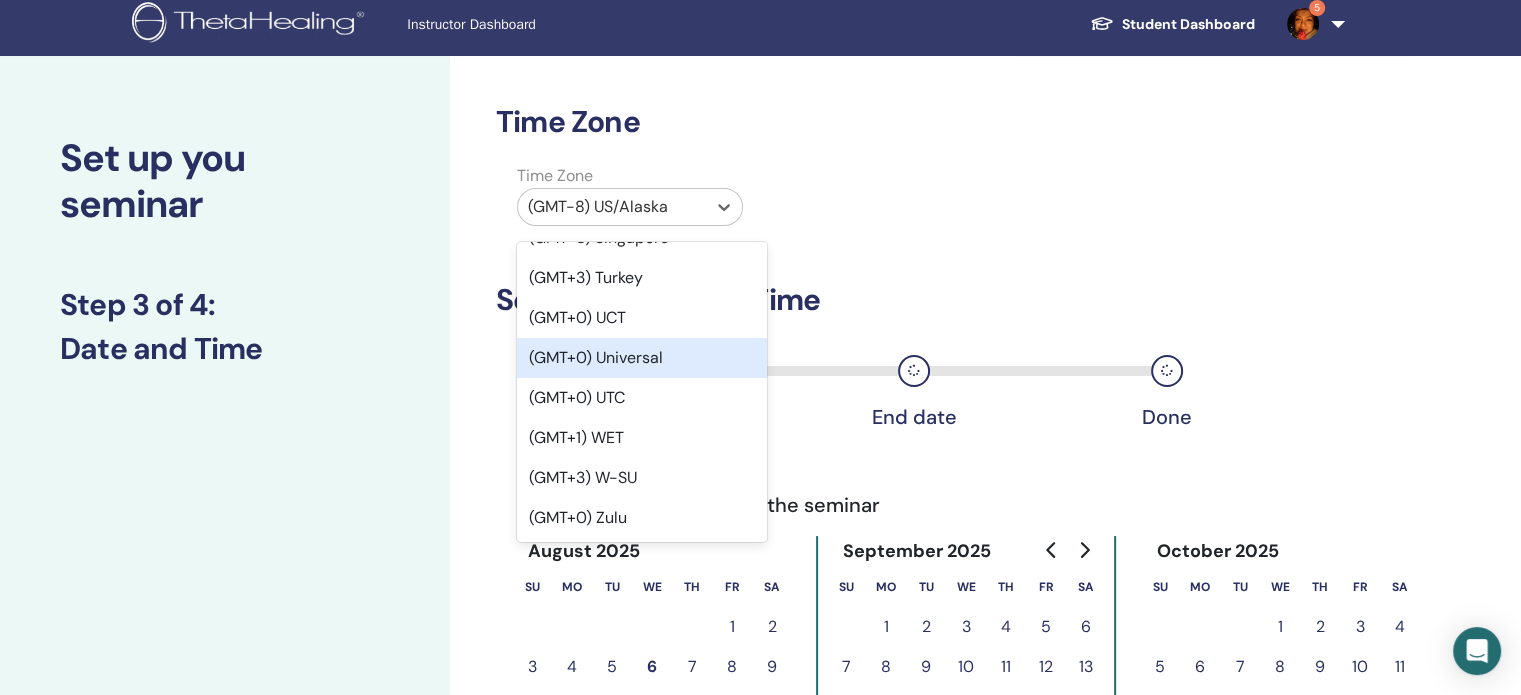scroll, scrollTop: 25859, scrollLeft: 0, axis: vertical 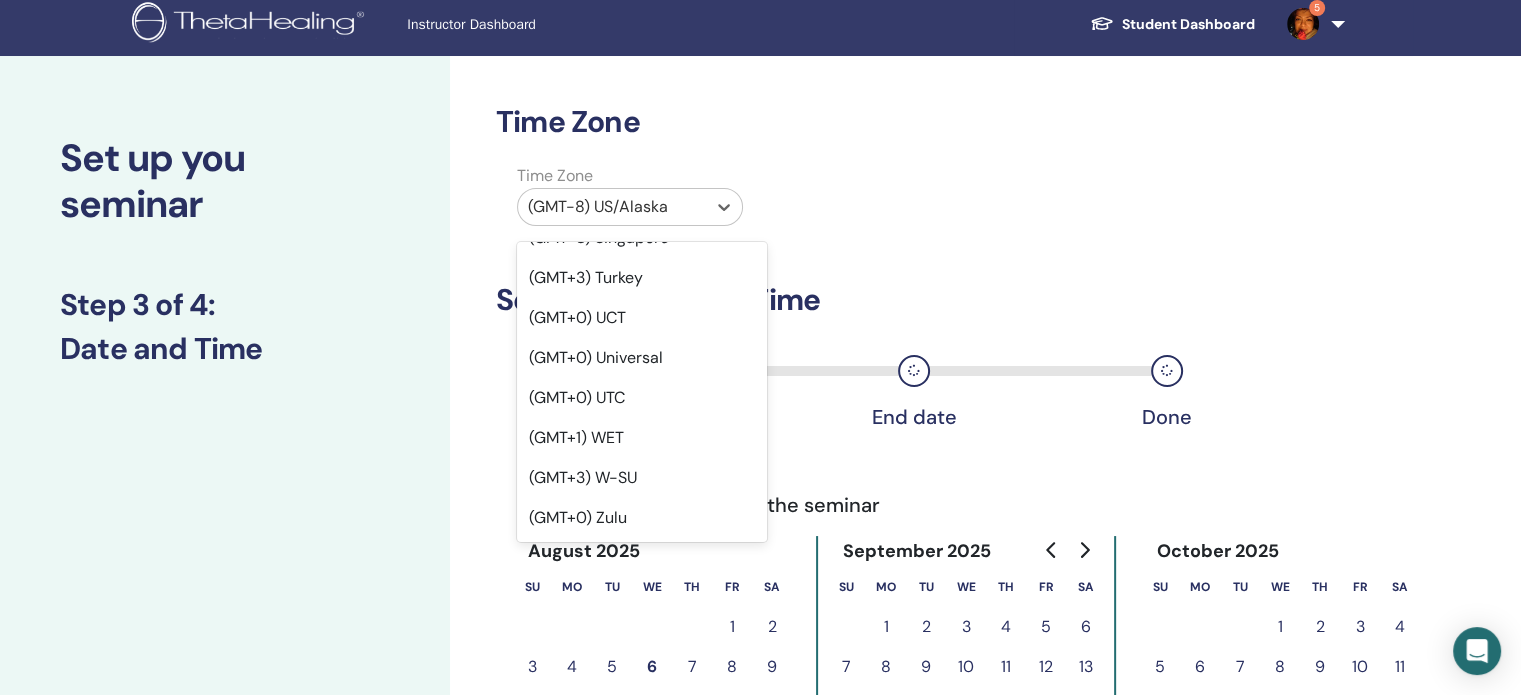 click on "(GMT+2) Poland" at bounding box center [642, -2] 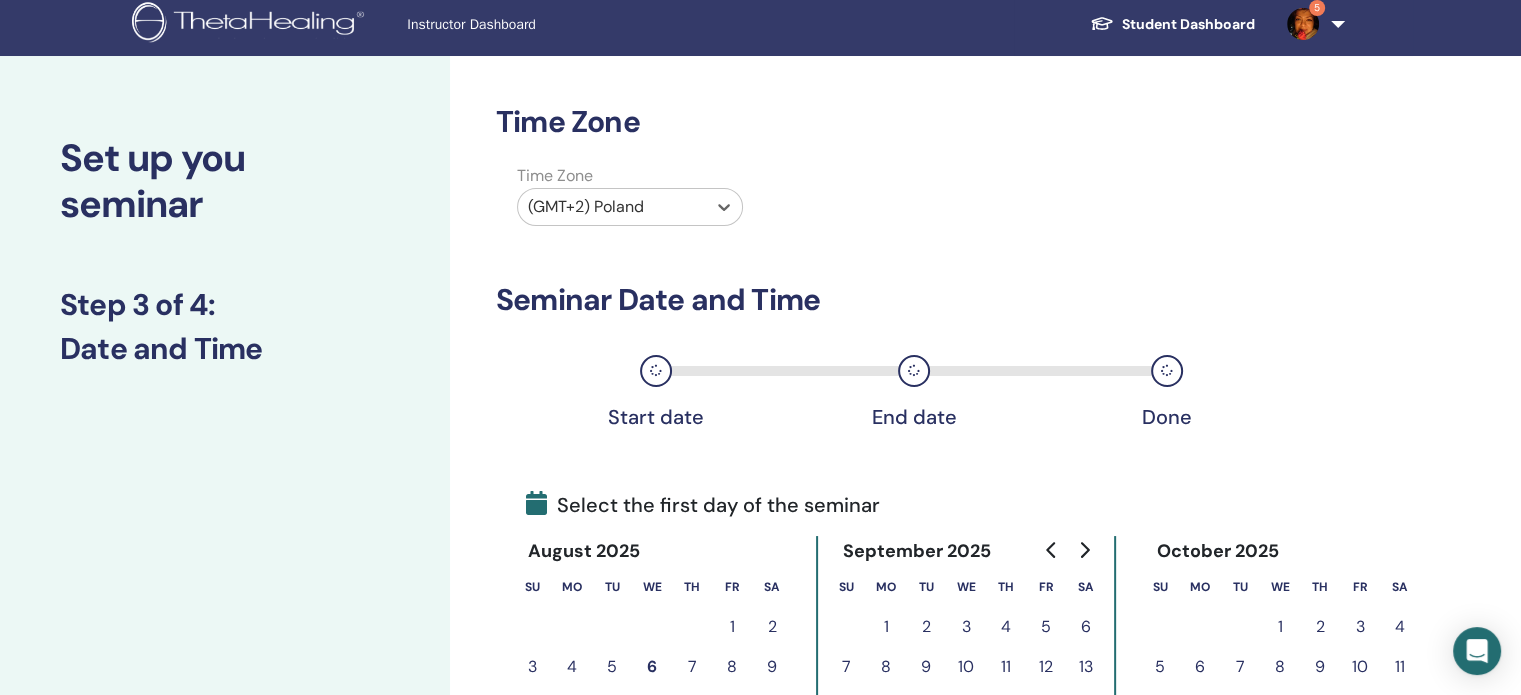 click 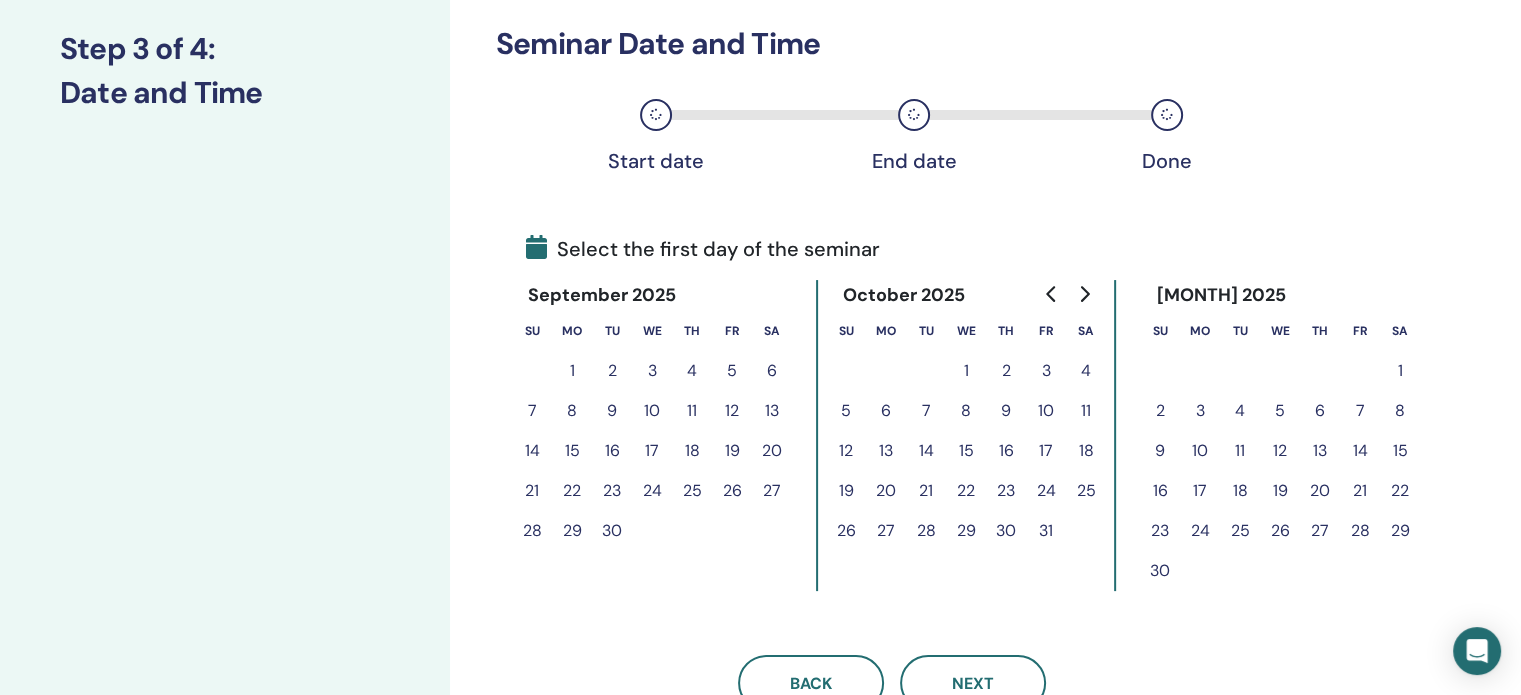 scroll, scrollTop: 308, scrollLeft: 0, axis: vertical 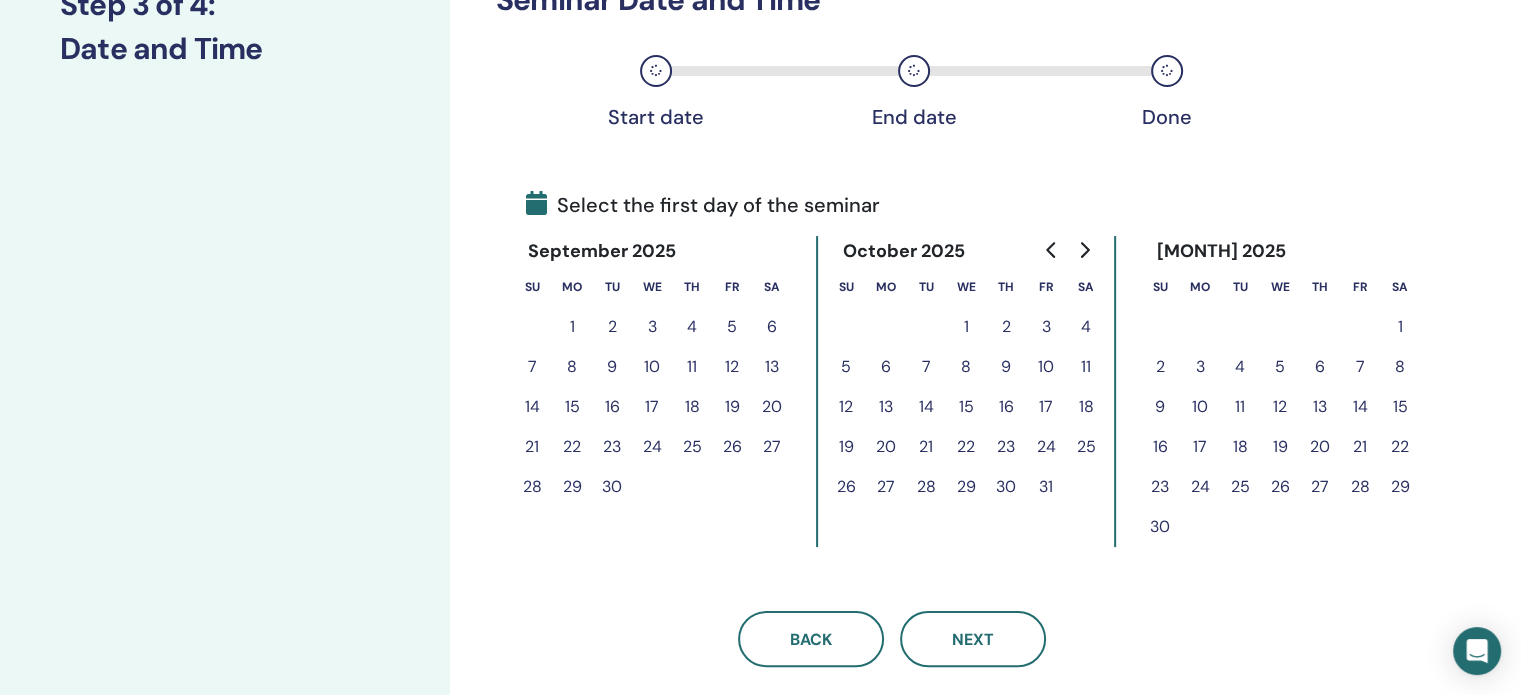 click on "20" at bounding box center [886, 447] 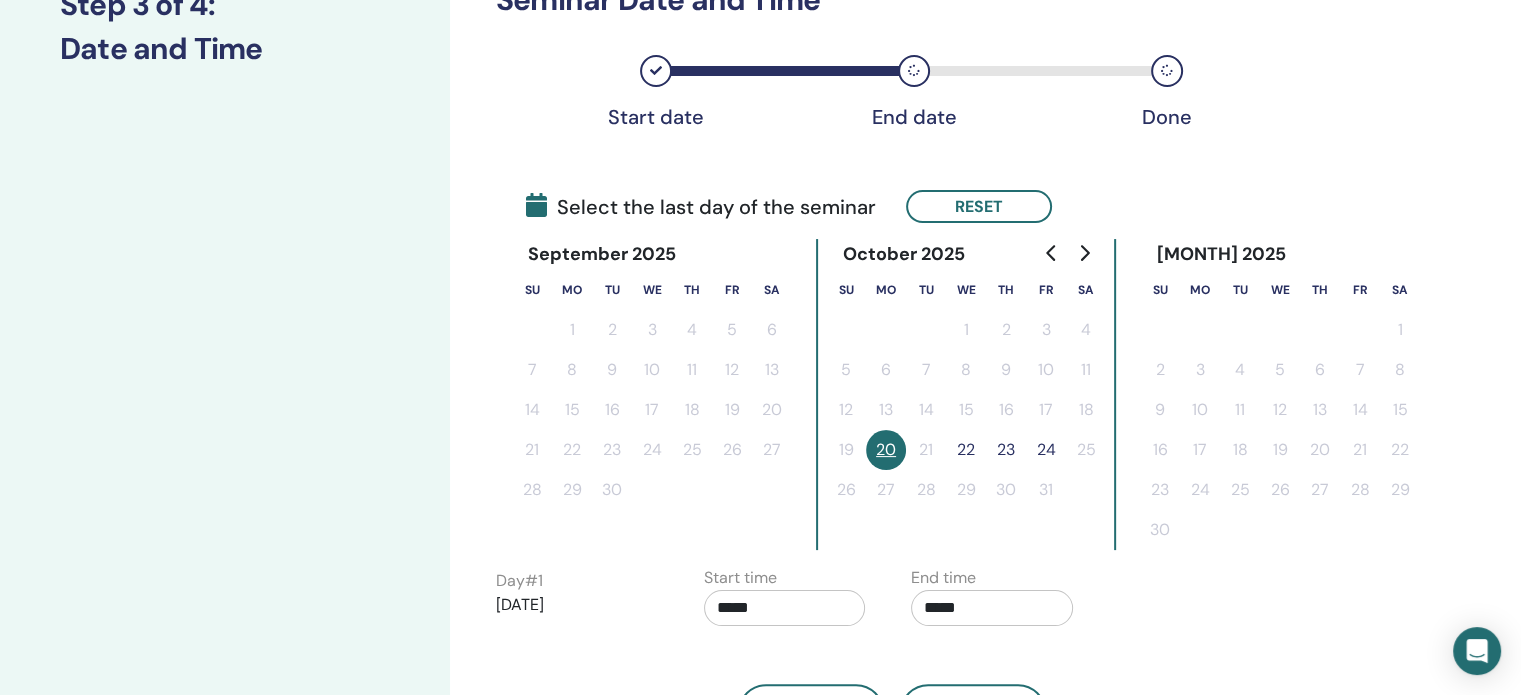 click on "23" at bounding box center [1006, 450] 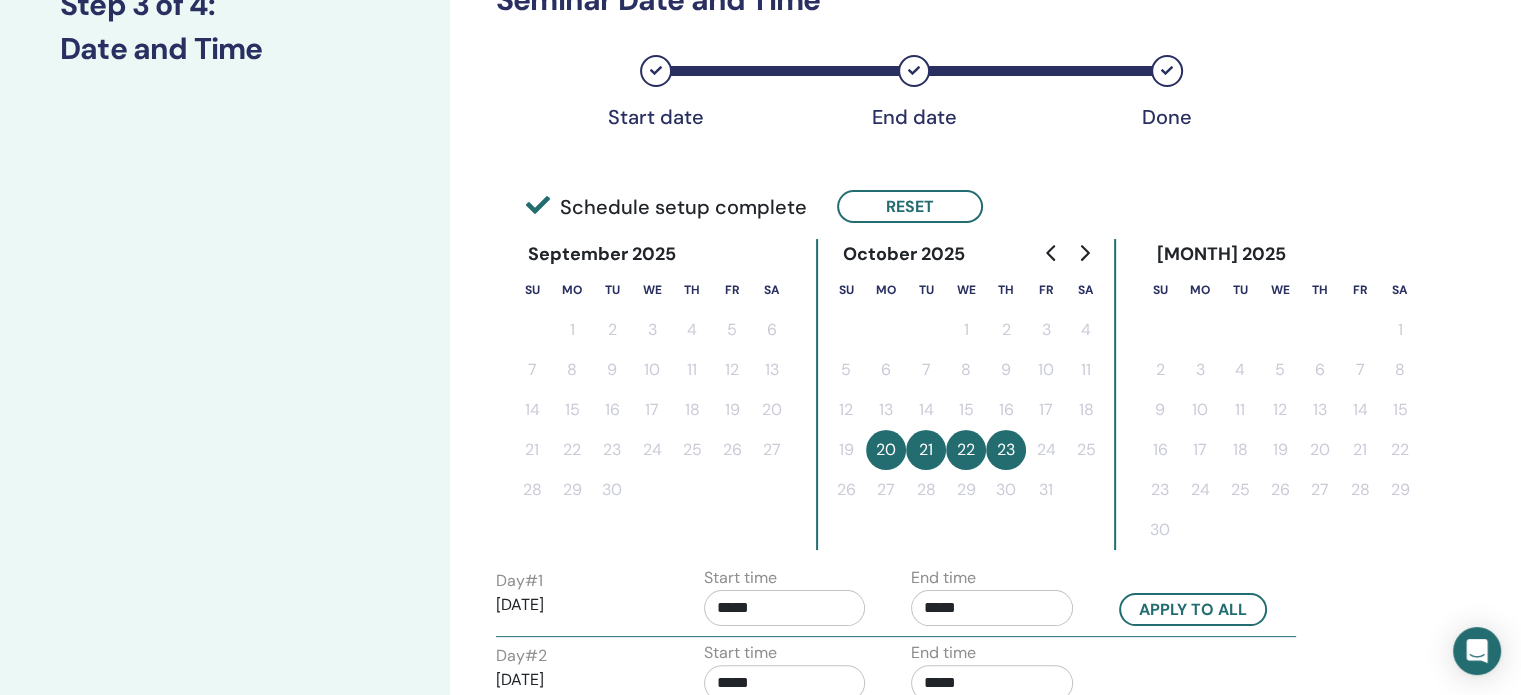 click on "*****" at bounding box center [785, 608] 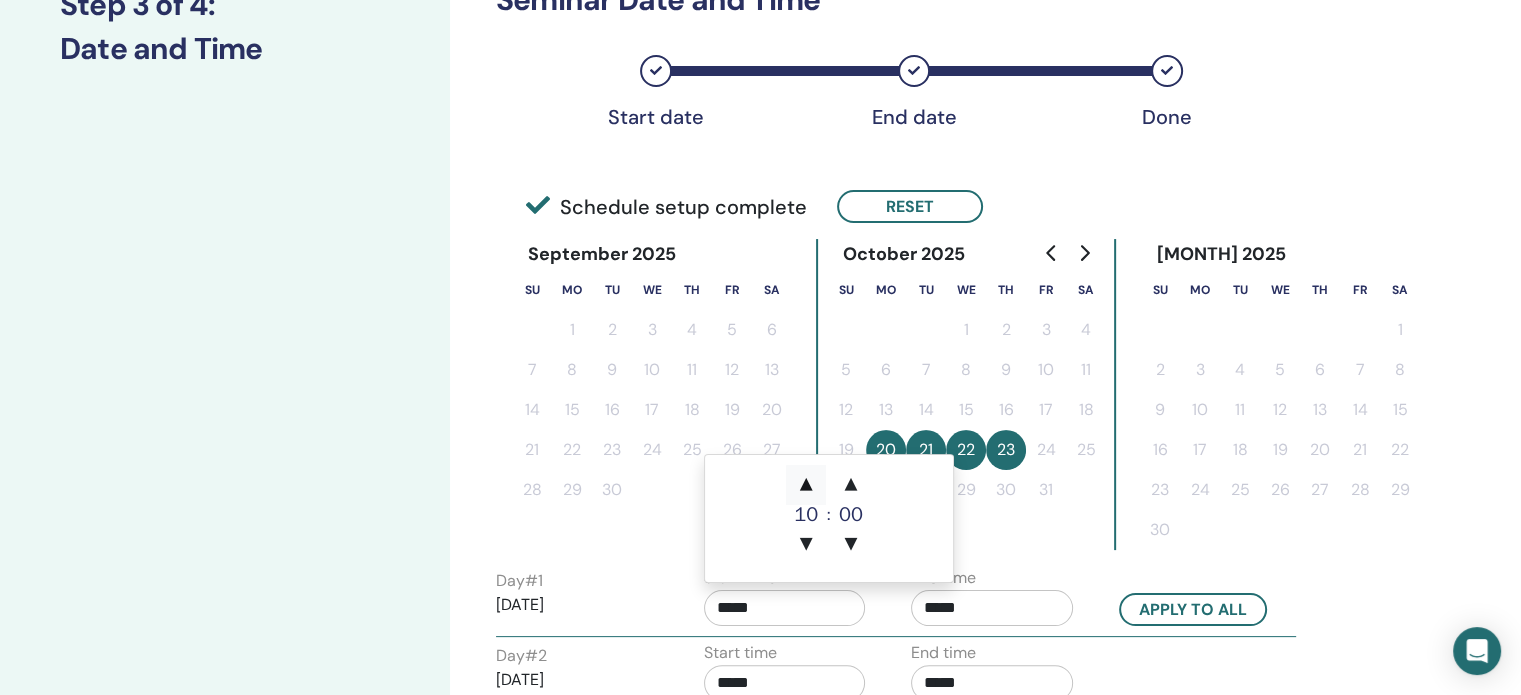 click on "▲" at bounding box center (806, 485) 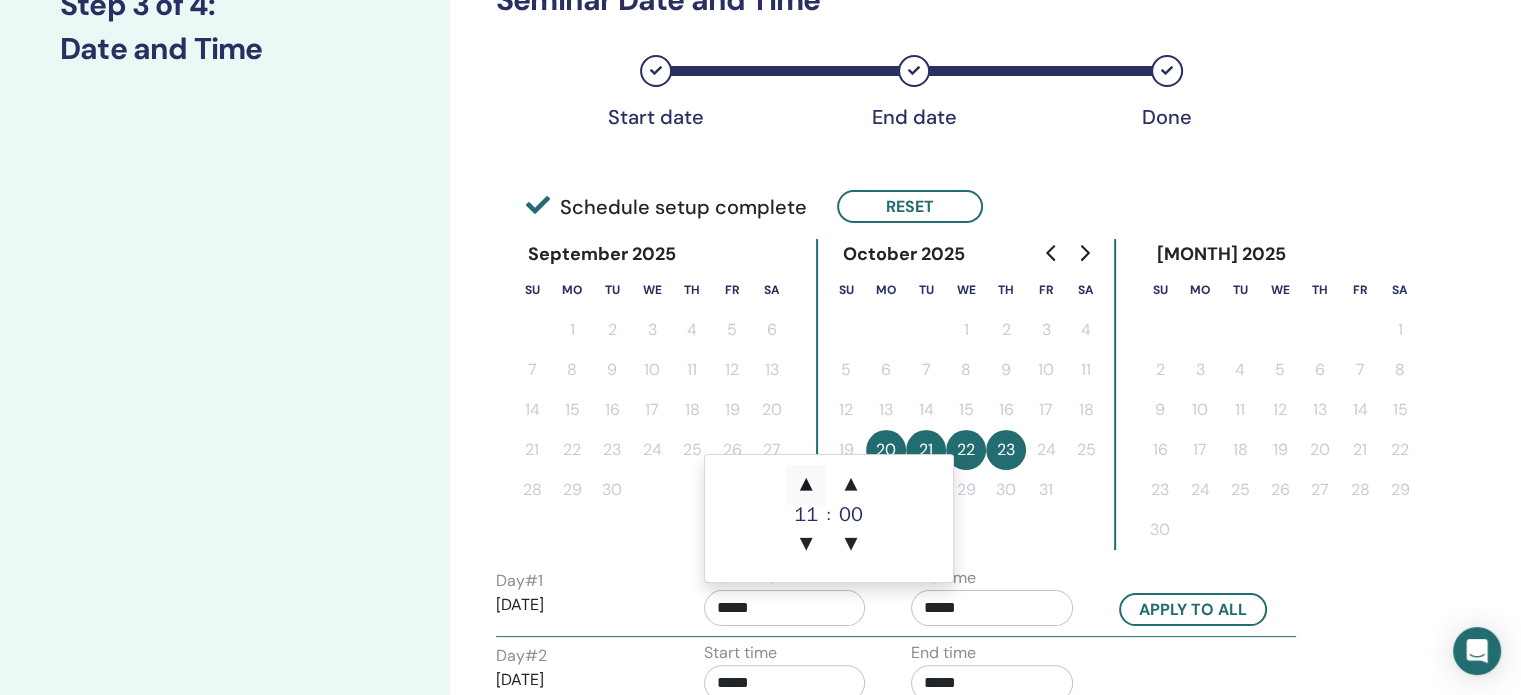 click on "▲" at bounding box center (806, 485) 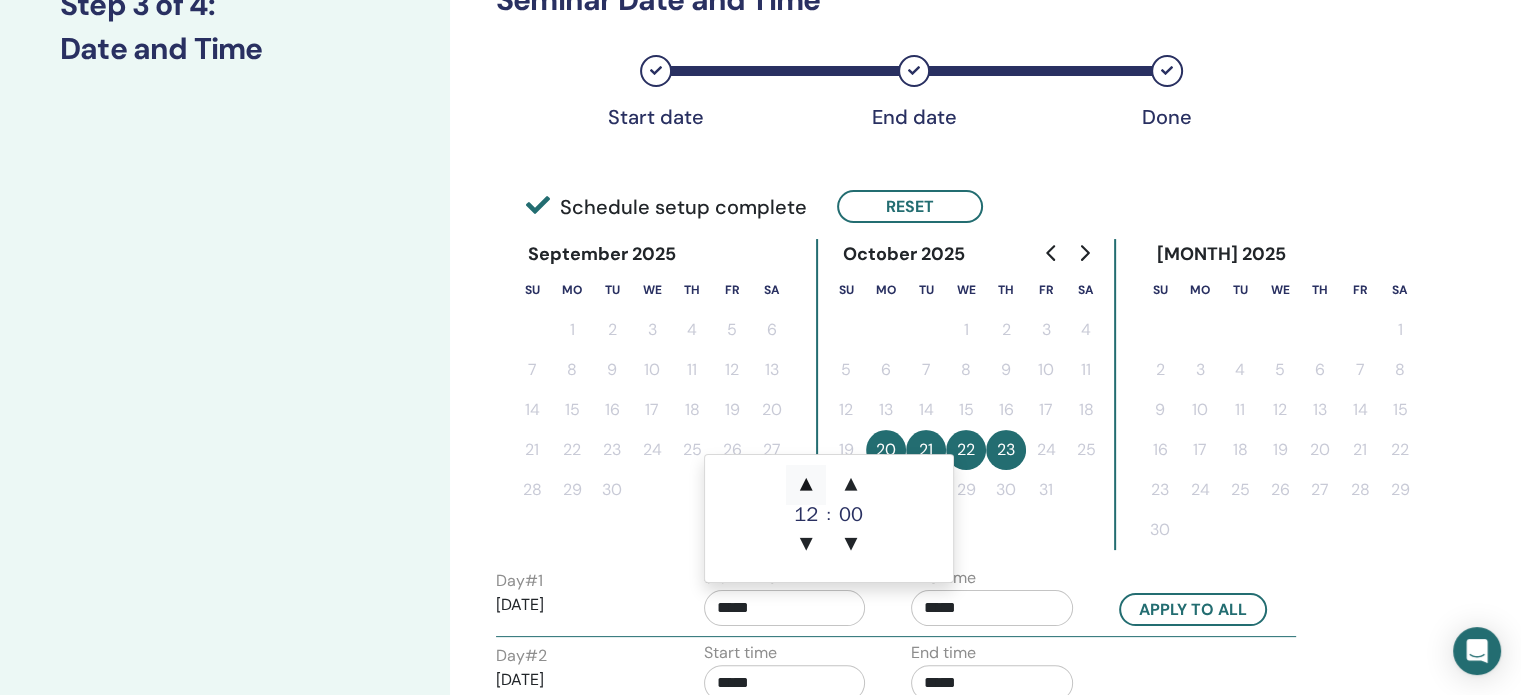 click on "▲" at bounding box center [806, 485] 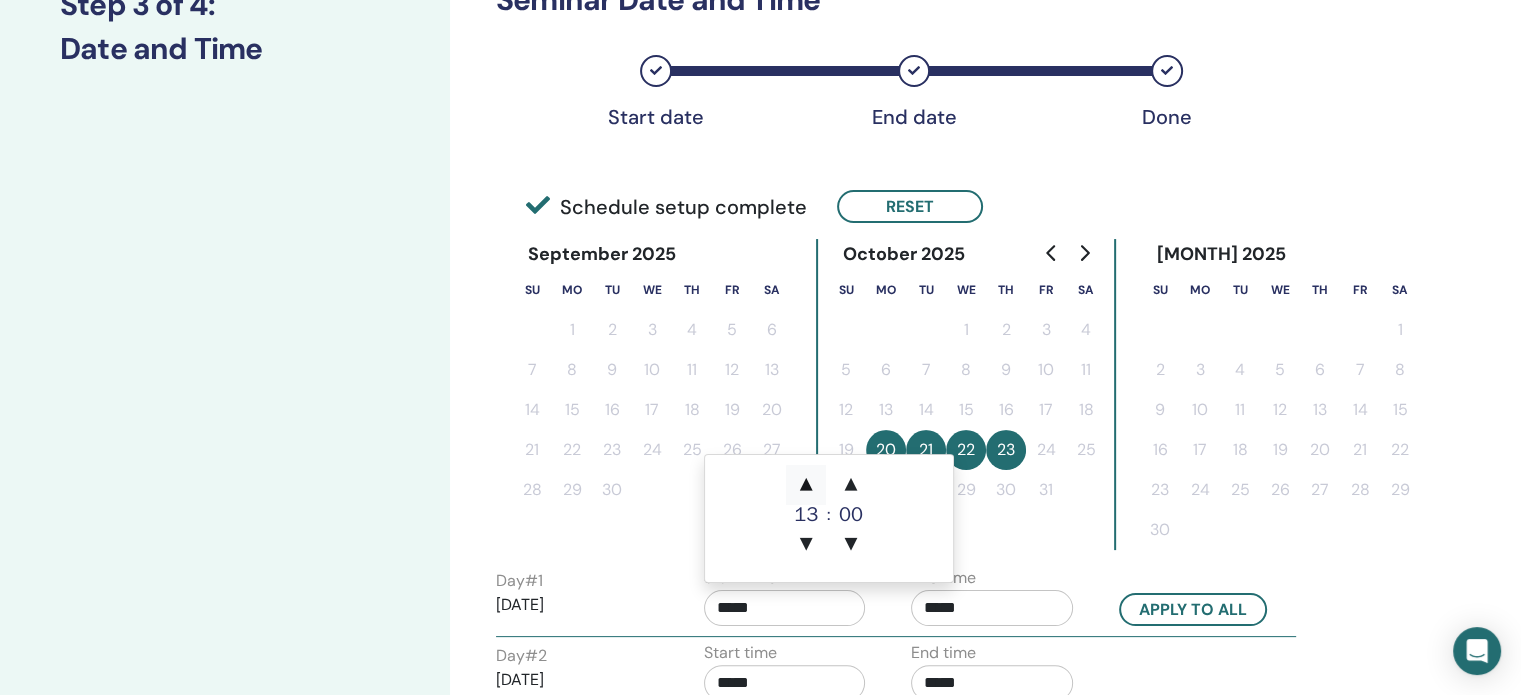 click on "▲" at bounding box center [806, 485] 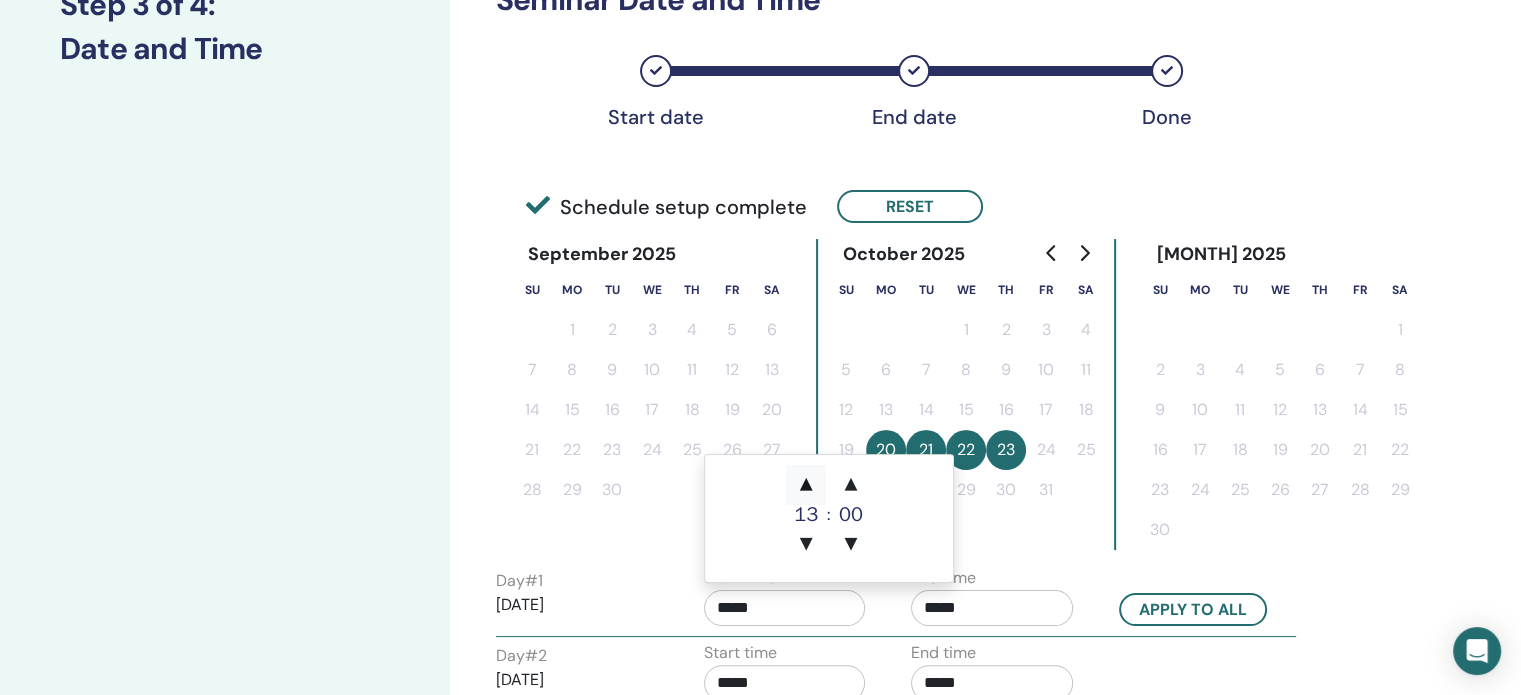 type on "*****" 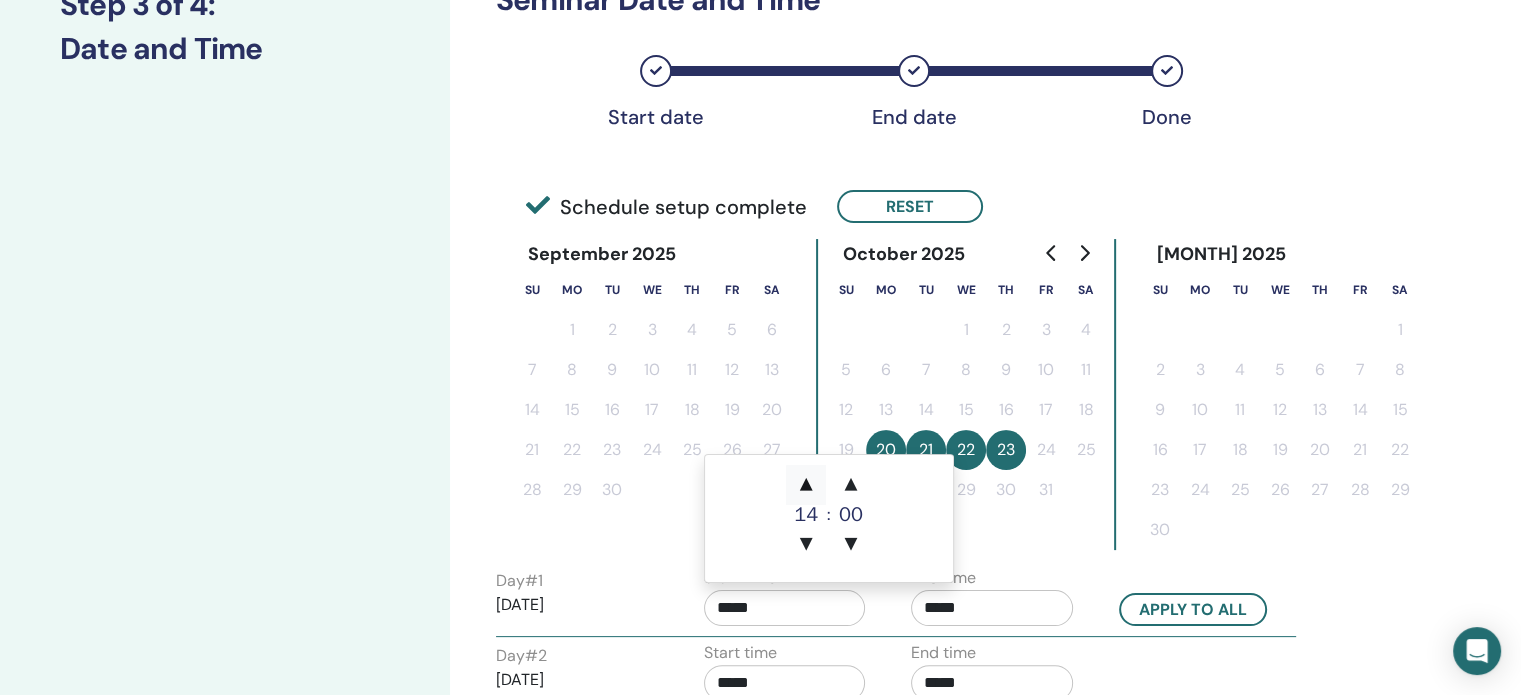 click on "▲" at bounding box center (806, 485) 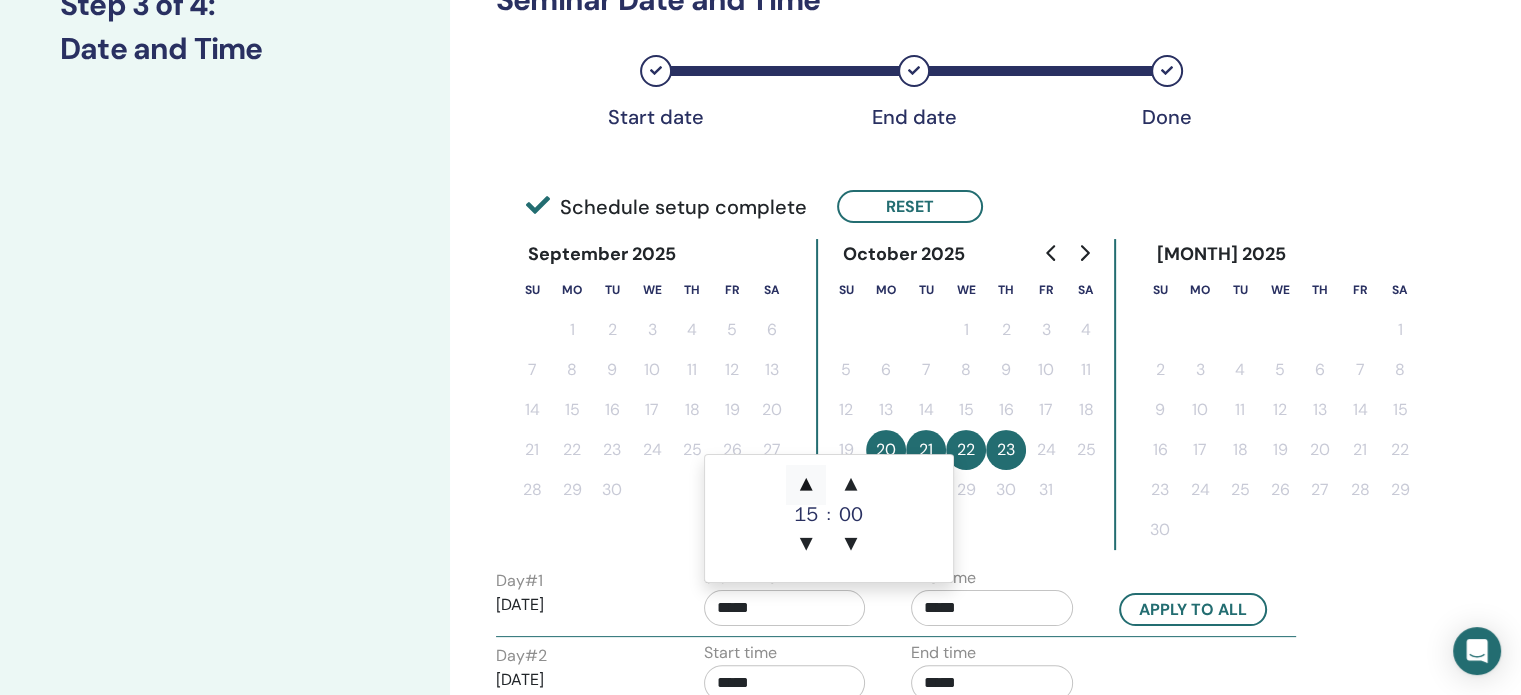 click on "▲" at bounding box center [806, 485] 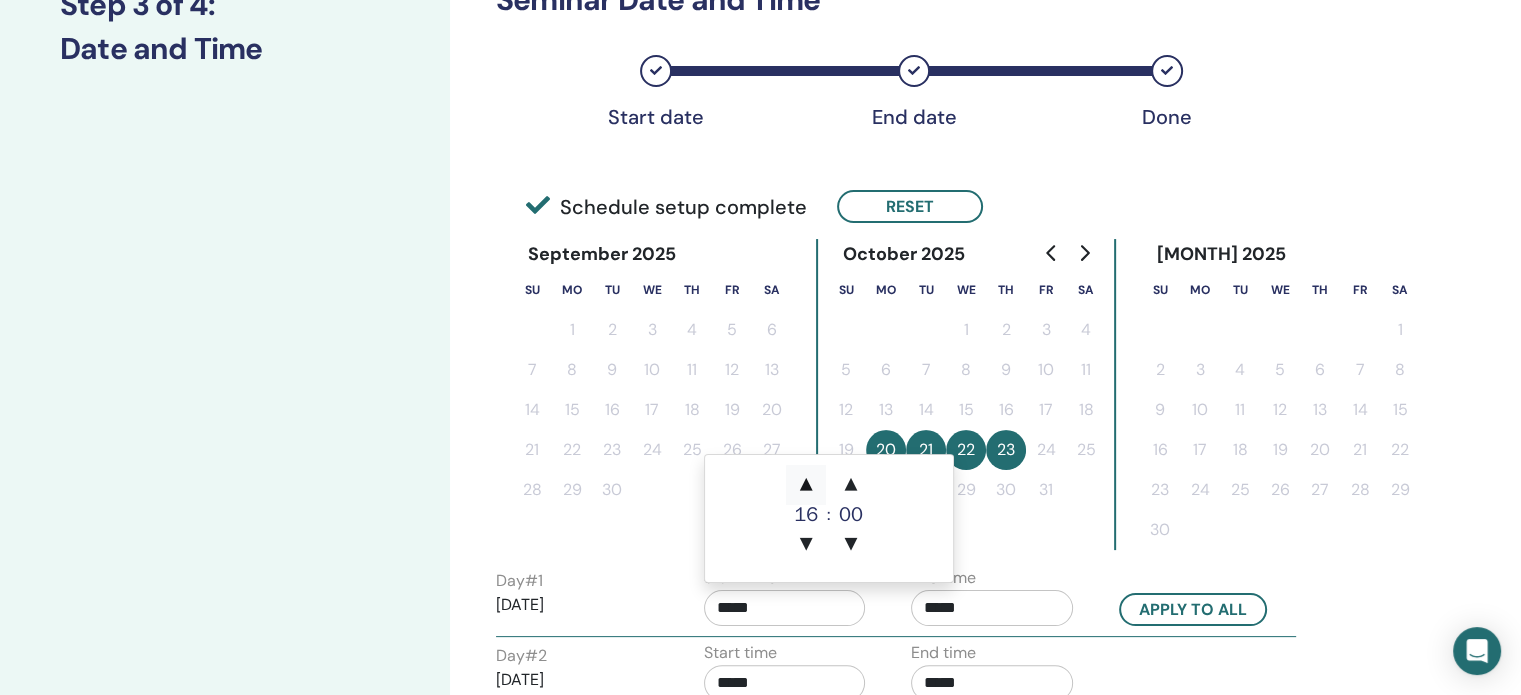 click on "▲" at bounding box center [806, 485] 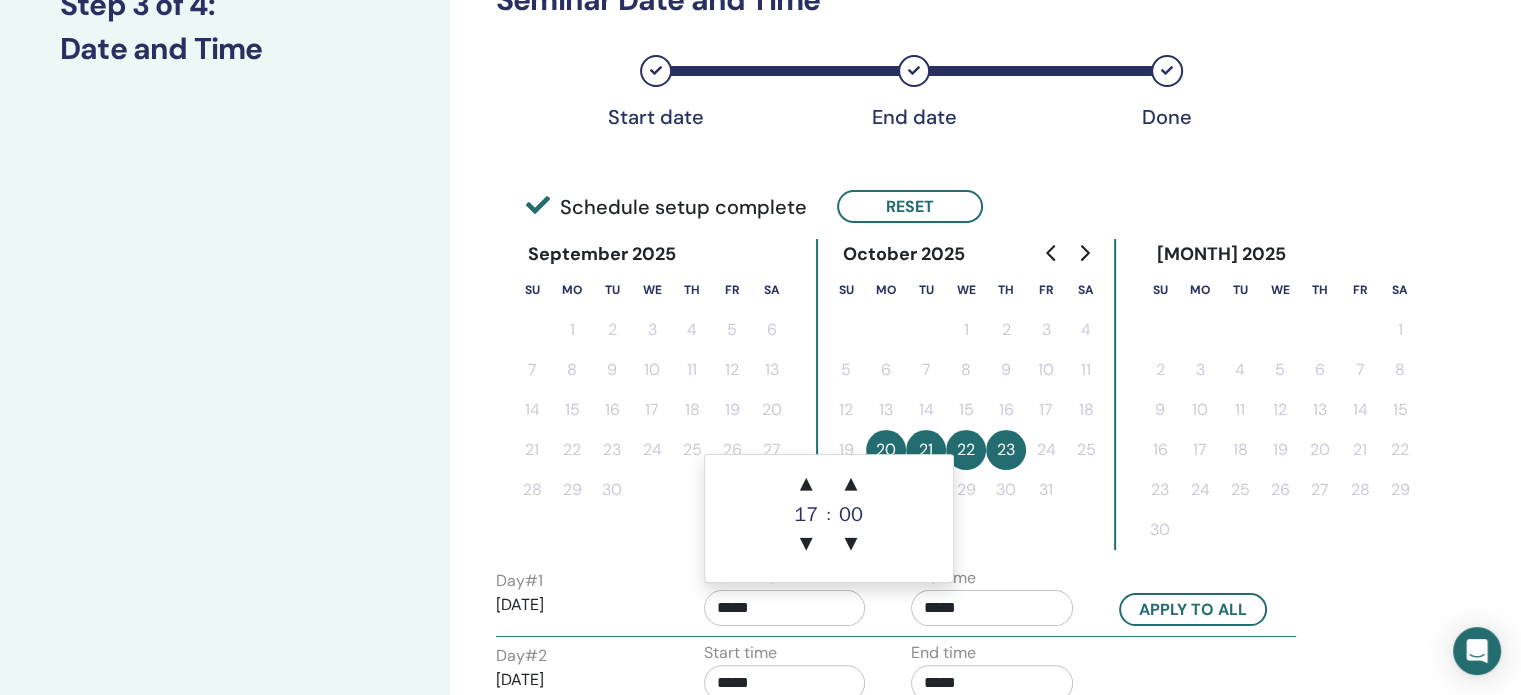 click on "*****" at bounding box center (992, 608) 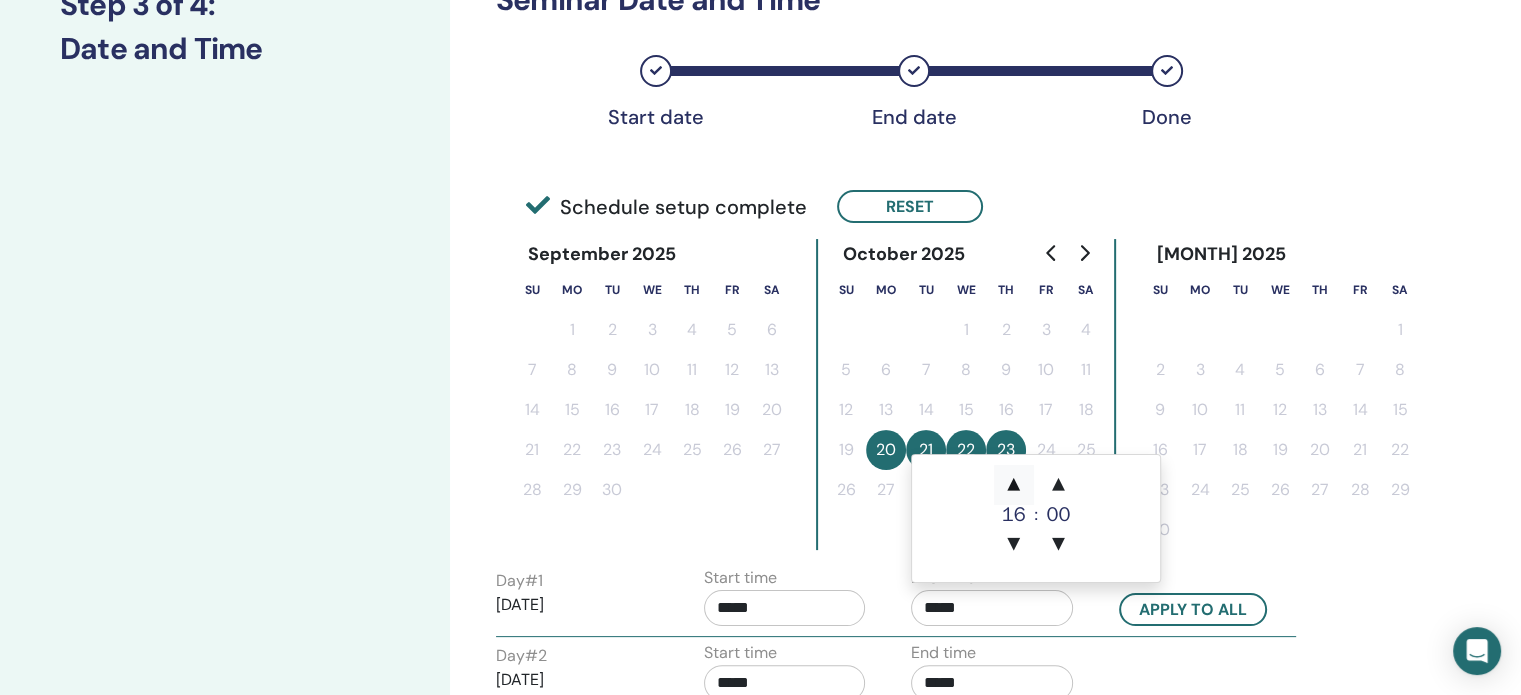 click on "▲" at bounding box center [1014, 485] 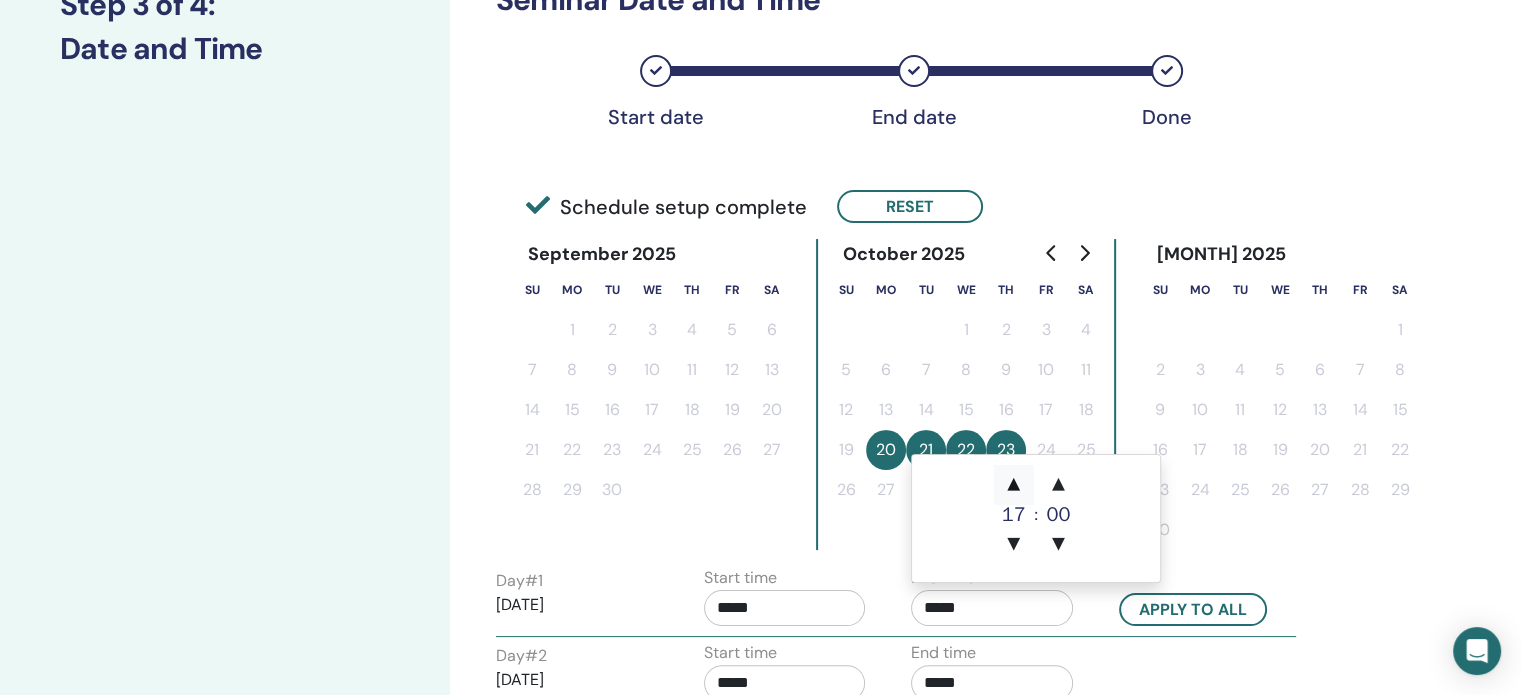 click on "▲" at bounding box center (1014, 485) 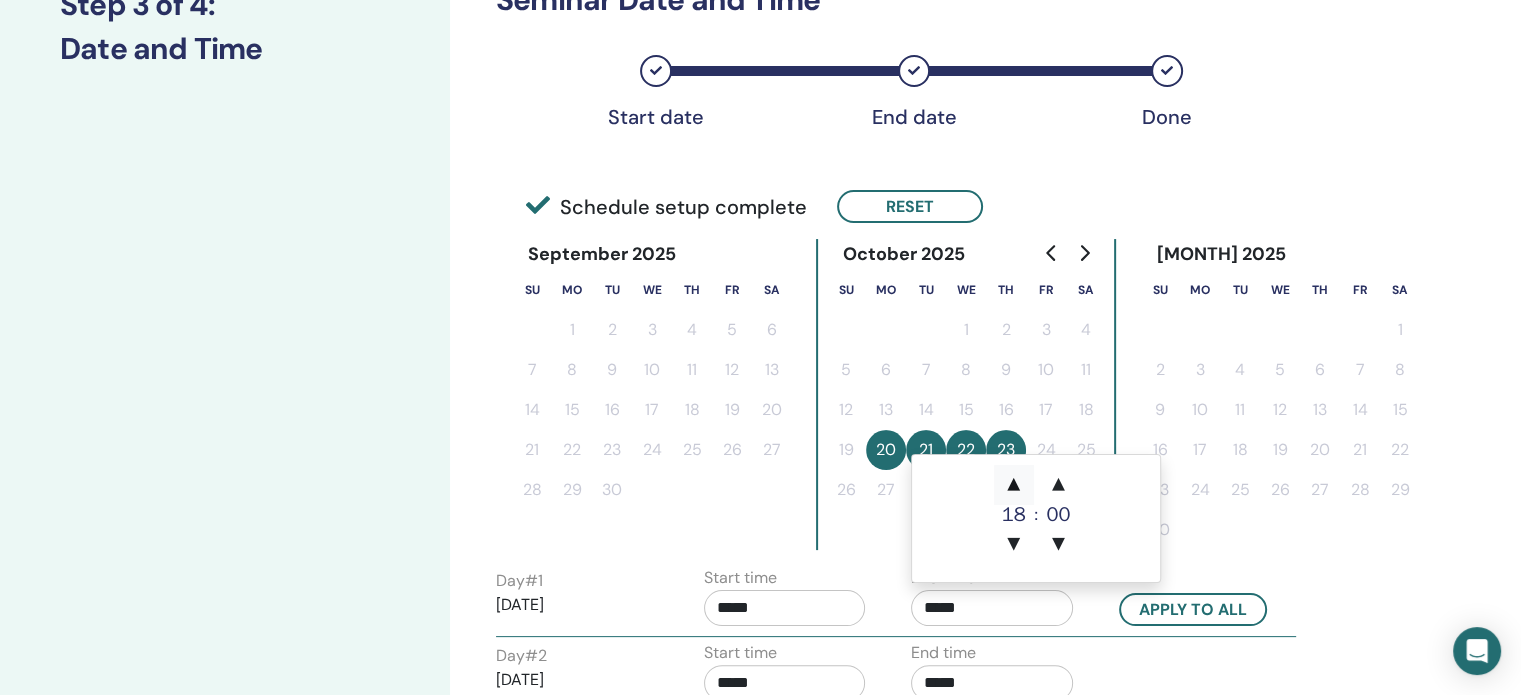 click on "▲" at bounding box center (1014, 485) 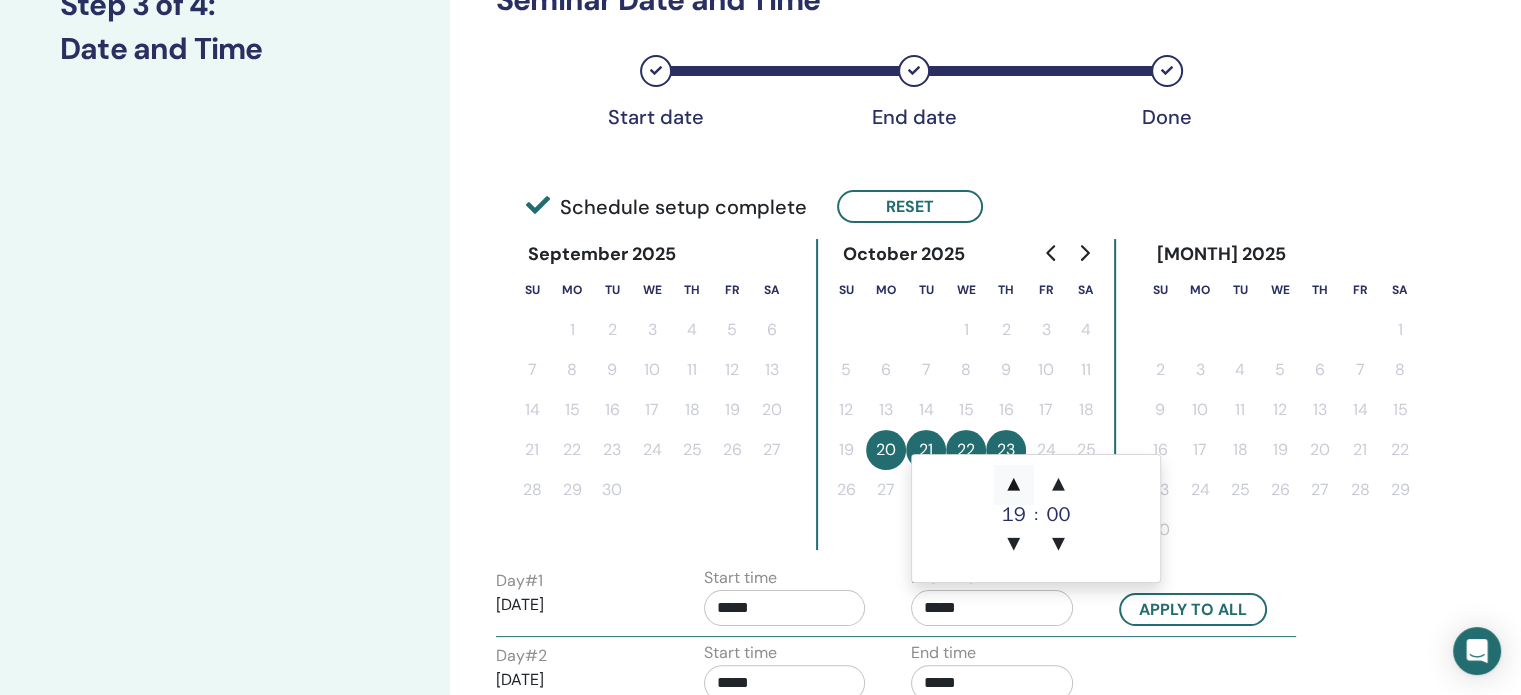 click on "▲" at bounding box center [1014, 485] 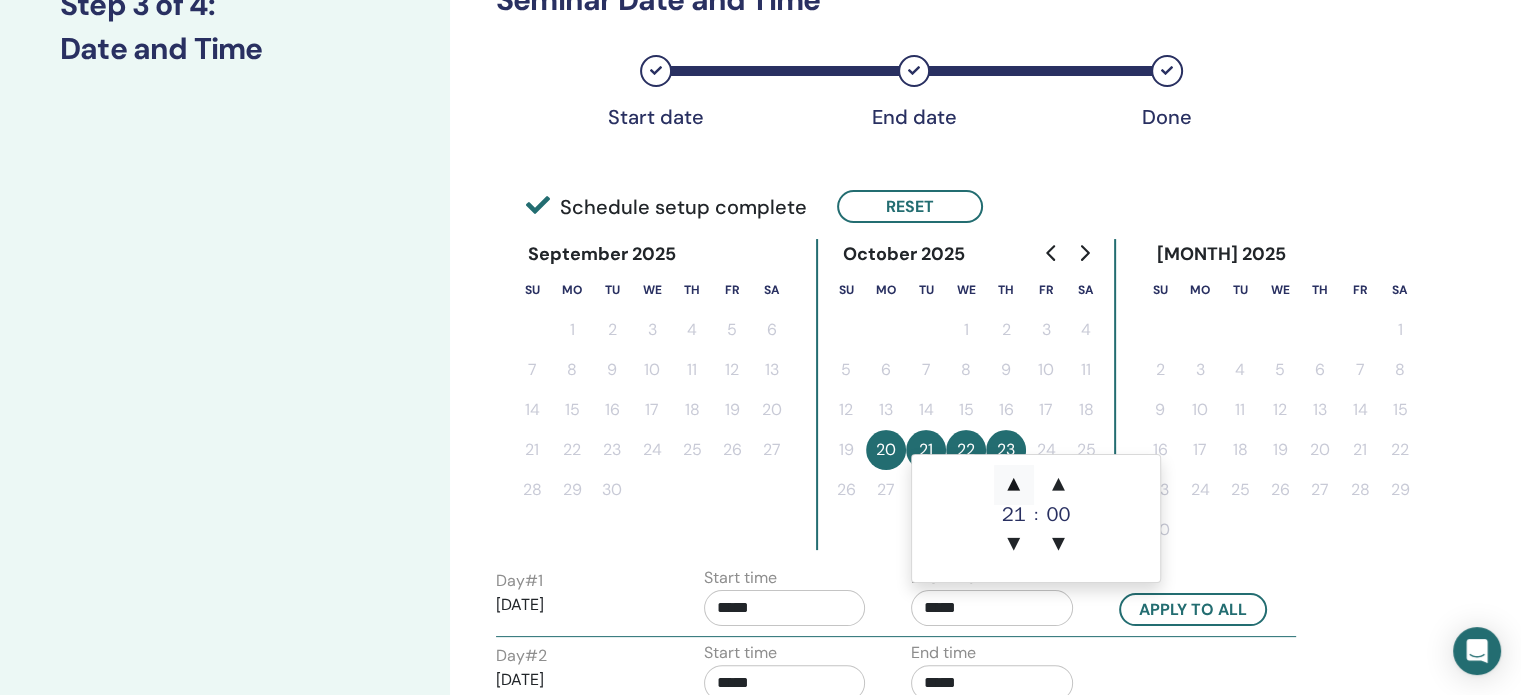 click on "▲" at bounding box center (1014, 485) 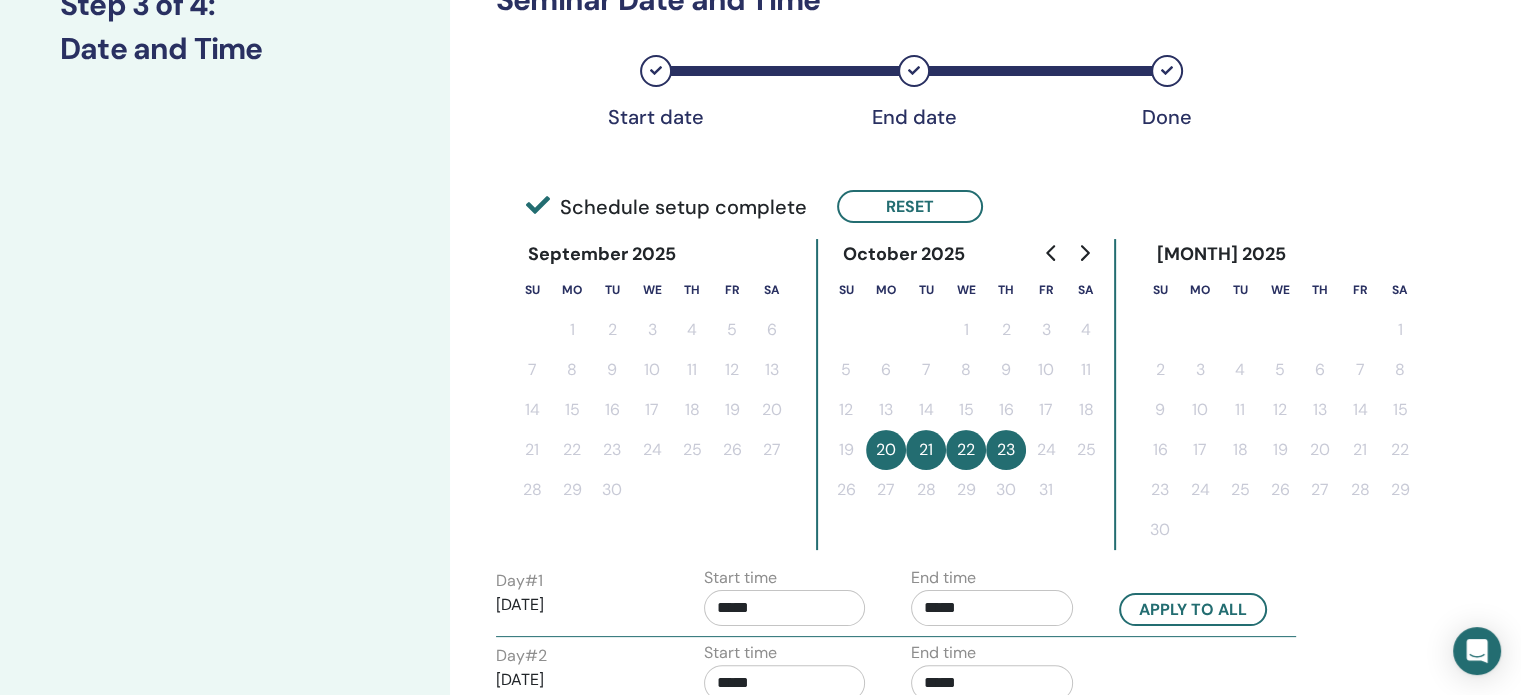 click on "Time Zone Time Zone (GMT+2) Poland Seminar Date and Time Start date End date Done Schedule setup complete Reset September 2025 Su Mo Tu We Th Fr Sa 1 2 3 4 5 6 7 8 9 10 11 12 13 14 15 16 17 18 19 20 21 22 23 24 25 26 27 28 29 30 October 2025 Su Mo Tu We Th Fr Sa 1 2 3 4 5 6 7 8 9 10 11 12 13 14 15 16 17 18 19 20 21 22 23 24 25 26 27 28 29 30 31 November 2025 Su Mo Tu We Th Fr Sa 1 2 3 4 5 6 7 8 9 10 11 12 13 14 15 16 17 18 19 20 21 22 23 24 25 26 27 28 29 30 Day  # 1 2025/10/20 Start time ***** End time ***** Apply to all Day  # 2 2025/10/21 Start time ***** End time ***** Day  # 3 2025/10/22 Start time ***** End time ***** Day  # 4 2025/10/23 Start time ***** End time ***** Back Next" at bounding box center (957, 500) 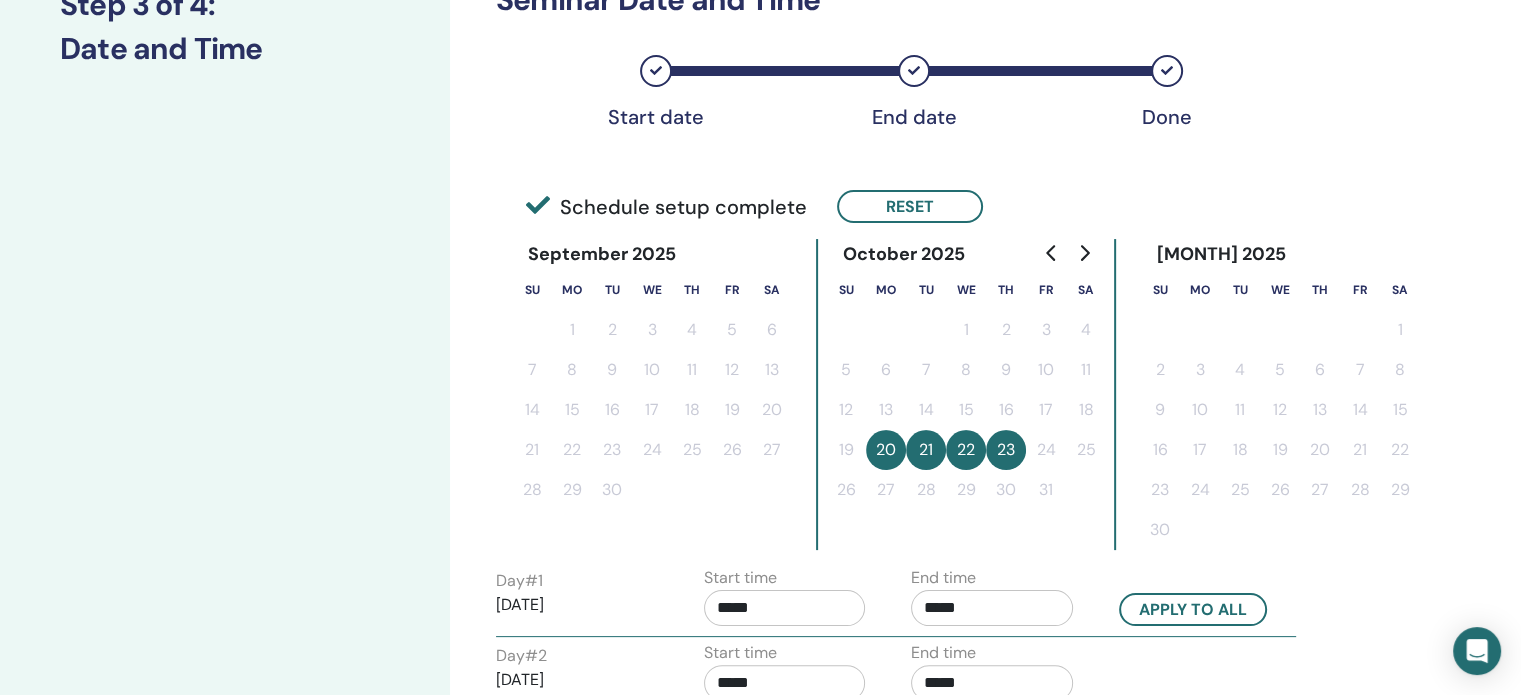click on "*****" at bounding box center [785, 608] 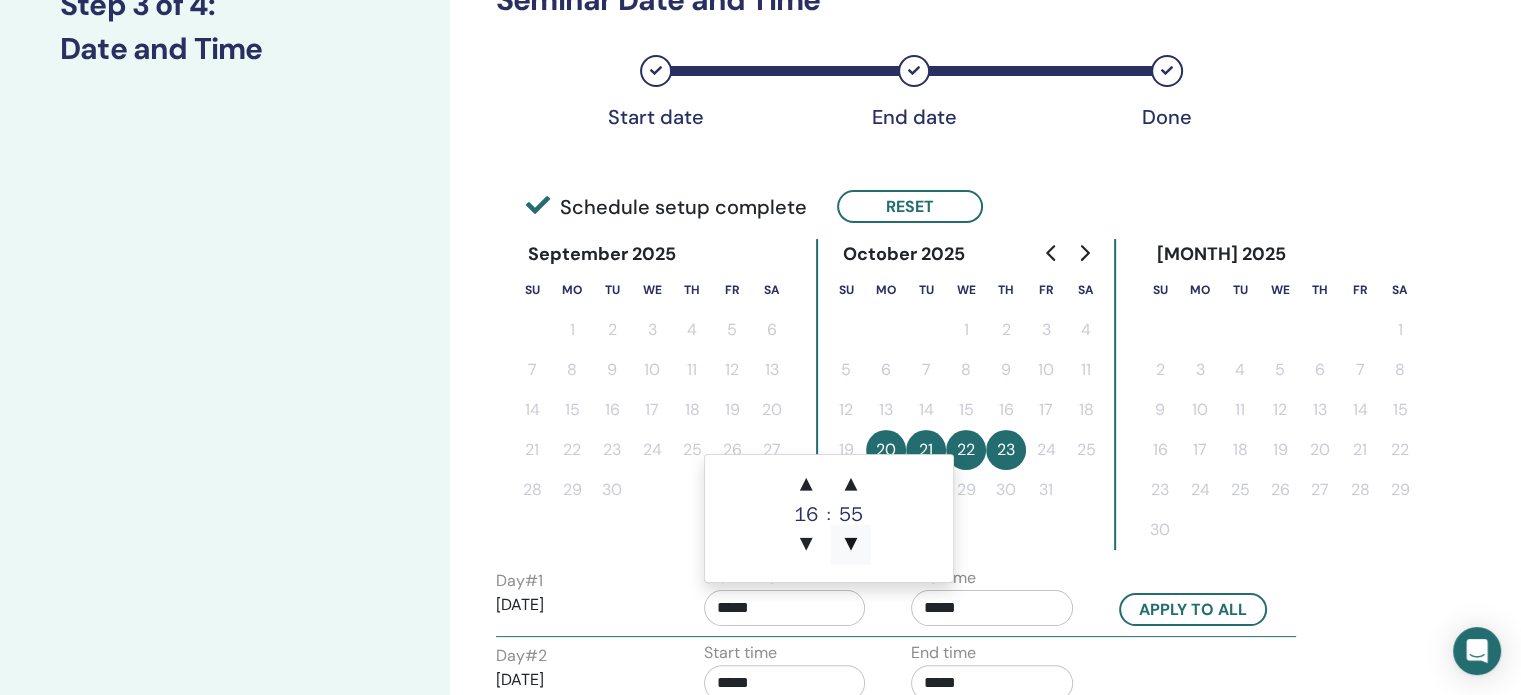 click on "▼" at bounding box center [851, 545] 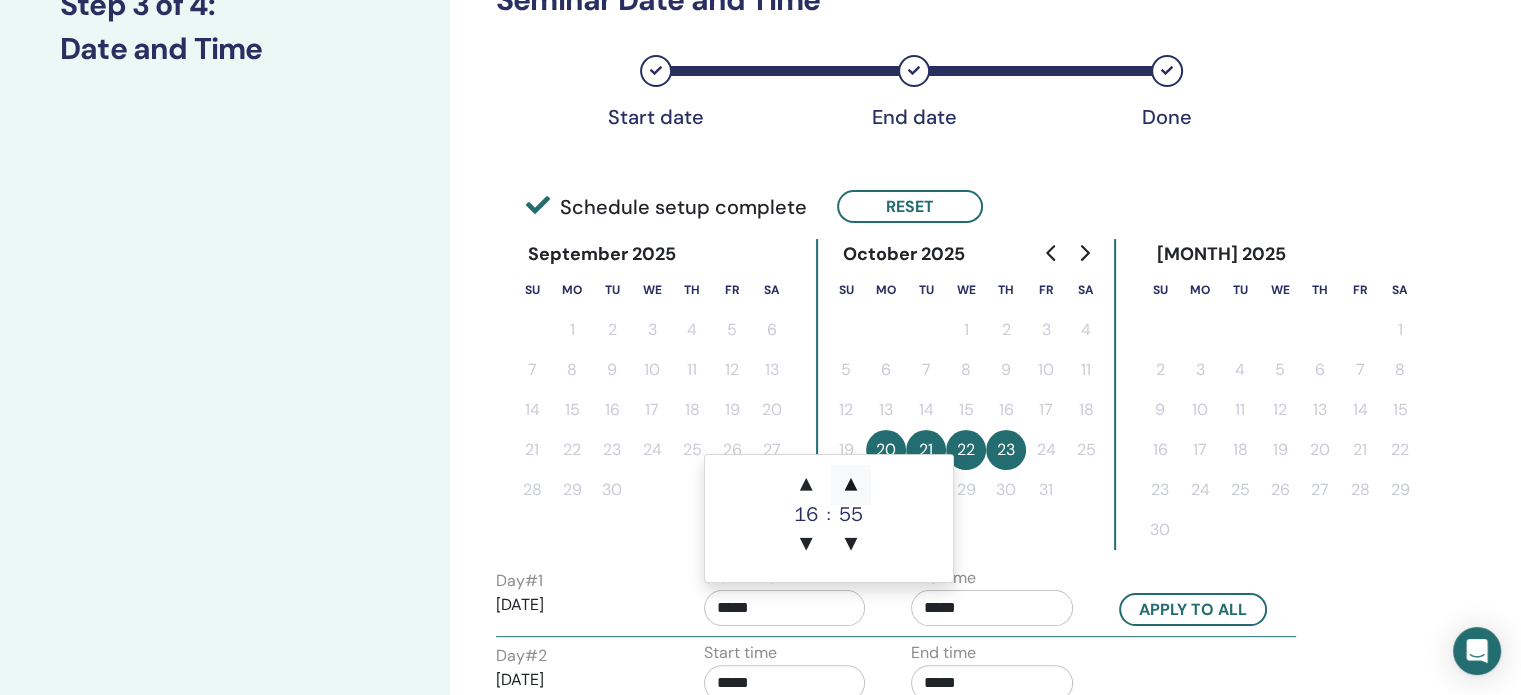 click on "▲" at bounding box center [851, 485] 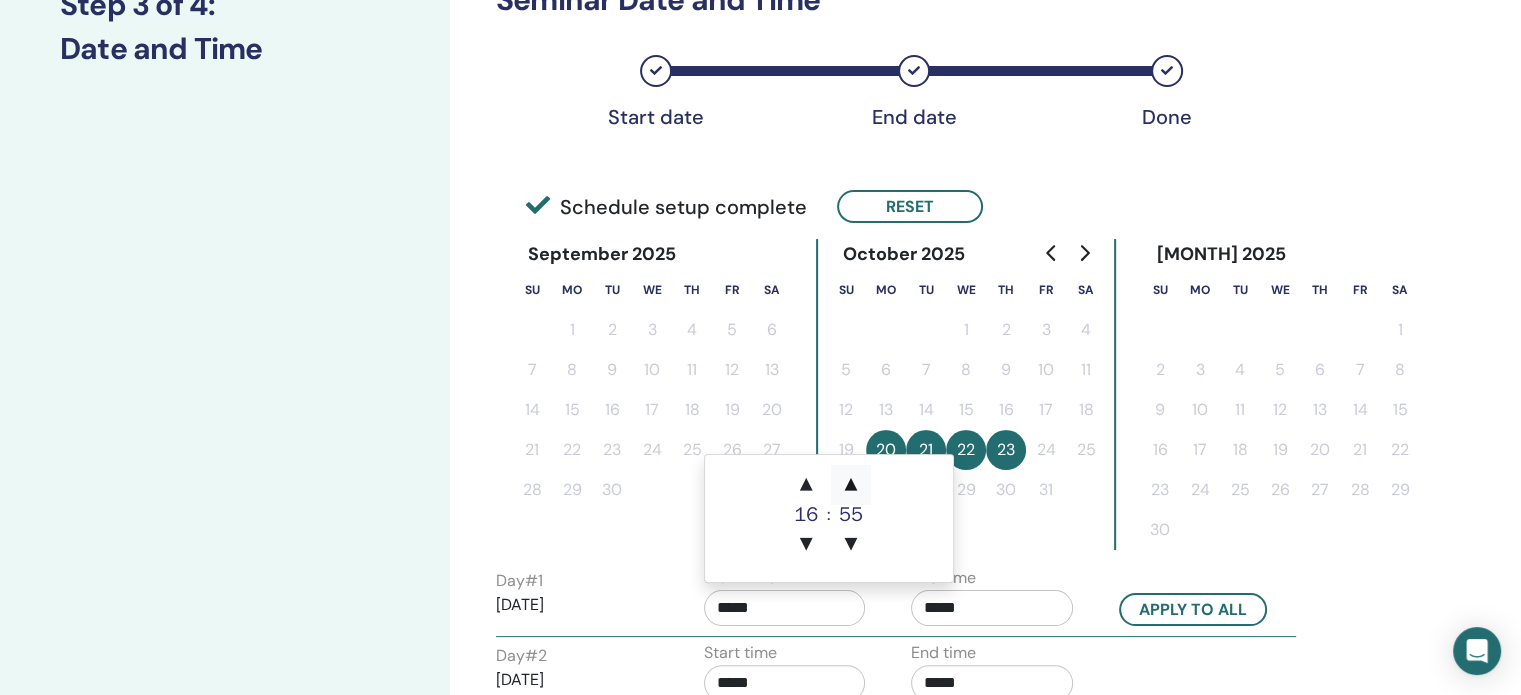 type on "*****" 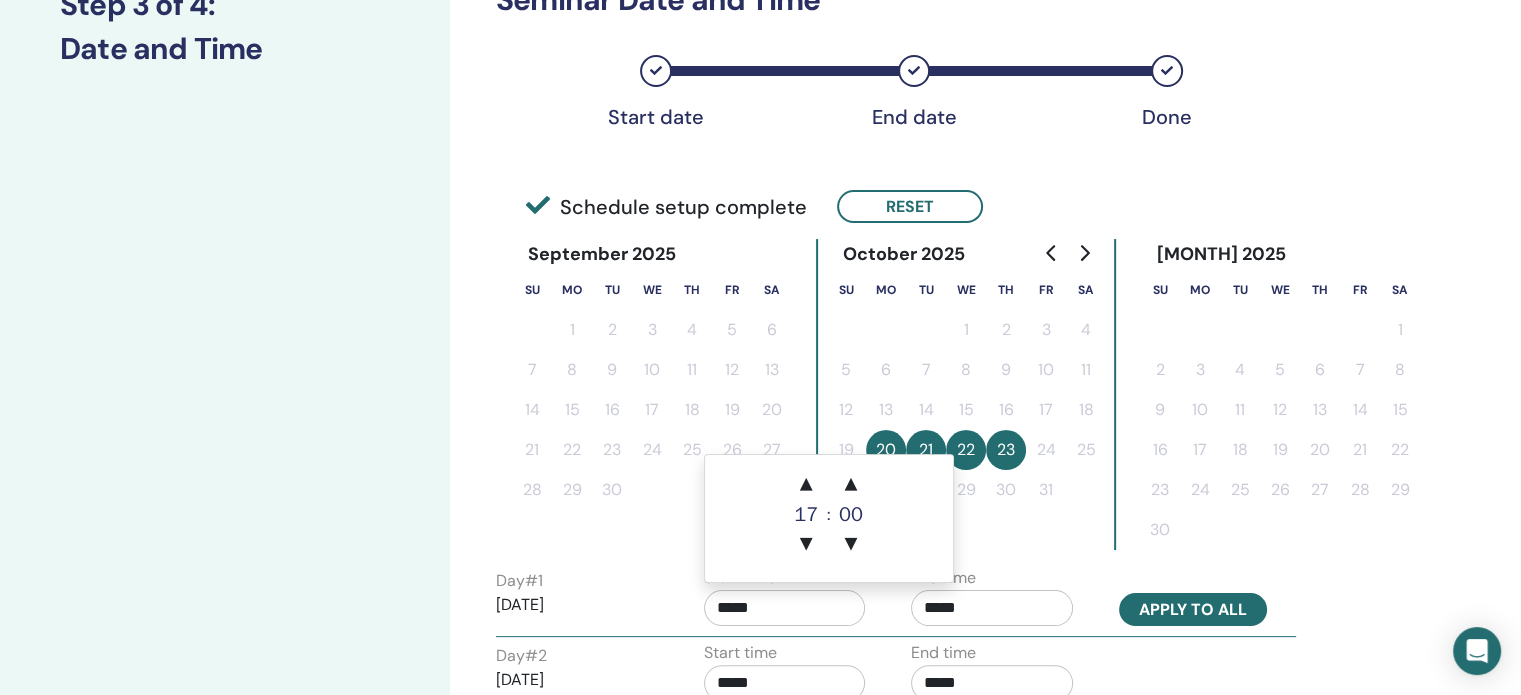 click on "Apply to all" at bounding box center (1193, 609) 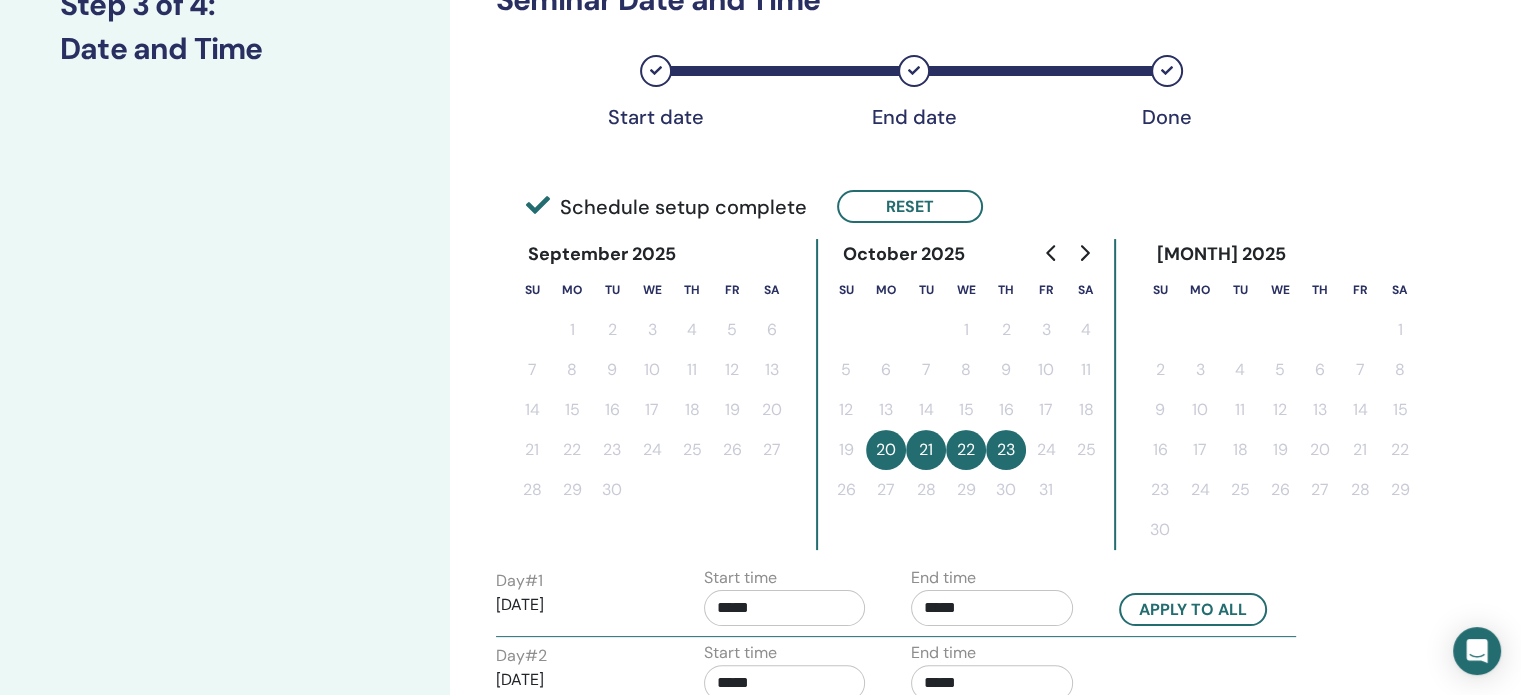 click on "Time Zone Time Zone (GMT+2) Poland Seminar Date and Time Start date End date Done Schedule setup complete Reset September 2025 Su Mo Tu We Th Fr Sa 1 2 3 4 5 6 7 8 9 10 11 12 13 14 15 16 17 18 19 20 21 22 23 24 25 26 27 28 29 30 October 2025 Su Mo Tu We Th Fr Sa 1 2 3 4 5 6 7 8 9 10 11 12 13 14 15 16 17 18 19 20 21 22 23 24 25 26 27 28 29 30 31 November 2025 Su Mo Tu We Th Fr Sa 1 2 3 4 5 6 7 8 9 10 11 12 13 14 15 16 17 18 19 20 21 22 23 24 25 26 27 28 29 30 Day  # 1 2025/10/20 Start time ***** End time ***** Apply to all Day  # 2 2025/10/21 Start time ***** End time ***** Day  # 3 2025/10/22 Start time ***** End time ***** Day  # 4 2025/10/23 Start time ***** End time ***** Back Next" at bounding box center [957, 500] 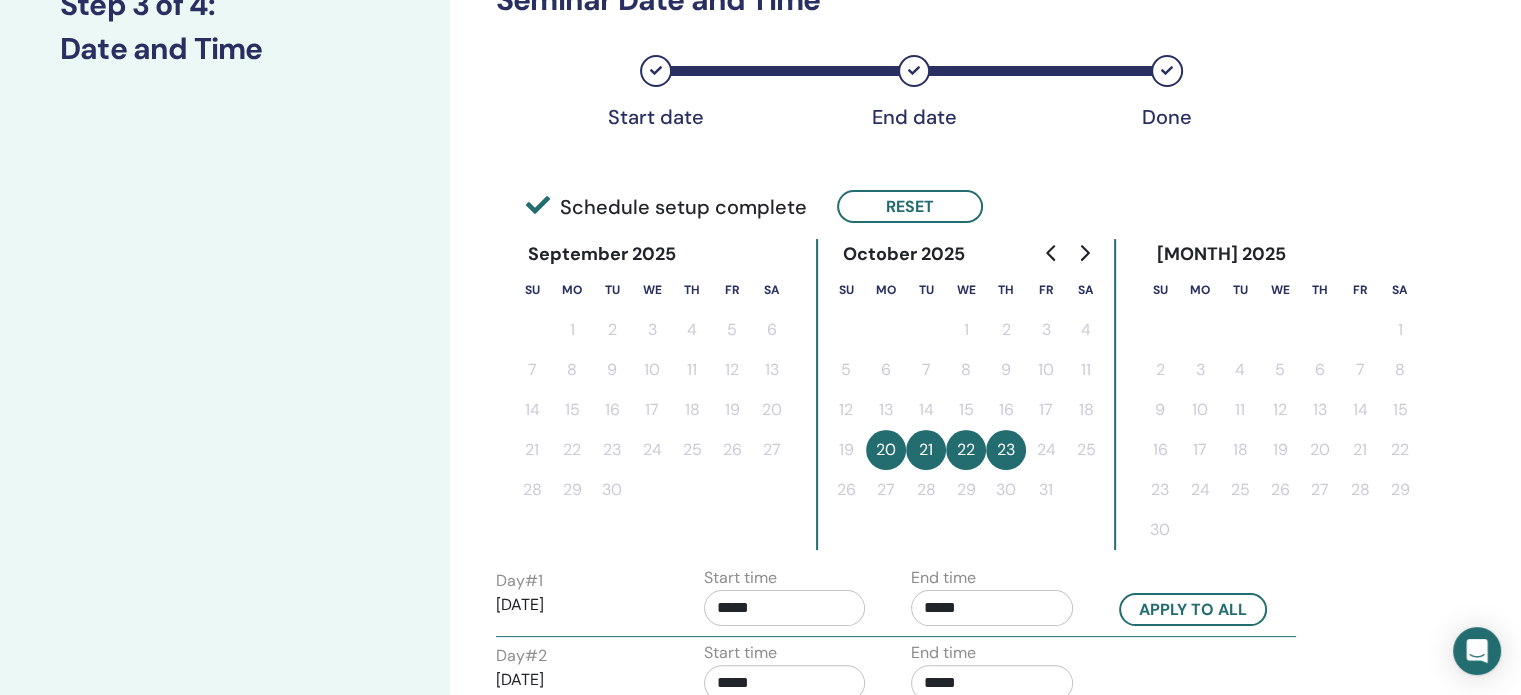 click on "20" at bounding box center [886, 450] 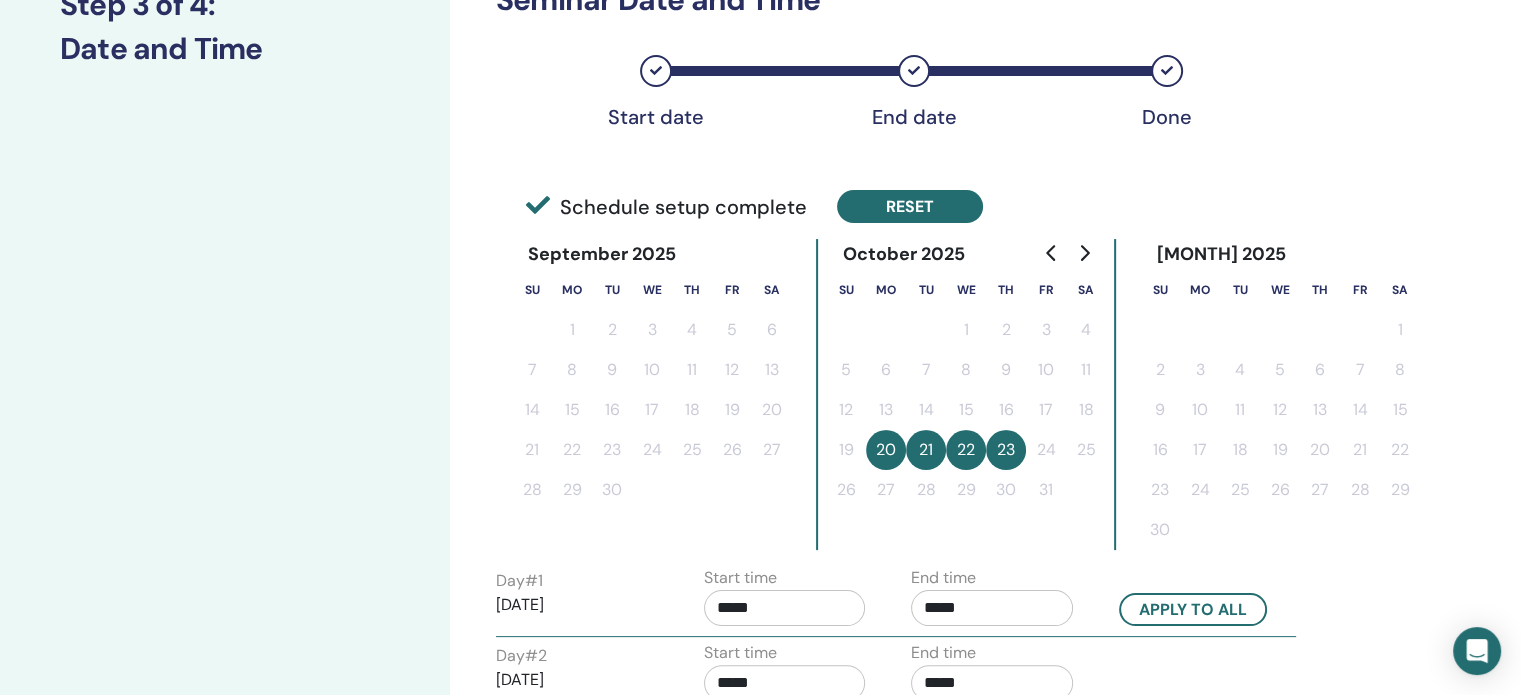click on "Reset" at bounding box center [910, 206] 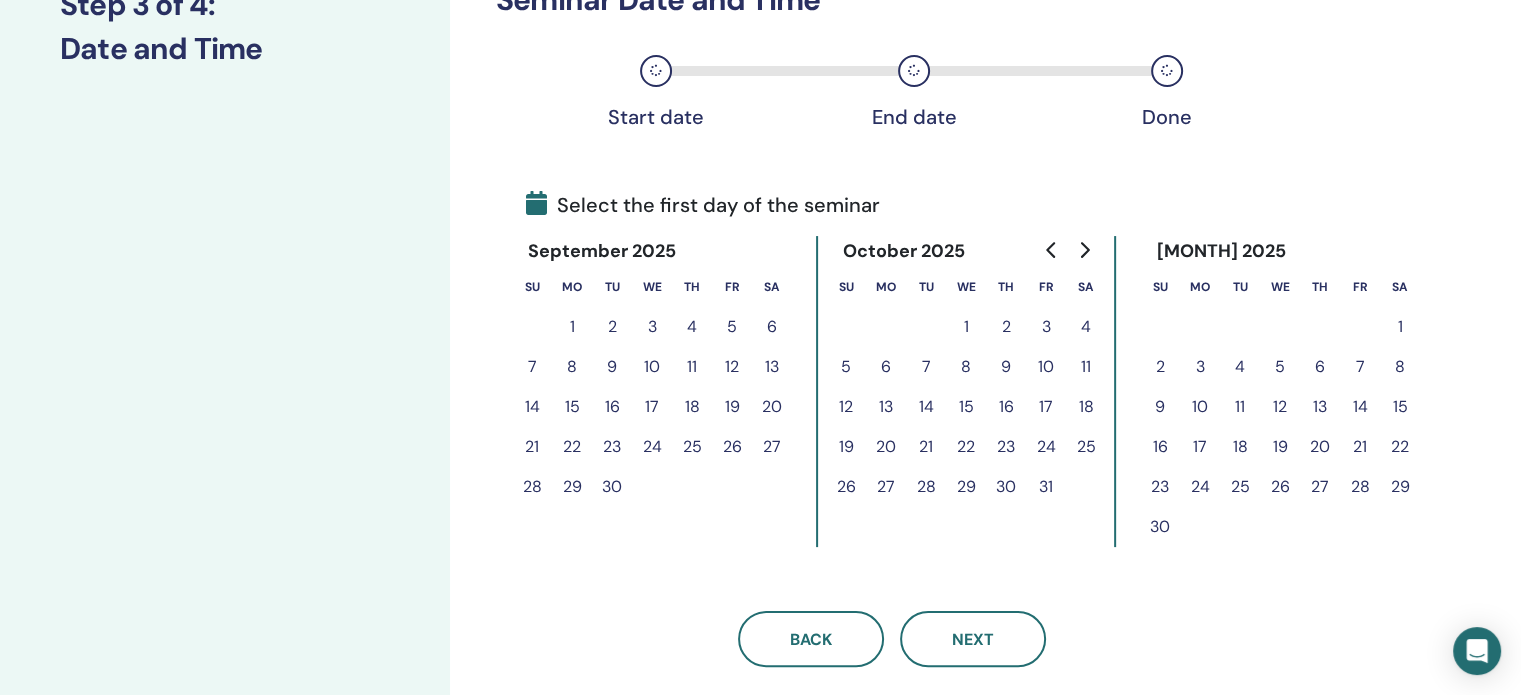 click on "20" at bounding box center (886, 447) 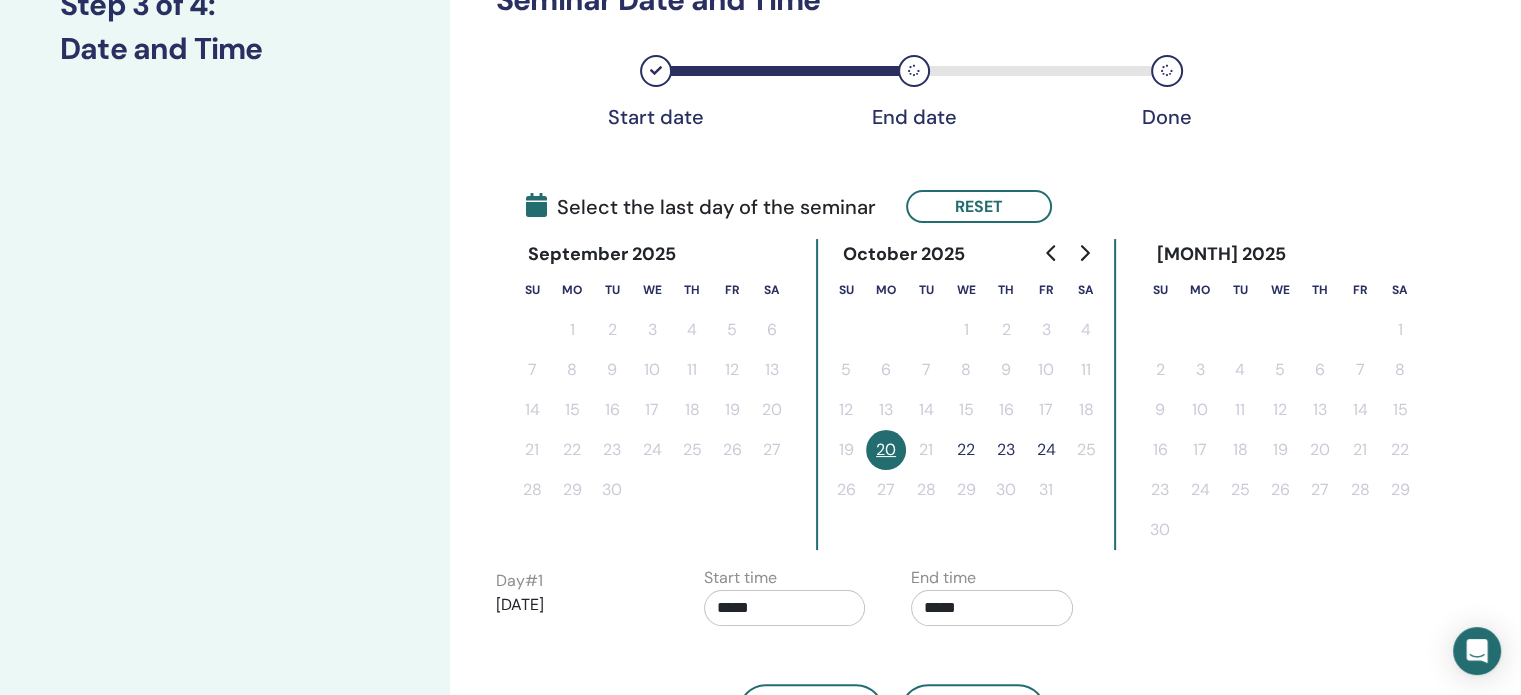 click on "24" at bounding box center (1046, 450) 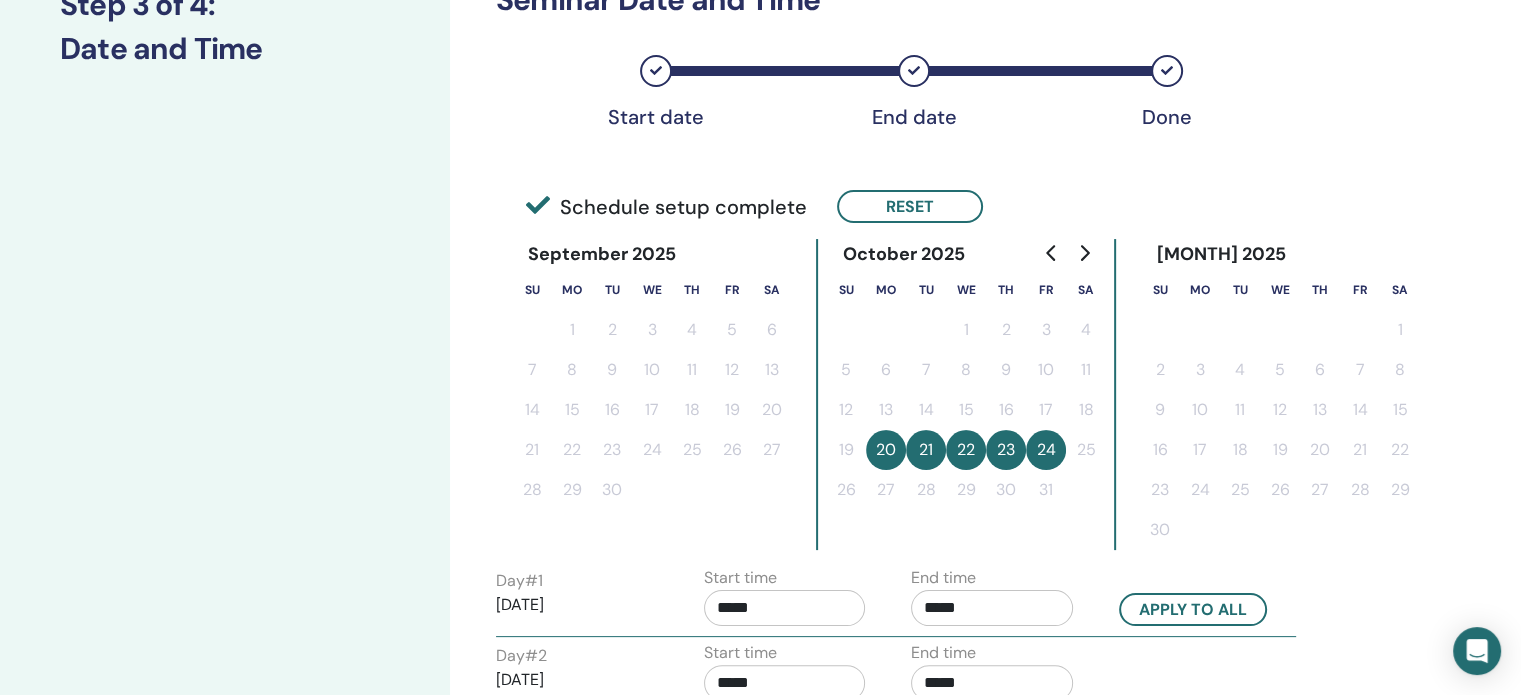 click on "*****" at bounding box center (785, 608) 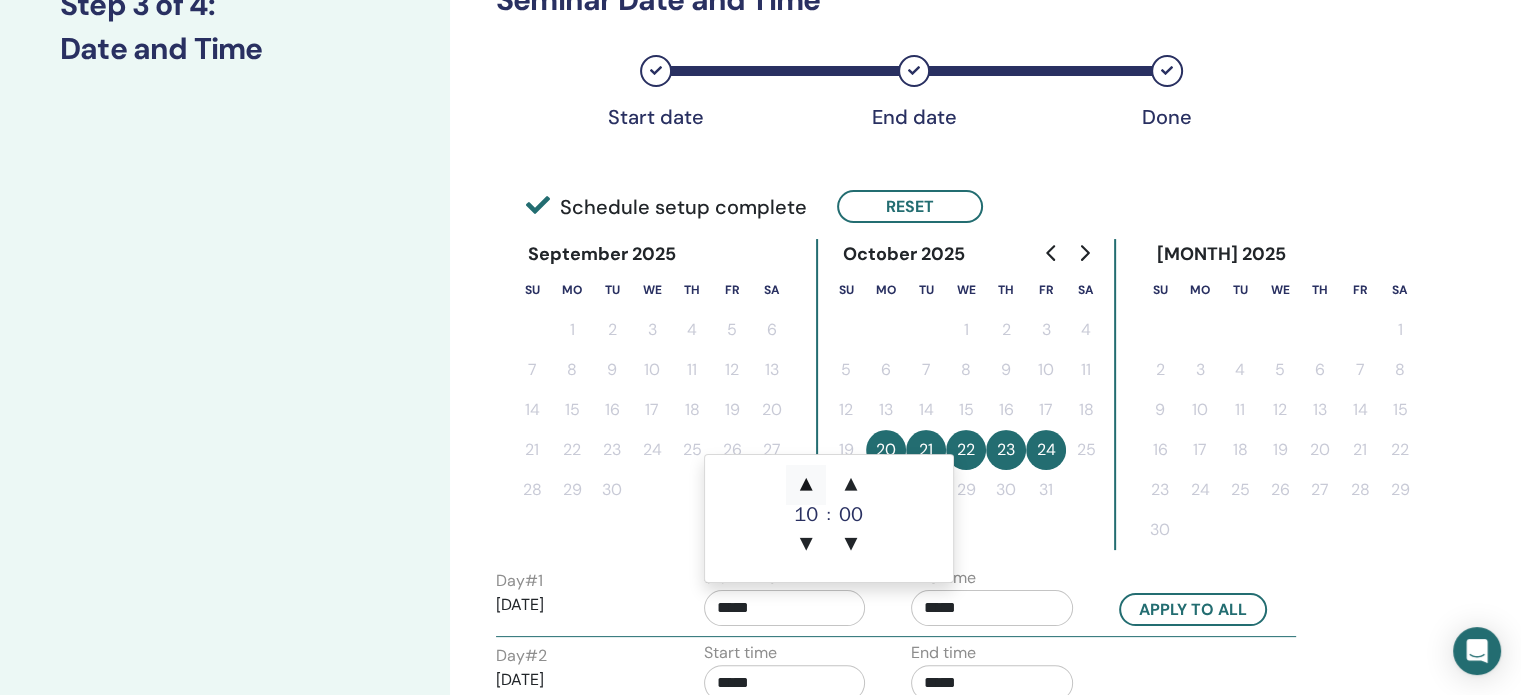 click on "▲" at bounding box center (806, 485) 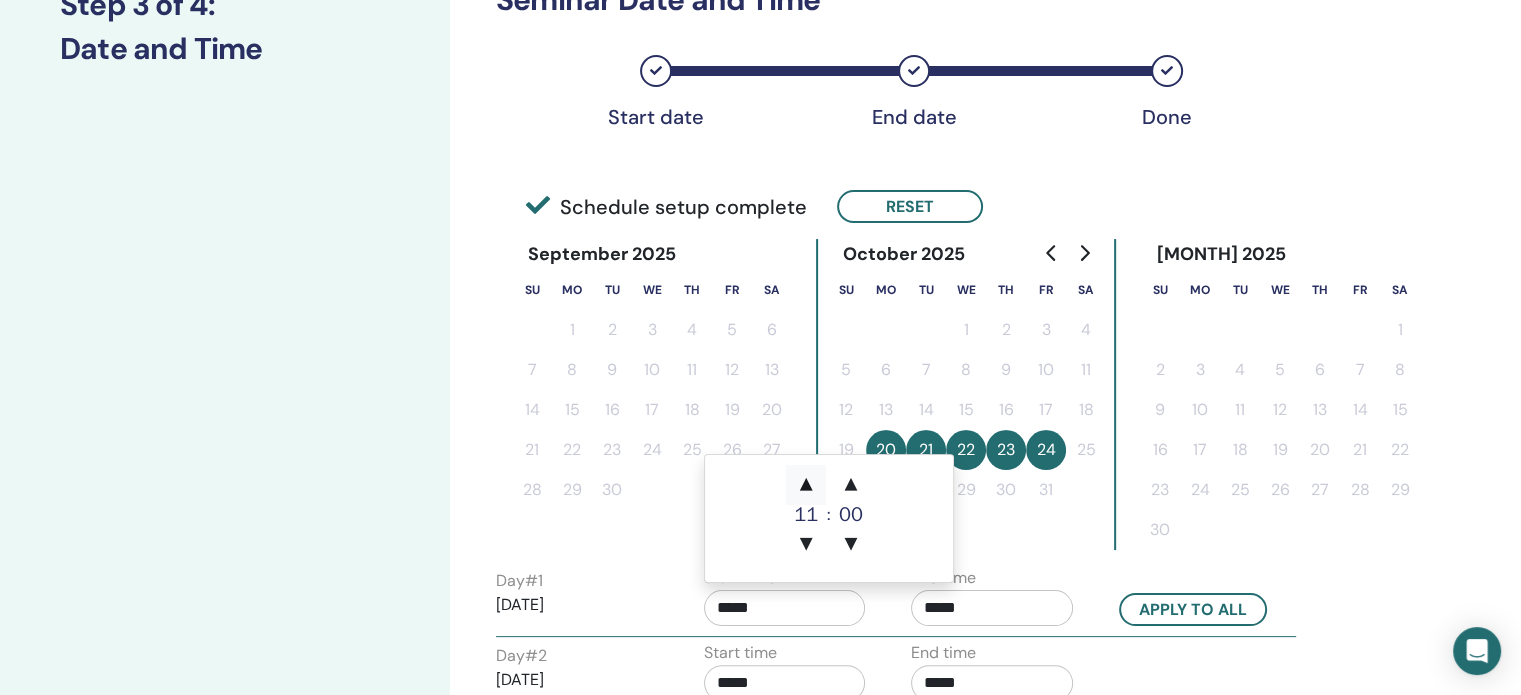 click on "▲" at bounding box center [806, 485] 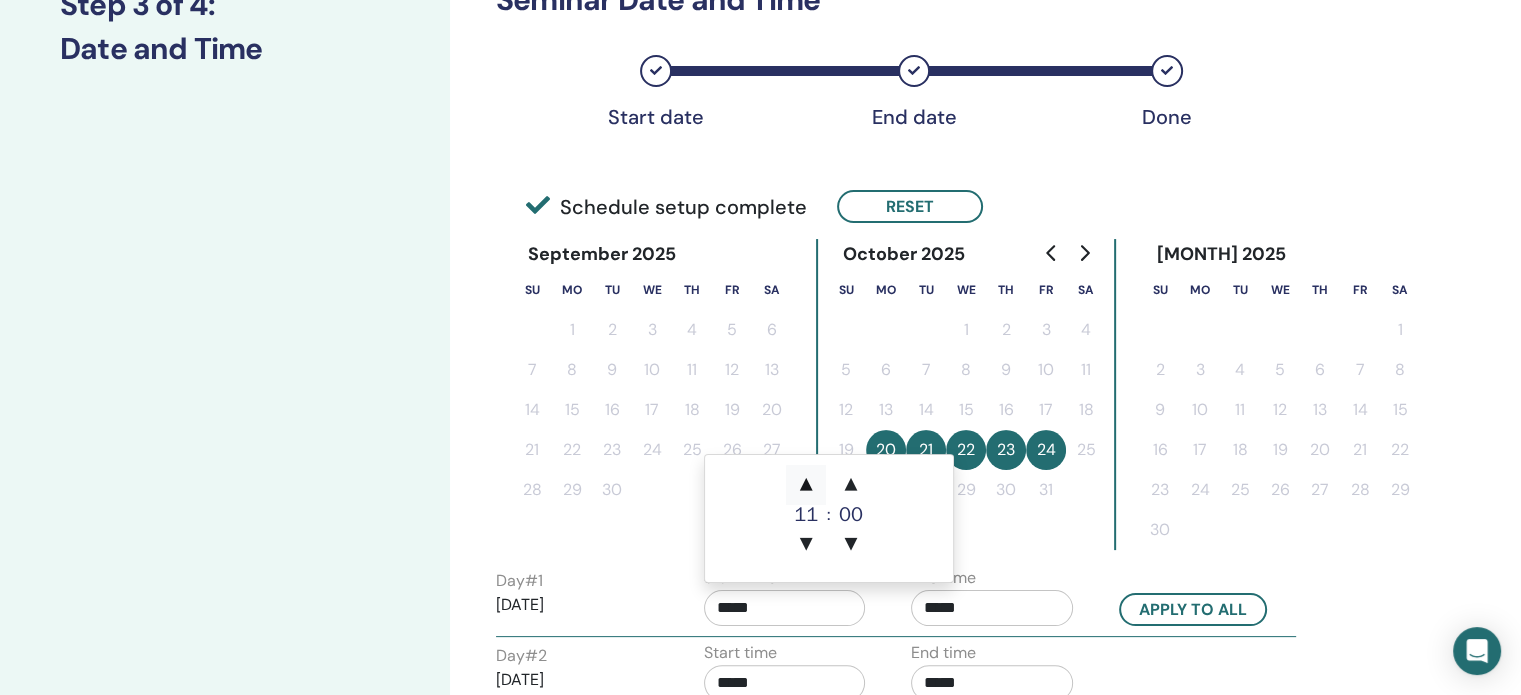 click on "▲" at bounding box center [806, 485] 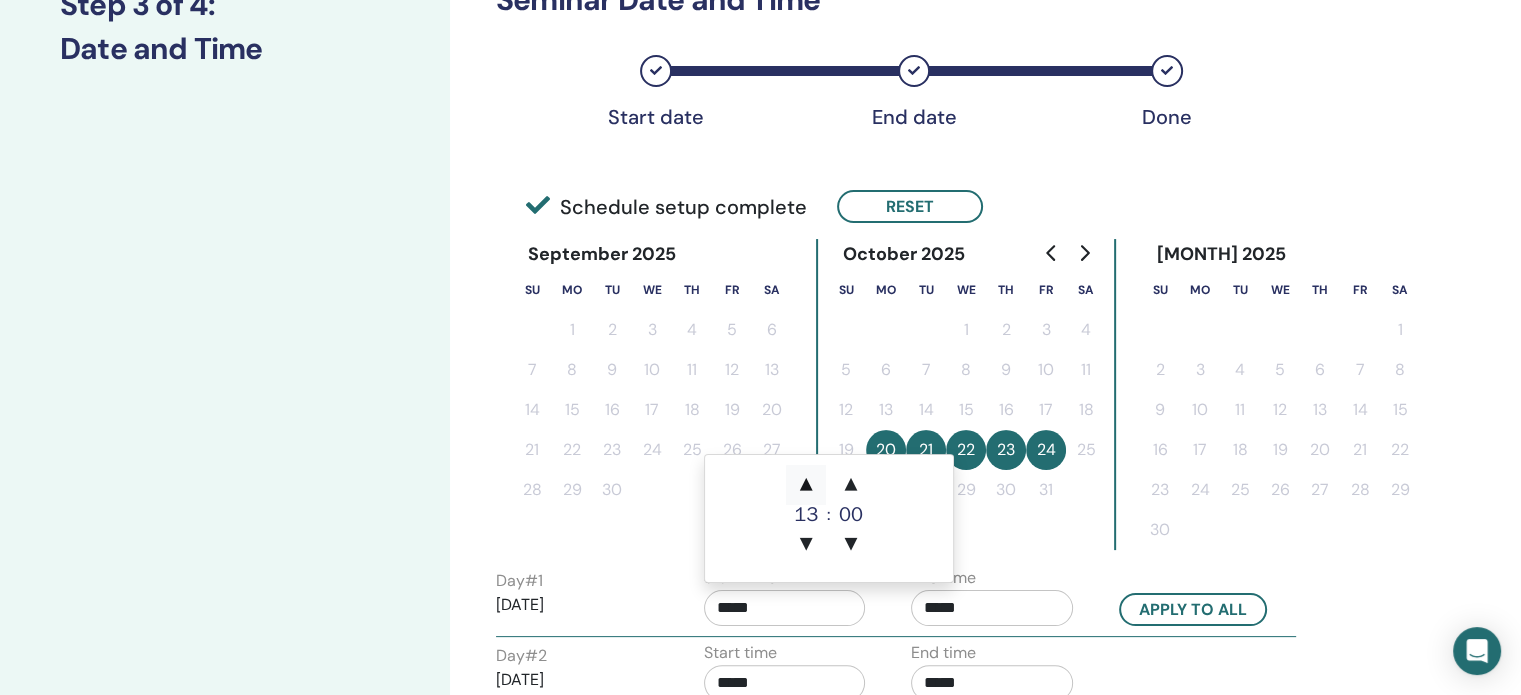 click on "▲" at bounding box center [806, 485] 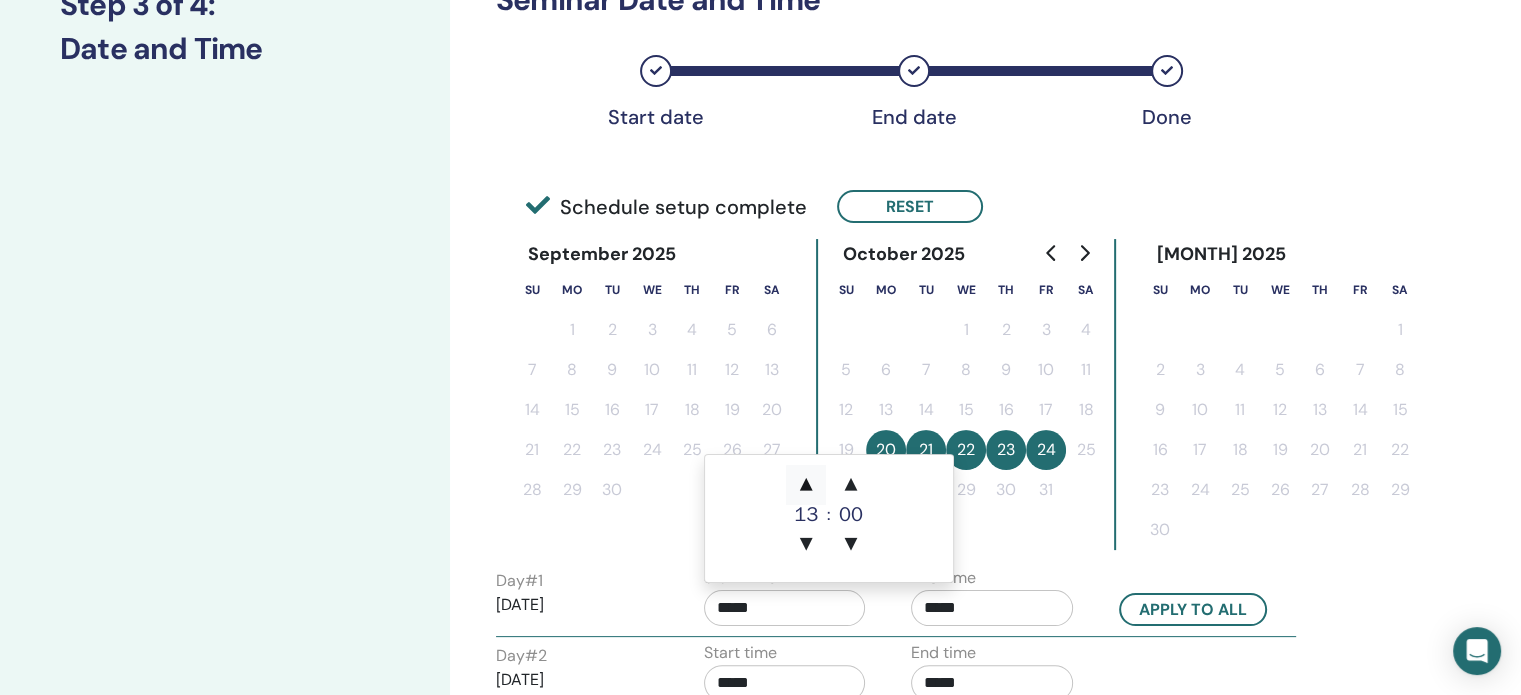 click on "▲" at bounding box center [806, 485] 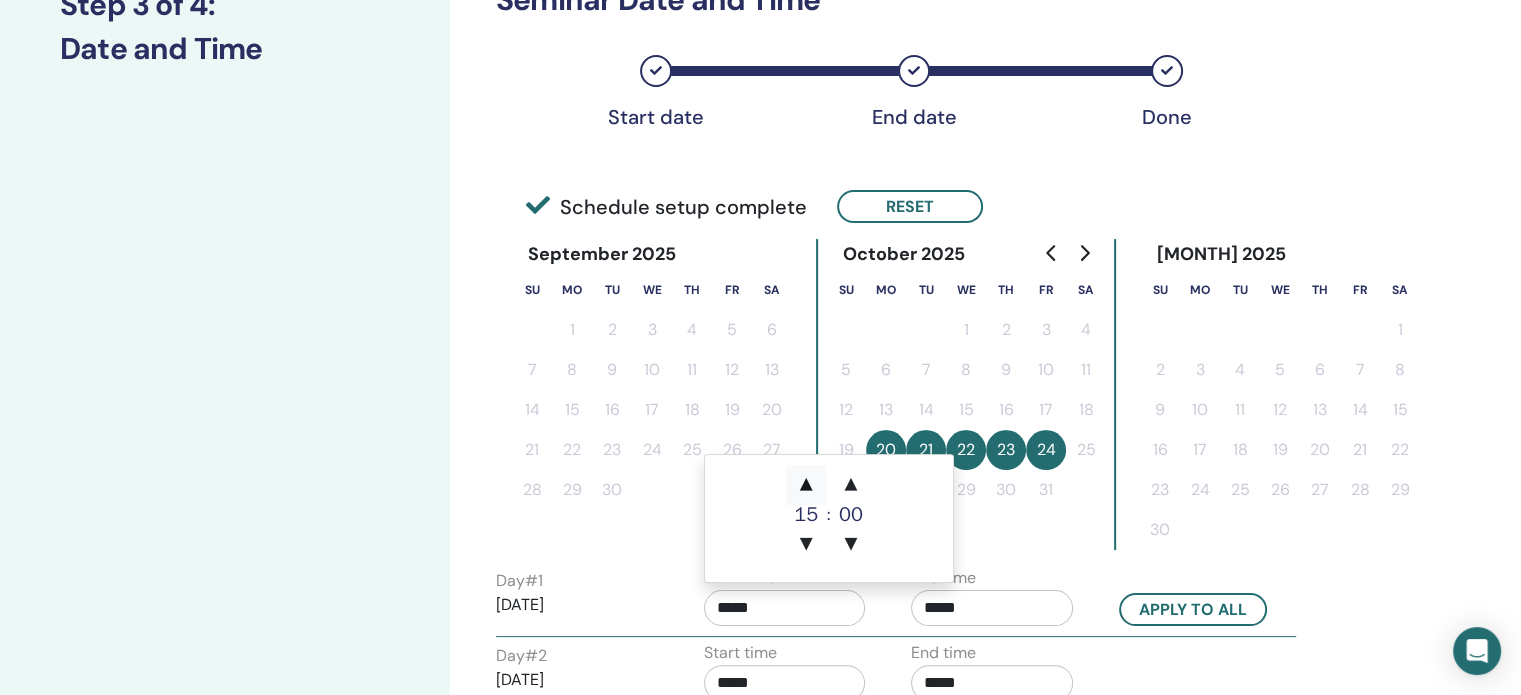 click on "▲" at bounding box center (806, 485) 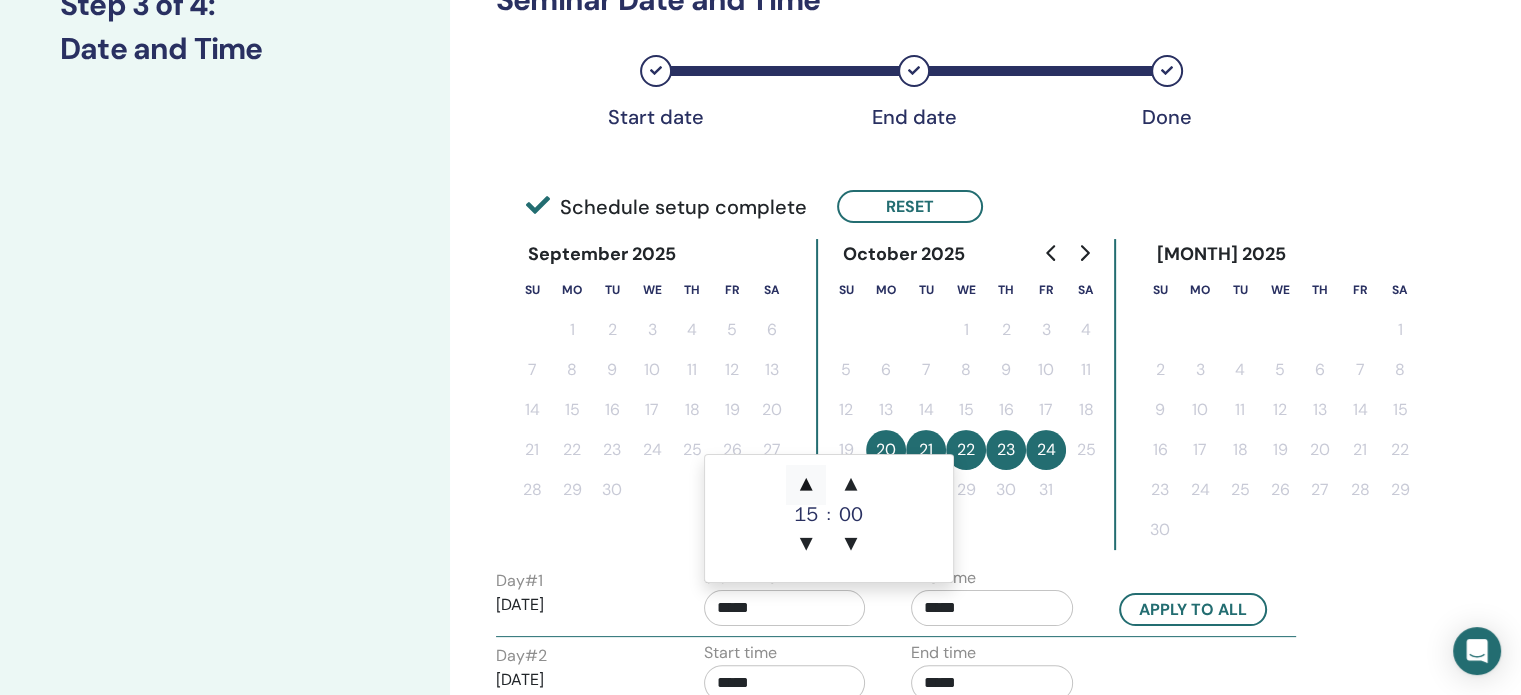 click on "▲" at bounding box center [806, 485] 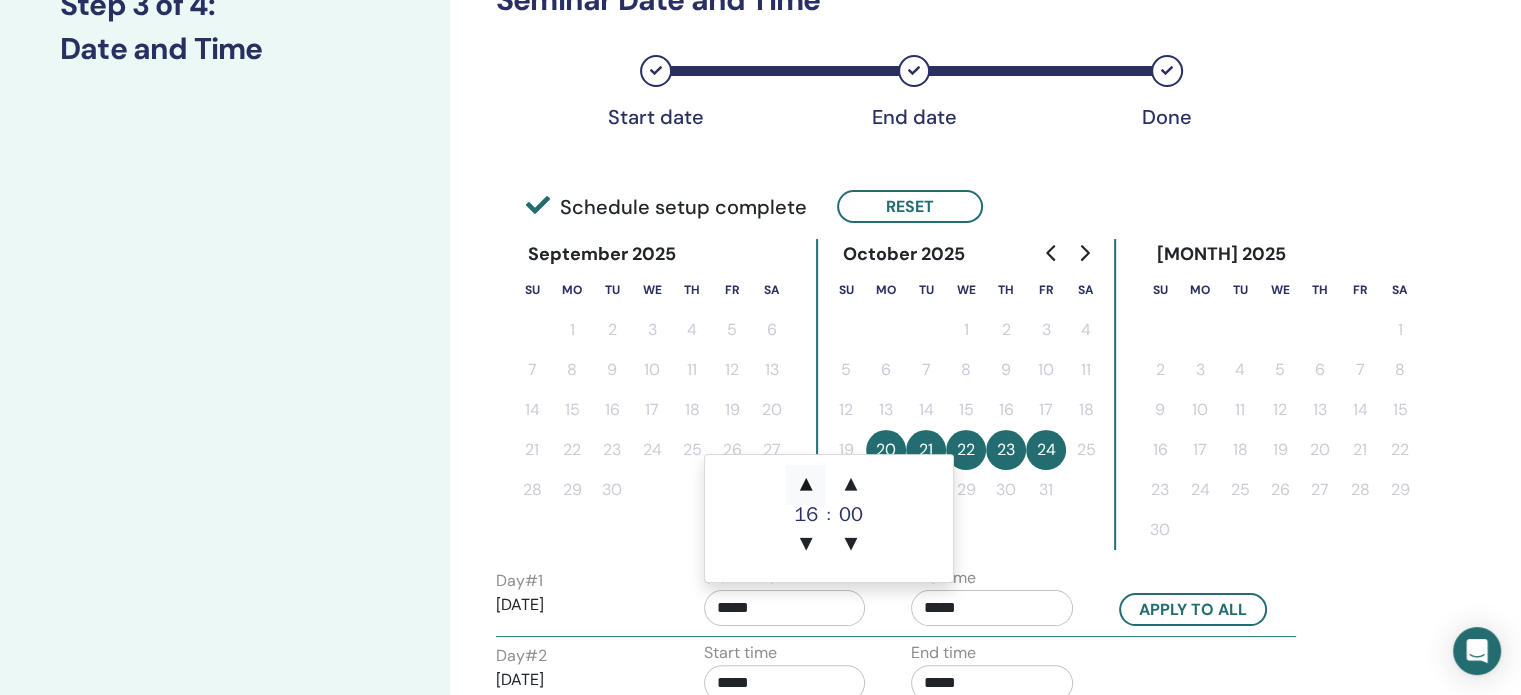 click on "▲" at bounding box center [806, 485] 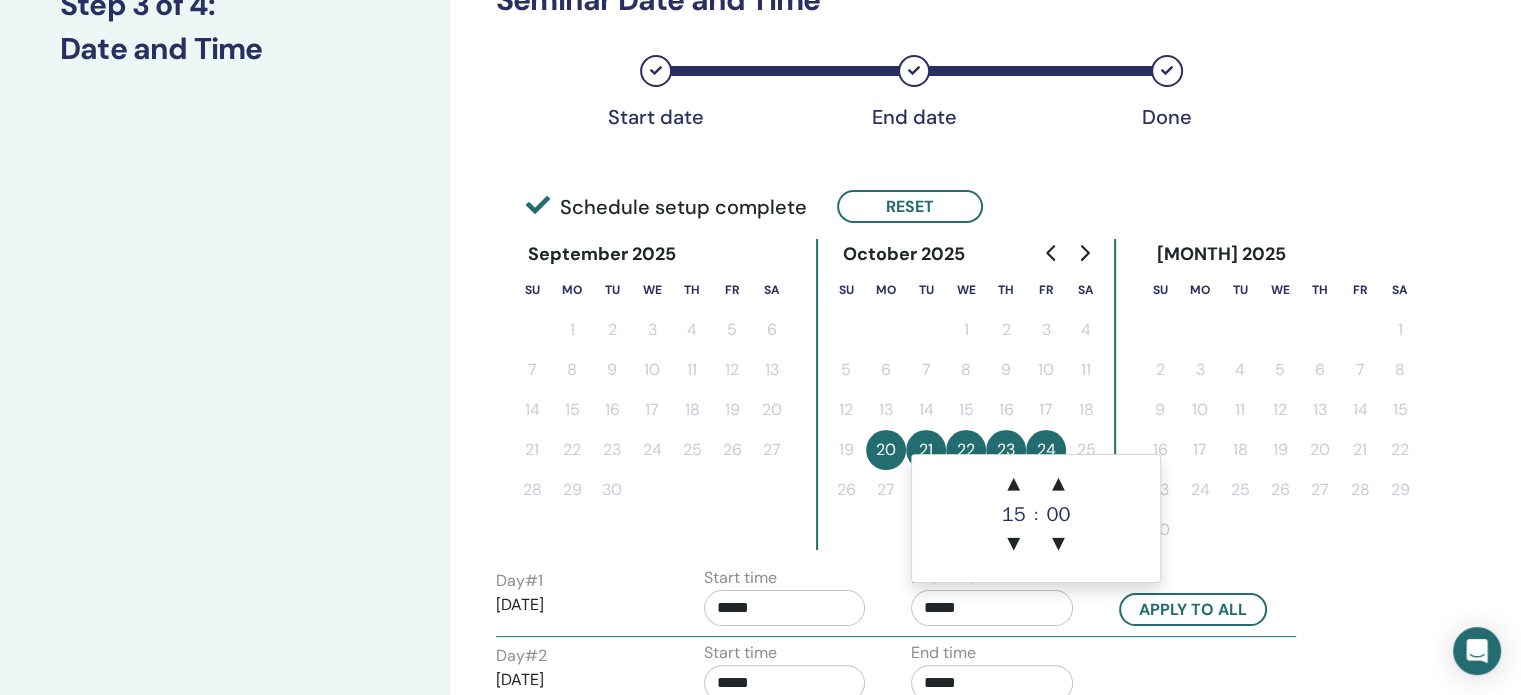 click on "*****" at bounding box center [992, 608] 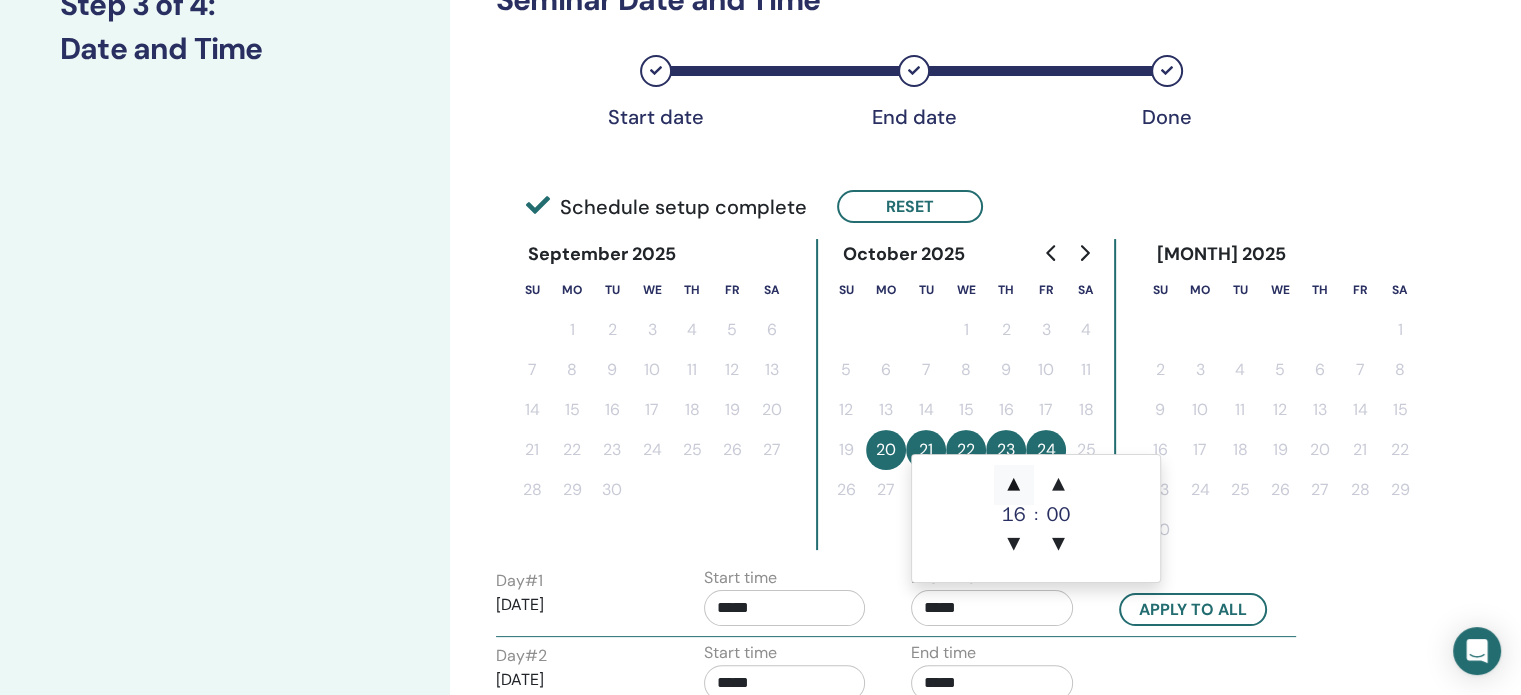 click on "▲" at bounding box center [1014, 485] 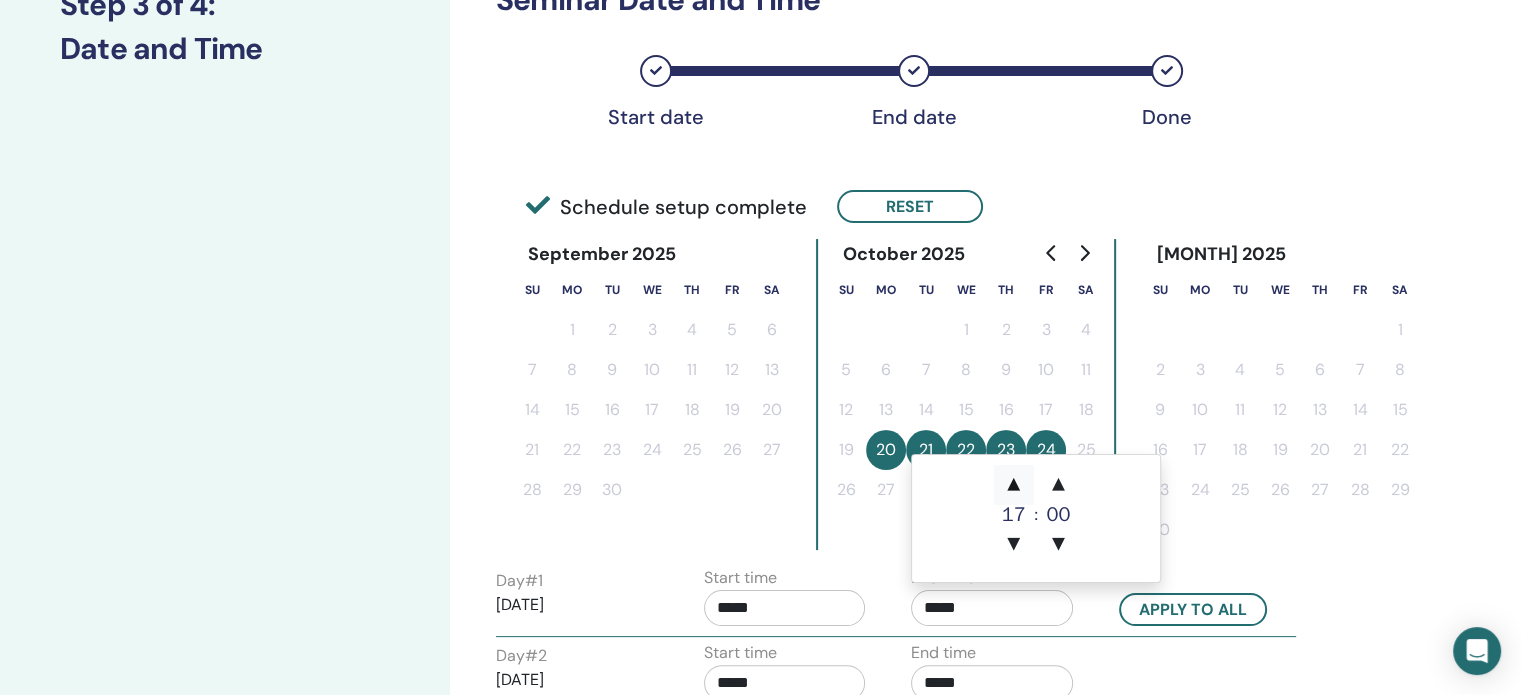 click on "▲" at bounding box center (1014, 485) 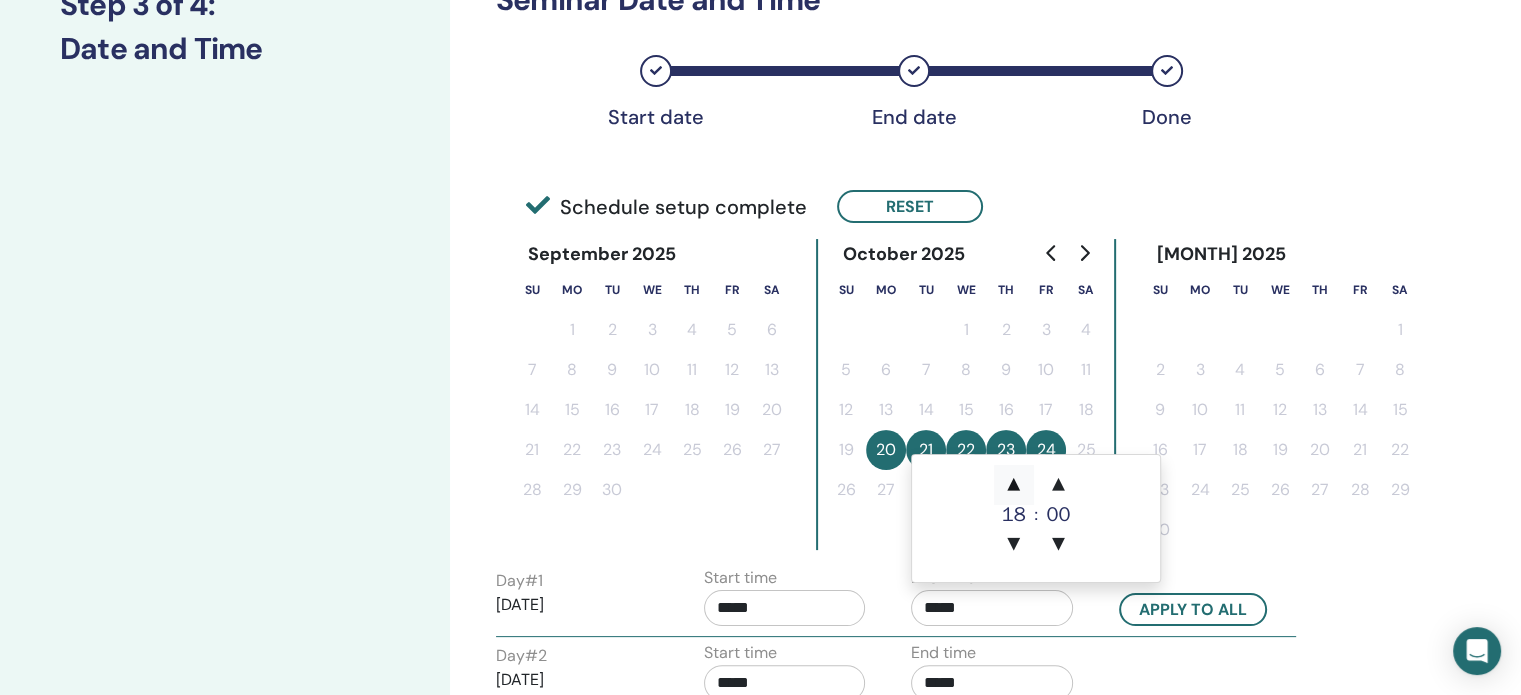 click on "▲" at bounding box center (1014, 485) 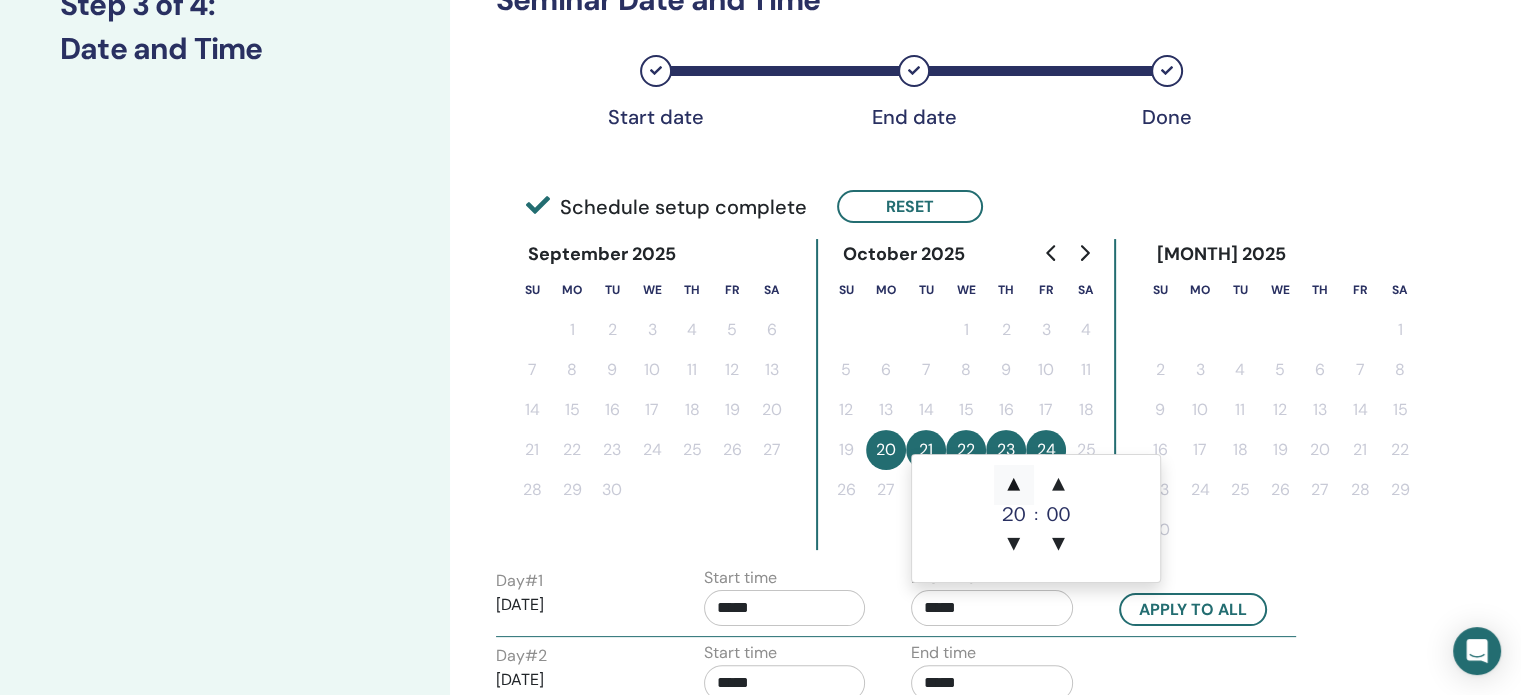 click on "▲" at bounding box center [1014, 485] 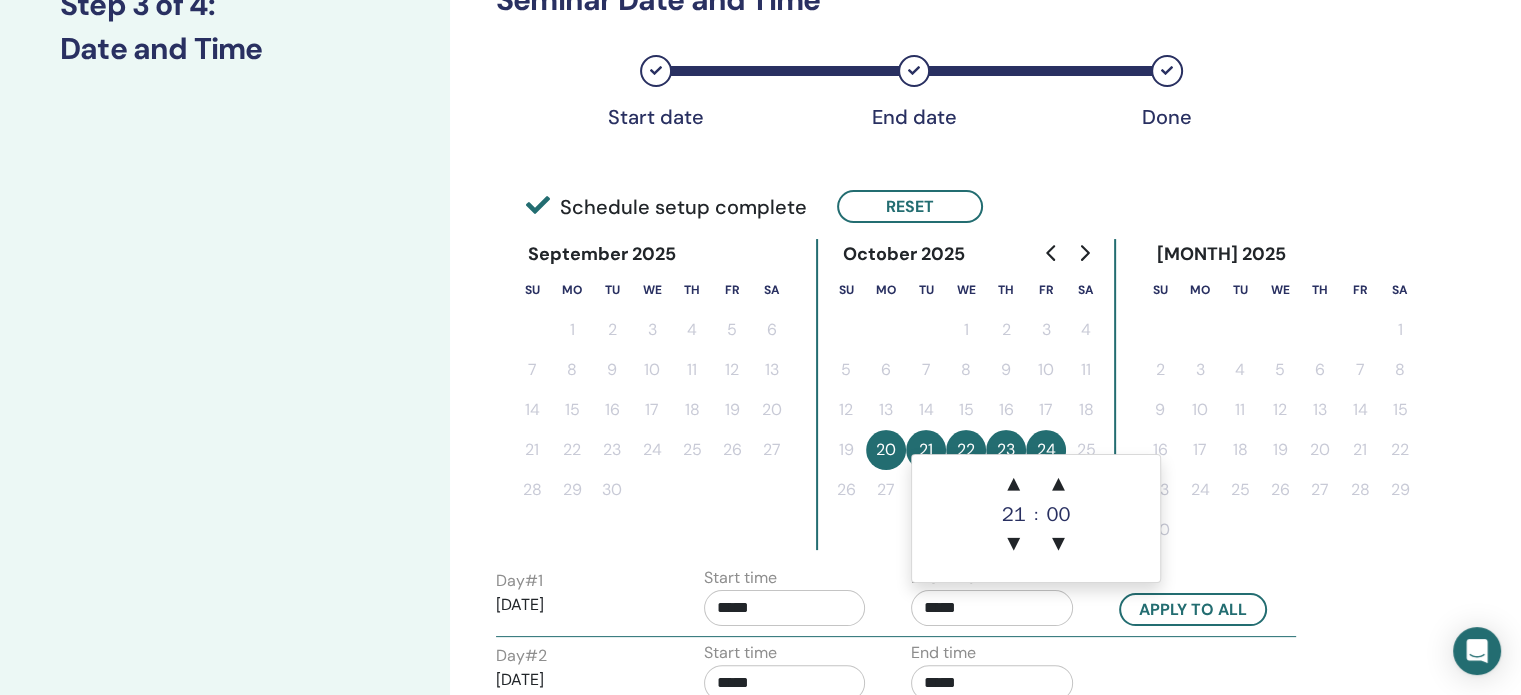 click on "*****" at bounding box center (785, 608) 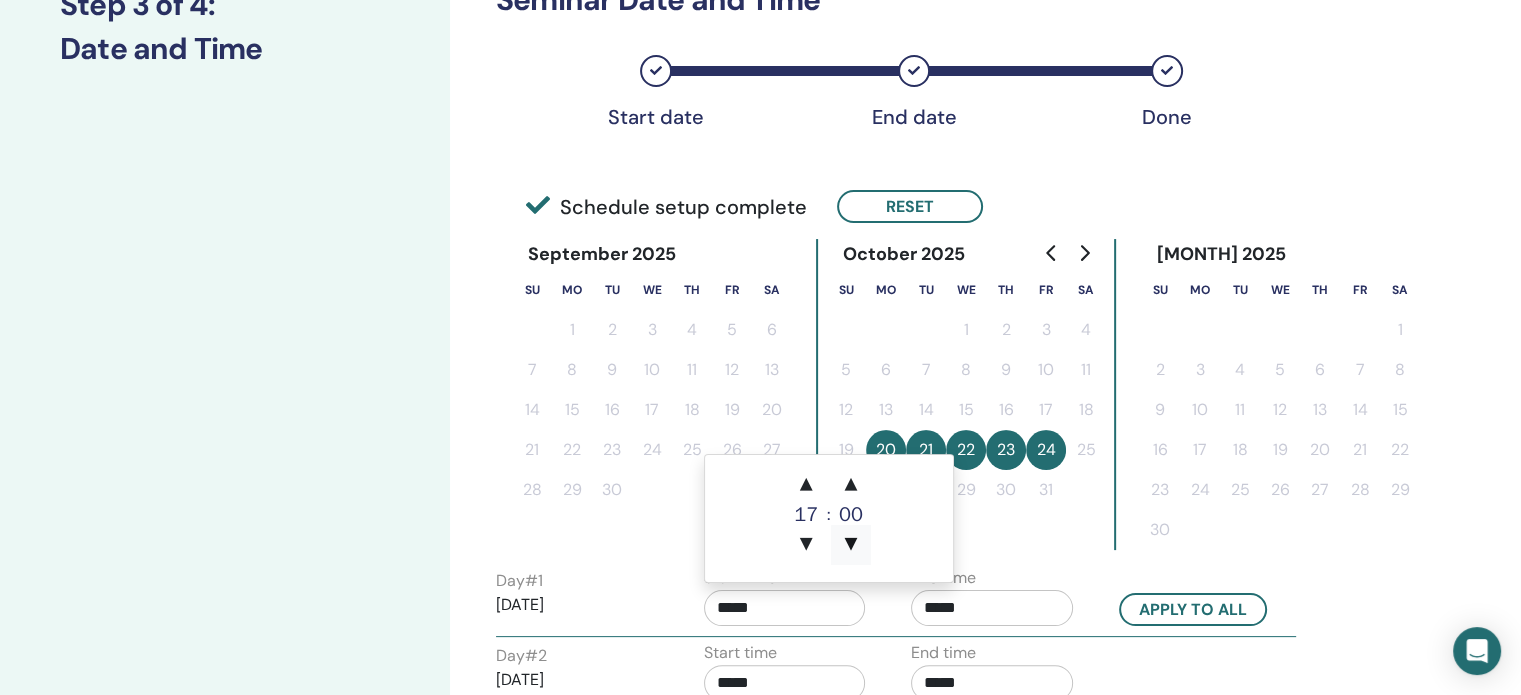 click on "▼" at bounding box center [851, 545] 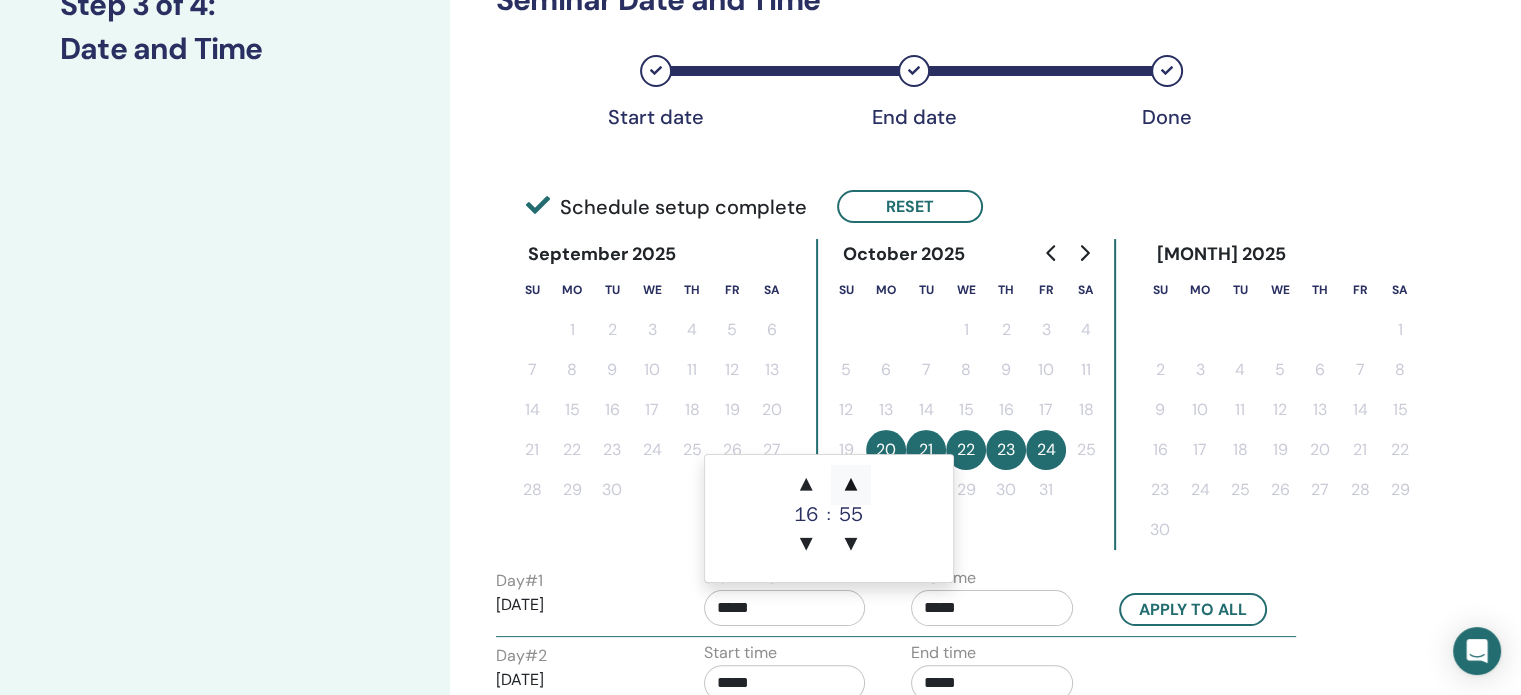 click on "▲" at bounding box center (851, 485) 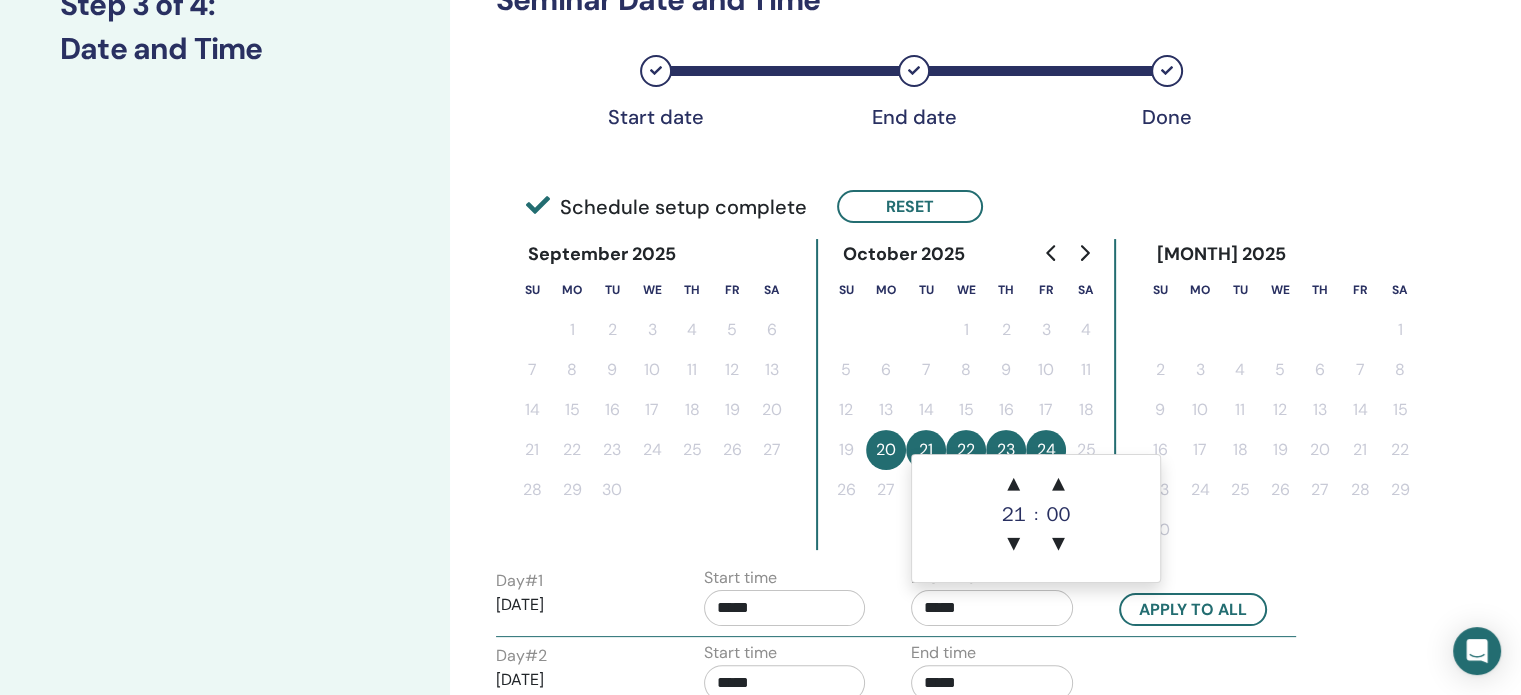 click on "*****" at bounding box center (992, 608) 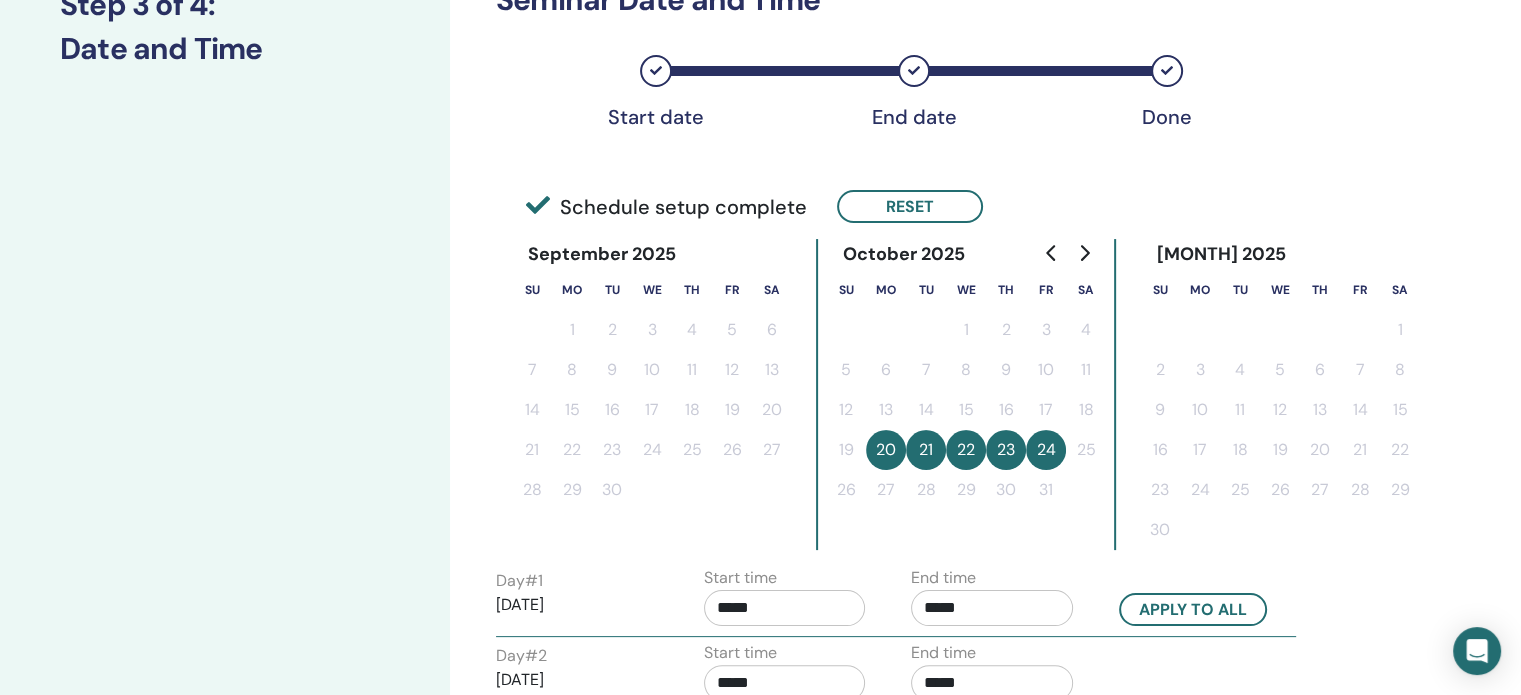 click on "Time Zone Time Zone (GMT+2) Poland Seminar Date and Time Start date End date Done Schedule setup complete Reset September 2025 Su Mo Tu We Th Fr Sa 1 2 3 4 5 6 7 8 9 10 11 12 13 14 15 16 17 18 19 20 21 22 23 24 25 26 27 28 29 30 October 2025 Su Mo Tu We Th Fr Sa 1 2 3 4 5 6 7 8 9 10 11 12 13 14 15 16 17 18 19 20 21 22 23 24 25 26 27 28 29 30 31 November 2025 Su Mo Tu We Th Fr Sa 1 2 3 4 5 6 7 8 9 10 11 12 13 14 15 16 17 18 19 20 21 22 23 24 25 26 27 28 29 30 Day  # 1 2025/10/20 Start time ***** End time ***** Apply to all Day  # 2 2025/10/21 Start time ***** End time ***** Day  # 3 2025/10/22 Start time ***** End time ***** Day  # 4 2025/10/23 Start time ***** End time ***** Day  # 5 2025/10/24 Start time ***** End time ***** Back Next" at bounding box center [957, 538] 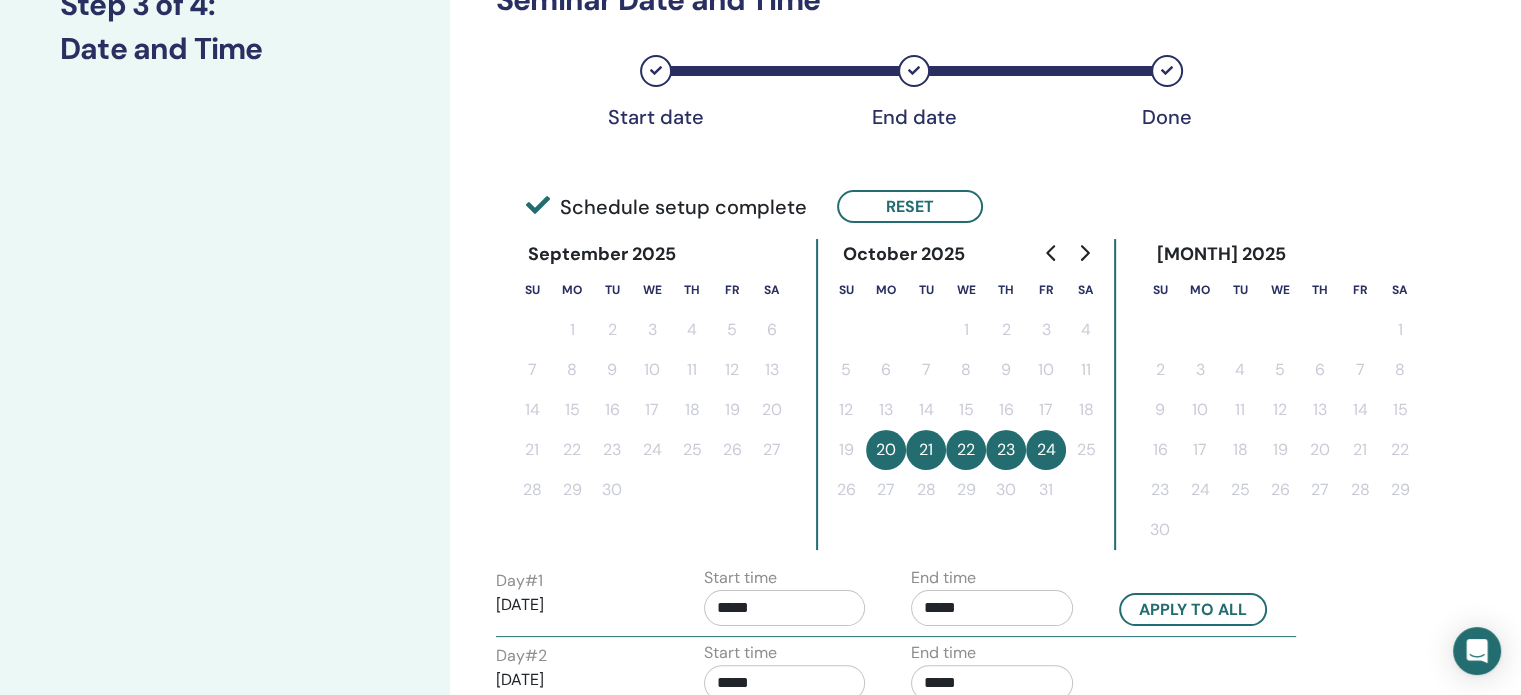 click on "*****" at bounding box center [785, 608] 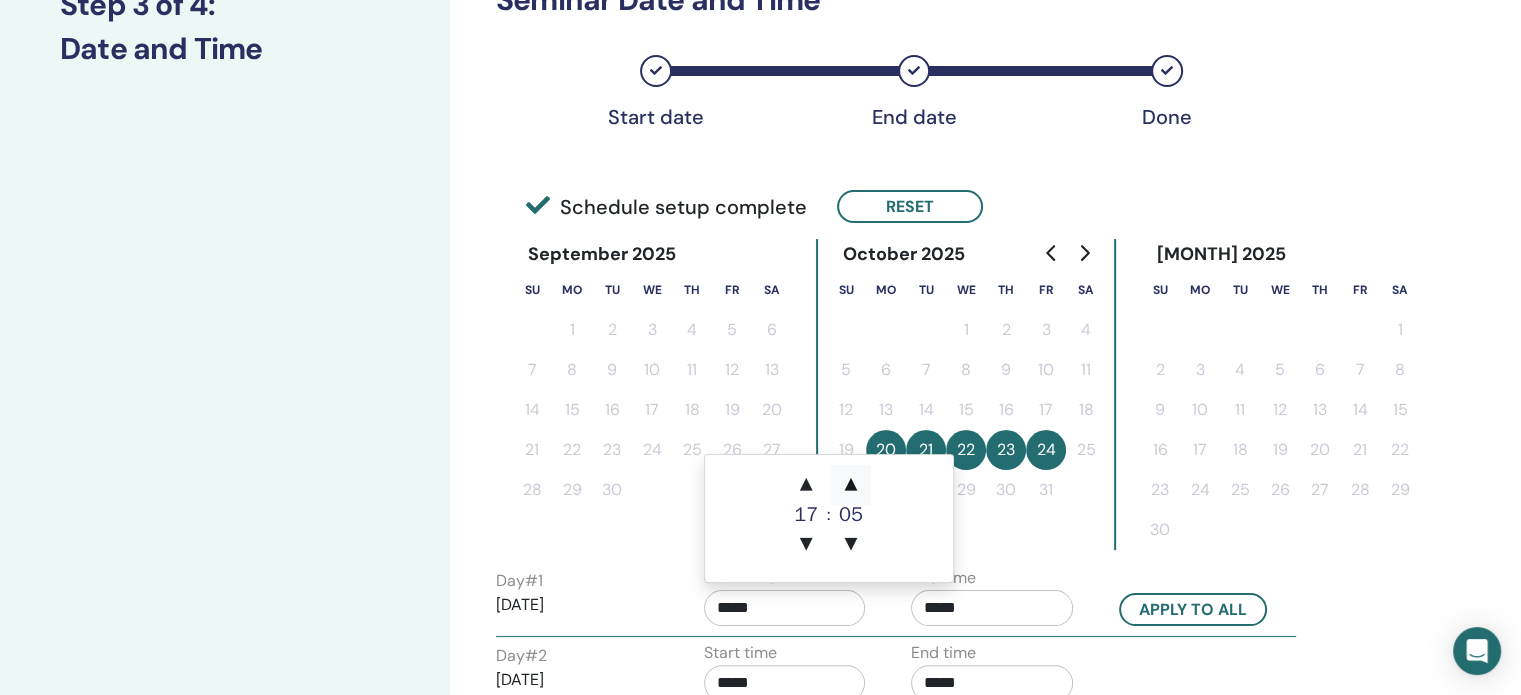 click on "▲" at bounding box center [851, 485] 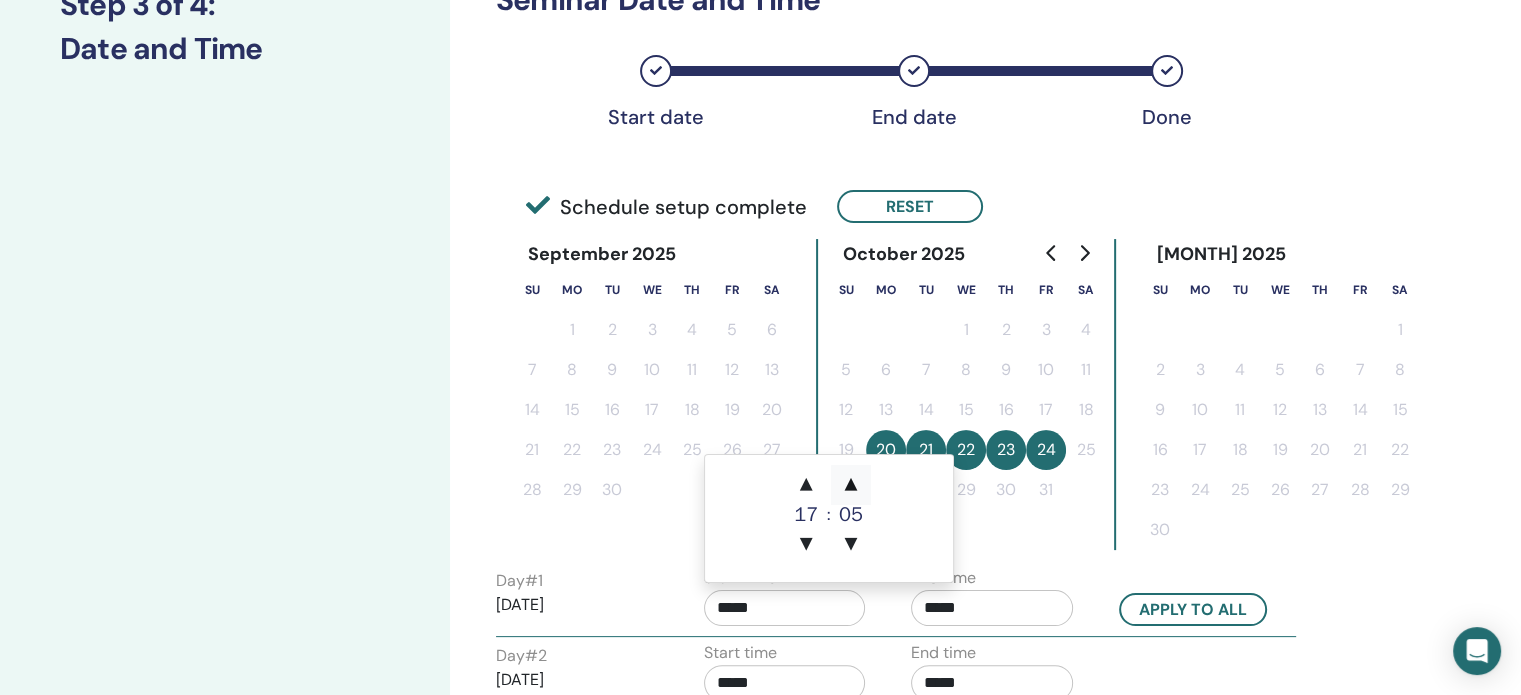 click on "▲" at bounding box center [851, 485] 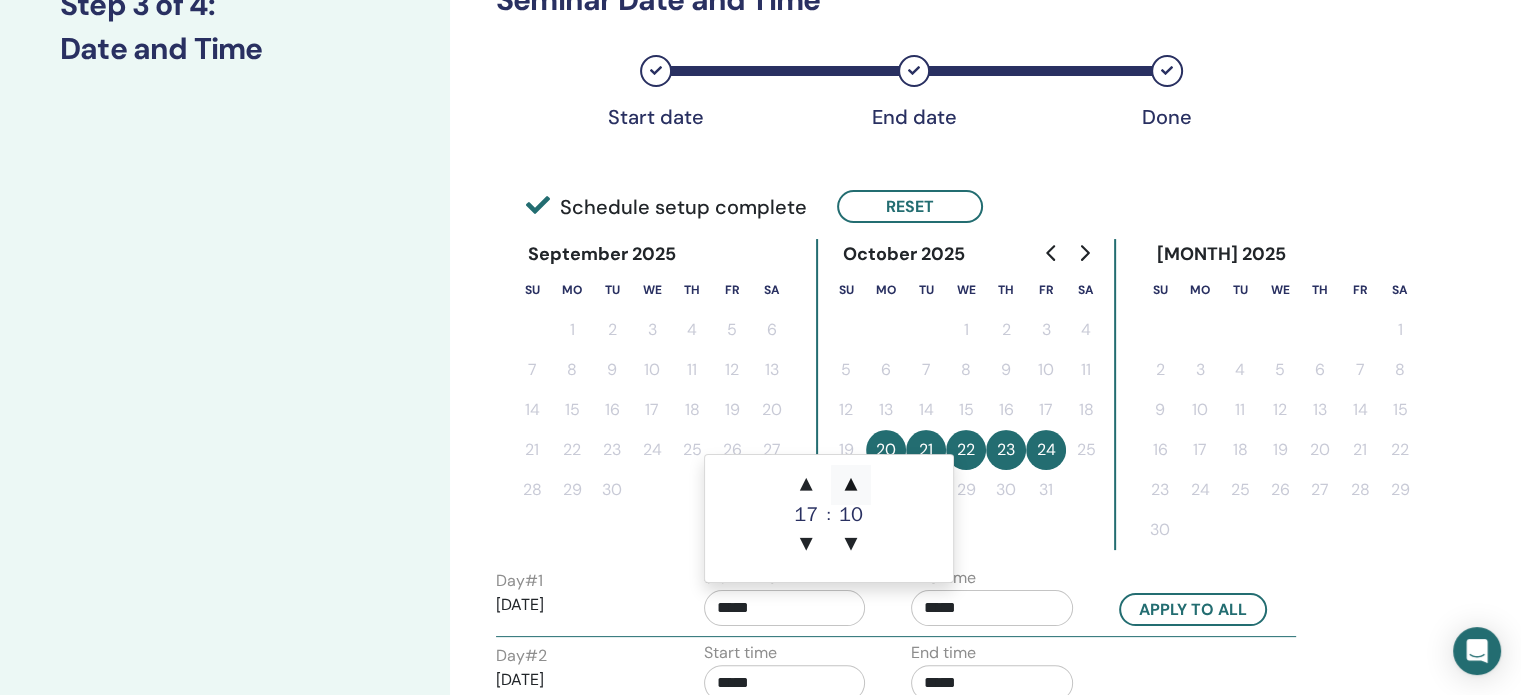 click on "▲" at bounding box center [851, 485] 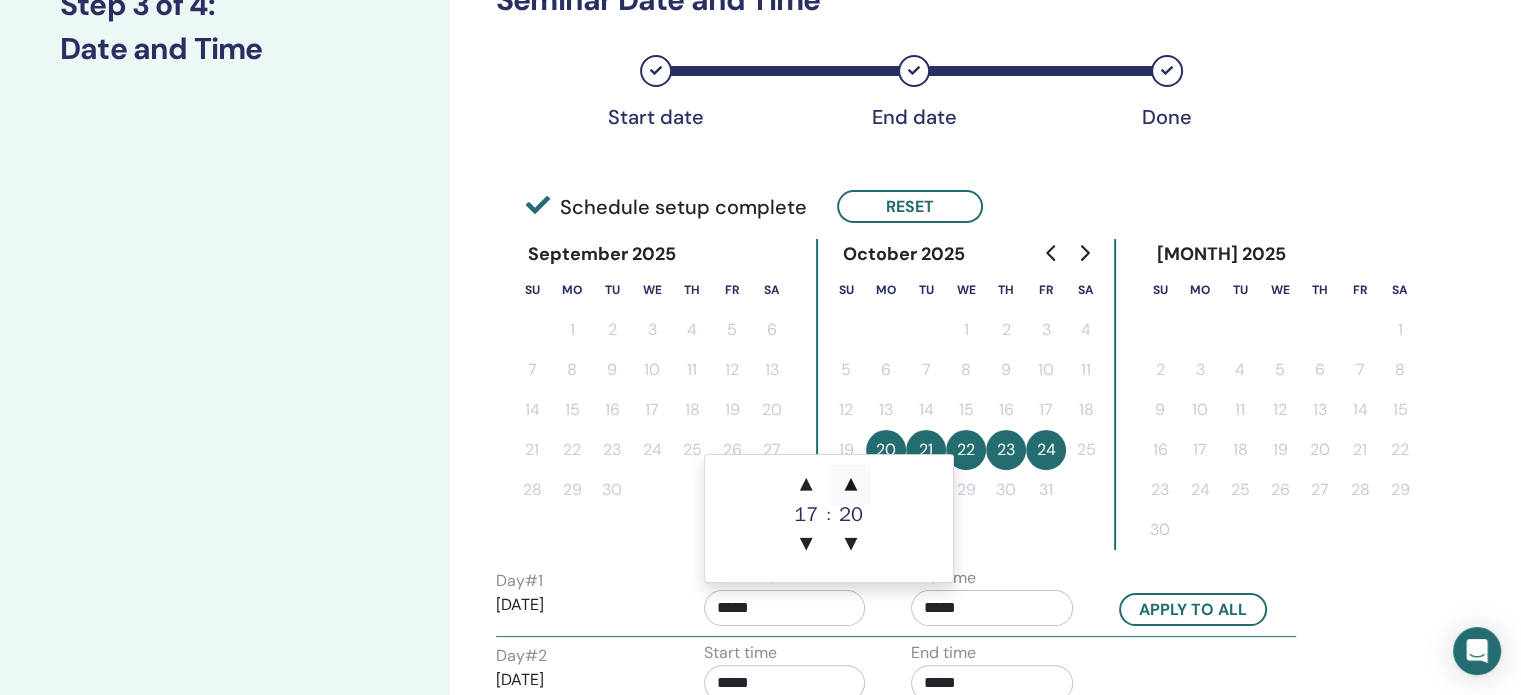 click on "▲" at bounding box center (851, 485) 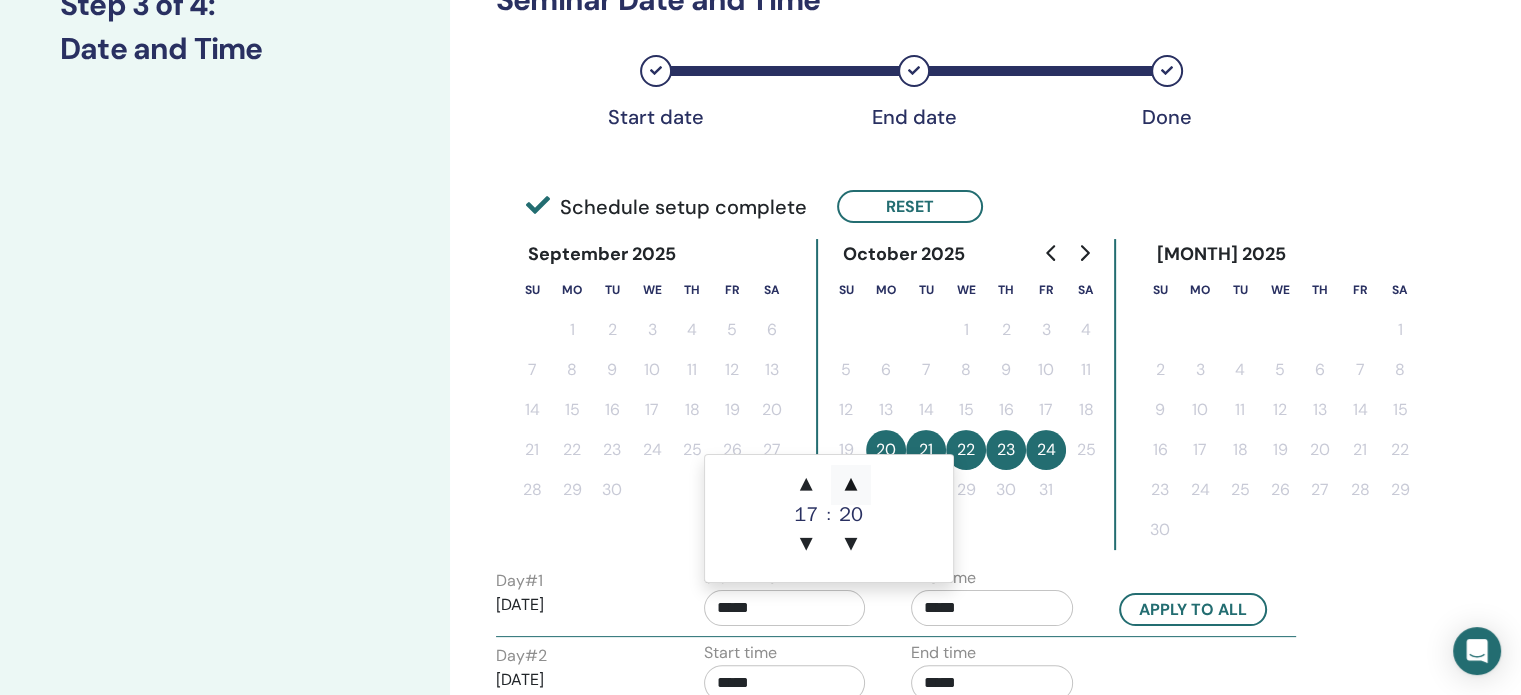 click on "▲" at bounding box center (851, 485) 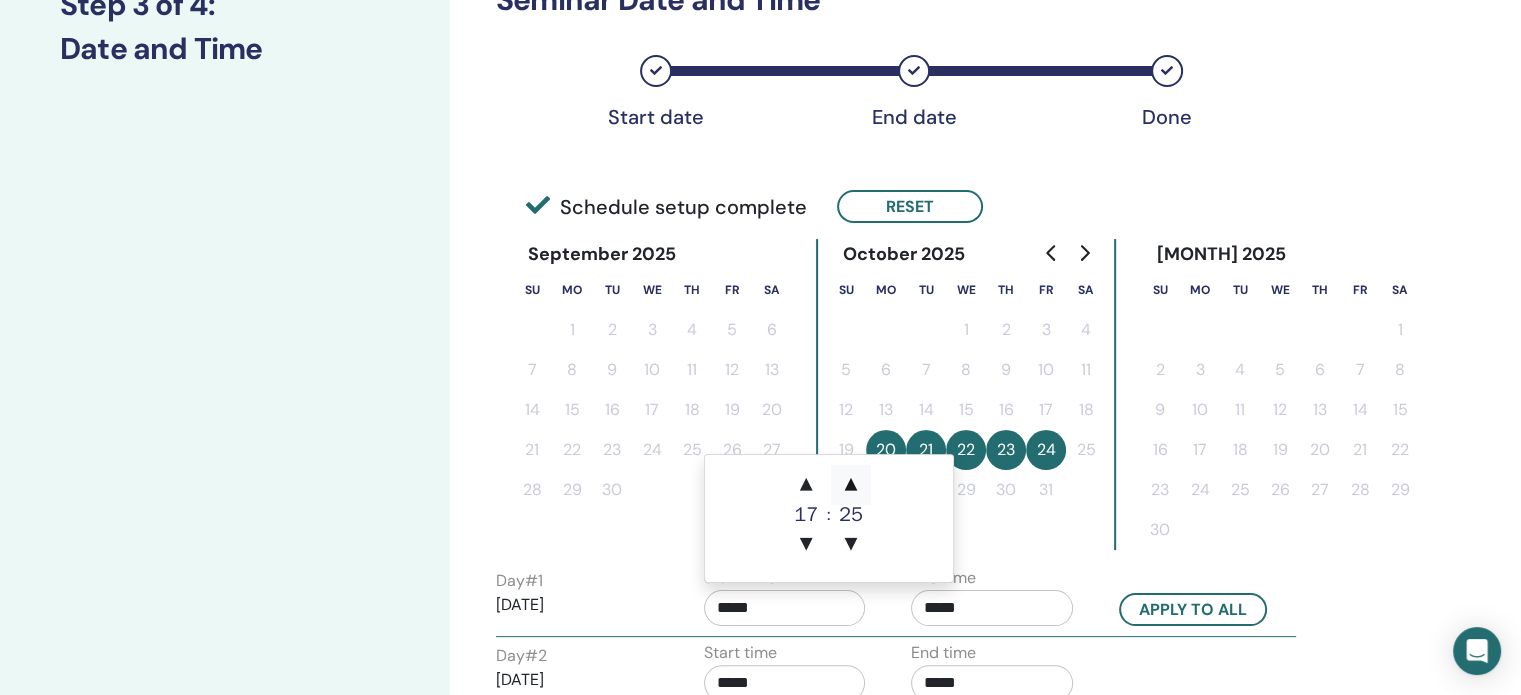 click on "▲" at bounding box center (851, 485) 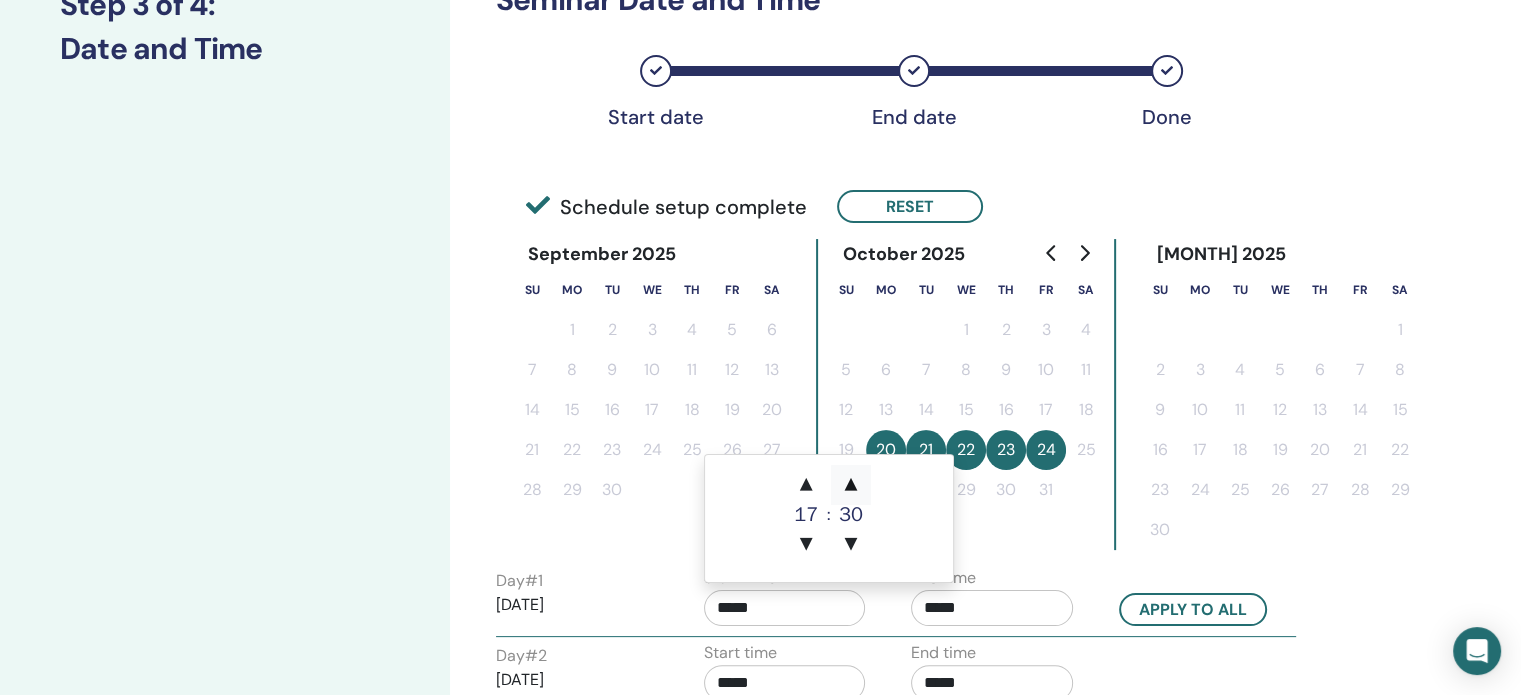 type on "*****" 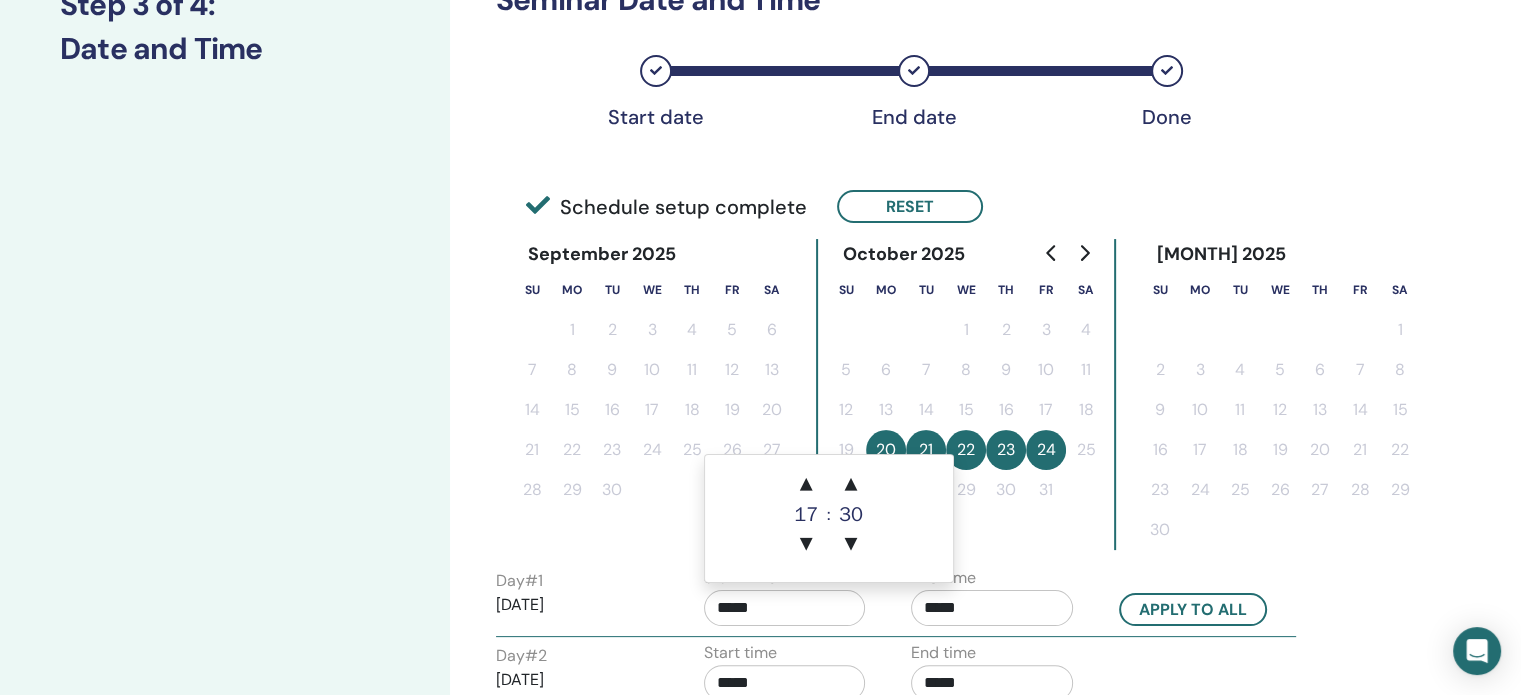 click on "Set up you seminar Step 3 of 4 : Date and Time Time Zone Time Zone (GMT+2) Poland Seminar Date and Time Start date End date Done Schedule setup complete Reset September 2025 Su Mo Tu We Th Fr Sa 1 2 3 4 5 6 7 8 9 10 11 12 13 14 15 16 17 18 19 20 21 22 23 24 25 26 27 28 29 30 October 2025 Su Mo Tu We Th Fr Sa 1 2 3 4 5 6 7 8 9 10 11 12 13 14 15 16 17 18 19 20 21 22 23 24 25 26 27 28 29 30 31 November 2025 Su Mo Tu We Th Fr Sa 1 2 3 4 5 6 7 8 9 10 11 12 13 14 15 16 17 18 19 20 21 22 23 24 25 26 27 28 29 30 Day  # 1 2025/10/20 Start time ***** End time ***** Apply to all Day  # 2 2025/10/21 Start time ***** End time ***** Day  # 3 2025/10/22 Start time ***** End time ***** Day  # 4 2025/10/23 Start time ***** End time ***** Day  # 5 2025/10/24 Start time ***** End time ***** Back Next" at bounding box center [760, 538] 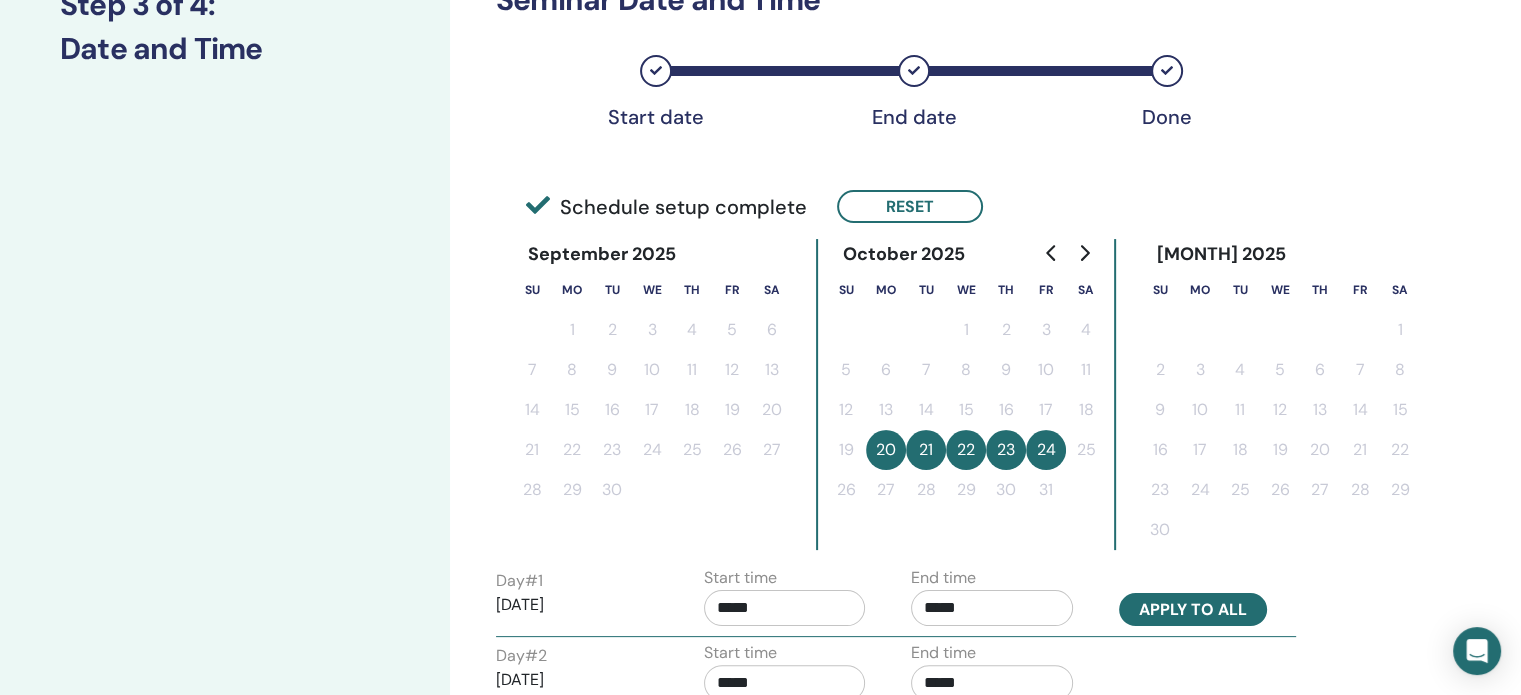 click on "Apply to all" at bounding box center (1193, 609) 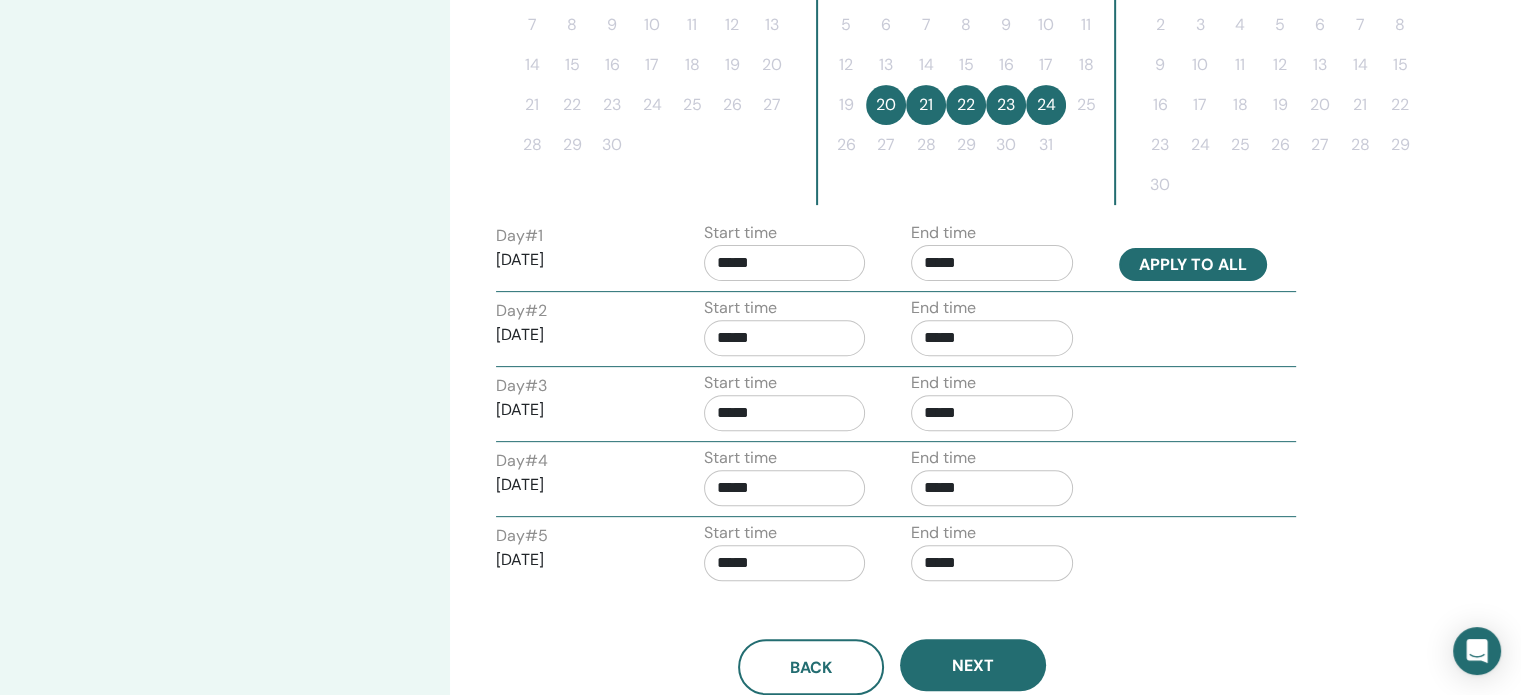 scroll, scrollTop: 708, scrollLeft: 0, axis: vertical 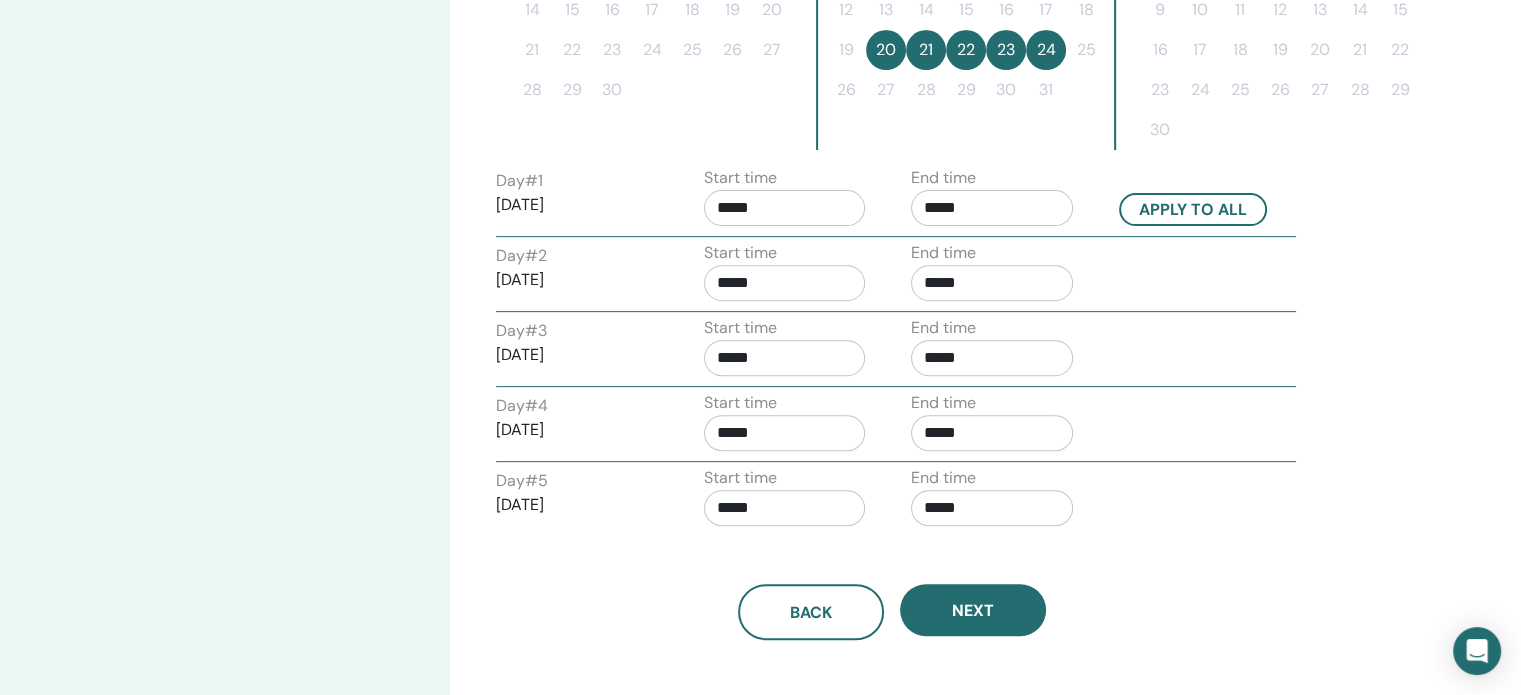 click on "*****" at bounding box center (992, 208) 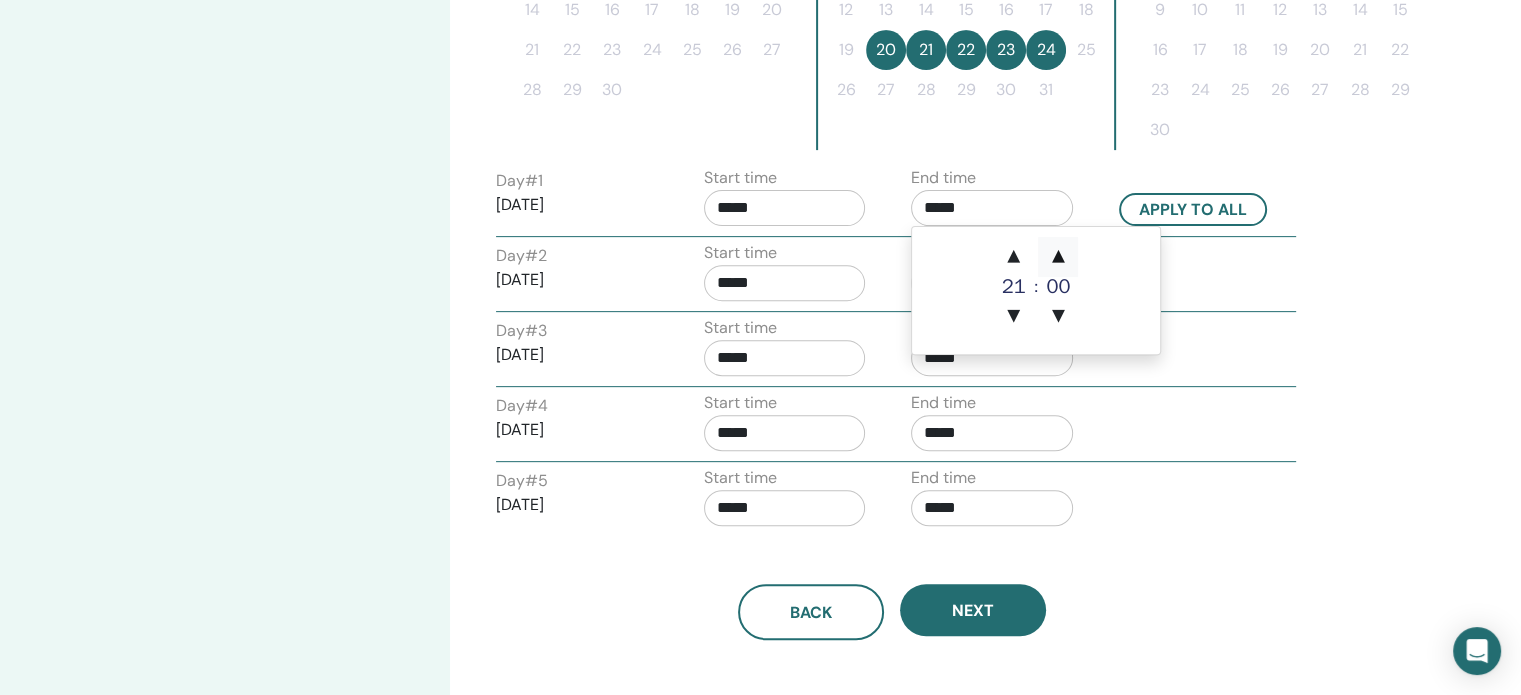 click on "▲" at bounding box center [1058, 257] 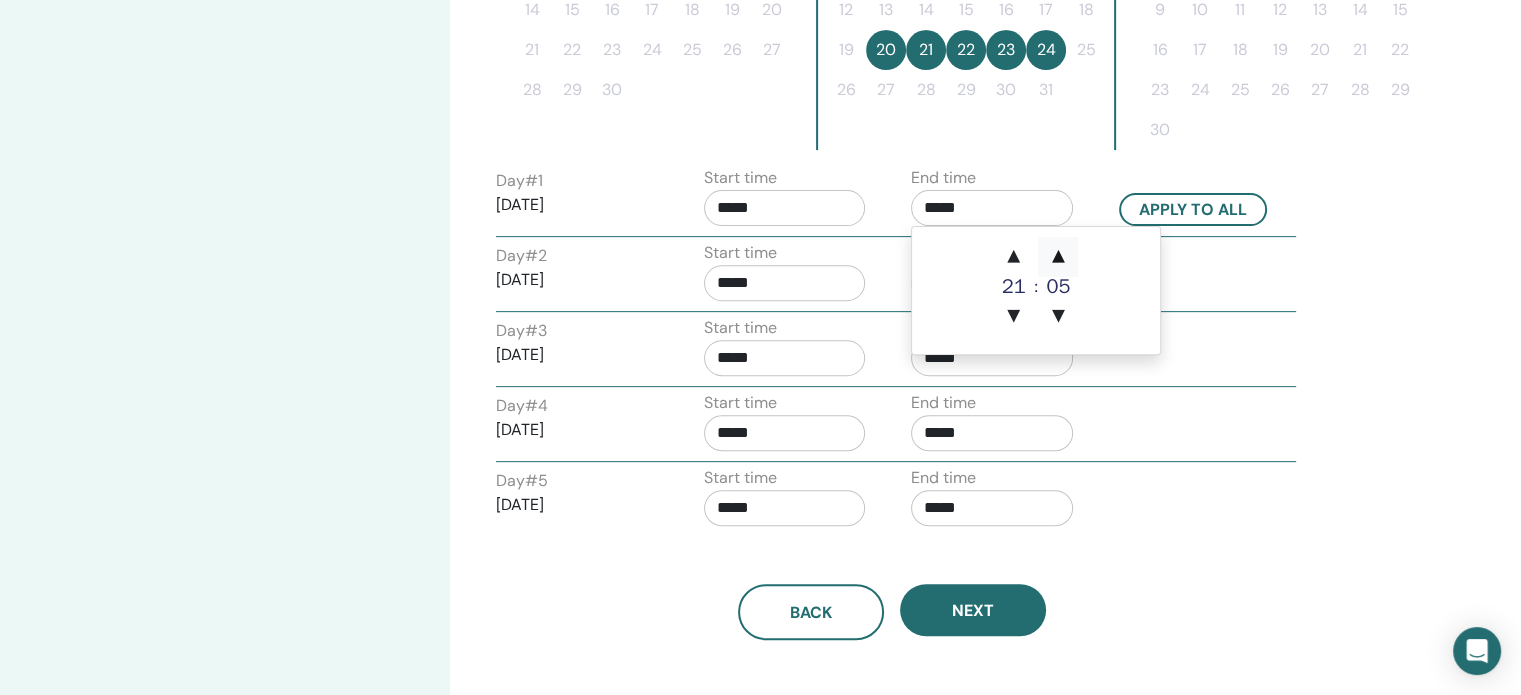 click on "▲" at bounding box center (1058, 257) 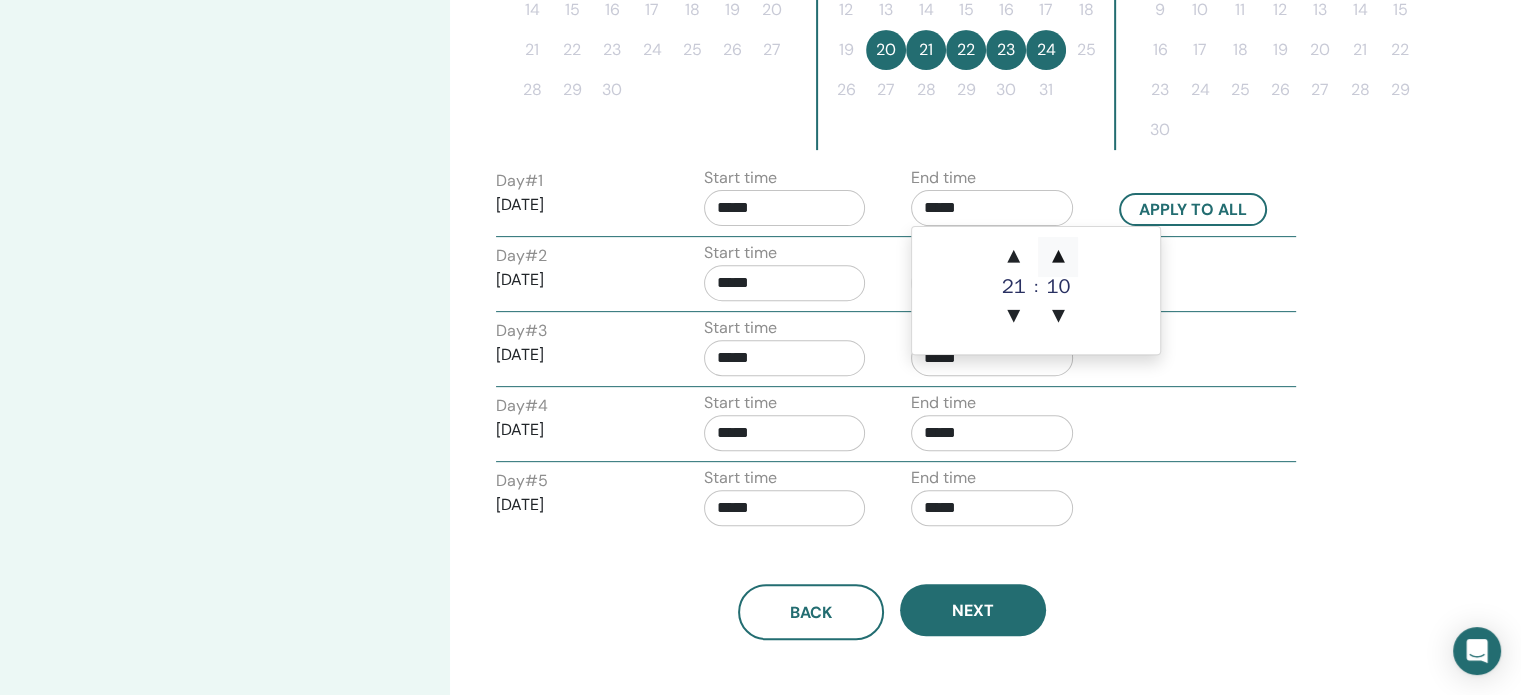 click on "▲" at bounding box center (1058, 257) 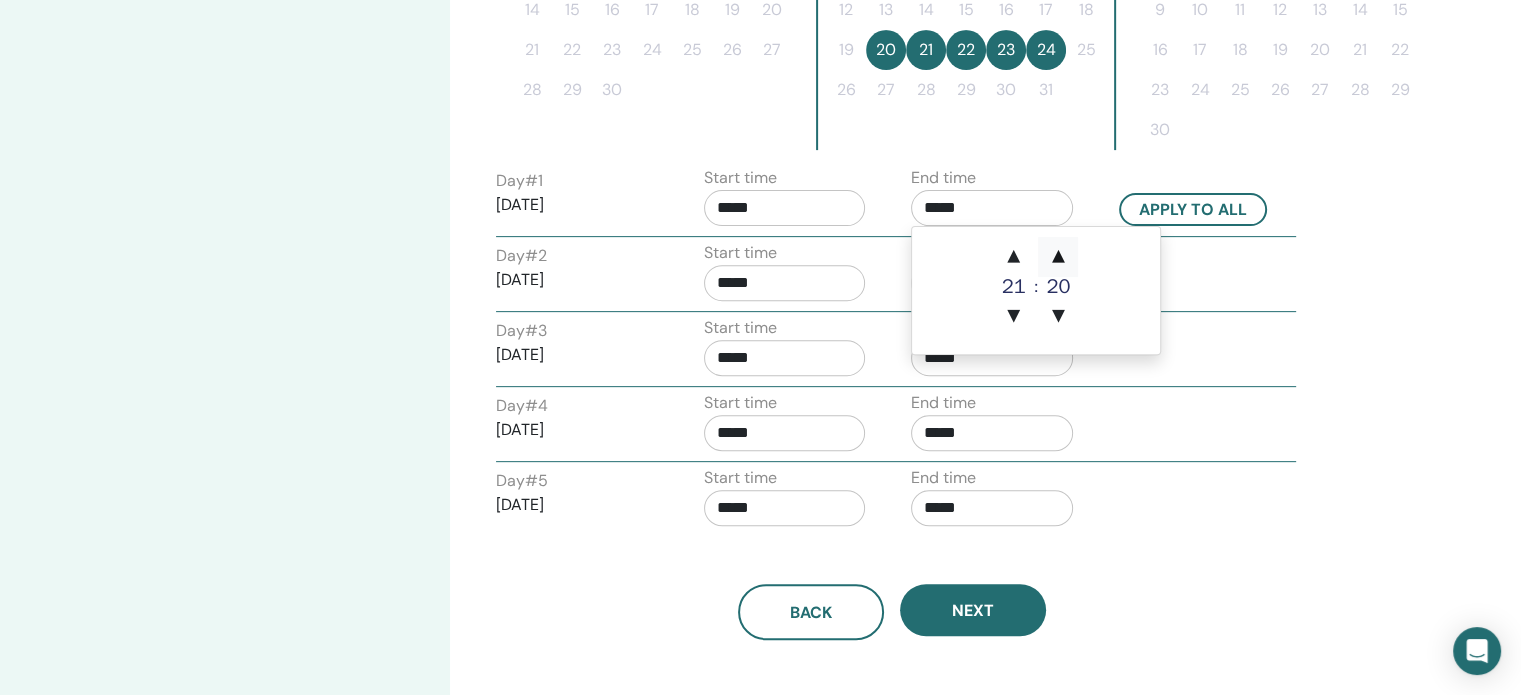 click on "▲" at bounding box center [1058, 257] 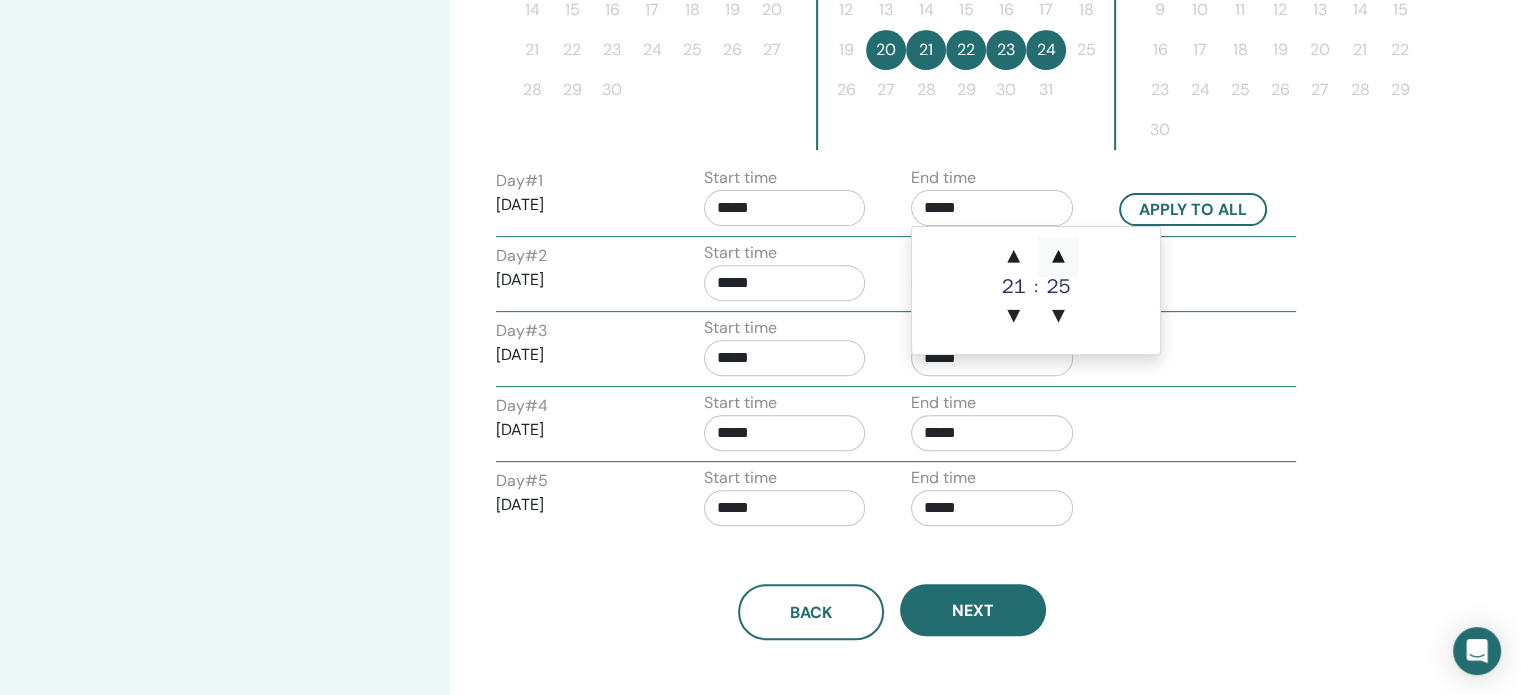 click on "▲" at bounding box center (1058, 257) 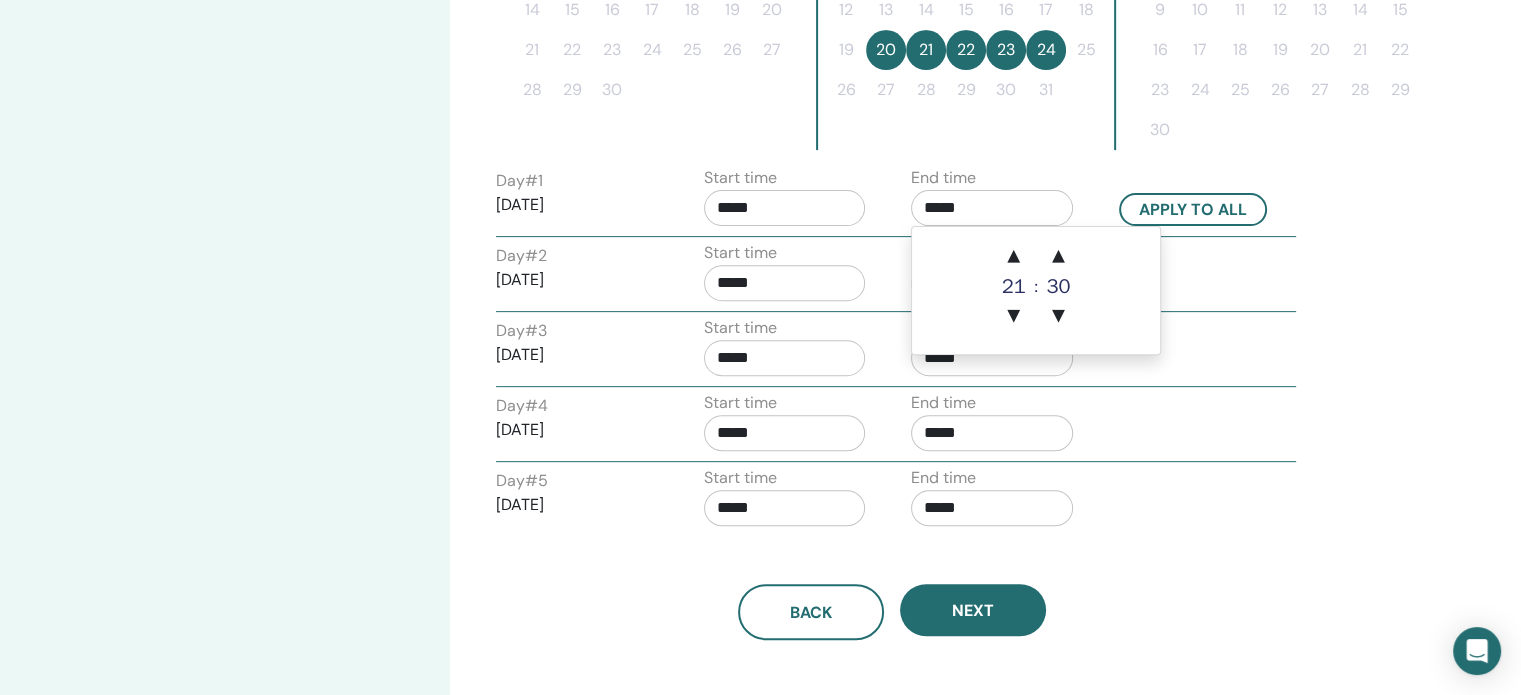 click on "Time Zone Time Zone (GMT+2) Poland Seminar Date and Time Start date End date Done Schedule setup complete Reset September 2025 Su Mo Tu We Th Fr Sa 1 2 3 4 5 6 7 8 9 10 11 12 13 14 15 16 17 18 19 20 21 22 23 24 25 26 27 28 29 30 October 2025 Su Mo Tu We Th Fr Sa 1 2 3 4 5 6 7 8 9 10 11 12 13 14 15 16 17 18 19 20 21 22 23 24 25 26 27 28 29 30 31 November 2025 Su Mo Tu We Th Fr Sa 1 2 3 4 5 6 7 8 9 10 11 12 13 14 15 16 17 18 19 20 21 22 23 24 25 26 27 28 29 30 Day  # 1 2025/10/20 Start time ***** End time ***** Apply to all Day  # 2 2025/10/21 Start time ***** End time ***** Day  # 3 2025/10/22 Start time ***** End time ***** Day  # 4 2025/10/23 Start time ***** End time ***** Day  # 5 2025/10/24 Start time ***** End time ***** Back Next" at bounding box center (957, 138) 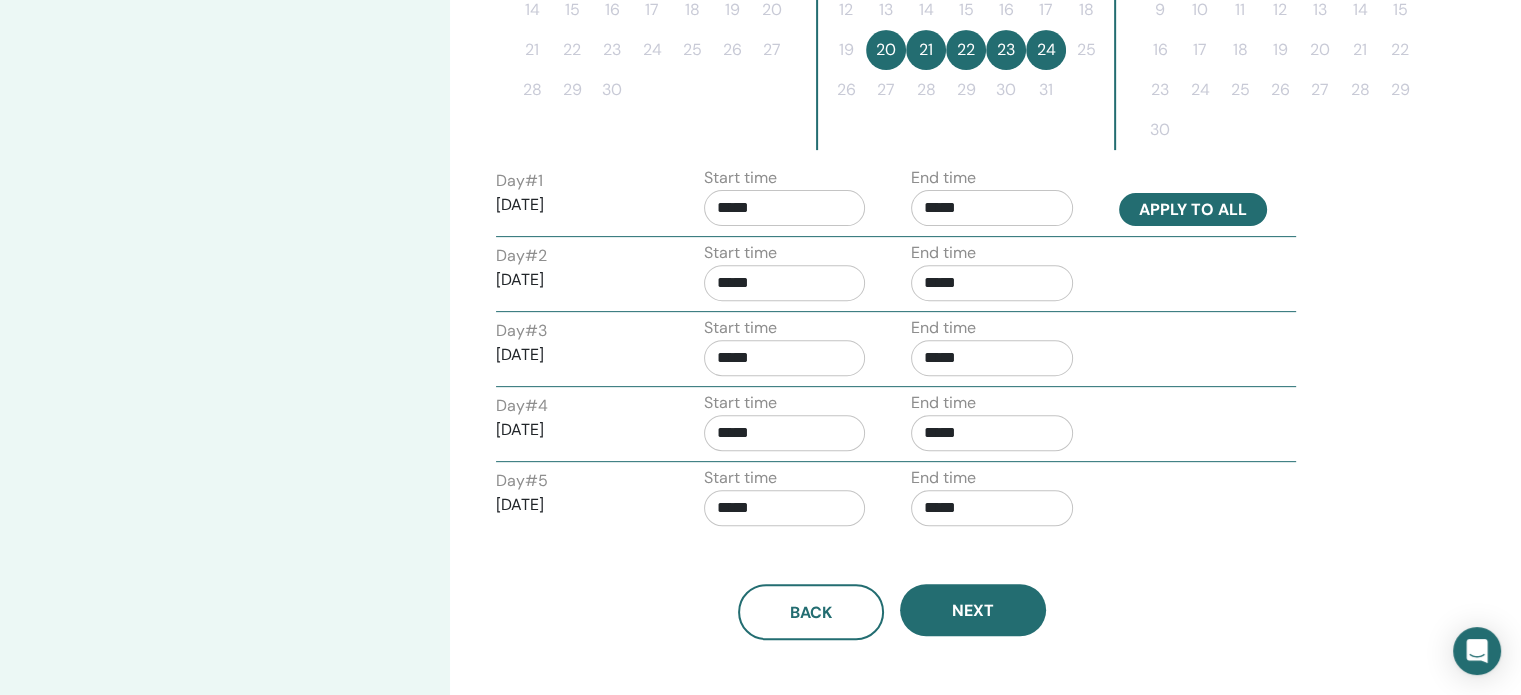 click on "Apply to all" at bounding box center [1193, 209] 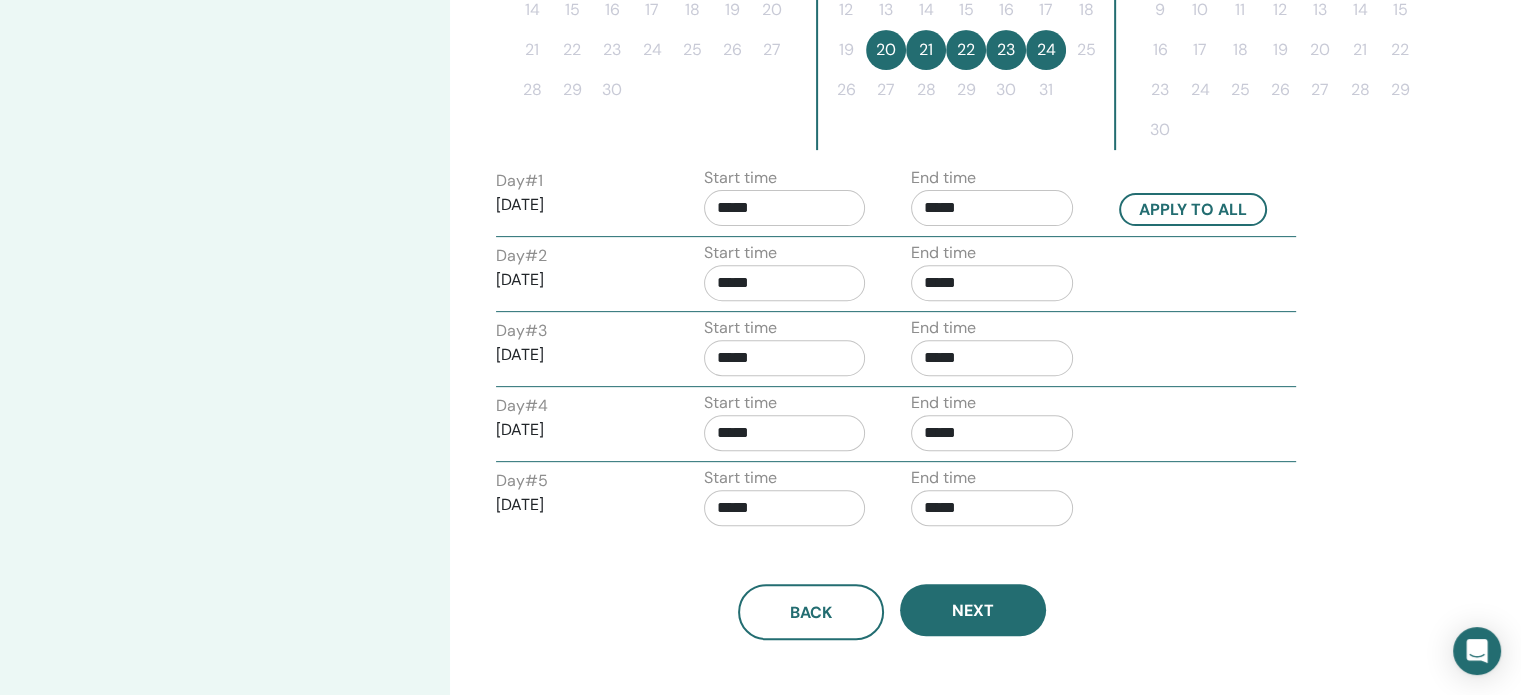 click on "*****" at bounding box center [785, 208] 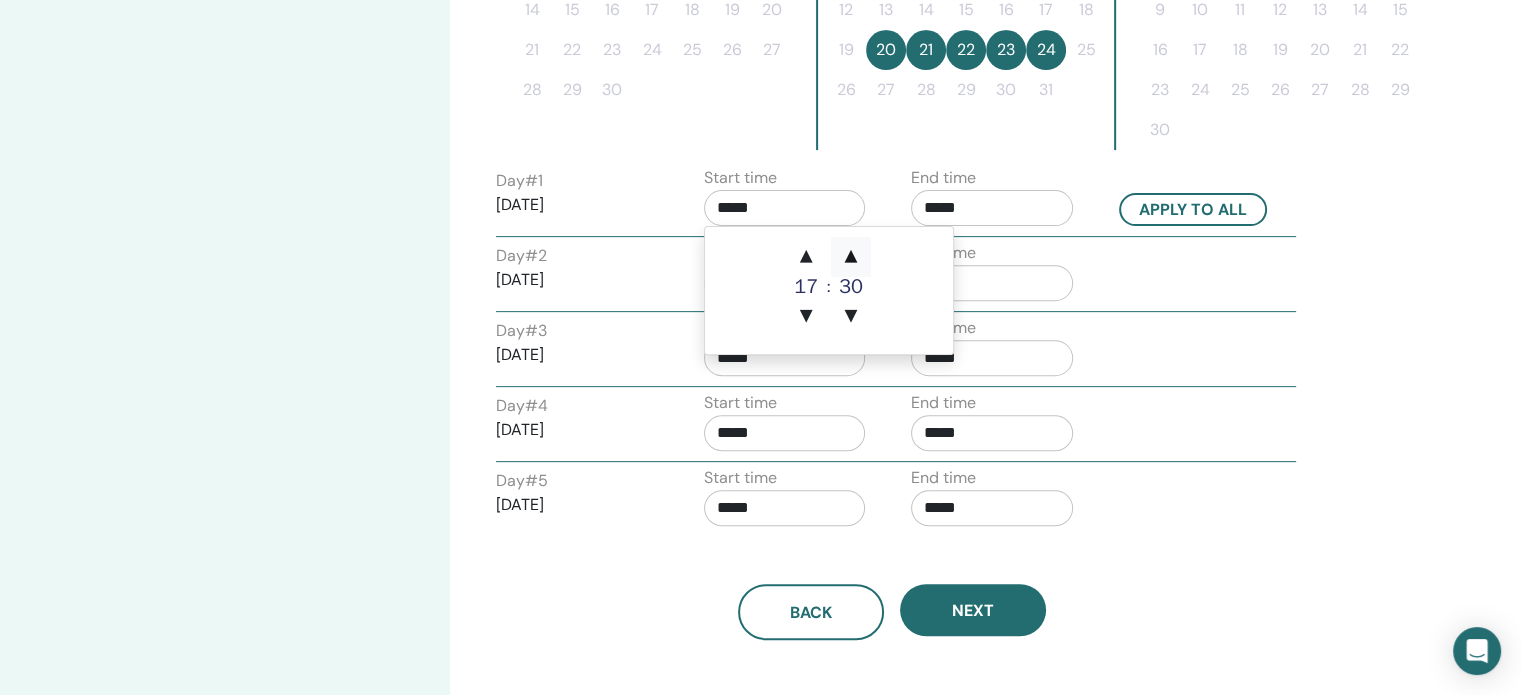 click on "▲" at bounding box center (851, 257) 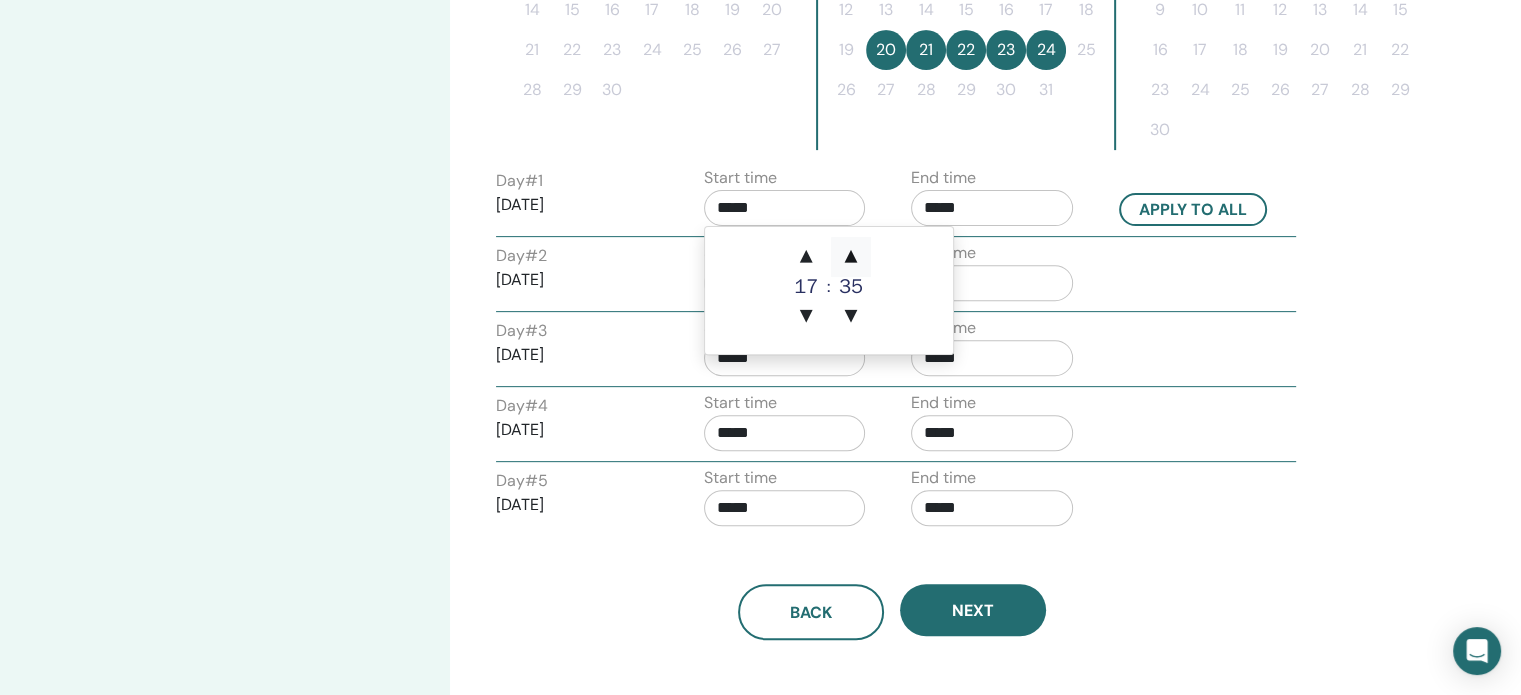 click on "▲" at bounding box center [851, 257] 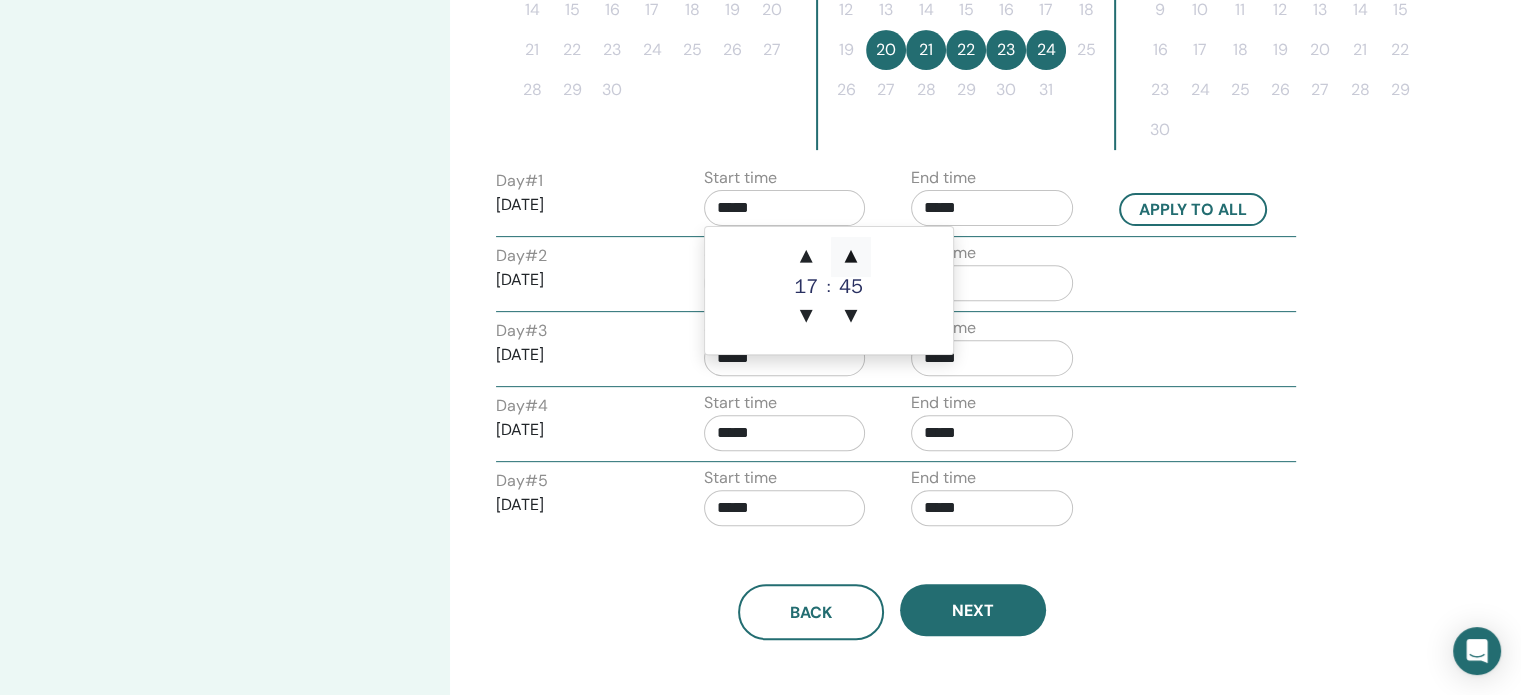 click on "▲" at bounding box center [851, 257] 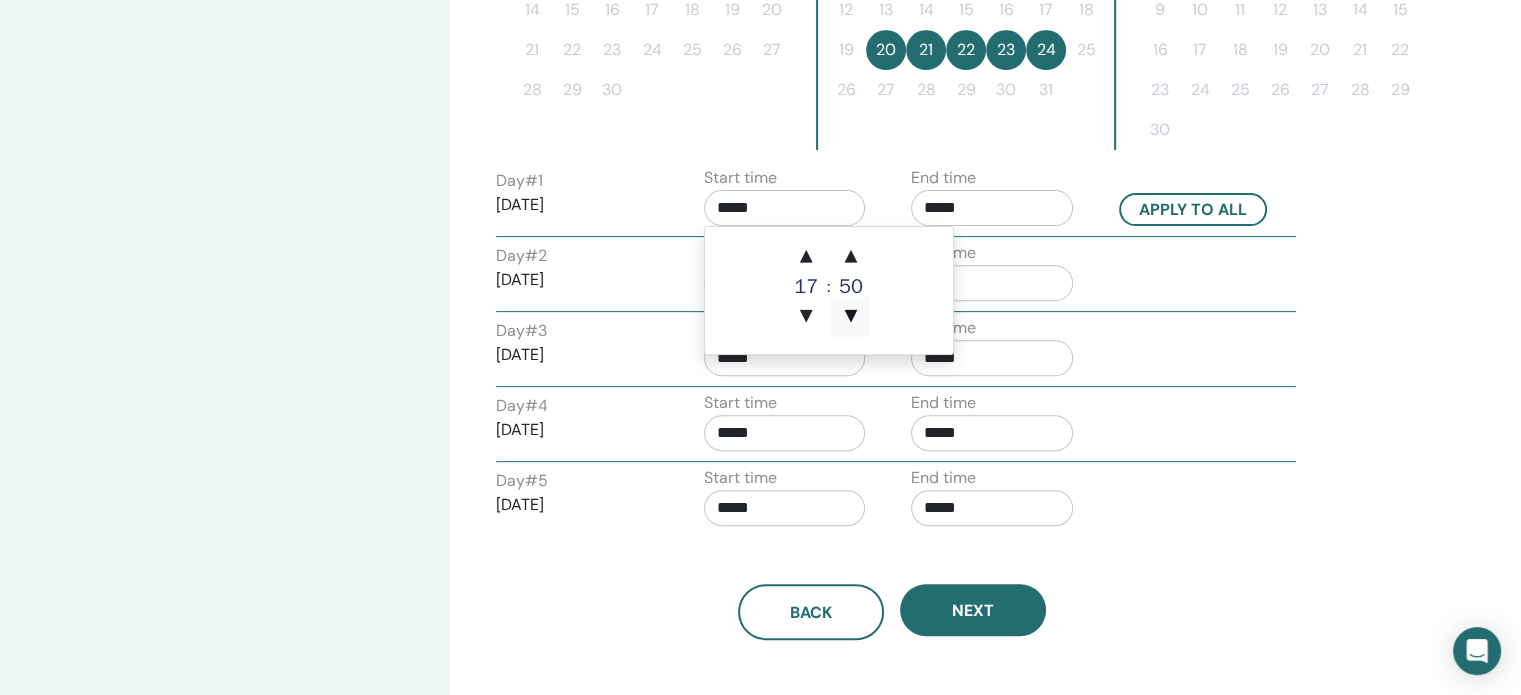click on "▼" at bounding box center [851, 317] 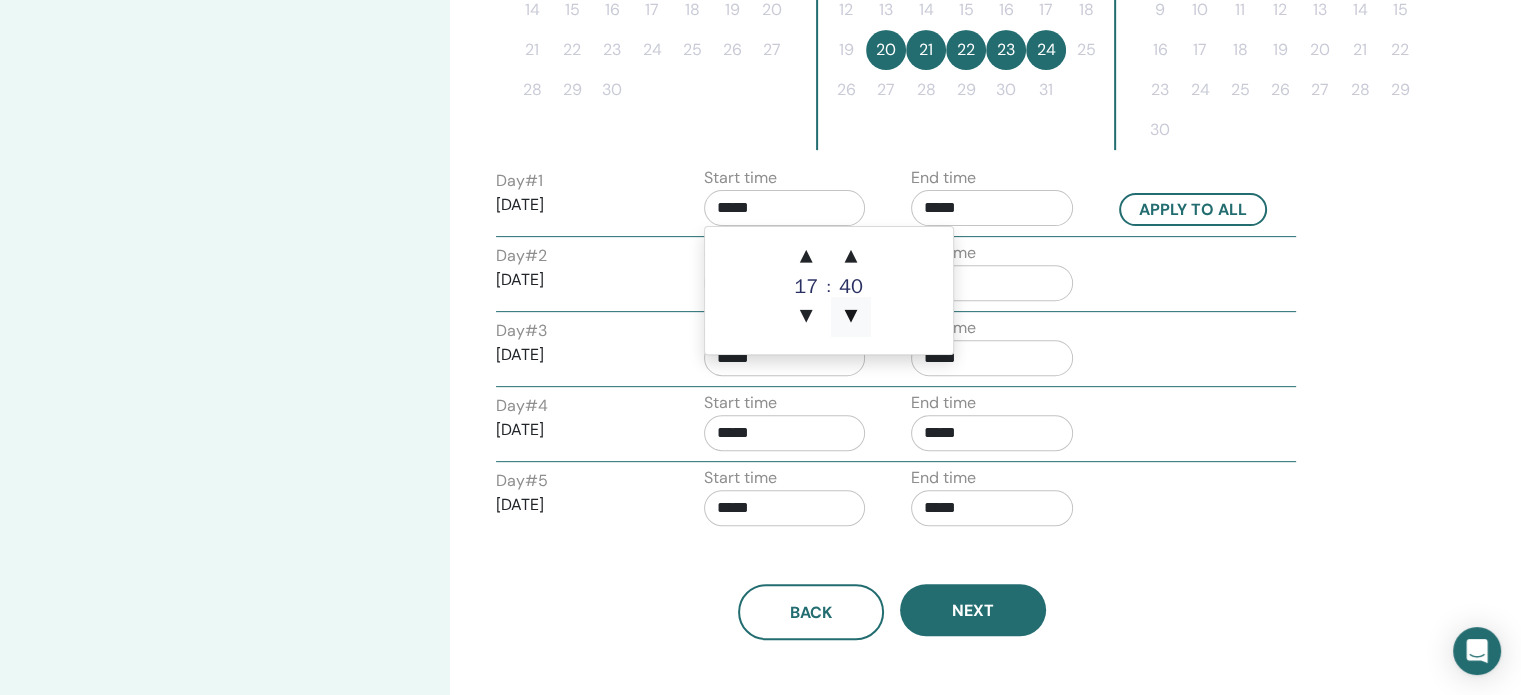 click on "▼" at bounding box center (851, 317) 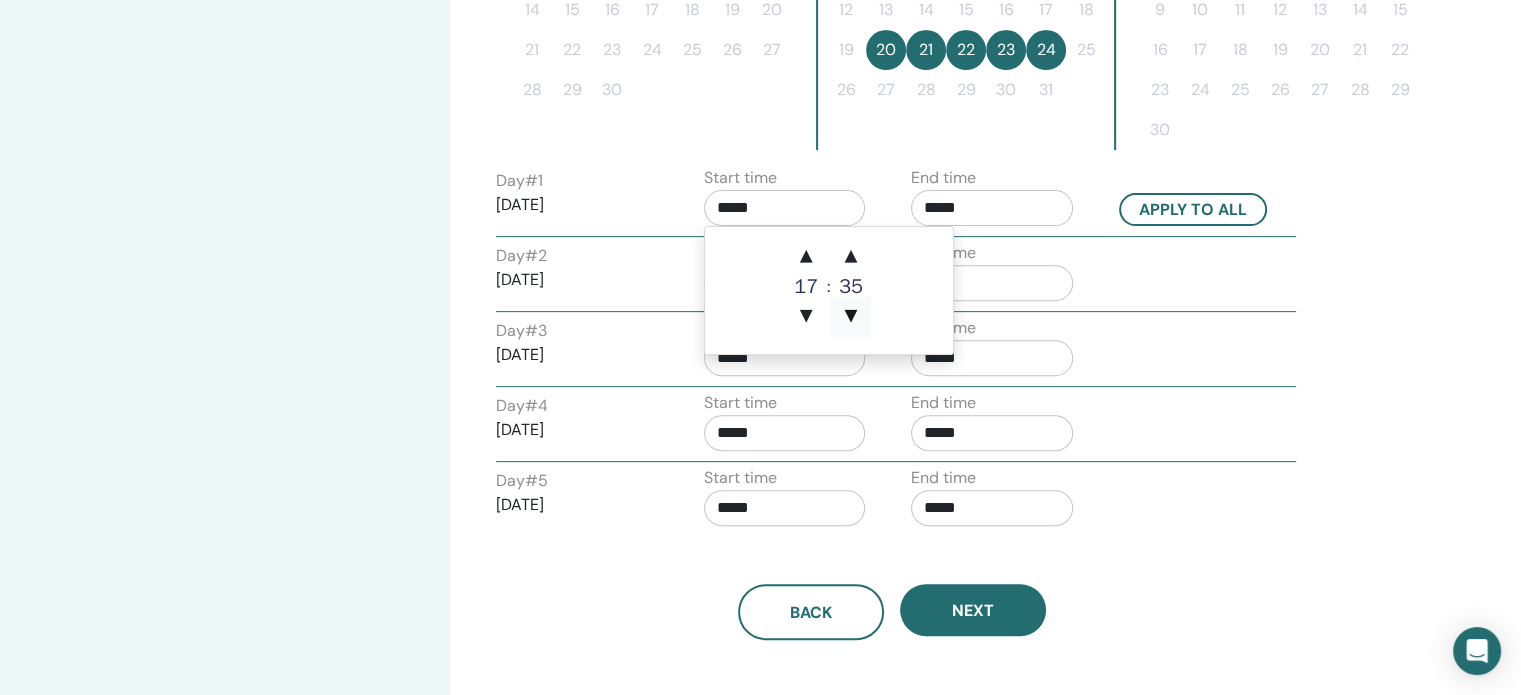 click on "▼" at bounding box center [851, 317] 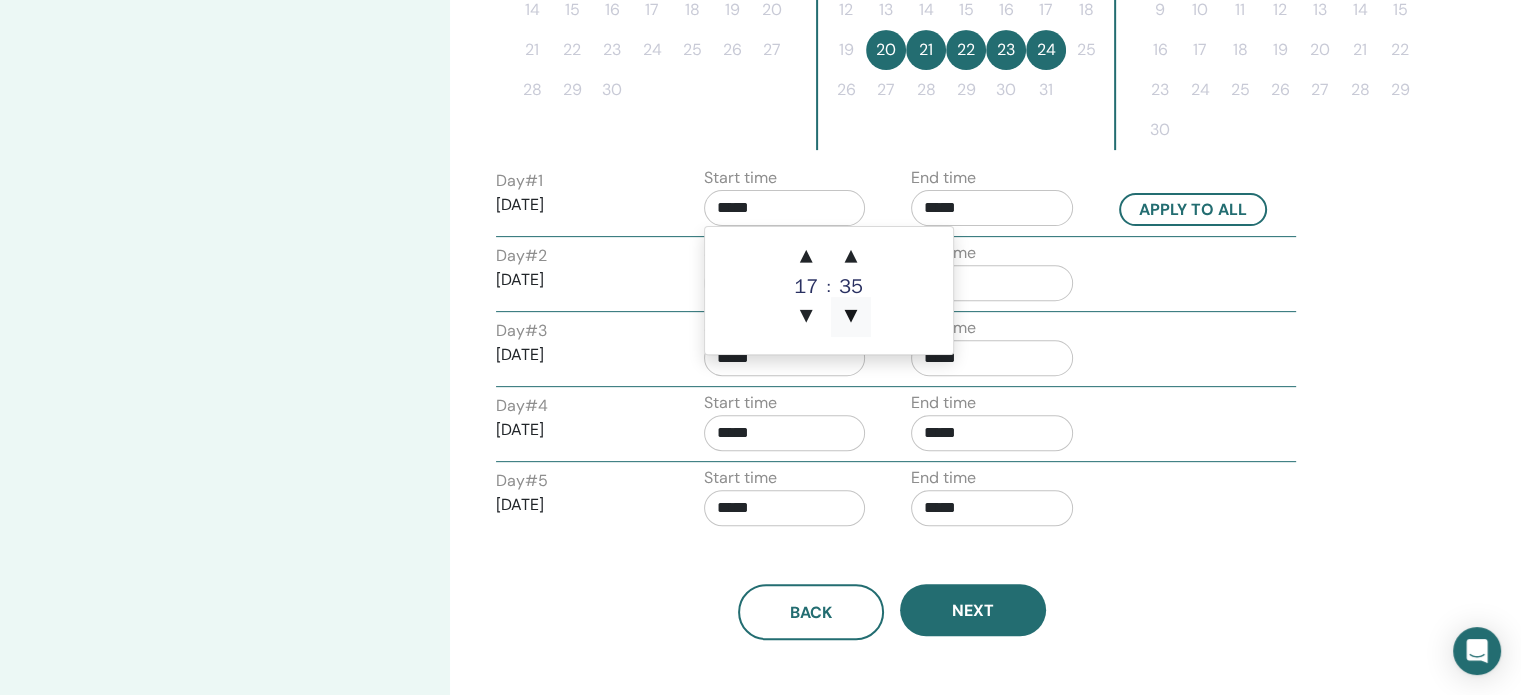 click on "▼" at bounding box center [851, 317] 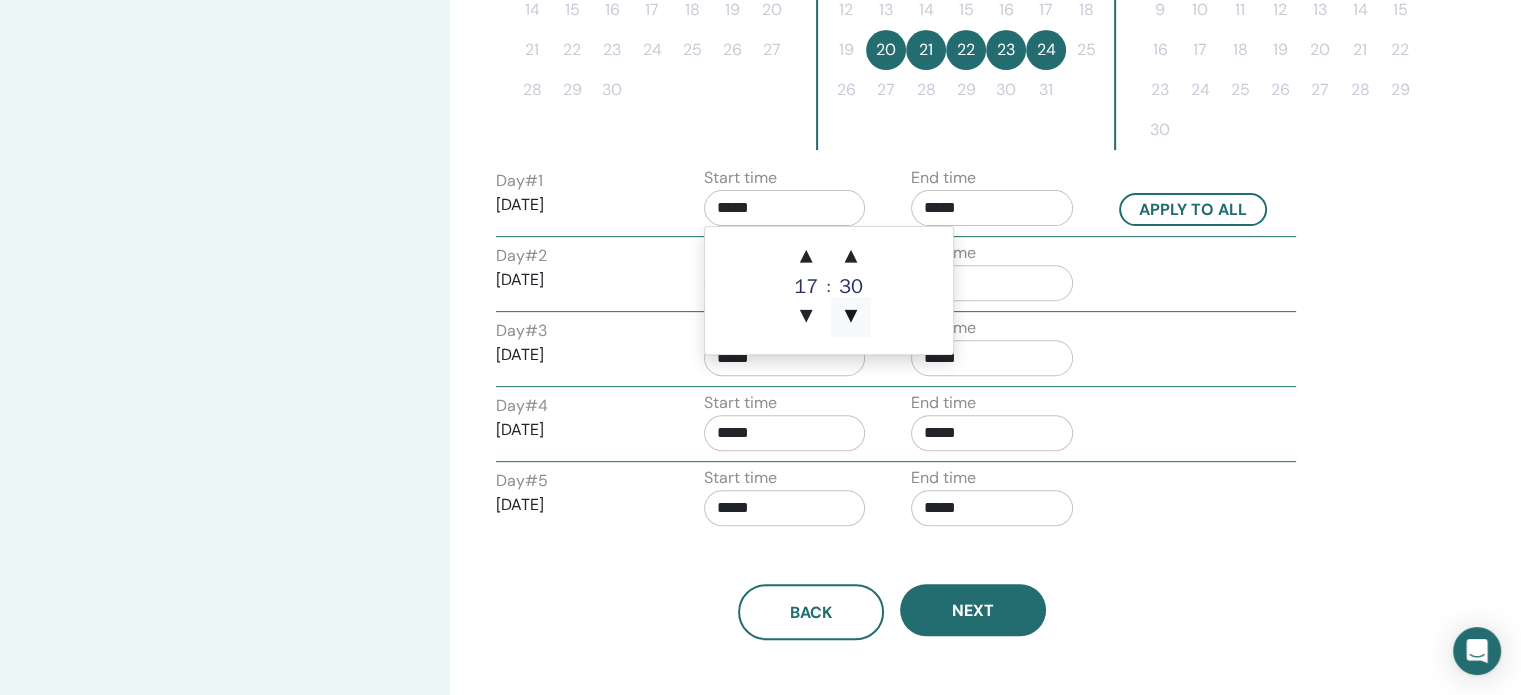 click on "▼" at bounding box center [851, 317] 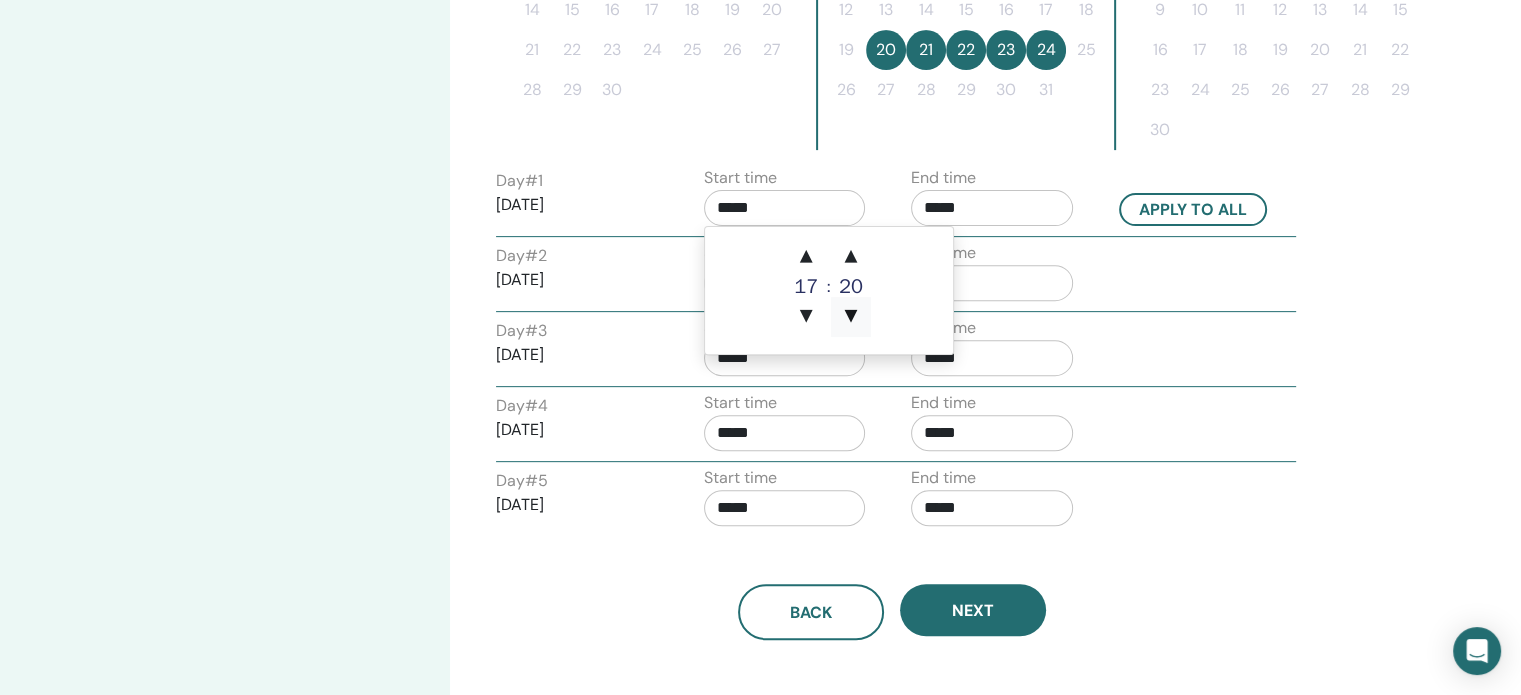 click on "▼" at bounding box center (851, 317) 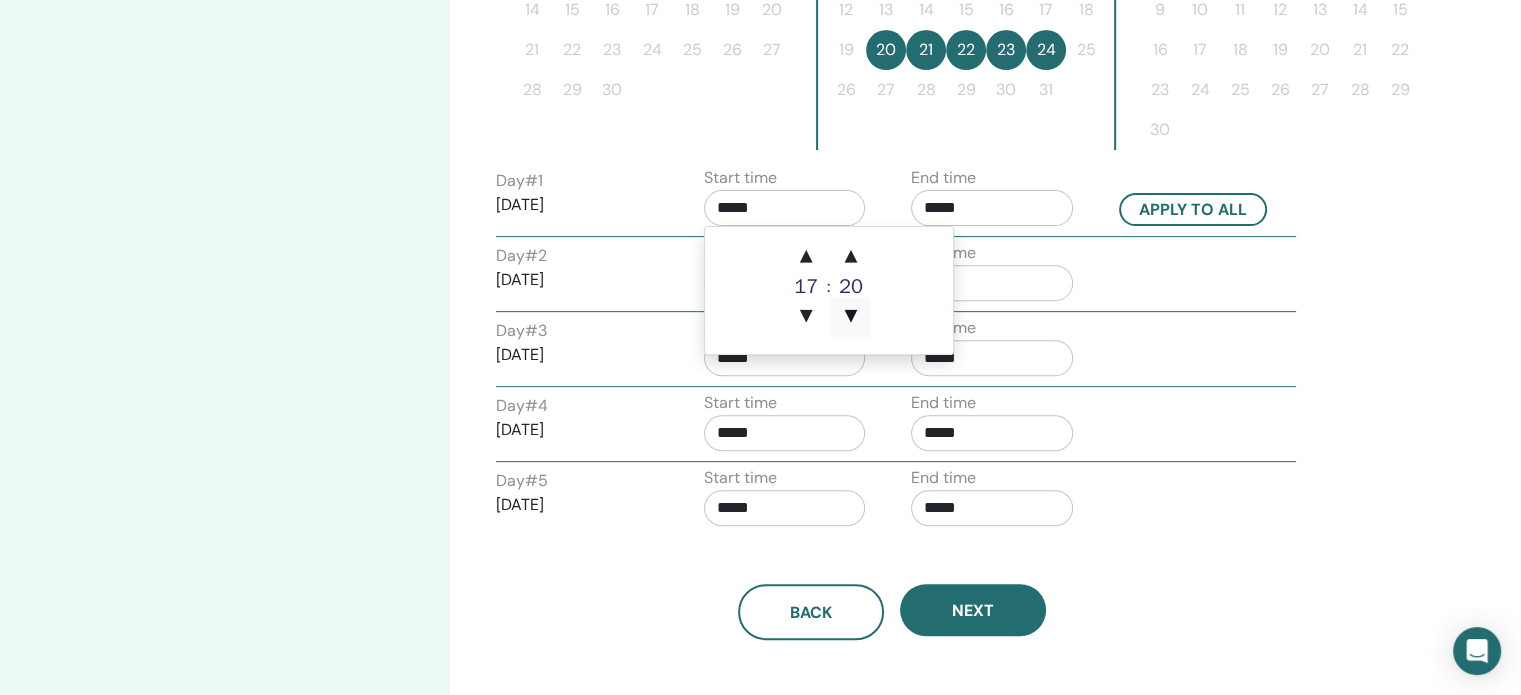 click on "▼" at bounding box center (851, 317) 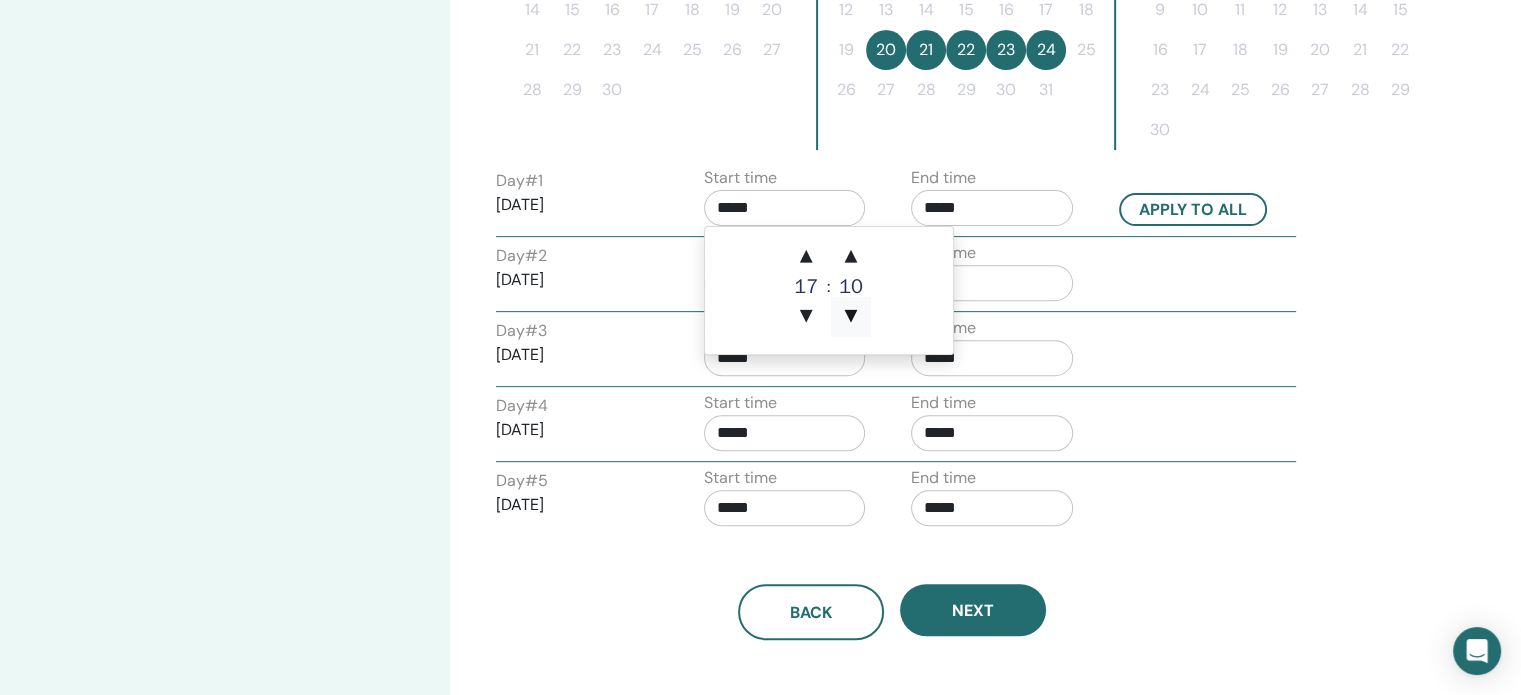 click on "▼" at bounding box center (851, 317) 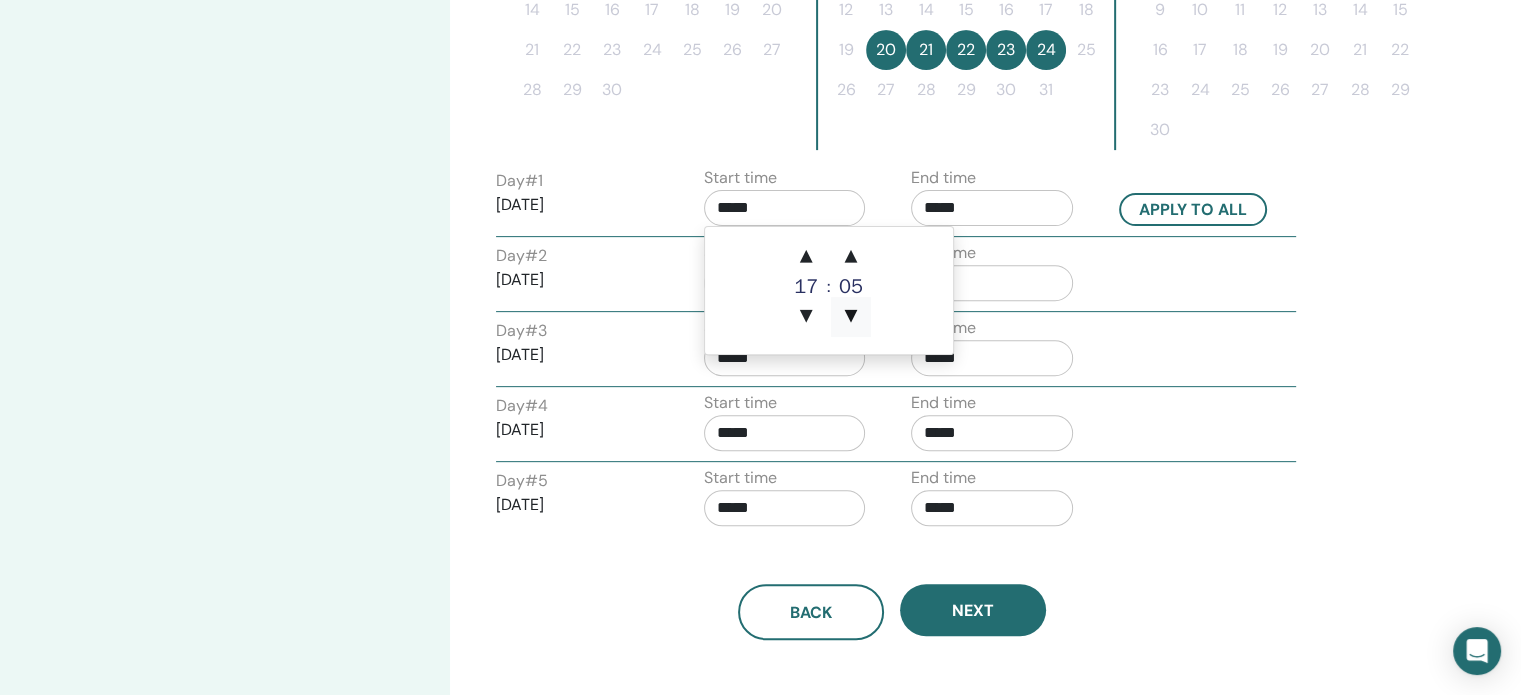 click on "▼" at bounding box center [851, 317] 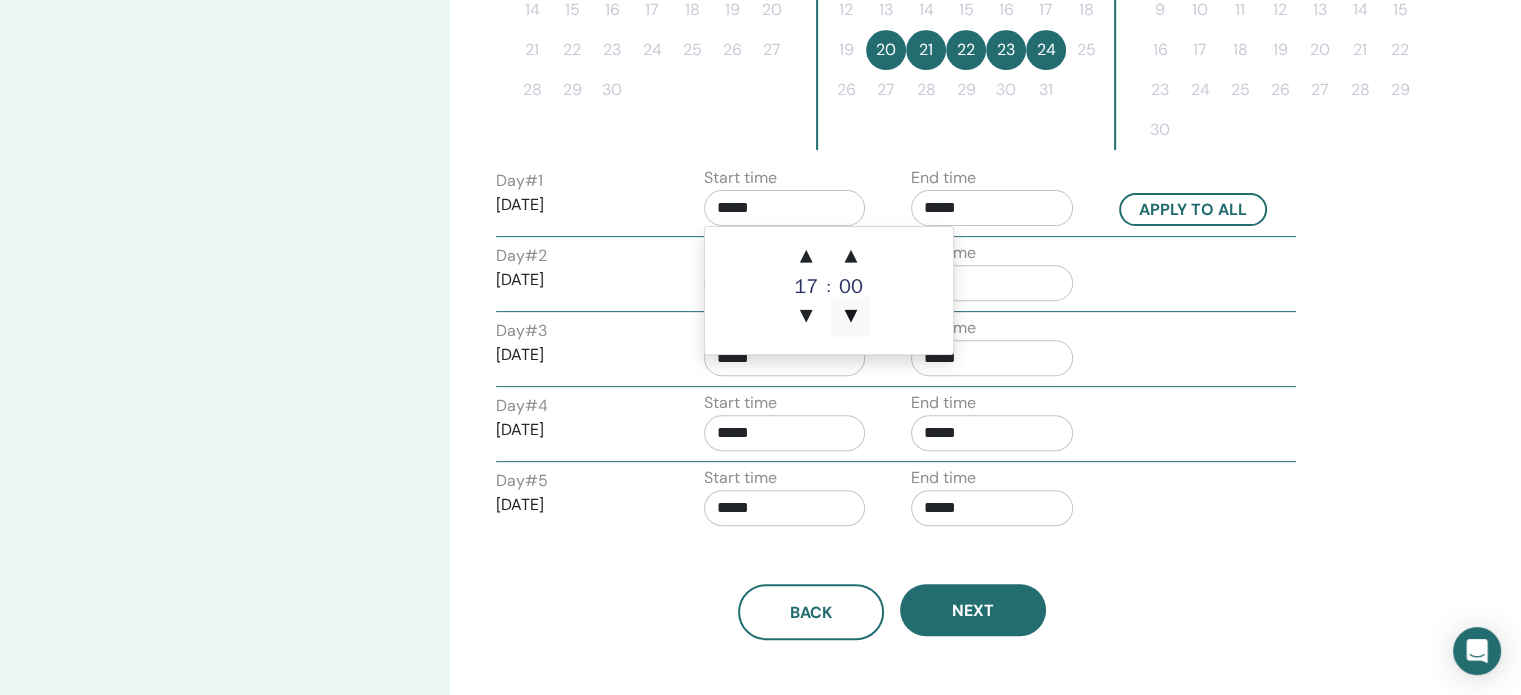 click on "▼" at bounding box center [851, 317] 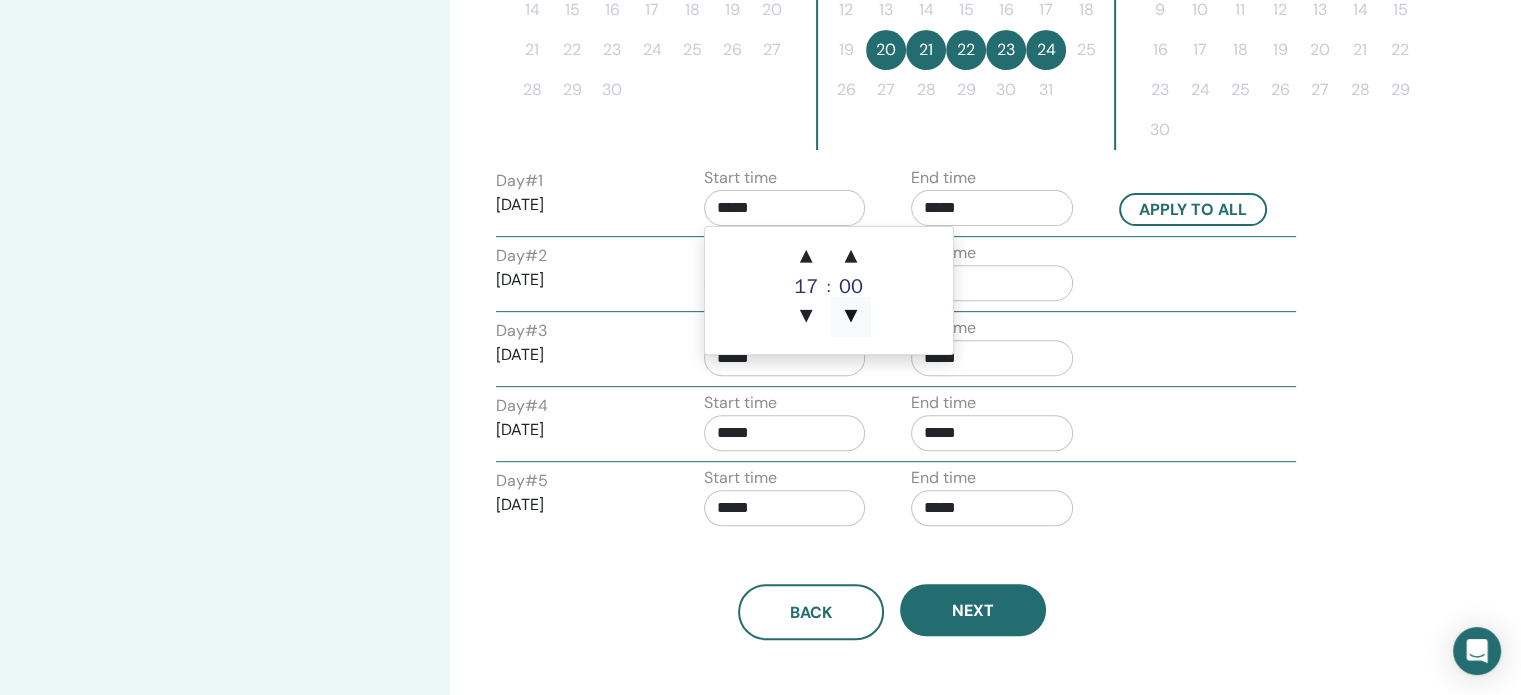 click on "▼" at bounding box center (851, 317) 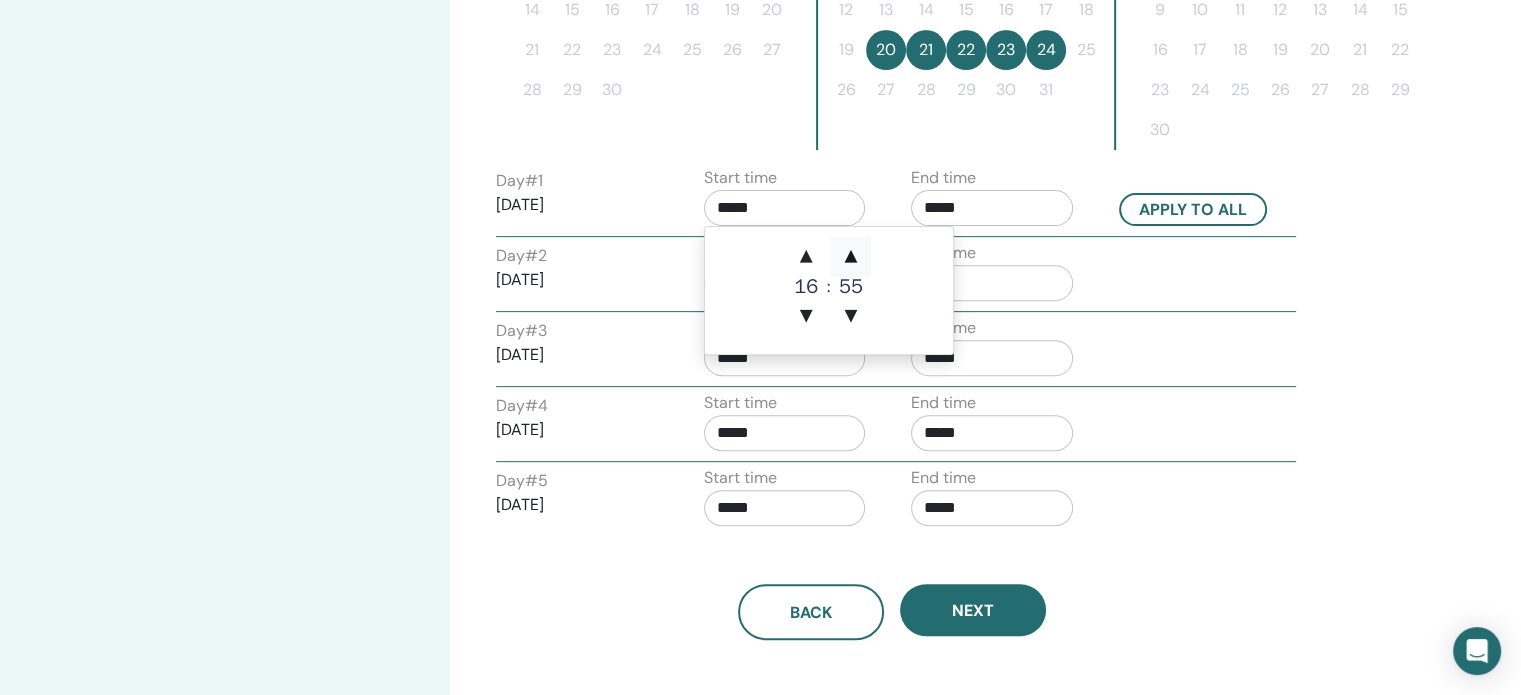 click on "▲" at bounding box center [851, 257] 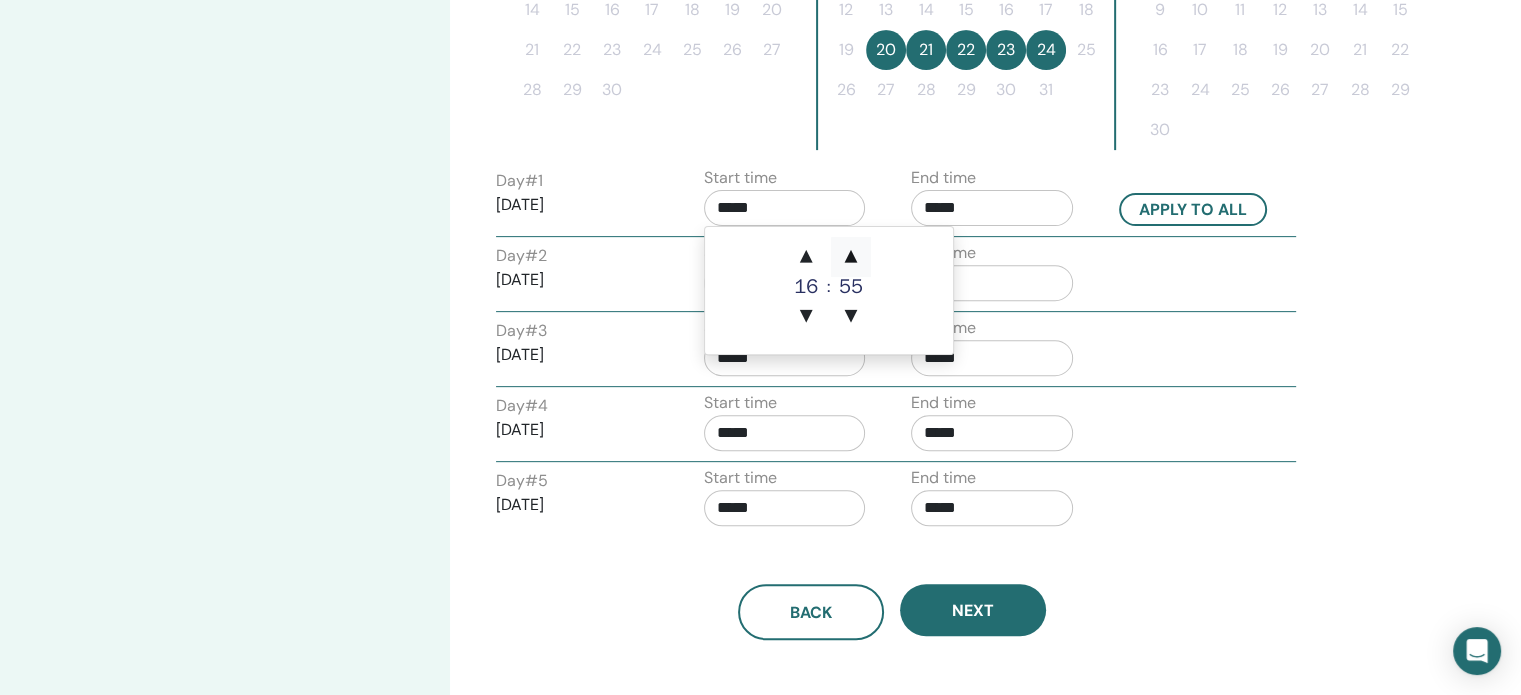 type on "*****" 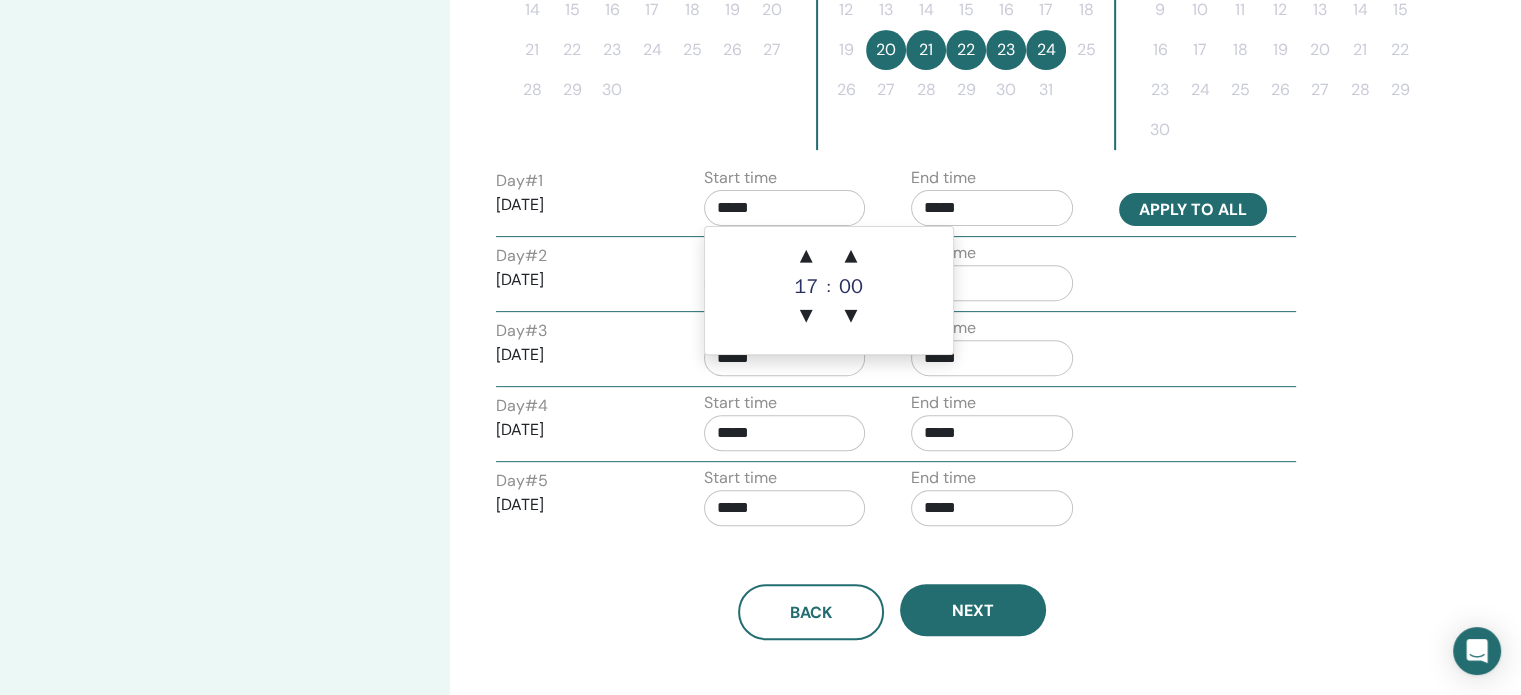 click on "Apply to all" at bounding box center (1193, 209) 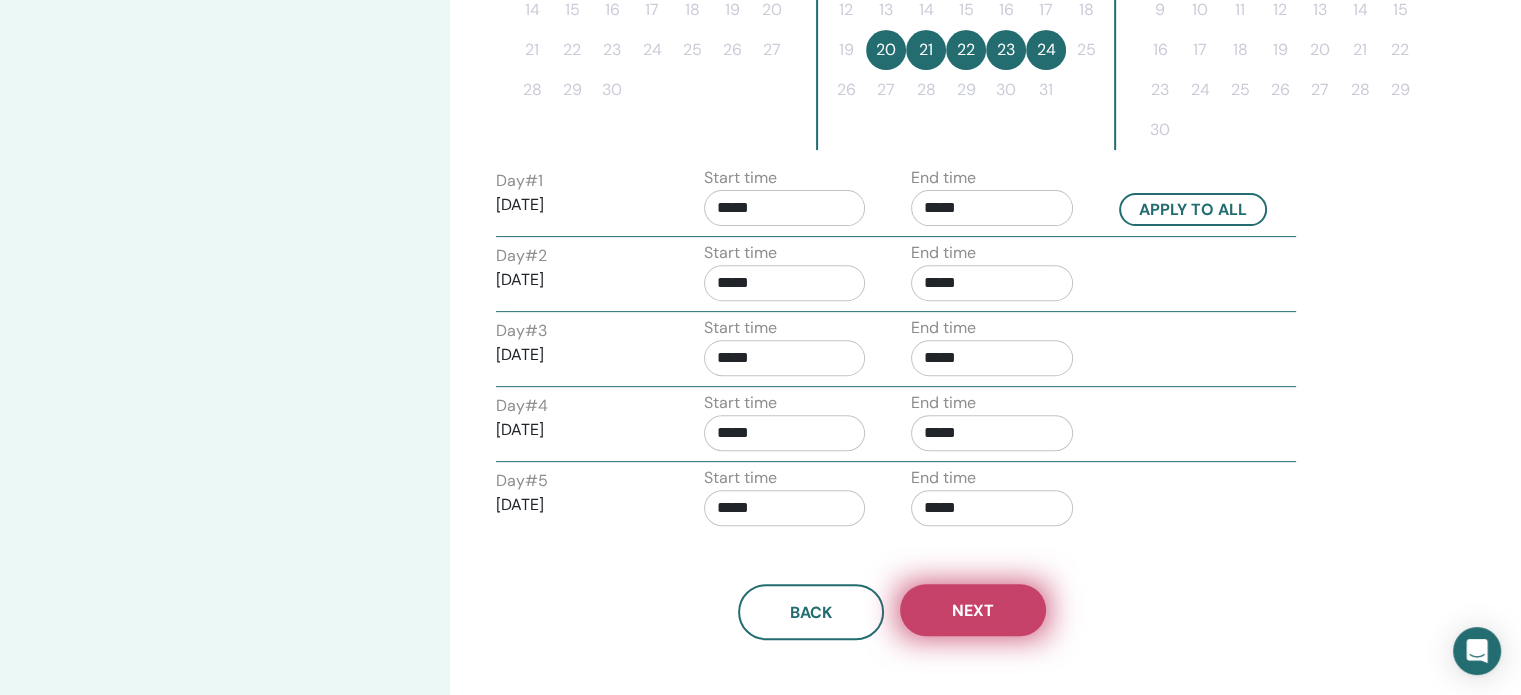 click on "Next" at bounding box center [973, 610] 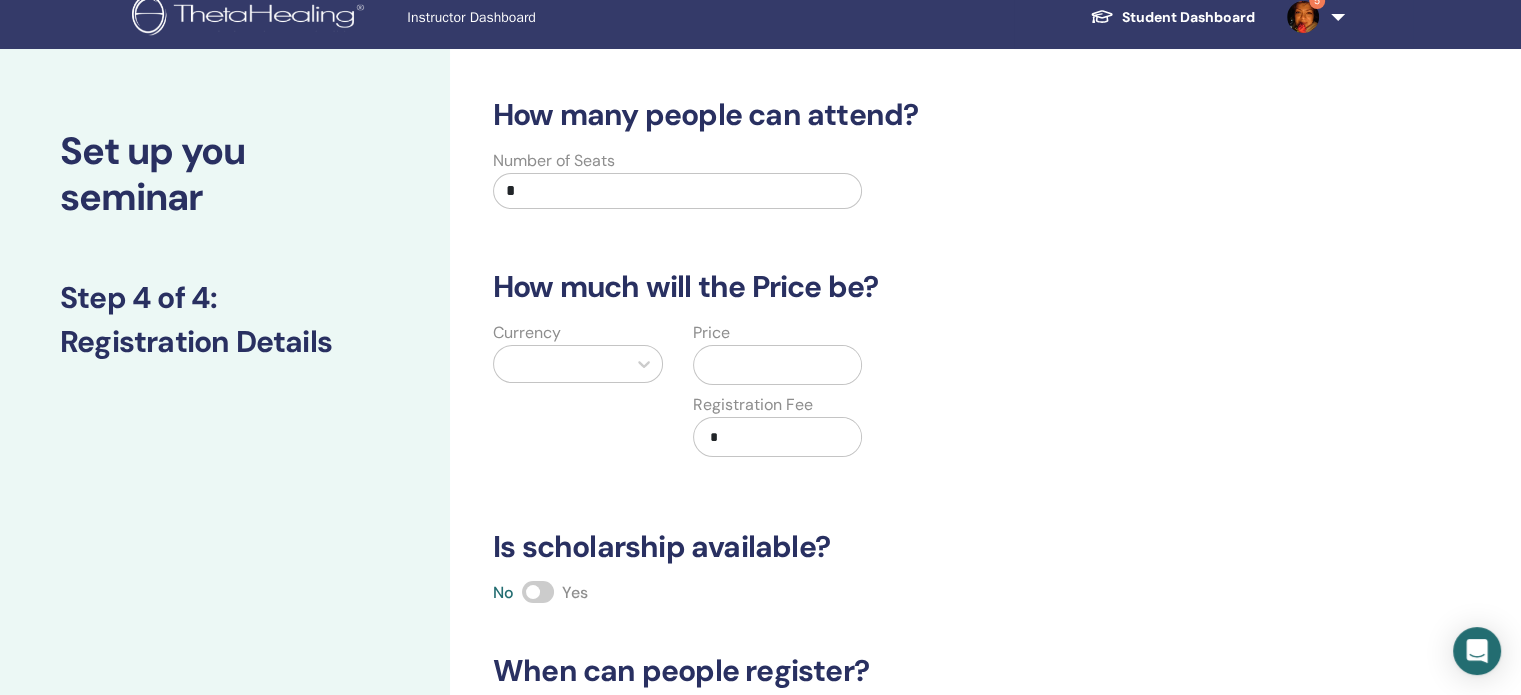 scroll, scrollTop: 0, scrollLeft: 0, axis: both 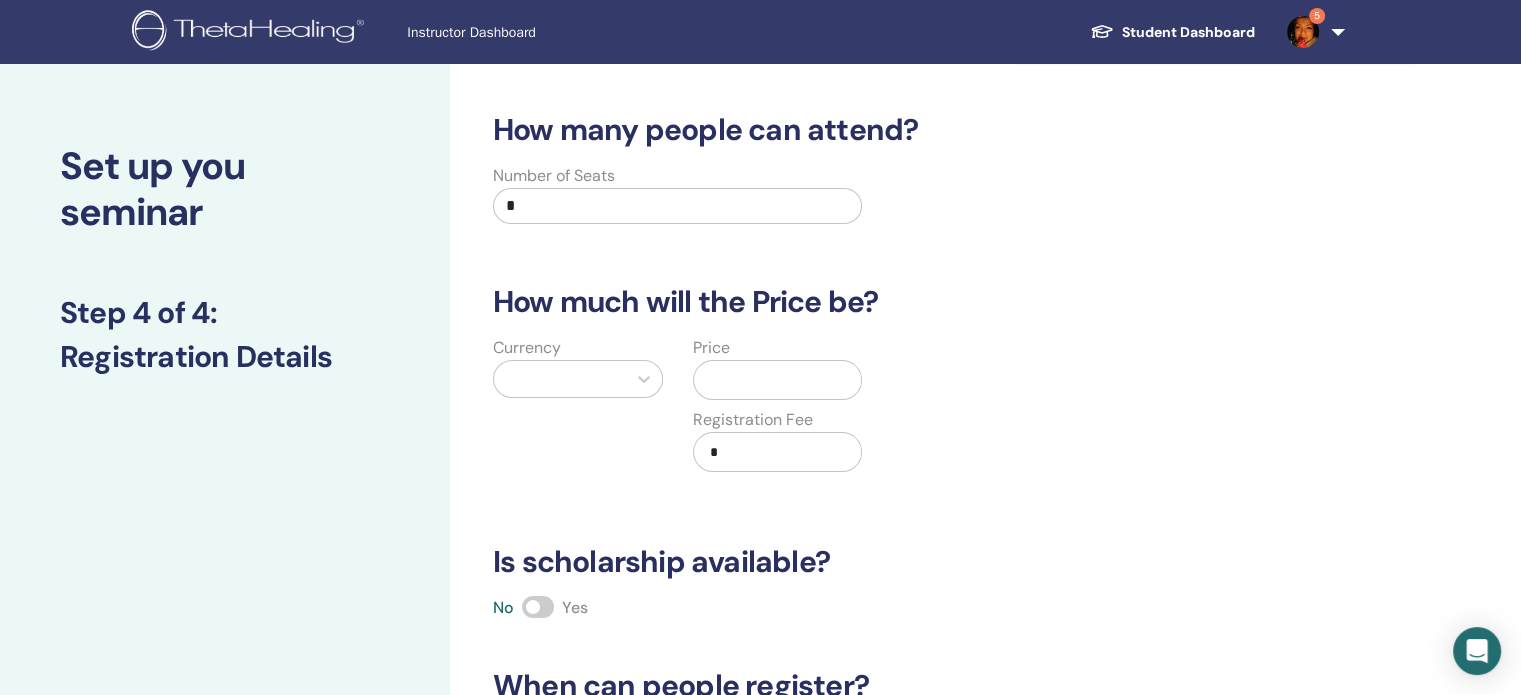 click on "*" at bounding box center [677, 206] 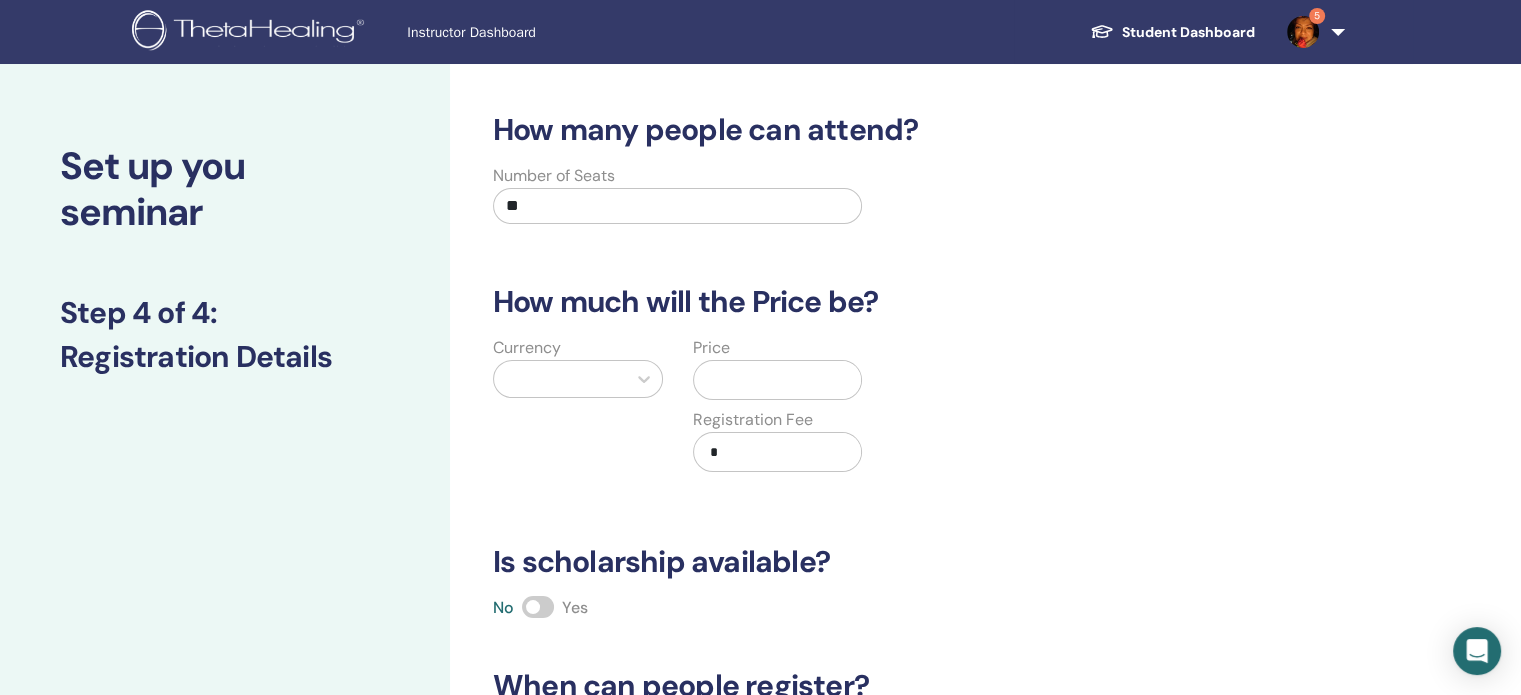 type on "**" 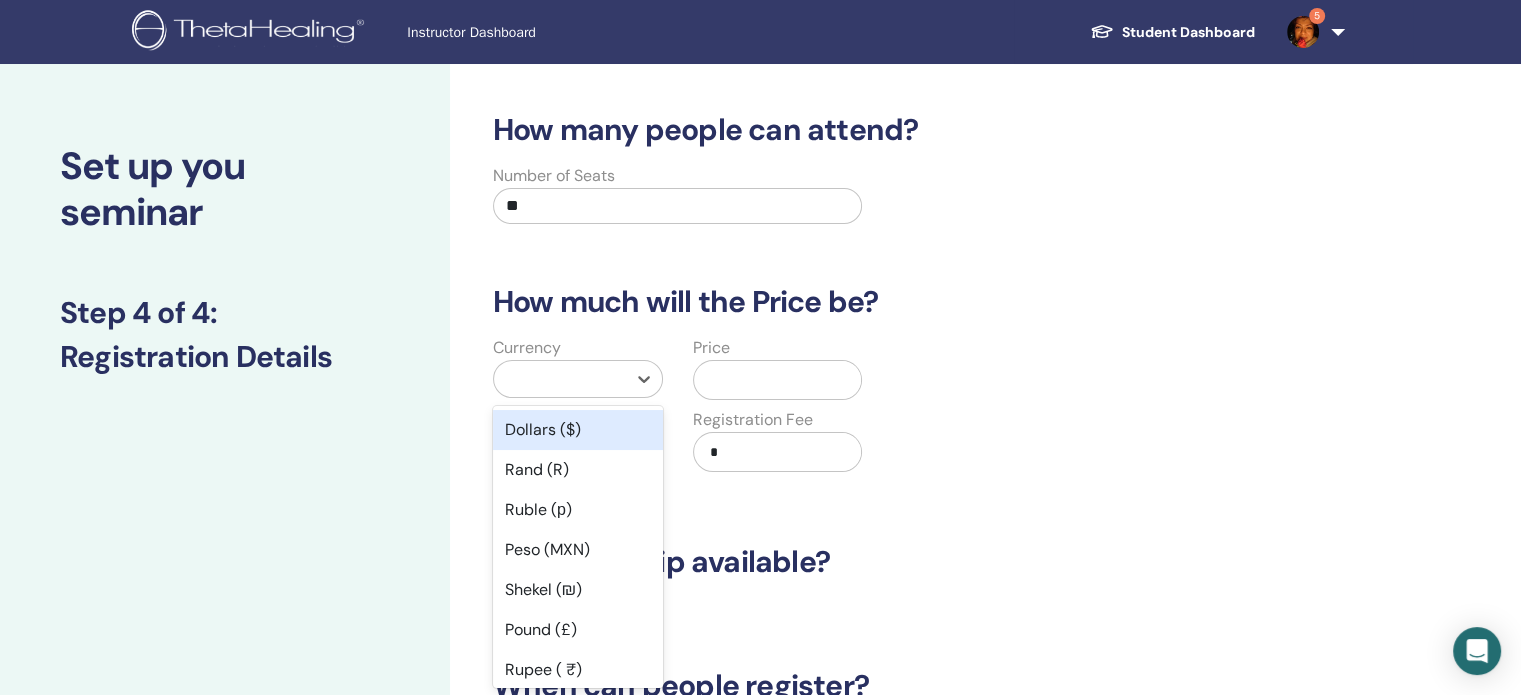 scroll, scrollTop: 18, scrollLeft: 0, axis: vertical 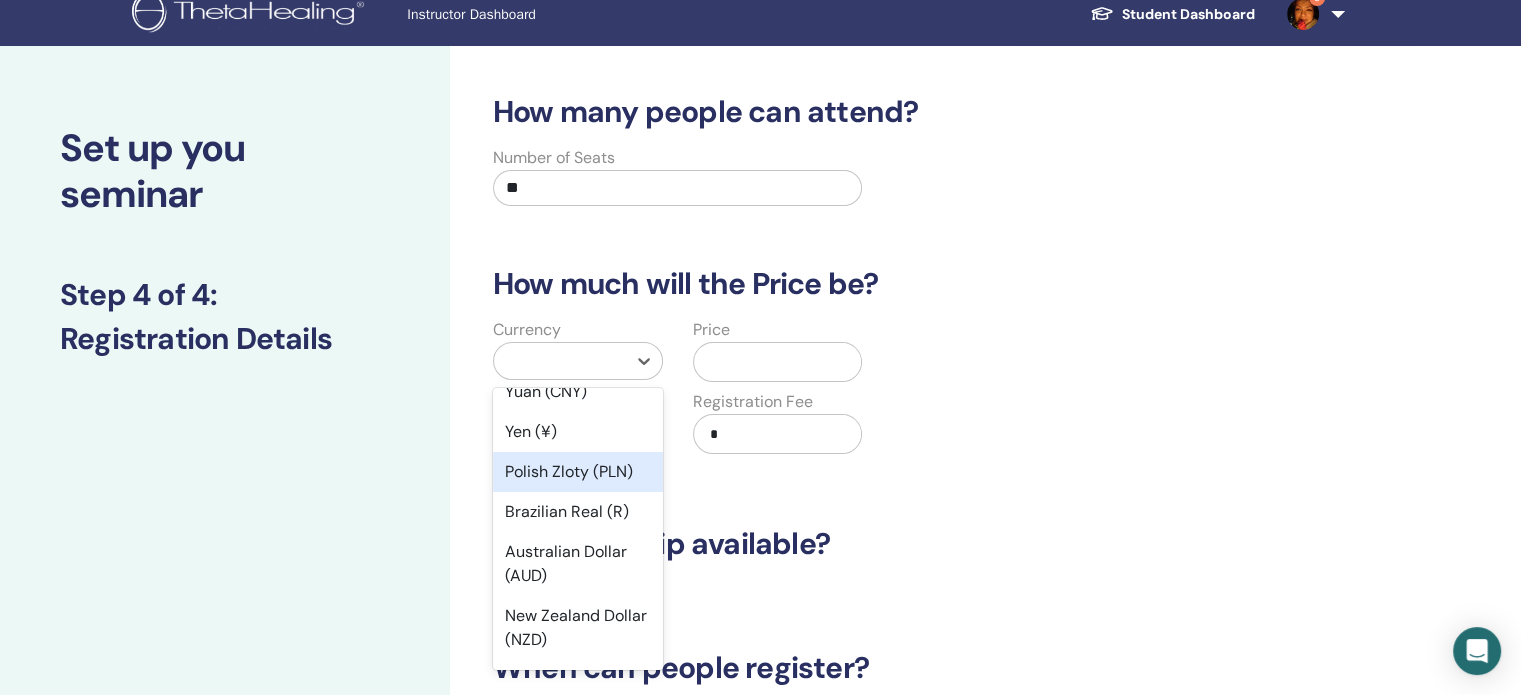 click on "Polish Zloty (PLN)" at bounding box center [578, 472] 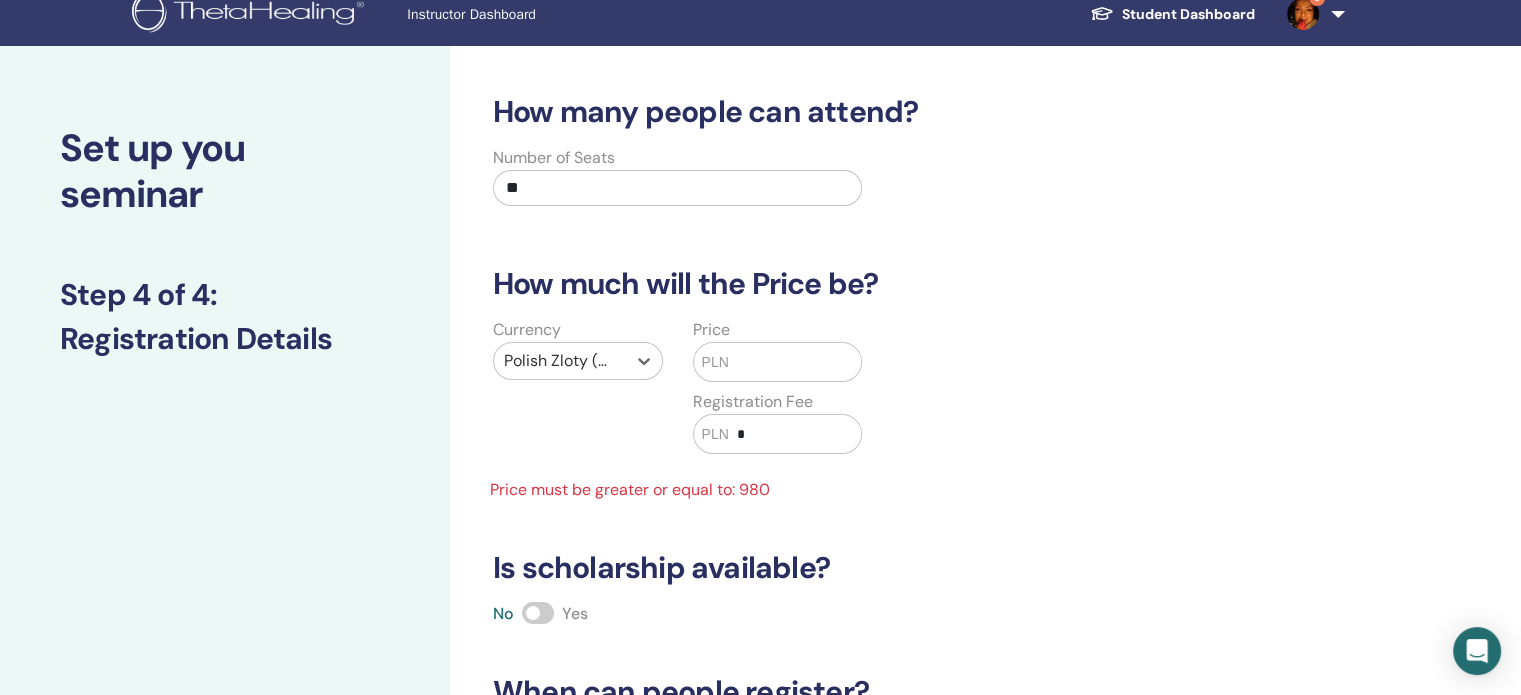 click at bounding box center (795, 362) 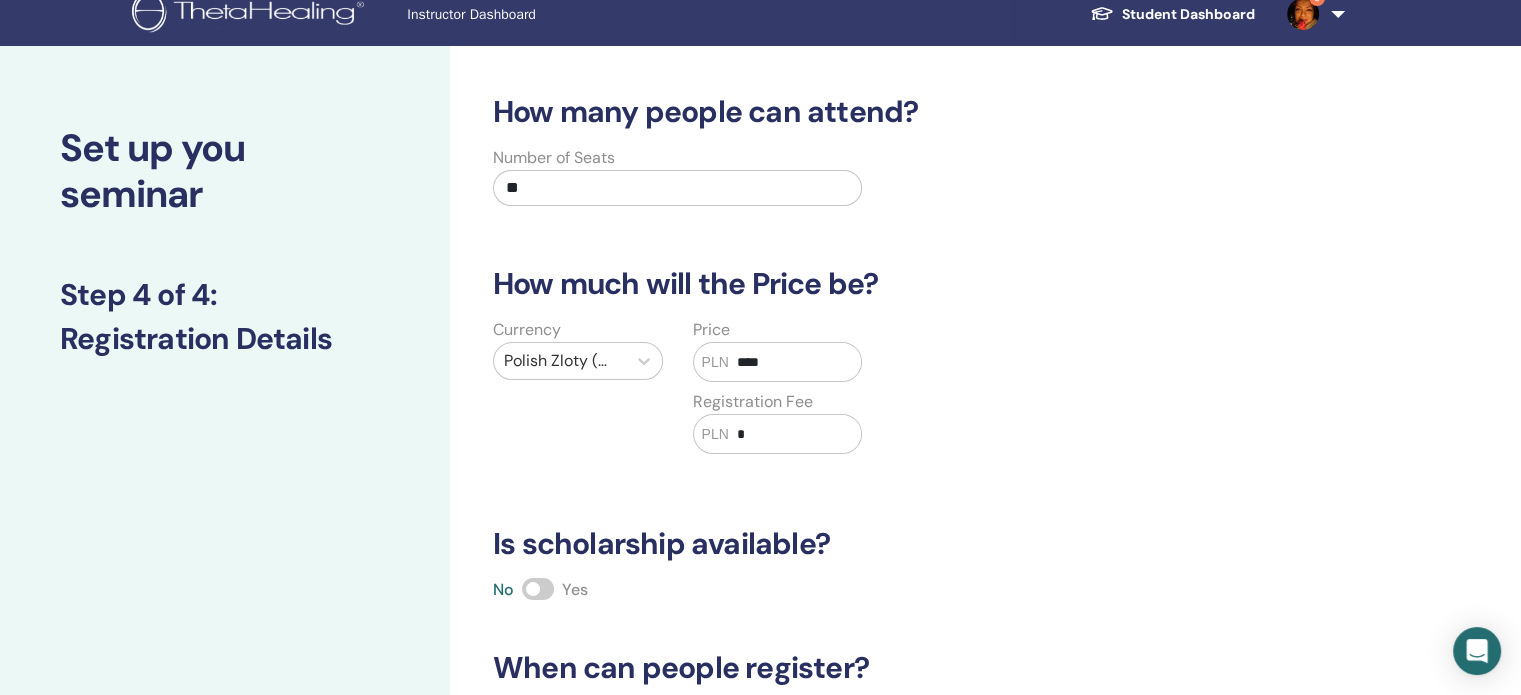 type on "****" 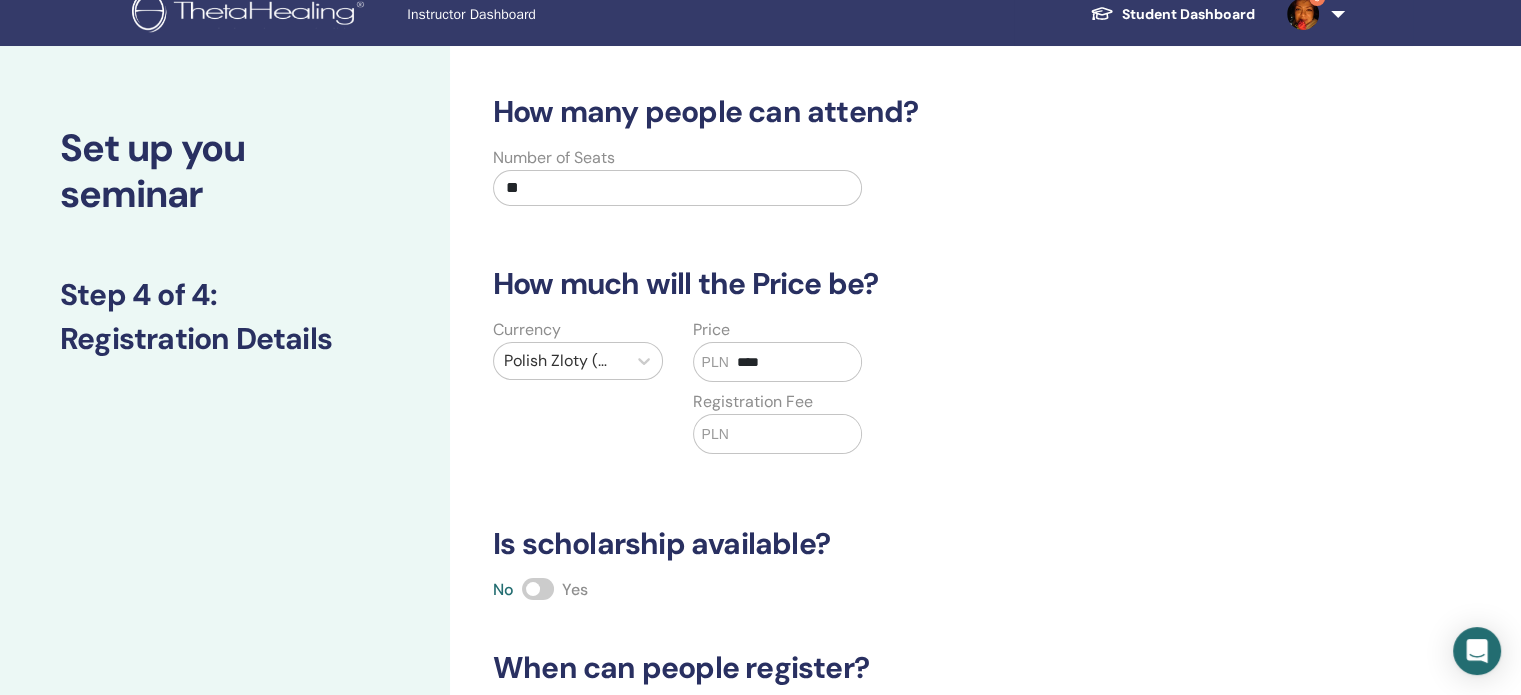 type on "*" 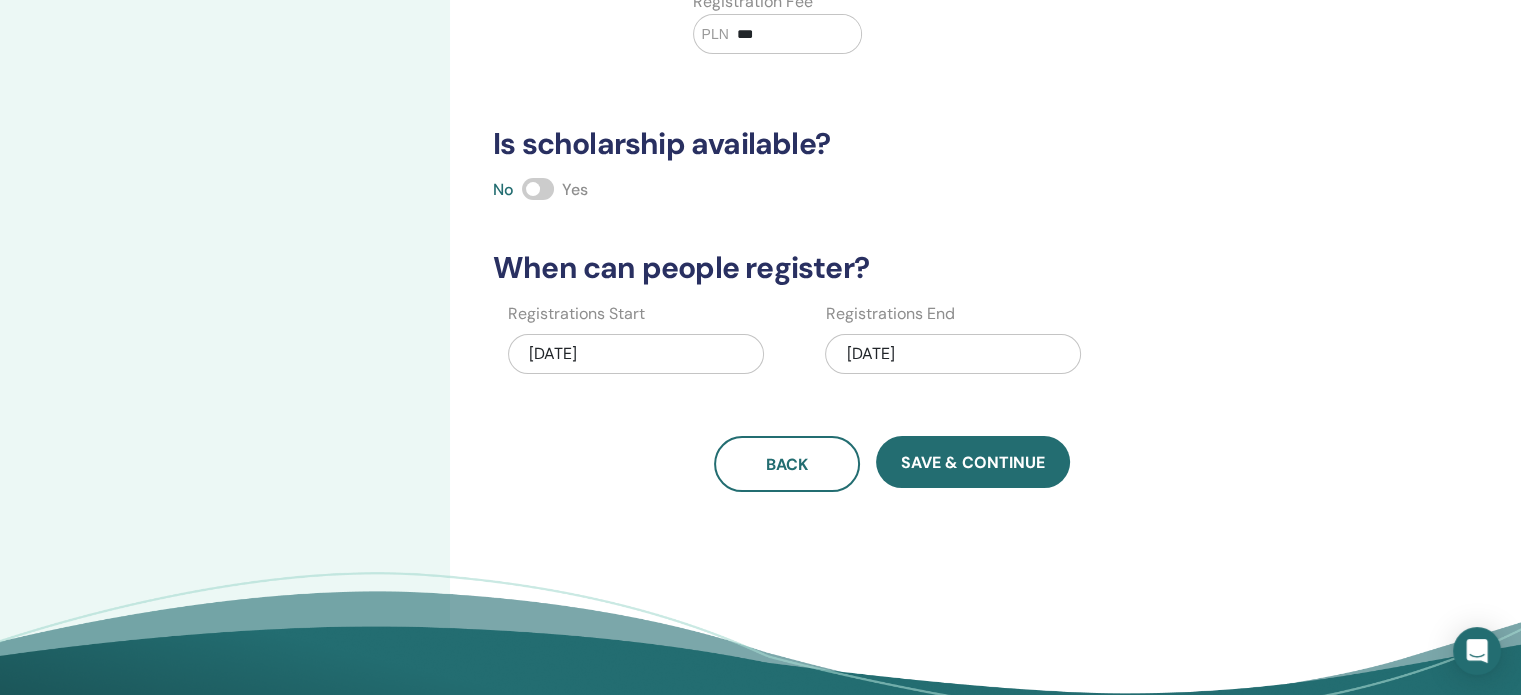 scroll, scrollTop: 0, scrollLeft: 0, axis: both 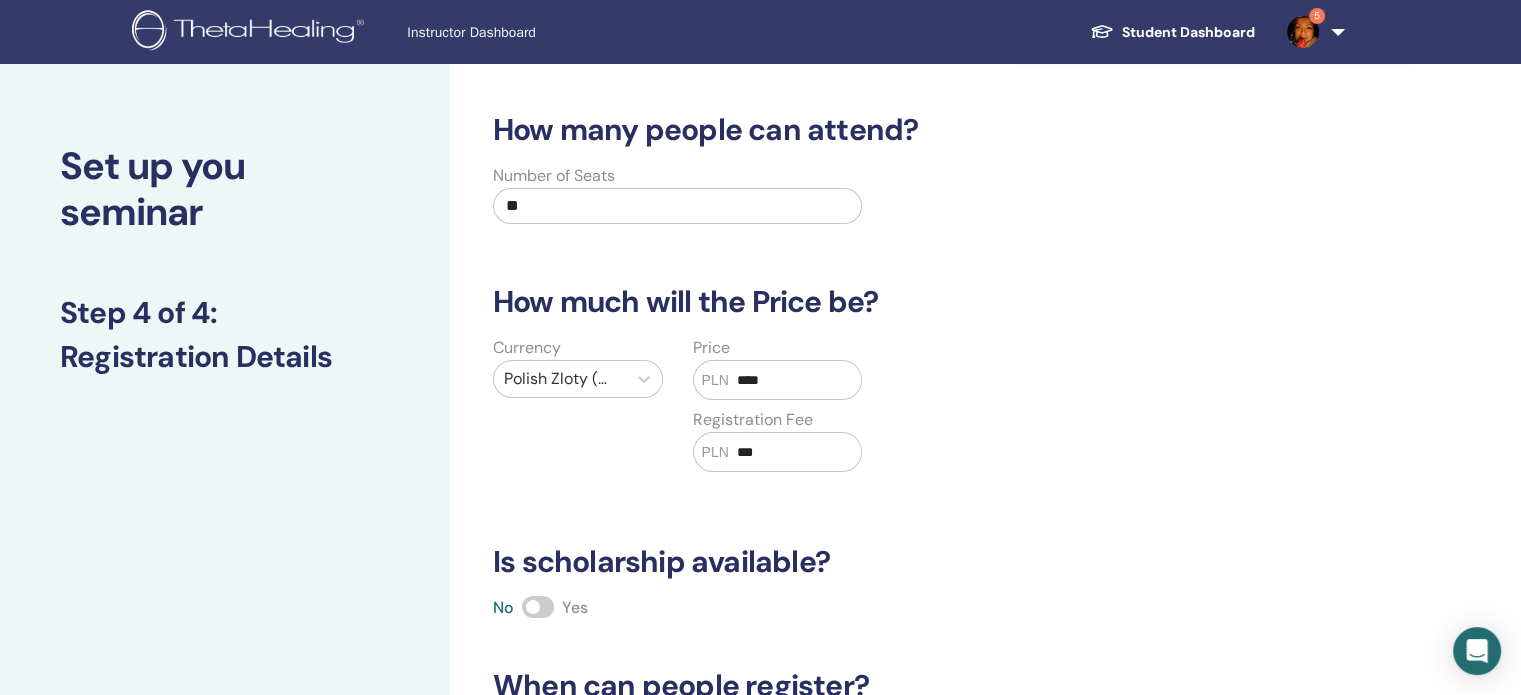 type on "***" 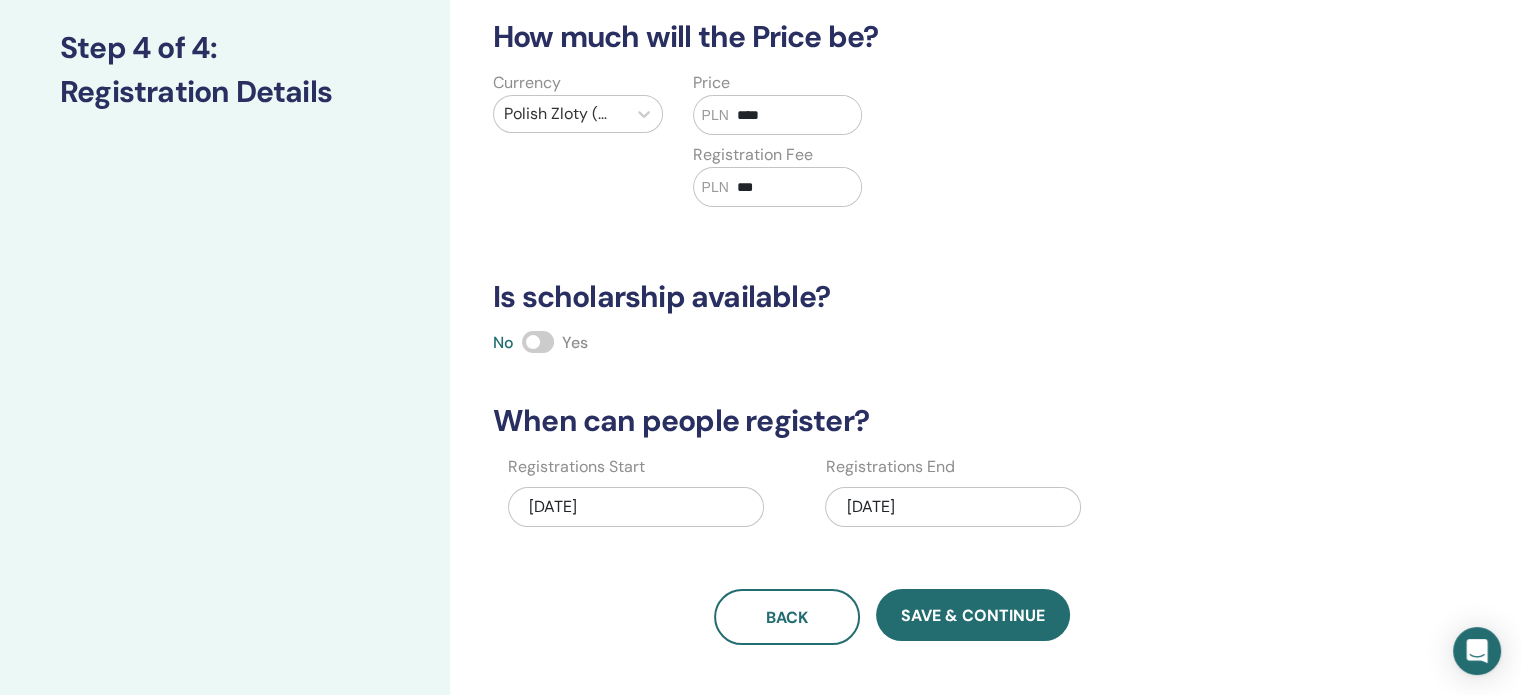 scroll, scrollTop: 400, scrollLeft: 0, axis: vertical 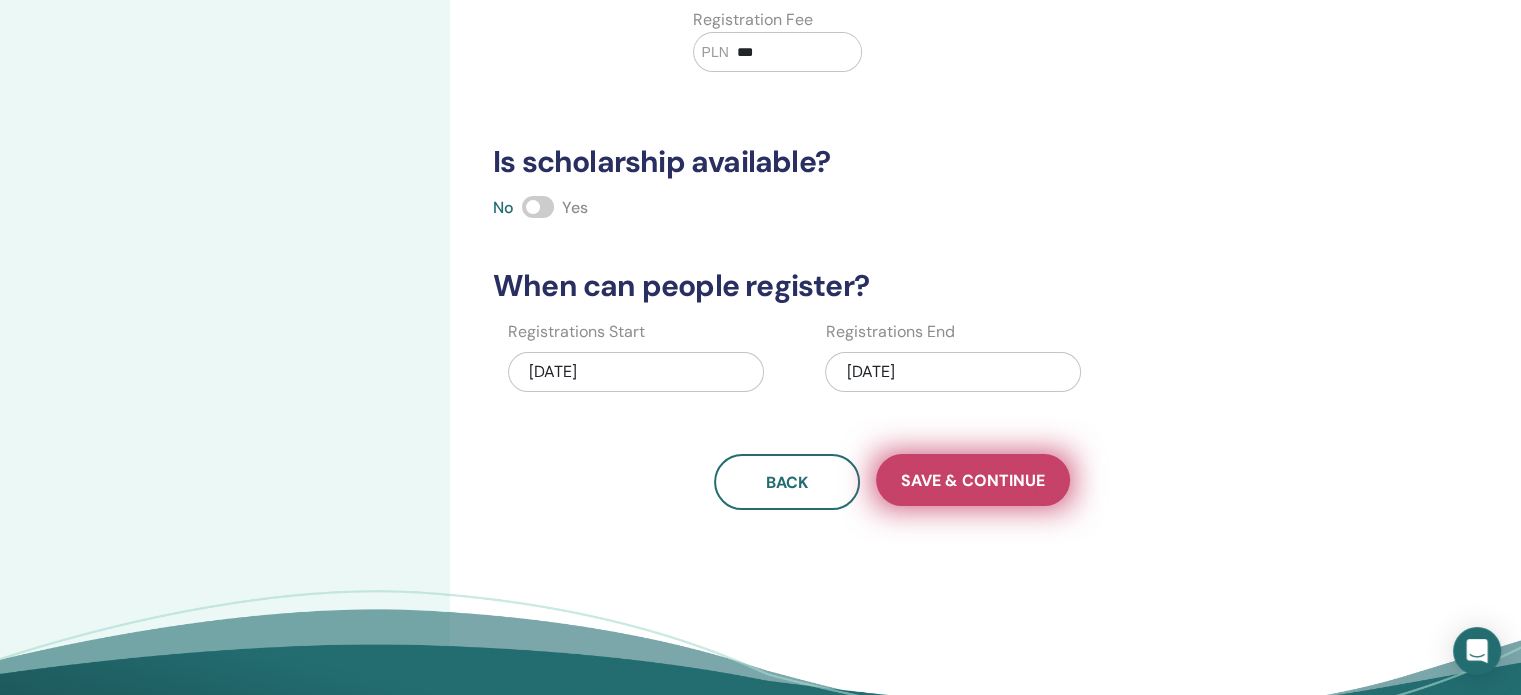 type on "**" 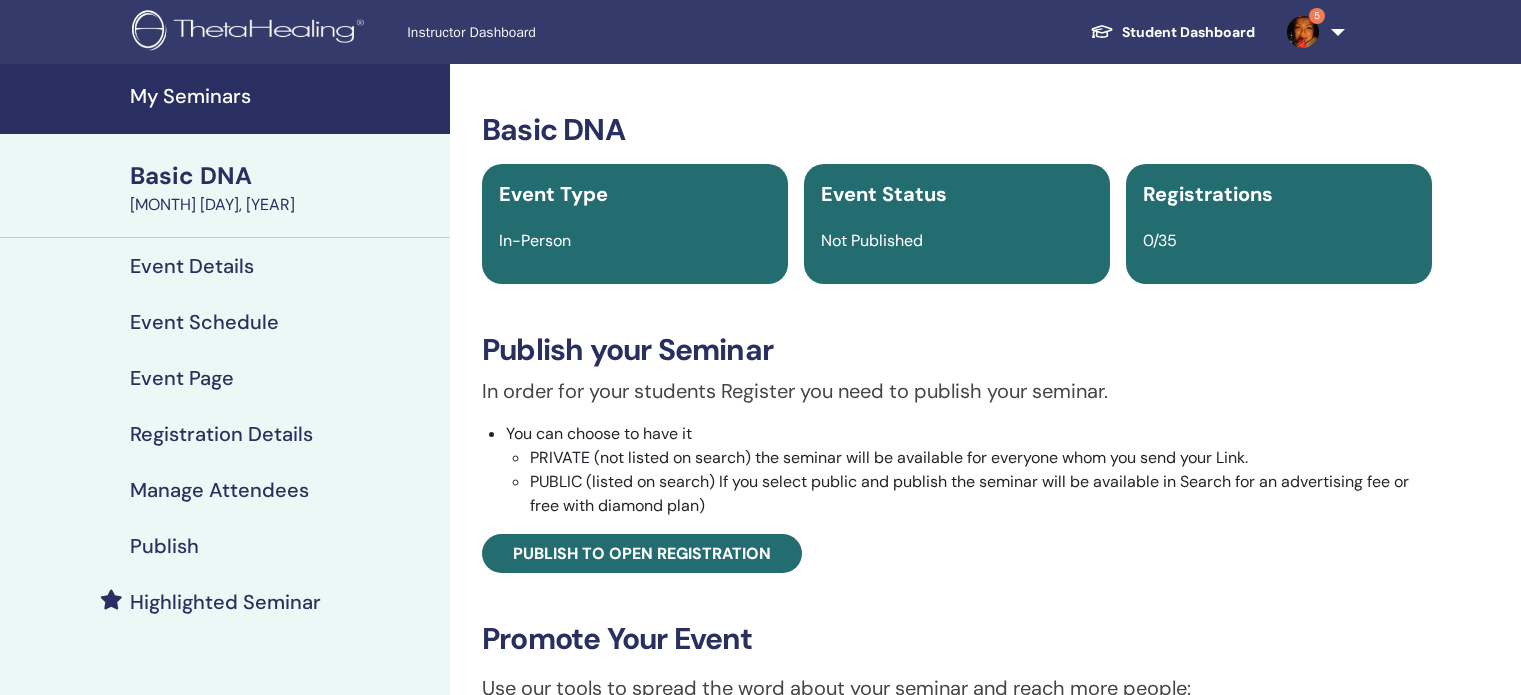 scroll, scrollTop: 0, scrollLeft: 0, axis: both 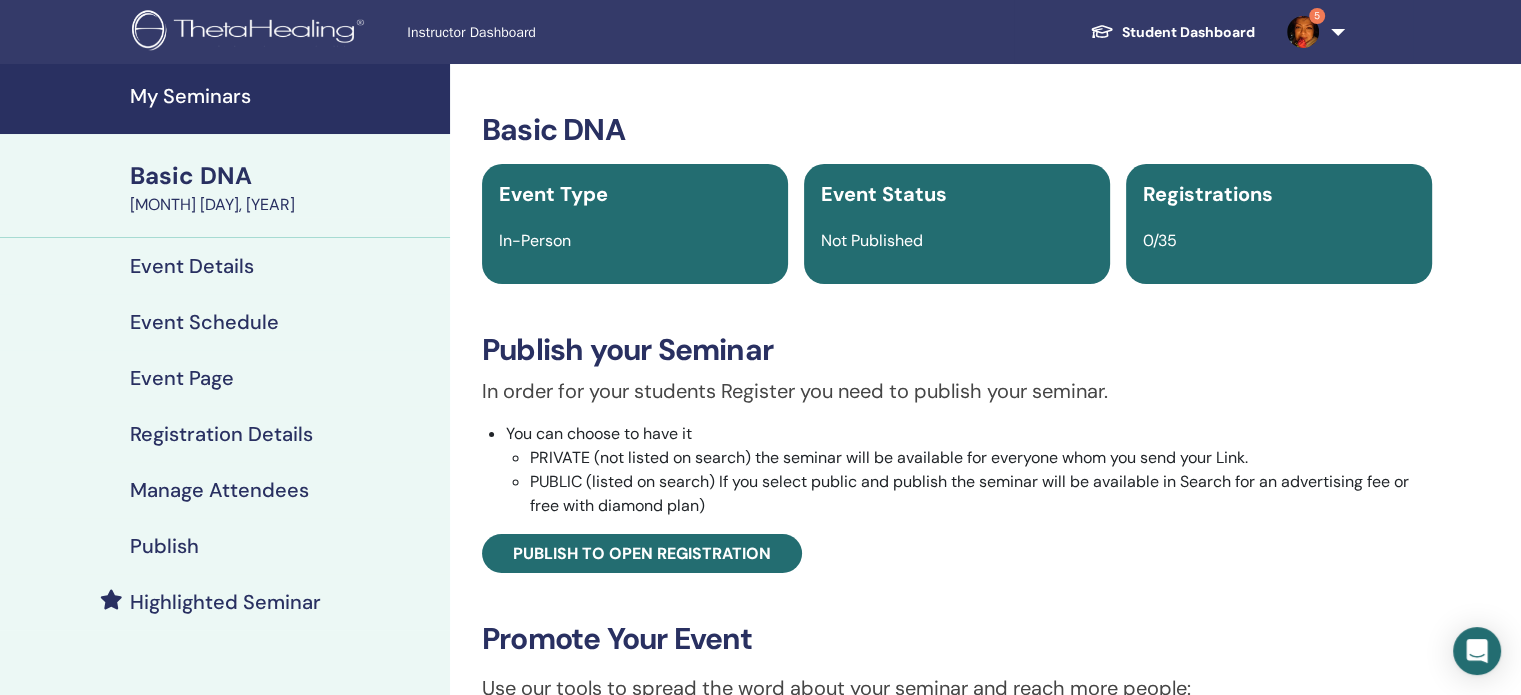 click on "Publish" at bounding box center [164, 546] 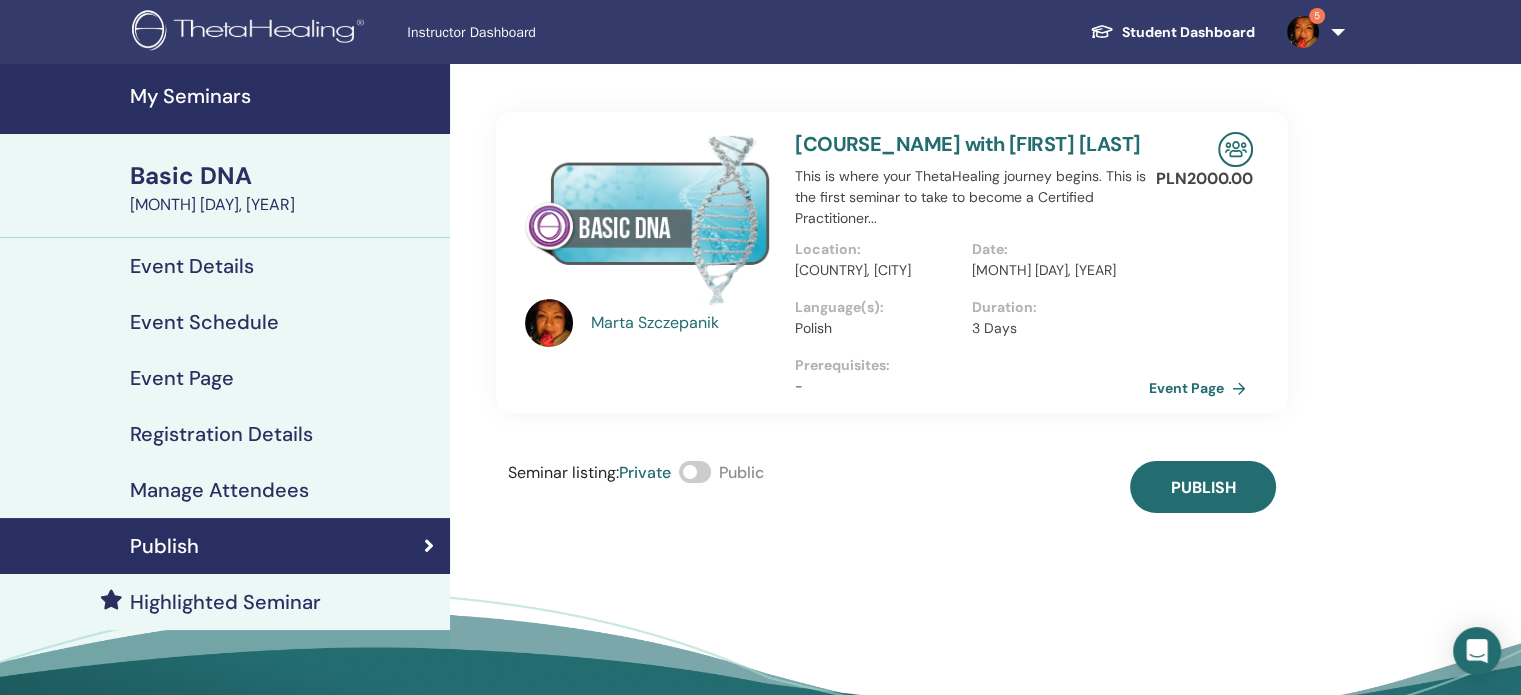 click at bounding box center (695, 472) 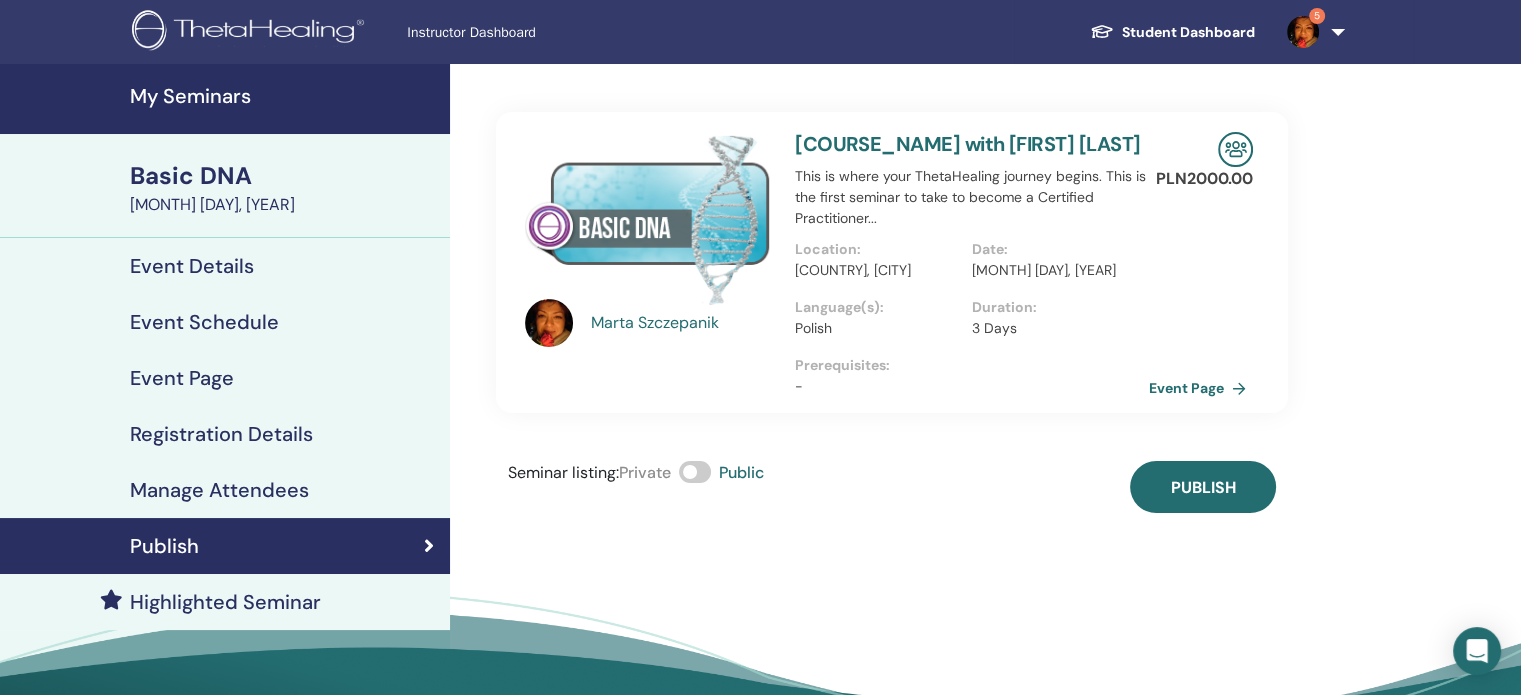 click on "Event Details" at bounding box center (192, 266) 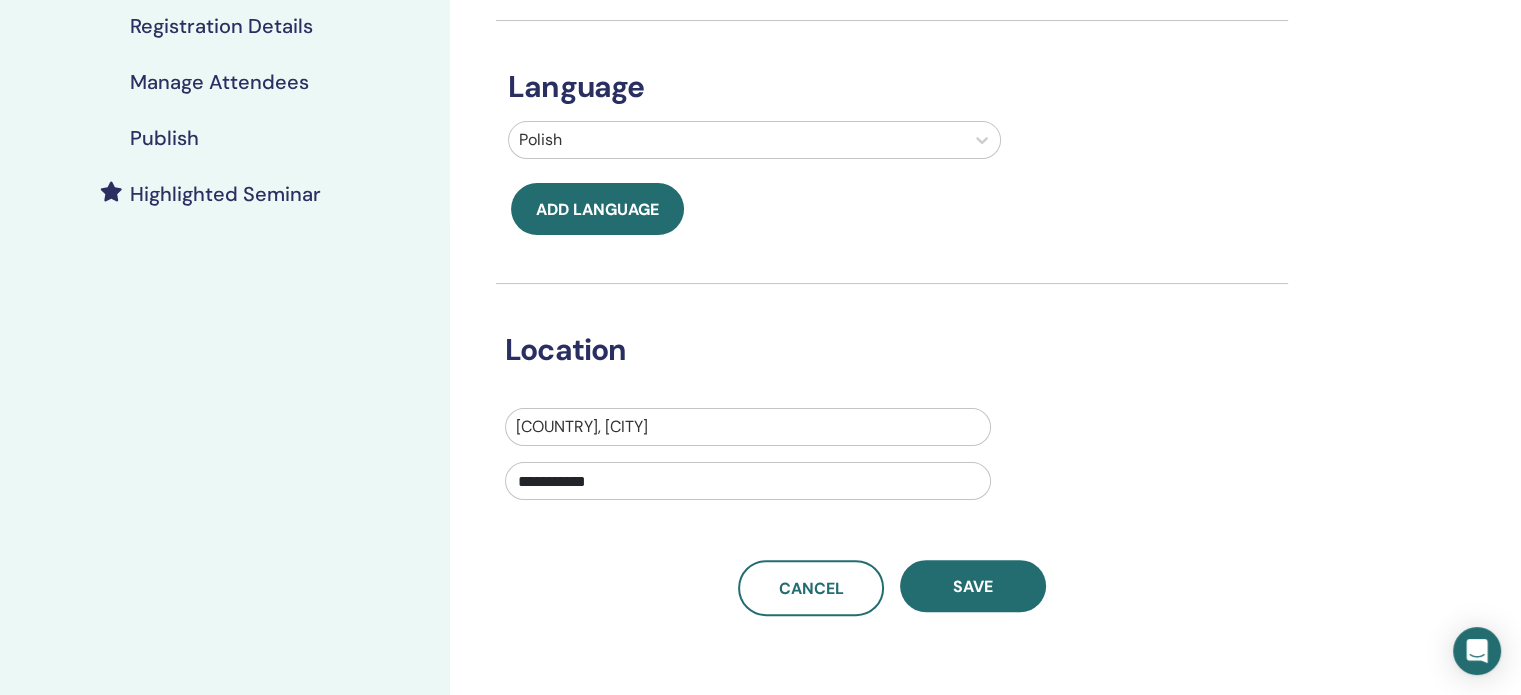 scroll, scrollTop: 500, scrollLeft: 0, axis: vertical 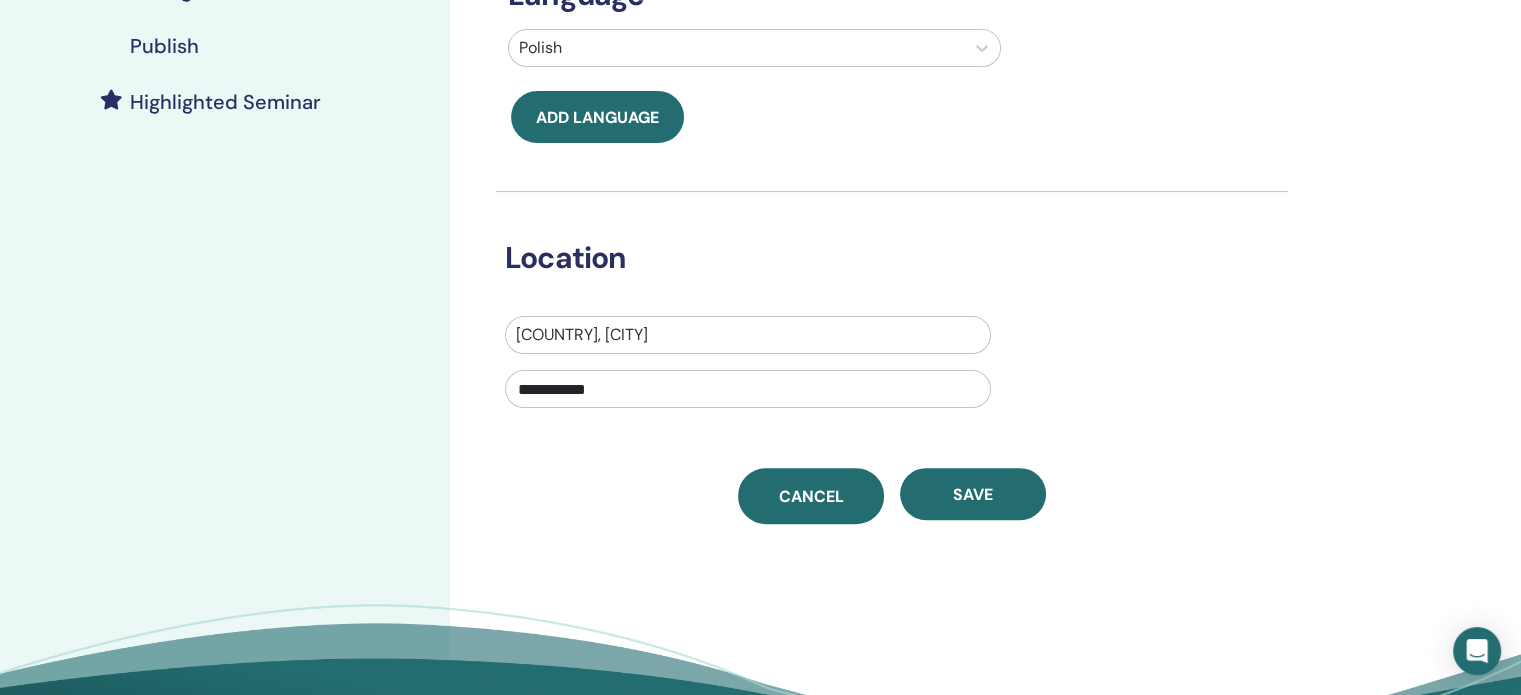 click on "Cancel" at bounding box center [811, 496] 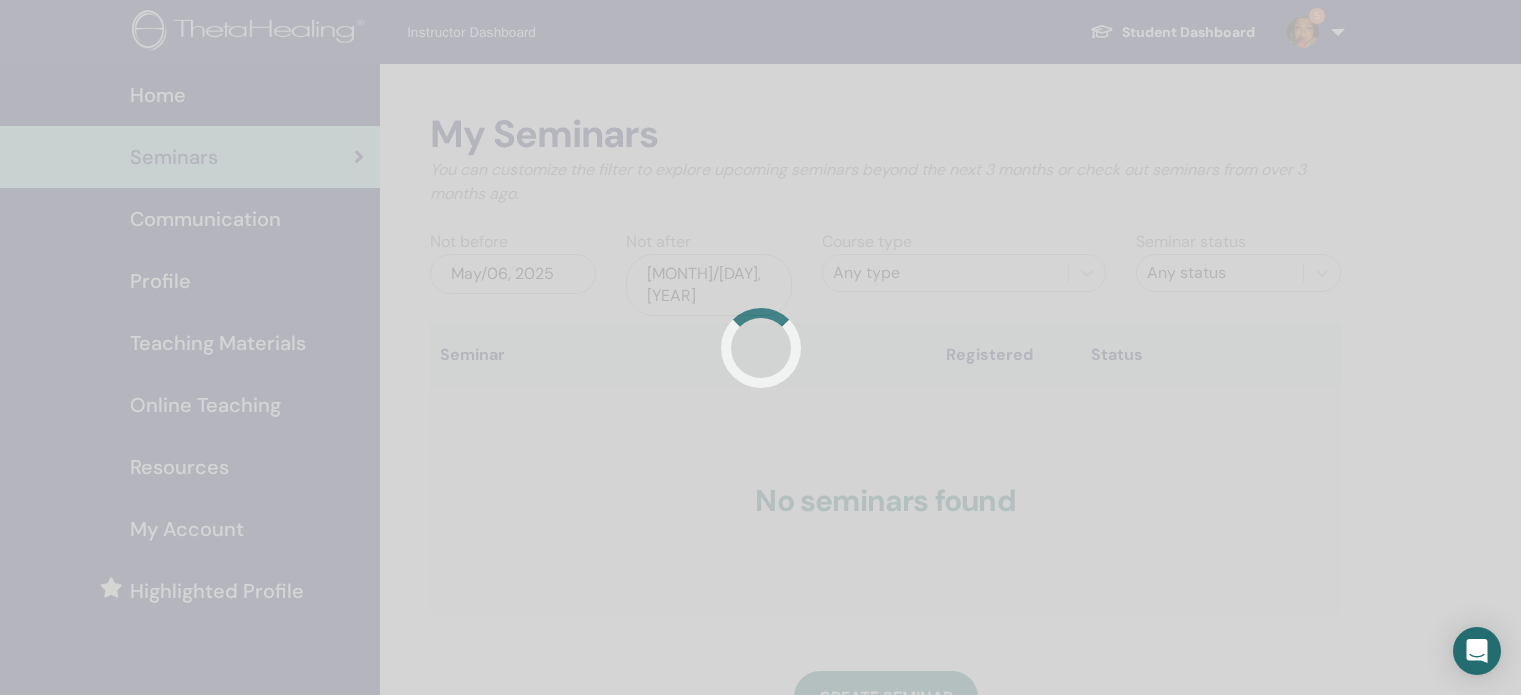 scroll, scrollTop: 0, scrollLeft: 0, axis: both 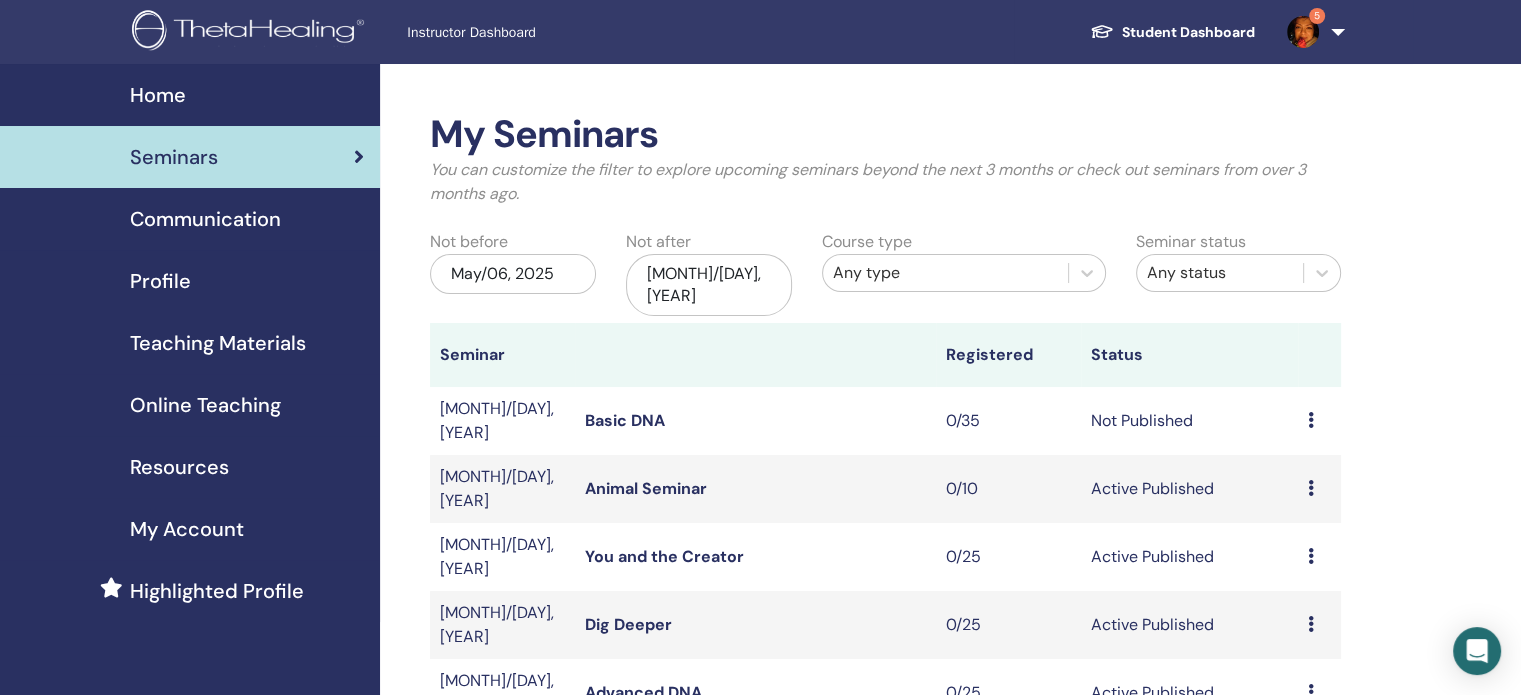 drag, startPoint x: 663, startPoint y: 399, endPoint x: 1308, endPoint y: 399, distance: 645 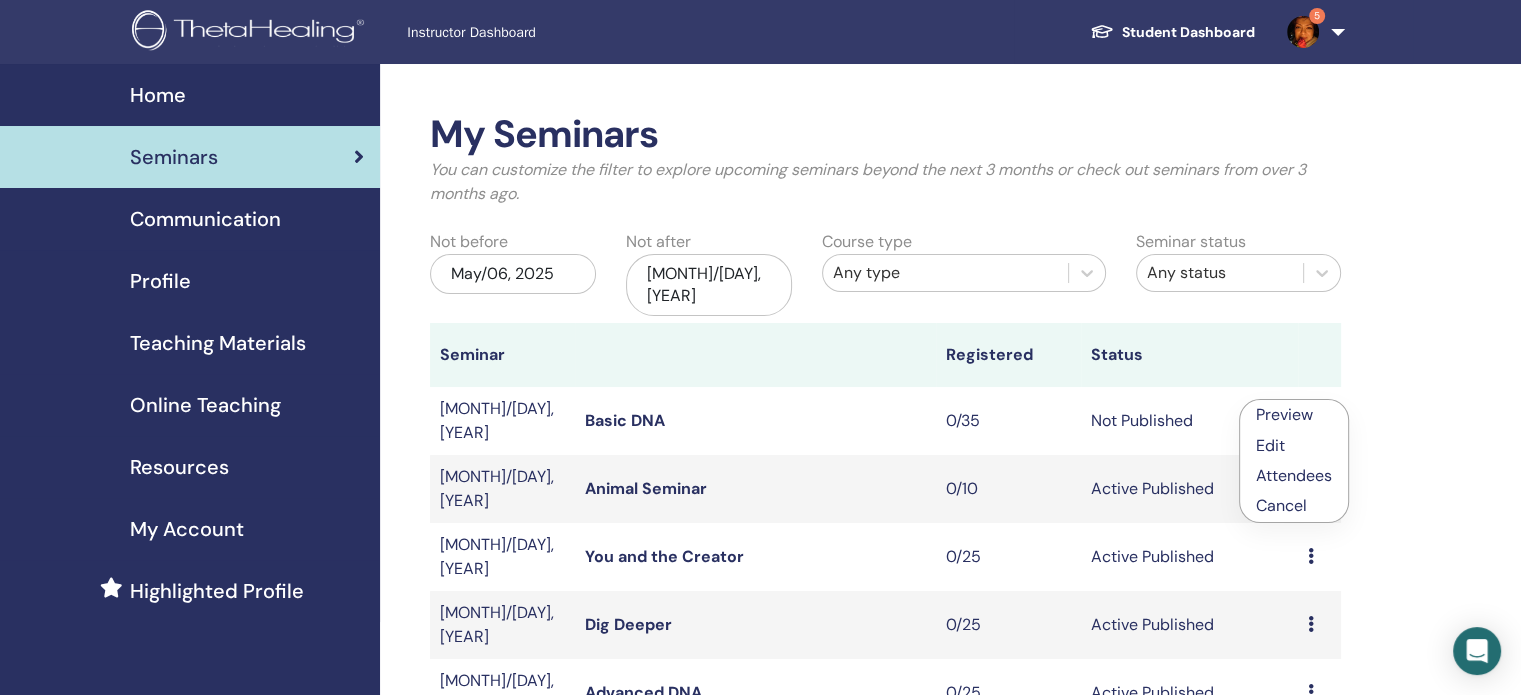 click on "Edit" at bounding box center [1270, 445] 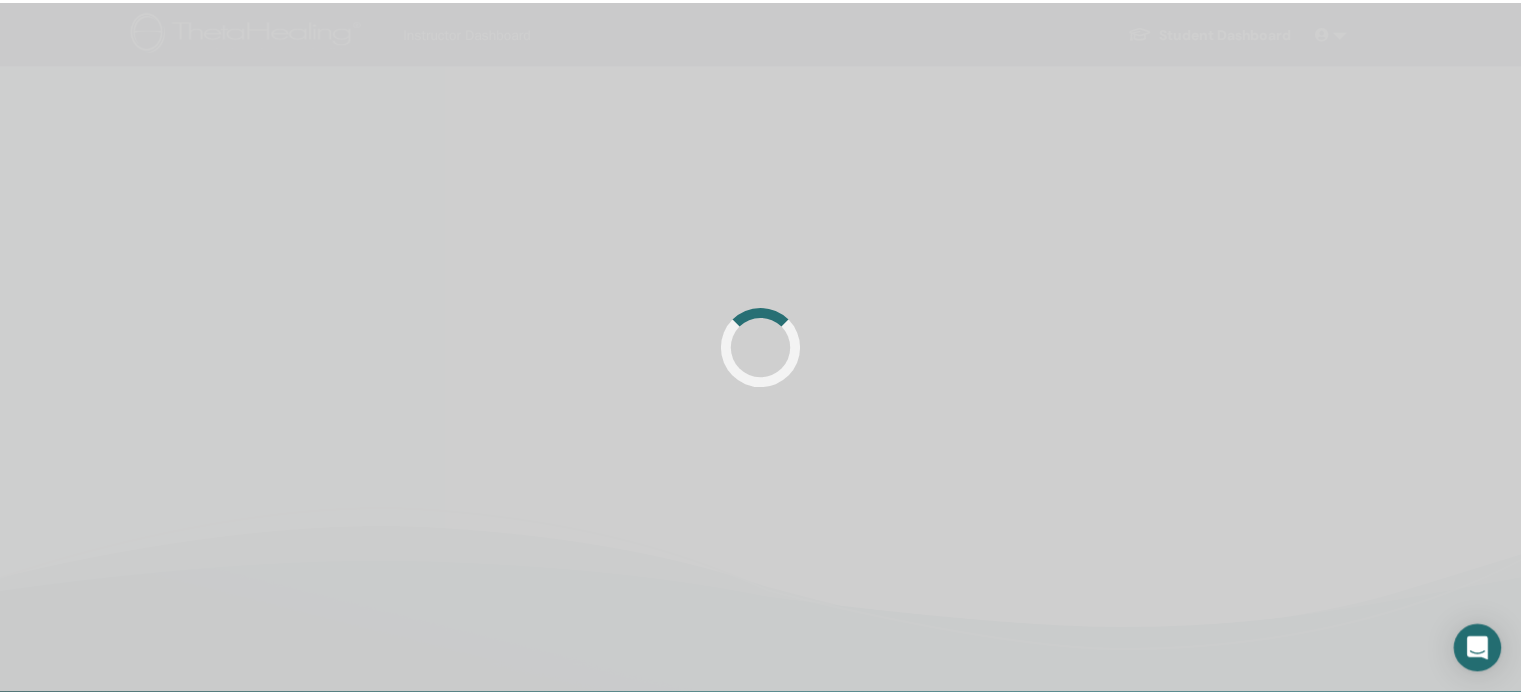 scroll, scrollTop: 0, scrollLeft: 0, axis: both 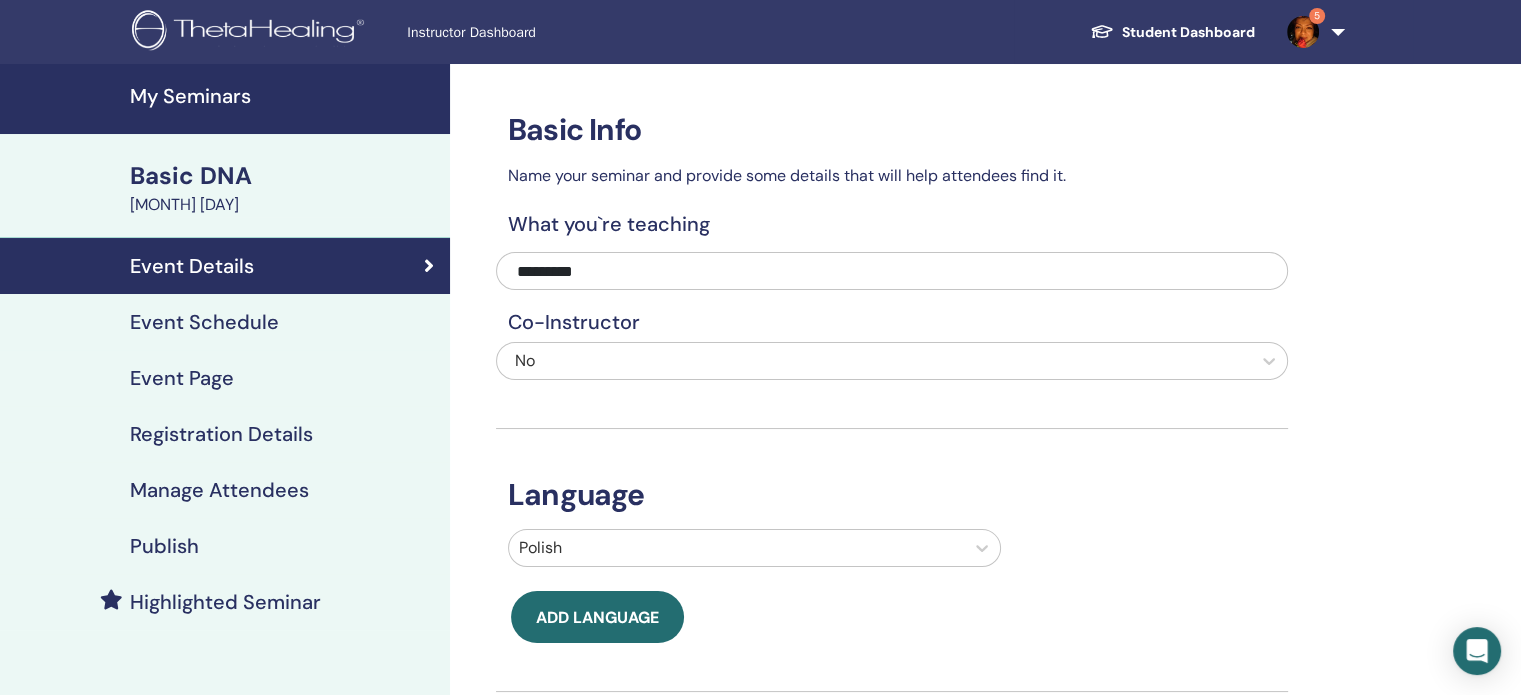 click on "[MONTH] [DAY]" at bounding box center (284, 205) 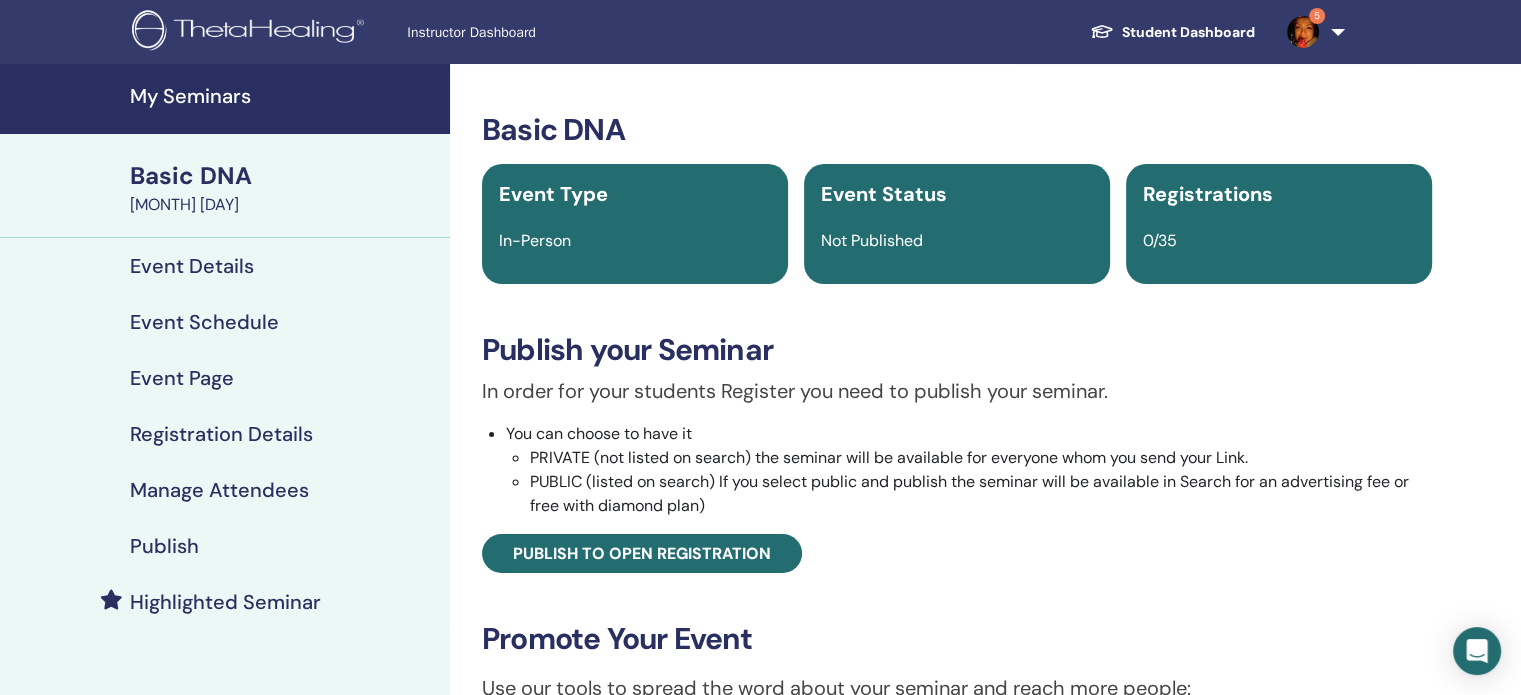 click on "Event Details" at bounding box center (192, 266) 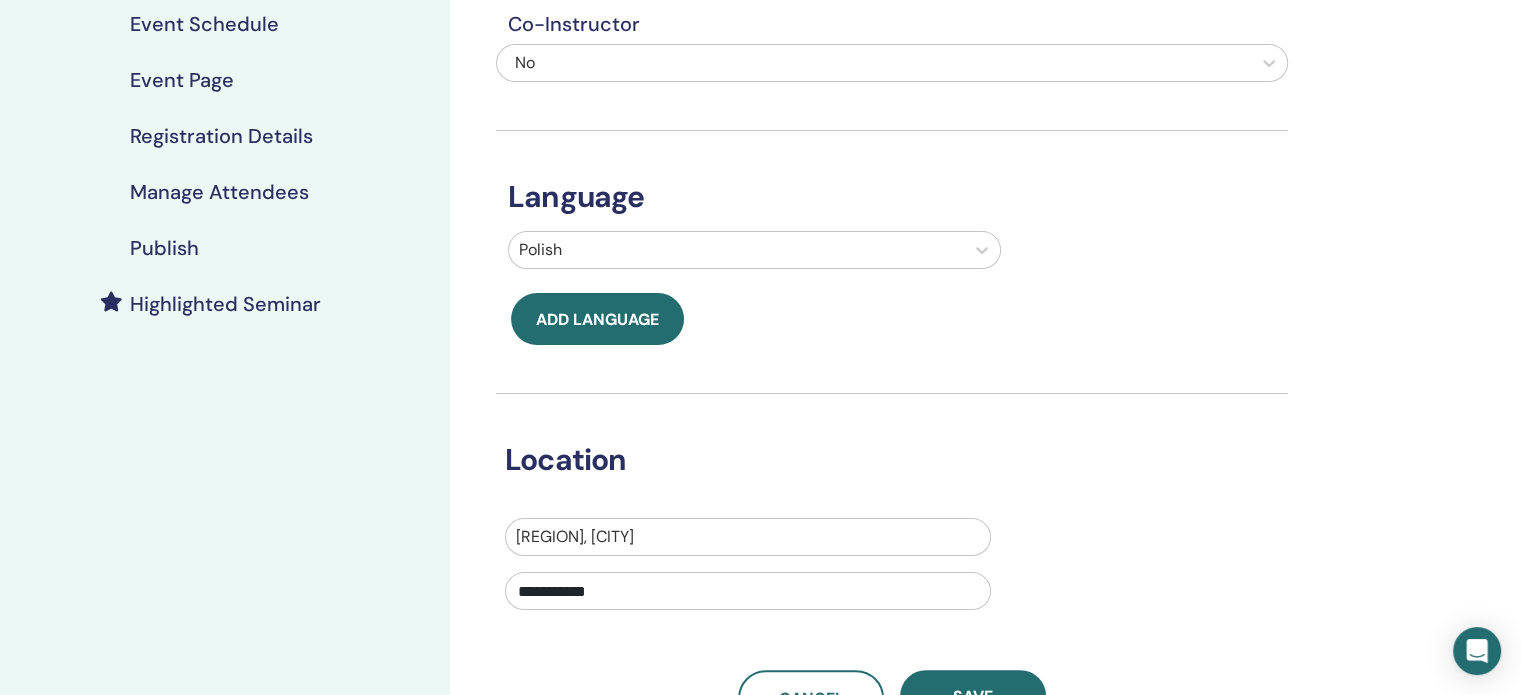 scroll, scrollTop: 300, scrollLeft: 0, axis: vertical 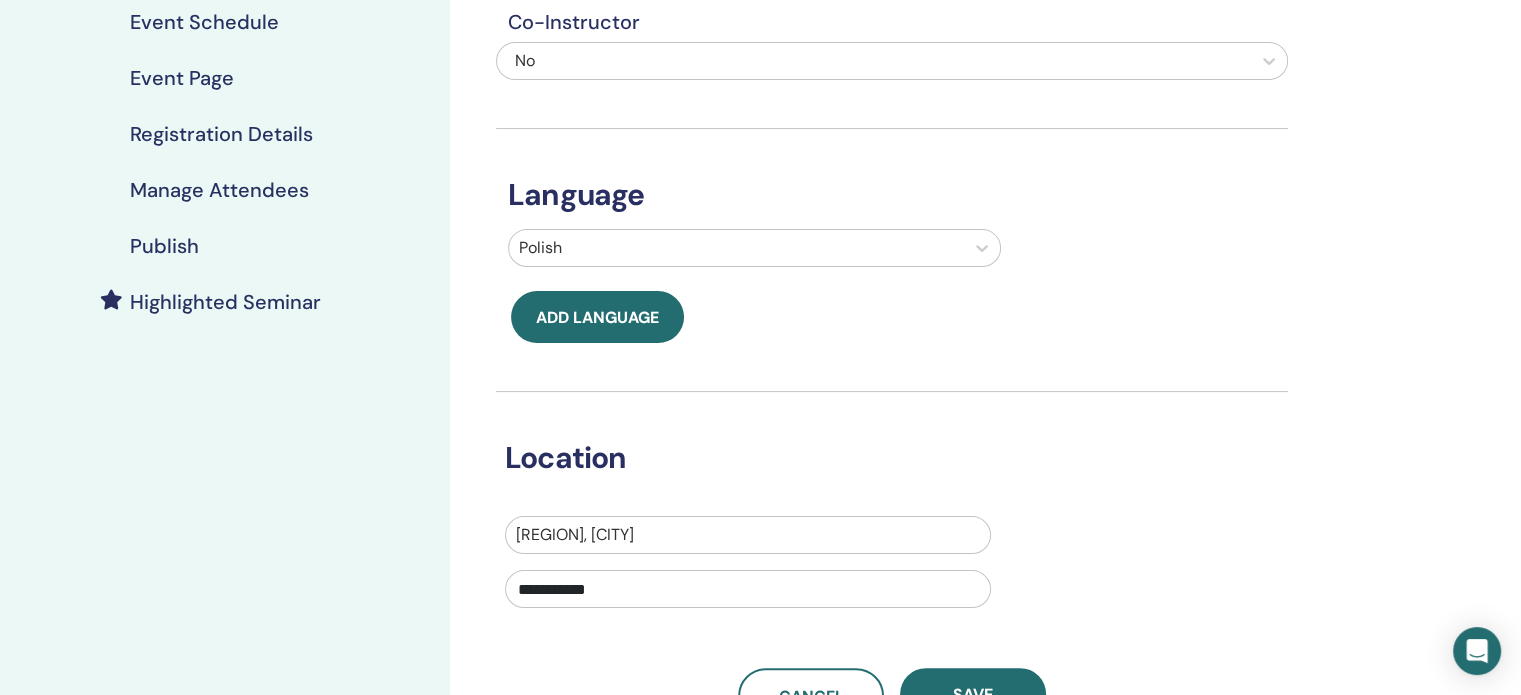 click on "Location" at bounding box center (877, 458) 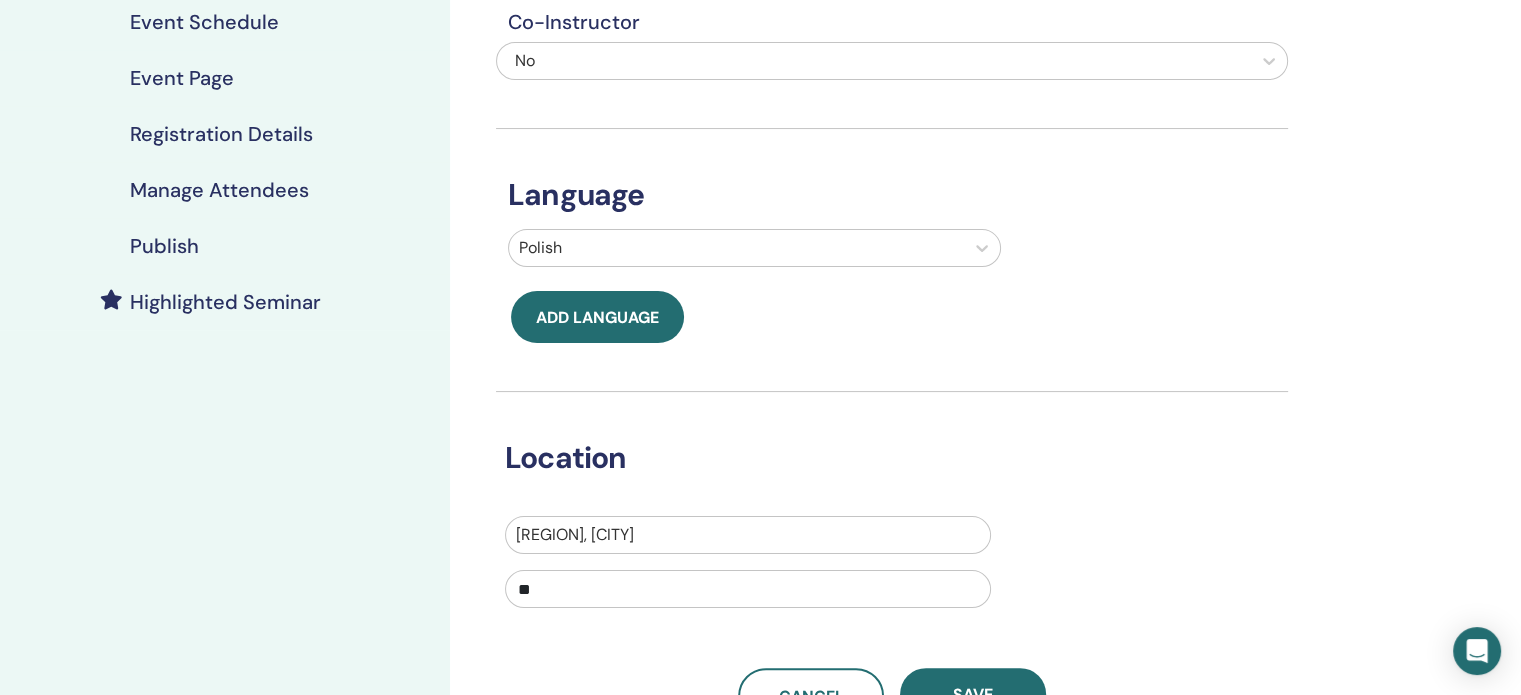 type on "*" 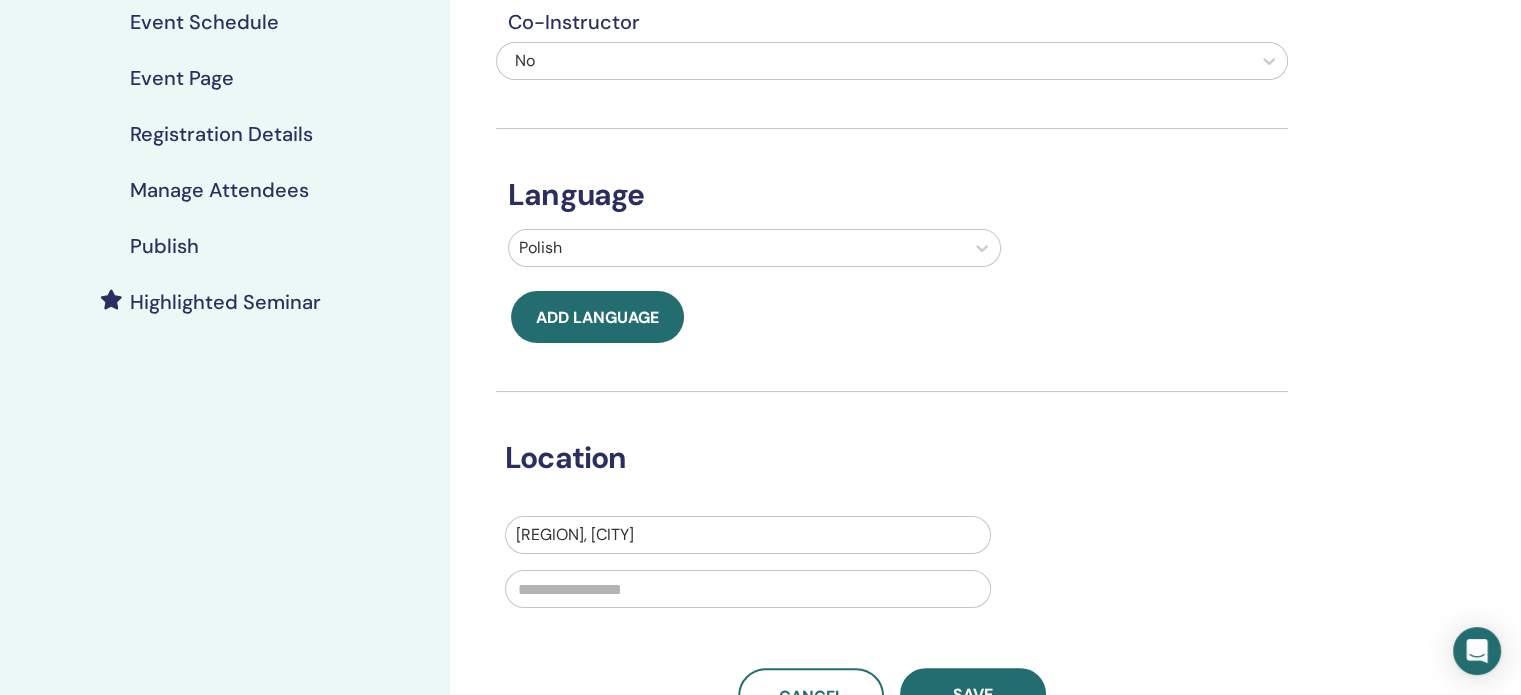 type 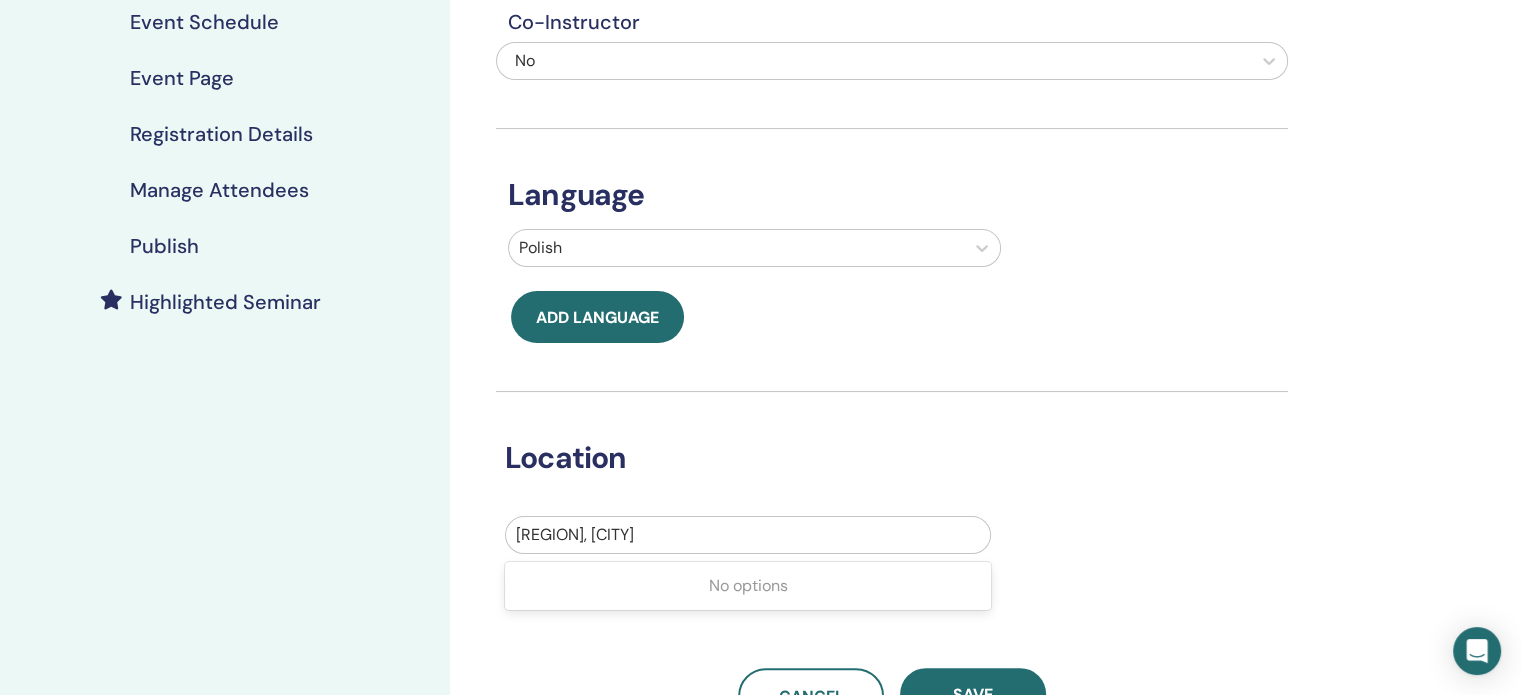 click at bounding box center (748, 535) 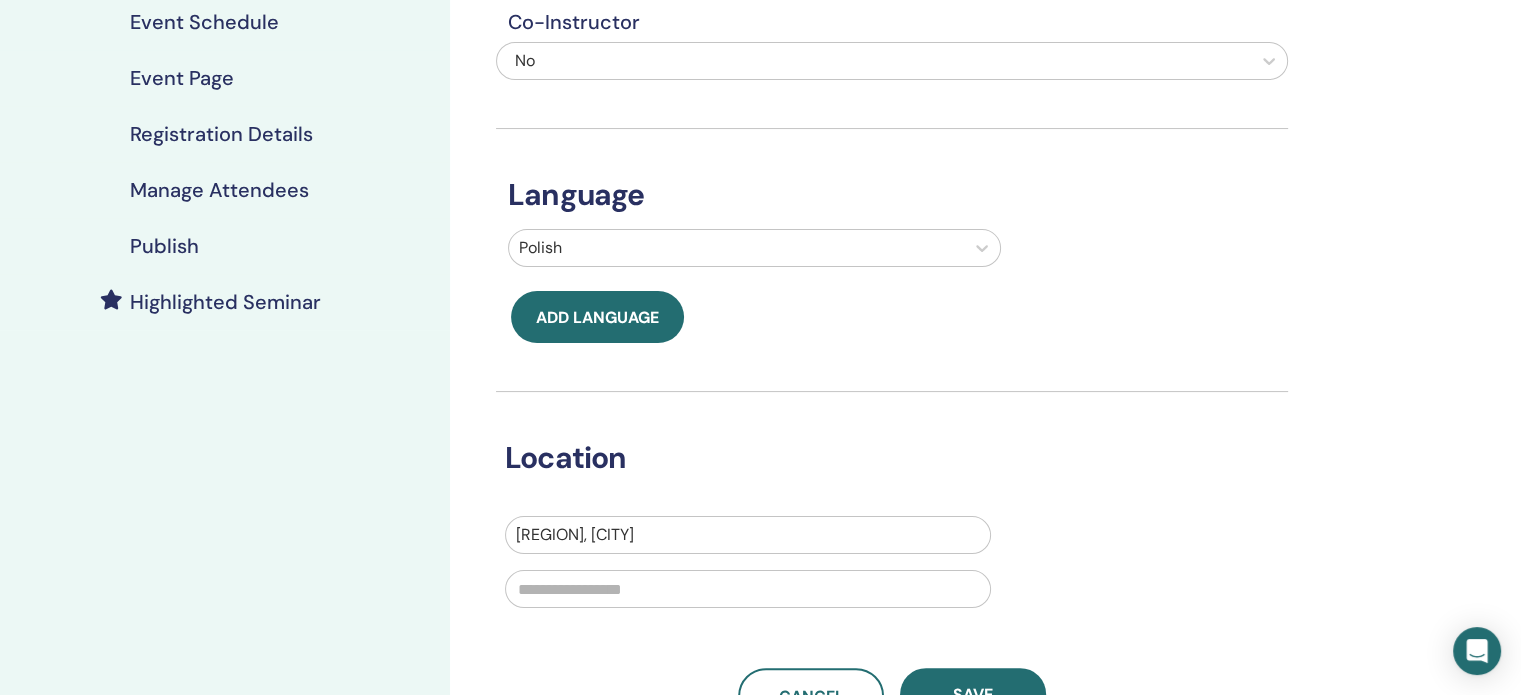 click at bounding box center (748, 535) 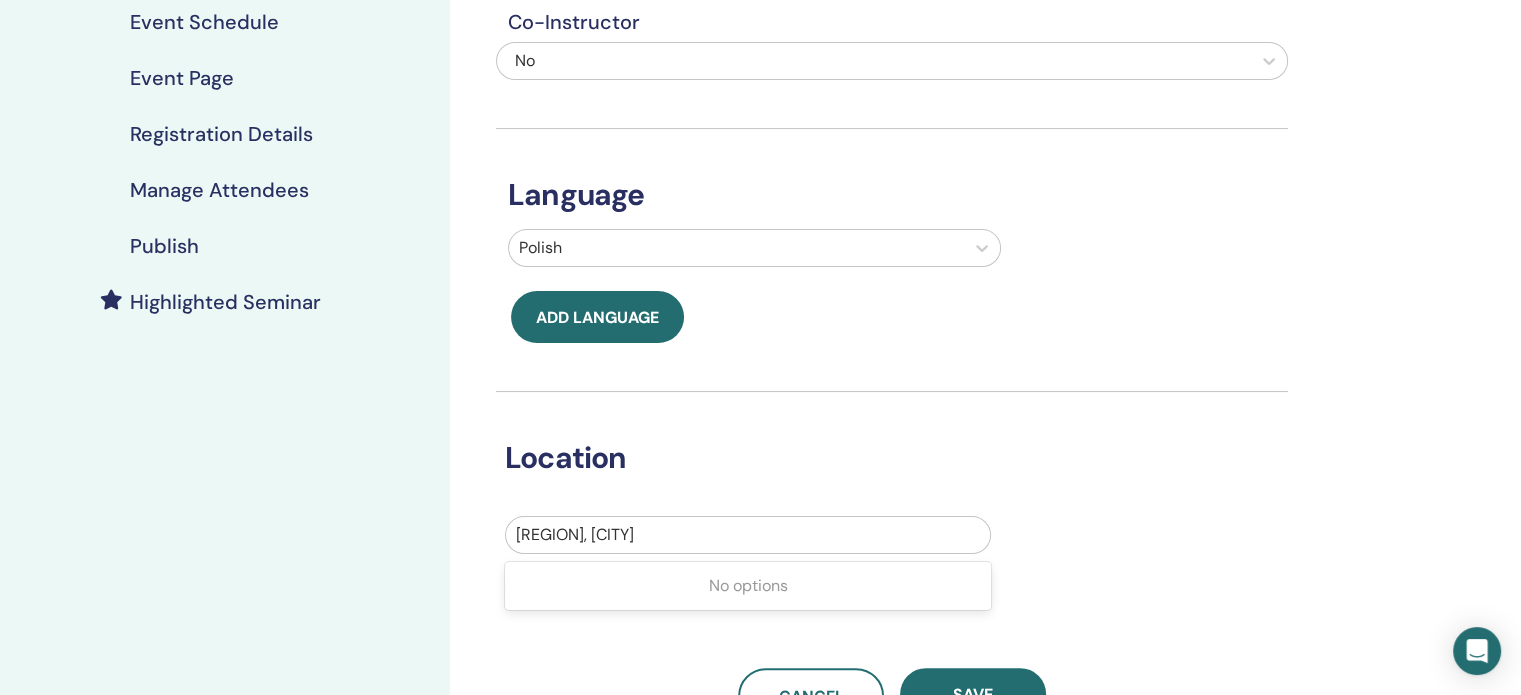 scroll, scrollTop: 200, scrollLeft: 0, axis: vertical 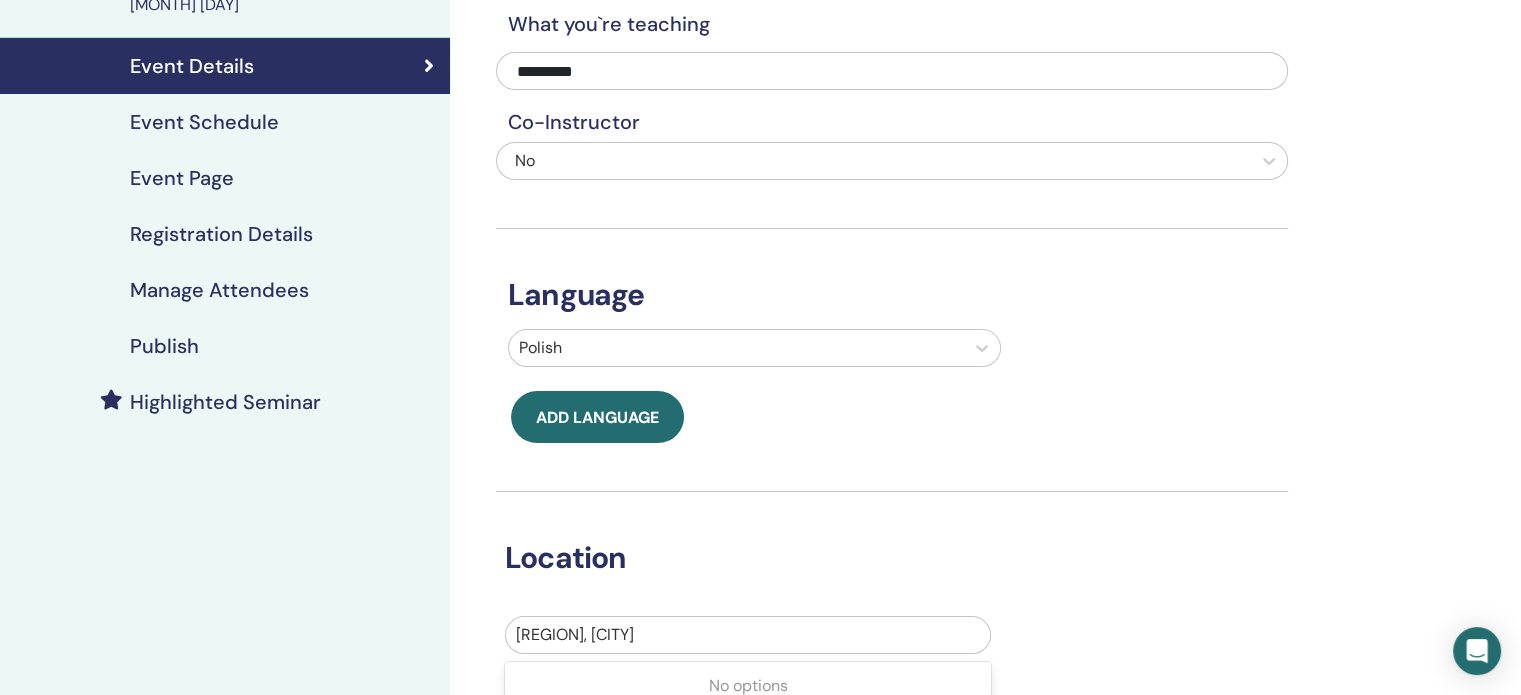 click on "Event Page" at bounding box center (182, 178) 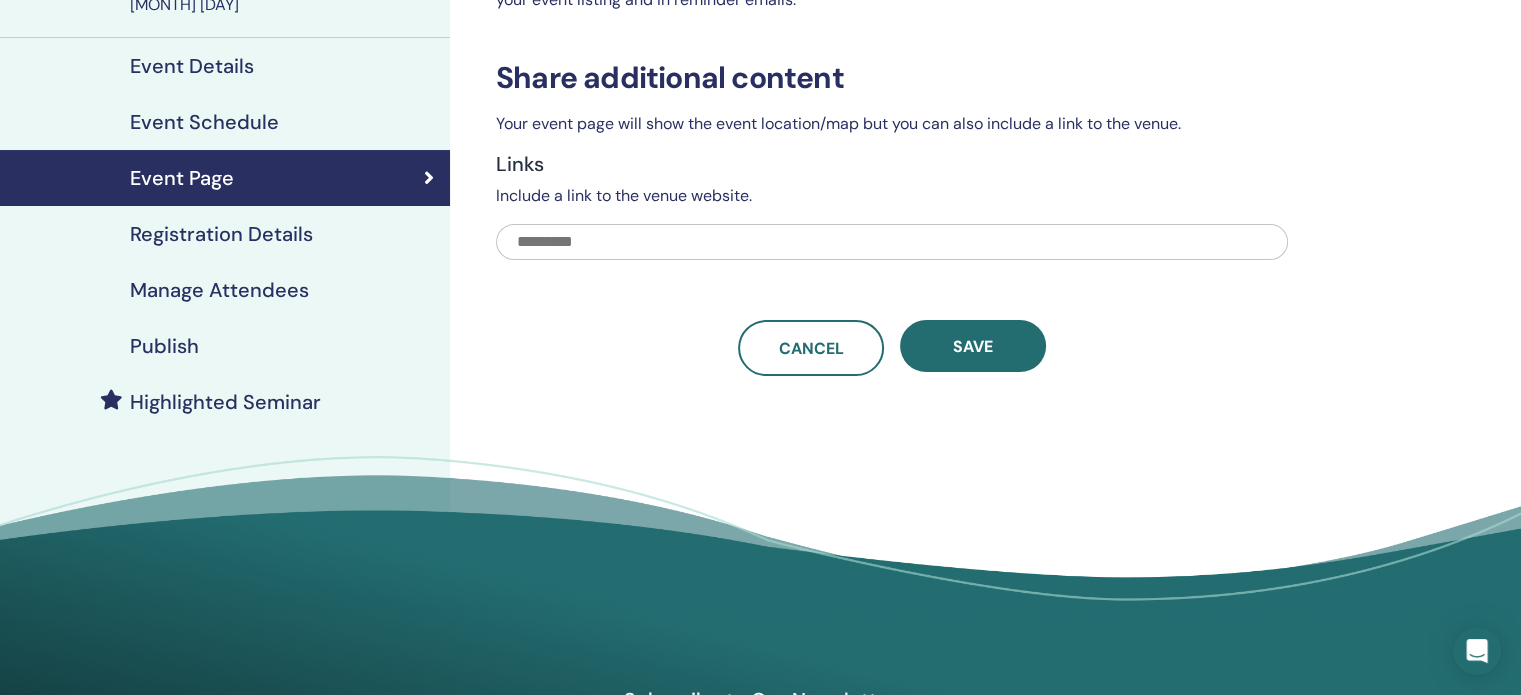 click on "Registration Details" at bounding box center (221, 234) 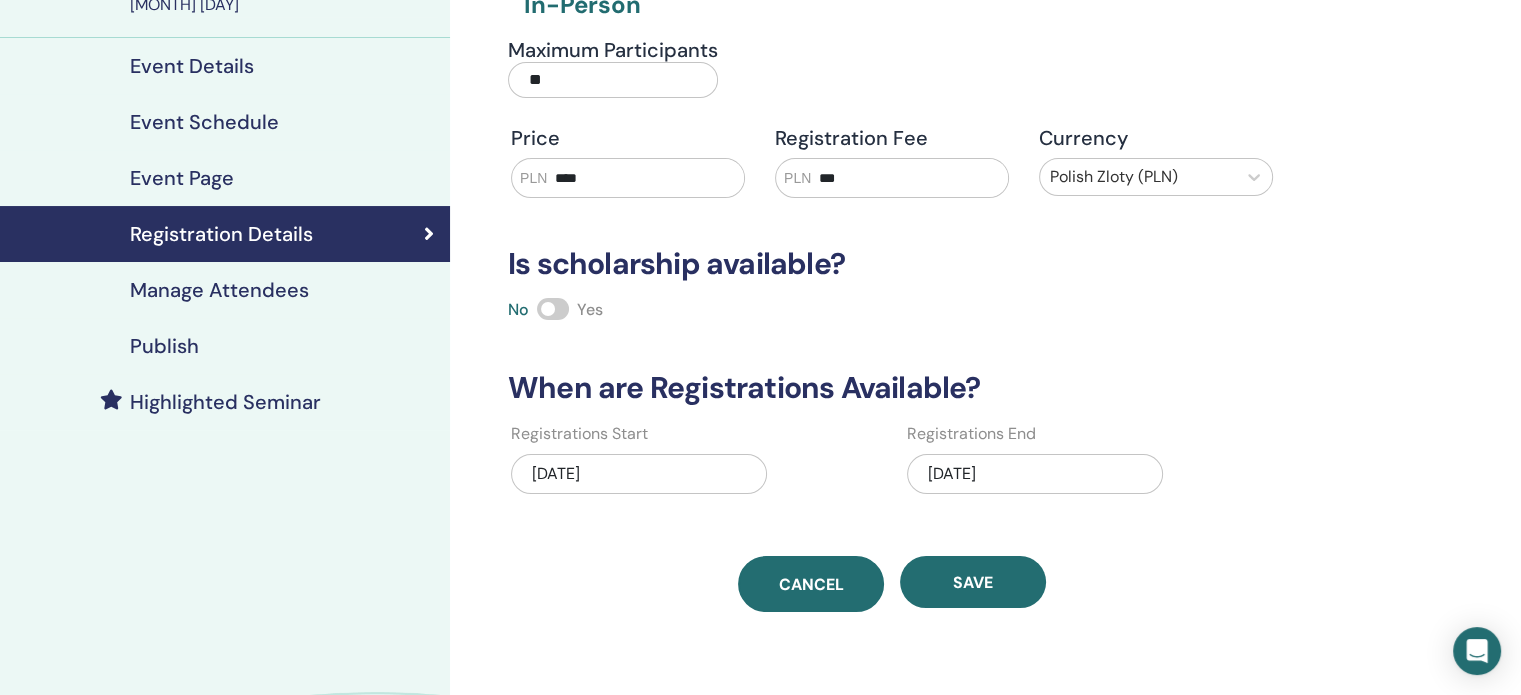 click on "Cancel" at bounding box center [811, 584] 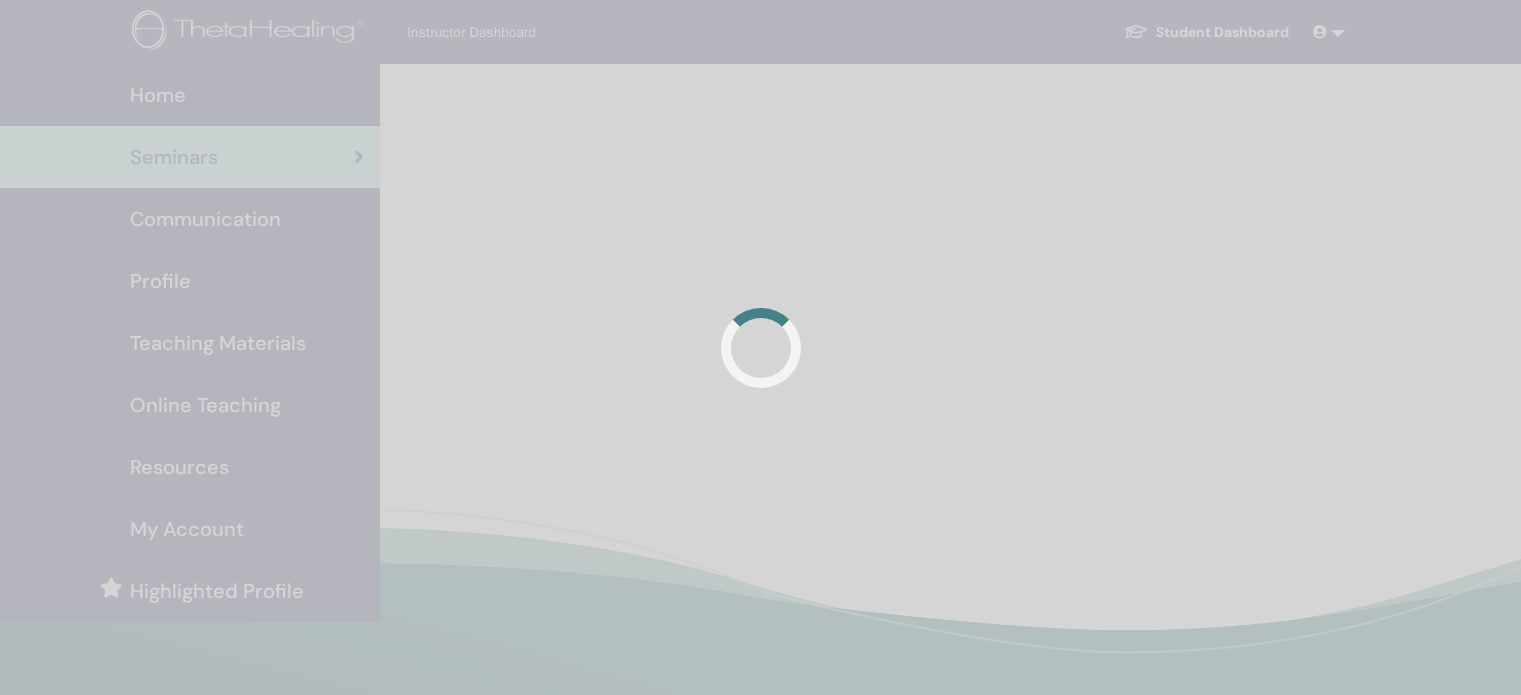scroll, scrollTop: 0, scrollLeft: 0, axis: both 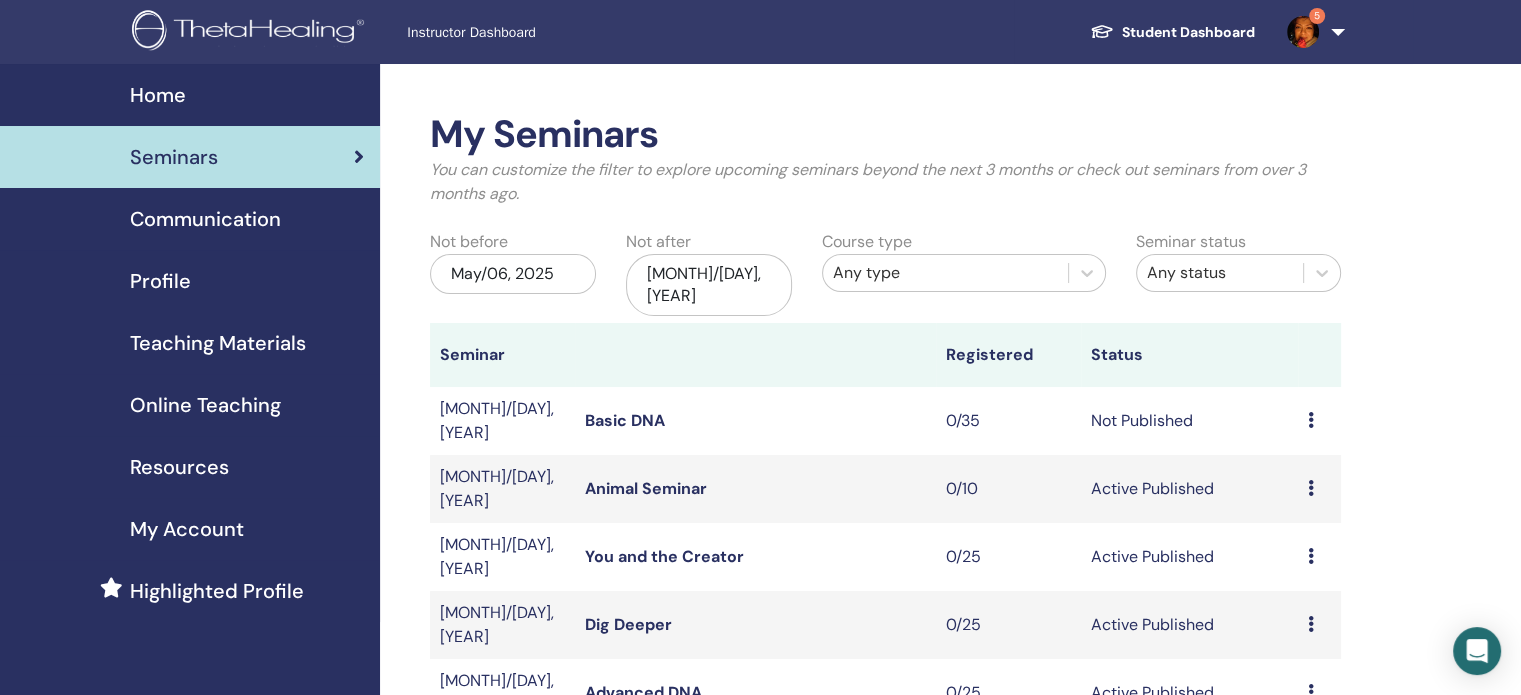 click at bounding box center [1311, 420] 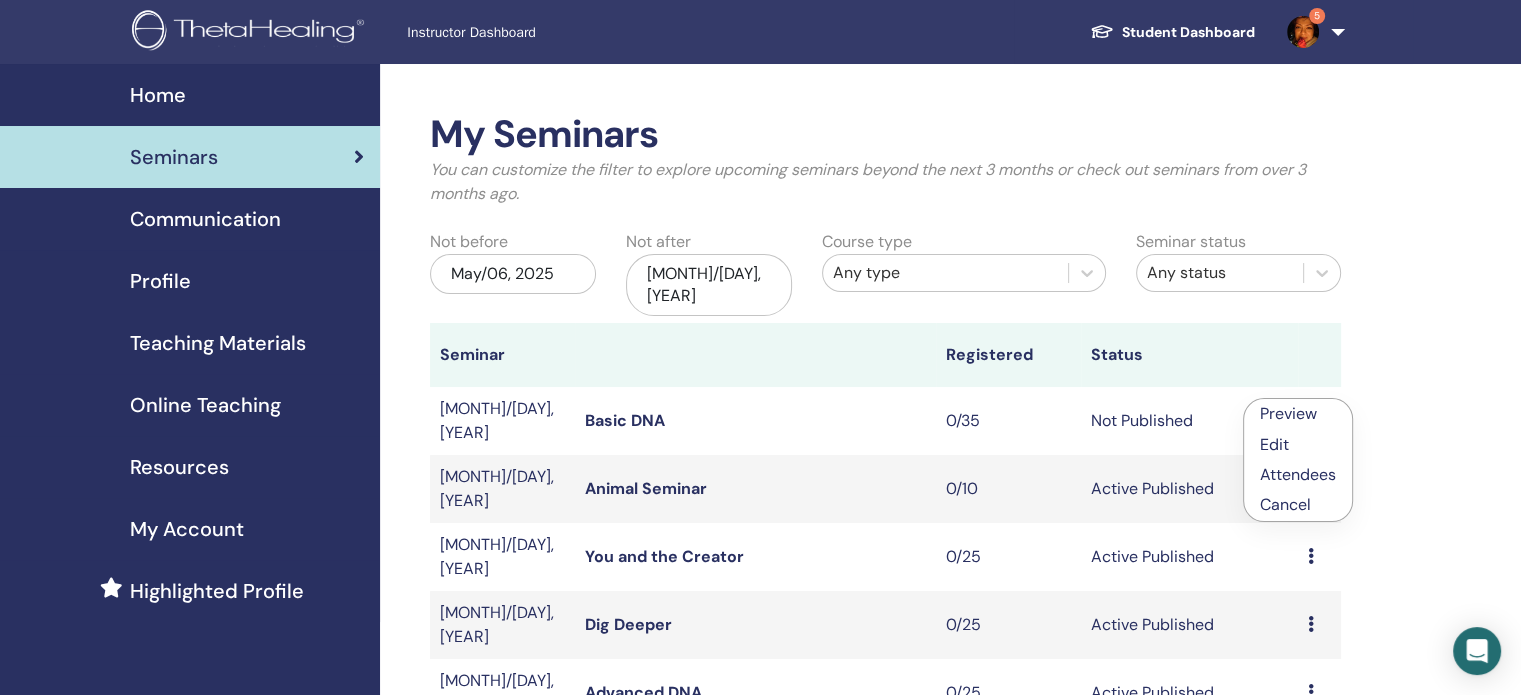 click on "Cancel" at bounding box center [1298, 505] 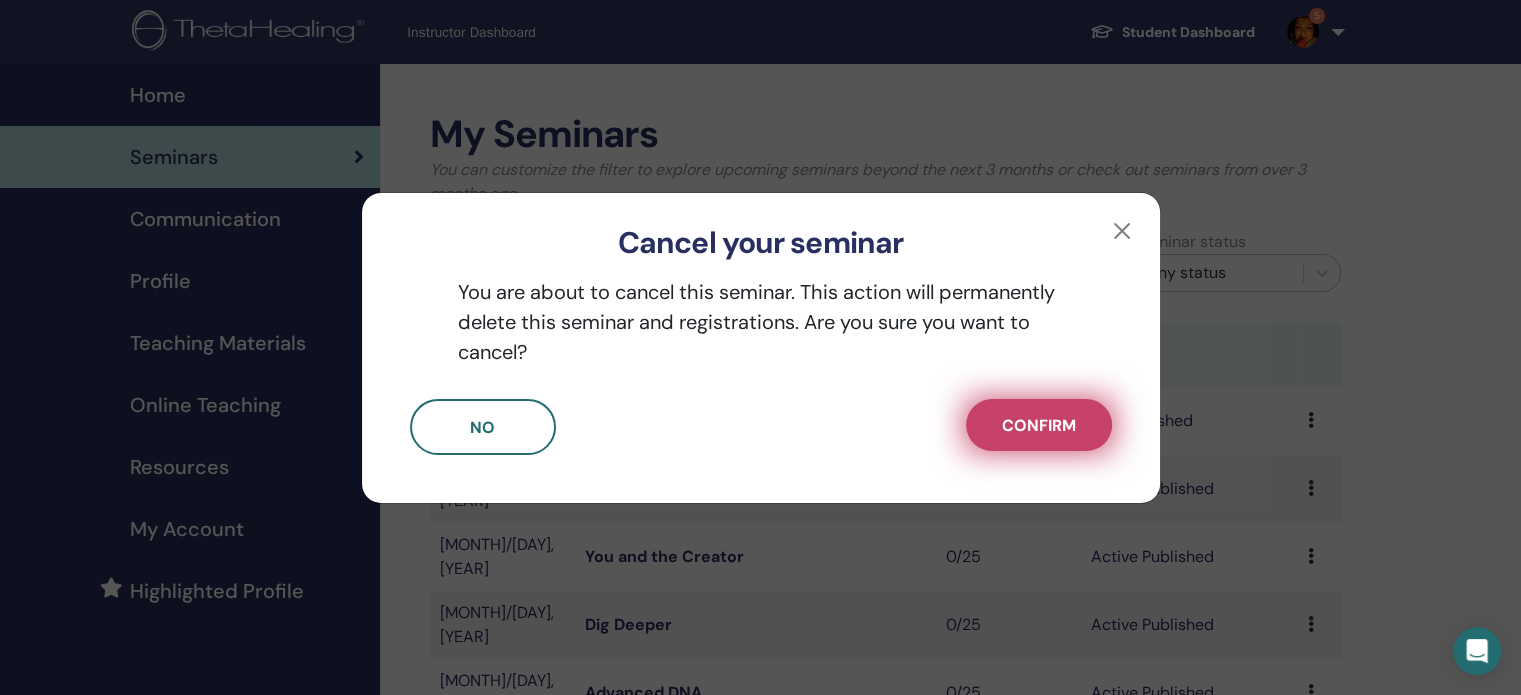 click on "Confirm" at bounding box center [1039, 425] 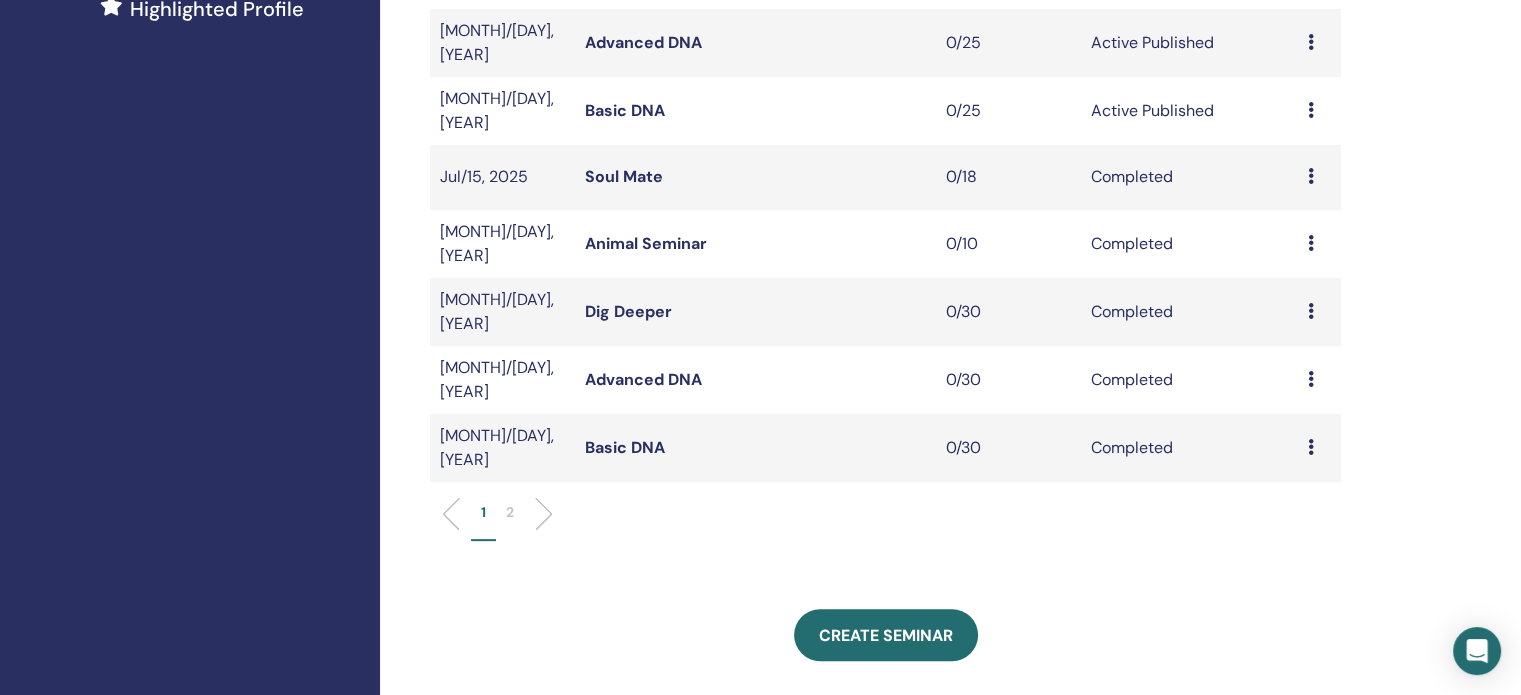 scroll, scrollTop: 600, scrollLeft: 0, axis: vertical 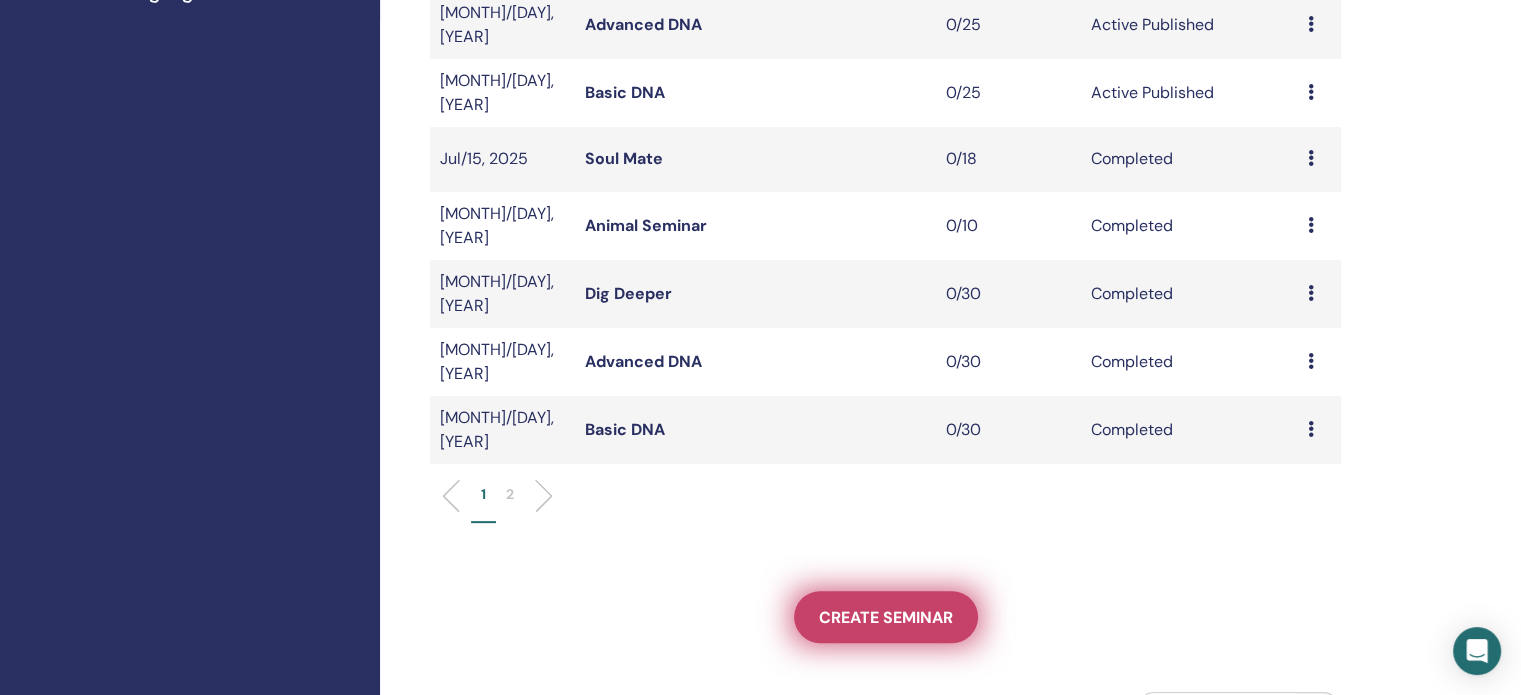 click on "Create seminar" at bounding box center [886, 617] 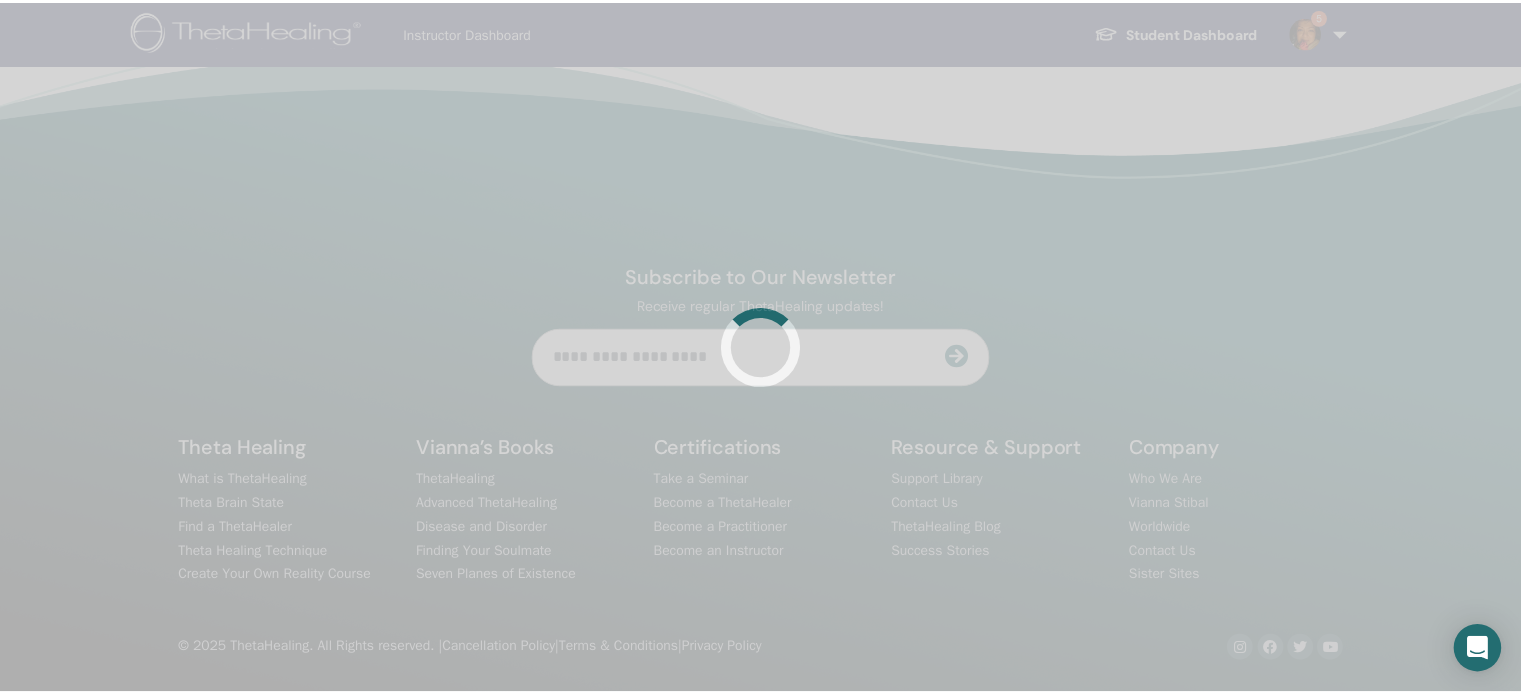 scroll, scrollTop: 0, scrollLeft: 0, axis: both 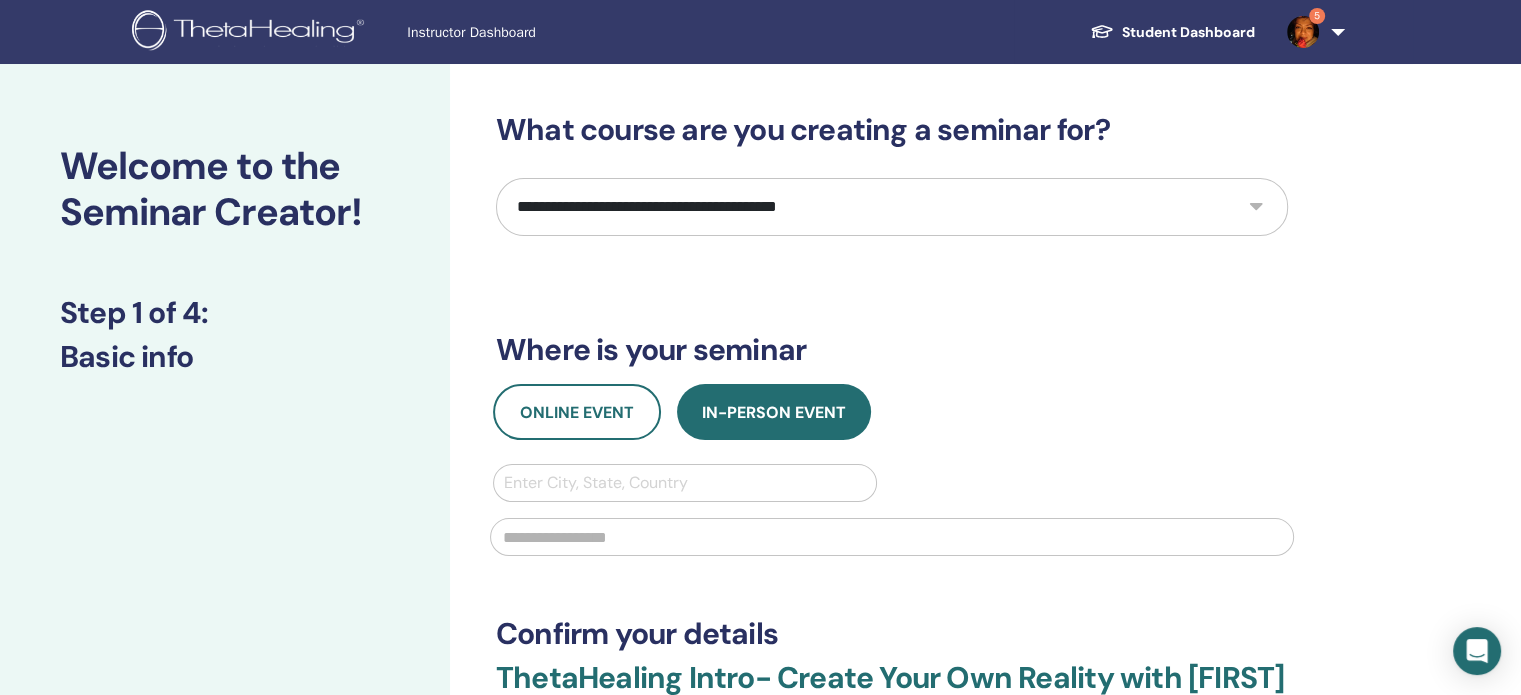 click on "**********" at bounding box center [892, 207] 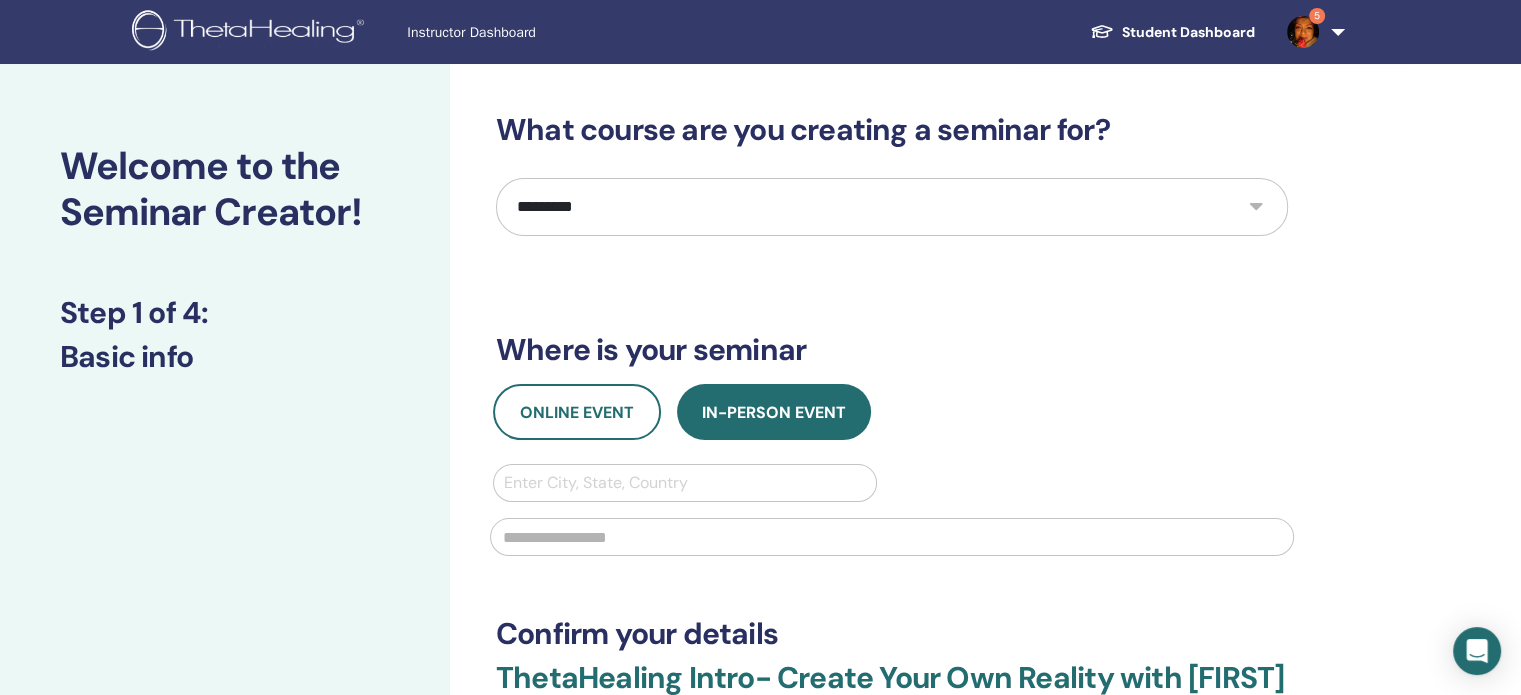 click on "**********" at bounding box center [892, 207] 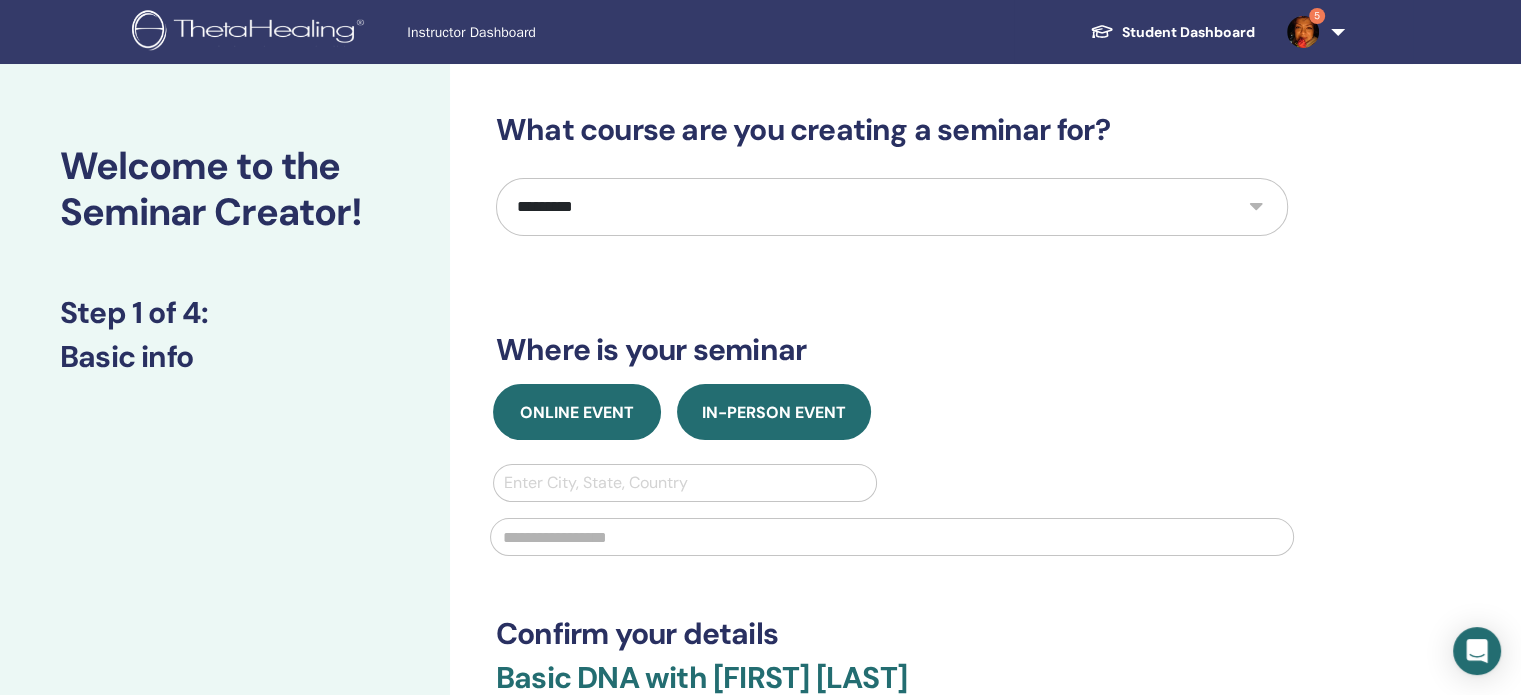 click on "Online Event" at bounding box center (577, 412) 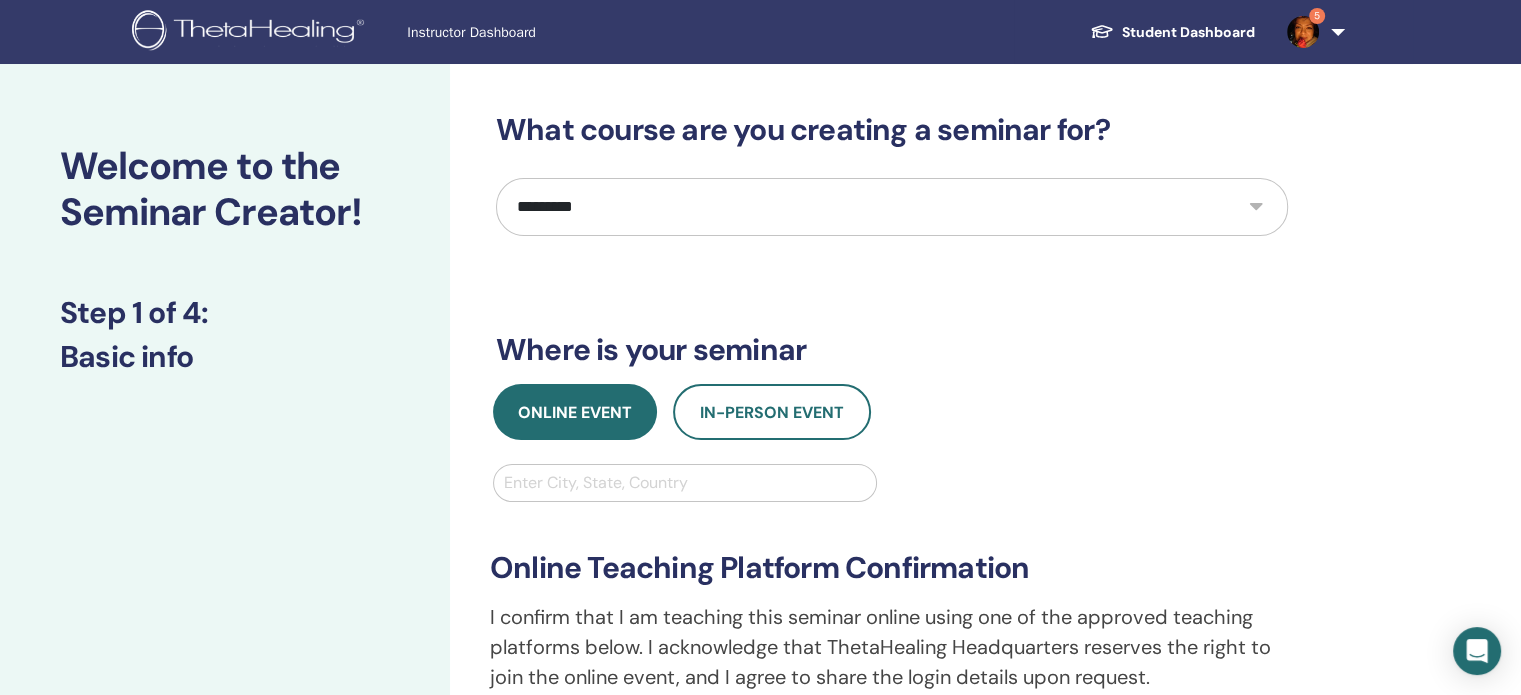 click at bounding box center [685, 483] 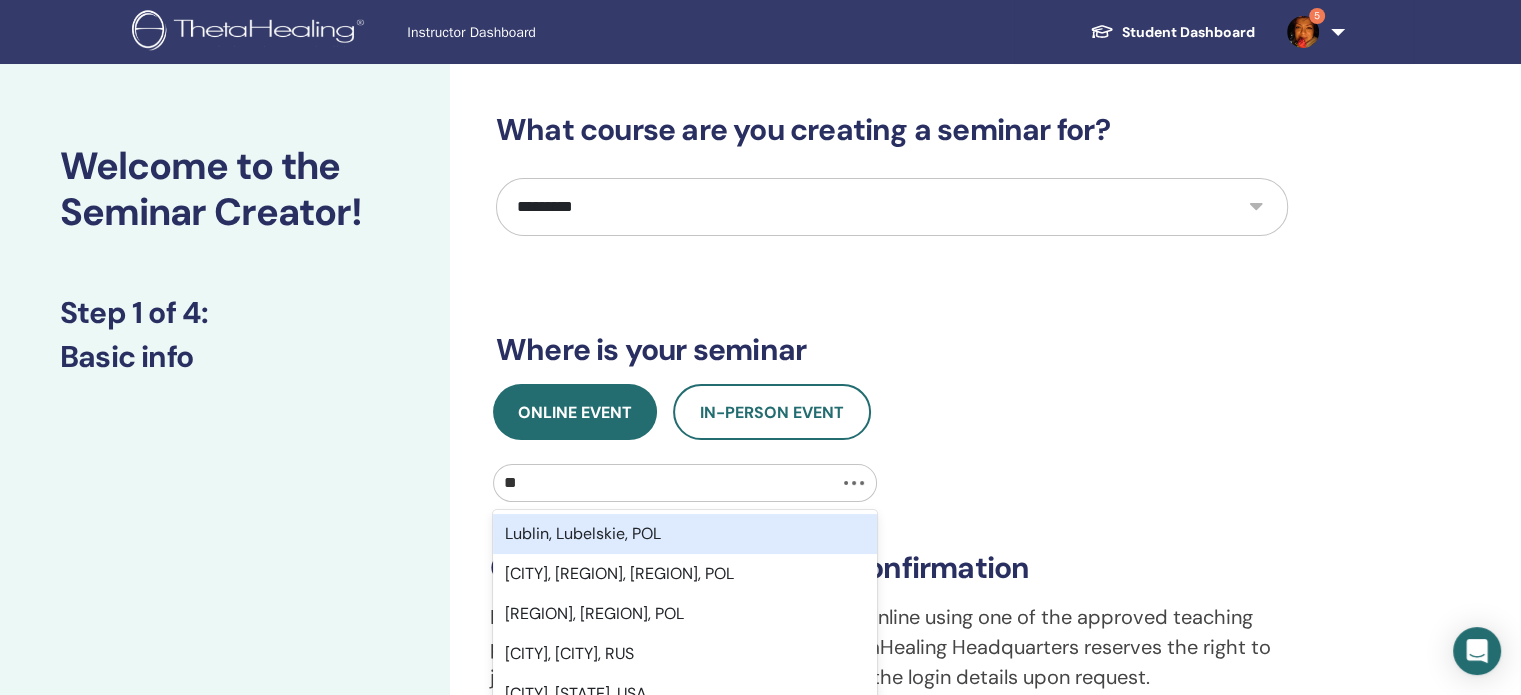 type on "*" 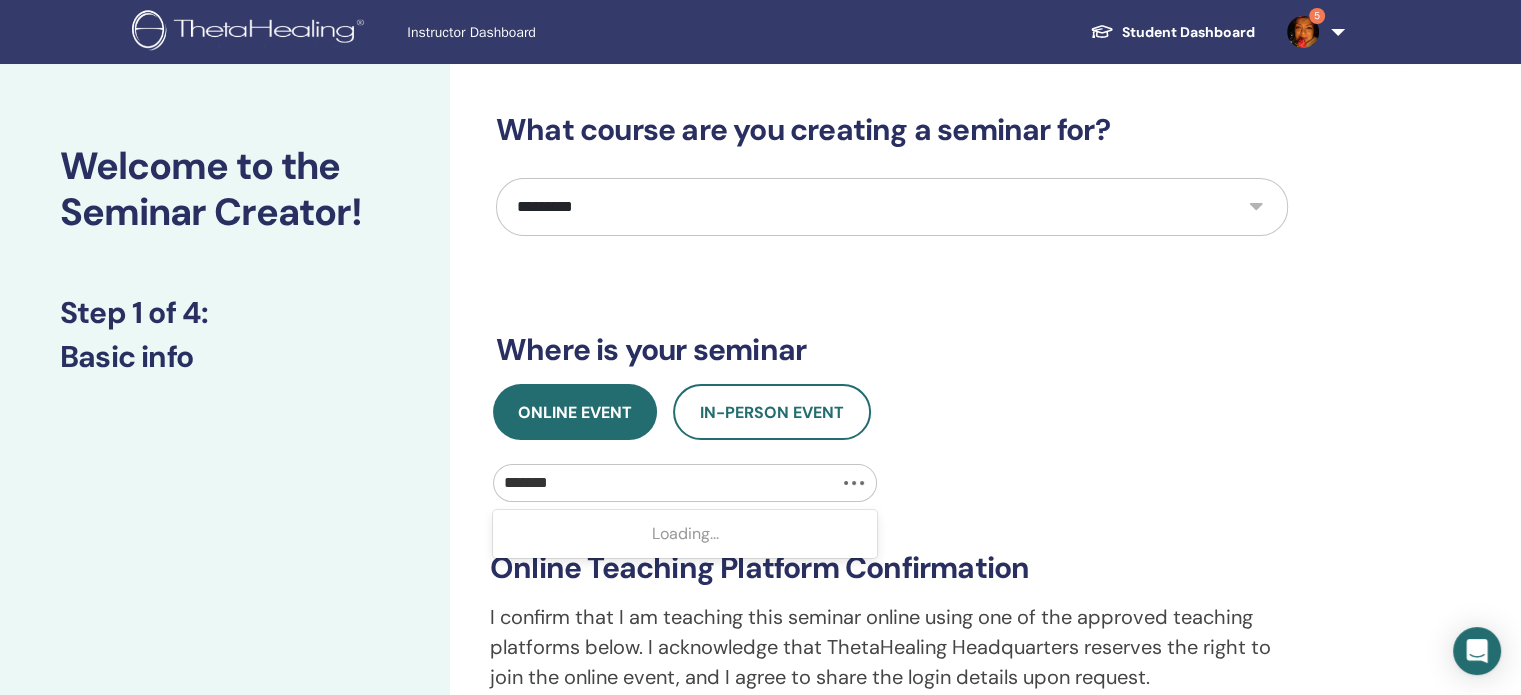 type on "********" 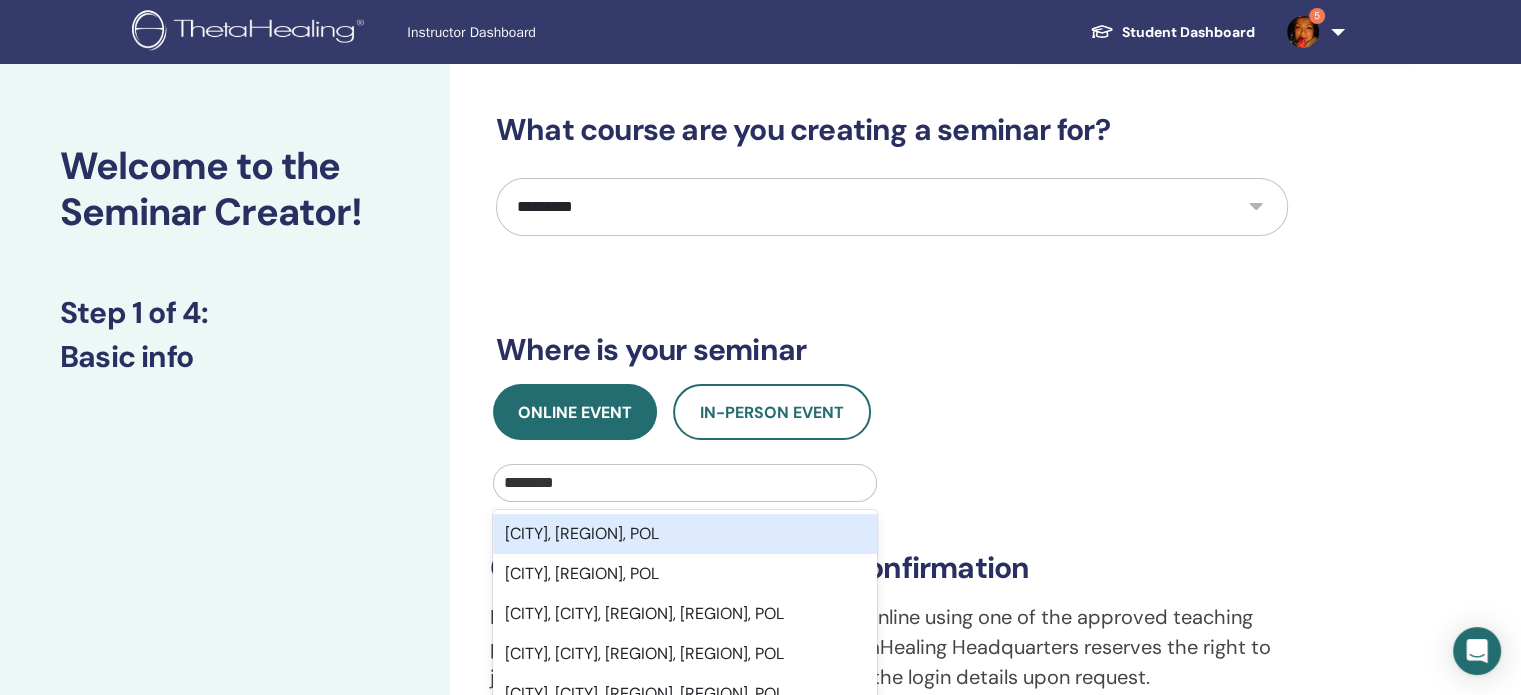 click on "[CITY], [REGION], POL" at bounding box center (685, 534) 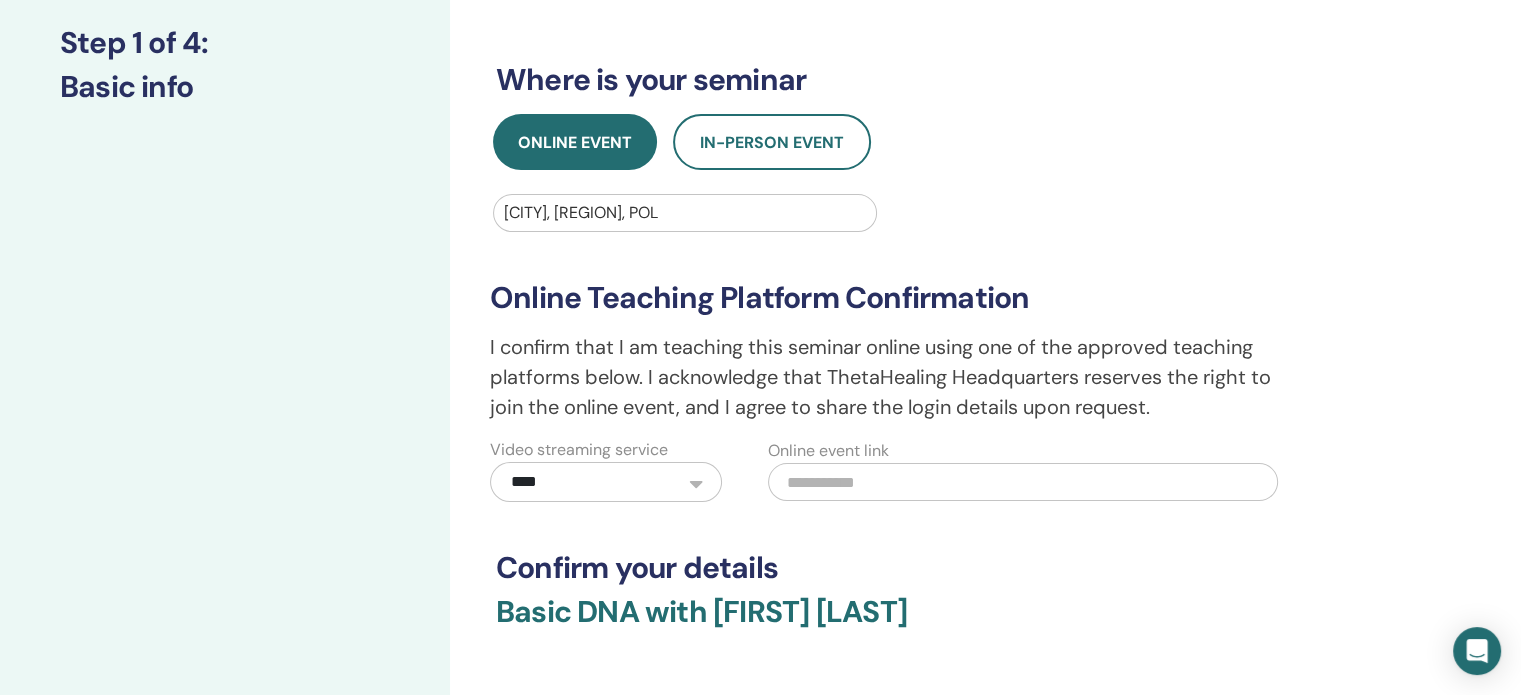 scroll, scrollTop: 300, scrollLeft: 0, axis: vertical 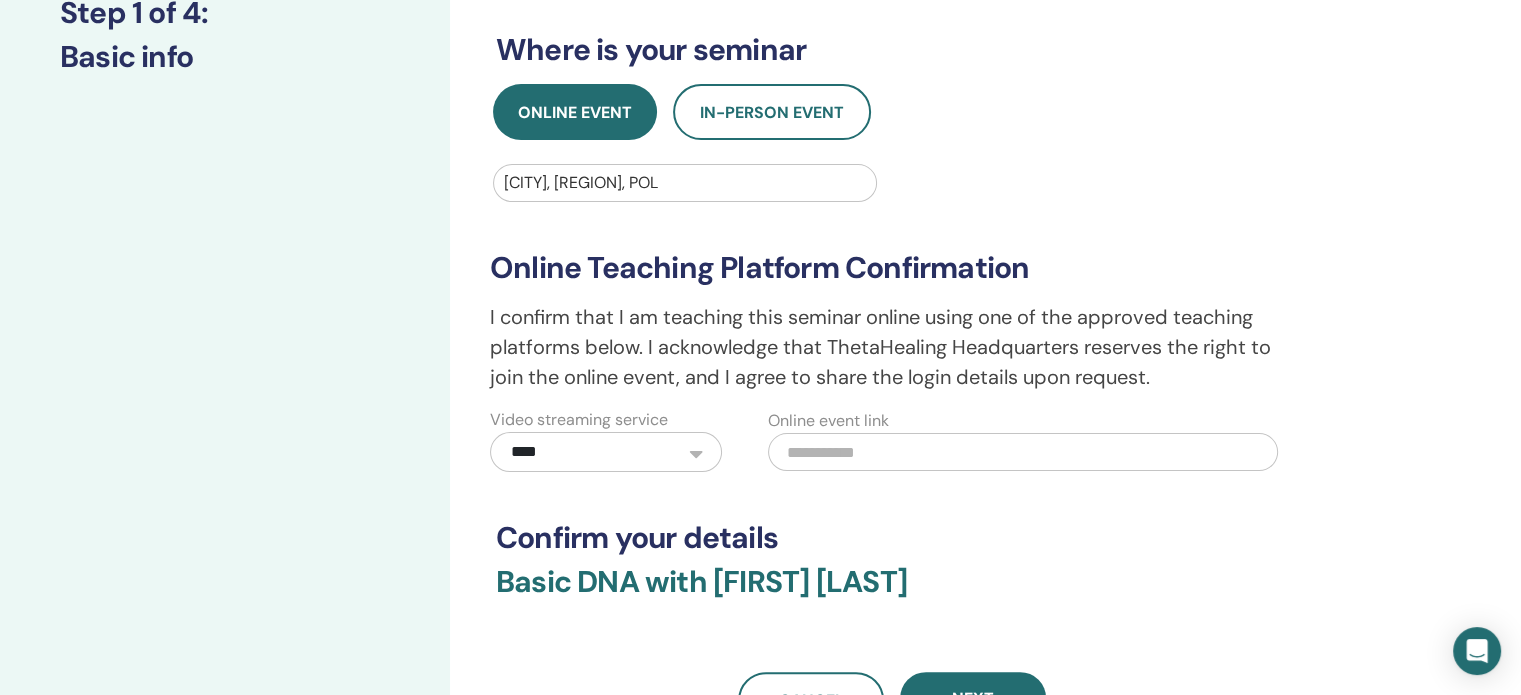 click on "**********" at bounding box center [606, 452] 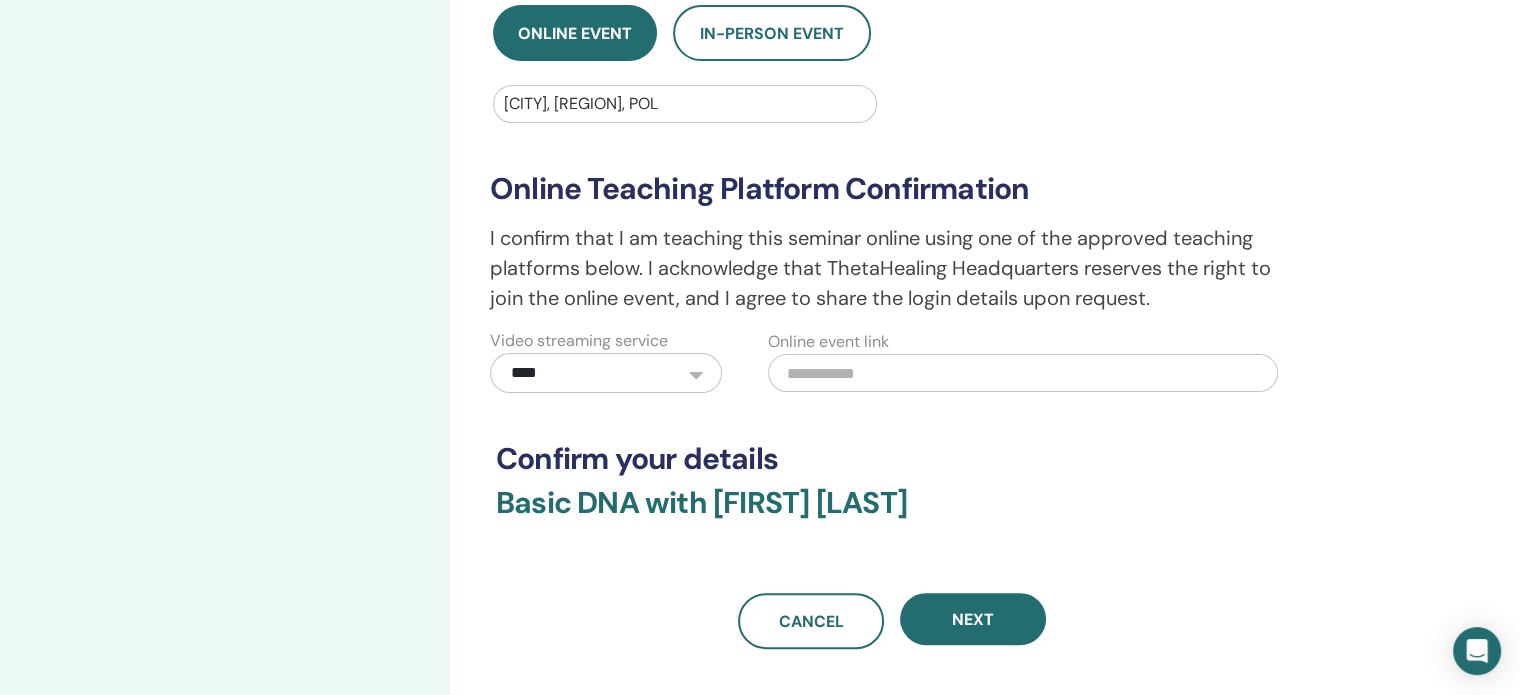 scroll, scrollTop: 500, scrollLeft: 0, axis: vertical 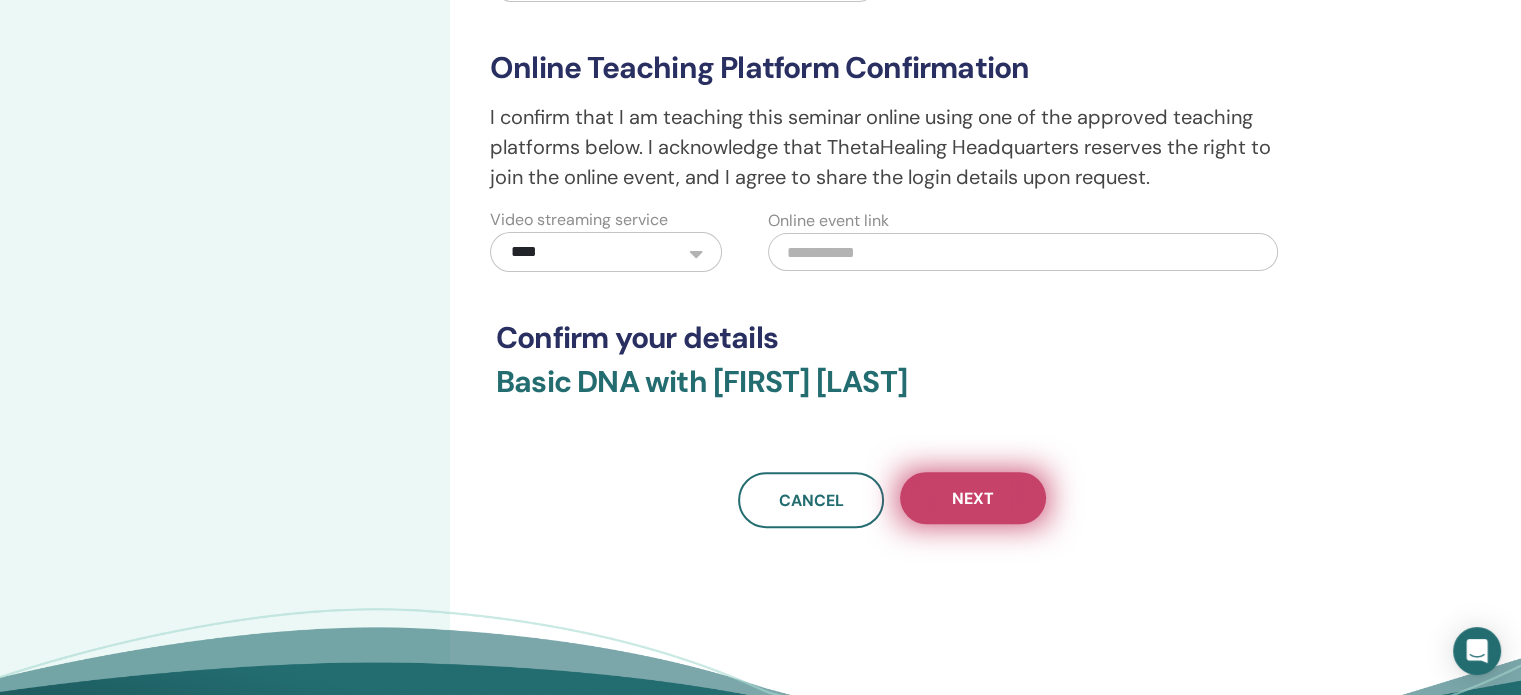 click on "Next" at bounding box center [973, 498] 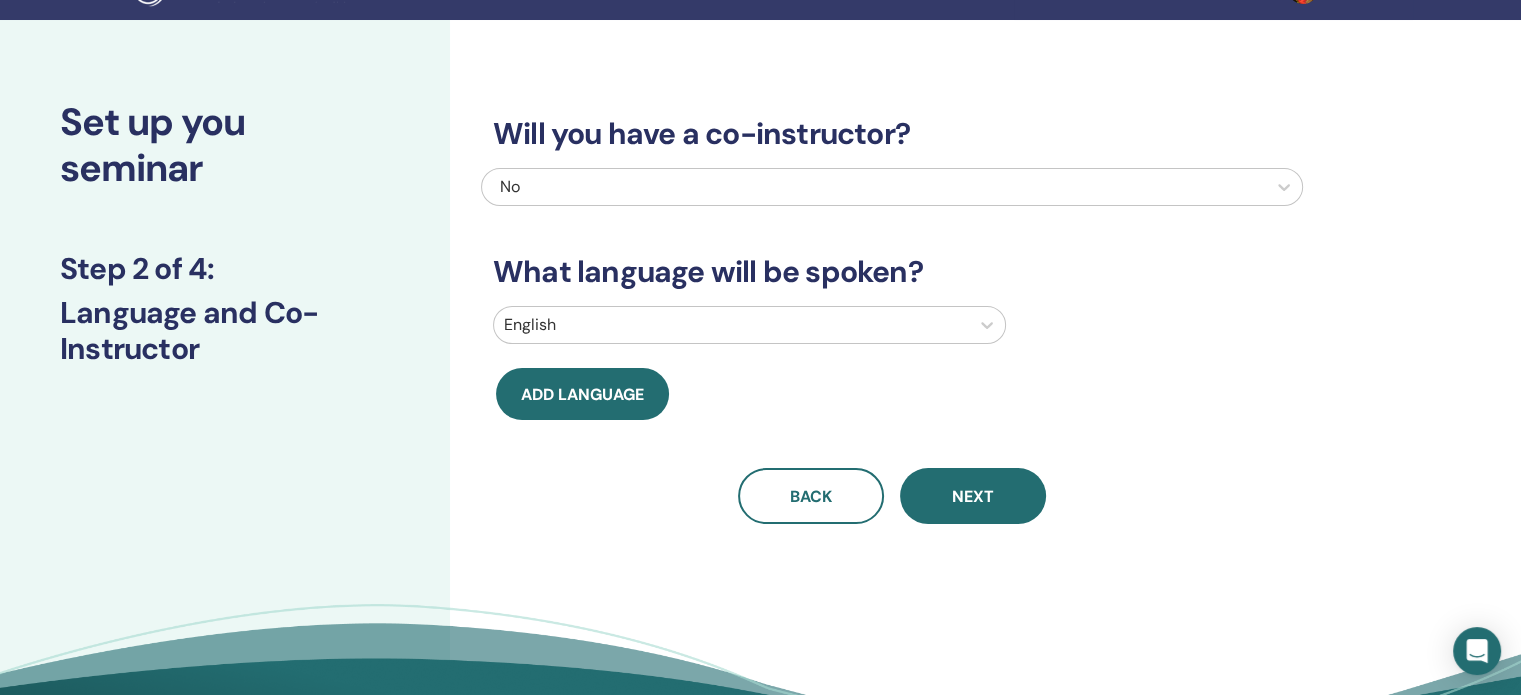 scroll, scrollTop: 0, scrollLeft: 0, axis: both 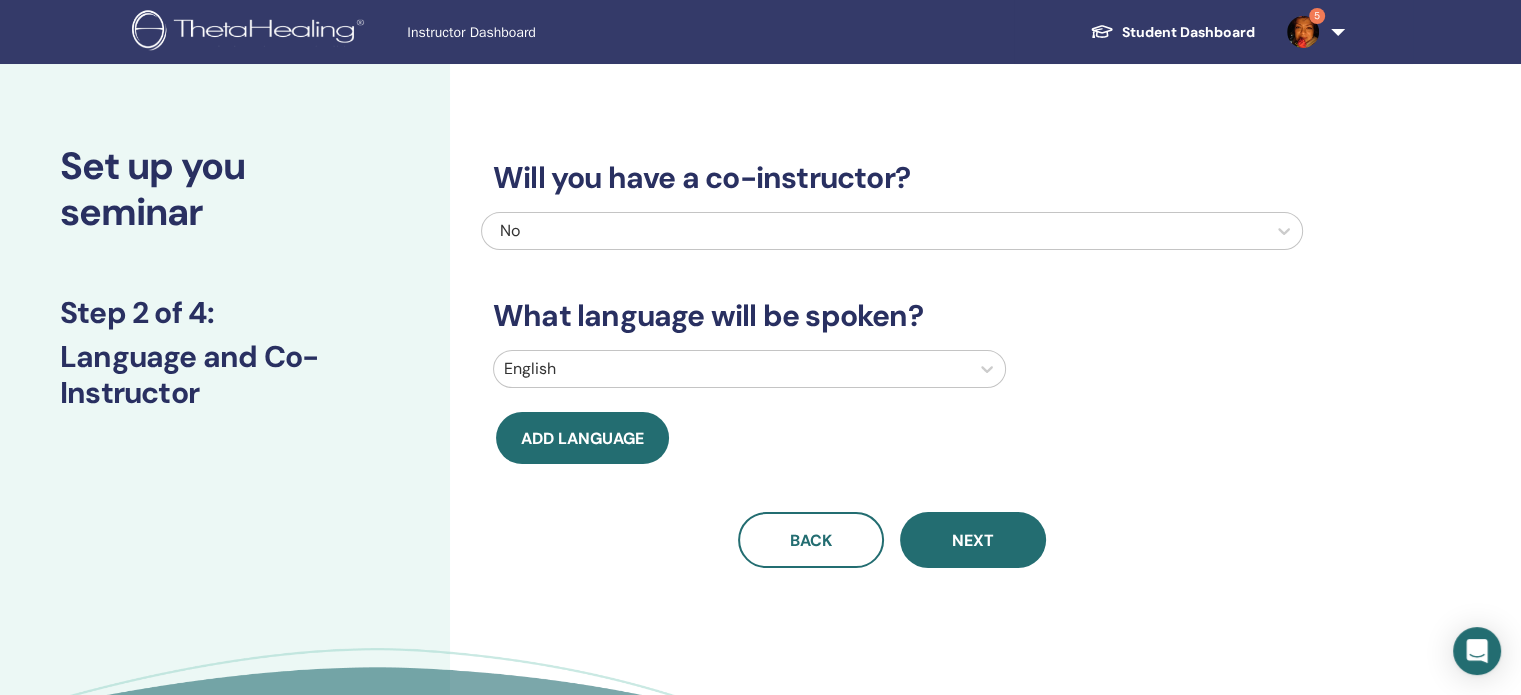 click at bounding box center [731, 369] 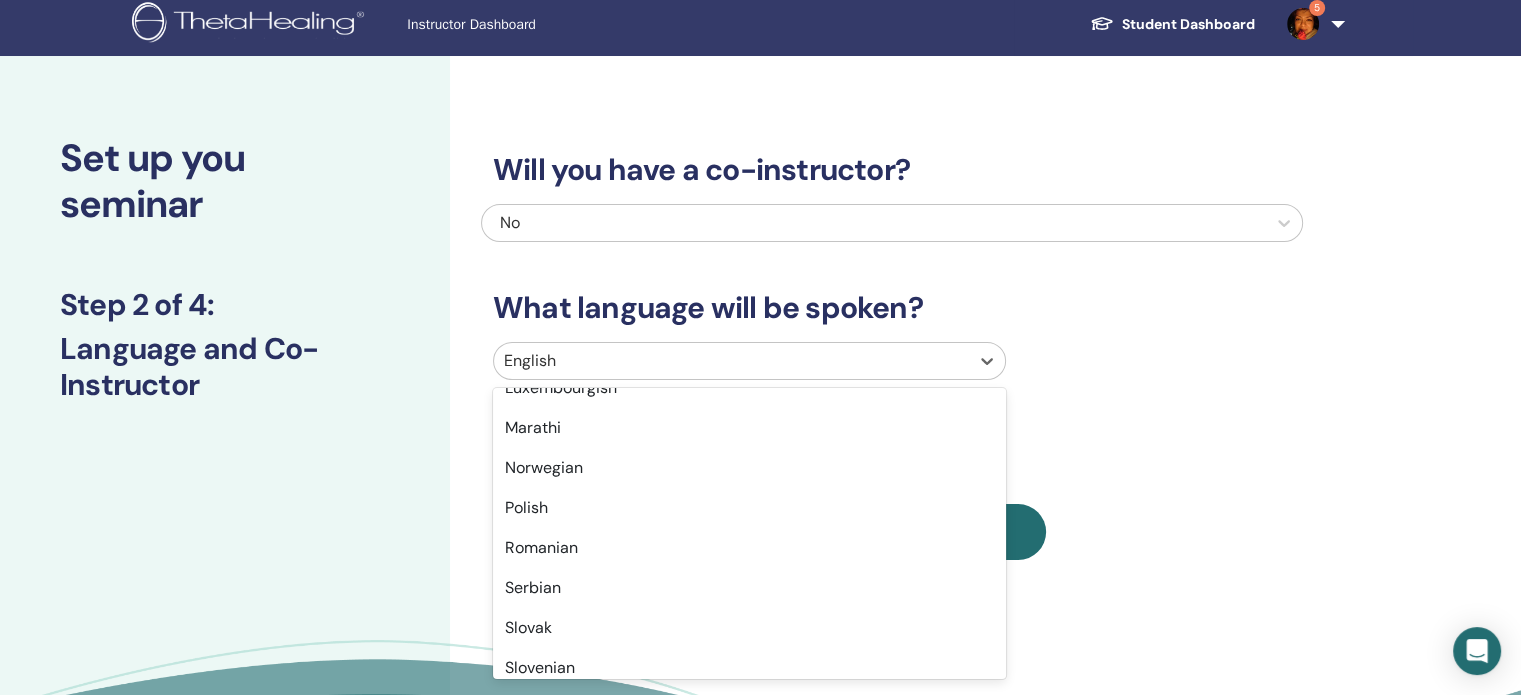scroll, scrollTop: 1300, scrollLeft: 0, axis: vertical 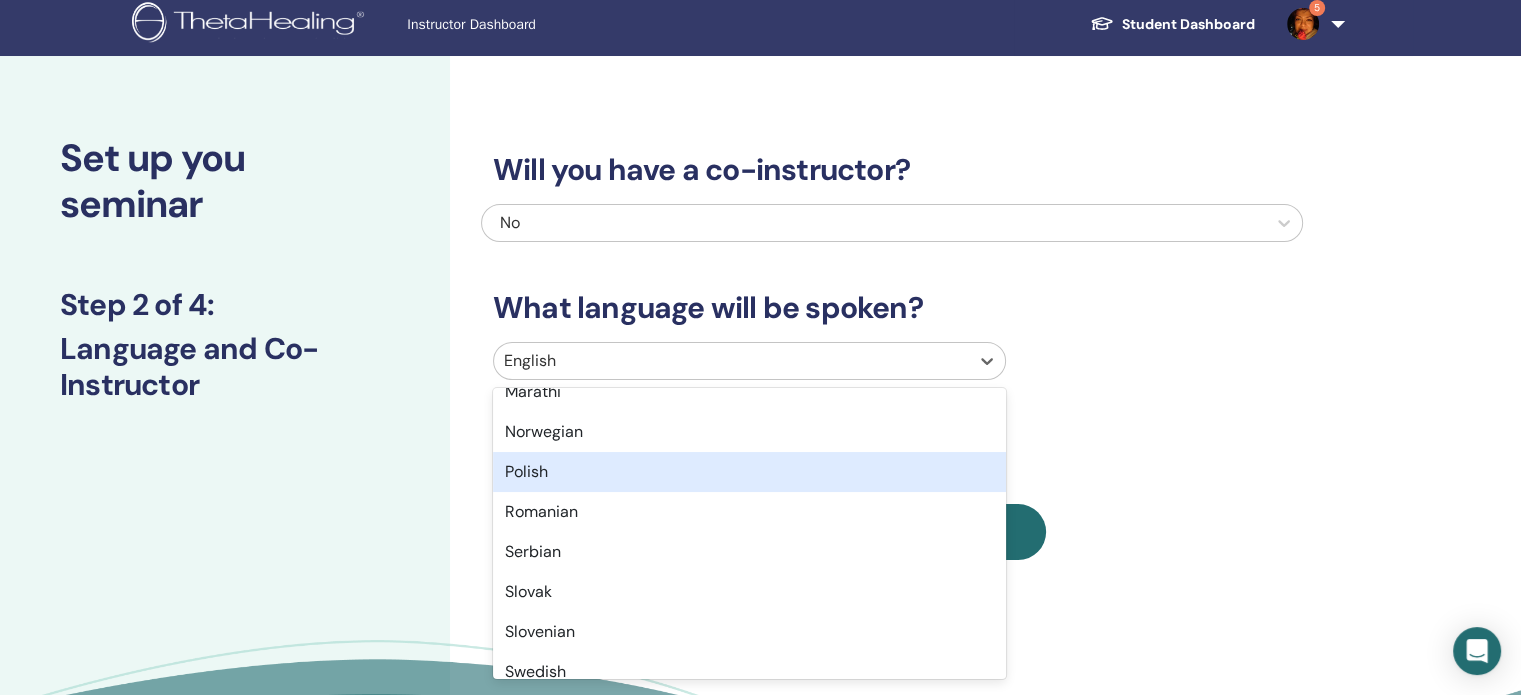 click on "Polish" at bounding box center [749, 472] 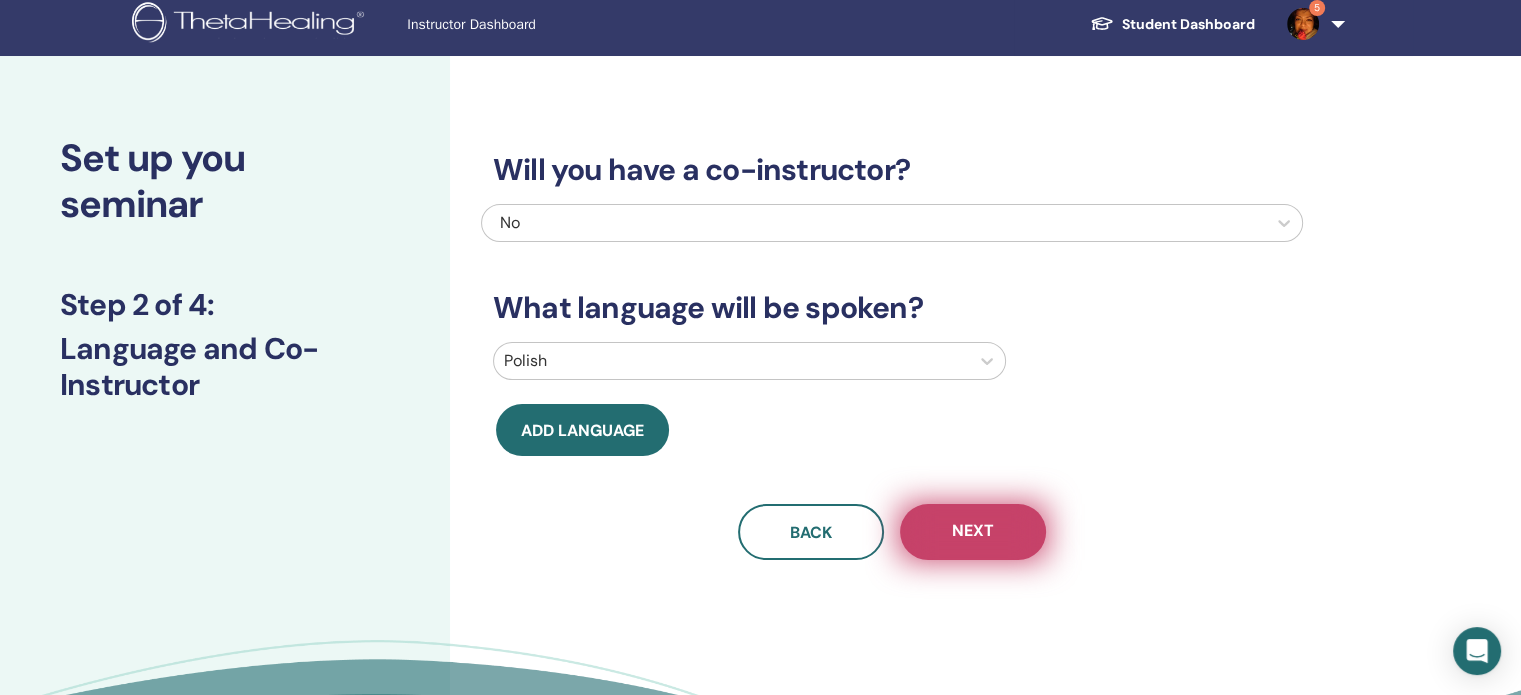 click on "Next" at bounding box center [973, 532] 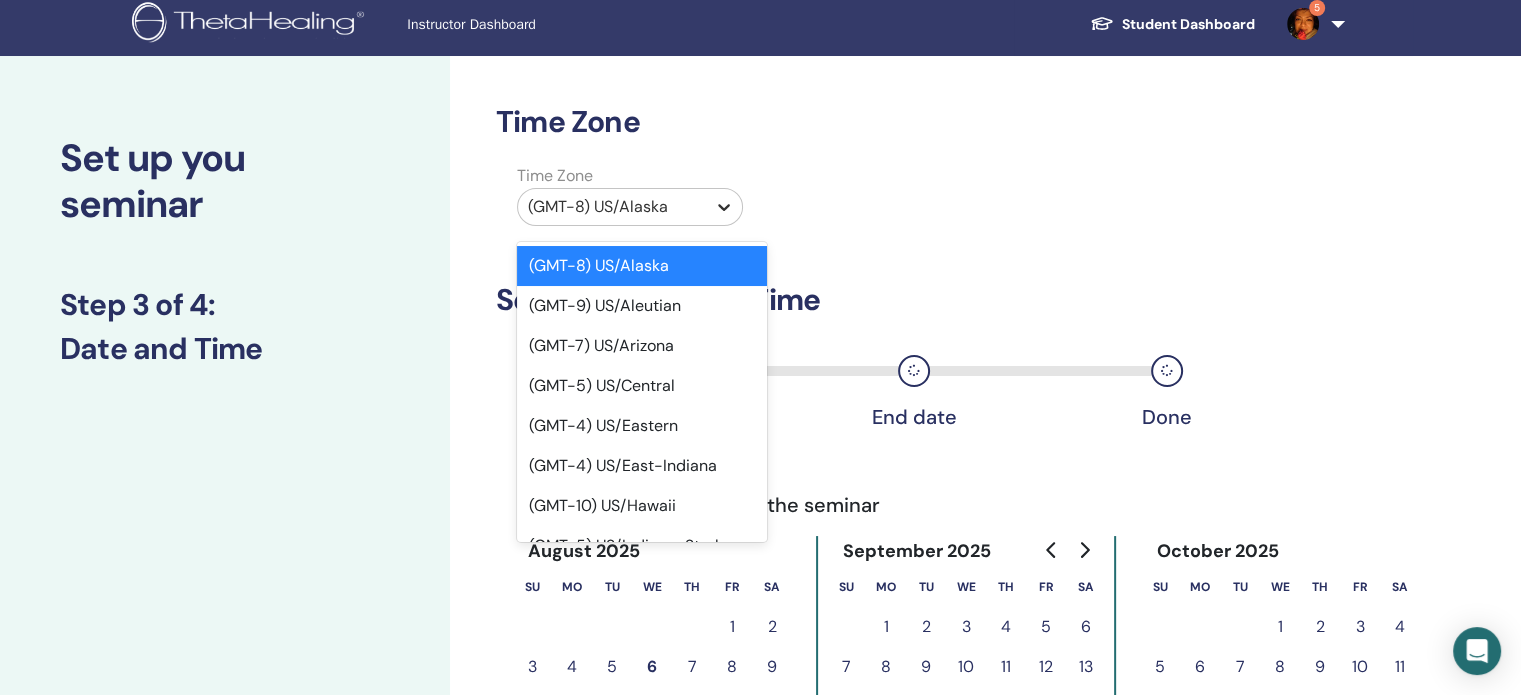 click 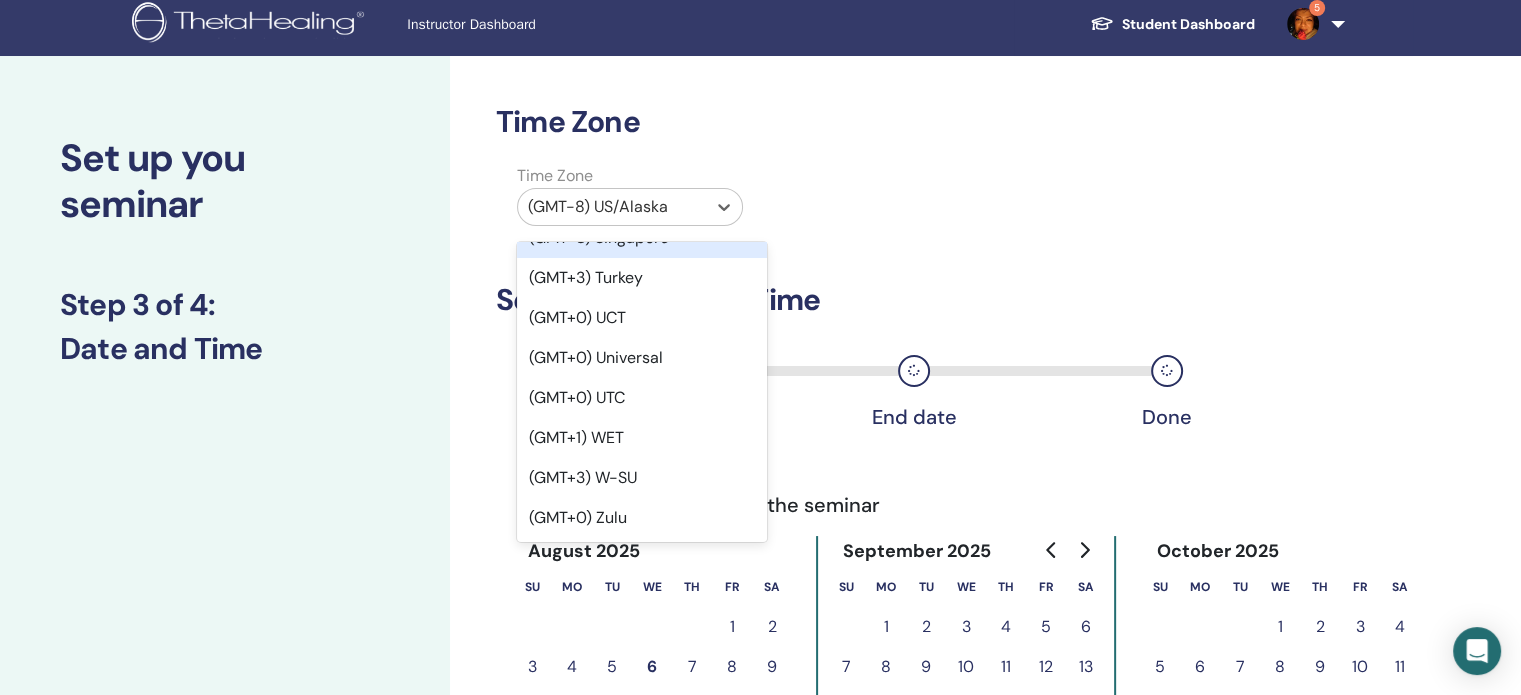 scroll, scrollTop: 25859, scrollLeft: 0, axis: vertical 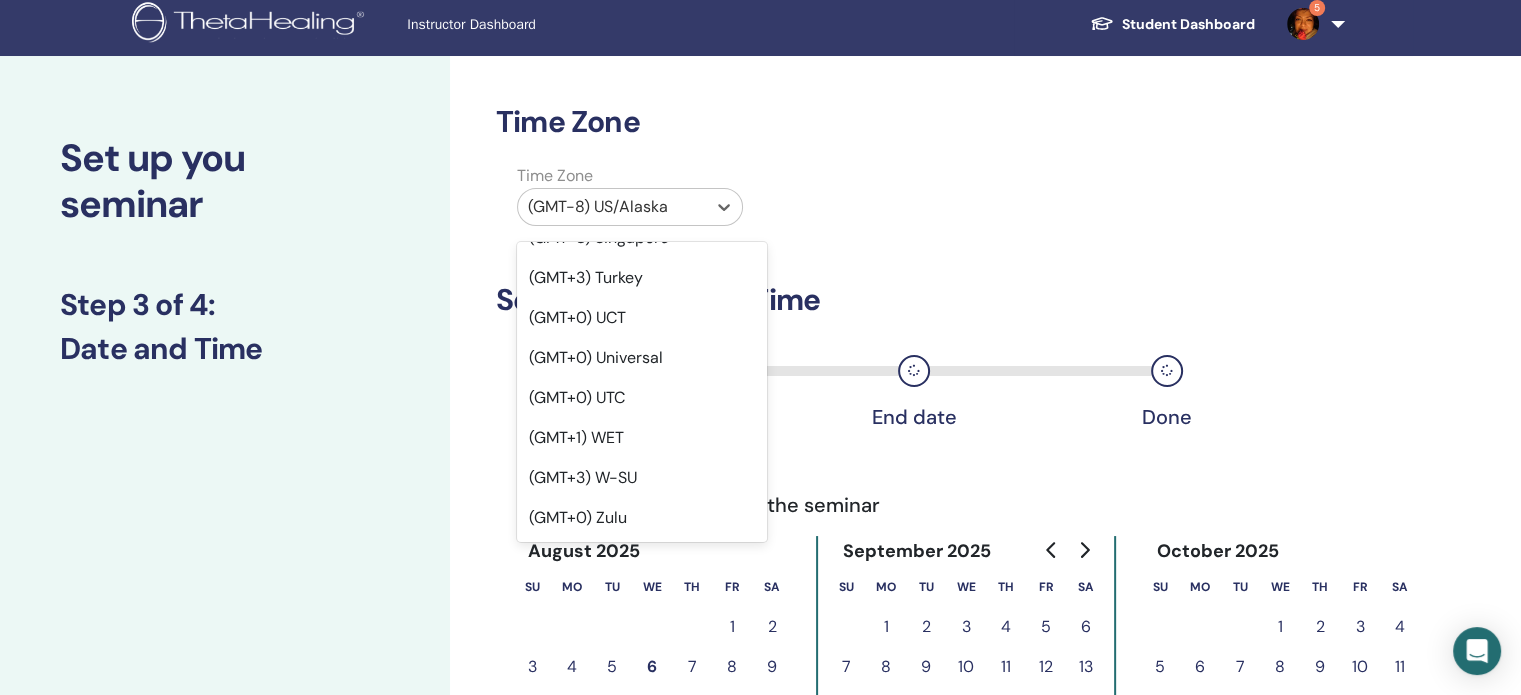 click on "(GMT+2) Poland" at bounding box center (642, -2) 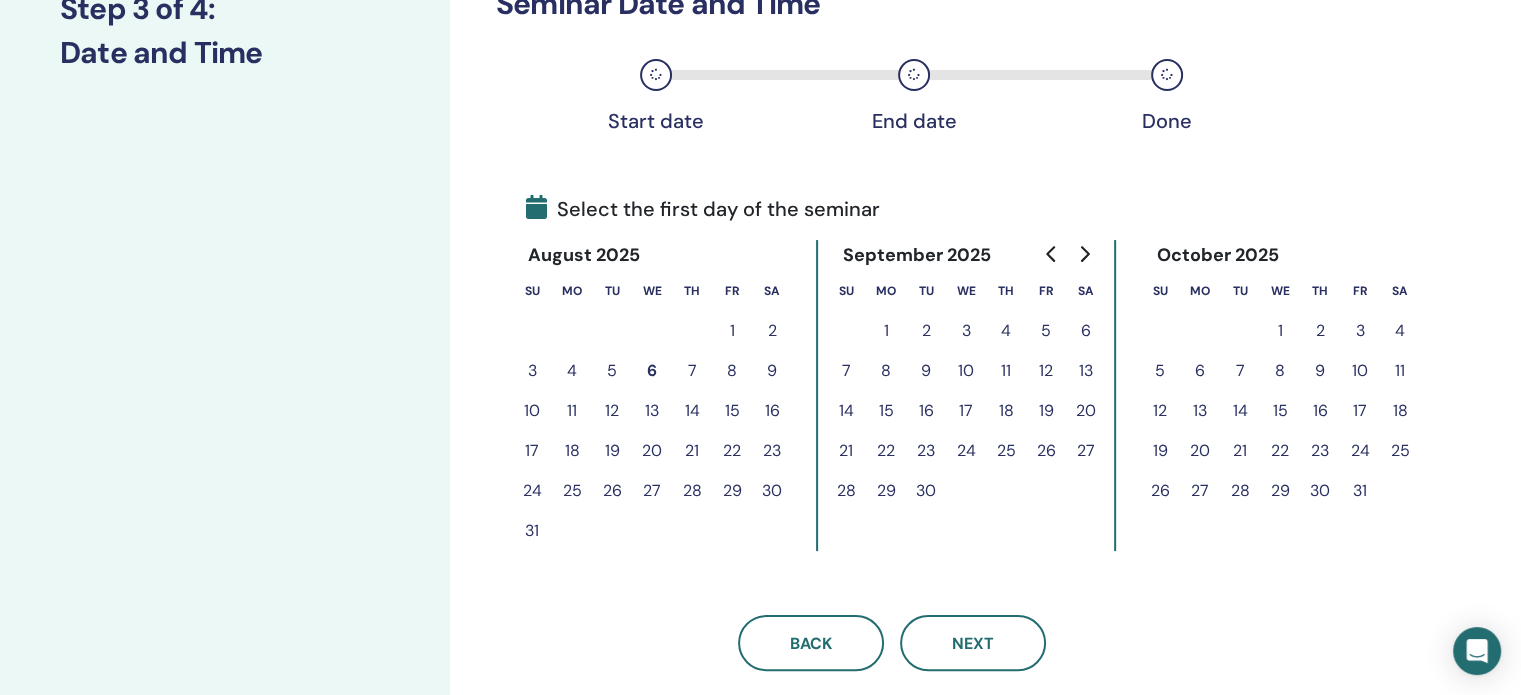 scroll, scrollTop: 308, scrollLeft: 0, axis: vertical 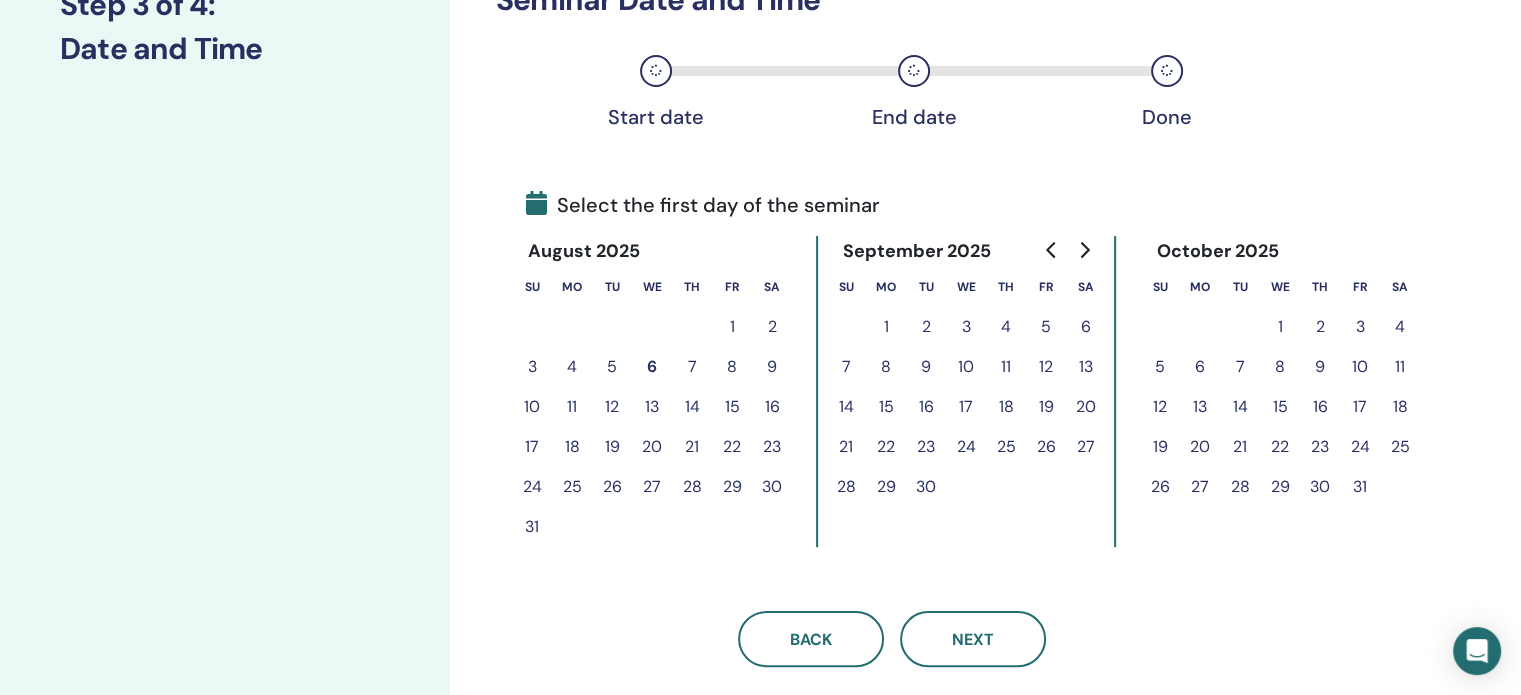 click at bounding box center [1084, 250] 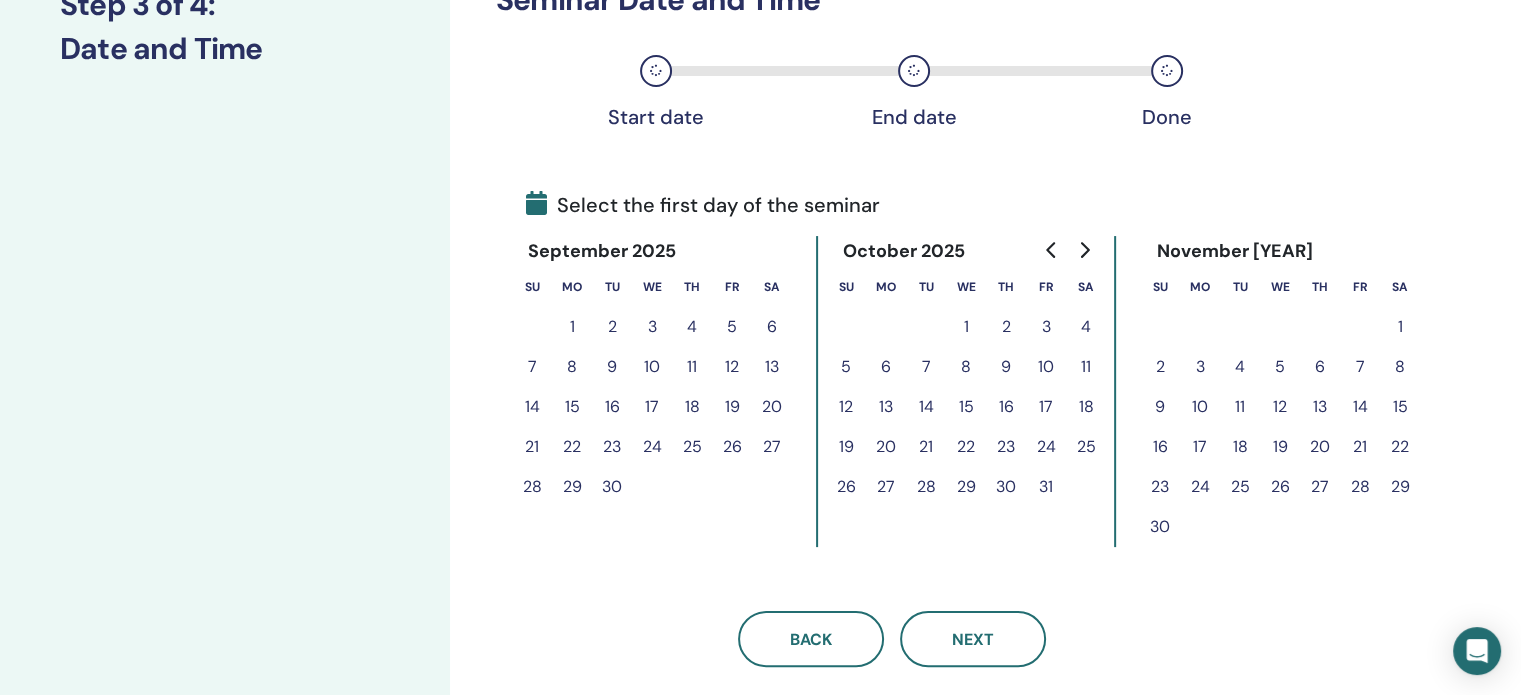 click on "20" at bounding box center [886, 447] 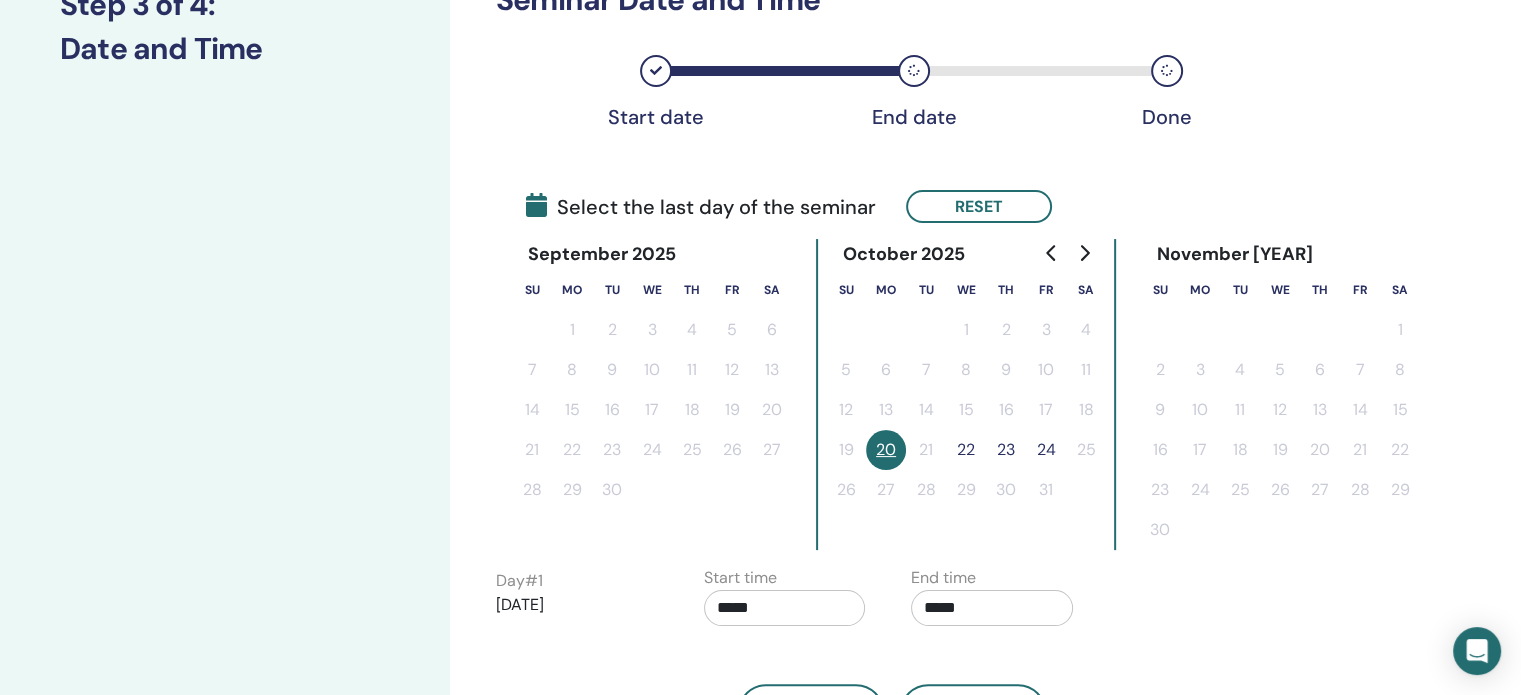 click on "24" at bounding box center (1046, 450) 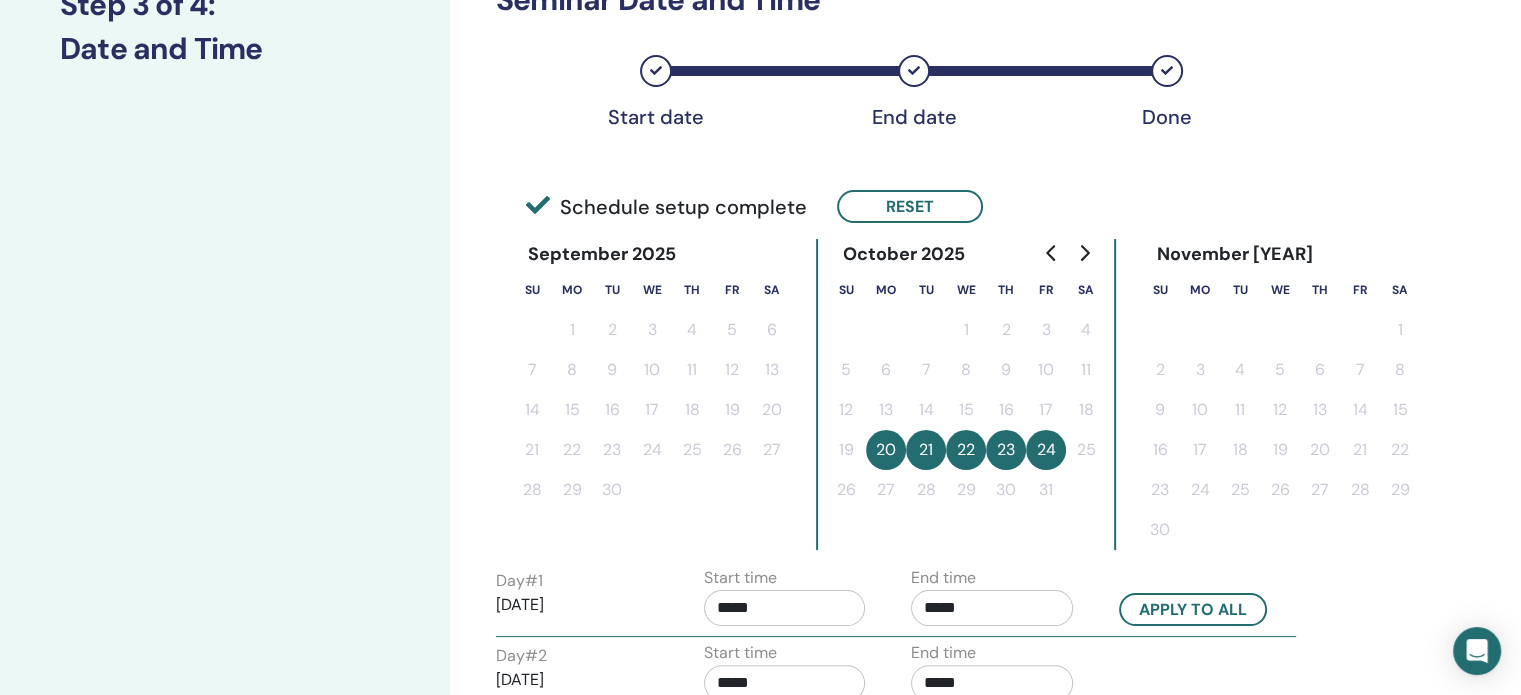 click on "*****" at bounding box center [785, 608] 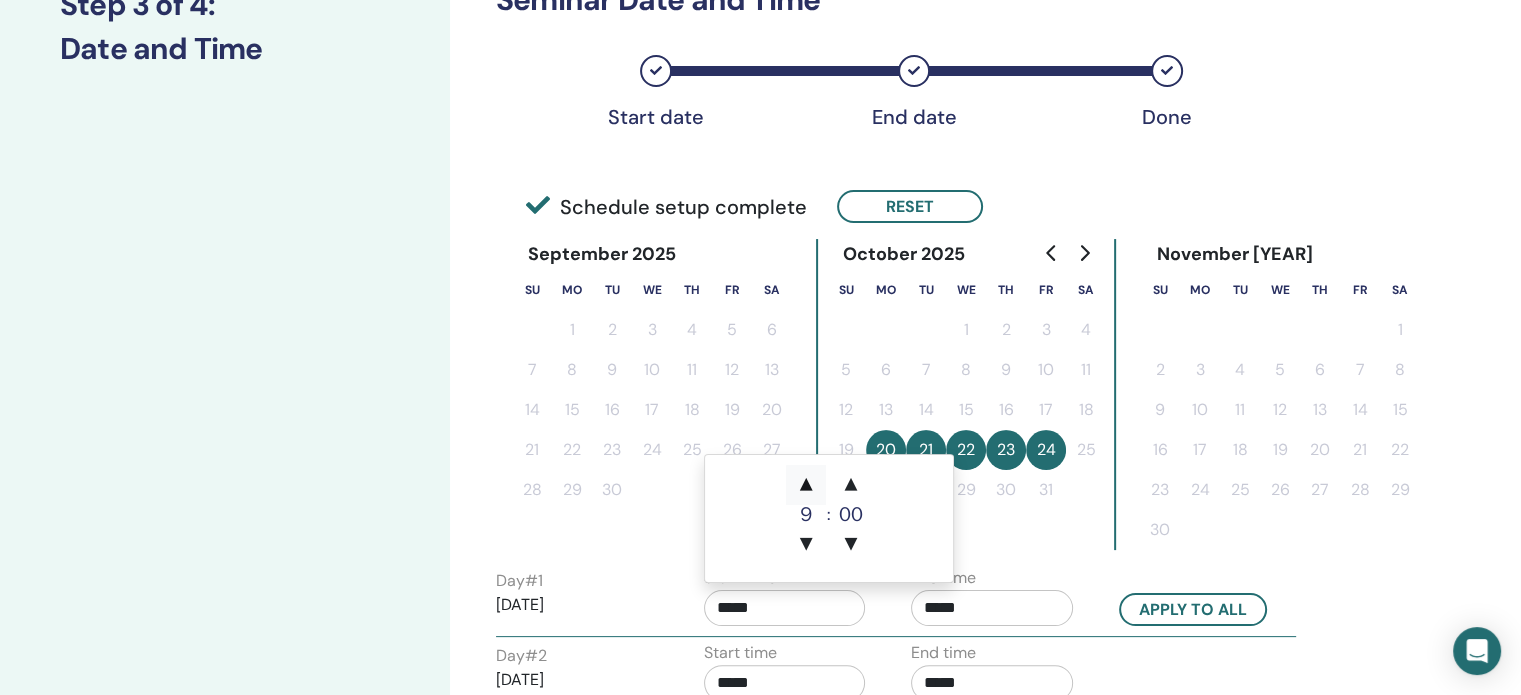 click on "▲" at bounding box center [806, 485] 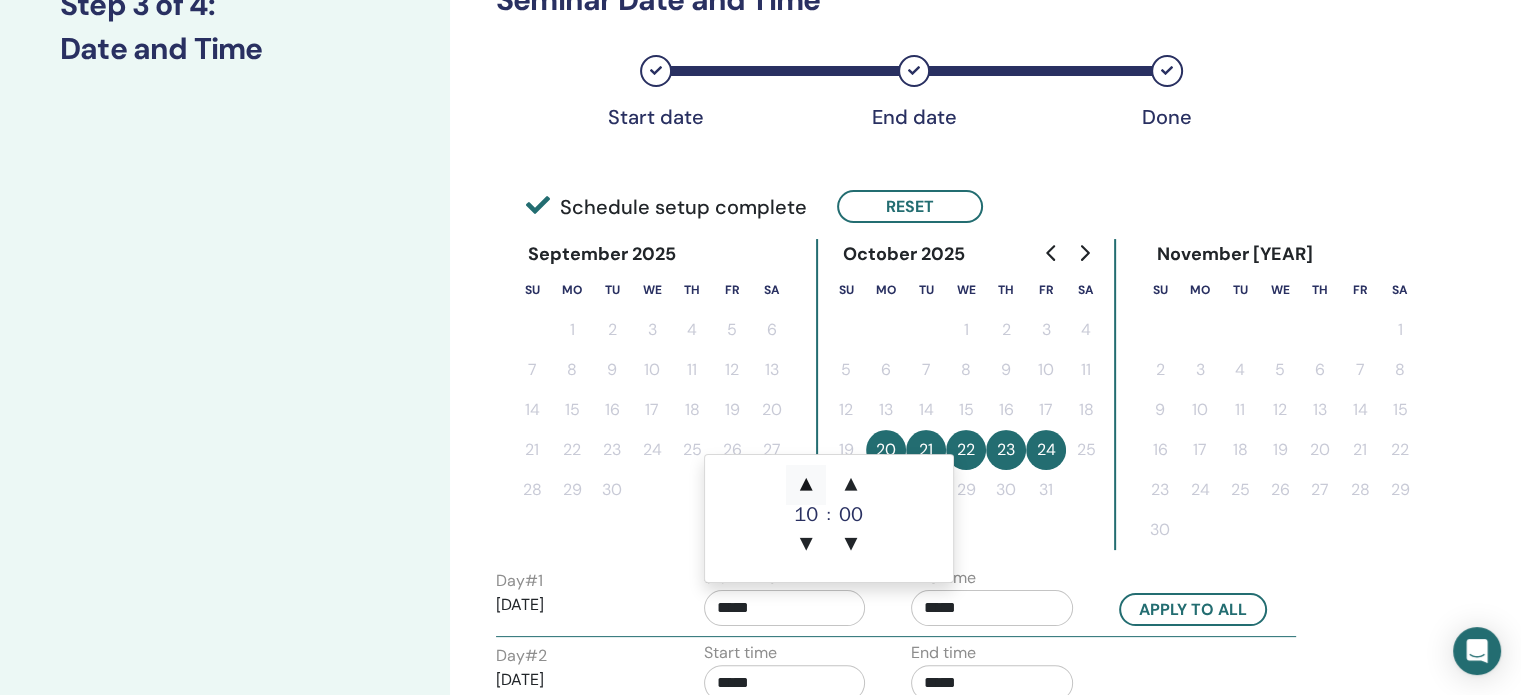 click on "▲" at bounding box center (806, 485) 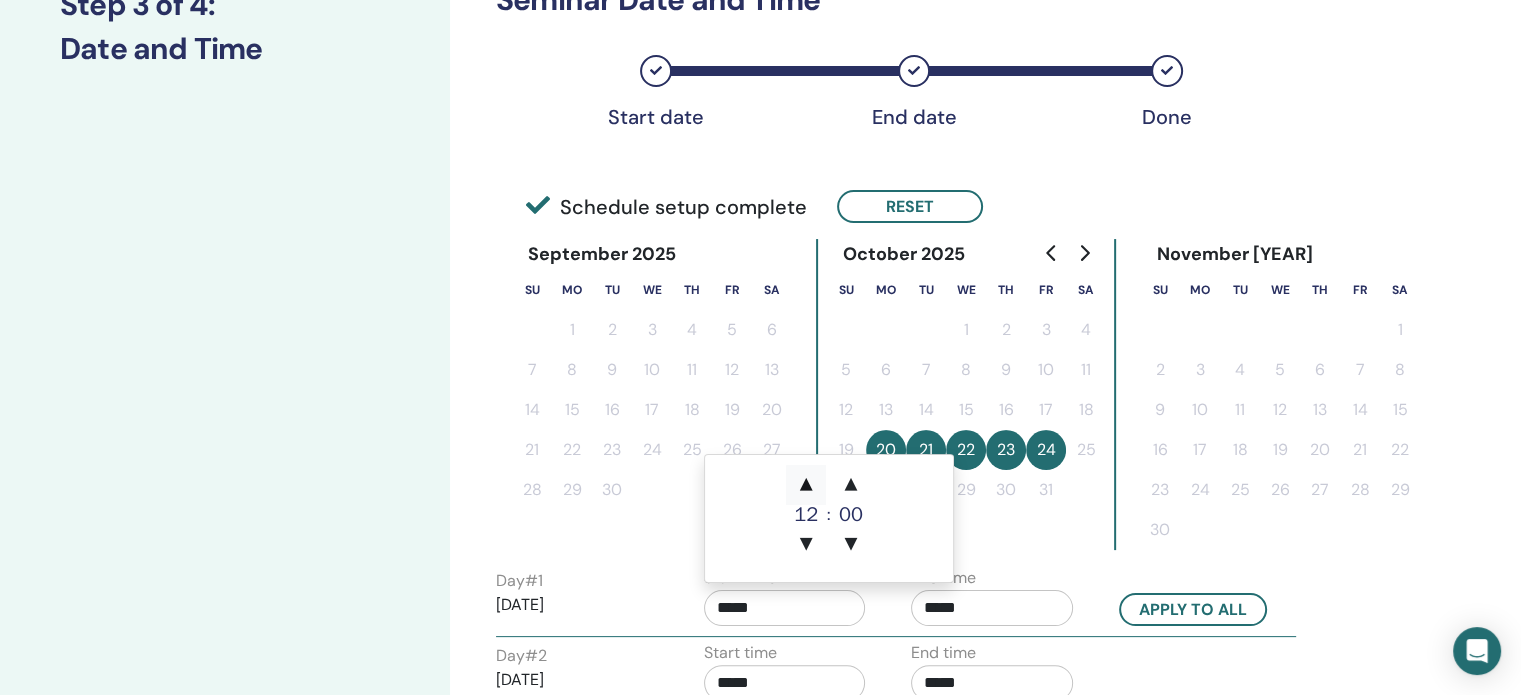 click on "▲" at bounding box center (806, 485) 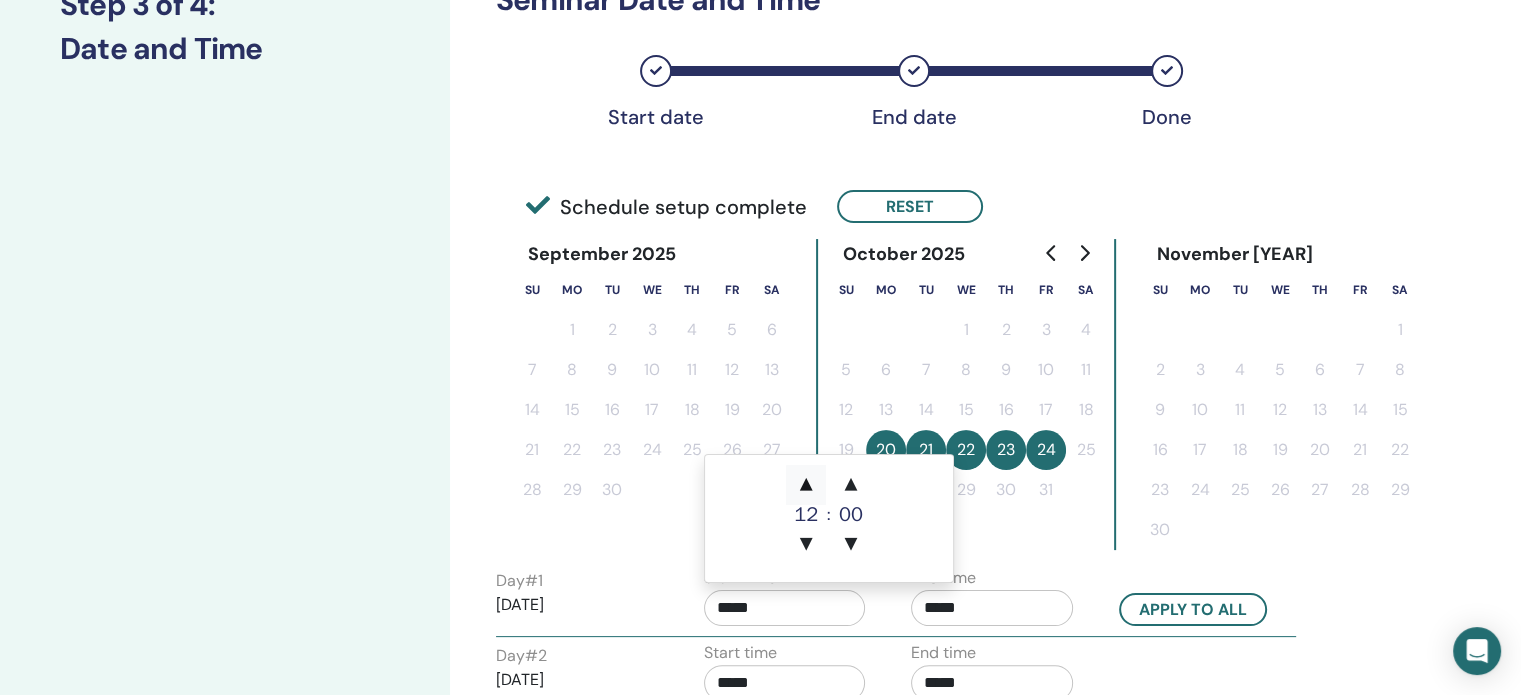 click on "▲" at bounding box center (806, 485) 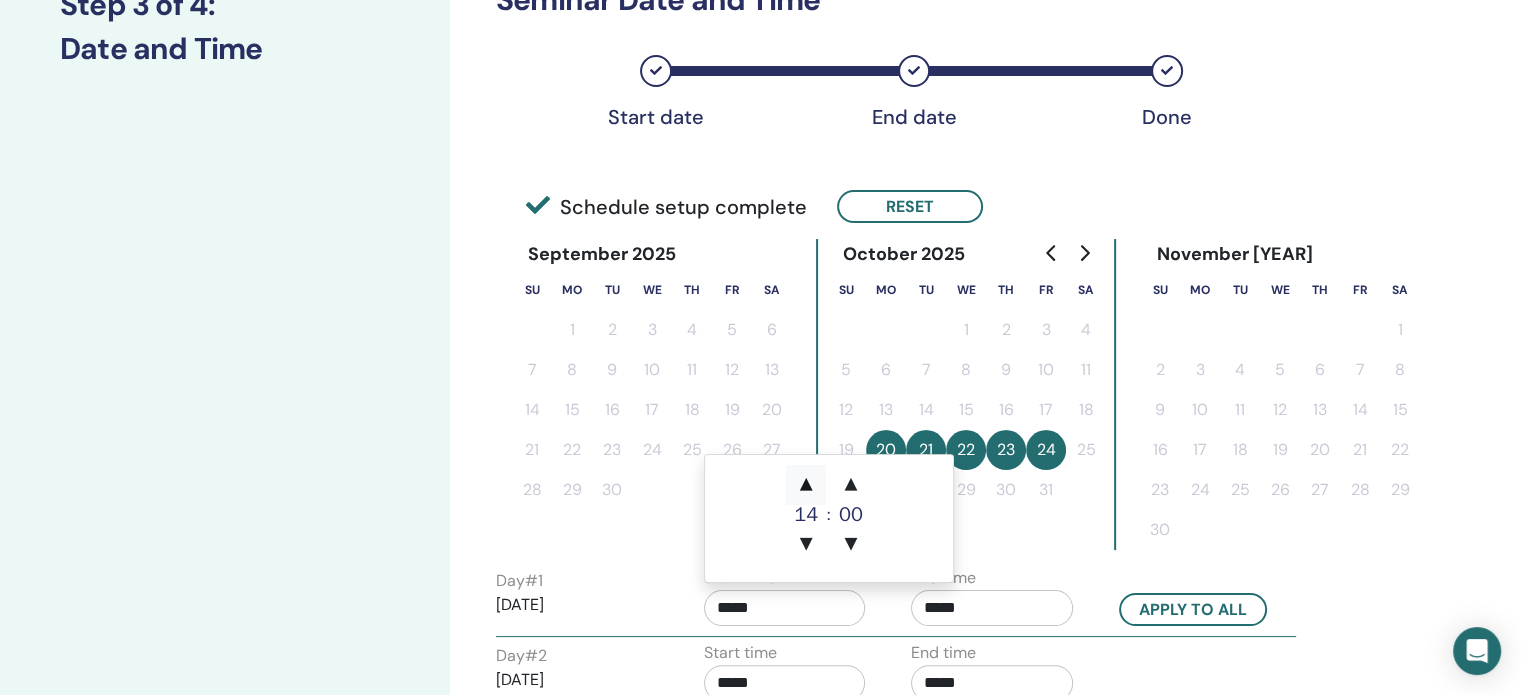 click on "▲" at bounding box center [806, 485] 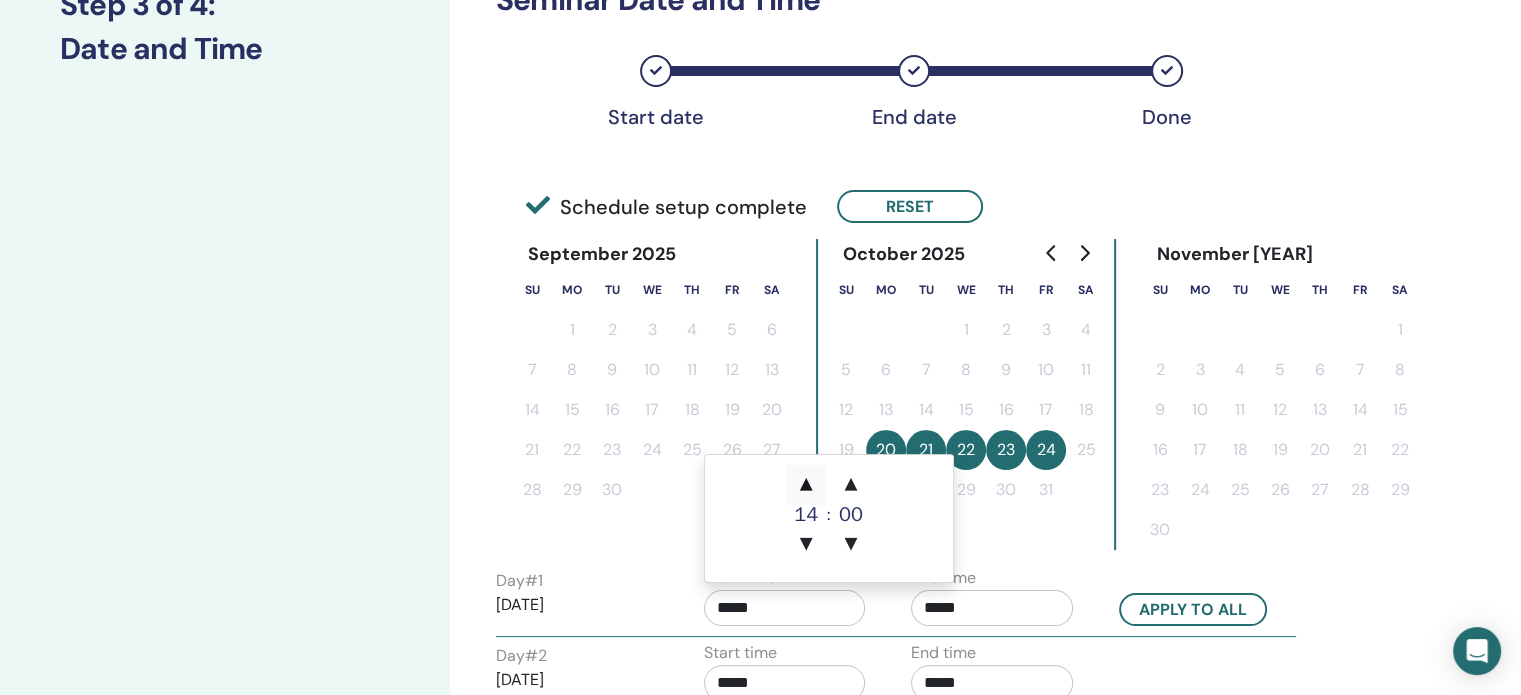 type on "*****" 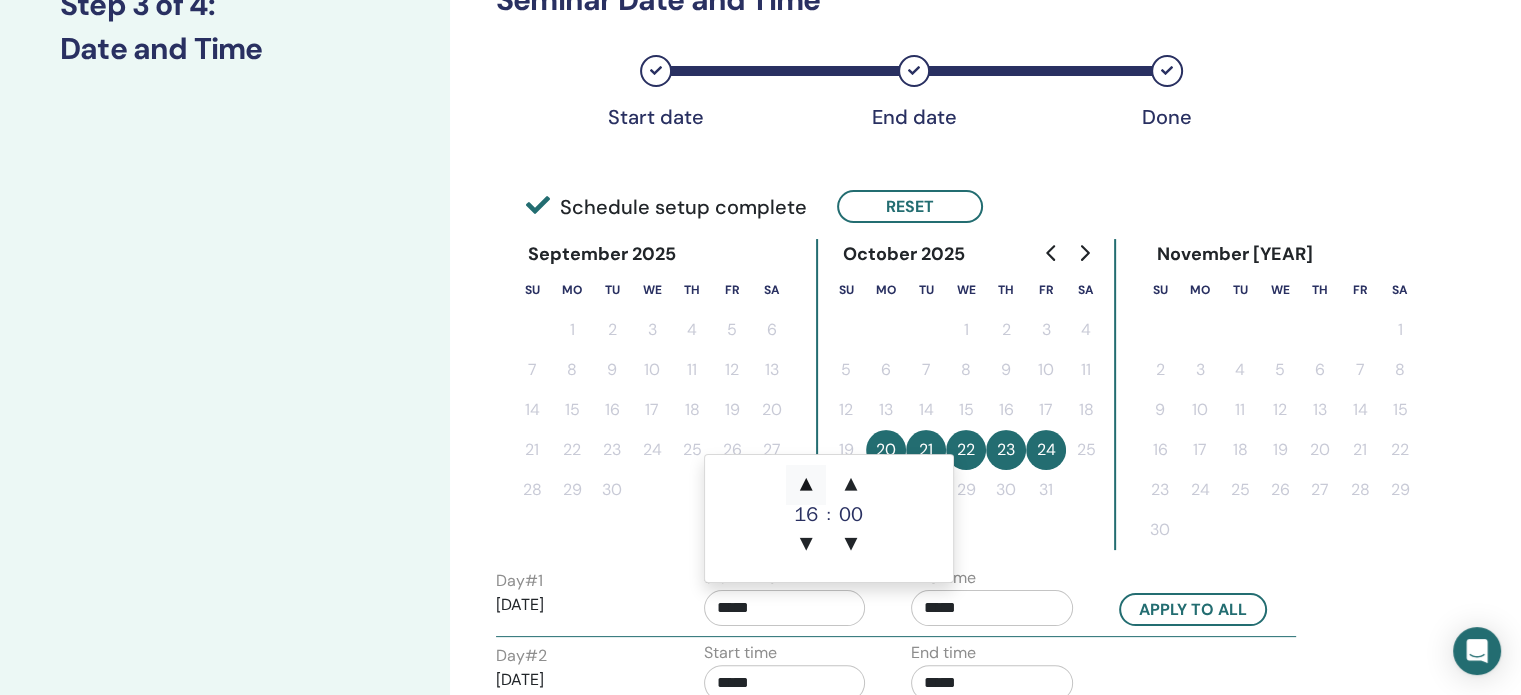 click on "▲" at bounding box center [806, 485] 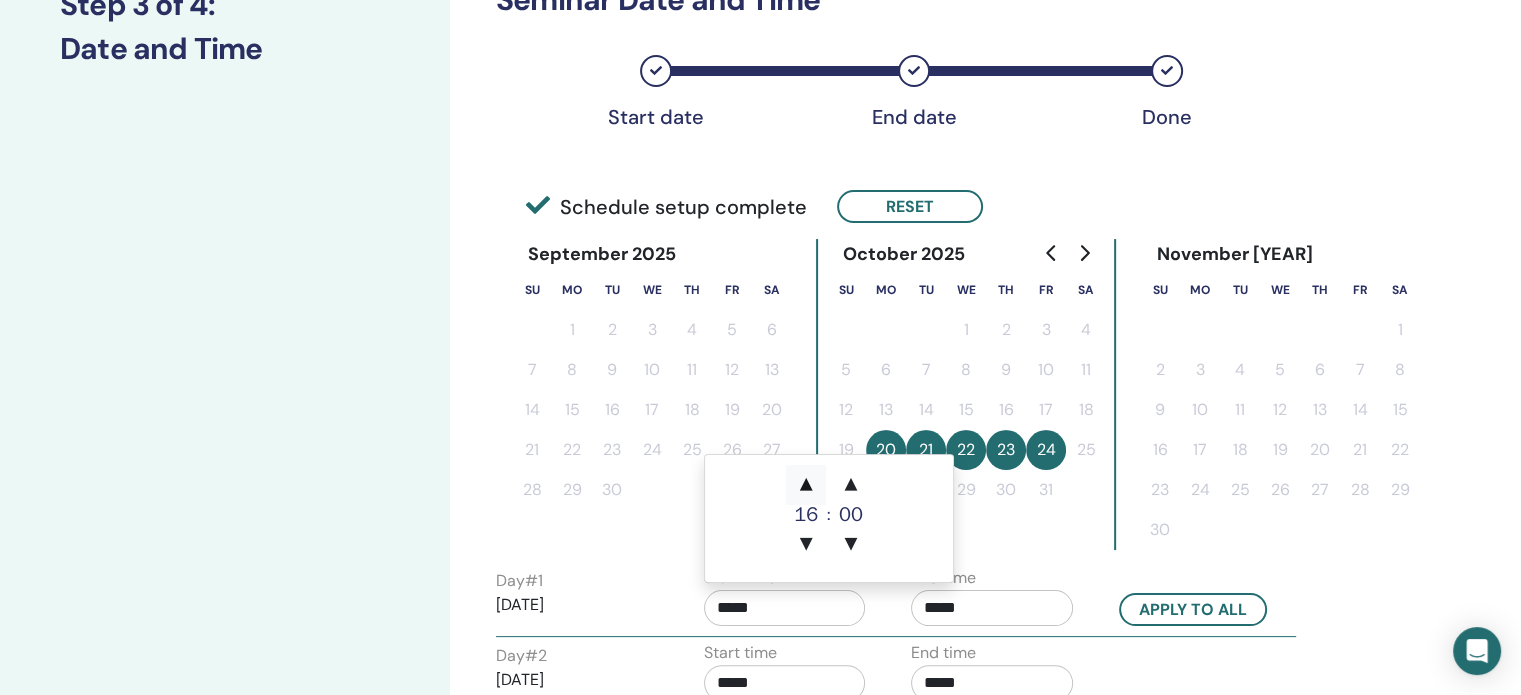 click on "▲" at bounding box center (806, 485) 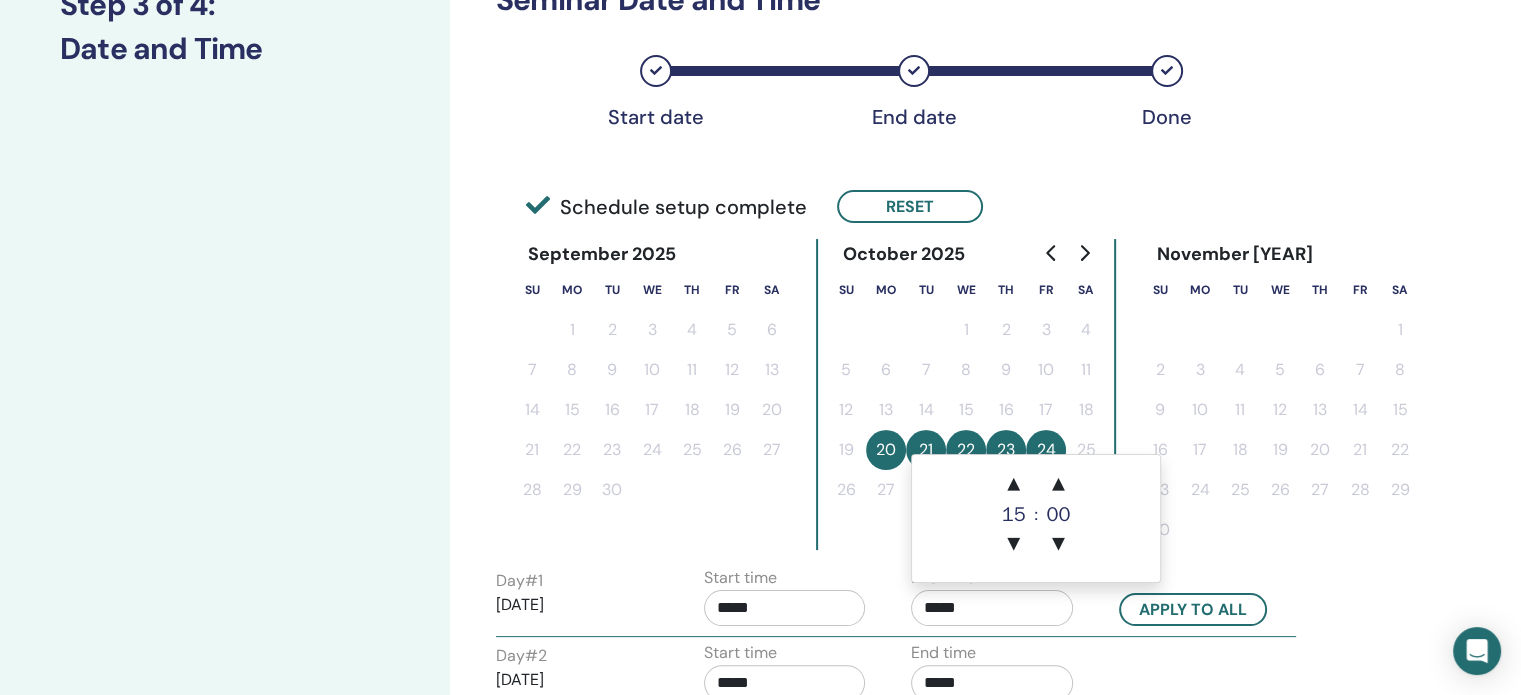 click on "*****" at bounding box center (992, 608) 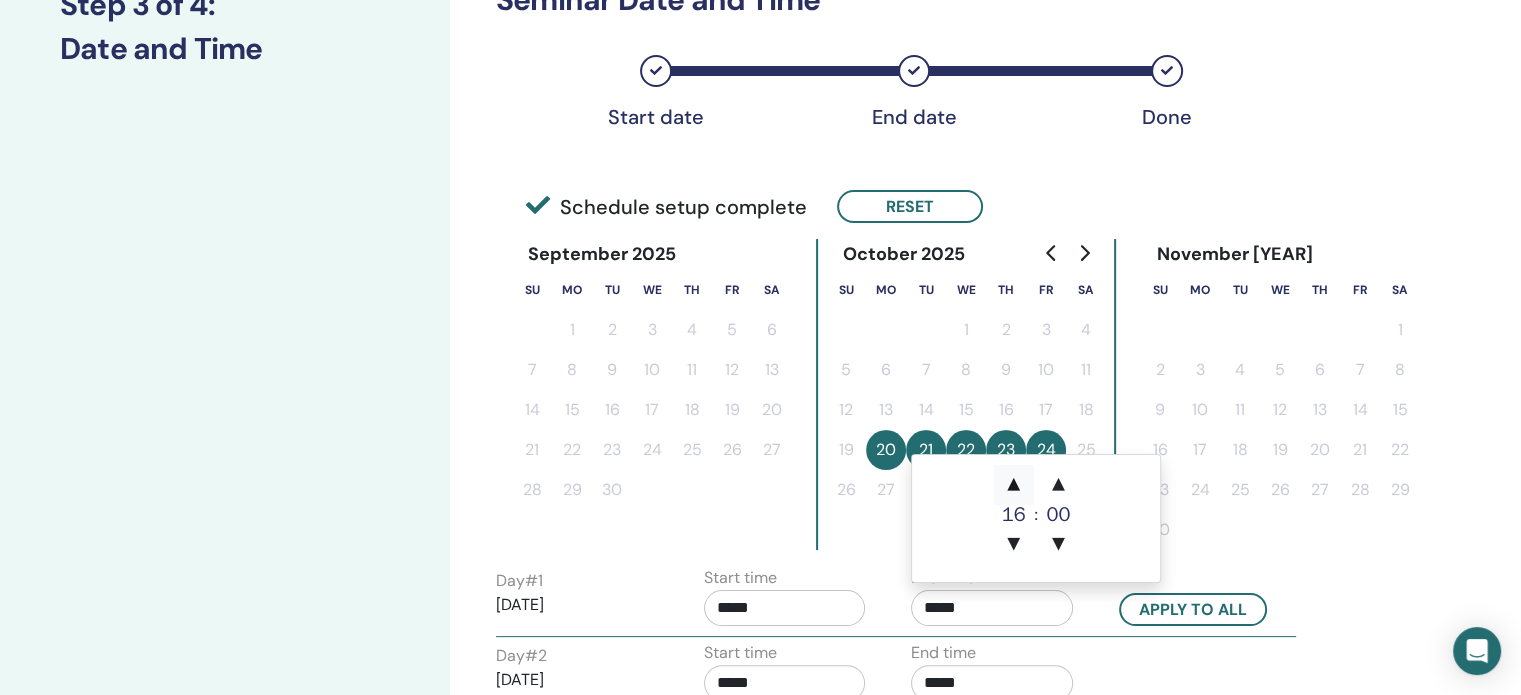 click on "▲" at bounding box center (1014, 485) 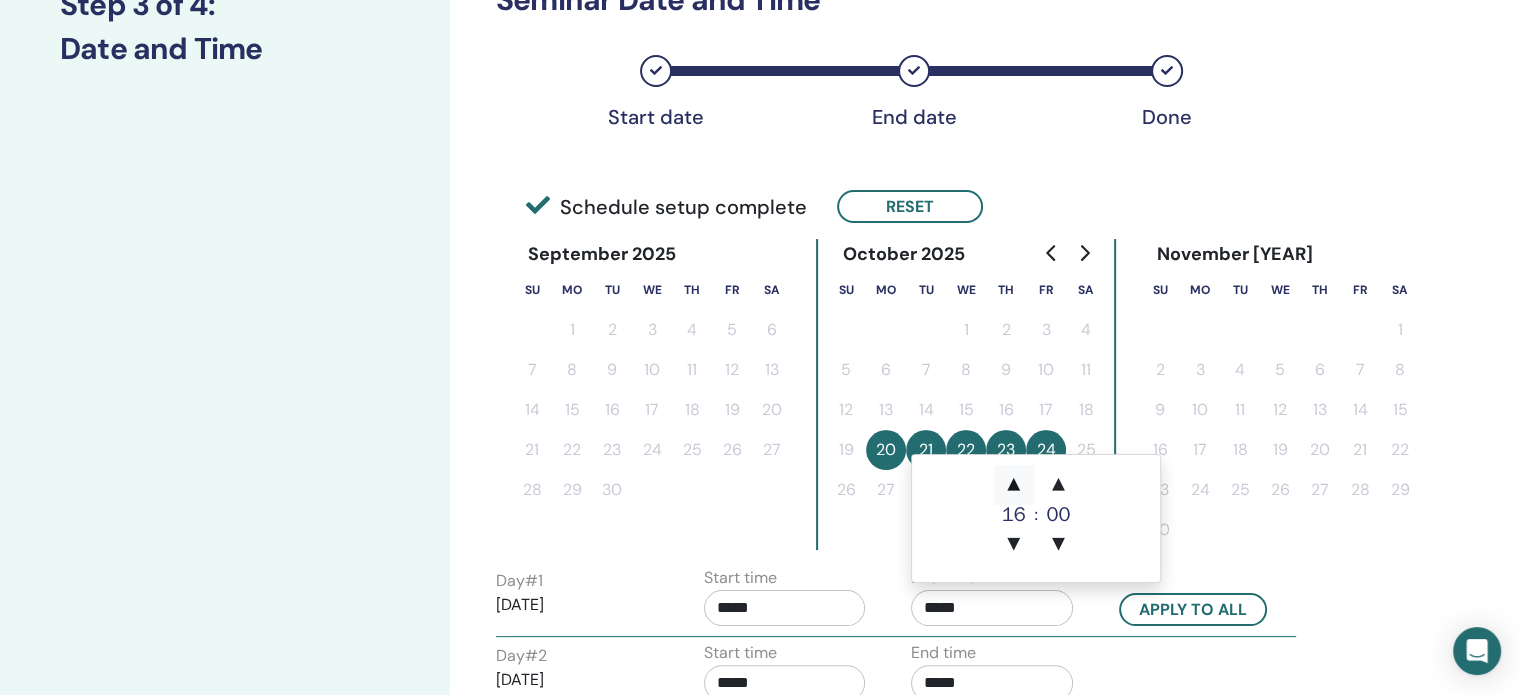 click on "▲" at bounding box center [1014, 485] 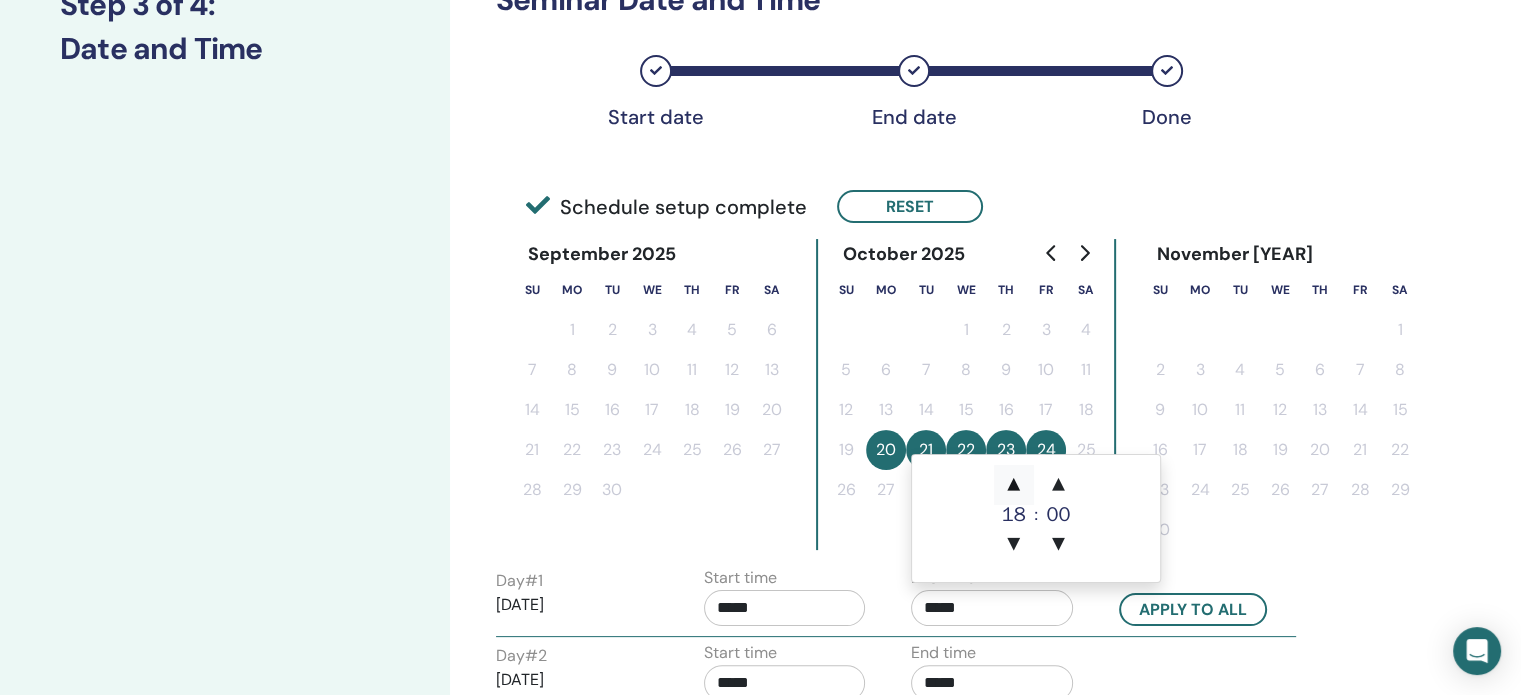 click on "▲" at bounding box center [1014, 485] 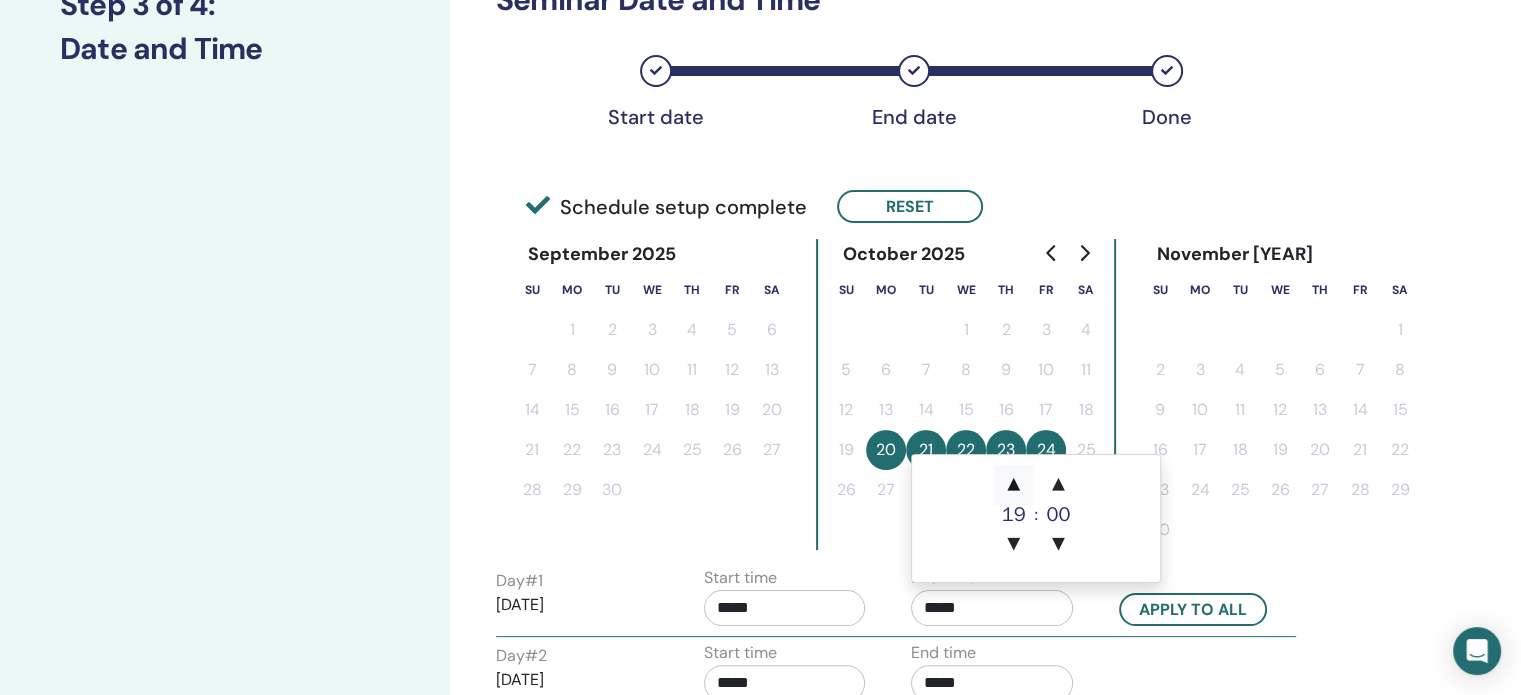 click on "▲" at bounding box center (1014, 485) 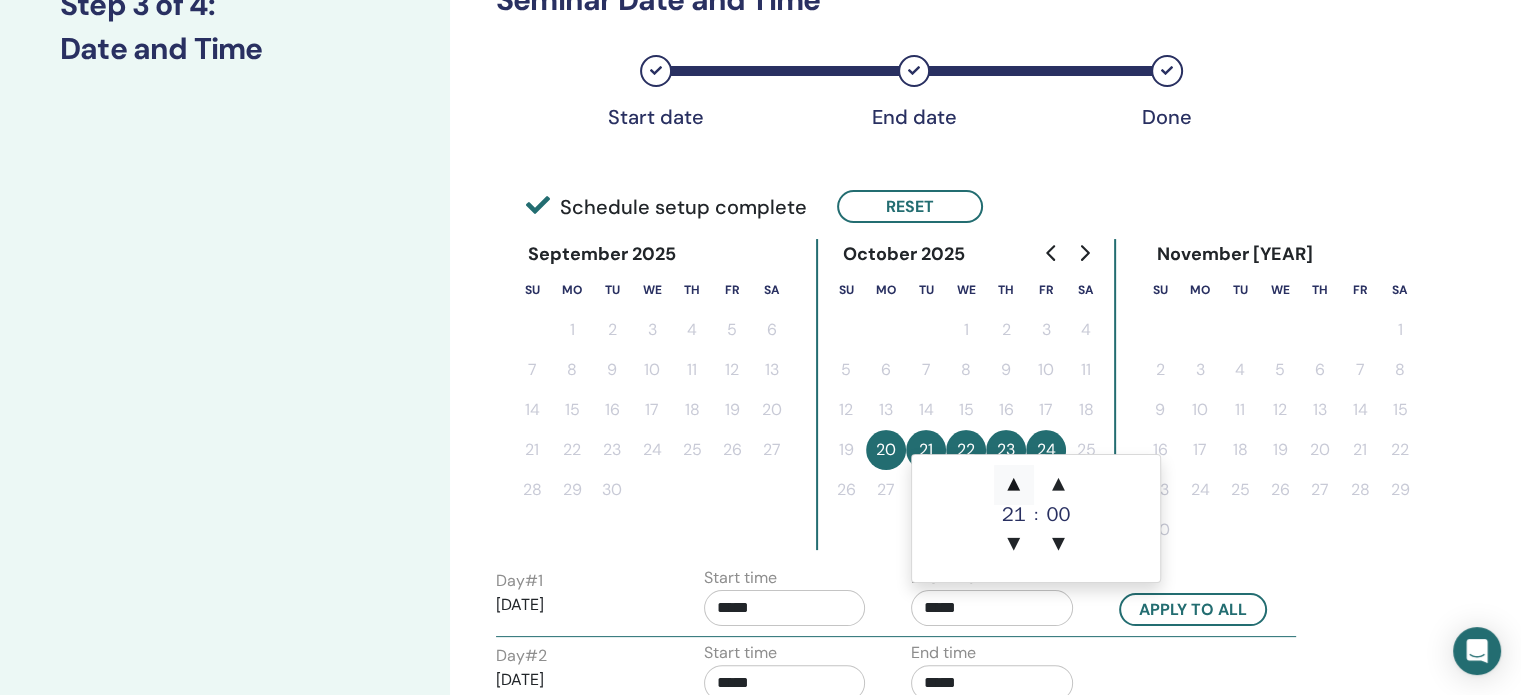 click on "▲" at bounding box center [1014, 485] 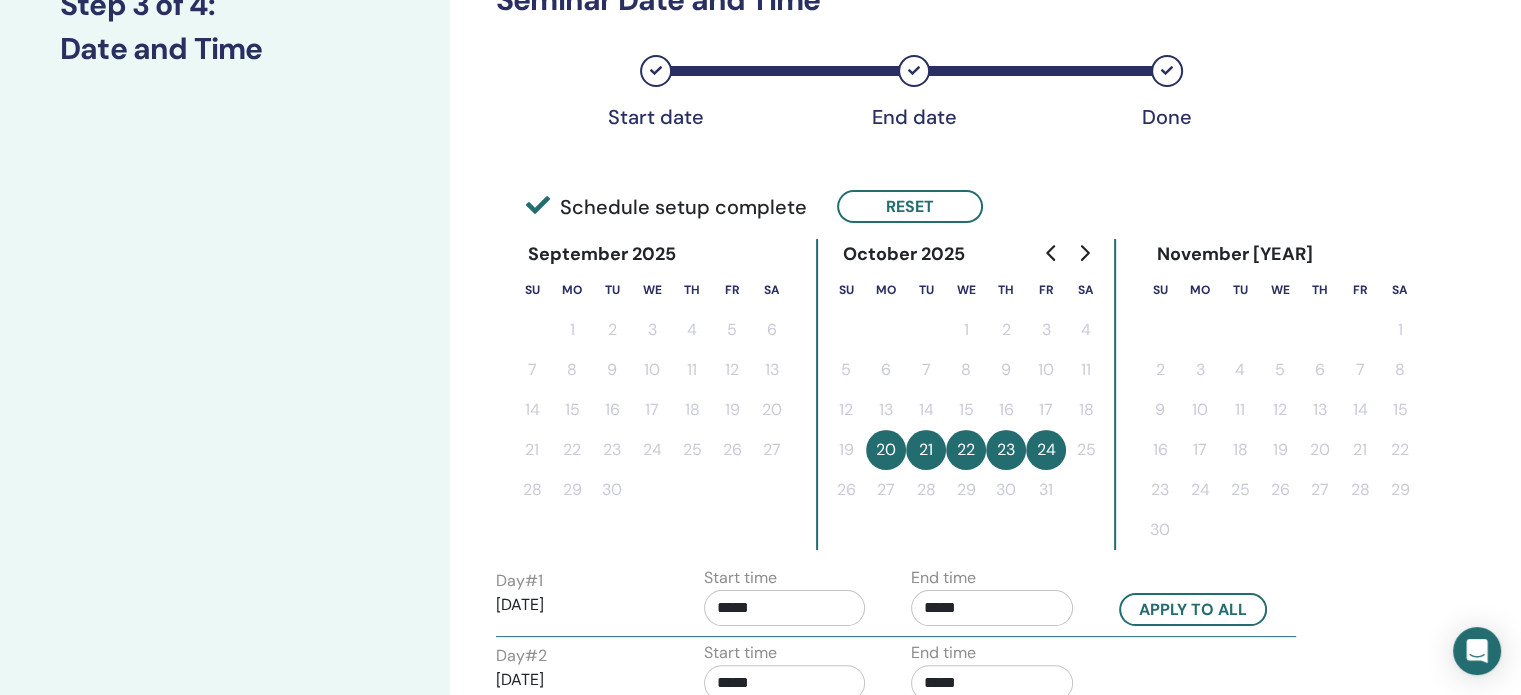 click on "Start time *****" at bounding box center [785, 601] 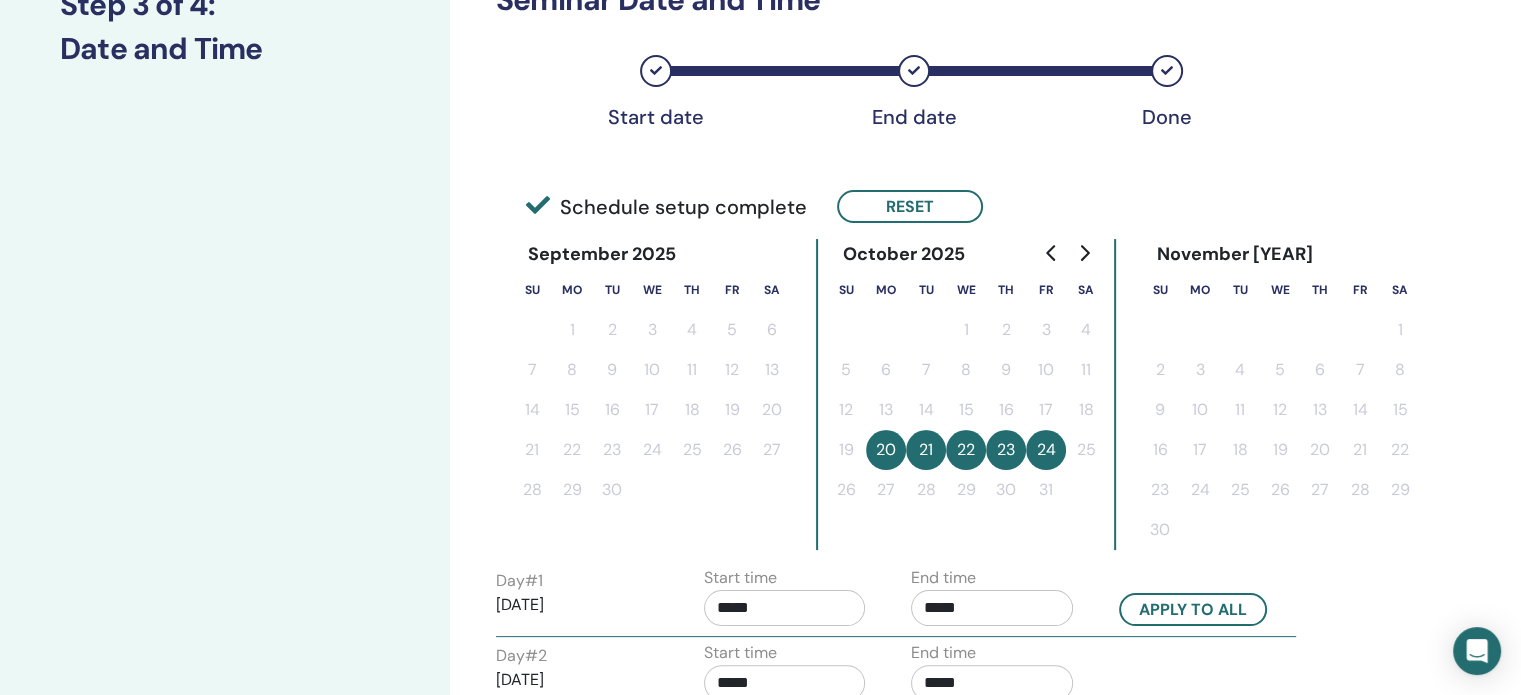 click on "*****" at bounding box center (785, 608) 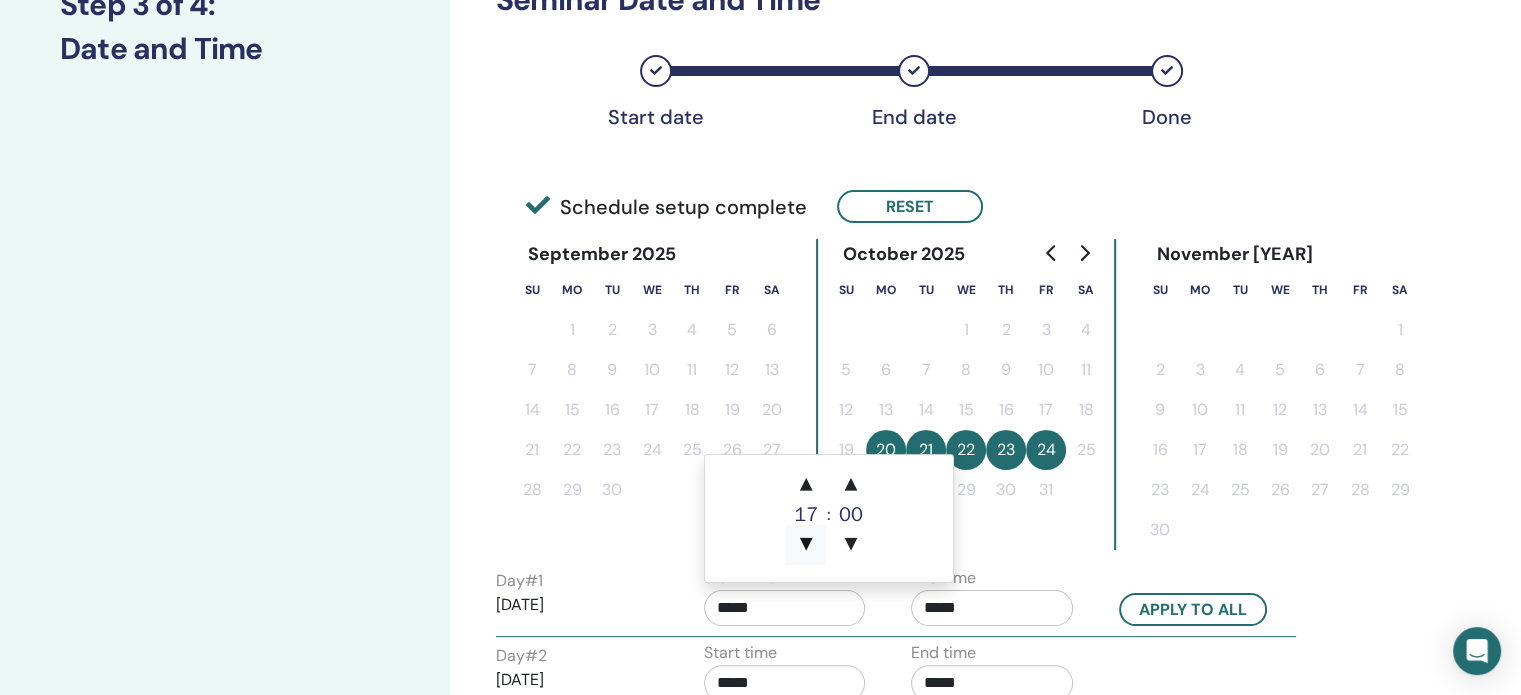 click on "▼" at bounding box center [806, 545] 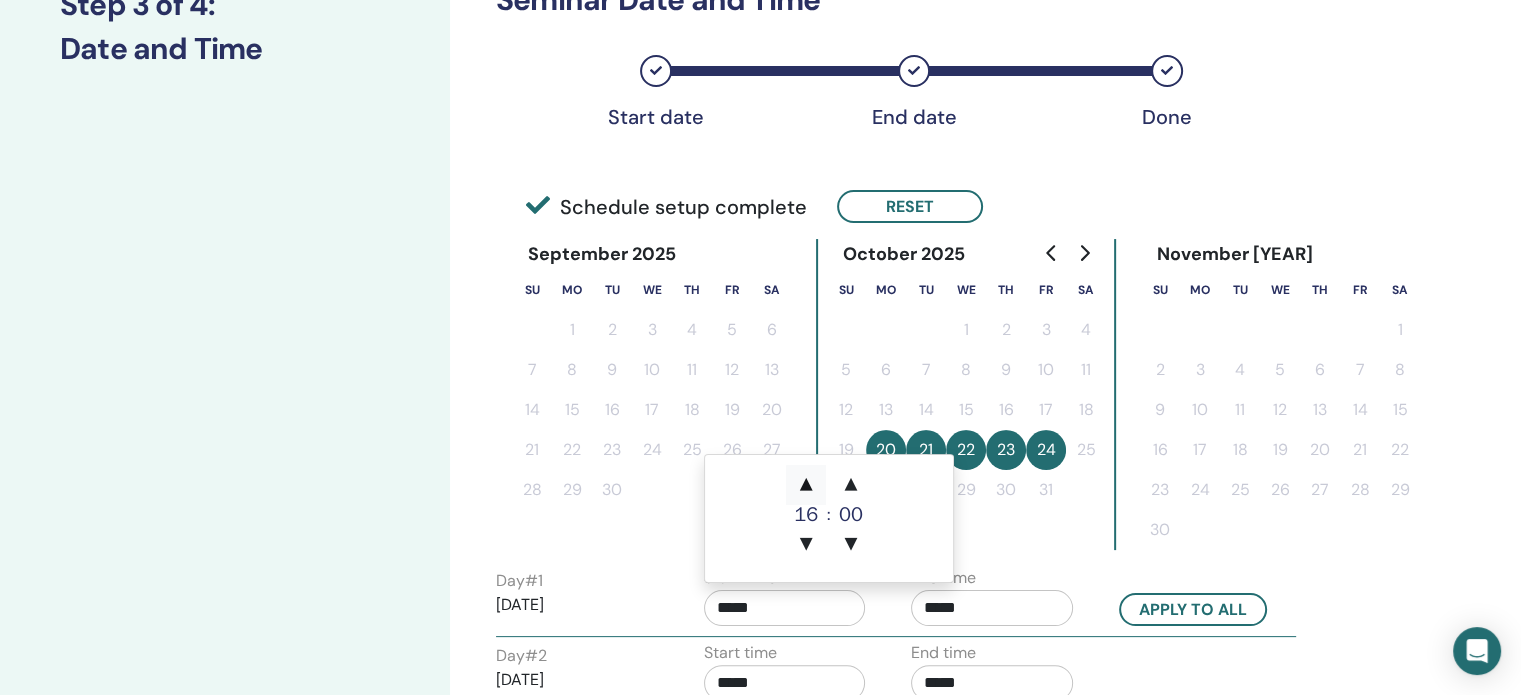 click on "▲" at bounding box center (806, 485) 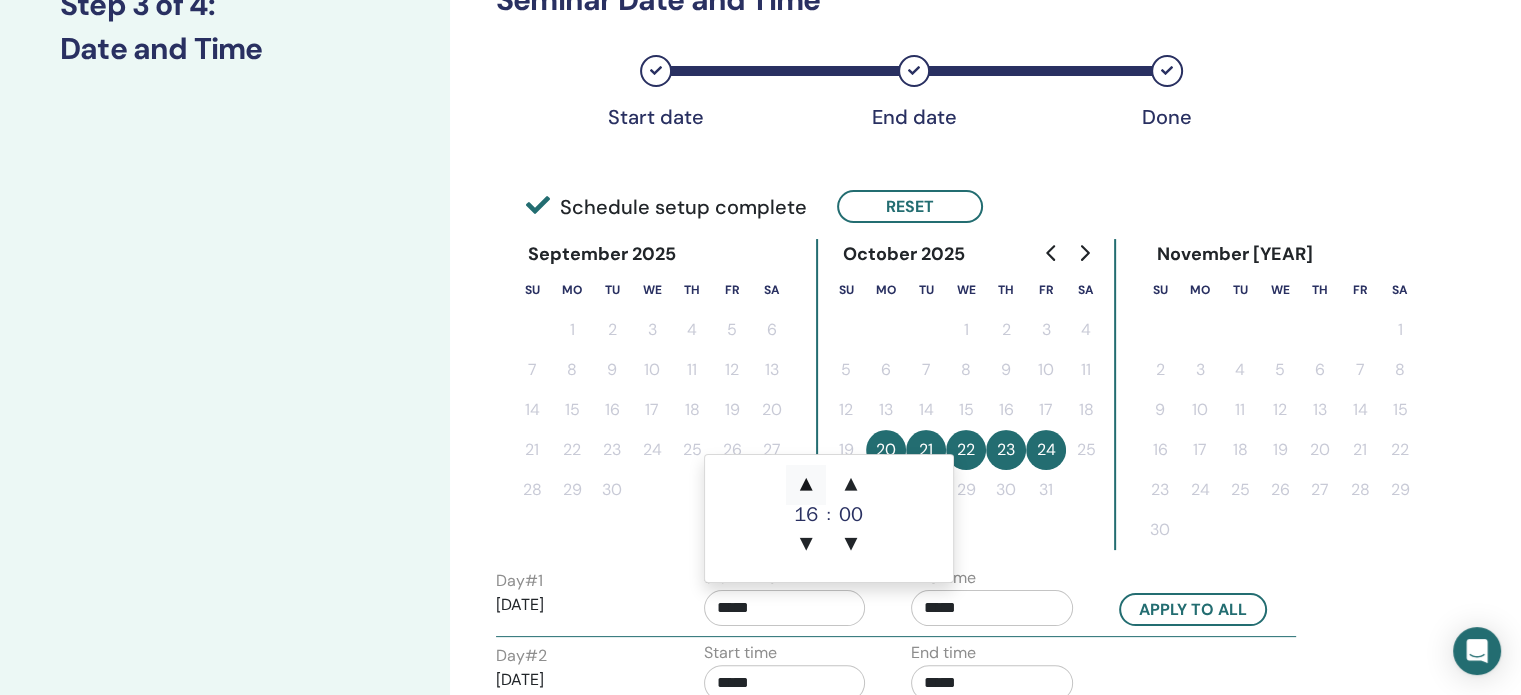 type on "*****" 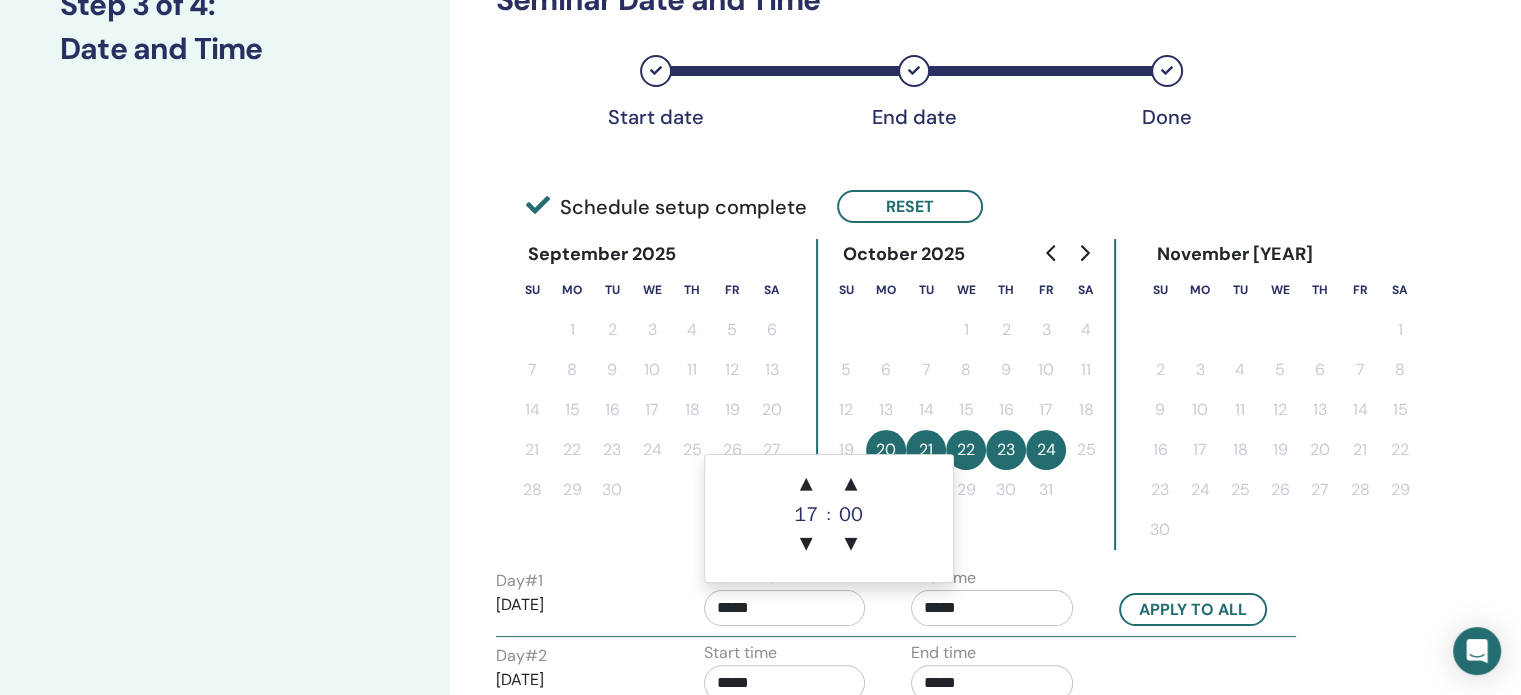 click on "Time Zone Time Zone (GMT+2) Poland Seminar Date and Time Start date End date Done Schedule setup complete Reset September 2025 Su Mo Tu We Th Fr Sa 1 2 3 4 5 6 7 8 9 10 11 12 13 14 15 16 17 18 19 20 21 22 23 24 25 26 27 28 29 30 October 2025 Su Mo Tu We Th Fr Sa 1 2 3 4 5 6 7 8 9 10 11 12 13 14 15 16 17 18 19 20 21 22 23 24 25 26 27 28 29 30 31 November 2025 Su Mo Tu We Th Fr Sa 1 2 3 4 5 6 7 8 9 10 11 12 13 14 15 16 17 18 19 20 21 22 23 24 25 26 27 28 29 30 Day  # 1 2025/10/20 Start time ***** End time ***** Apply to all Day  # 2 2025/10/21 Start time ***** End time ***** Day  # 3 2025/10/22 Start time ***** End time ***** Day  # 4 2025/10/23 Start time ***** End time ***** Day  # 5 2025/10/24 Start time ***** End time ***** Back Next" at bounding box center [957, 538] 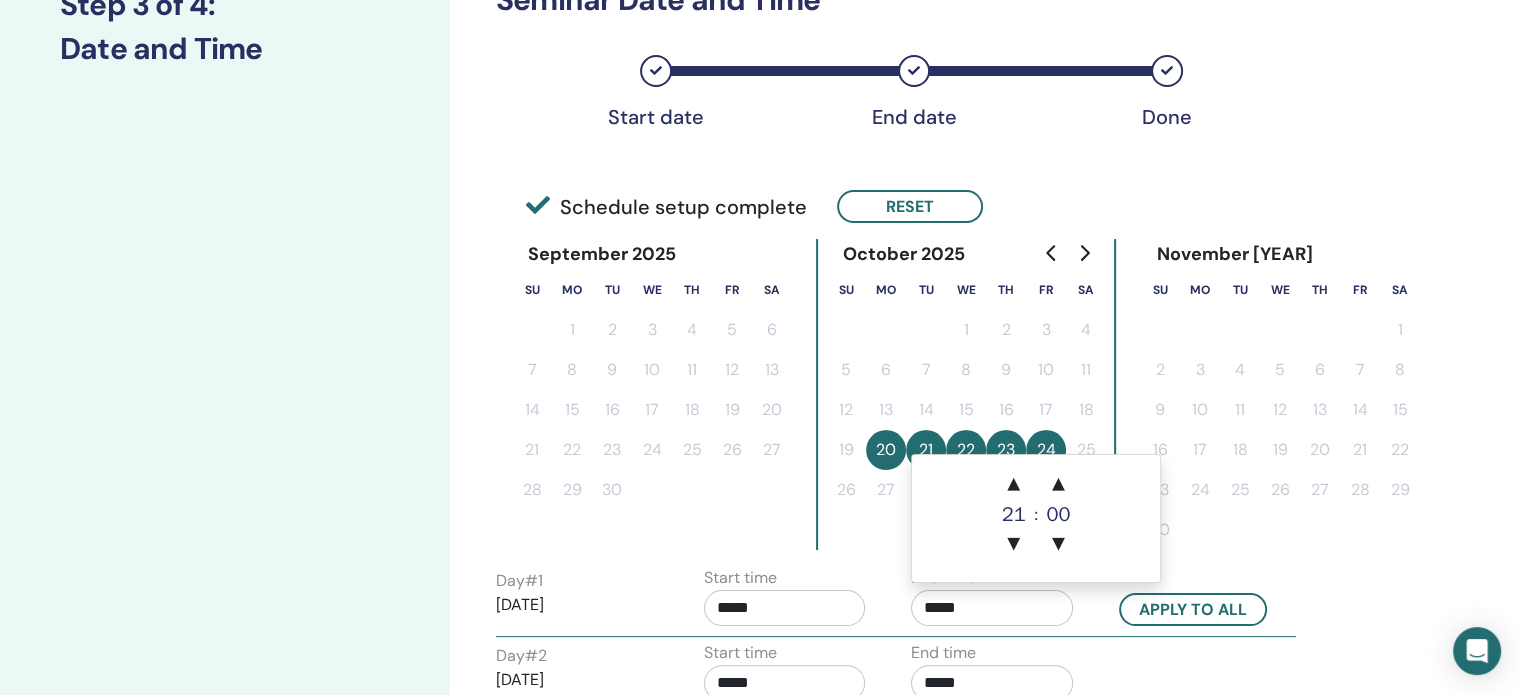 click on "*****" at bounding box center (992, 608) 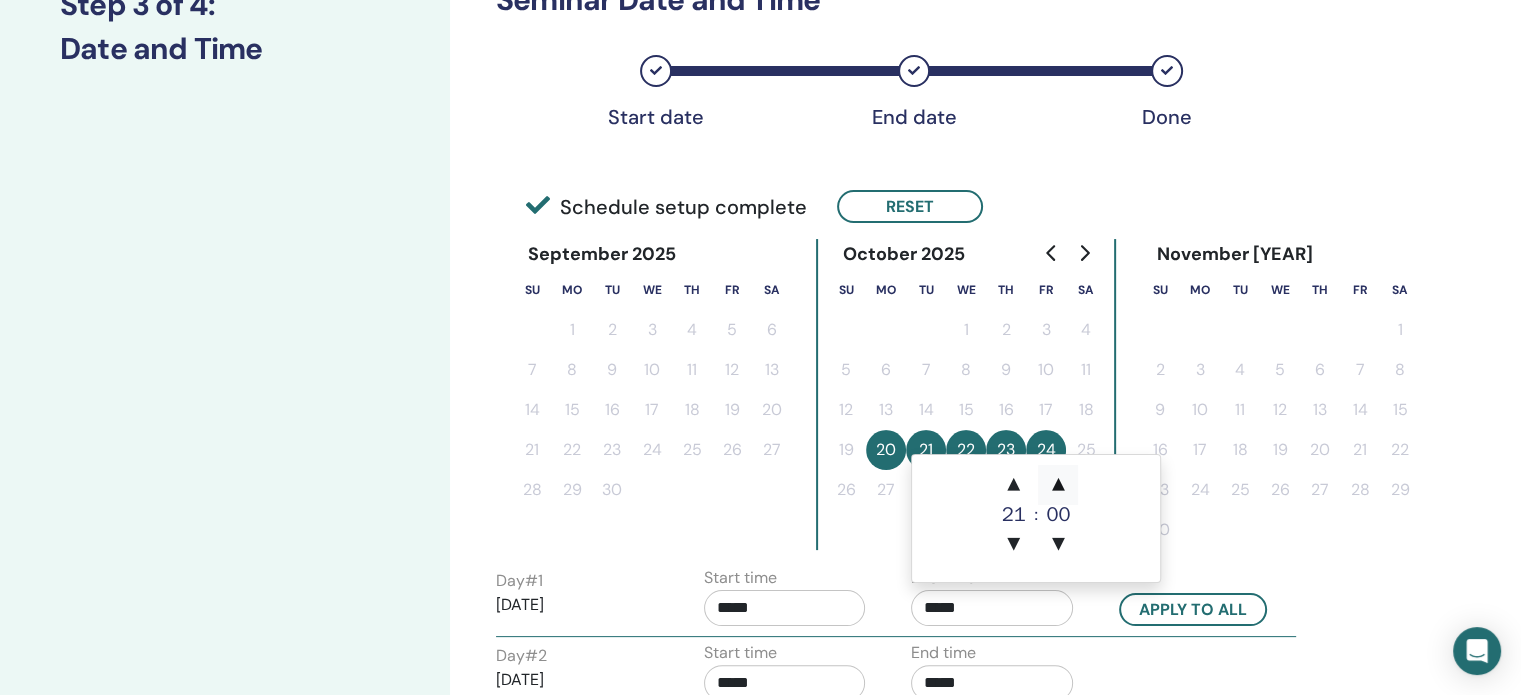 click on "▲" at bounding box center [1058, 485] 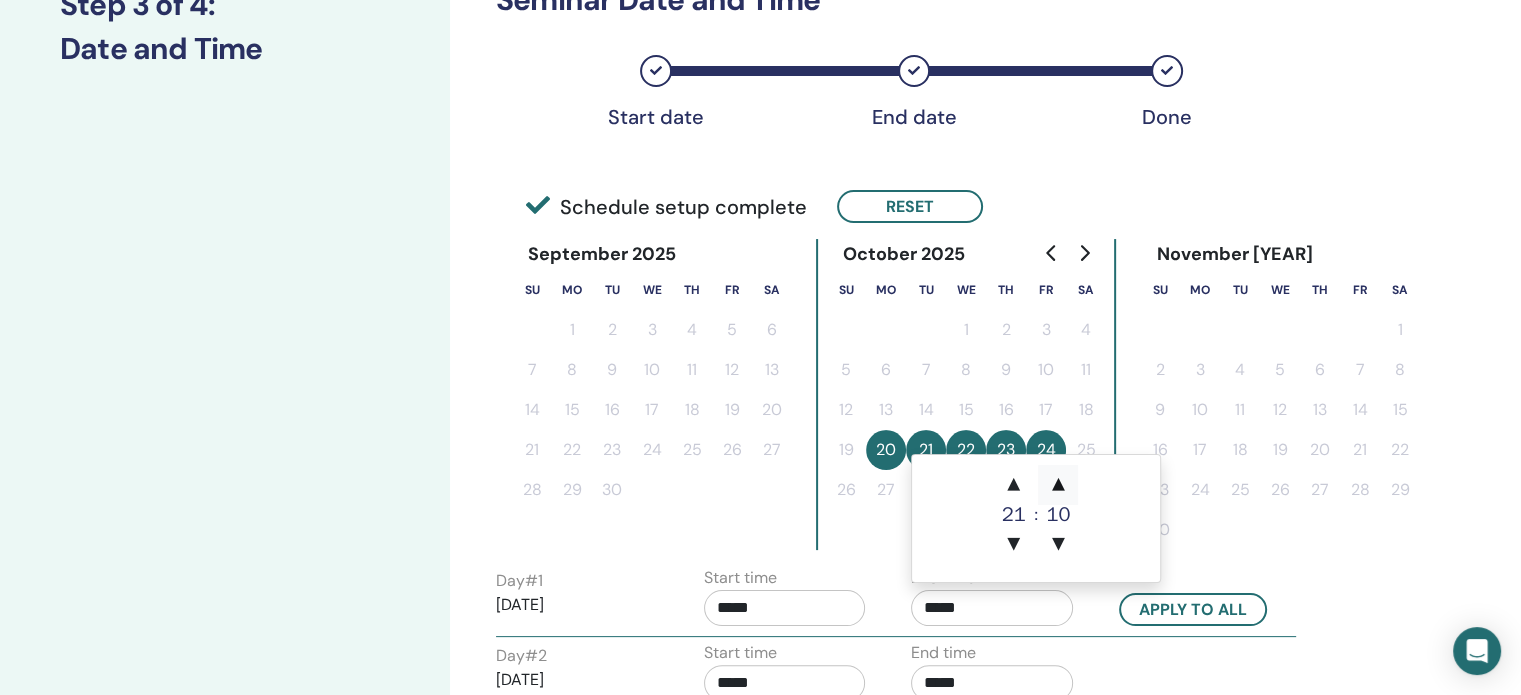 click on "▲" at bounding box center (1058, 485) 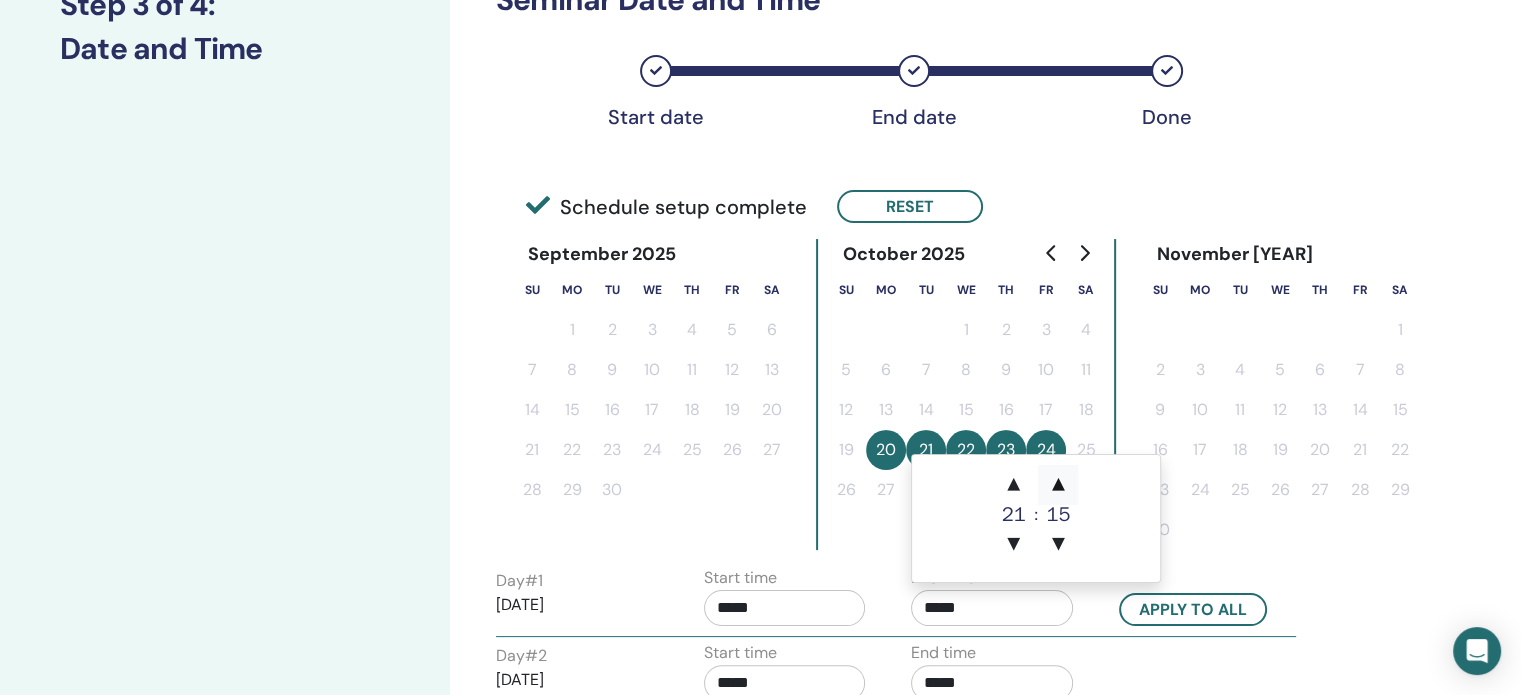 click on "▲" at bounding box center [1058, 485] 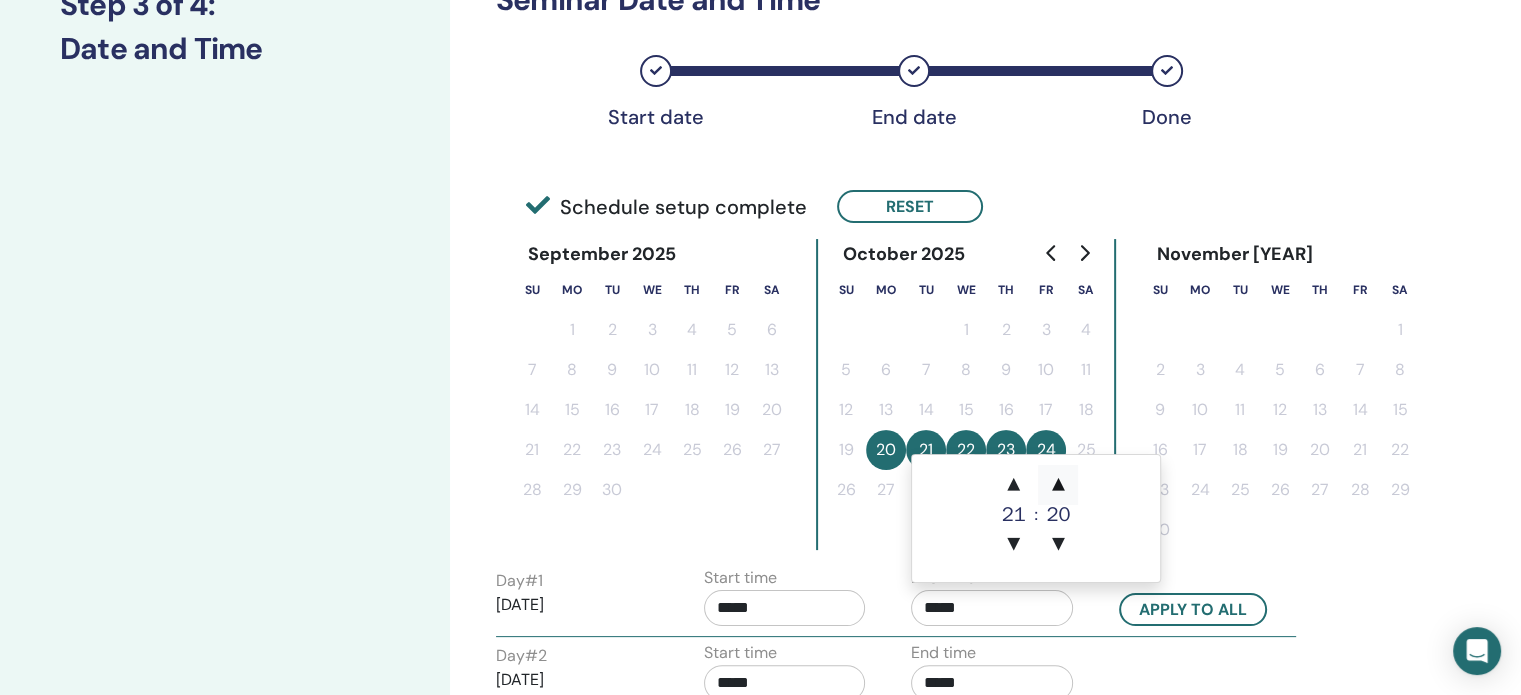 click on "▲" at bounding box center (1058, 485) 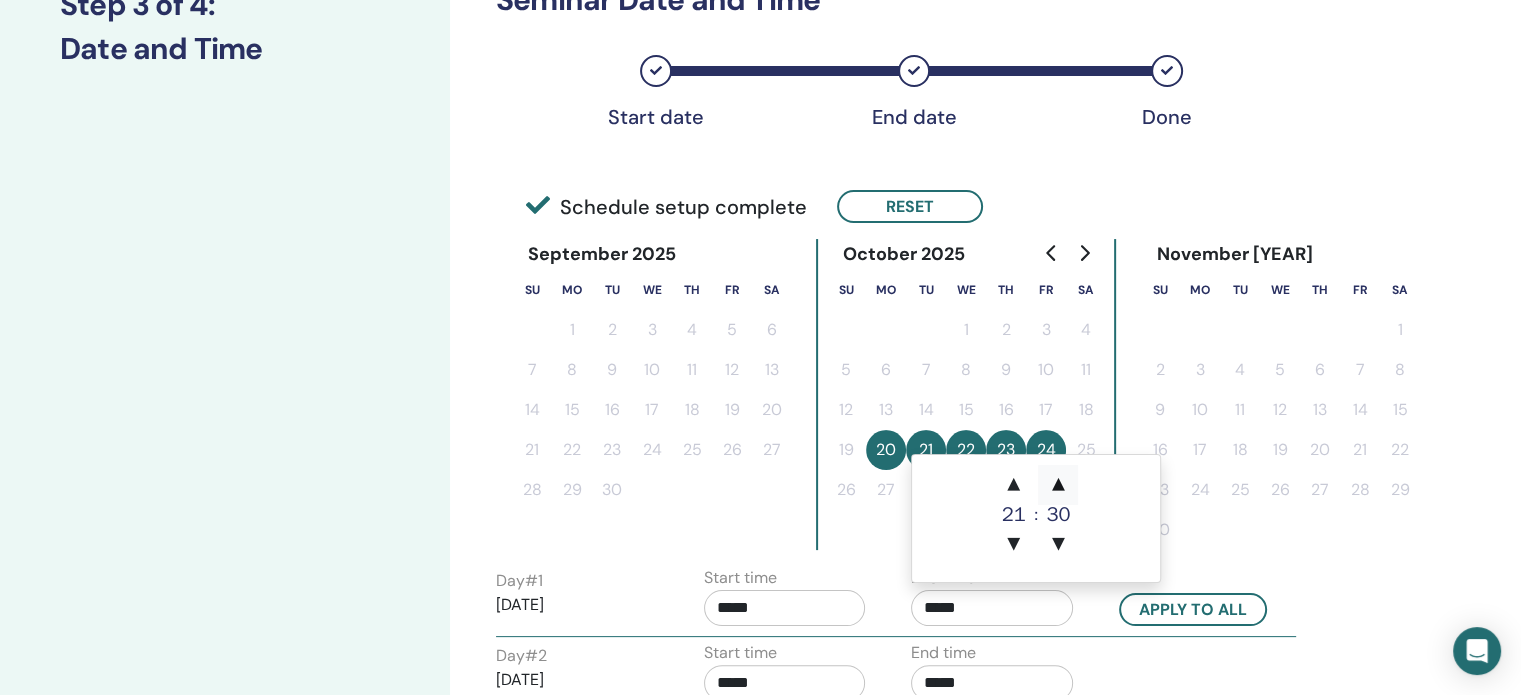 click on "▲" at bounding box center (1058, 485) 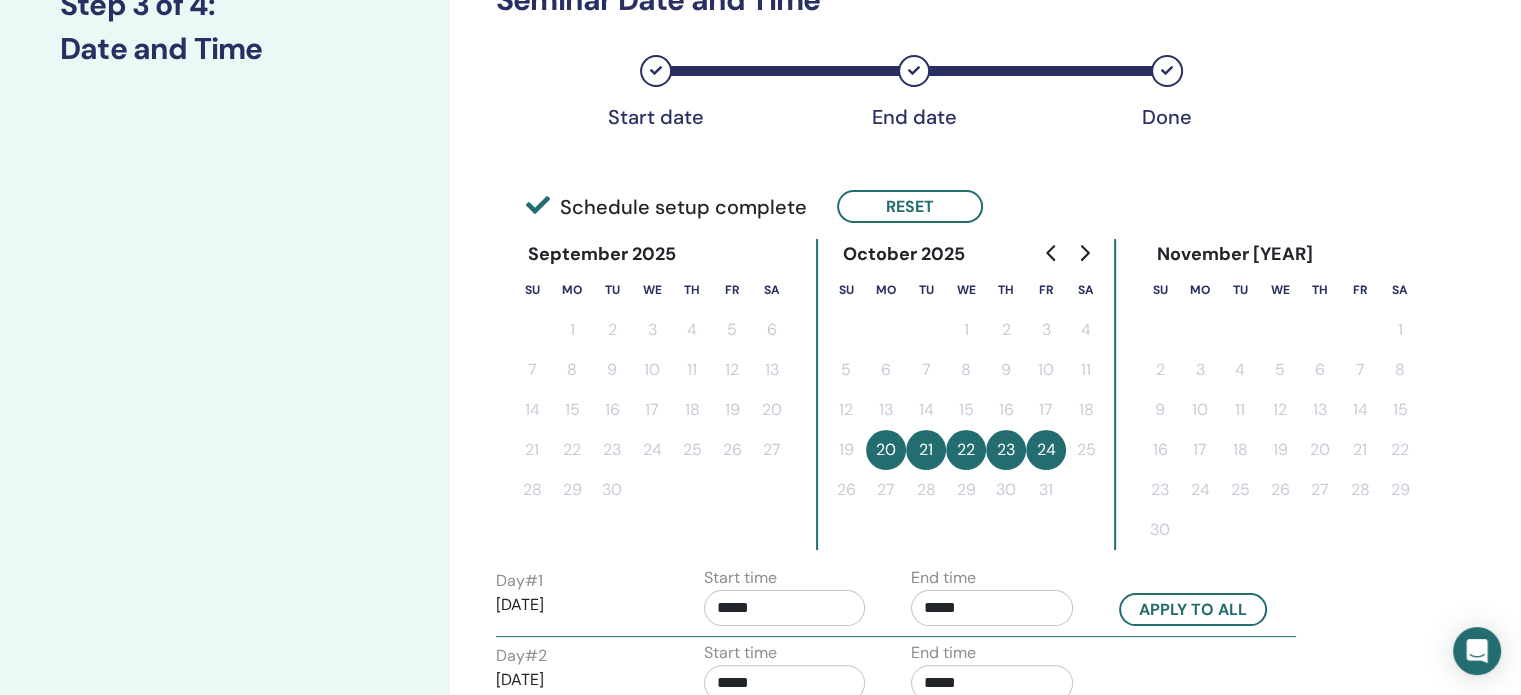 click at bounding box center [1320, 530] 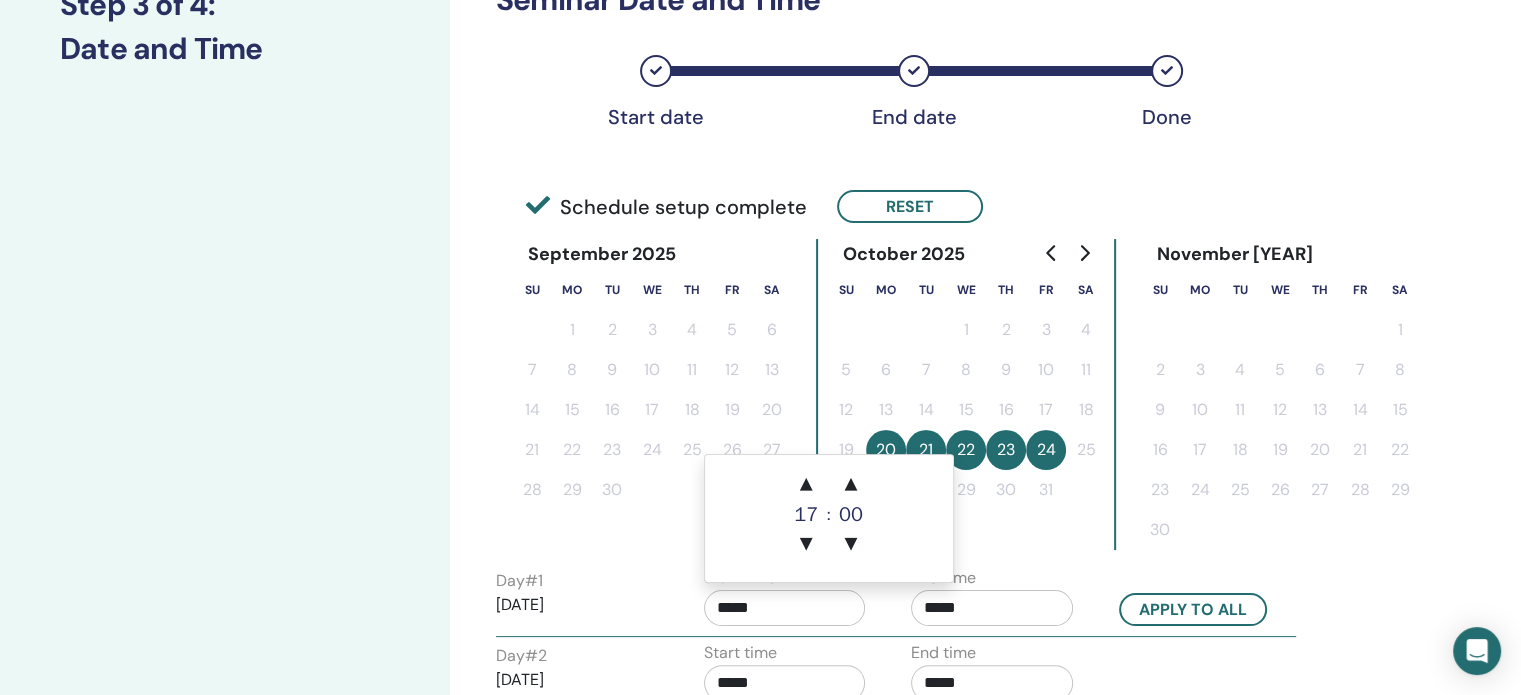 click on "*****" at bounding box center [785, 608] 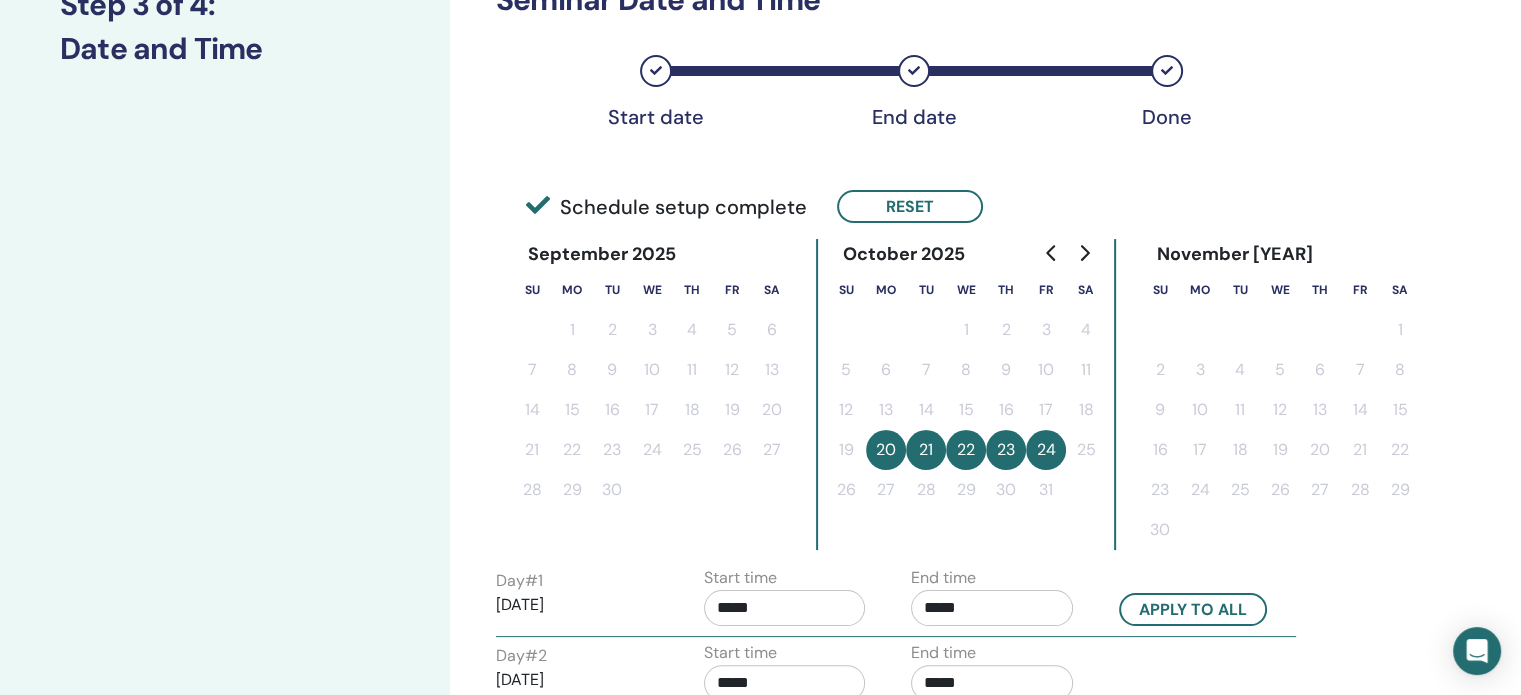 click on "Time Zone Time Zone (GMT+2) Poland Seminar Date and Time Start date End date Done Schedule setup complete Reset September 2025 Su Mo Tu We Th Fr Sa 1 2 3 4 5 6 7 8 9 10 11 12 13 14 15 16 17 18 19 20 21 22 23 24 25 26 27 28 29 30 October 2025 Su Mo Tu We Th Fr Sa 1 2 3 4 5 6 7 8 9 10 11 12 13 14 15 16 17 18 19 20 21 22 23 24 25 26 27 28 29 30 31 November 2025 Su Mo Tu We Th Fr Sa 1 2 3 4 5 6 7 8 9 10 11 12 13 14 15 16 17 18 19 20 21 22 23 24 25 26 27 28 29 30 Day  # 1 2025/10/20 Start time ***** End time ***** Apply to all Day  # 2 2025/10/21 Start time ***** End time ***** Day  # 3 2025/10/22 Start time ***** End time ***** Day  # 4 2025/10/23 Start time ***** End time ***** Day  # 5 2025/10/24 Start time ***** End time ***** Back Next" at bounding box center (957, 538) 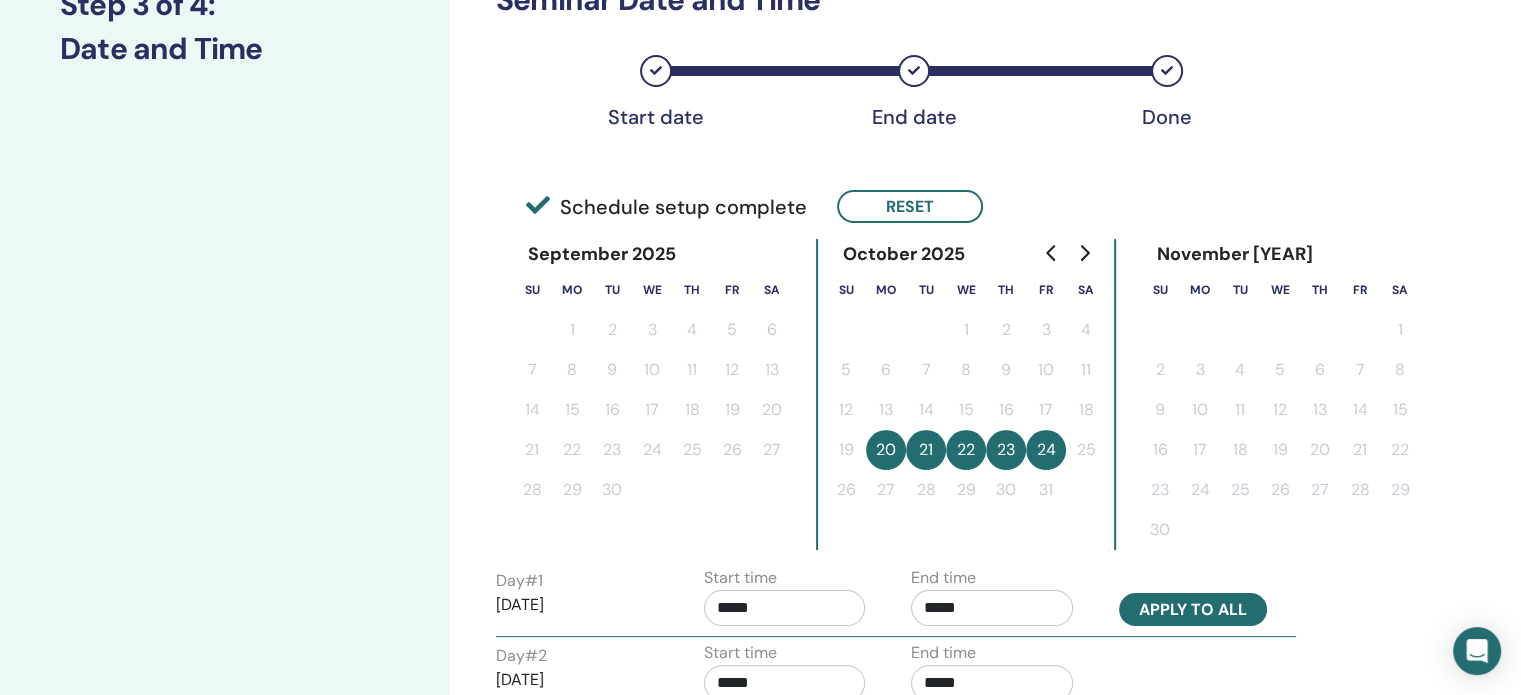 click on "Apply to all" at bounding box center (1193, 609) 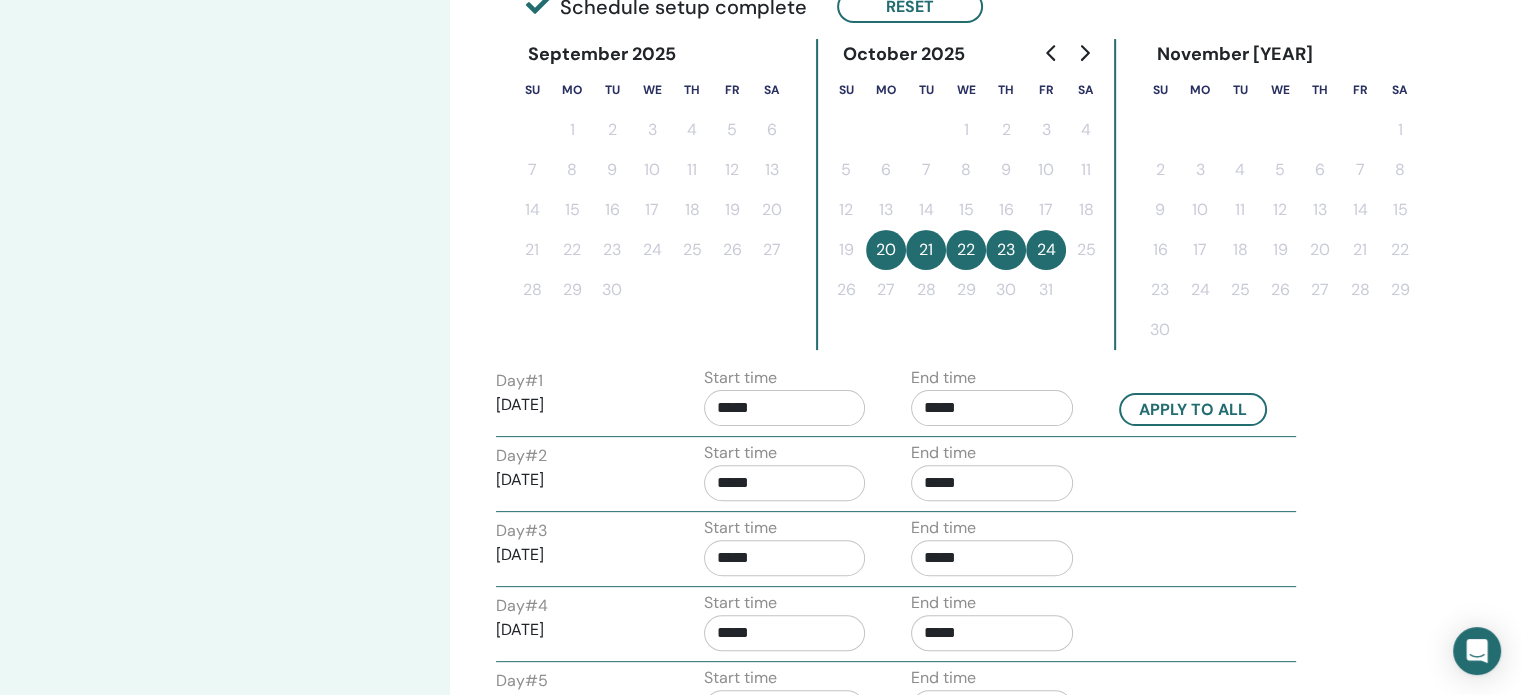 scroll, scrollTop: 608, scrollLeft: 0, axis: vertical 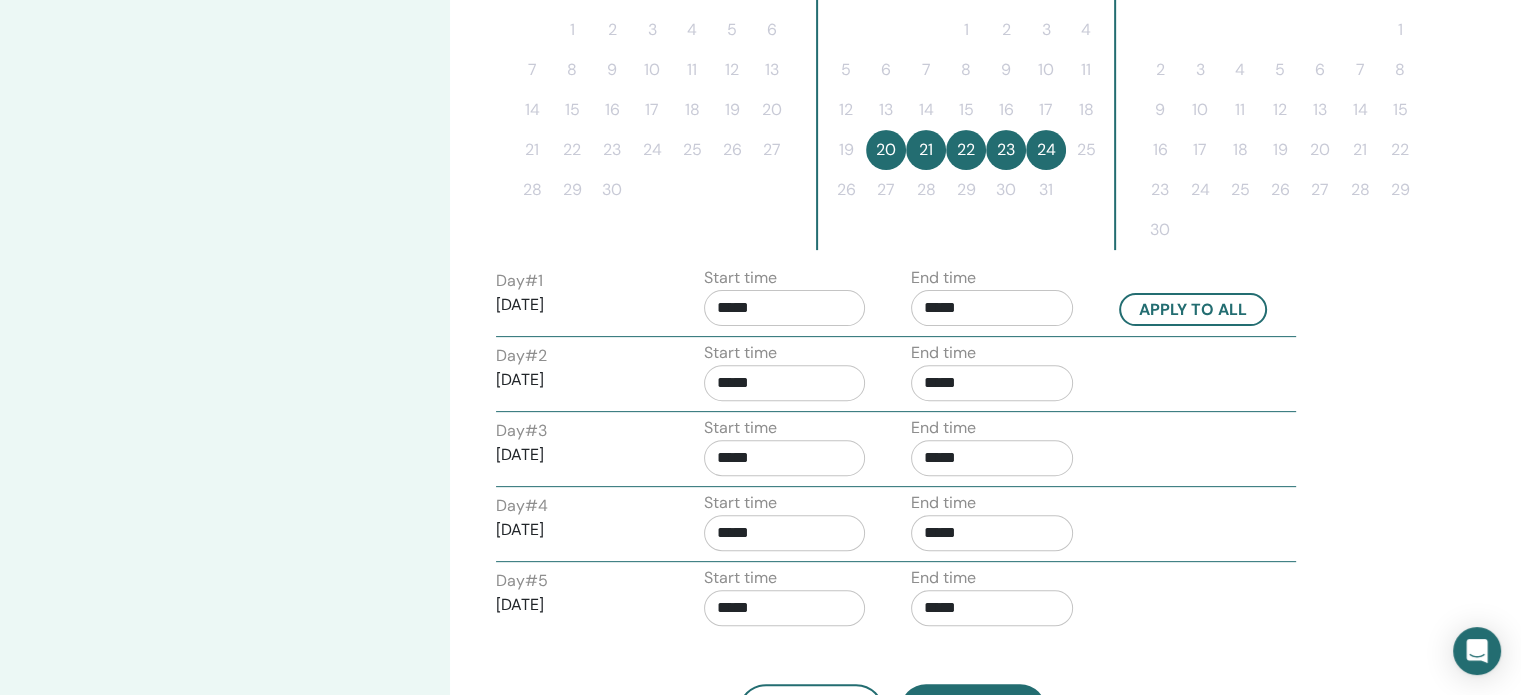click on "*****" at bounding box center (785, 308) 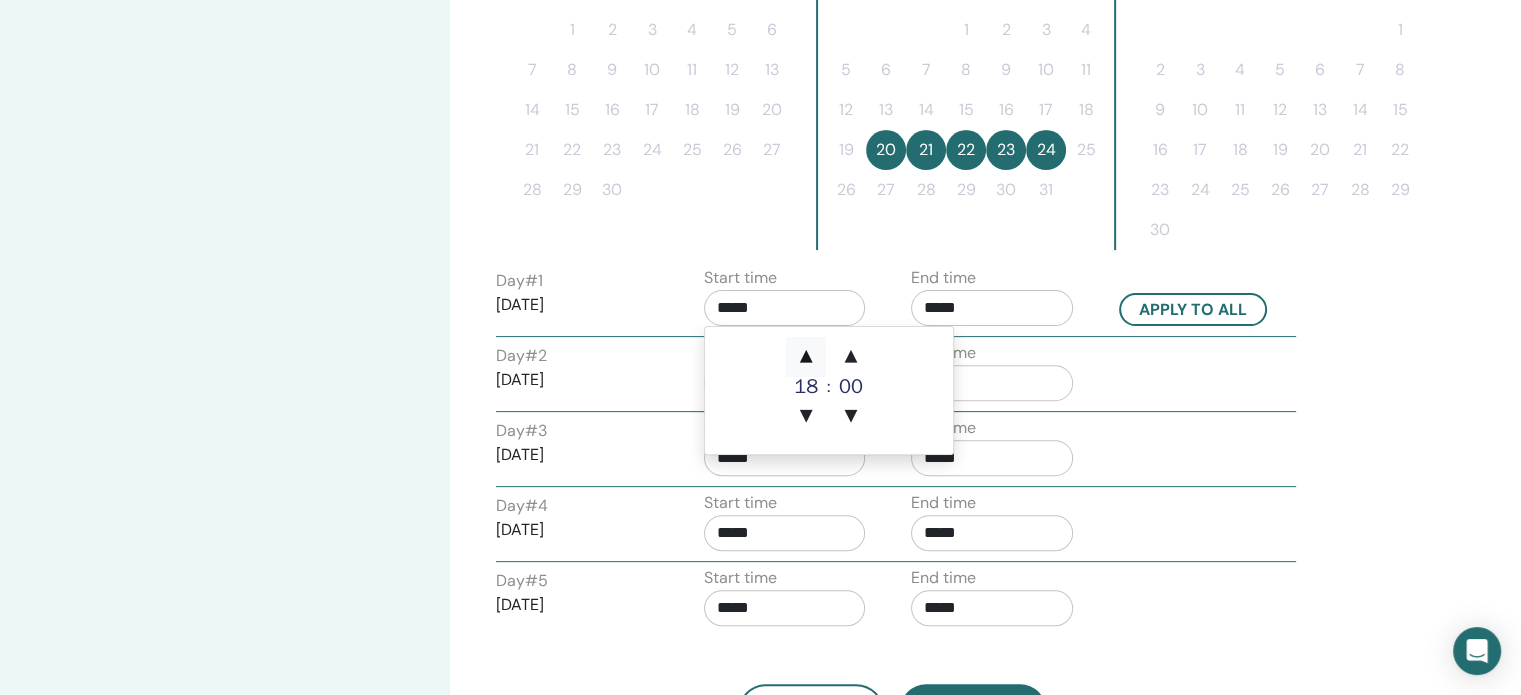 click on "▲" at bounding box center (806, 357) 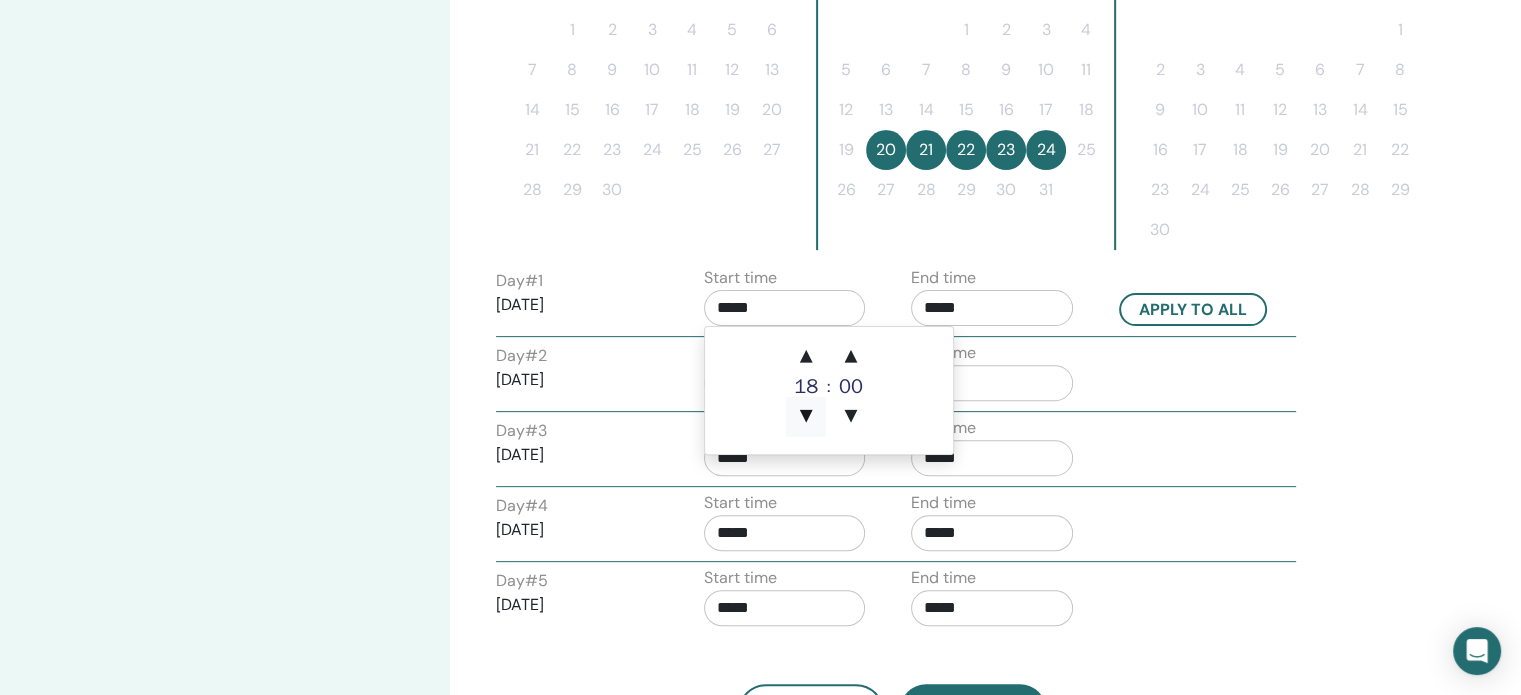 click on "▼" at bounding box center [806, 417] 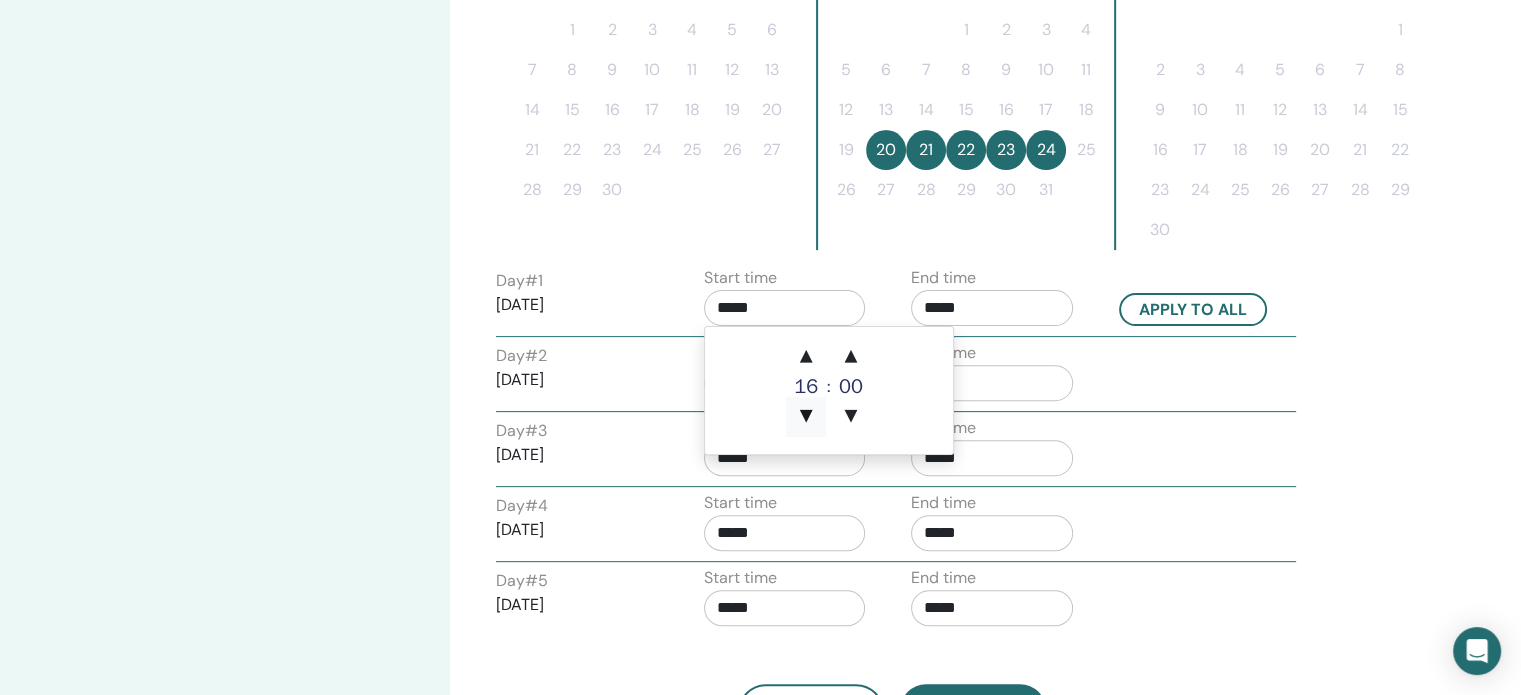 click on "▼" at bounding box center [806, 417] 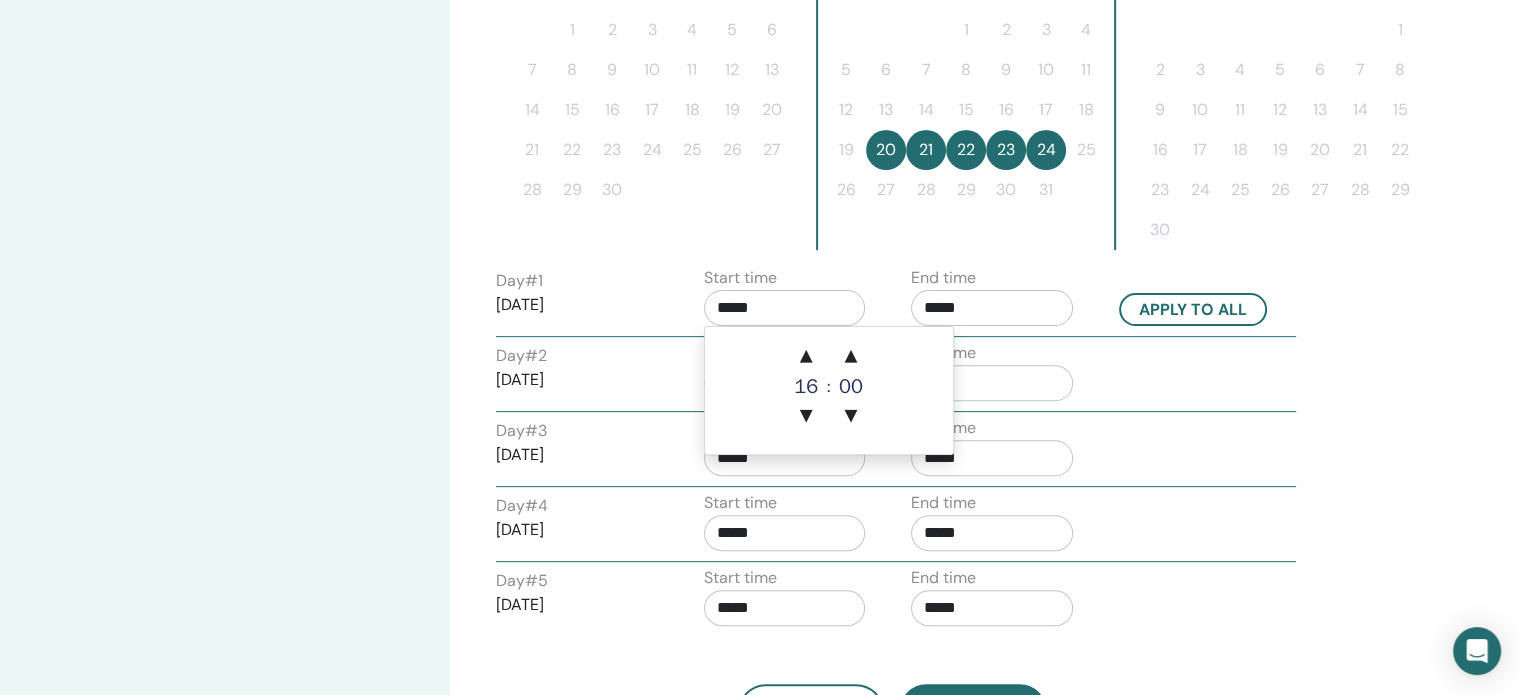 click on "Day  # 2 2025/10/21 Start time ***** End time *****" at bounding box center (896, 376) 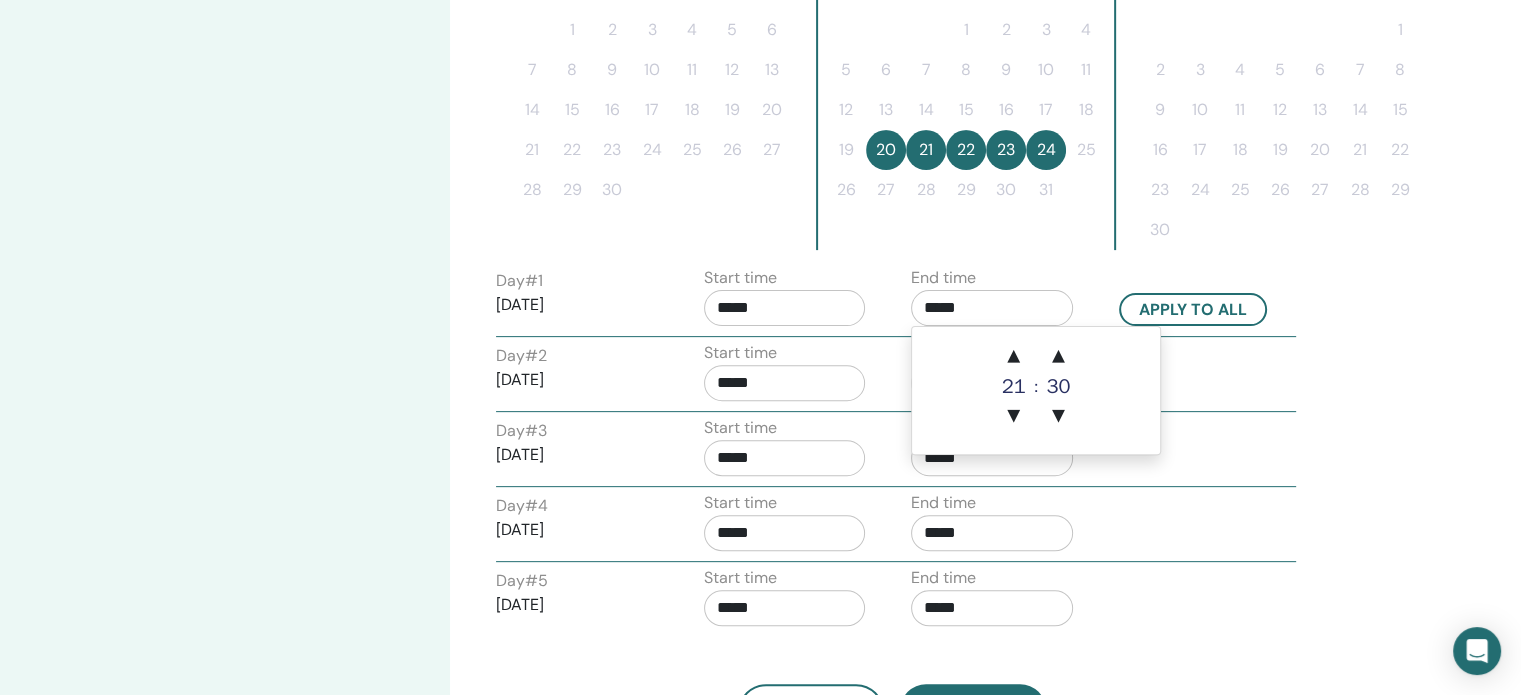click on "*****" at bounding box center (992, 308) 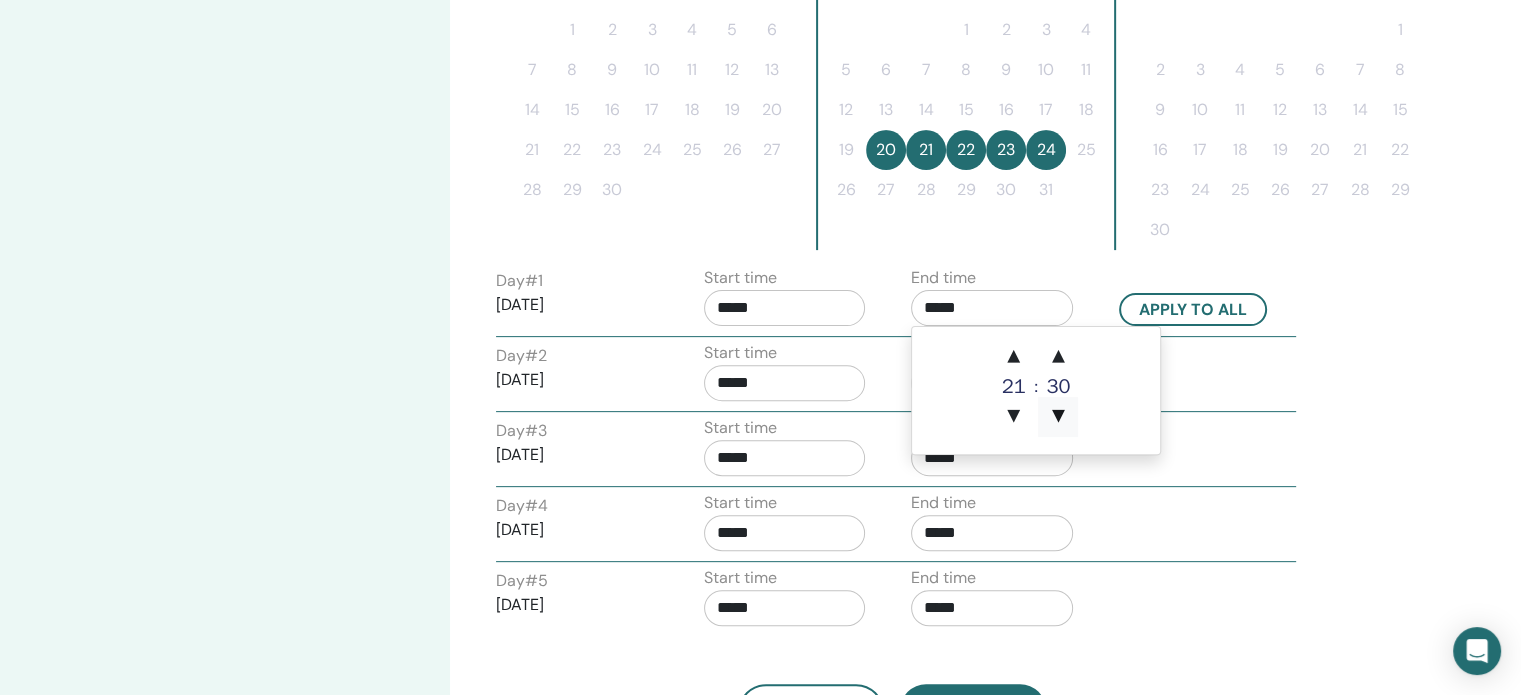 click on "▼" at bounding box center [1058, 417] 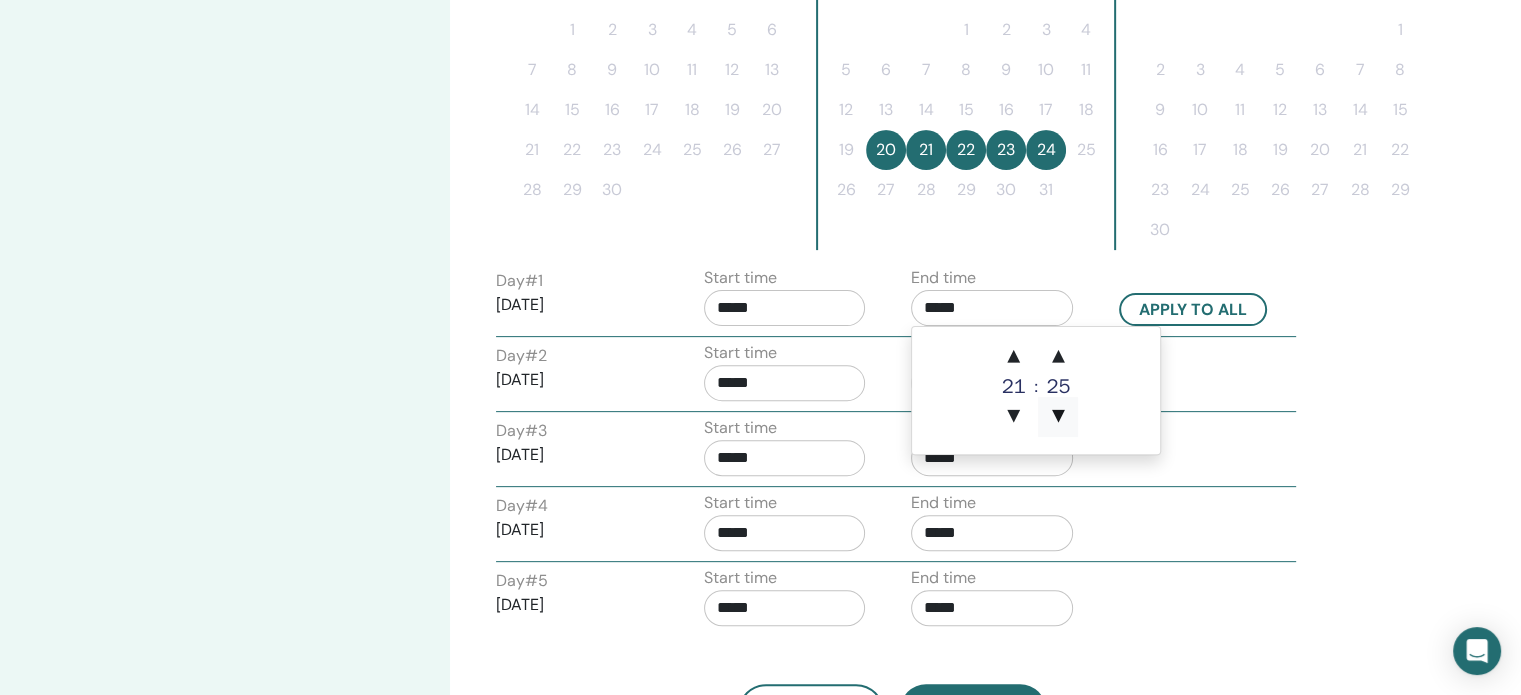 click on "▼" at bounding box center (1058, 417) 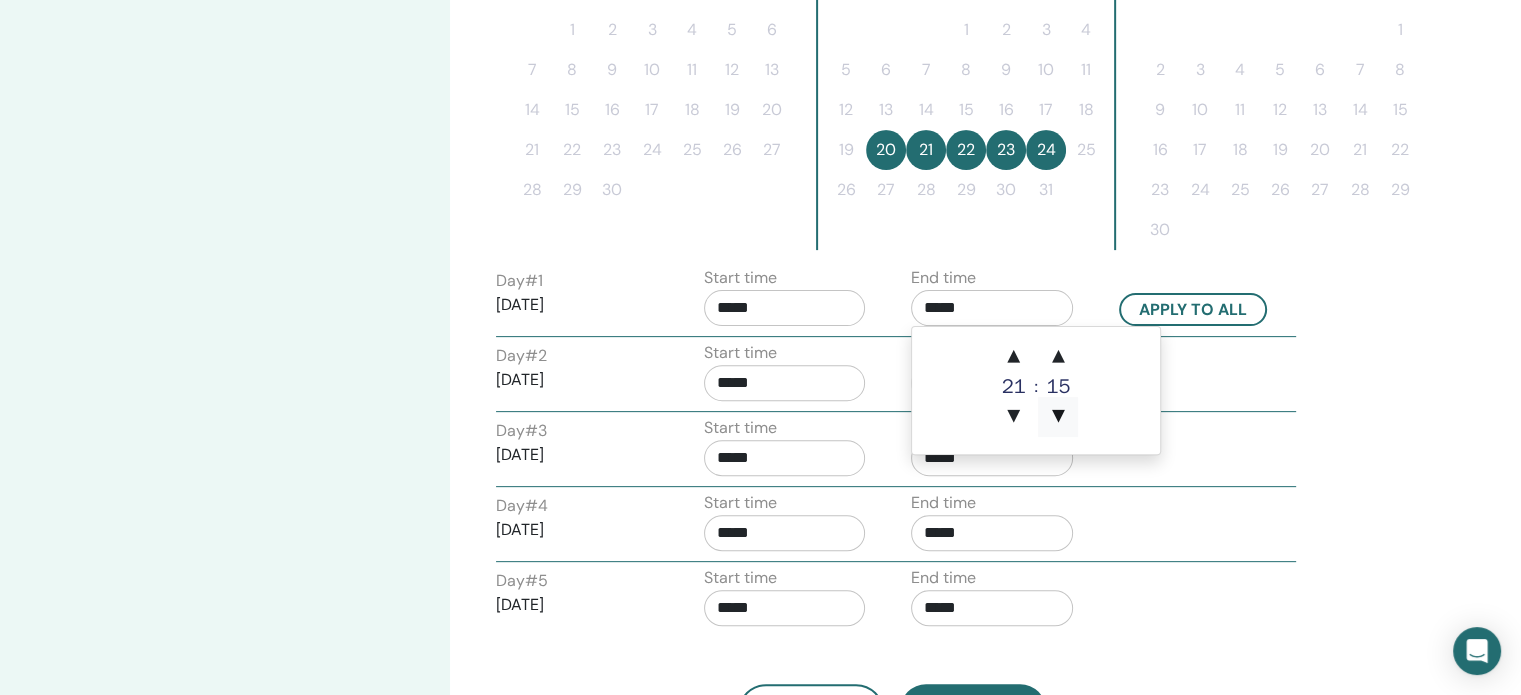 click on "▼" at bounding box center [1058, 417] 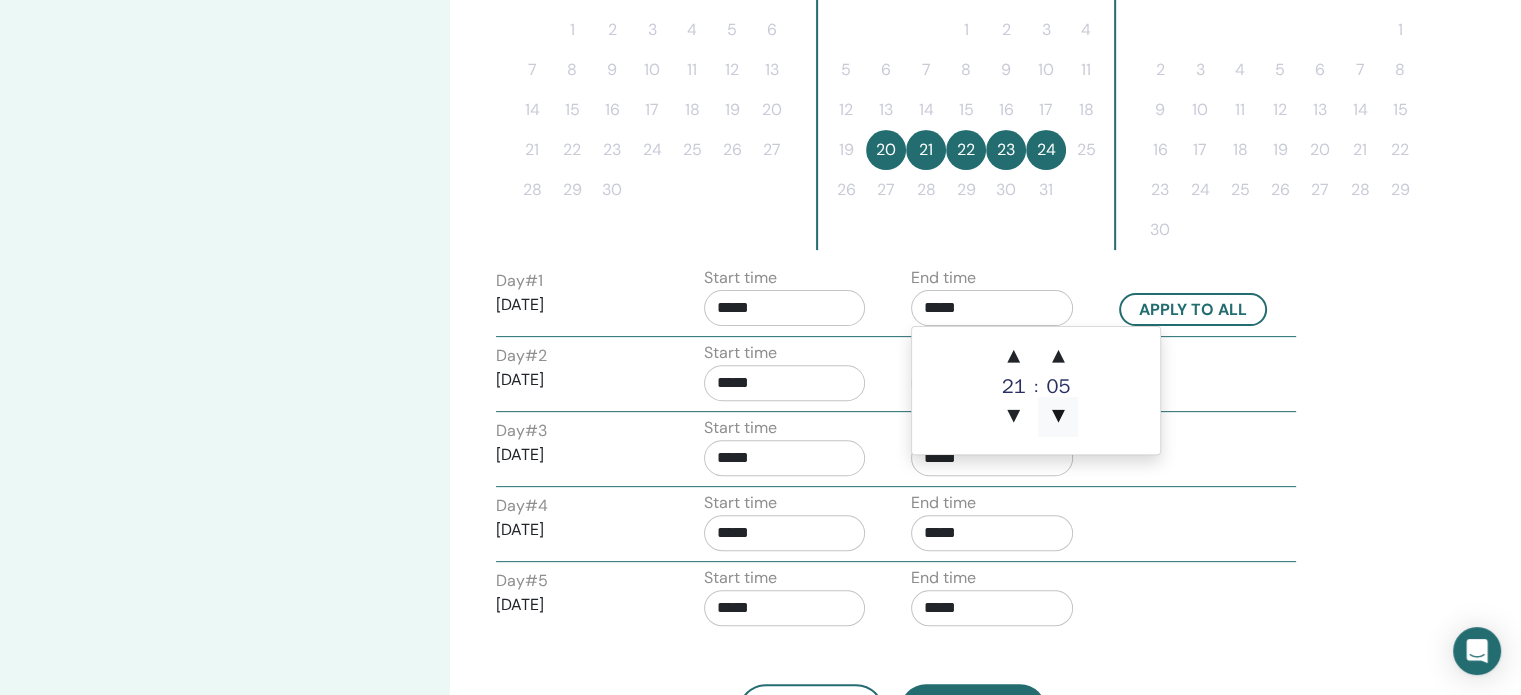 click on "▼" at bounding box center [1058, 417] 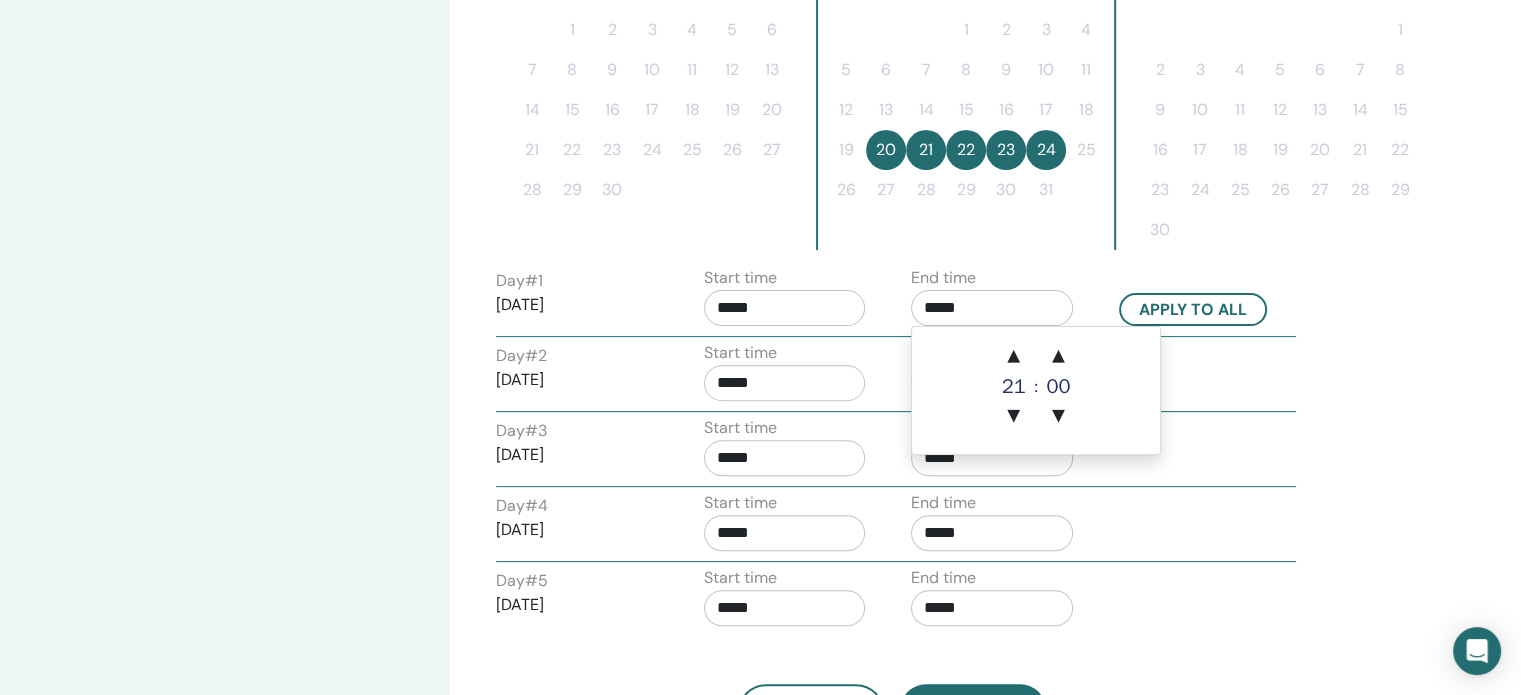 click on "Day  # 2 2025/10/21 Start time ***** End time *****" at bounding box center (896, 376) 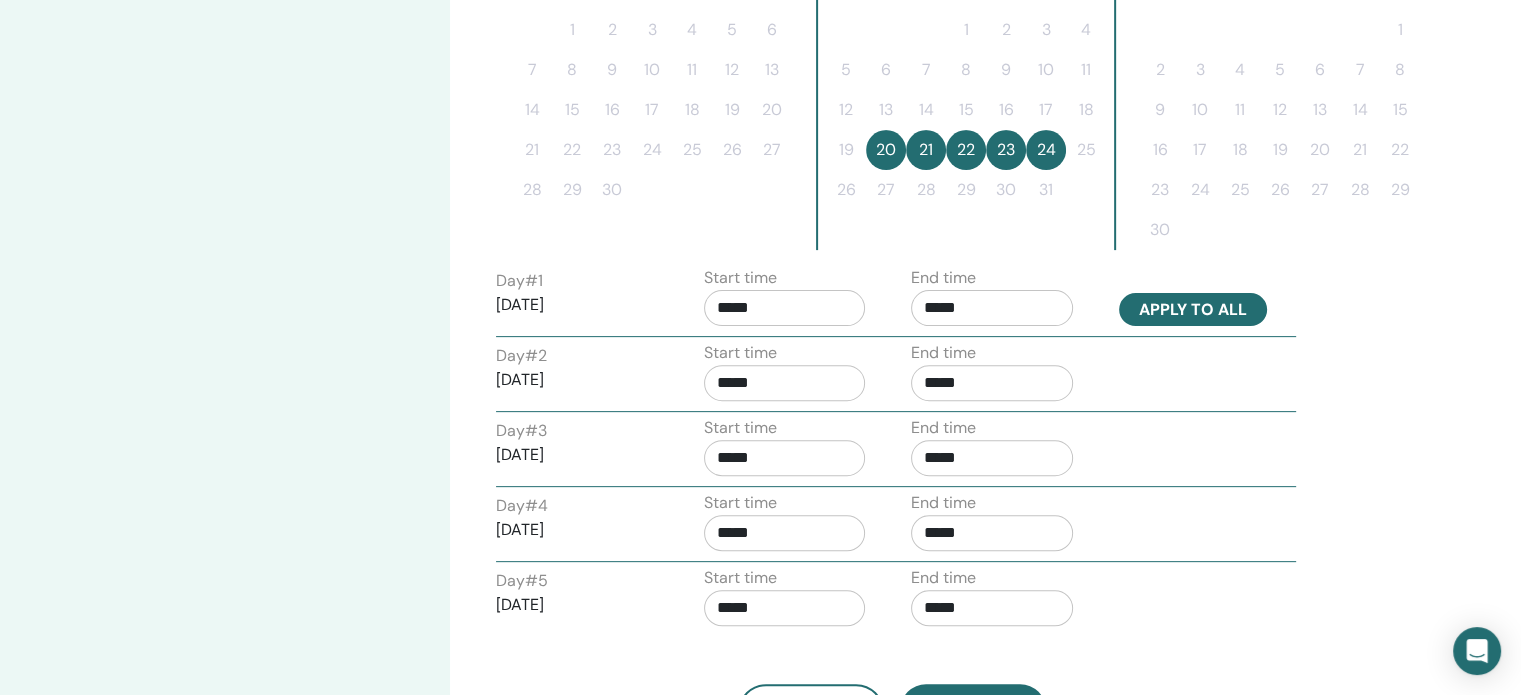 click on "Apply to all" at bounding box center (1193, 309) 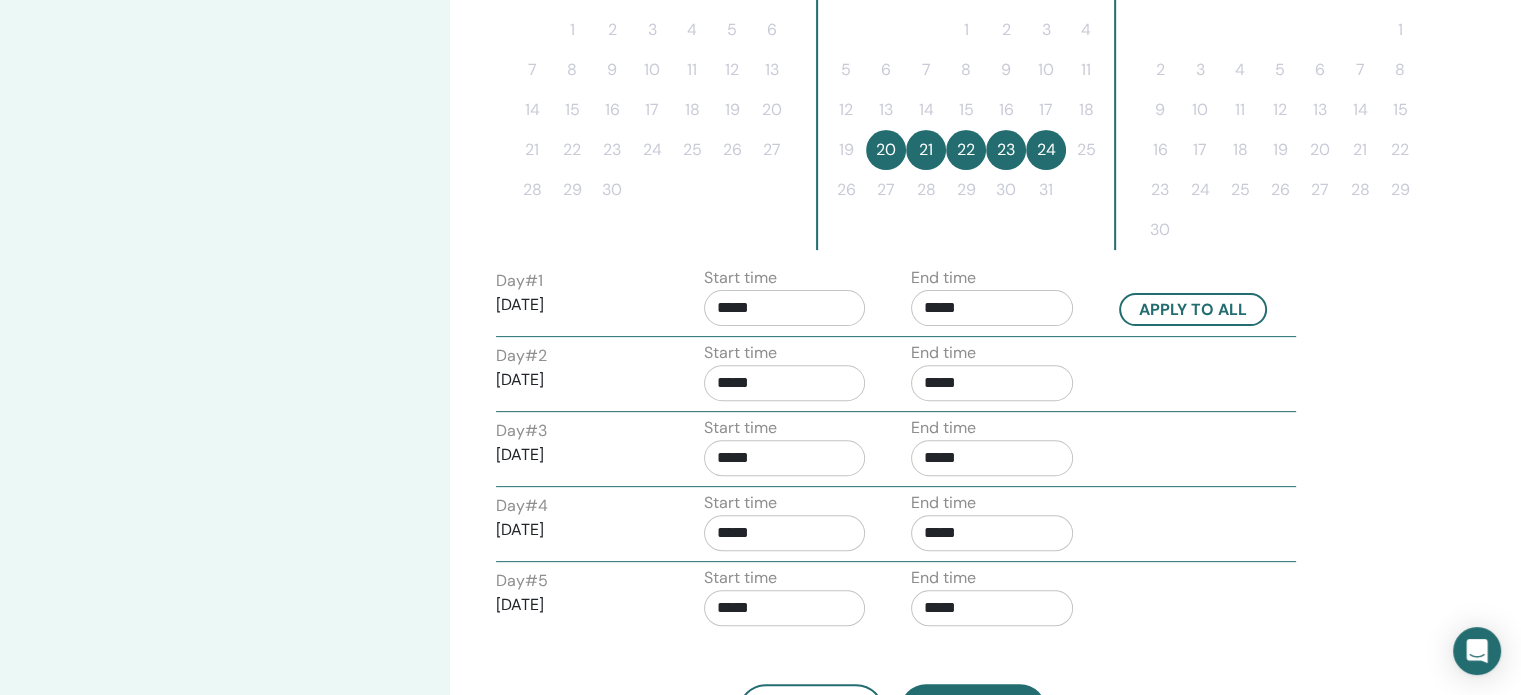 click on "*****" at bounding box center (992, 308) 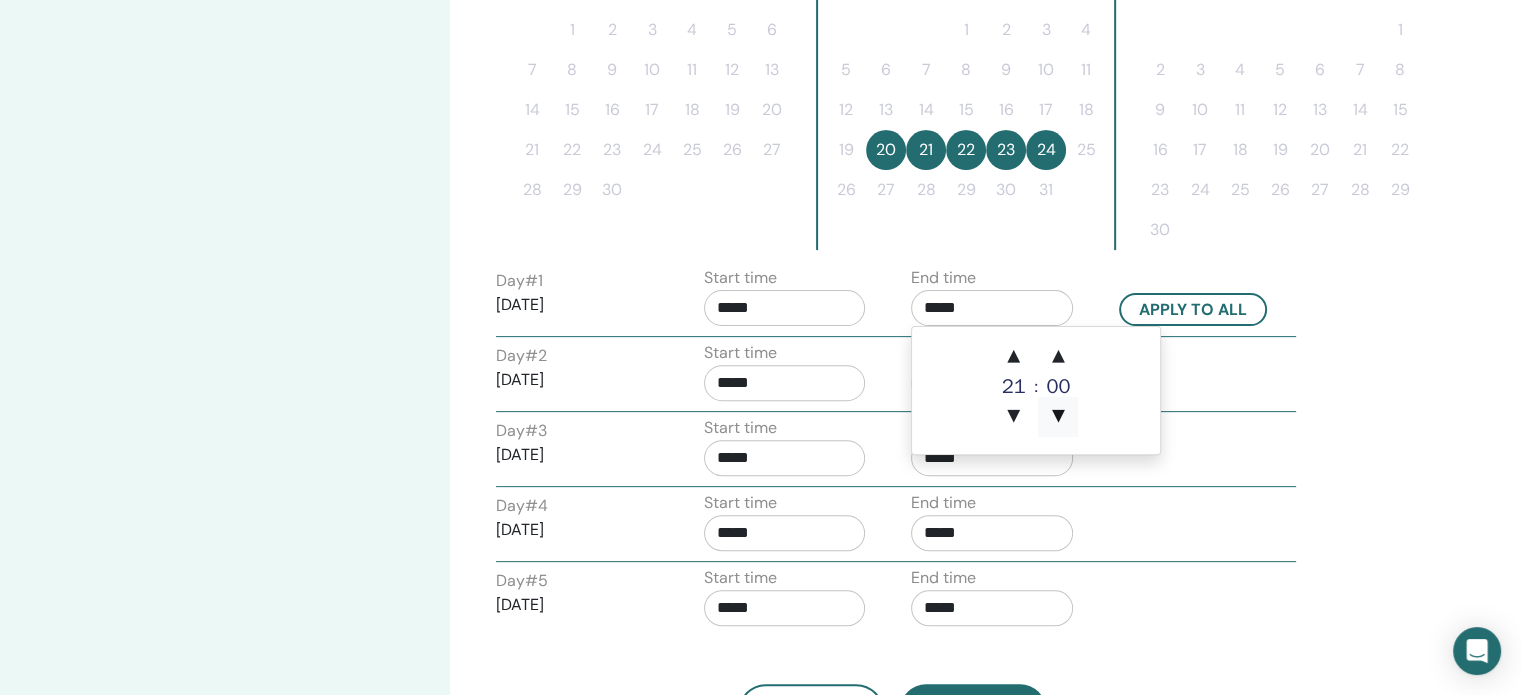 click on "▼" at bounding box center [1058, 417] 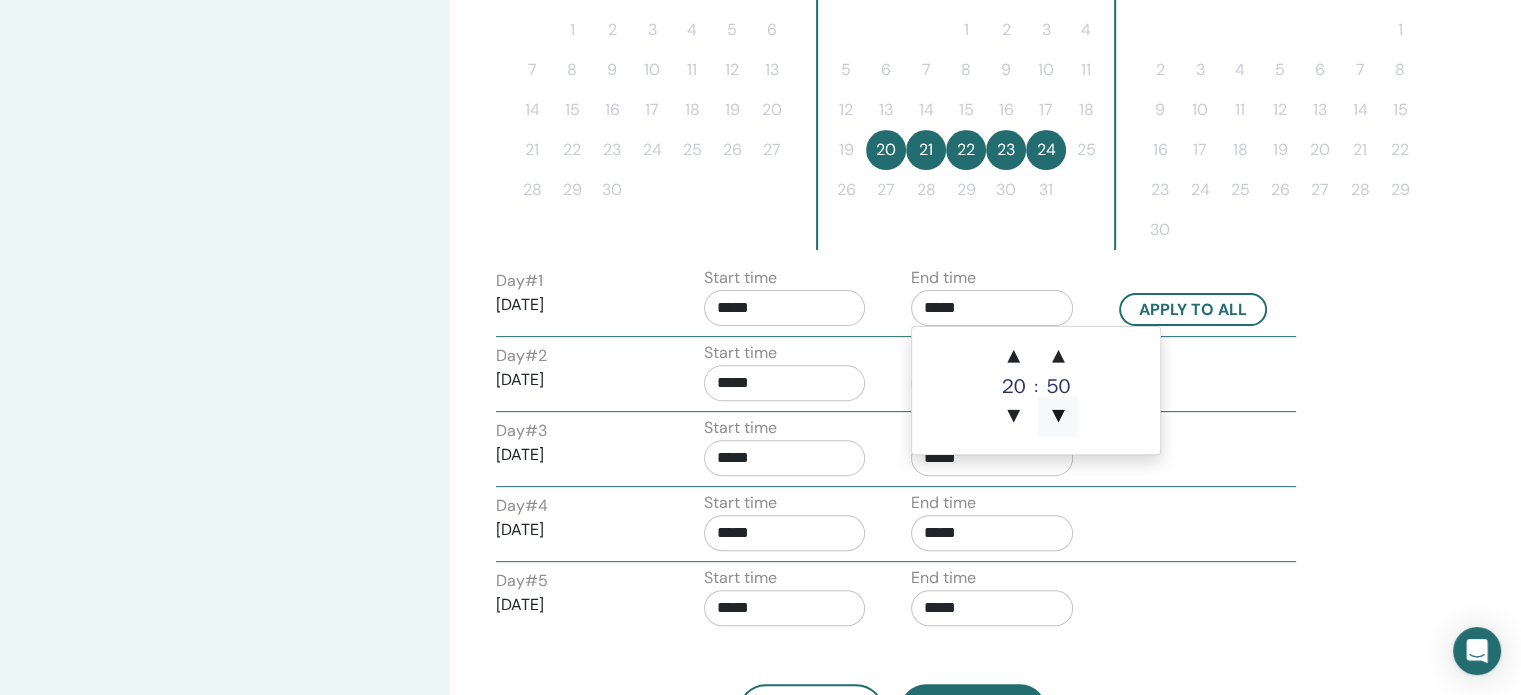 click on "▼" at bounding box center [1058, 417] 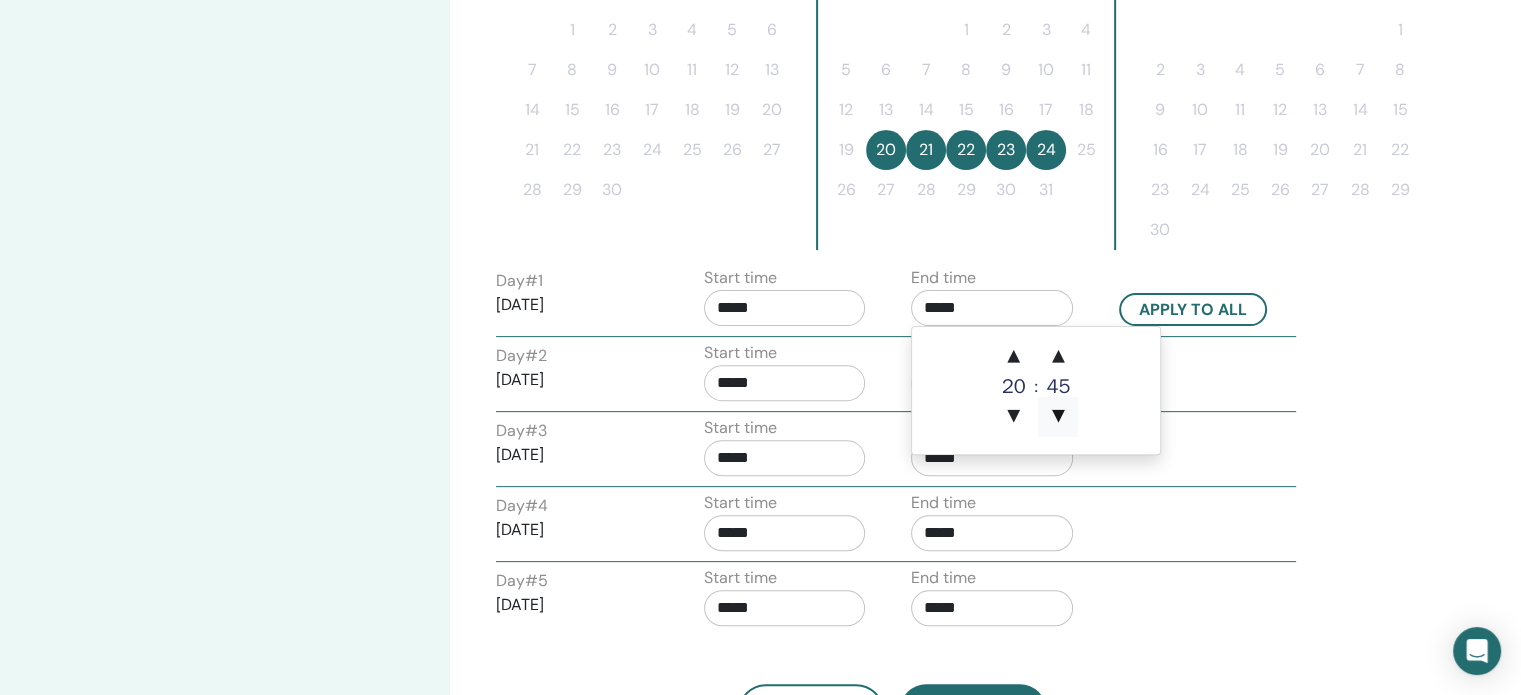 click on "▼" at bounding box center (1058, 417) 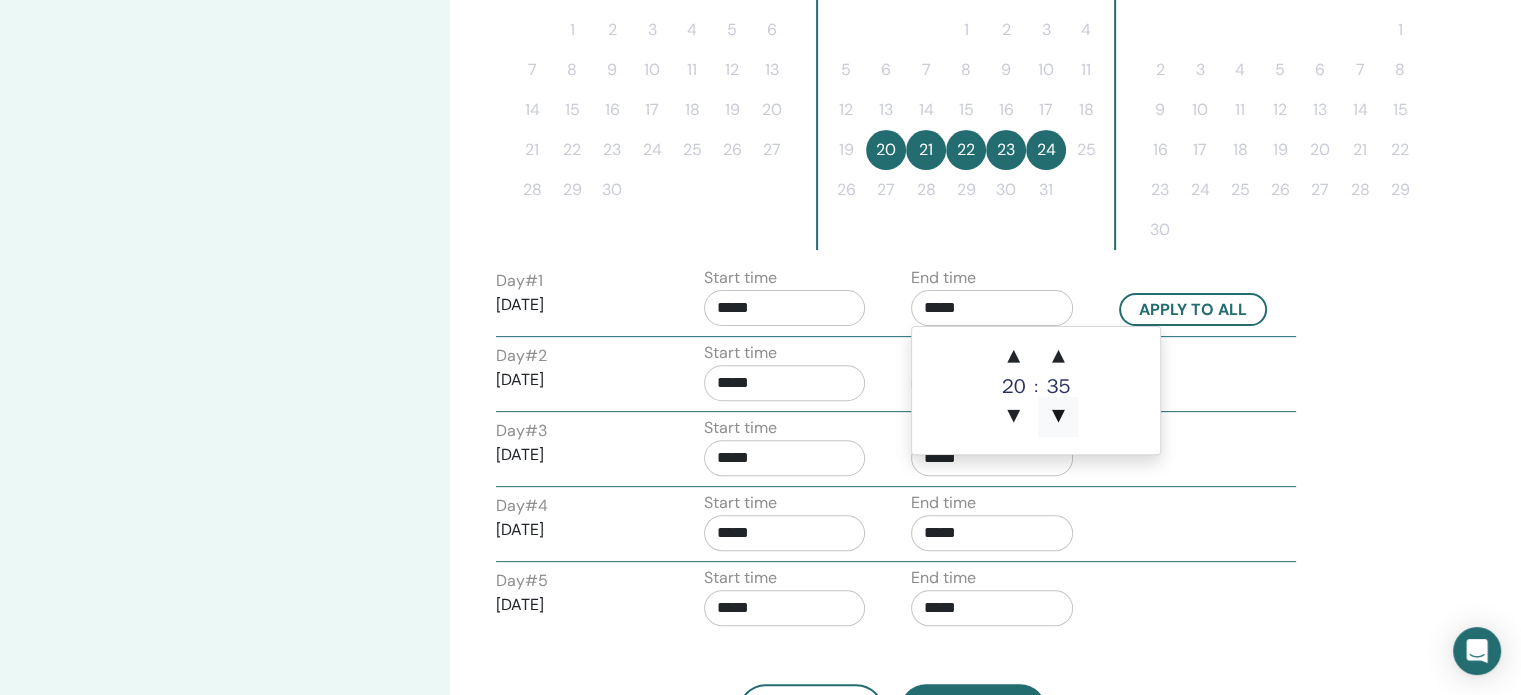 click on "▼" at bounding box center [1058, 417] 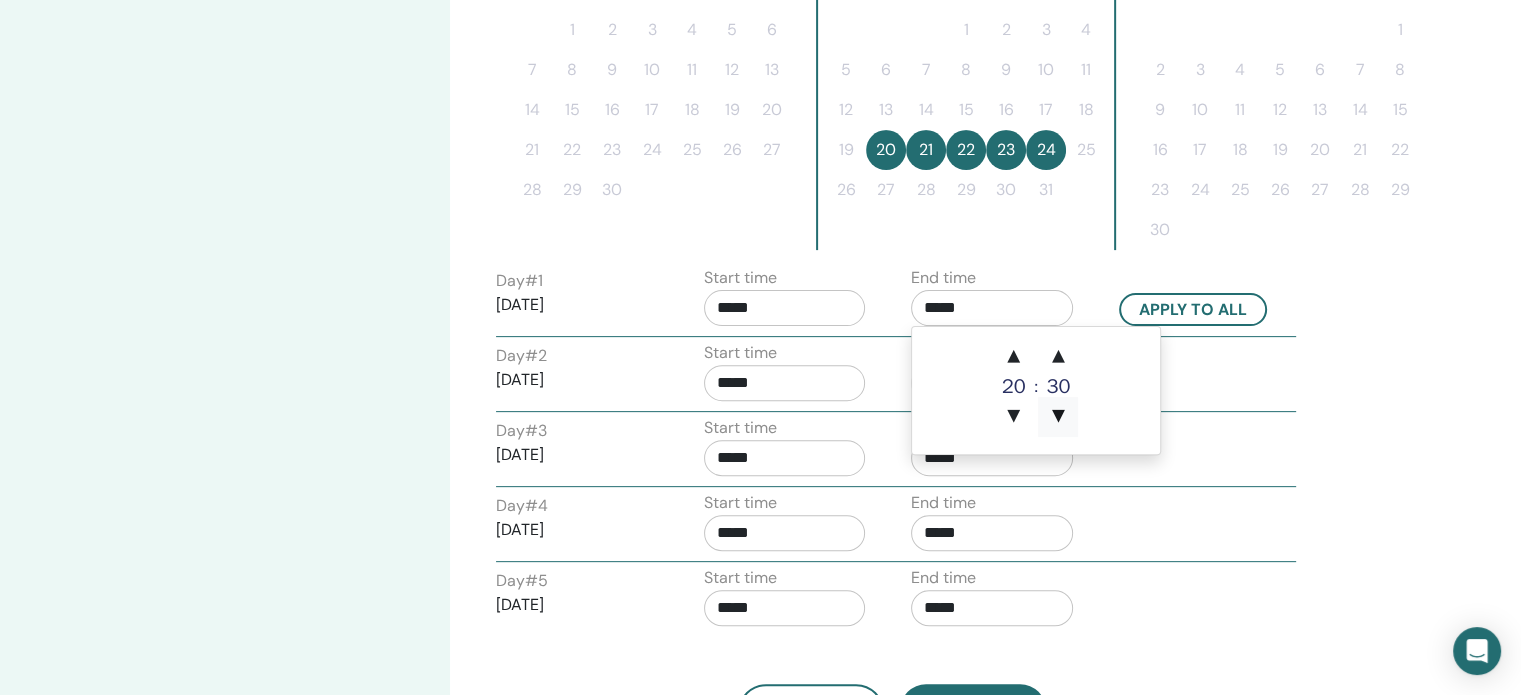 click on "▼" at bounding box center (1058, 417) 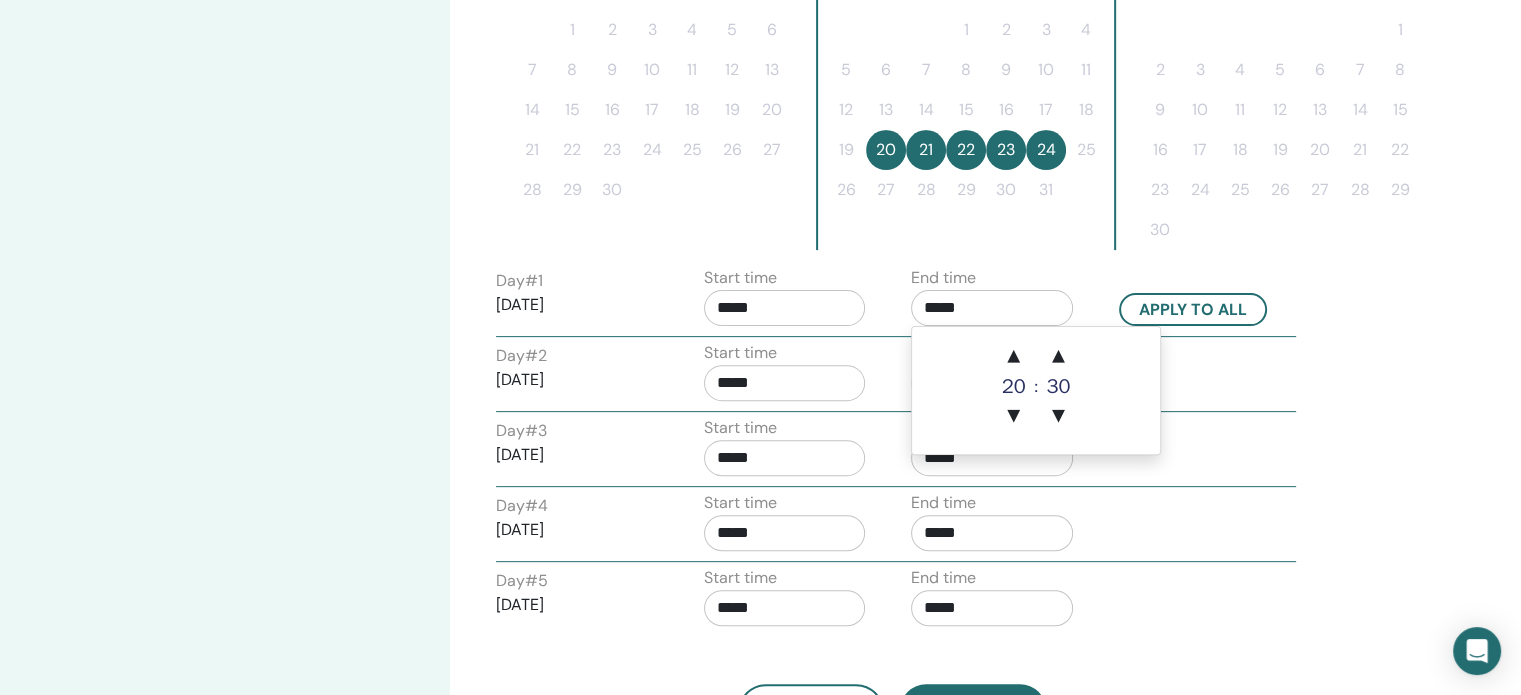 click on "Day  # 2 2025/10/21 Start time ***** End time *****" at bounding box center (896, 376) 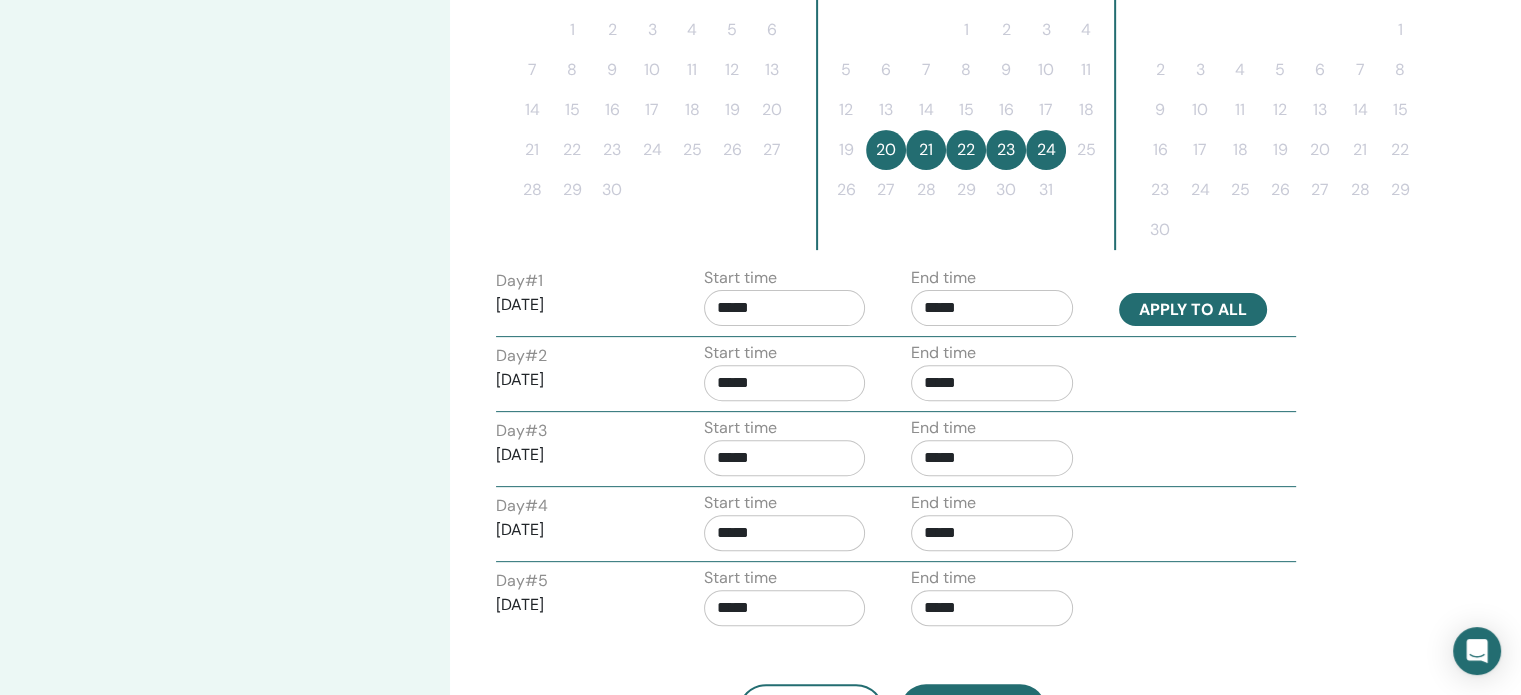 click on "Apply to all" at bounding box center [1193, 309] 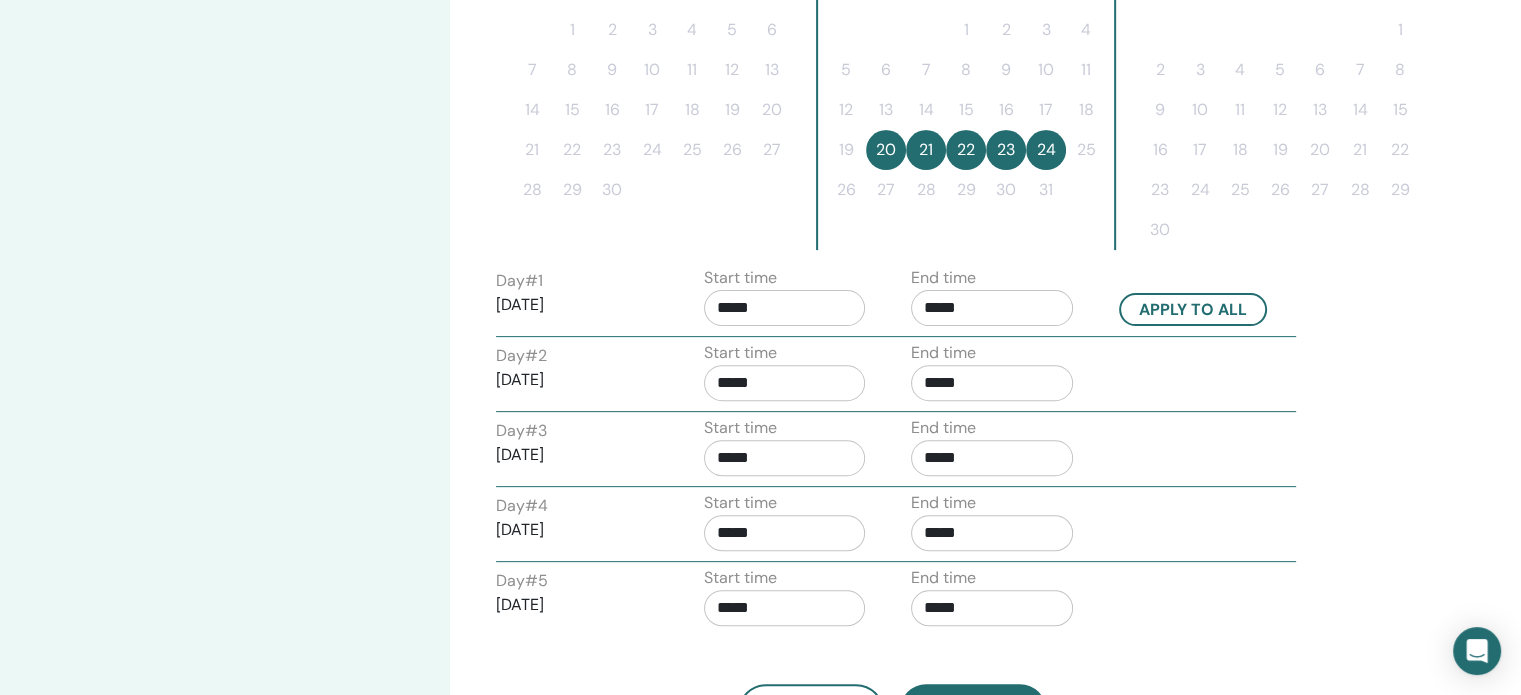 click on "*****" at bounding box center (992, 308) 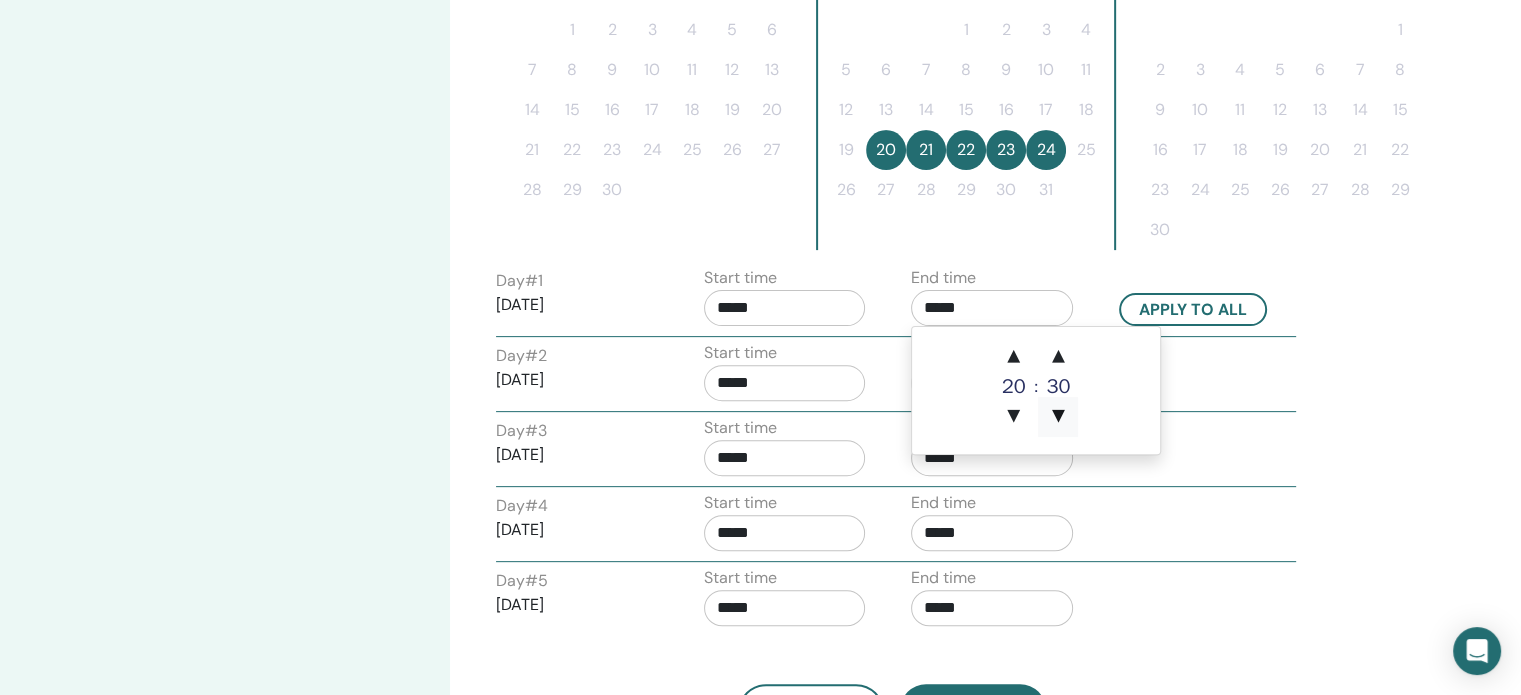 click on "▼" at bounding box center [1058, 417] 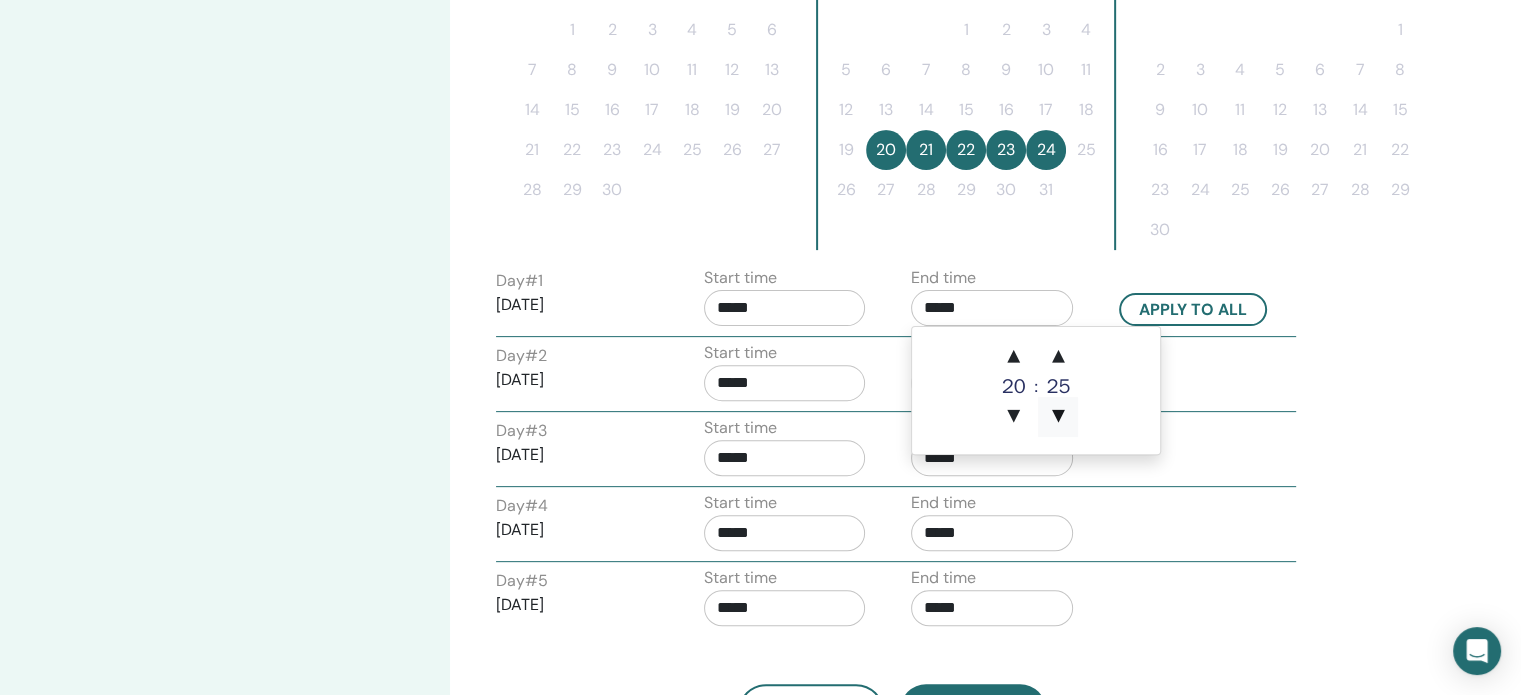click on "▼" at bounding box center [1058, 417] 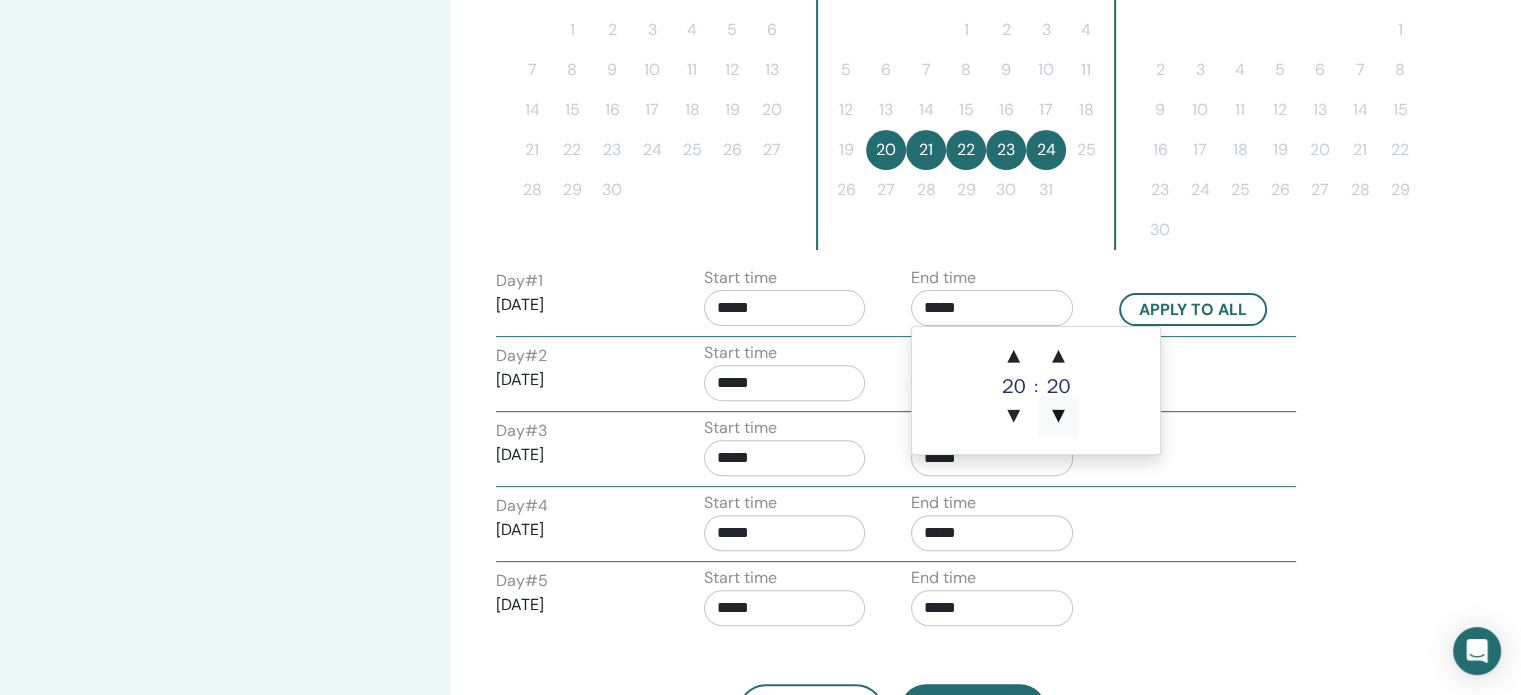 click on "▼" at bounding box center (1058, 417) 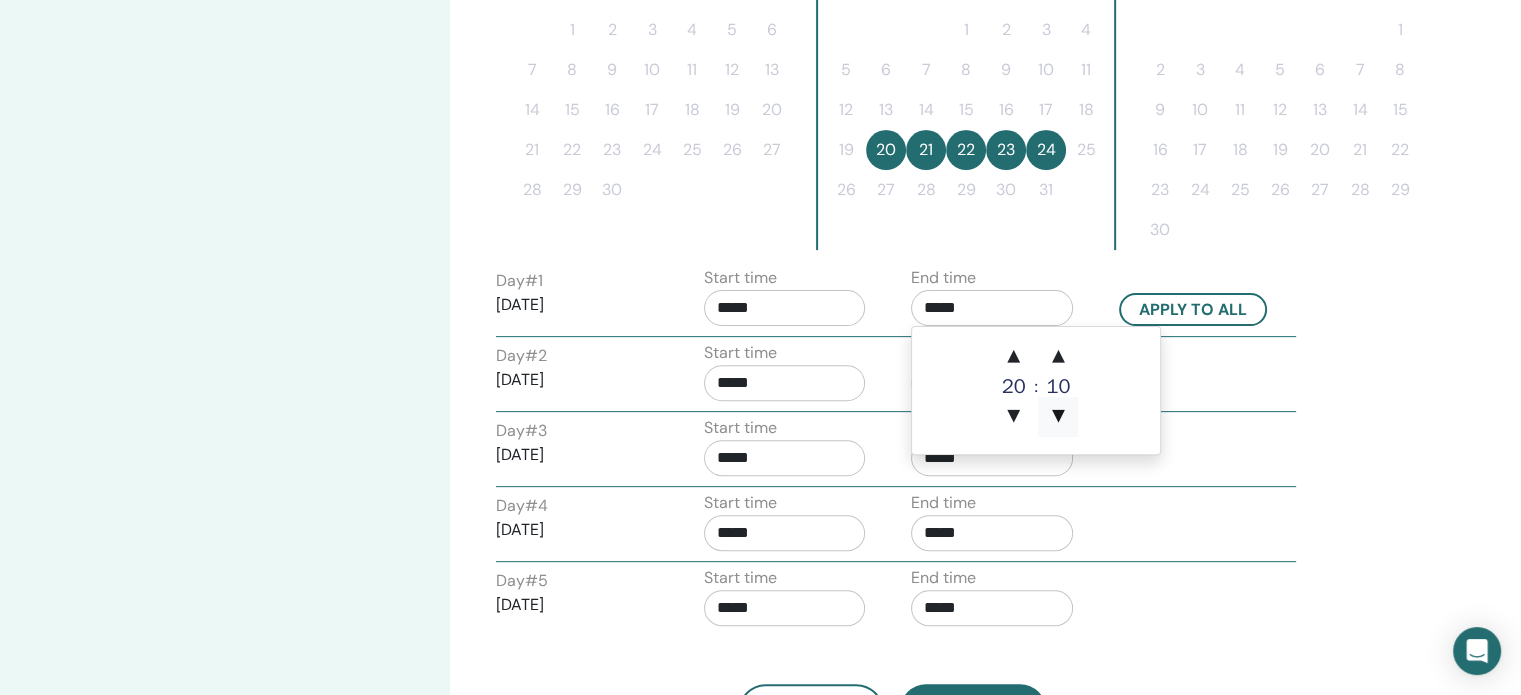 click on "▼" at bounding box center [1058, 417] 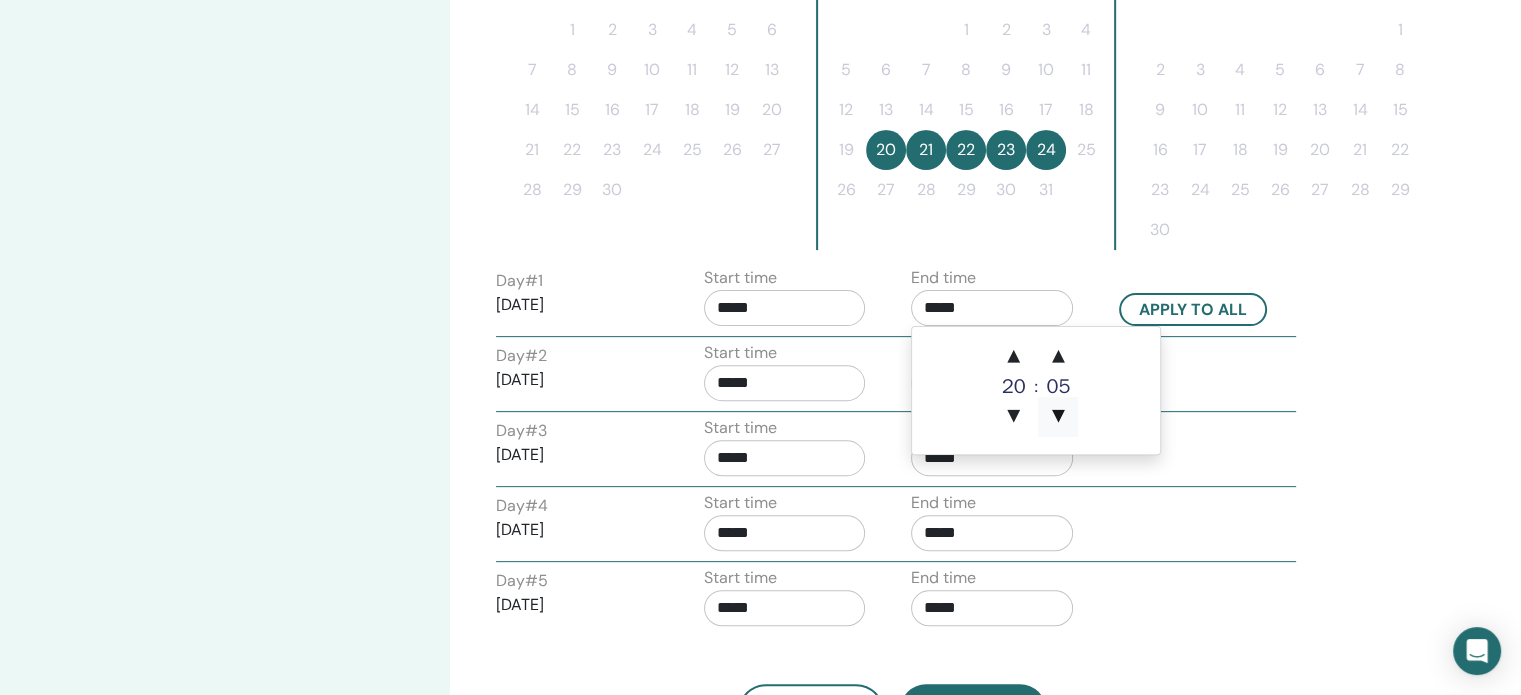 click on "▼" at bounding box center [1058, 417] 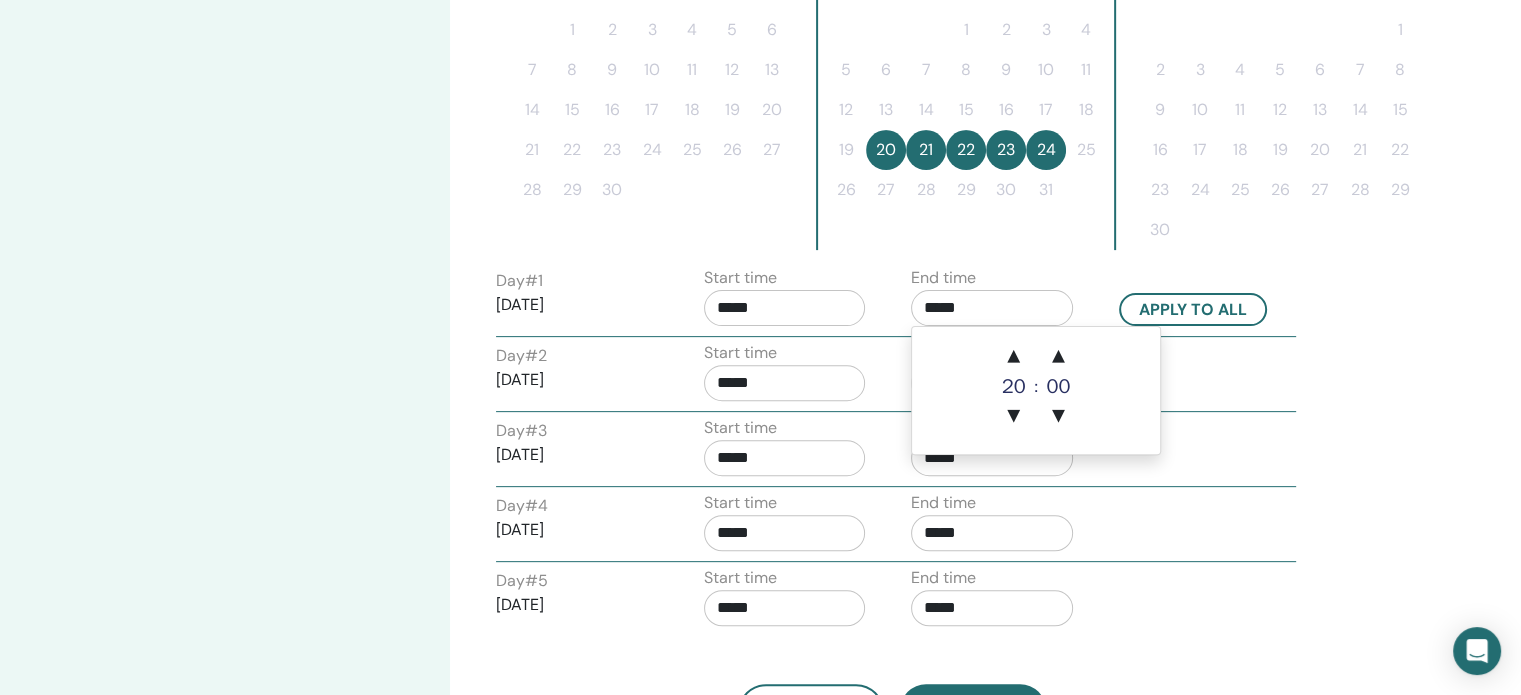 click on "Day  # 2 2025/10/21 Start time ***** End time *****" at bounding box center (896, 376) 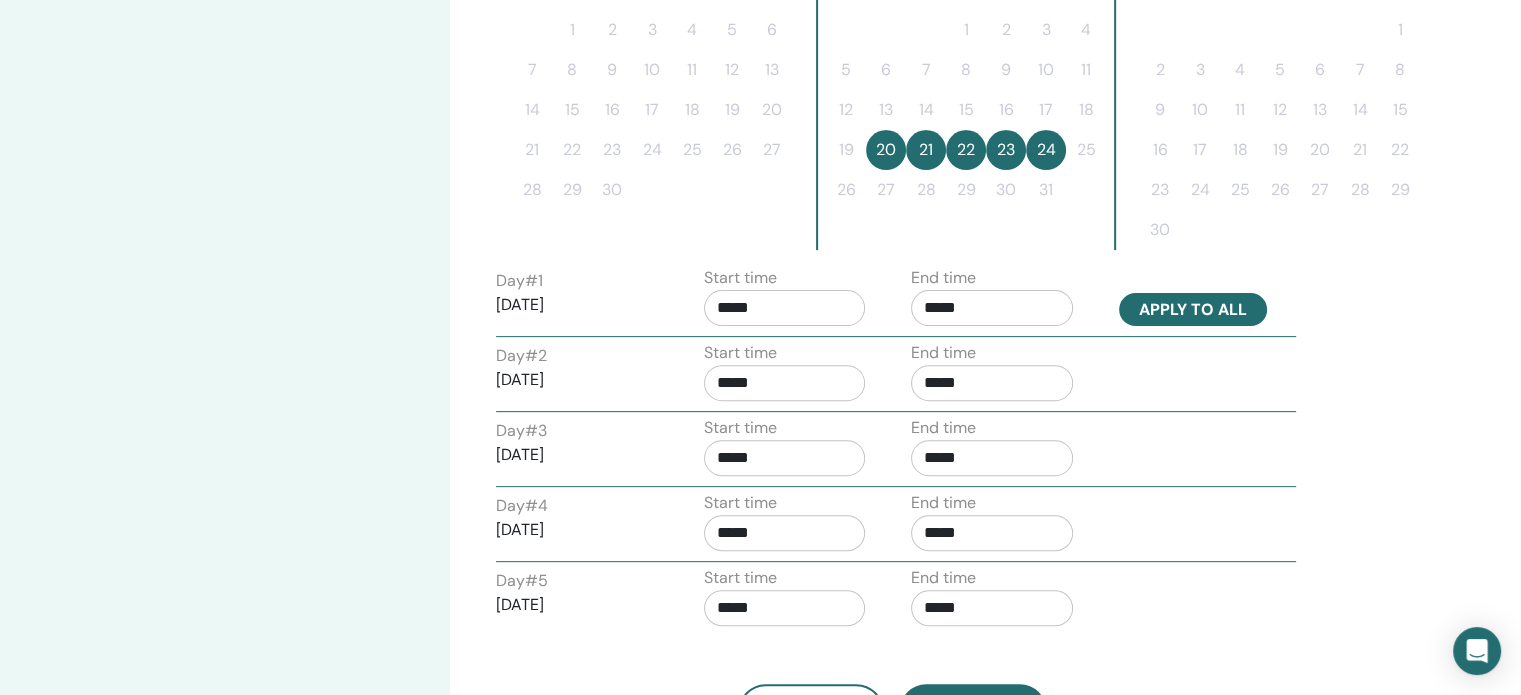 click on "Apply to all" at bounding box center (1193, 309) 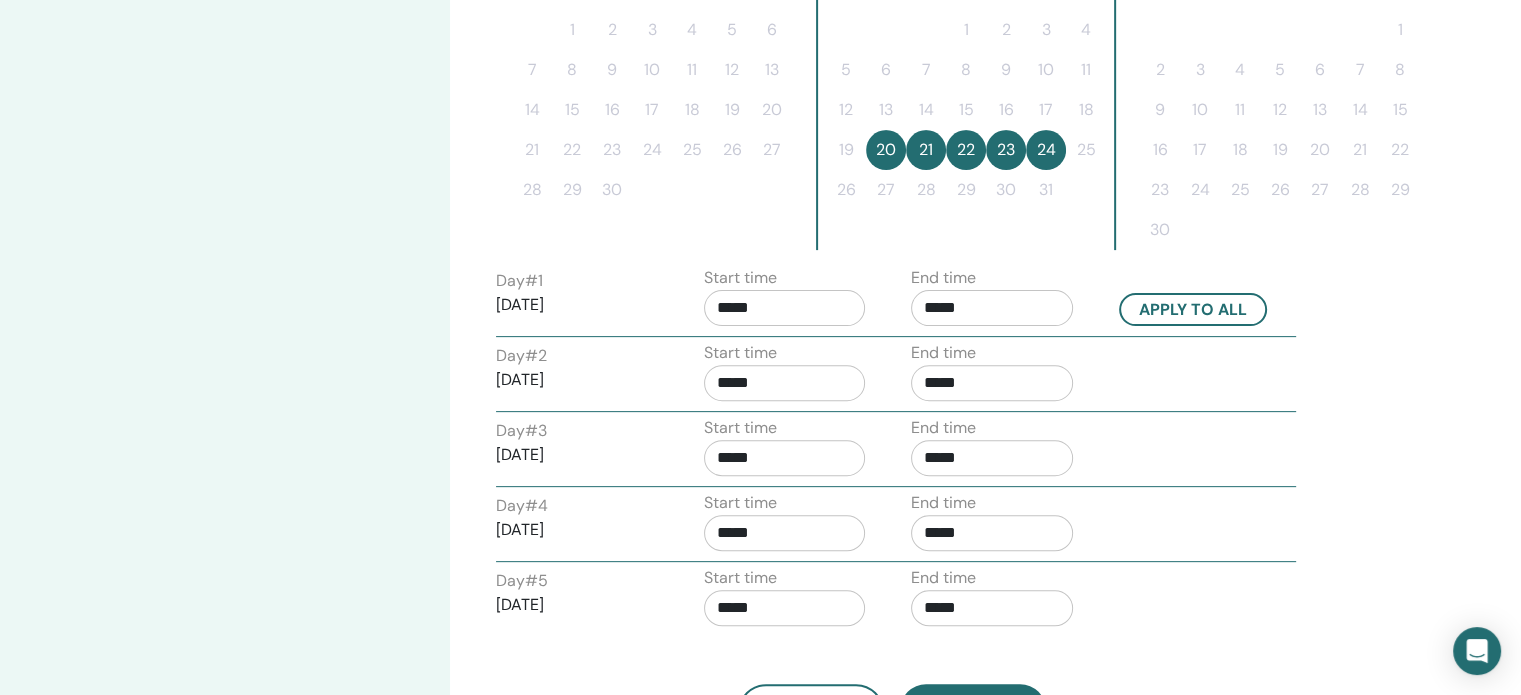 click on "Time Zone Time Zone (GMT+2) Poland Seminar Date and Time Start date End date Done Schedule setup complete Reset September 2025 Su Mo Tu We Th Fr Sa 1 2 3 4 5 6 7 8 9 10 11 12 13 14 15 16 17 18 19 20 21 22 23 24 25 26 27 28 29 30 October 2025 Su Mo Tu We Th Fr Sa 1 2 3 4 5 6 7 8 9 10 11 12 13 14 15 16 17 18 19 20 21 22 23 24 25 26 27 28 29 30 31 November 2025 Su Mo Tu We Th Fr Sa 1 2 3 4 5 6 7 8 9 10 11 12 13 14 15 16 17 18 19 20 21 22 23 24 25 26 27 28 29 30 Day  # 1 2025/10/20 Start time ***** End time ***** Apply to all Day  # 2 2025/10/21 Start time ***** End time ***** Day  # 3 2025/10/22 Start time ***** End time ***** Day  # 4 2025/10/23 Start time ***** End time ***** Day  # 5 2025/10/24 Start time ***** End time ***** Back Next" at bounding box center (957, 238) 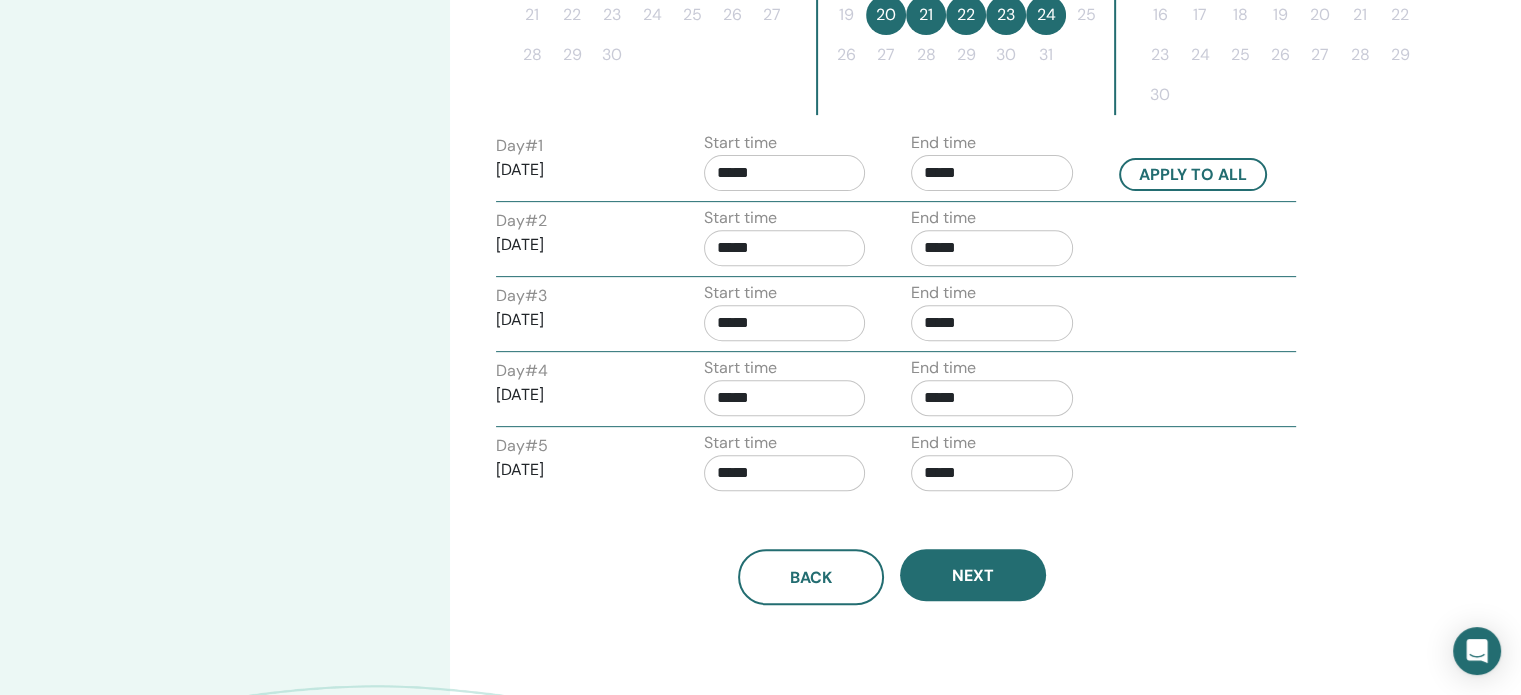 scroll, scrollTop: 808, scrollLeft: 0, axis: vertical 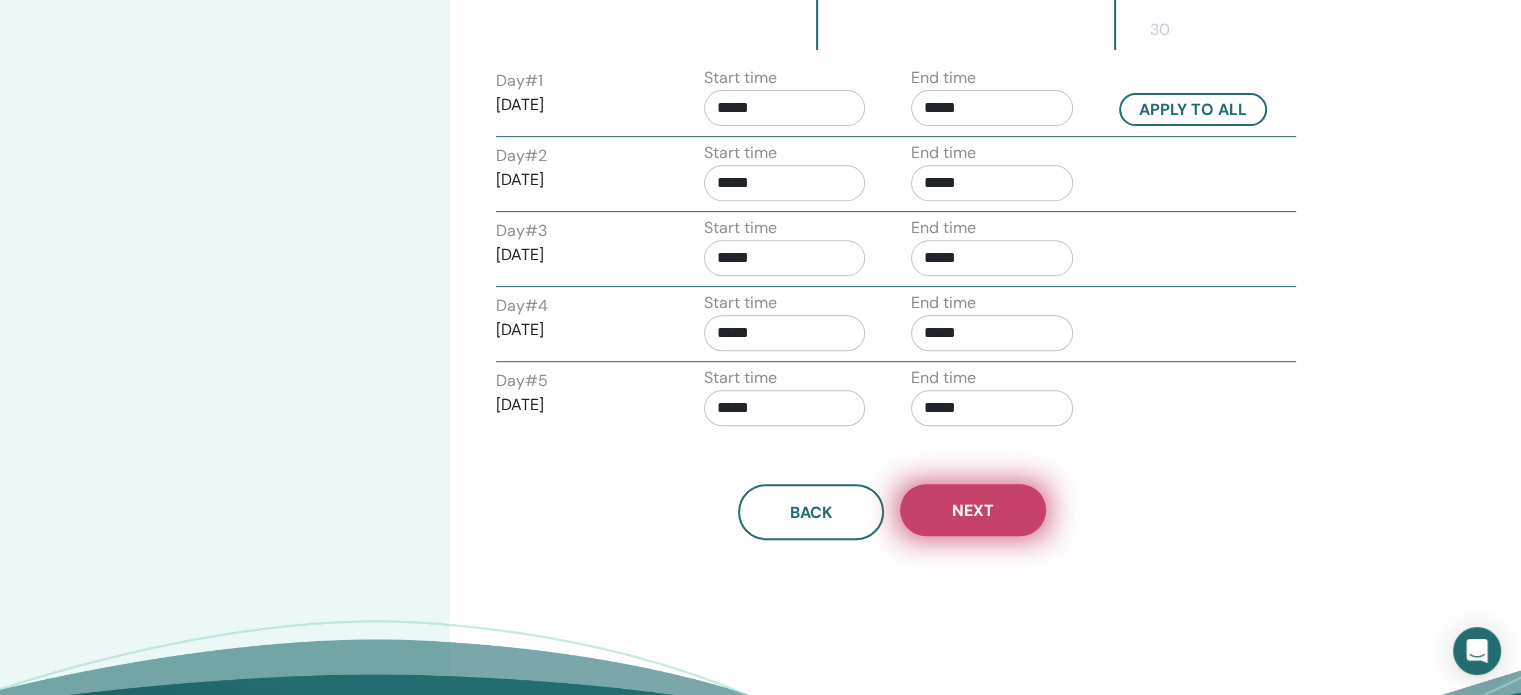 click on "Next" at bounding box center [973, 510] 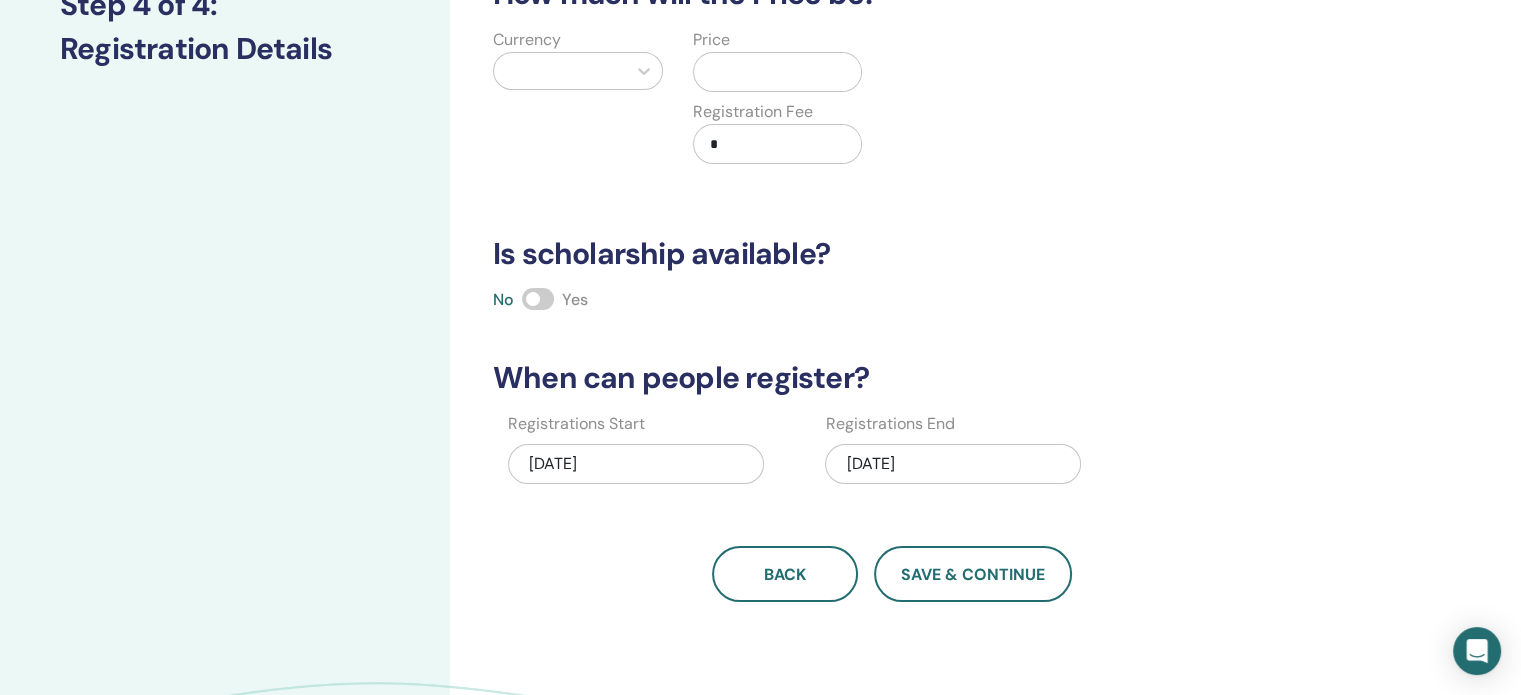 scroll, scrollTop: 8, scrollLeft: 0, axis: vertical 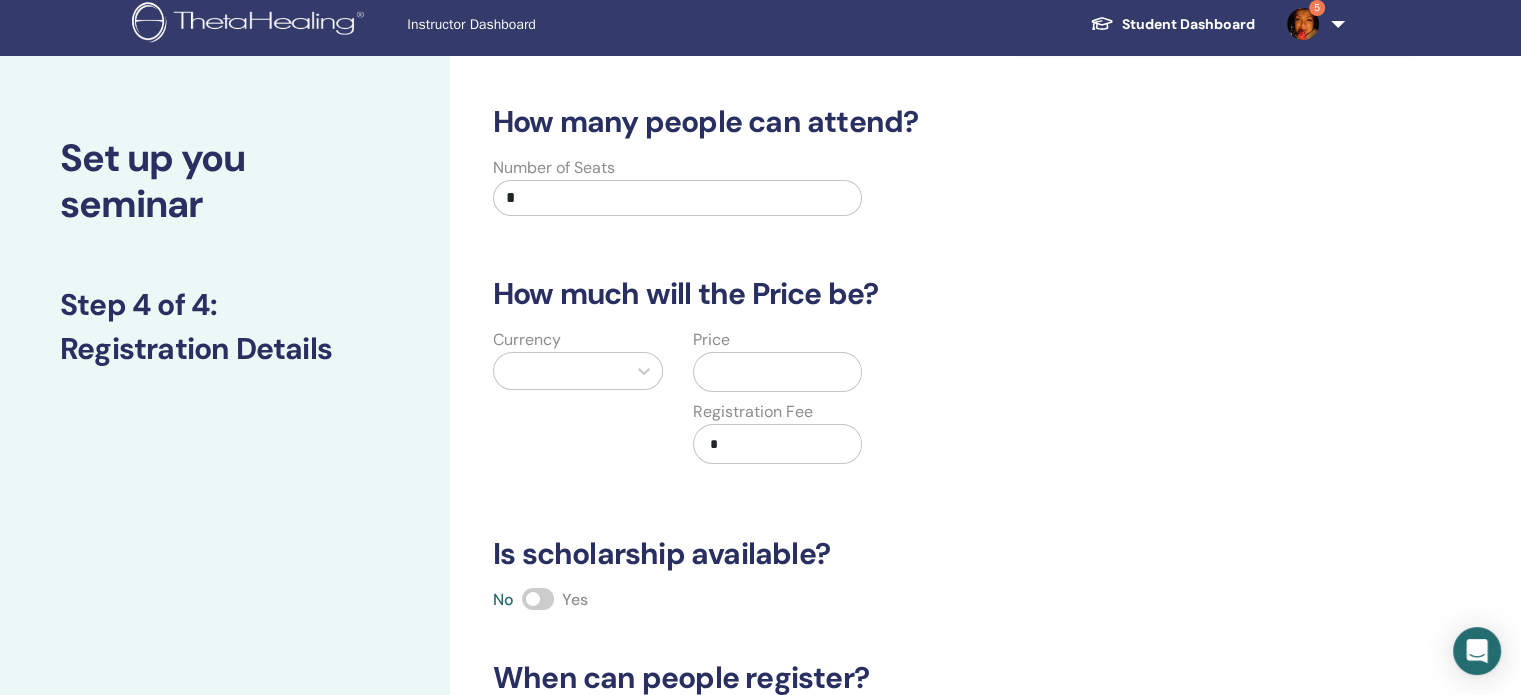 click on "*" at bounding box center [677, 198] 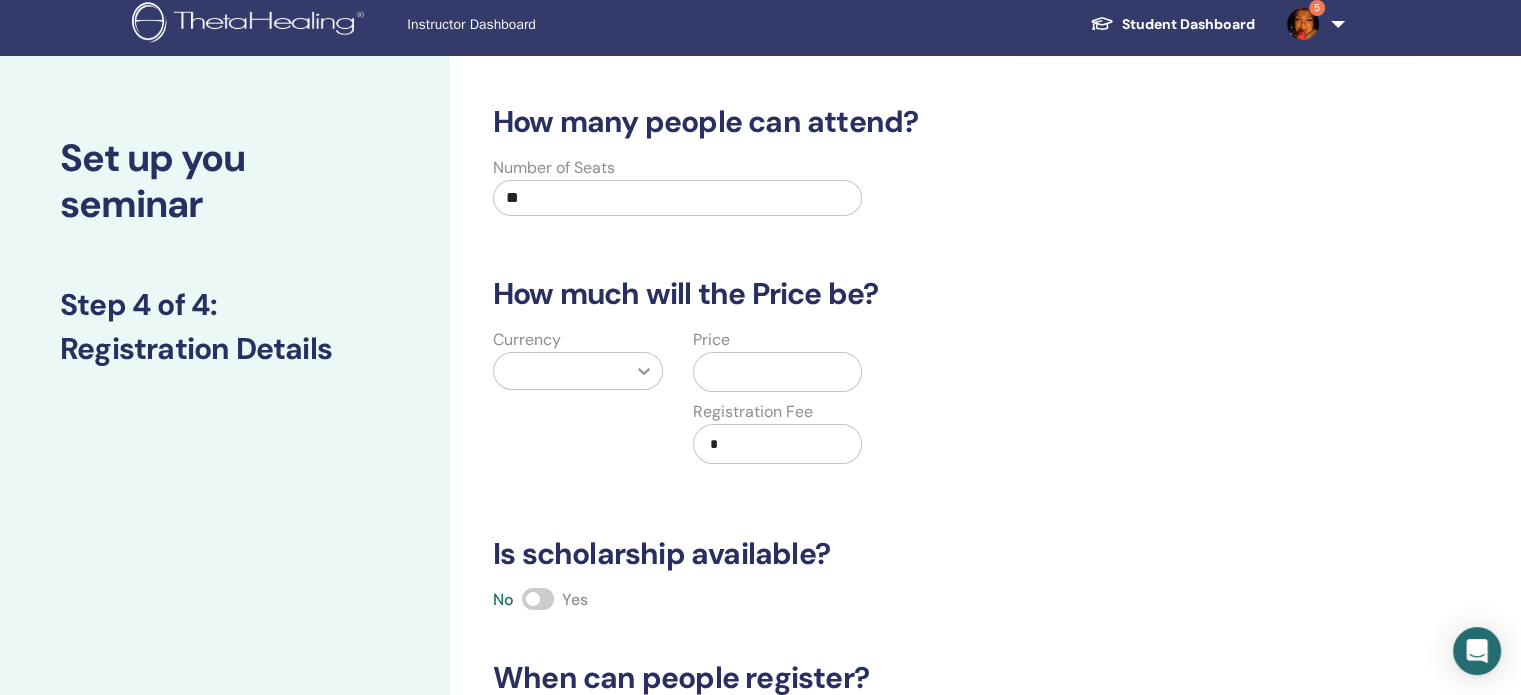 type on "**" 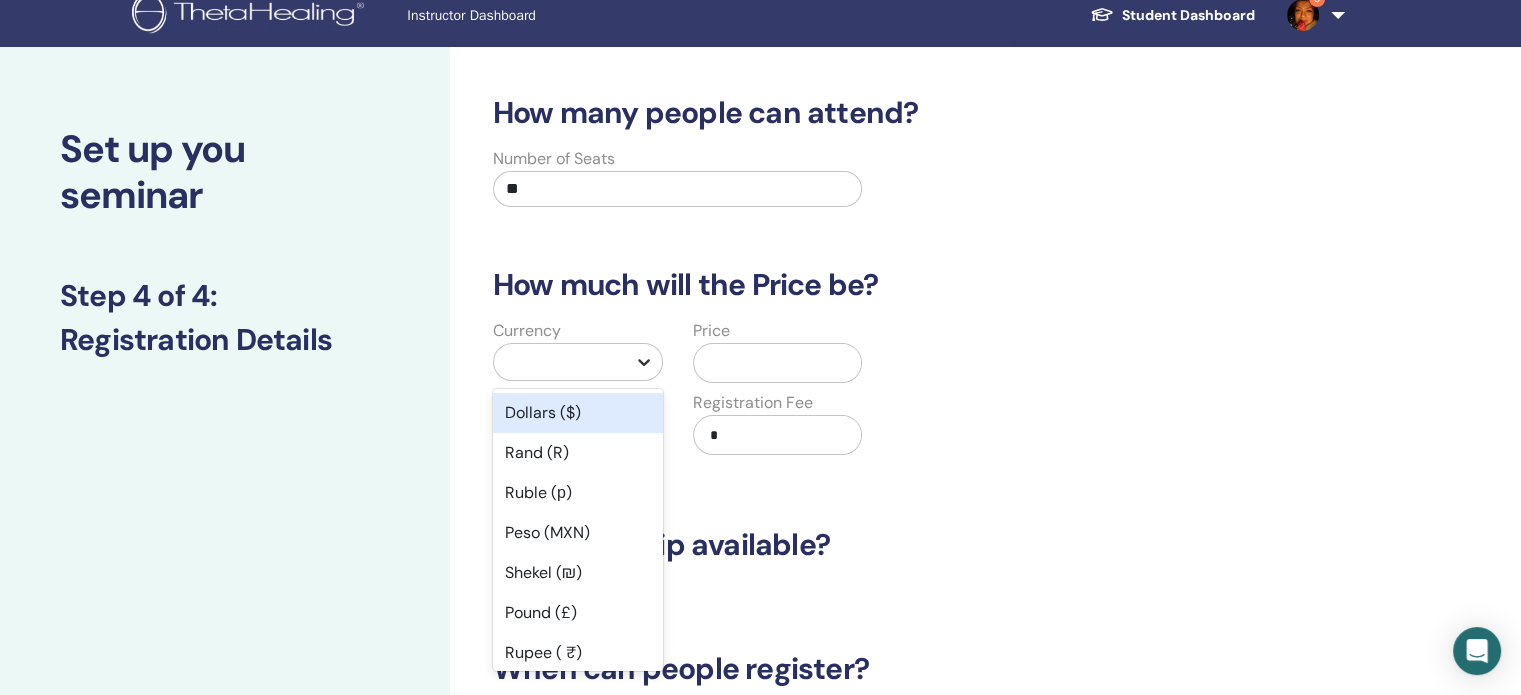 scroll, scrollTop: 18, scrollLeft: 0, axis: vertical 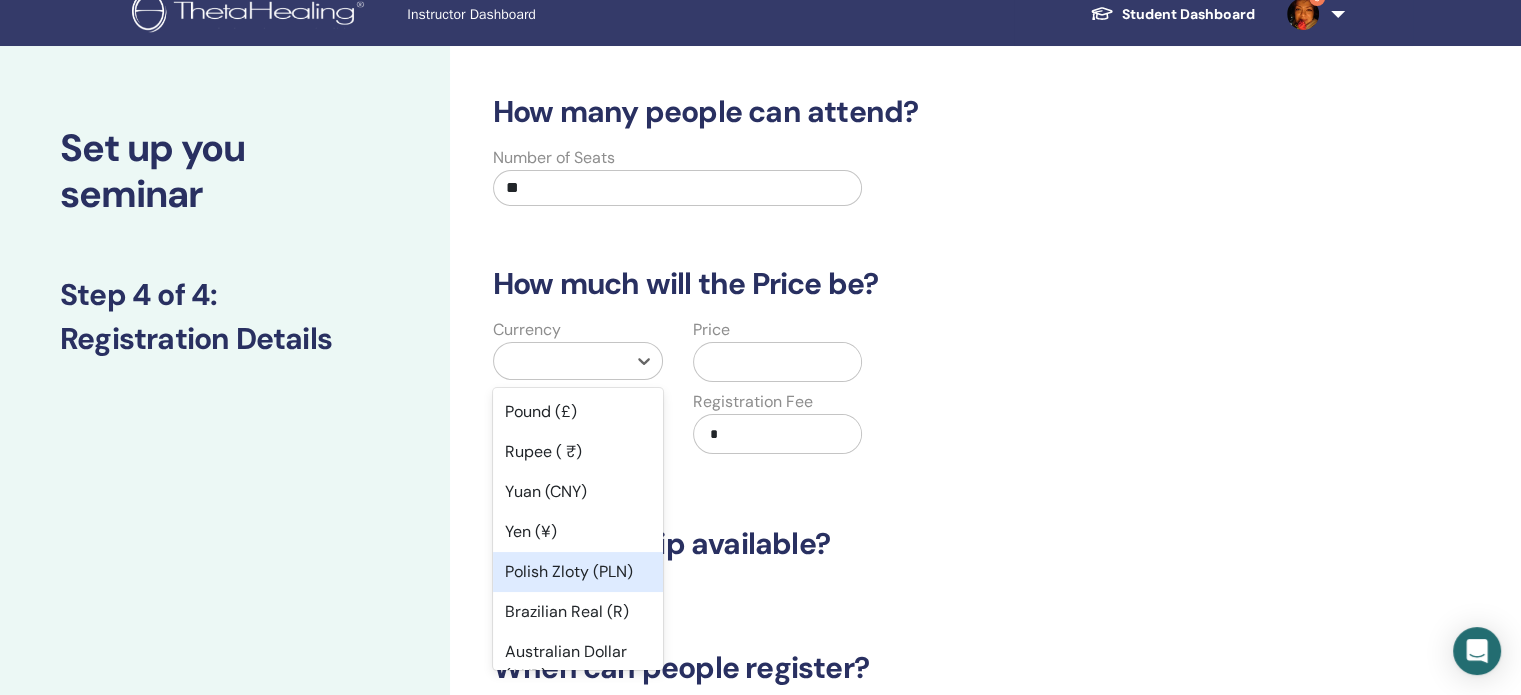 click on "Polish Zloty (PLN)" at bounding box center (578, 572) 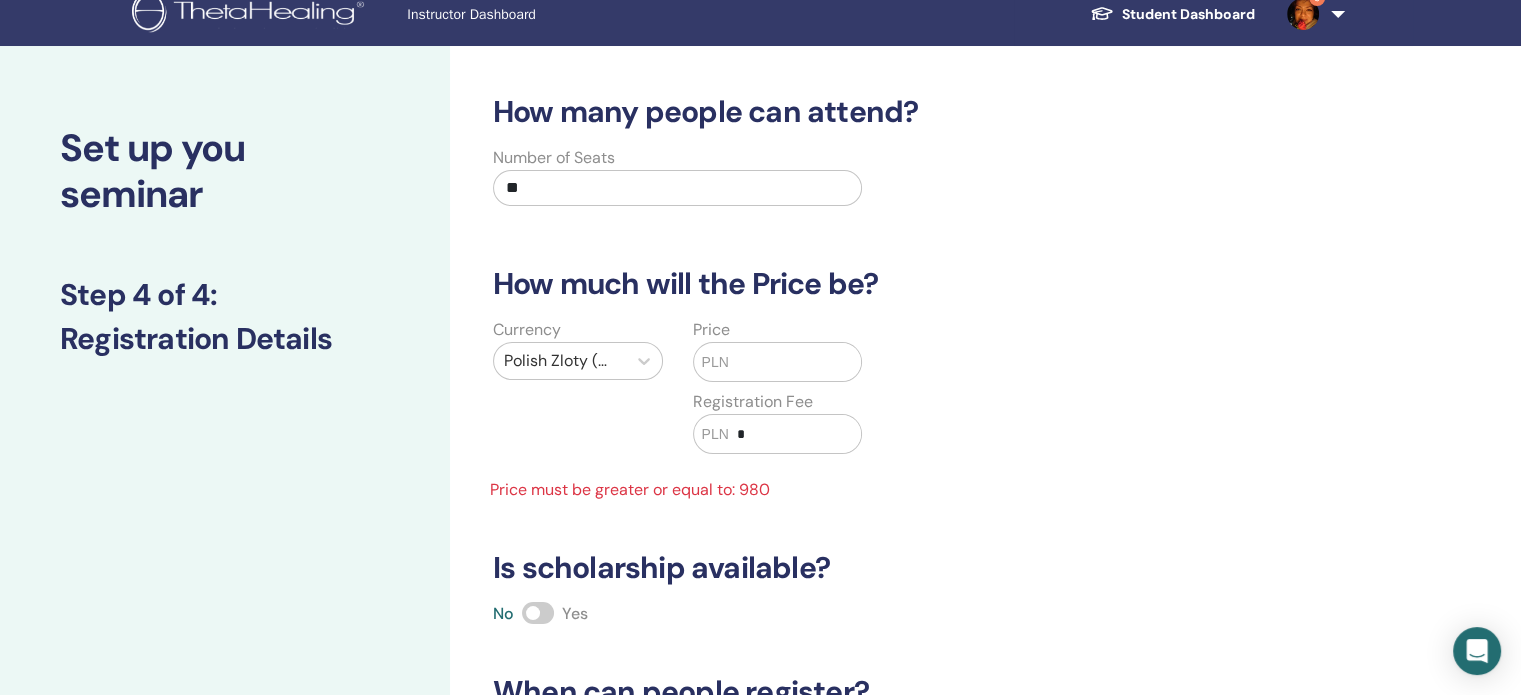 click at bounding box center (795, 362) 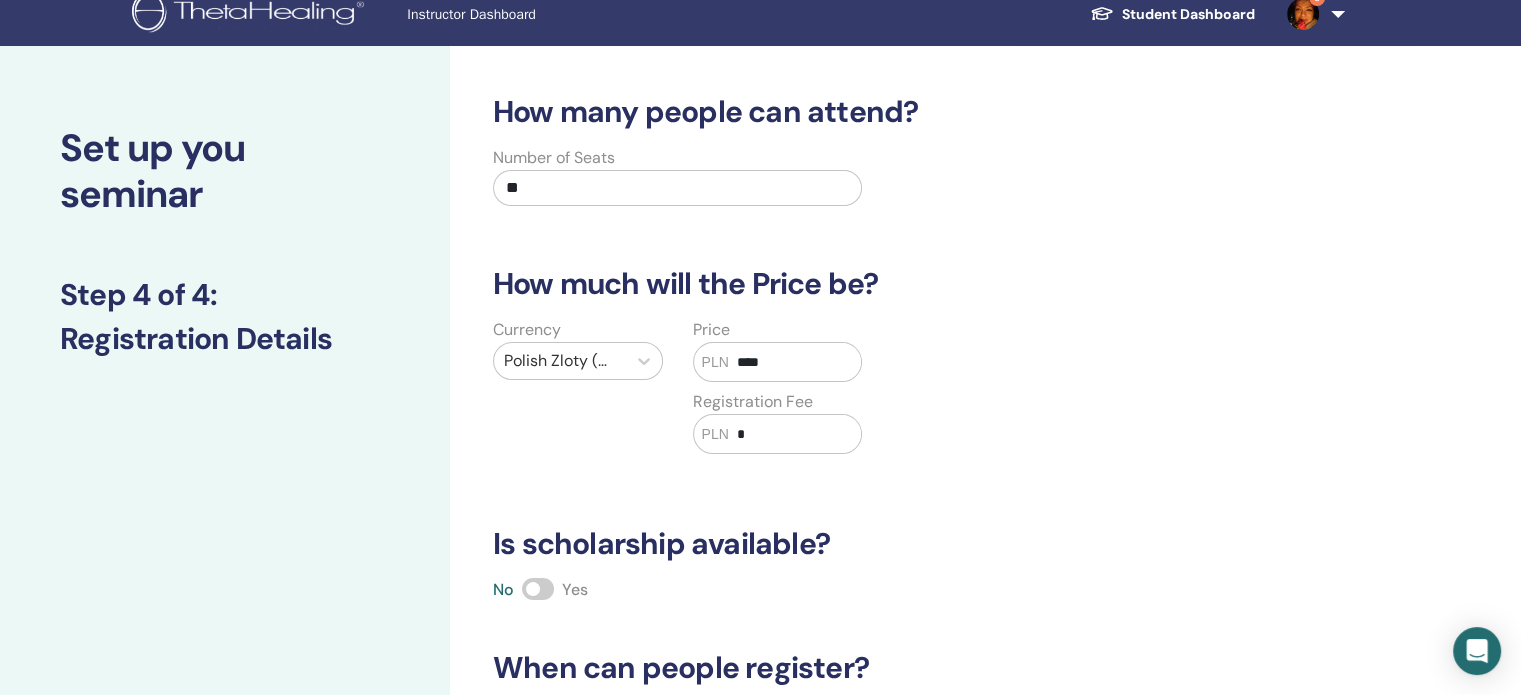 type on "****" 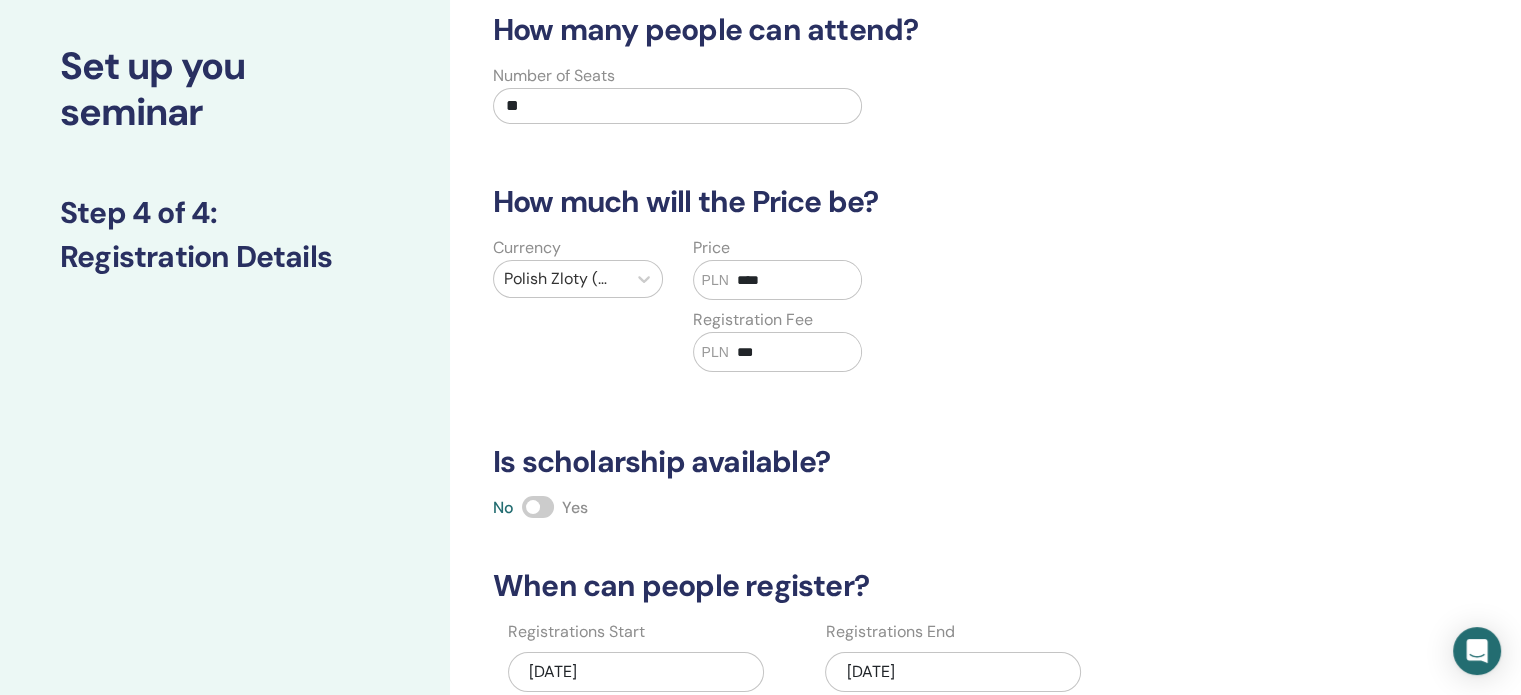 scroll, scrollTop: 318, scrollLeft: 0, axis: vertical 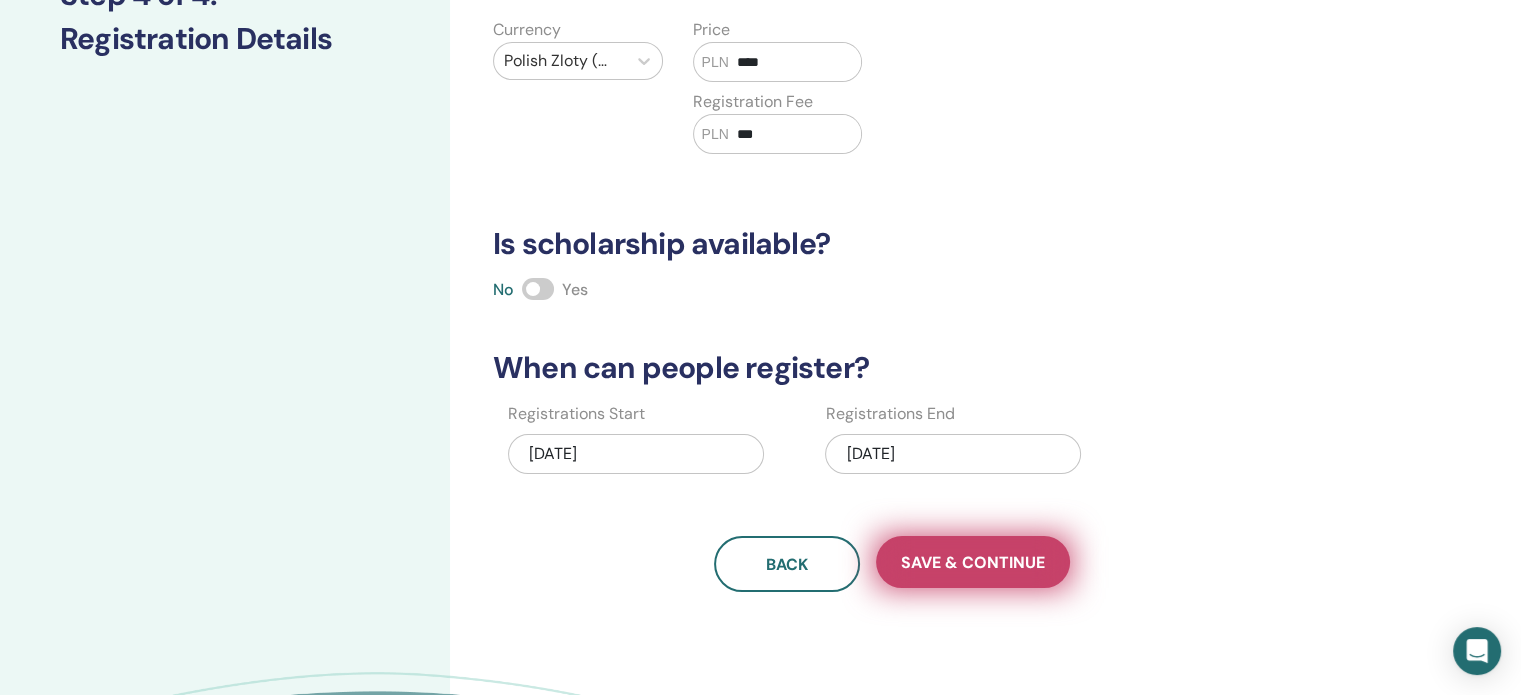 type on "***" 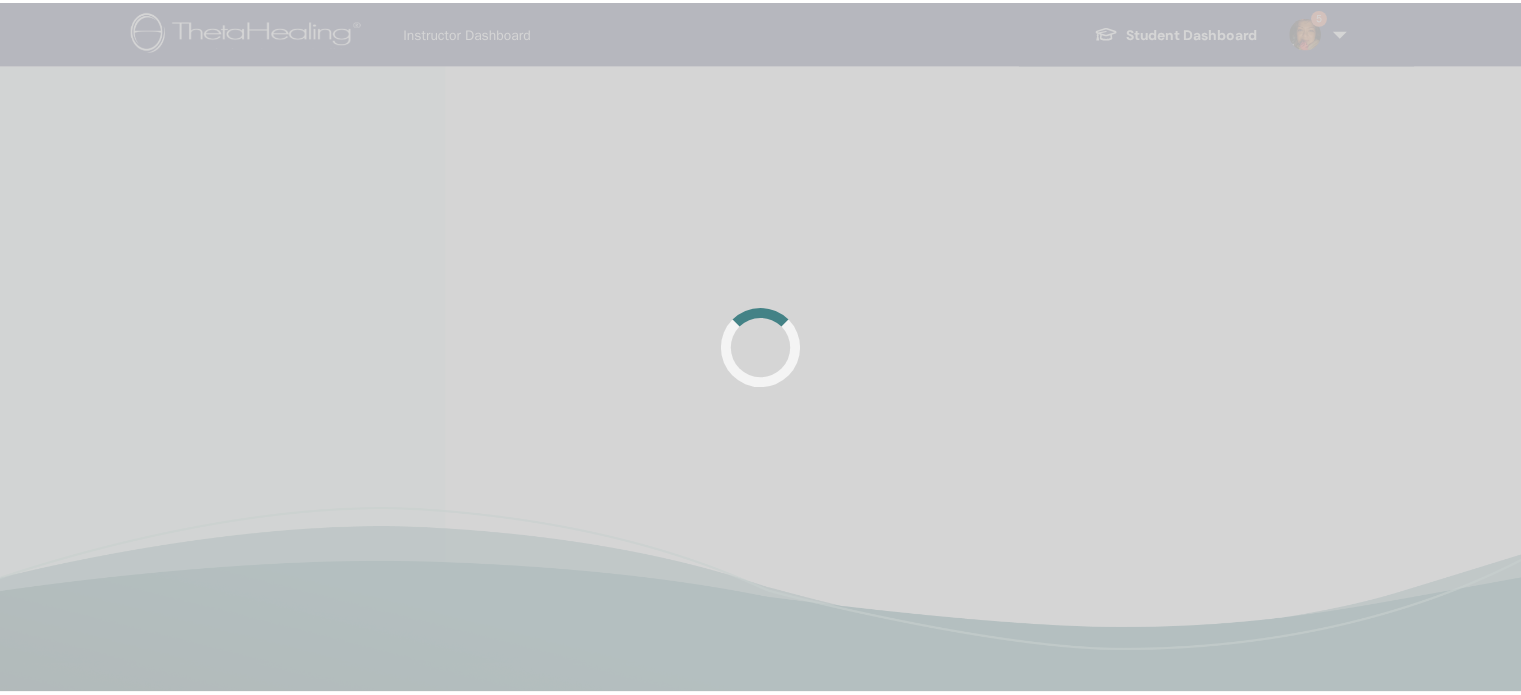 scroll, scrollTop: 0, scrollLeft: 0, axis: both 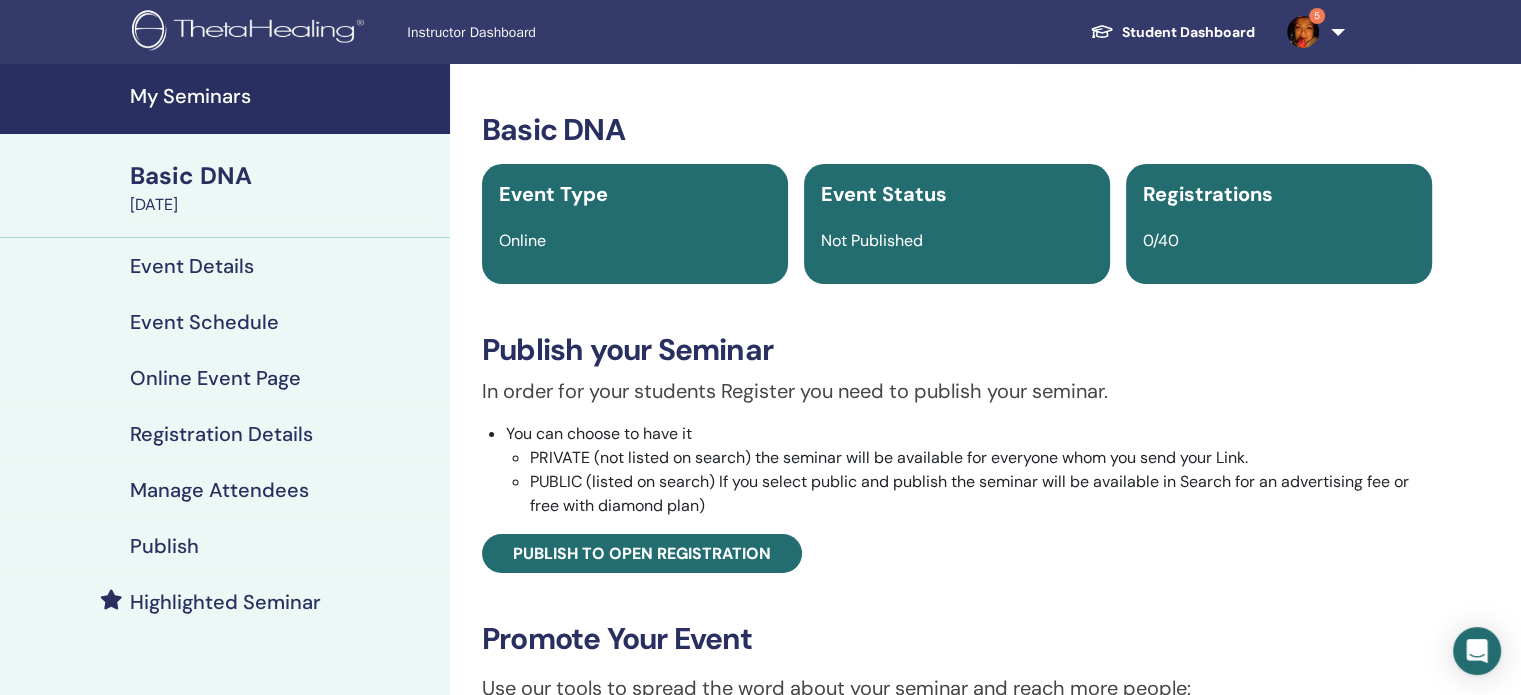 click on "Publish" at bounding box center [164, 546] 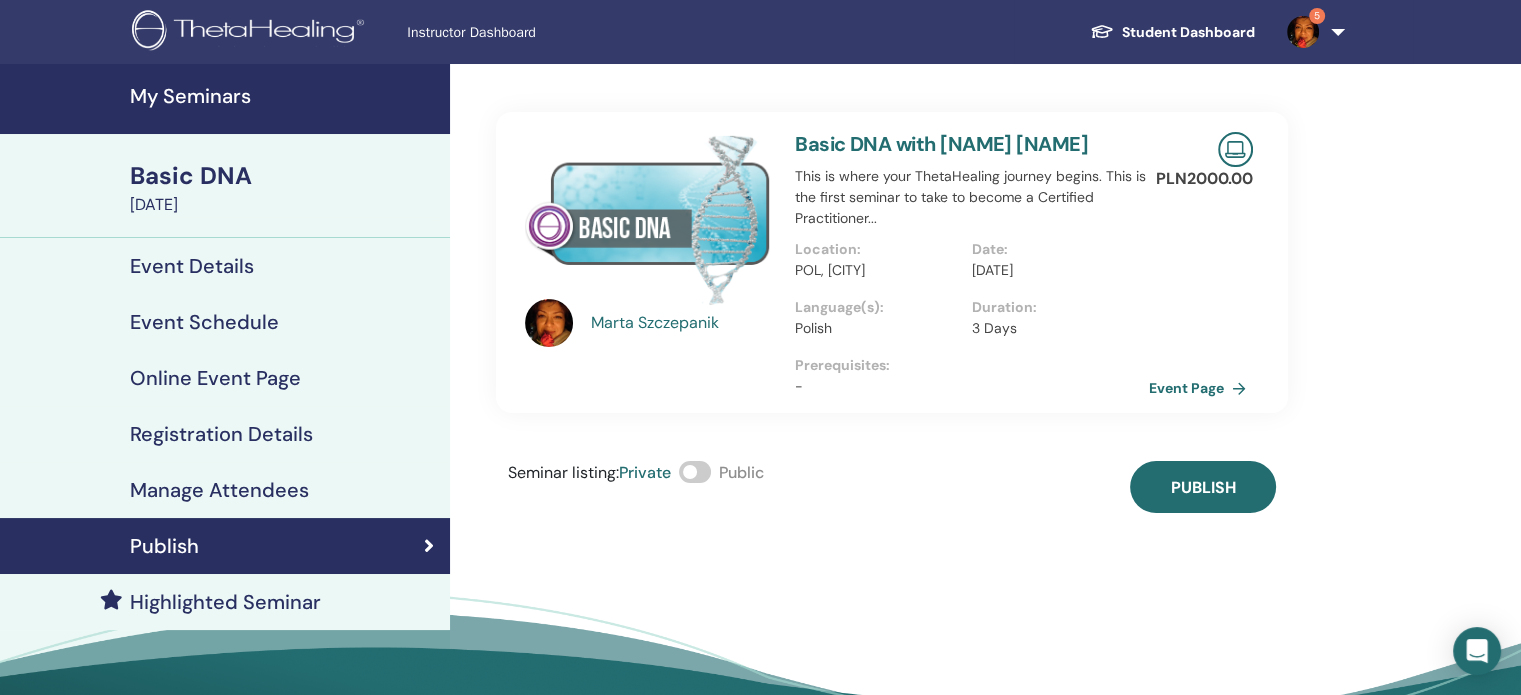 click at bounding box center (695, 472) 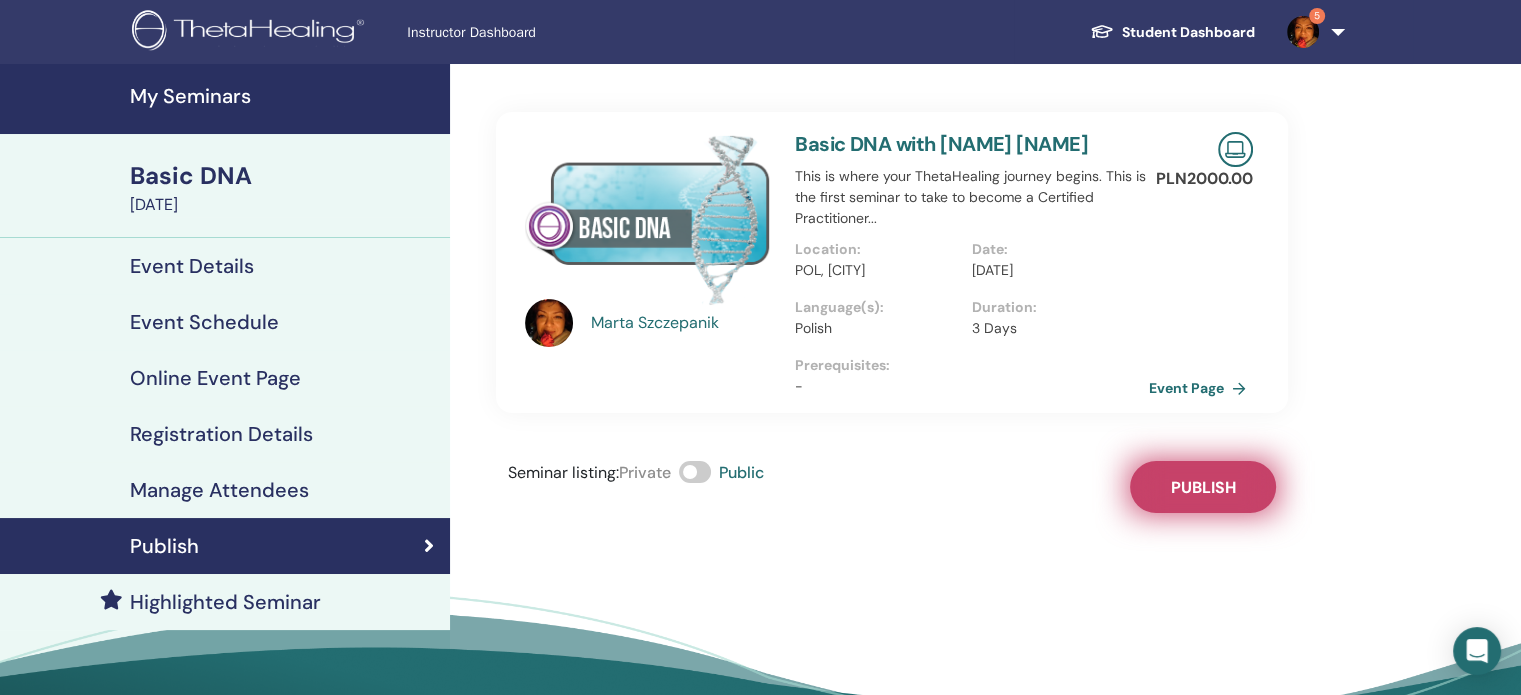 click on "Publish" at bounding box center [1203, 487] 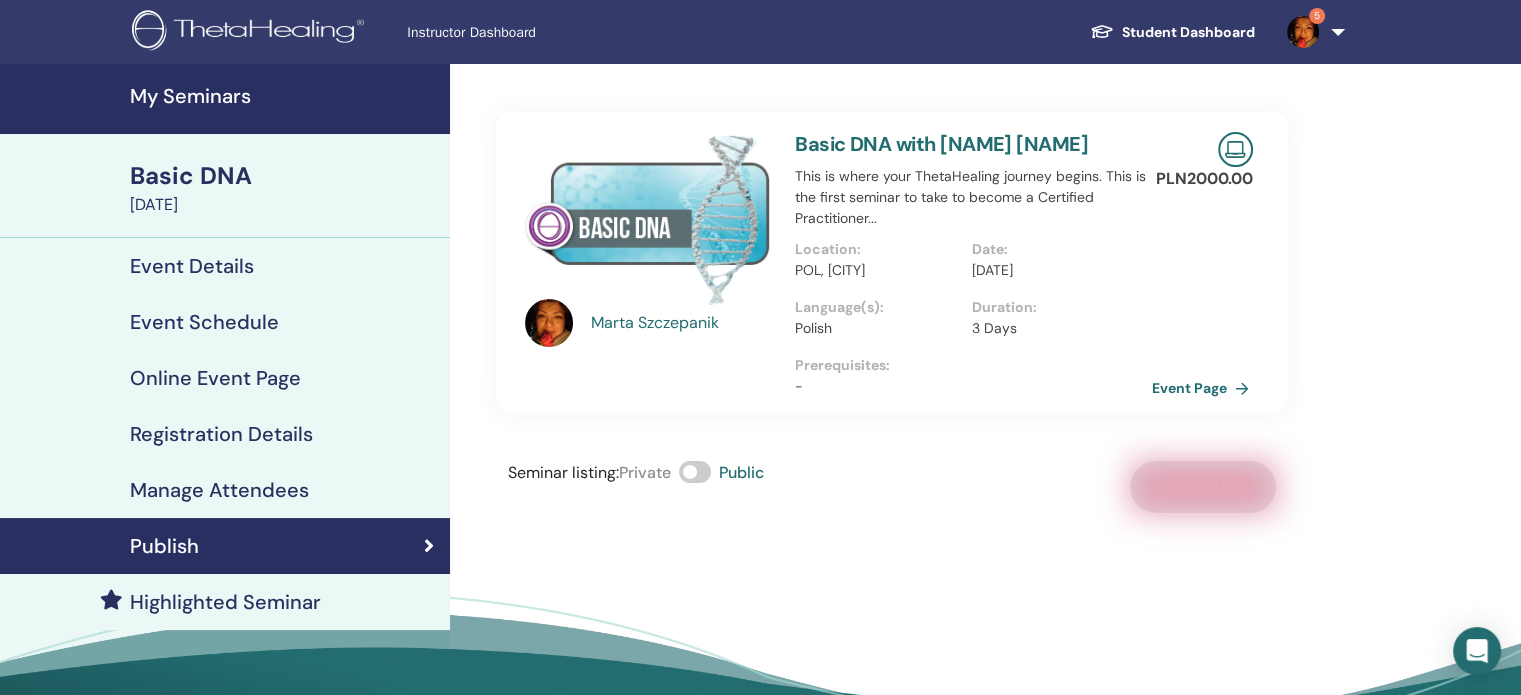 click on "Event Page" at bounding box center [1204, 388] 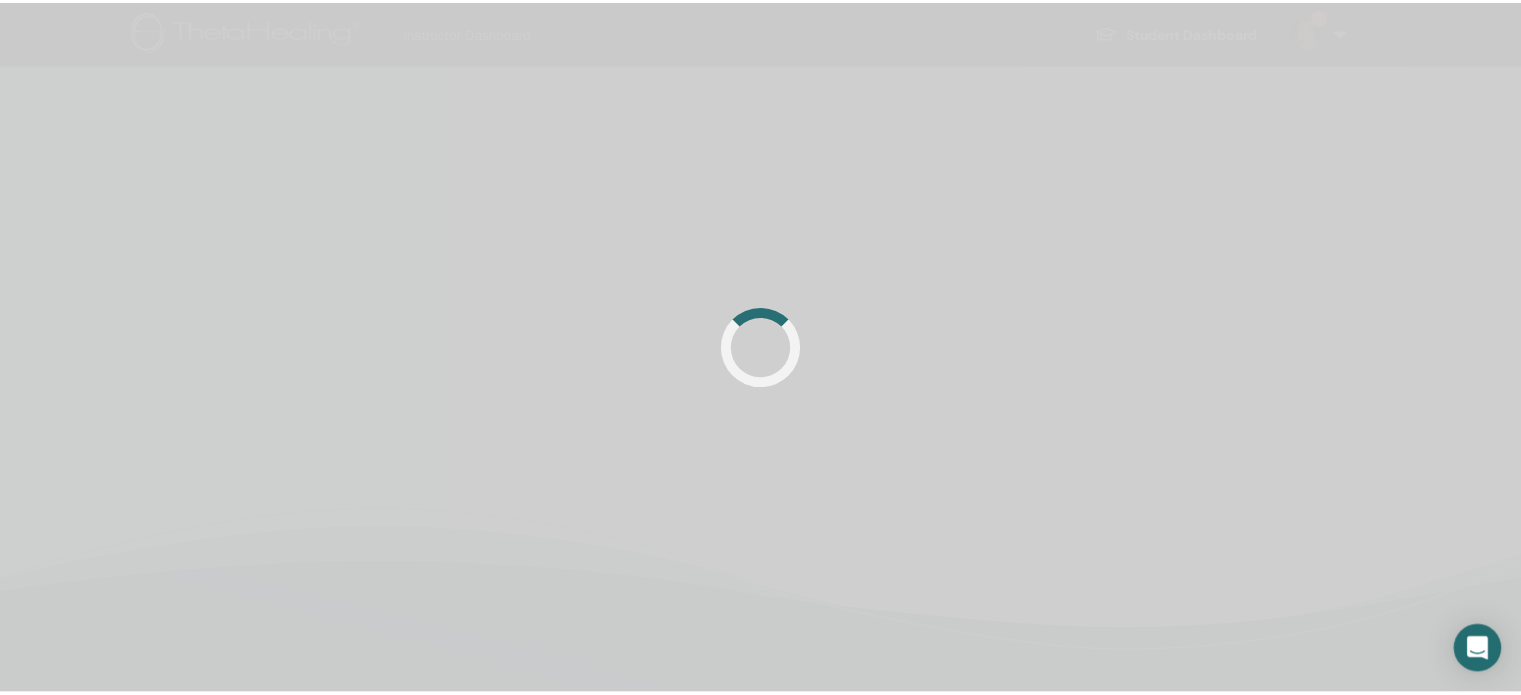 scroll, scrollTop: 0, scrollLeft: 0, axis: both 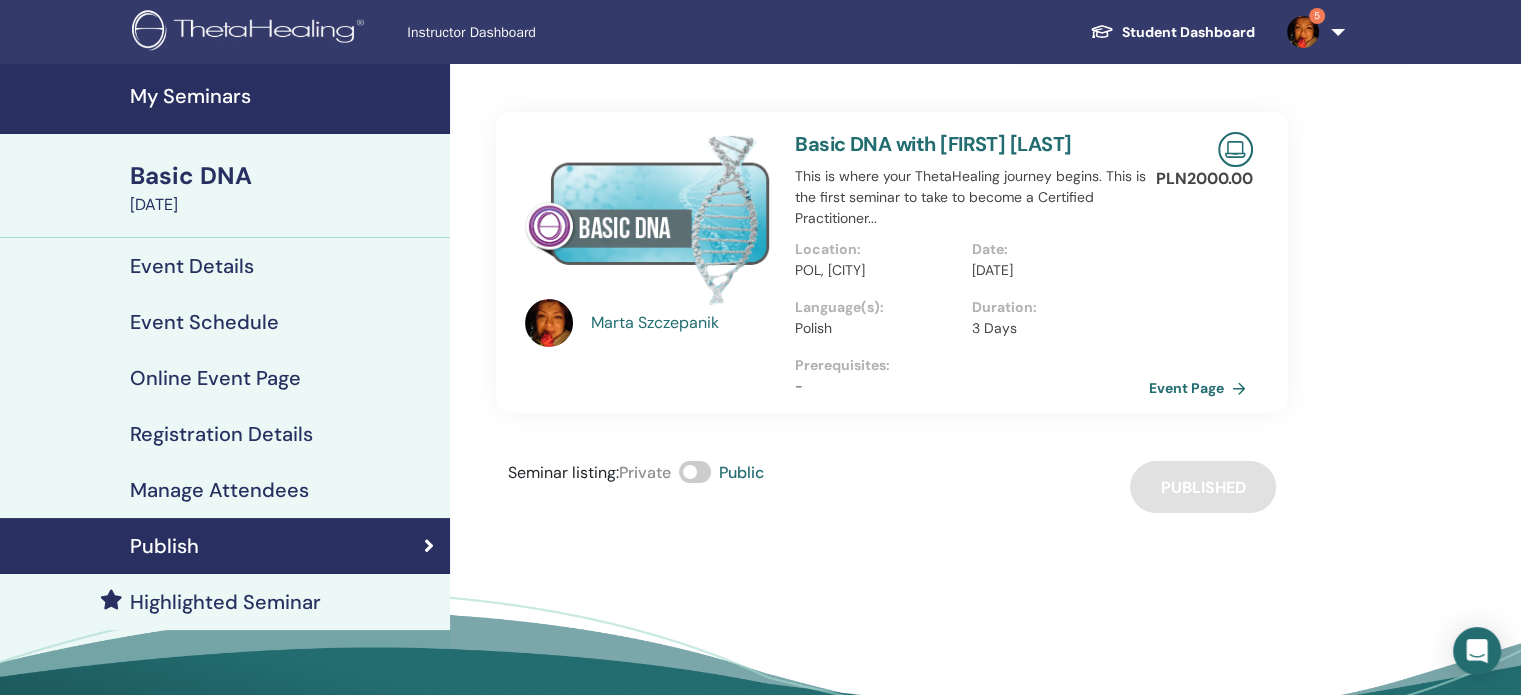 click on "My Seminars" at bounding box center (284, 96) 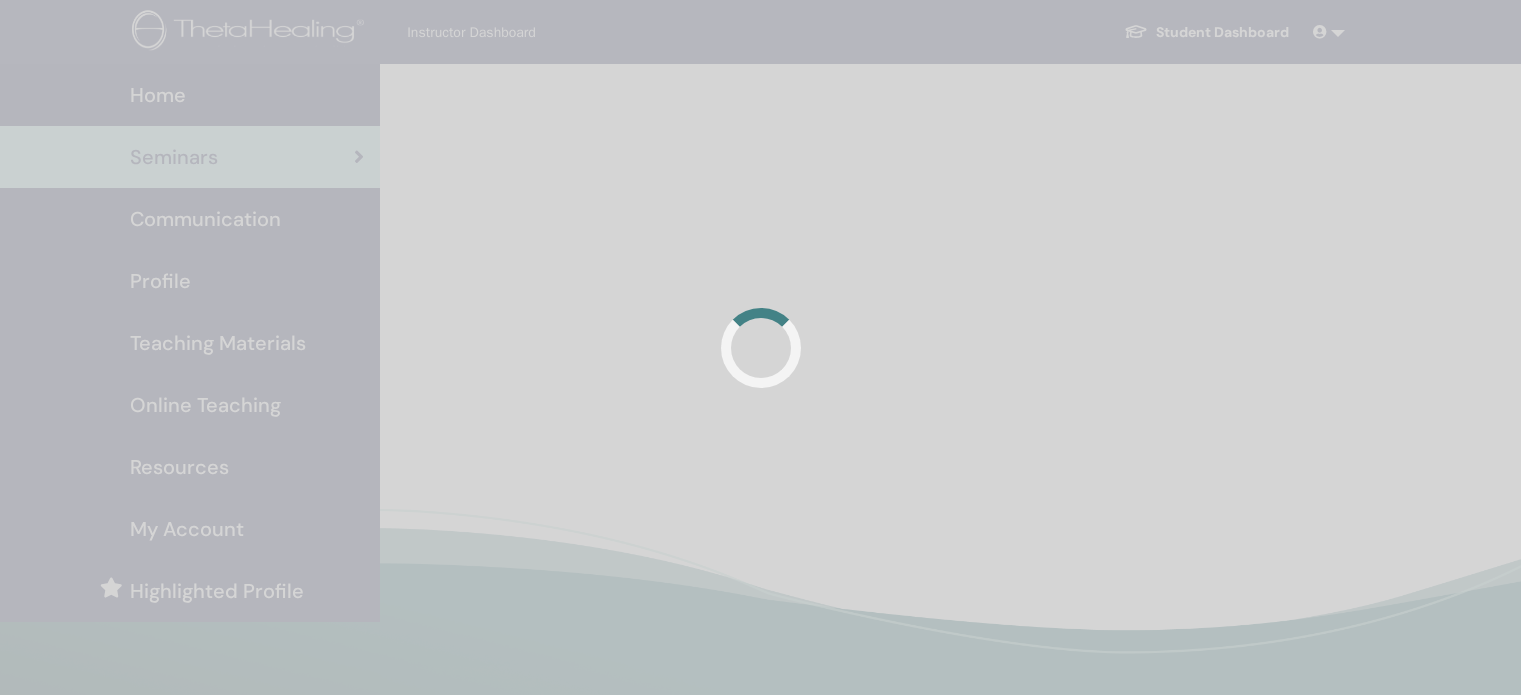 scroll, scrollTop: 0, scrollLeft: 0, axis: both 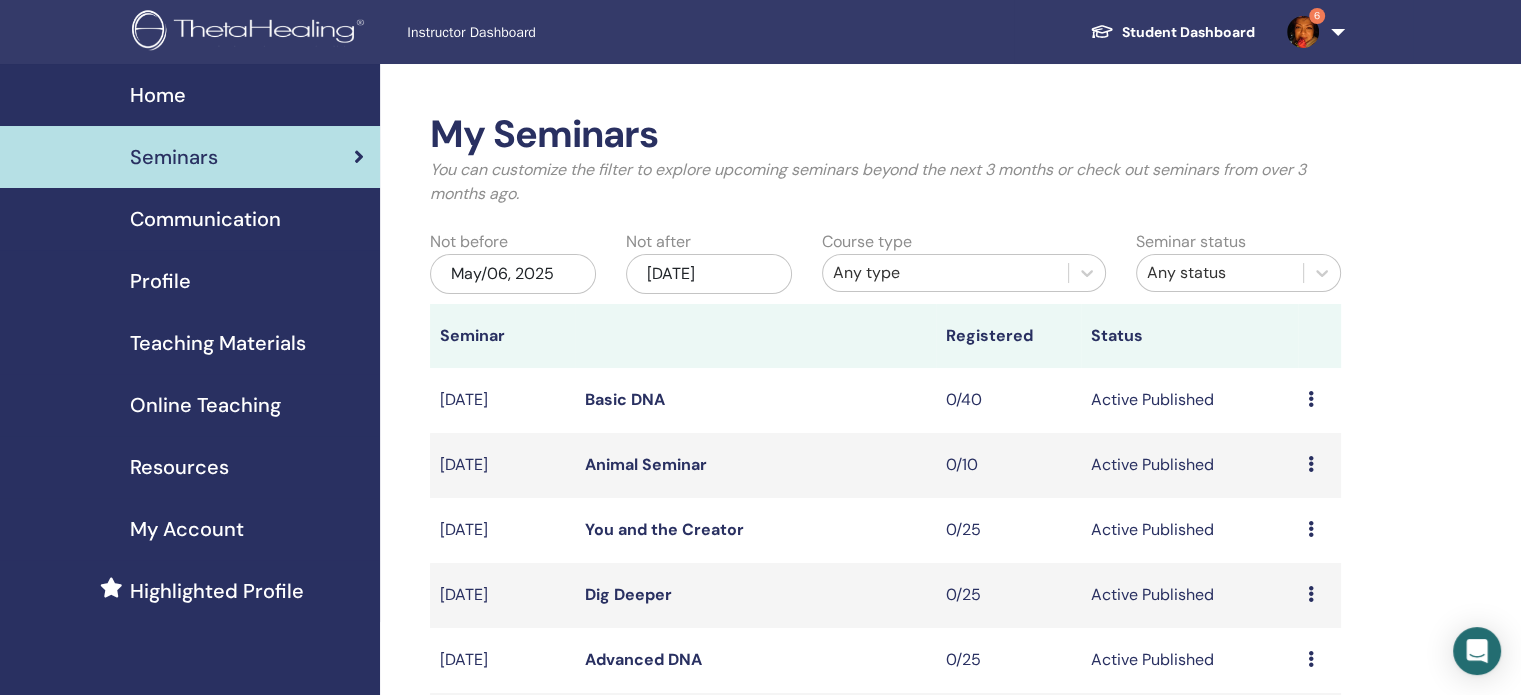 click at bounding box center [1303, 32] 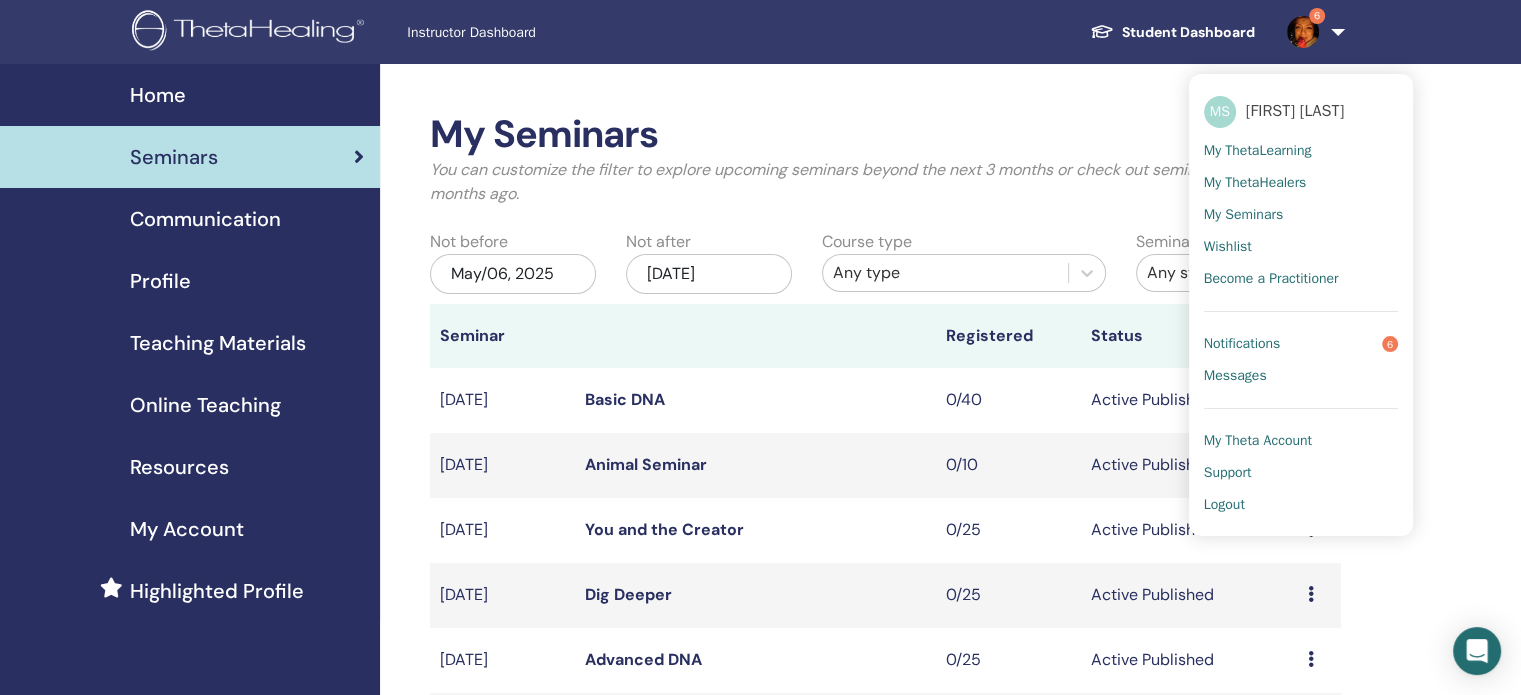click on "My Seminars You can customize the filter to explore upcoming seminars beyond the next 3 months or check out seminars from over 3 months ago. Not before May/06, 2025 Not after Nov/06, 2025 Course type Any type Seminar status Any status Seminar Registered Status Oct/20, 2025 Basic DNA 0/40 Active Published Preview Edit Attendees Cancel Oct/16, 2025 Animal Seminar 0/10 Active Published Preview Edit Attendees Cancel Oct/04, 2025 You and the Creator 0/25 Active Published Preview Edit Attendees Cancel Sep/20, 2025 Dig Deeper 0/25 Active Published Preview Edit Attendees Cancel Sep/05, 2025 Advanced DNA 0/25 Active Published Preview Edit Attendees Cancel Aug/22, 2025 Basic DNA 0/25 Active Published Preview Edit Attendees Cancel Jul/15, 2025 Soul Mate 0/18 Completed Preview Attendees Jul/05, 2025 Animal Seminar 0/10 Completed Preview Attendees Jun/28, 2025 Dig Deeper 0/30 Completed Preview Attendees Jun/20, 2025 Advanced DNA 0/30 Completed Preview Attendees 1 2 Create seminar Order No. Attendee" at bounding box center (950, 853) 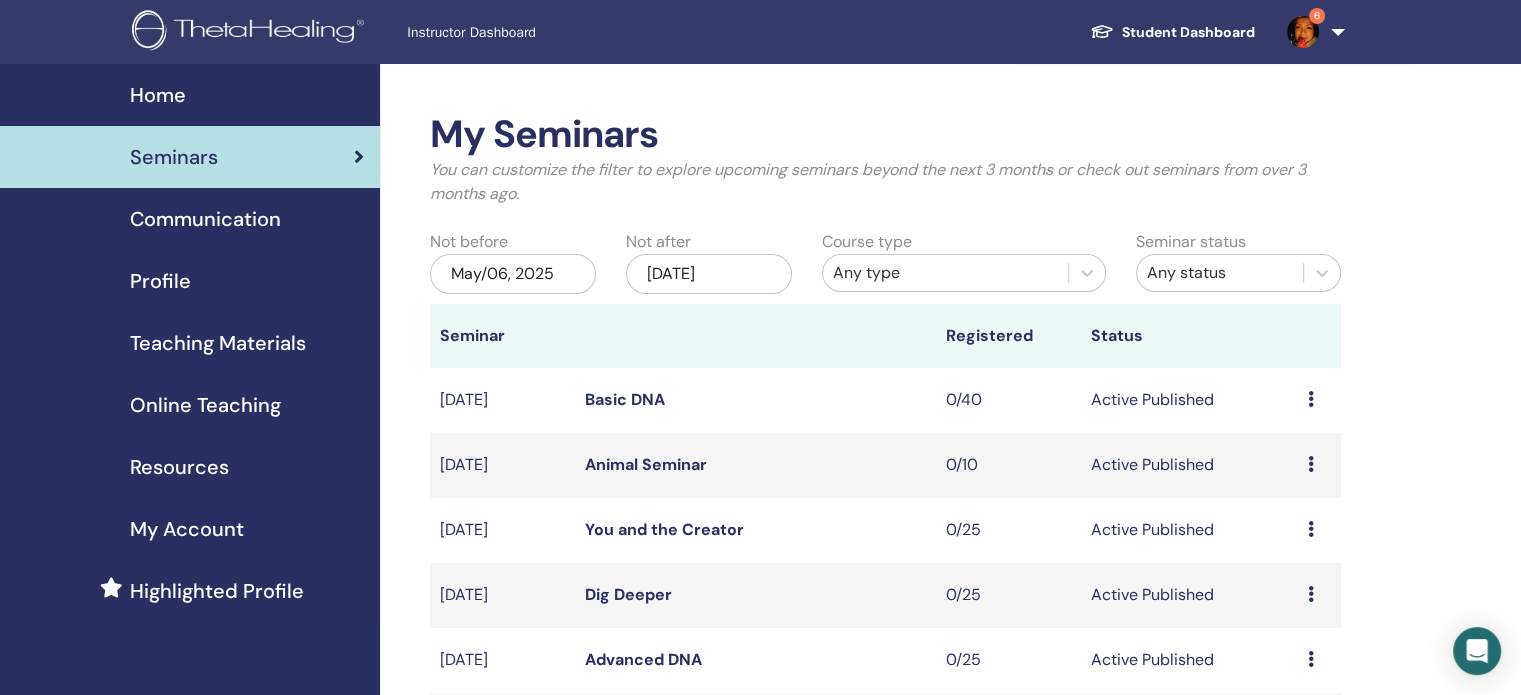 click at bounding box center (1303, 32) 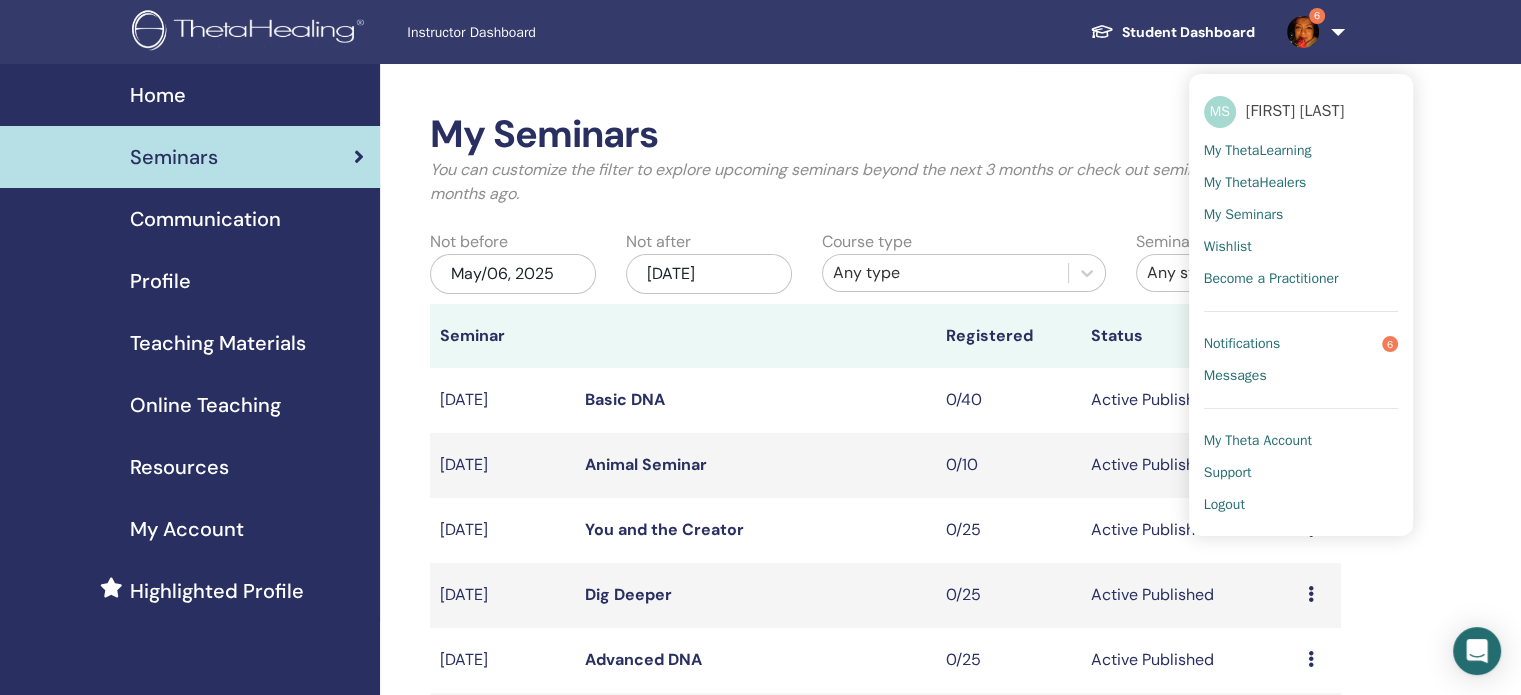 click on "My Seminars" at bounding box center (1243, 215) 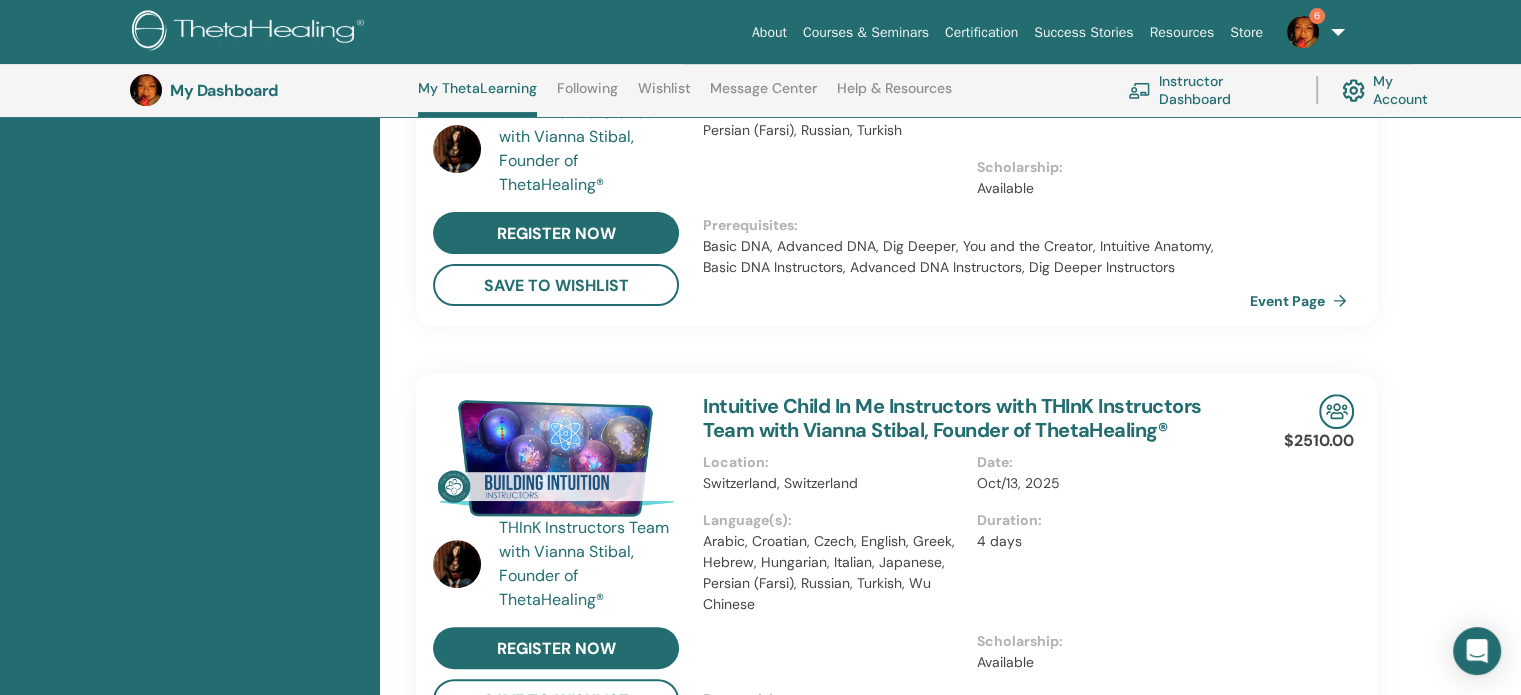scroll, scrollTop: 452, scrollLeft: 0, axis: vertical 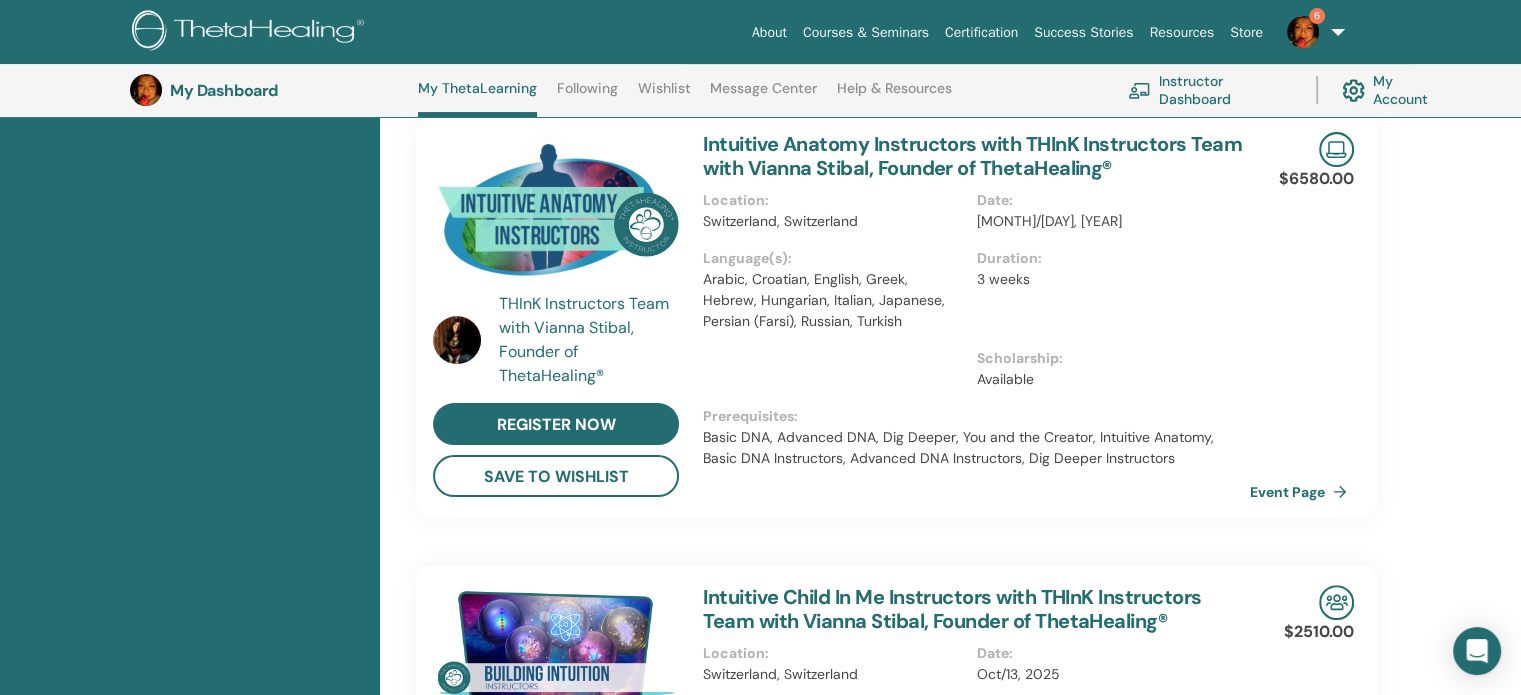 click on "My Account" at bounding box center [1395, 90] 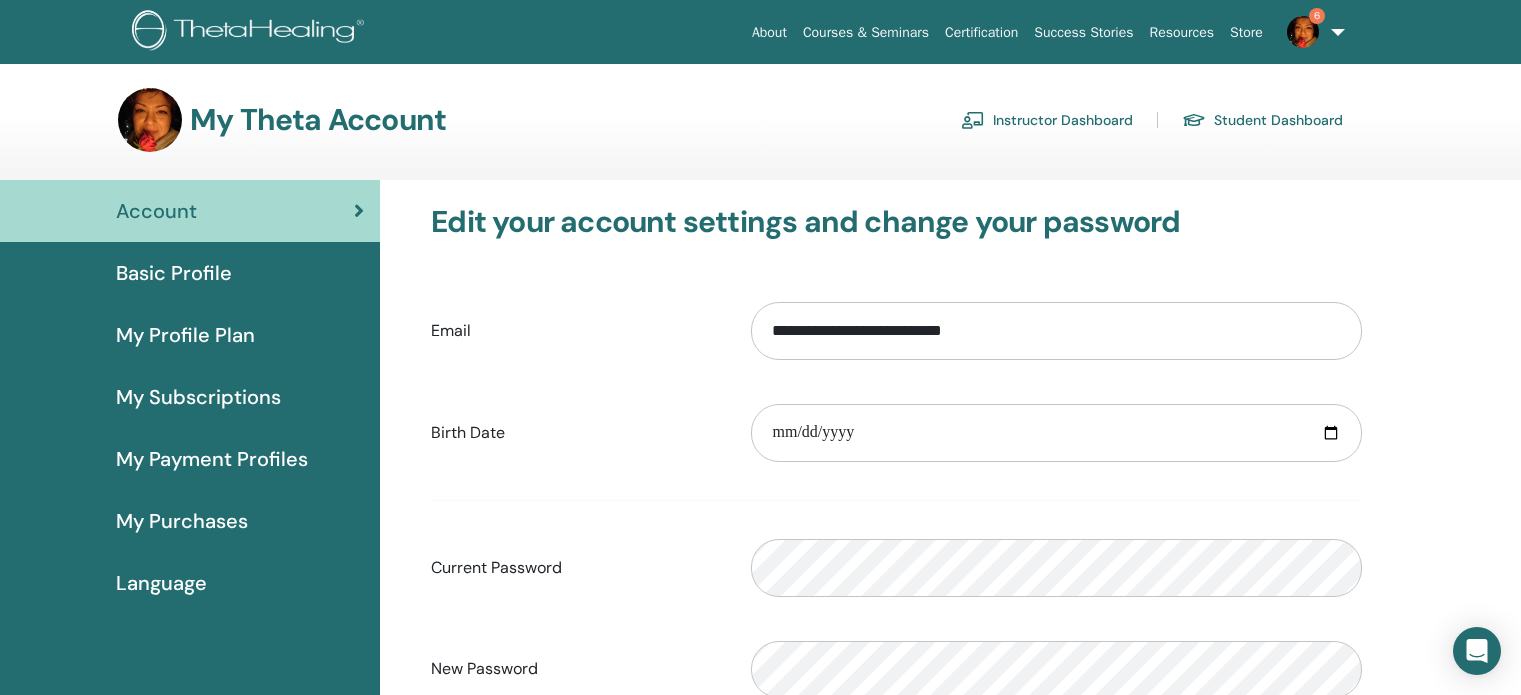 scroll, scrollTop: 0, scrollLeft: 0, axis: both 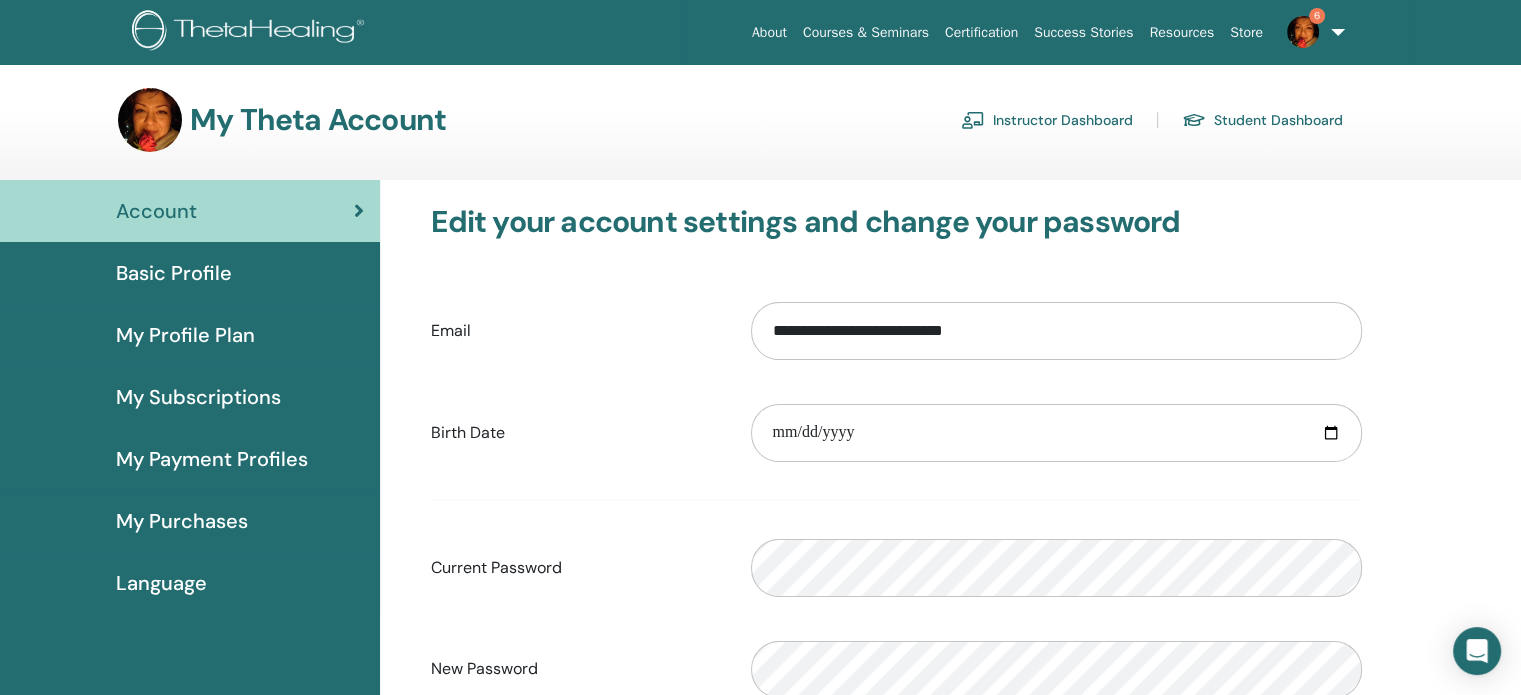 click at bounding box center (1303, 32) 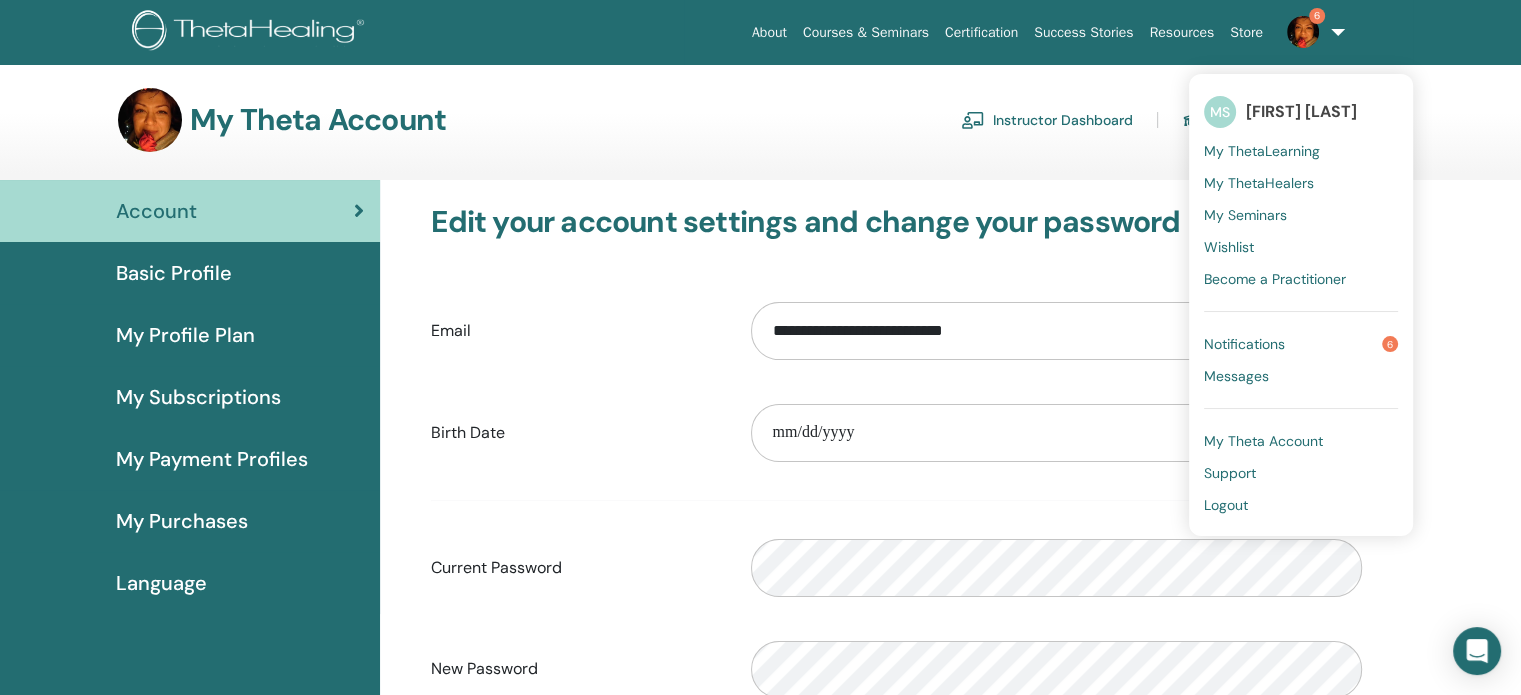 click on "My Theta Account" at bounding box center (1263, 441) 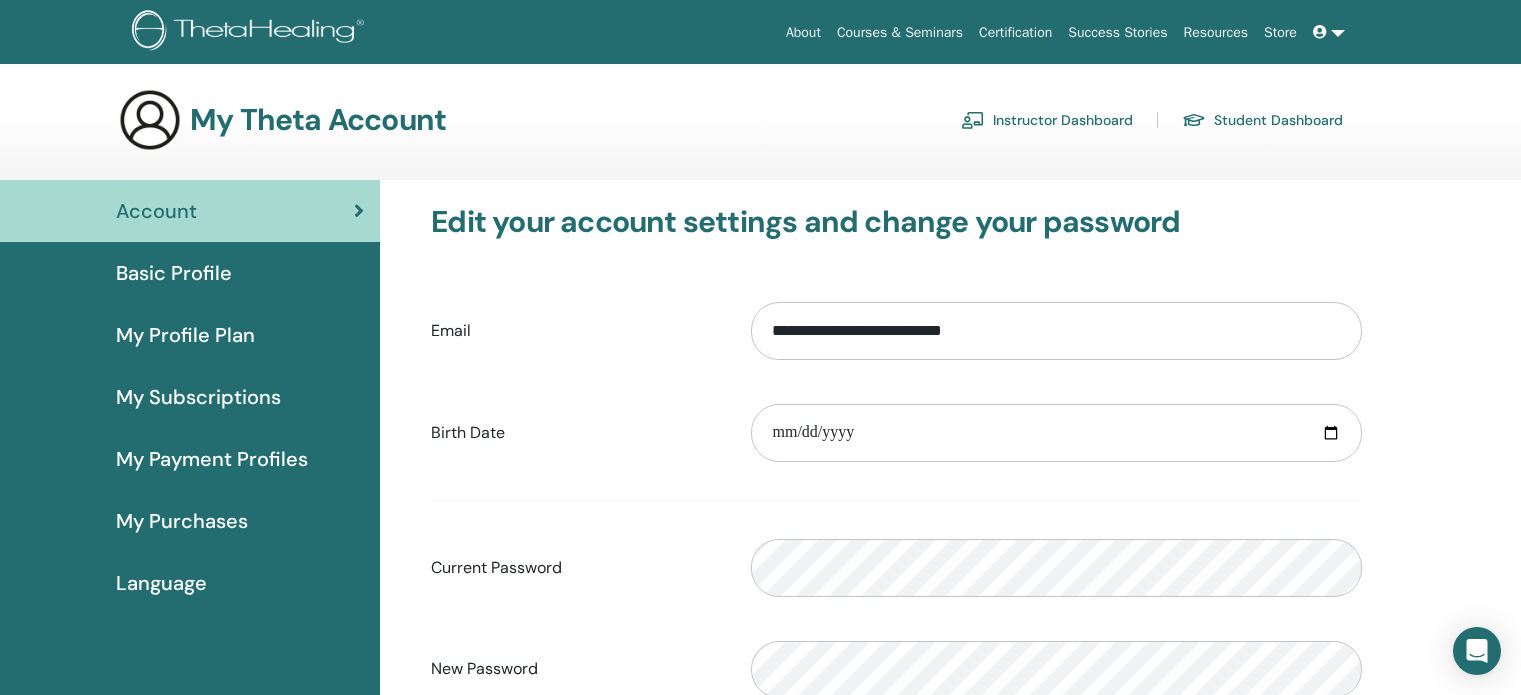 scroll, scrollTop: 0, scrollLeft: 0, axis: both 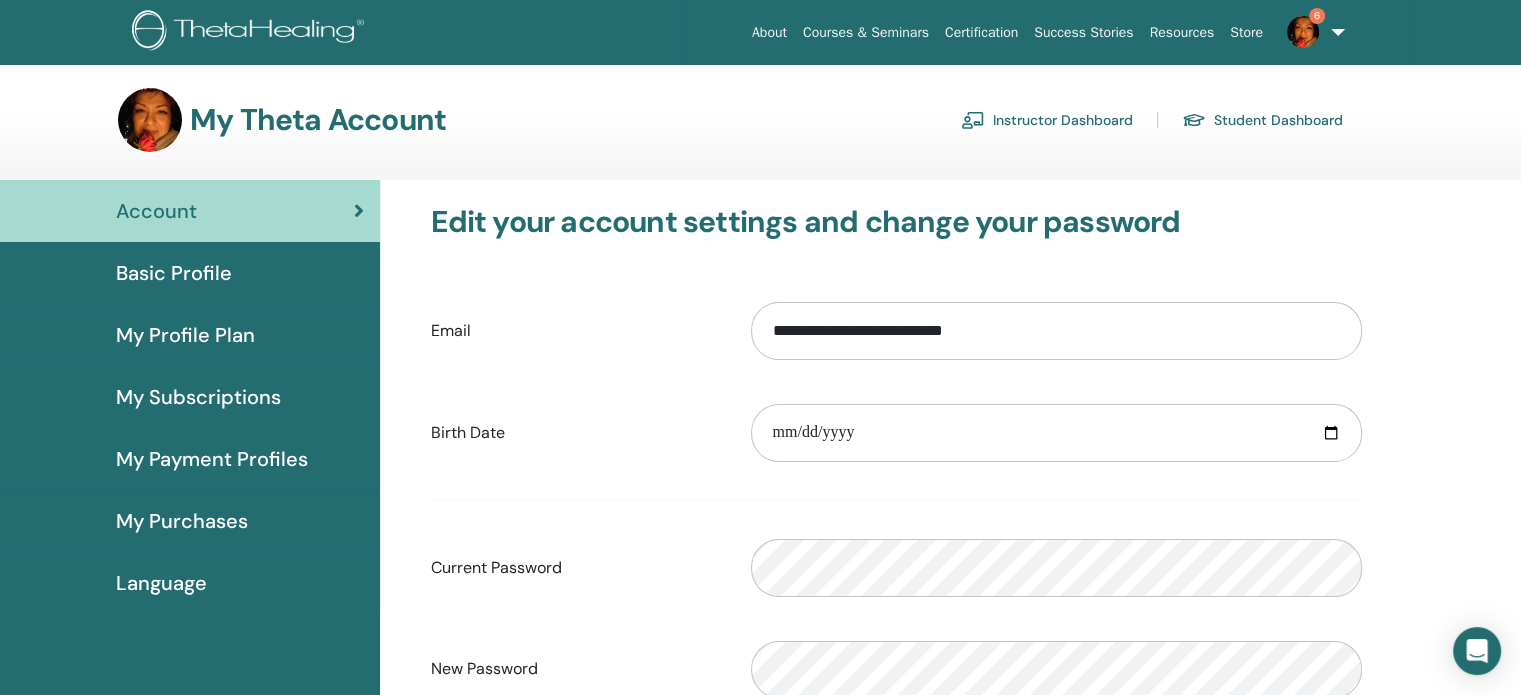 click on "Instructor Dashboard" at bounding box center [1047, 120] 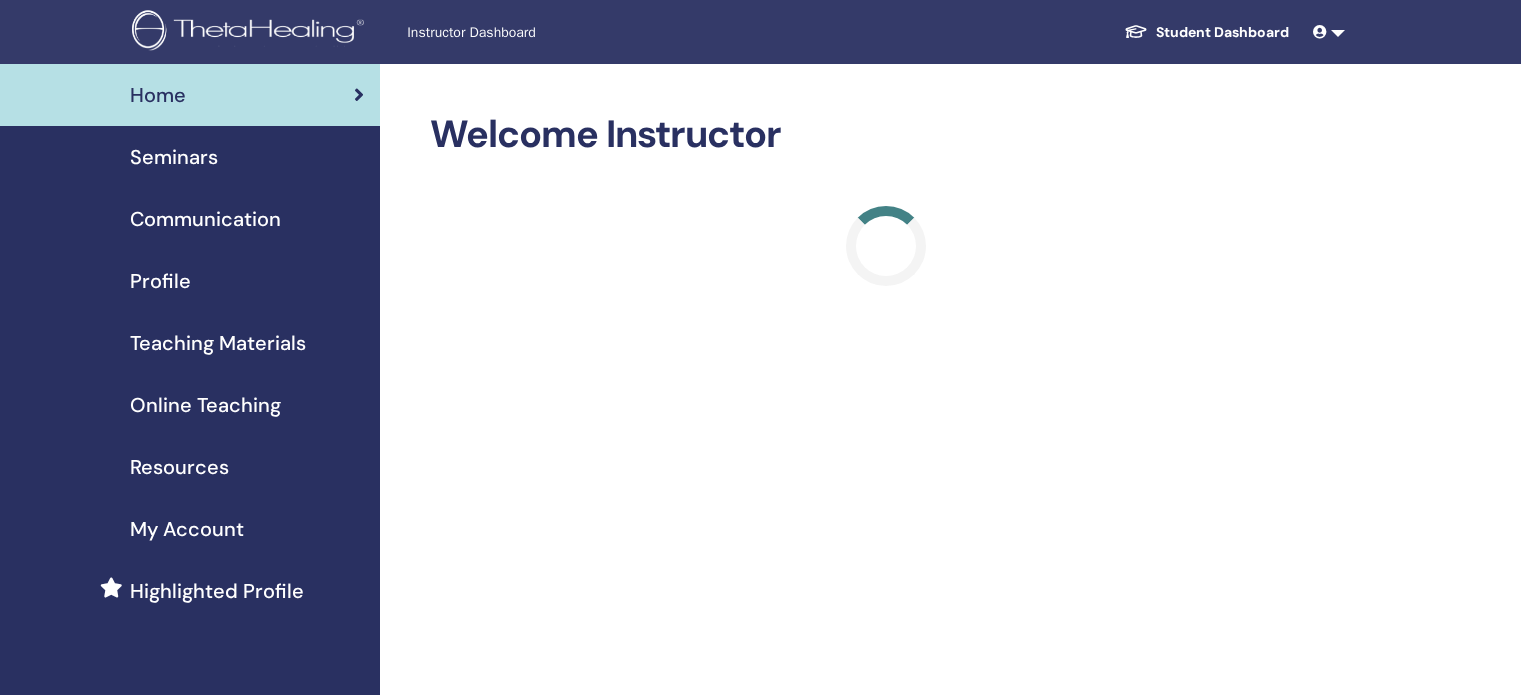 scroll, scrollTop: 0, scrollLeft: 0, axis: both 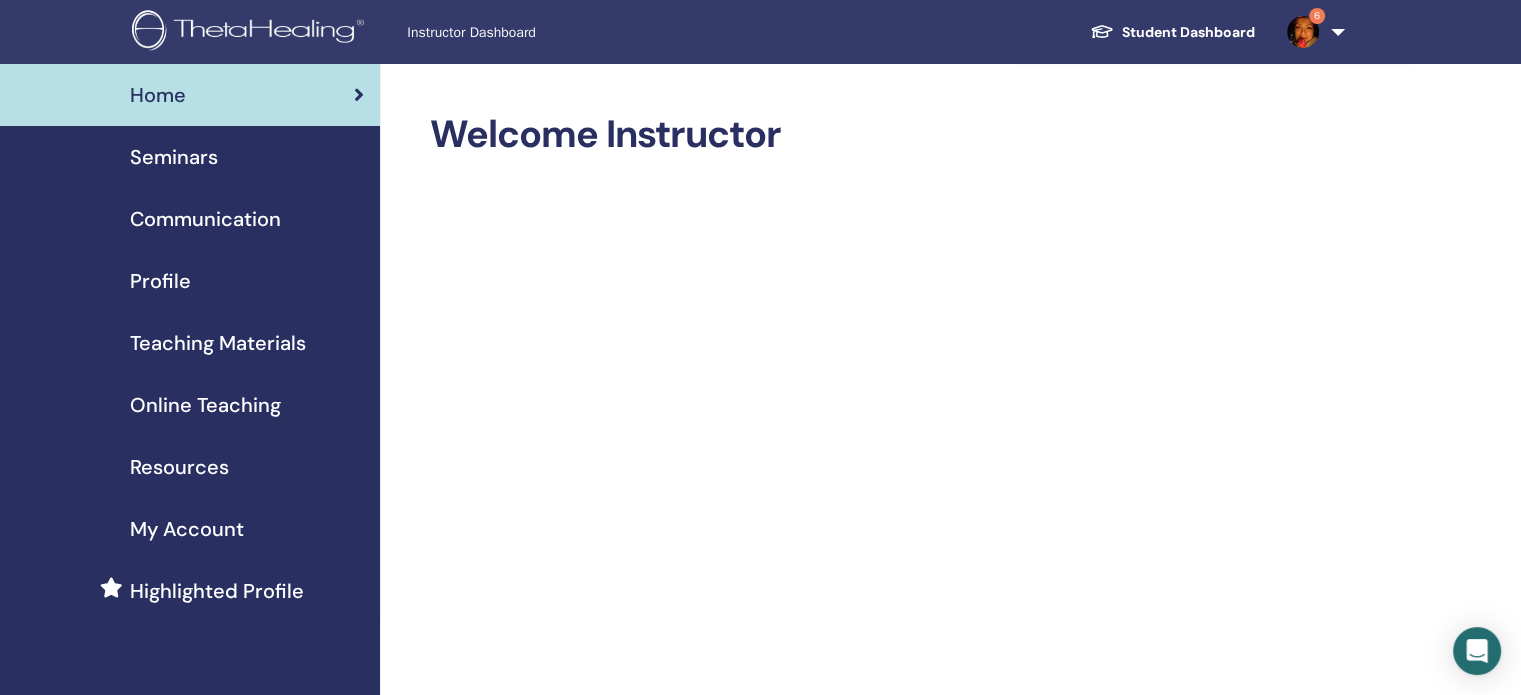 click on "Seminars" at bounding box center (174, 157) 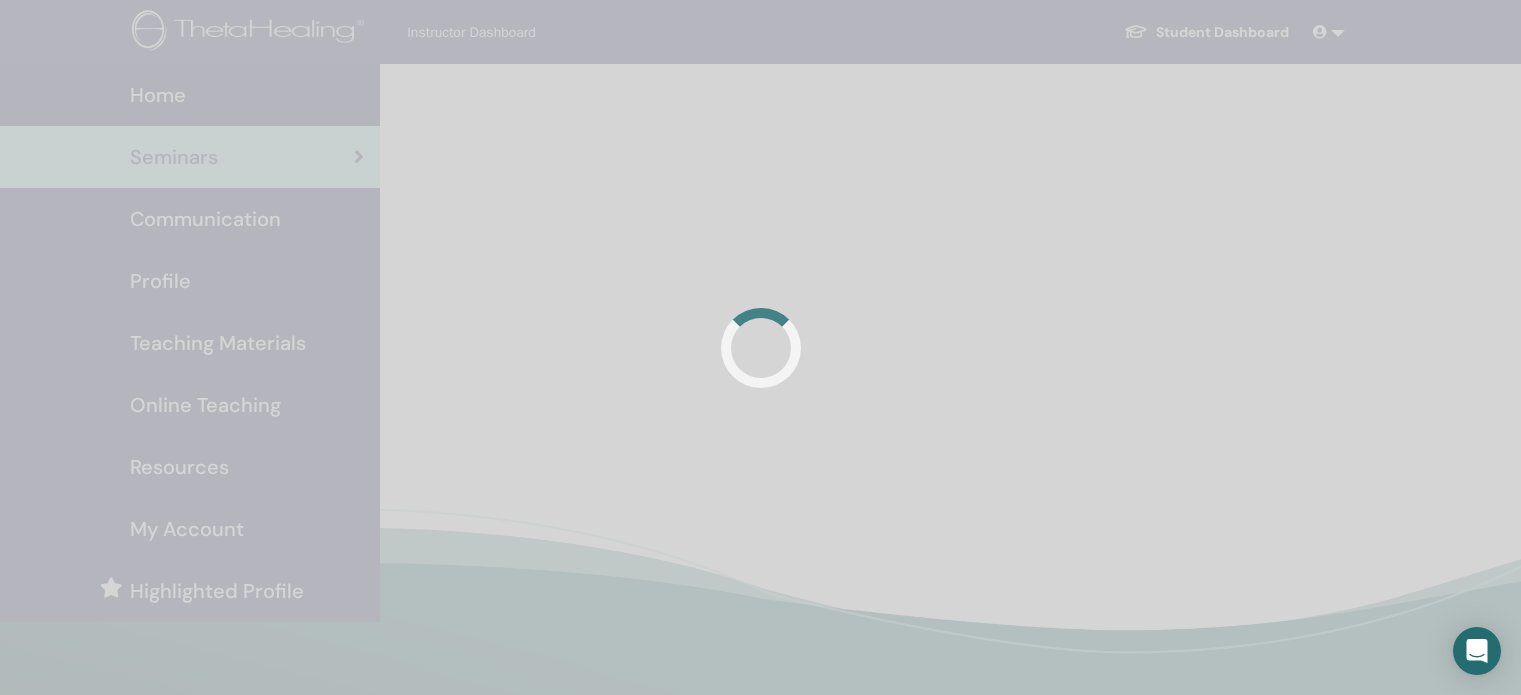 scroll, scrollTop: 0, scrollLeft: 0, axis: both 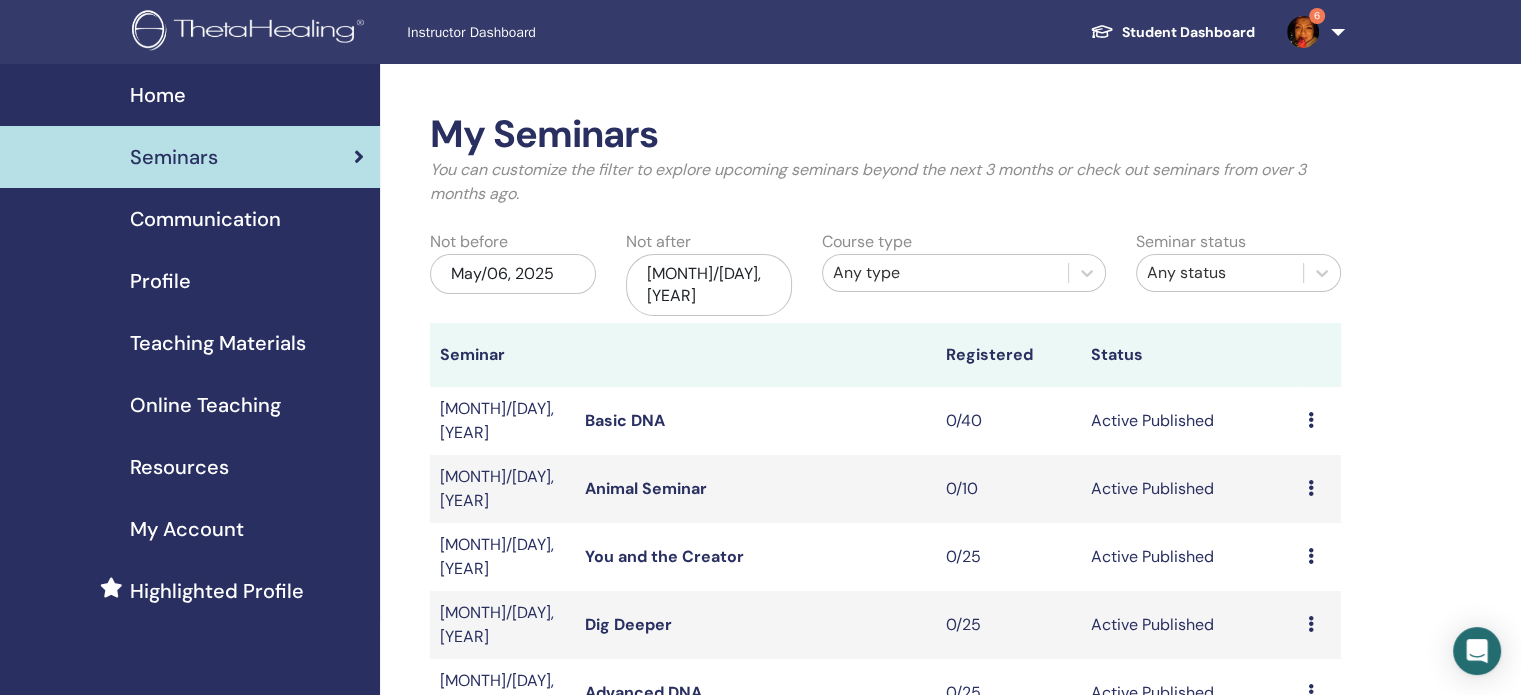 click on "Basic DNA" at bounding box center (625, 420) 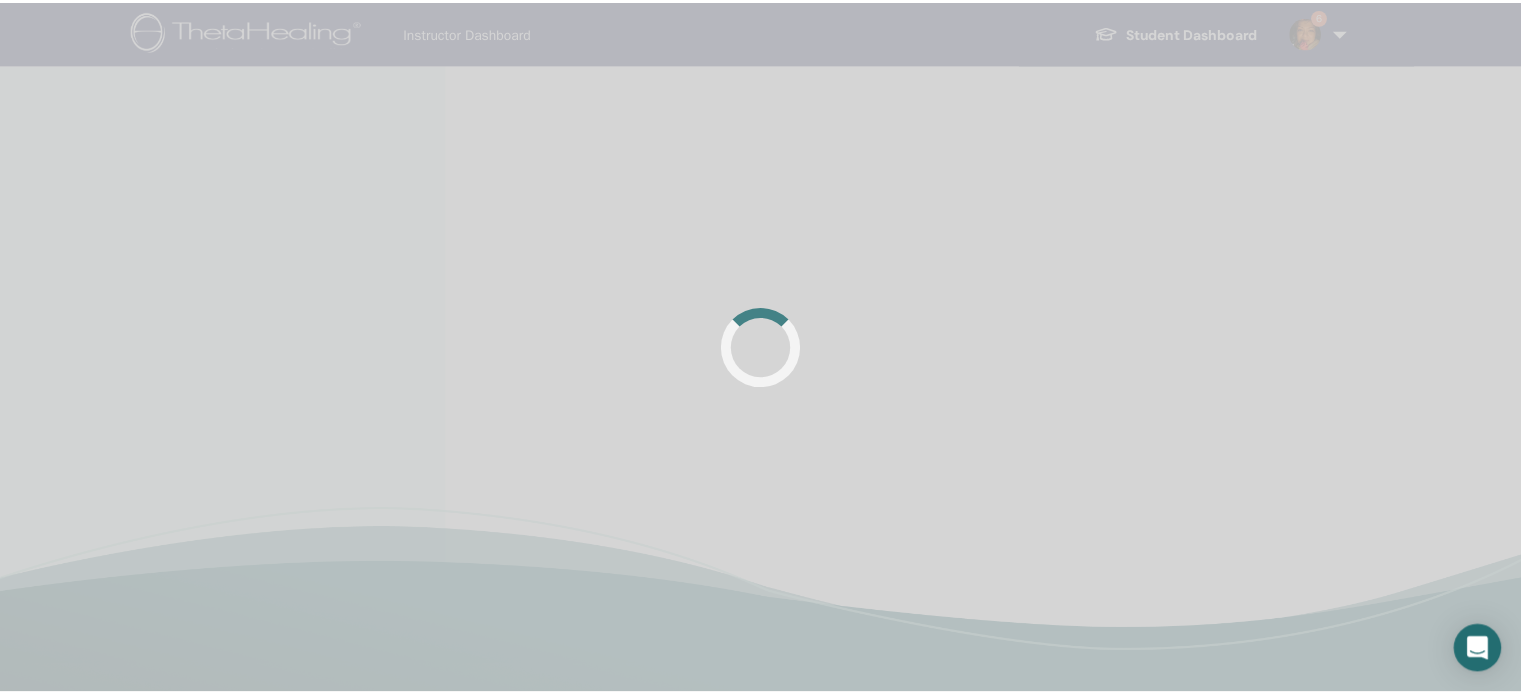 scroll, scrollTop: 0, scrollLeft: 0, axis: both 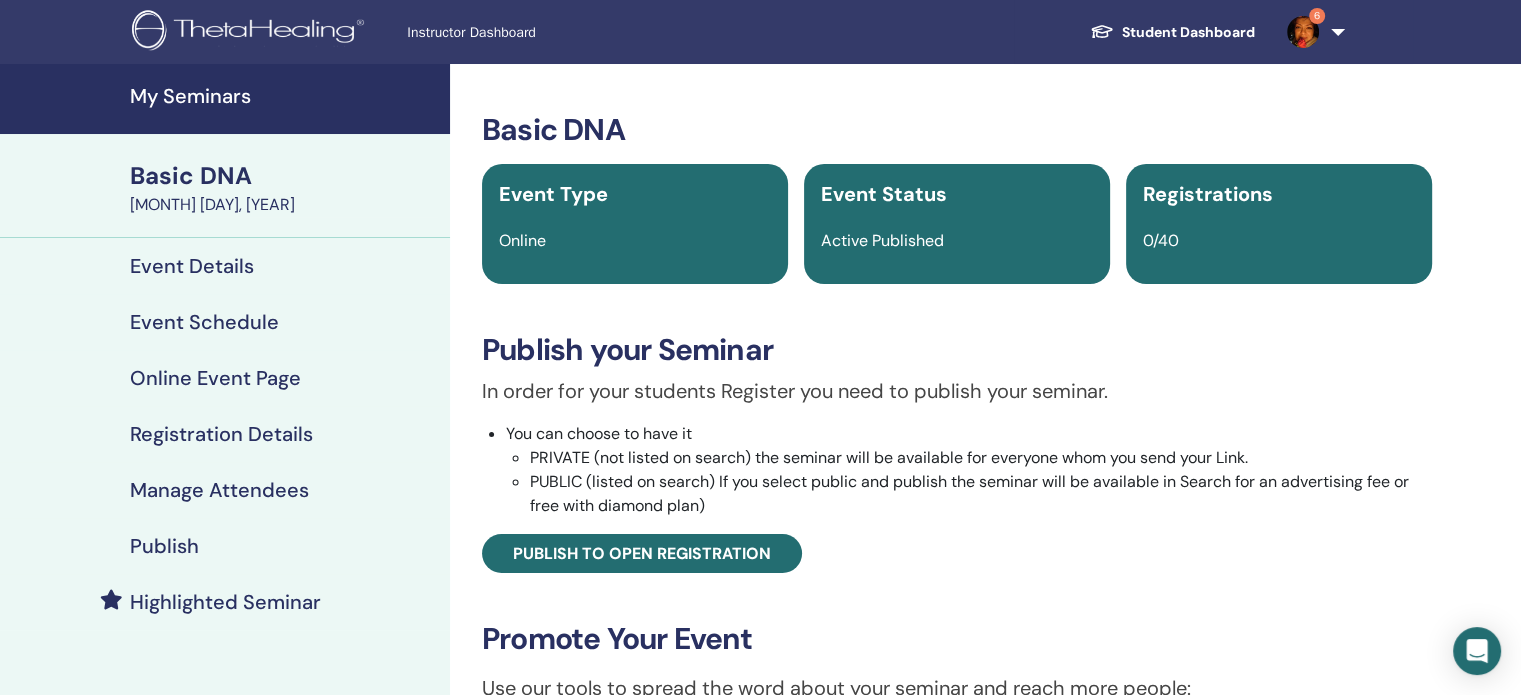 click on "Publish" at bounding box center [164, 546] 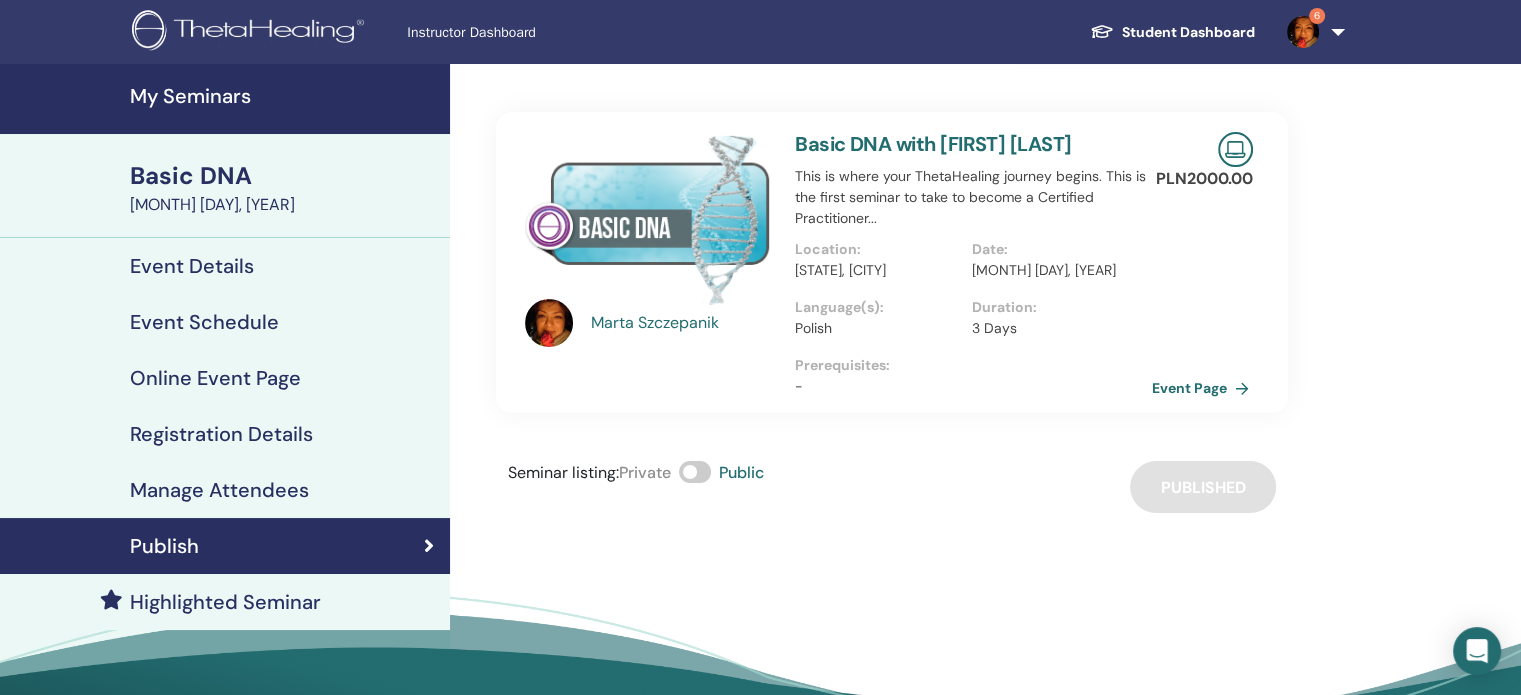 click on "Event Page" at bounding box center (1204, 388) 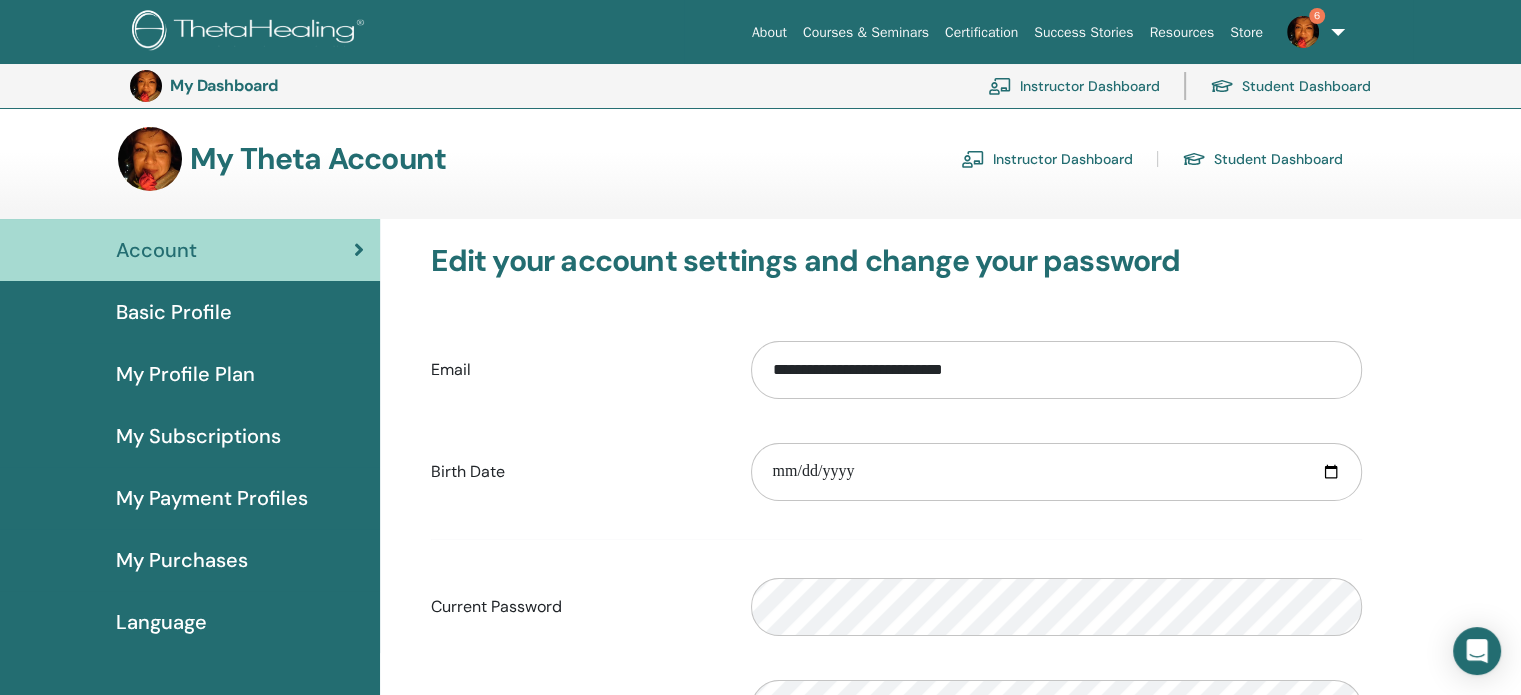 scroll, scrollTop: 0, scrollLeft: 0, axis: both 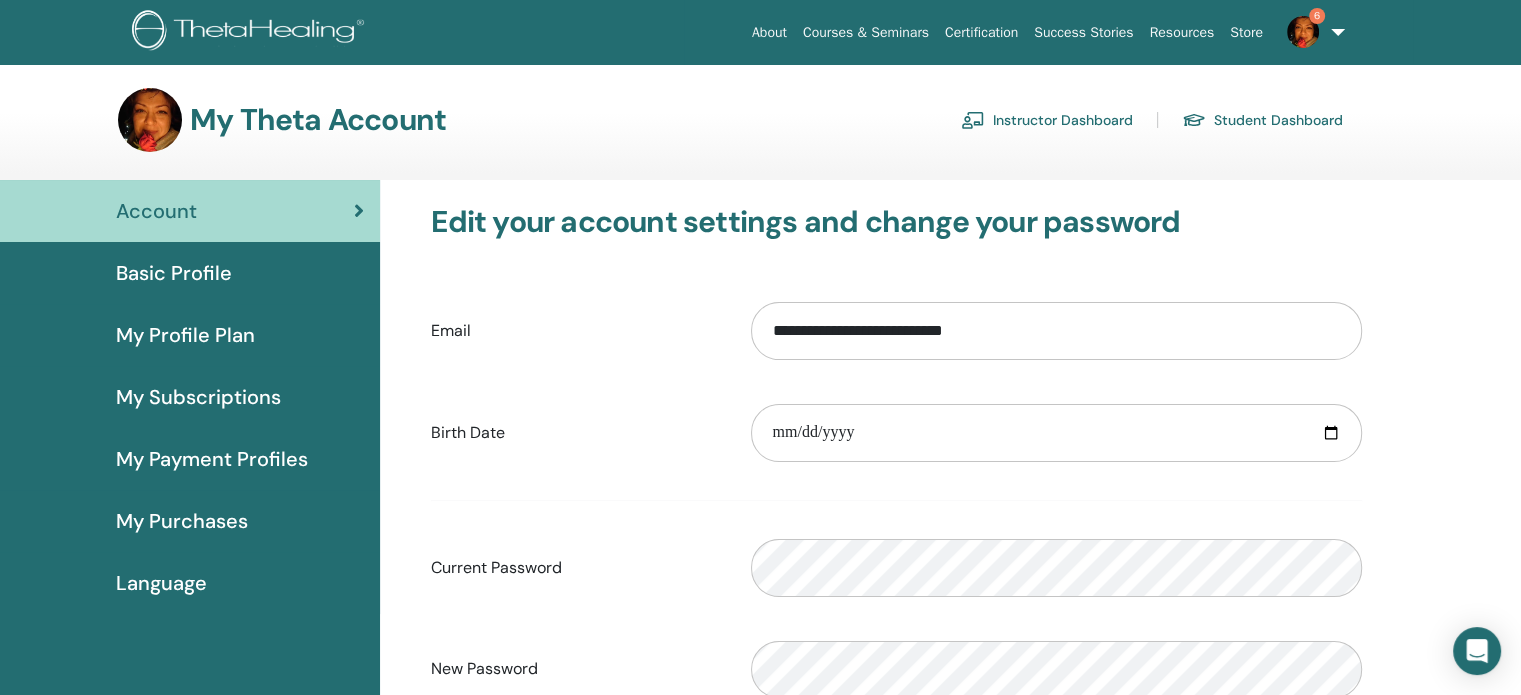click on "Basic Profile" at bounding box center (174, 273) 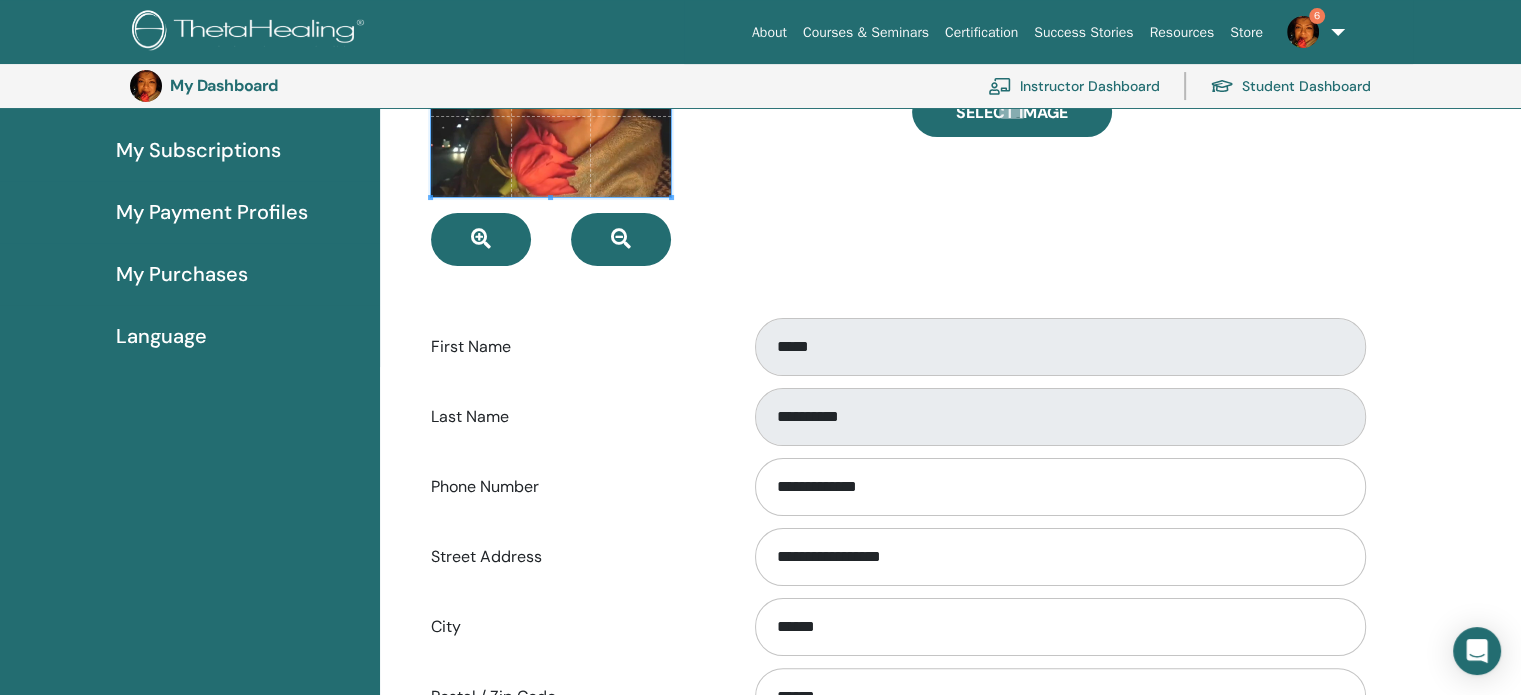 scroll, scrollTop: 244, scrollLeft: 0, axis: vertical 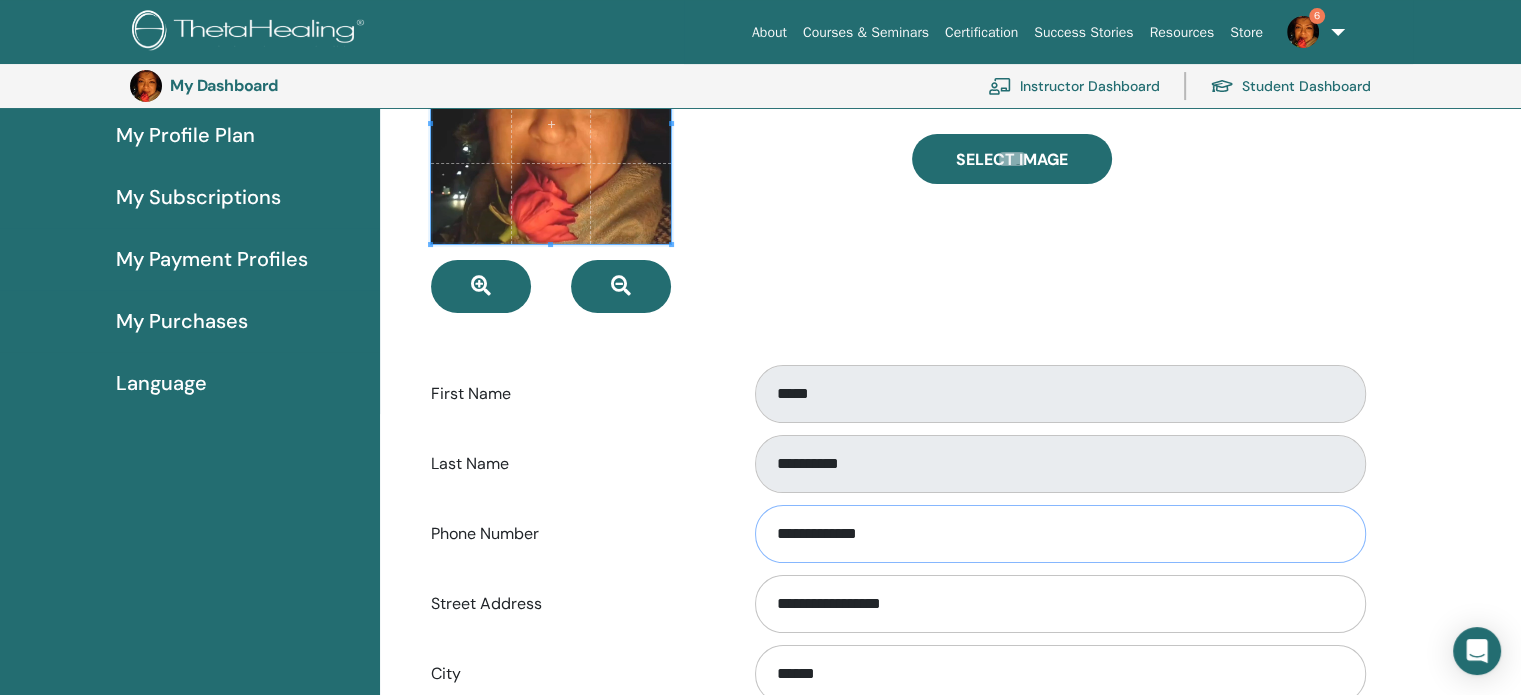click on "**********" at bounding box center (1060, 534) 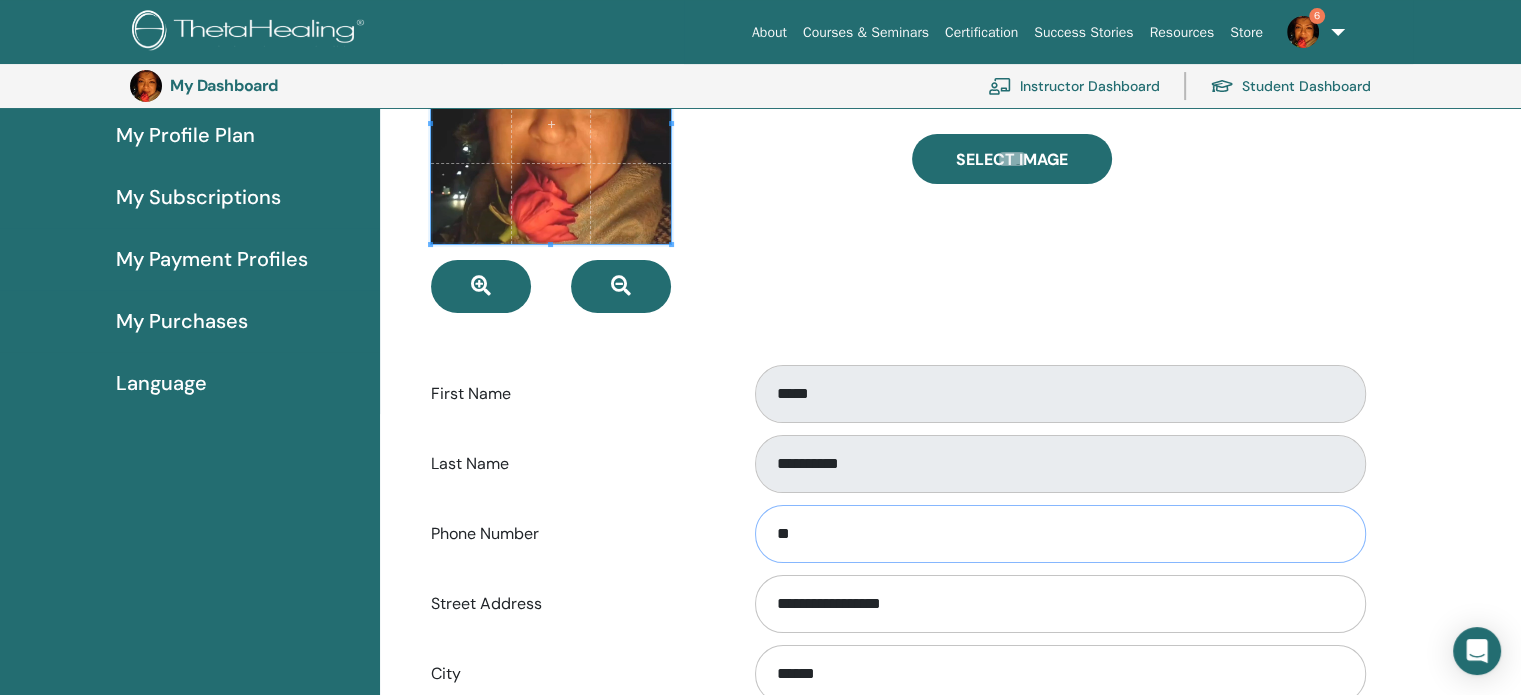 type on "*" 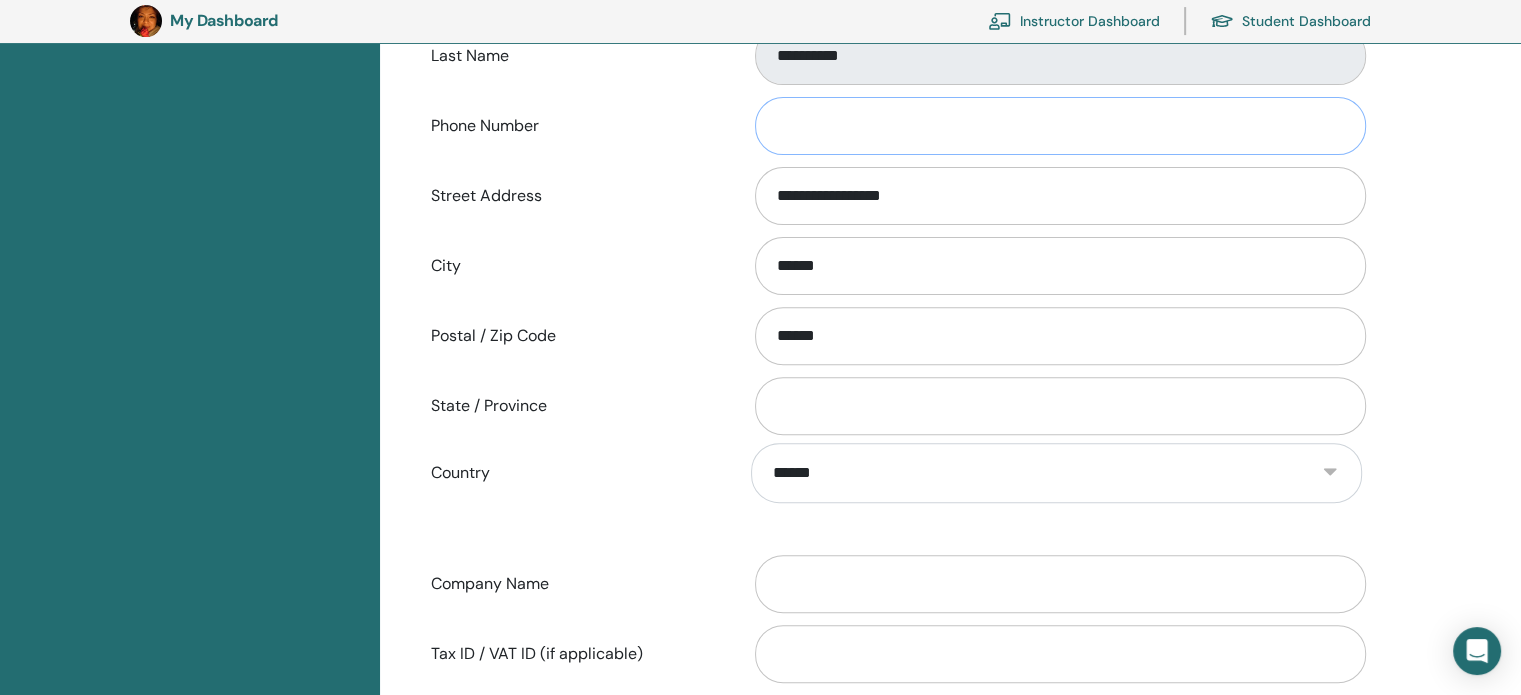 scroll, scrollTop: 844, scrollLeft: 0, axis: vertical 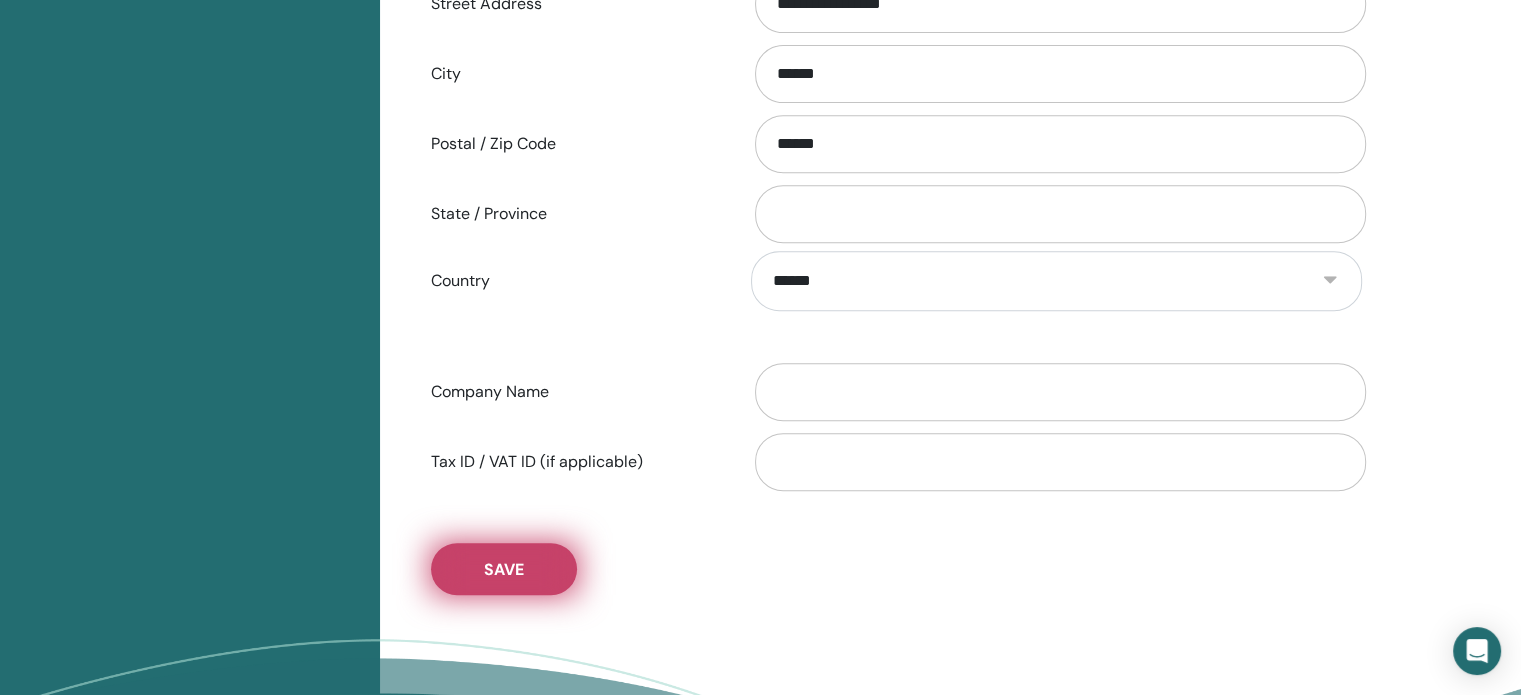 type 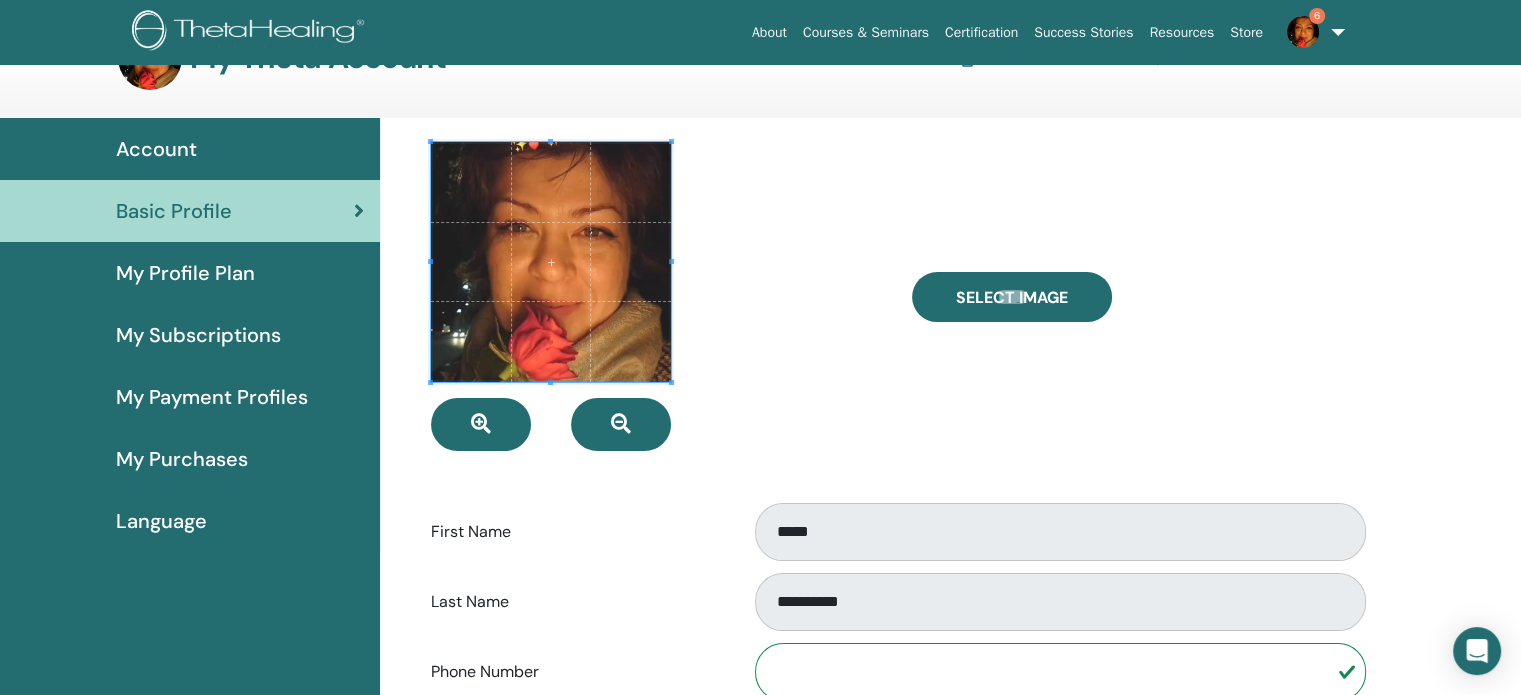 scroll, scrollTop: 0, scrollLeft: 0, axis: both 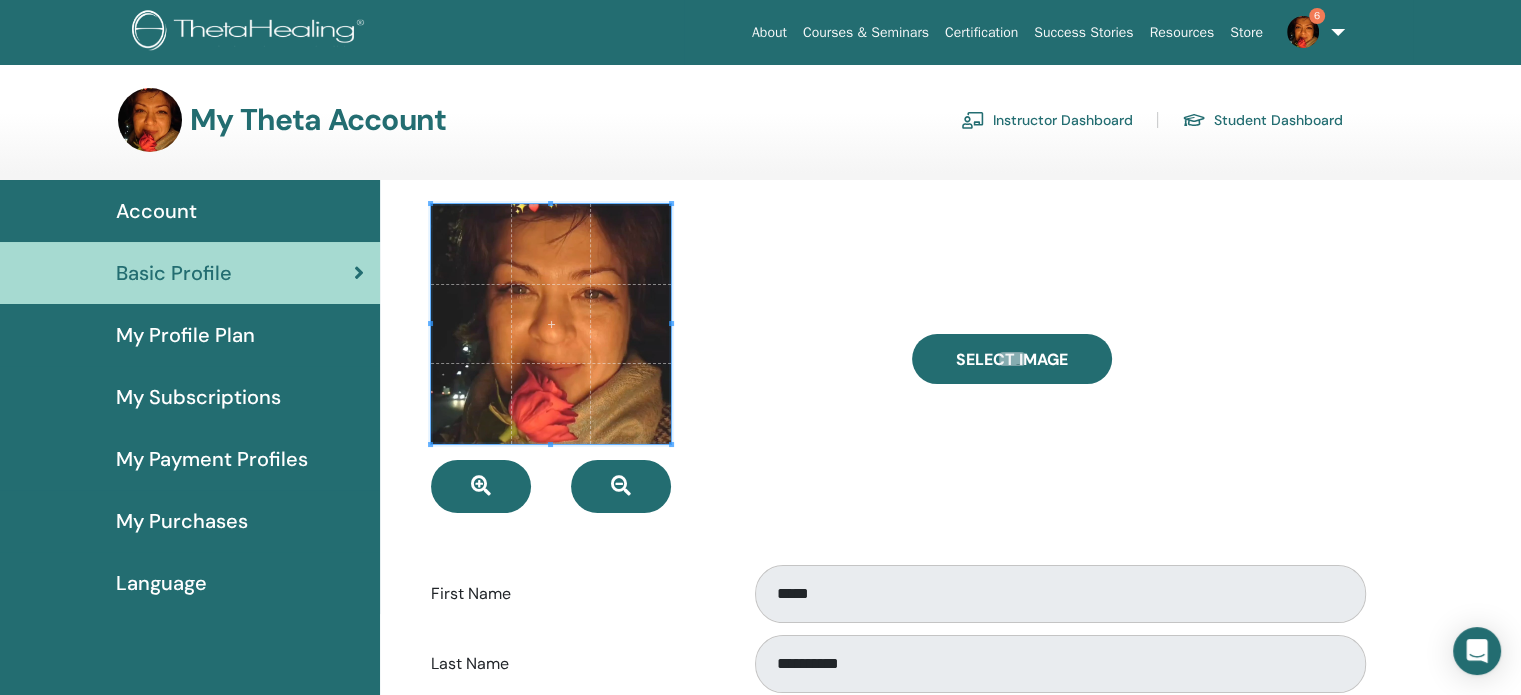 click on "Account" at bounding box center (156, 211) 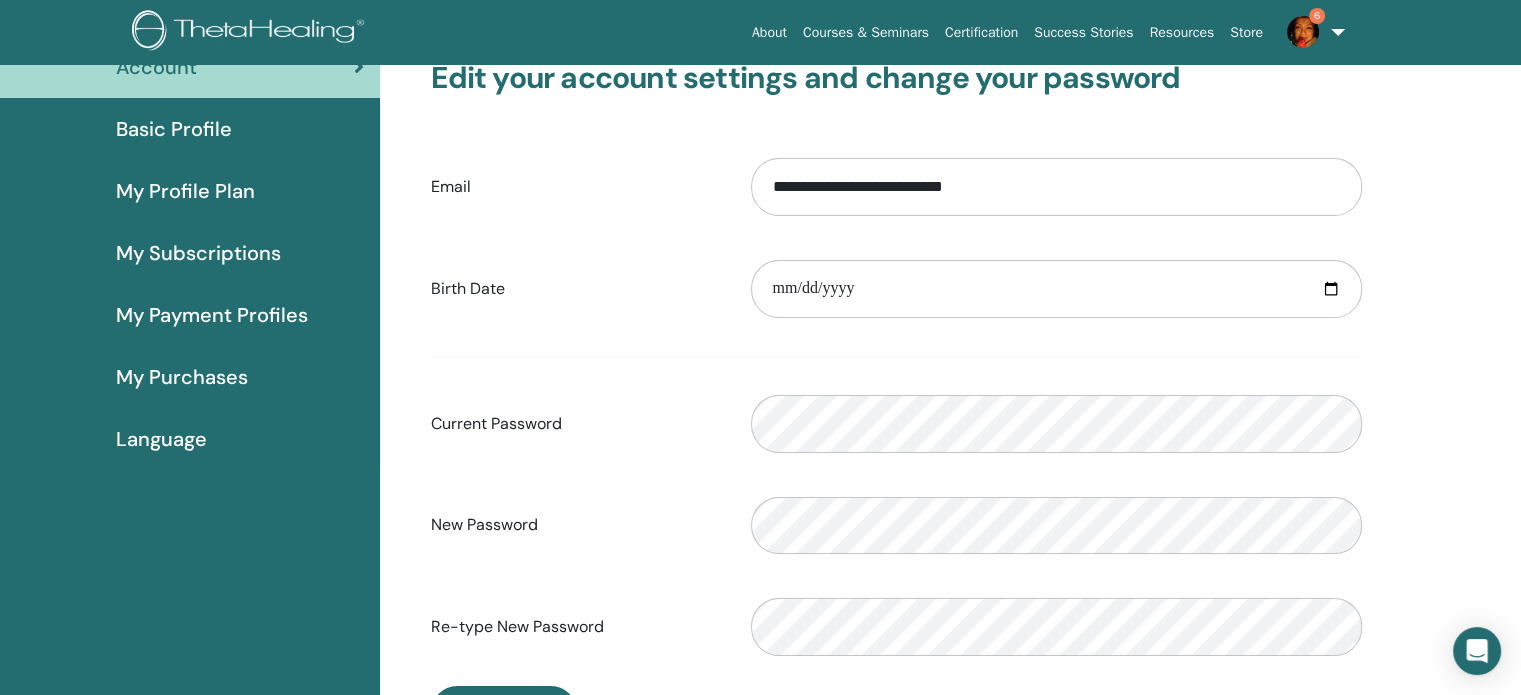 scroll, scrollTop: 0, scrollLeft: 0, axis: both 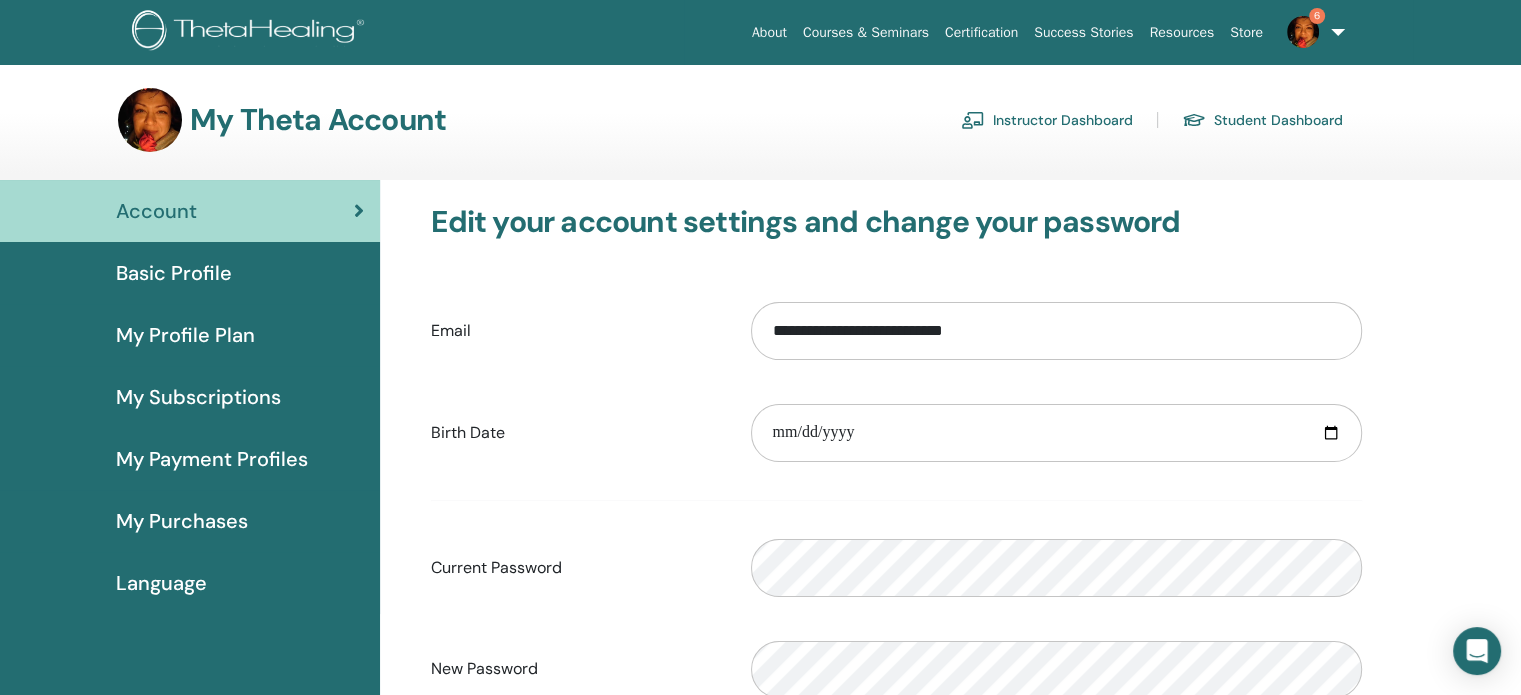 click on "6" at bounding box center [1312, 32] 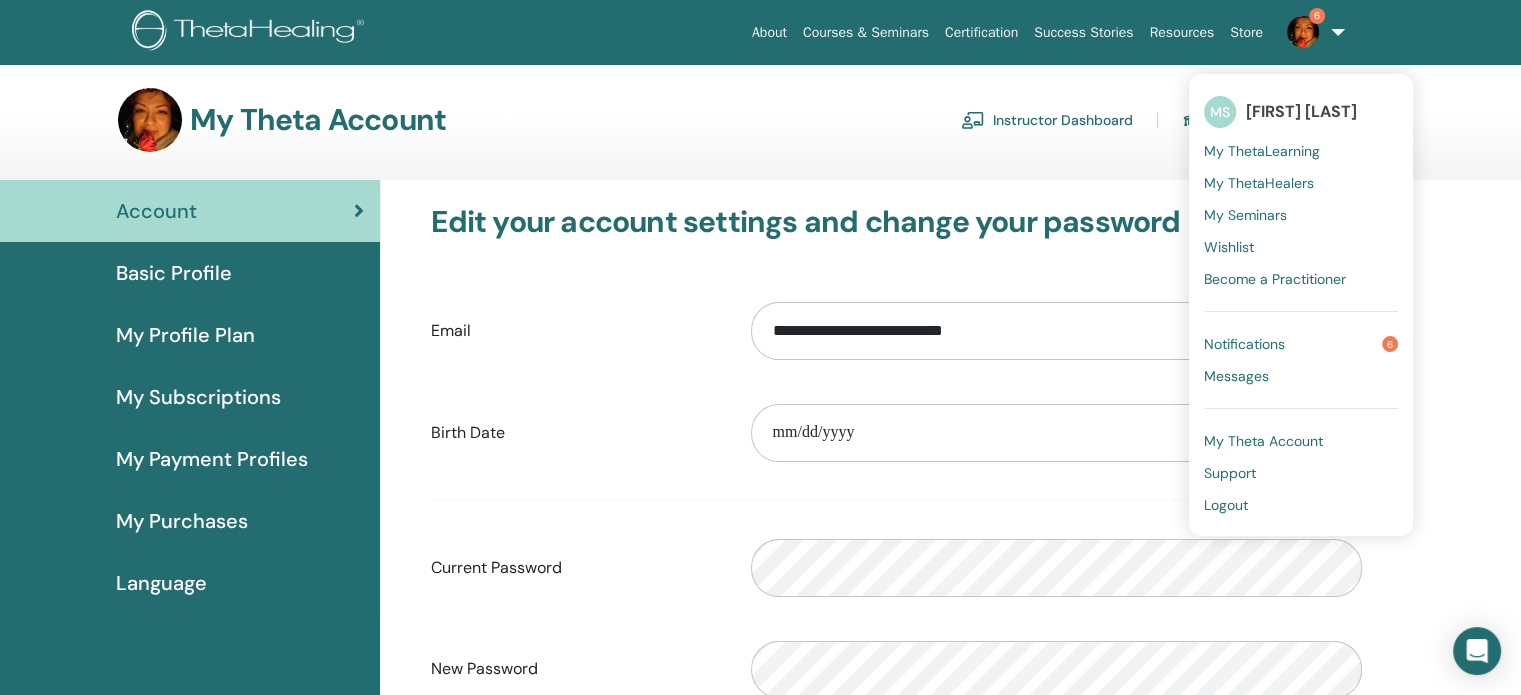 click on "Support" at bounding box center [1230, 473] 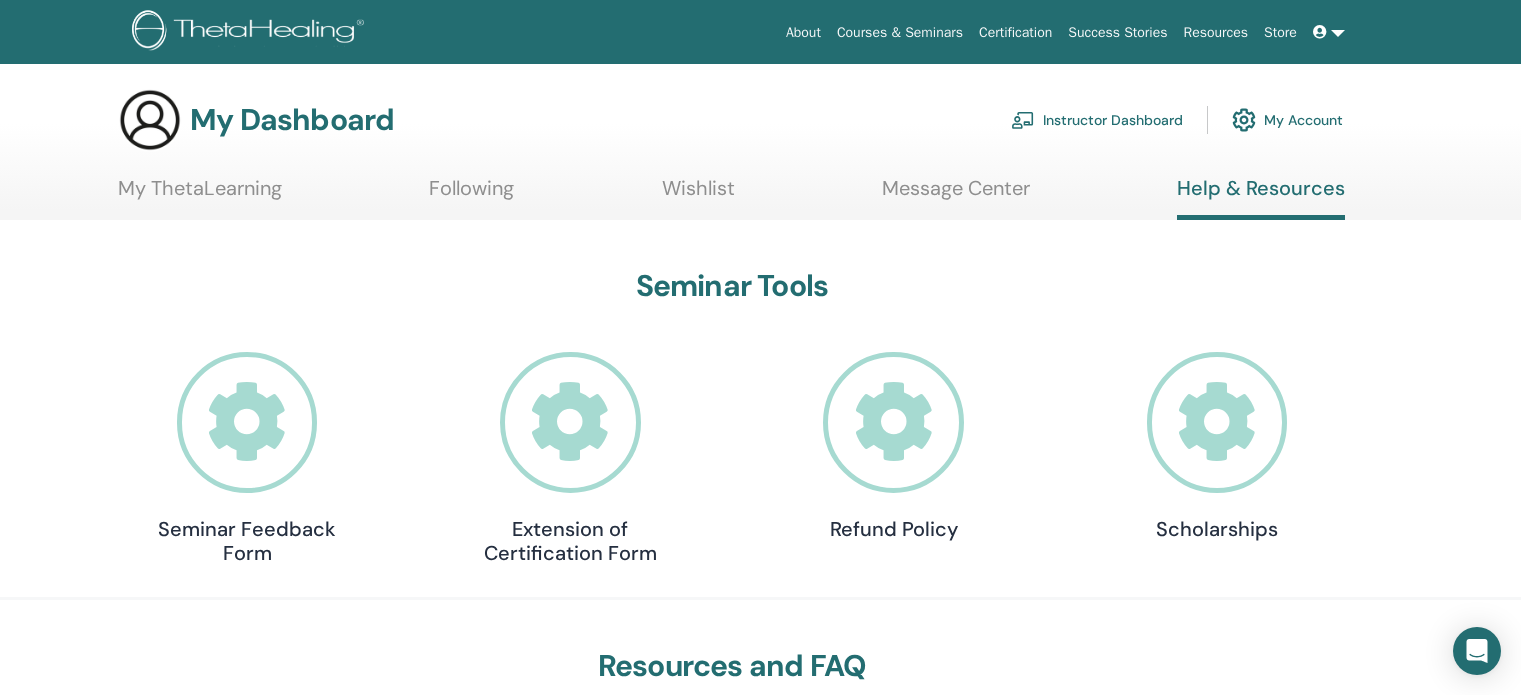scroll, scrollTop: 0, scrollLeft: 0, axis: both 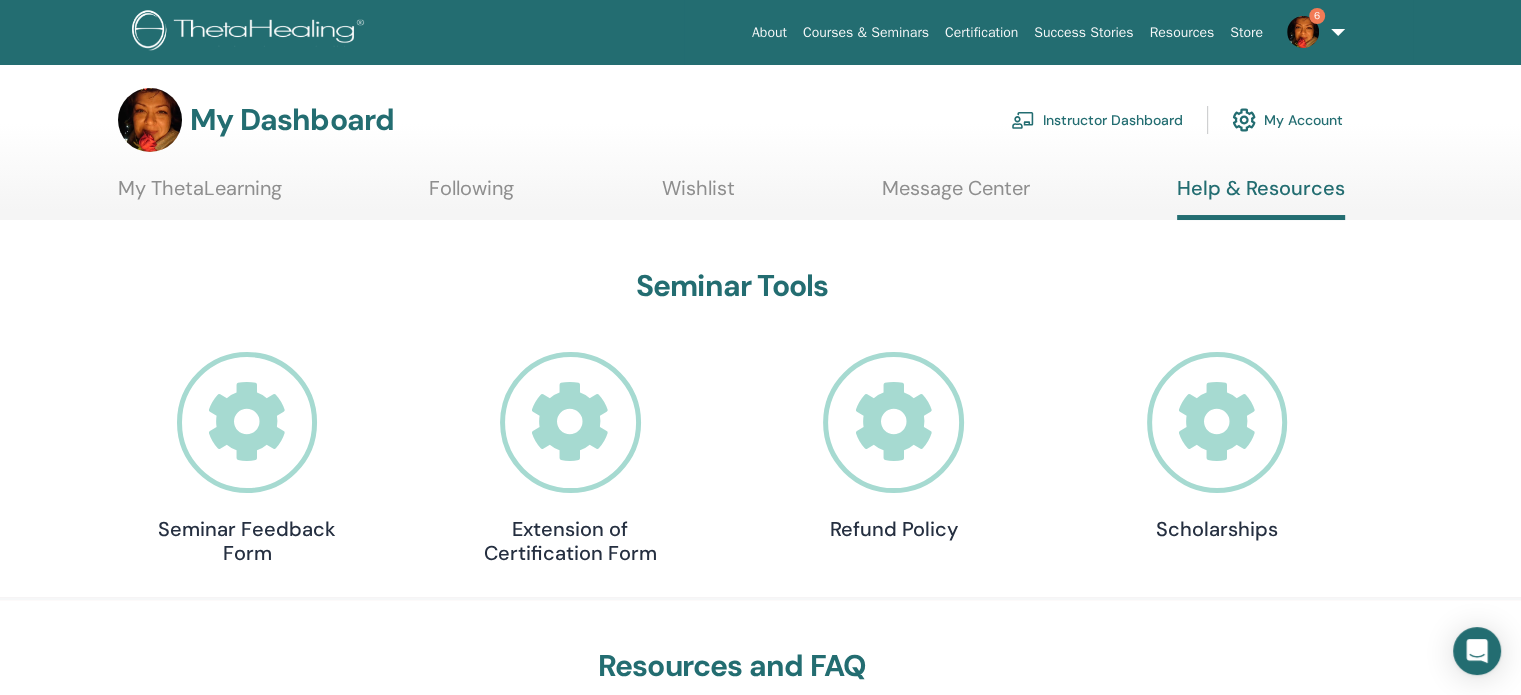 click at bounding box center (247, 422) 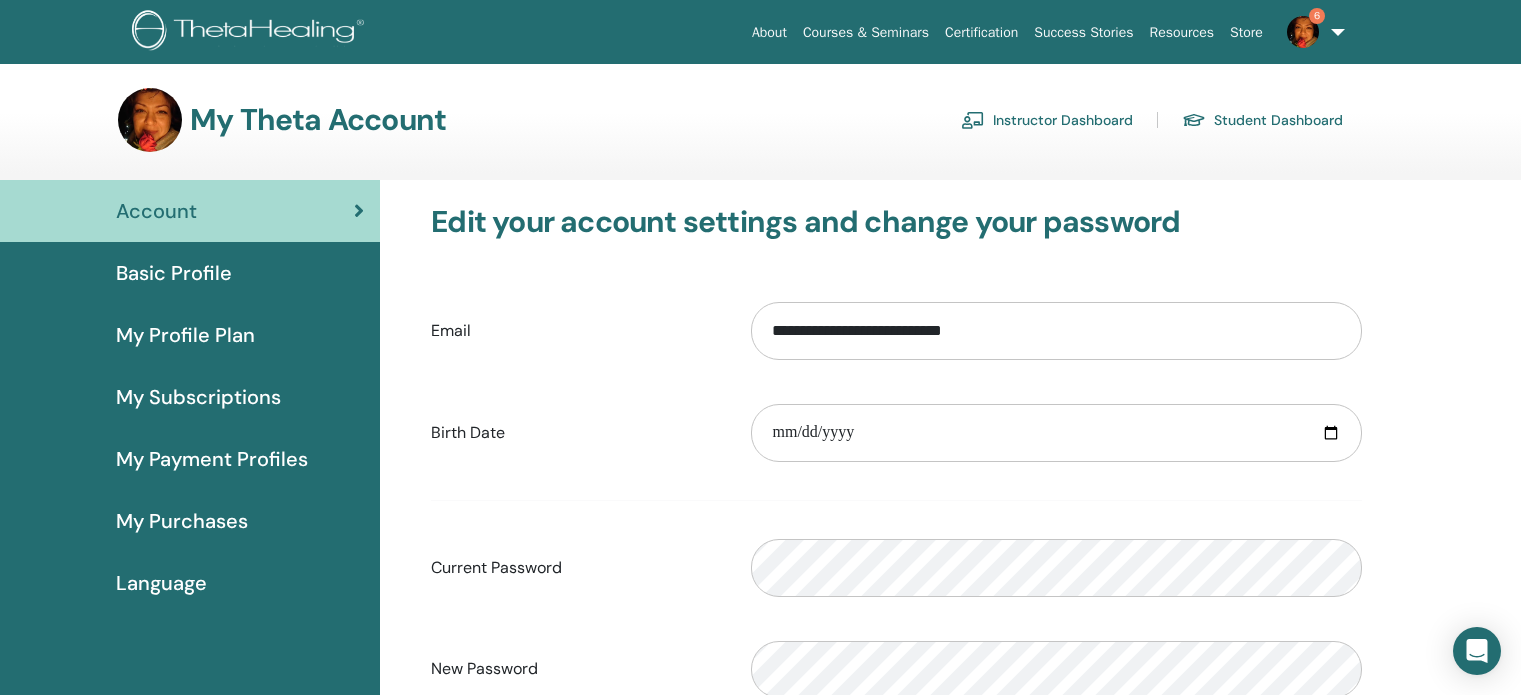 scroll, scrollTop: 0, scrollLeft: 0, axis: both 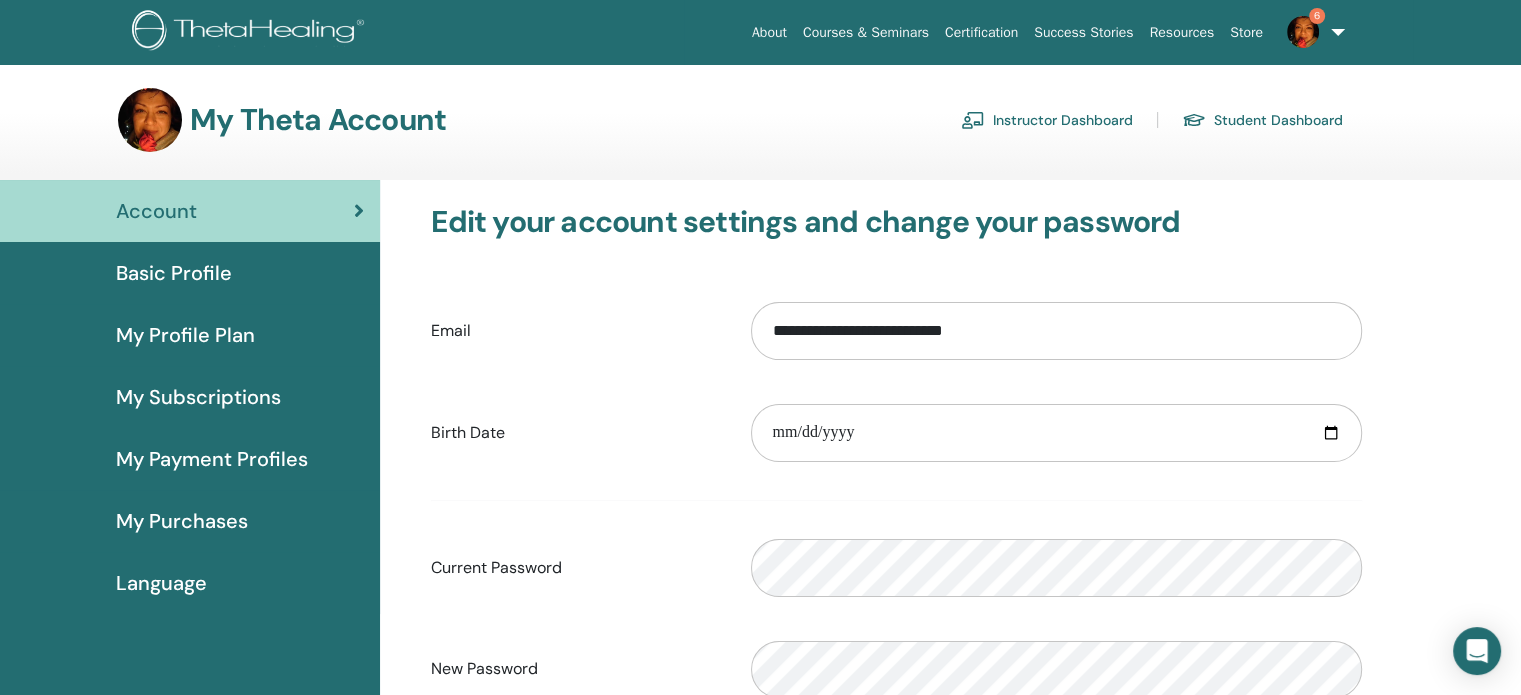 click on "6" at bounding box center [1312, 32] 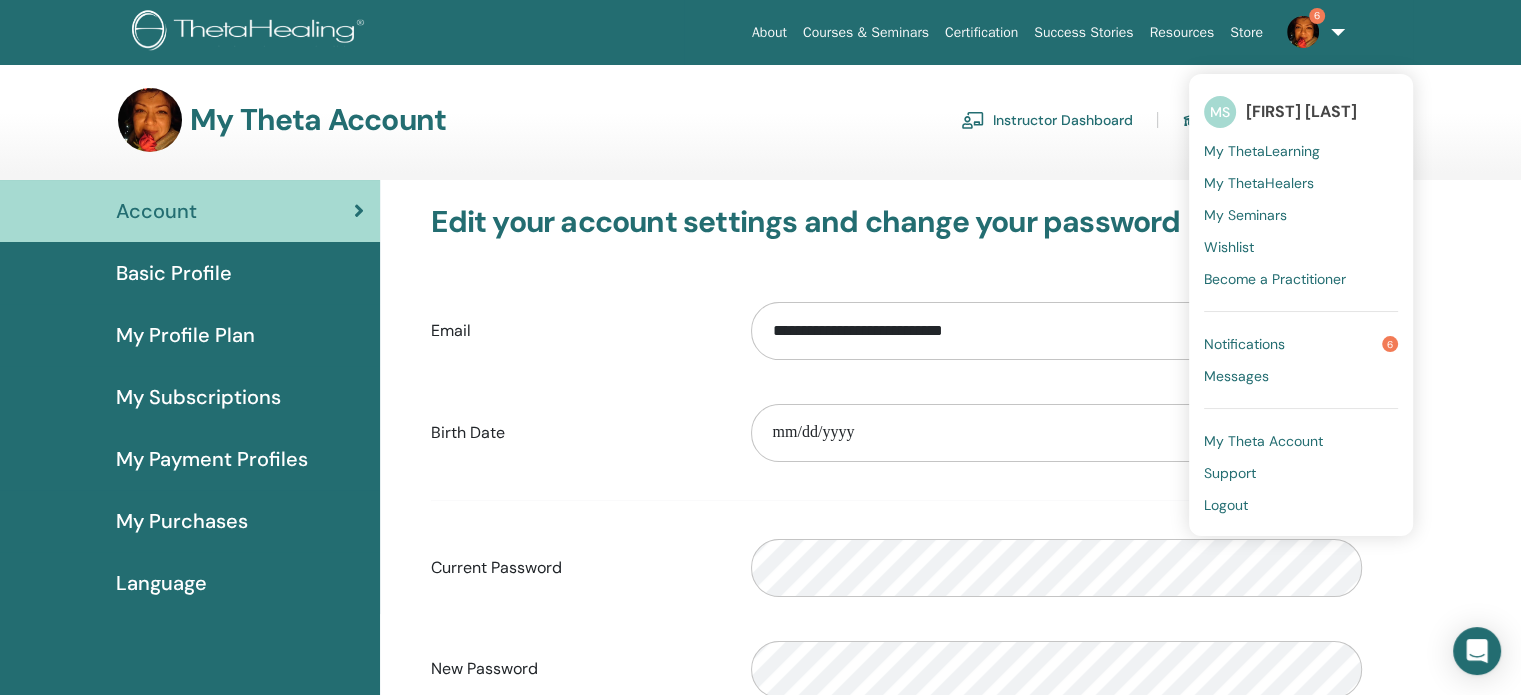click on "6" at bounding box center (1312, 32) 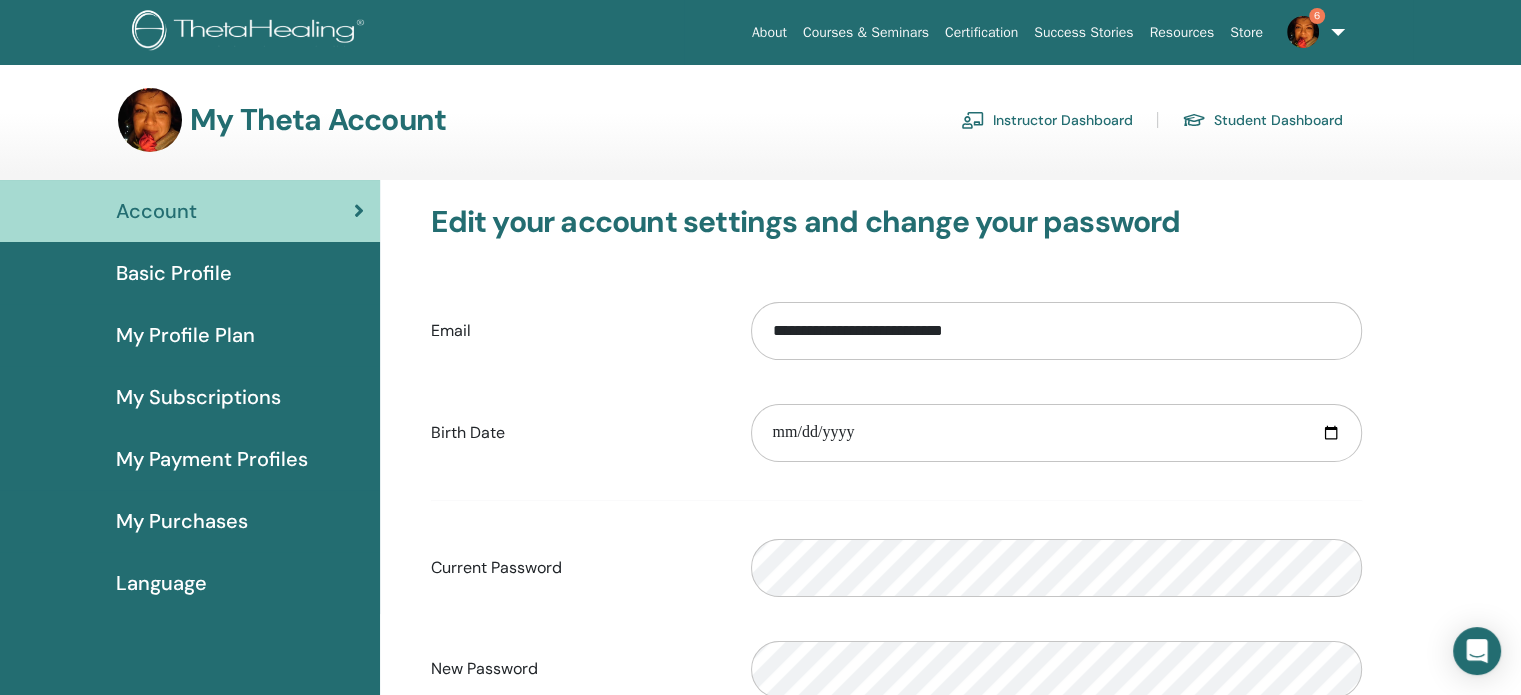 click on "Instructor Dashboard" at bounding box center (1047, 120) 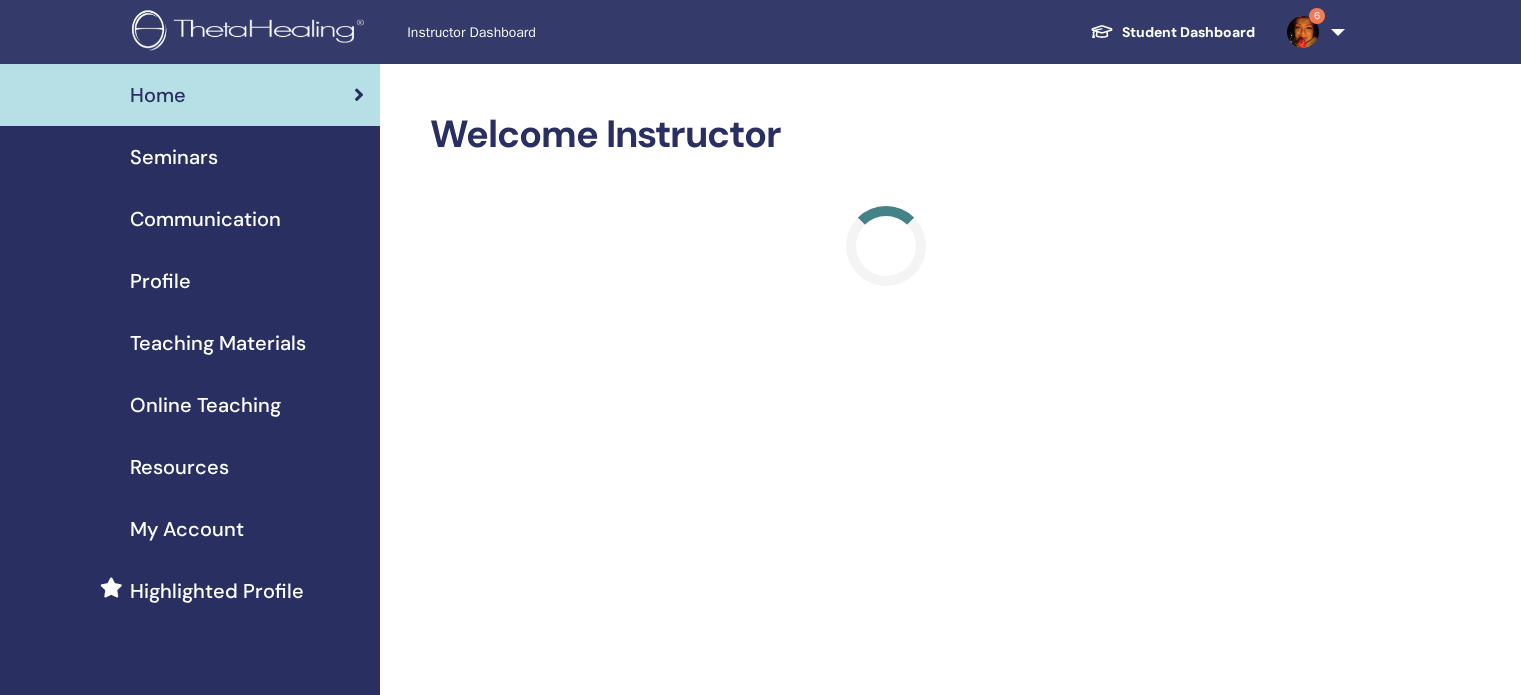 scroll, scrollTop: 0, scrollLeft: 0, axis: both 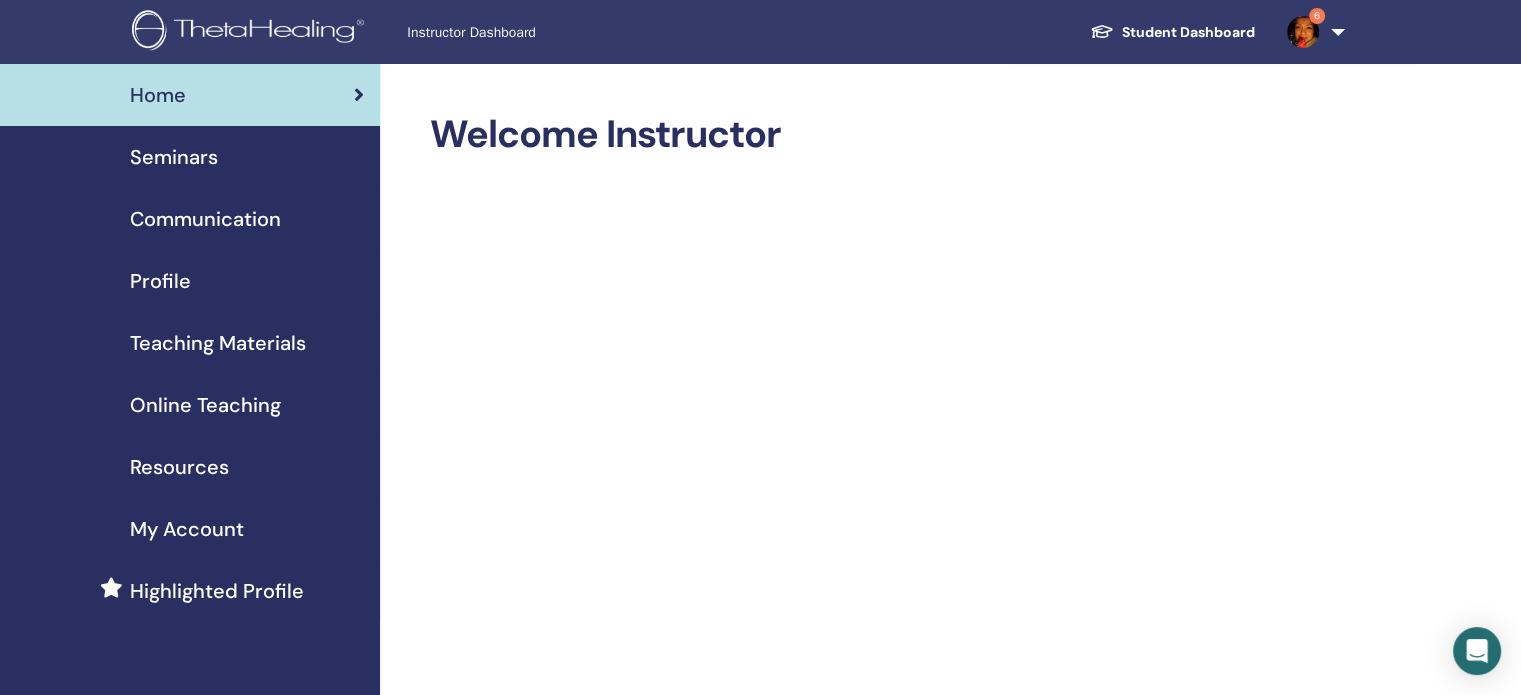 click on "Profile" at bounding box center [160, 281] 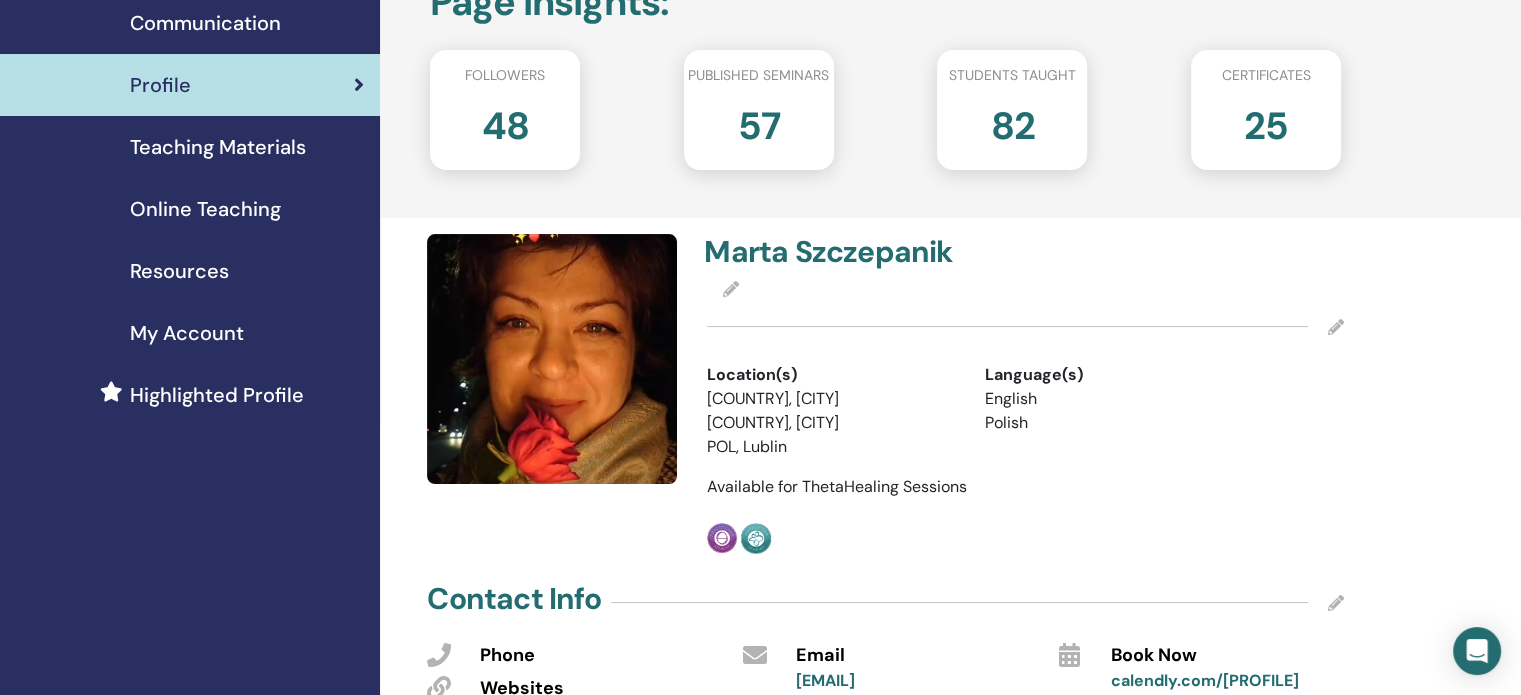 scroll, scrollTop: 200, scrollLeft: 0, axis: vertical 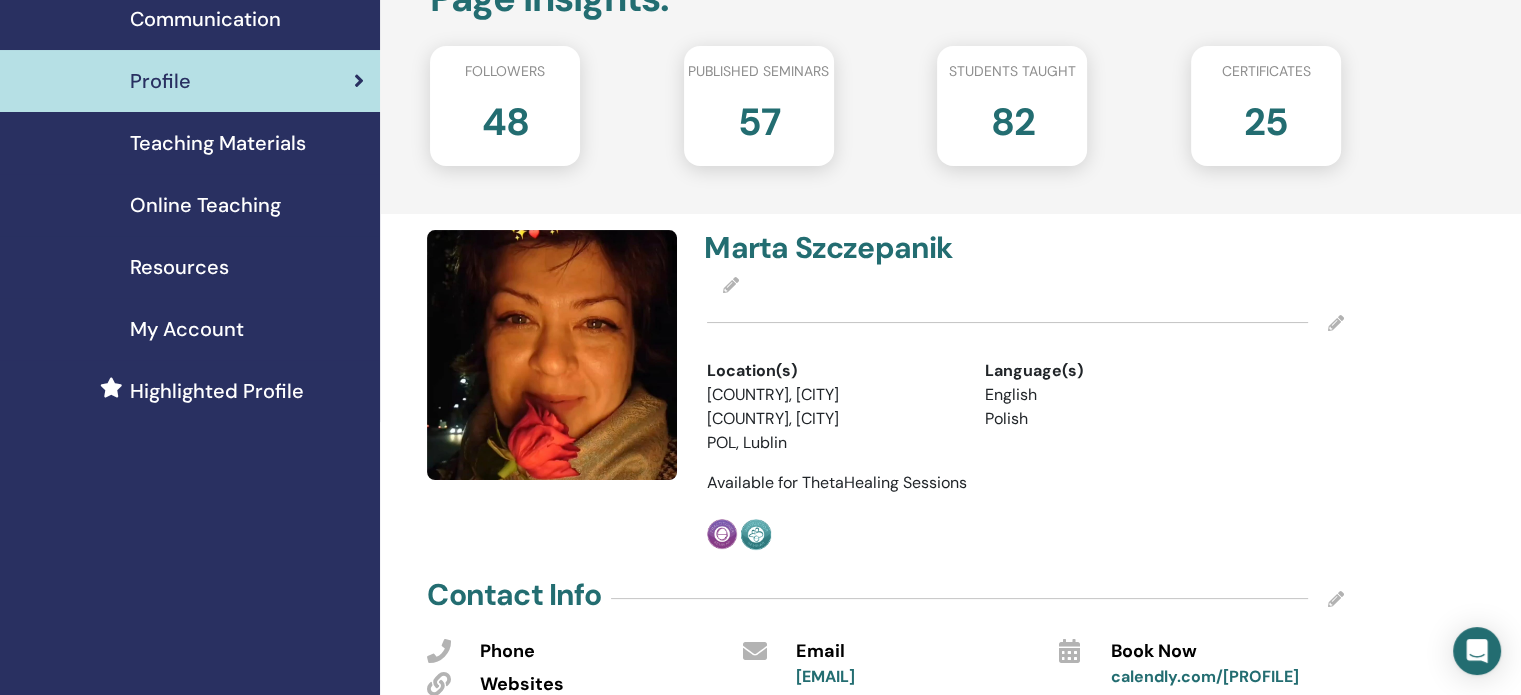 click at bounding box center (1336, 323) 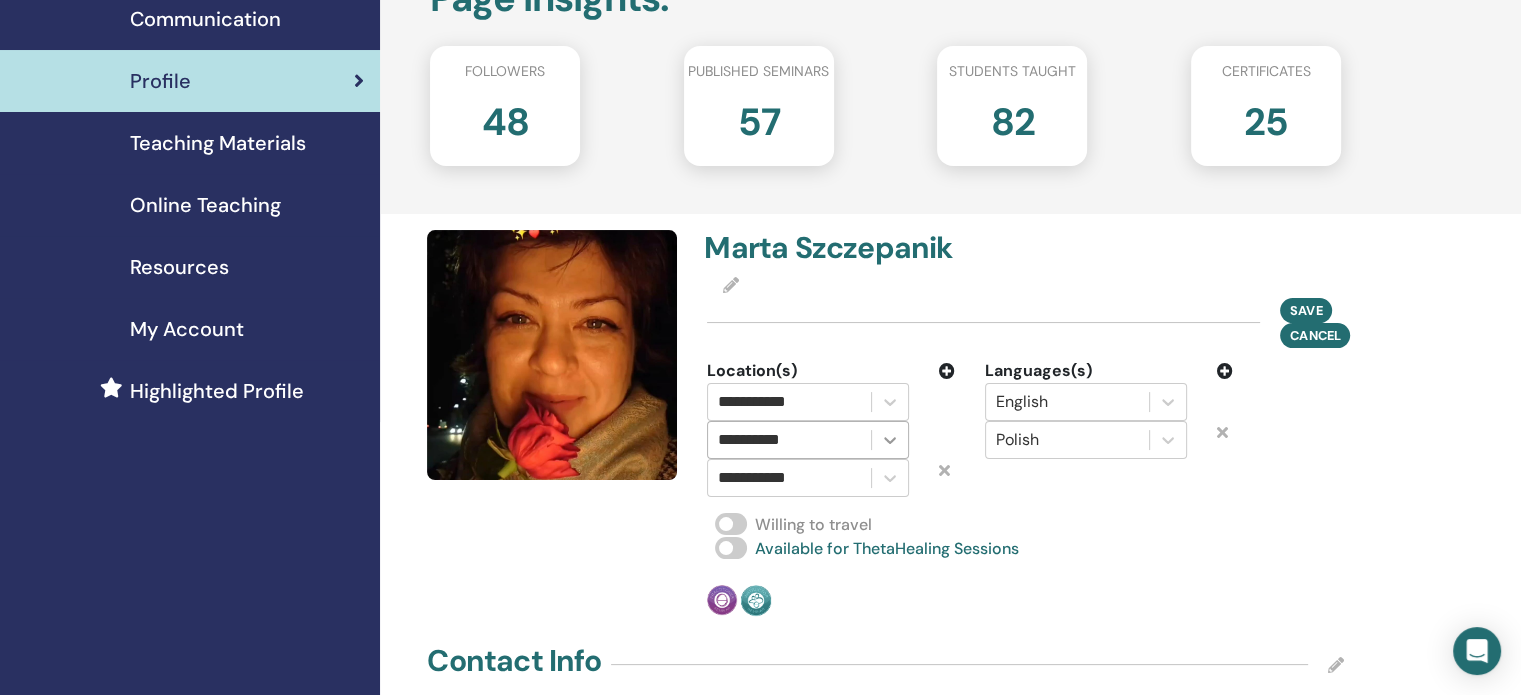 click 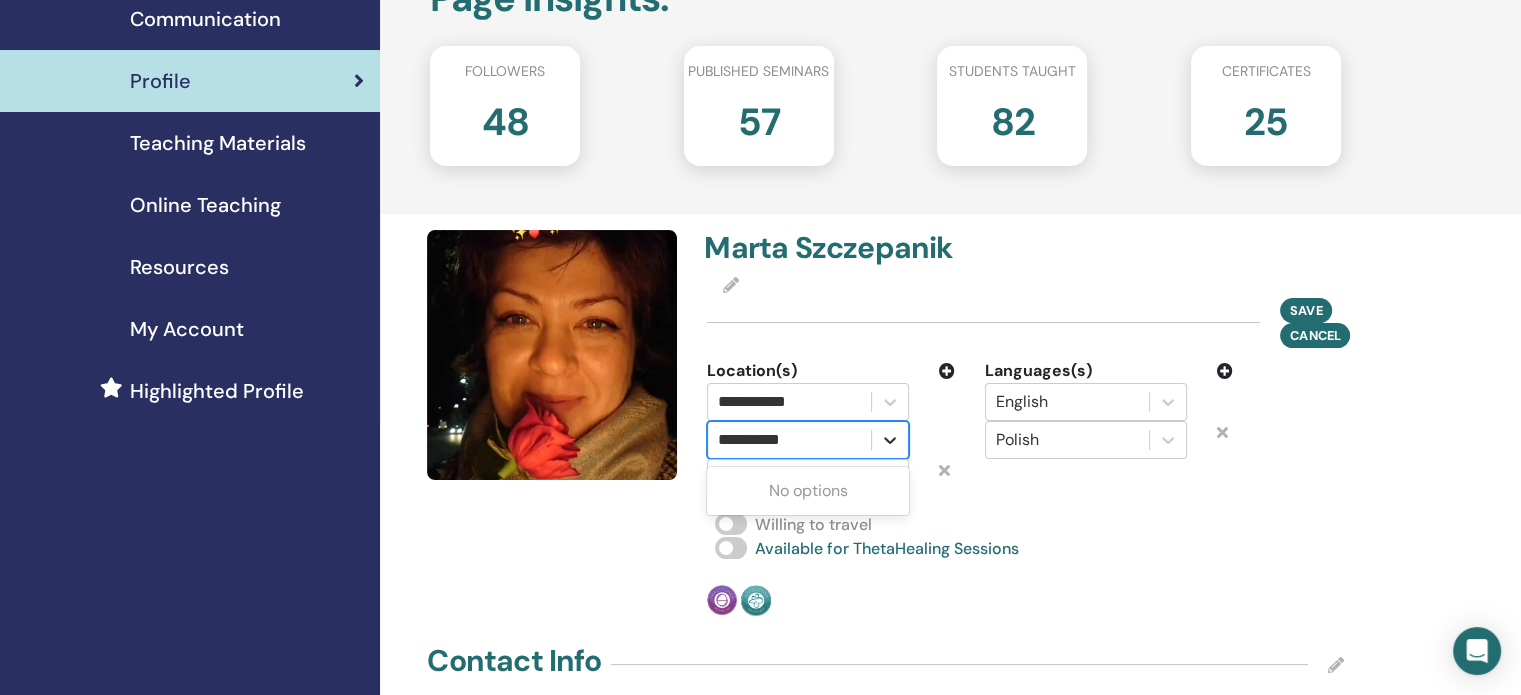 type 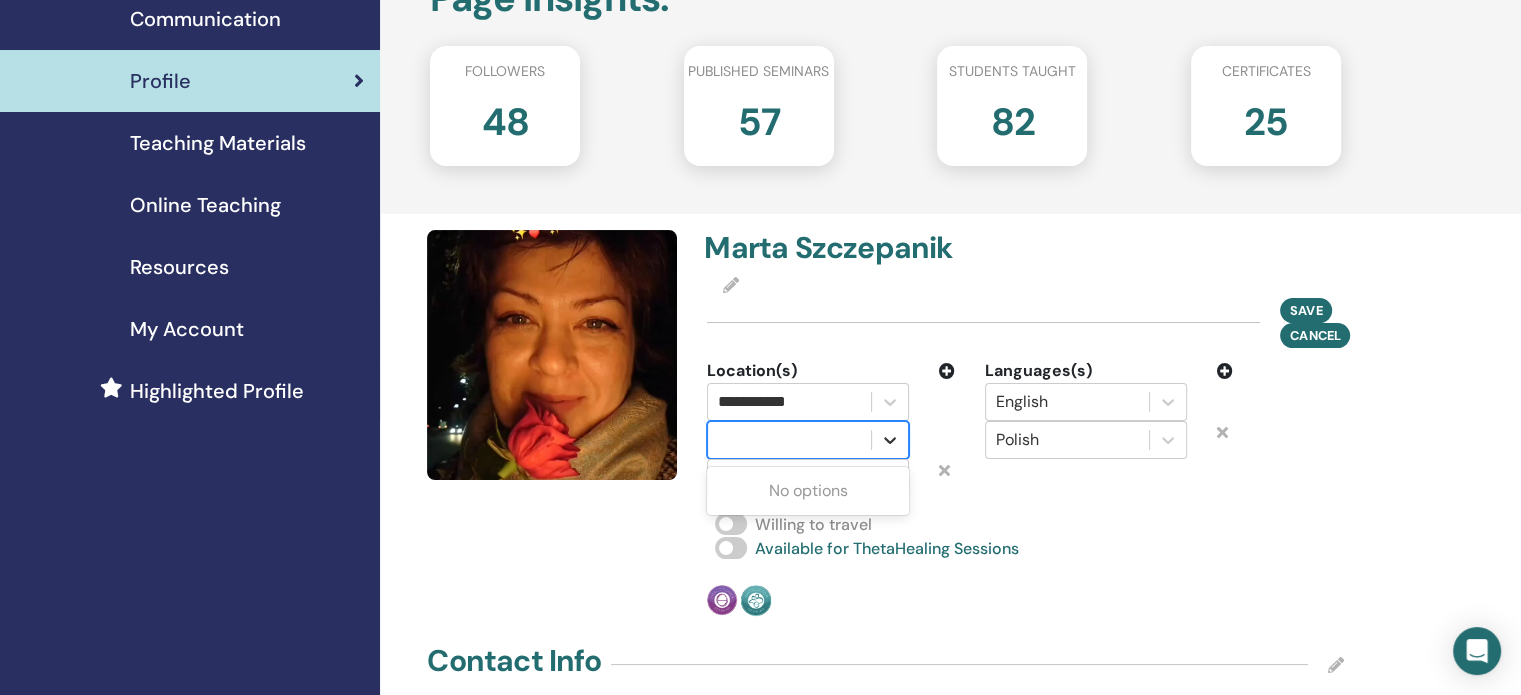 click 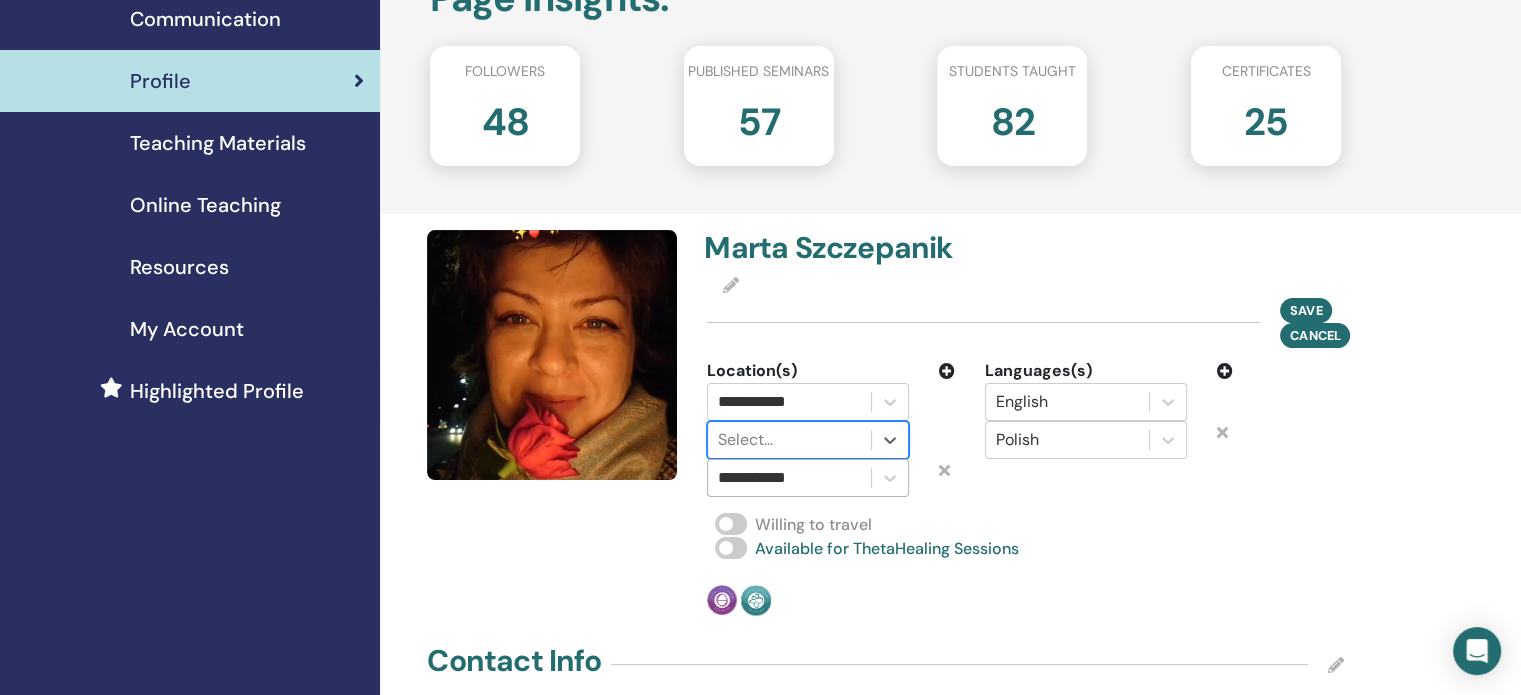 click on "**********" at bounding box center [789, 478] 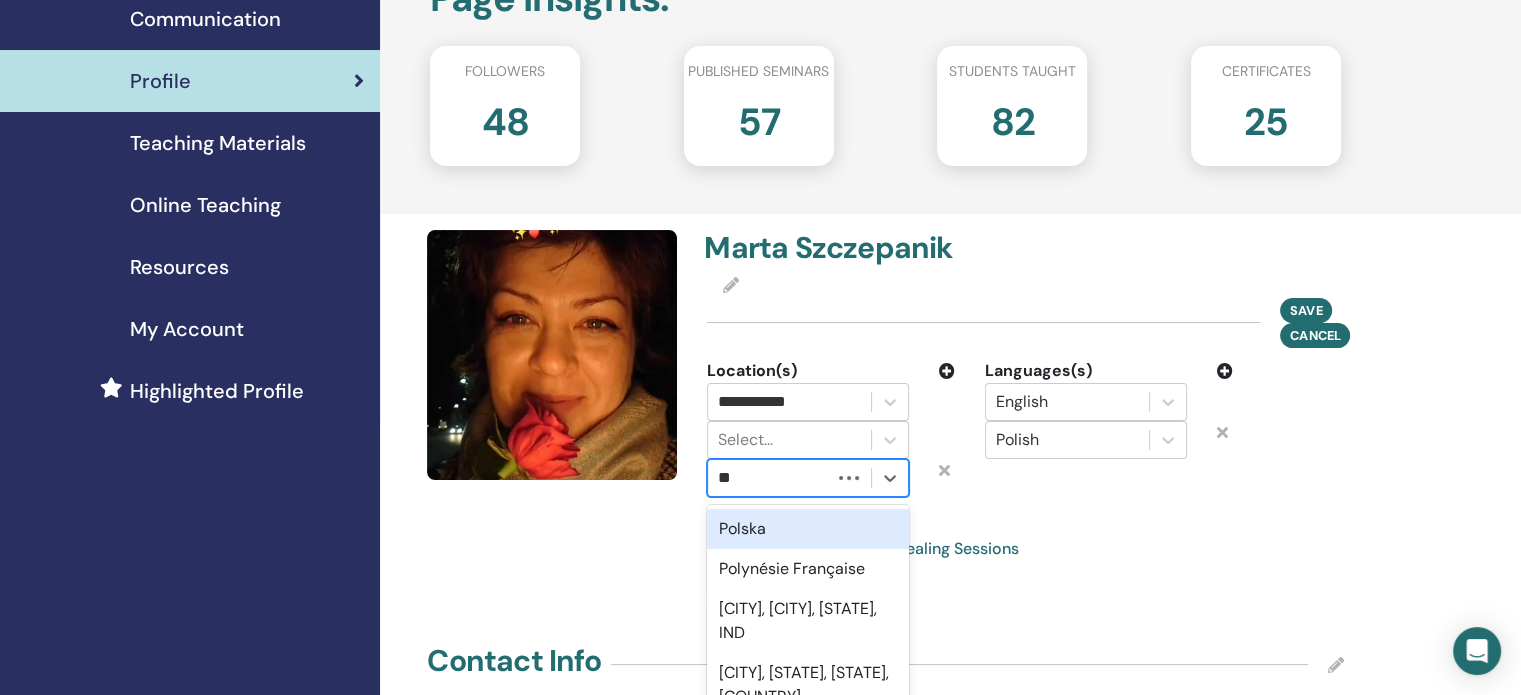 type on "*" 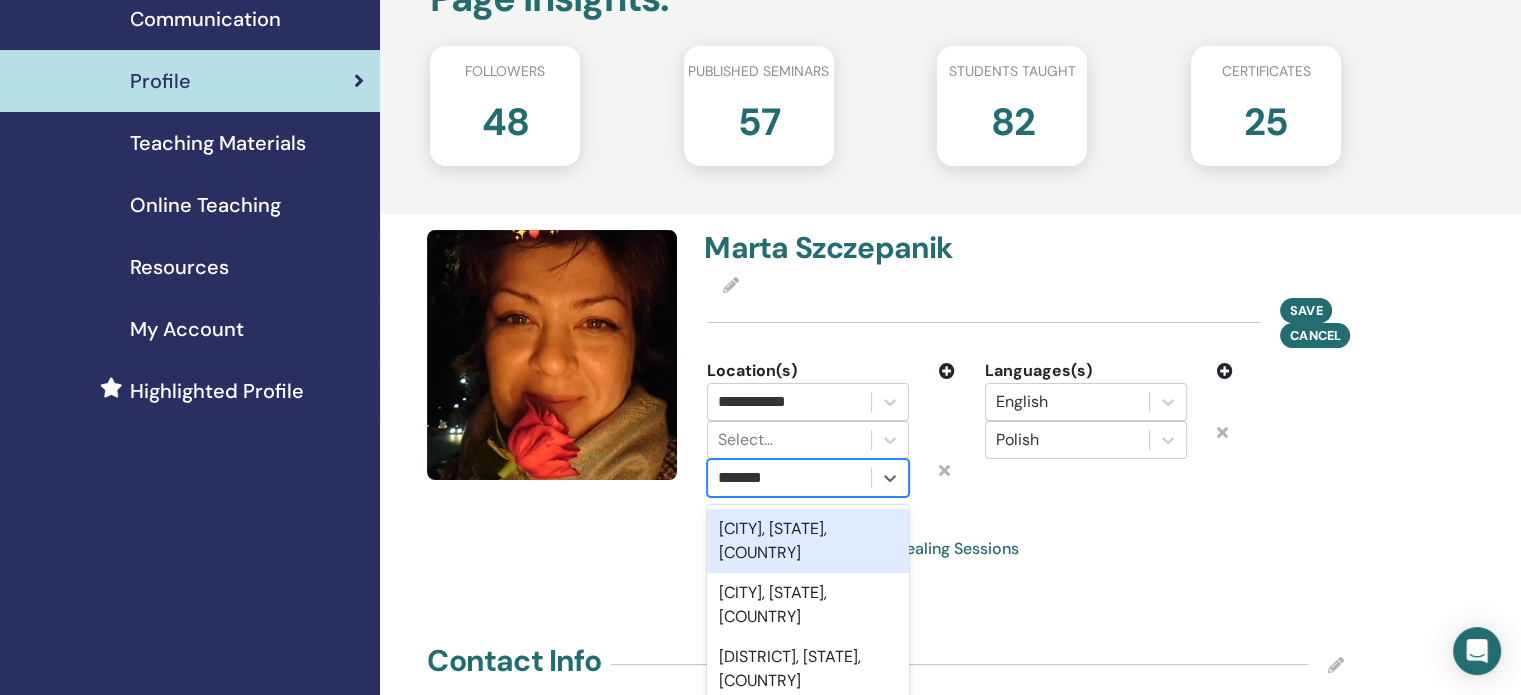 type on "********" 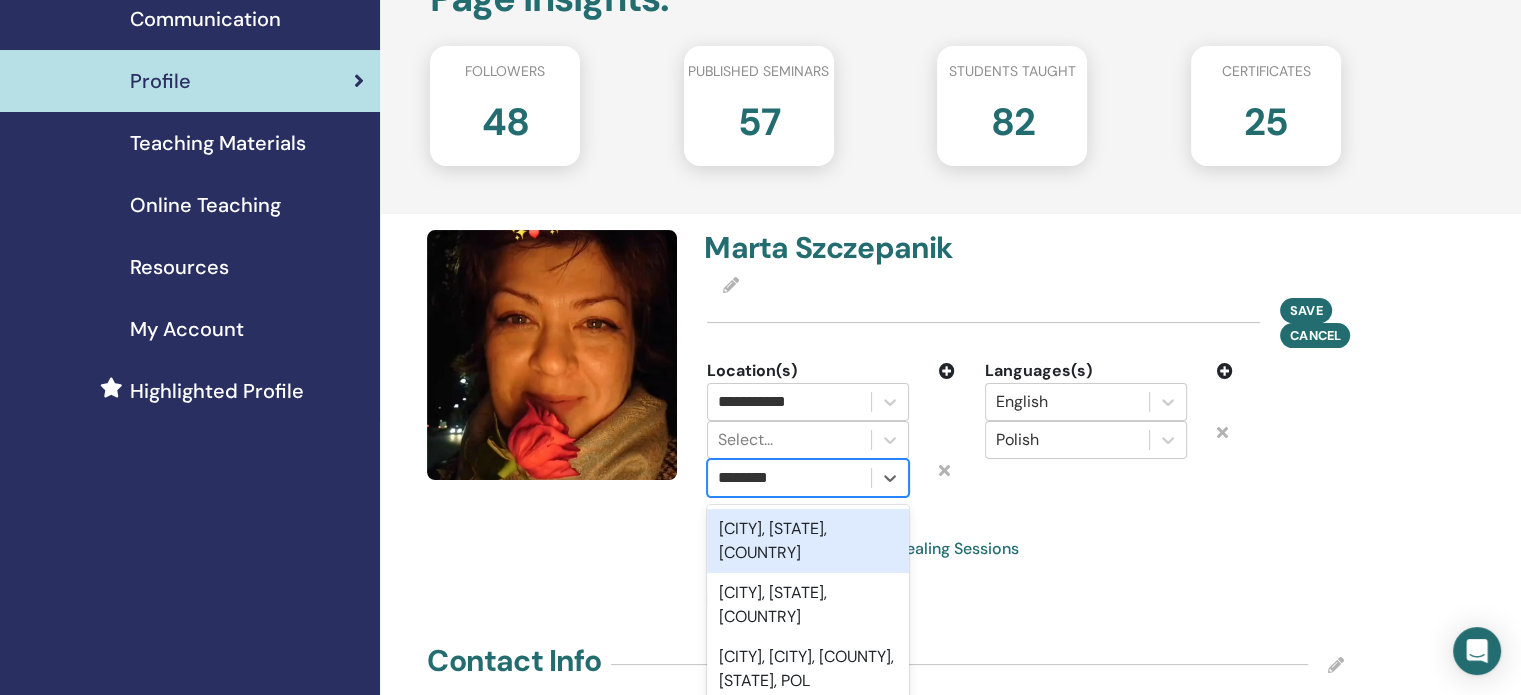 click on "[CITY], [REGION], [COUNTRY_CODE]" at bounding box center (808, 541) 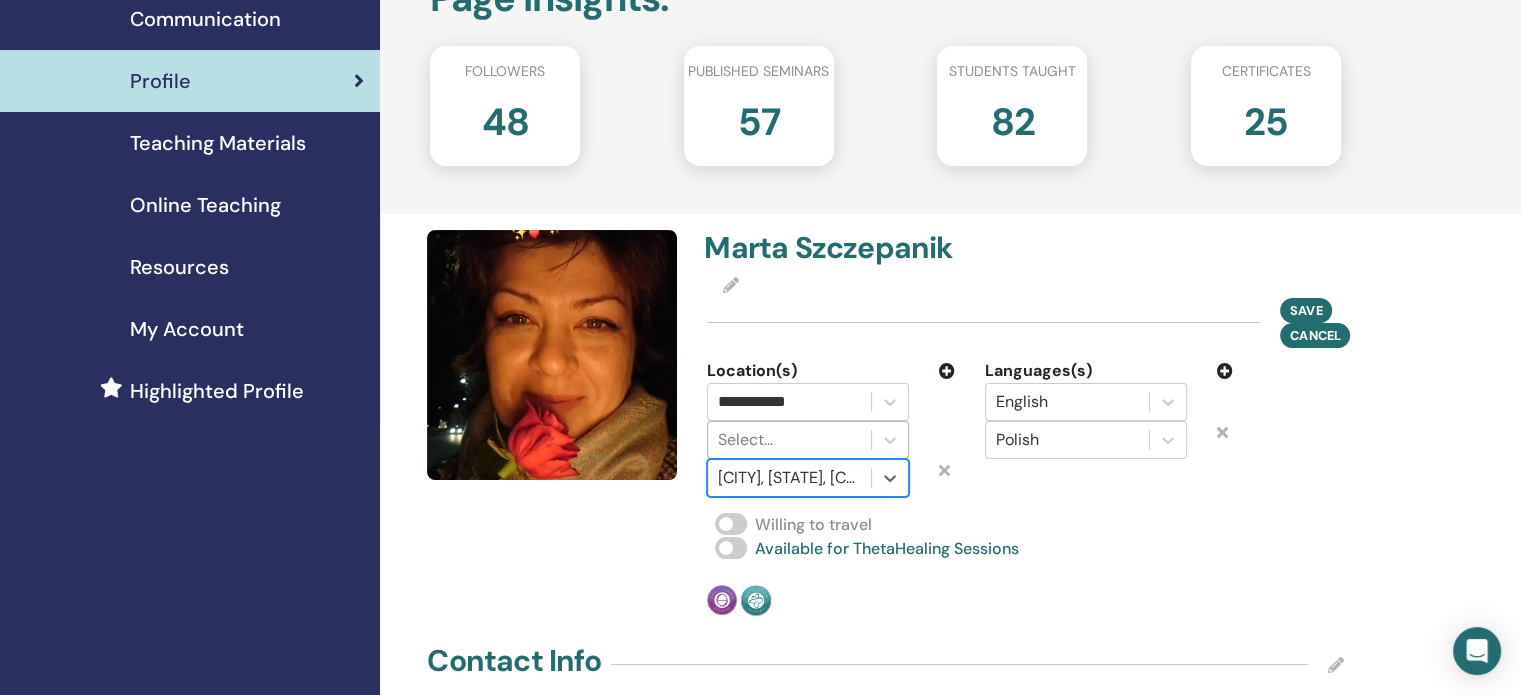 type 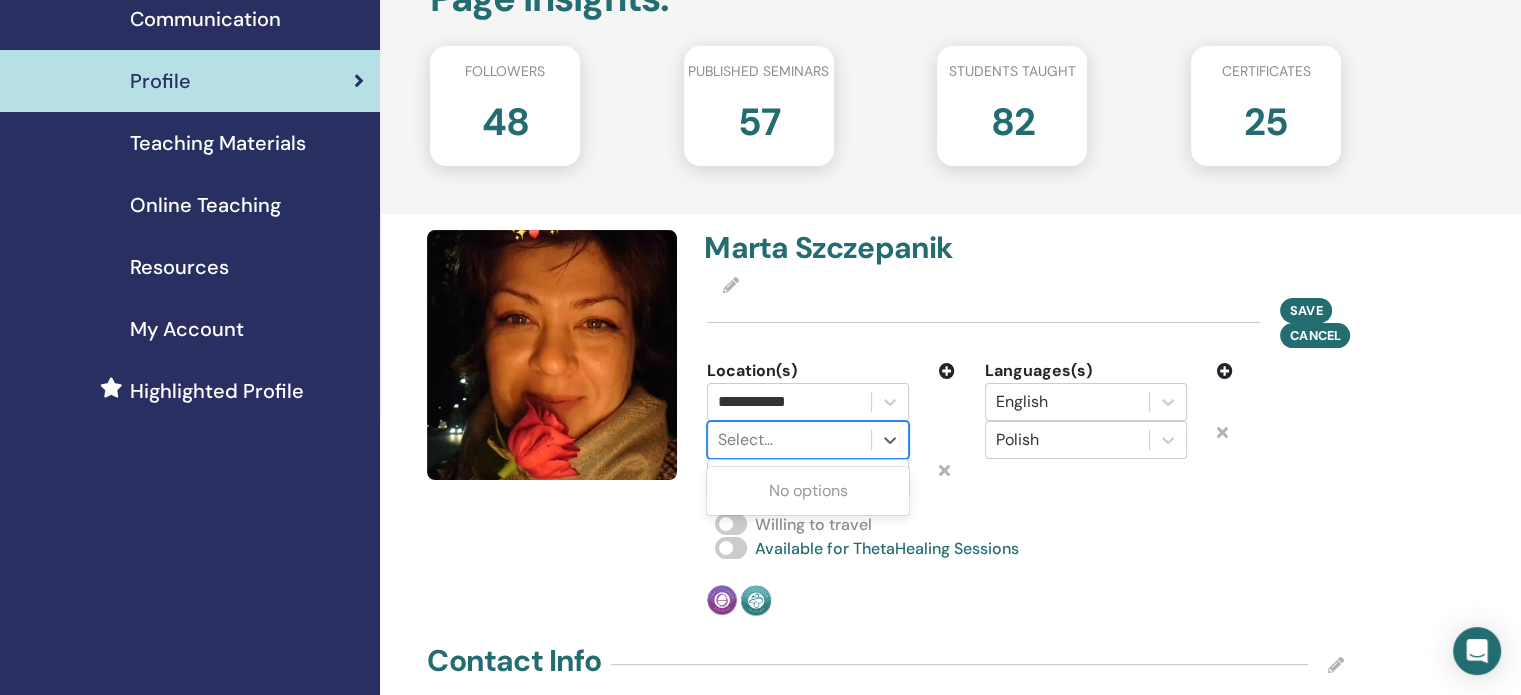 click at bounding box center (789, 440) 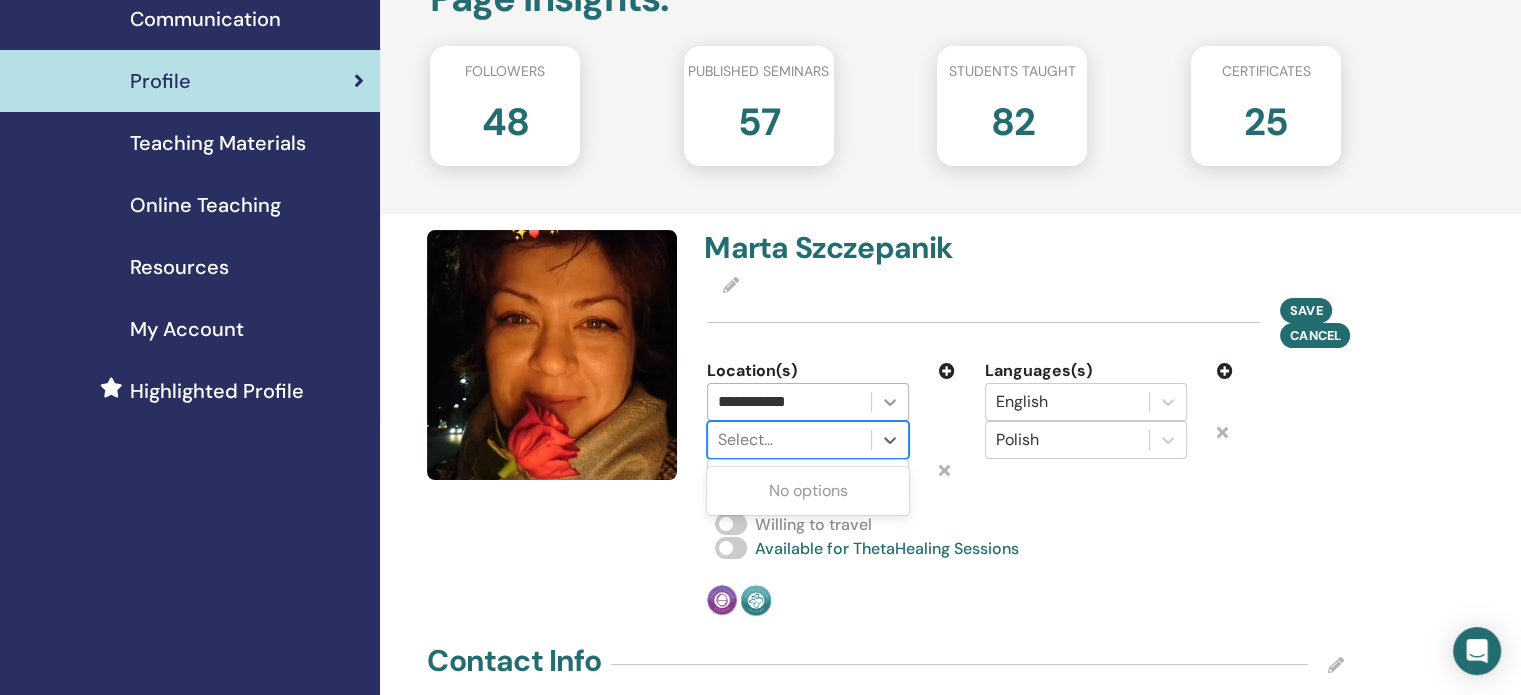 click 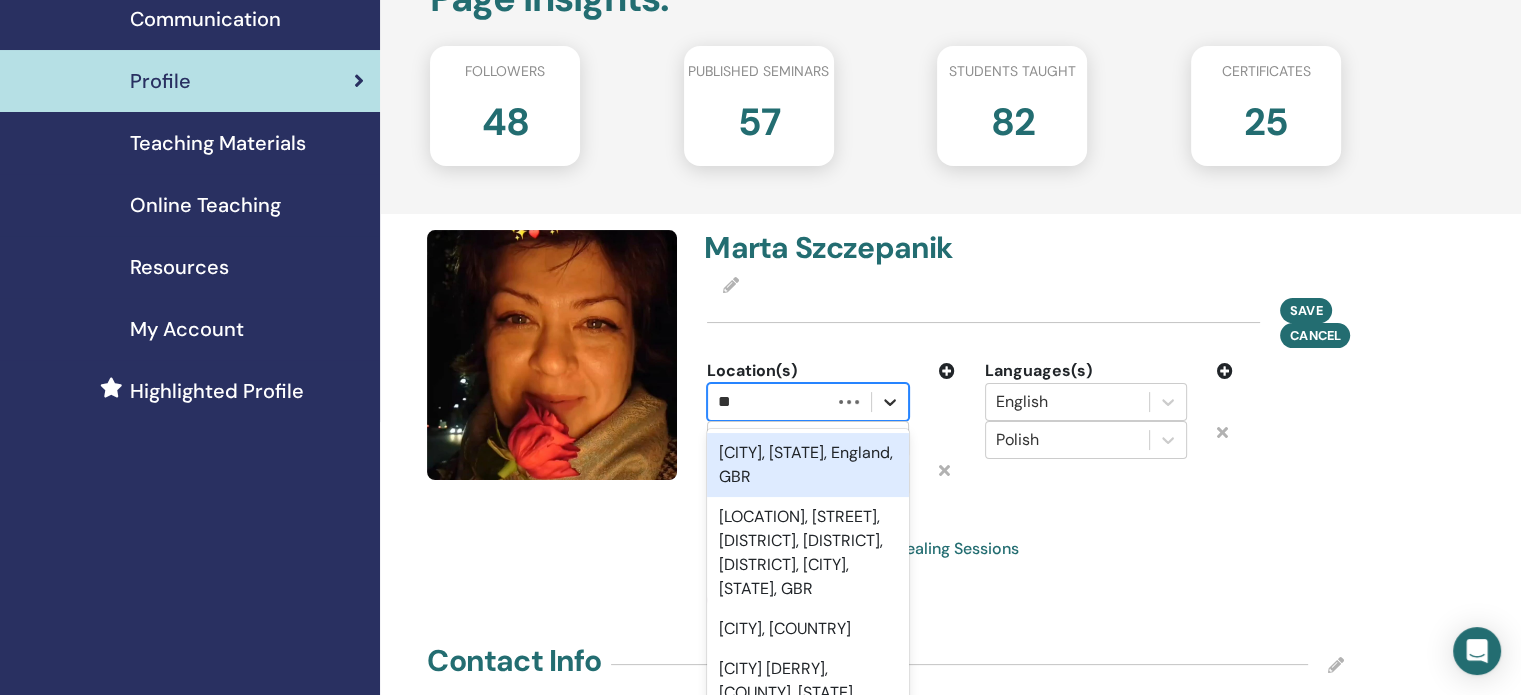 type on "*" 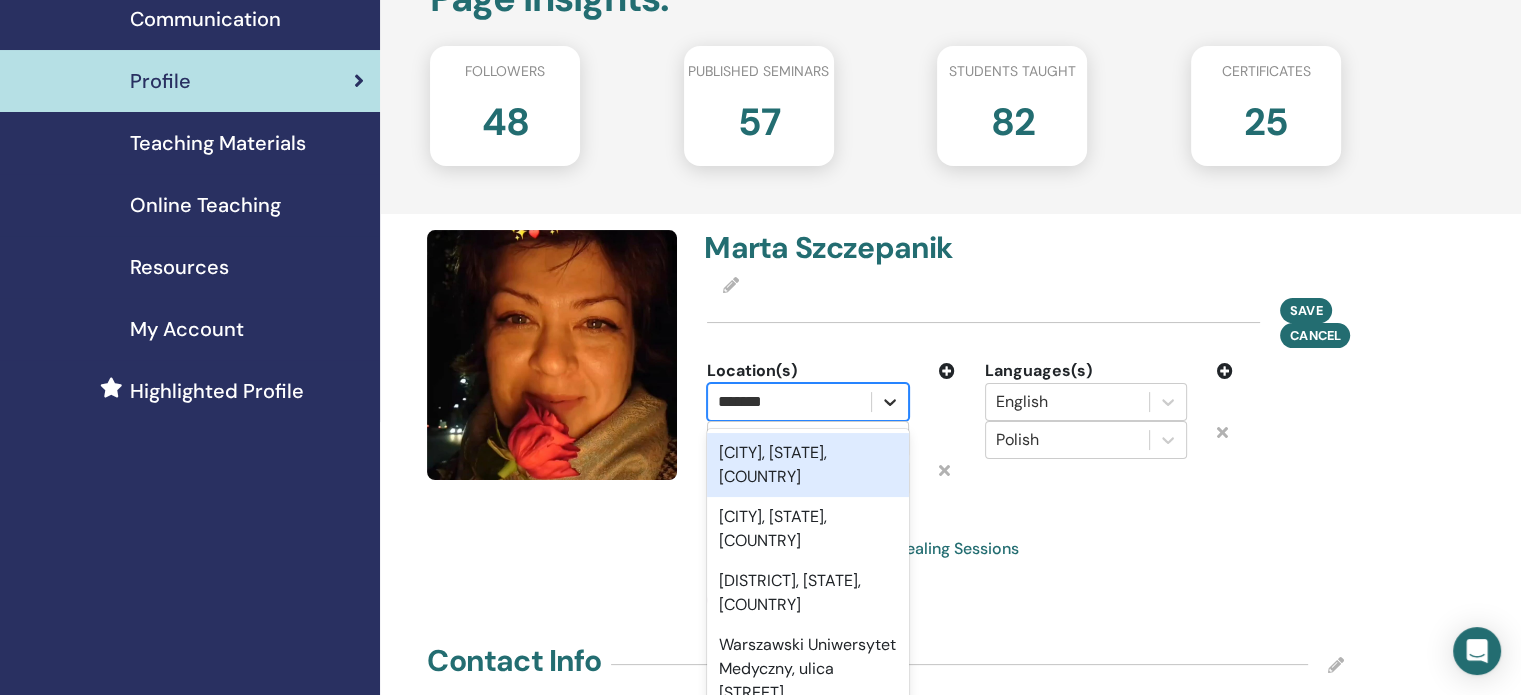 type on "********" 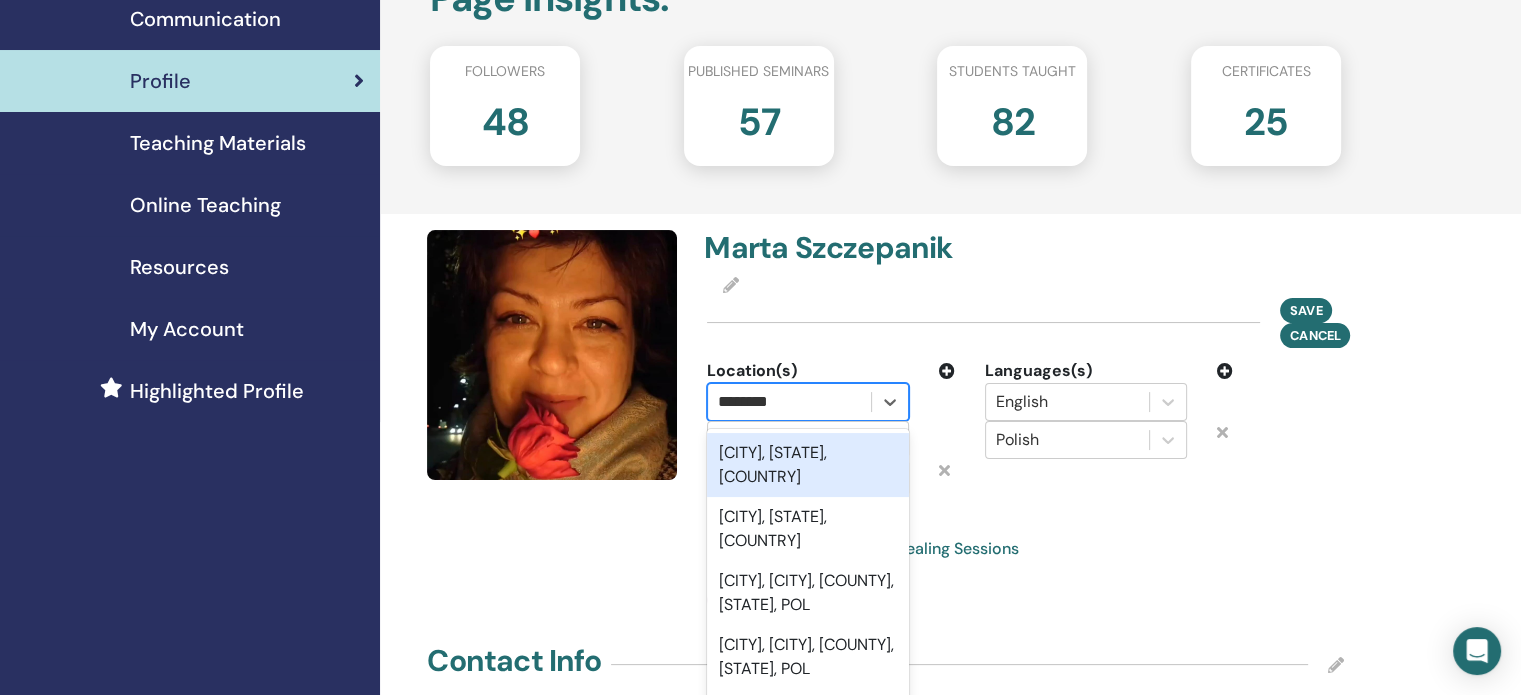 click on "[CITY], [REGION], [COUNTRY_CODE]" at bounding box center [808, 465] 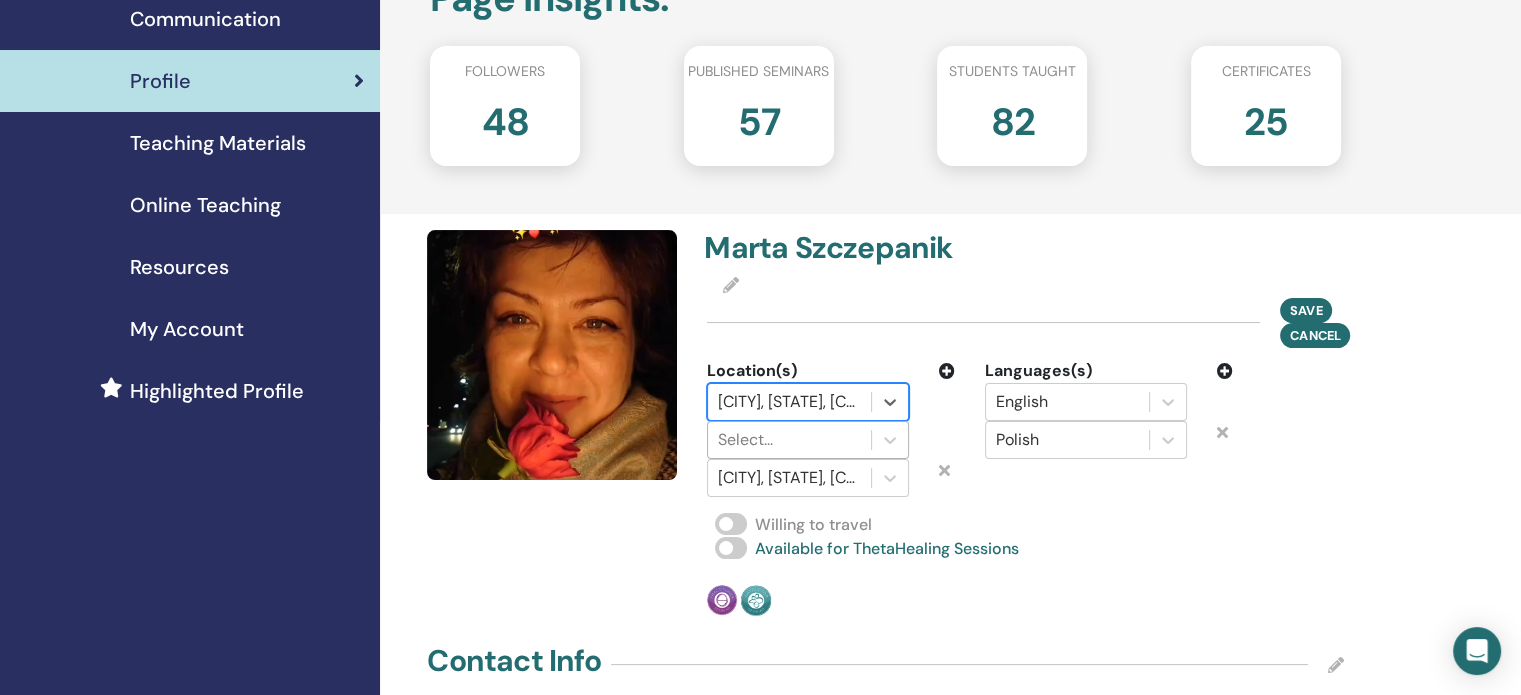 type 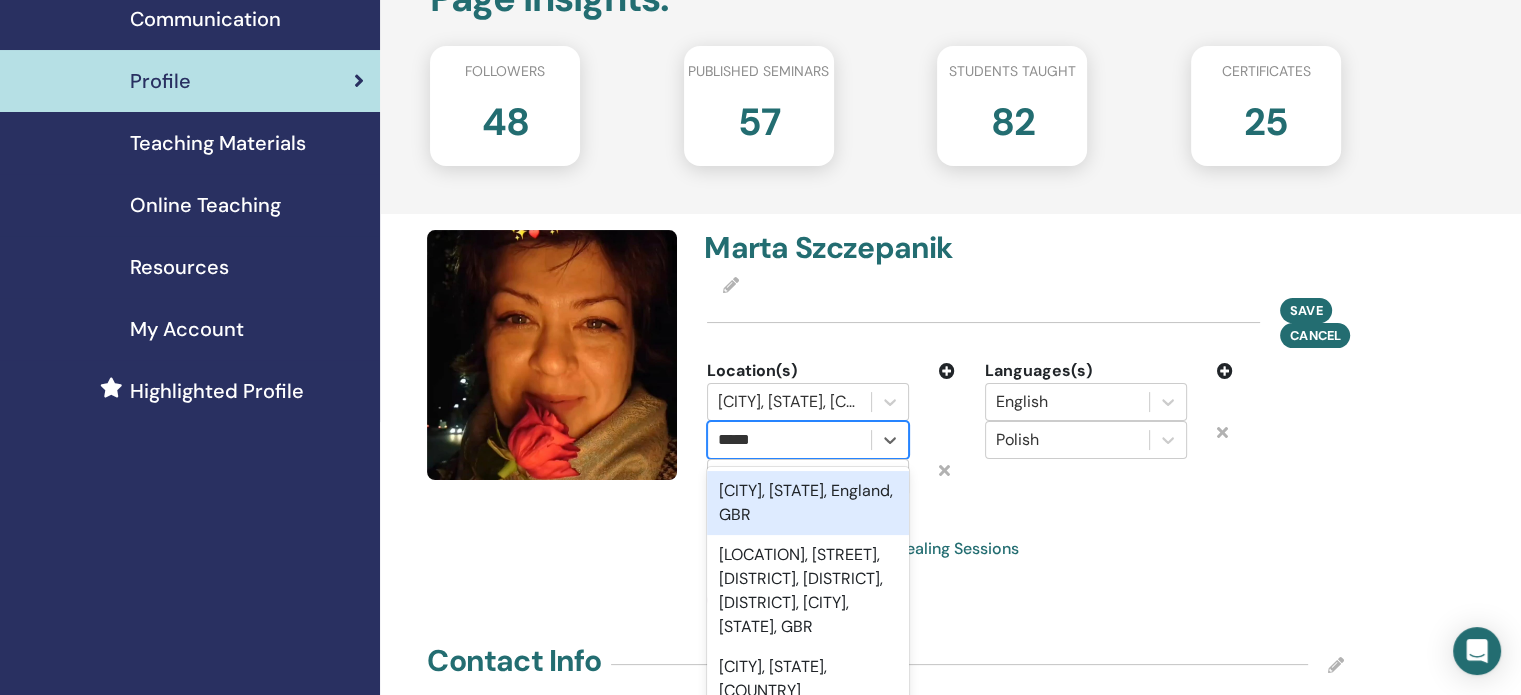 type on "******" 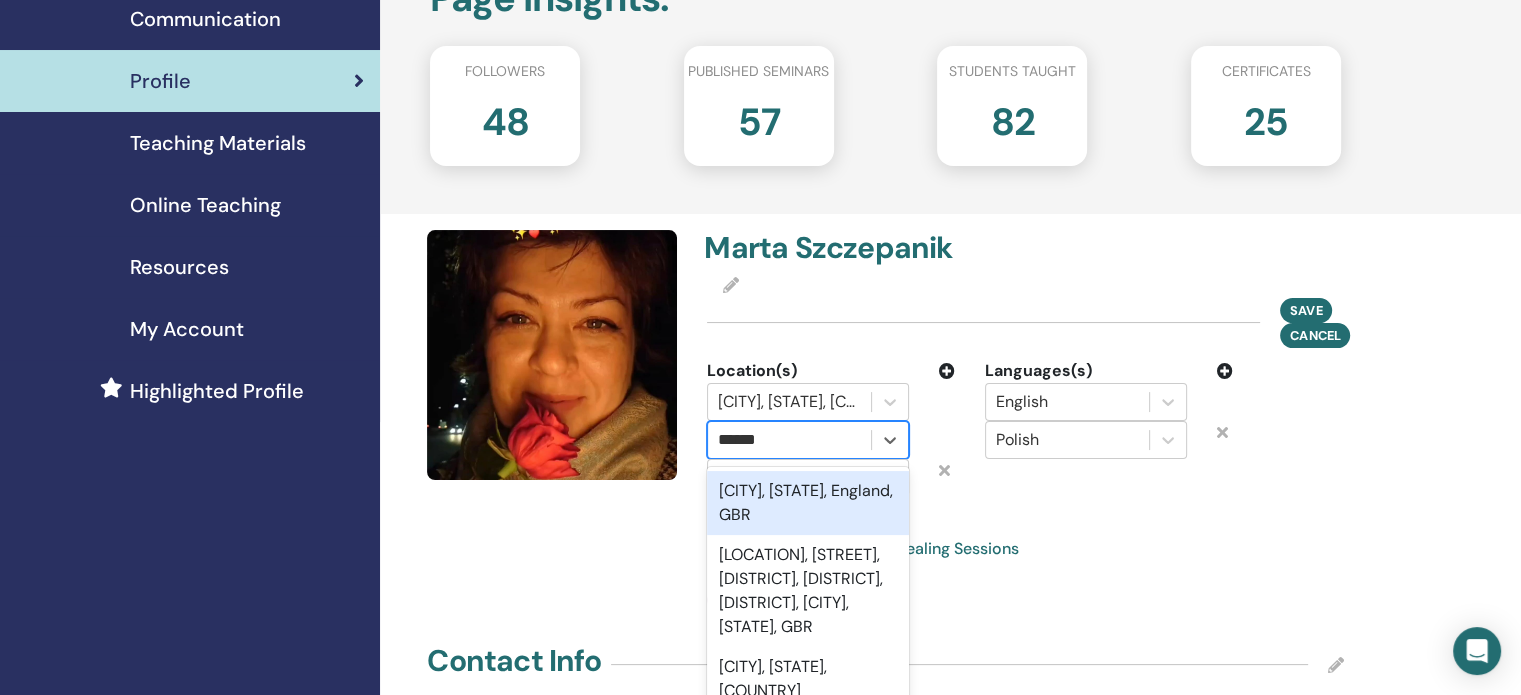 click on "[CITY], [REGION], [COUNTRY], [COUNTRY_CODE]" at bounding box center [808, 503] 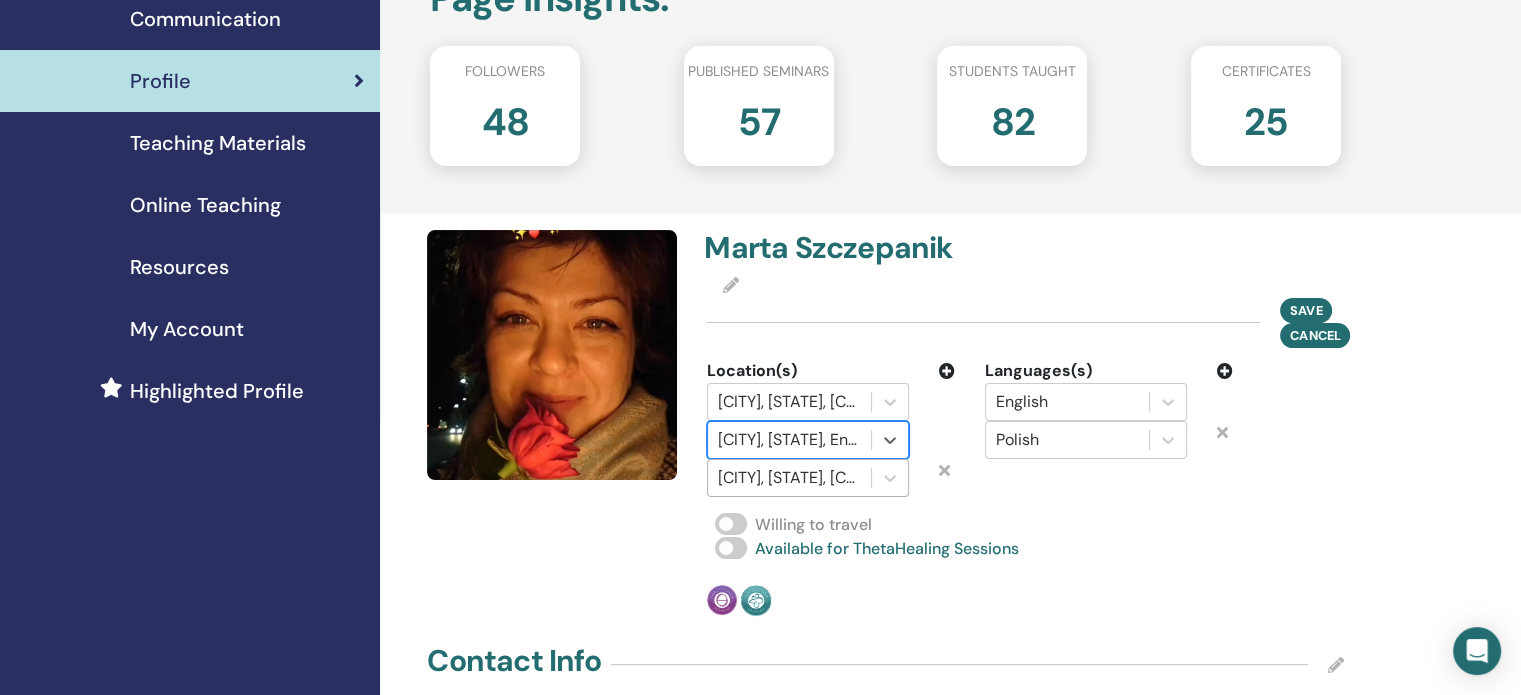 click at bounding box center (789, 478) 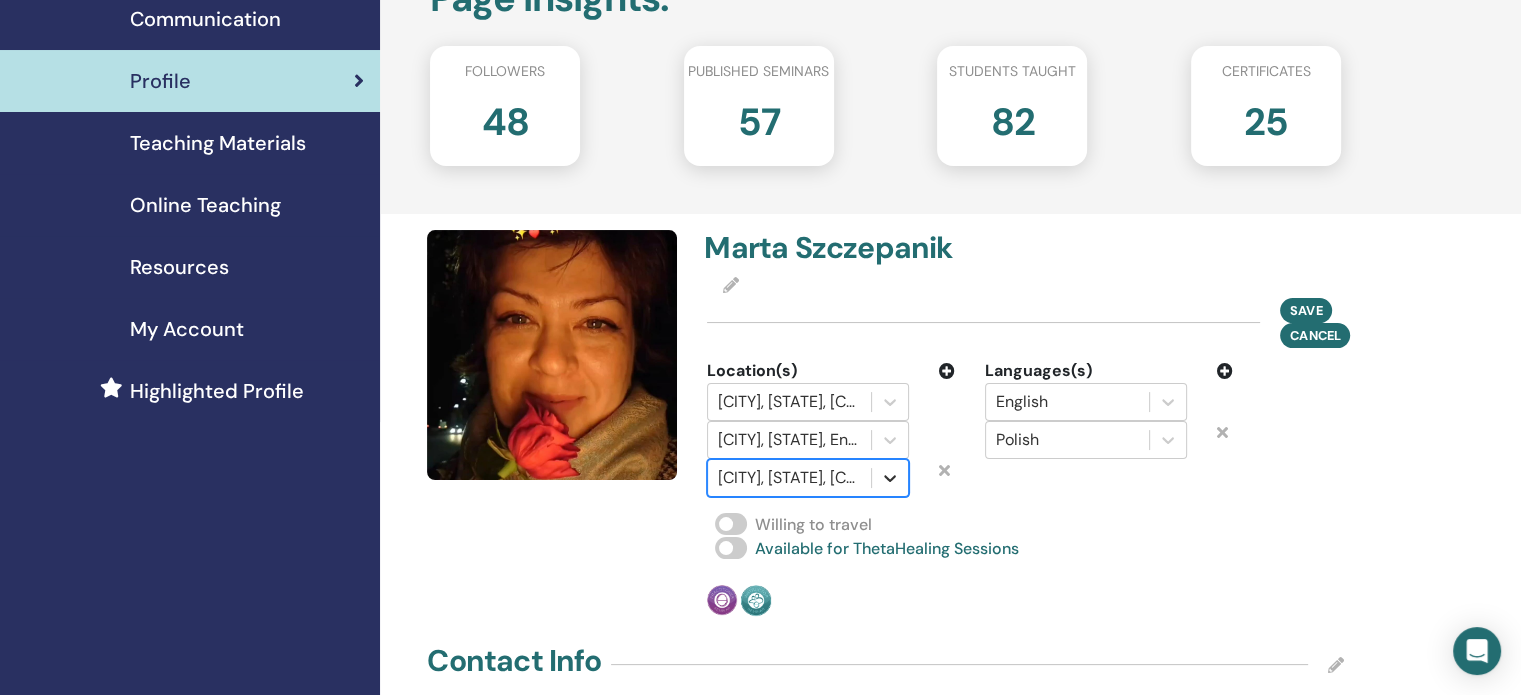 click at bounding box center [890, 478] 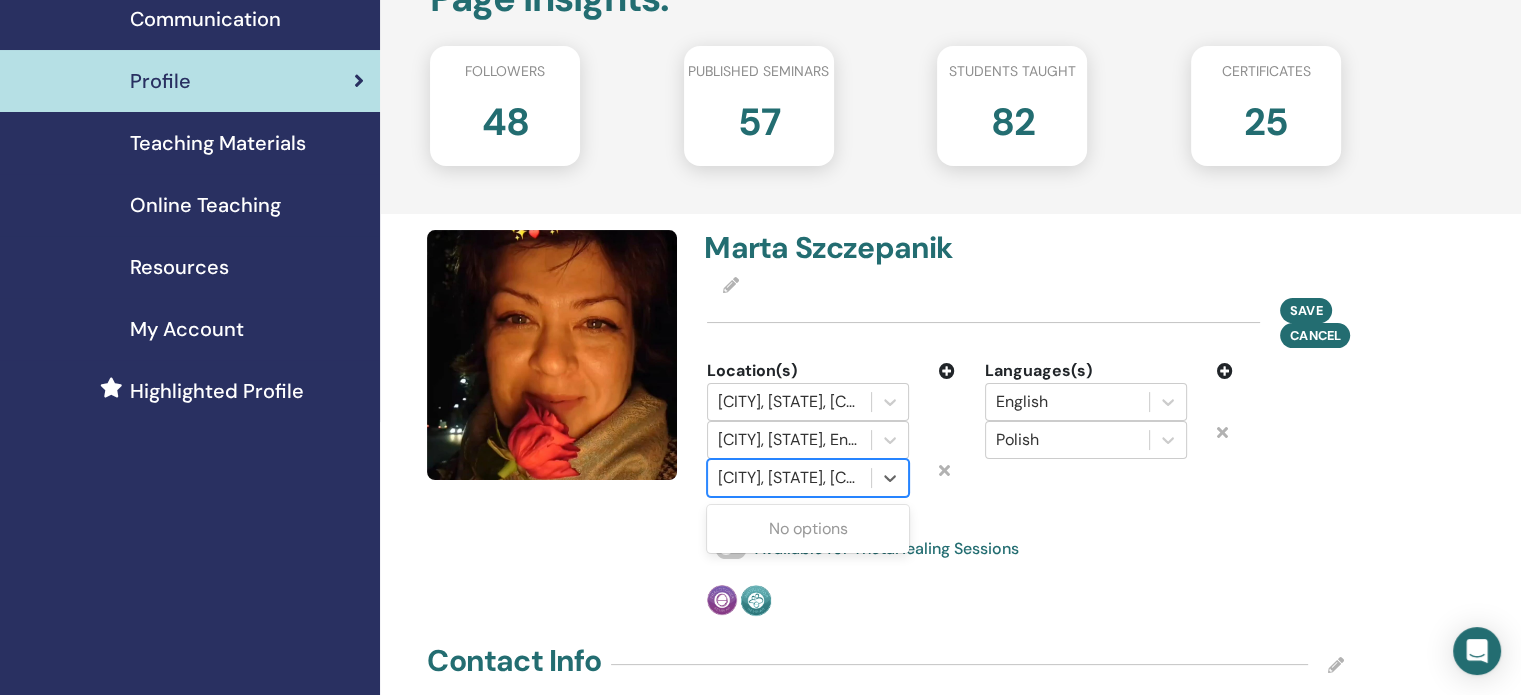 click on "[CITY], [REGION], [COUNTRY_CODE]" at bounding box center [789, 478] 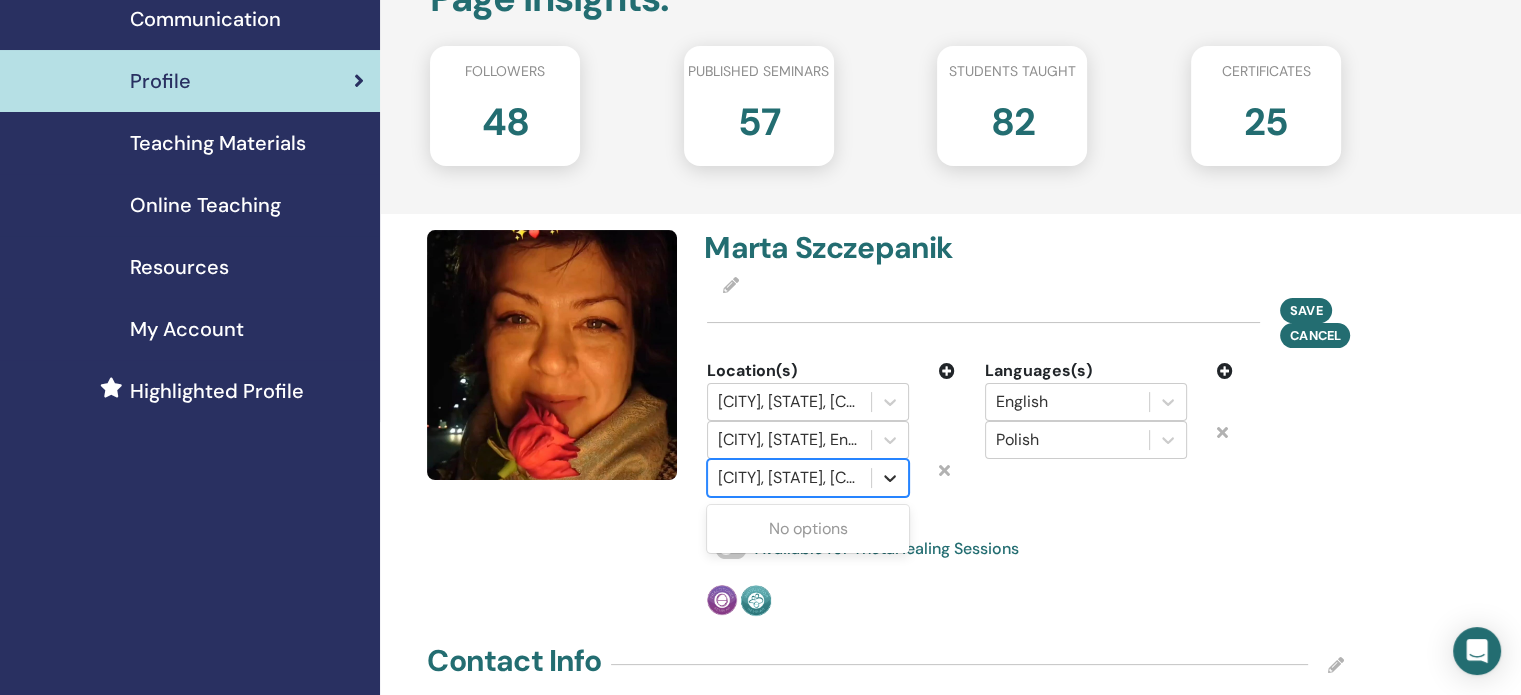 click at bounding box center (890, 478) 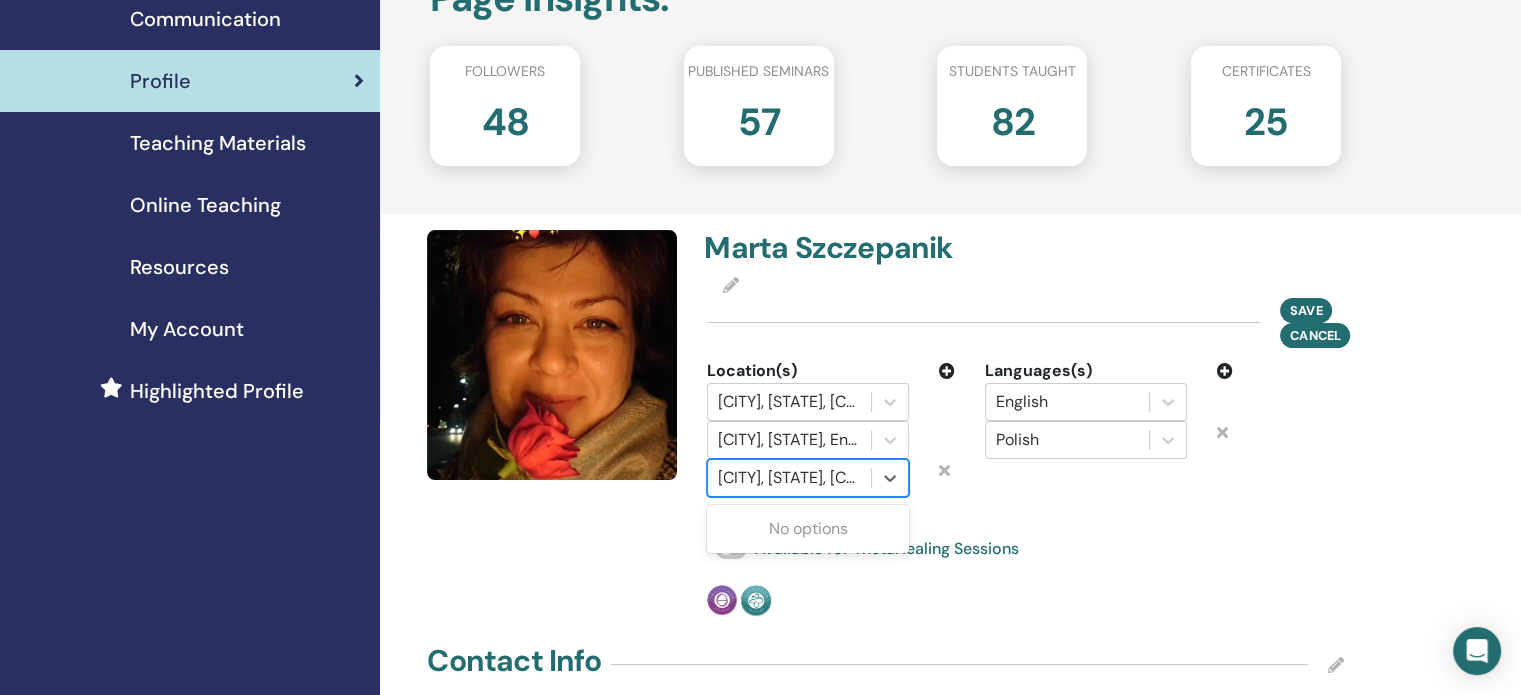 drag, startPoint x: 855, startPoint y: 469, endPoint x: 765, endPoint y: 467, distance: 90.02222 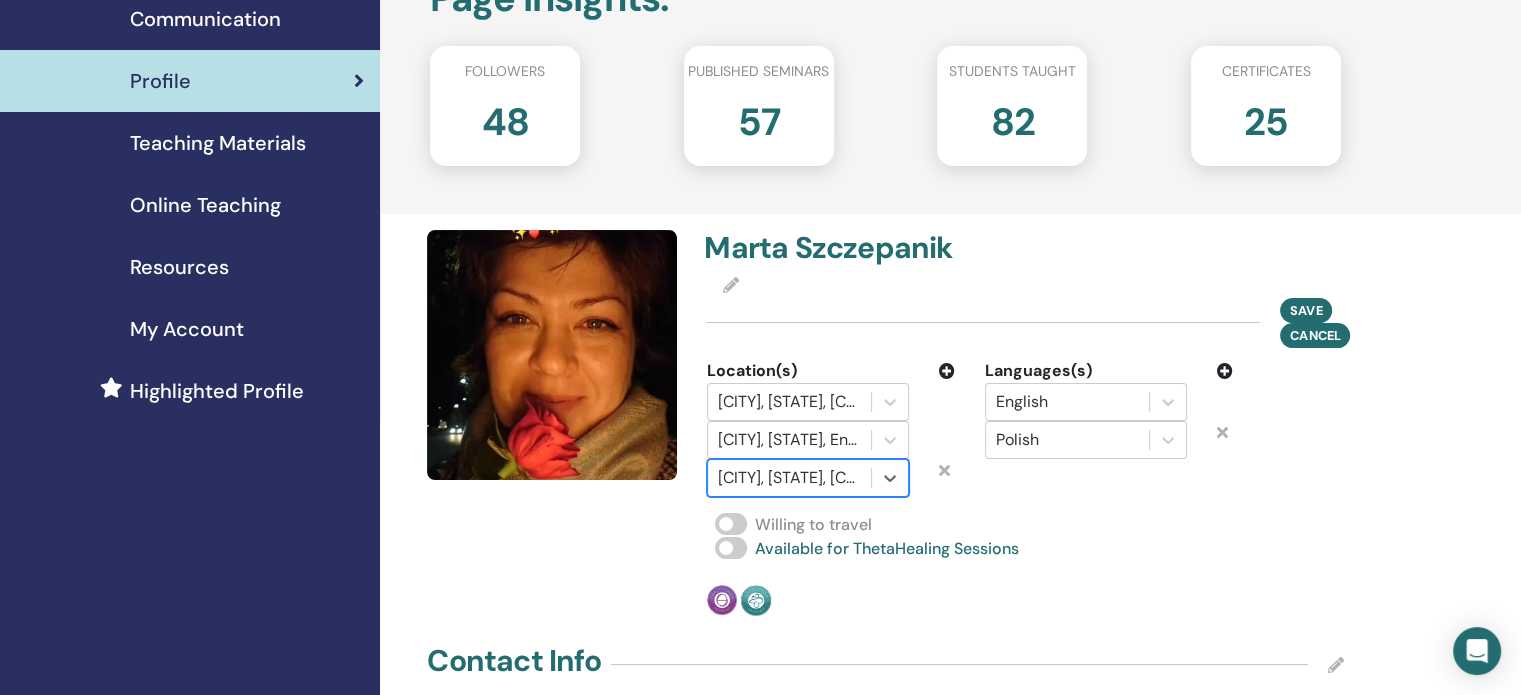click at bounding box center (789, 478) 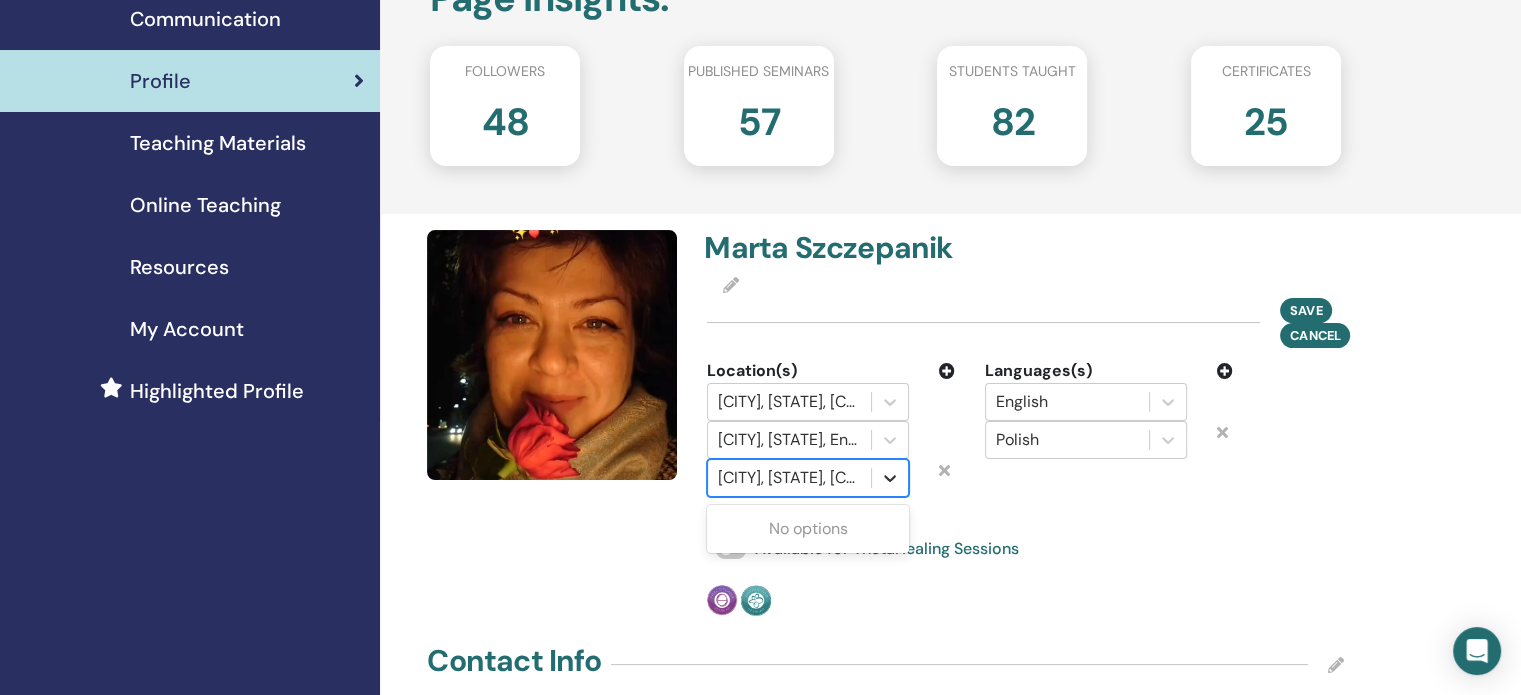 click 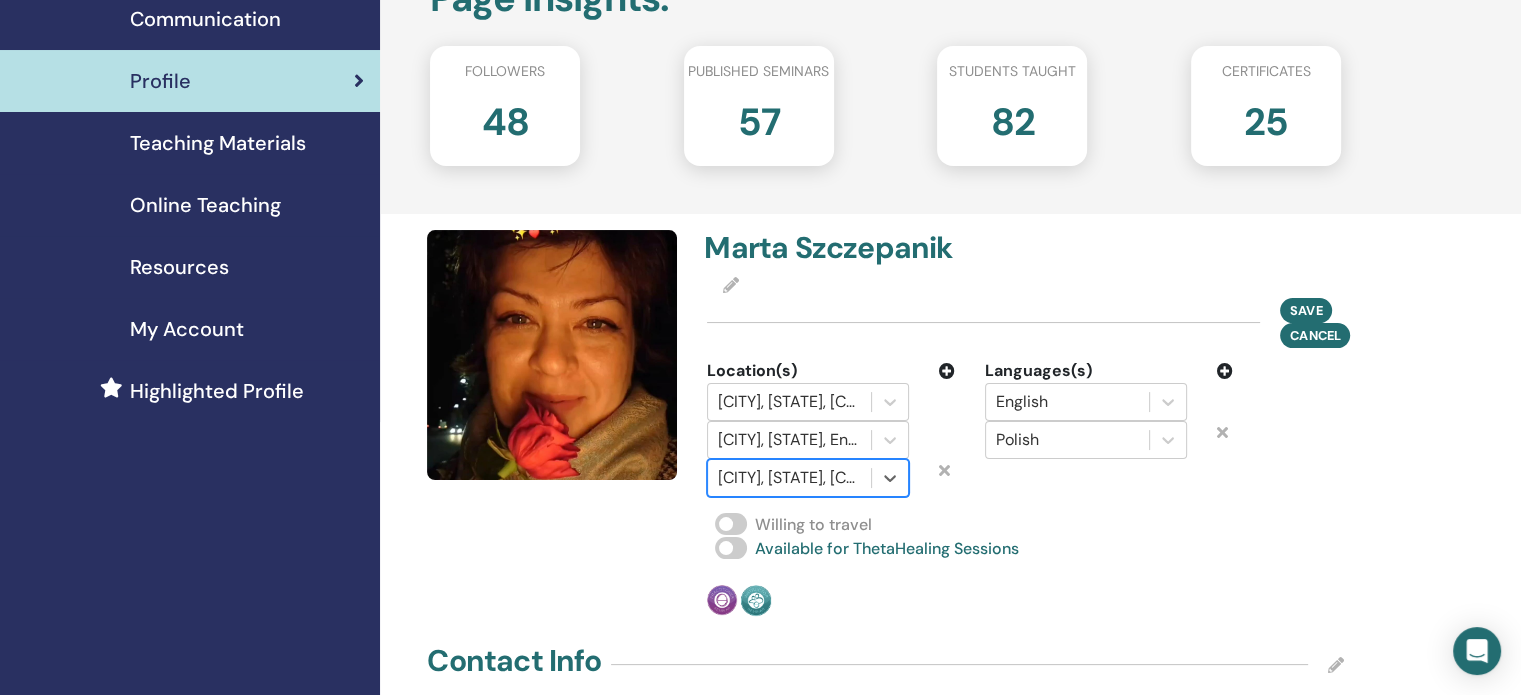 click at bounding box center (944, 470) 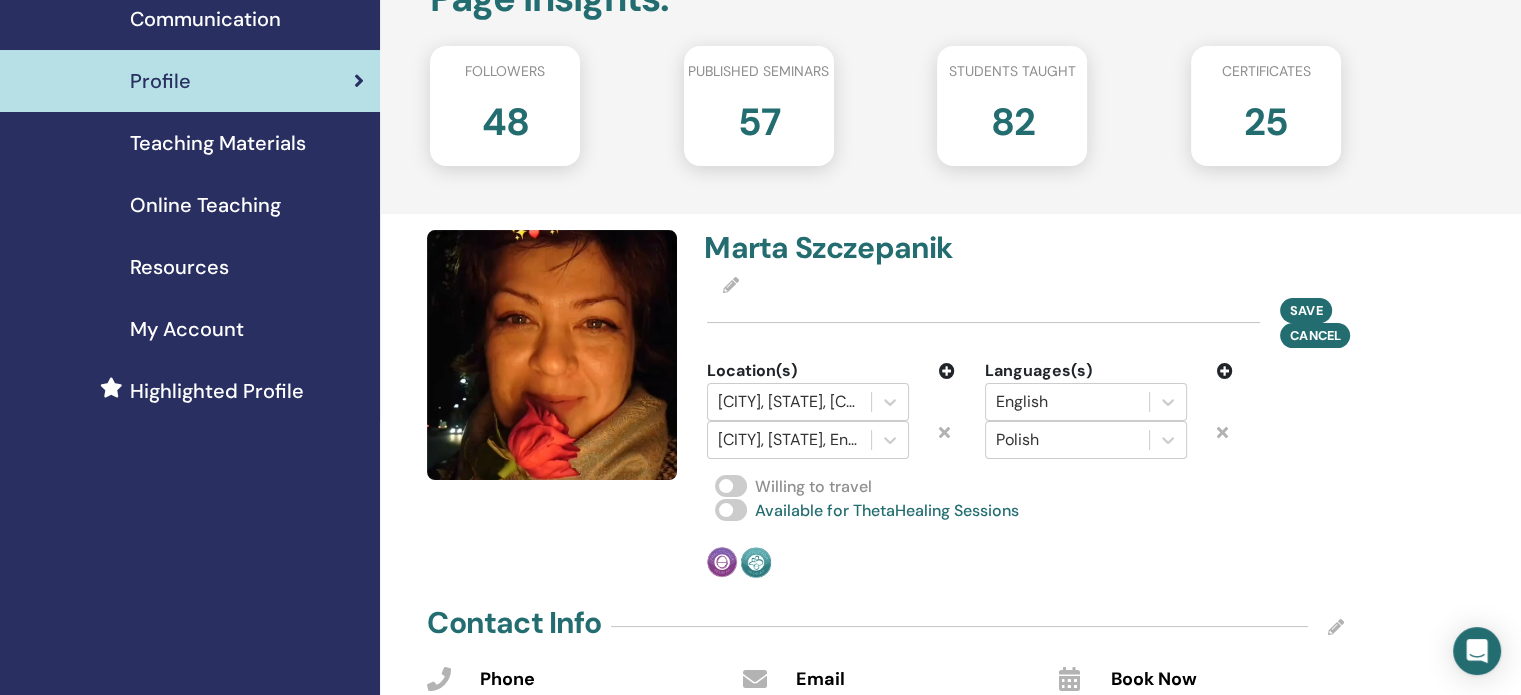 click at bounding box center [947, 371] 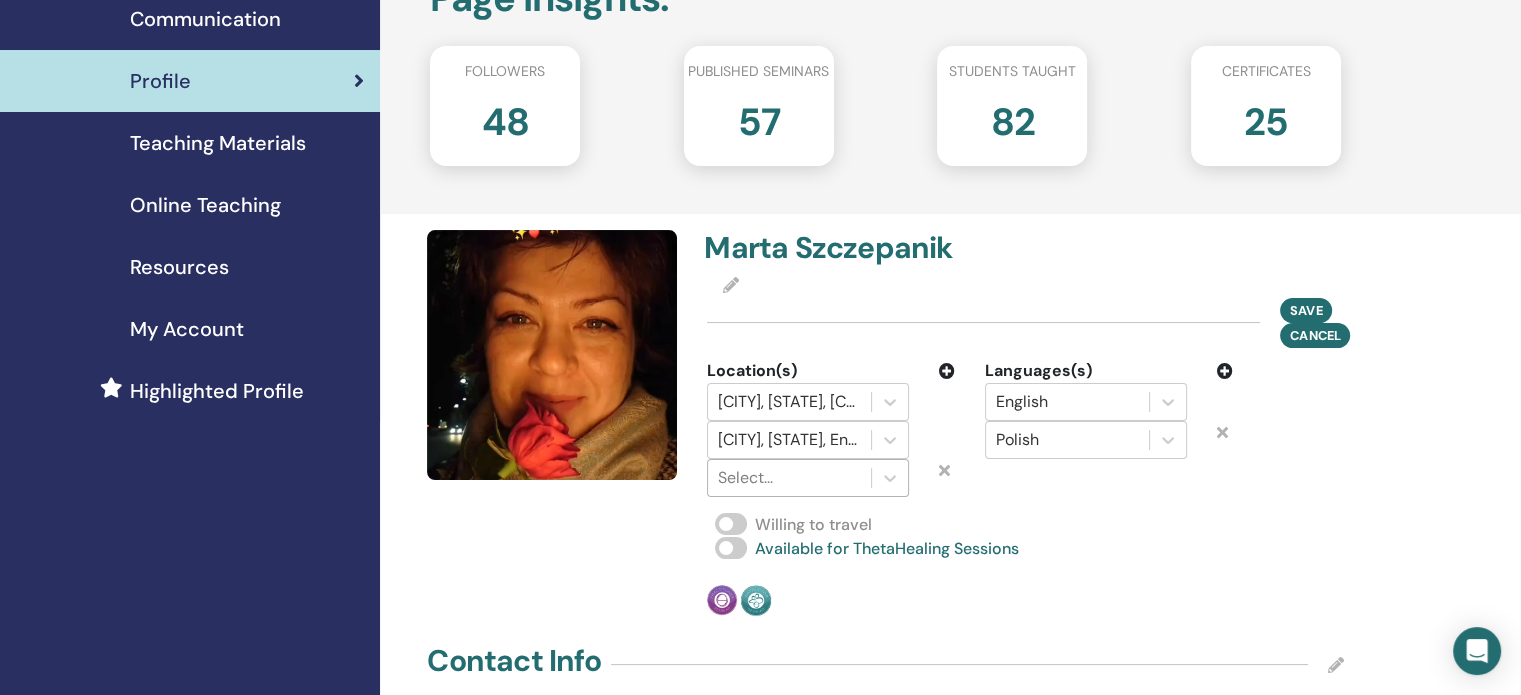 click at bounding box center [789, 478] 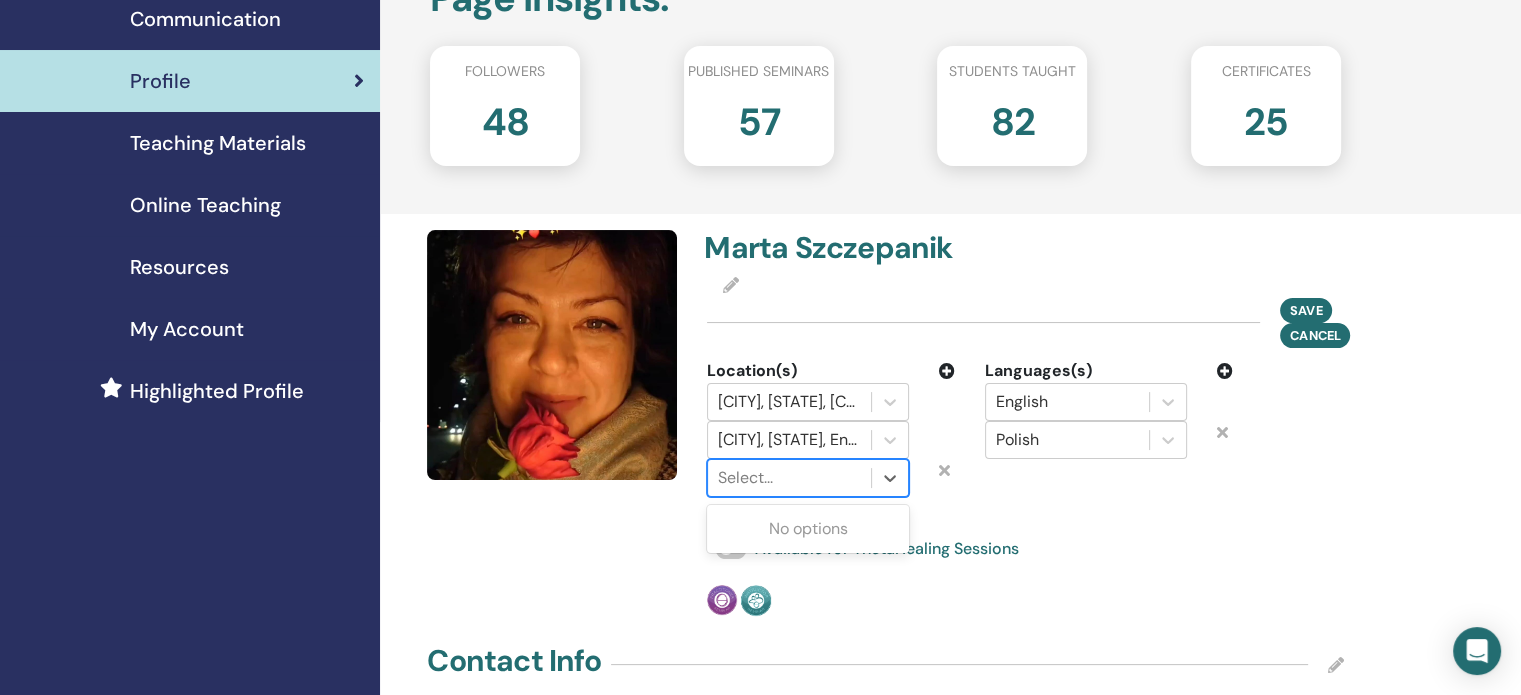 click at bounding box center (789, 478) 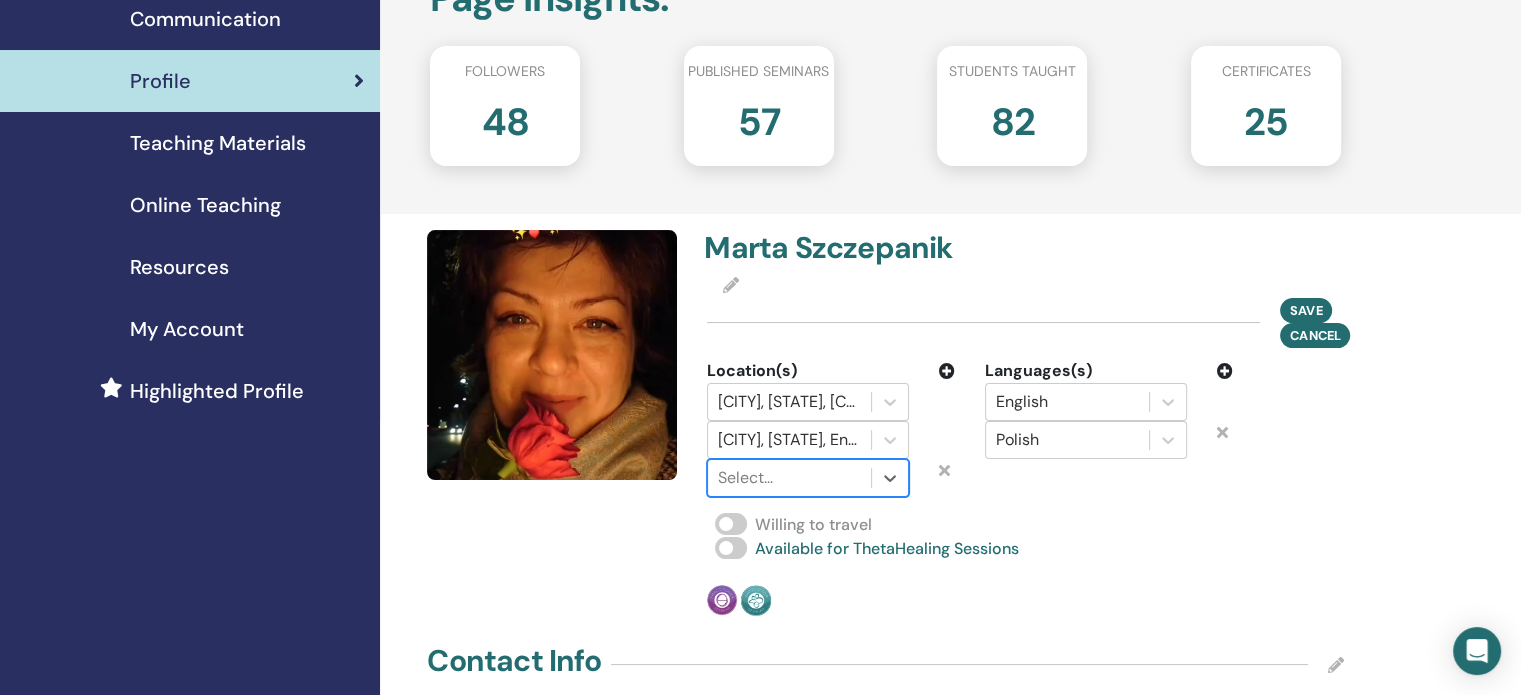 click at bounding box center (789, 478) 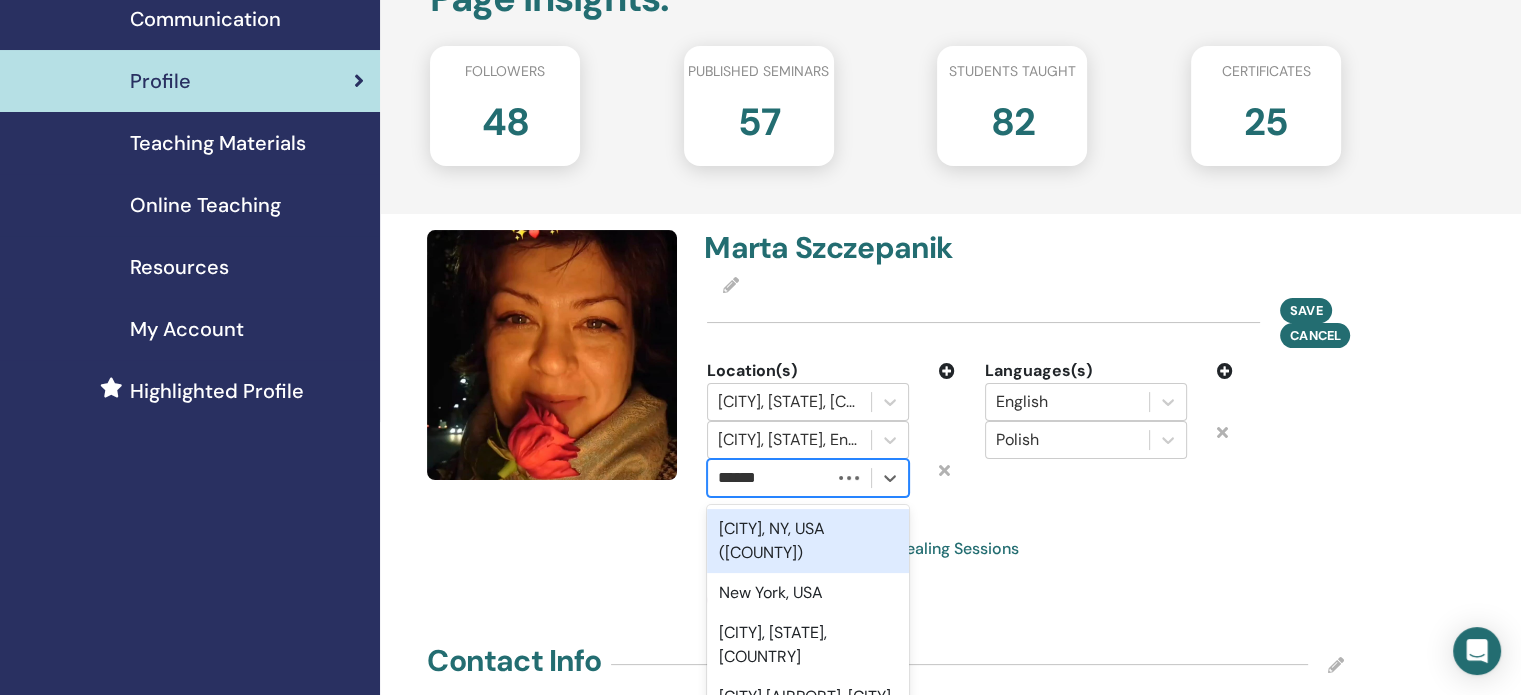 type on "*******" 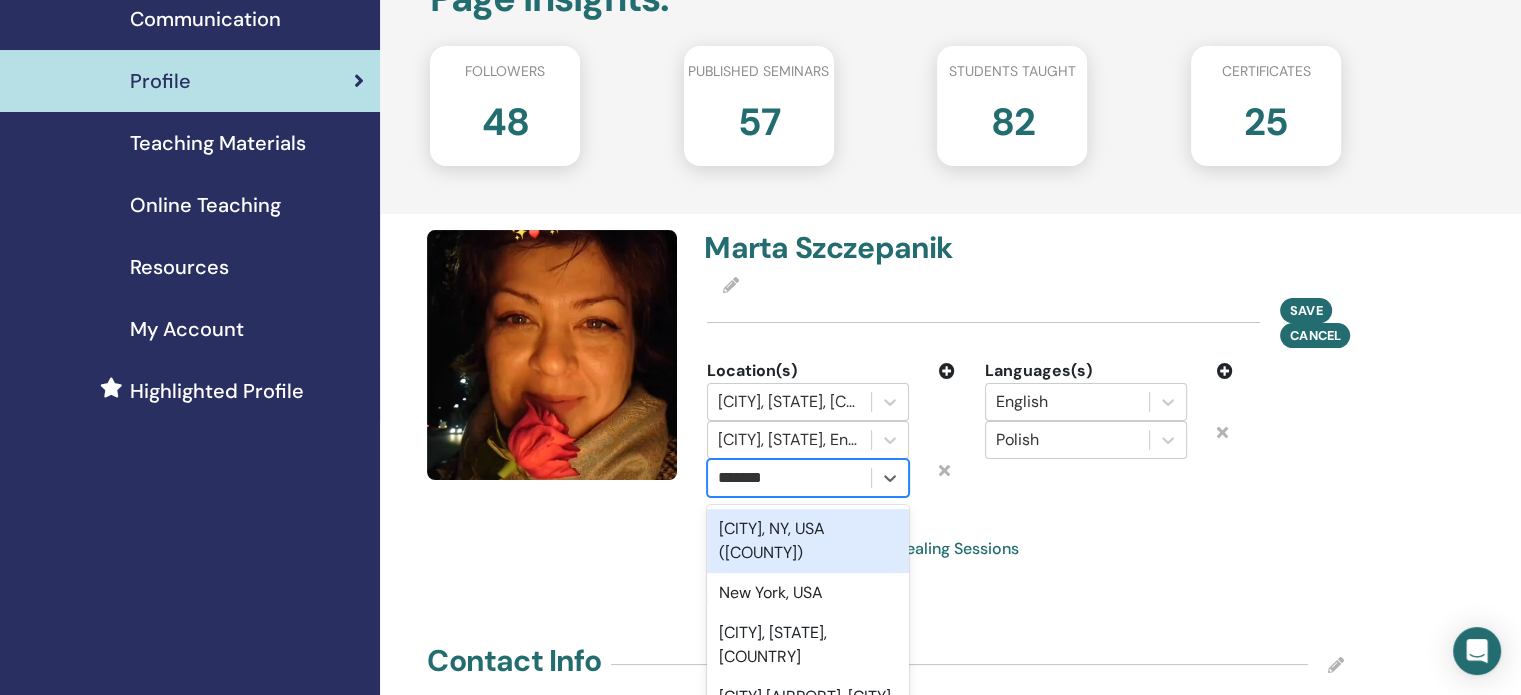 click on "[CITY], [STATE], [COUNTRY]" at bounding box center [808, 541] 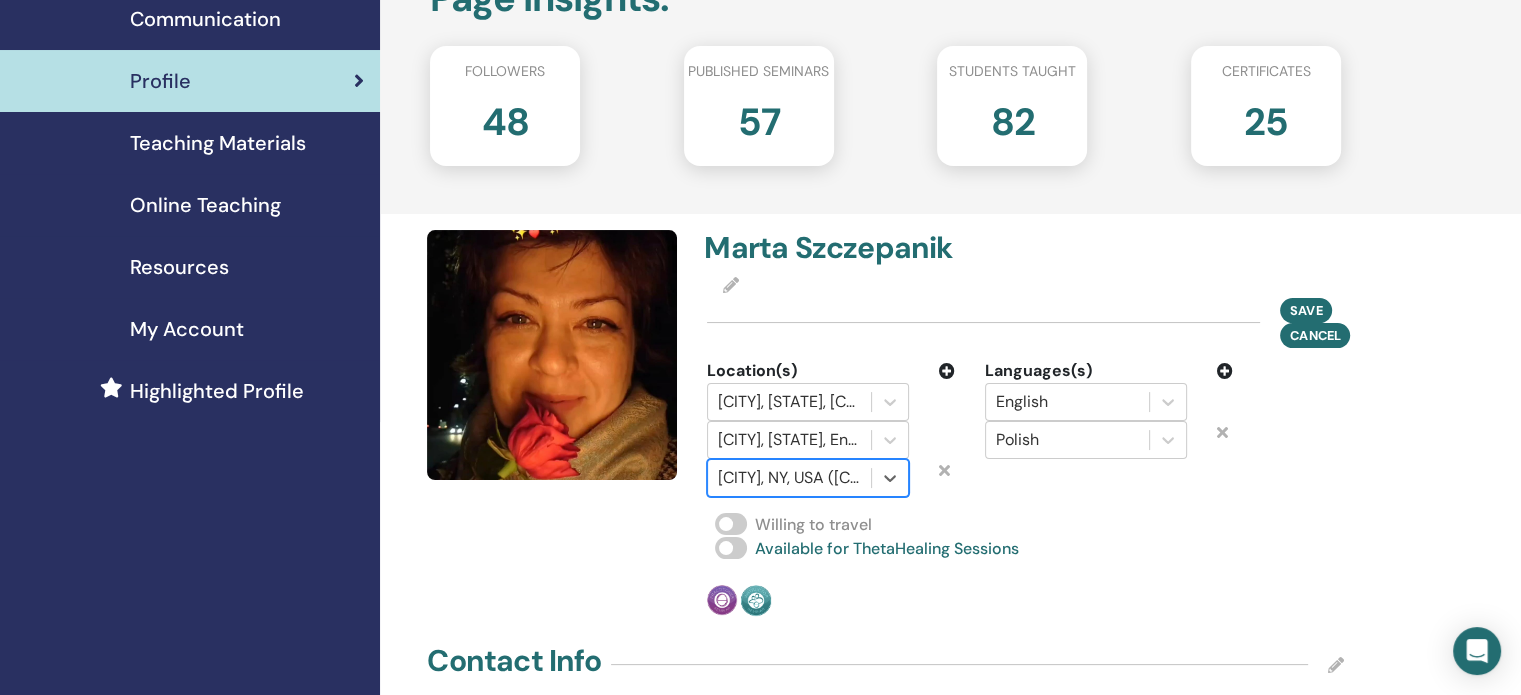 click on "Save Cancel" at bounding box center (1025, 323) 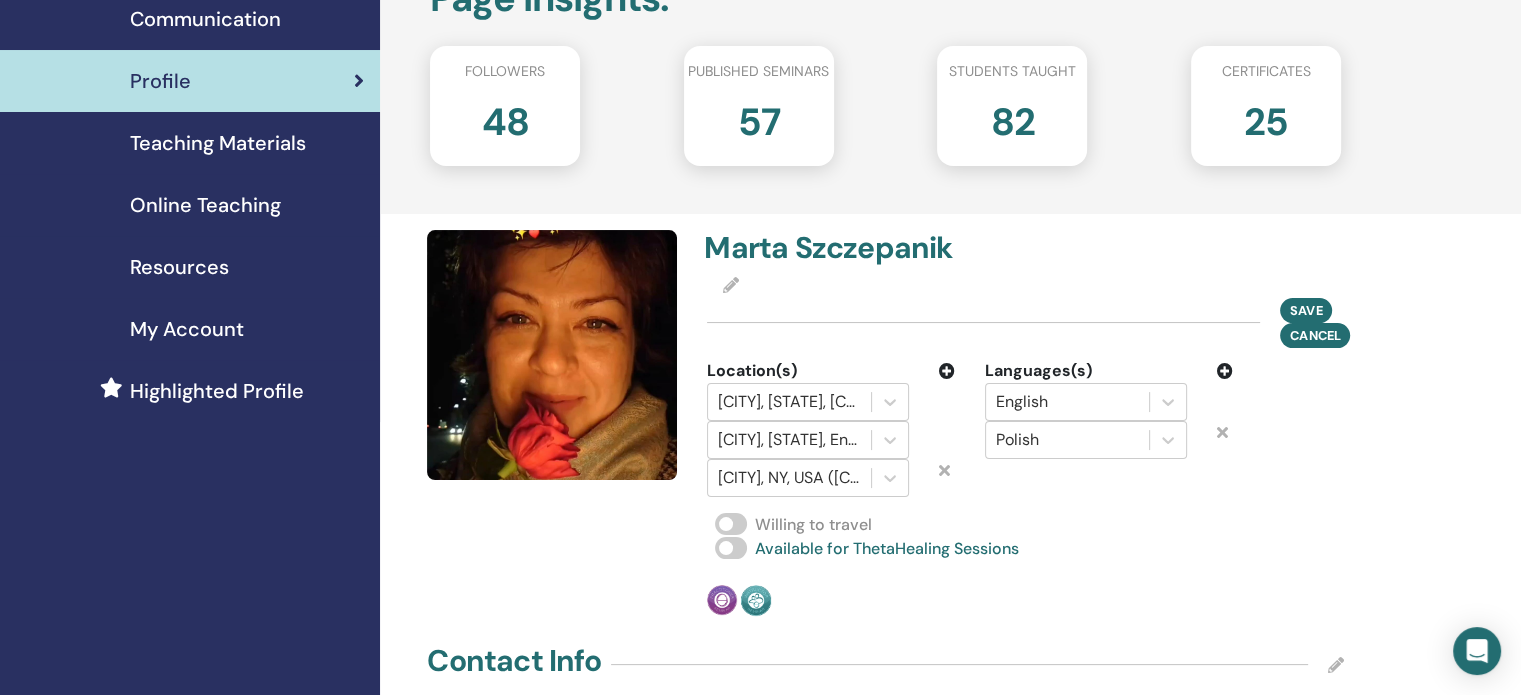 click at bounding box center (731, 285) 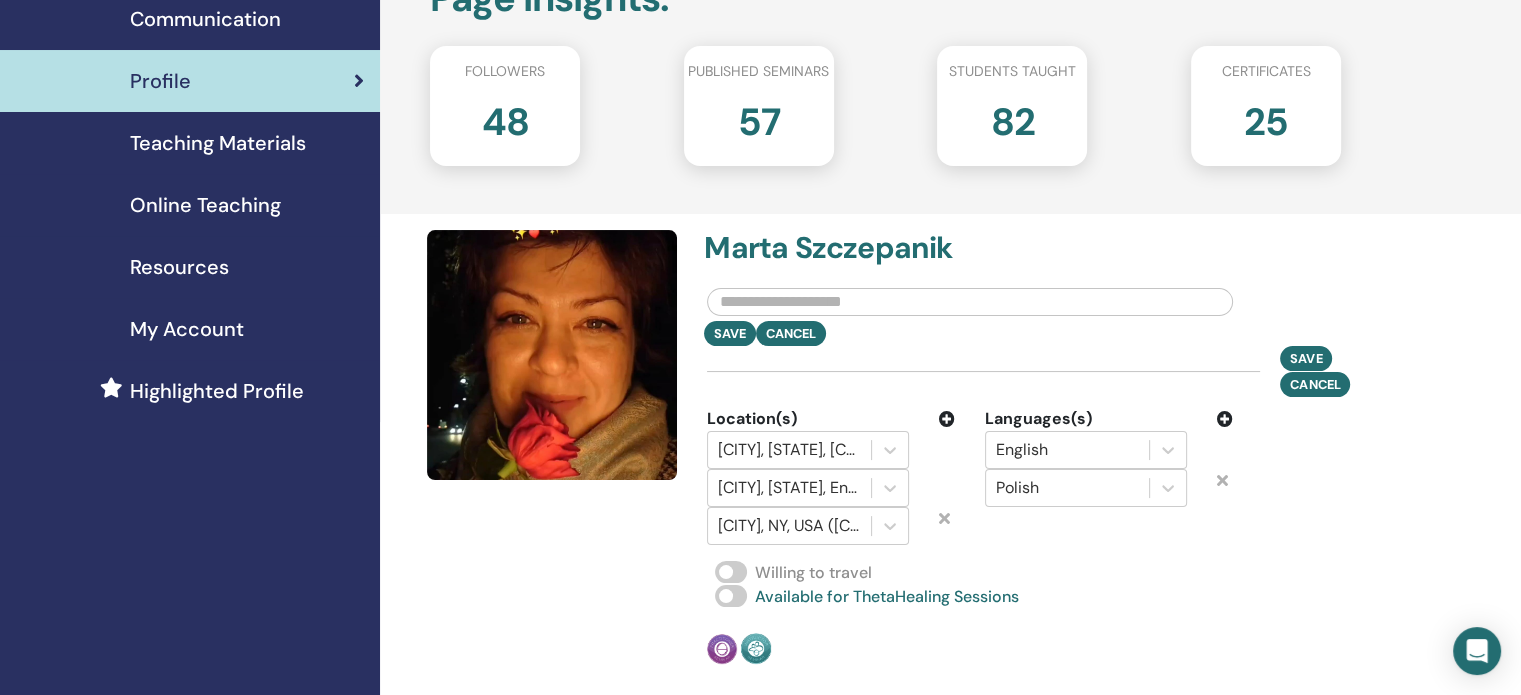 click at bounding box center [970, 302] 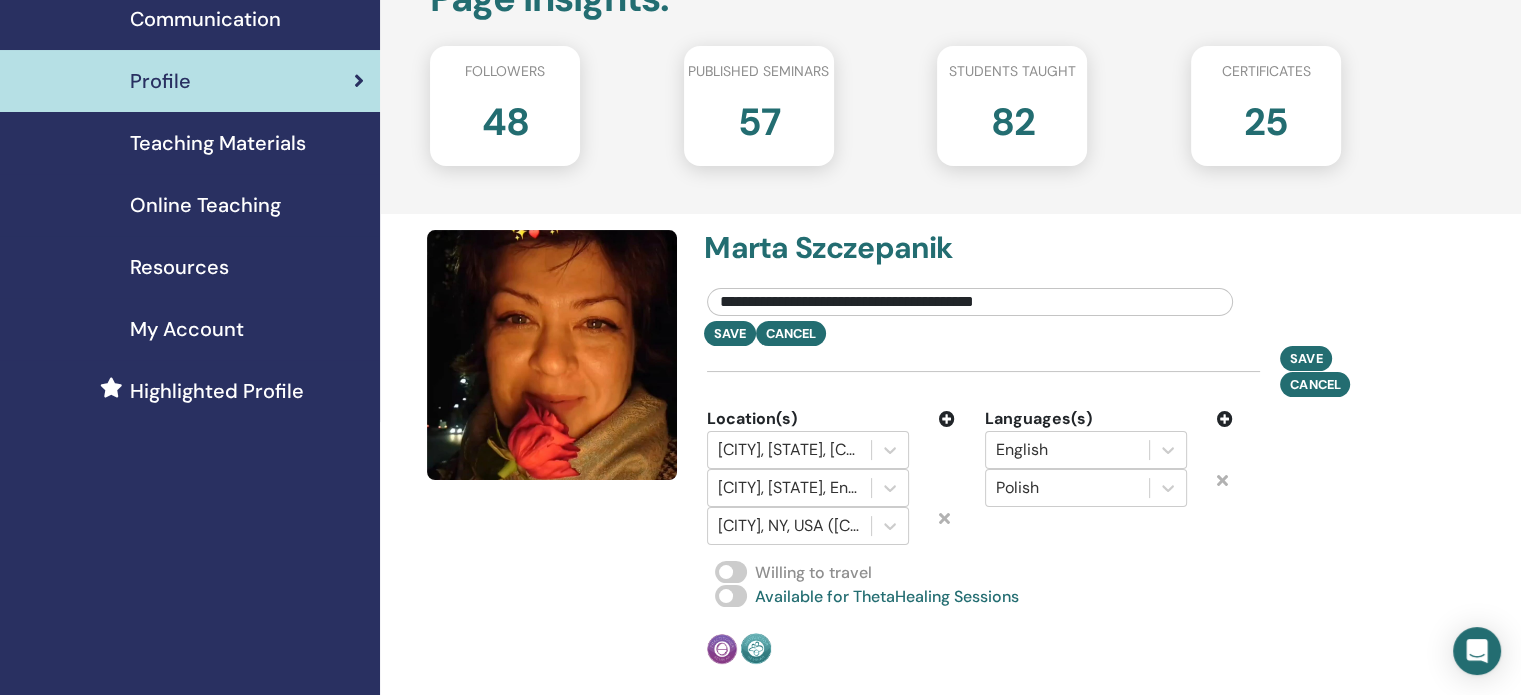type on "**********" 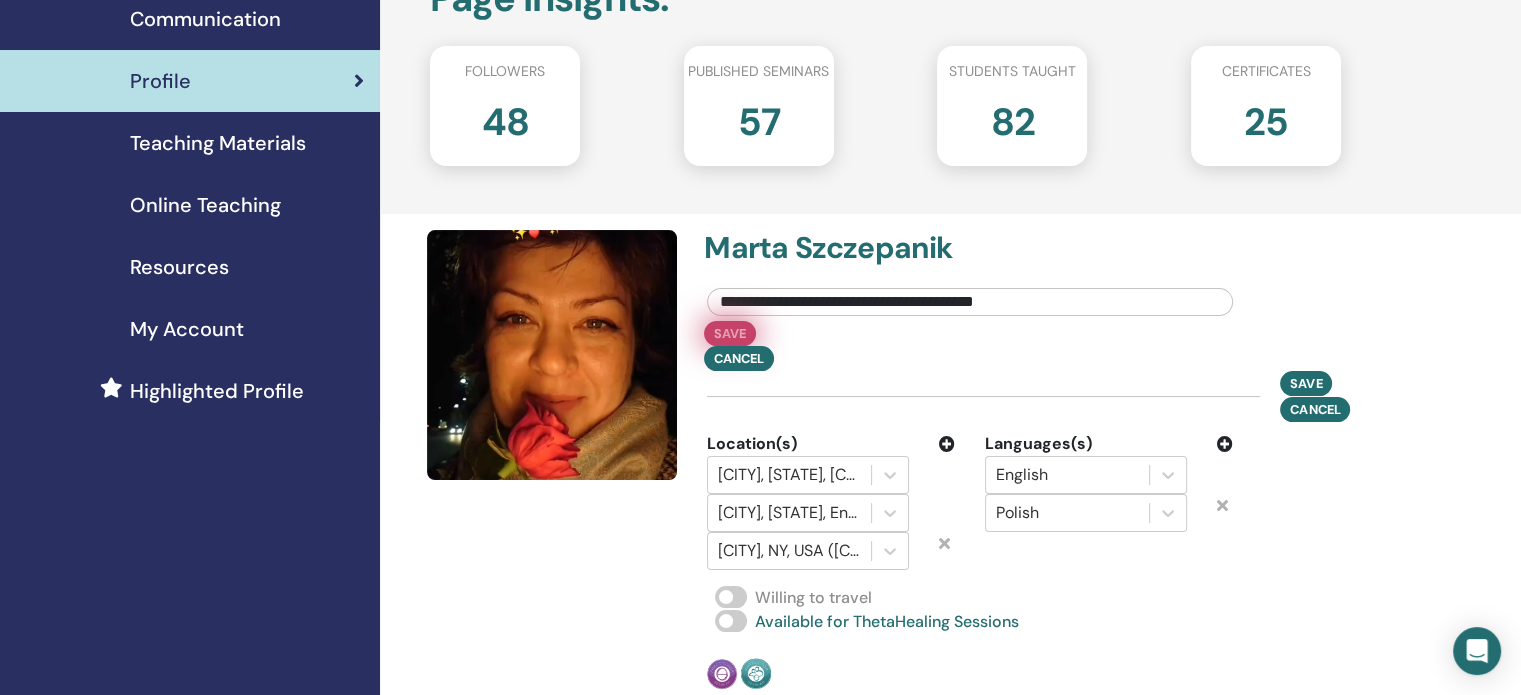 click on "Save" at bounding box center [730, 333] 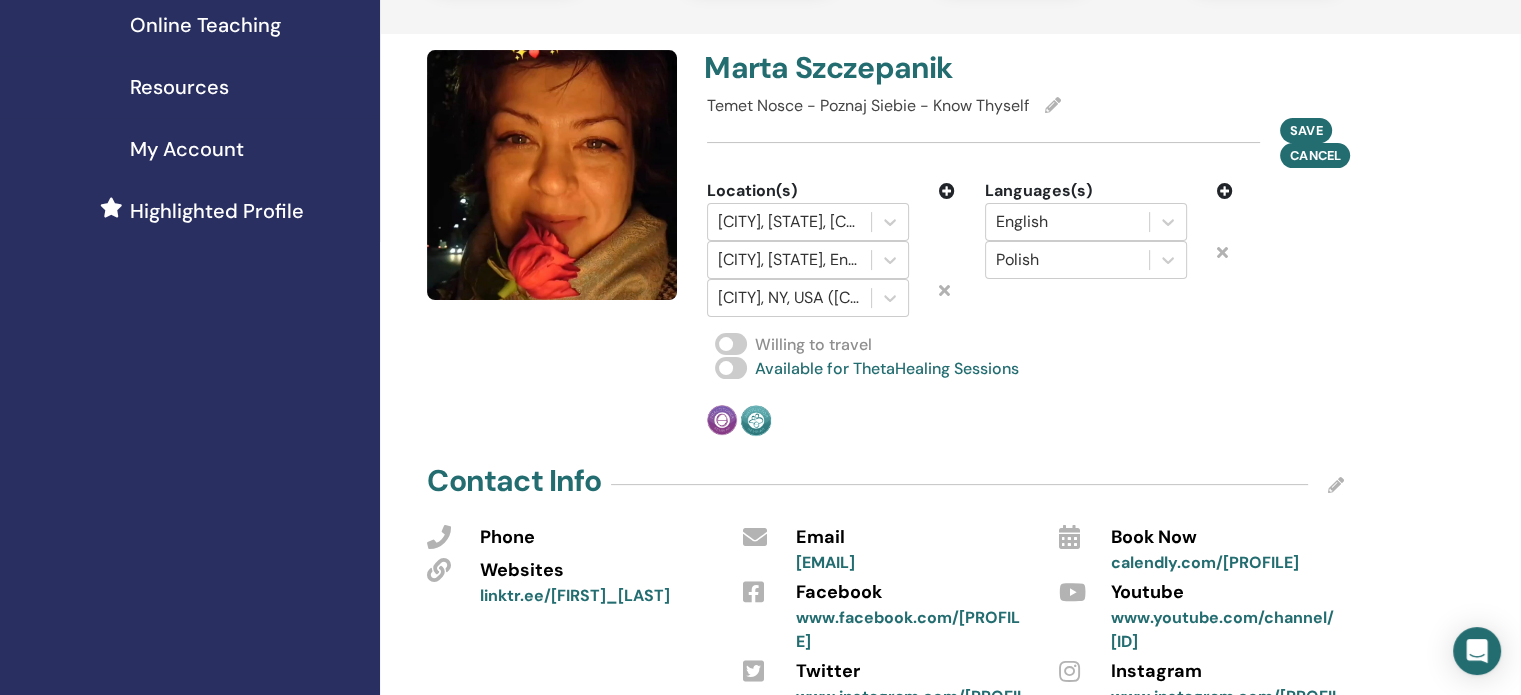 scroll, scrollTop: 400, scrollLeft: 0, axis: vertical 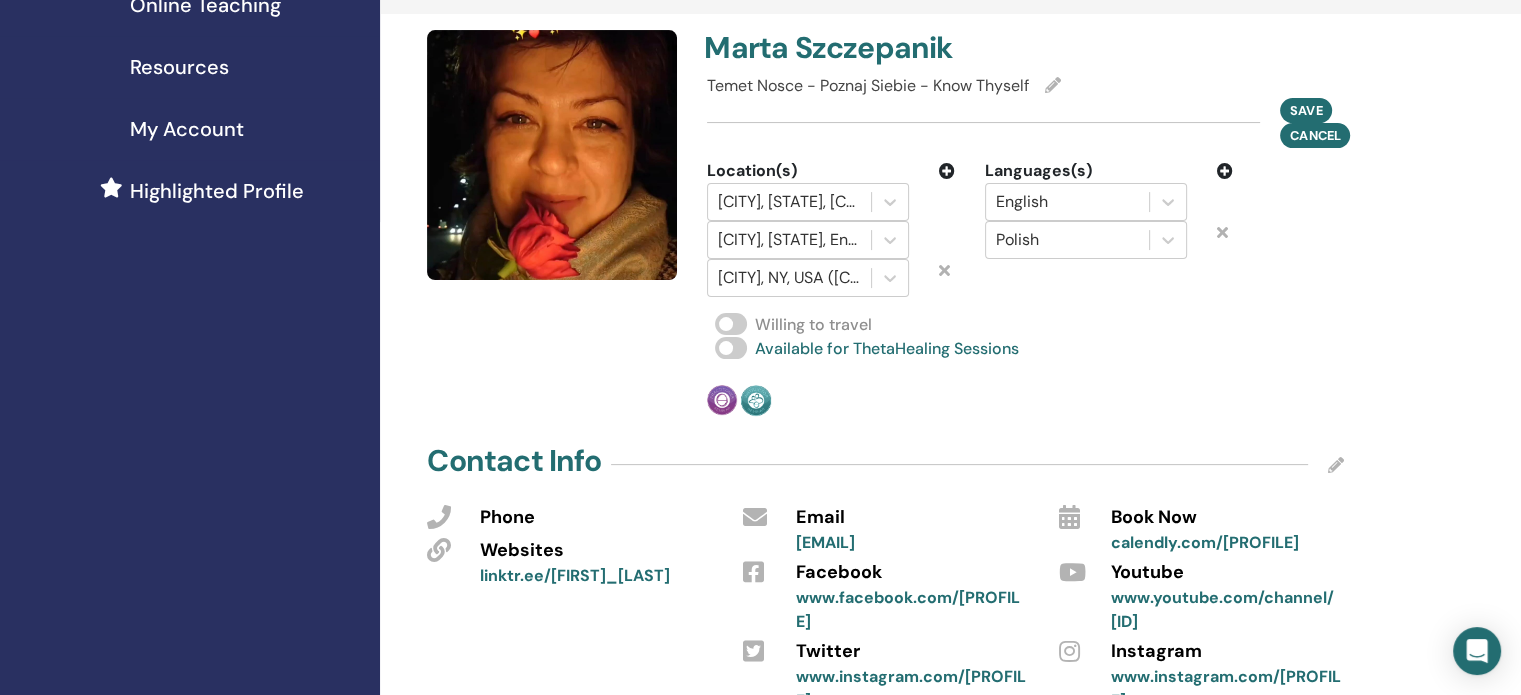 click on "Email" at bounding box center [819, 518] 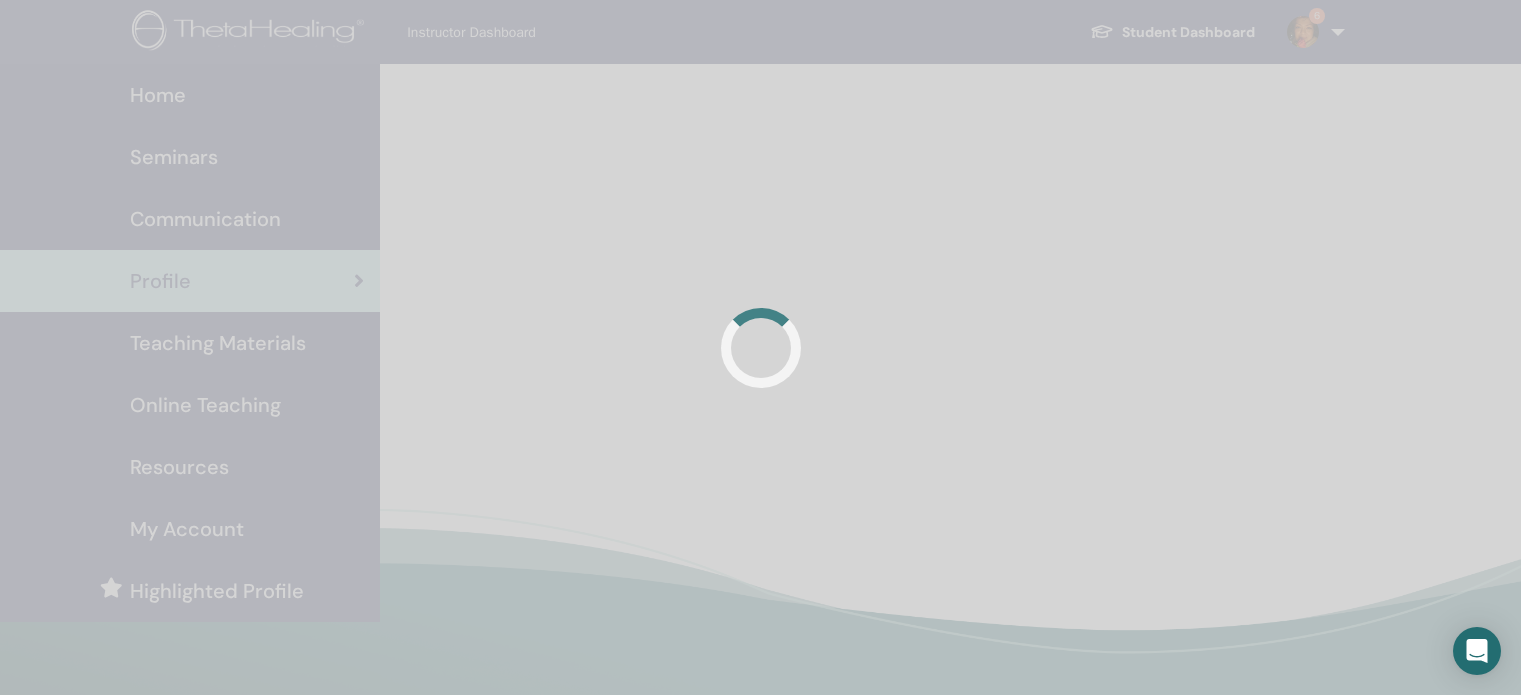 scroll, scrollTop: 398, scrollLeft: 0, axis: vertical 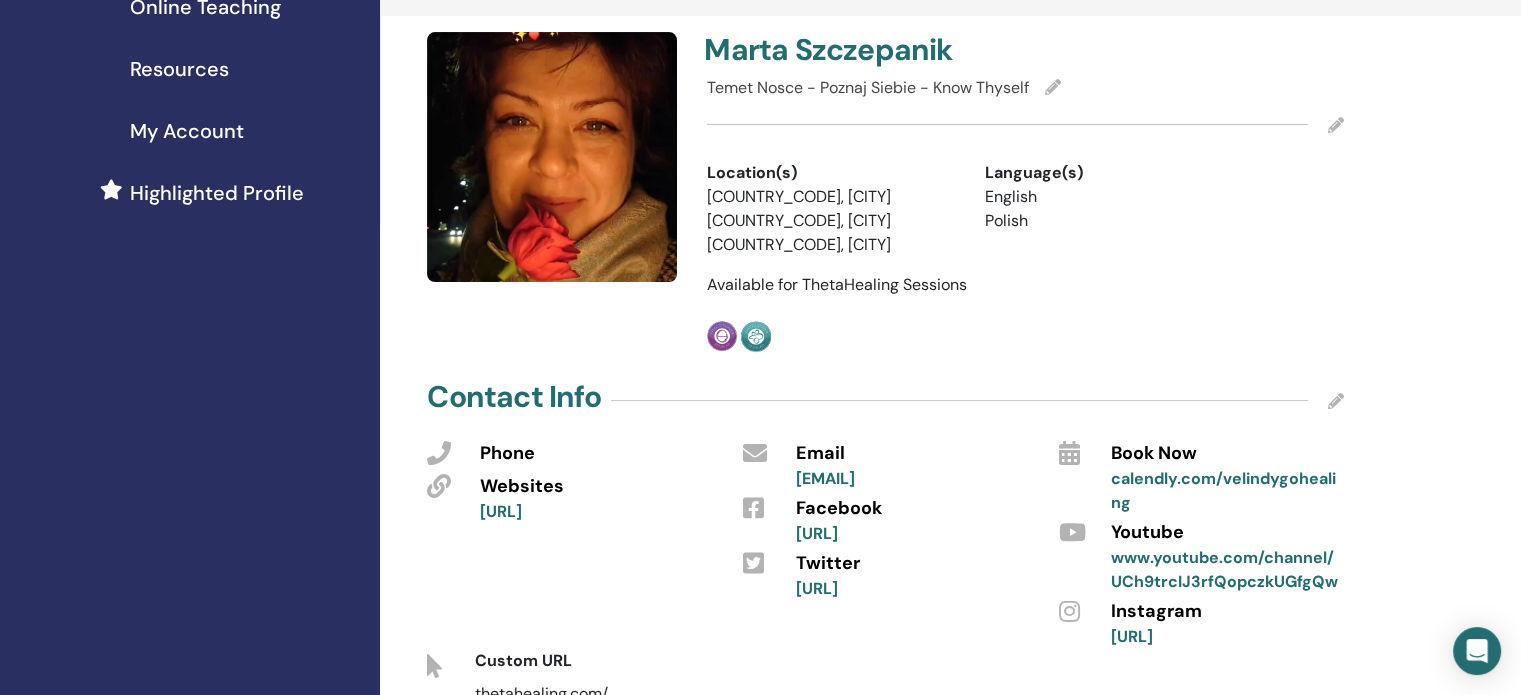click at bounding box center [755, 453] 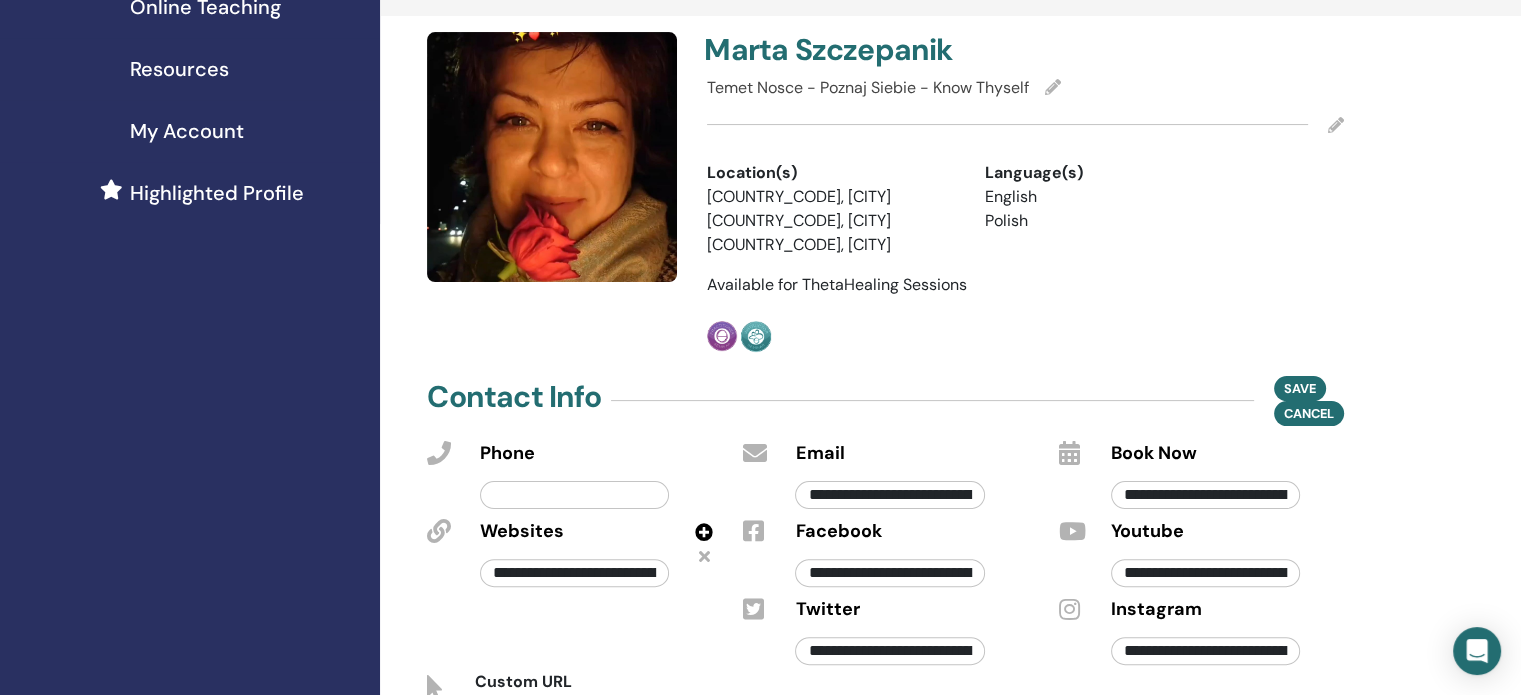 click on "**********" at bounding box center [889, 495] 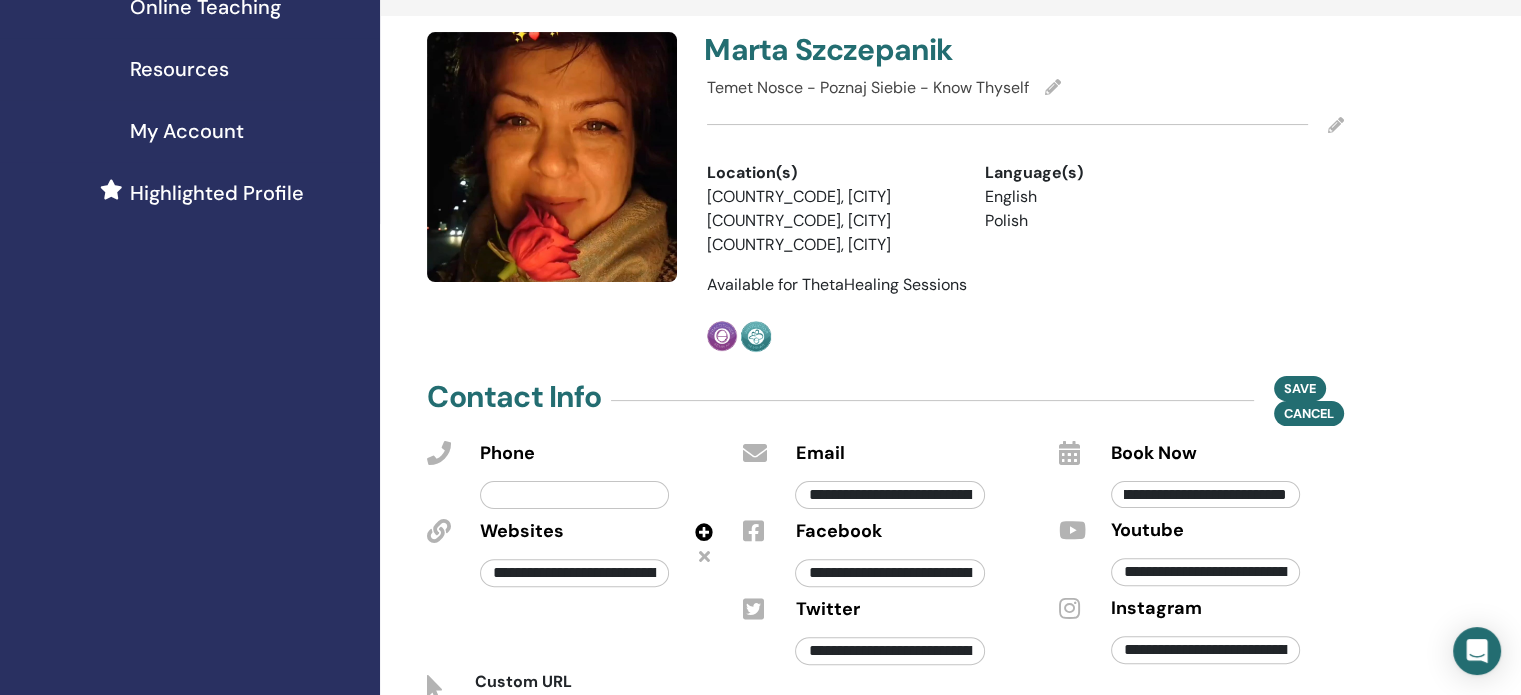 scroll, scrollTop: 0, scrollLeft: 115, axis: horizontal 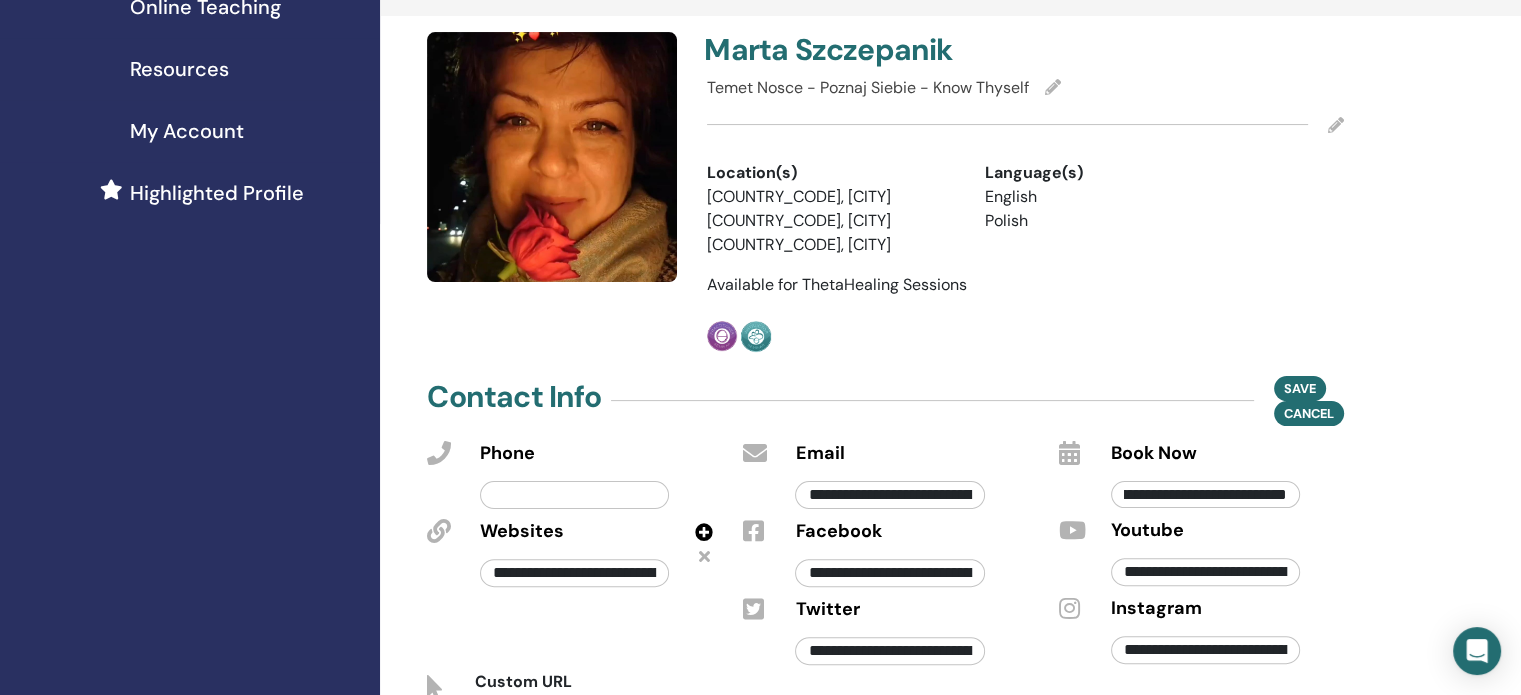 click on "**********" at bounding box center (889, 573) 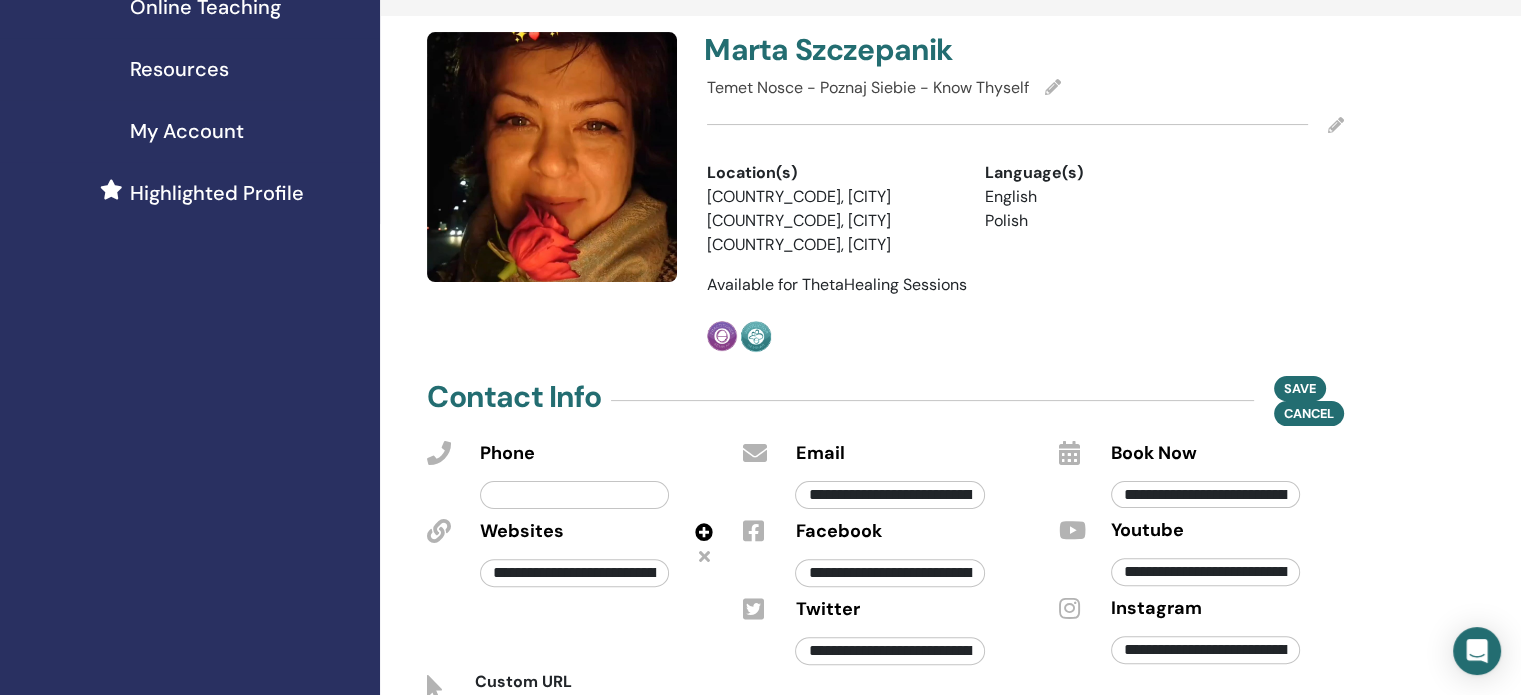 click on "**********" at bounding box center (889, 495) 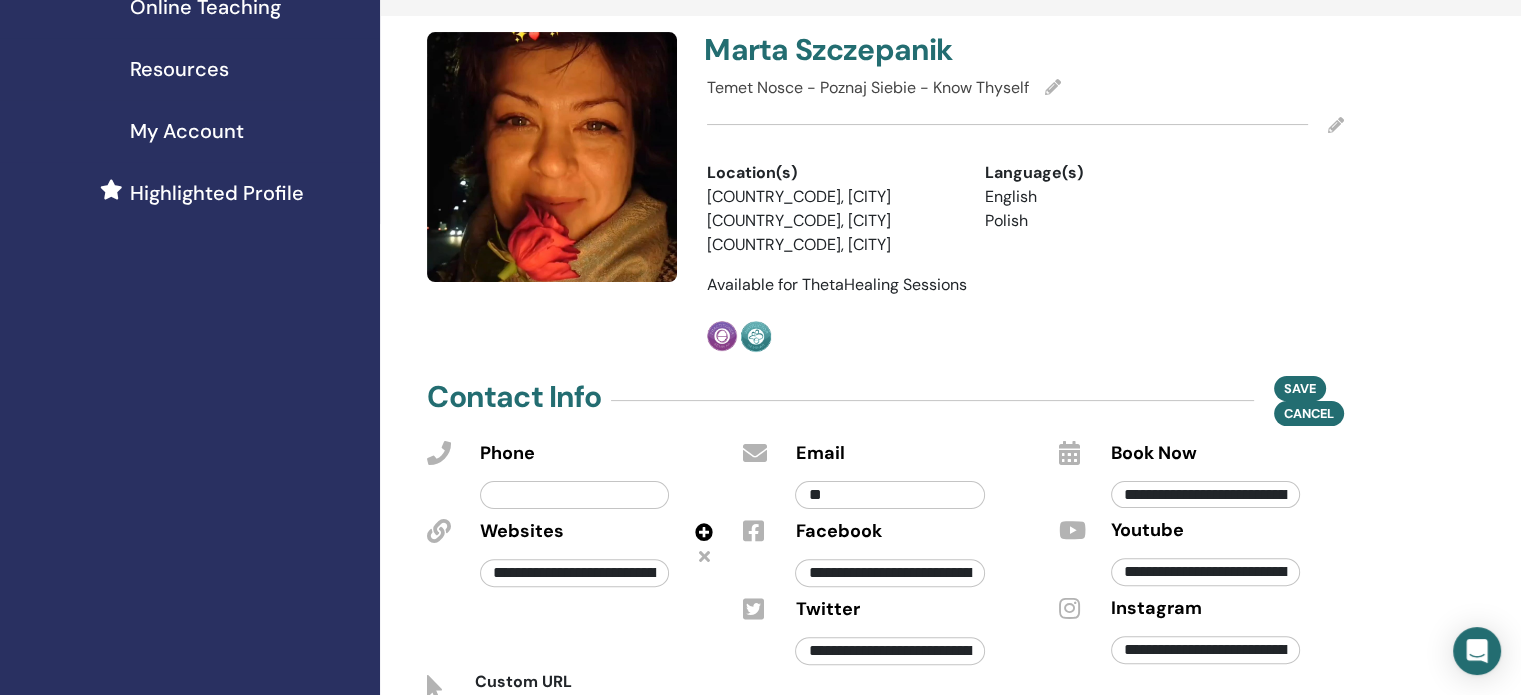 type on "*" 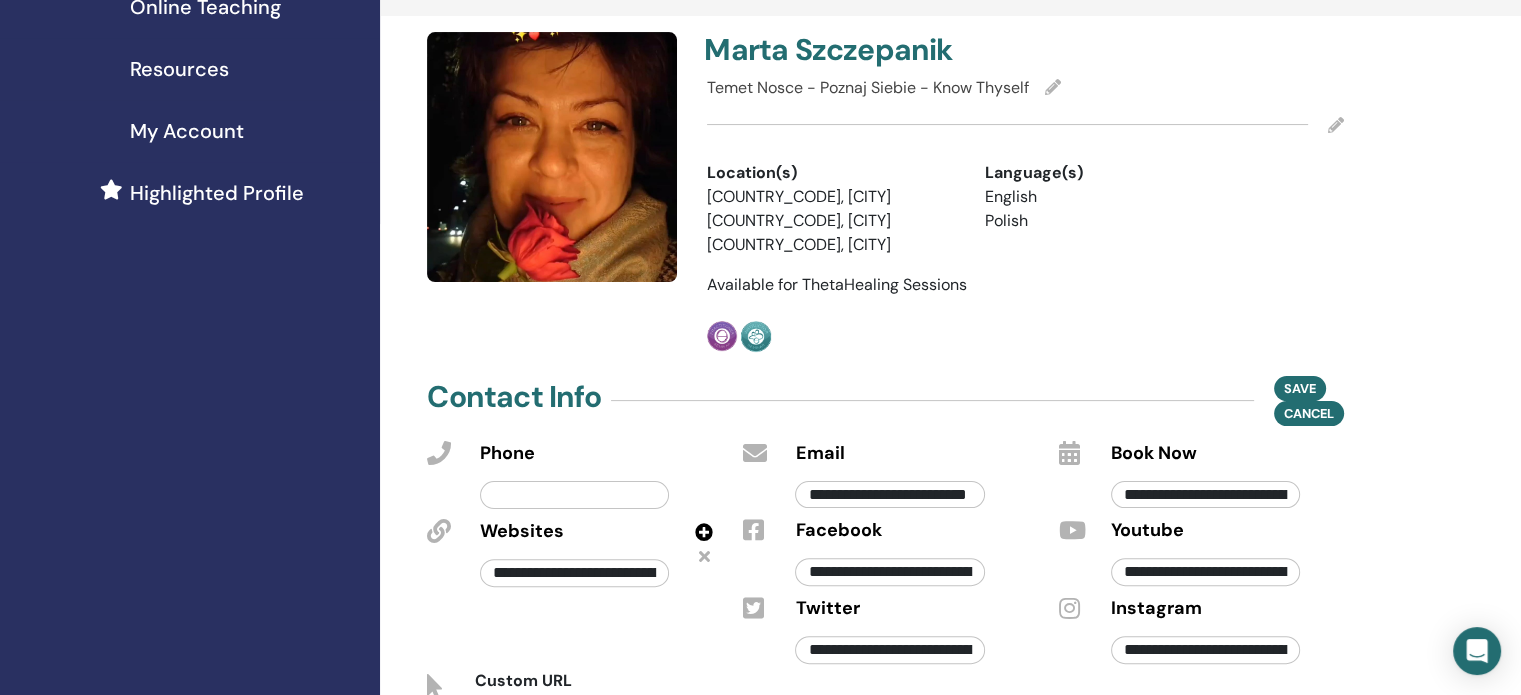 scroll, scrollTop: 0, scrollLeft: 50, axis: horizontal 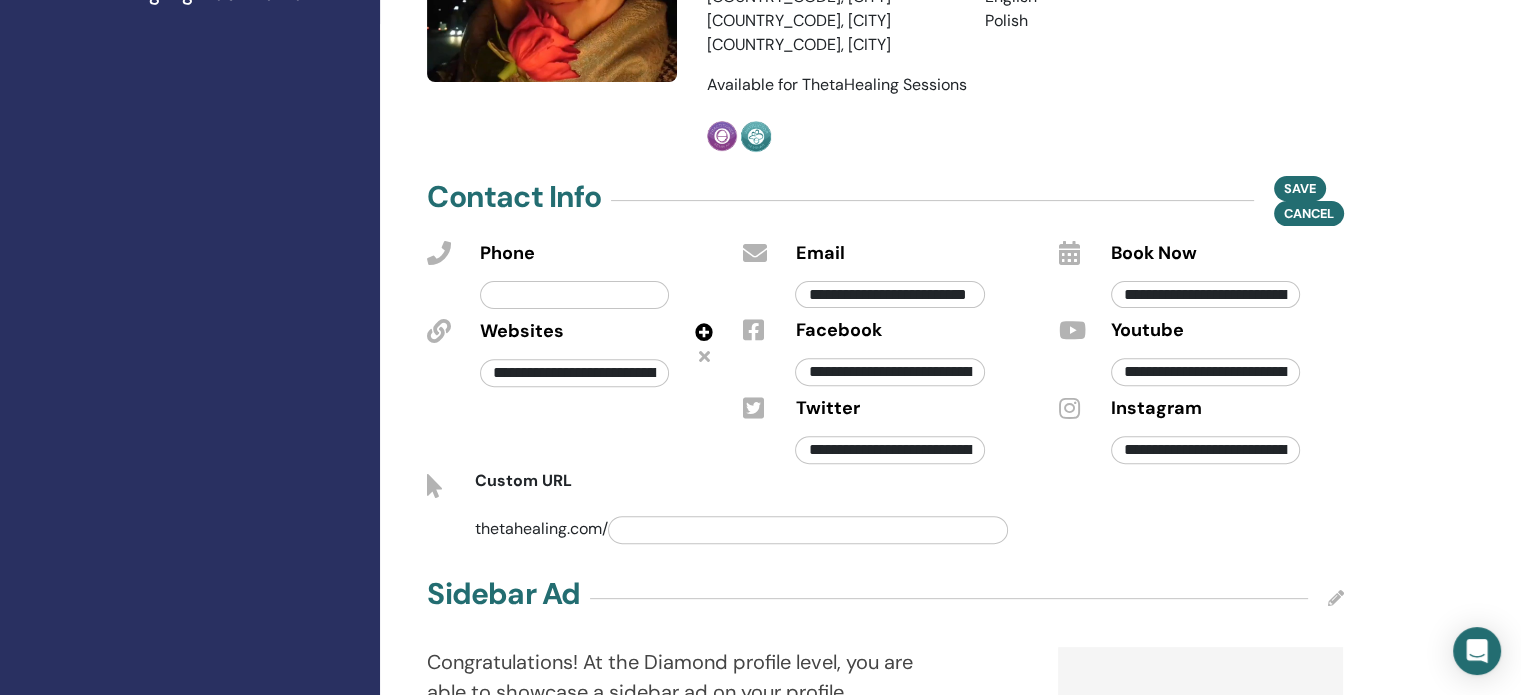 type on "**********" 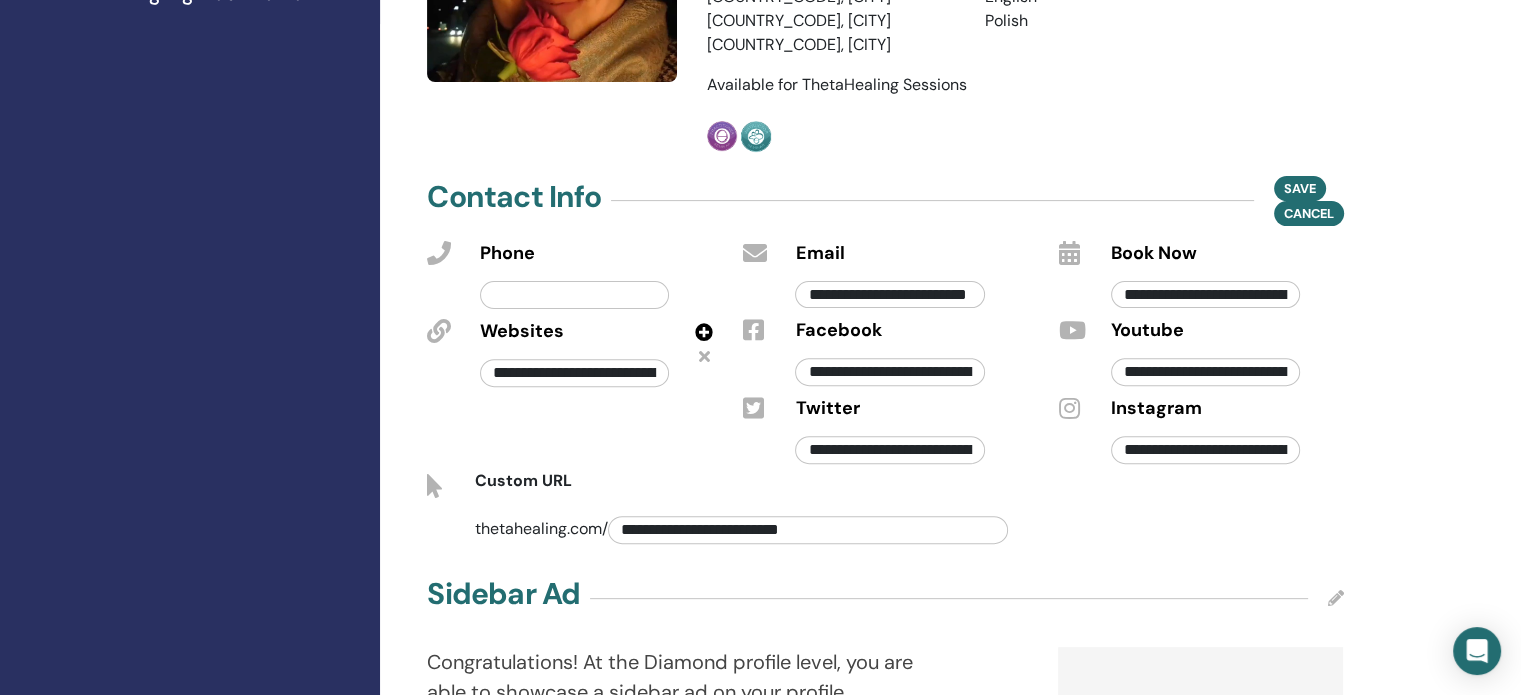 click on "**********" at bounding box center (885, 525) 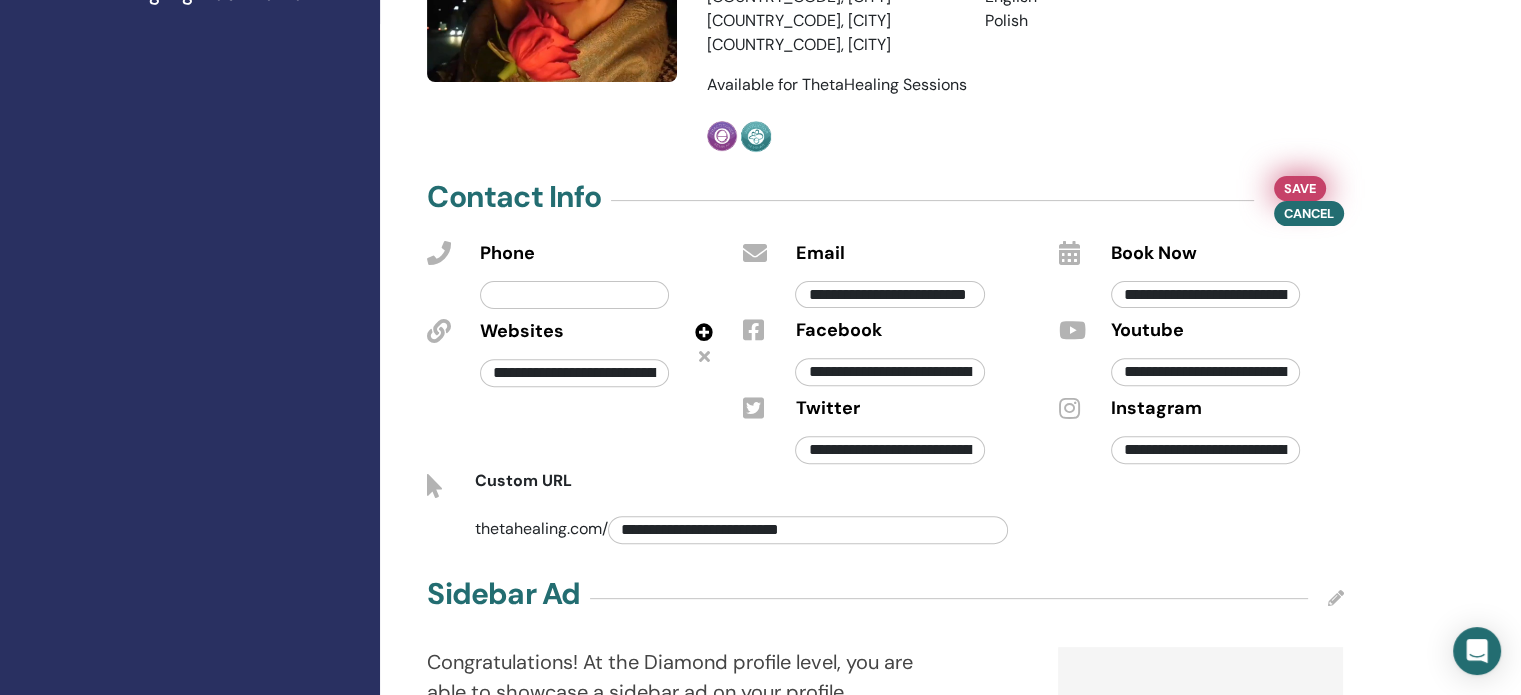 type on "**********" 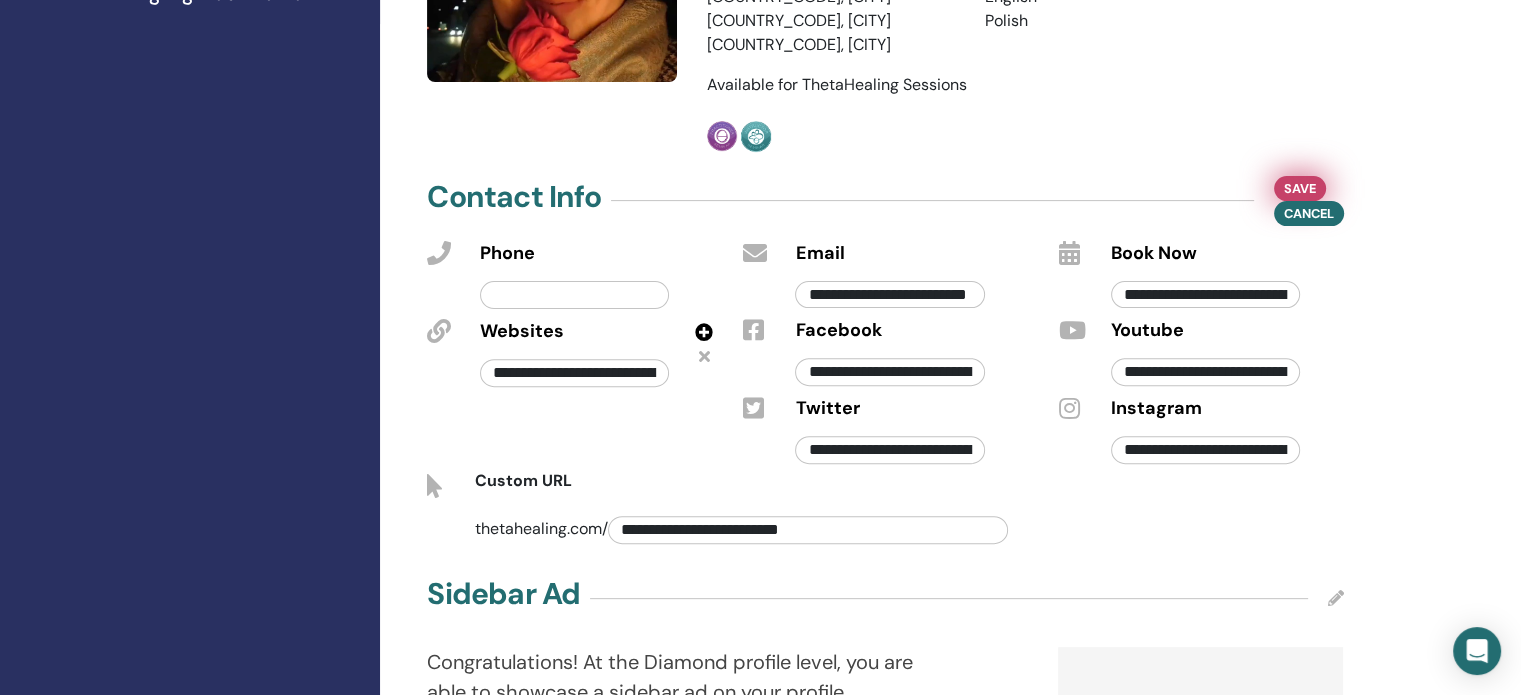 click on "Save" at bounding box center (1300, 188) 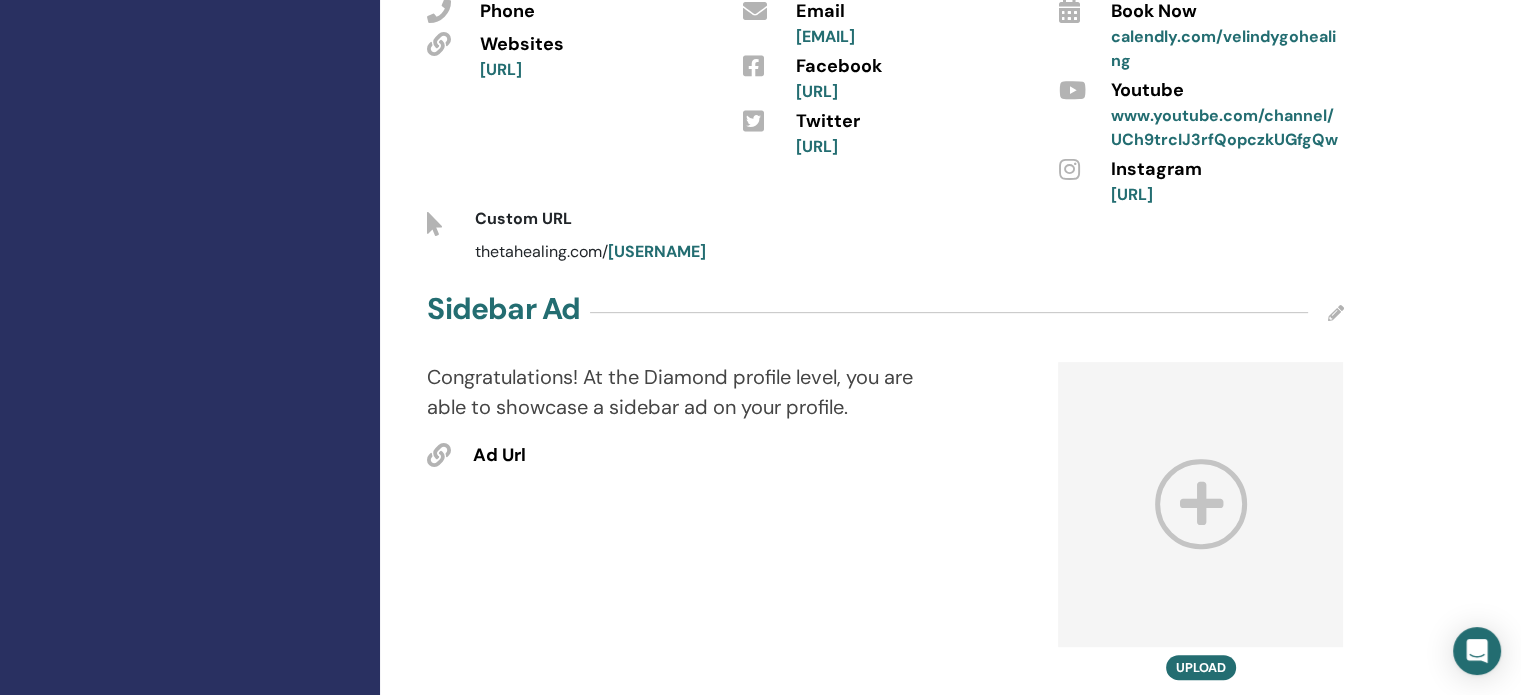 scroll, scrollTop: 898, scrollLeft: 0, axis: vertical 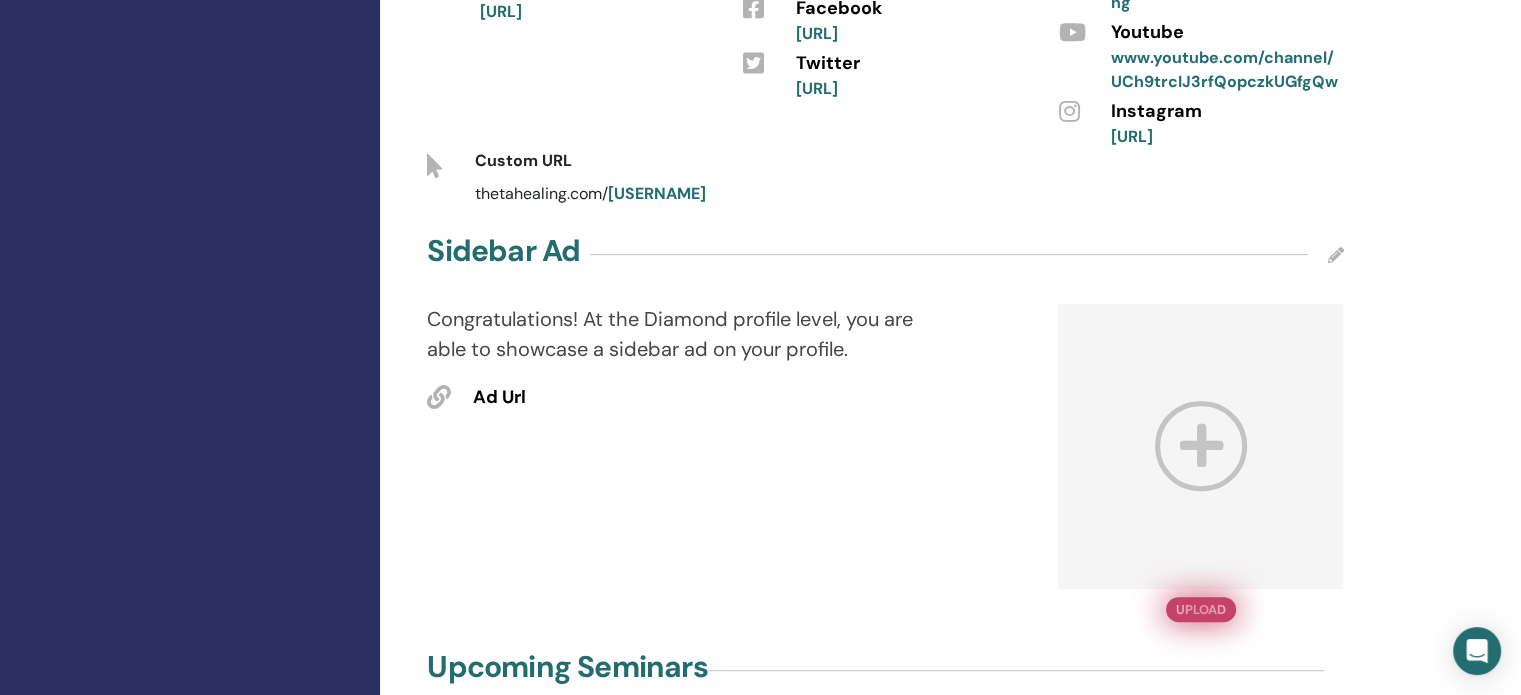 click on "Upload" at bounding box center (1201, 609) 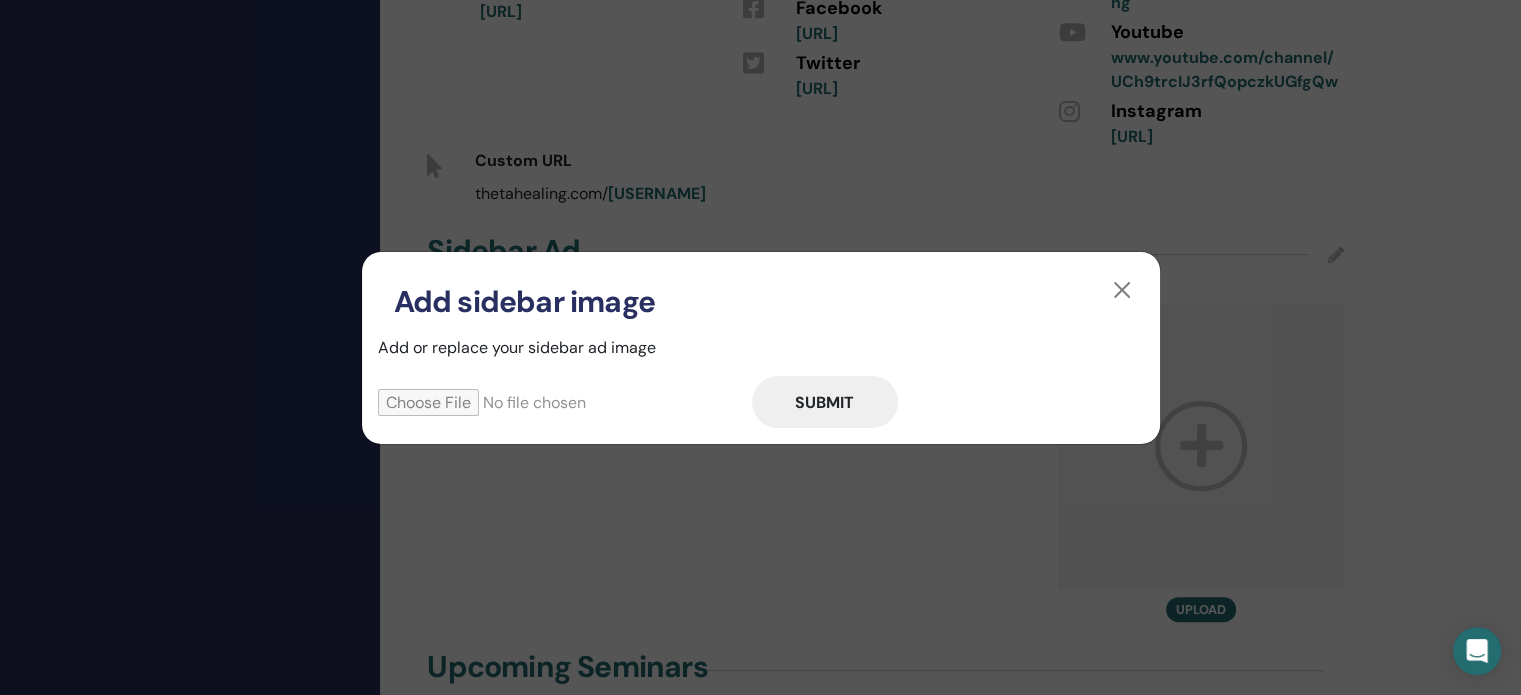 click at bounding box center [565, 402] 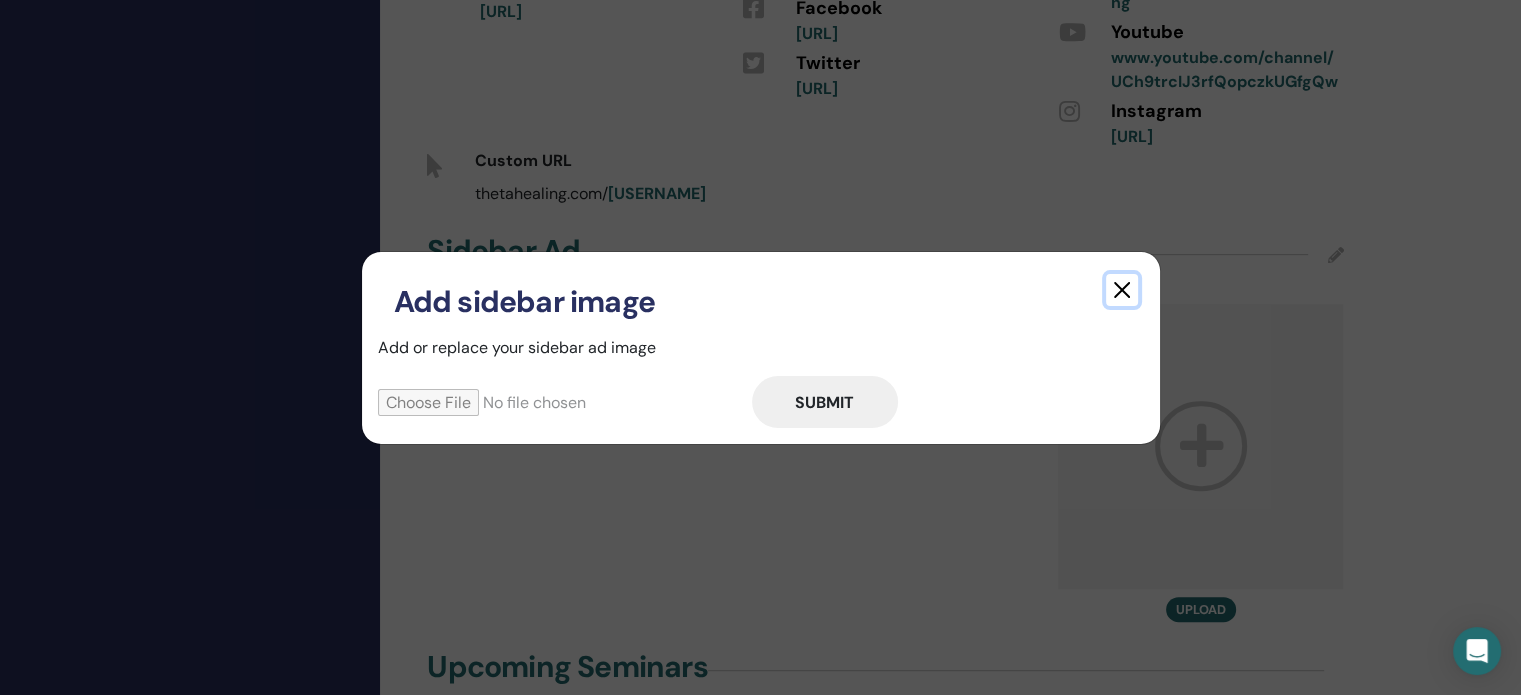click at bounding box center [1122, 290] 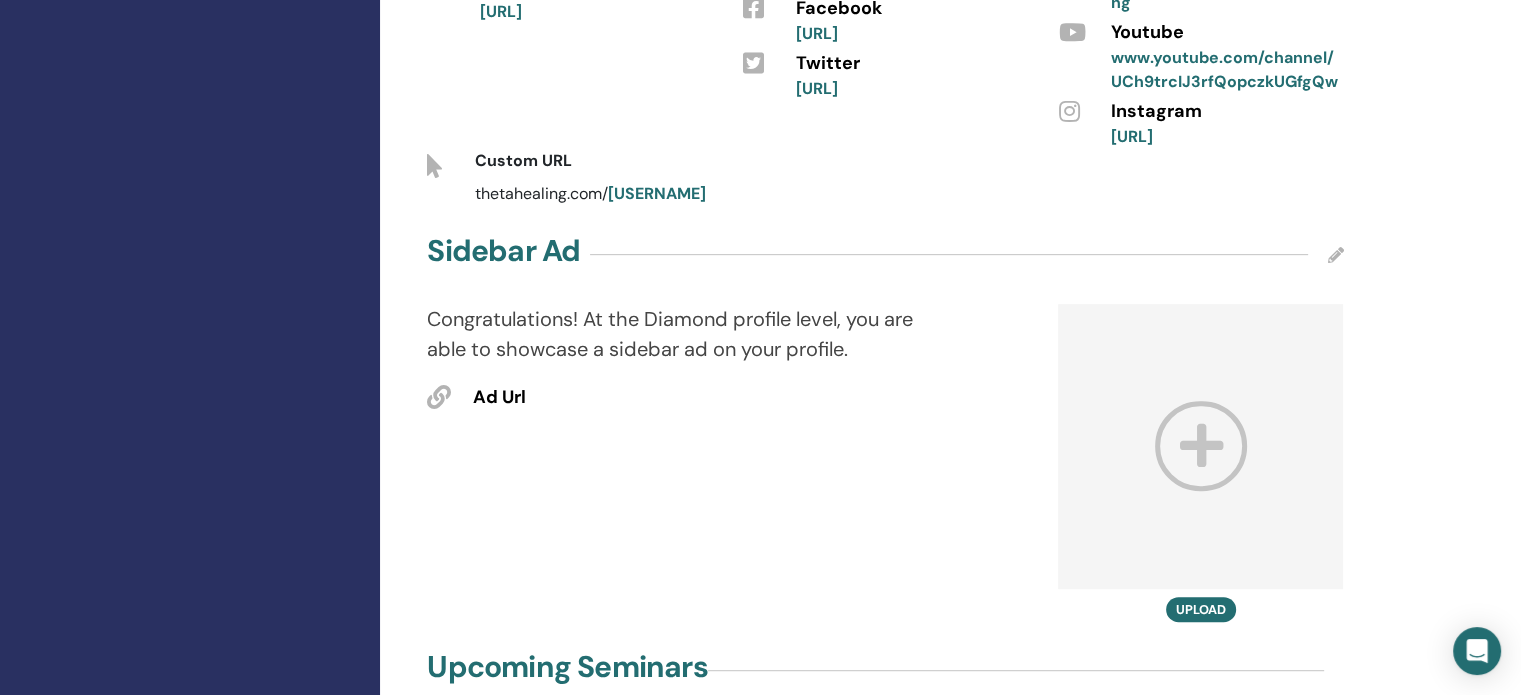 click on "Ad Url" at bounding box center [499, 398] 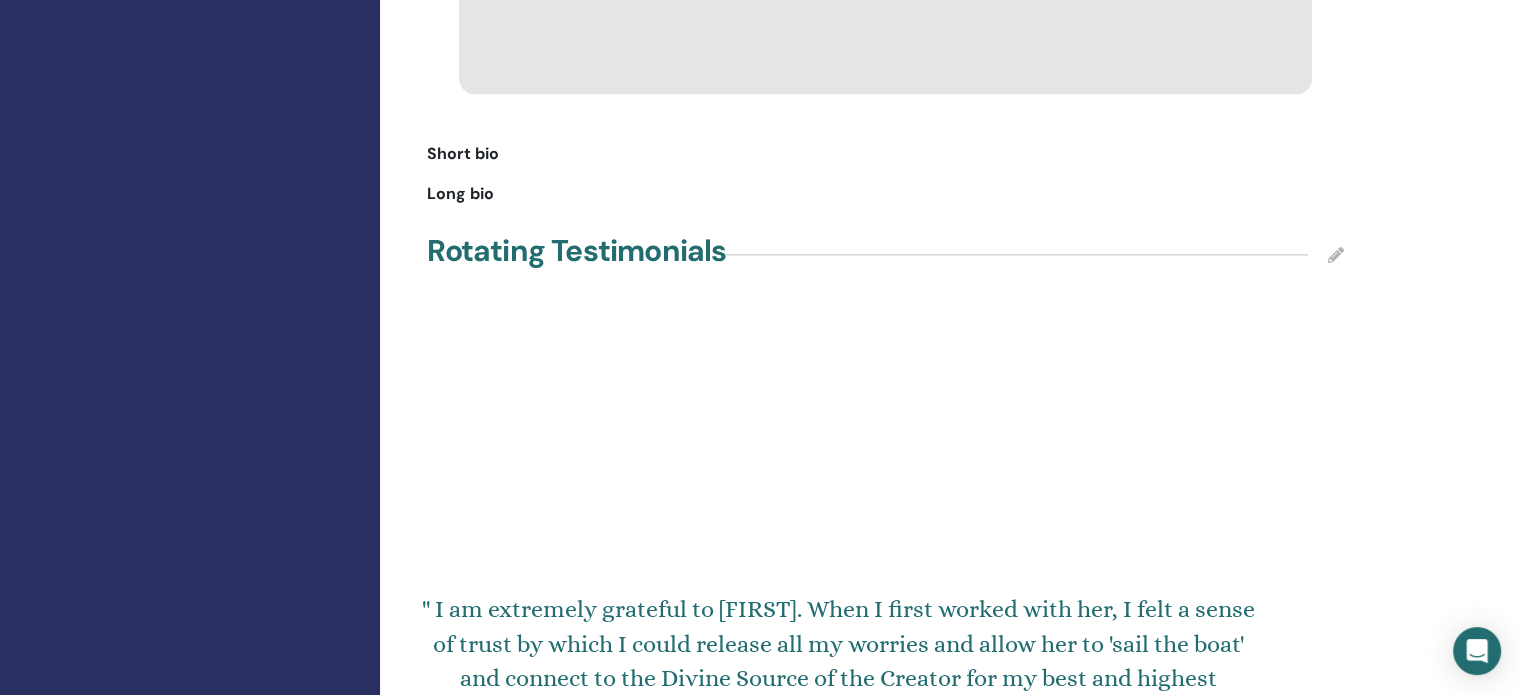 scroll, scrollTop: 2498, scrollLeft: 0, axis: vertical 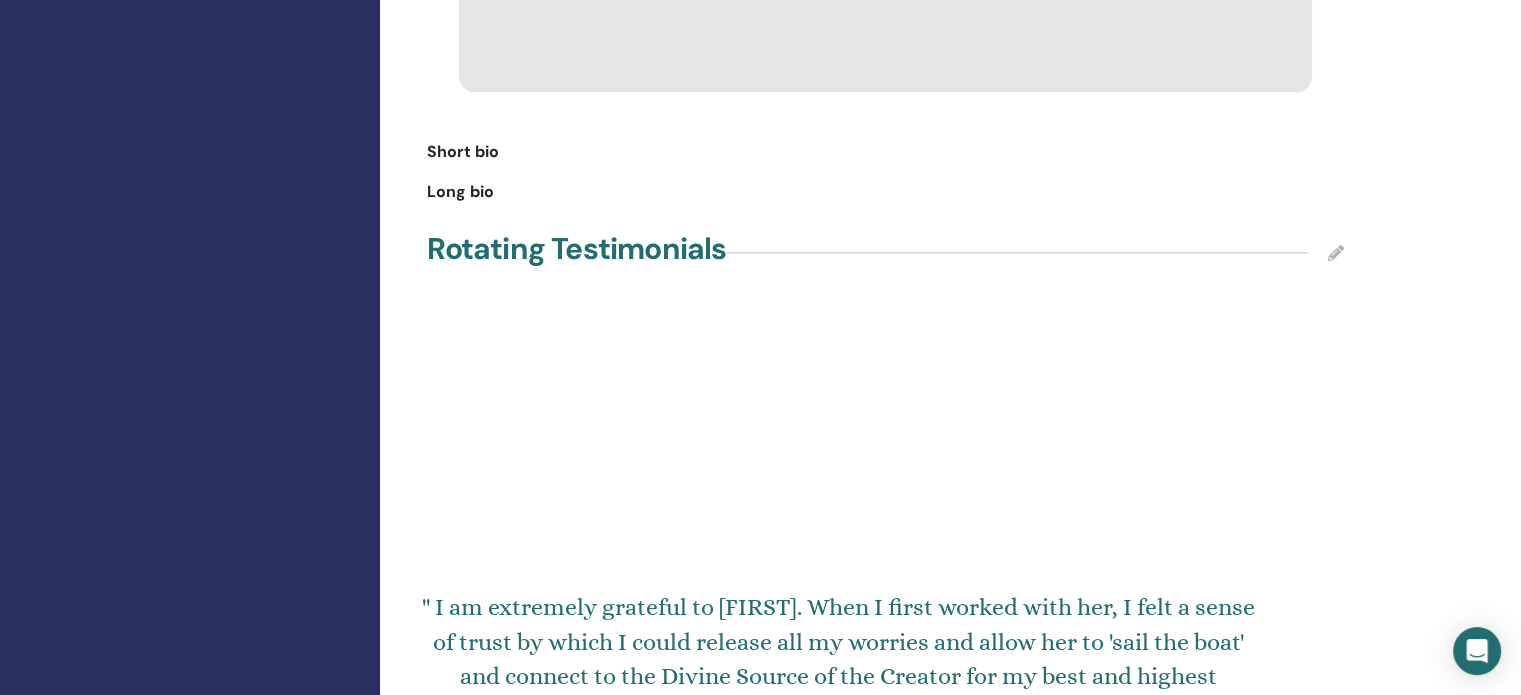 click at bounding box center (1336, 253) 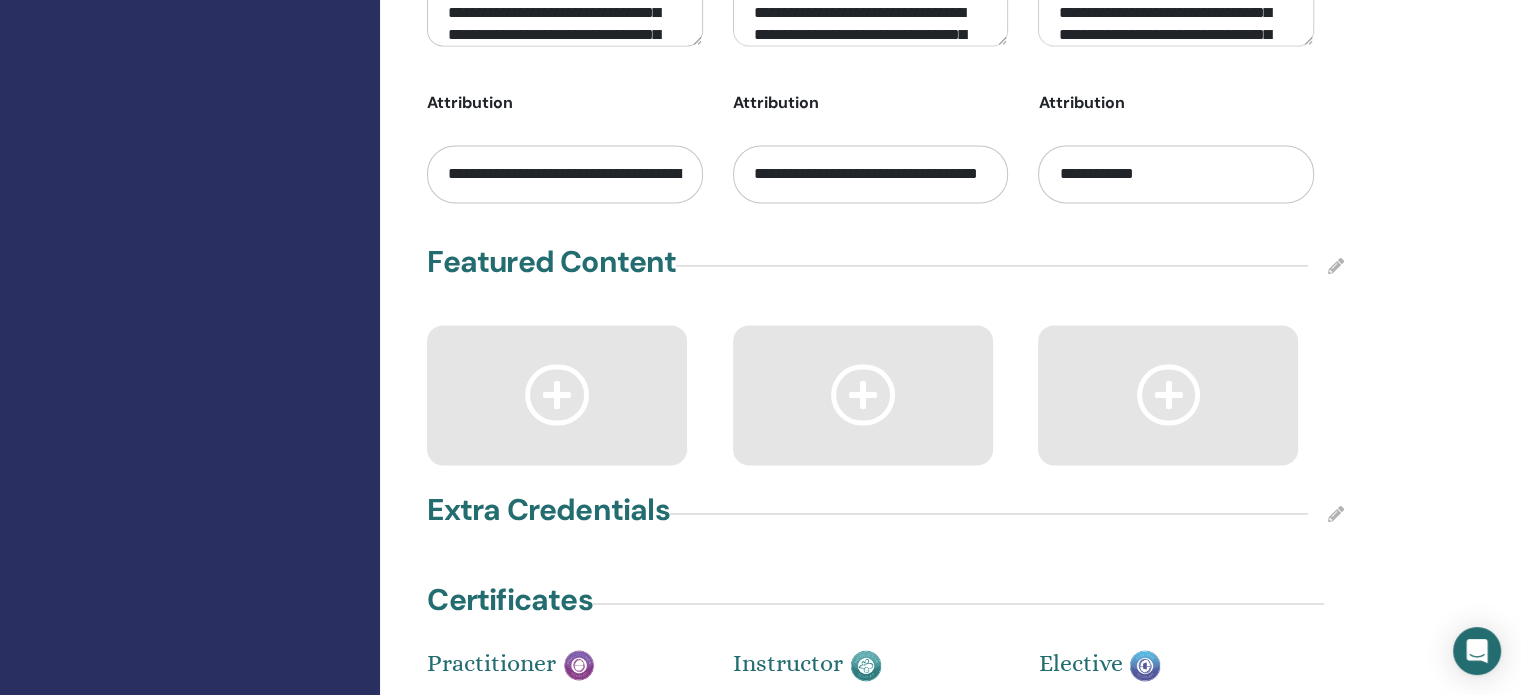 scroll, scrollTop: 2998, scrollLeft: 0, axis: vertical 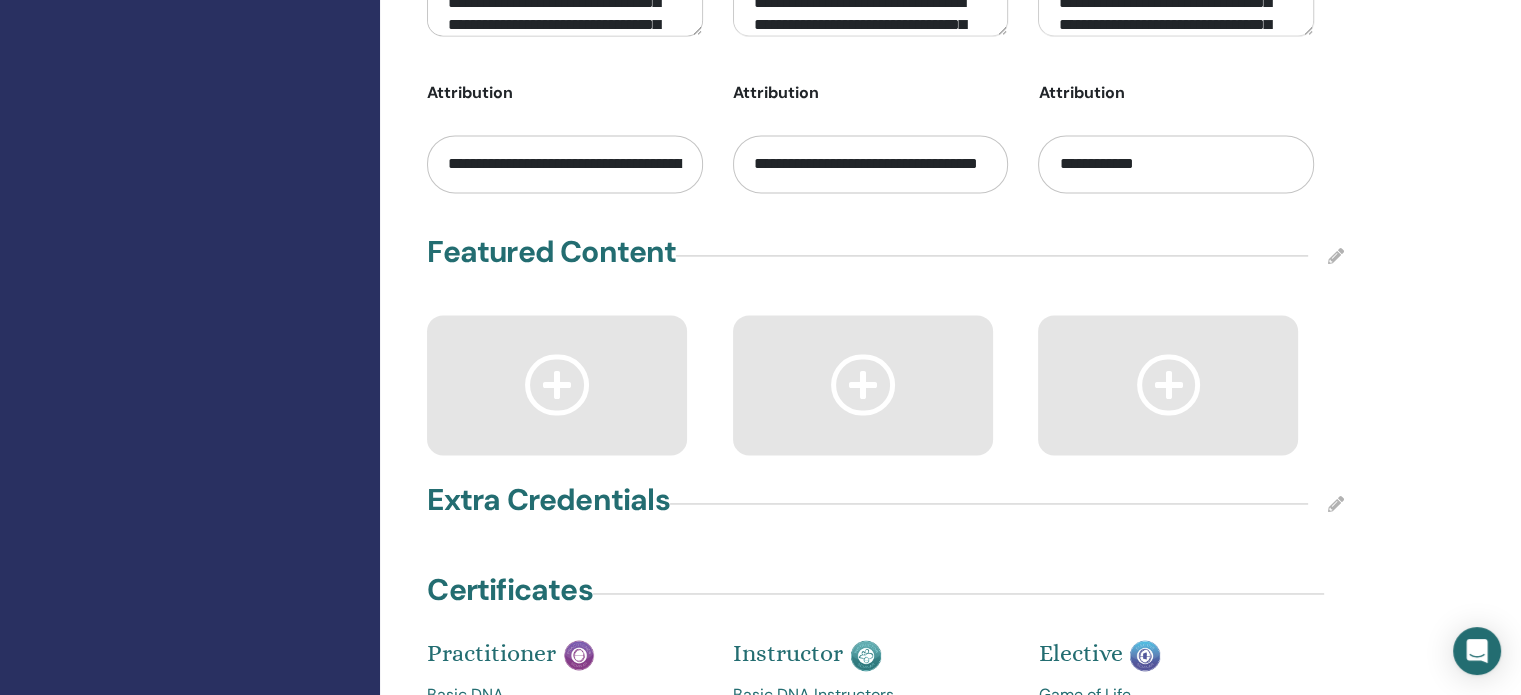 click at bounding box center (557, 384) 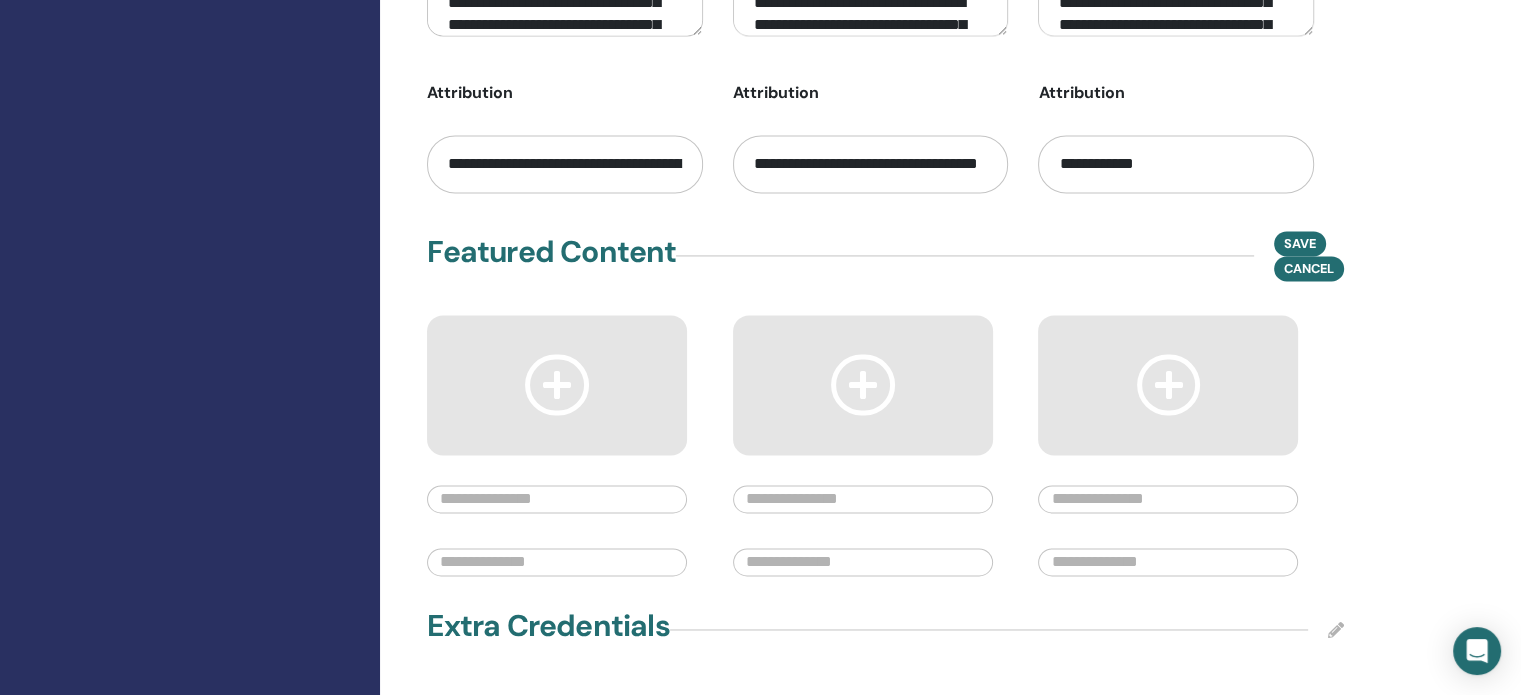 click at bounding box center [557, 384] 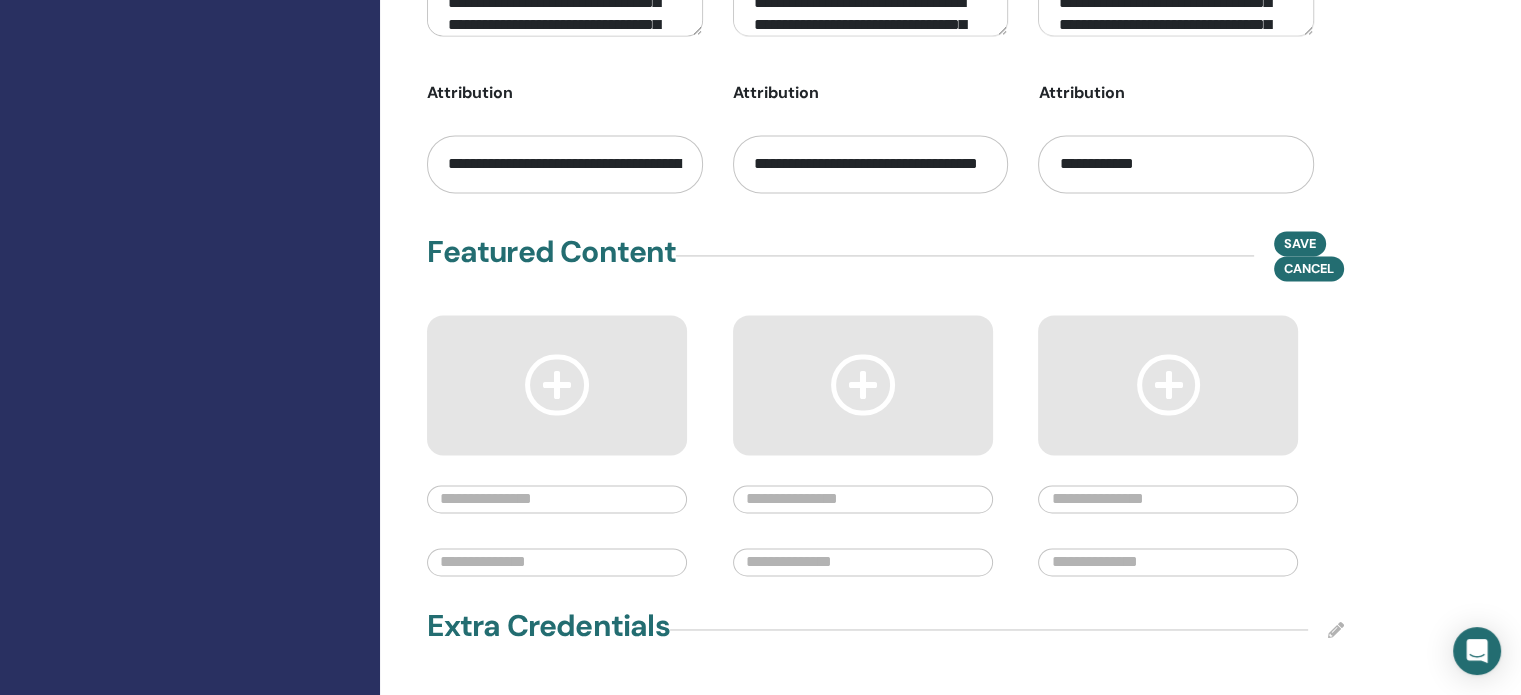 paste on "**********" 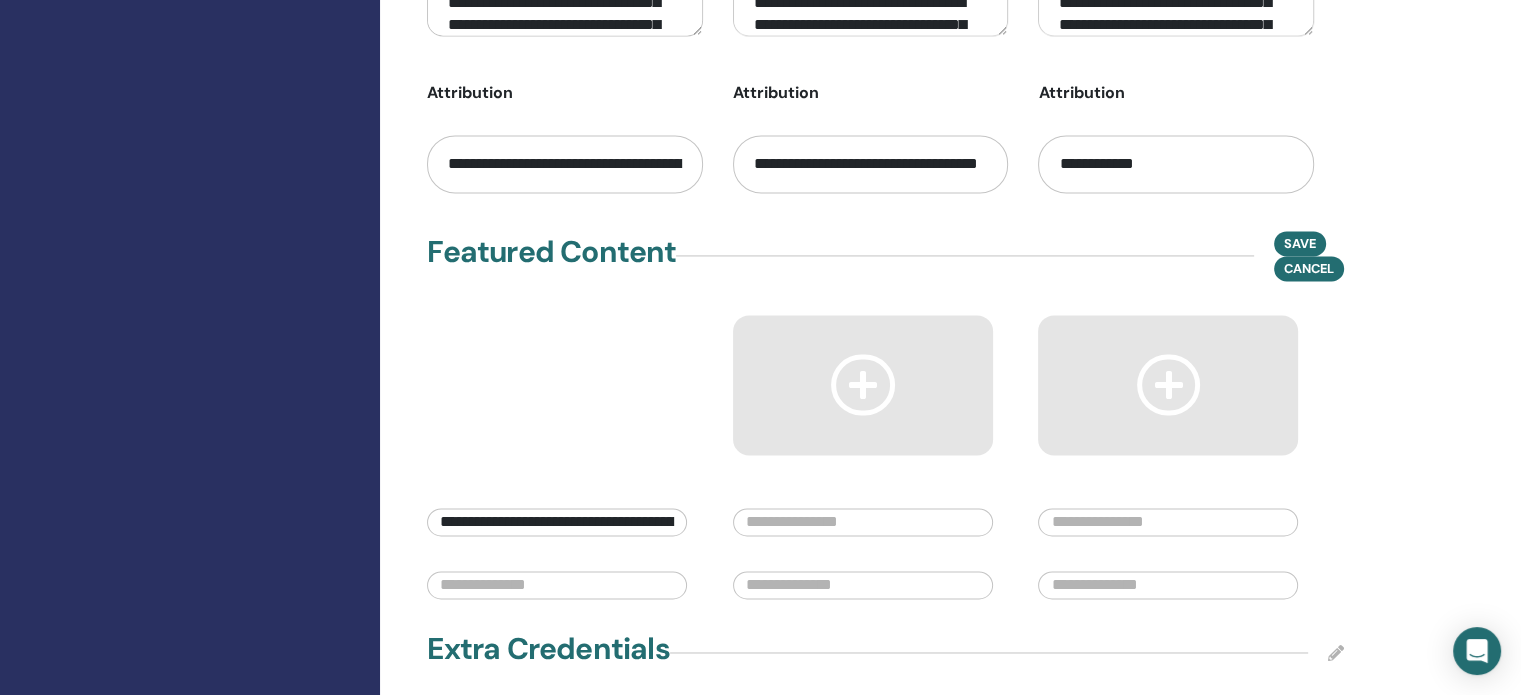 scroll, scrollTop: 0, scrollLeft: 180, axis: horizontal 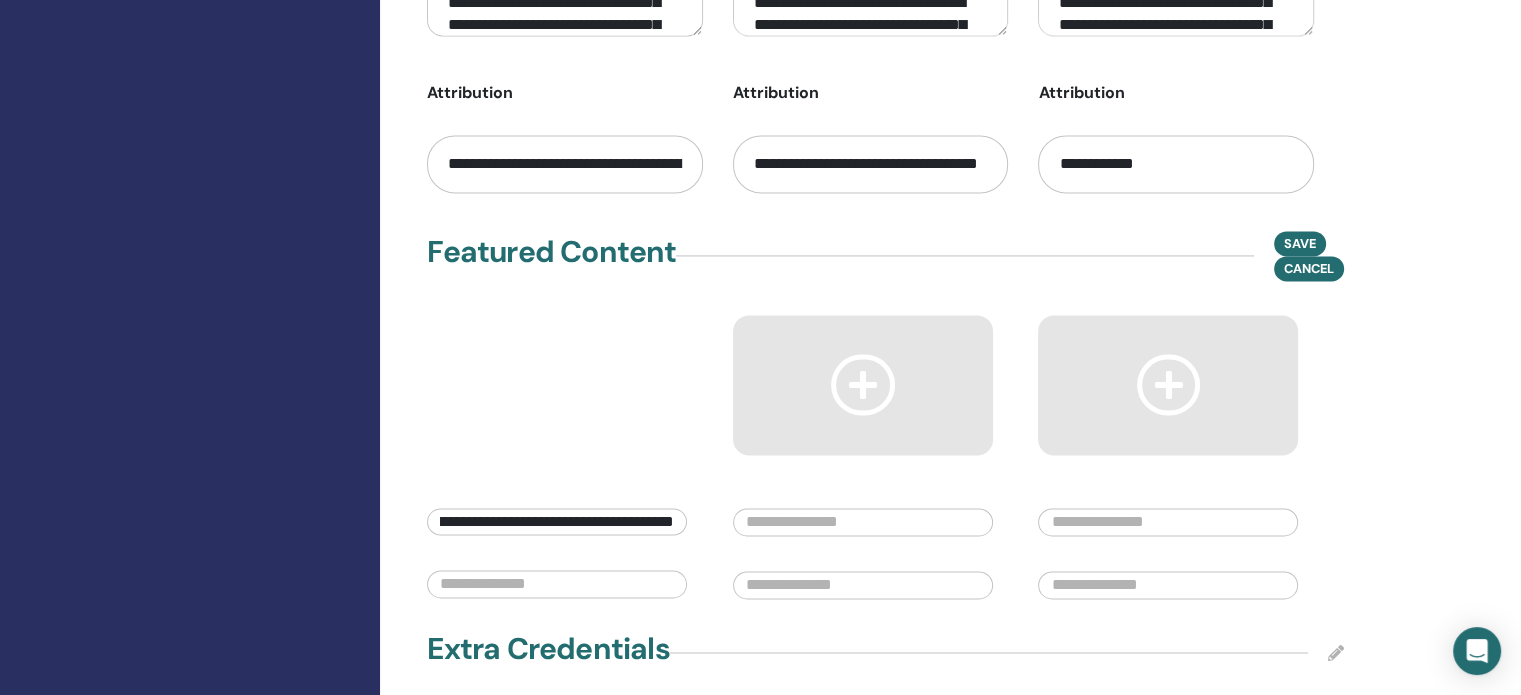type on "**********" 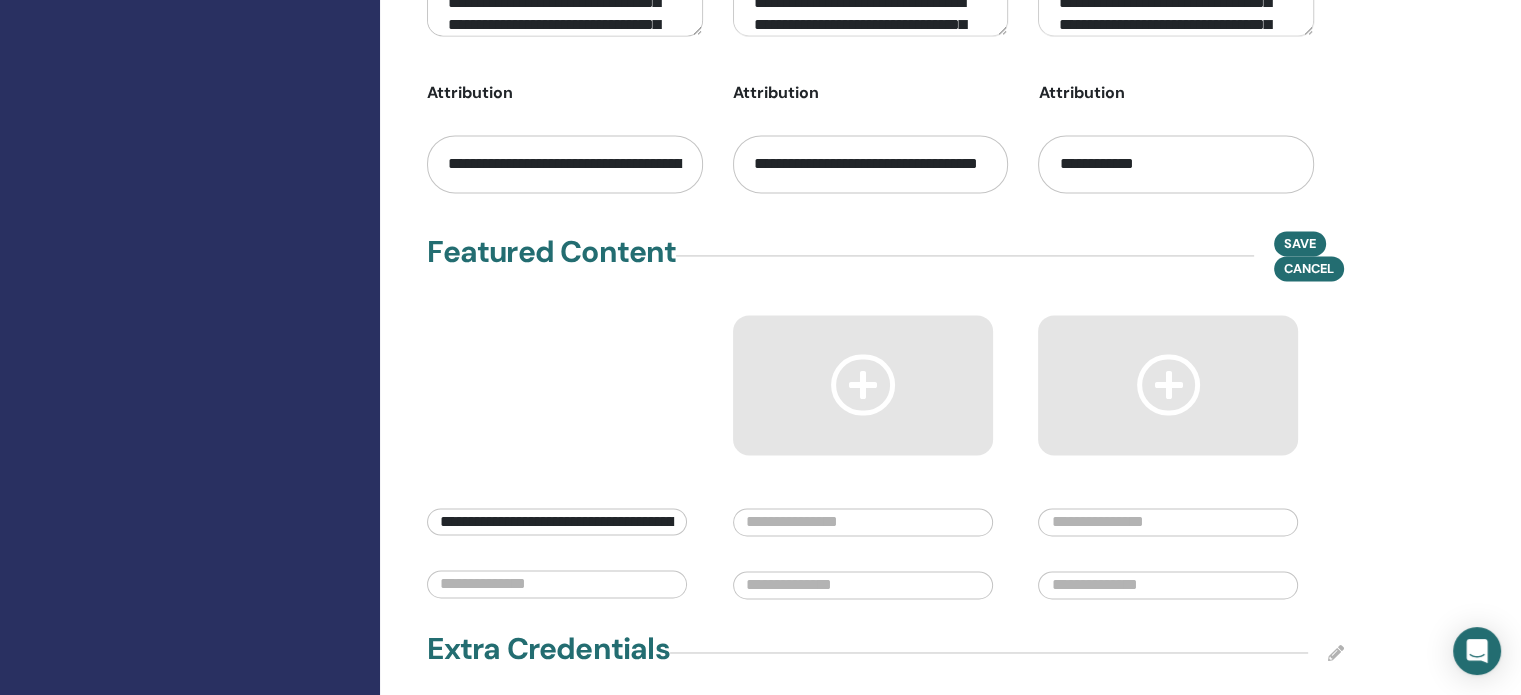 click at bounding box center (863, 522) 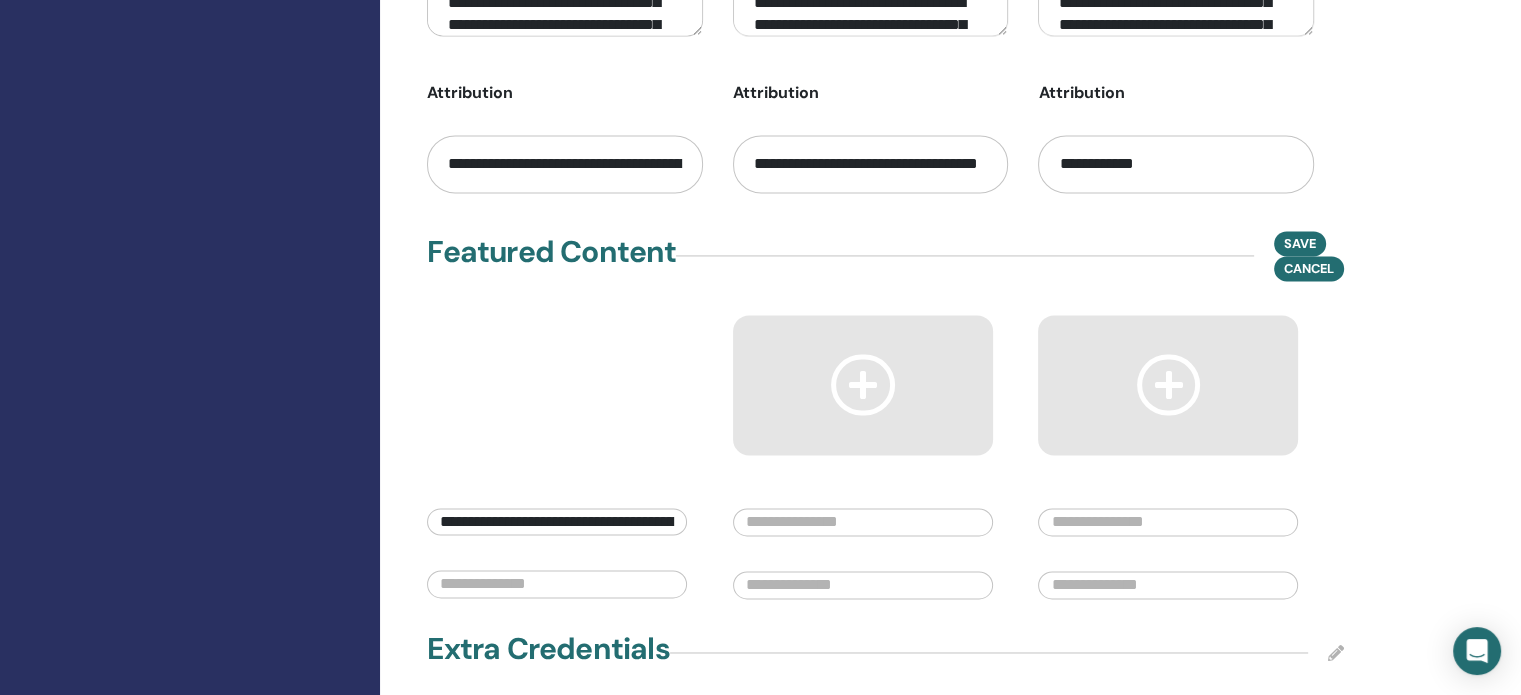 paste on "**********" 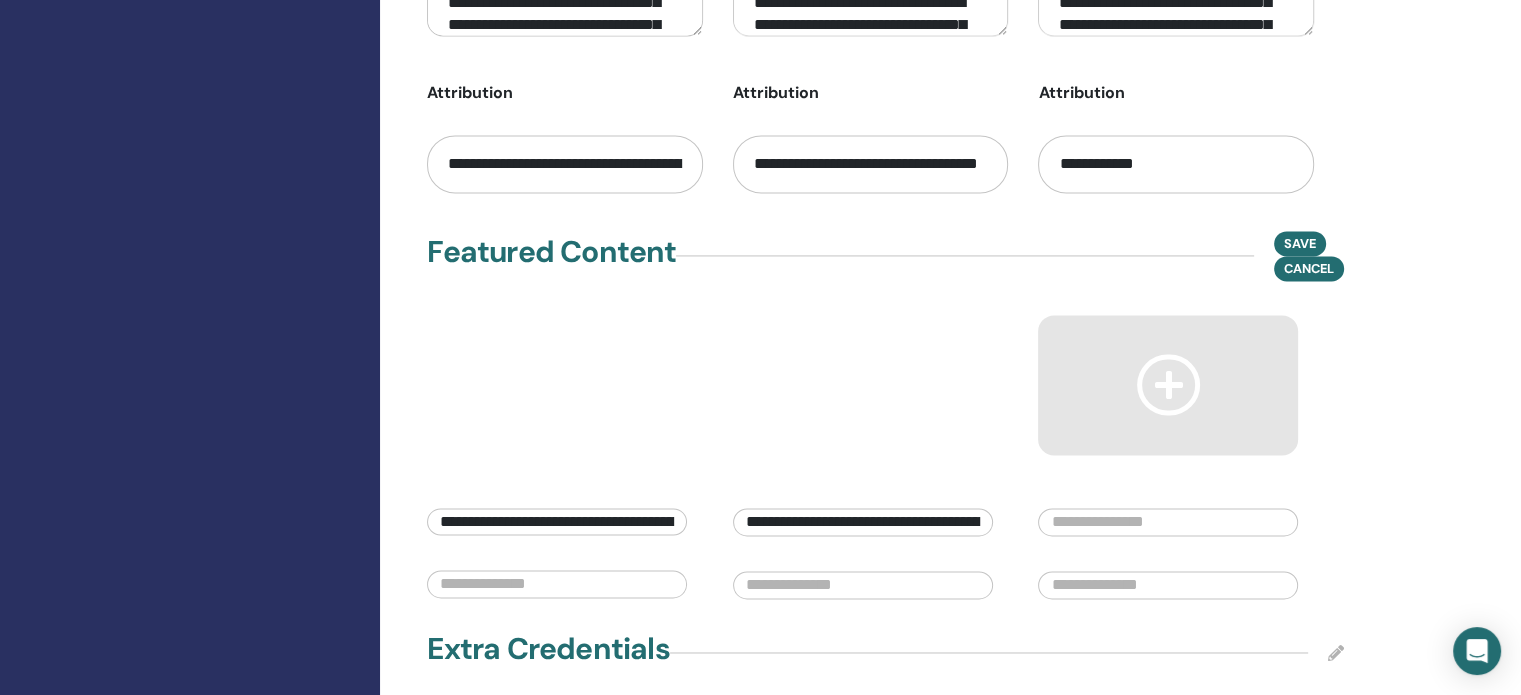scroll, scrollTop: 0, scrollLeft: 175, axis: horizontal 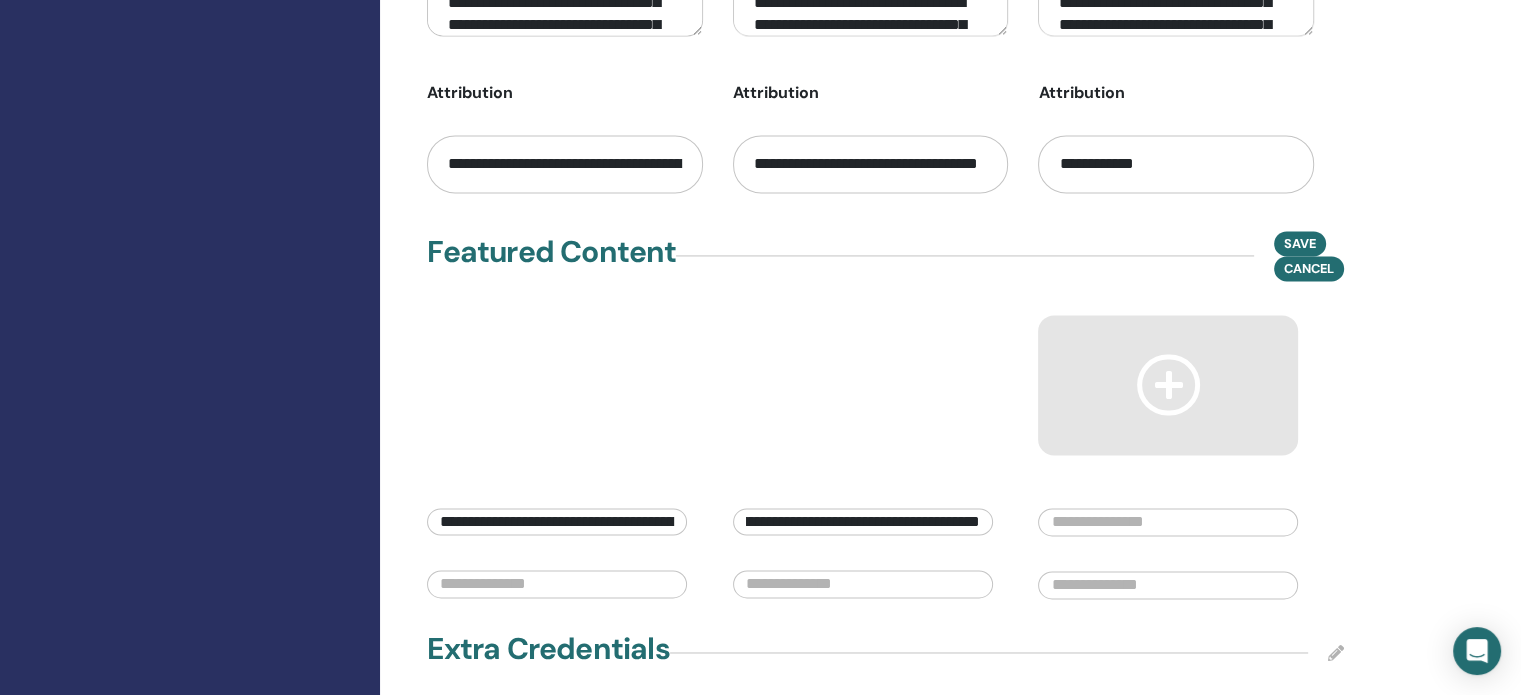 type on "**********" 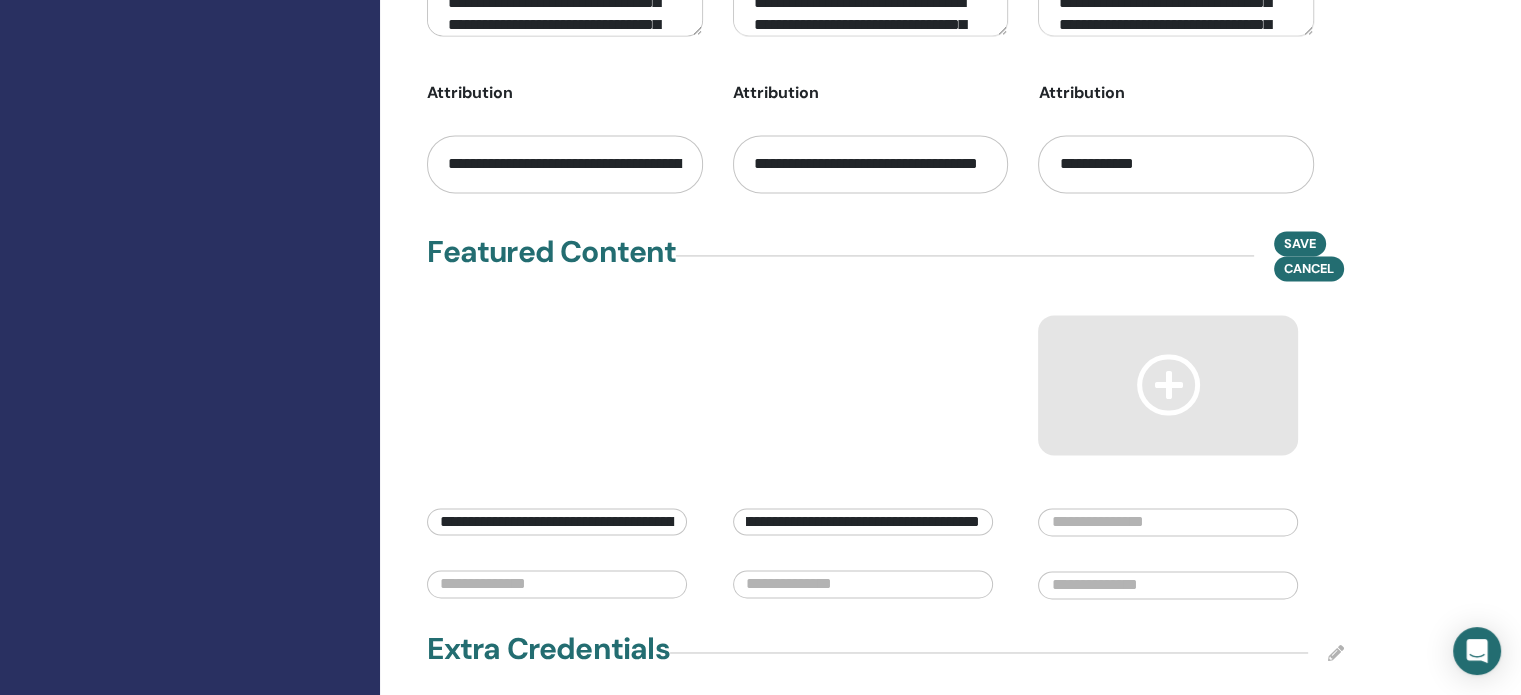 scroll, scrollTop: 0, scrollLeft: 0, axis: both 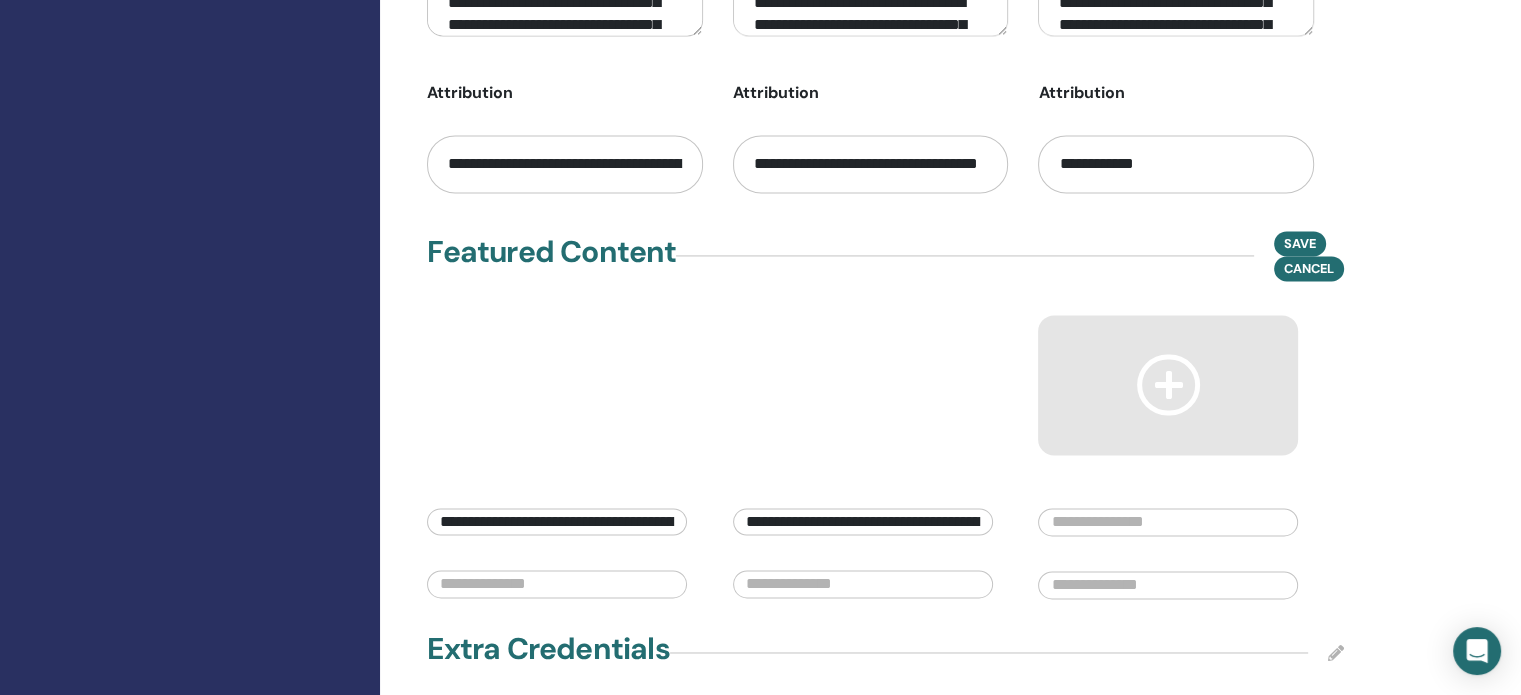 click at bounding box center (1168, 522) 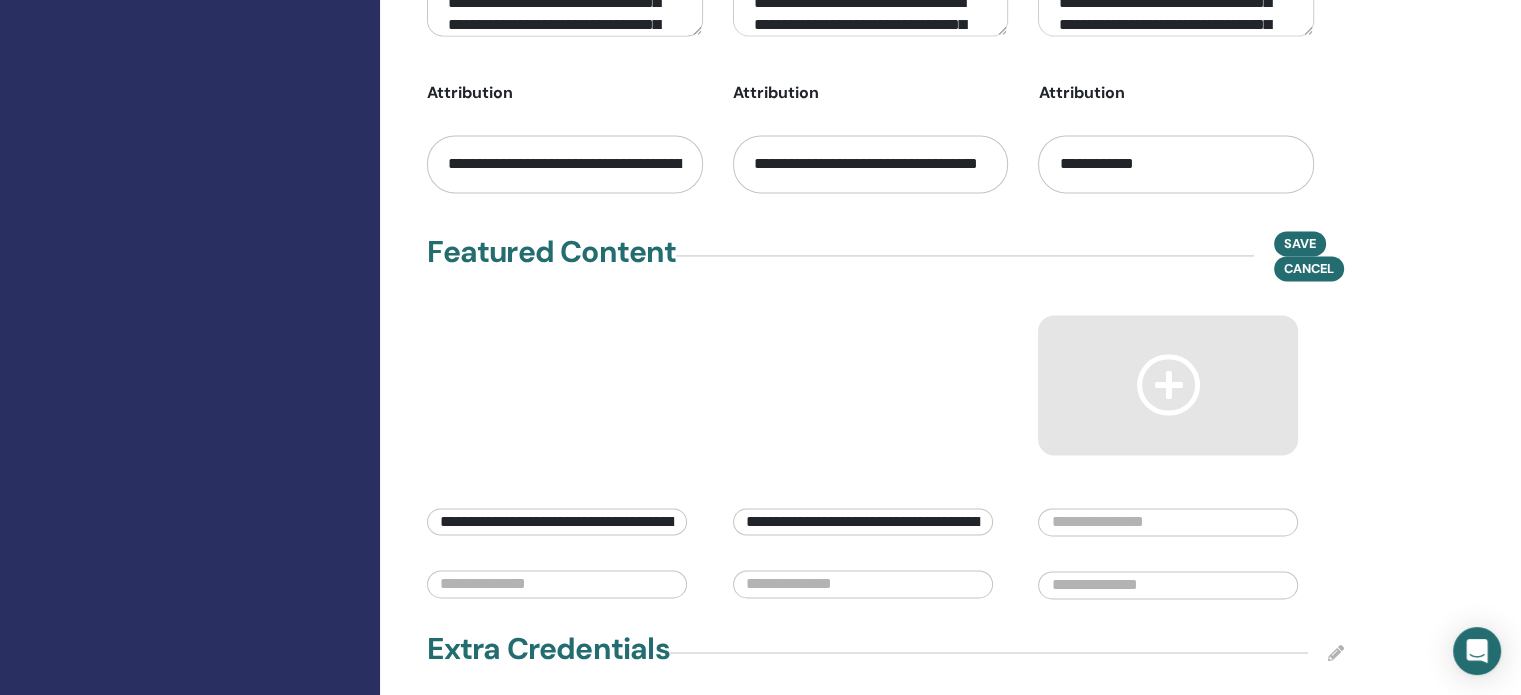 paste on "**********" 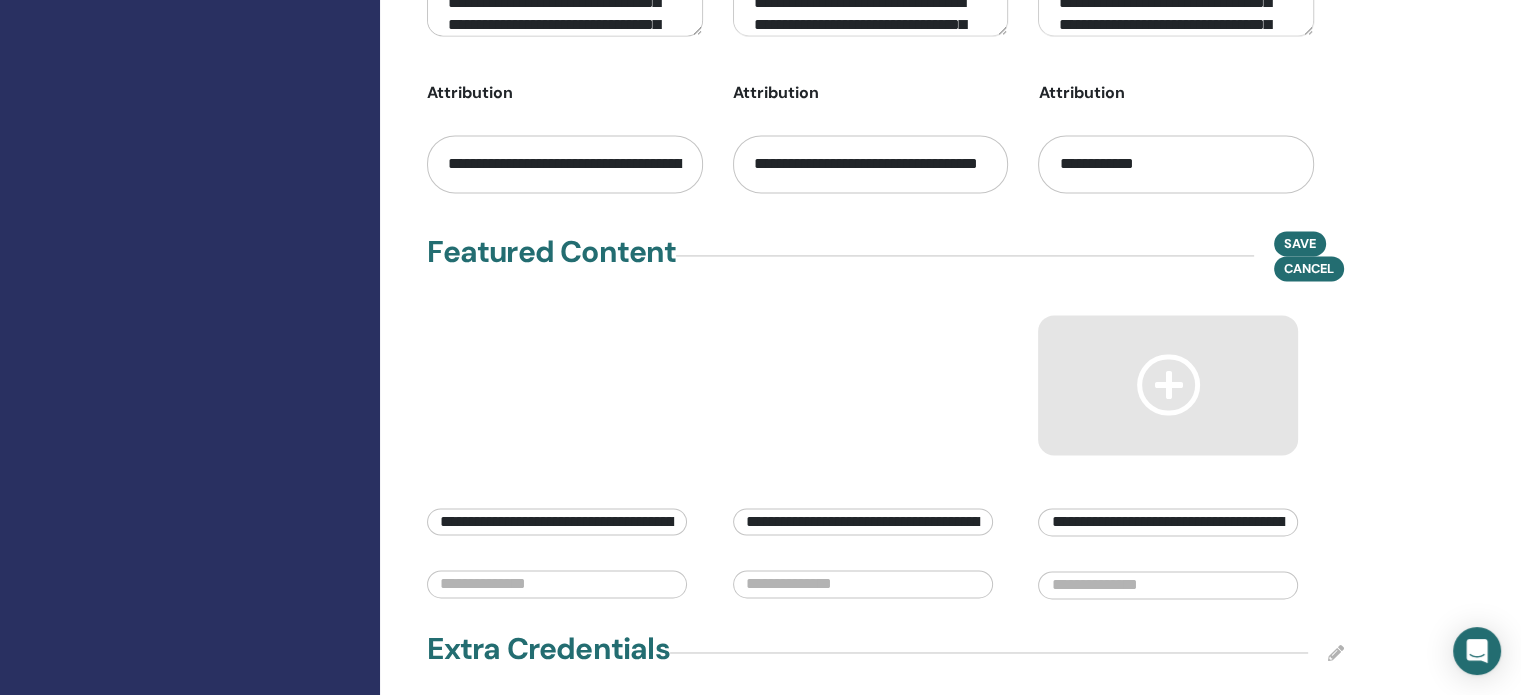 scroll, scrollTop: 0, scrollLeft: 256, axis: horizontal 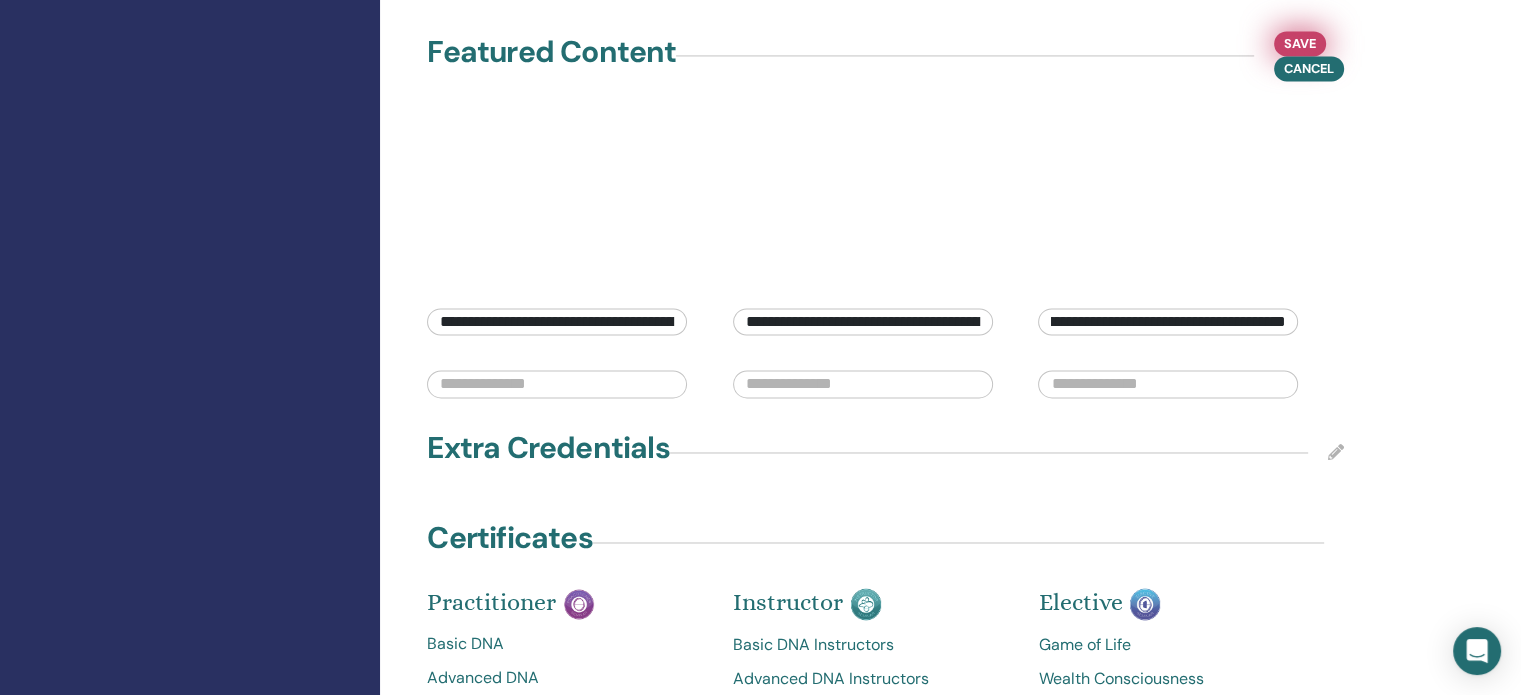 type on "**********" 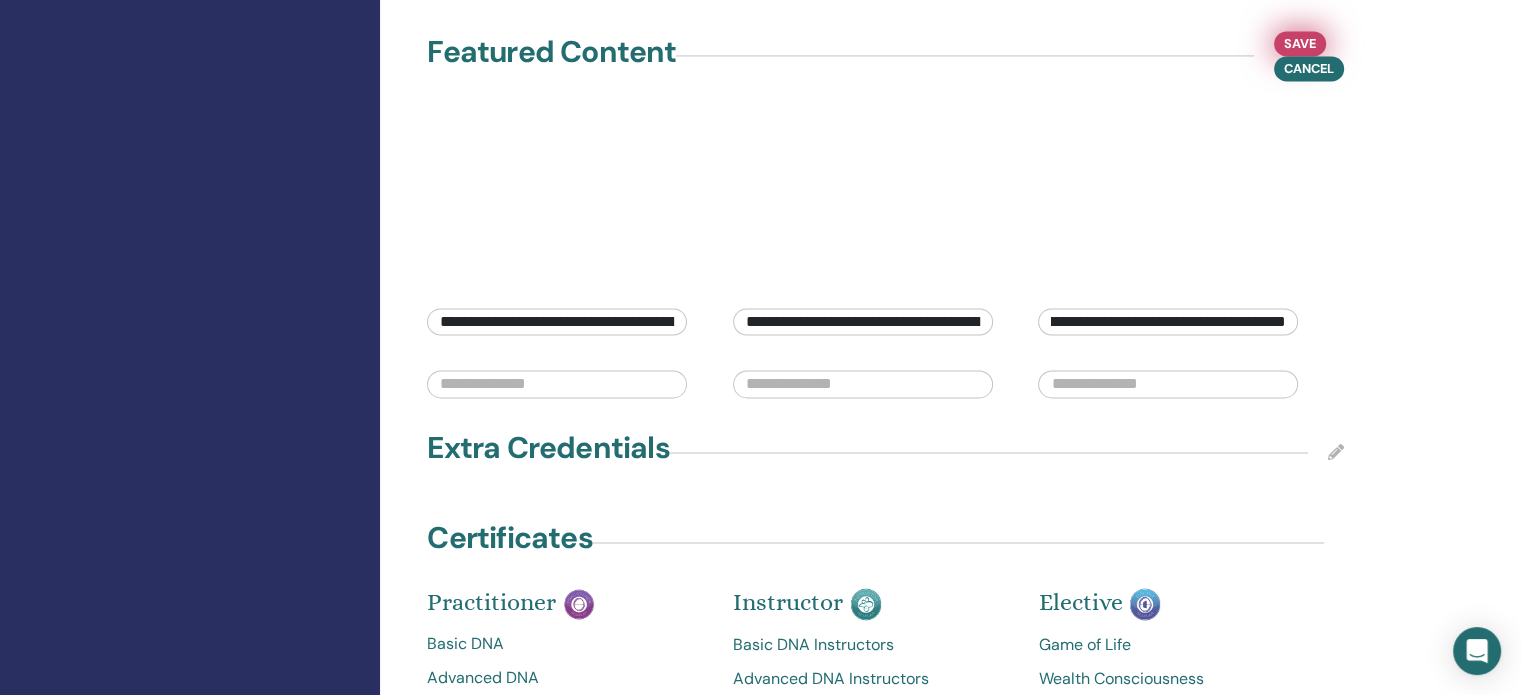click on "Save" at bounding box center (1300, 43) 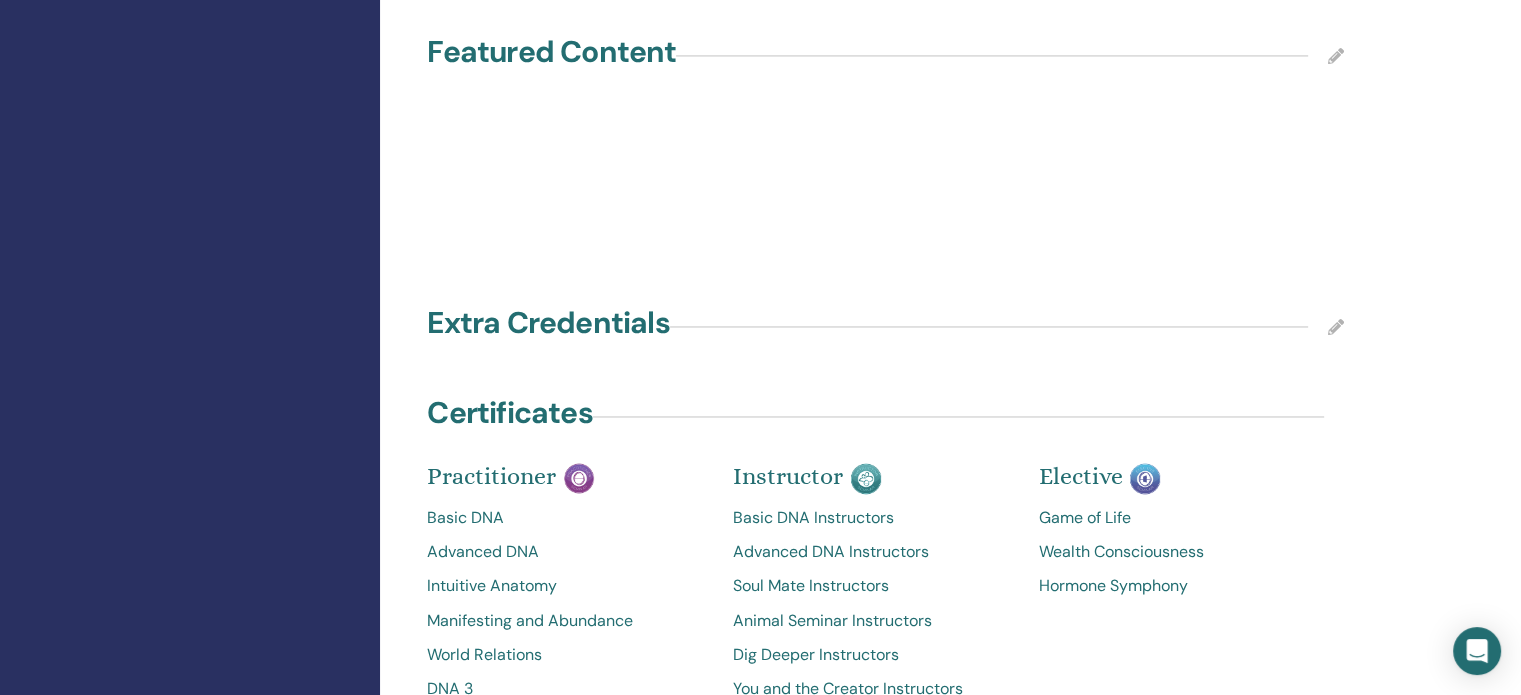 click at bounding box center [1336, 327] 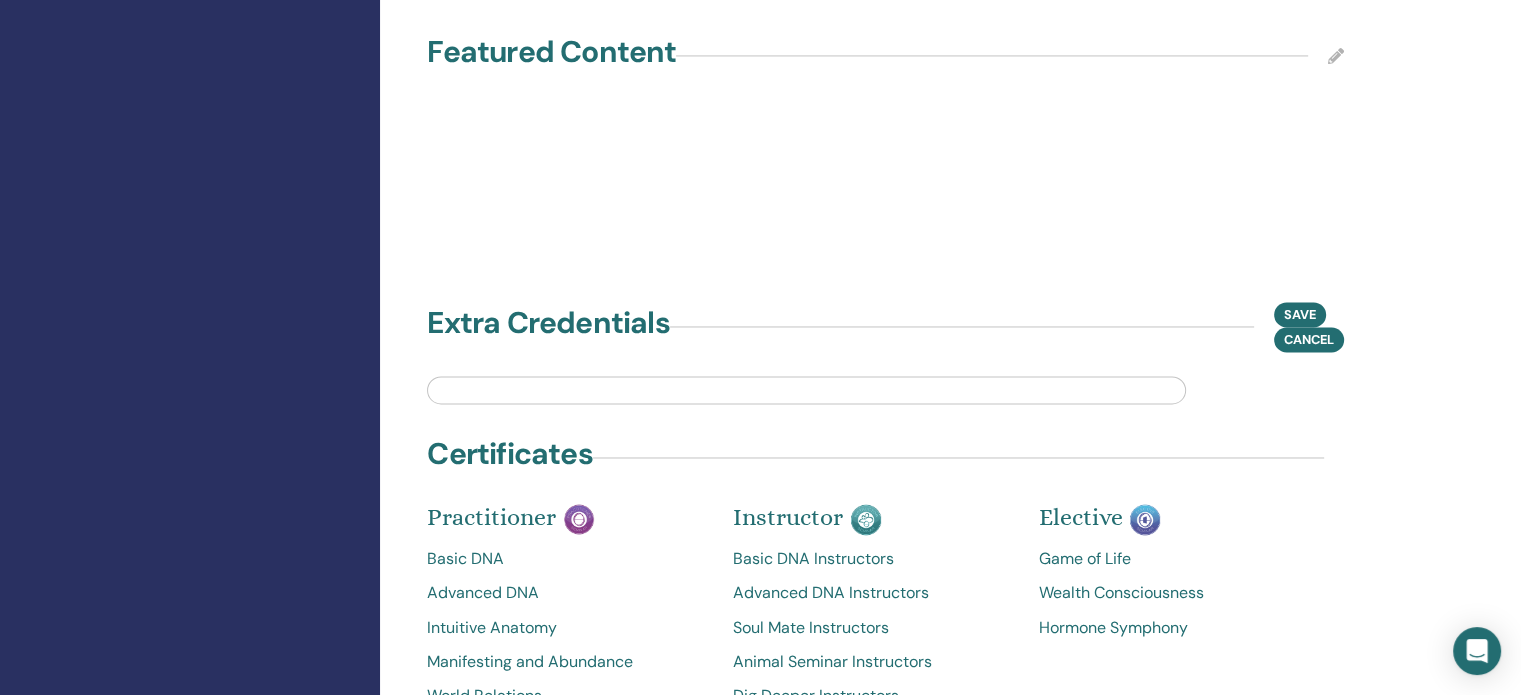 click on "Profile : Private Public My profile plan :  Diamond View my public profile Page Insights : Followers 48 Published seminars 57 Students taught 82 Certificates 25 [FIRST]   [LAST] Temet Nosce - Poznaj Siebie - Know Thyself Location(s) [COUNTRY_CODE], [CITY] [COUNTRY_CODE], [CITY] [COUNTRY_CODE], [CITY] Language(s) English Polish Available for ThetaHealing Sessions Practitioner Instructor Contact Info Phone Websites [URL] Email [EMAIL] Facebook [URL] Twitter [URL] Instagram [URL] Book Now [URL] Youtube [URL] Instagram [URL] Custom URL [URL]  [USERNAME] Sidebar Ad Congratulations! At the Diamond profile level, you are able to showcase a sidebar ad on your profile. Ad Url Upload Upcoming Seminars Basic DNA [COUNTRY], [CITY] [DATE] Learn More Advanced DNA [COUNTRY], [CITY] [DATE] Learn More Dig Deeper [DATE]" at bounding box center [950, -875] 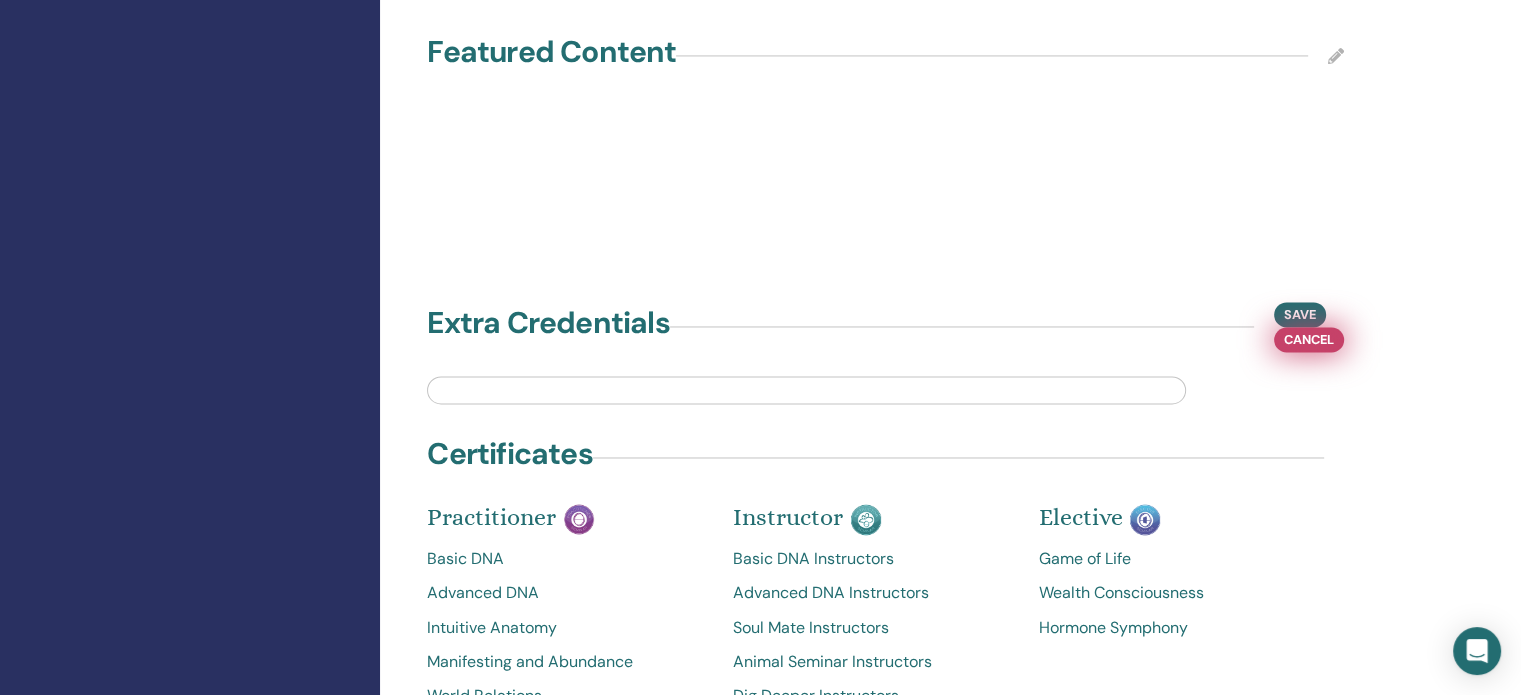 click on "Cancel" at bounding box center [1309, 339] 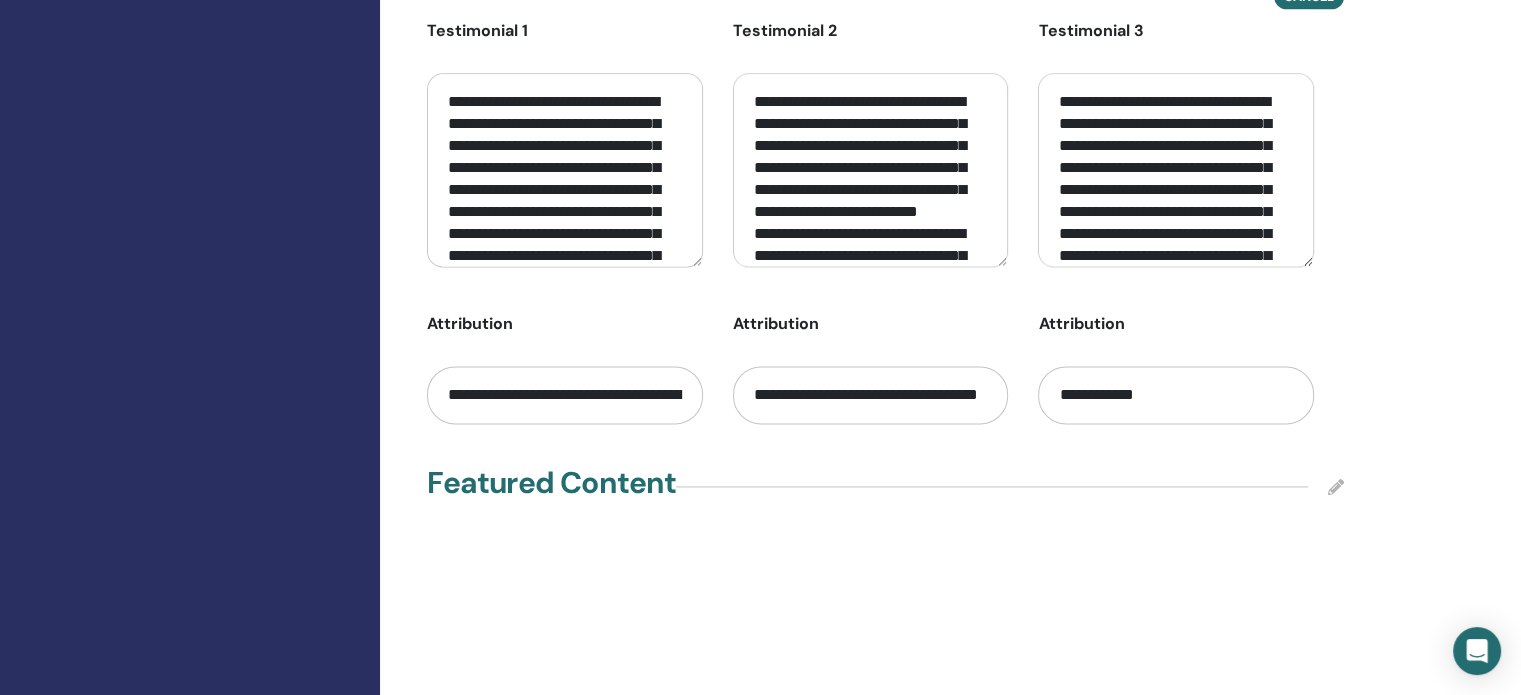scroll, scrollTop: 2698, scrollLeft: 0, axis: vertical 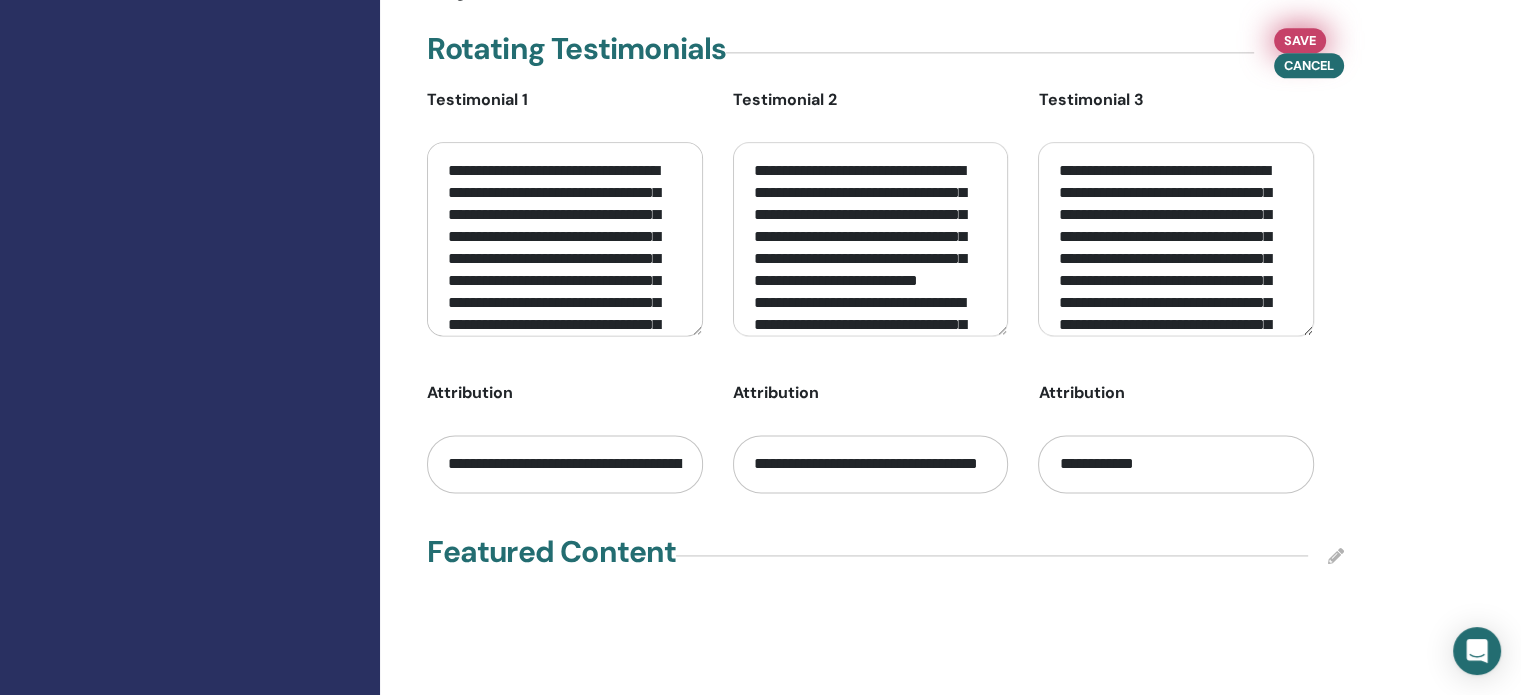 click on "Save" at bounding box center [1300, 40] 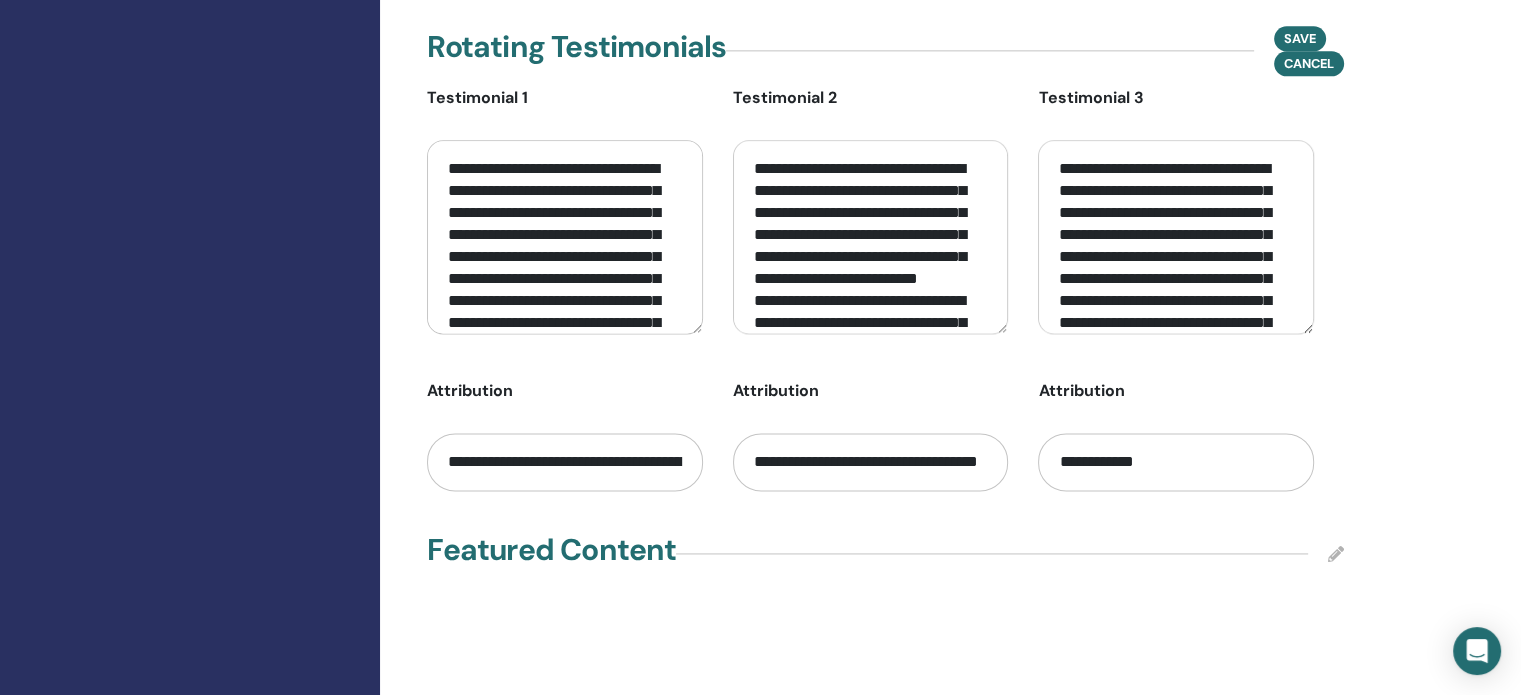scroll, scrollTop: 2698, scrollLeft: 0, axis: vertical 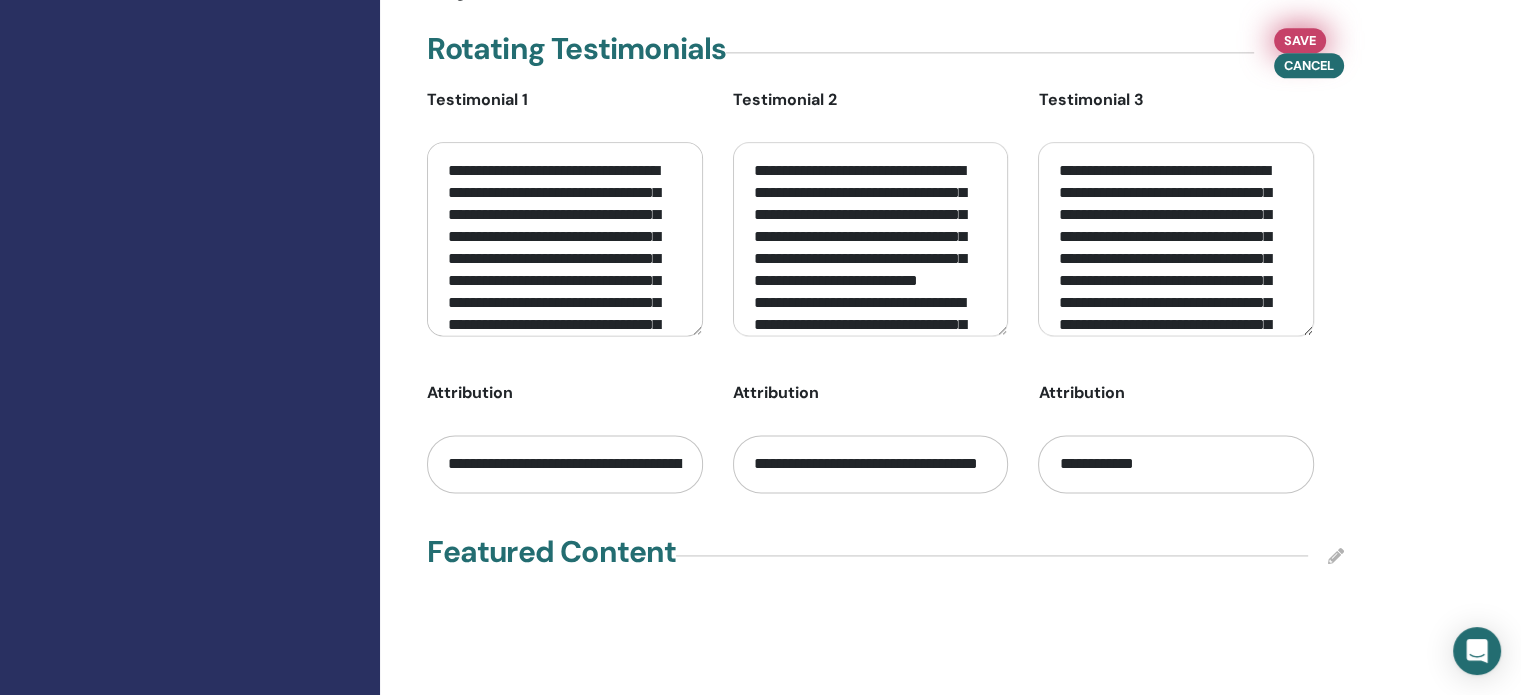 click on "Save" at bounding box center (1300, 40) 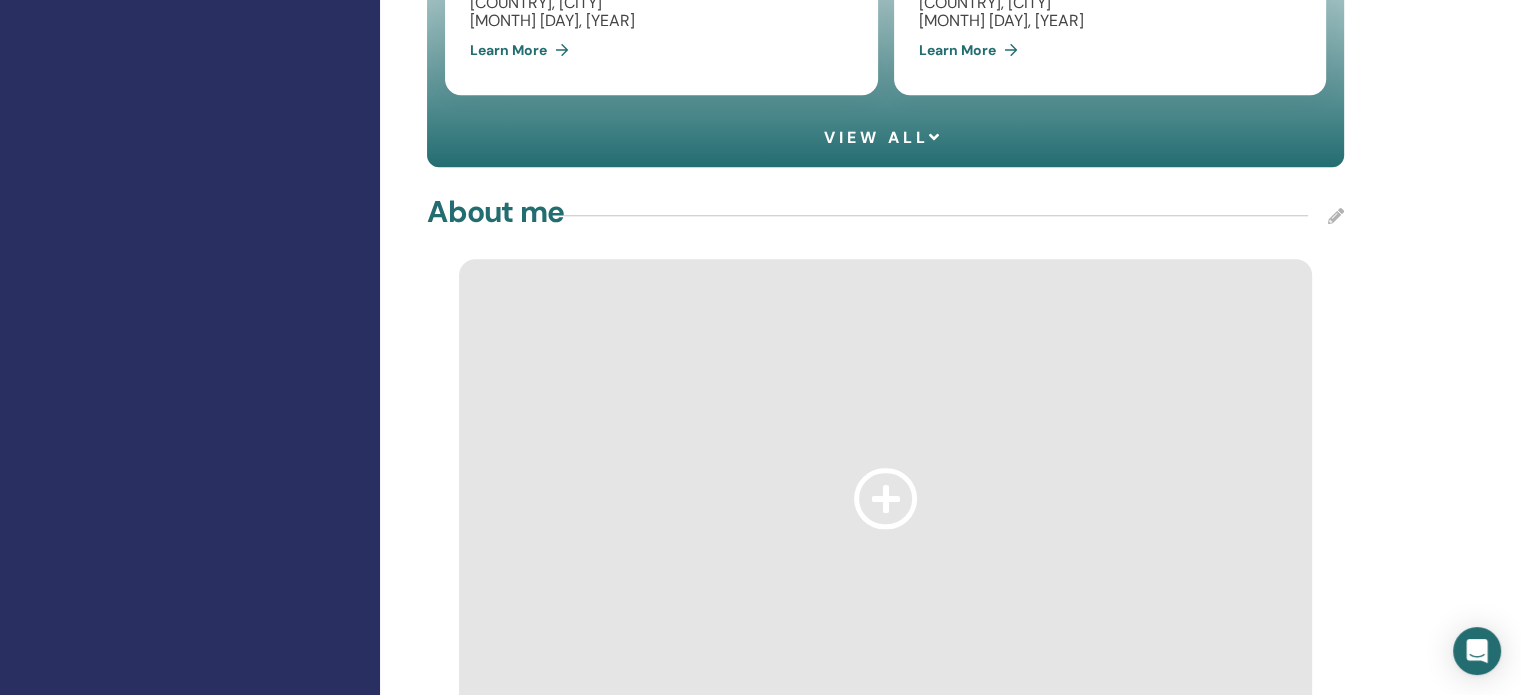 scroll, scrollTop: 1898, scrollLeft: 0, axis: vertical 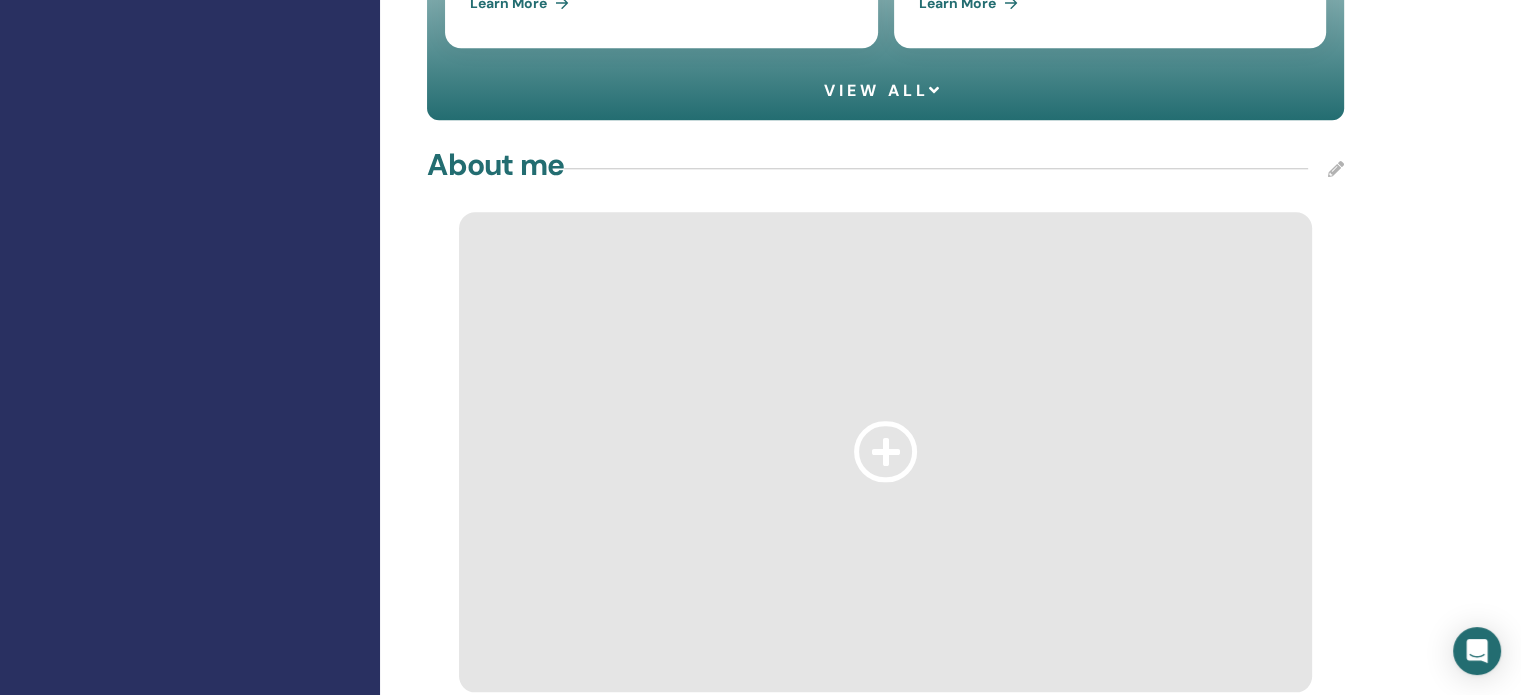 click at bounding box center (886, 451) 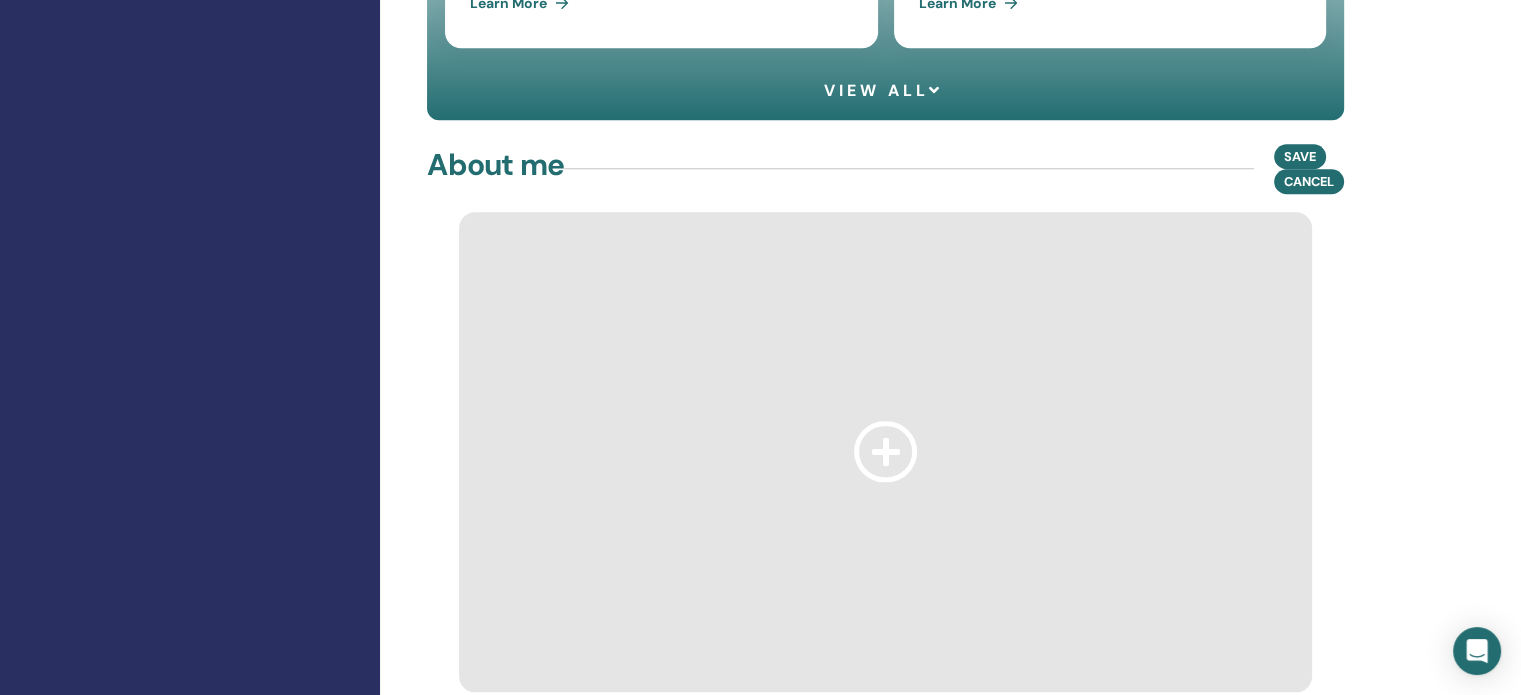 click at bounding box center [886, 451] 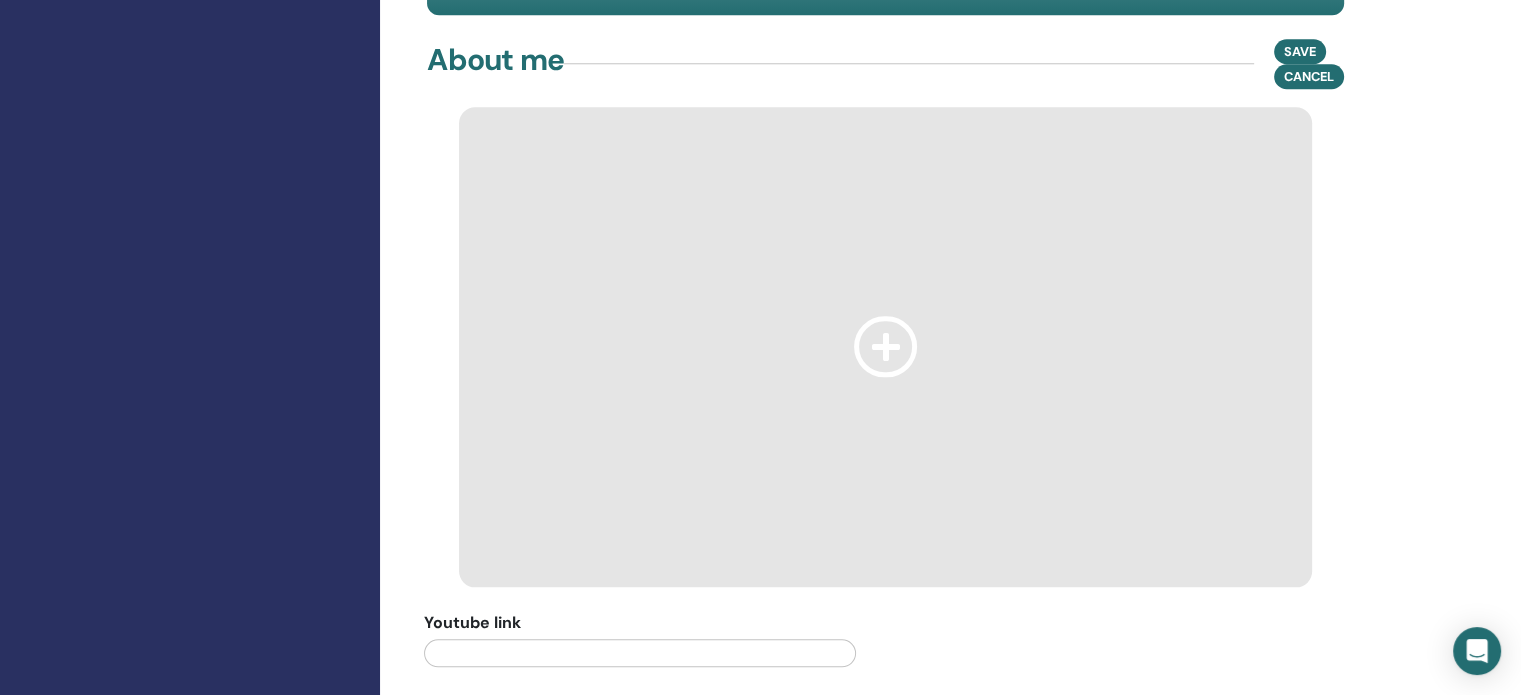 scroll, scrollTop: 1898, scrollLeft: 0, axis: vertical 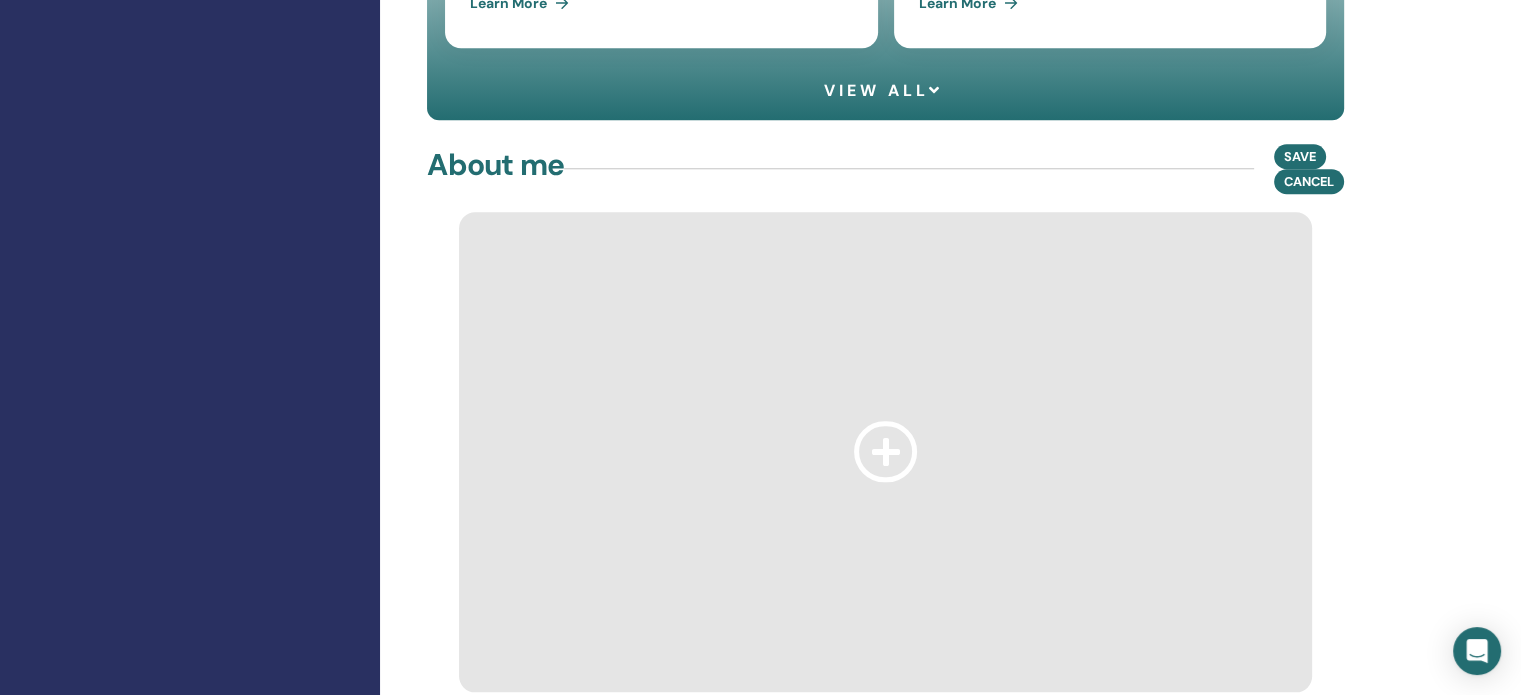 click on "About me Save Cancel" at bounding box center (885, 169) 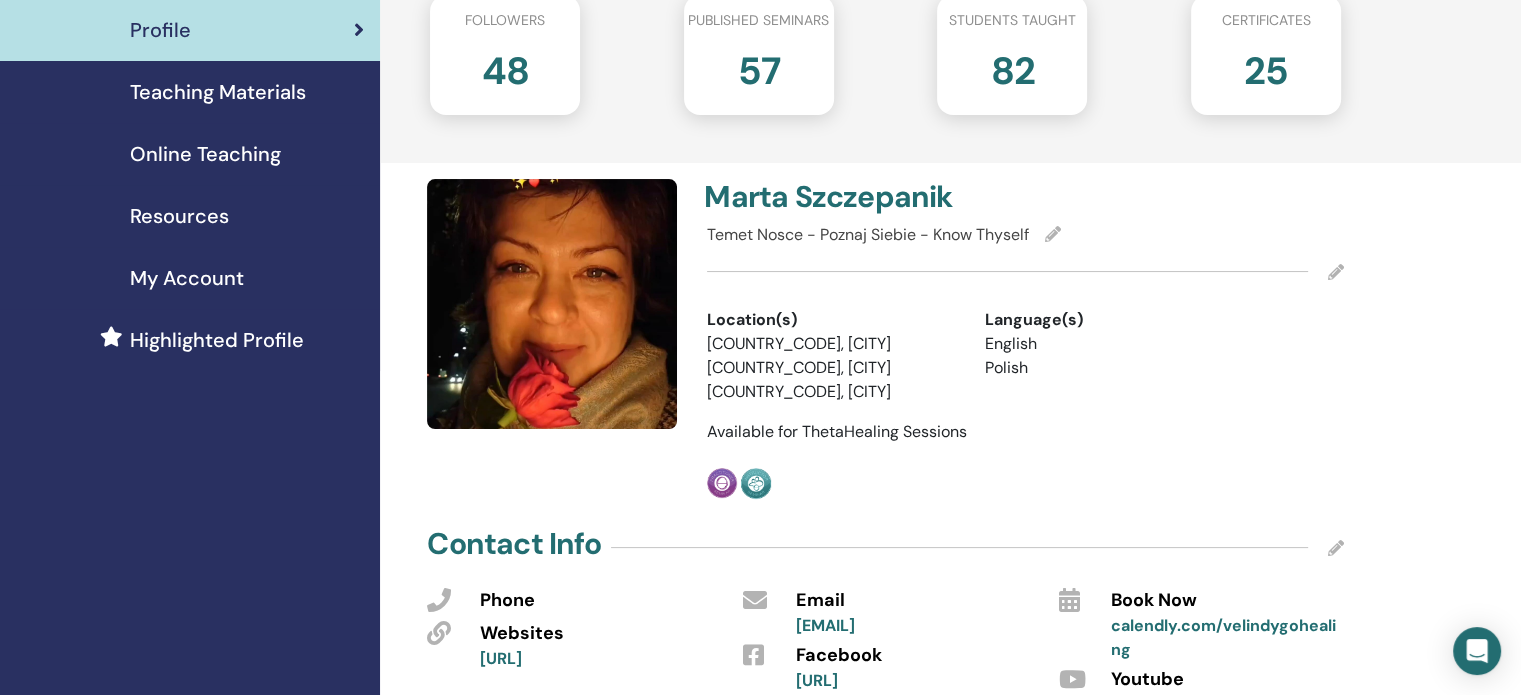 scroll, scrollTop: 400, scrollLeft: 0, axis: vertical 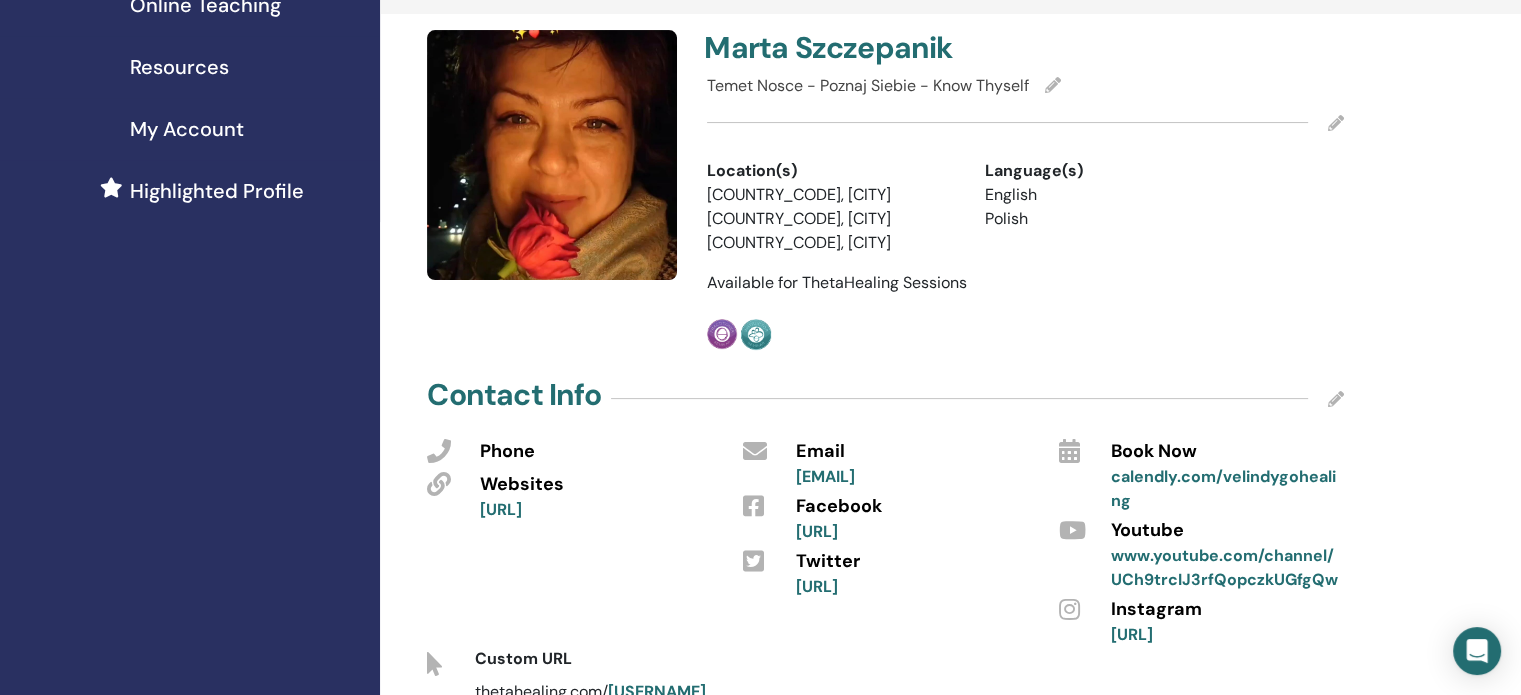 click at bounding box center [1336, 123] 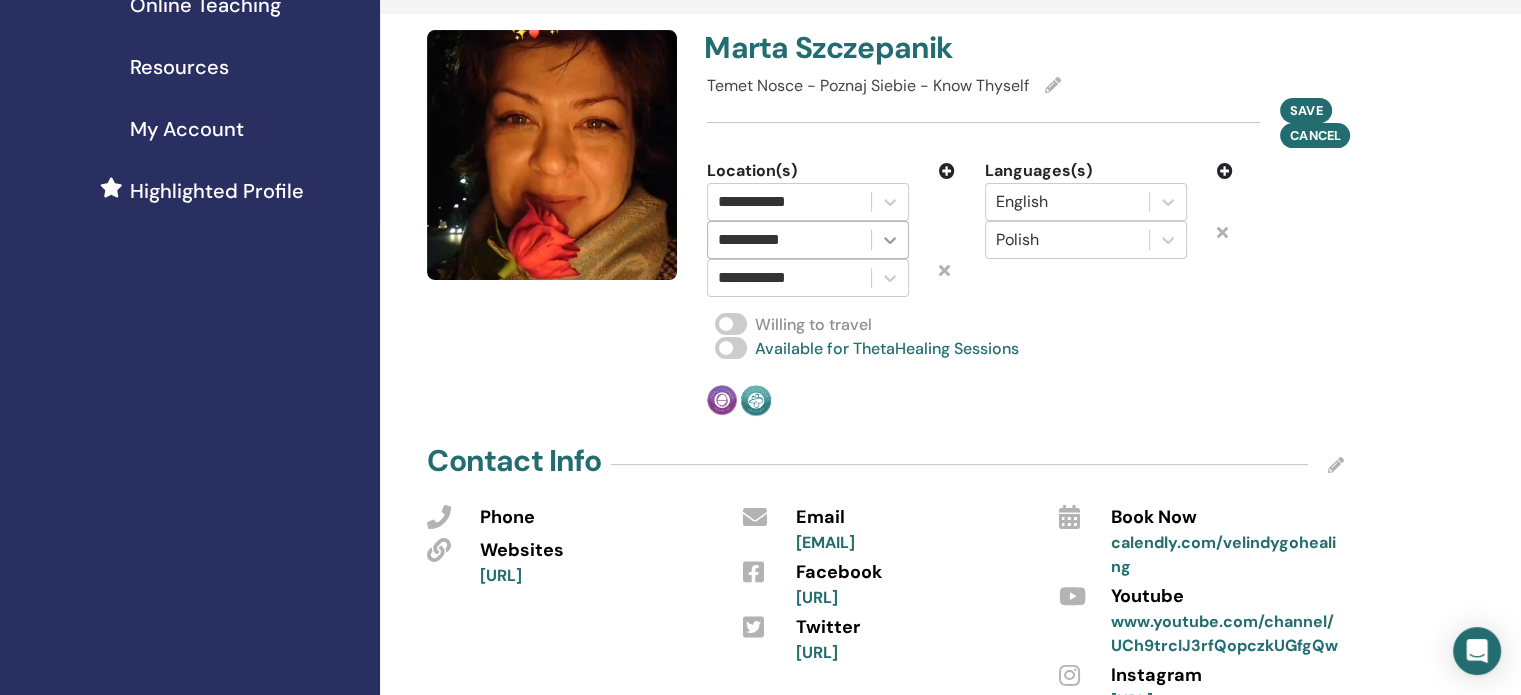 click 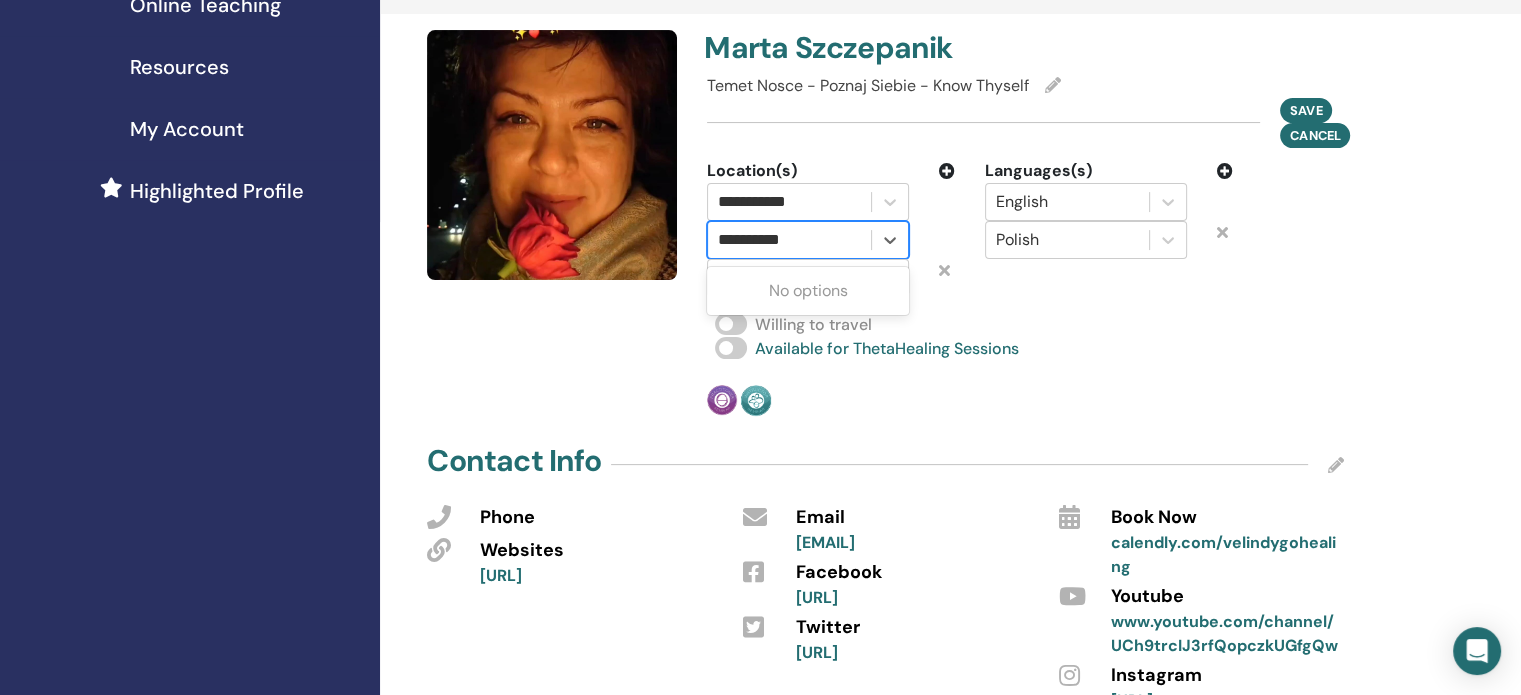type 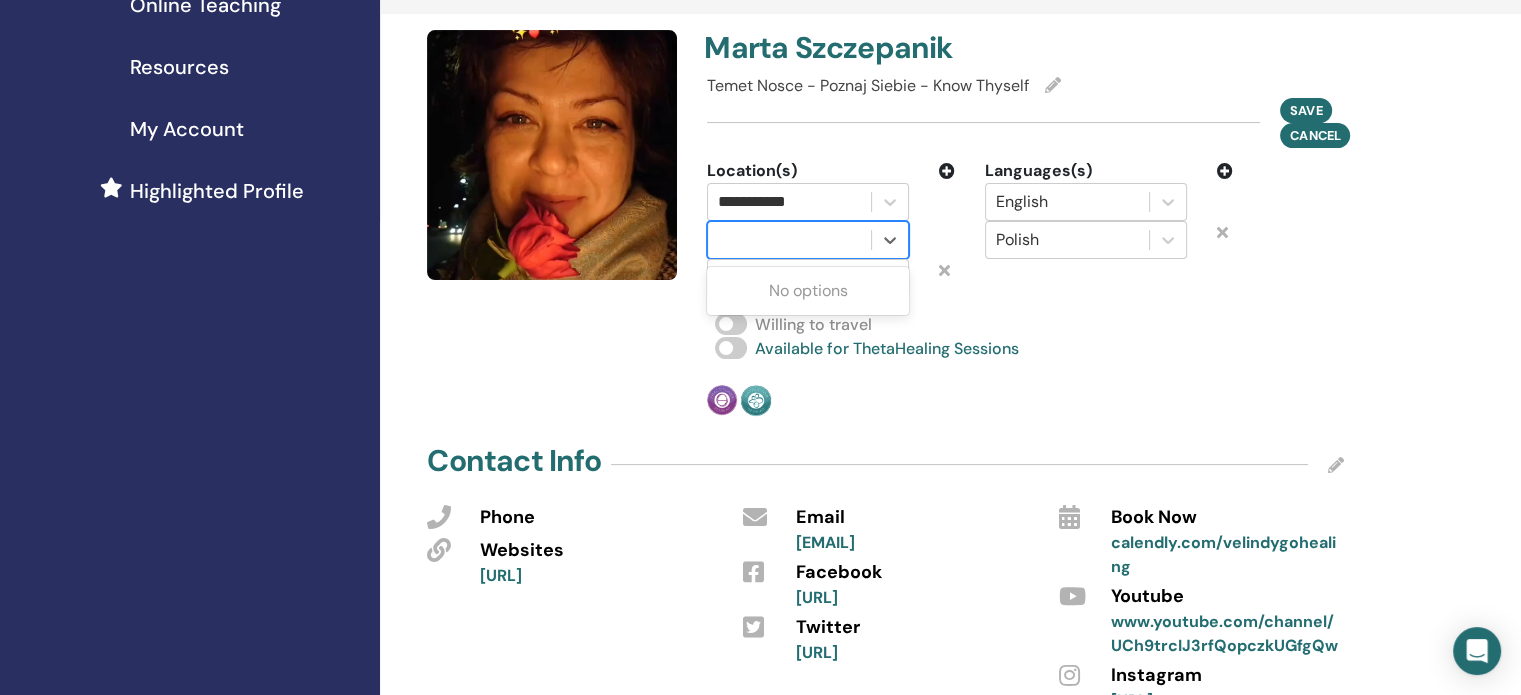 click at bounding box center [944, 270] 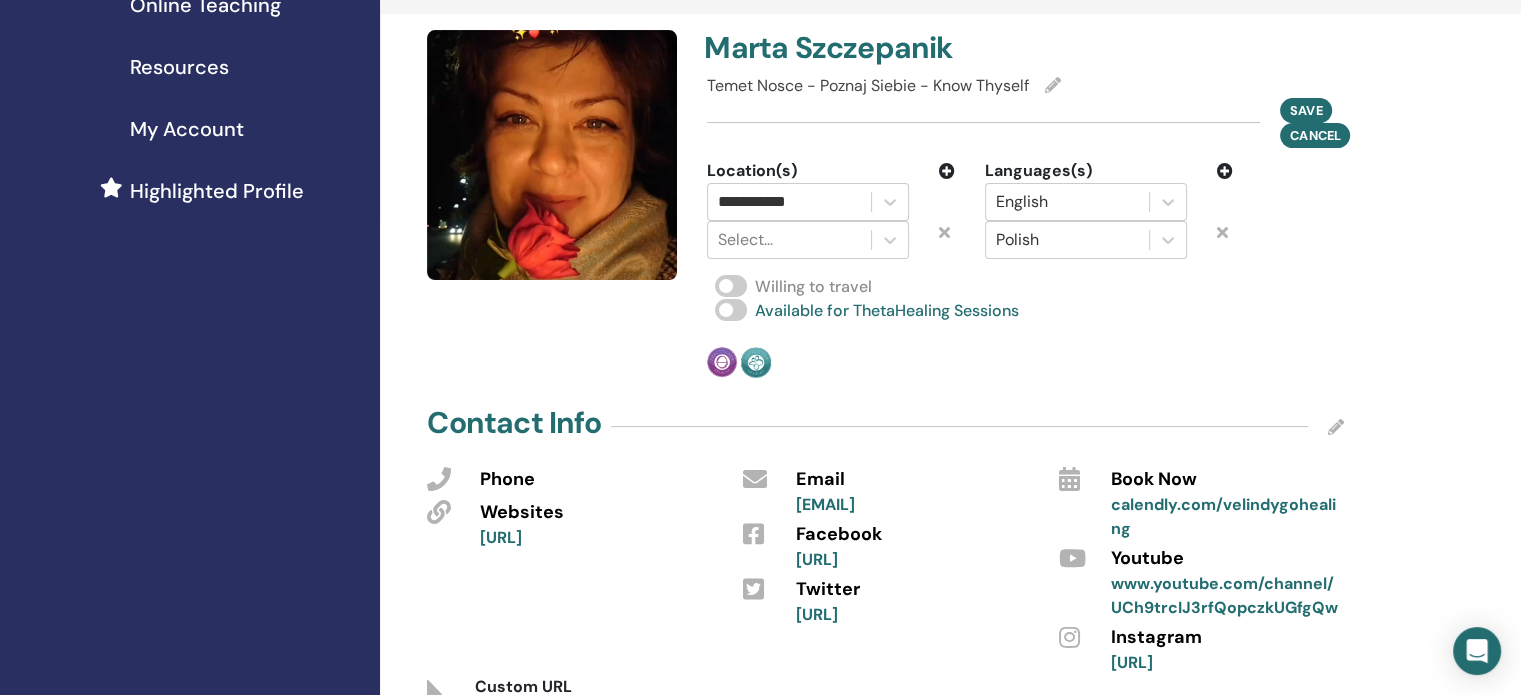 click at bounding box center (947, 240) 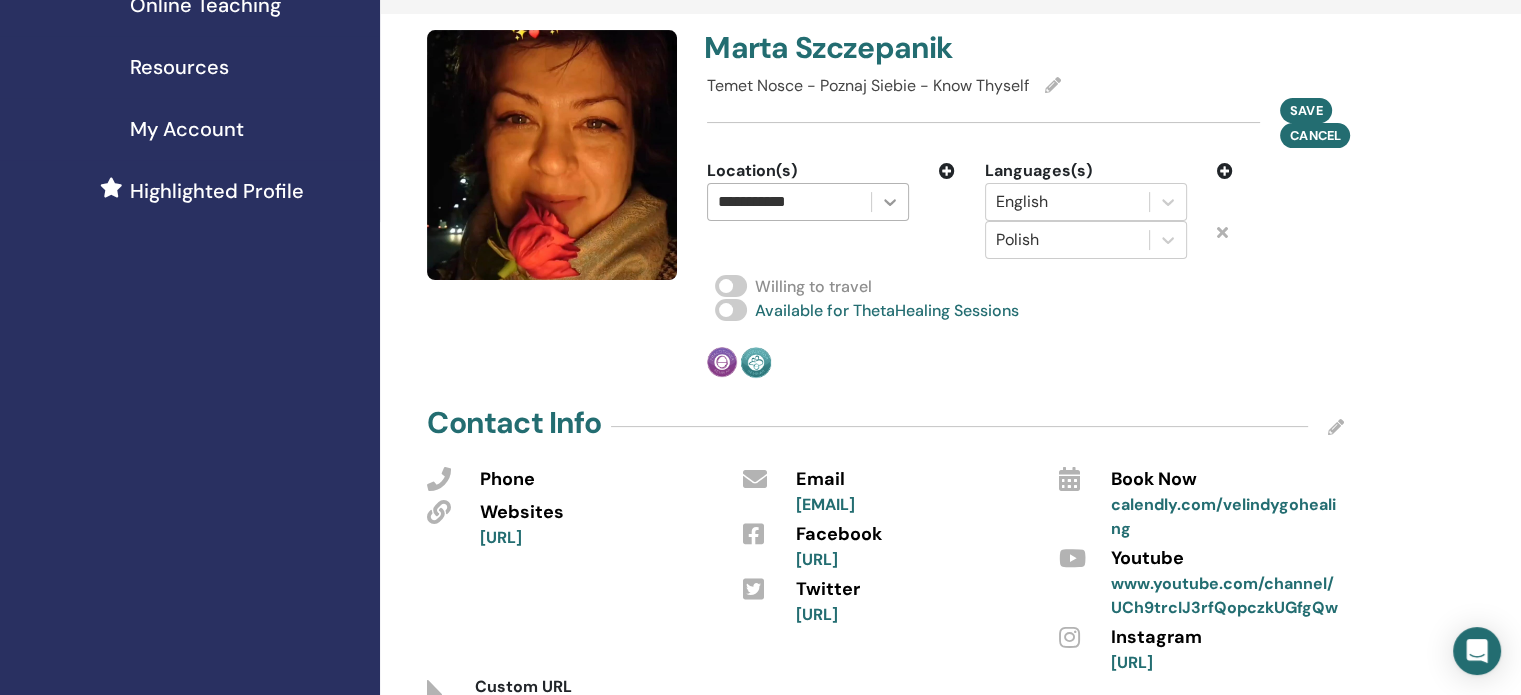 click 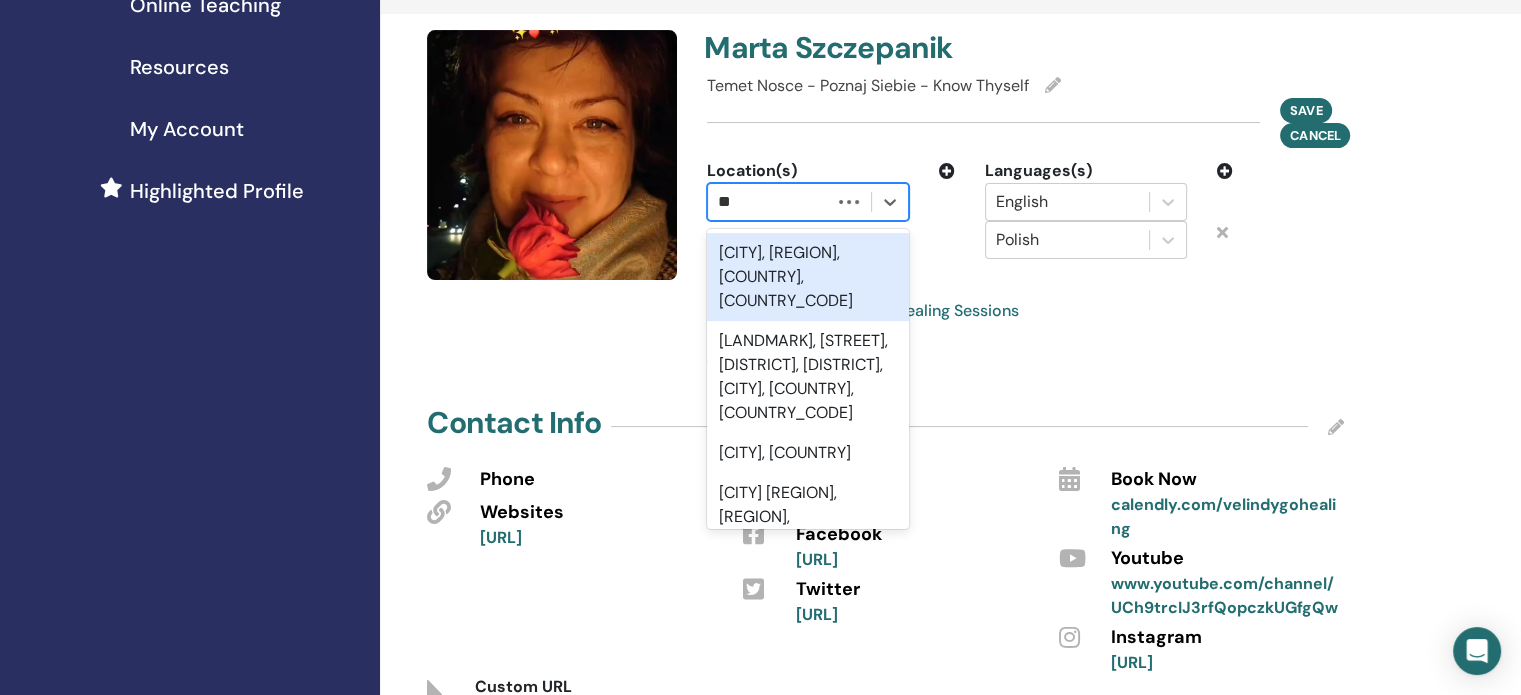 type on "*" 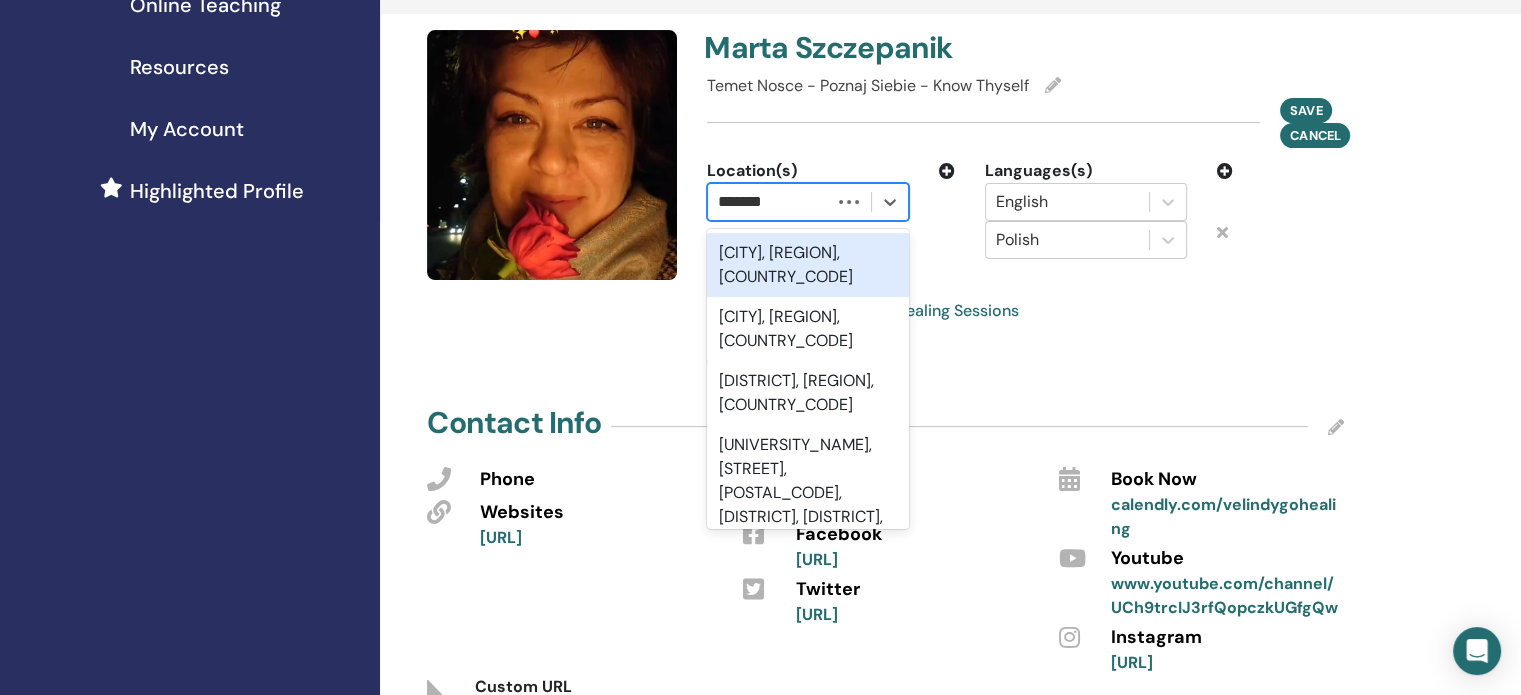 type on "********" 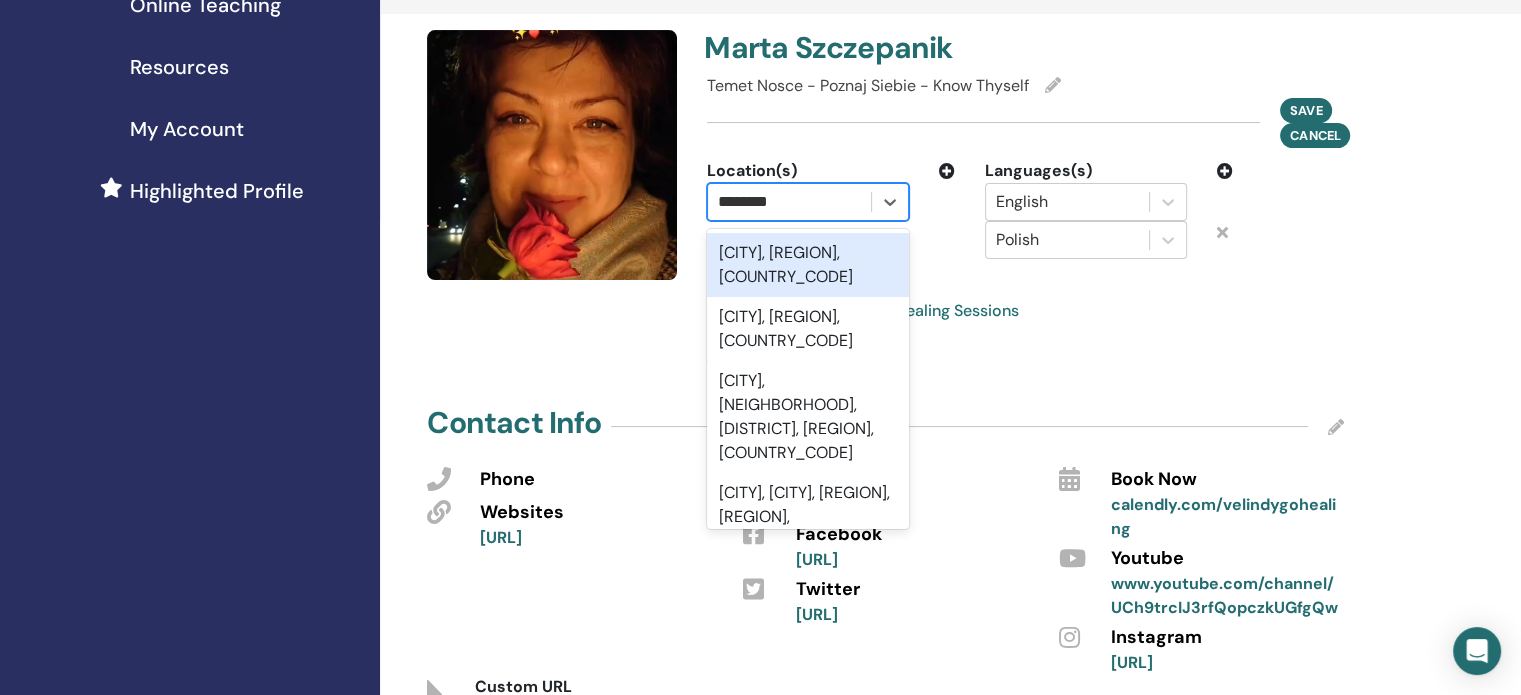 click on "[CITY], [REGION], [COUNTRY_CODE]" at bounding box center [808, 265] 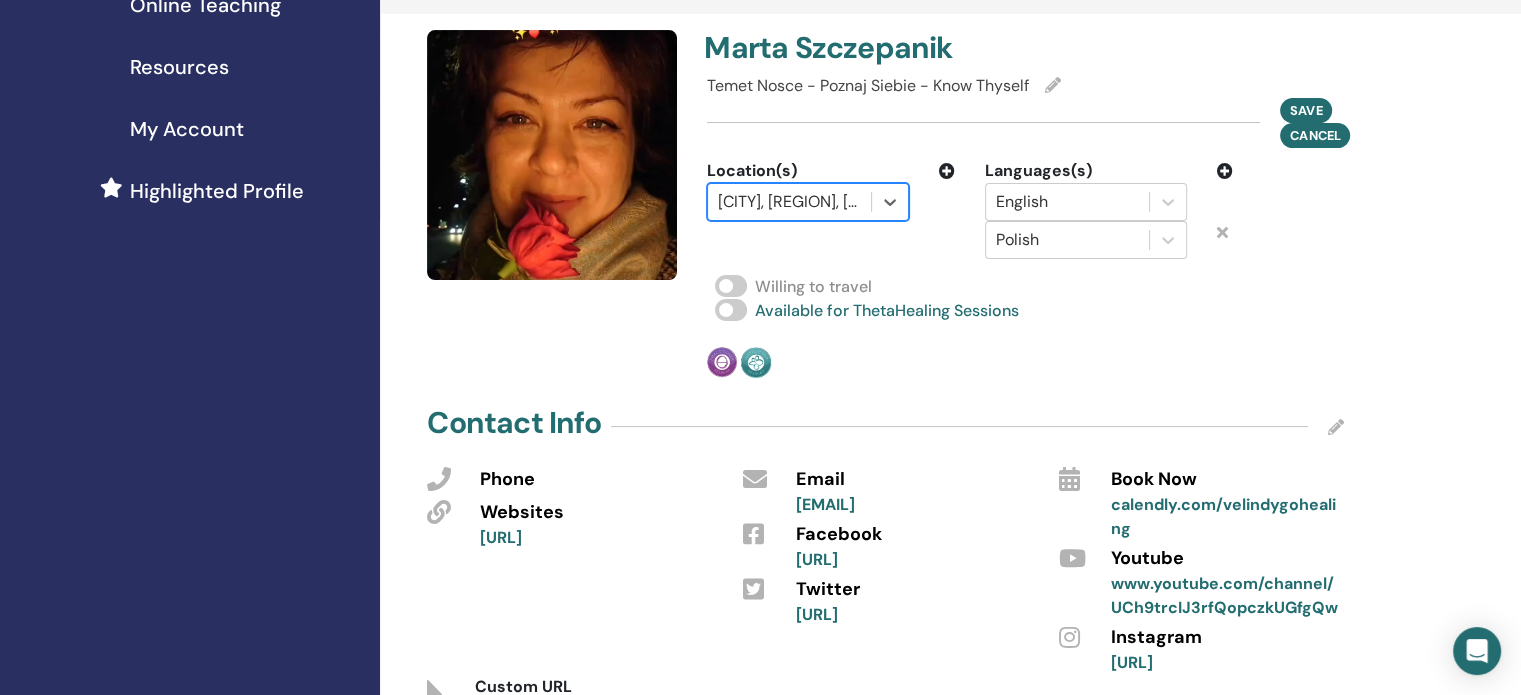 type 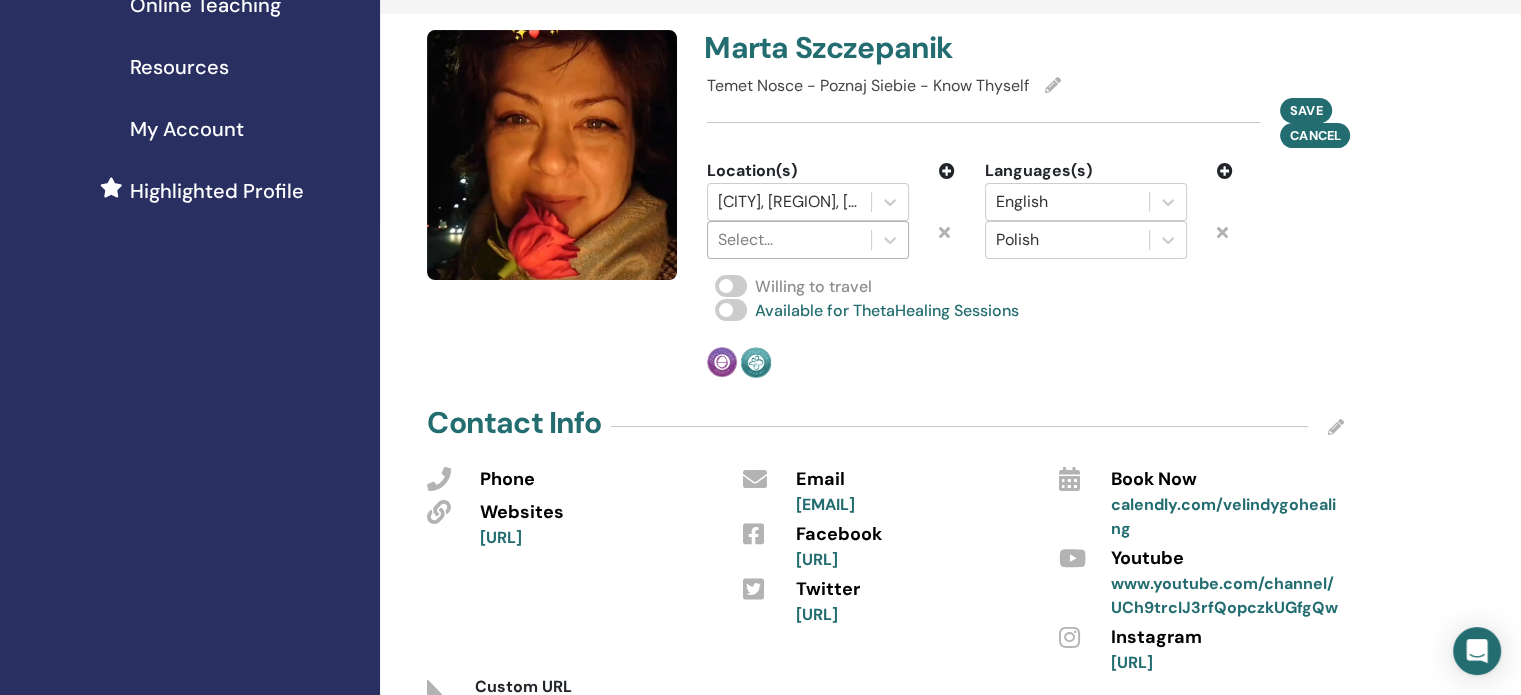 click at bounding box center [789, 240] 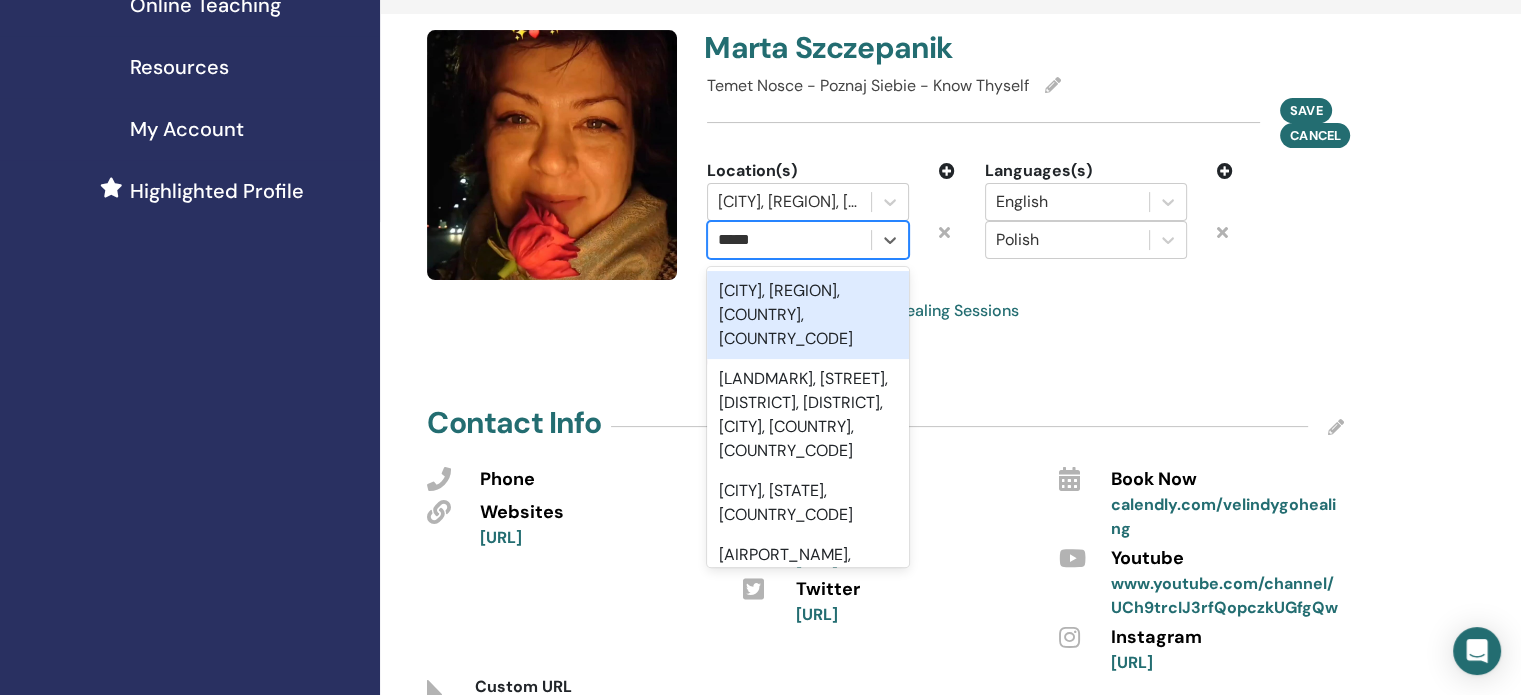 type on "******" 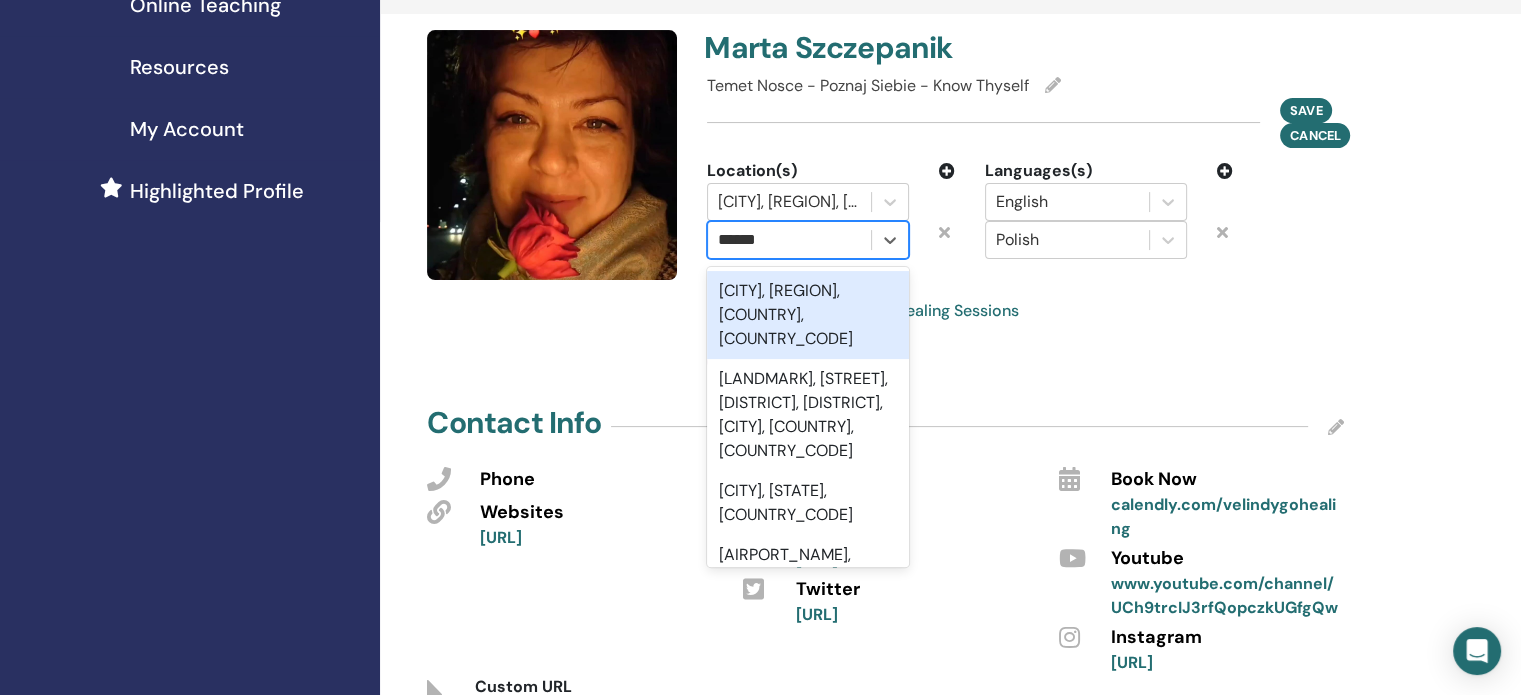 click on "[CITY], [REGION], [COUNTRY], [COUNTRY_CODE]" at bounding box center (808, 315) 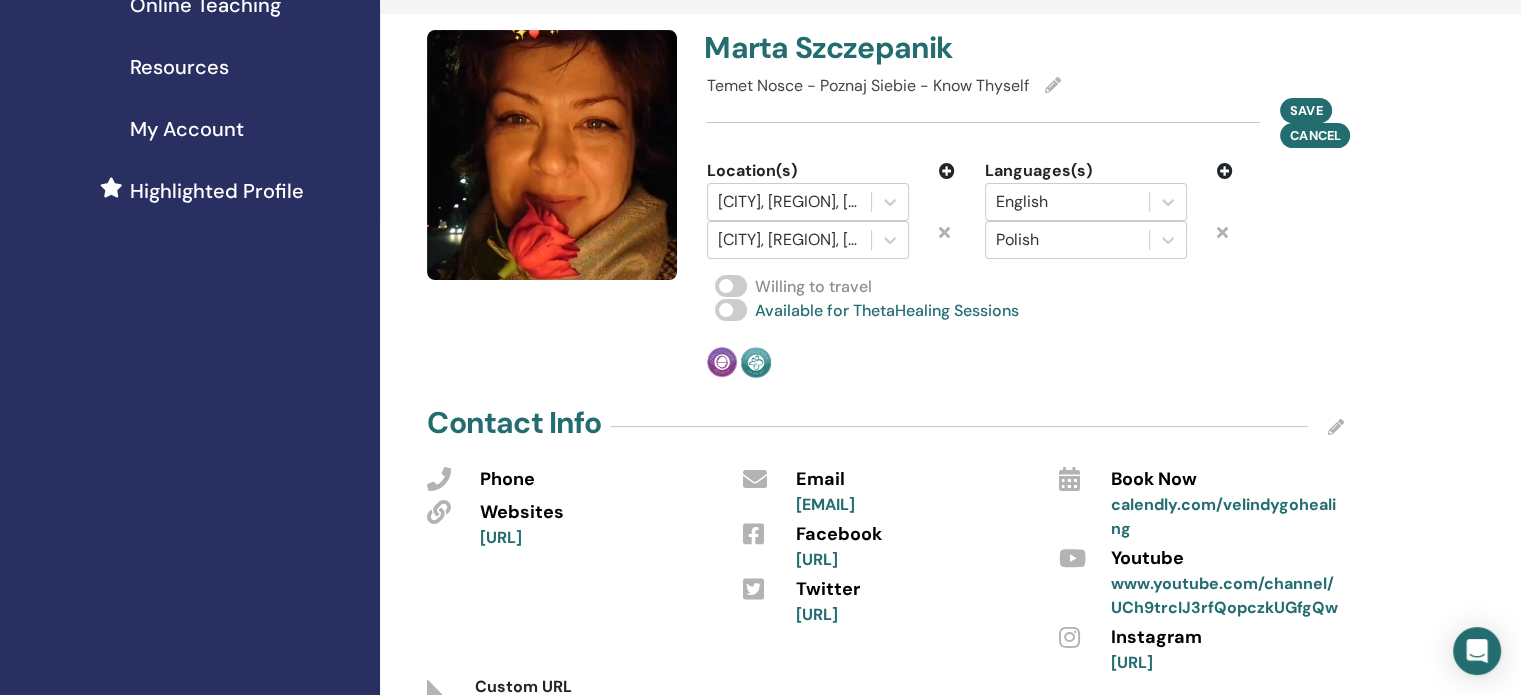 click at bounding box center [947, 171] 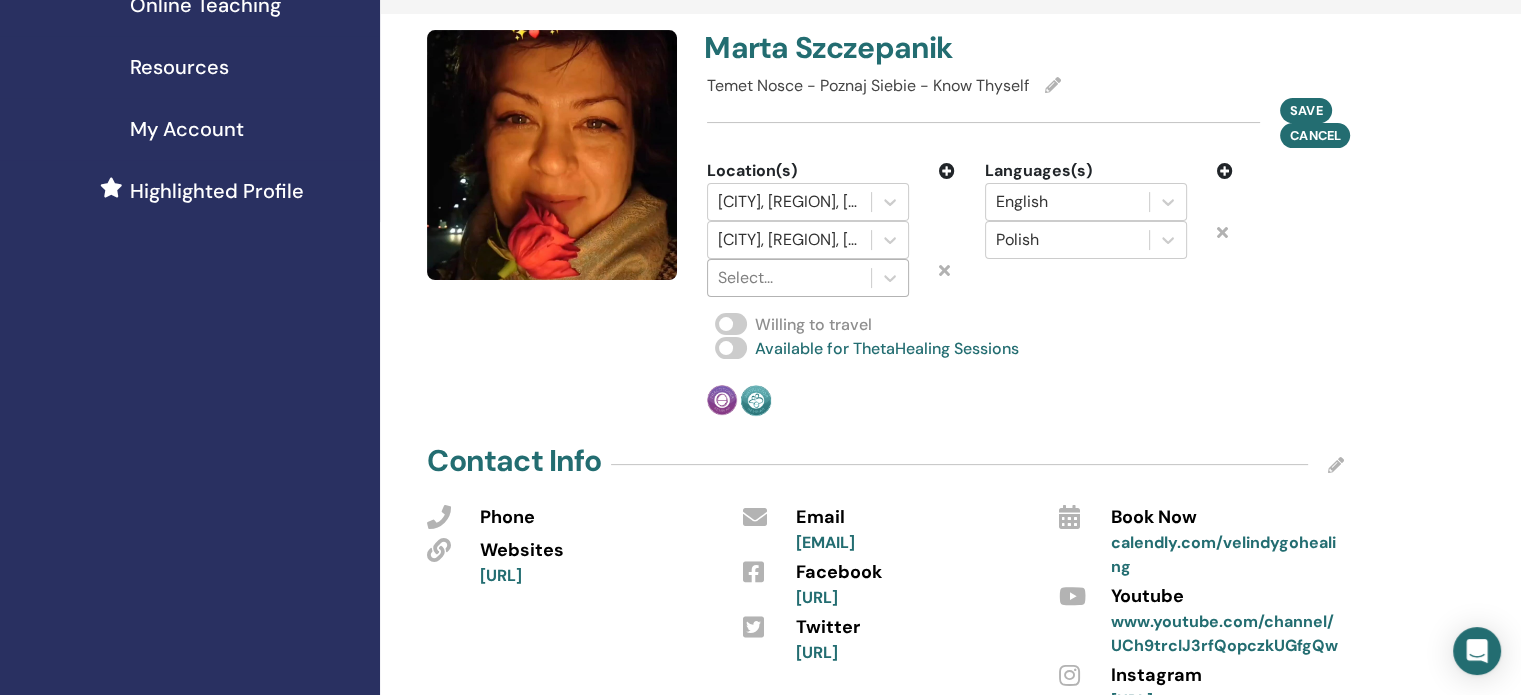 click at bounding box center [789, 278] 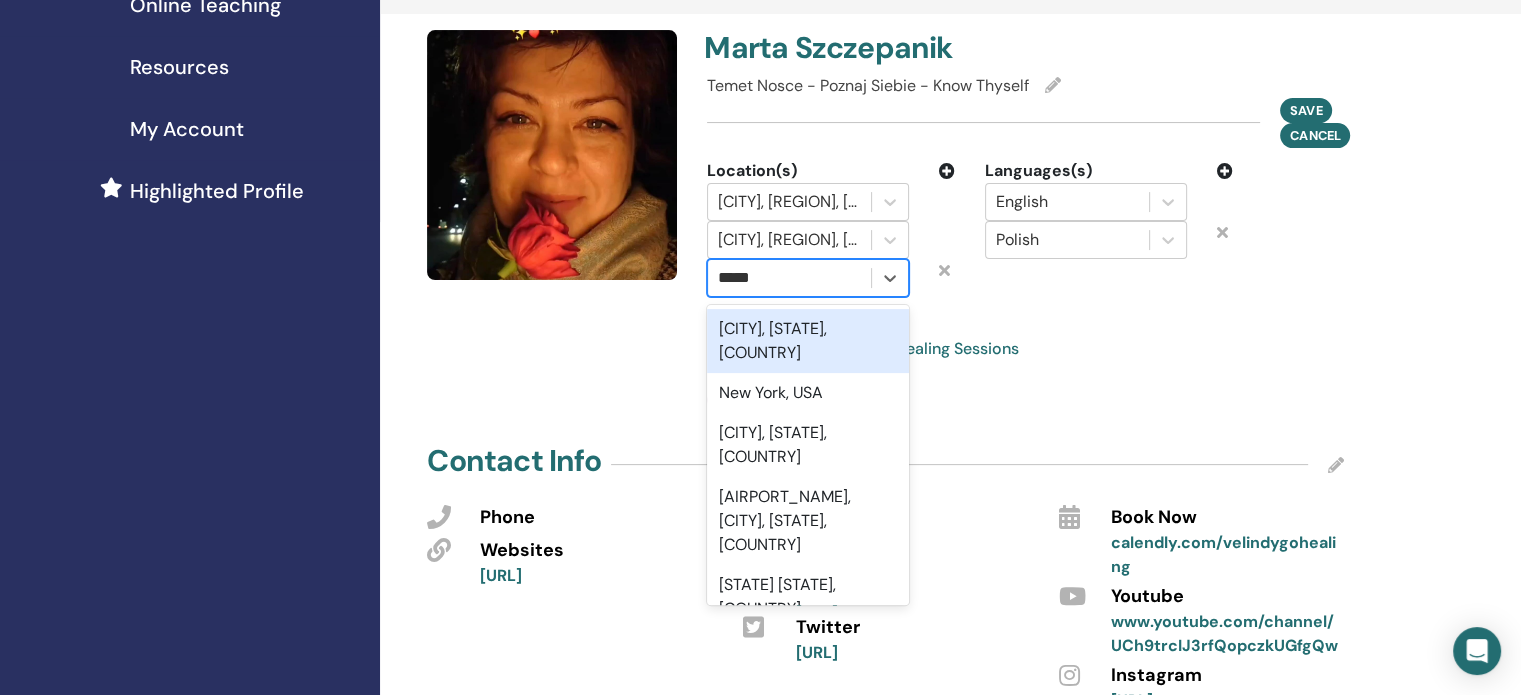 type on "******" 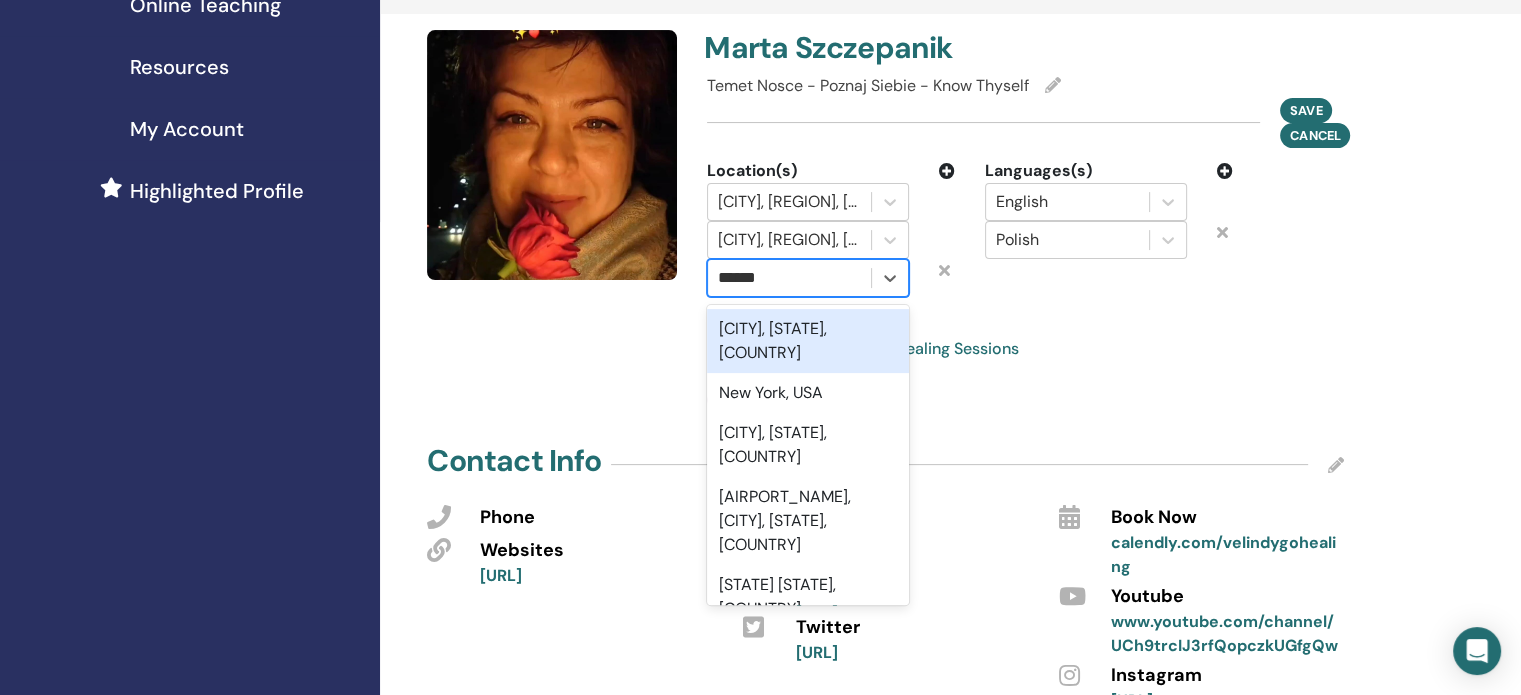 click on "[CITY], [STATE], [COUNTRY]" at bounding box center (808, 341) 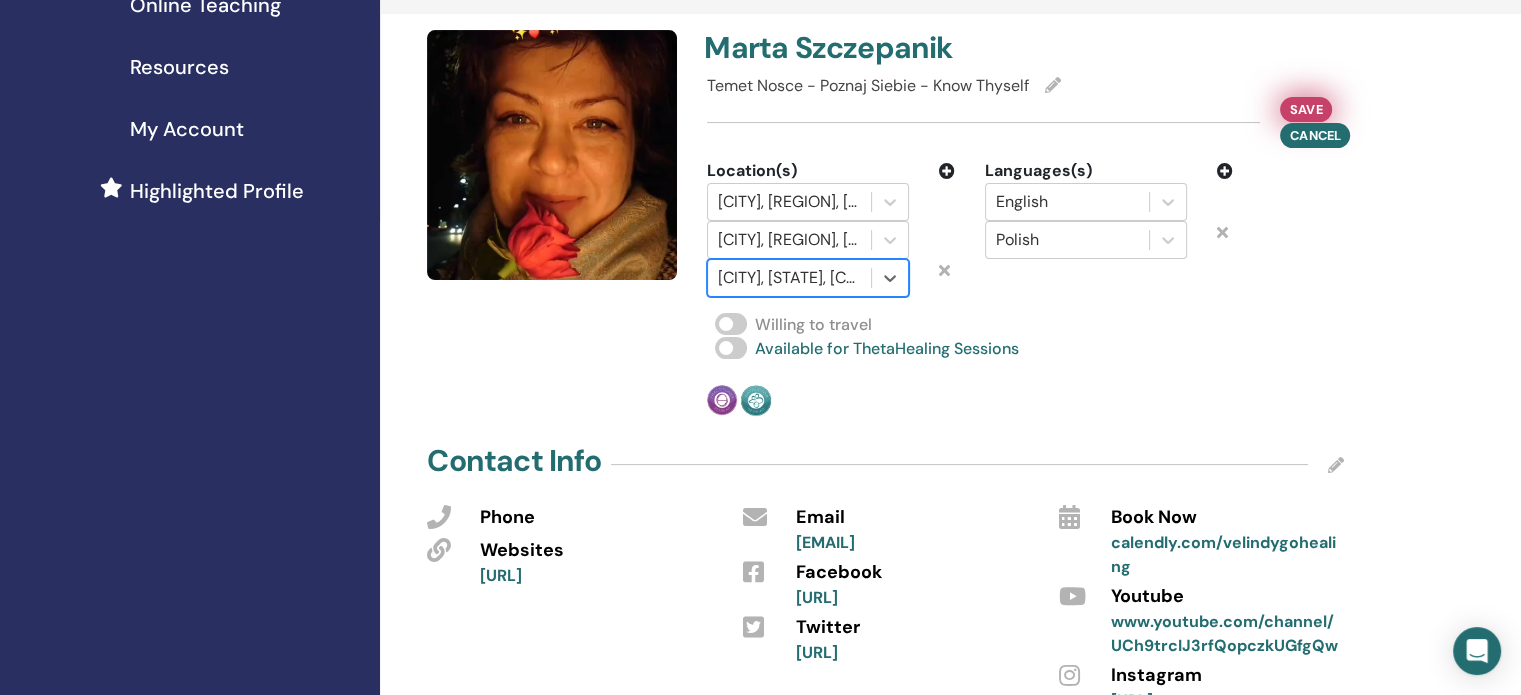 click on "Save" at bounding box center (1306, 109) 